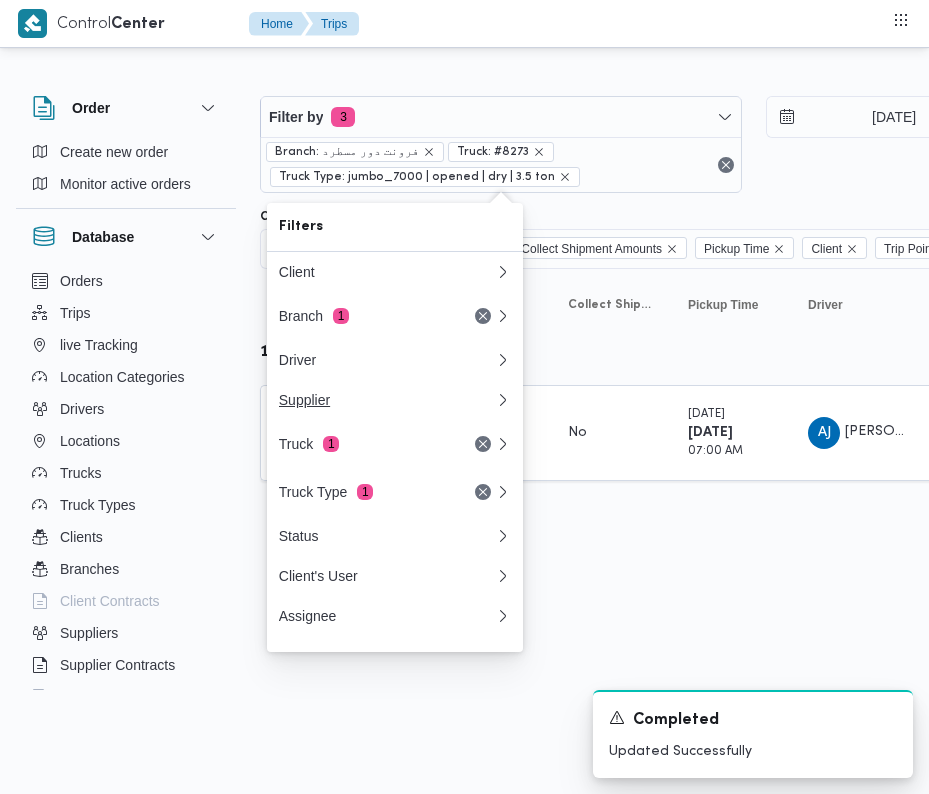 scroll, scrollTop: 0, scrollLeft: 0, axis: both 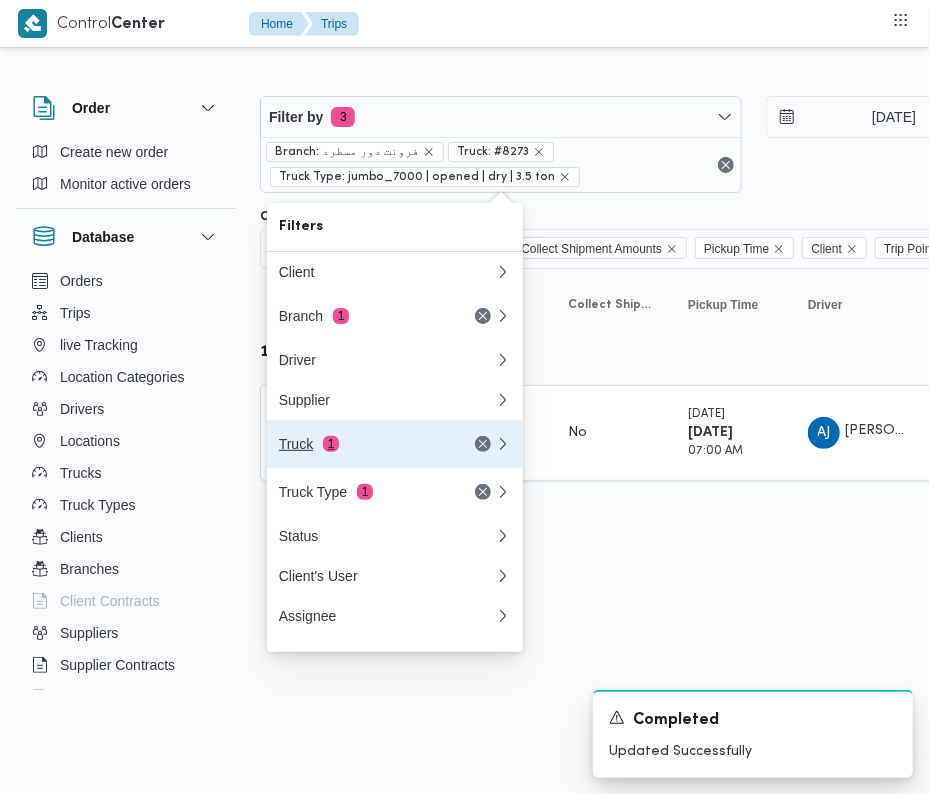 click on "Truck 1" at bounding box center [363, 444] 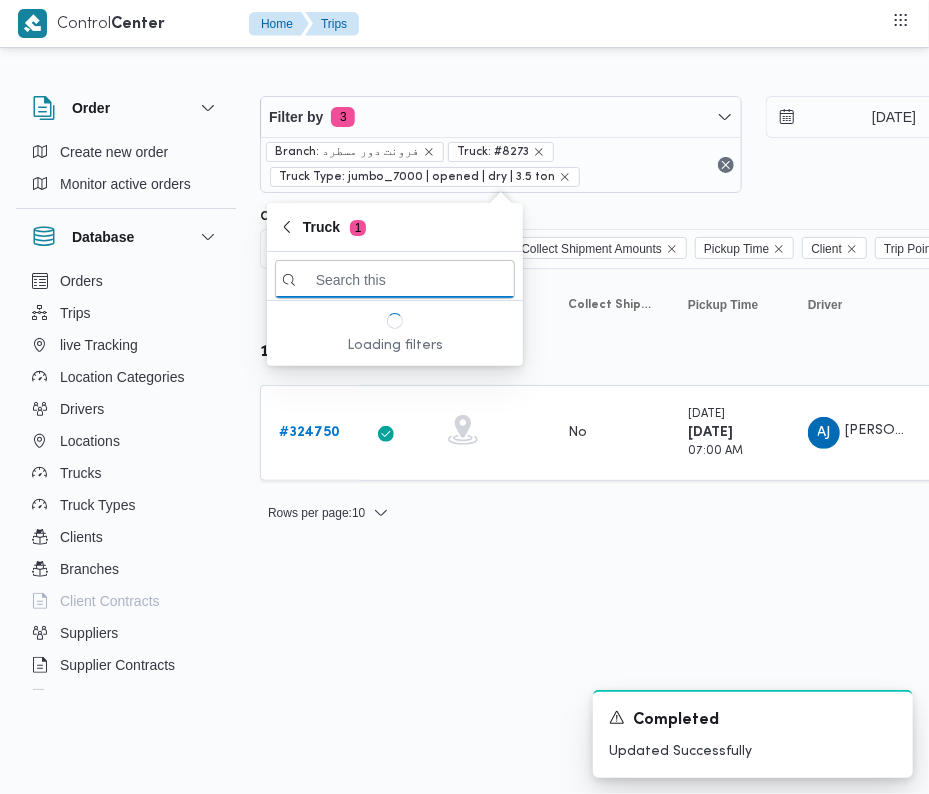 paste on "2694" 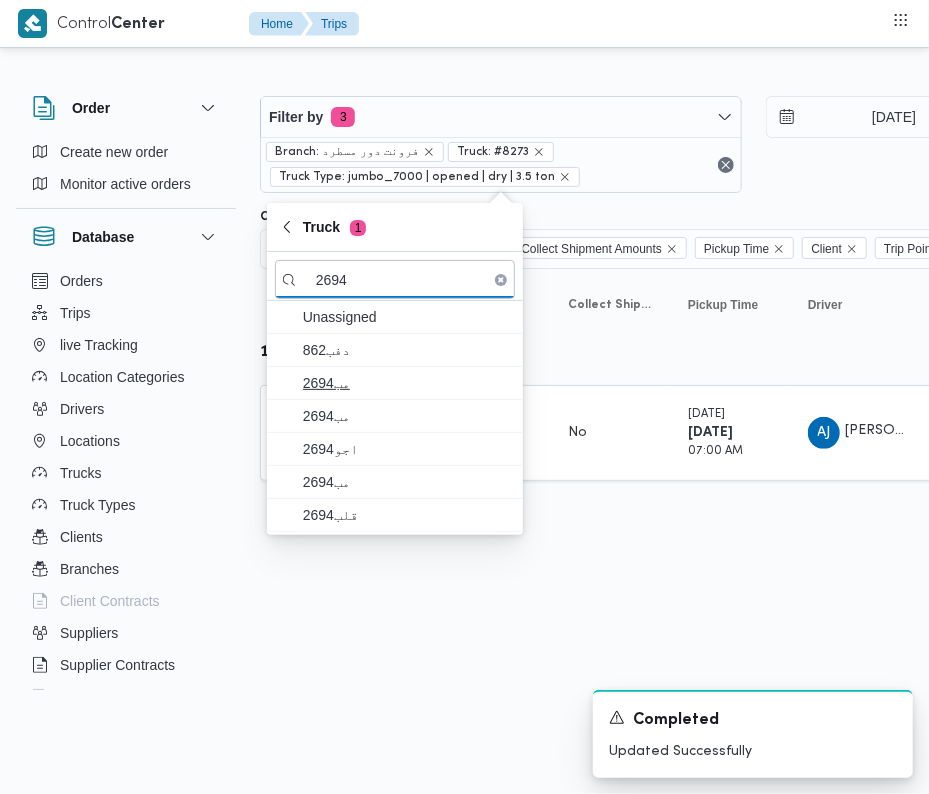 type on "2694" 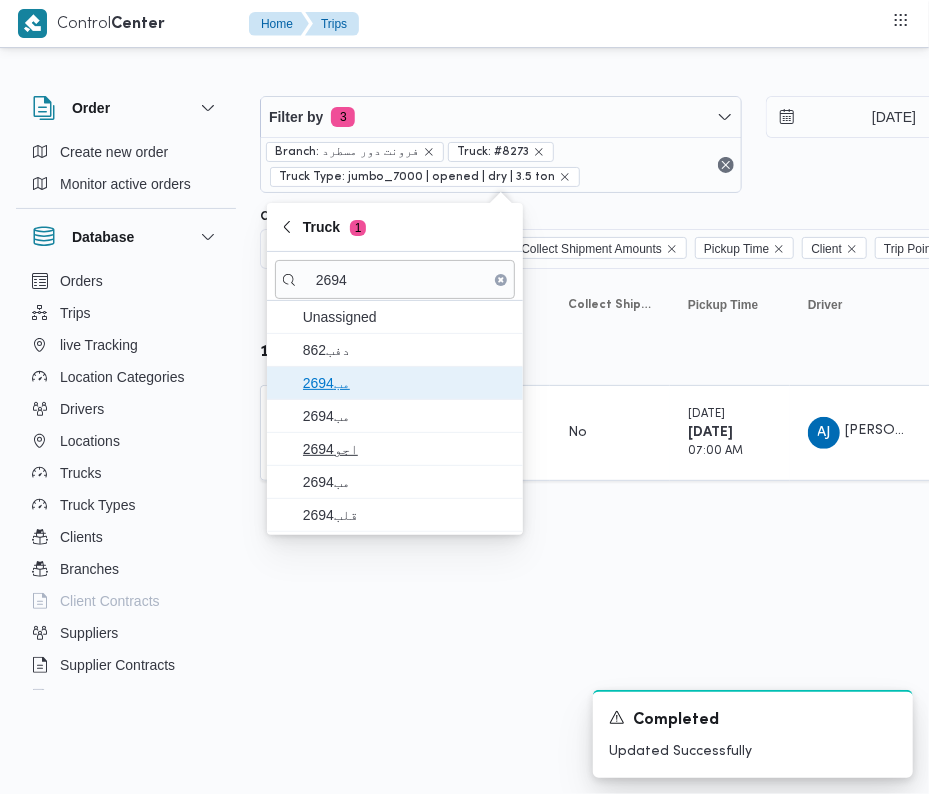 drag, startPoint x: 352, startPoint y: 384, endPoint x: 364, endPoint y: 448, distance: 65.11528 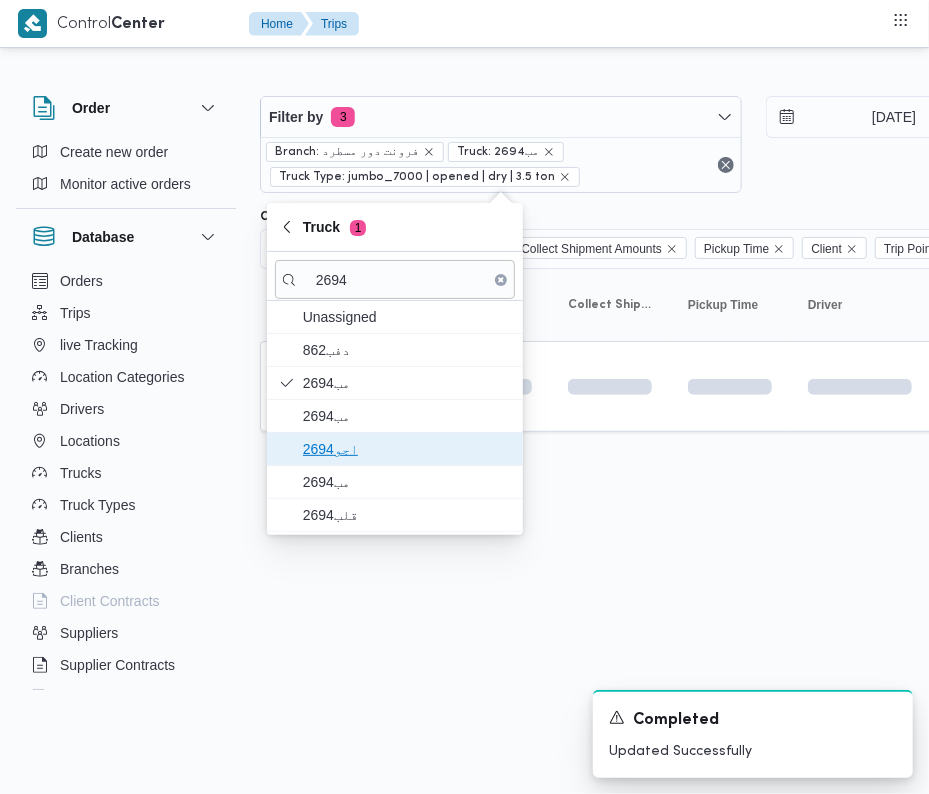 drag, startPoint x: 364, startPoint y: 448, endPoint x: 368, endPoint y: 465, distance: 17.464249 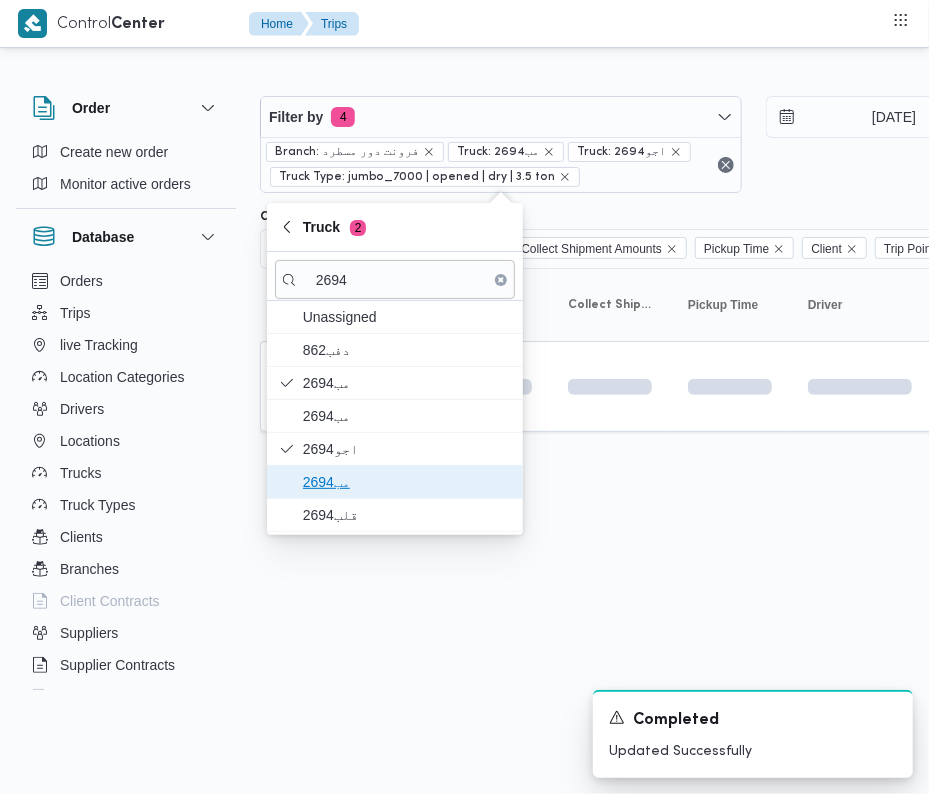 click on "مب2694" at bounding box center [395, 482] 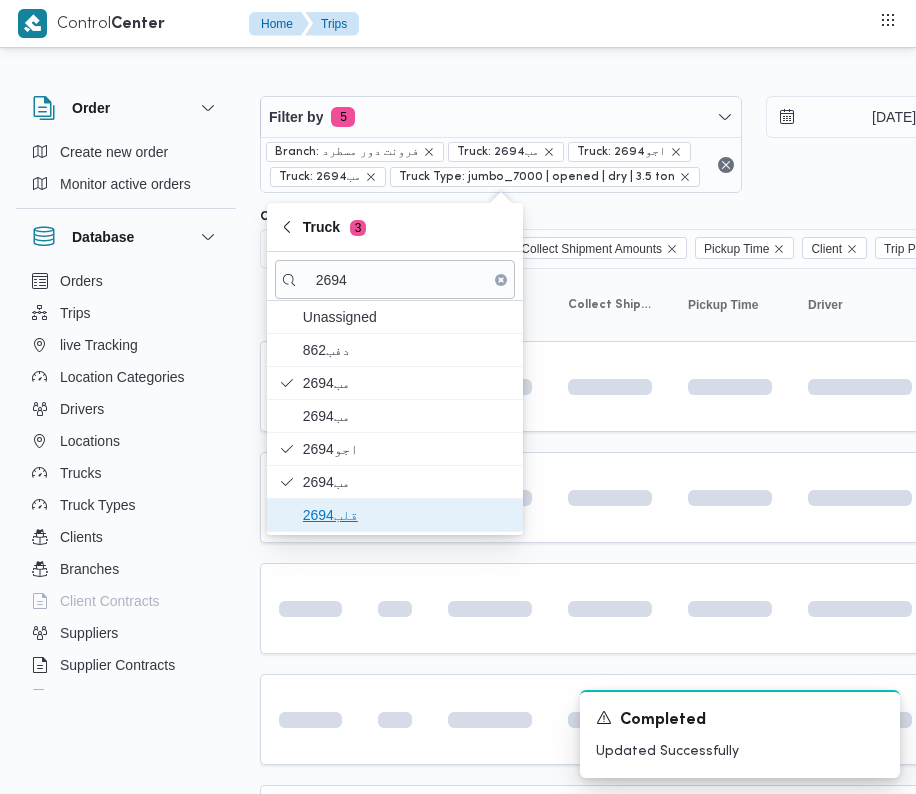 click on "قلب2694" at bounding box center (407, 515) 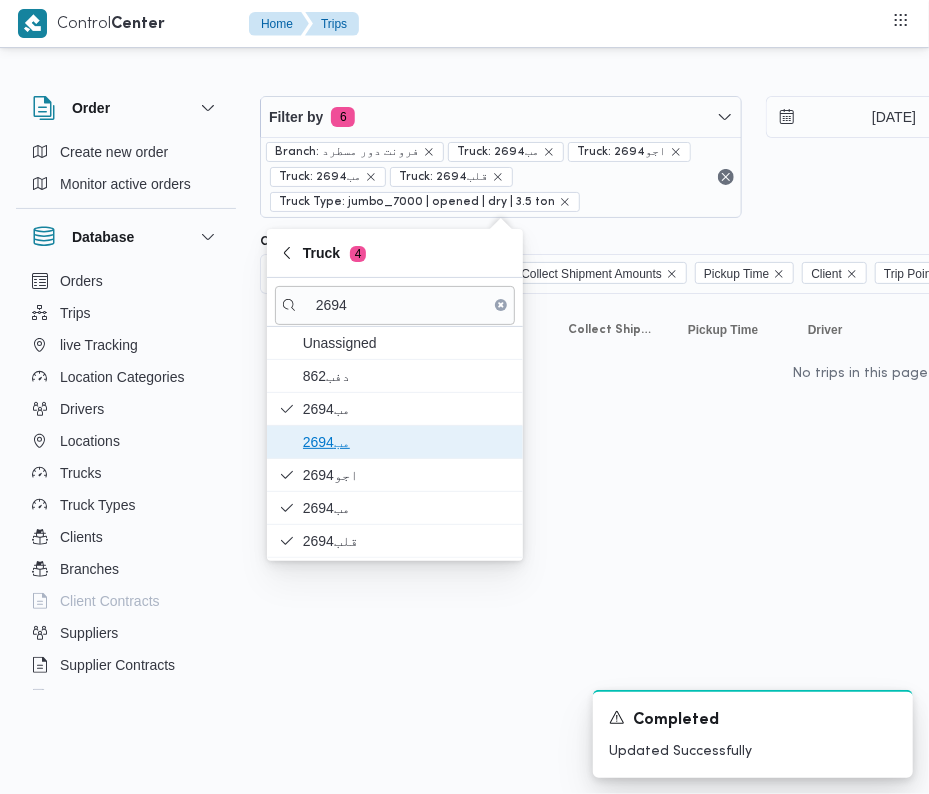 click on "مب2694" at bounding box center [407, 442] 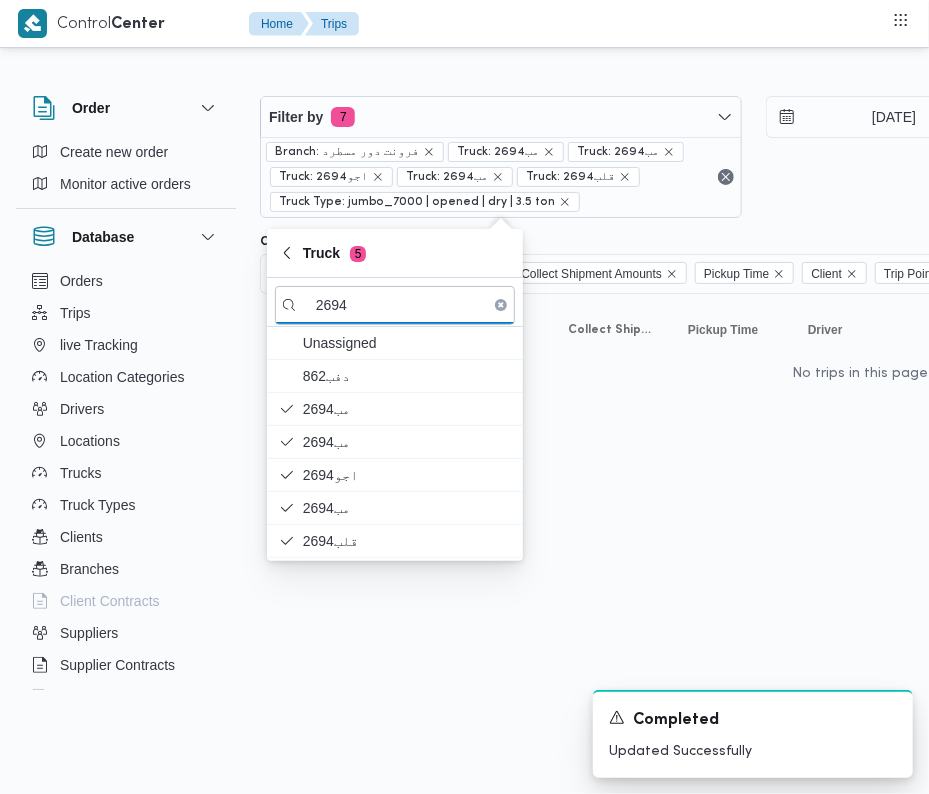 click on "Control  Center Home Trips Order Create new order Monitor active orders Database Orders Trips live Tracking Location Categories Drivers Locations Trucks Truck Types Clients Branches Client Contracts Suppliers Supplier Contracts Devices Users Projects SP Projects Admins organization assignees Tags Filter by 7 Branch: فرونت دور مسطرد Truck: مب2694 Truck: مب2694 Truck: اجو2694 Truck: مب2694 Truck: قلب2694 Truck Type: jumbo_7000 | opened | dry | 3.5 ton 17/7/2025 → 17/7/2025 Group By Truck Columns Trip ID App Geofencing Collect Shipment Amounts Pickup Time Client Trip Points Driver Supplier Truck Status Platform Sorting Trip ID Click to sort in ascending order App Click to sort in ascending order Geofencing Click to sort in ascending order Collect Shipment Amounts Pickup Time Click to sort in ascending order Client Click to sort in ascending order Trip Points Driver Click to sort in ascending order Supplier Click to sort in ascending order Truck Click to sort in ascending order Status 5" at bounding box center [464, 397] 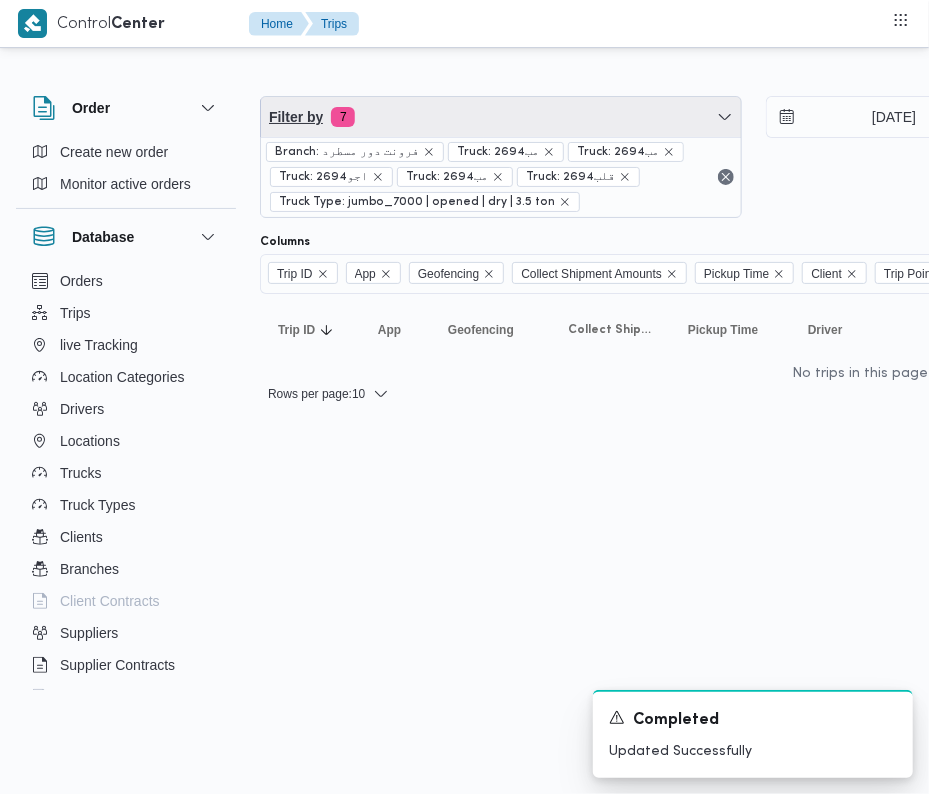click on "Filter by 7" at bounding box center [501, 117] 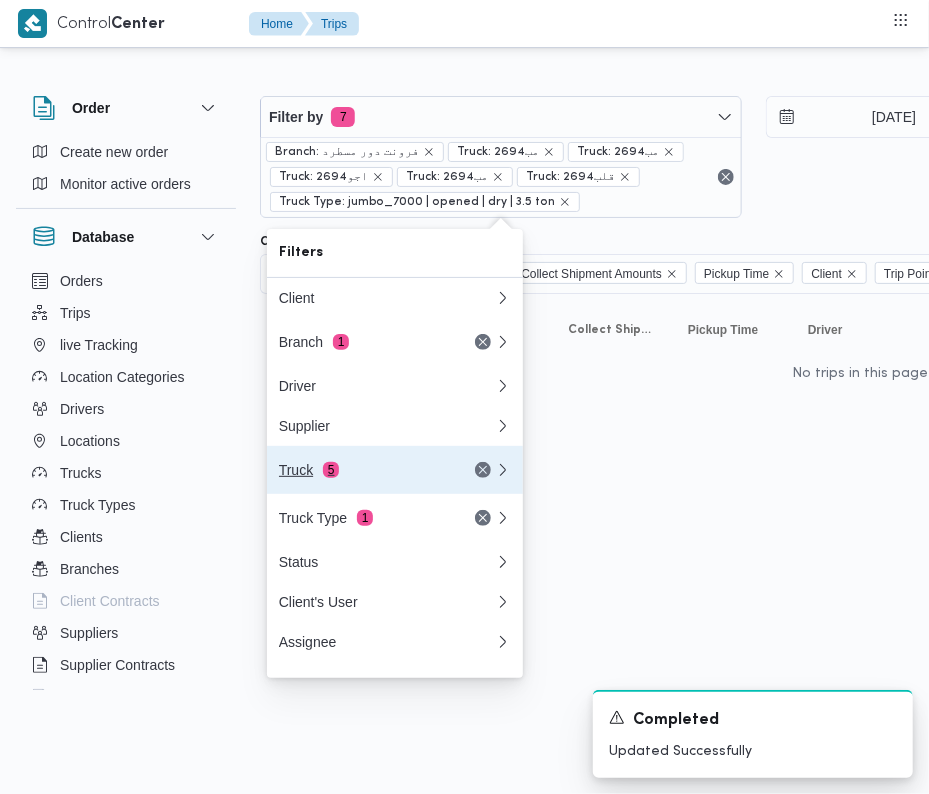click on "Truck 5" at bounding box center (363, 470) 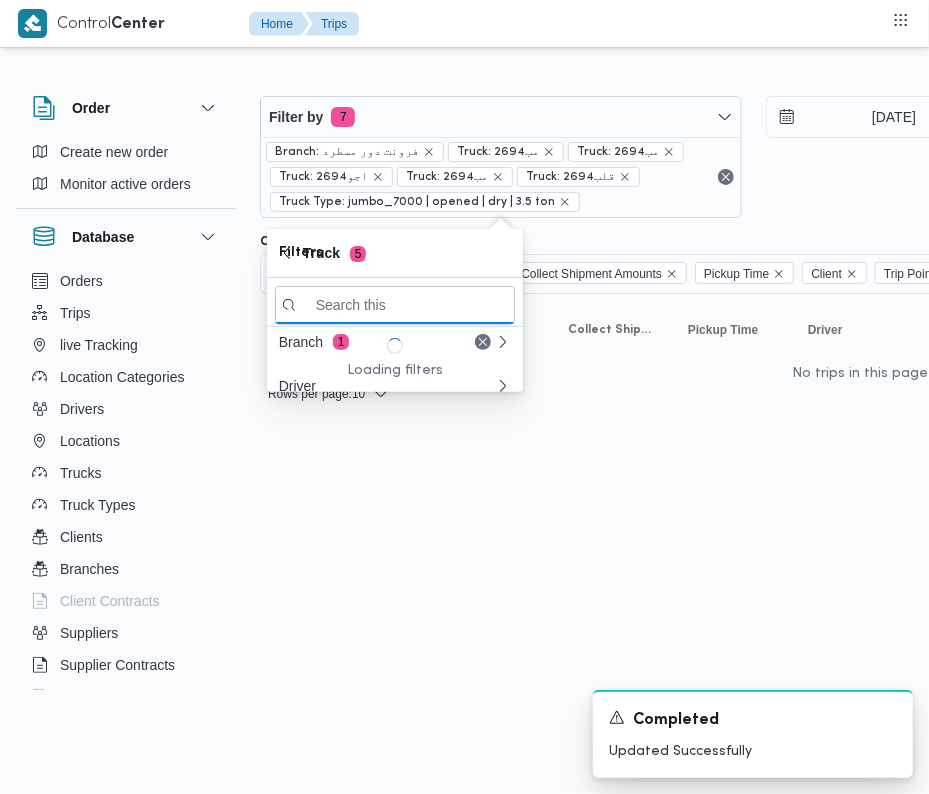 paste on "4238" 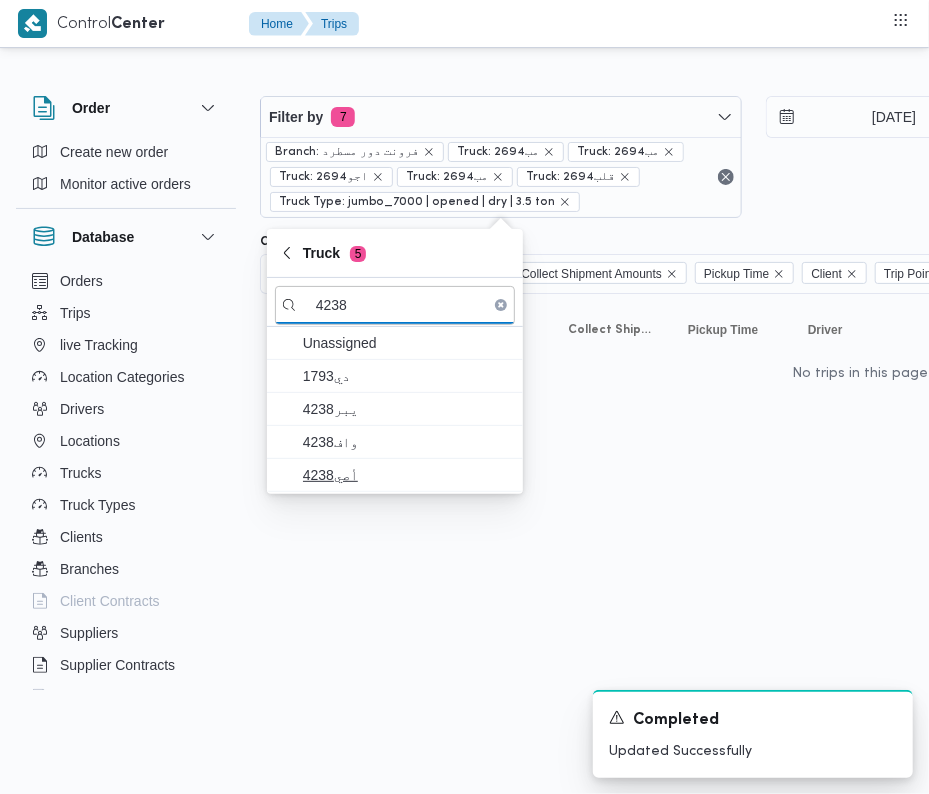 type on "4238" 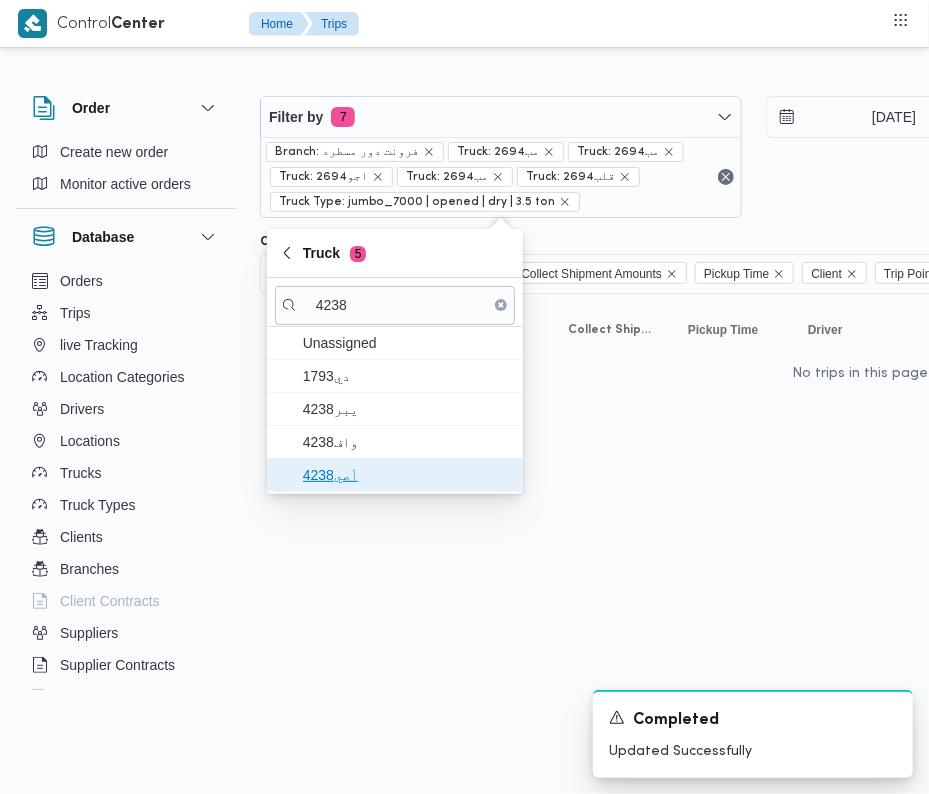 click on "أصي4238" at bounding box center (407, 475) 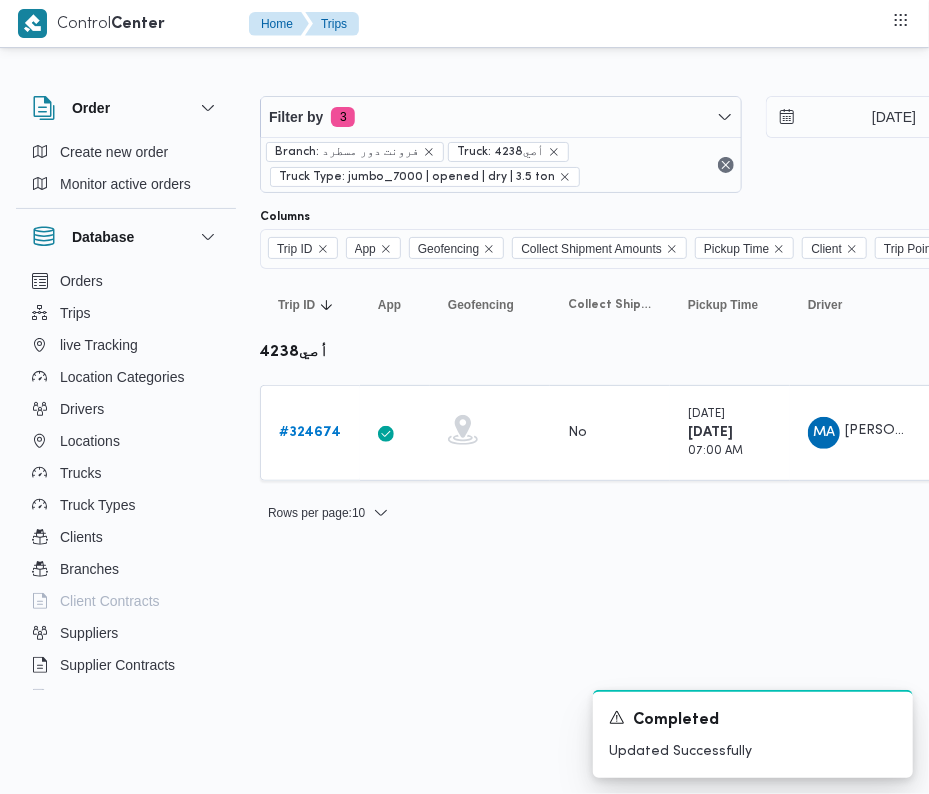 click on "Control  Center Home Trips Order Create new order Monitor active orders Database Orders Trips live Tracking Location Categories Drivers Locations Trucks Truck Types Clients Branches Client Contracts Suppliers Supplier Contracts Devices Users Projects SP Projects Admins organization assignees Tags Filter by 3 Branch: فرونت دور مسطرد Truck: أصي4238 Truck Type: jumbo_7000 | opened | dry | 3.5 ton 17/7/2025 → 17/7/2025 Group By Truck Columns Trip ID App Geofencing Collect Shipment Amounts Pickup Time Client Trip Points Driver Supplier Truck Status Platform Sorting Trip ID Click to sort in ascending order App Click to sort in ascending order Geofencing Click to sort in ascending order Collect Shipment Amounts Pickup Time Click to sort in ascending order Client Click to sort in ascending order Trip Points Driver Click to sort in ascending order Supplier Click to sort in ascending order Truck Click to sort in ascending order Status Click to sort in ascending order Platform Actions أصي4238 # App" at bounding box center (464, 397) 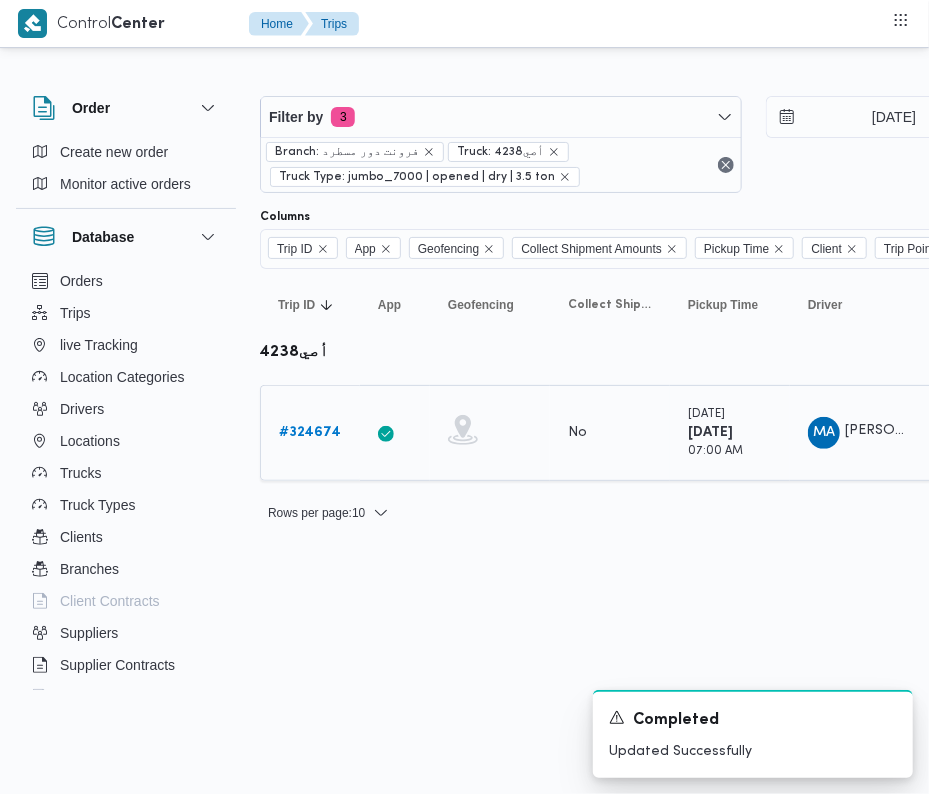 click on "# 324674" at bounding box center [310, 432] 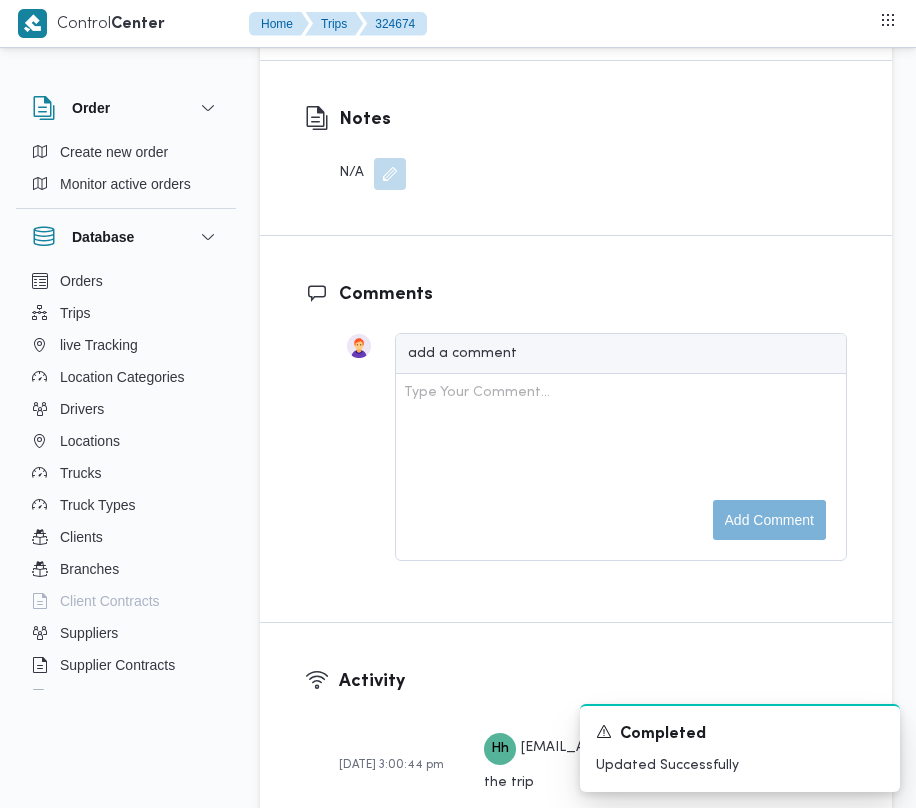 scroll, scrollTop: 2533, scrollLeft: 0, axis: vertical 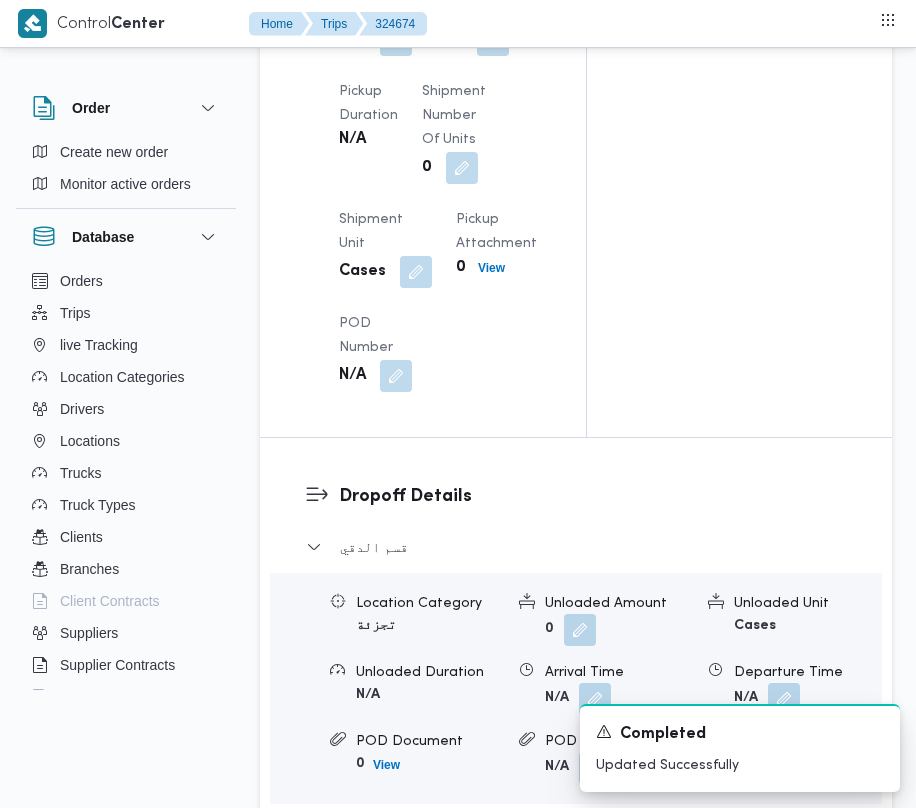 click on "Edit dropoffs" at bounding box center [362, 838] 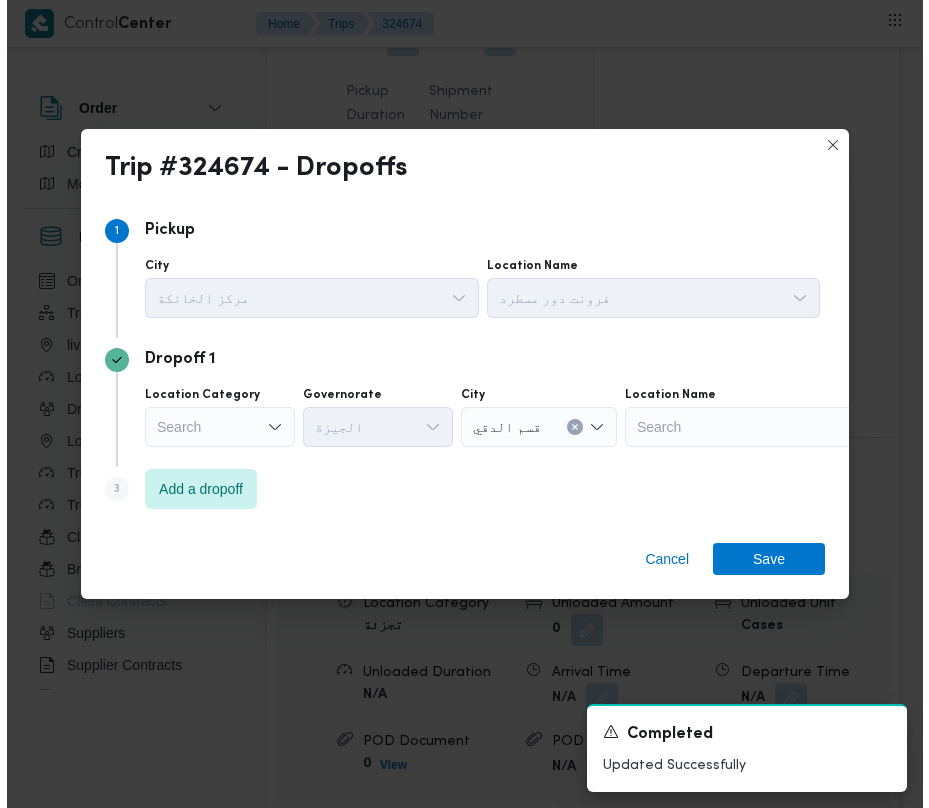 scroll, scrollTop: 2541, scrollLeft: 0, axis: vertical 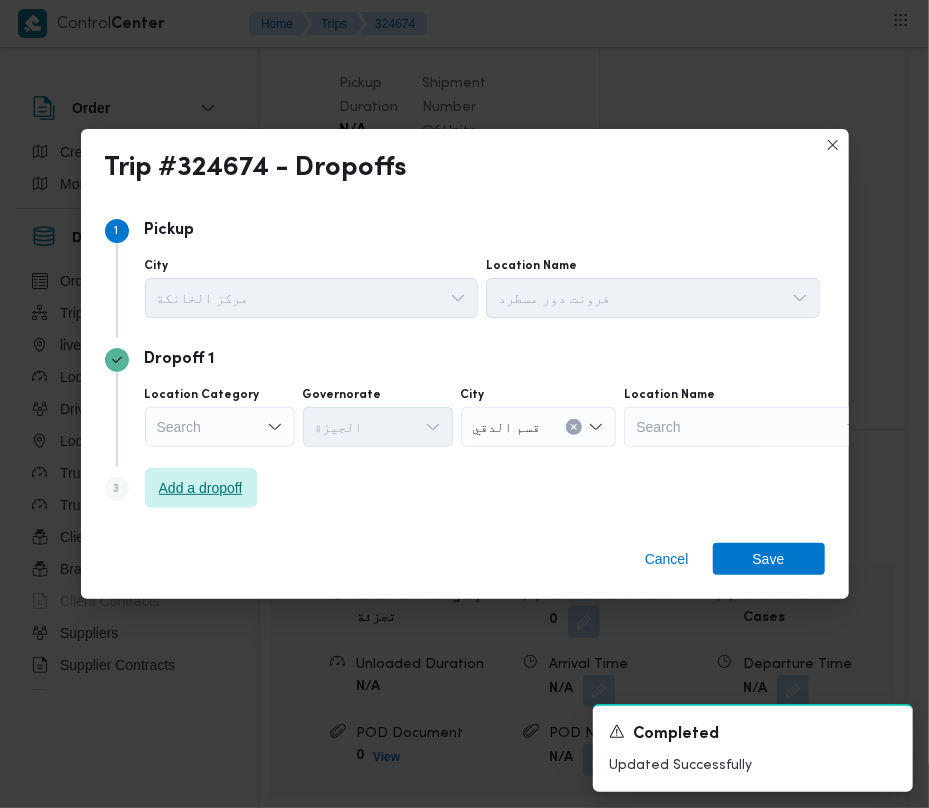 click on "Add a dropoff" at bounding box center [201, 488] 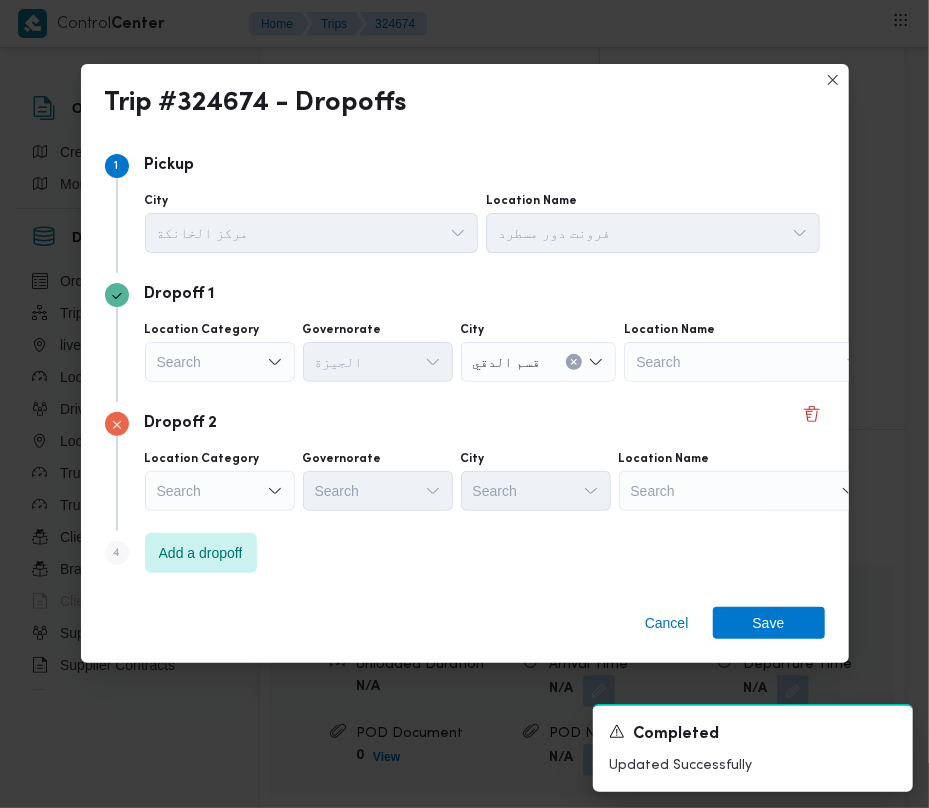 click on "Location Category Search Governorate Search City Search Location Name Search" at bounding box center [482, 481] 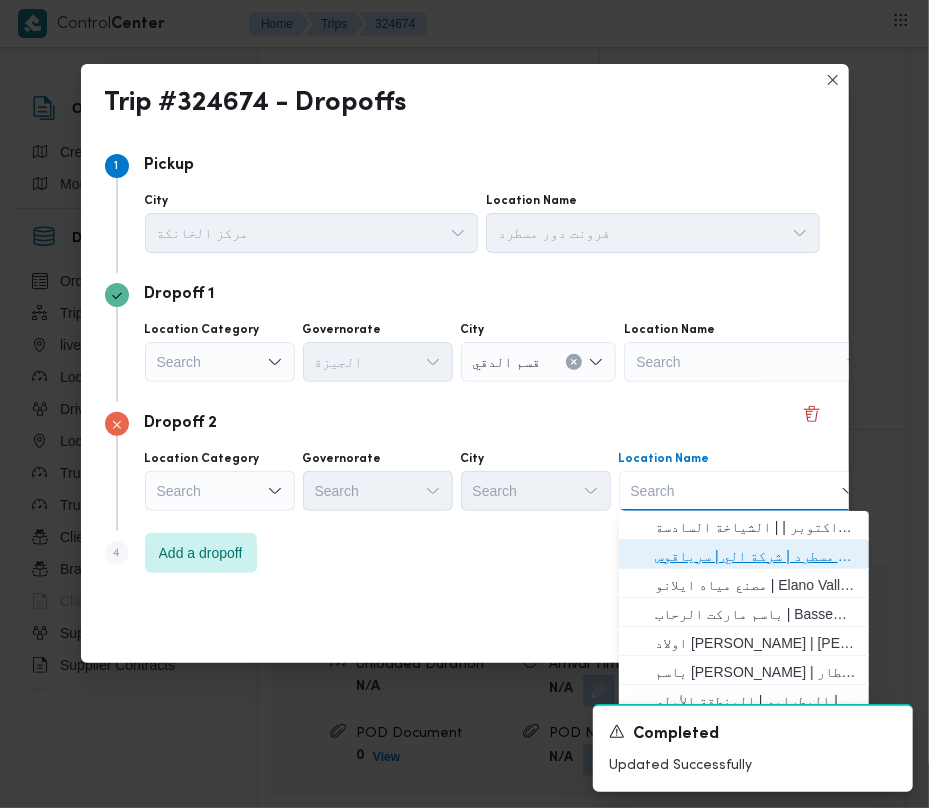 click on "فرونت دور مسطرد | شركة الي | سرياقوس" at bounding box center [756, 556] 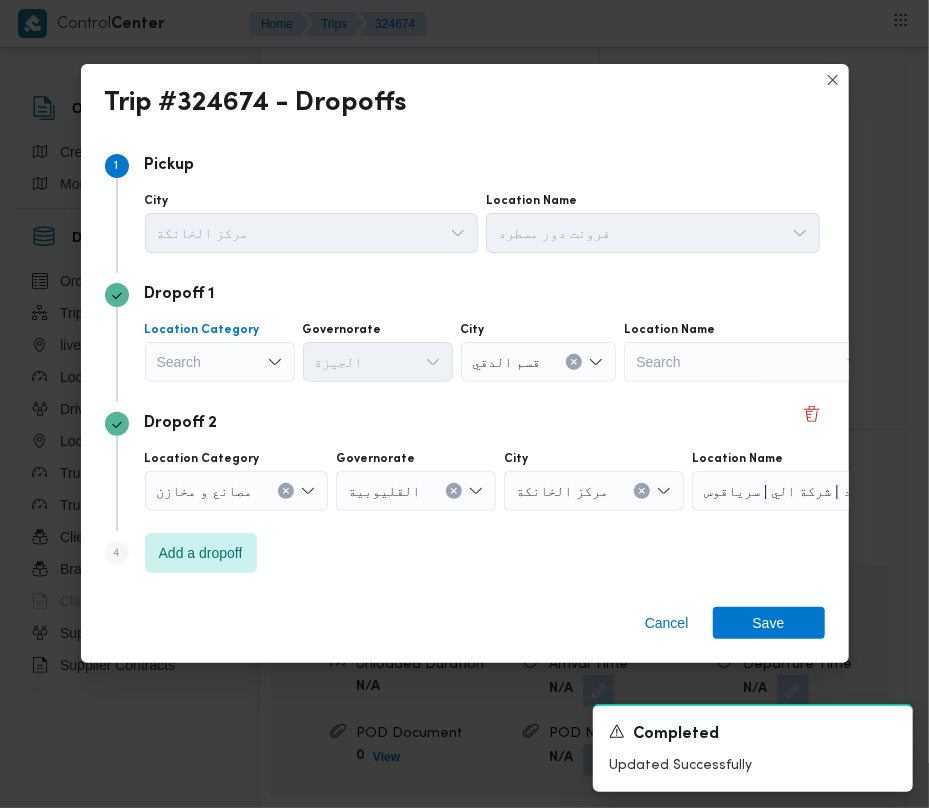 click on "Search" at bounding box center (220, 362) 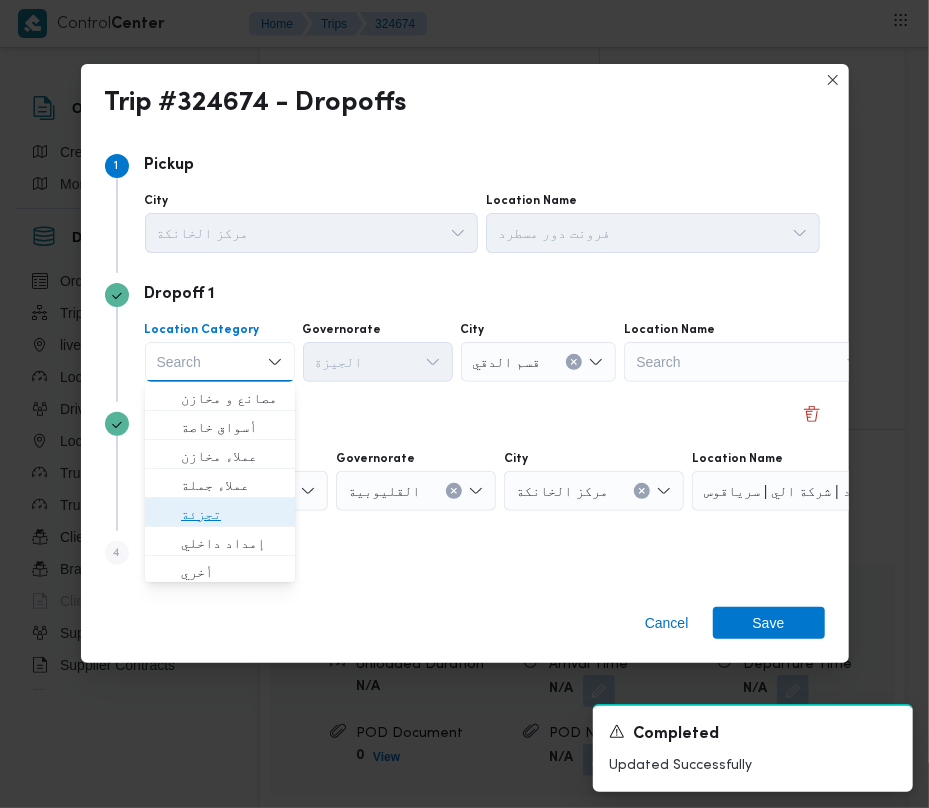 click on "تجزئة" at bounding box center [232, 514] 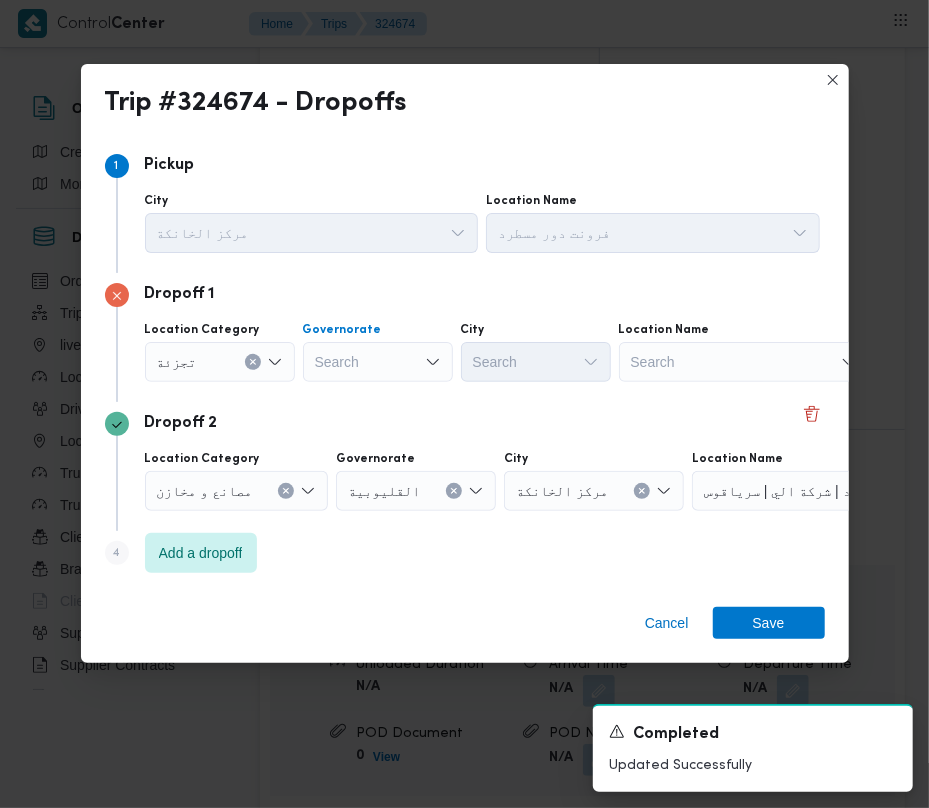 click on "Search" at bounding box center (378, 362) 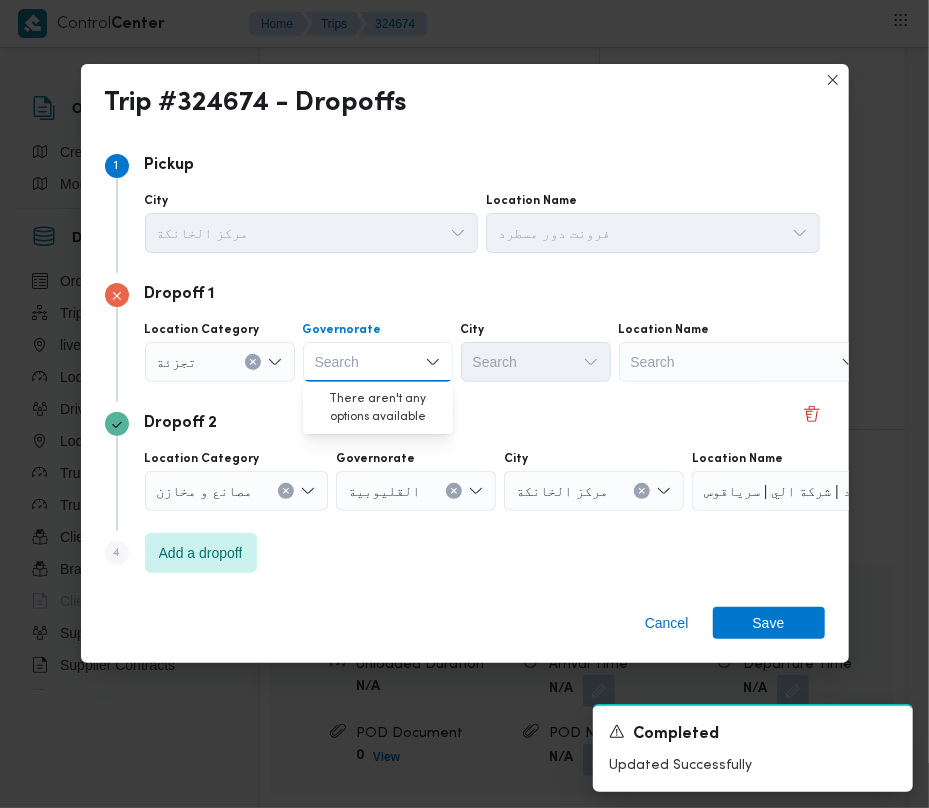 paste on "[GEOGRAPHIC_DATA]" 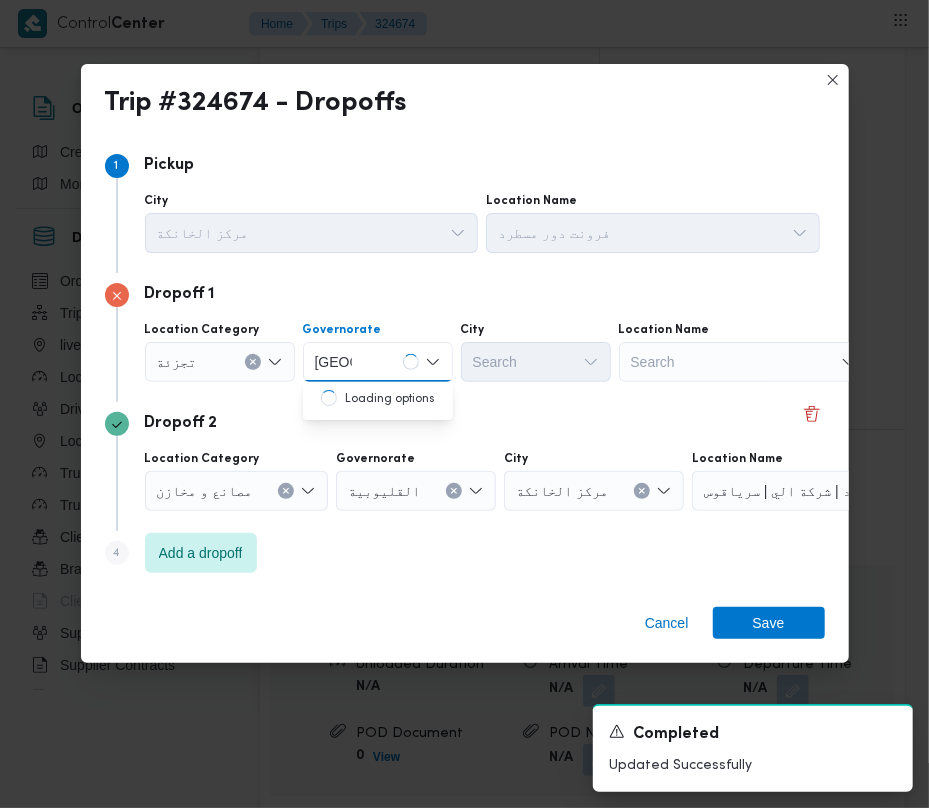 type on "[GEOGRAPHIC_DATA]" 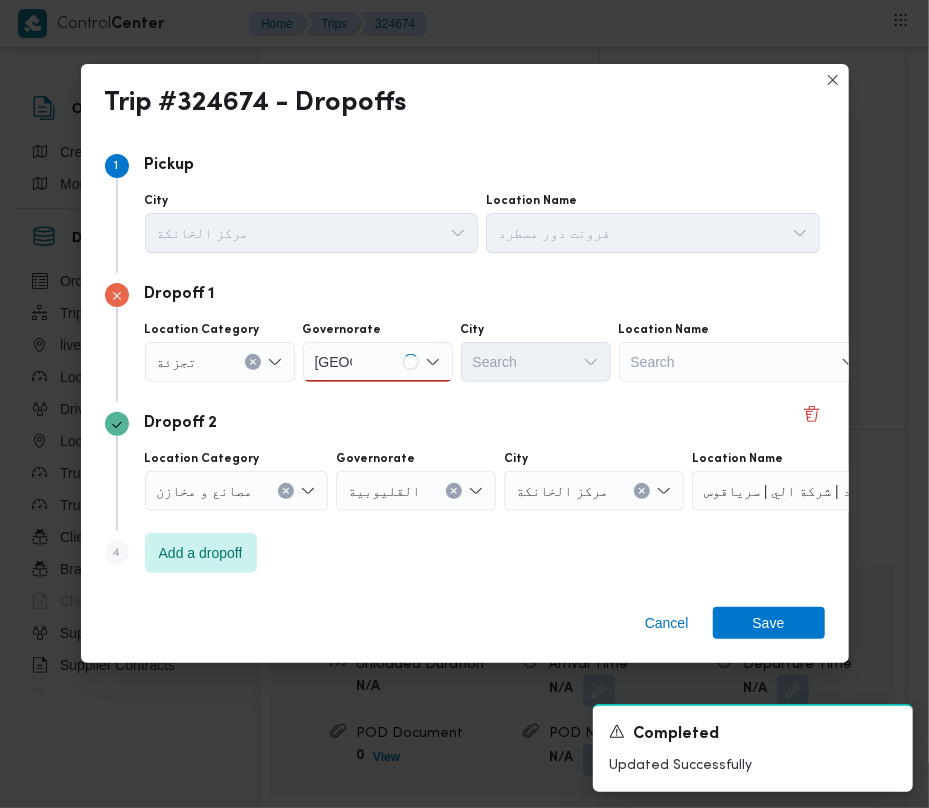 click on "[GEOGRAPHIC_DATA] [GEOGRAPHIC_DATA]" at bounding box center [378, 362] 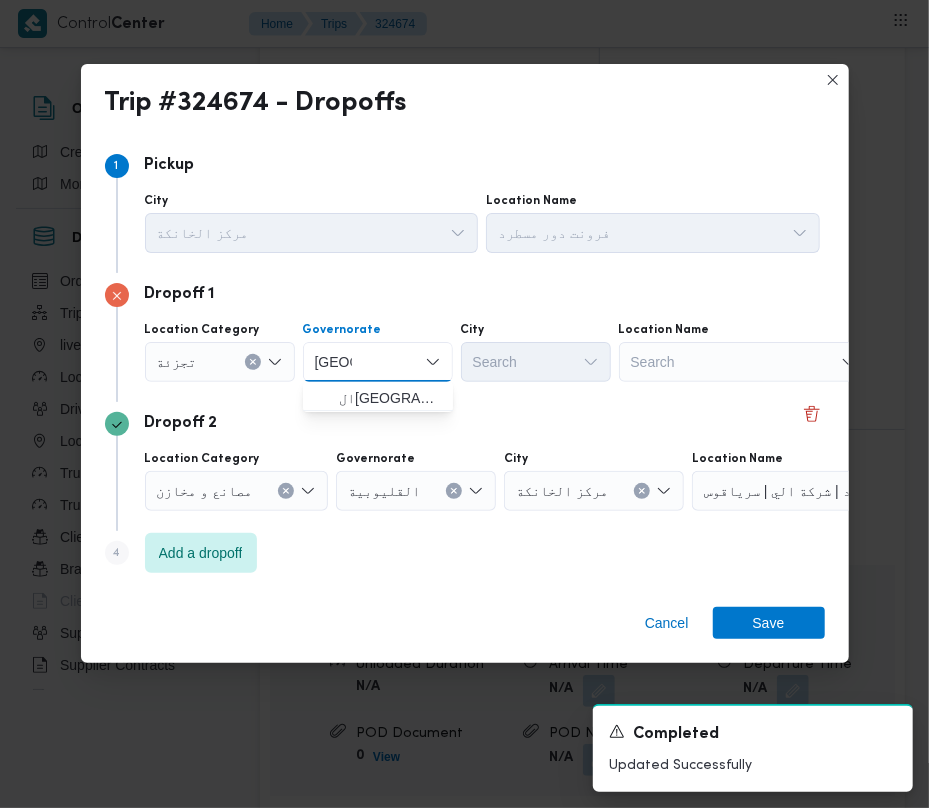 click on "ال[GEOGRAPHIC_DATA]" at bounding box center (390, 398) 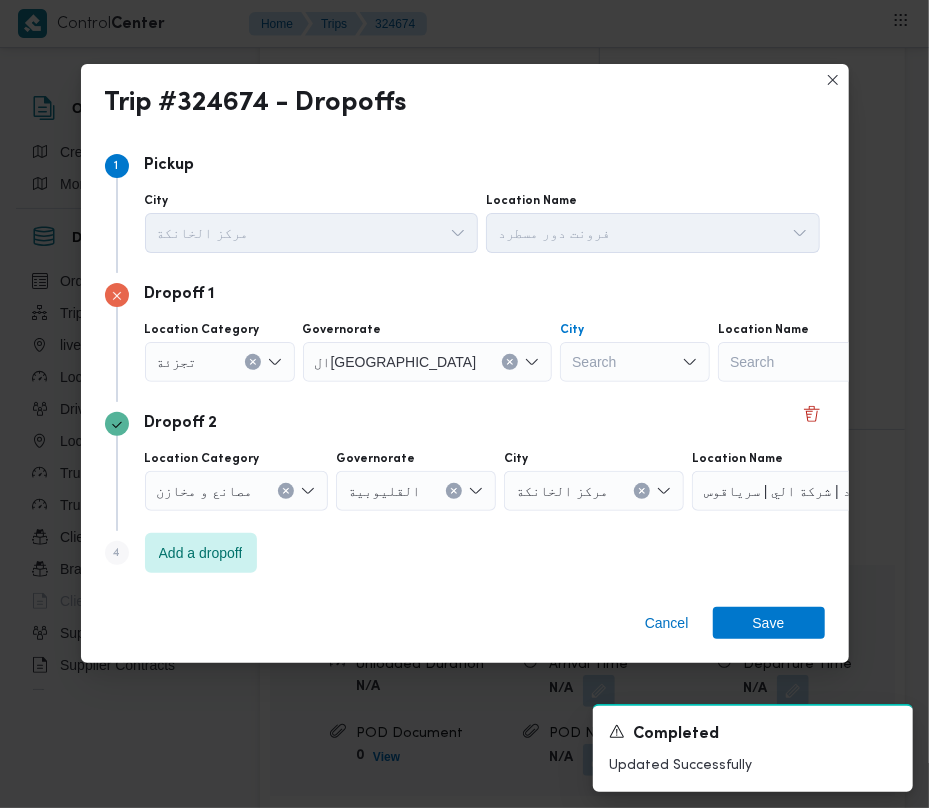 click on "Search" at bounding box center (635, 362) 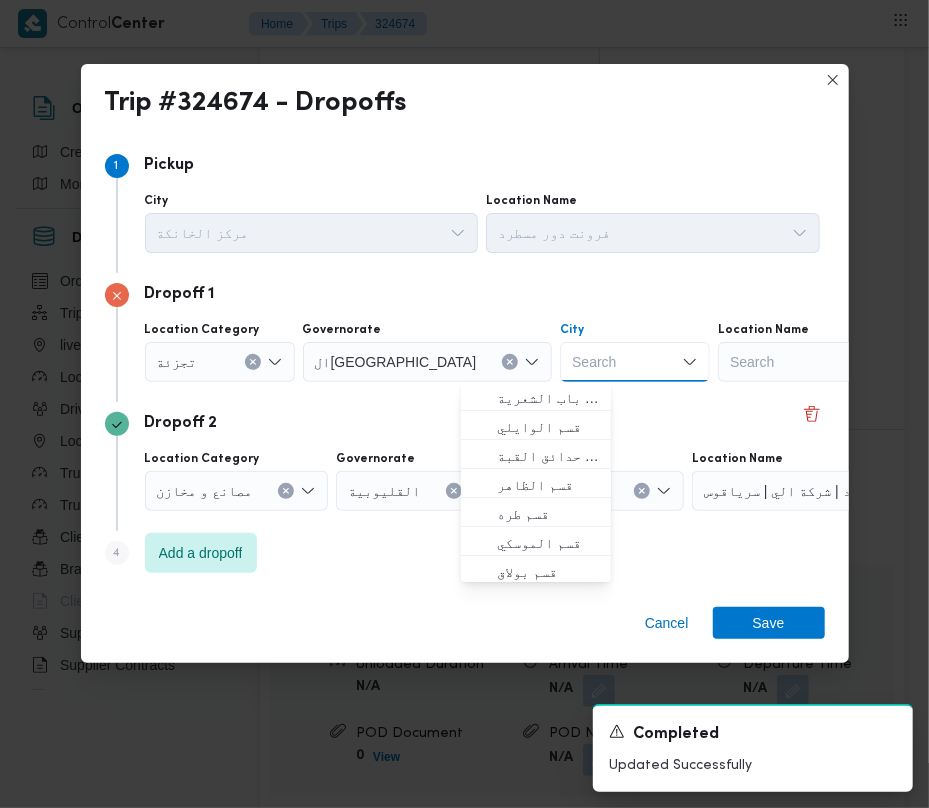 paste on "[GEOGRAPHIC_DATA]" 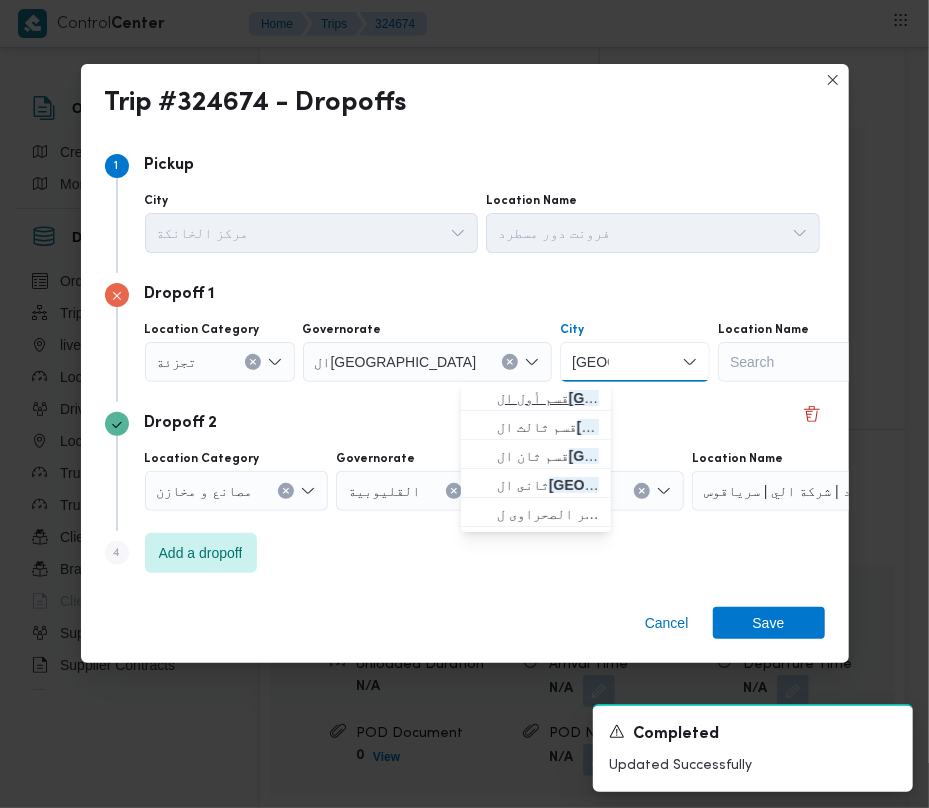 type on "[GEOGRAPHIC_DATA]" 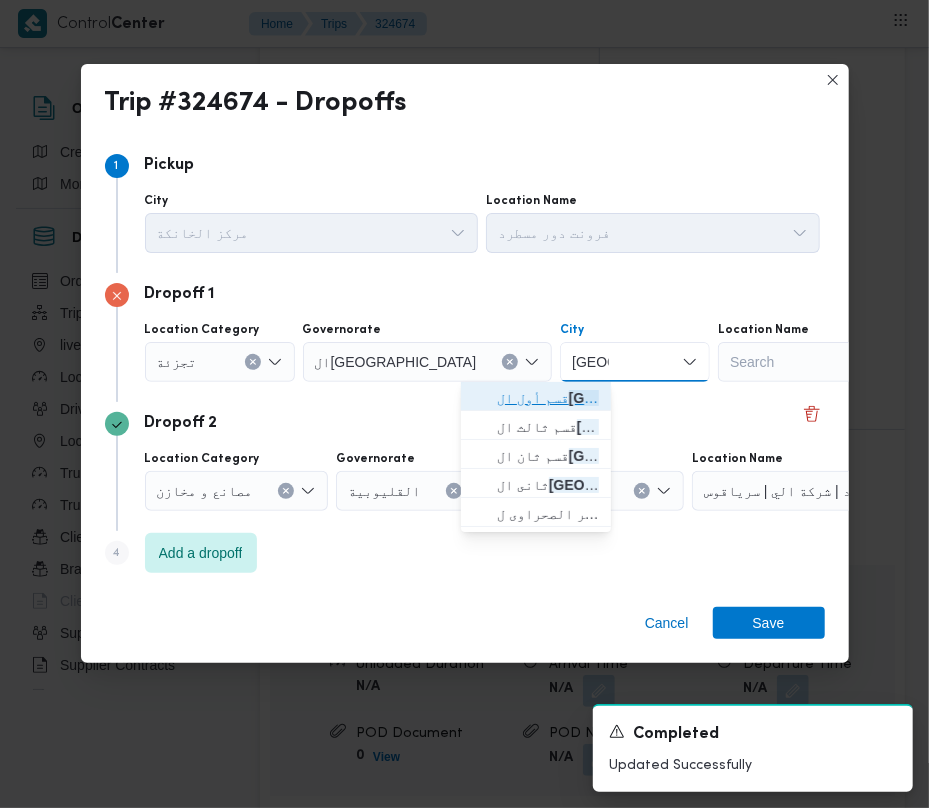 click on "قسم أول ال قاهرة  الجديدة" at bounding box center (548, 398) 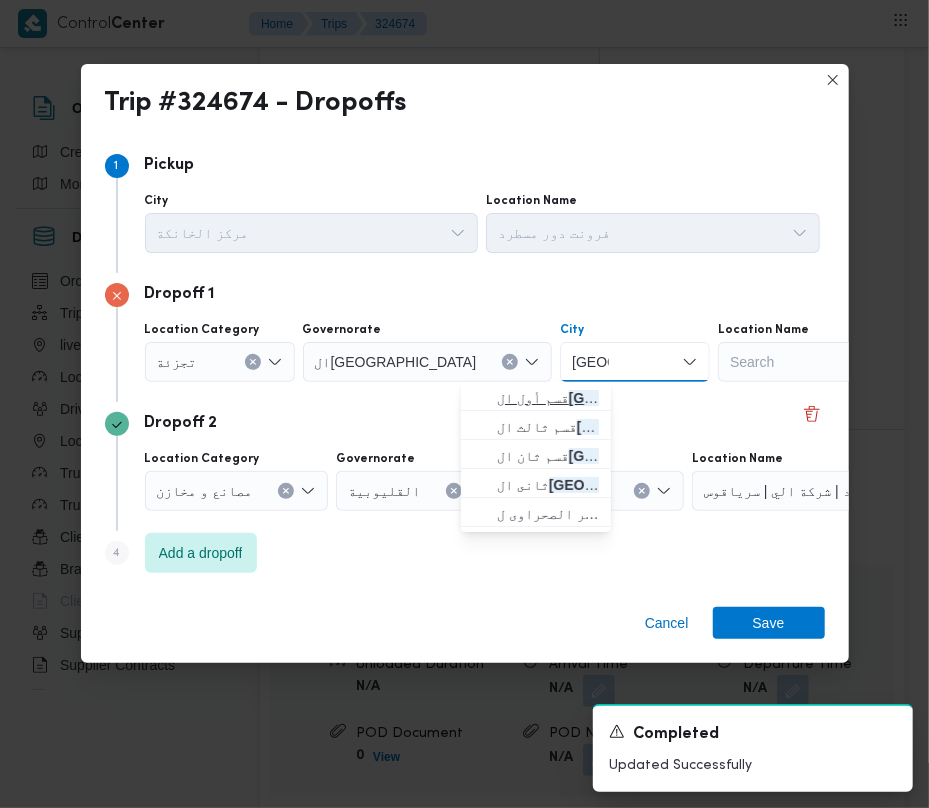 type 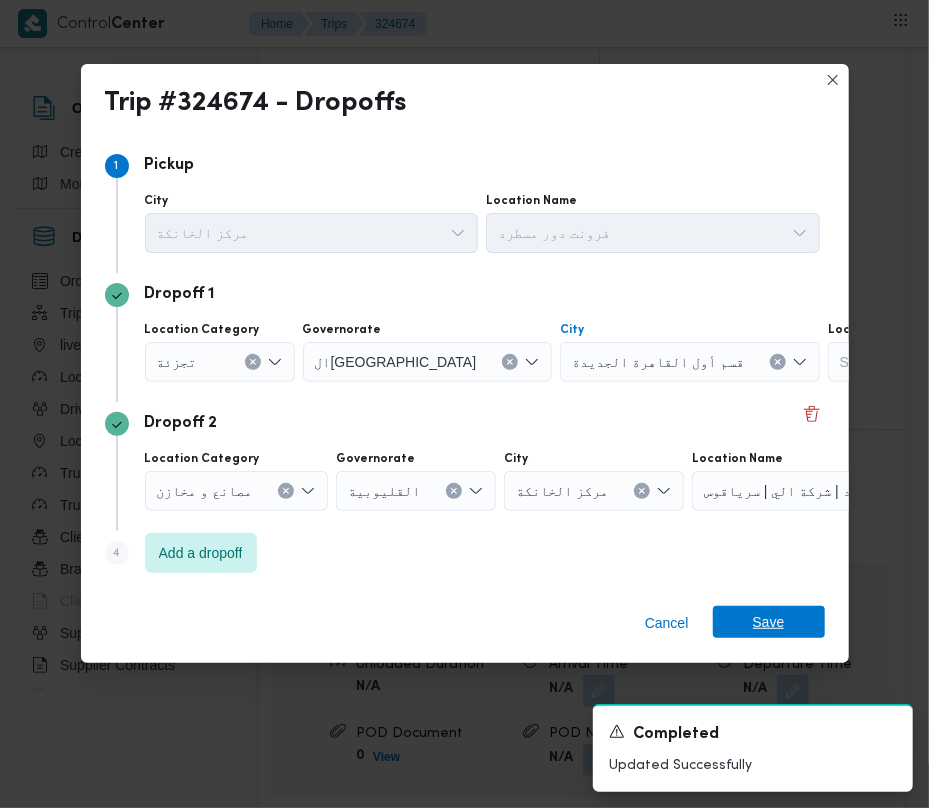 click on "Save" at bounding box center [769, 622] 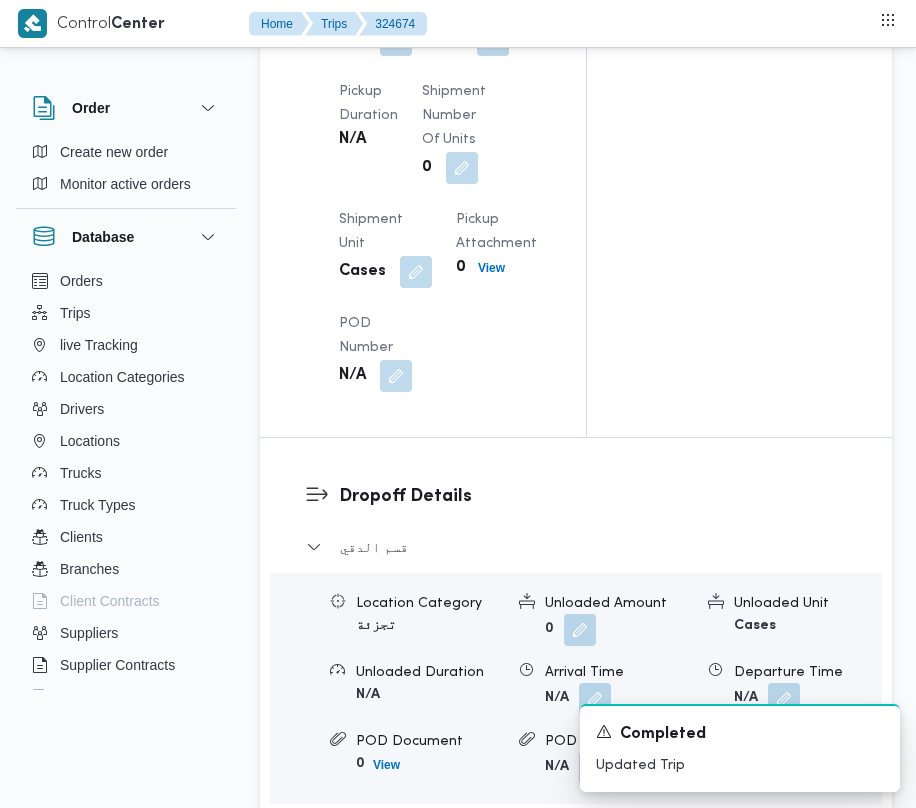 scroll, scrollTop: 2557, scrollLeft: 0, axis: vertical 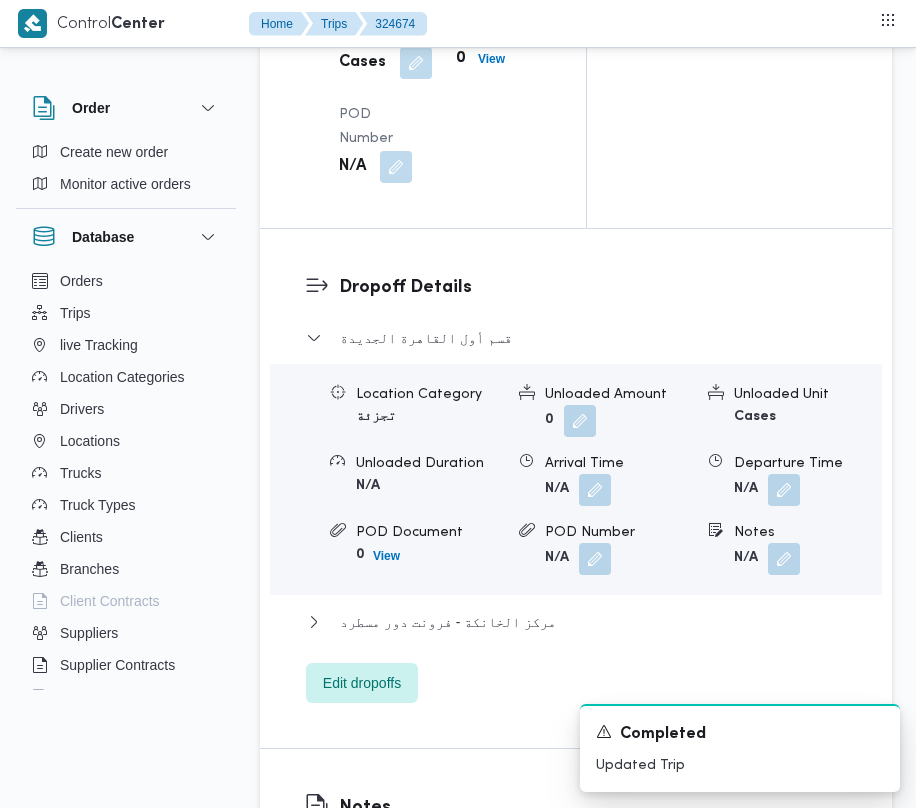 click at bounding box center (779, 559) 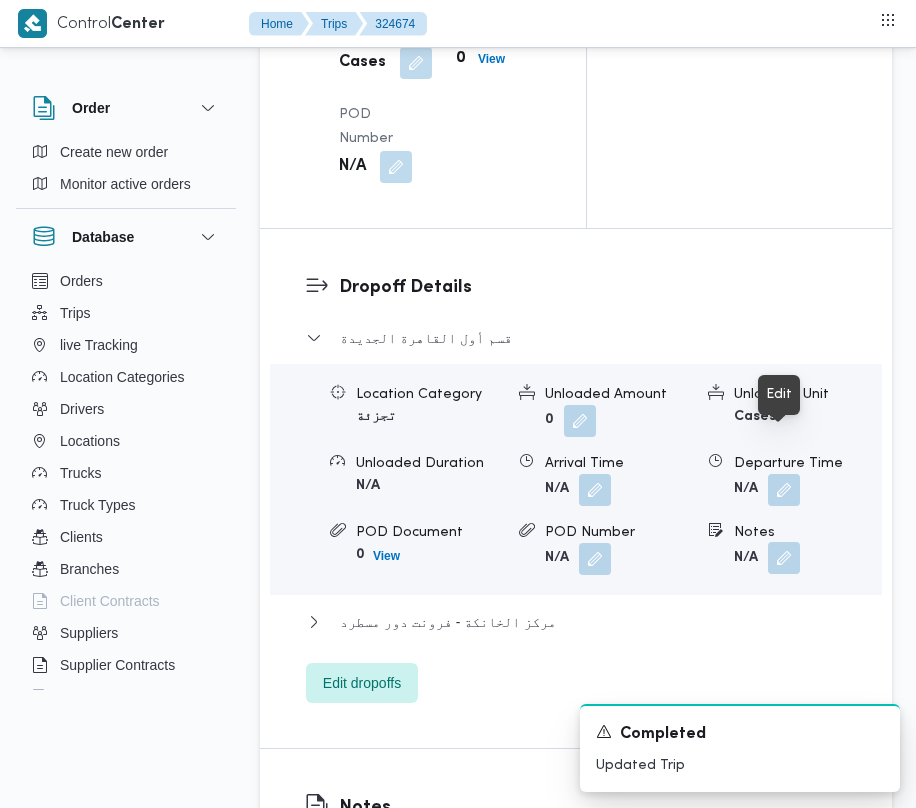 click at bounding box center (784, 558) 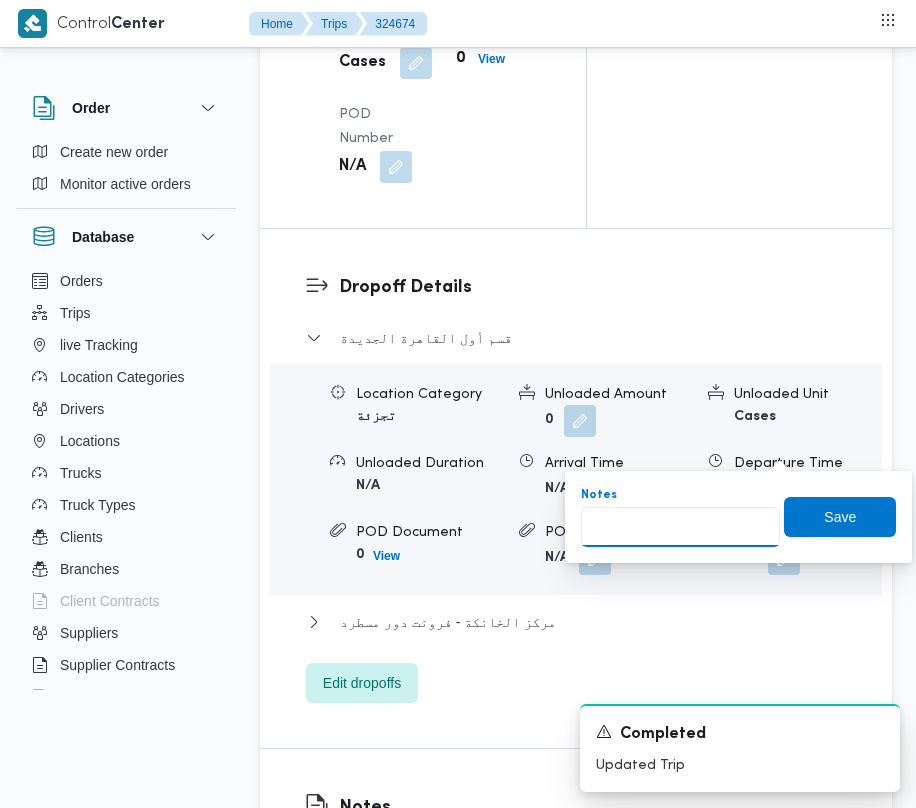 click on "Notes" at bounding box center (680, 527) 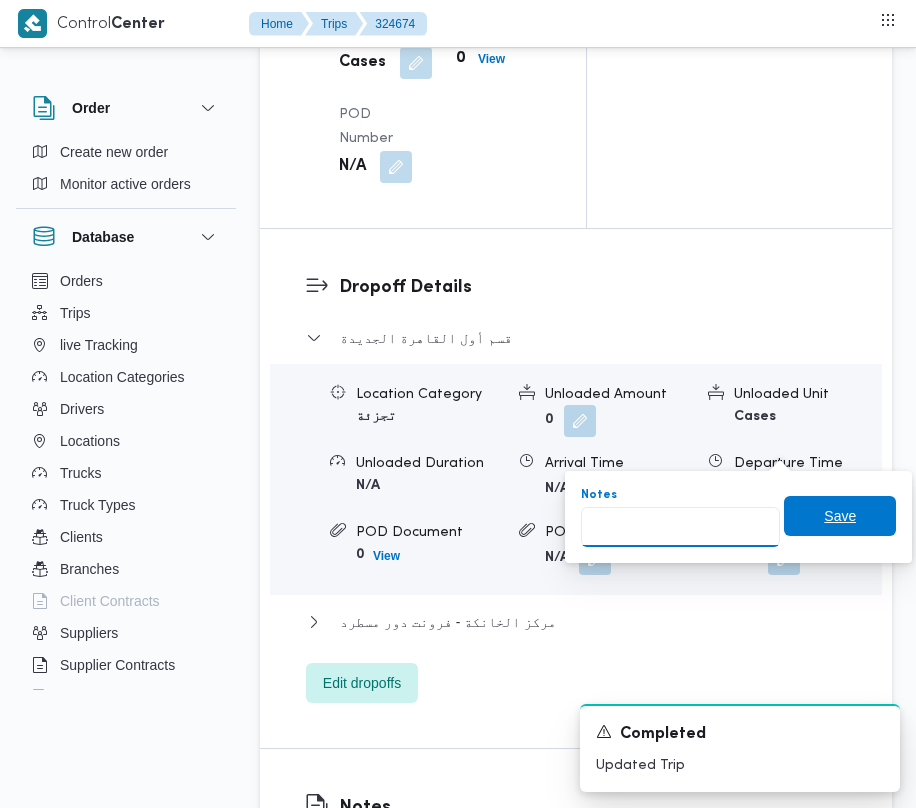paste on "تجمع" 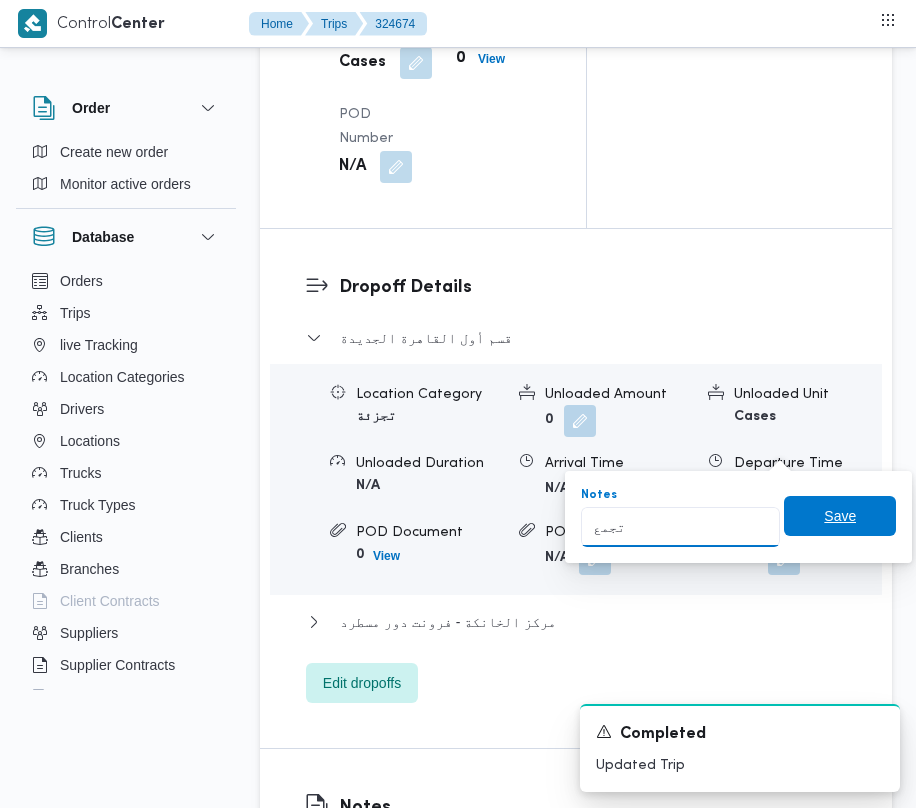type on "تجمع" 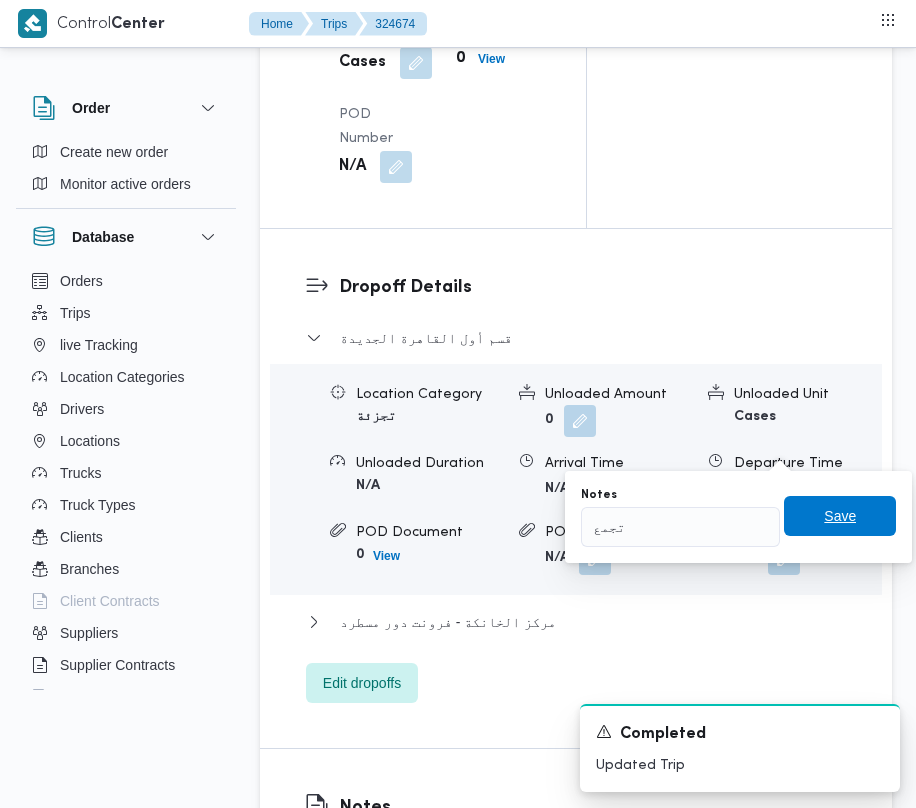 click on "Save" at bounding box center [840, 516] 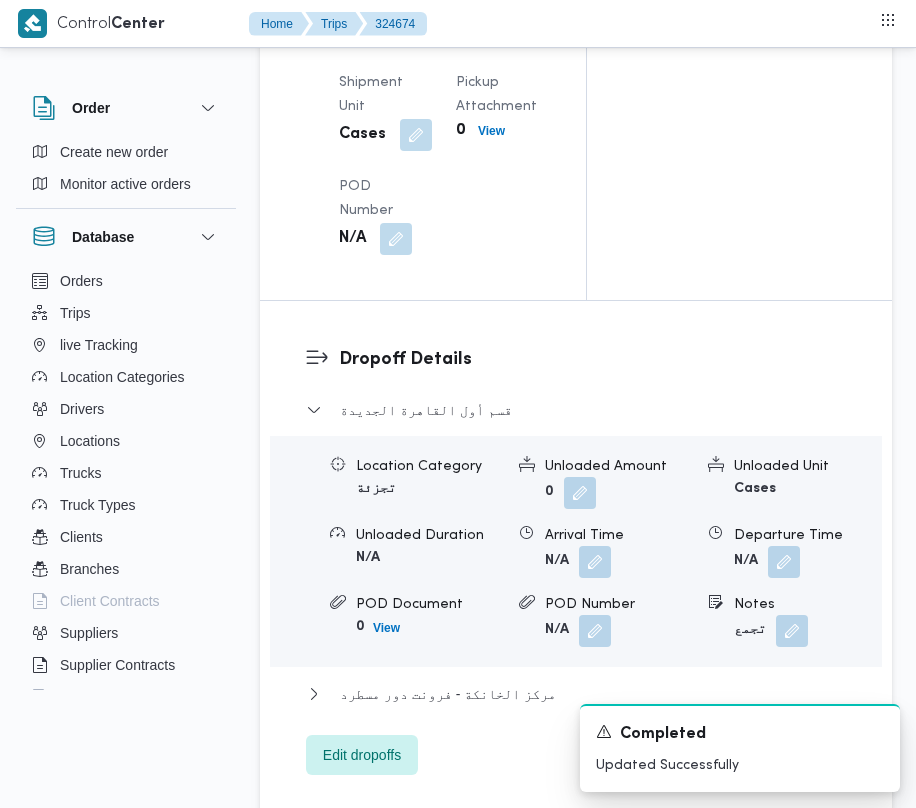 scroll, scrollTop: 2060, scrollLeft: 0, axis: vertical 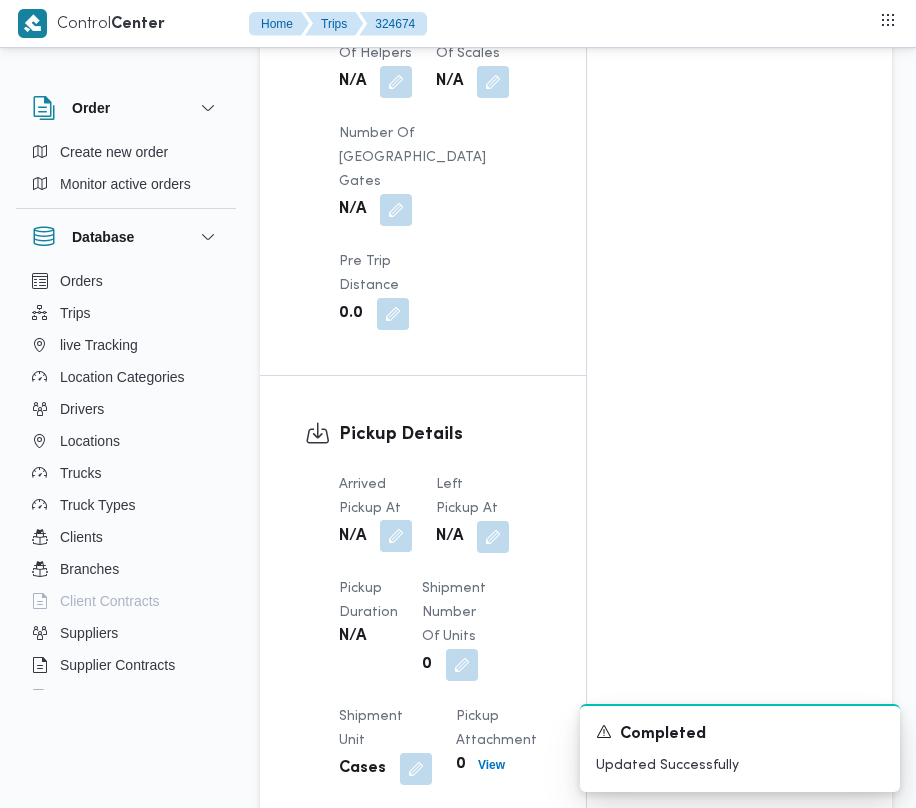 click at bounding box center (396, 536) 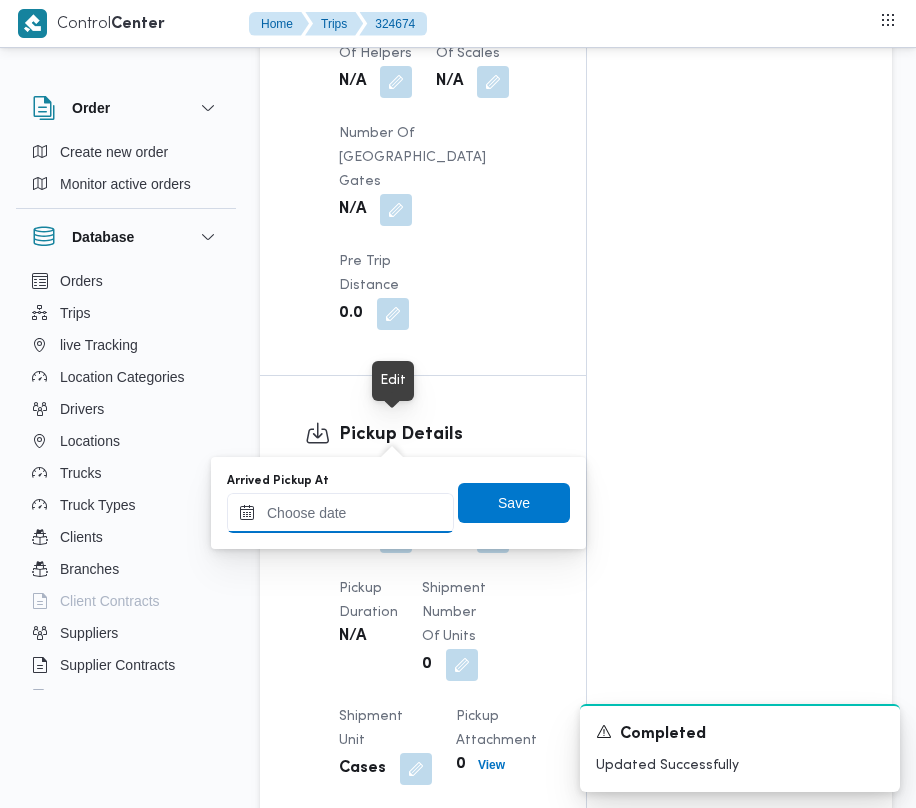 click on "Arrived Pickup At" at bounding box center (340, 513) 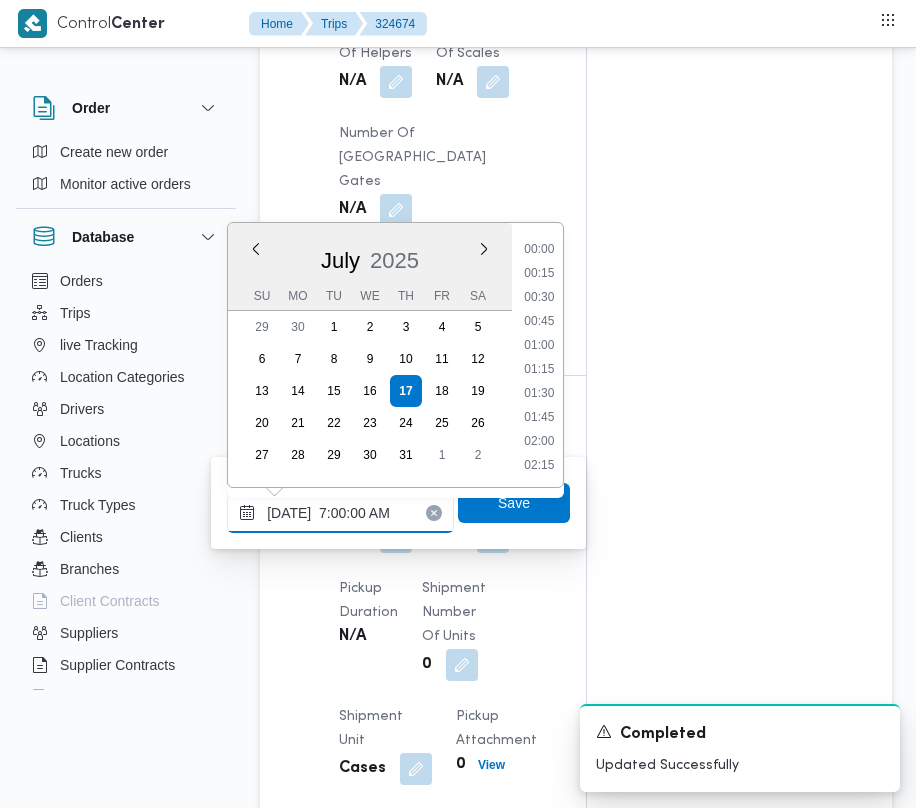scroll, scrollTop: 672, scrollLeft: 0, axis: vertical 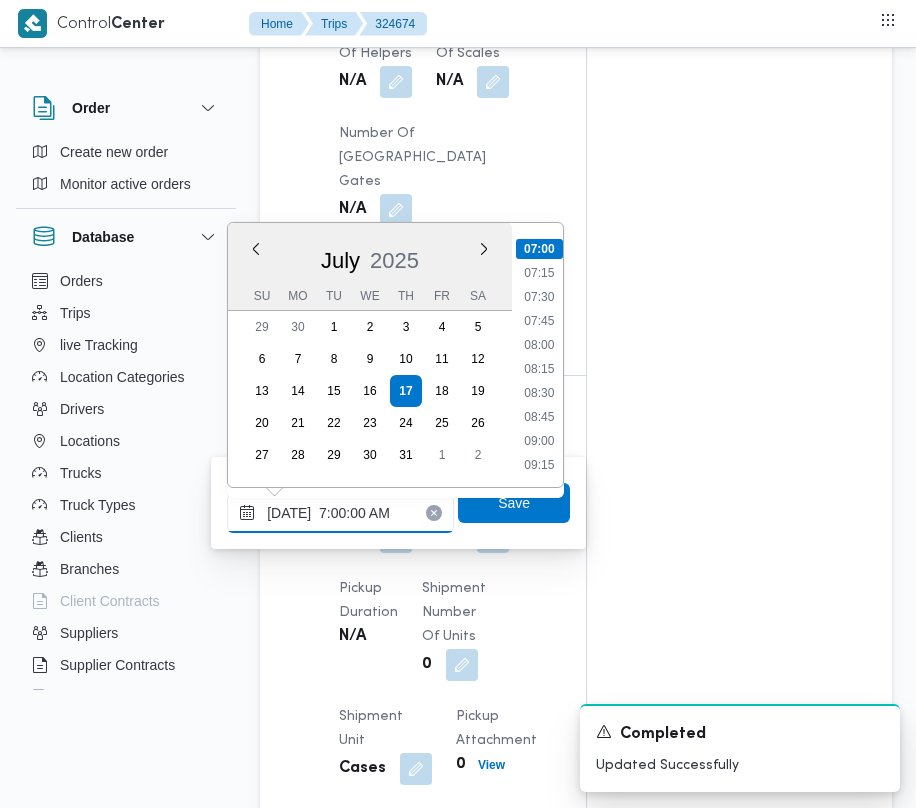 click on "17/7/2025  7:00:00 AM" at bounding box center (340, 513) 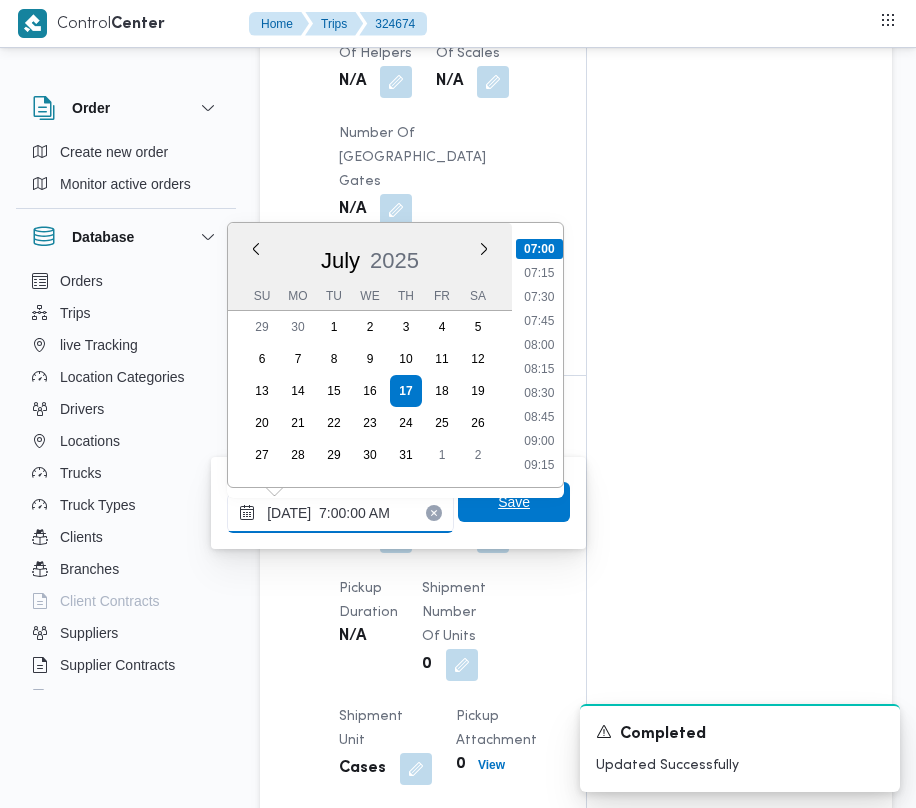 paste on "9" 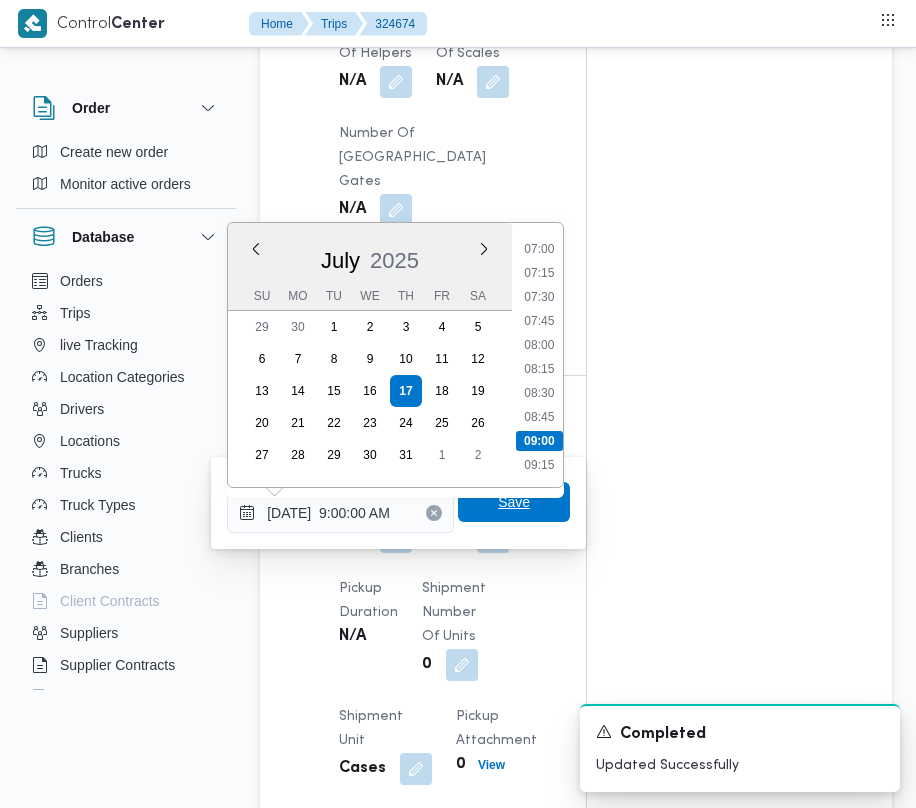type on "[DATE] 09:00" 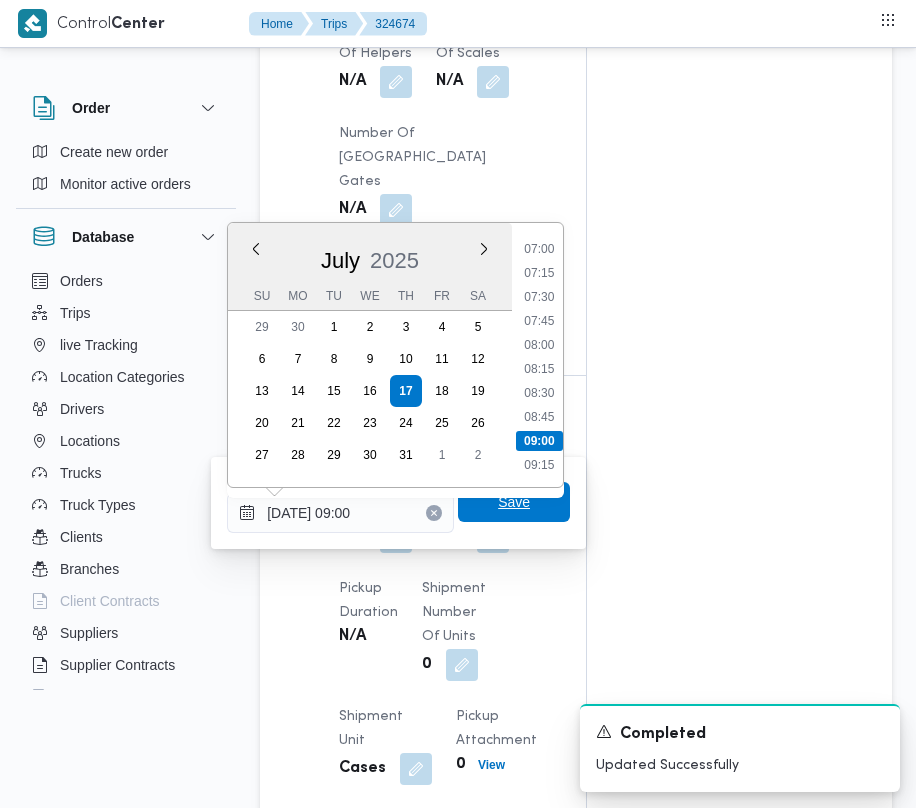 click on "Save" at bounding box center (514, 502) 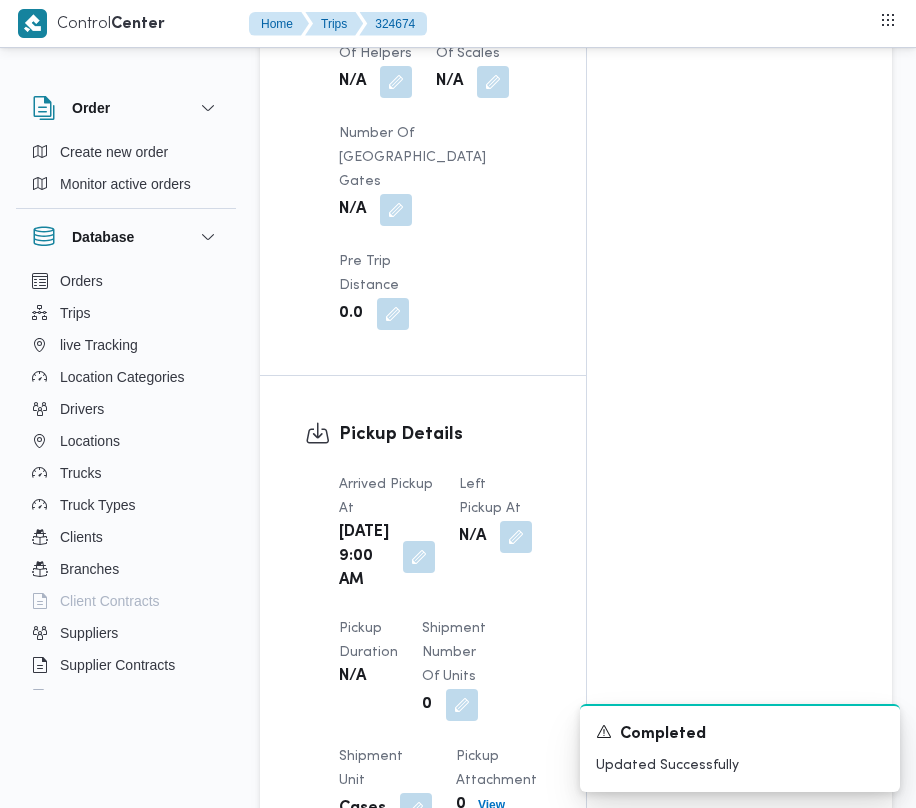 click on "N/A" at bounding box center [495, 537] 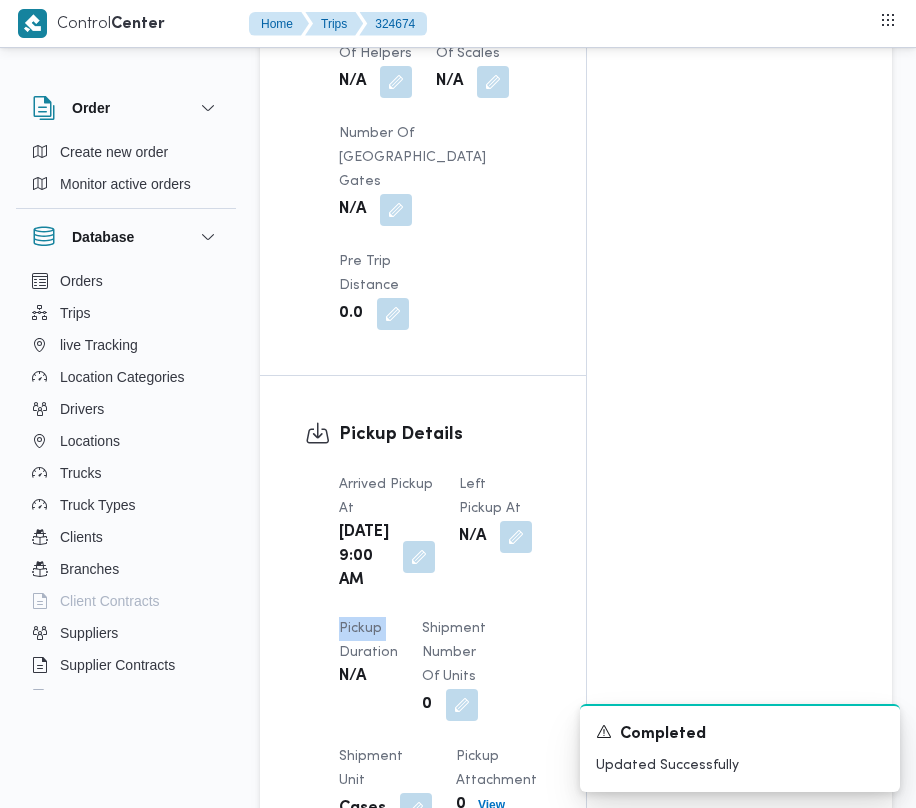 click on "N/A" at bounding box center [495, 537] 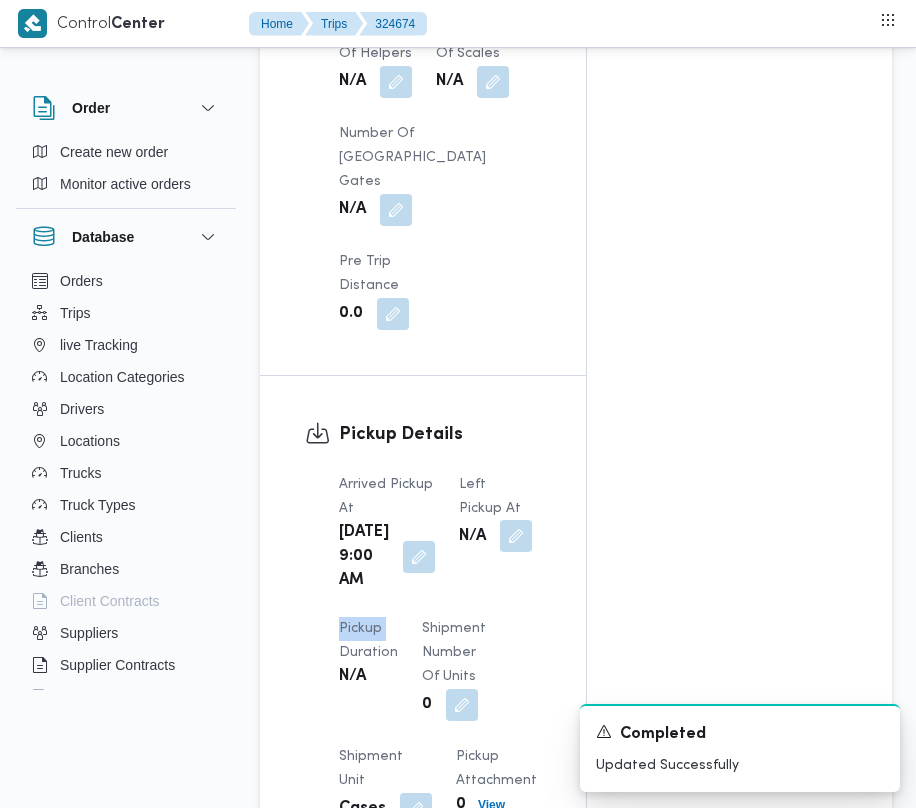 click at bounding box center [516, 536] 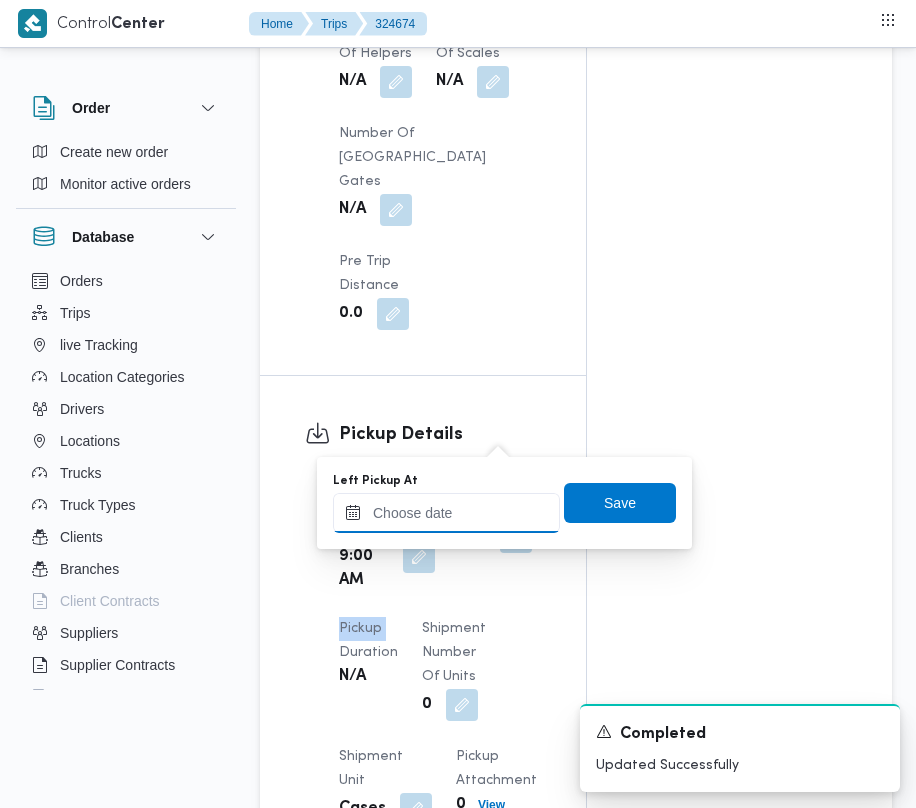 click on "Left Pickup At" at bounding box center [446, 513] 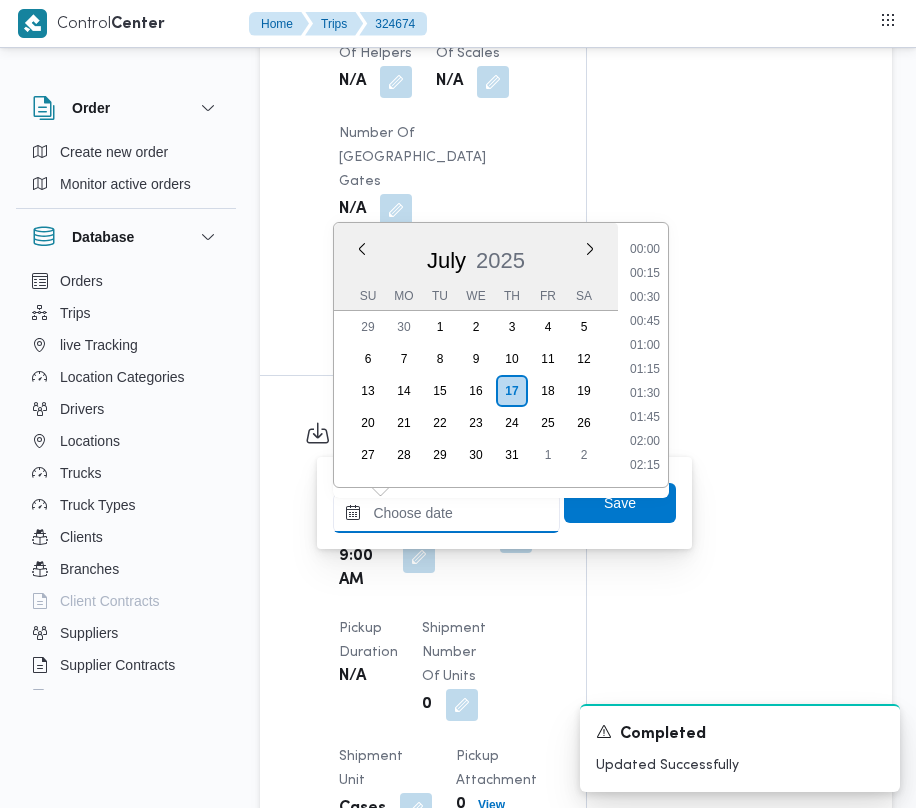 scroll, scrollTop: 1105, scrollLeft: 0, axis: vertical 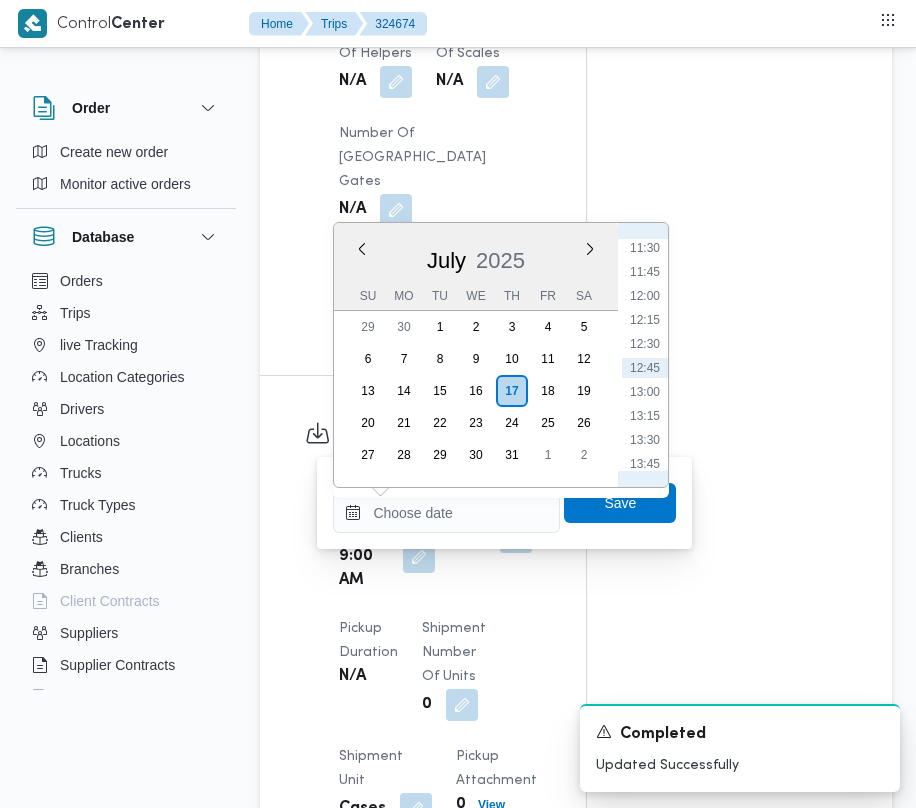 click on "12:00" at bounding box center [645, 296] 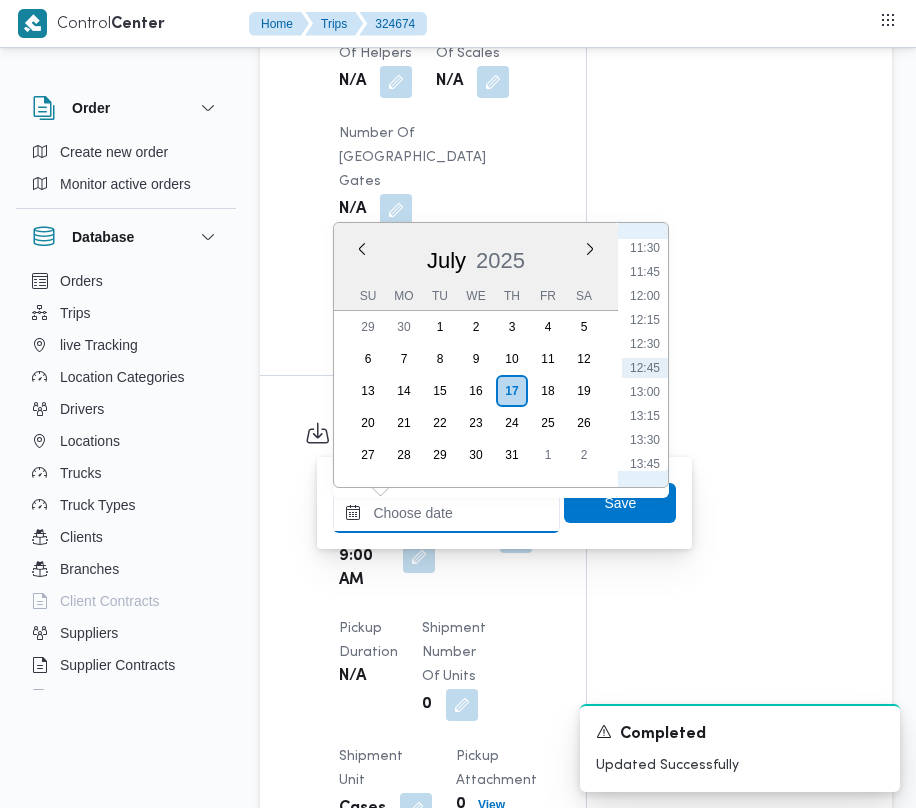 type on "[DATE] 12:00" 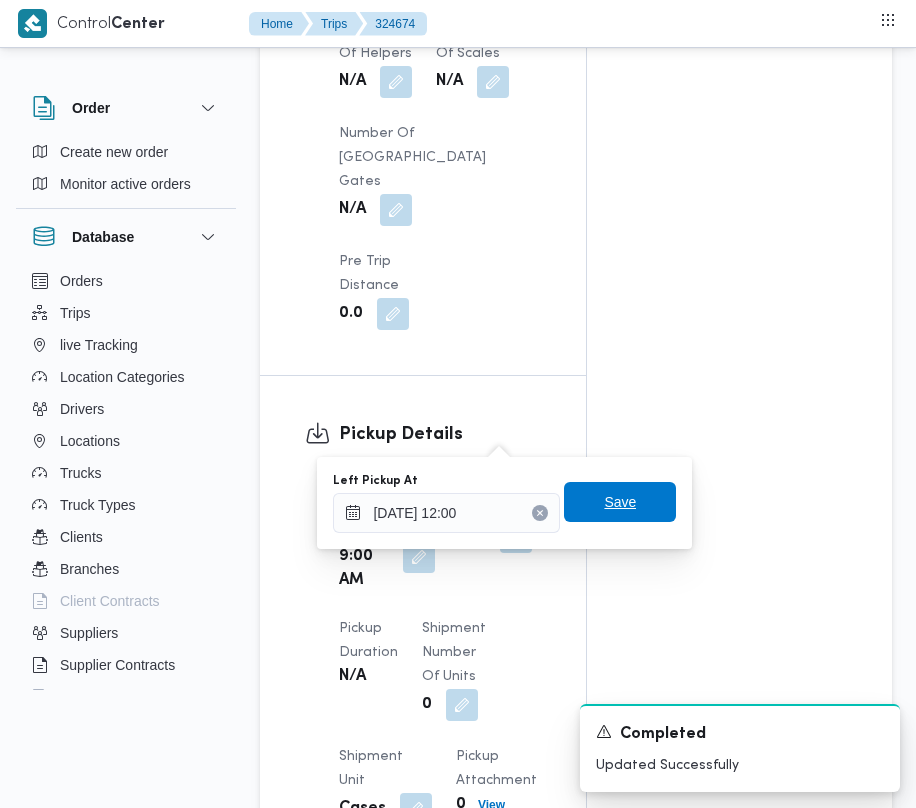 click on "Save" at bounding box center (620, 502) 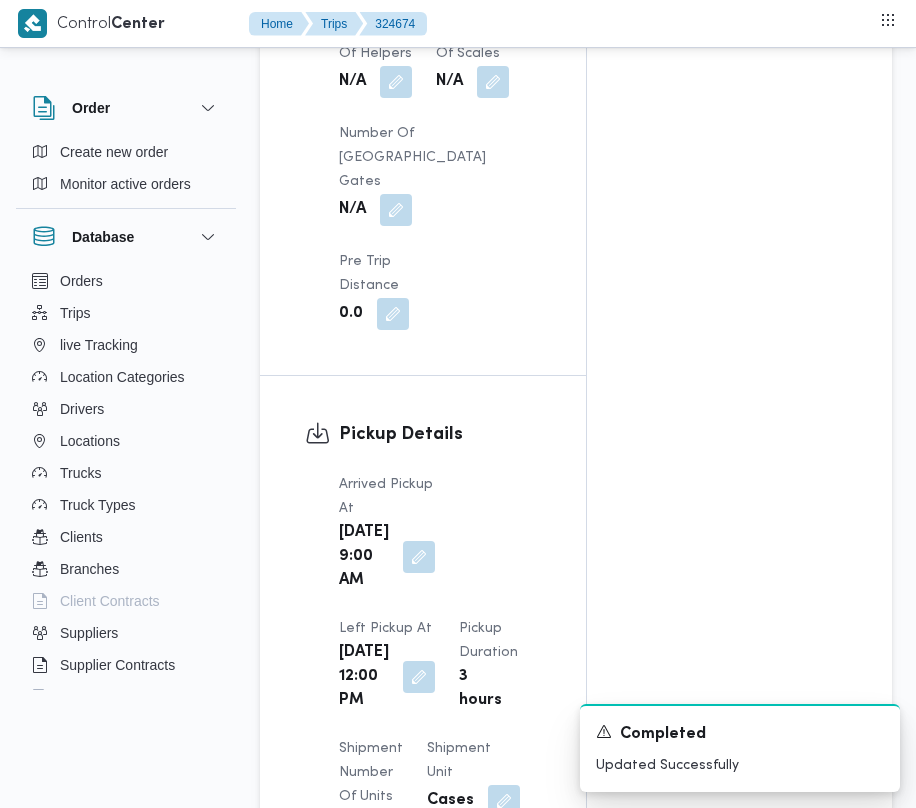 click on "Assignees Checklist Dropoffs details entered Driver Assigned Truck Assigned Documents for pickup Documents for dropoff Confirmed Data" at bounding box center [739, -340] 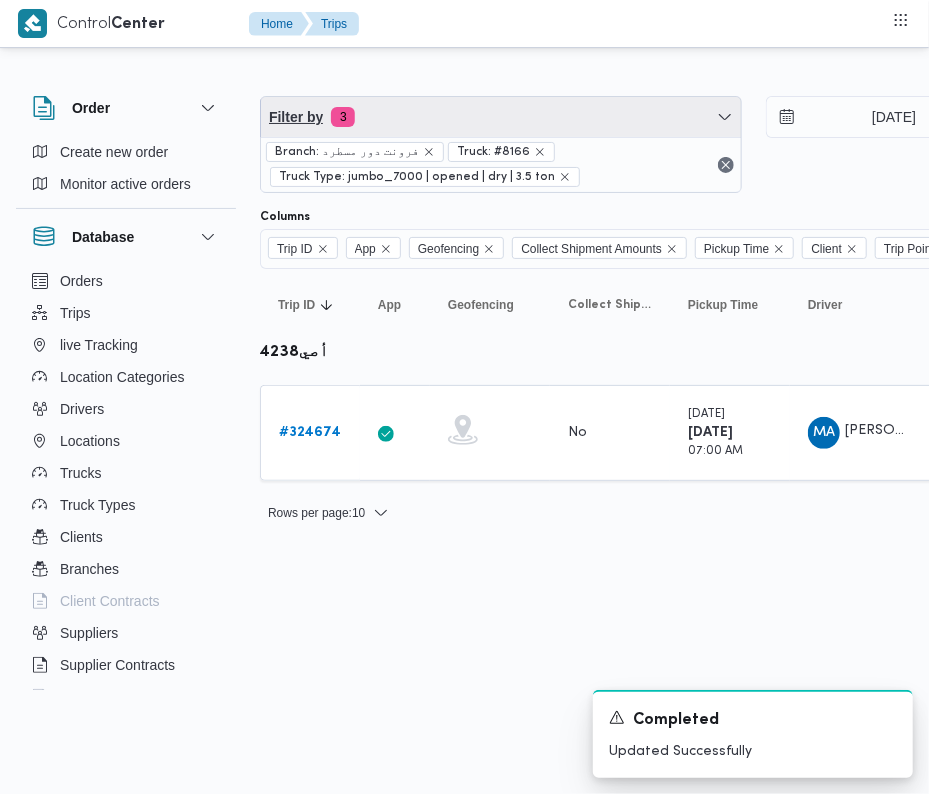 drag, startPoint x: 561, startPoint y: 109, endPoint x: 558, endPoint y: 122, distance: 13.341664 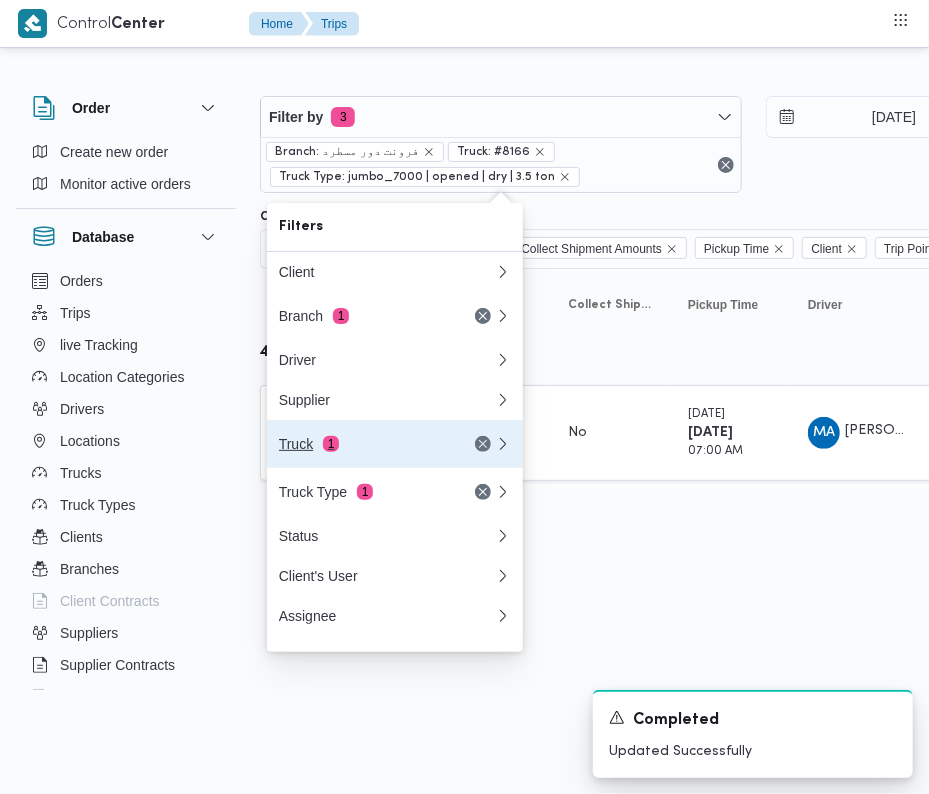 click on "1" at bounding box center (331, 444) 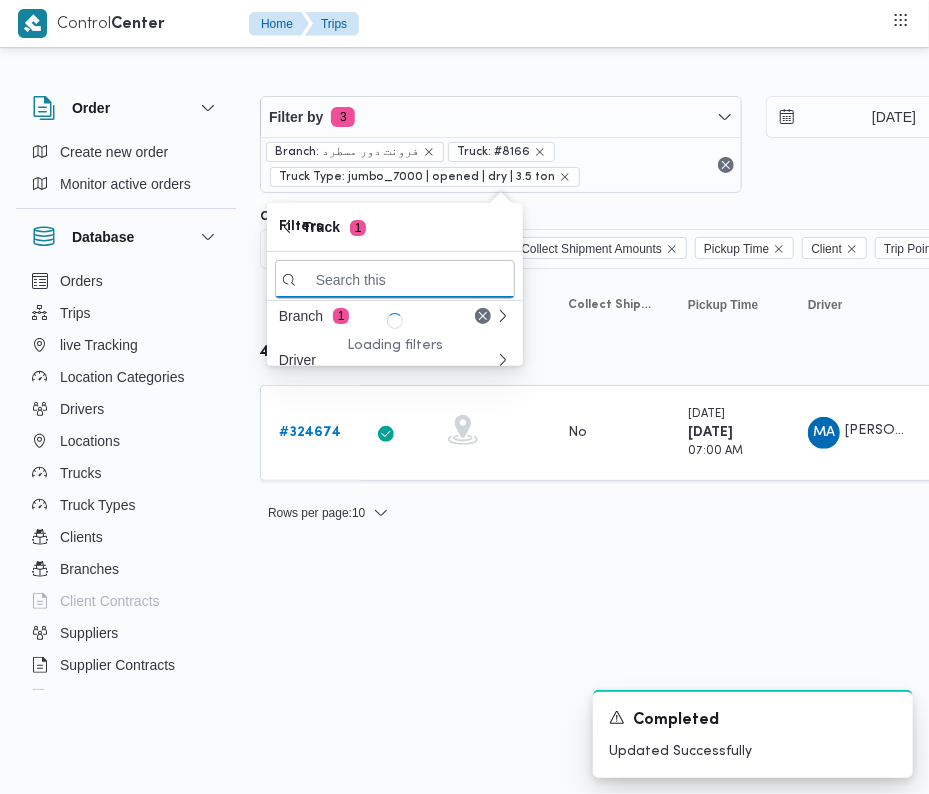 paste on "4217" 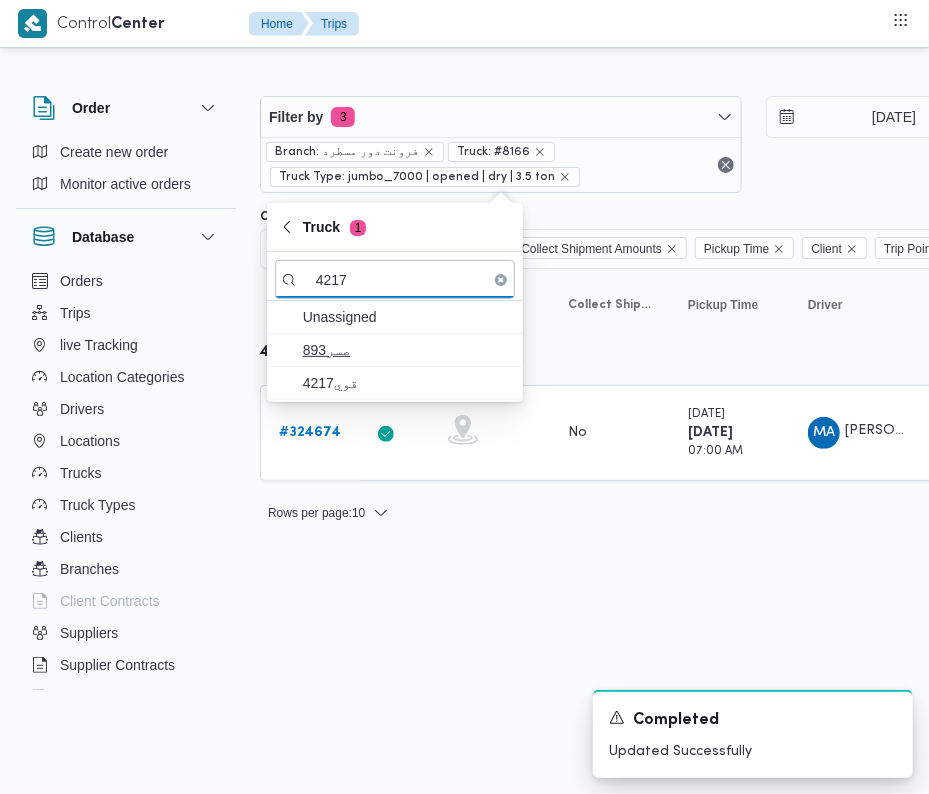 type on "4217" 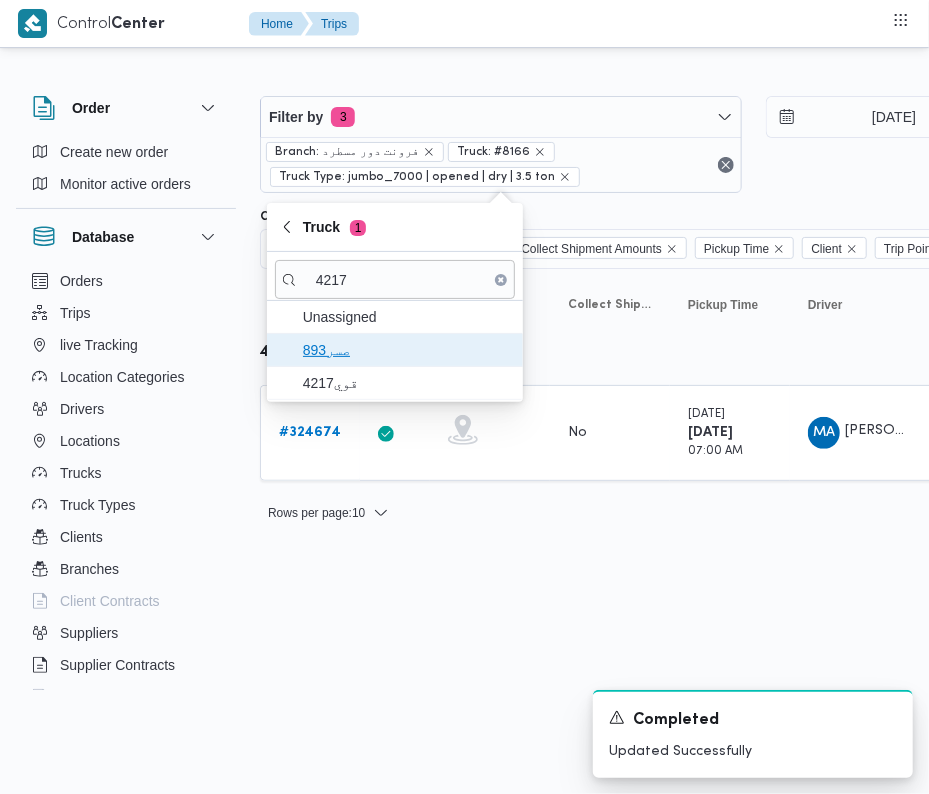 click on "893صسر" at bounding box center (407, 350) 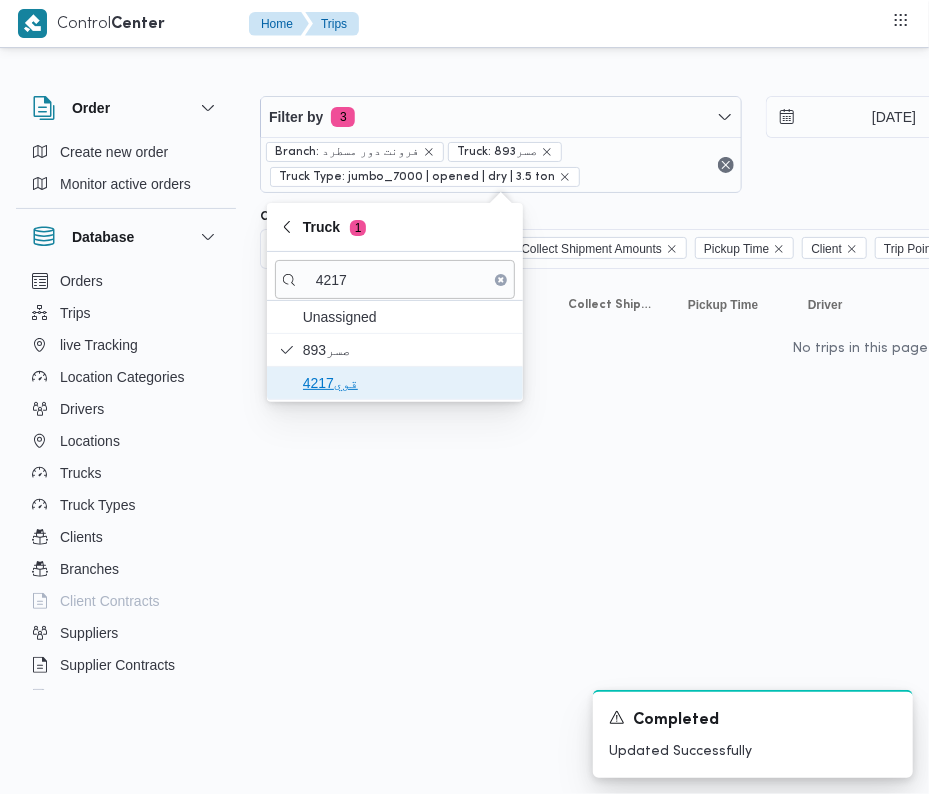 click on "قوي4217" at bounding box center [395, 383] 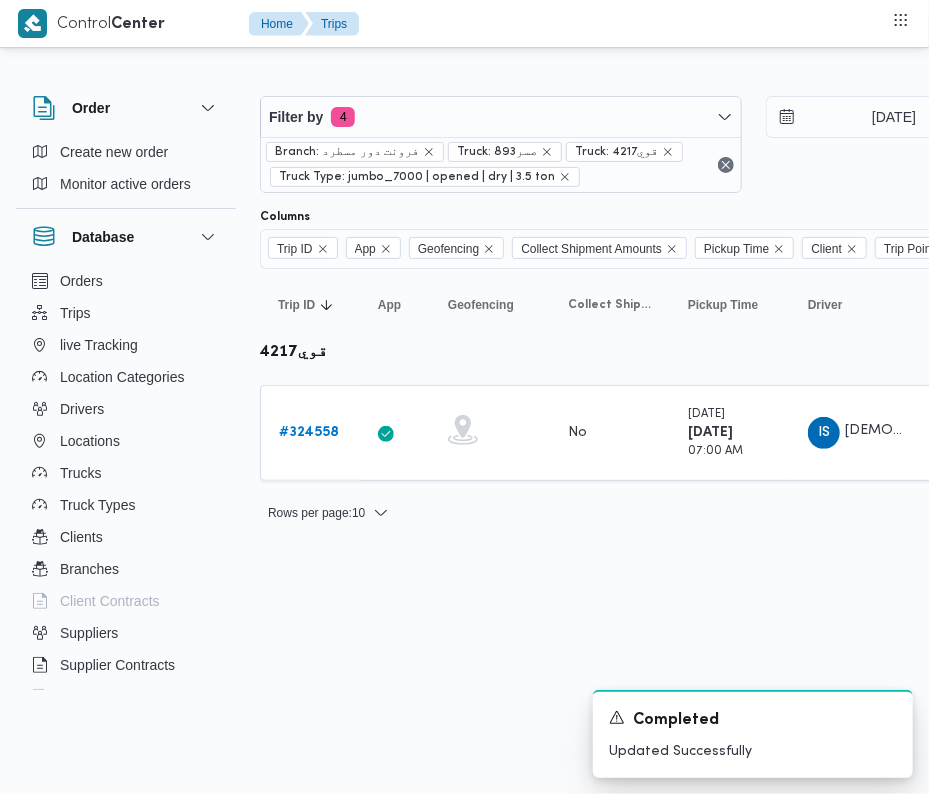 click on "Filter by 4 Branch: فرونت دور مسطرد Truck: 893صسر Truck: قوي4217 Truck Type: jumbo_7000 | opened | dry | 3.5 ton 17/7/2025 → 17/7/2025 Group By Truck Columns Trip ID App Geofencing Collect Shipment Amounts Pickup Time Client Trip Points Driver Supplier Truck Status Platform Sorting Trip ID Click to sort in ascending order App Click to sort in ascending order Geofencing Click to sort in ascending order Collect Shipment Amounts Pickup Time Click to sort in ascending order Client Click to sort in ascending order Trip Points Driver Click to sort in ascending order Supplier Click to sort in ascending order Truck Click to sort in ascending order Status Click to sort in ascending order Platform Click to sort in ascending order Actions قوي4217 Trip ID # 324558 App Geofencing Collect Shipment Amounts No Pickup Time Thursday 17/7/2025 07:00 AM   Client Frontdoor Trip Points فرونت دور مسطرد 01:09 AM فتح الله الرحاب  Driver IS Supplier MN Truck قوي4217 Status Arrived 1" at bounding box center [452, 301] 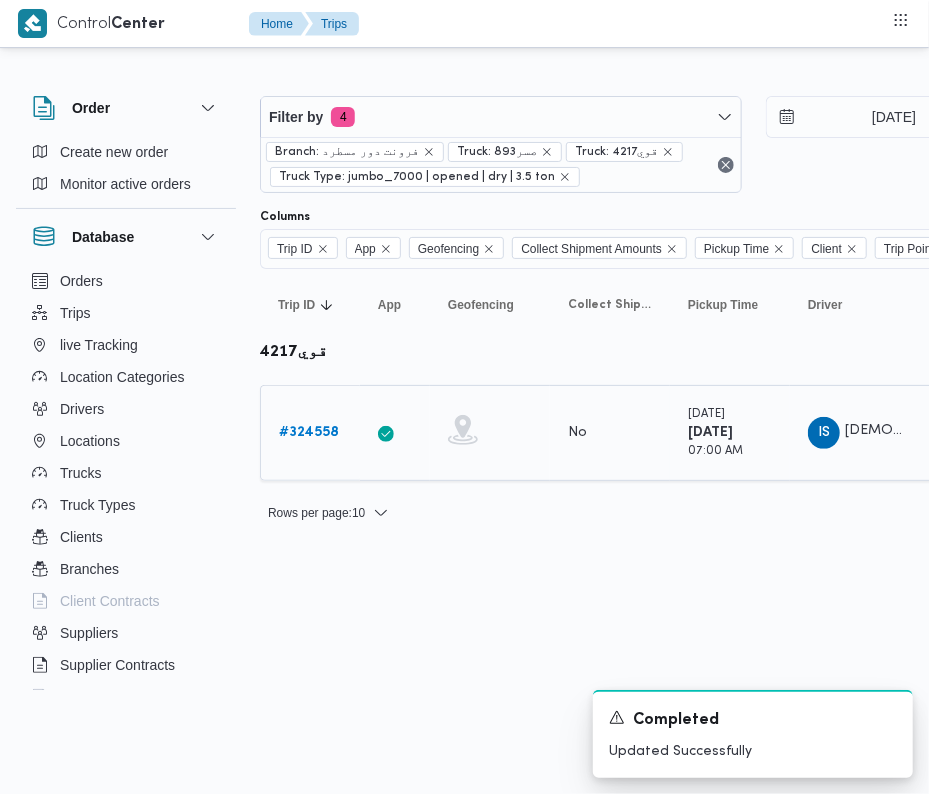 click on "# 324558" at bounding box center (309, 432) 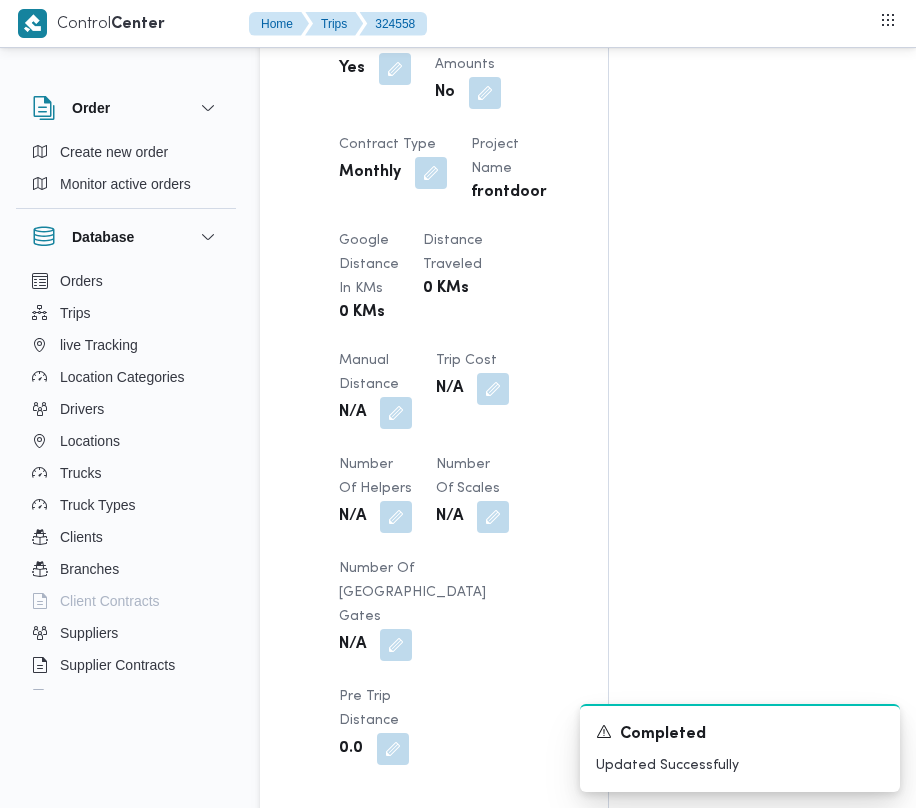 scroll, scrollTop: 2533, scrollLeft: 0, axis: vertical 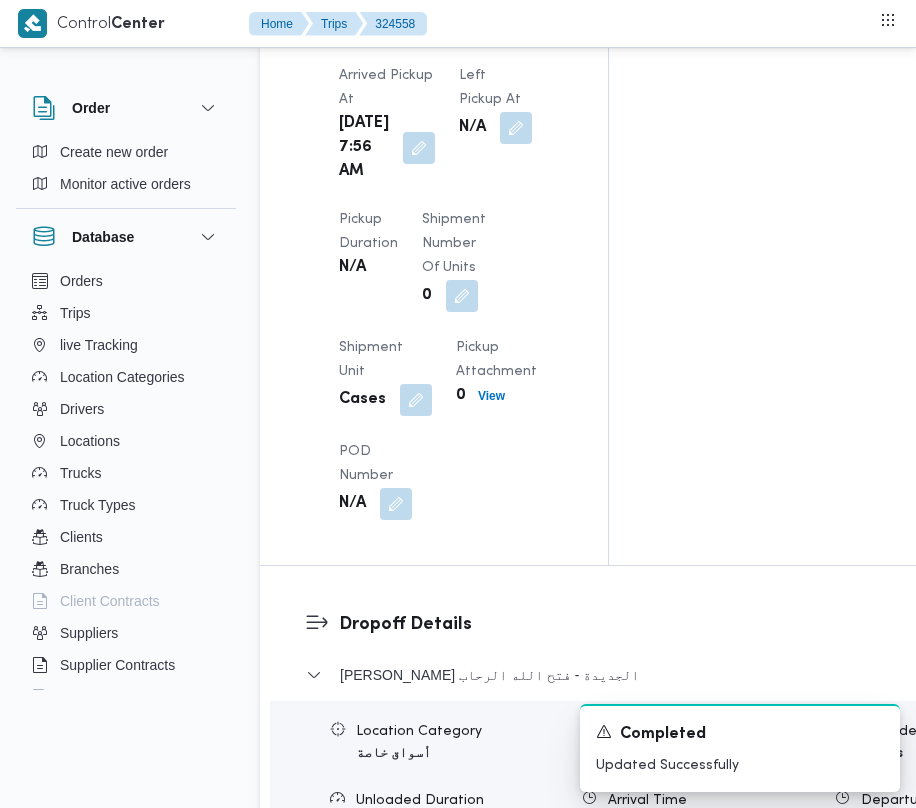 click on "Arrived Pickup At Thu, Jul 17, 2025 7:56 AM Left Pickup At N/A Pickup Duration N/A Shipment Number of Units 0 Shipment Unit Cases Pickup Attachment 0 View POD Number N/A" at bounding box center [451, 292] 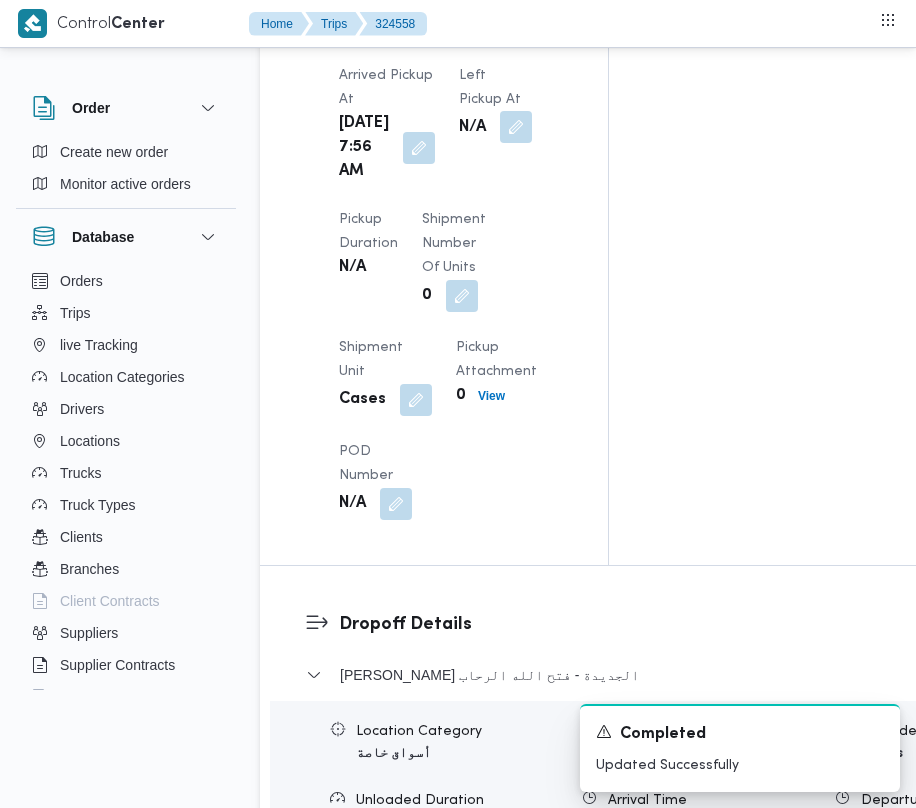 click at bounding box center (516, 127) 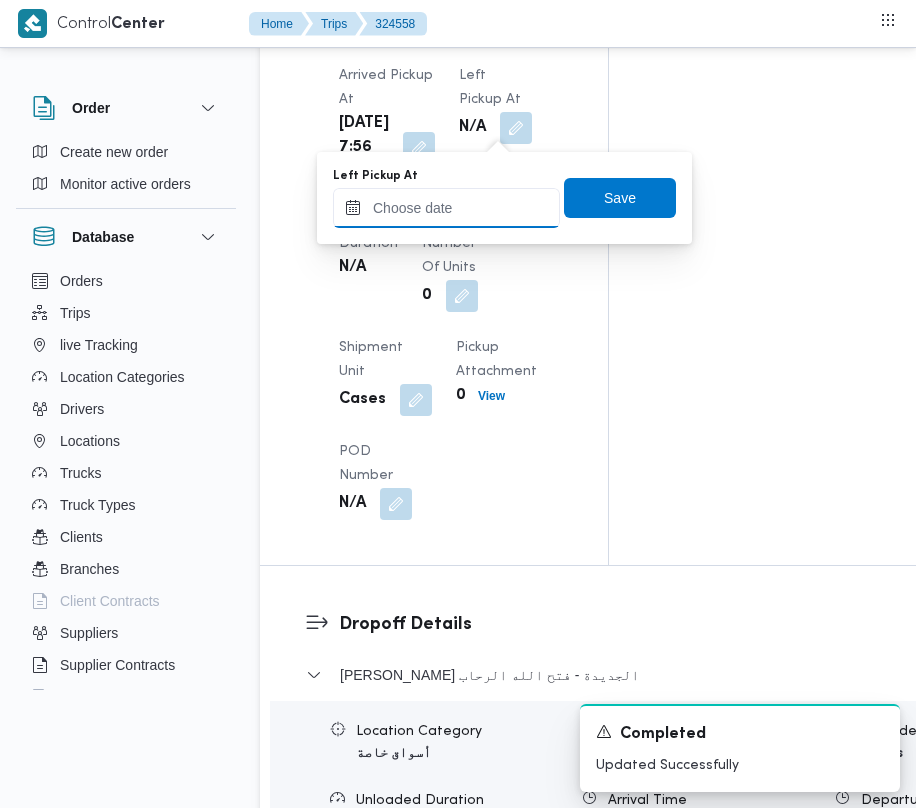 click on "Left Pickup At" at bounding box center [446, 208] 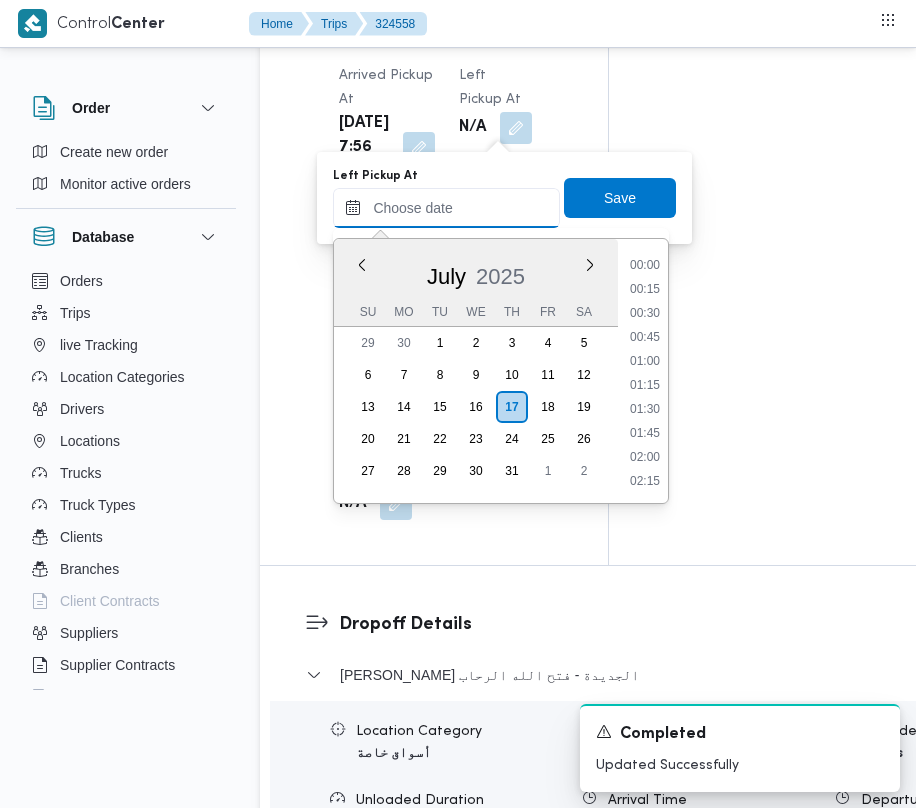 scroll, scrollTop: 1105, scrollLeft: 0, axis: vertical 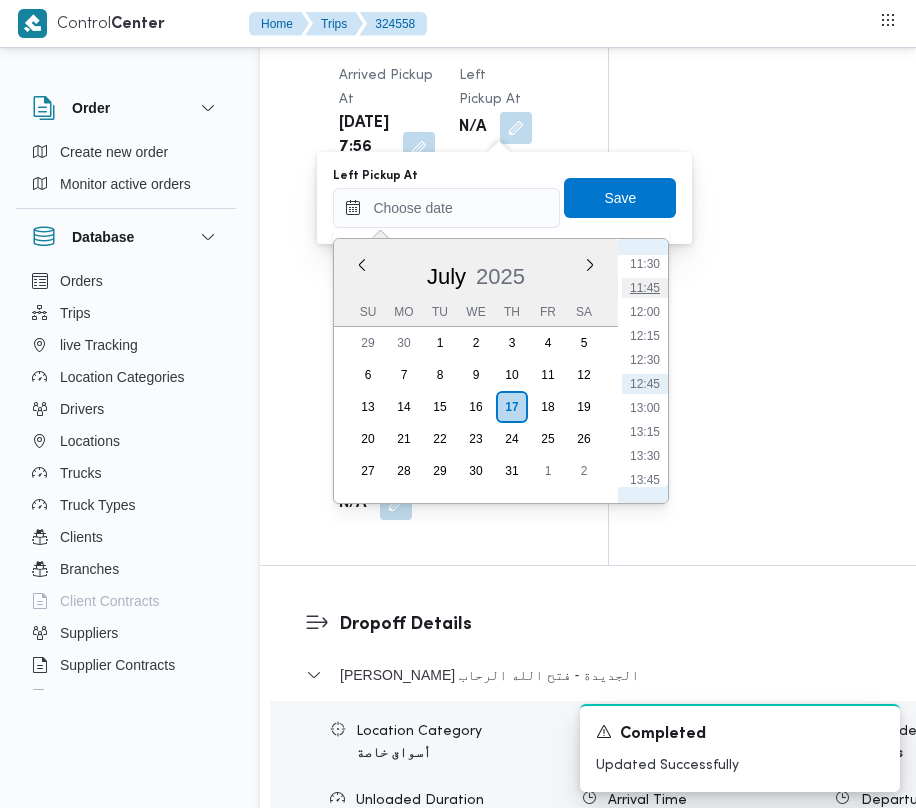 click on "11:45" at bounding box center (645, 288) 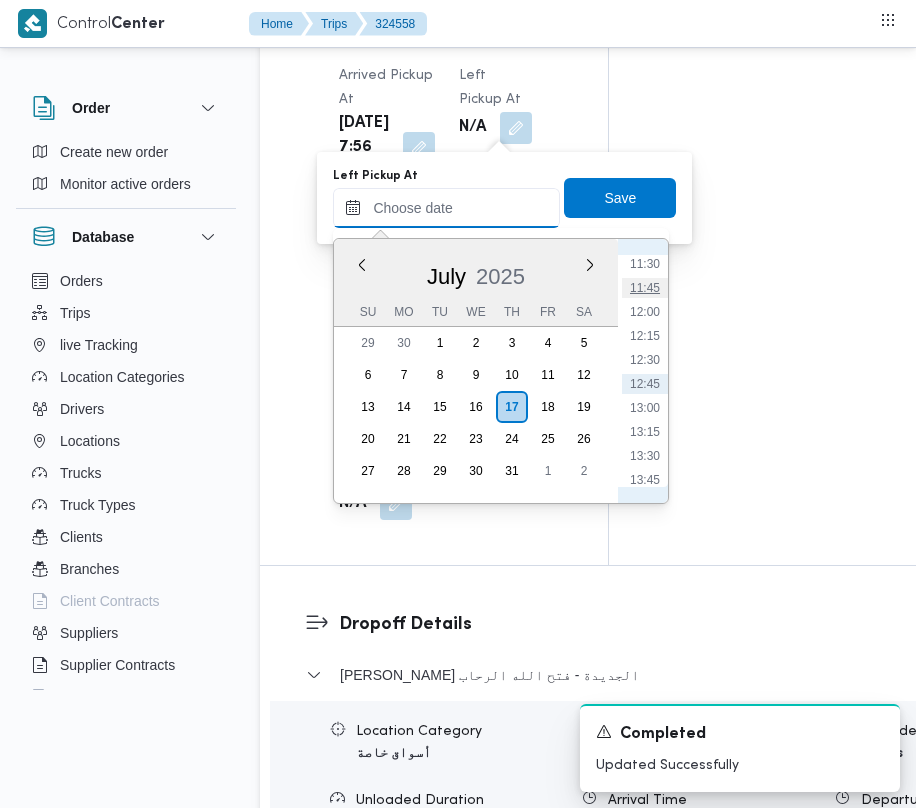 type on "17/07/2025 11:45" 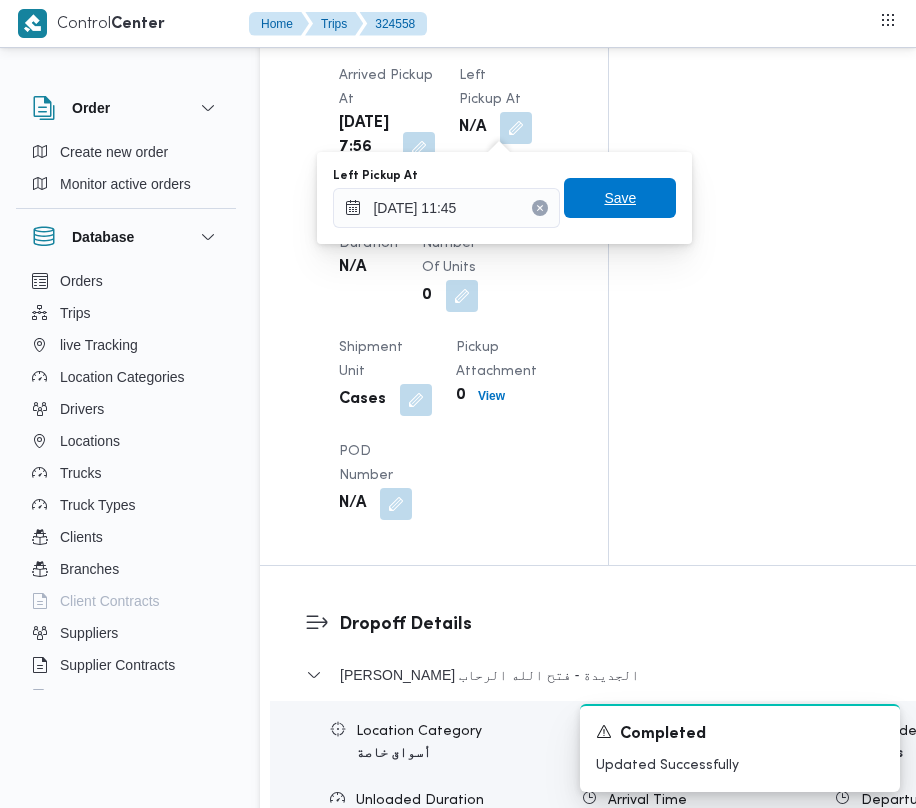 click on "Save" at bounding box center [620, 198] 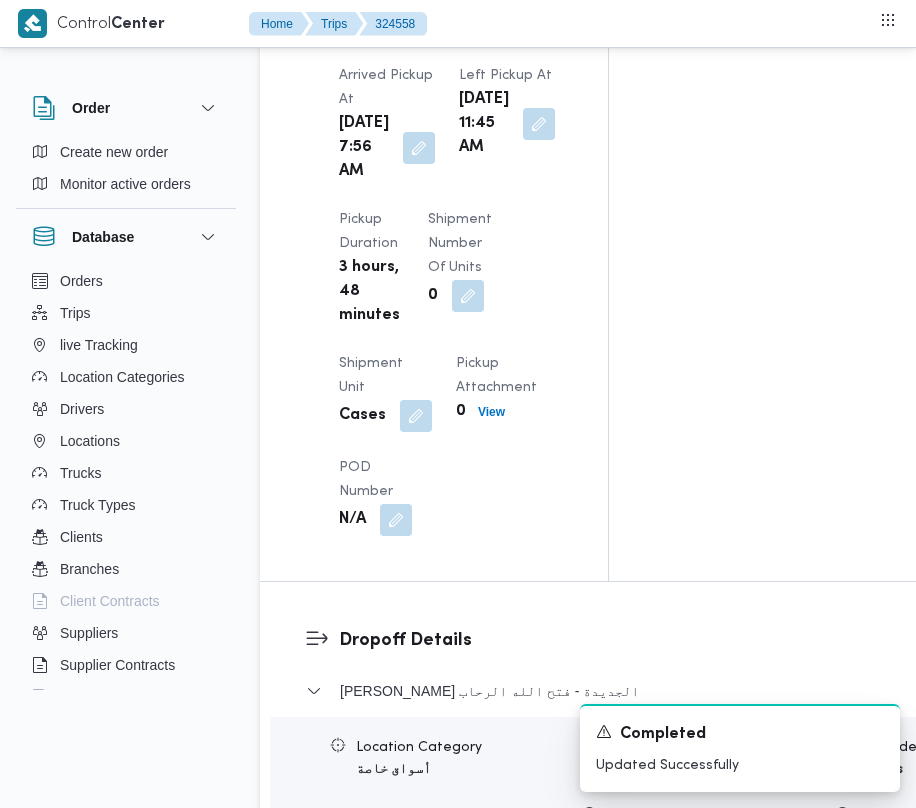 scroll, scrollTop: 3240, scrollLeft: 0, axis: vertical 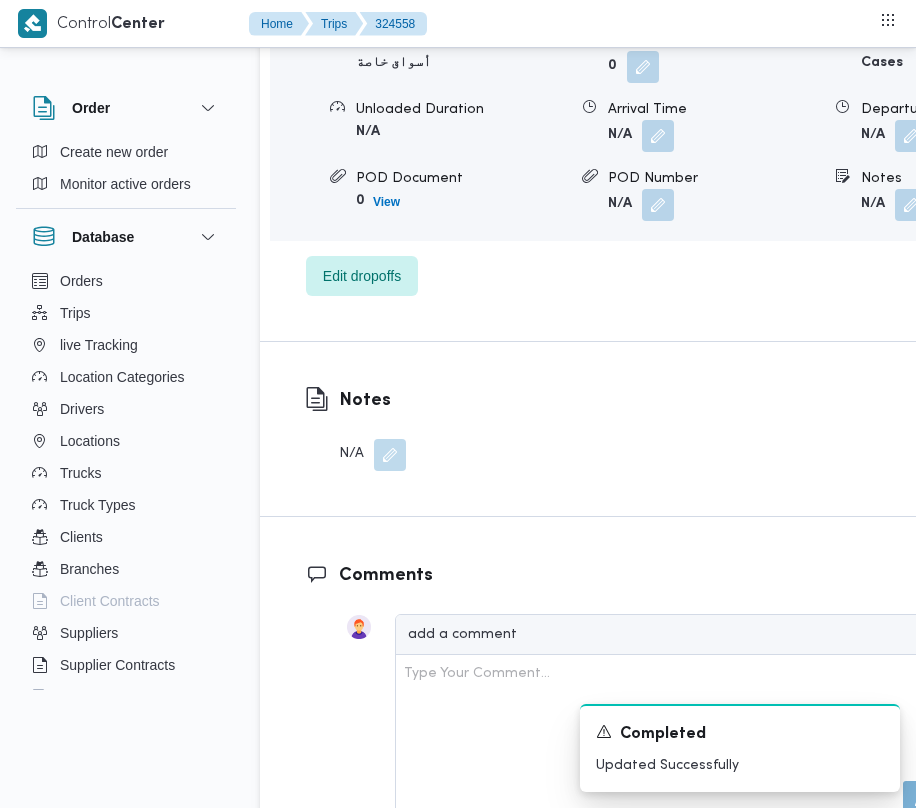 click on "ثانى القاهرة الجديدة -
فتح الله الرحاب  Location Category أسواق خاصة Unloaded Amount 0 Unloaded Unit Cases Unloaded Duration N/A Arrival Time N/A Departure Time N/A POD Document 0 View POD Number N/A Notes N/A Edit dropoffs" at bounding box center [671, 134] 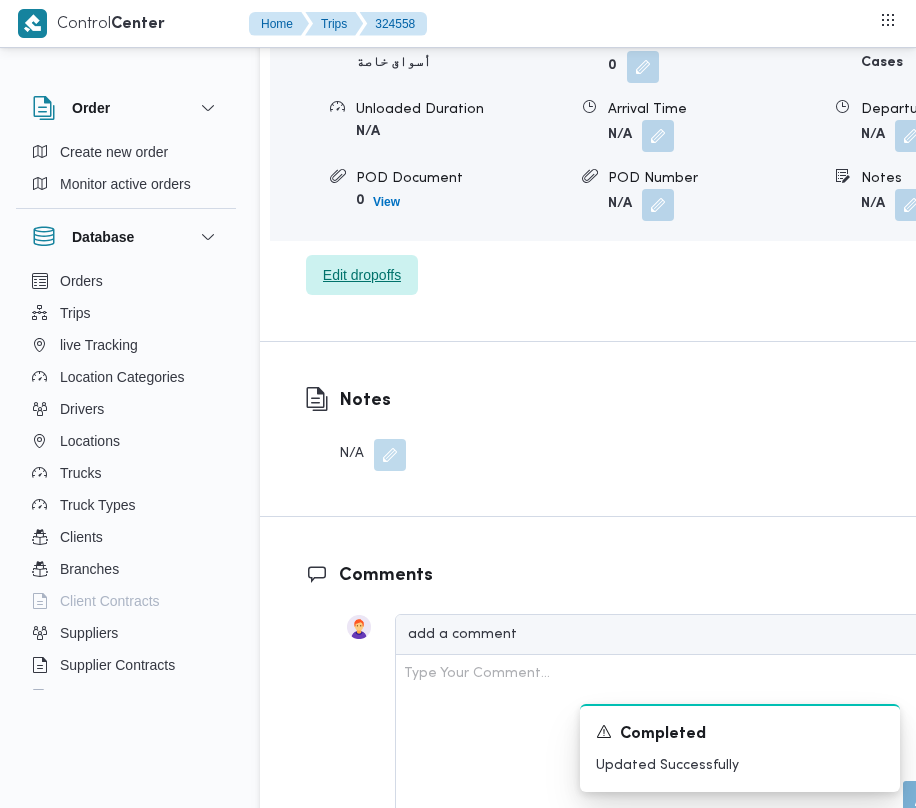 click on "Edit dropoffs" at bounding box center [362, 275] 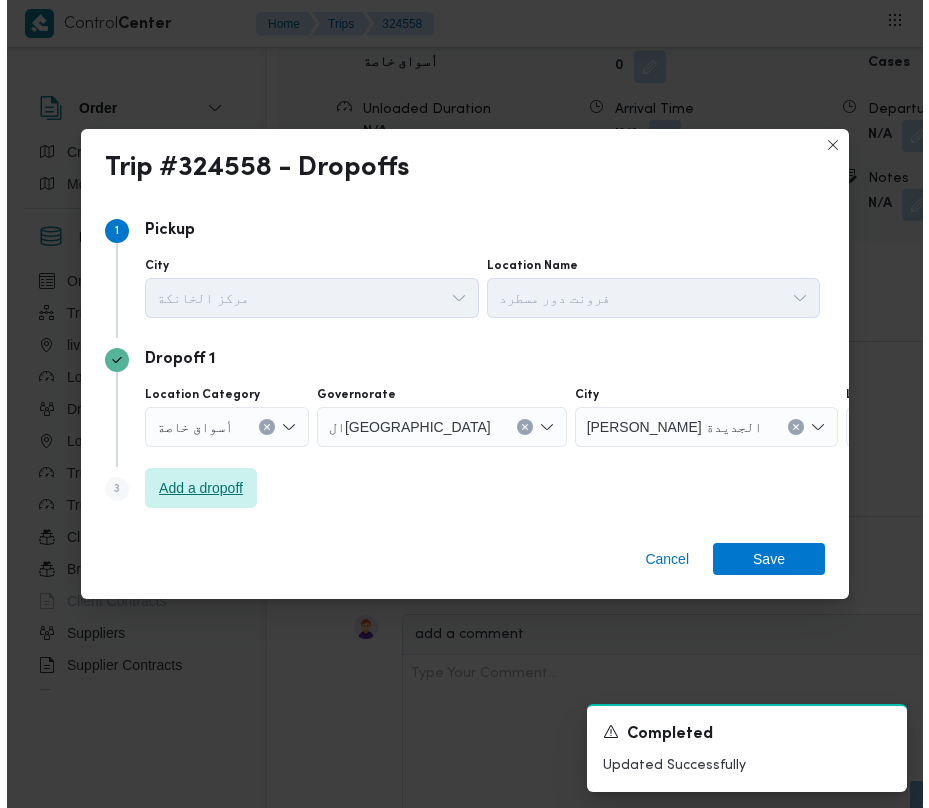 scroll, scrollTop: 3048, scrollLeft: 0, axis: vertical 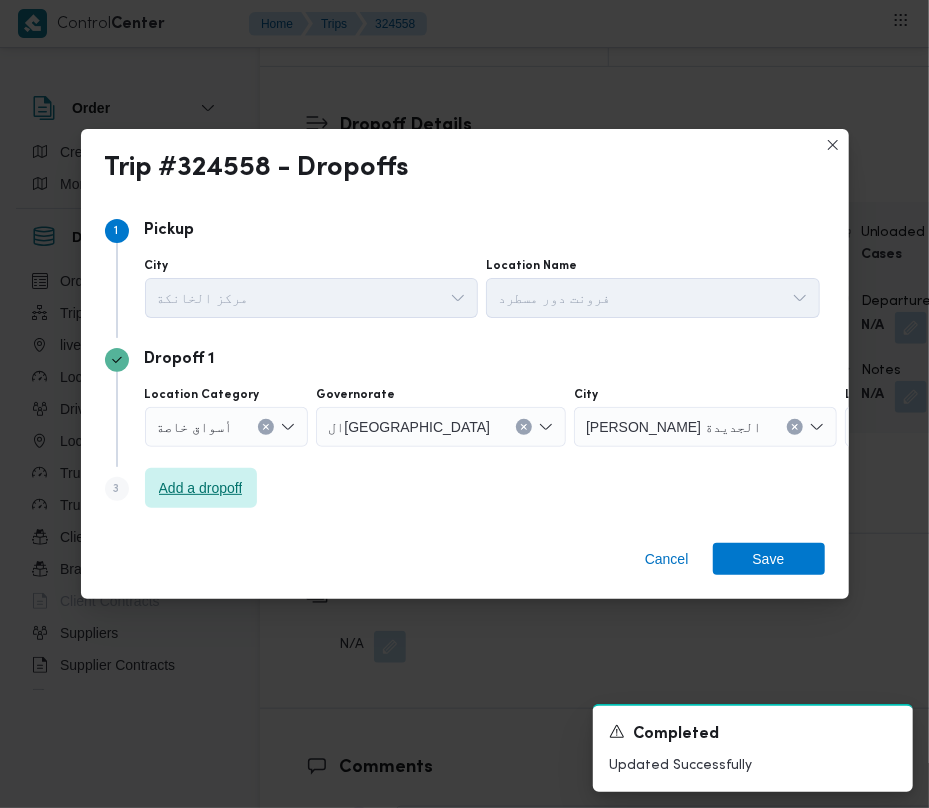 click on "Add a dropoff" at bounding box center [201, 488] 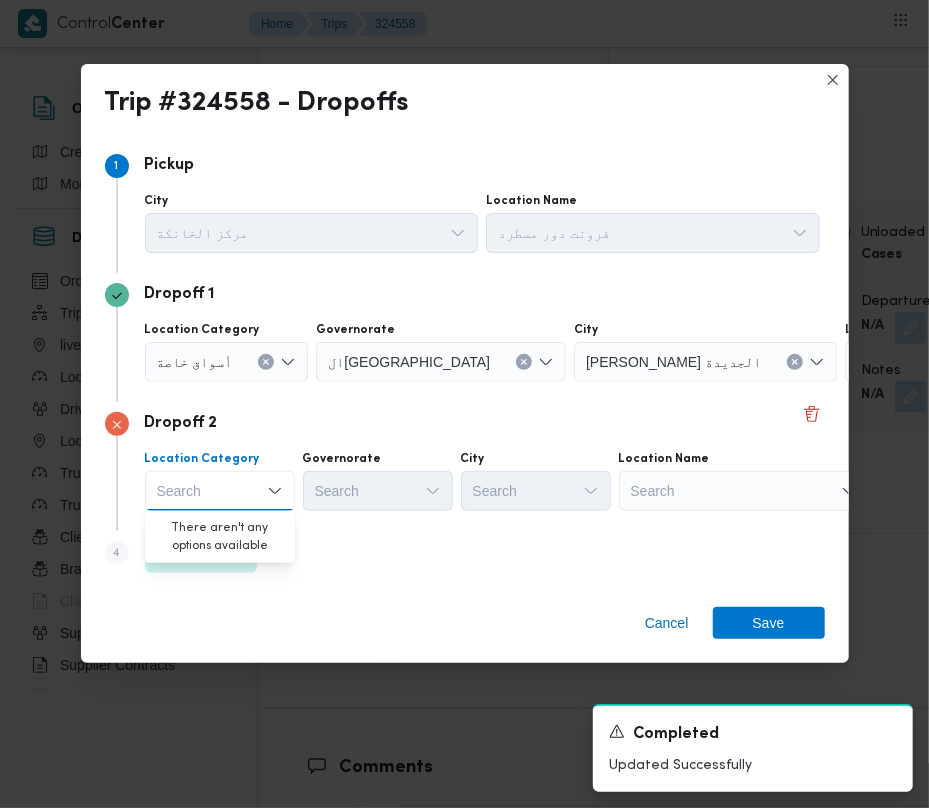 drag, startPoint x: 761, startPoint y: 449, endPoint x: 770, endPoint y: 462, distance: 15.811388 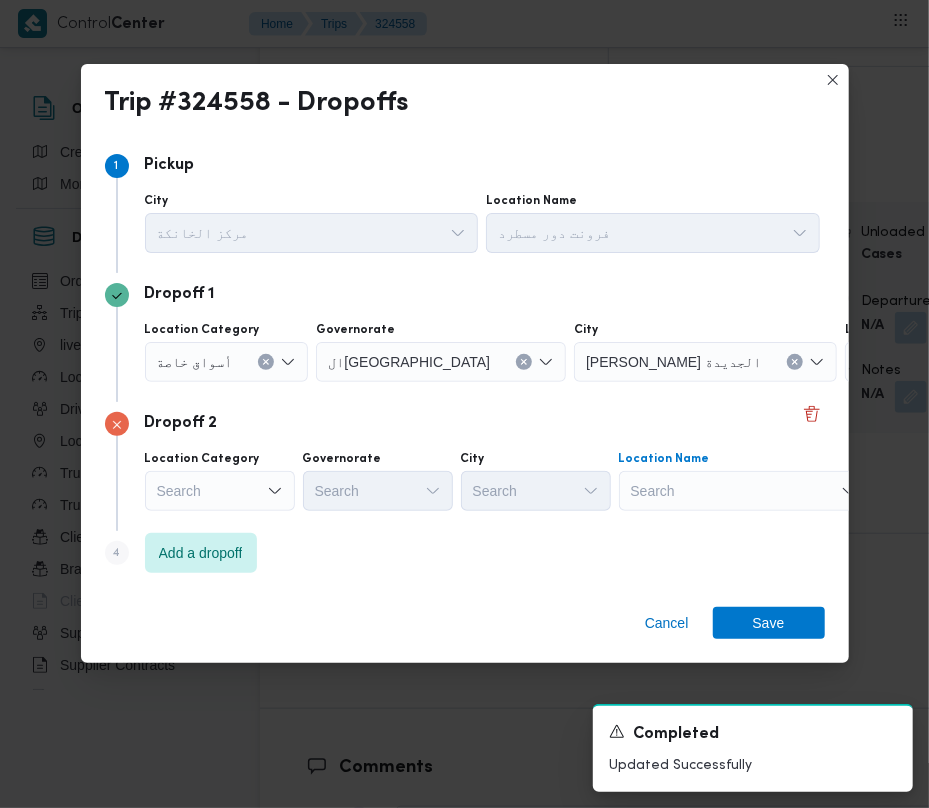 click on "Search" at bounding box center (970, 362) 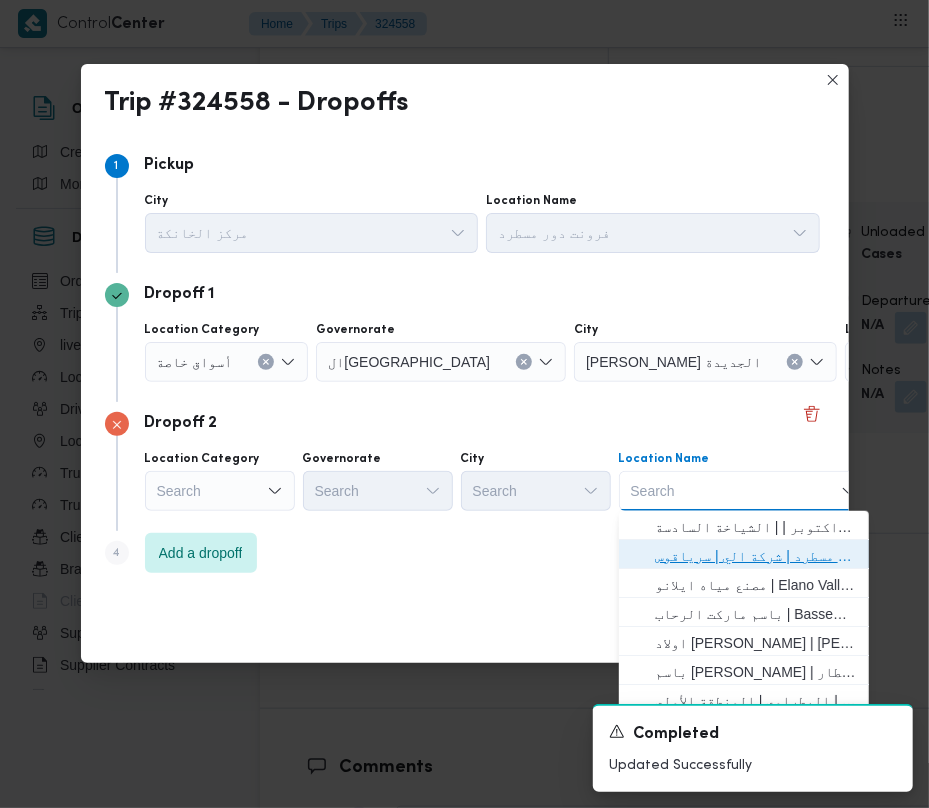 click on "فرونت دور مسطرد | شركة الي | سرياقوس" at bounding box center [756, 556] 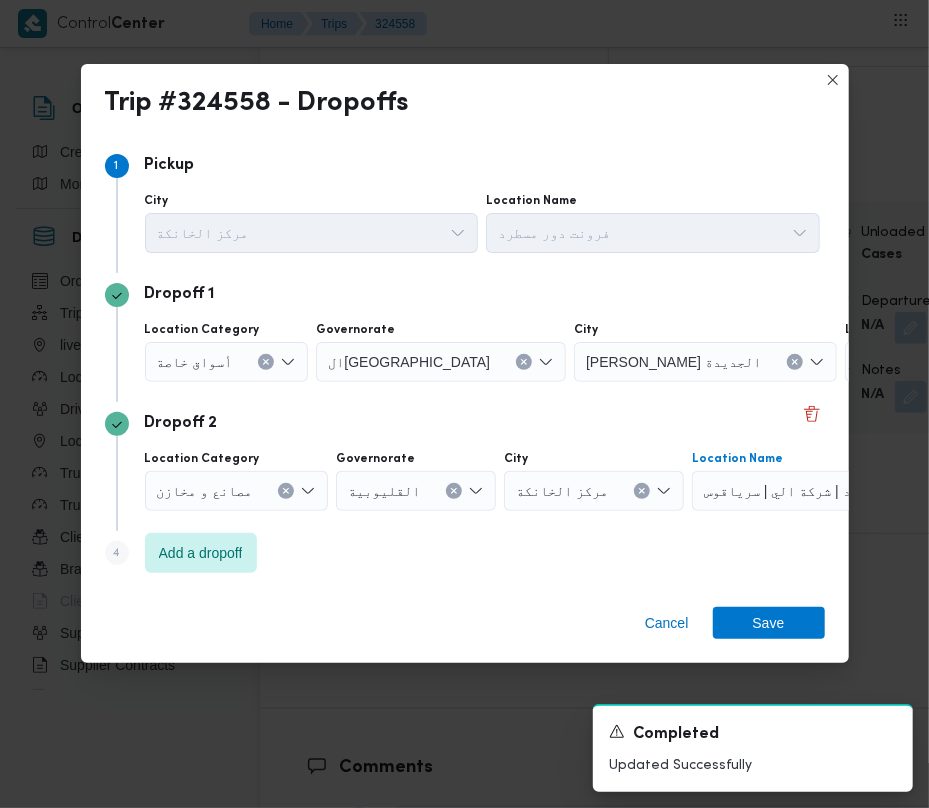 click on "أسواق خاصة" at bounding box center (195, 361) 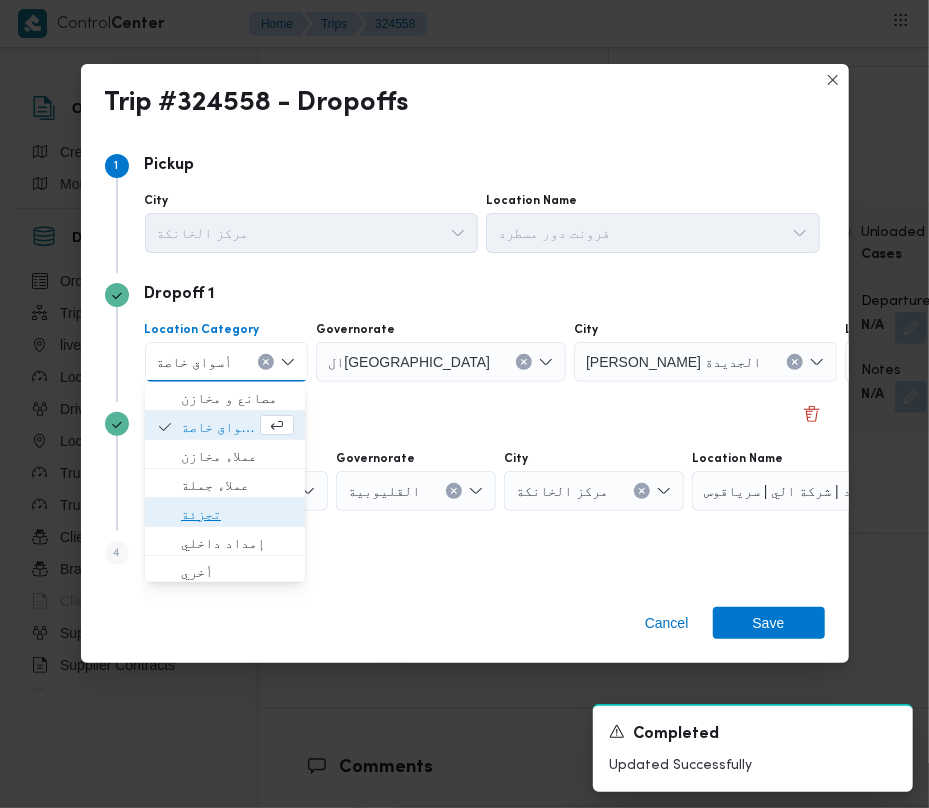 click on "تجزئة" at bounding box center (237, 514) 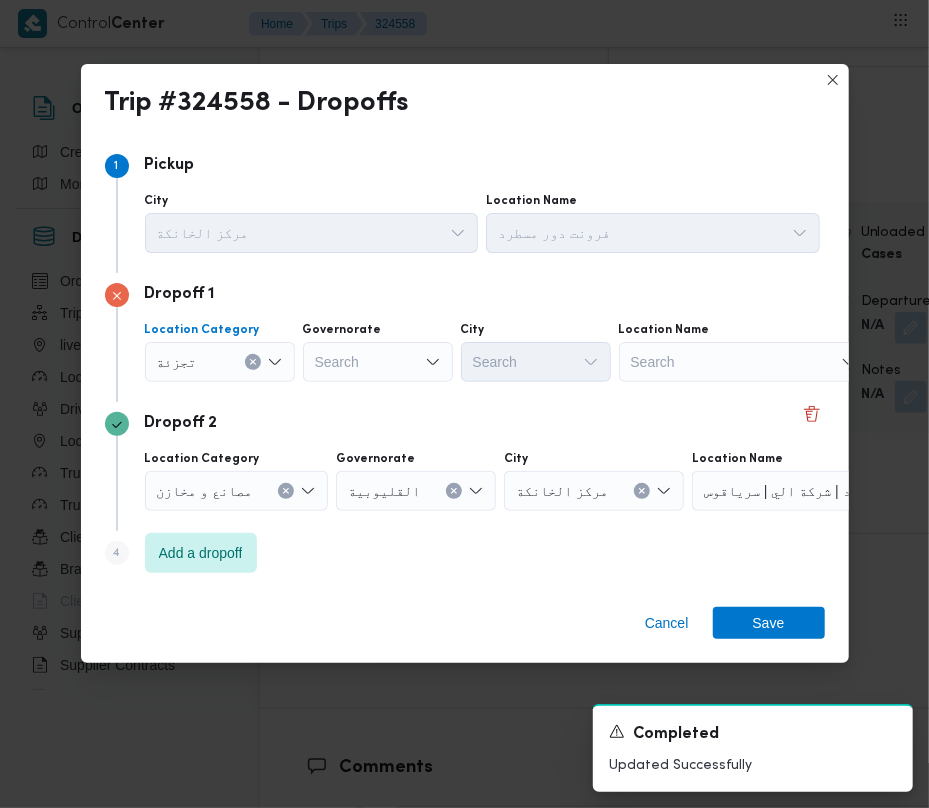 click on "Search" at bounding box center (378, 362) 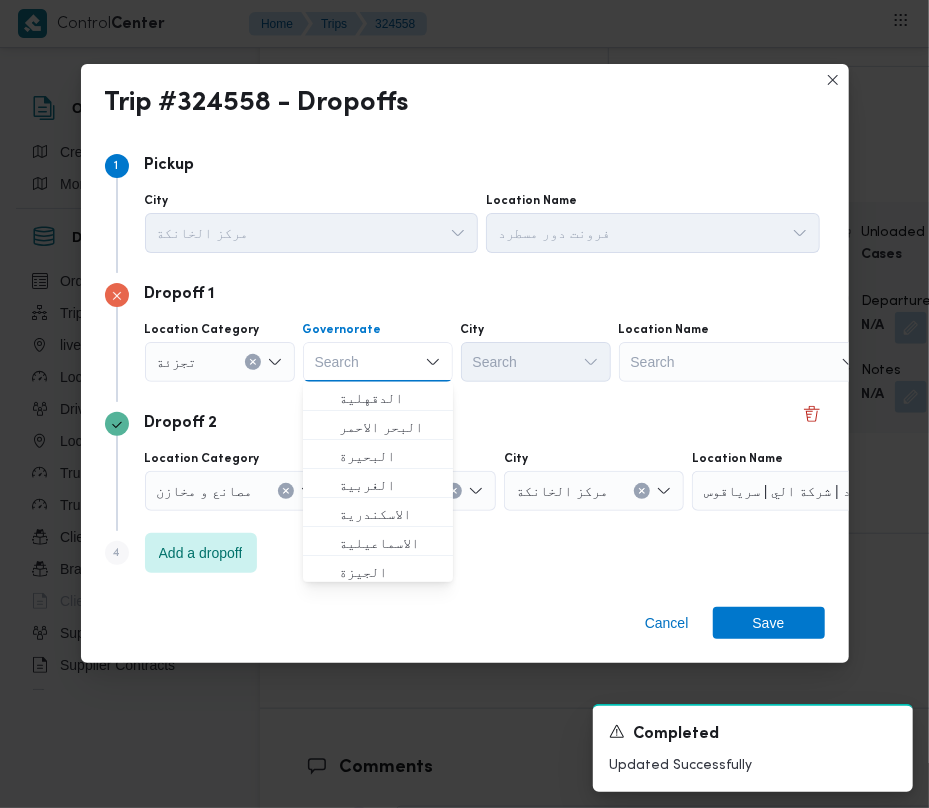 paste on "جيزة" 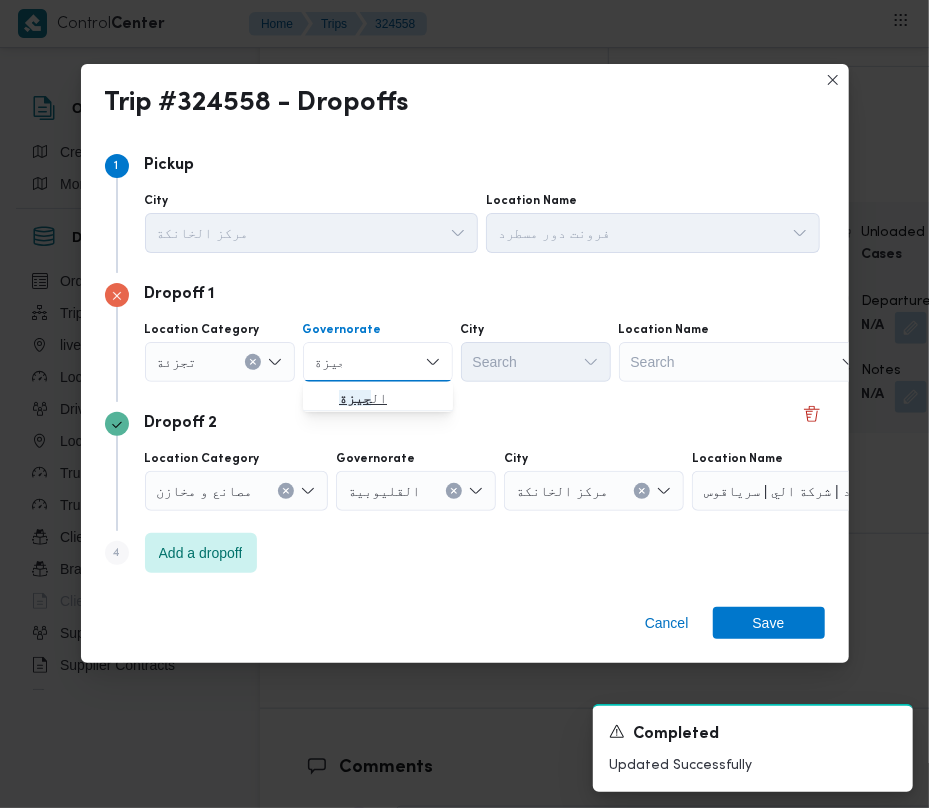 type on "جيزة" 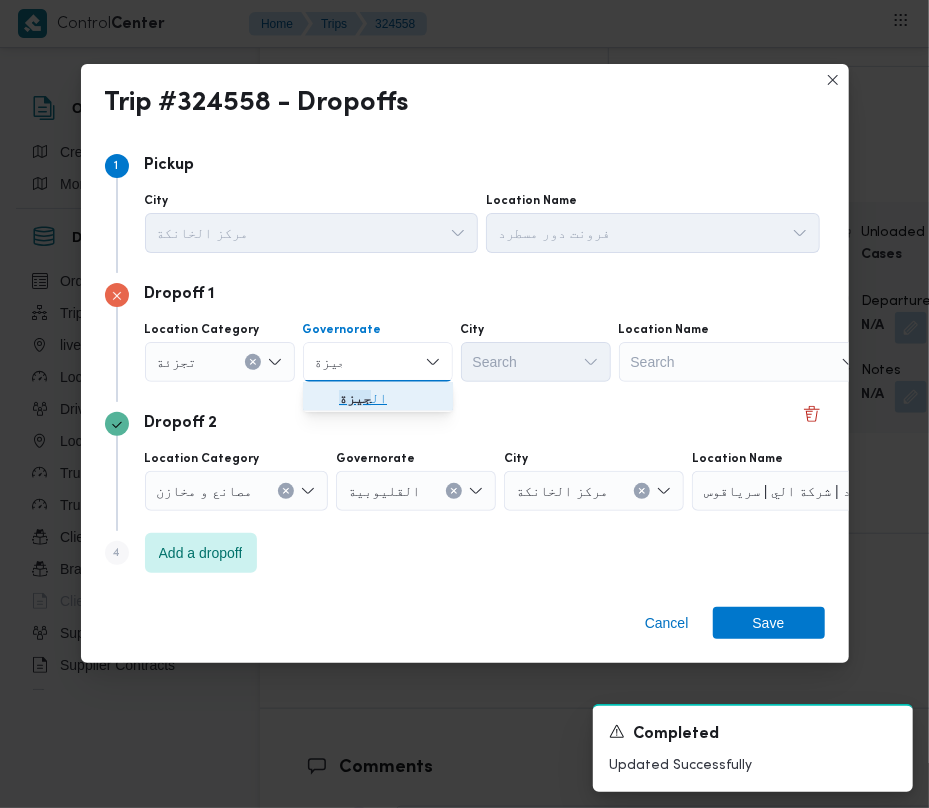 click on "ال جيزة" at bounding box center [390, 398] 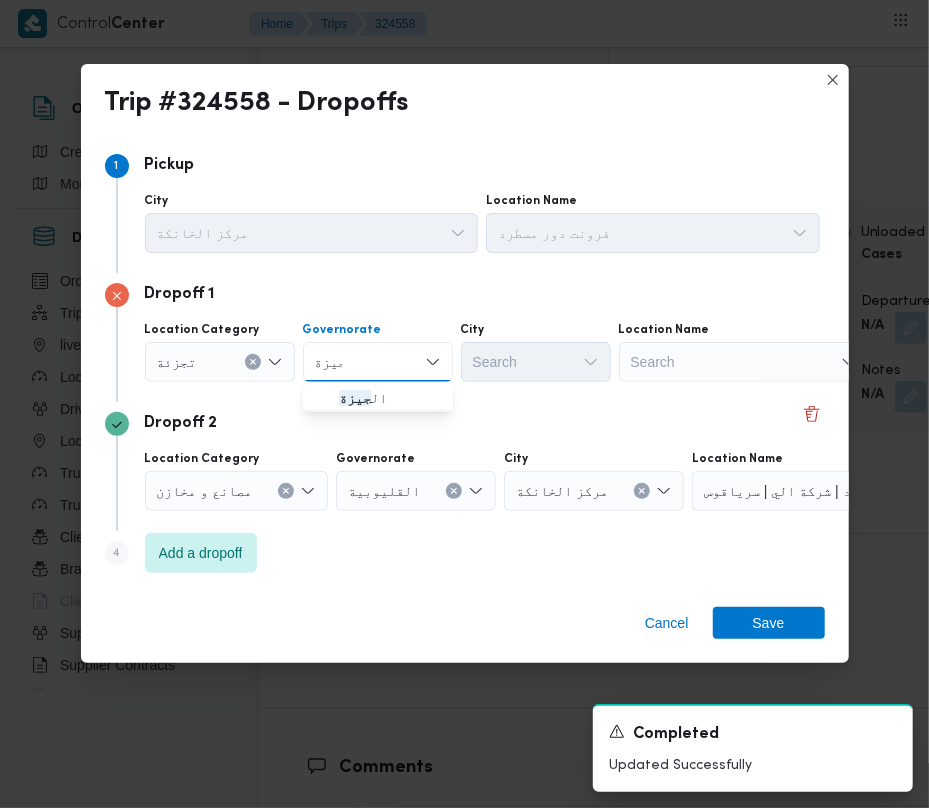 type 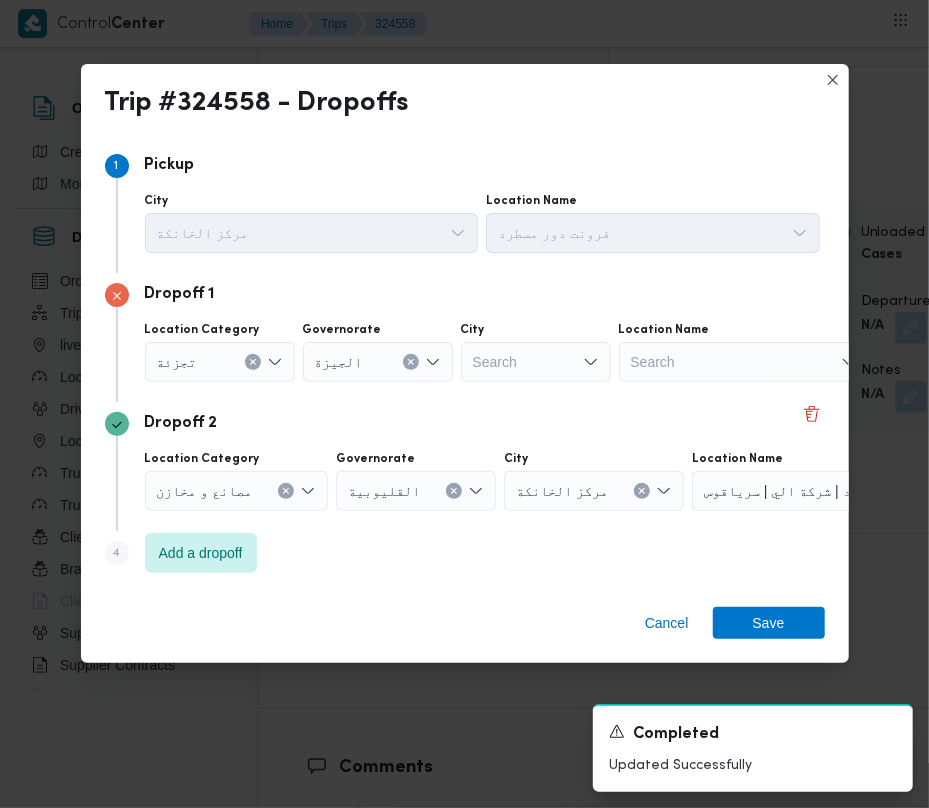 click on "Search" at bounding box center (536, 362) 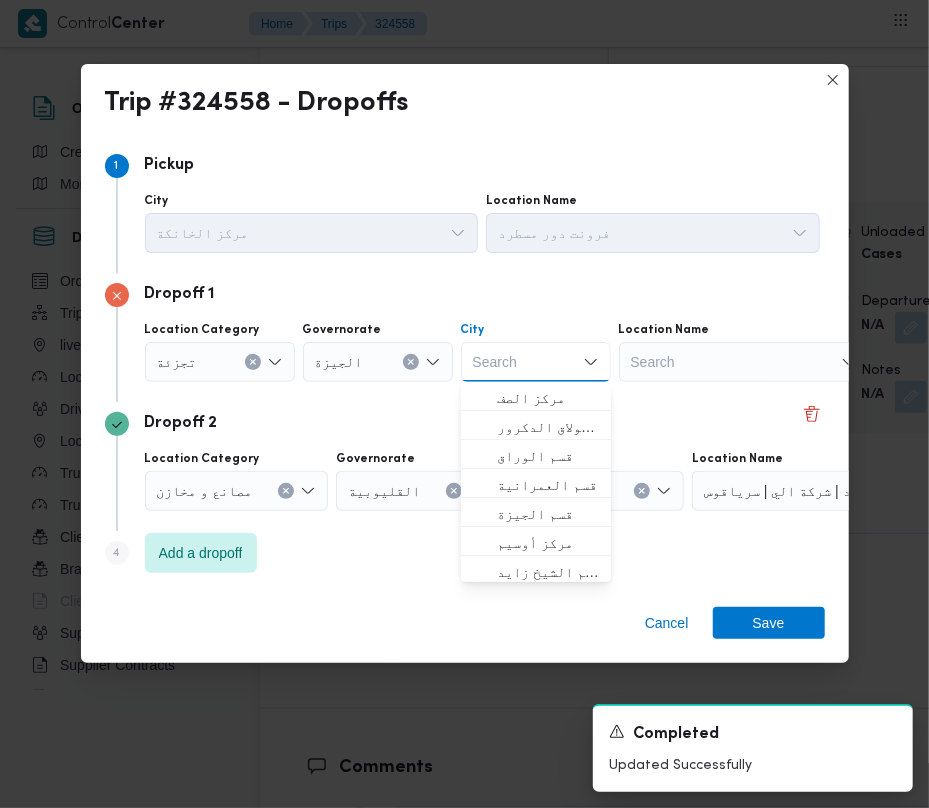 click on "Search" at bounding box center (536, 362) 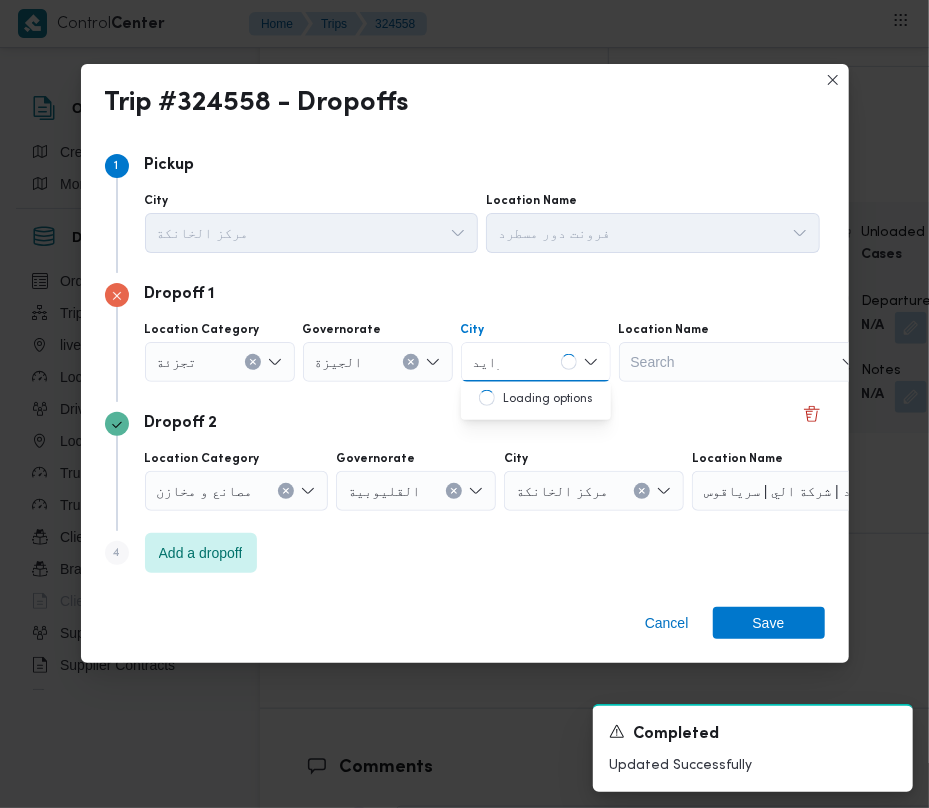 type on "زايد" 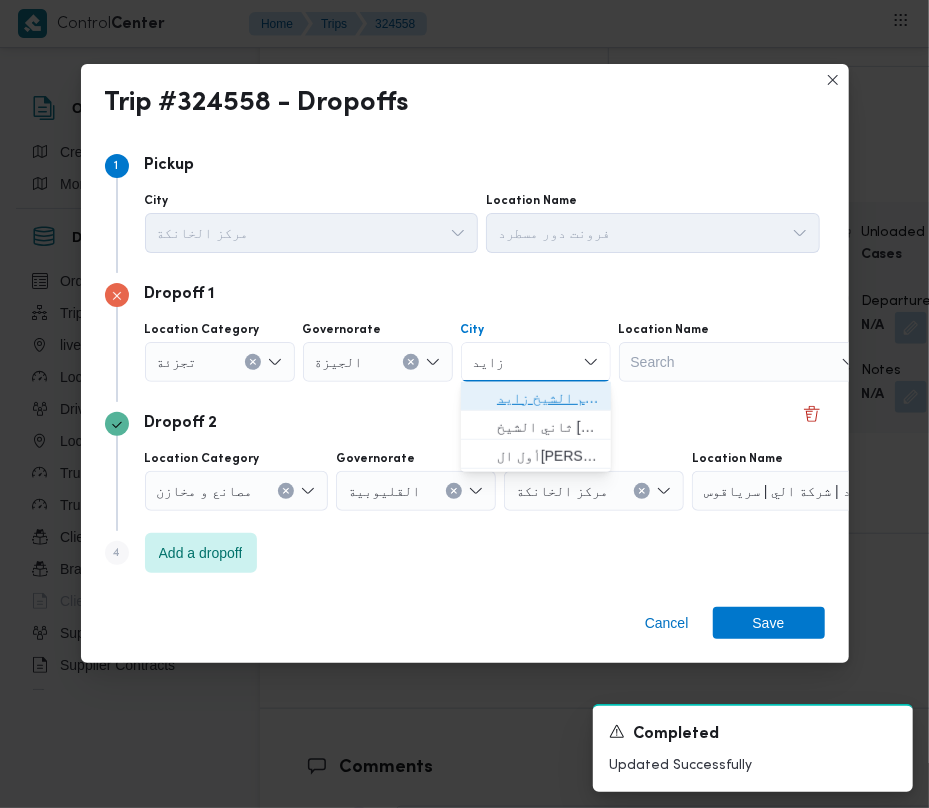 click on "قسم الشيخ زايد" at bounding box center [548, 398] 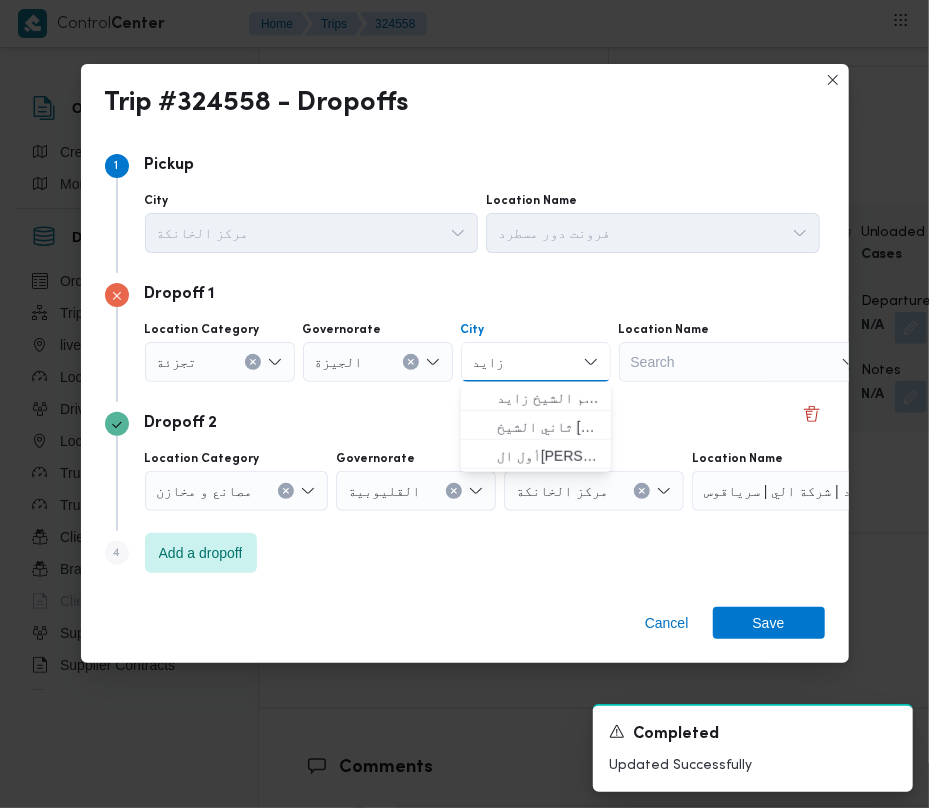 type 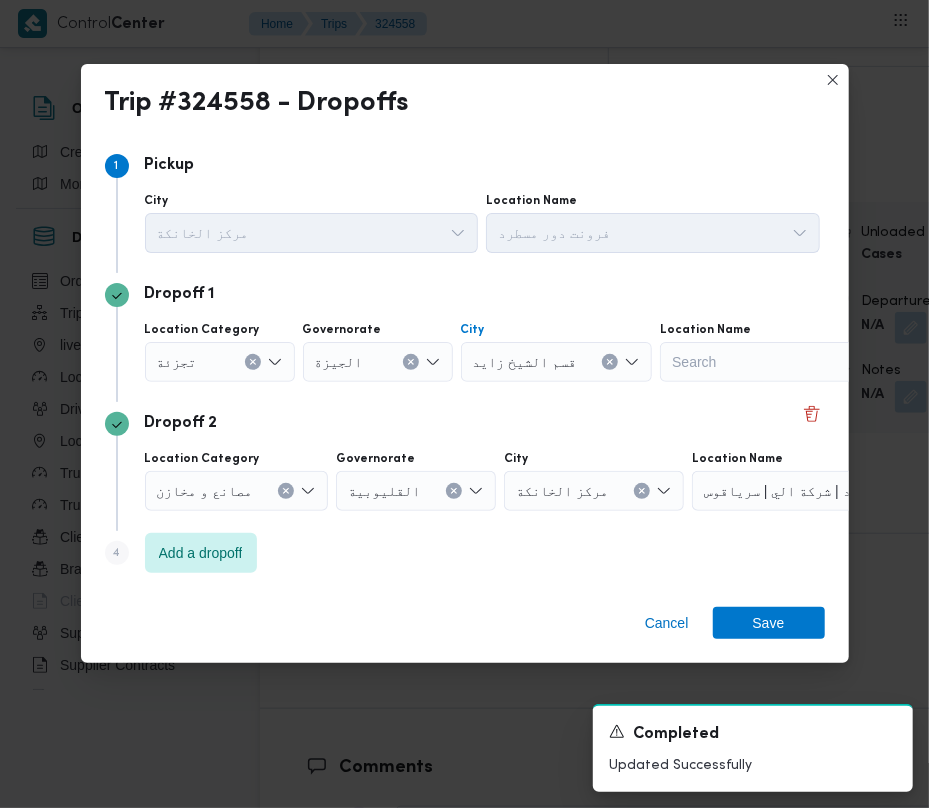 click on "Dropoff 2" at bounding box center (465, 424) 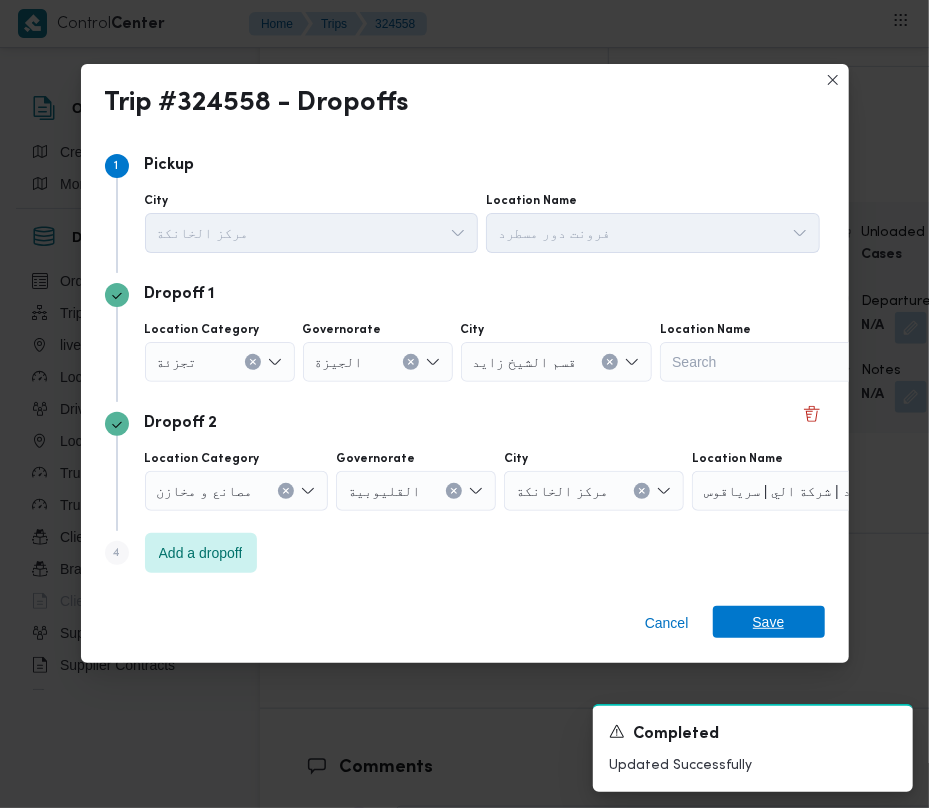 click on "Save" at bounding box center (769, 622) 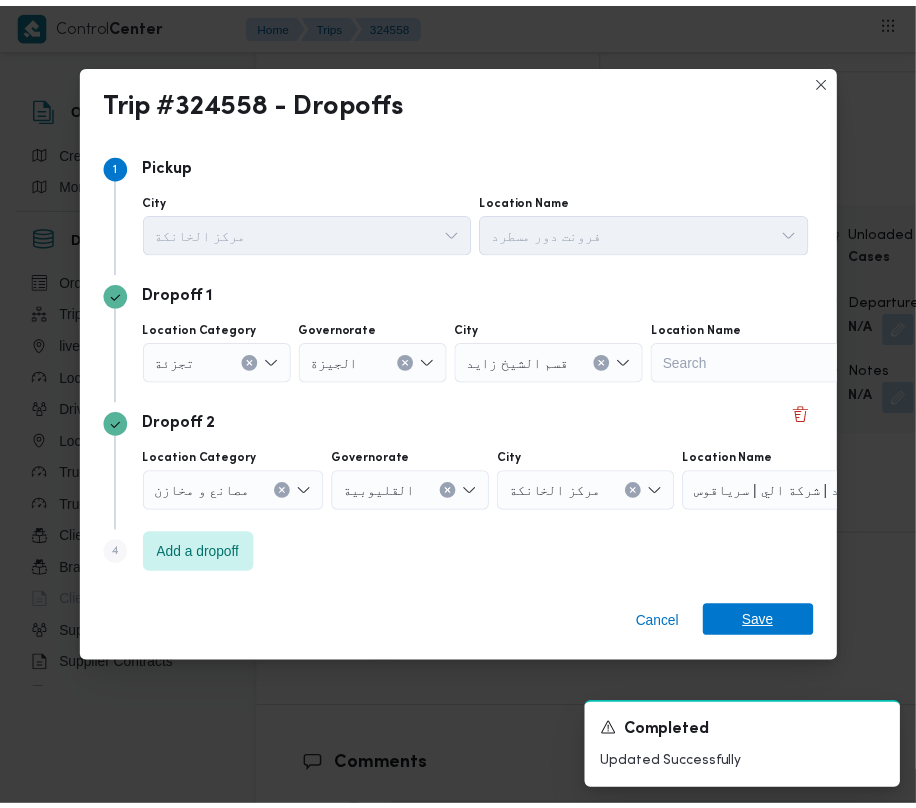 scroll, scrollTop: 3240, scrollLeft: 0, axis: vertical 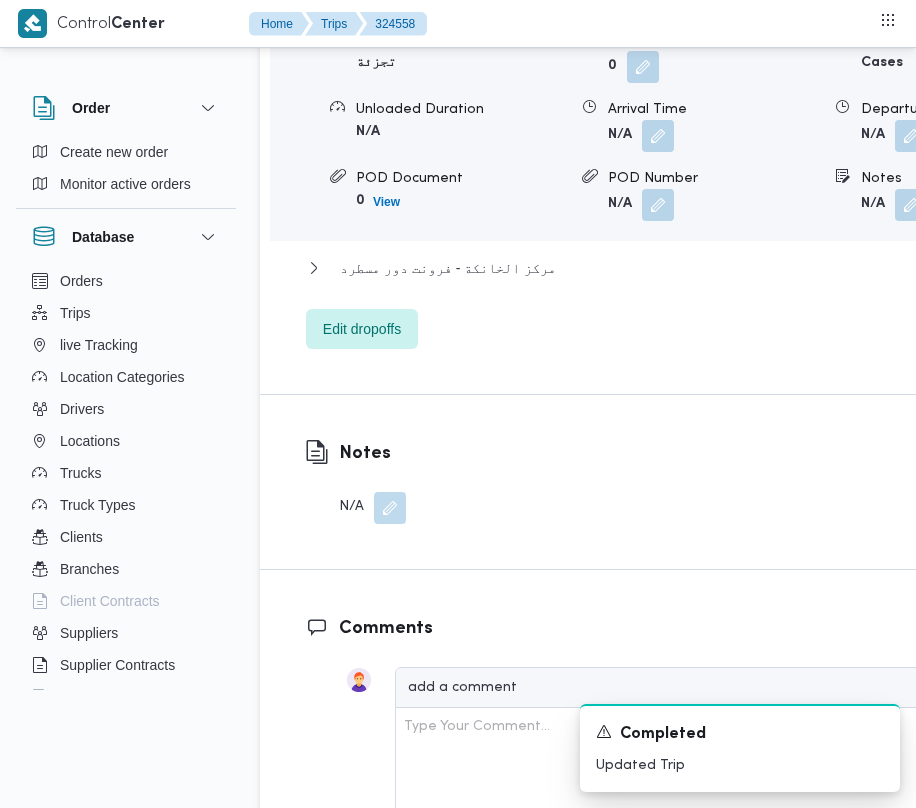 click on "قسم الشيخ زايد" at bounding box center (392, -16) 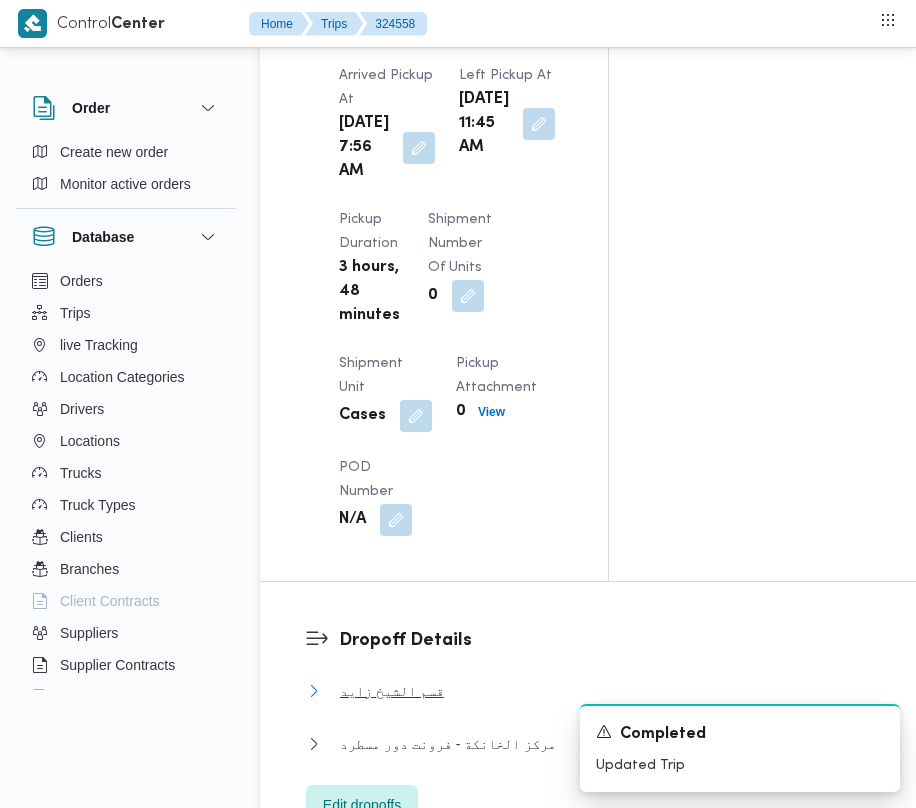 scroll, scrollTop: 0, scrollLeft: 0, axis: both 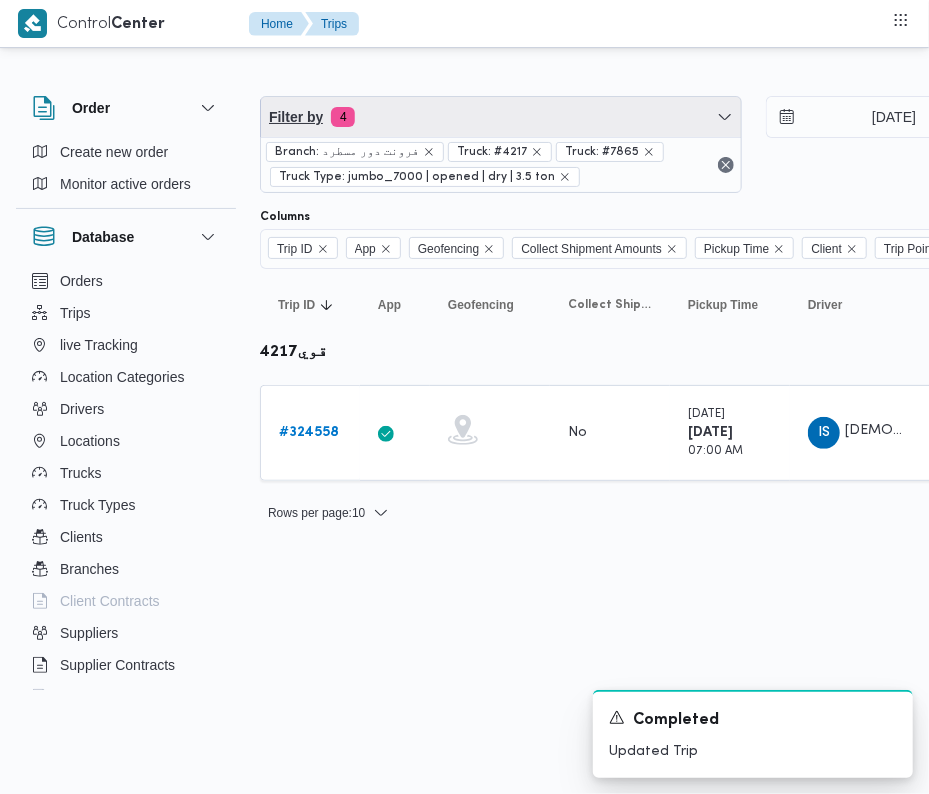 drag, startPoint x: 502, startPoint y: 98, endPoint x: 480, endPoint y: 177, distance: 82.006096 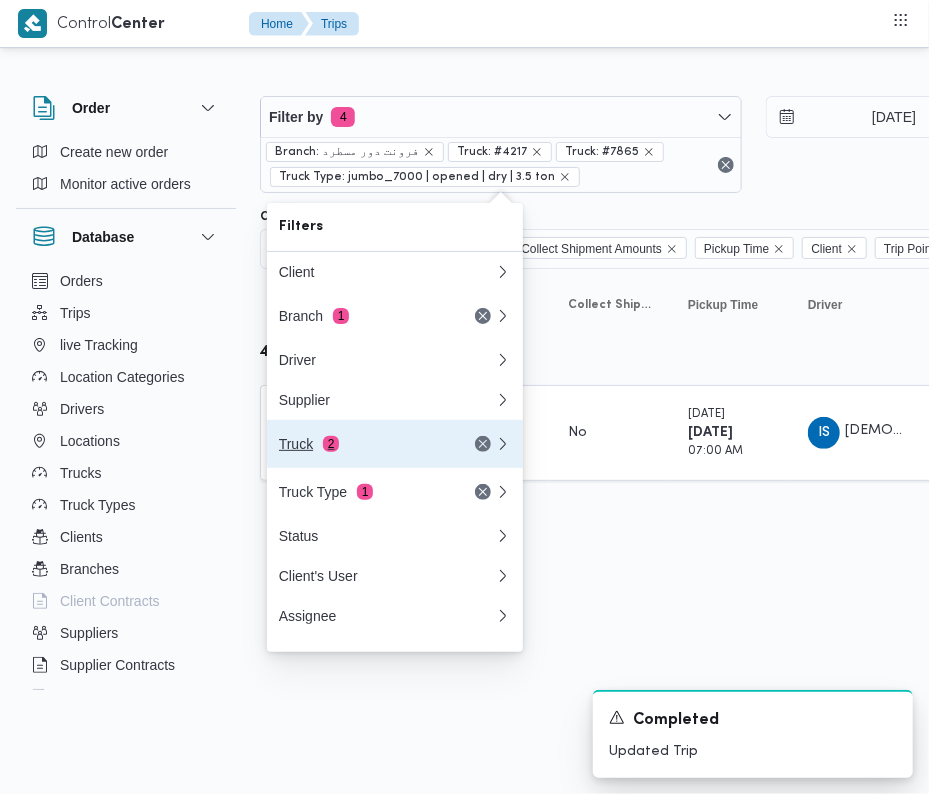 click on "Truck 2" at bounding box center [395, 444] 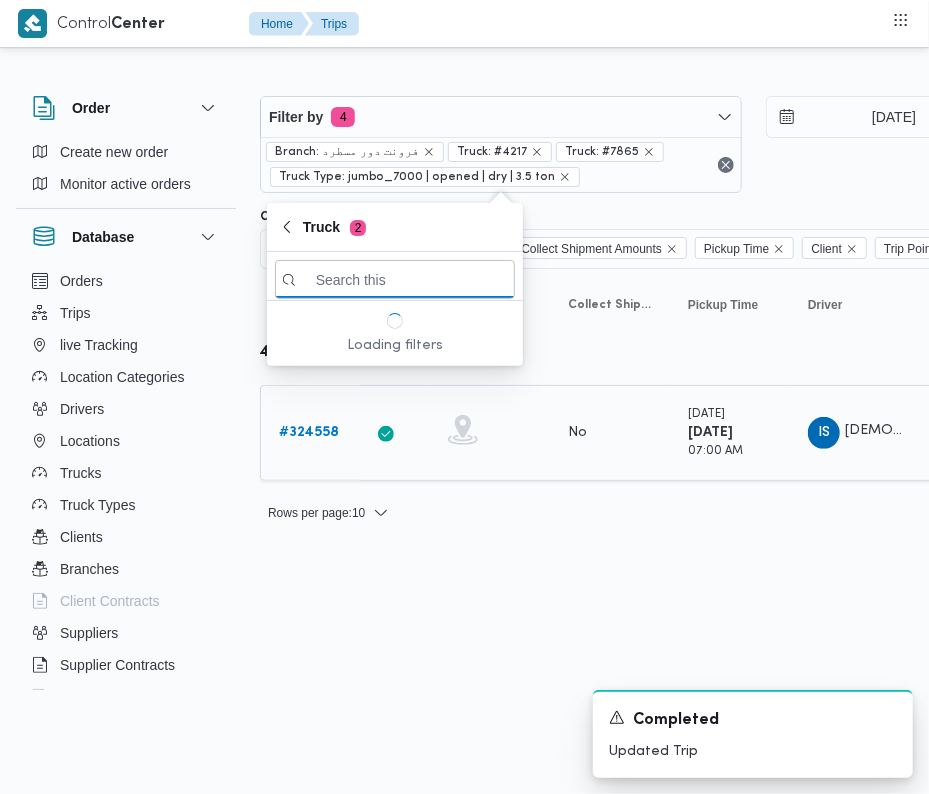 paste on "9565" 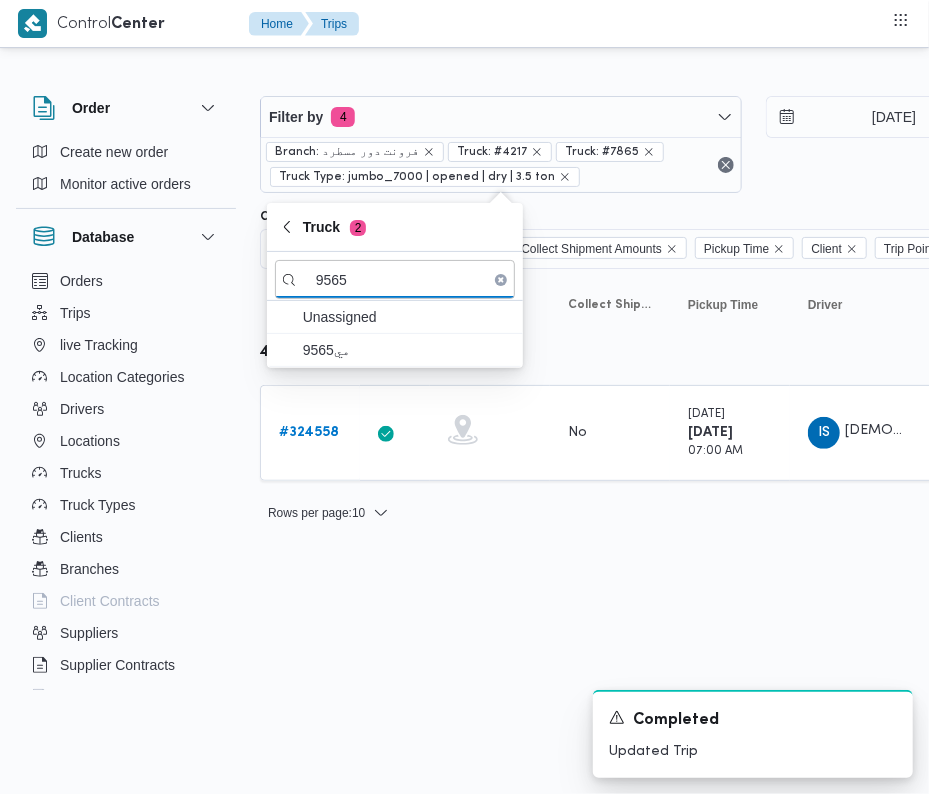 type on "9565" 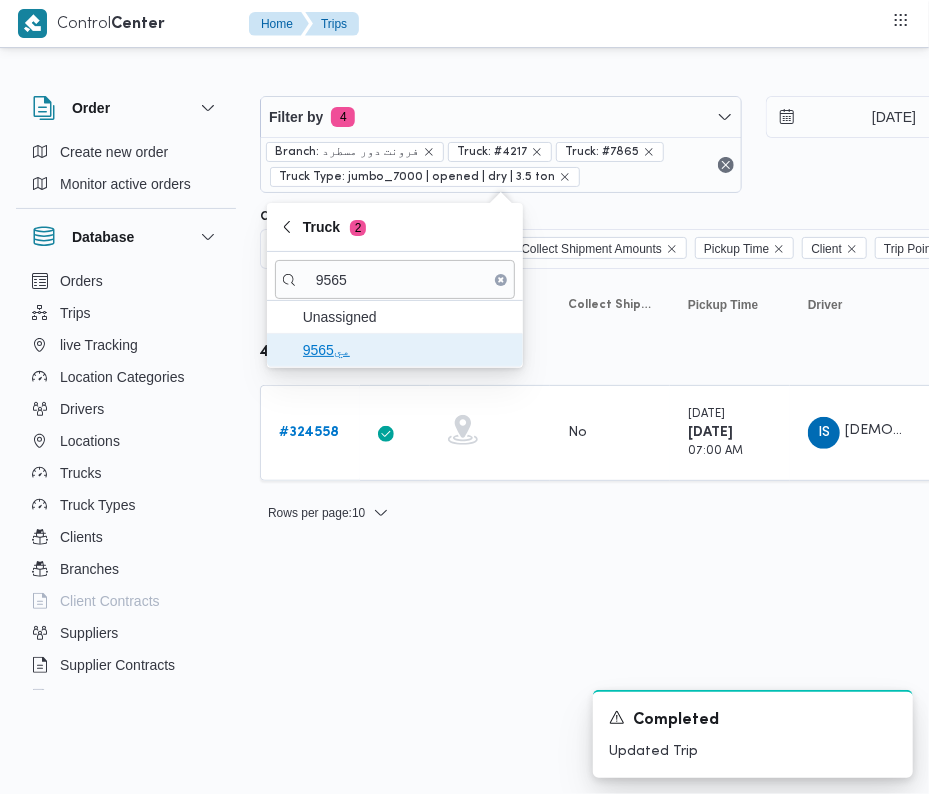 click on "مي9565" at bounding box center [407, 350] 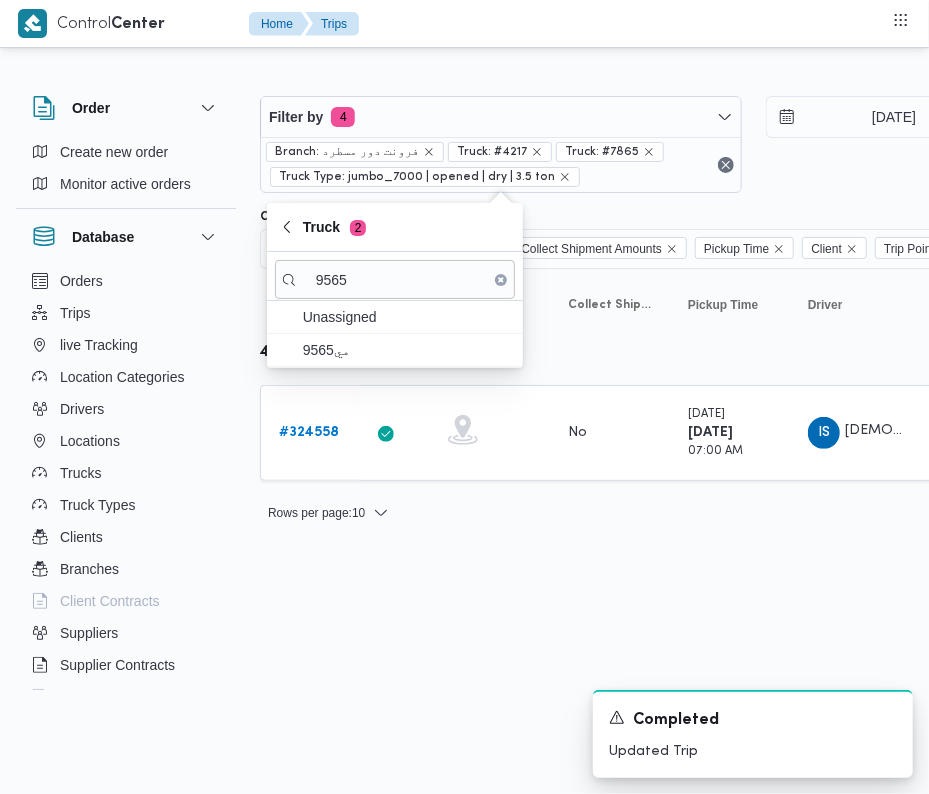 click on "Control  Center Home Trips Order Create new order Monitor active orders Database Orders Trips live Tracking Location Categories Drivers Locations Trucks Truck Types Clients Branches Client Contracts Suppliers Supplier Contracts Devices Users Projects SP Projects Admins organization assignees Tags Filter by 4 Branch: فرونت دور مسطرد Truck: #4217 Truck: #7865 Truck Type: jumbo_7000 | opened | dry | 3.5 ton 17/7/2025 → 17/7/2025 Group By Truck Columns Trip ID App Geofencing Collect Shipment Amounts Pickup Time Client Trip Points Driver Supplier Truck Status Platform Sorting Trip ID Click to sort in ascending order App Click to sort in ascending order Geofencing Click to sort in ascending order Collect Shipment Amounts Pickup Time Click to sort in ascending order Client Click to sort in ascending order Trip Points Driver Click to sort in ascending order Supplier Click to sort in ascending order Truck Click to sort in ascending order Status Click to sort in ascending order Platform Actions Trip ID #" at bounding box center [464, 397] 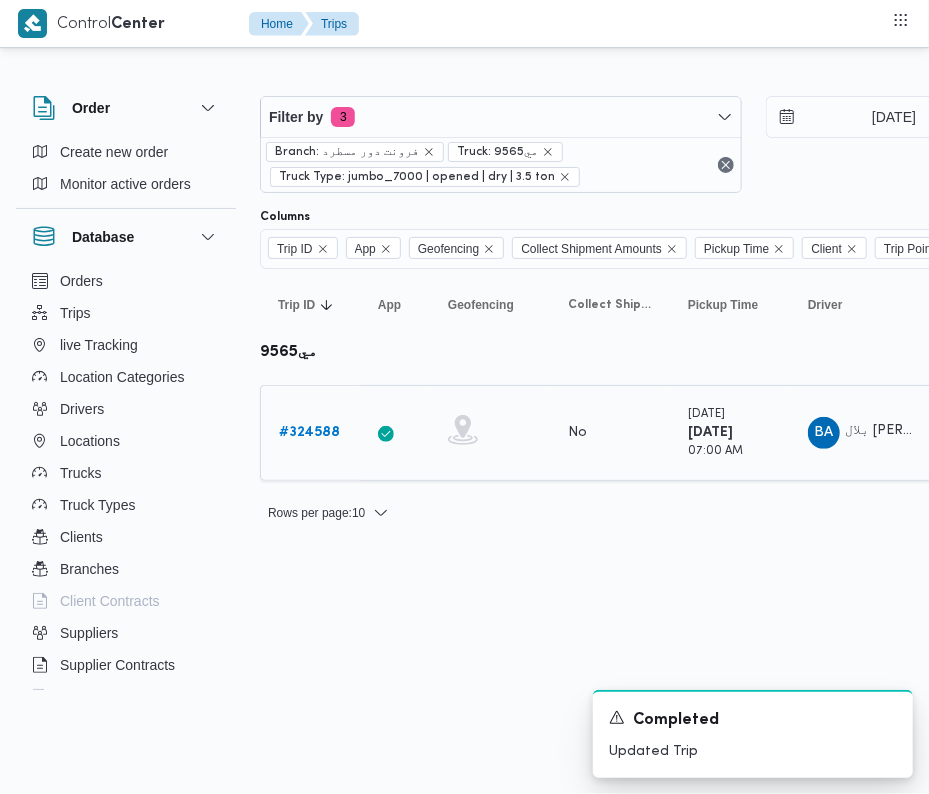 click on "# 324588" at bounding box center (310, 433) 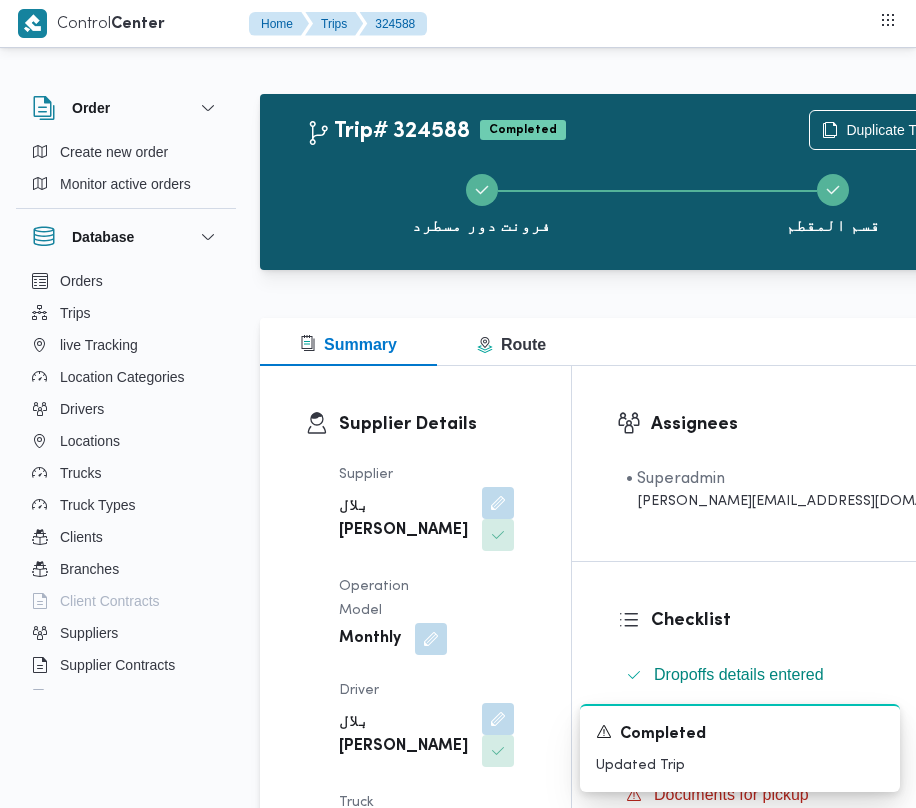 click on "Order Create new order Monitor active orders Database Orders Trips live Tracking Location Categories Drivers Locations Trucks Truck Types Clients Branches Client Contracts Suppliers Supplier Contracts Devices Users Projects SP Projects Admins organization assignees Tags Trip# 324588 Completed Duplicate Trip   فرونت دور مسطرد قسم المقطم Summary Route Supplier Details Supplier بلال اشرف محمد محمود عبدالكريم Operation Model Monthly Driver بلال اشرف محمد محمود عبدالكريم Truck مي 9565 Truck Type jumbo_7000 | opened | dry | 3.5 ton Trip Details Client Frontdoor Branch فرونت دور مسطرد Trip Type تجزئة Pickup date & time Thu, Jul 17, 2025 7:00 AM Source System App Version 3.8.5.production.driver-release (165) Returnable No Geofencing No Auto Ending Yes Collect Shipment Amounts No Contract Type Monthly Project Name frontdoor Google distance in KMs 2.43 KMs Distance Traveled 2.41 KMs Manual Distance N/A Trip Cost N/A N/A N/A 0" at bounding box center [458, 2872] 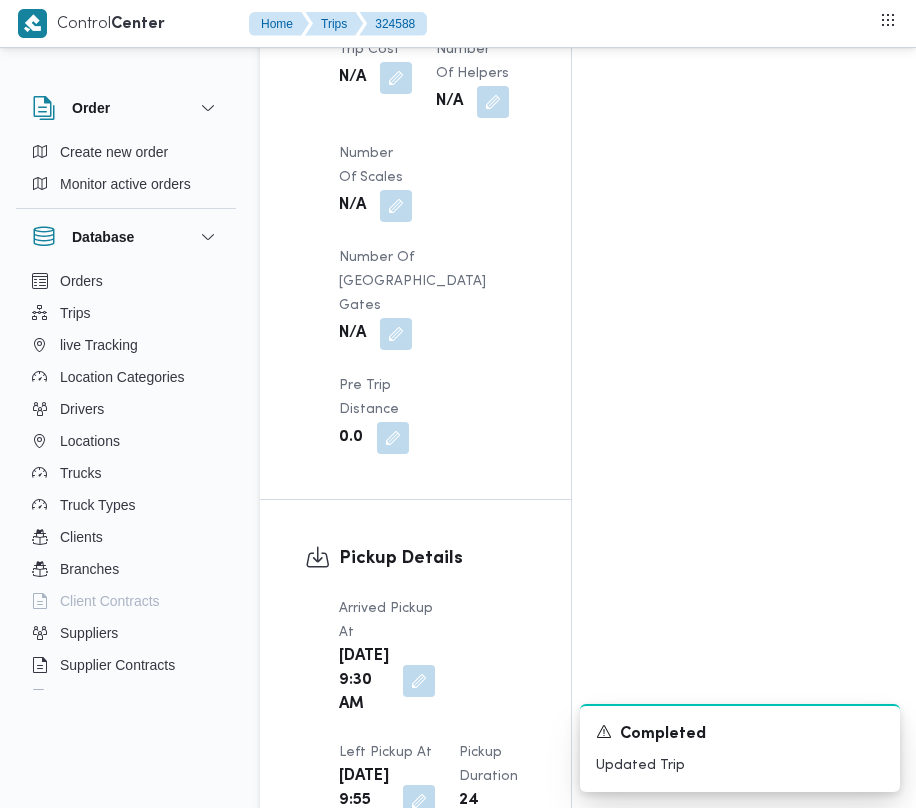 scroll, scrollTop: 2826, scrollLeft: 0, axis: vertical 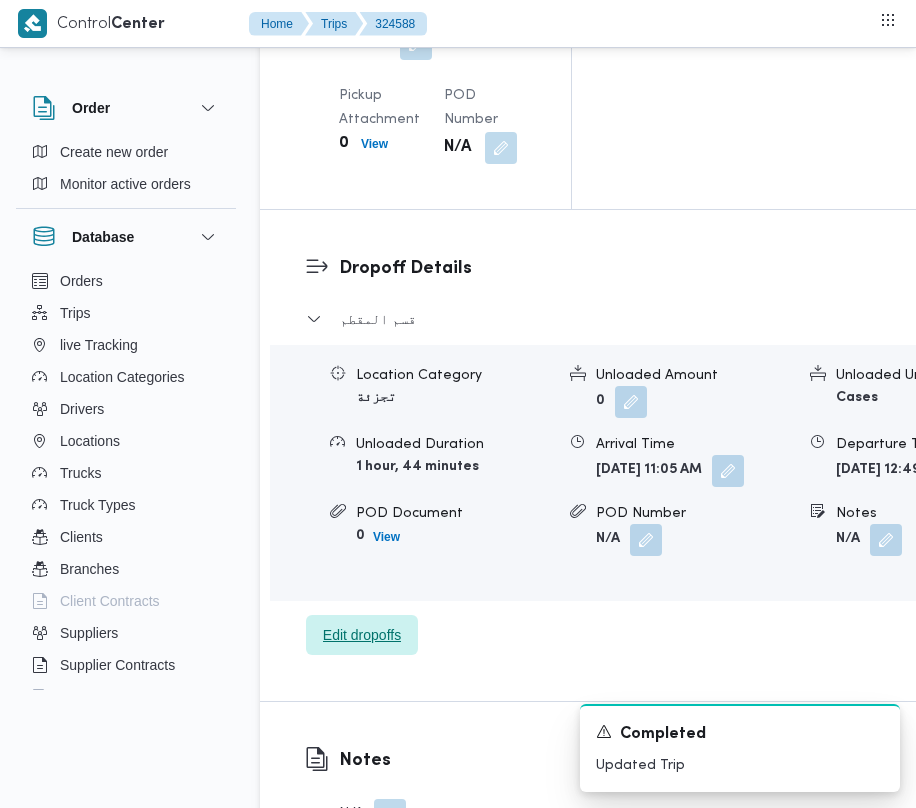 click on "Edit dropoffs" at bounding box center (362, 635) 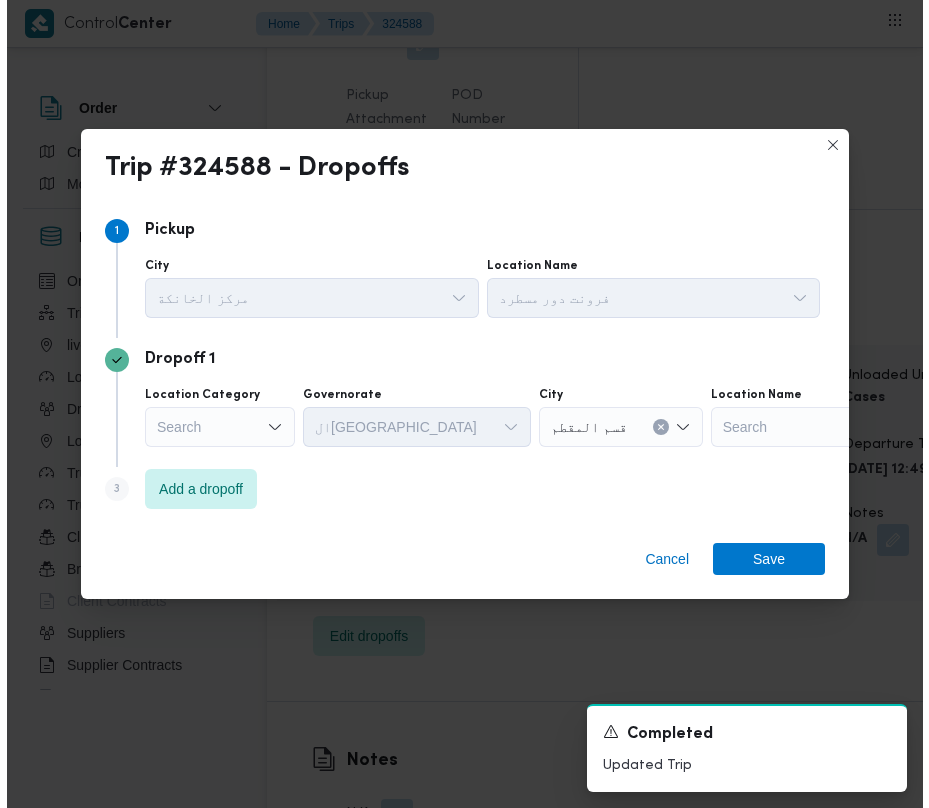 scroll, scrollTop: 2913, scrollLeft: 0, axis: vertical 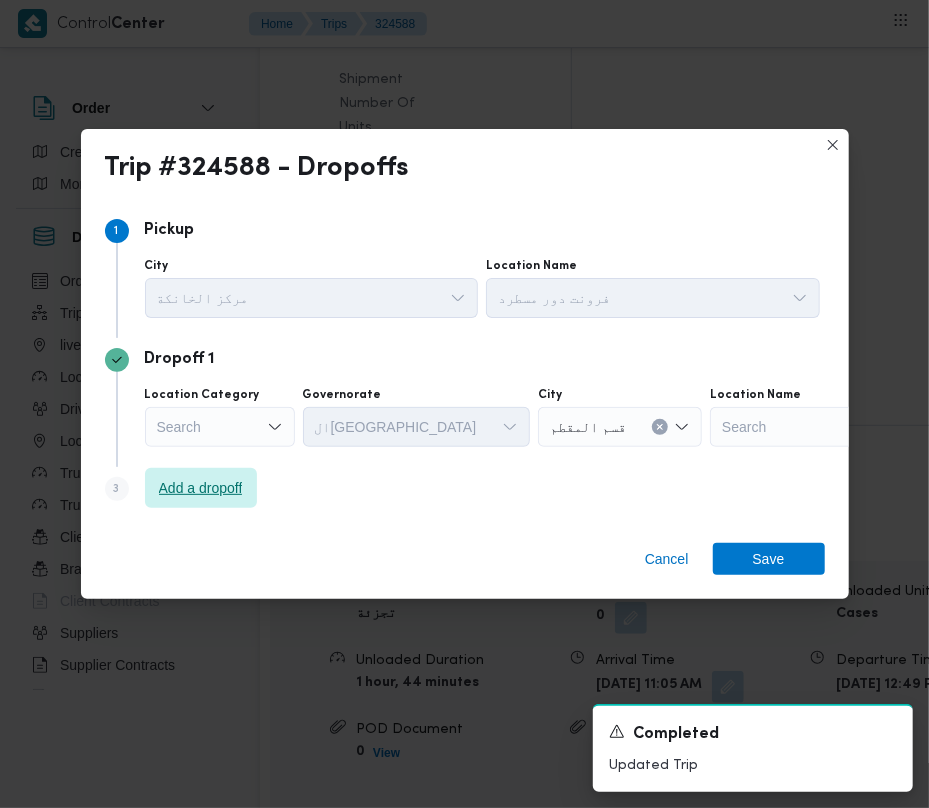 click on "Add a dropoff" at bounding box center (201, 488) 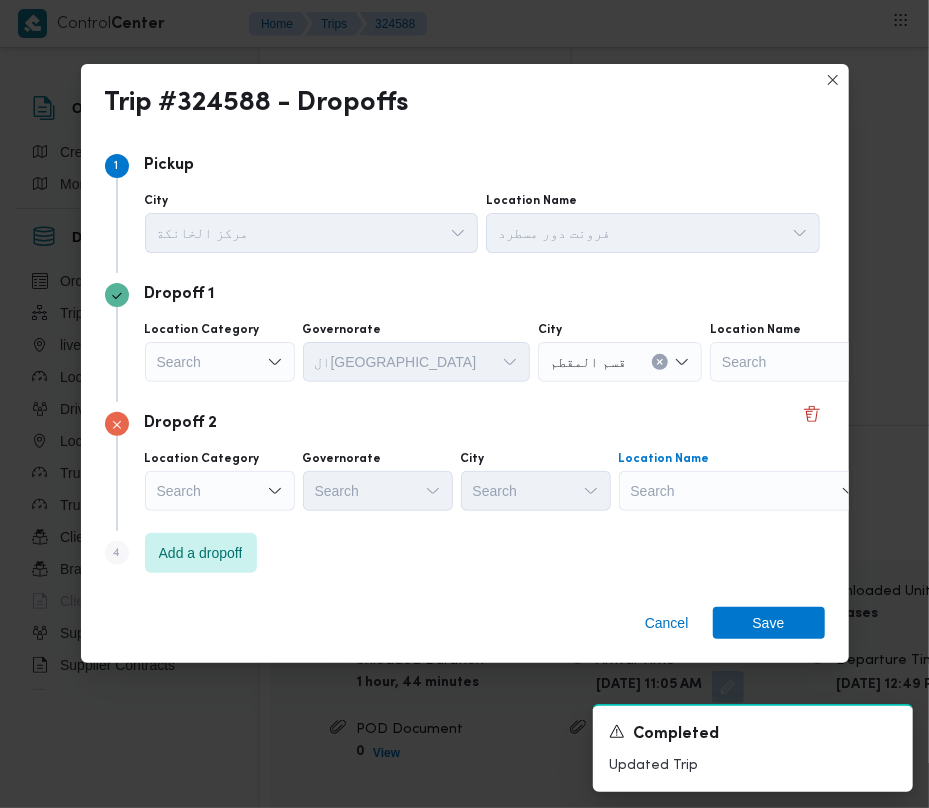 click on "Search" at bounding box center (835, 362) 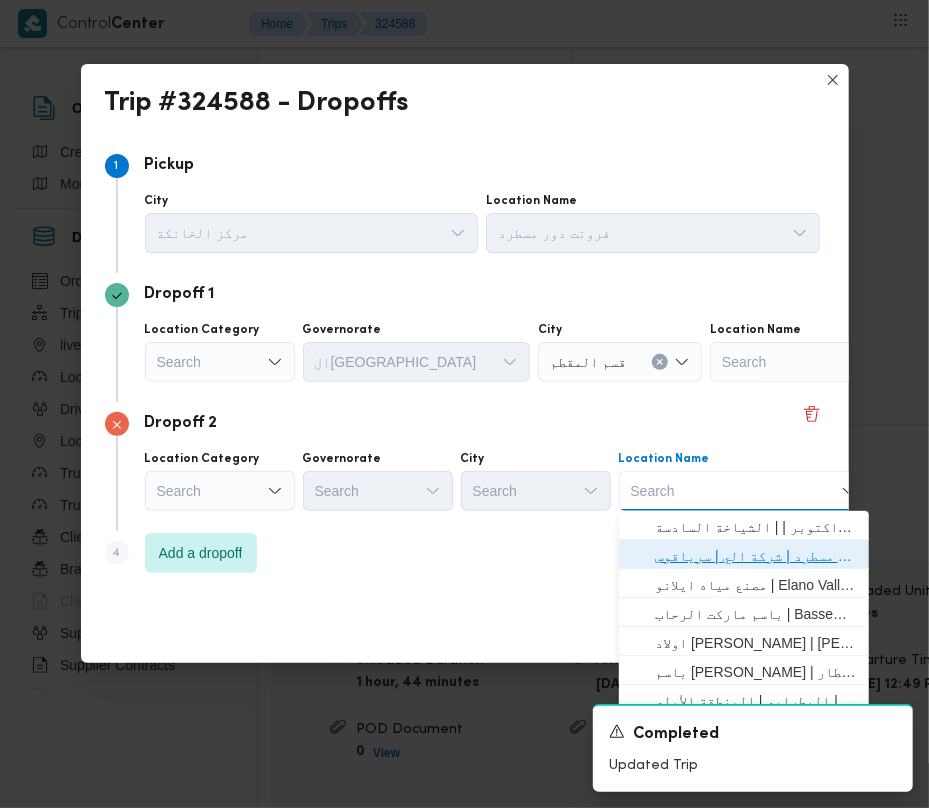 click on "فرونت دور مسطرد | شركة الي | سرياقوس" at bounding box center [756, 556] 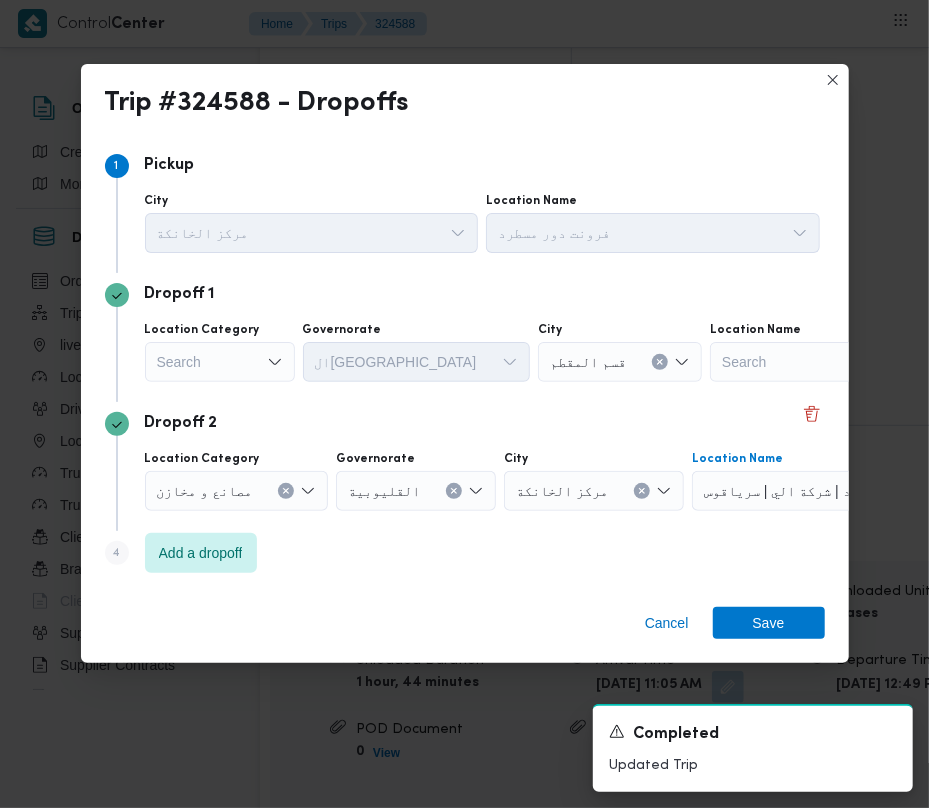 click on "Search" at bounding box center (220, 362) 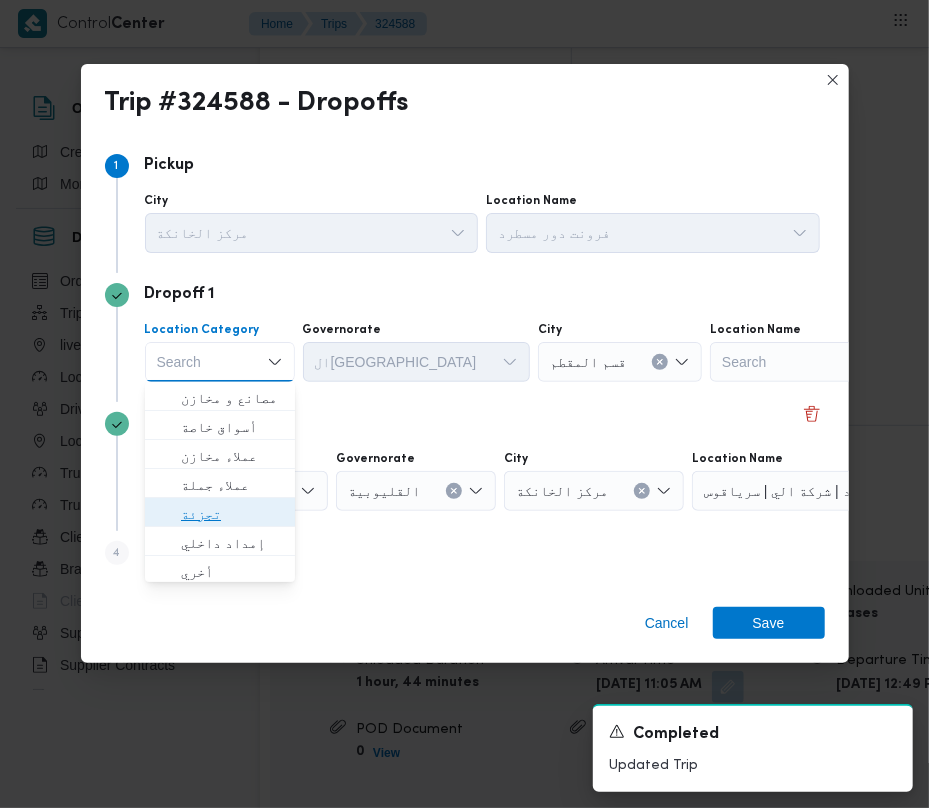 click on "تجزئة" at bounding box center [232, 514] 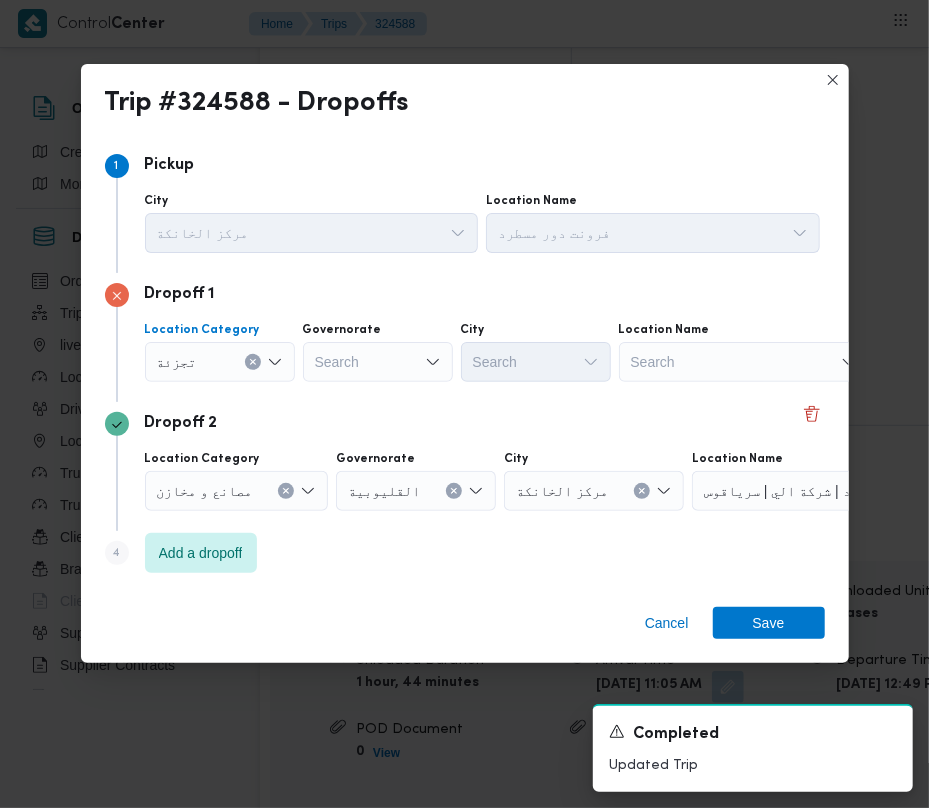 click on "Search" at bounding box center (378, 362) 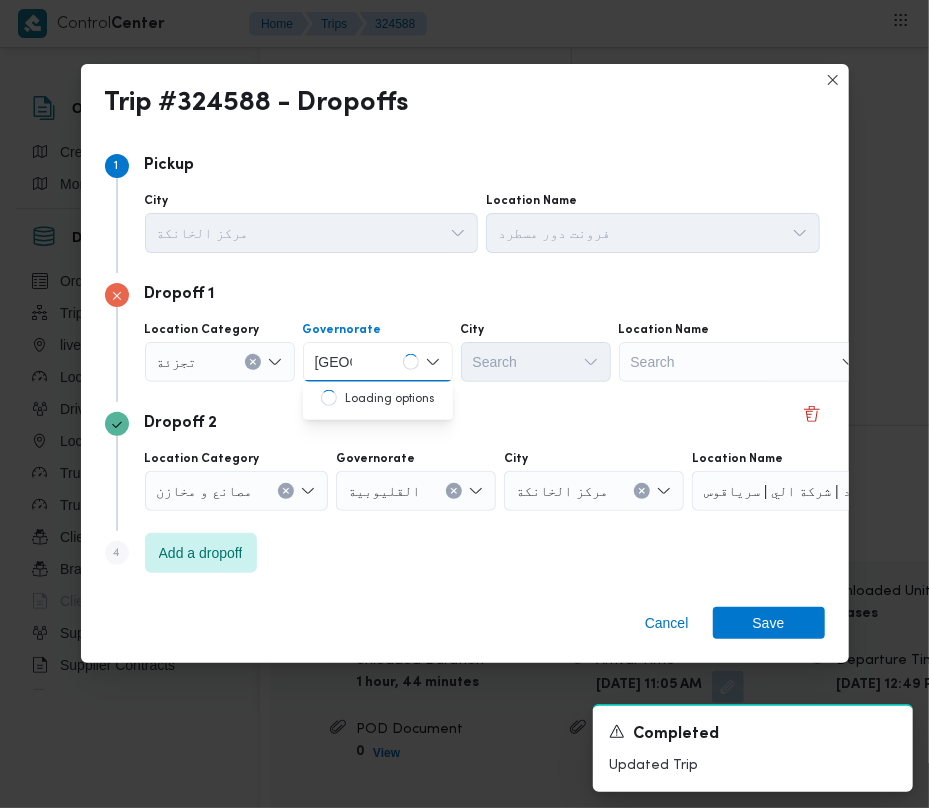 type on "[GEOGRAPHIC_DATA]" 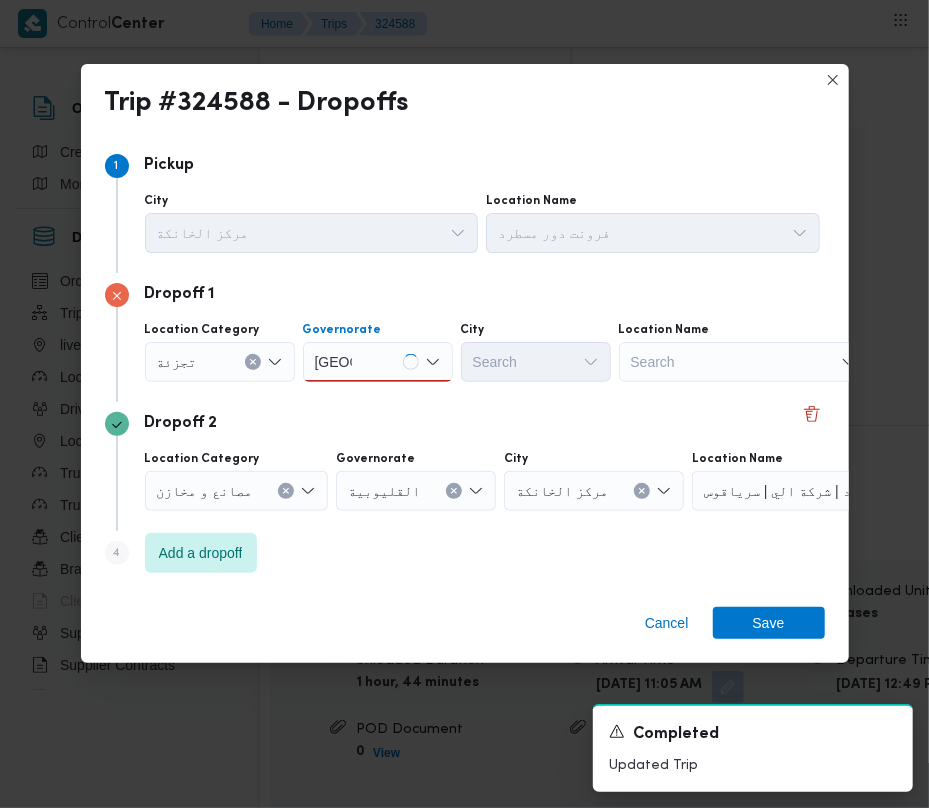 click on "[GEOGRAPHIC_DATA] [GEOGRAPHIC_DATA]" at bounding box center (378, 362) 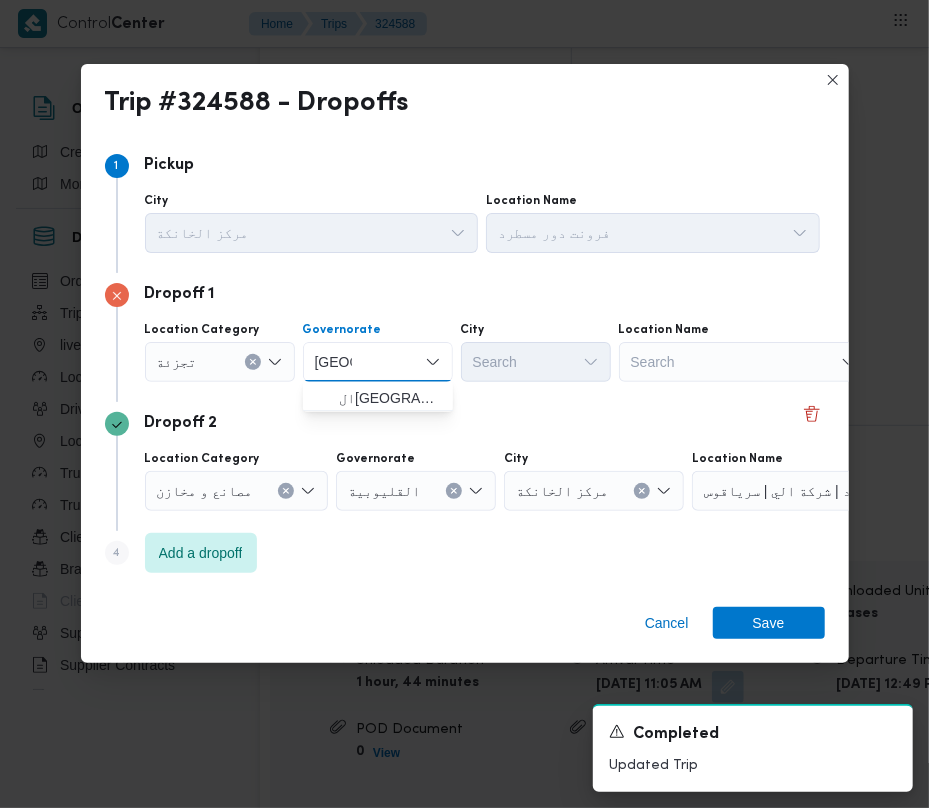 click on "[GEOGRAPHIC_DATA] [GEOGRAPHIC_DATA]" at bounding box center [378, 362] 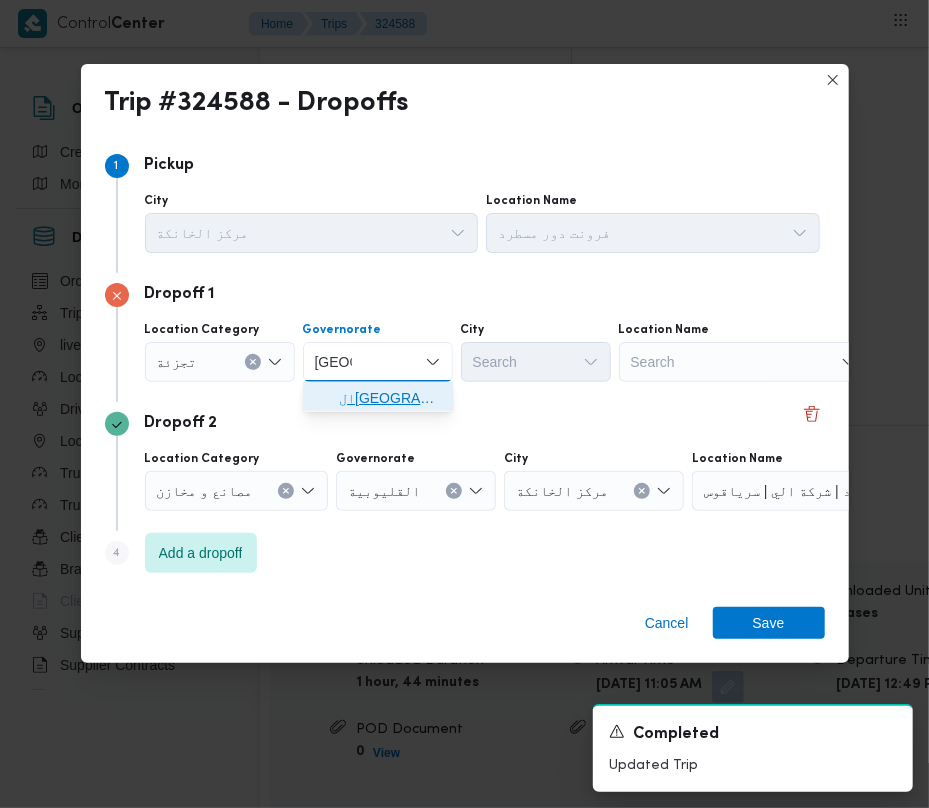 click on "ال[GEOGRAPHIC_DATA]" at bounding box center (390, 398) 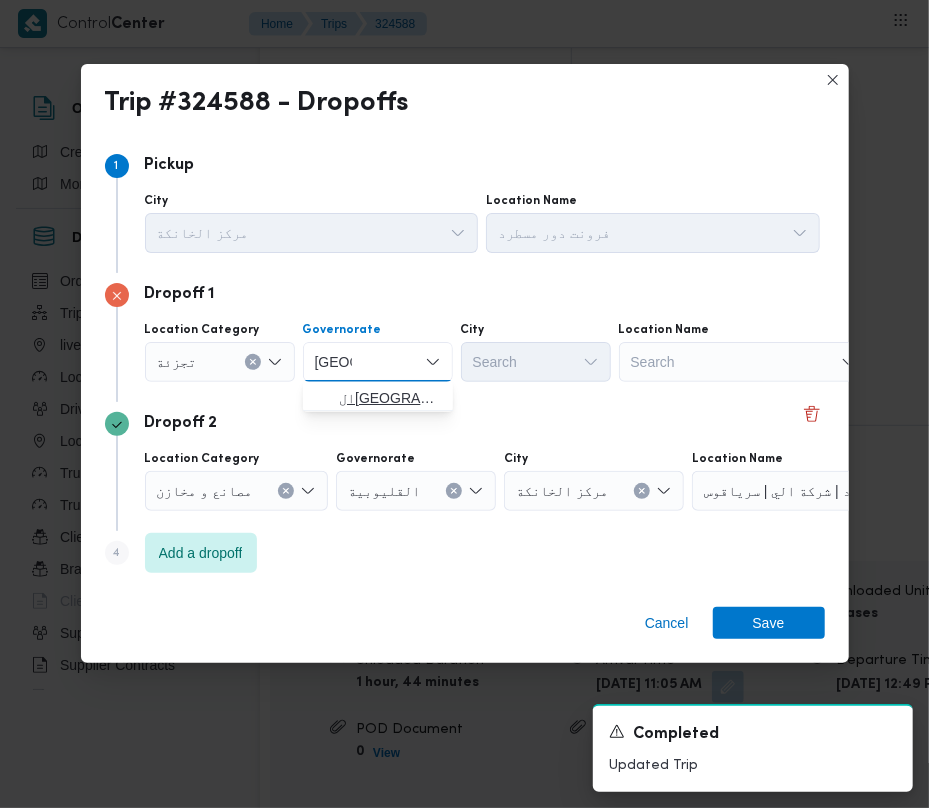 type 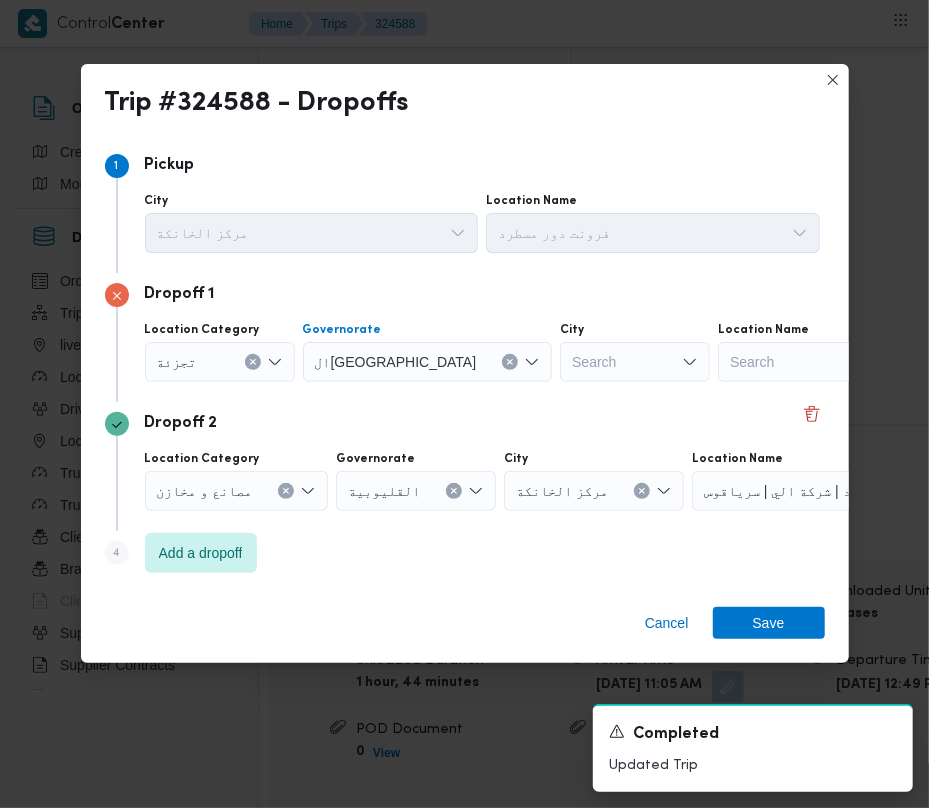 click on "Search" at bounding box center (635, 362) 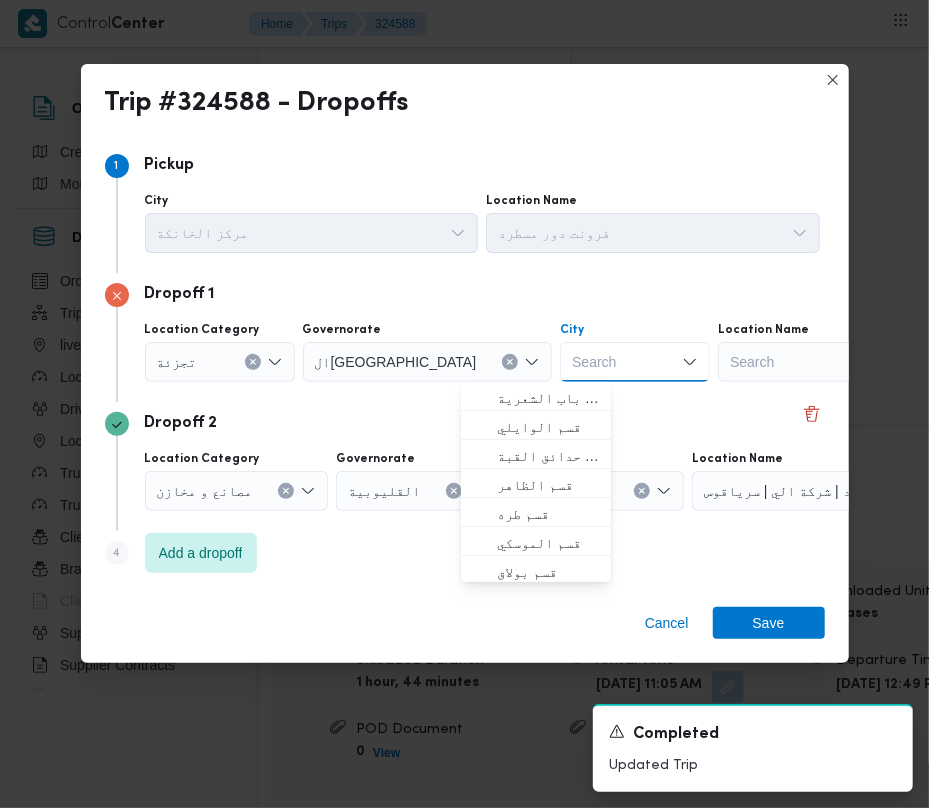 paste on "[GEOGRAPHIC_DATA]" 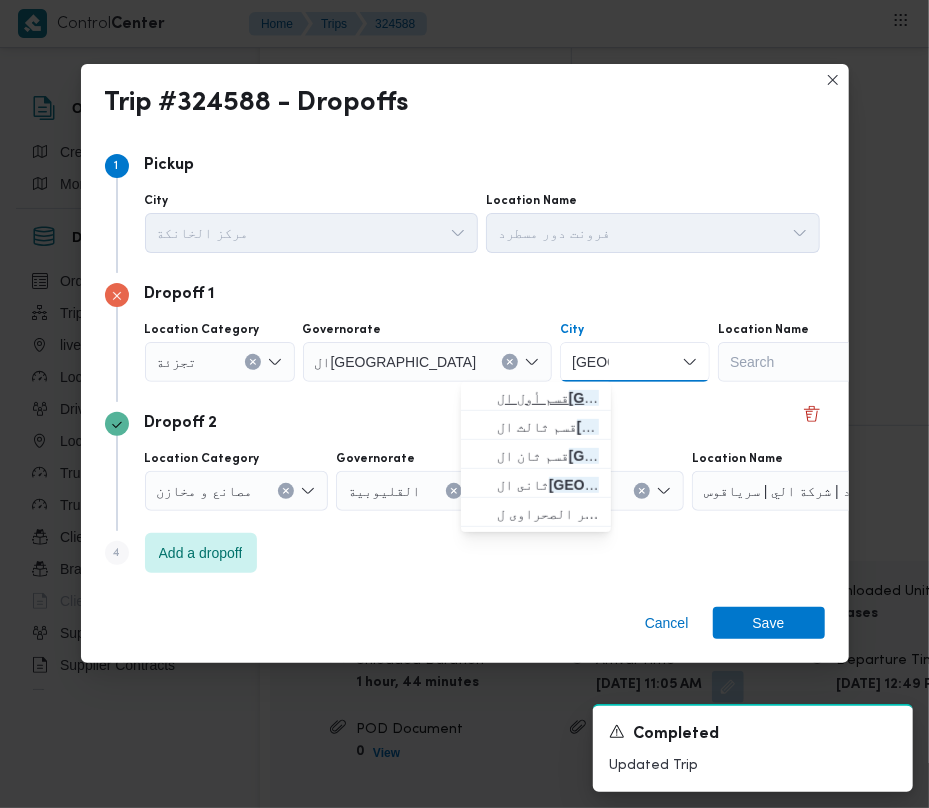 type on "[GEOGRAPHIC_DATA]" 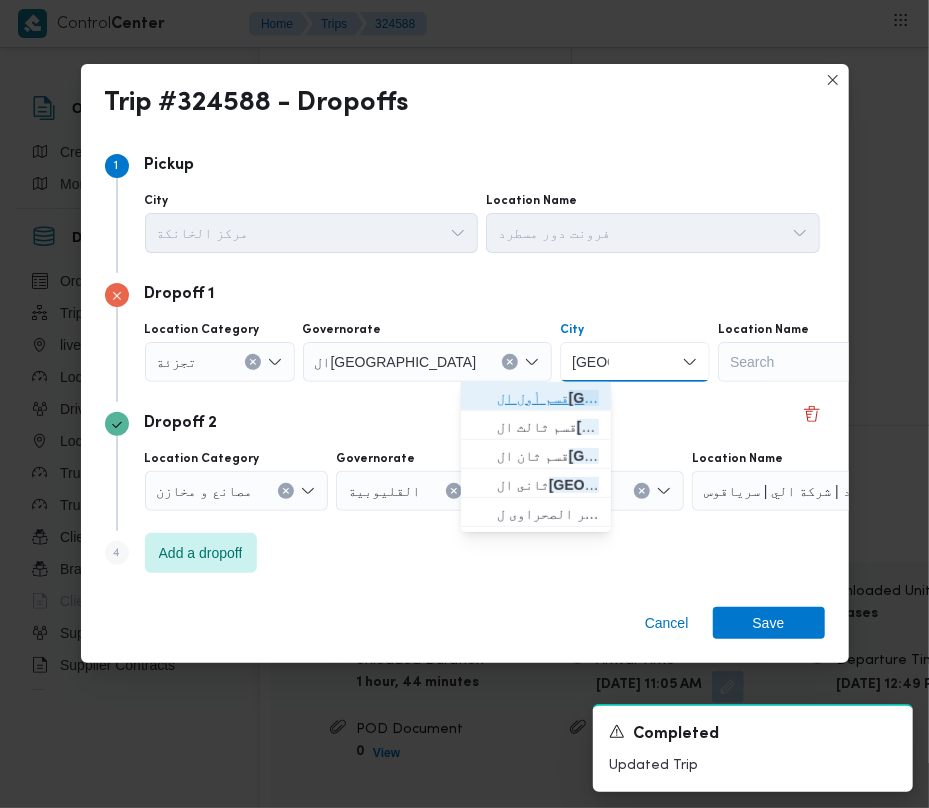 click on "قسم أول ال قاهرة  الجديدة" at bounding box center (548, 398) 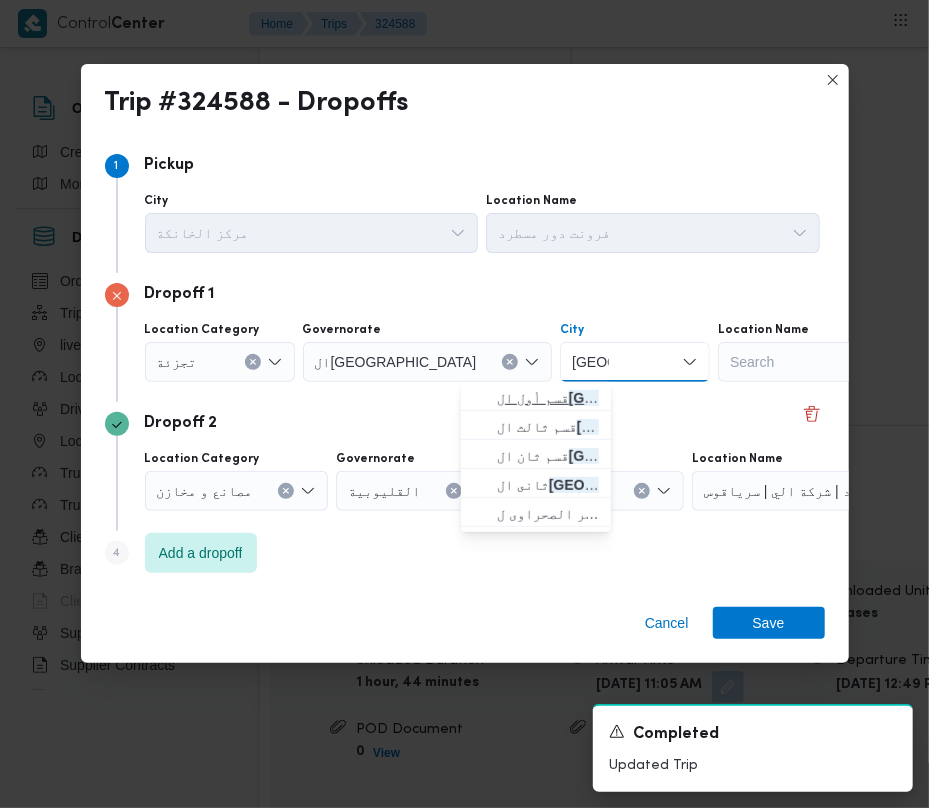 type 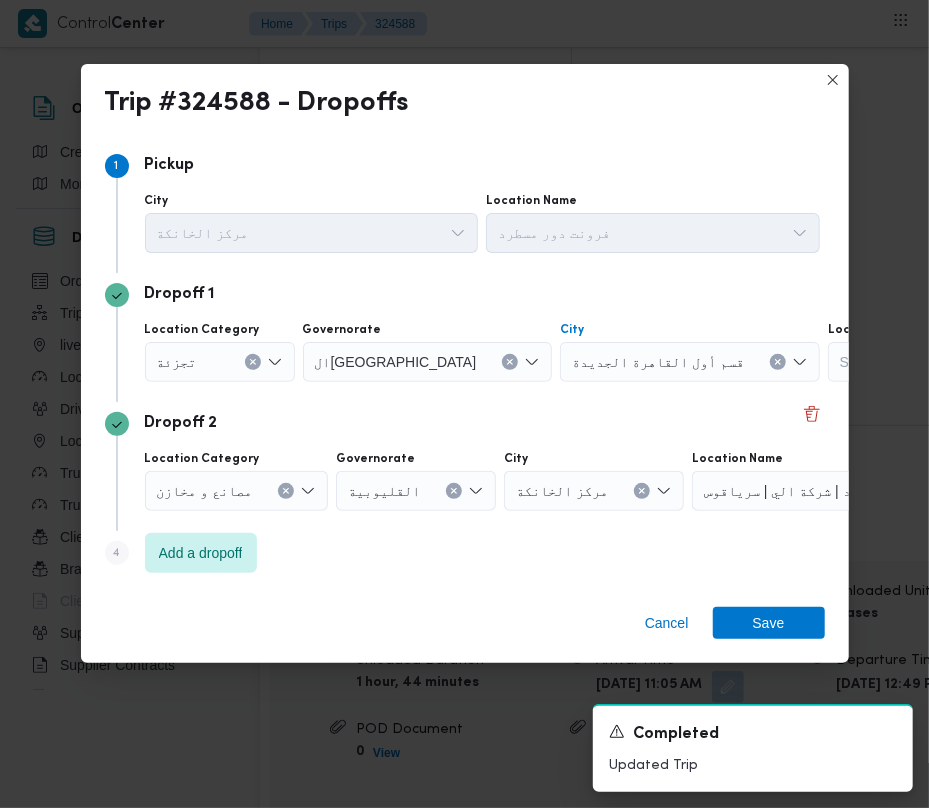 click on "Cancel Save" at bounding box center [465, 627] 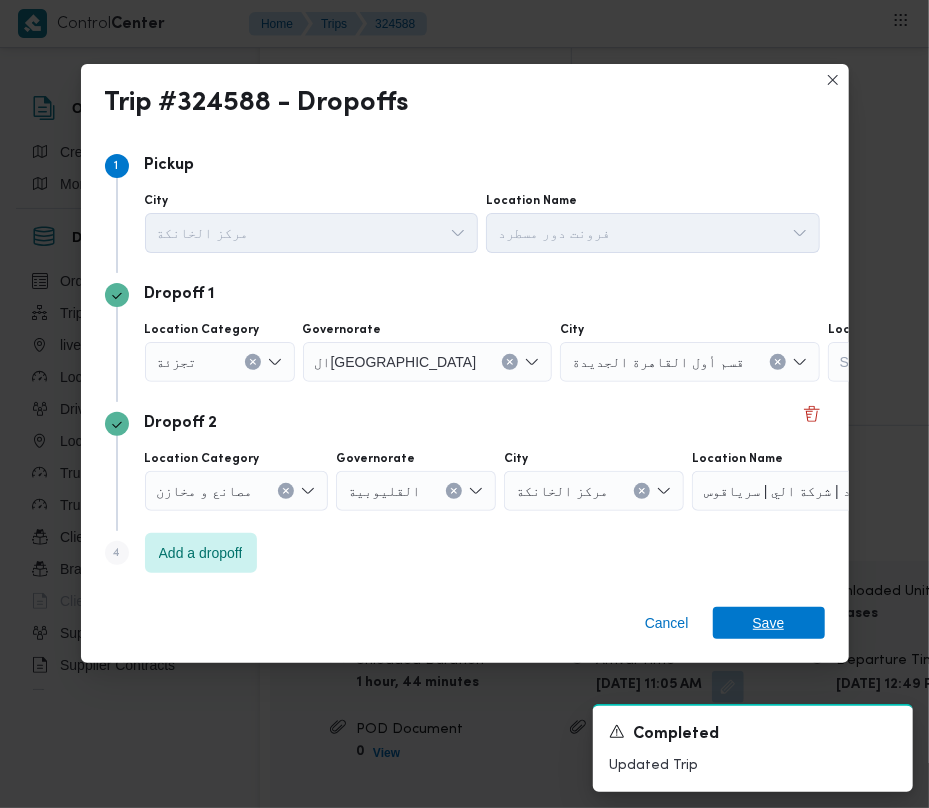 click on "Save" at bounding box center (769, 623) 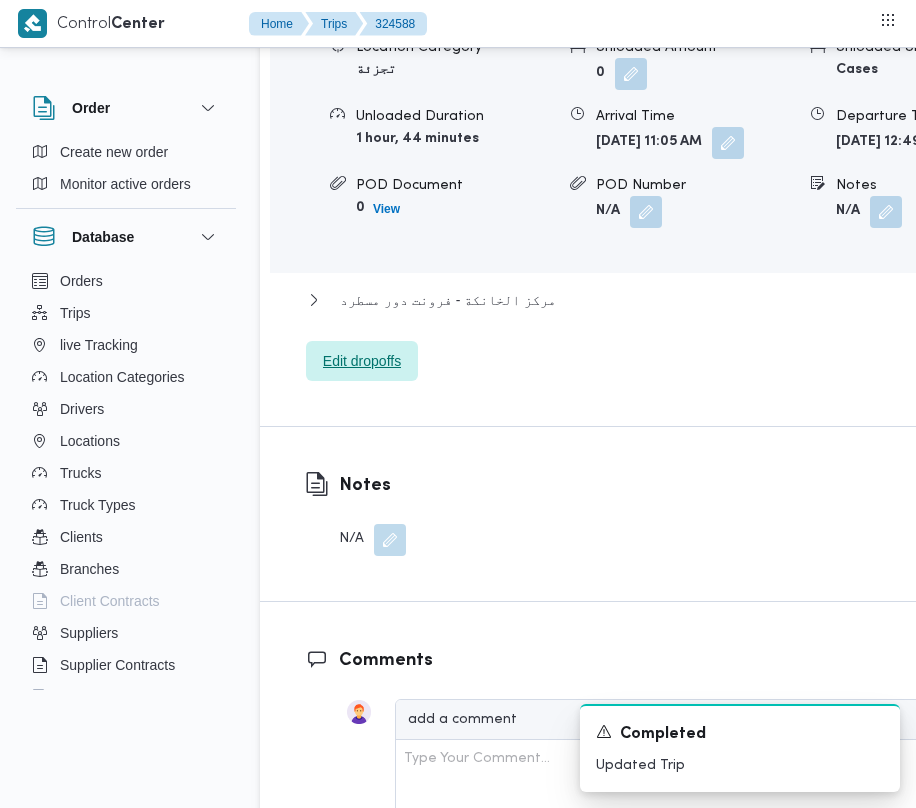 scroll, scrollTop: 3492, scrollLeft: 0, axis: vertical 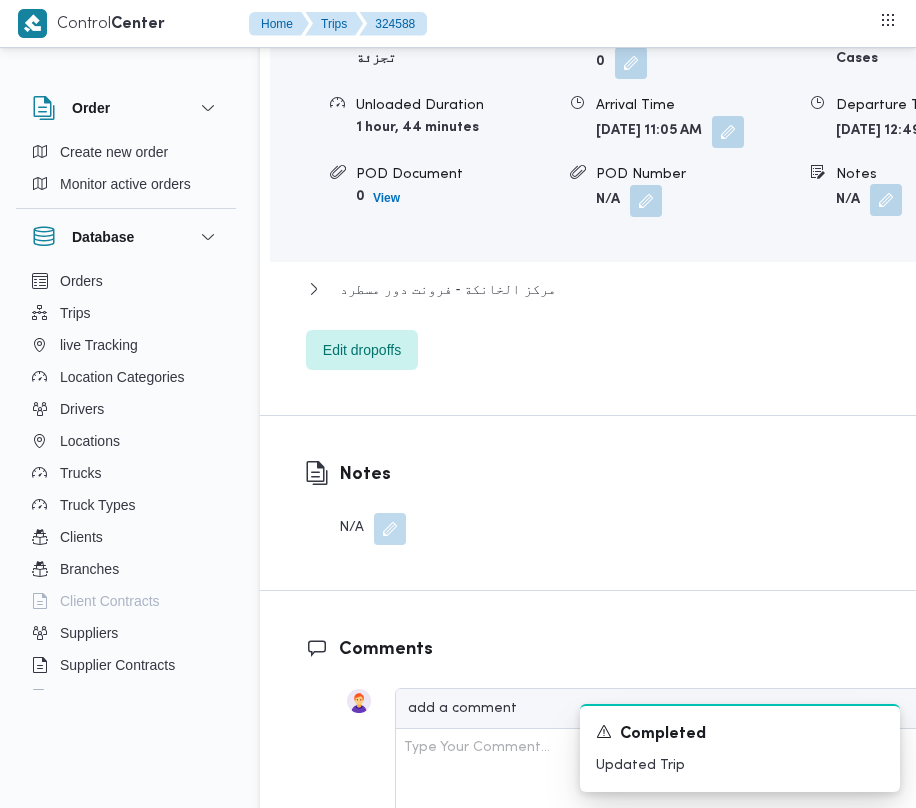 click at bounding box center [886, 200] 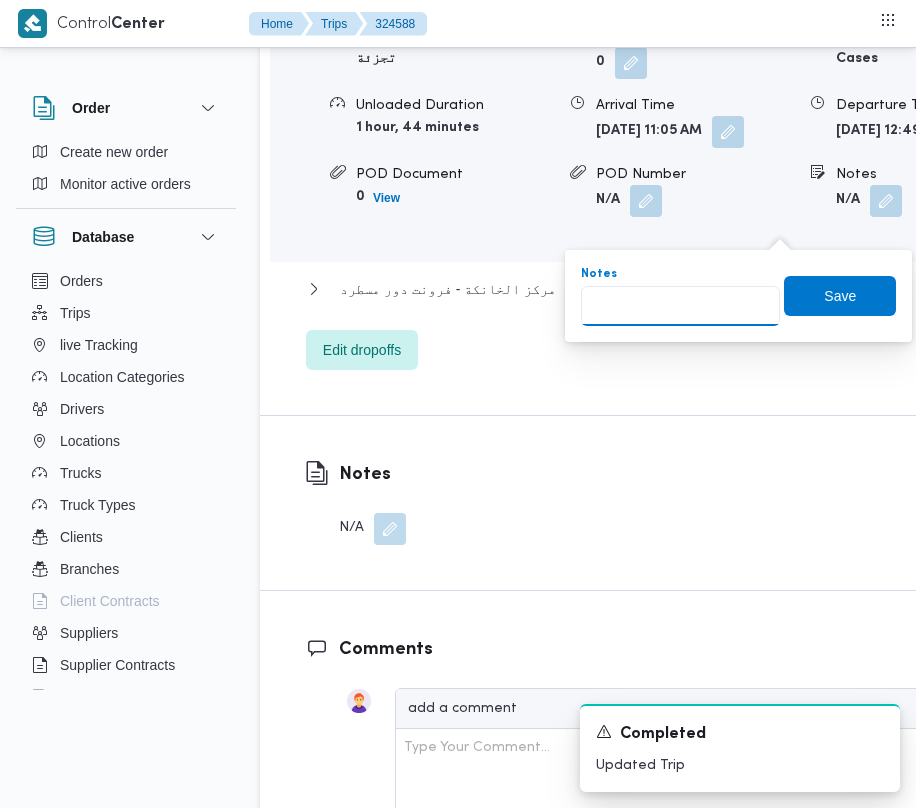 click on "Notes" at bounding box center [680, 306] 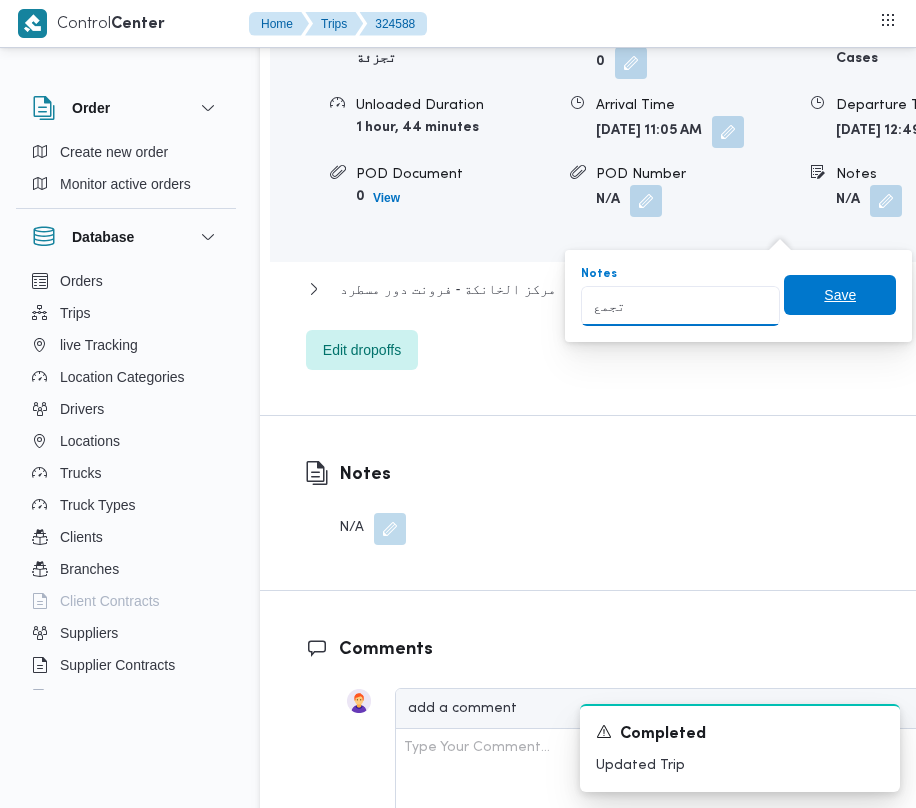 type on "تجمع" 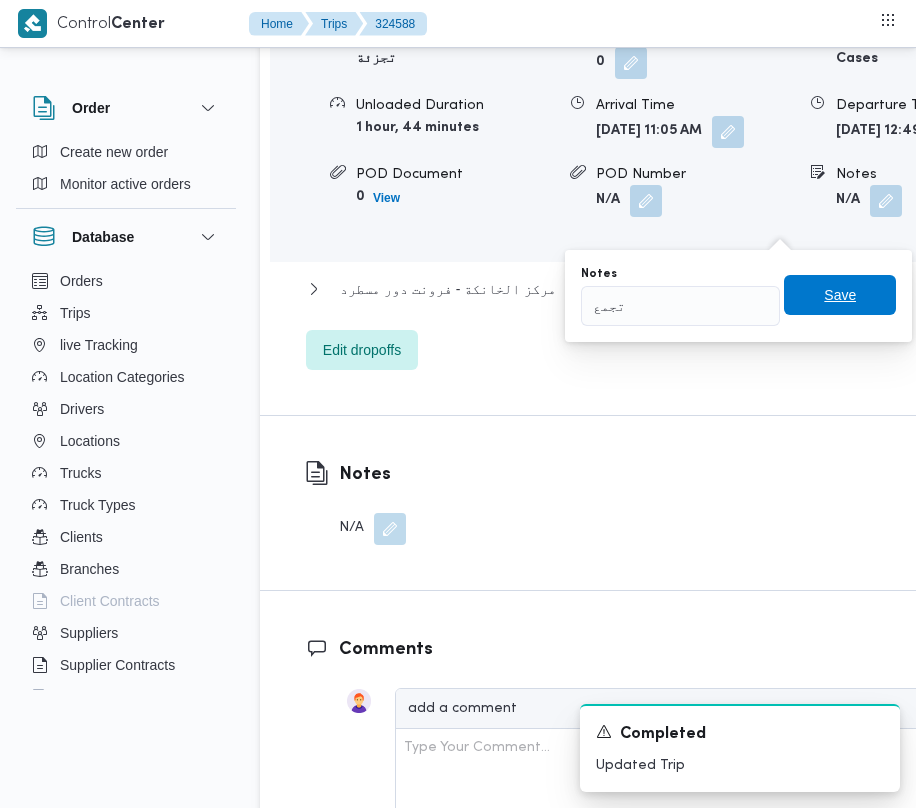 click on "Save" at bounding box center [840, 295] 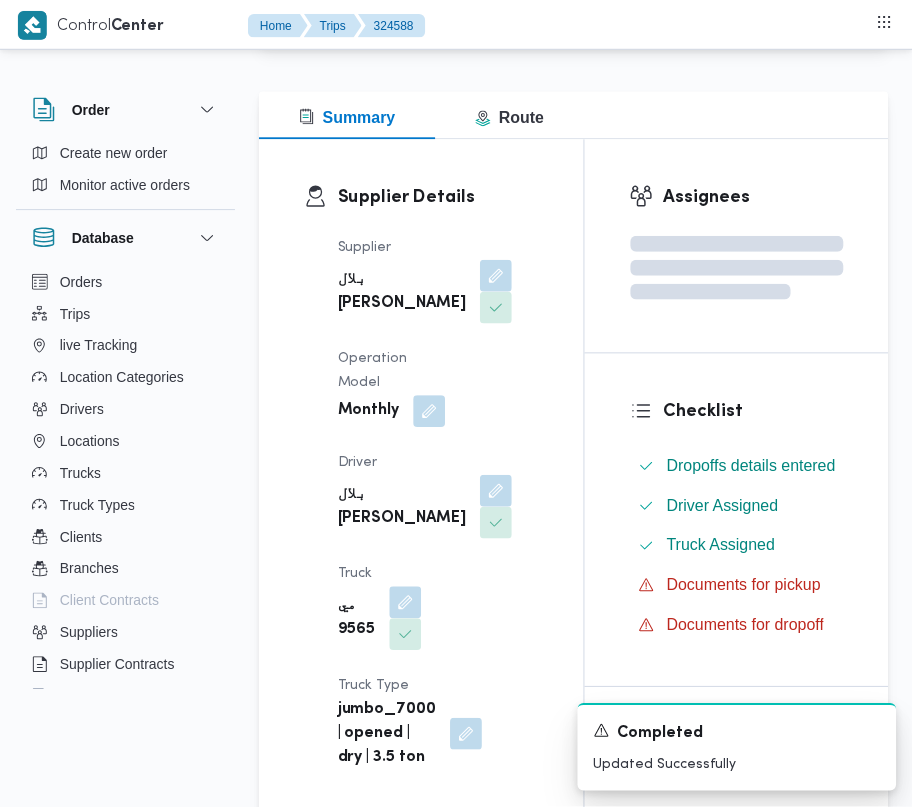 scroll, scrollTop: 0, scrollLeft: 0, axis: both 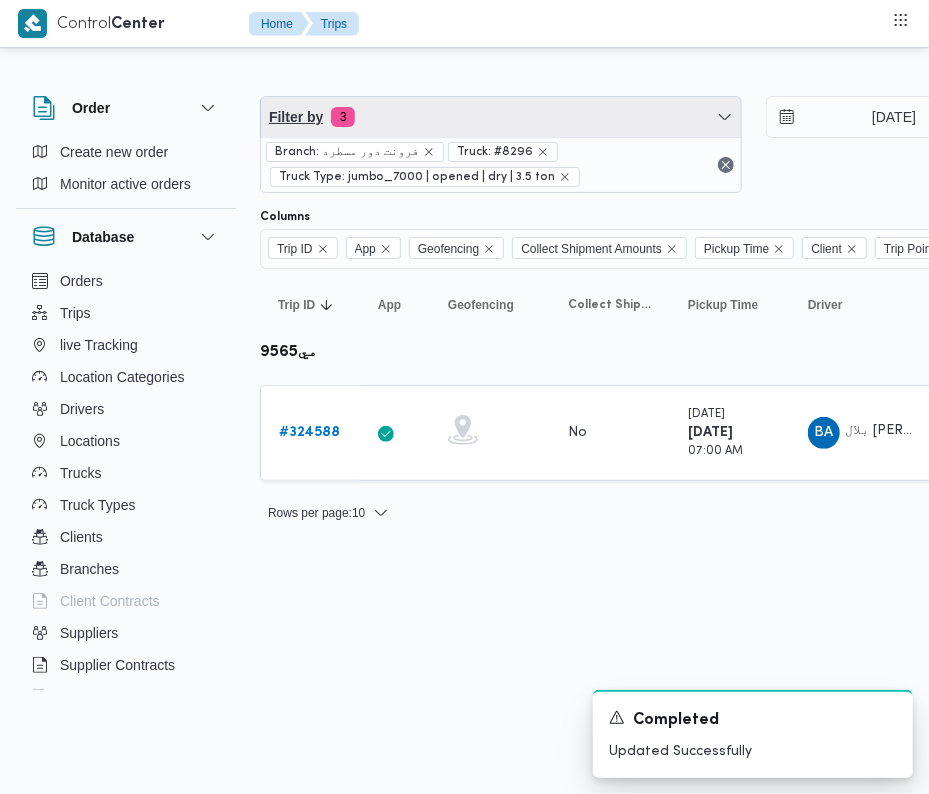 click on "Filter by 3" at bounding box center (501, 117) 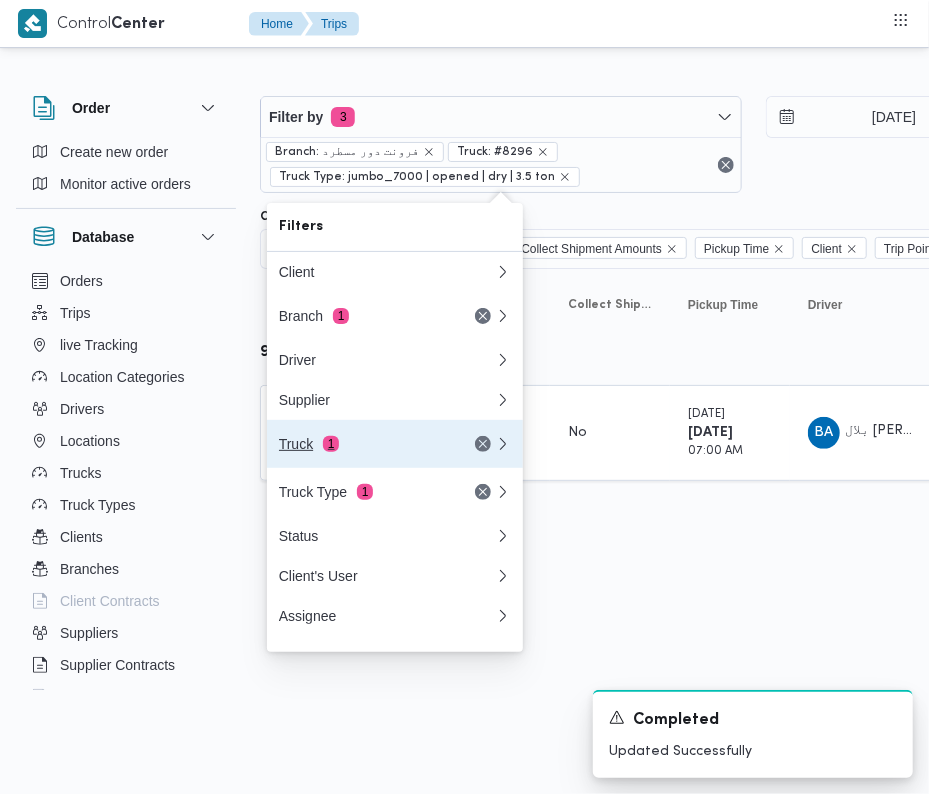 click on "Truck 1" at bounding box center [363, 444] 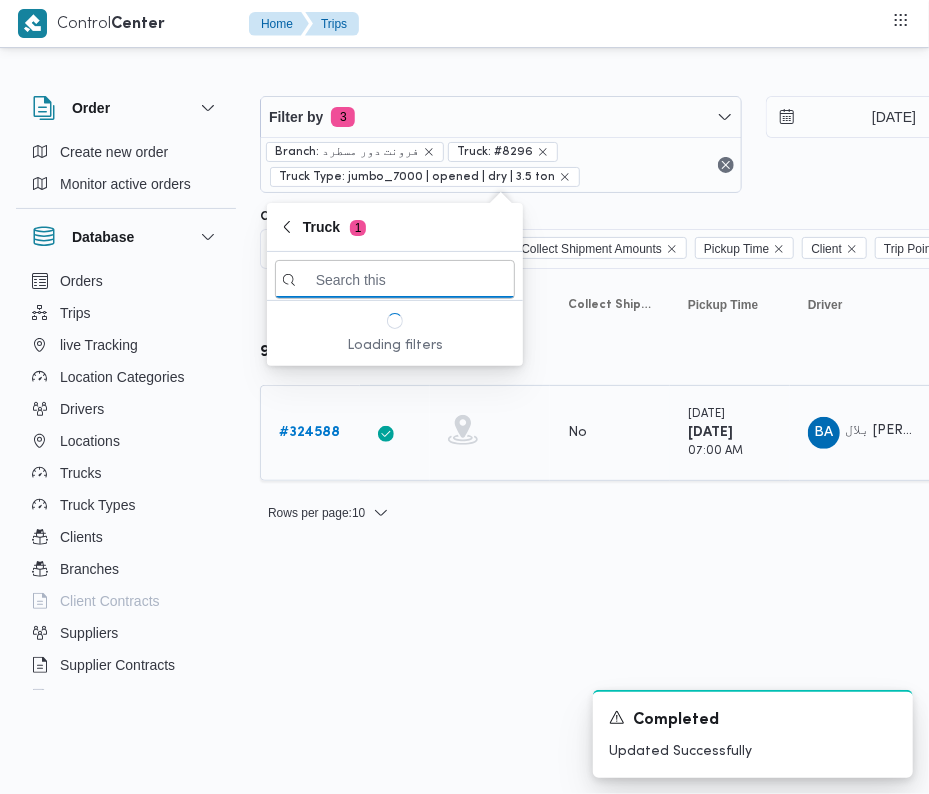 paste on "9412" 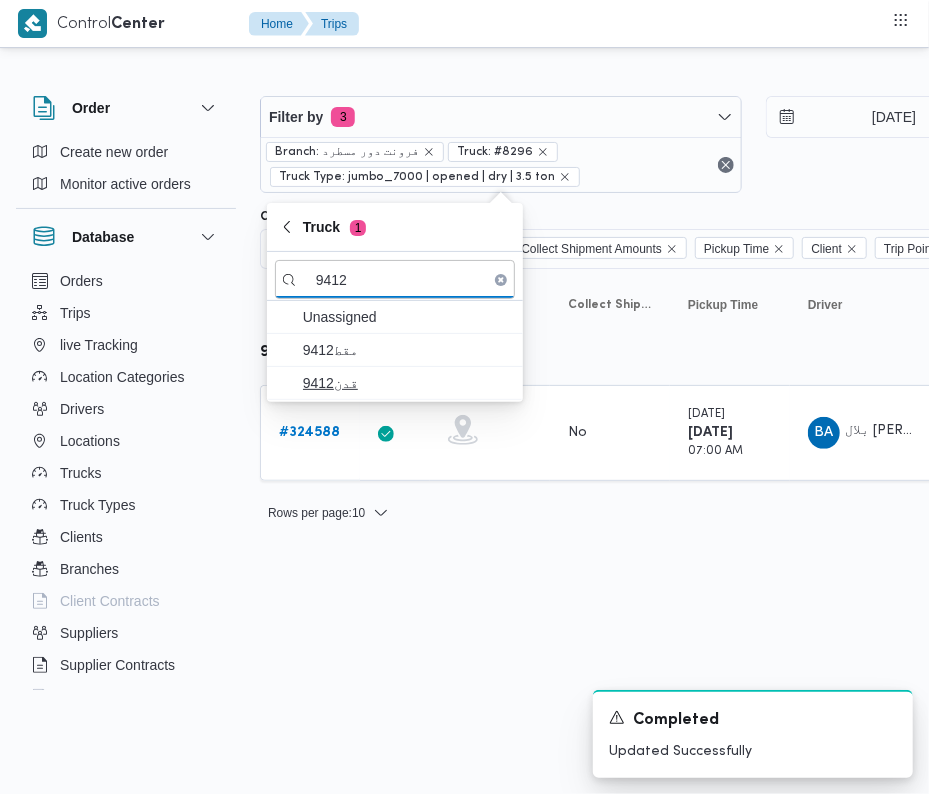 type on "9412" 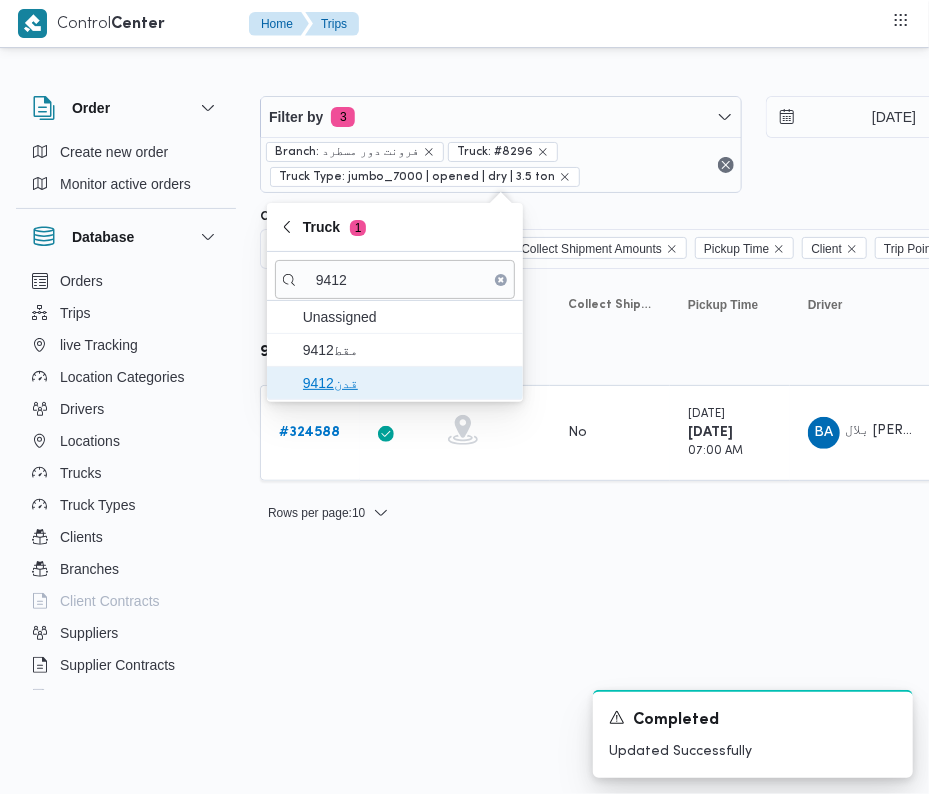 click on "قدن9412" at bounding box center [407, 383] 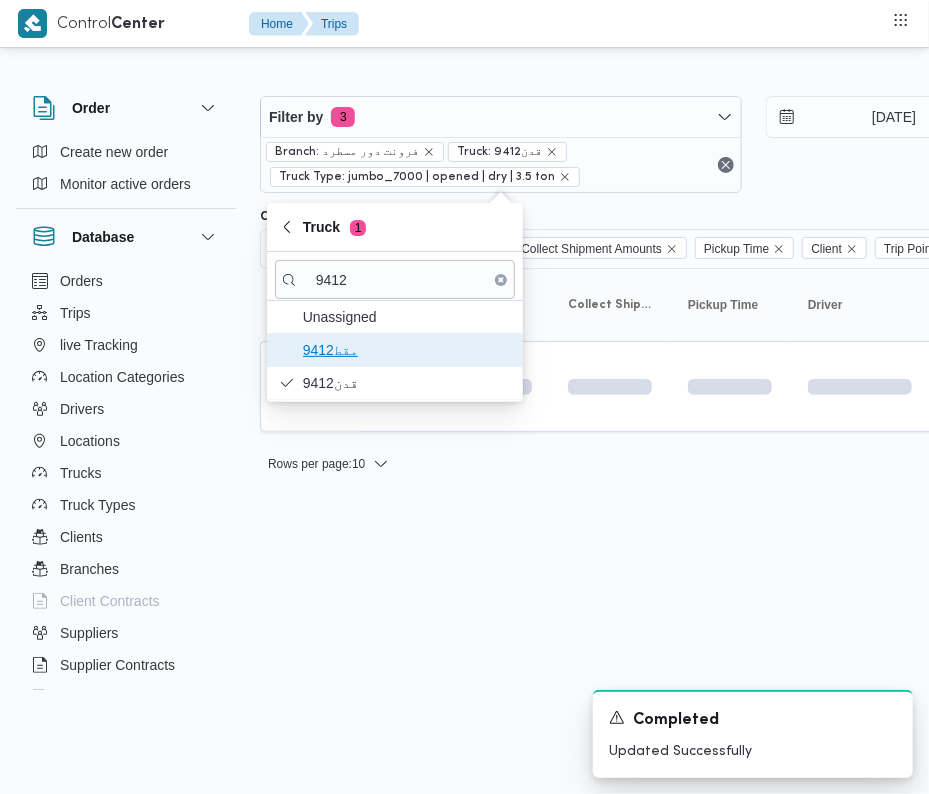 click on "مقط9412" at bounding box center [407, 350] 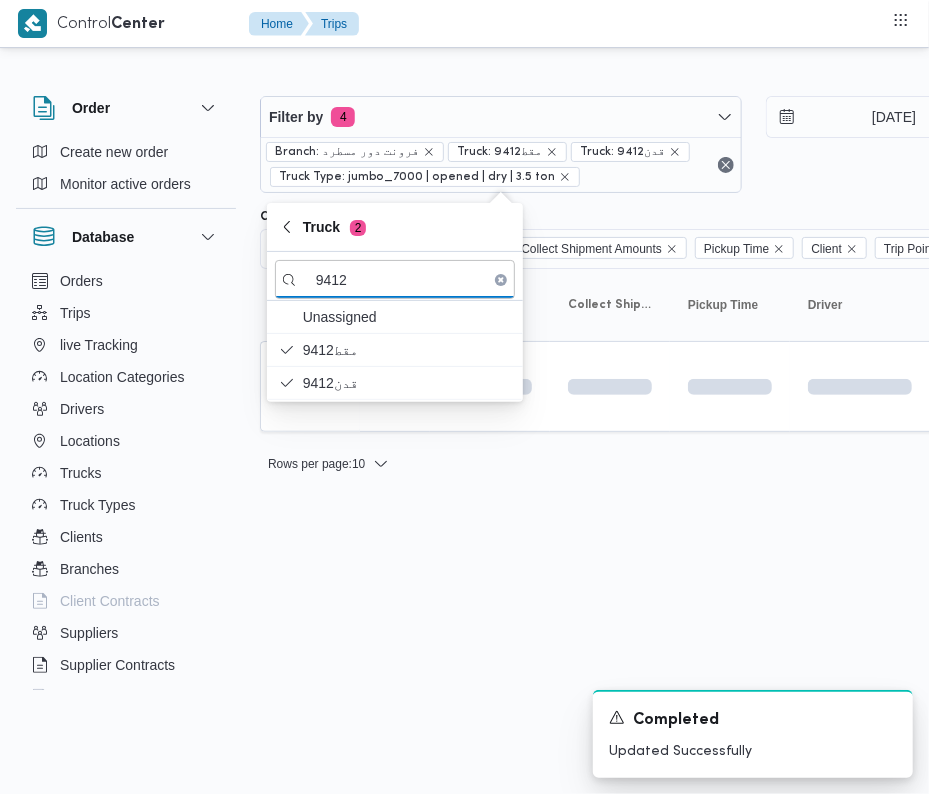 click on "Control  Center Home Trips Order Create new order Monitor active orders Database Orders Trips live Tracking Location Categories Drivers Locations Trucks Truck Types Clients Branches Client Contracts Suppliers Supplier Contracts Devices Users Projects SP Projects Admins organization assignees Tags Filter by 4 Branch: فرونت دور مسطرد Truck: مقط9412 Truck: قدن9412 Truck Type: jumbo_7000 | opened | dry | 3.5 ton 17/7/2025 → 17/7/2025 Group By Truck Columns Trip ID App Geofencing Collect Shipment Amounts Pickup Time Client Trip Points Driver Supplier Truck Status Platform Sorting Trip ID Click to sort in ascending order App Click to sort in ascending order Geofencing Click to sort in ascending order Collect Shipment Amounts Pickup Time Click to sort in ascending order Client Click to sort in ascending order Trip Points Driver Click to sort in ascending order Supplier Click to sort in ascending order Truck Click to sort in ascending order Status Click to sort in ascending order Platform Actions" at bounding box center (464, 397) 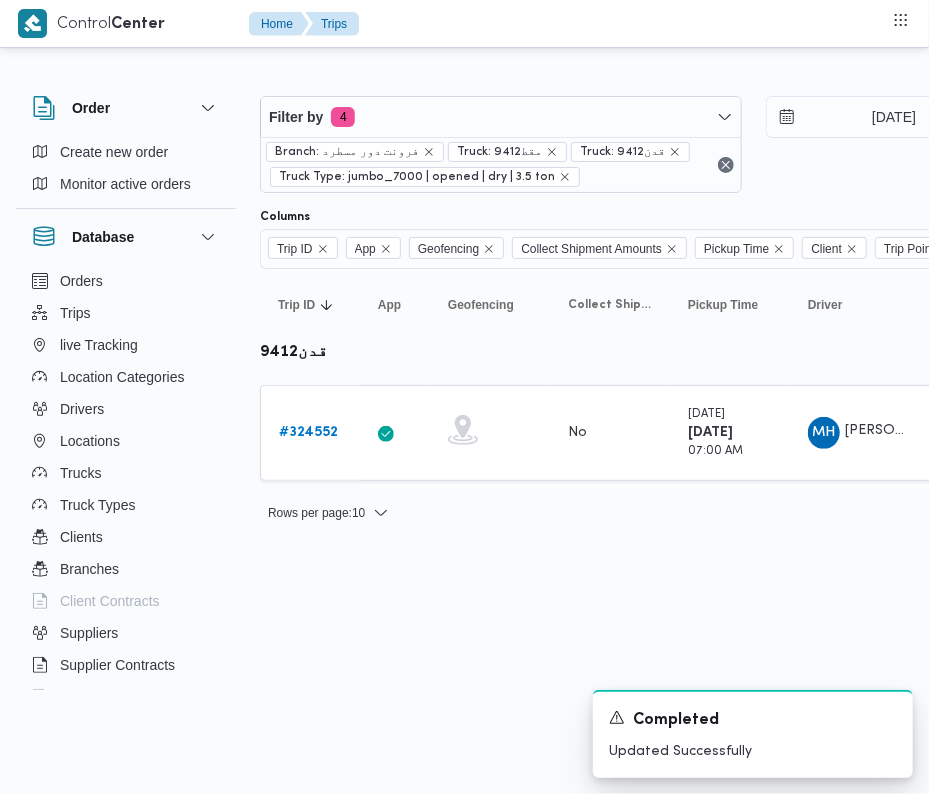 click on "# 324552" at bounding box center (308, 433) 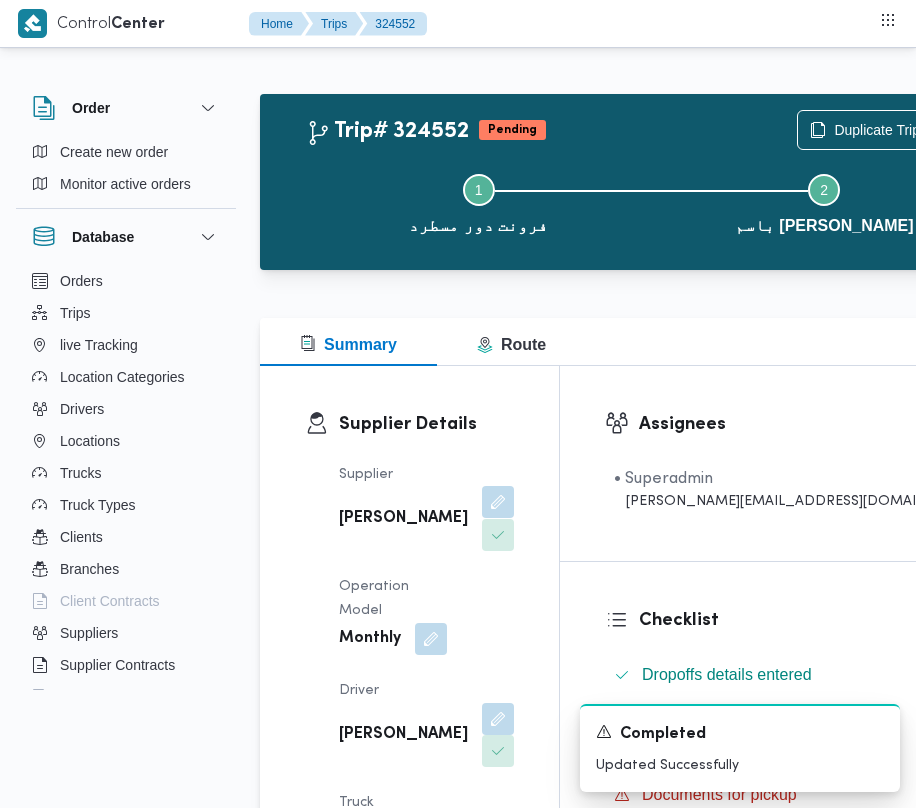 drag, startPoint x: 408, startPoint y: 509, endPoint x: 378, endPoint y: 554, distance: 54.08327 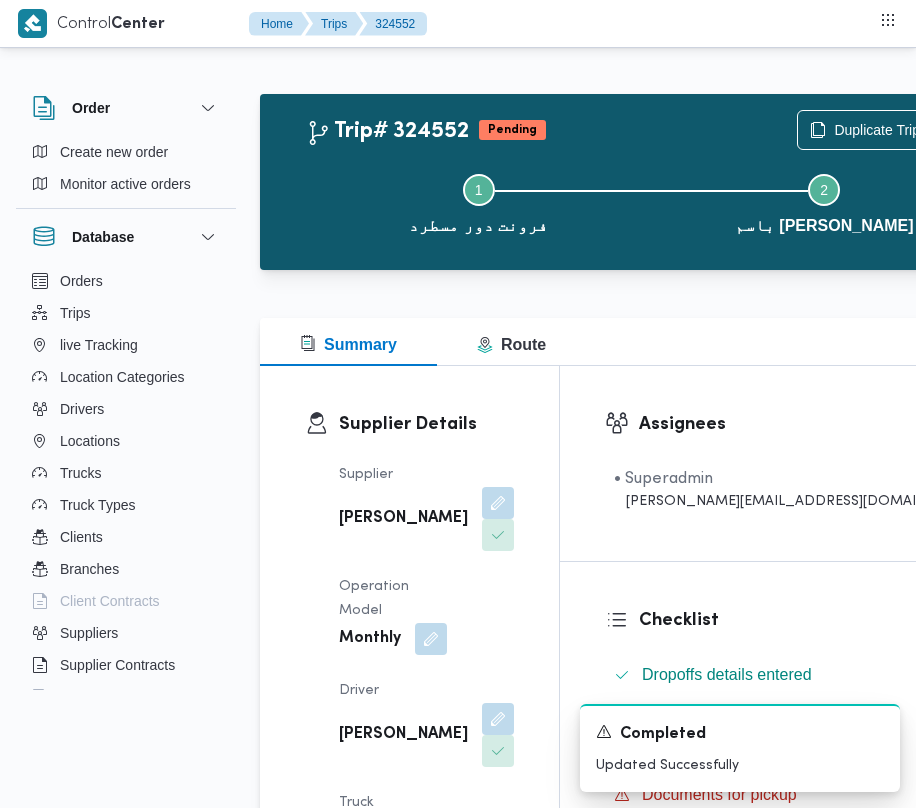 click at bounding box center (498, 503) 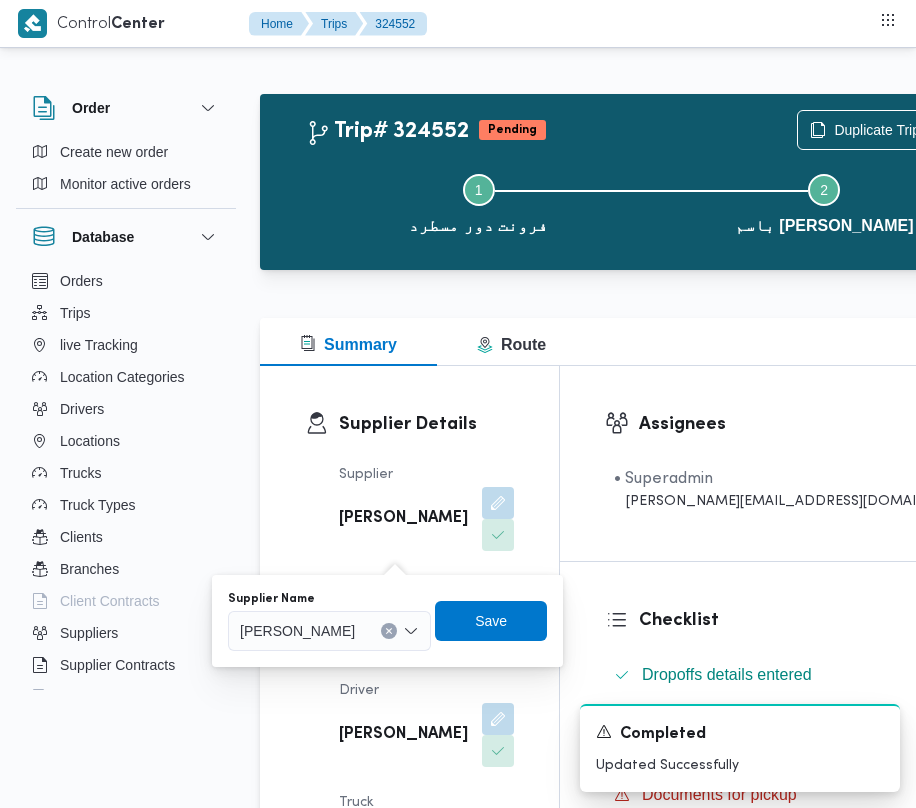 click on "محمد ناصر كامل عباس" at bounding box center (297, 630) 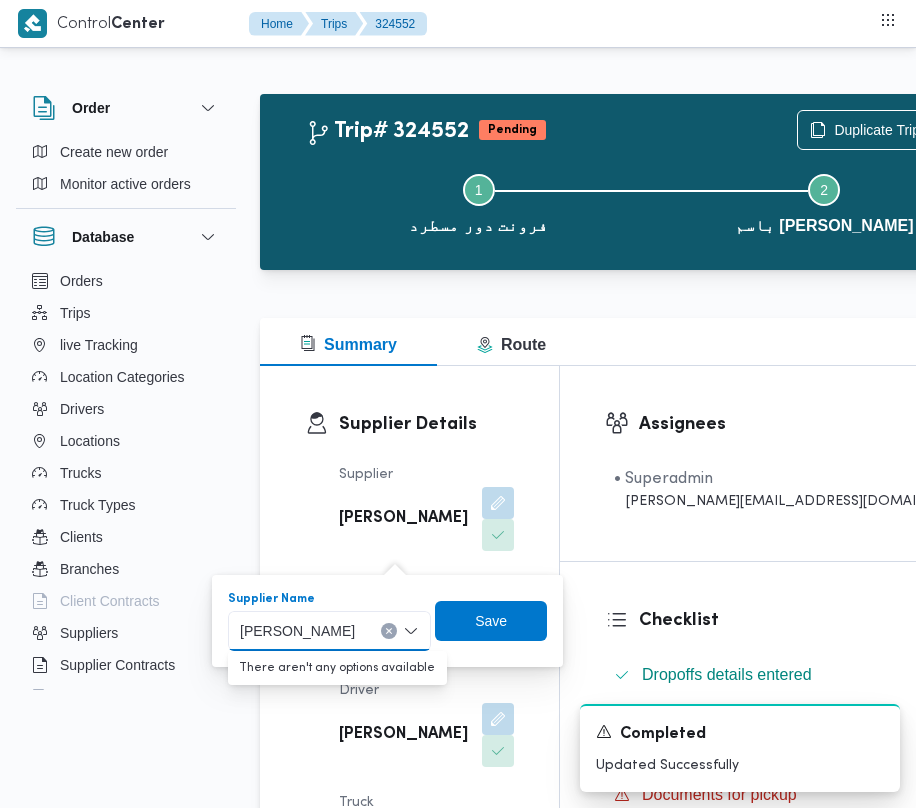 paste on "شريف بدر" 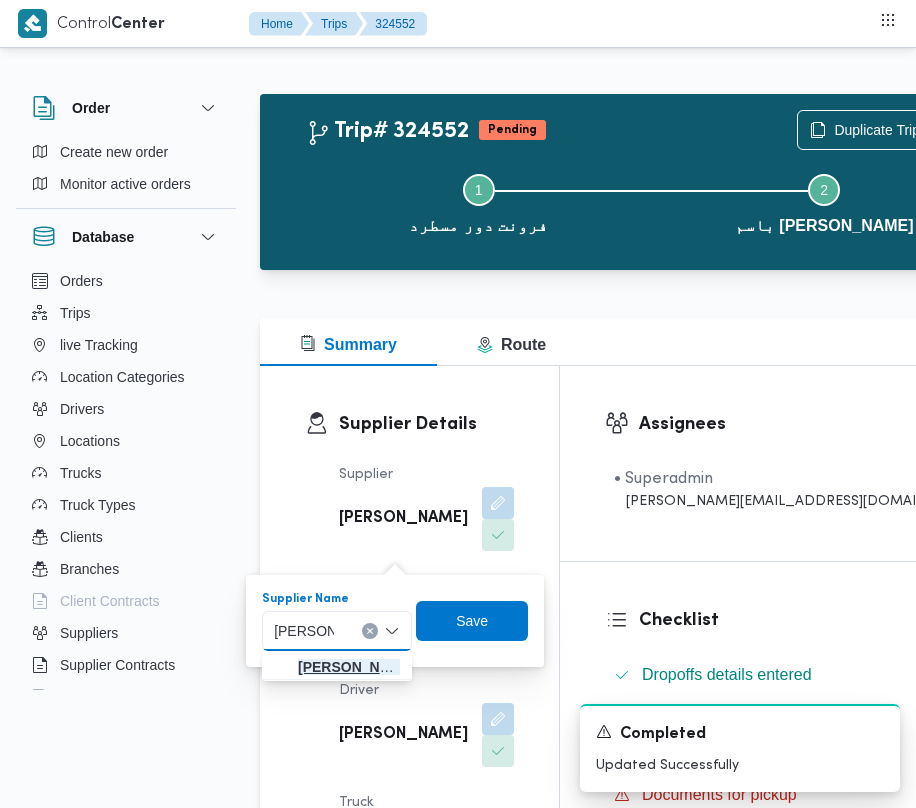 type on "شريف بدر" 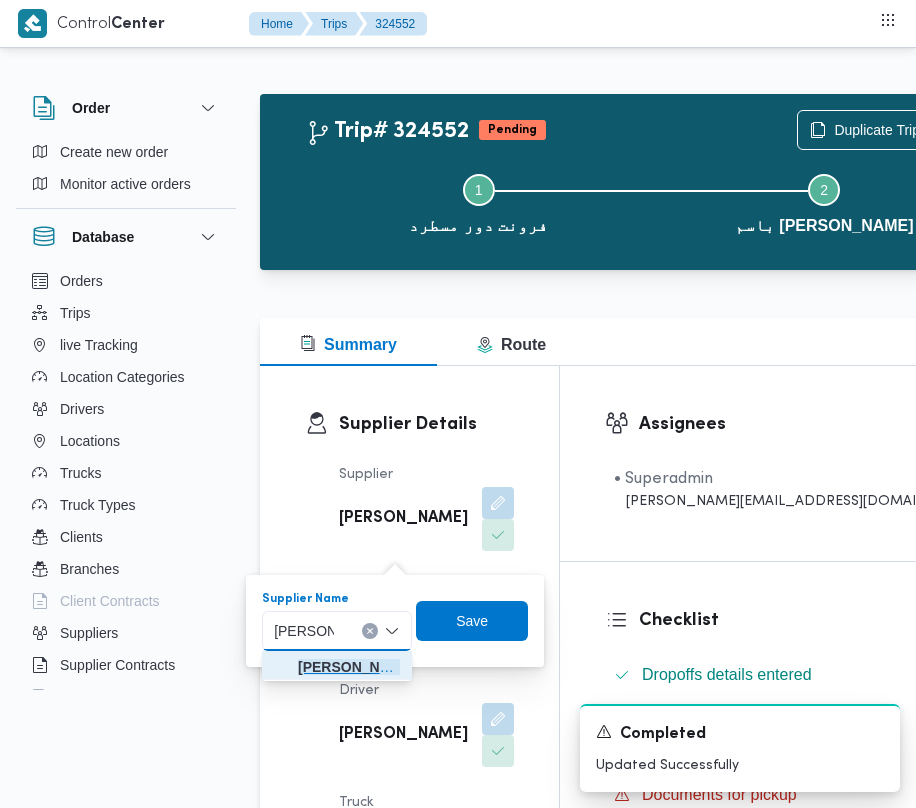 click on "شريف بدر  عبد الحميد عبد المجيد بدر" at bounding box center (349, 667) 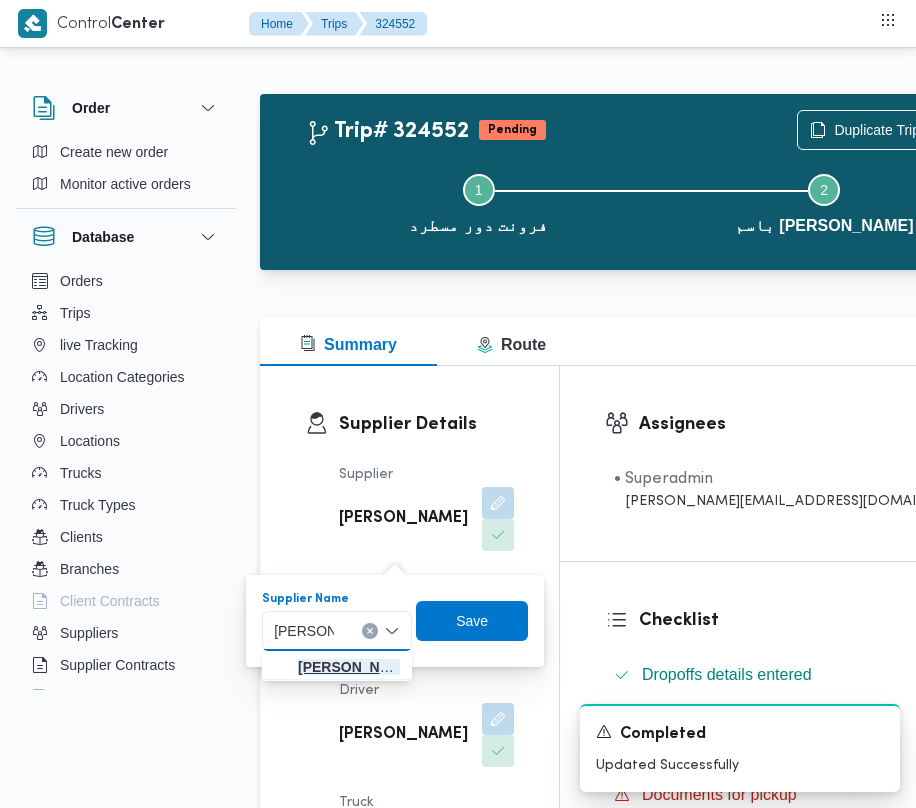 type 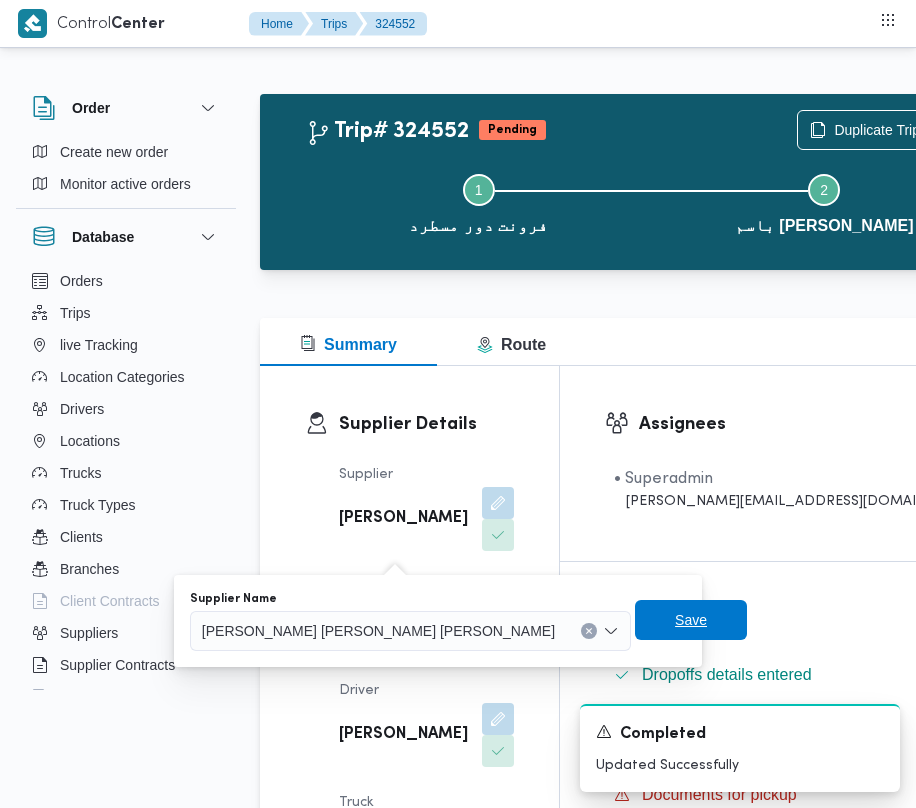 click on "Save" at bounding box center [691, 620] 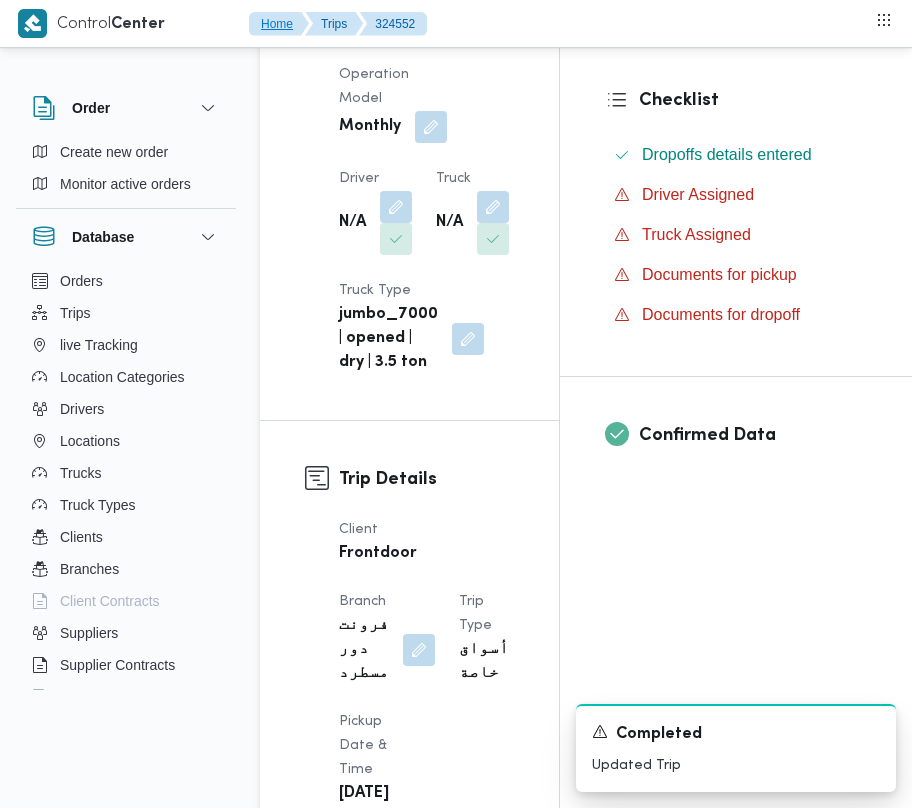 scroll, scrollTop: 564, scrollLeft: 0, axis: vertical 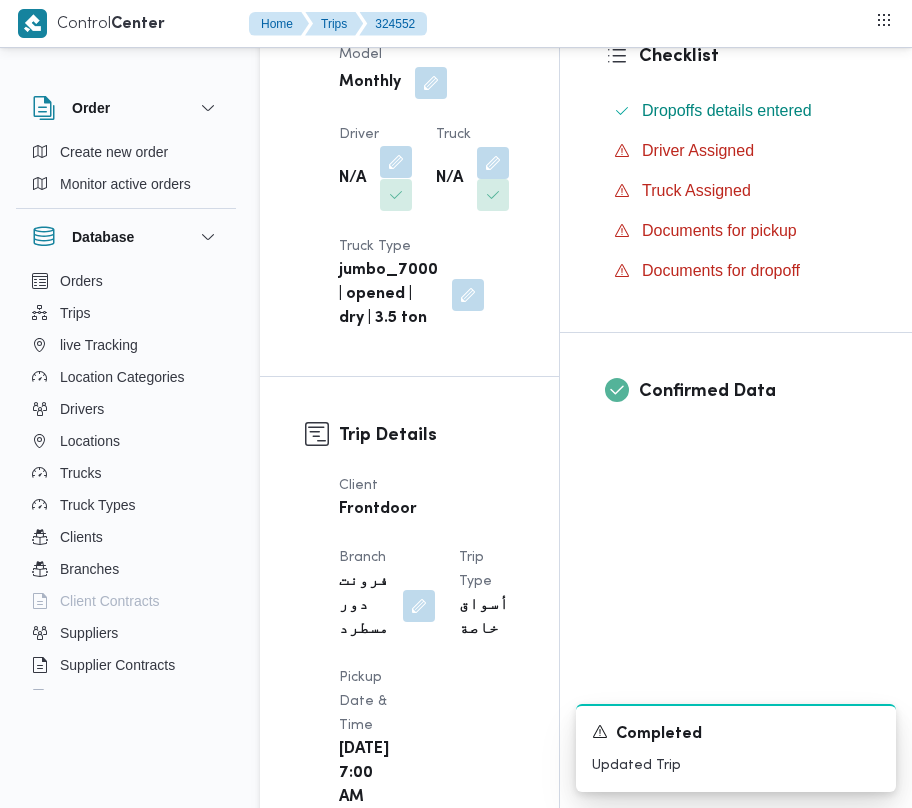 click at bounding box center [396, 162] 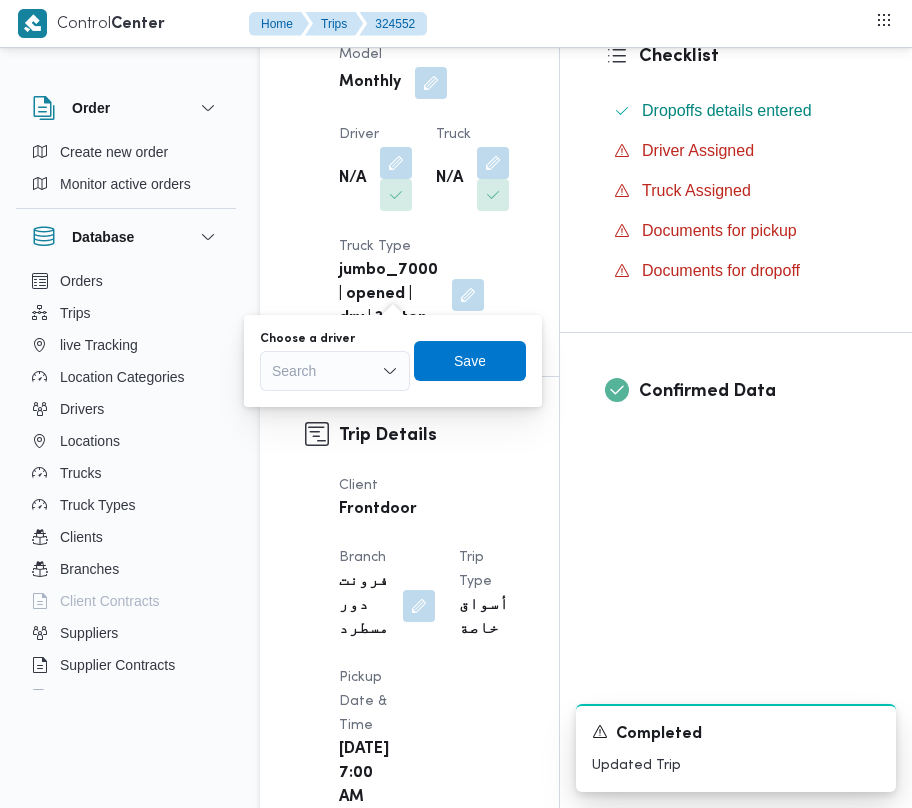 click on "You are in a dialog. To close this dialog, hit escape. Choose a driver Search Save" at bounding box center (393, 361) 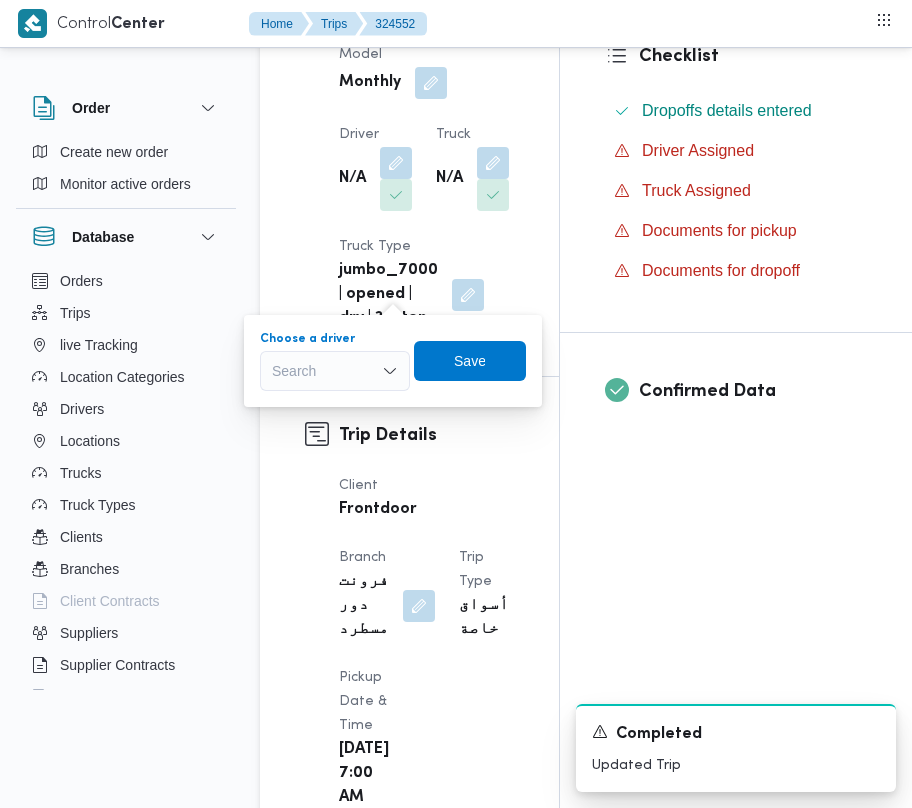 click on "Search" at bounding box center [335, 371] 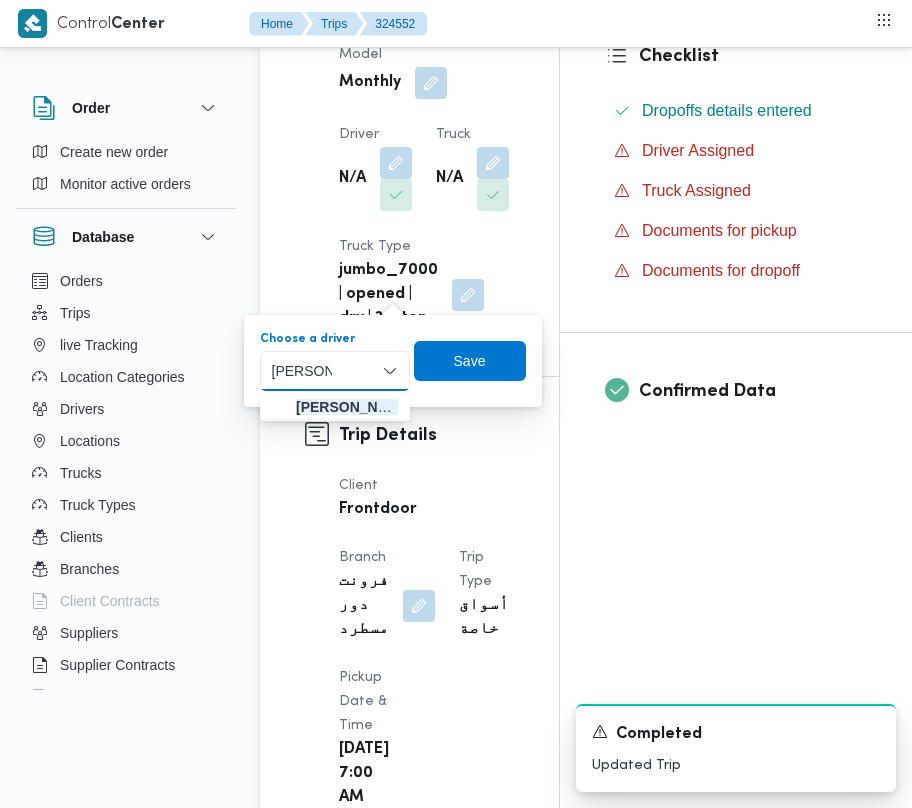 type on "رضا محمد" 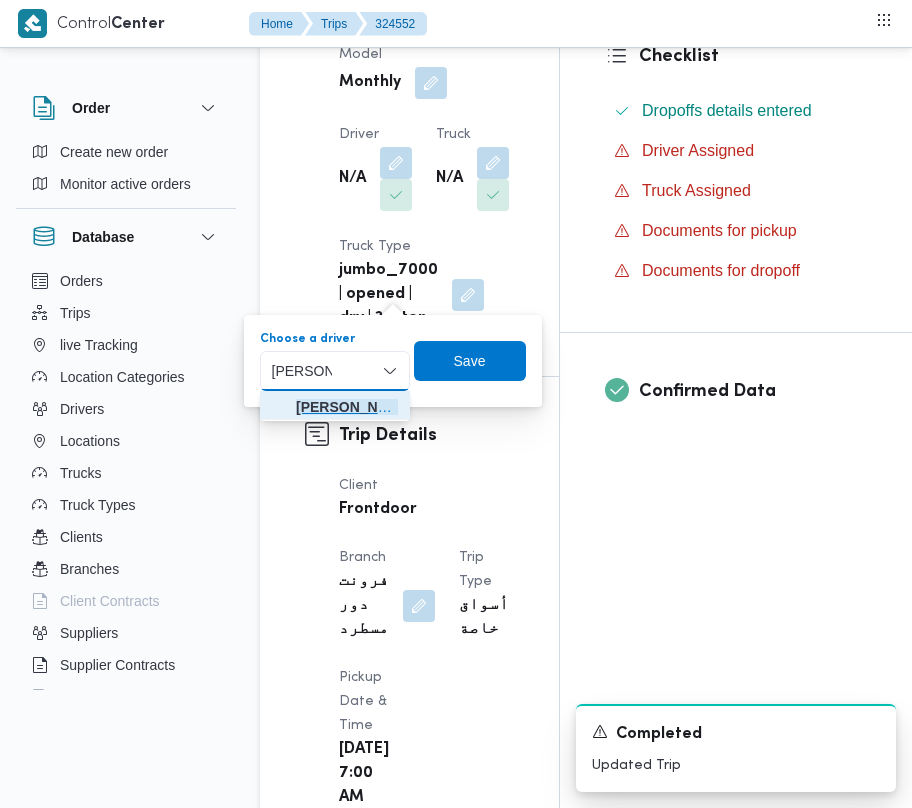 click on "رضا محمد  الصديق احمد الشوشه" at bounding box center (335, 407) 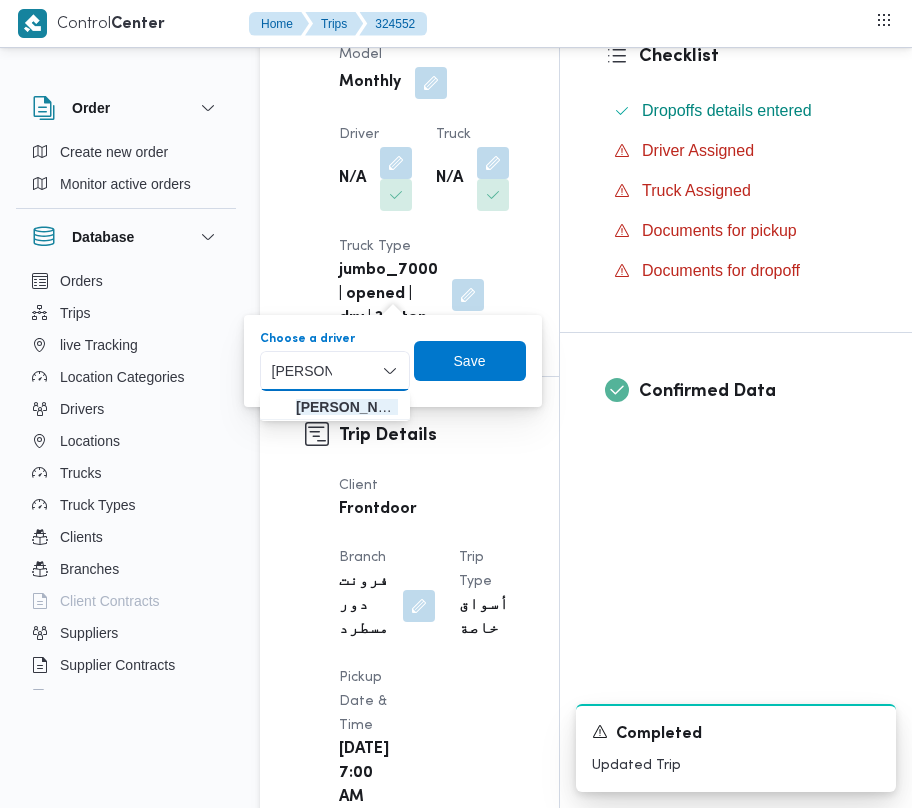 type 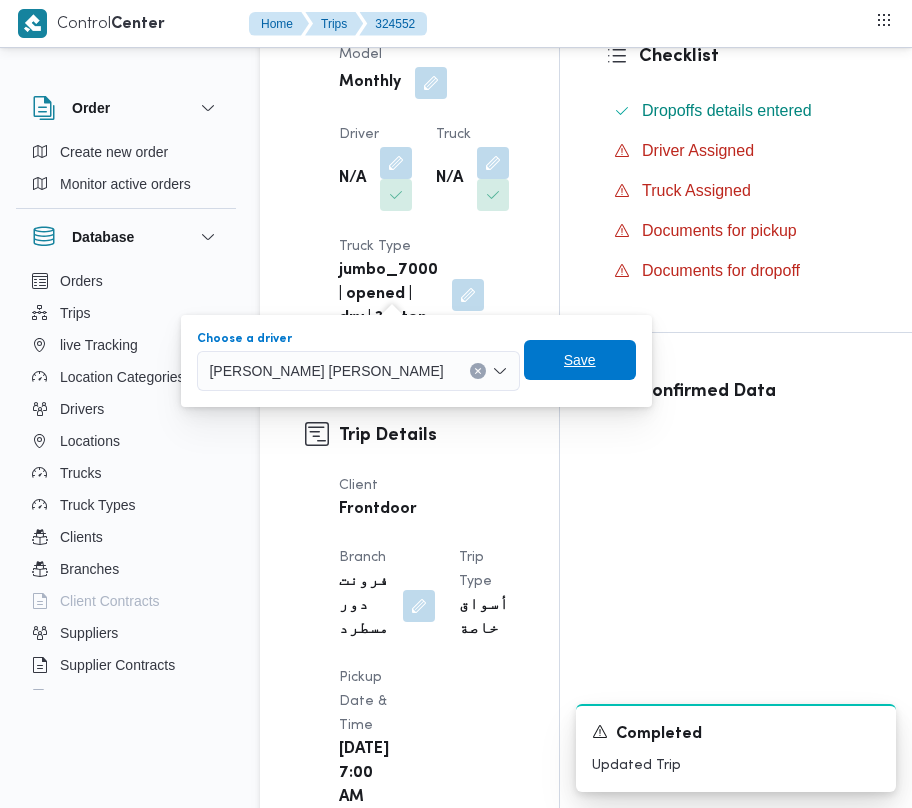 click on "Save" at bounding box center [580, 360] 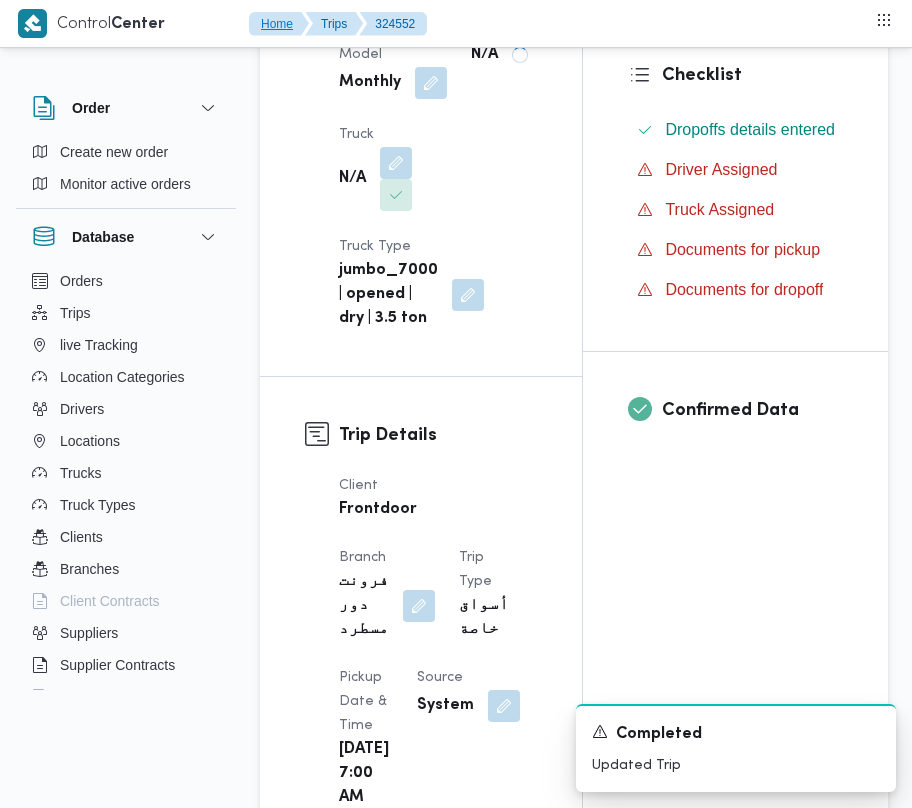 type 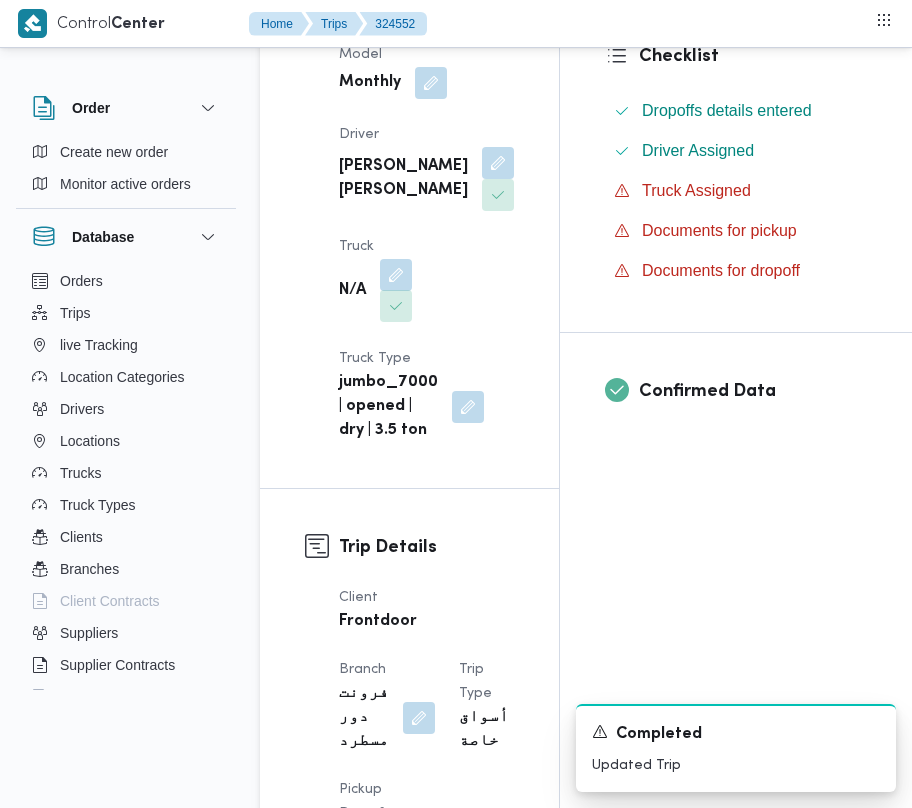 click at bounding box center [396, 275] 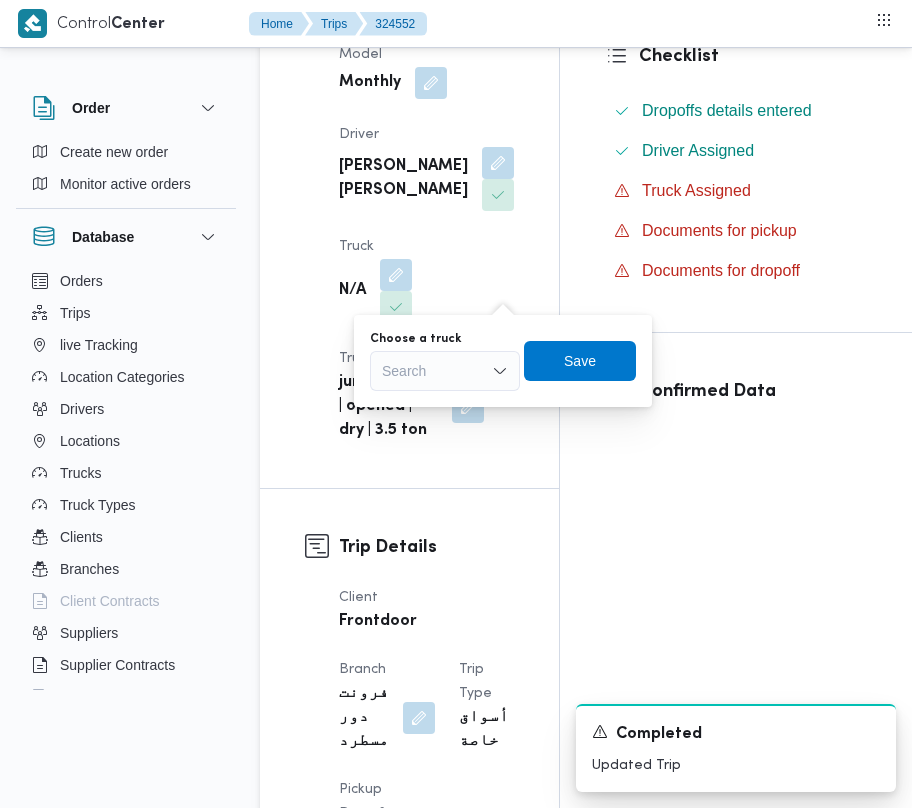 click on "Choose a truck" at bounding box center [415, 339] 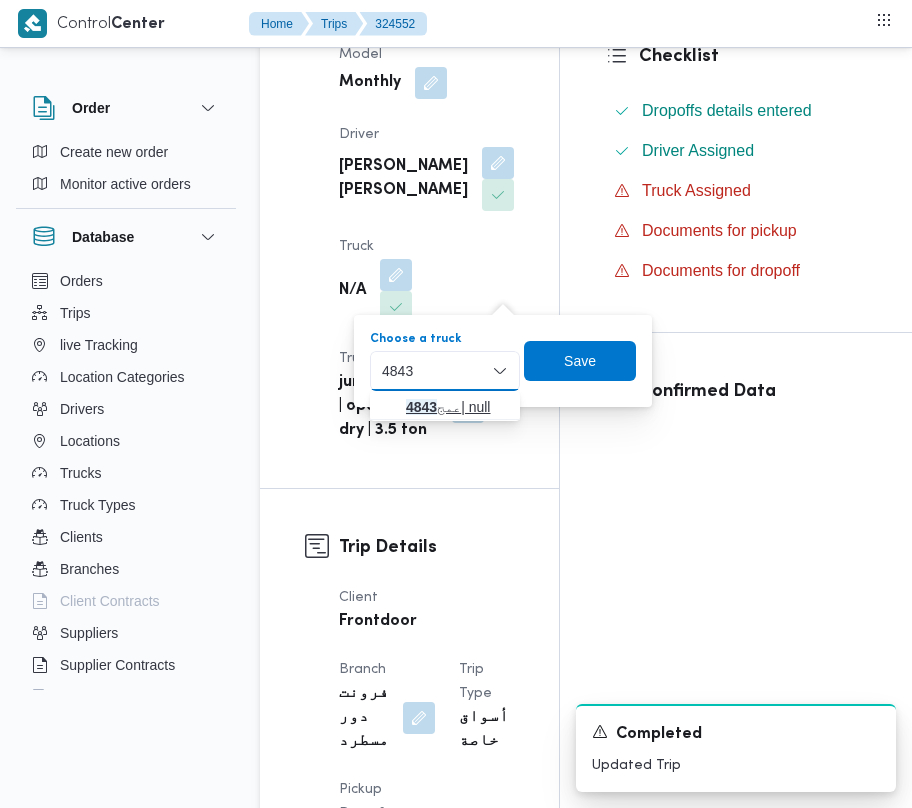 type on "4843" 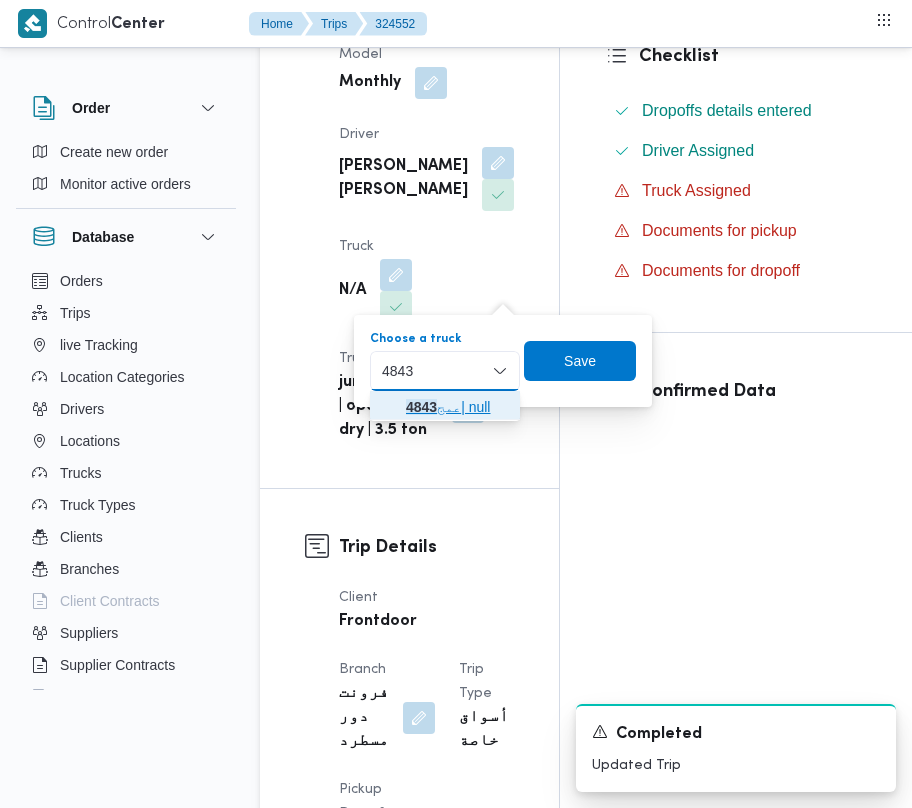 click 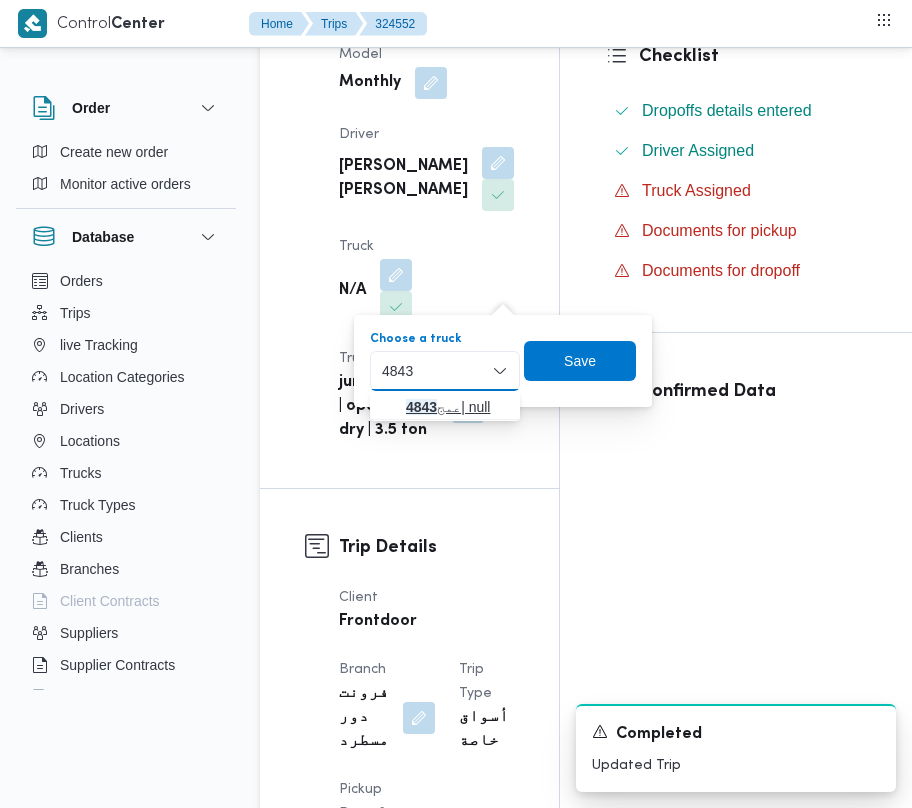 type 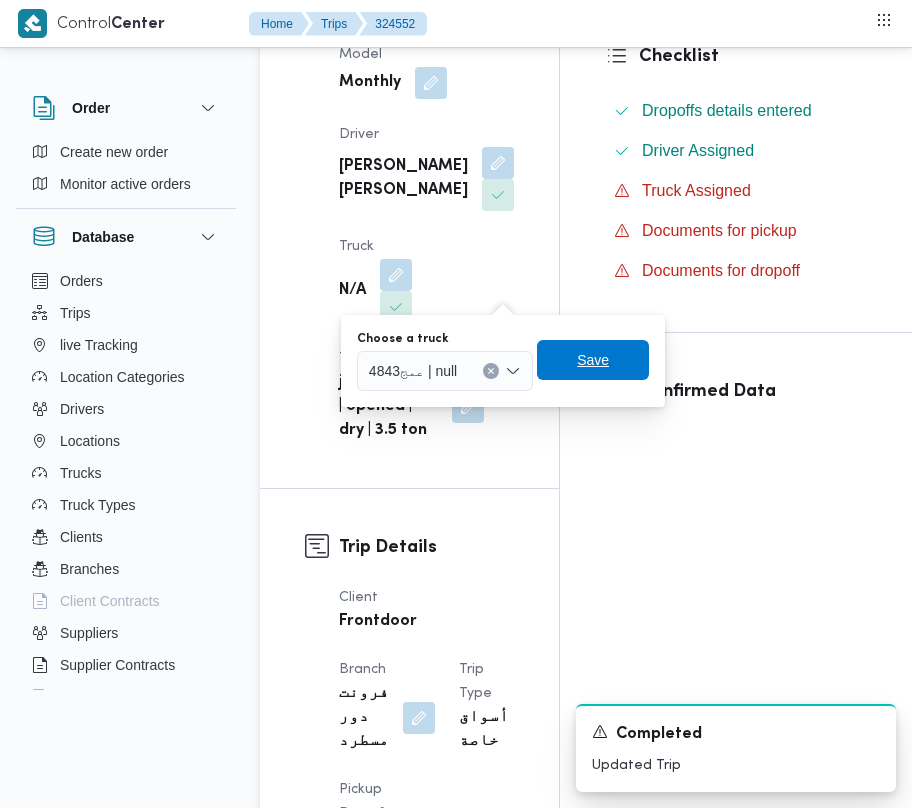 click on "Save" at bounding box center (593, 360) 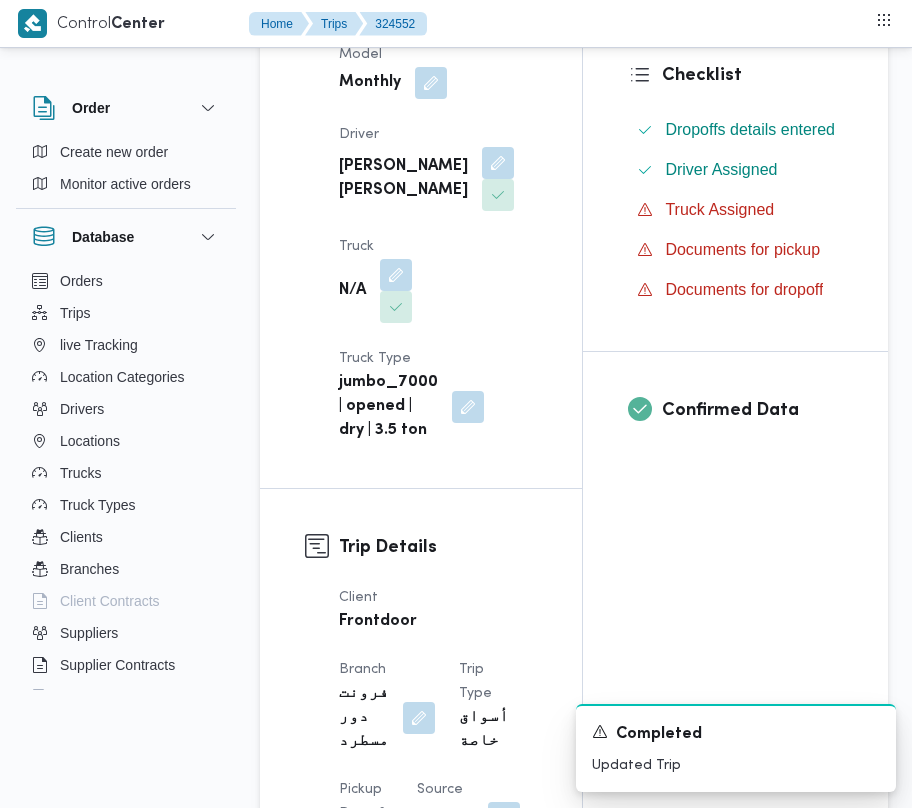 click on "Supplier شريف بدر عبد الحميد عبد المجيد بدر Operation Model Monthly Driver رضا محمد الصديق احمد الشوشه Truck N/A Truck Type jumbo_7000 | opened | dry | 3.5 ton" at bounding box center (438, 171) 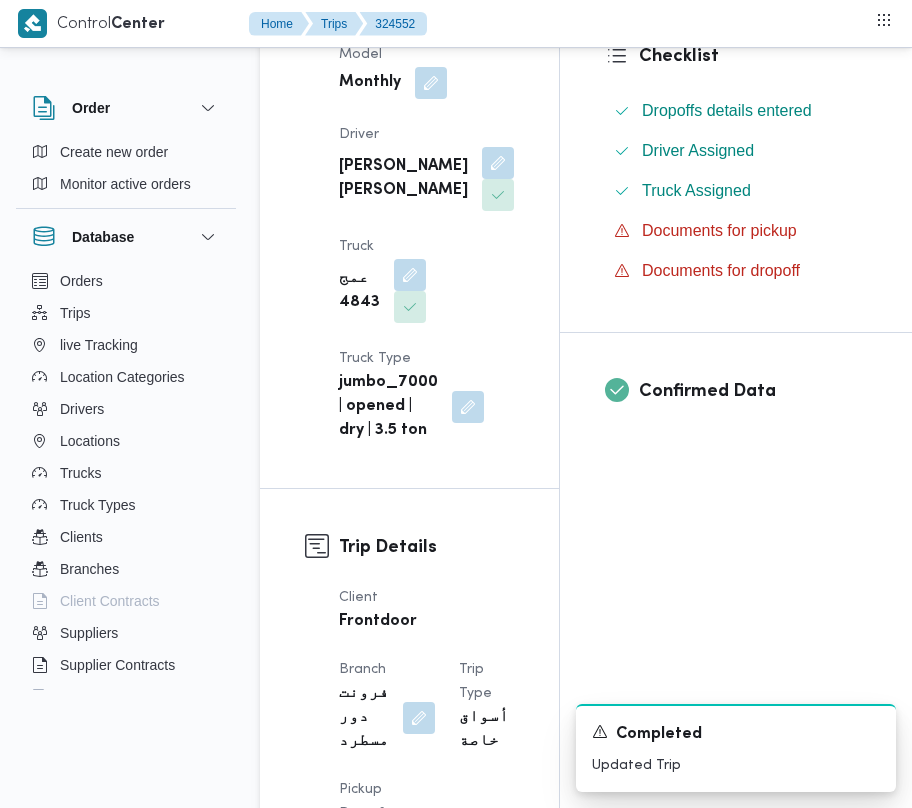 click on "Supplier شريف بدر عبد الحميد عبد المجيد بدر Operation Model Monthly Driver رضا محمد الصديق احمد الشوشه Truck عمج 4843 Truck Type jumbo_7000 | opened | dry | 3.5 ton" at bounding box center [426, 171] 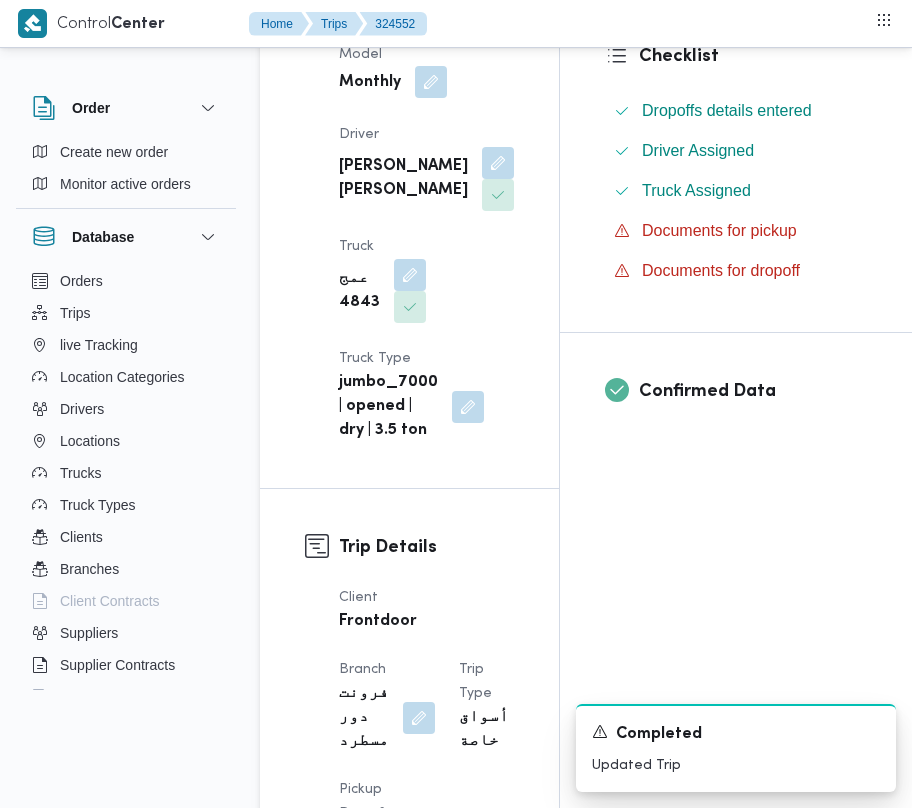 click at bounding box center [431, 82] 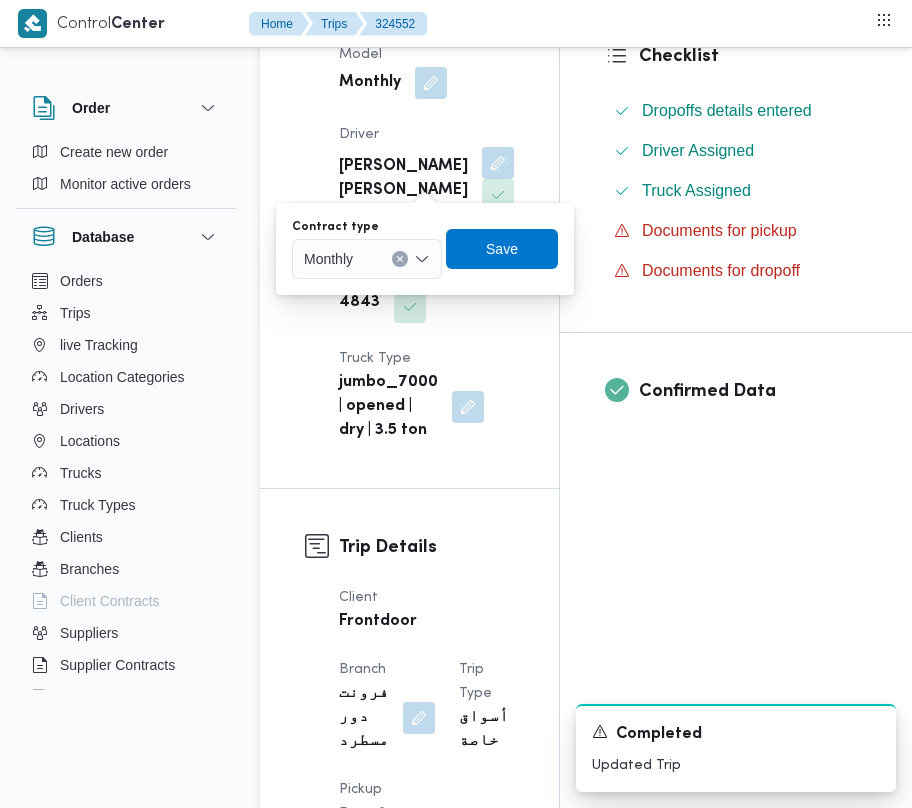 click on "You are in a dialog. To close this dialog, hit escape. Contract type Monthly Save" at bounding box center (425, 249) 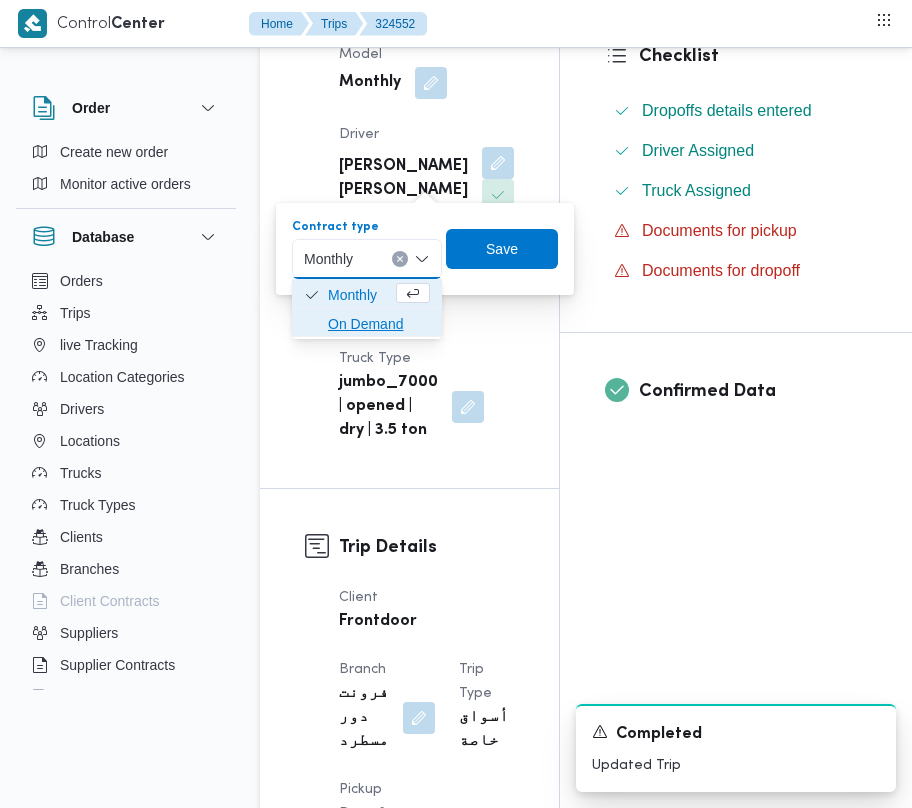 click on "On Demand" at bounding box center (379, 324) 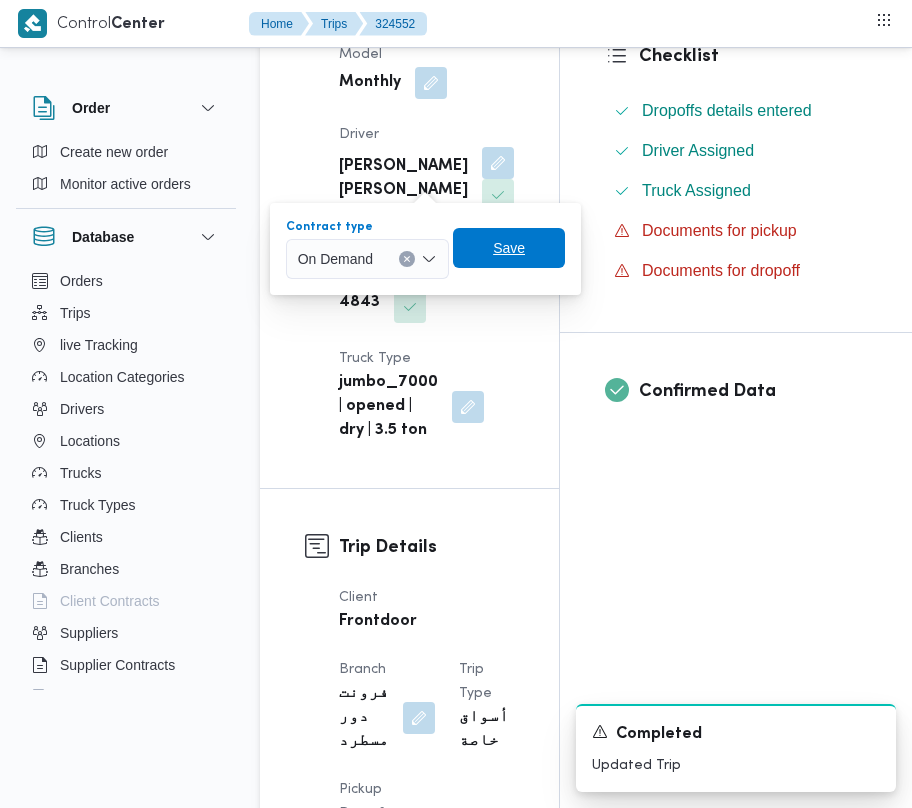 click on "Save" at bounding box center [509, 248] 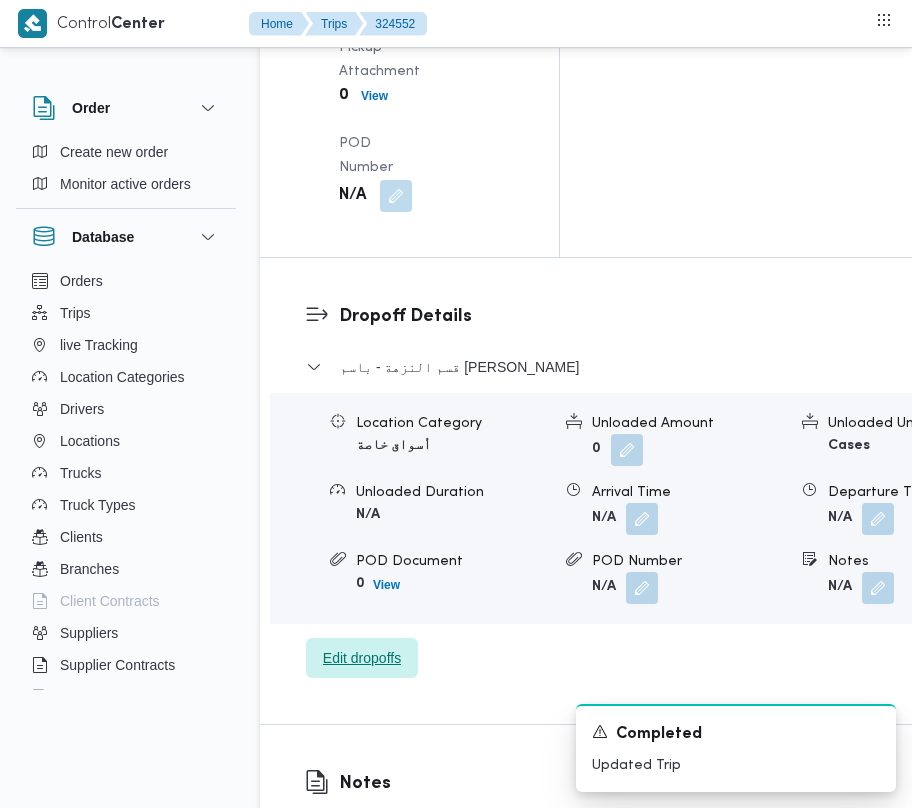 click on "Edit dropoffs" at bounding box center (362, 658) 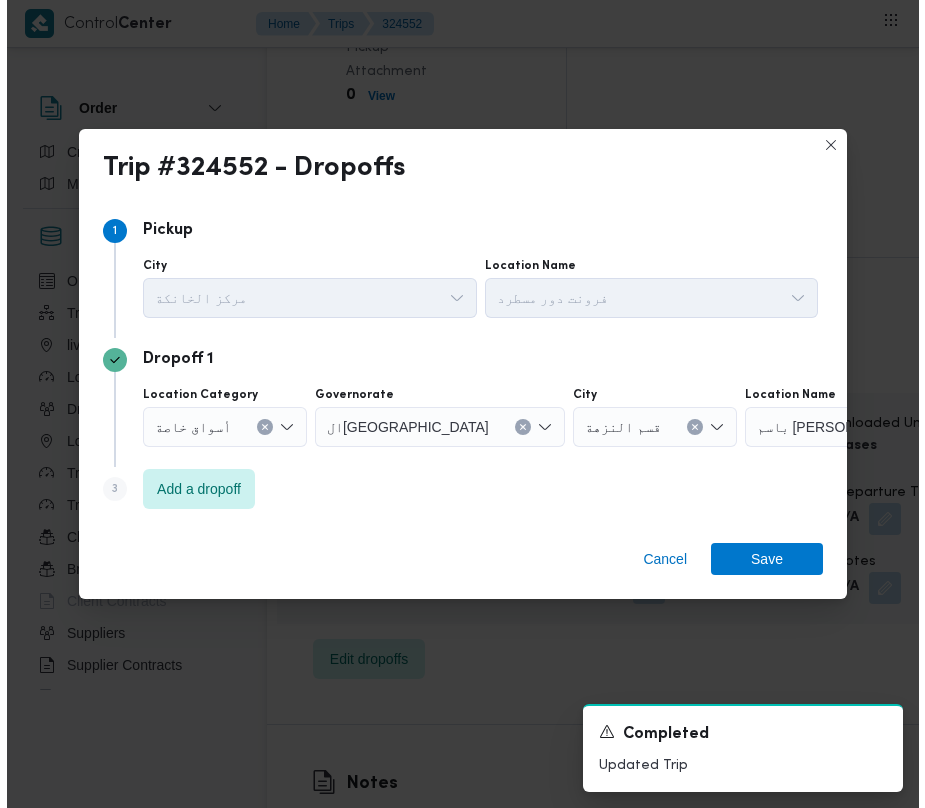 scroll, scrollTop: 3009, scrollLeft: 0, axis: vertical 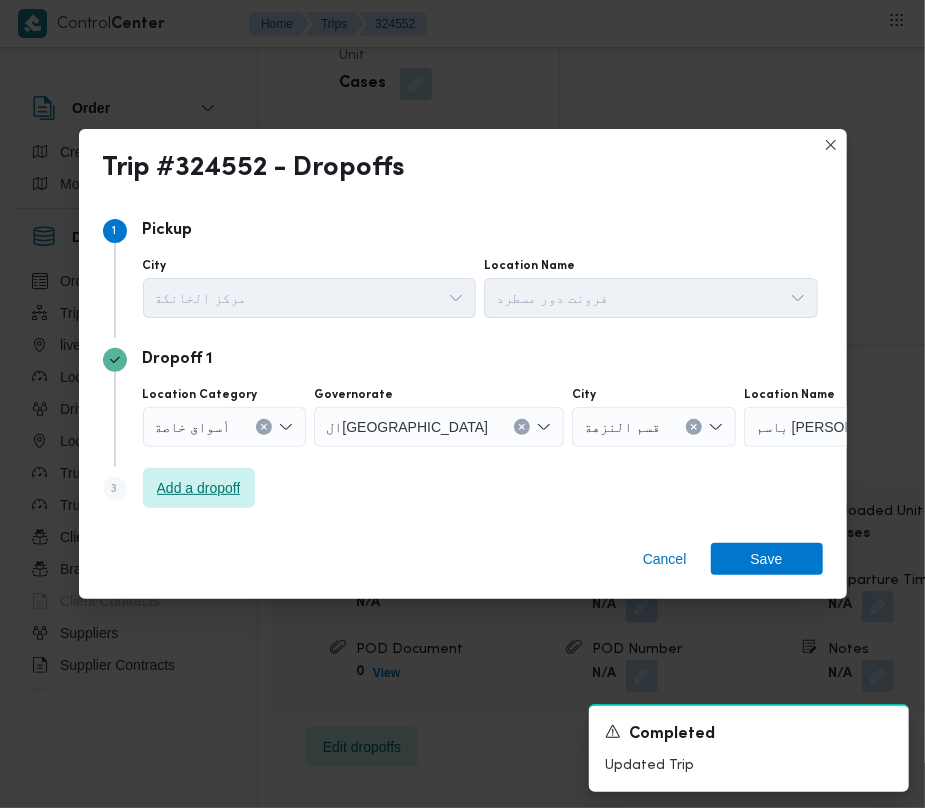click on "Add a dropoff" at bounding box center [199, 488] 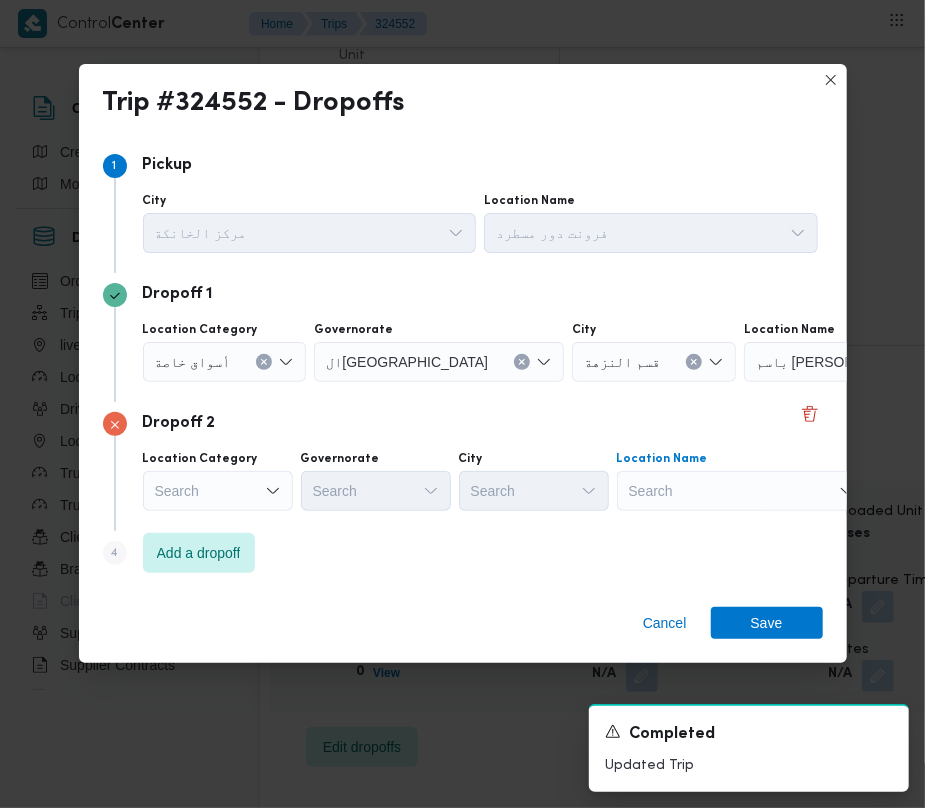 click at bounding box center (916, 362) 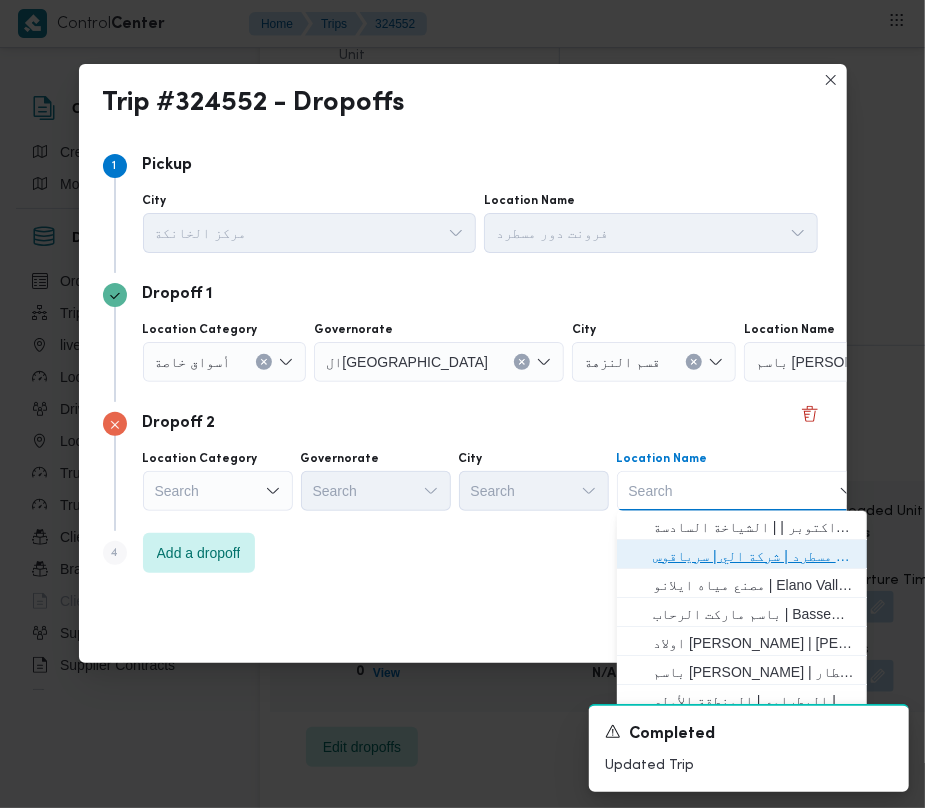 click on "فرونت دور مسطرد | شركة الي | سرياقوس" at bounding box center (754, 556) 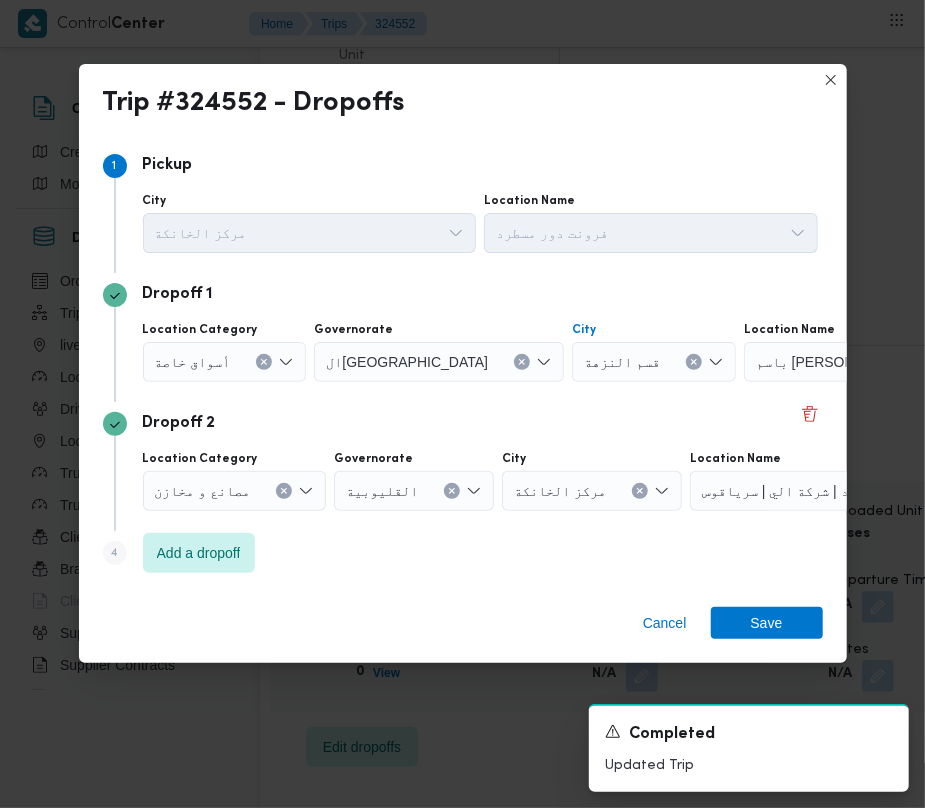 click at bounding box center [694, 362] 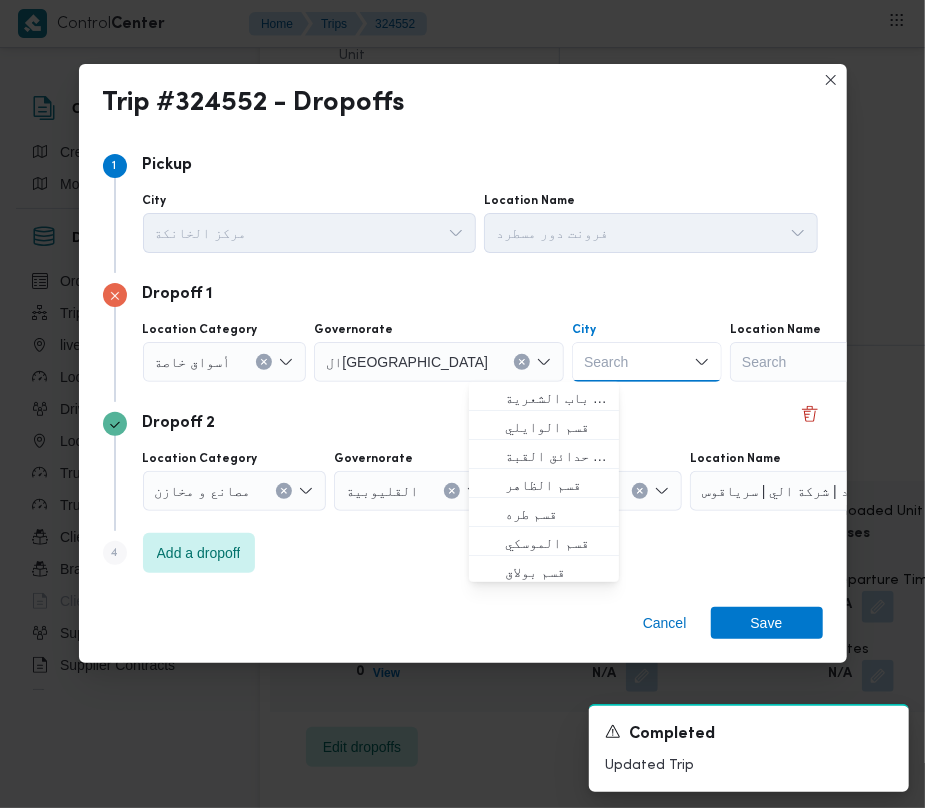 click on "Search" at bounding box center (855, 362) 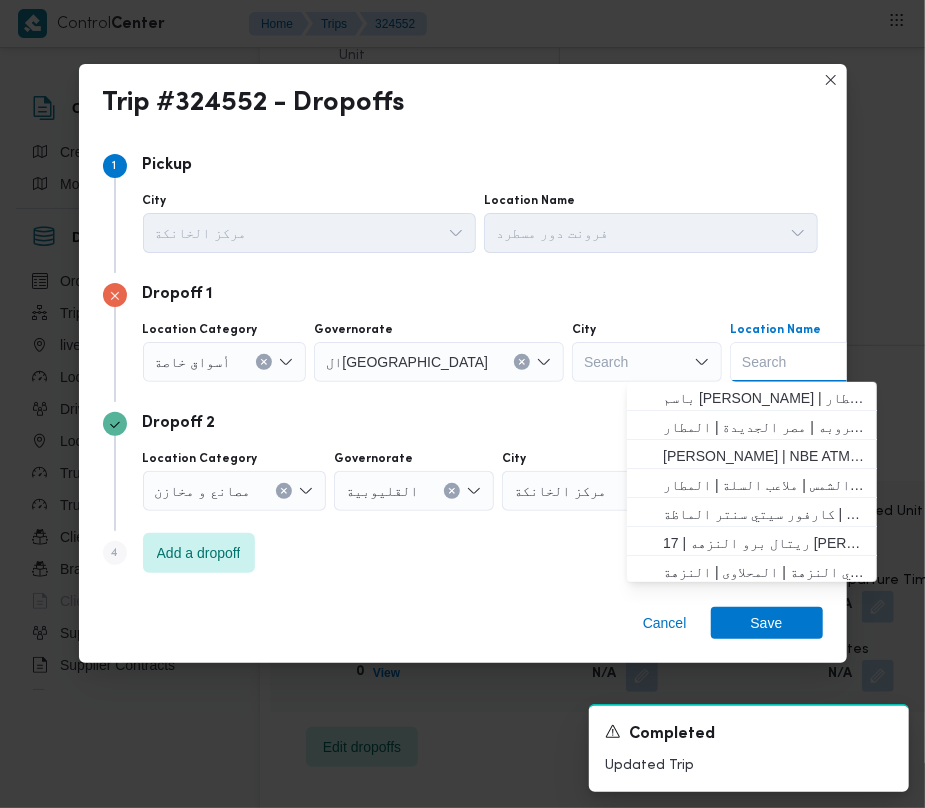 paste on "DownTown" 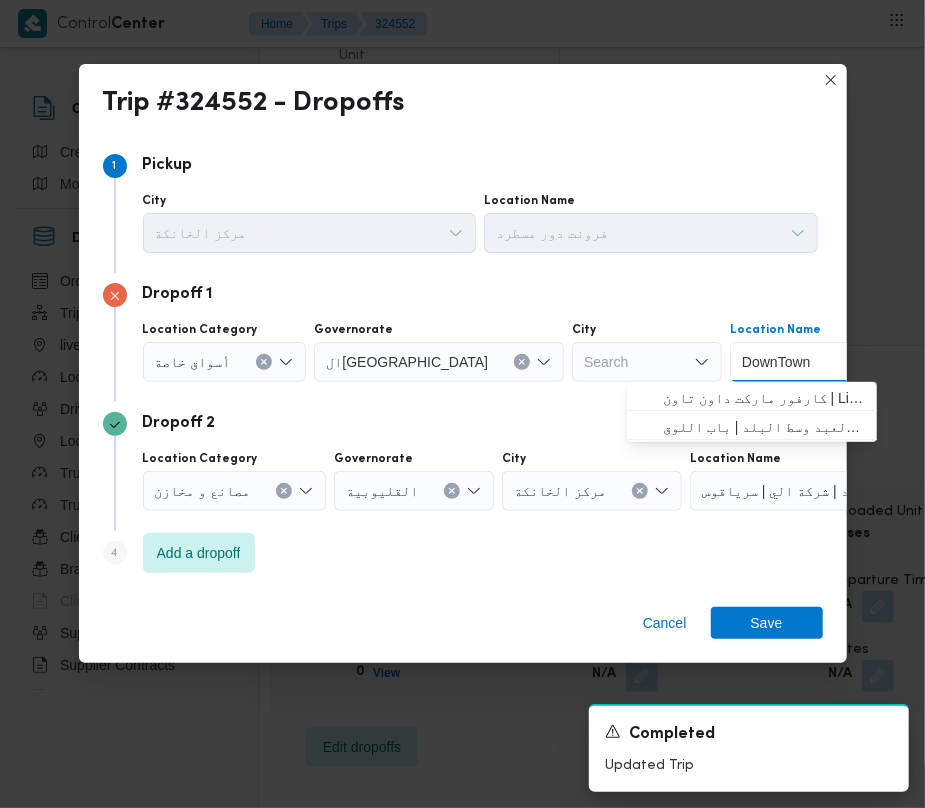 type on "DownTown" 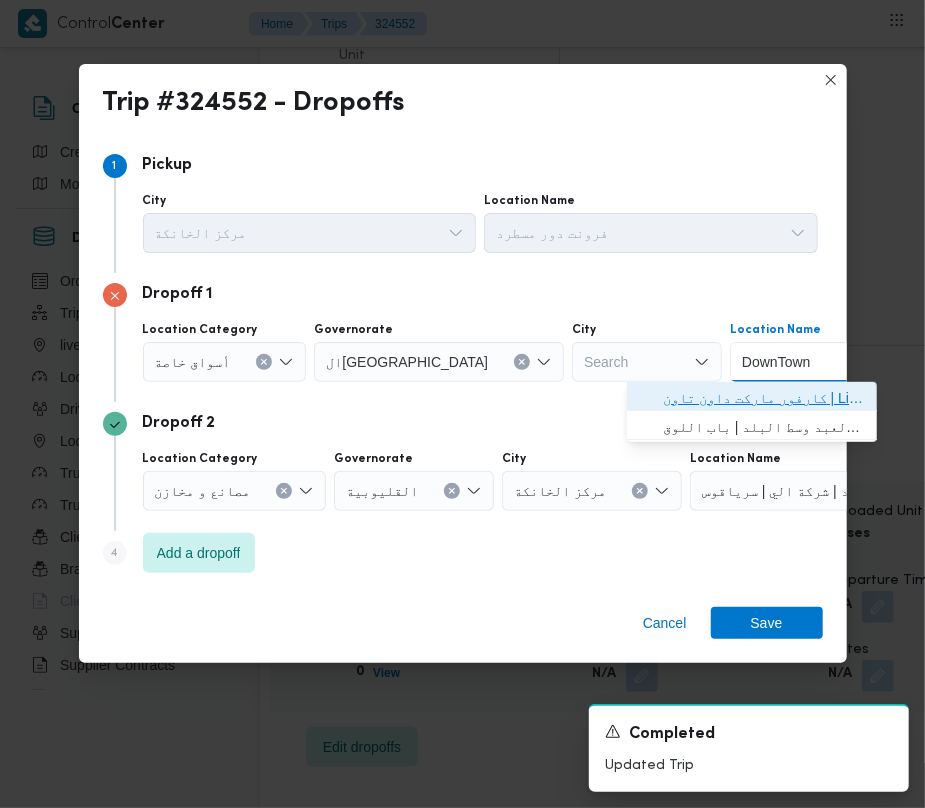 click on "كارفور ماركت داون تاون | Linens and More - Cairo | null" at bounding box center (764, 398) 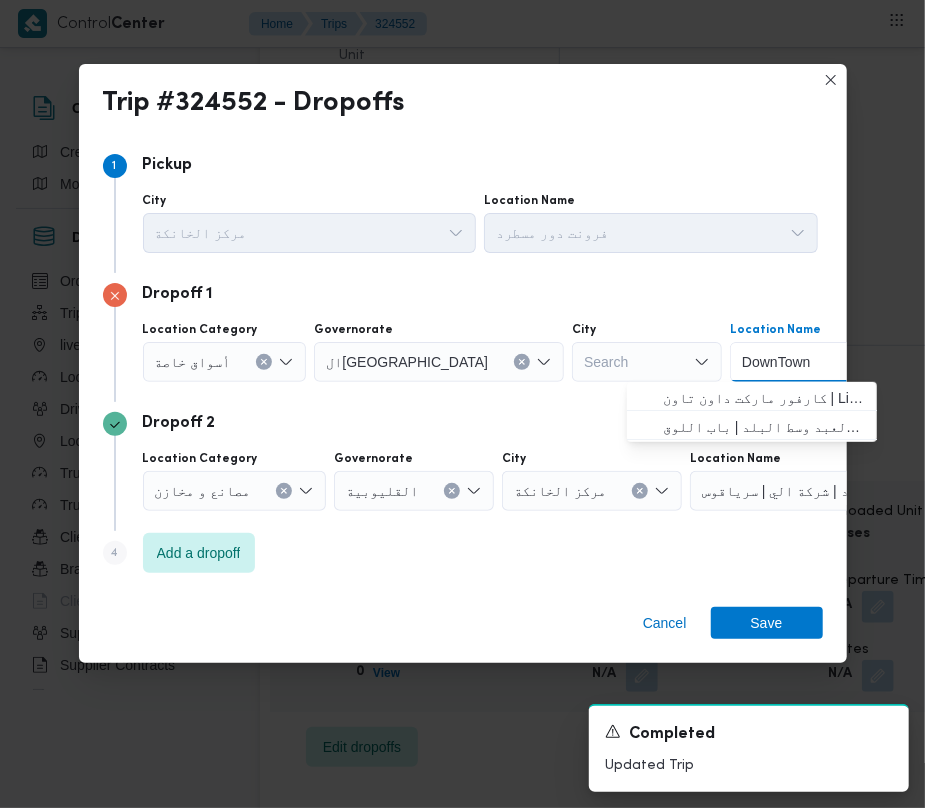 type 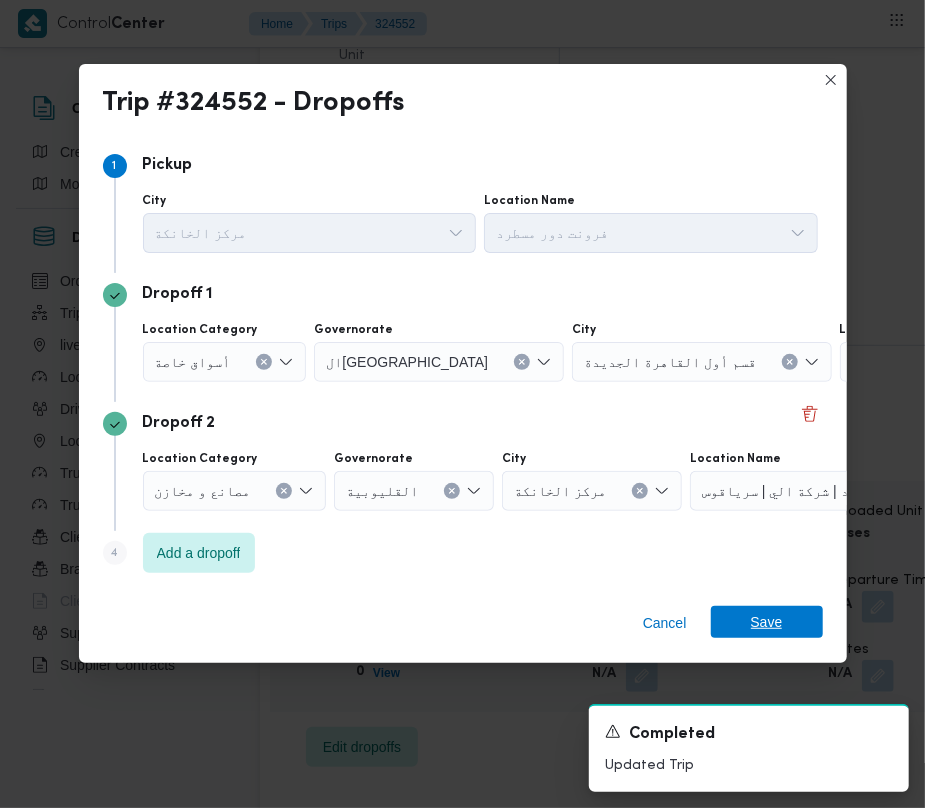 click on "Save" at bounding box center (767, 622) 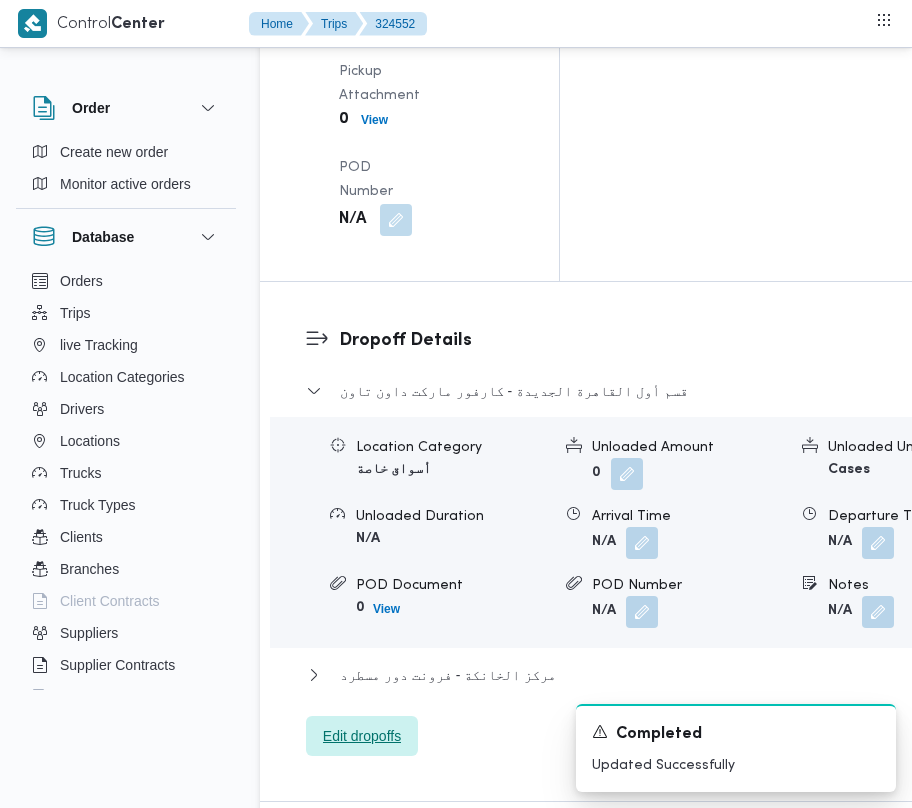 scroll, scrollTop: 2414, scrollLeft: 0, axis: vertical 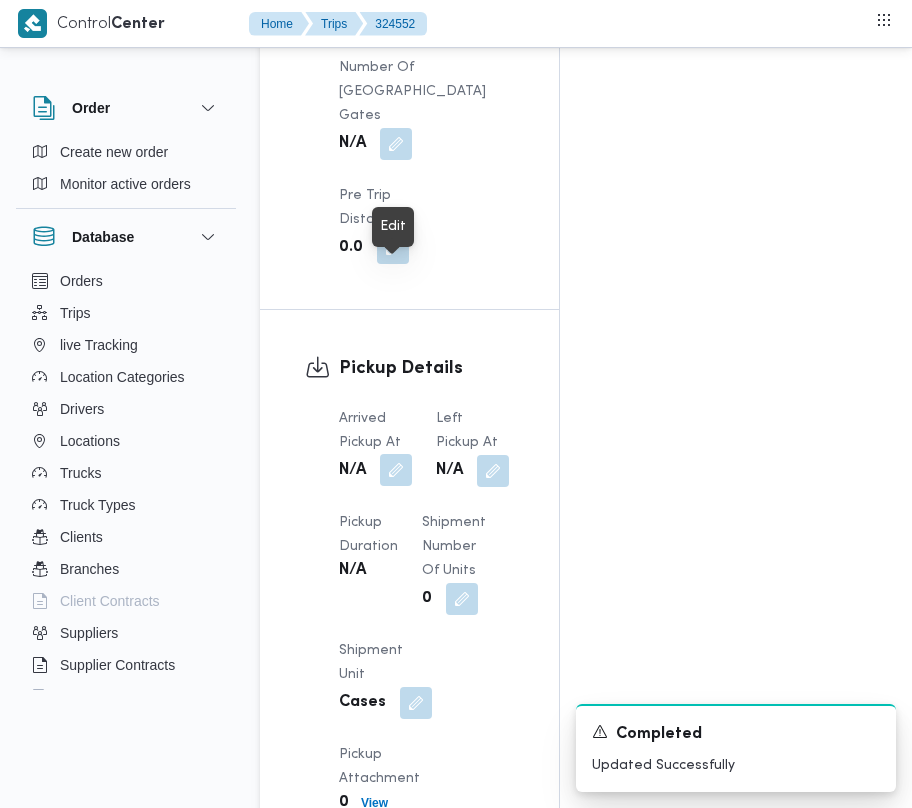 click at bounding box center [391, 471] 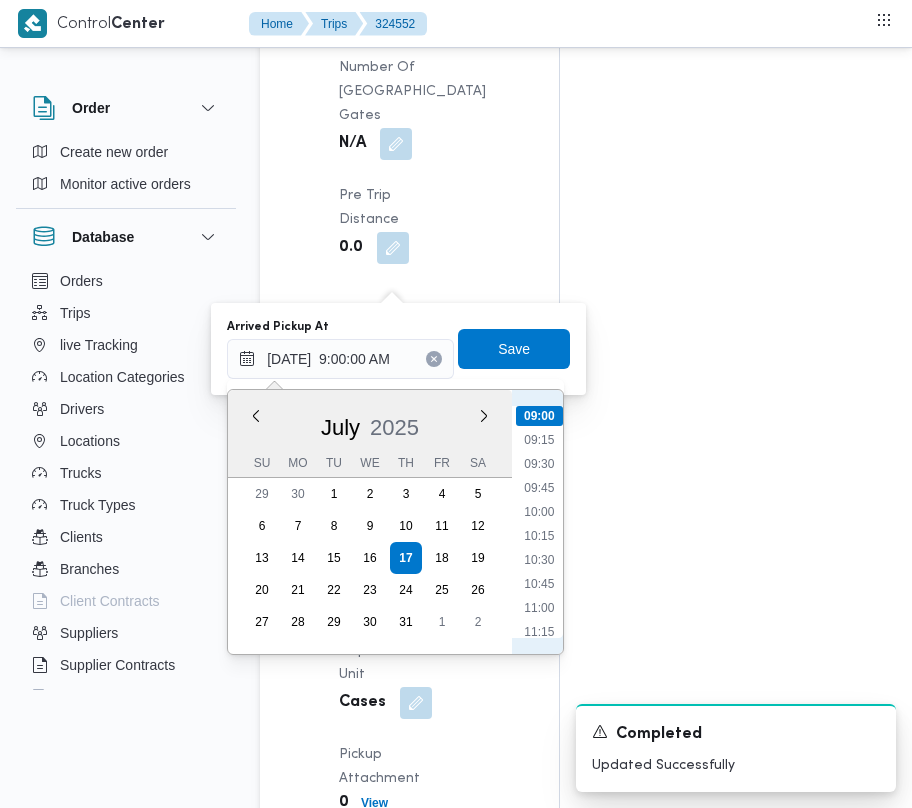 scroll, scrollTop: 666, scrollLeft: 0, axis: vertical 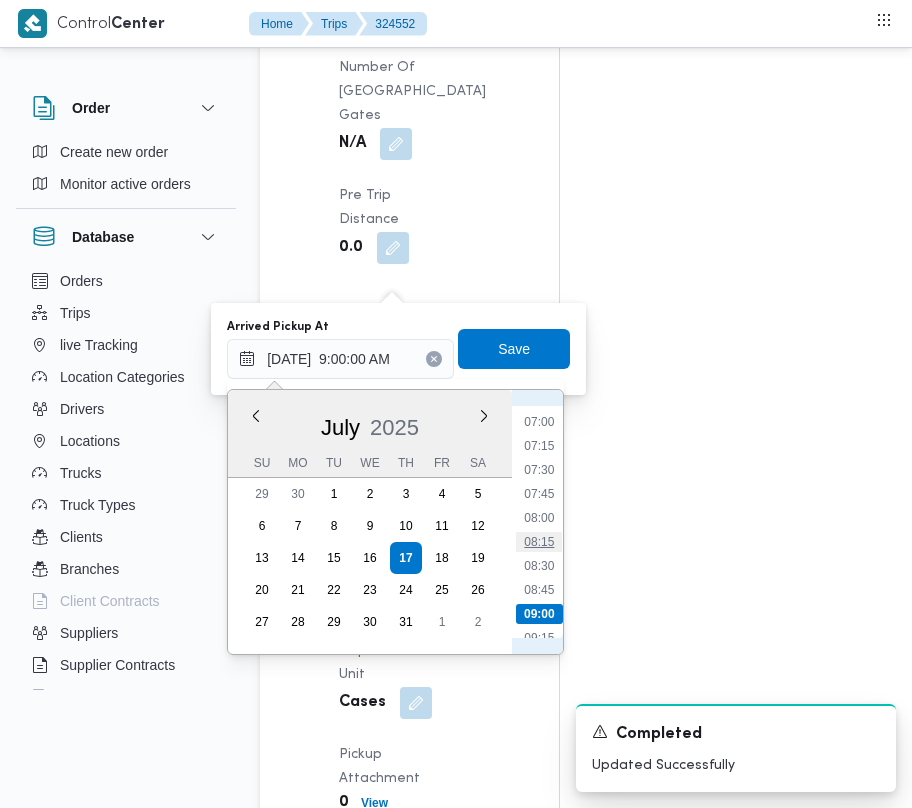 click on "08:15" at bounding box center [539, 542] 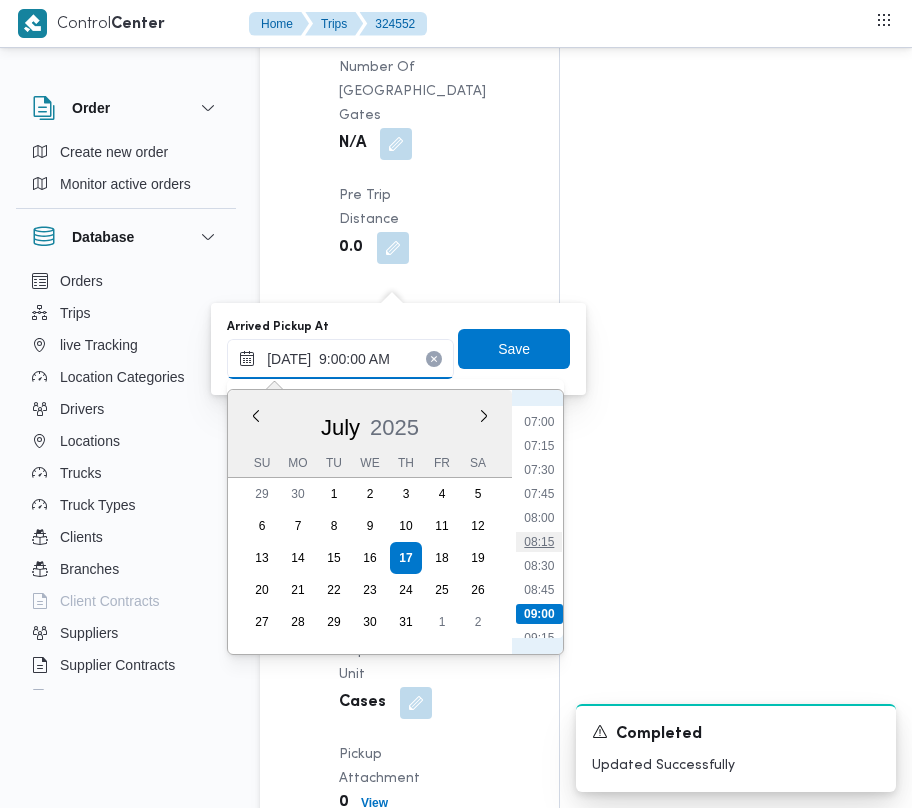 type on "17/07/2025 08:15" 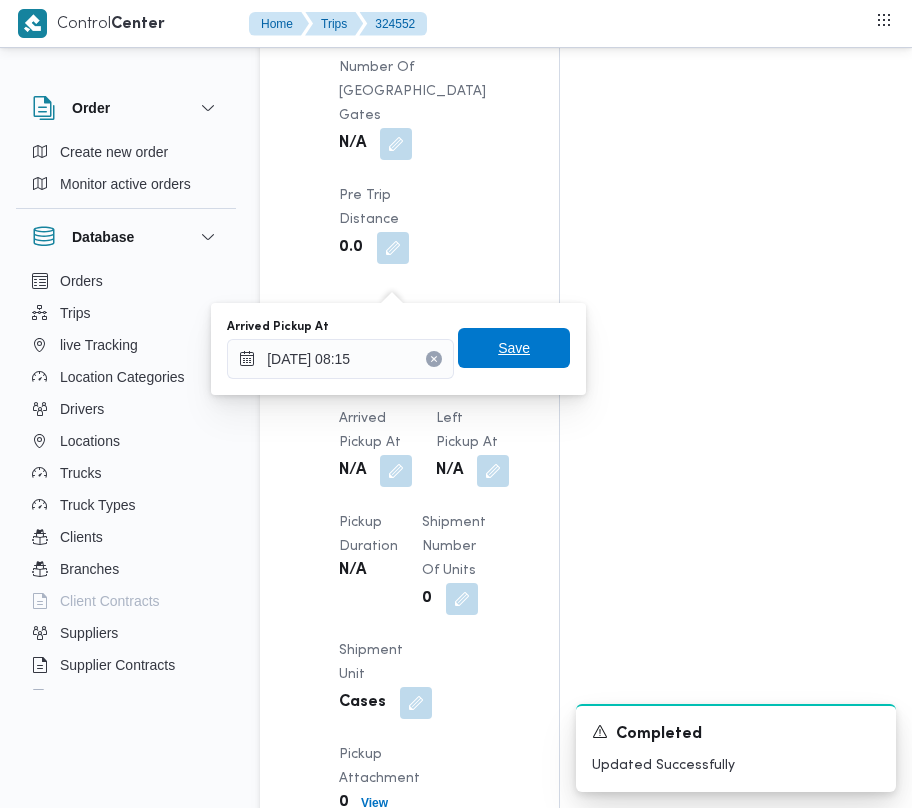 click on "Save" at bounding box center [514, 348] 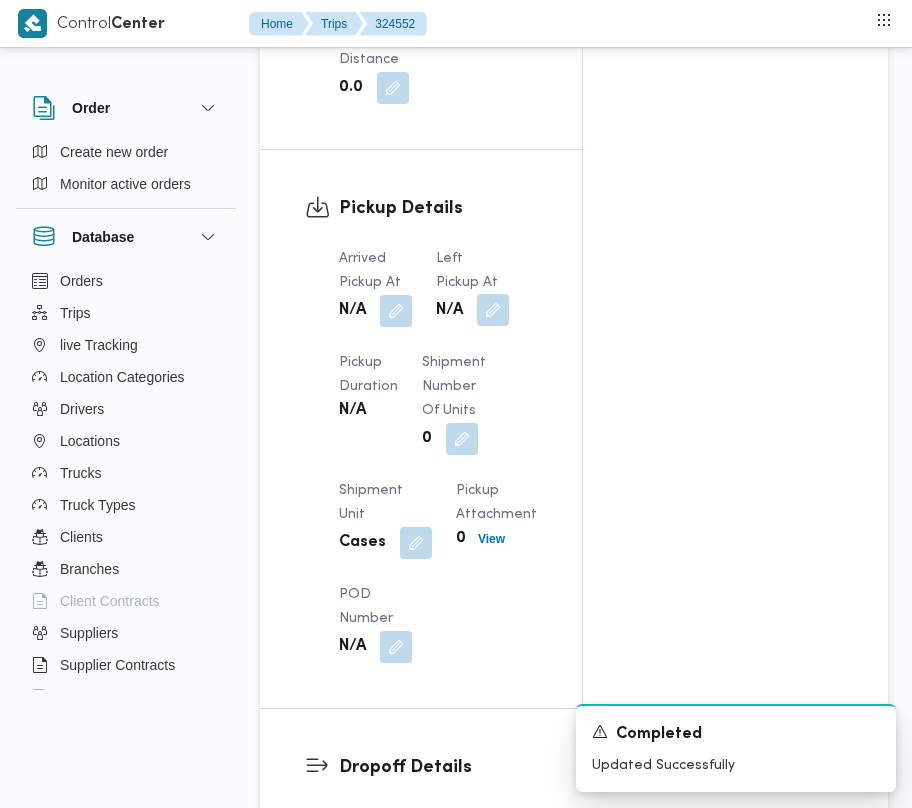 click at bounding box center [493, 310] 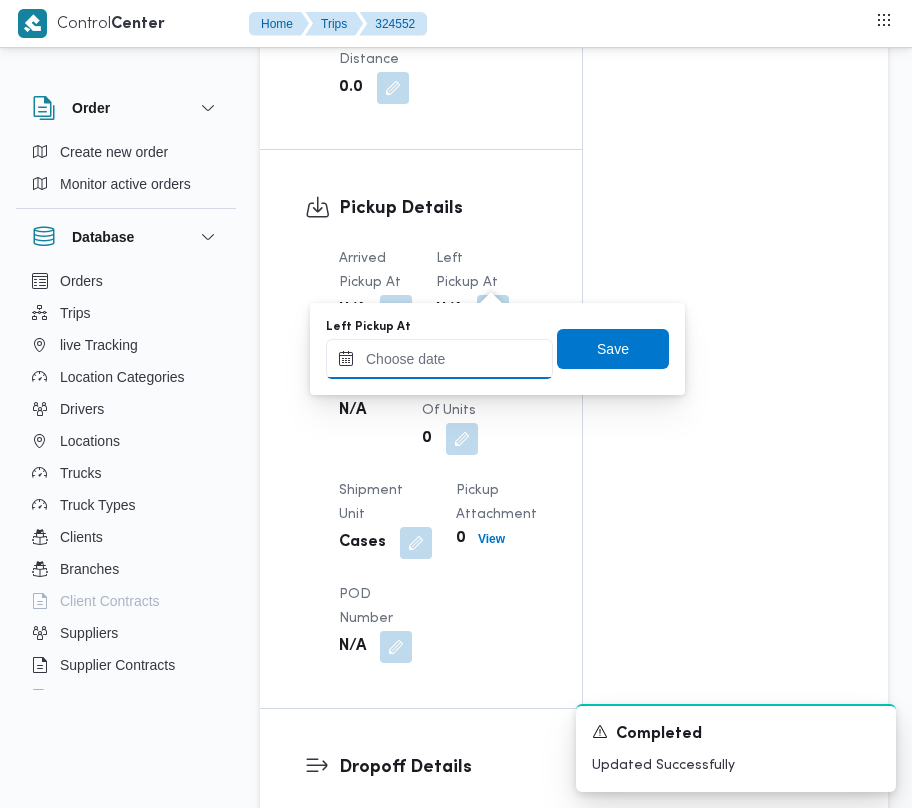 click on "Left Pickup At" at bounding box center (439, 359) 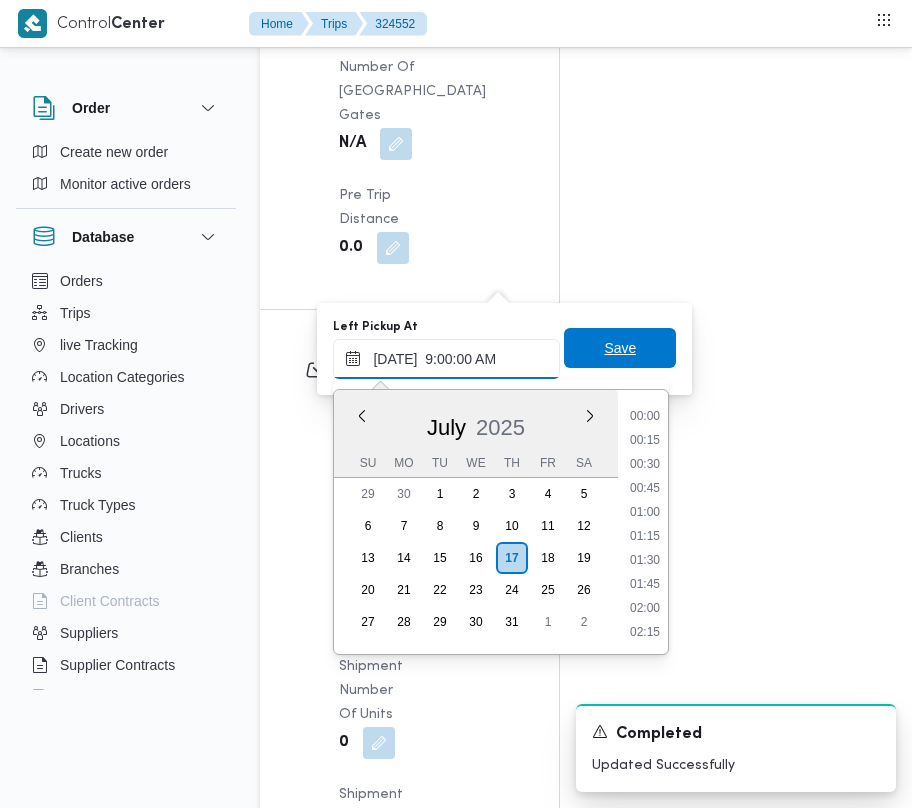 scroll, scrollTop: 864, scrollLeft: 0, axis: vertical 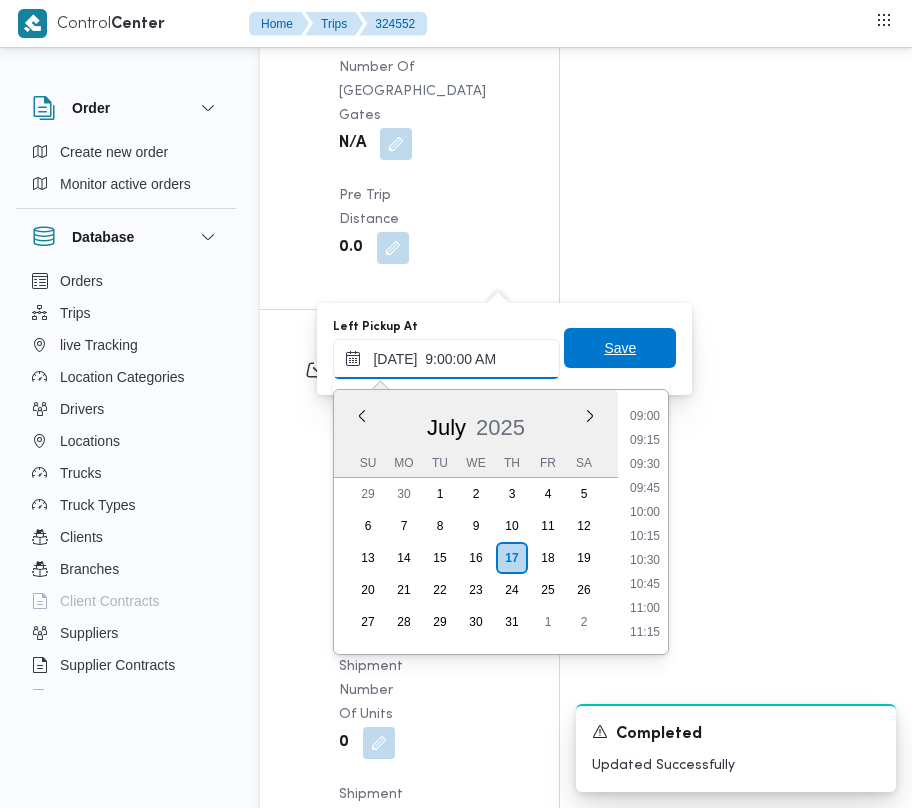 type on "[DATE]  9:00:00 AM" 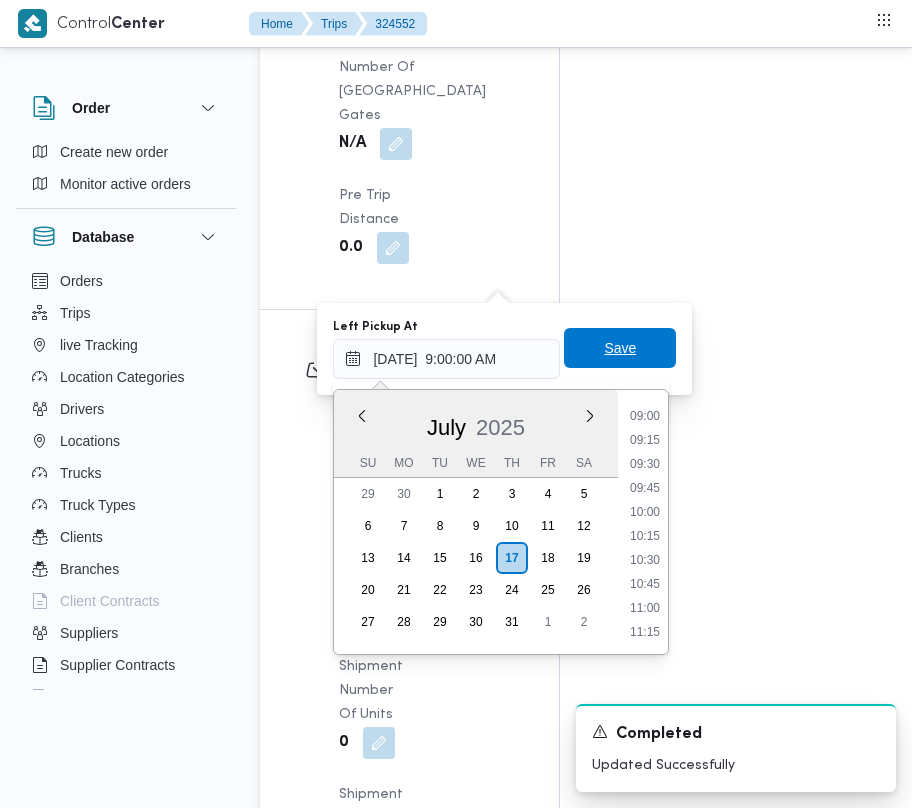 type 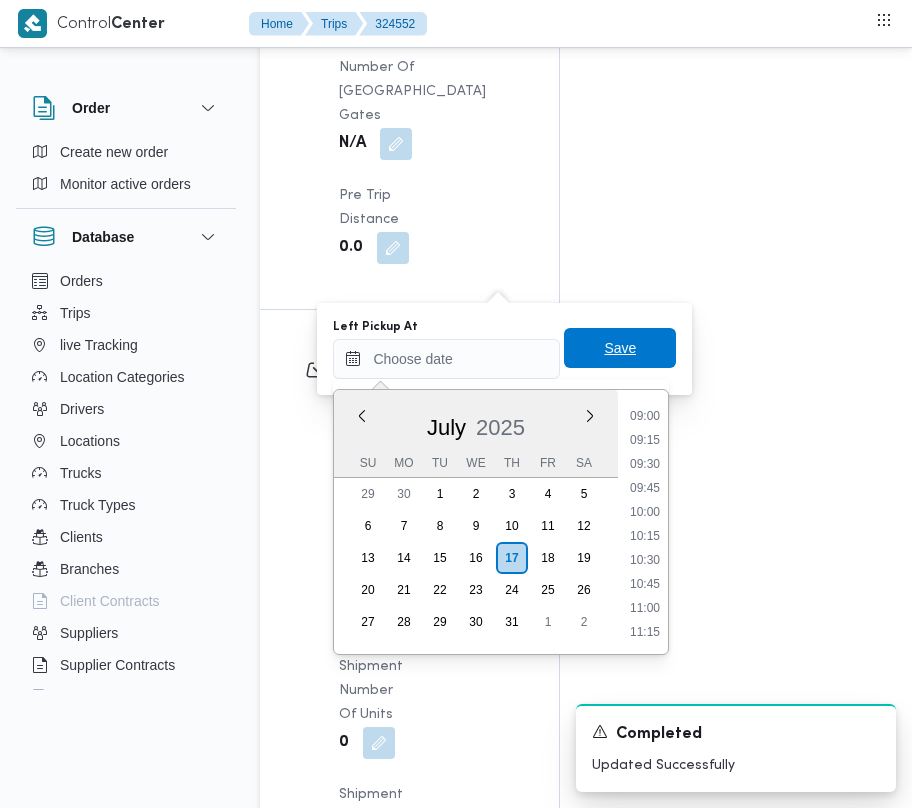 click on "Save" at bounding box center [620, 348] 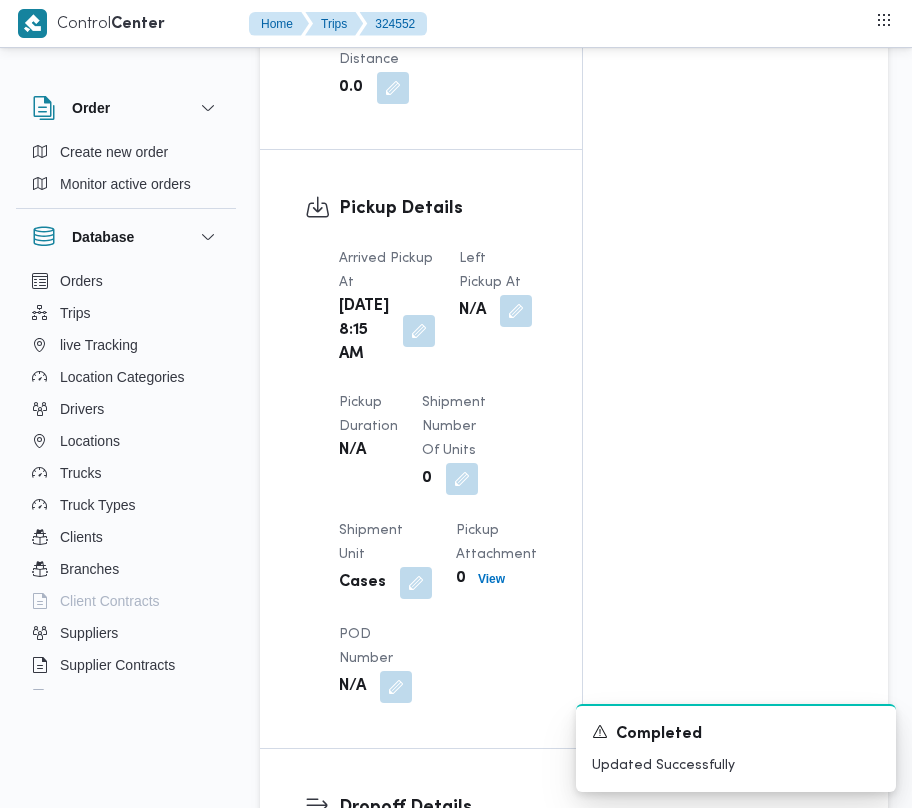 click on "Pickup Details Arrived Pickup At Thu, Jul 17, 2025 8:15 AM Left Pickup At N/A Pickup Duration N/A Shipment Number of Units 0 Shipment Unit Cases Pickup Attachment 0 View POD Number N/A" at bounding box center [421, 449] 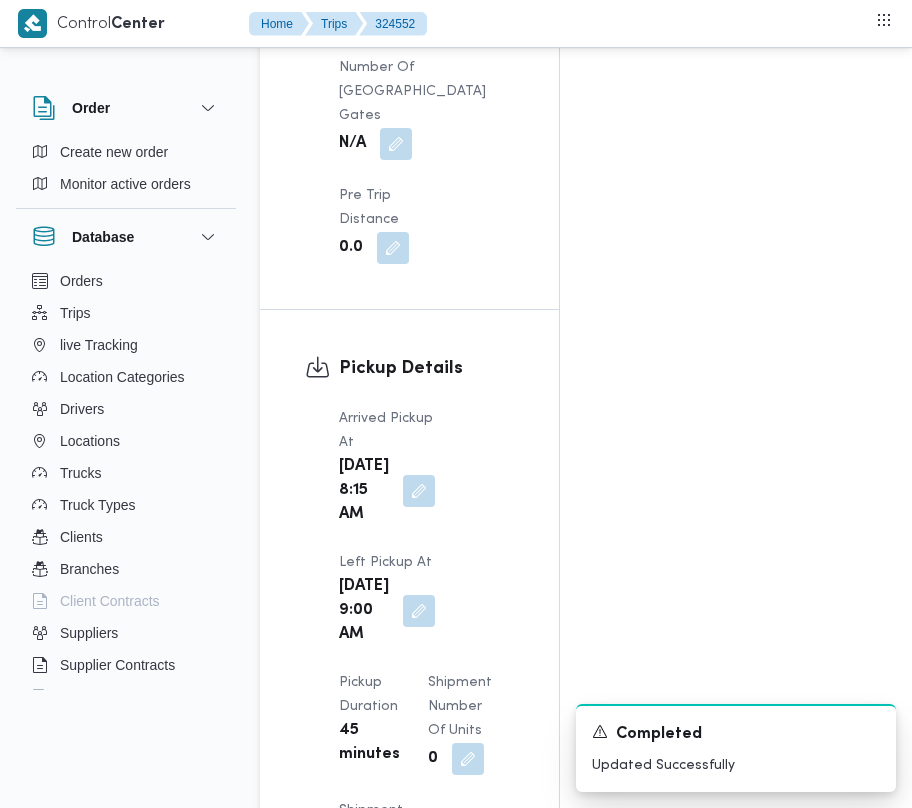 scroll, scrollTop: 0, scrollLeft: 0, axis: both 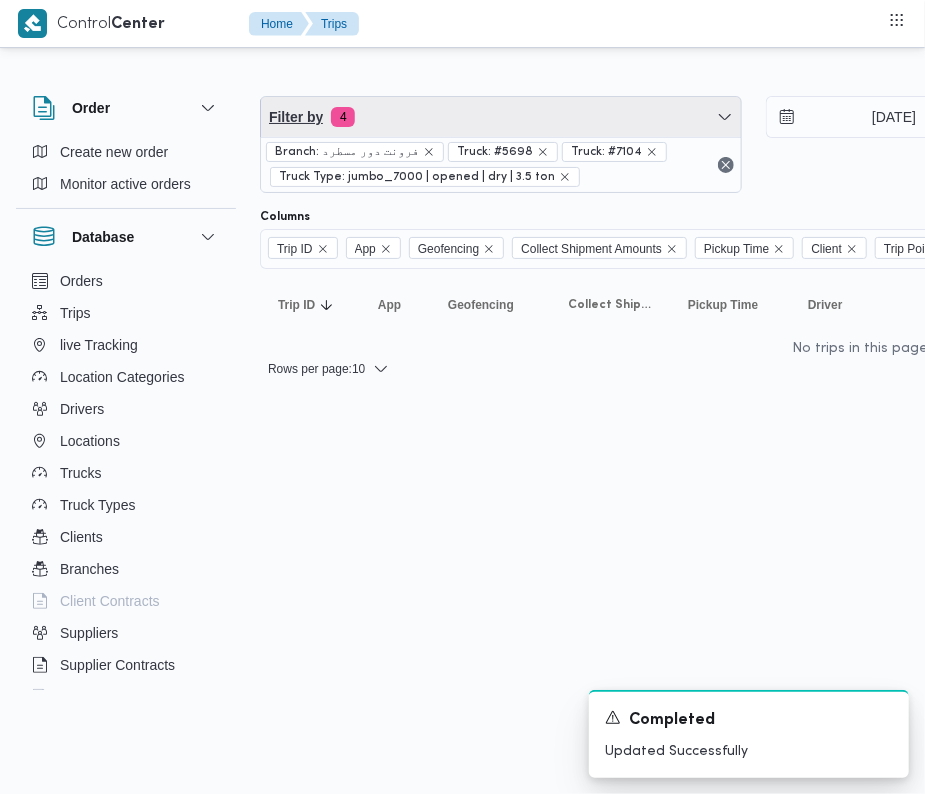 click on "Filter by 4" at bounding box center (501, 117) 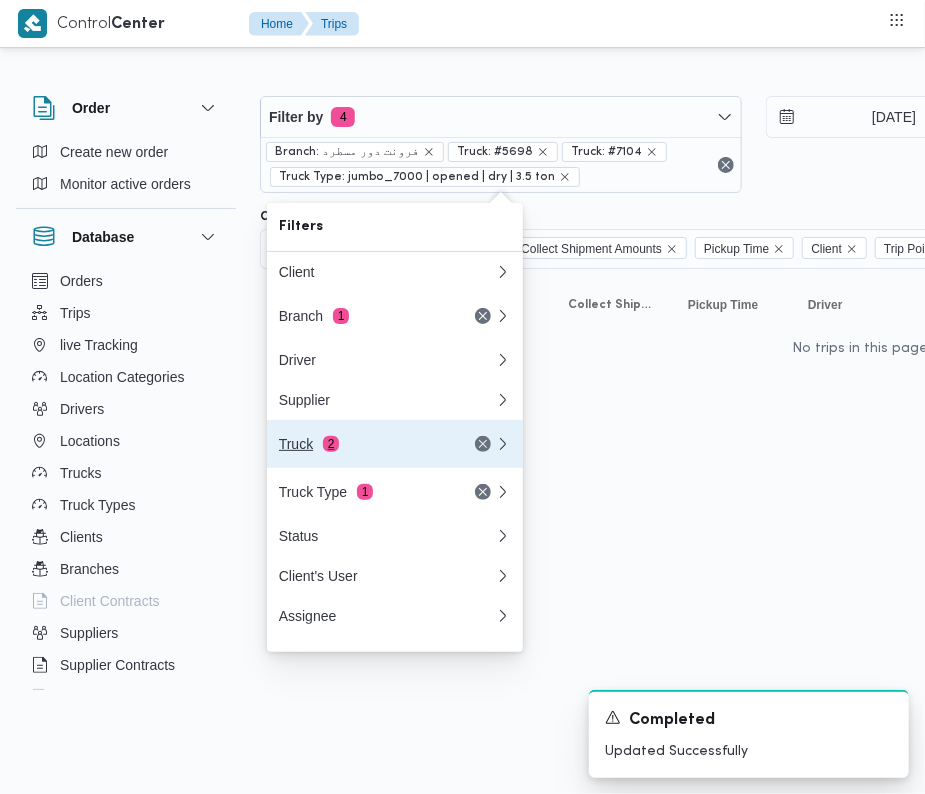 click on "Truck 2" at bounding box center [363, 444] 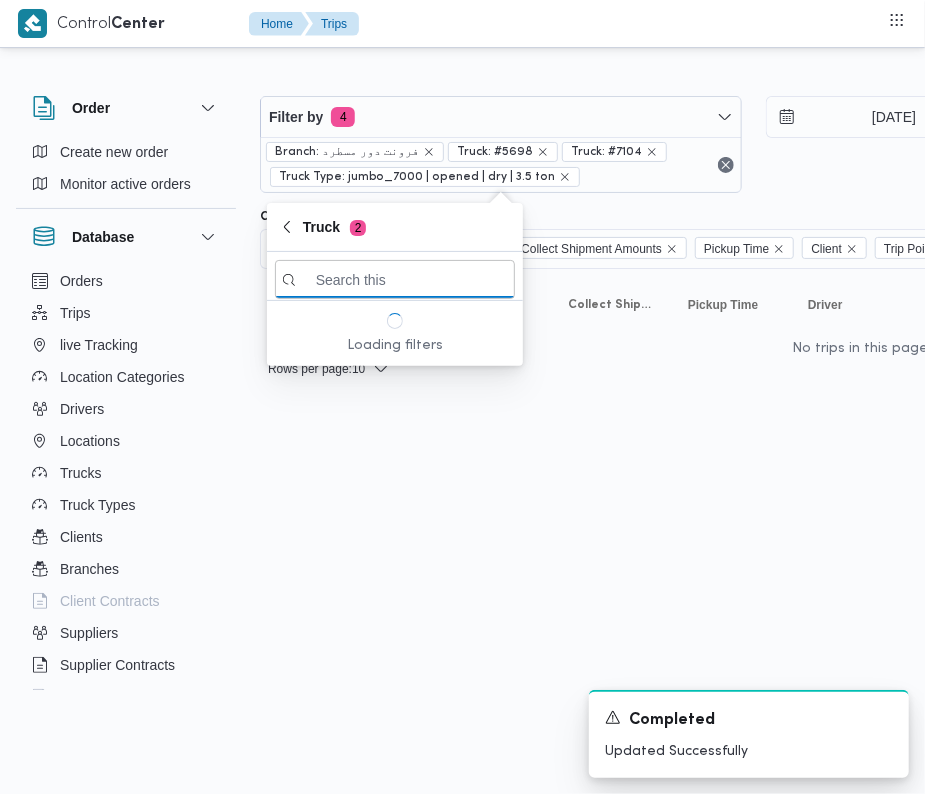 paste on "6827" 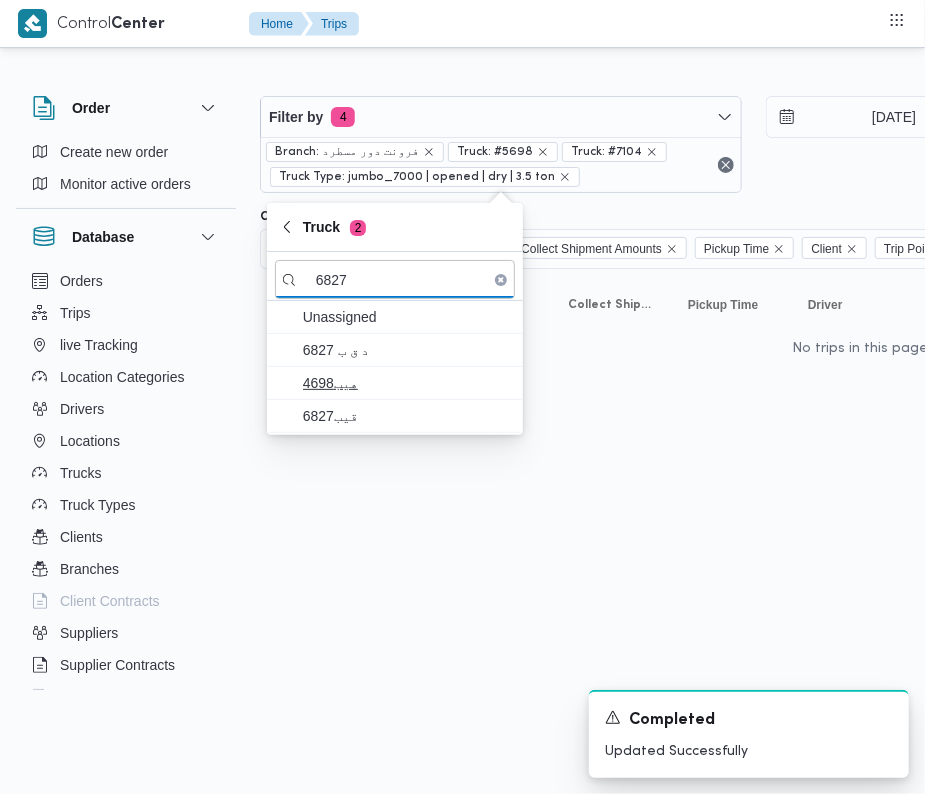 type on "6827" 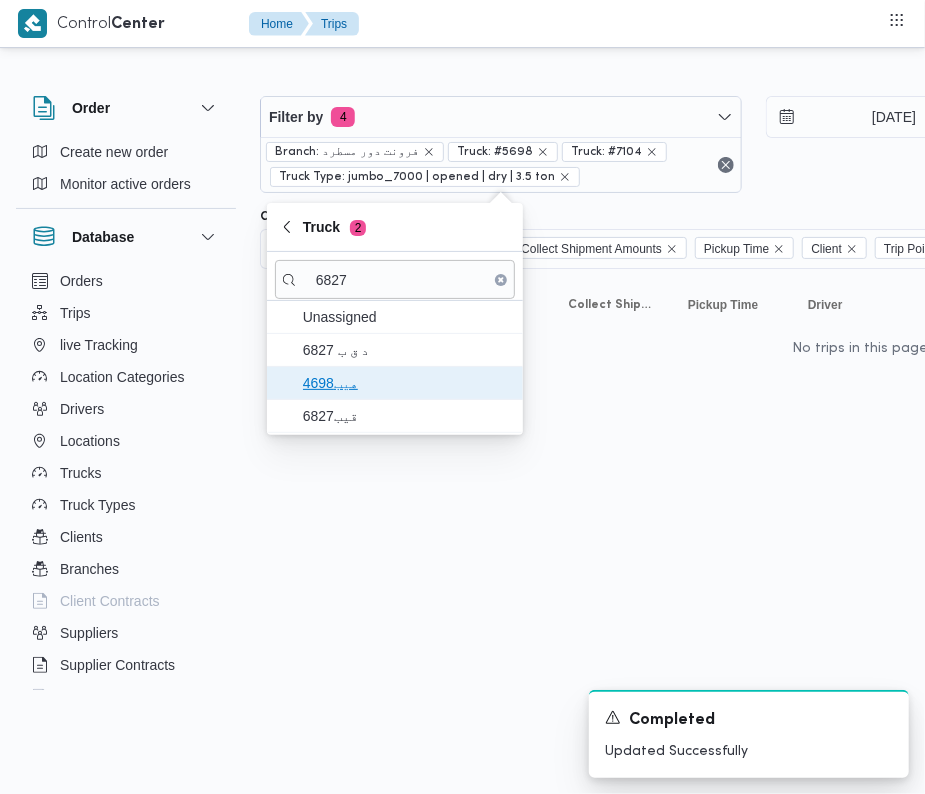 click on "هيب4698" at bounding box center [407, 383] 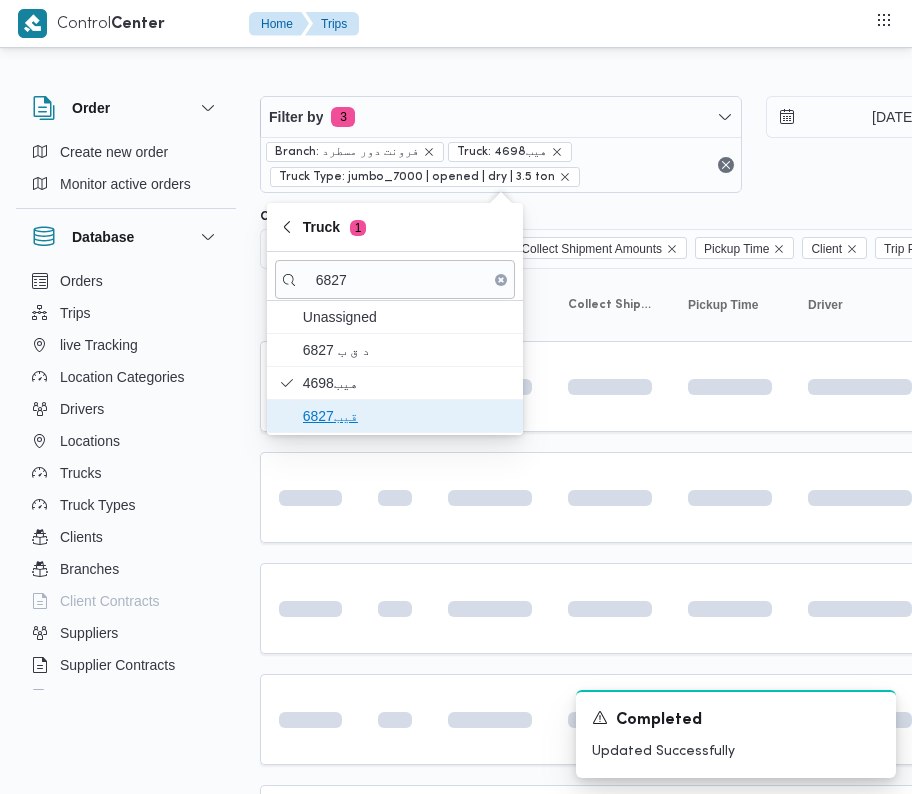 click on "قيب6827" at bounding box center [407, 416] 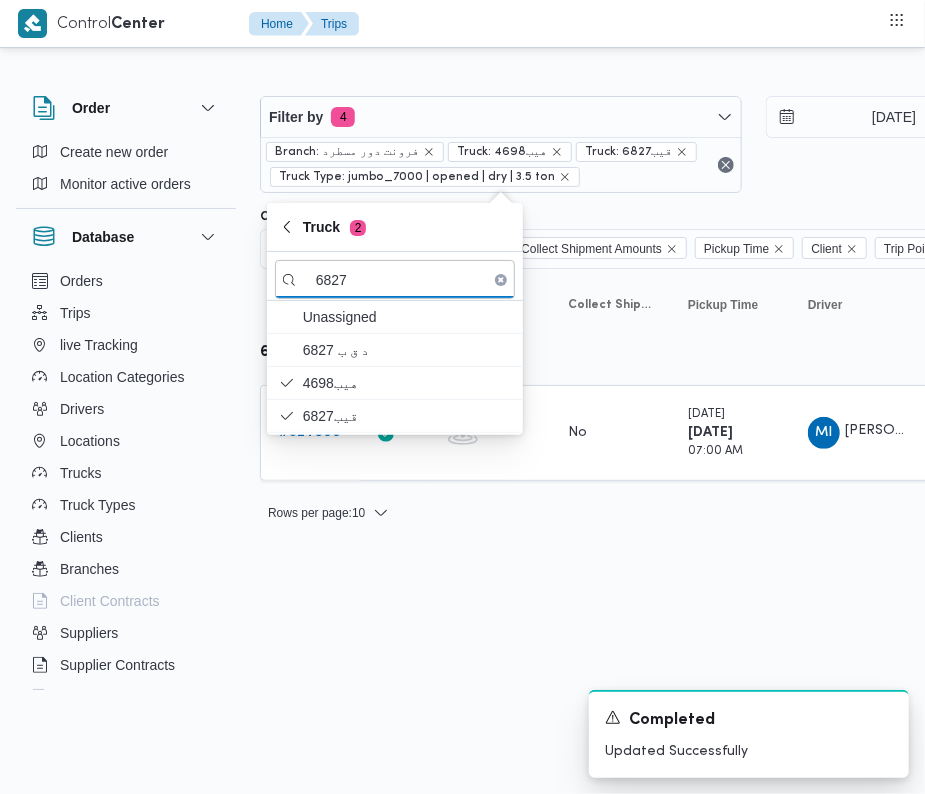 click on "Control  Center Home Trips Order Create new order Monitor active orders Database Orders Trips live Tracking Location Categories Drivers Locations Trucks Truck Types Clients Branches Client Contracts Suppliers Supplier Contracts Devices Users Projects SP Projects Admins organization assignees Tags Filter by 4 Branch: فرونت دور مسطرد Truck: هيب4698 Truck: قيب6827 Truck Type: jumbo_7000 | opened | dry | 3.5 ton 17/7/2025 → 17/7/2025 Group By Truck Columns Trip ID App Geofencing Collect Shipment Amounts Pickup Time Client Trip Points Driver Supplier Truck Status Platform Sorting Trip ID Click to sort in ascending order App Click to sort in ascending order Geofencing Click to sort in ascending order Collect Shipment Amounts Pickup Time Click to sort in ascending order Client Click to sort in ascending order Trip Points Driver Click to sort in ascending order Supplier Click to sort in ascending order Truck Click to sort in ascending order Status Click to sort in ascending order Platform Actions" at bounding box center [462, 397] 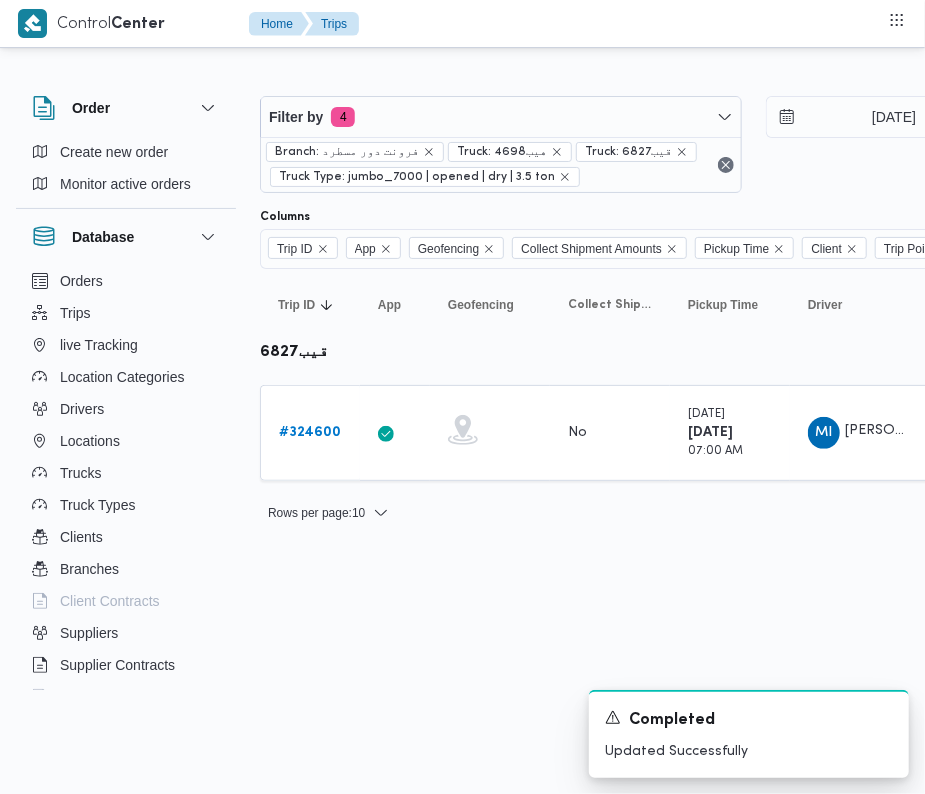 drag, startPoint x: 317, startPoint y: 440, endPoint x: 6, endPoint y: 532, distance: 324.32236 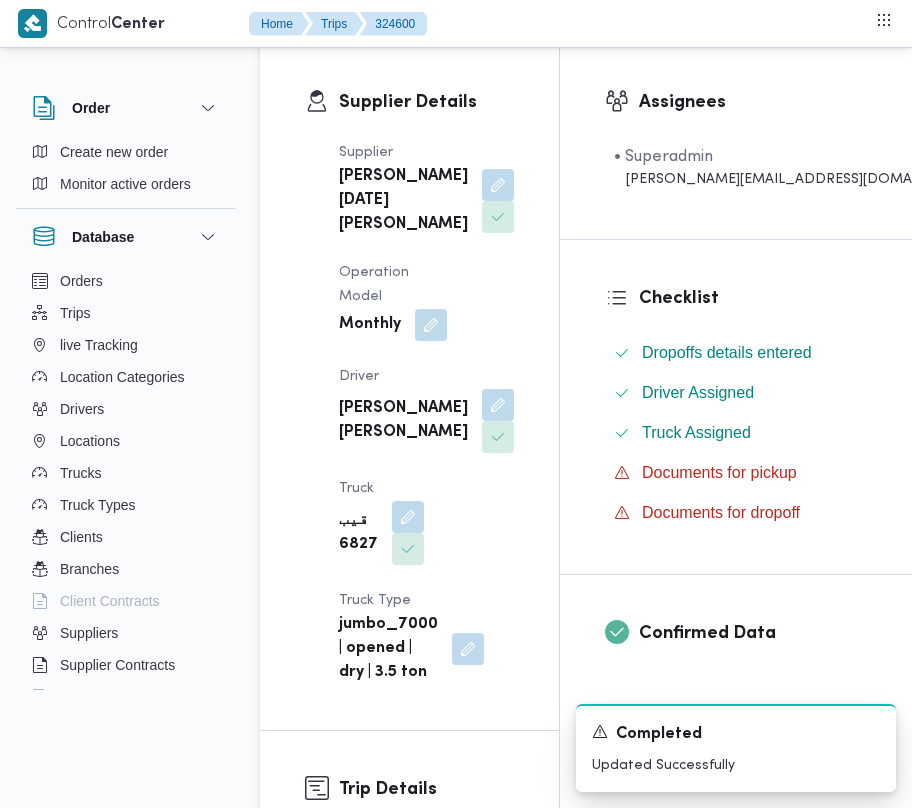 scroll, scrollTop: 441, scrollLeft: 0, axis: vertical 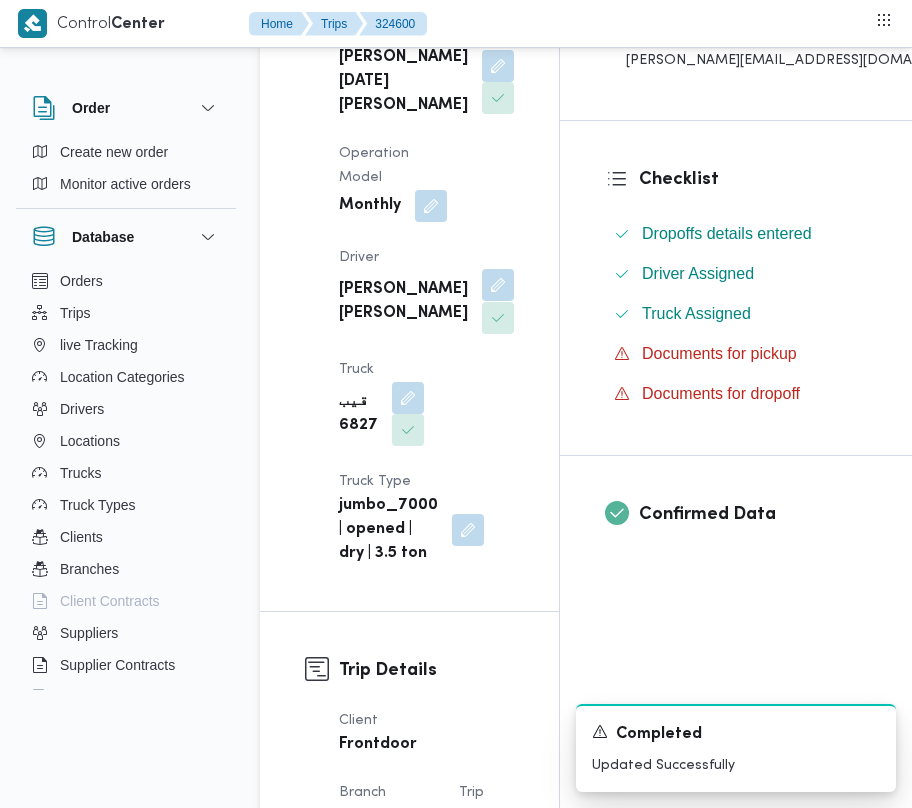 click at bounding box center (493, 286) 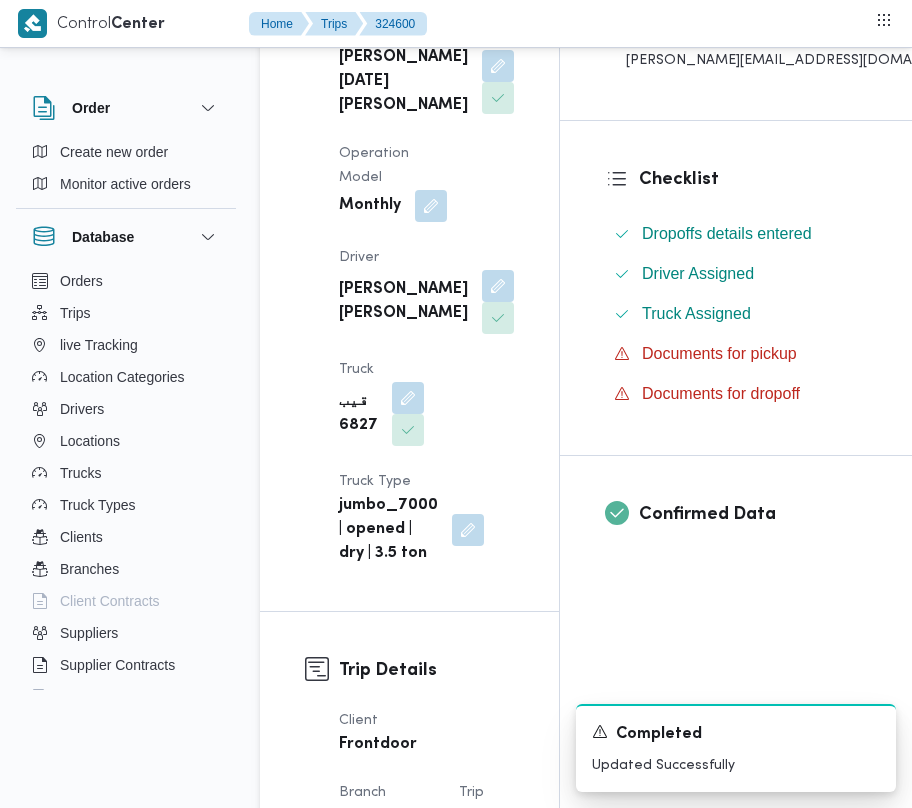 click on "Truck Type" at bounding box center (375, 481) 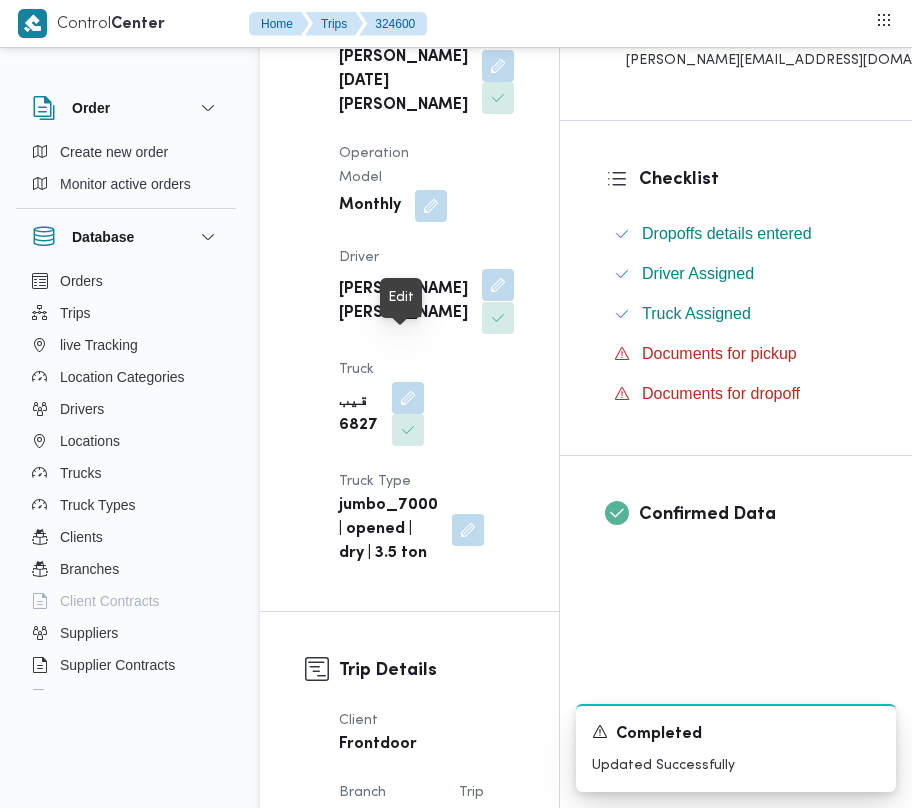click at bounding box center [498, 285] 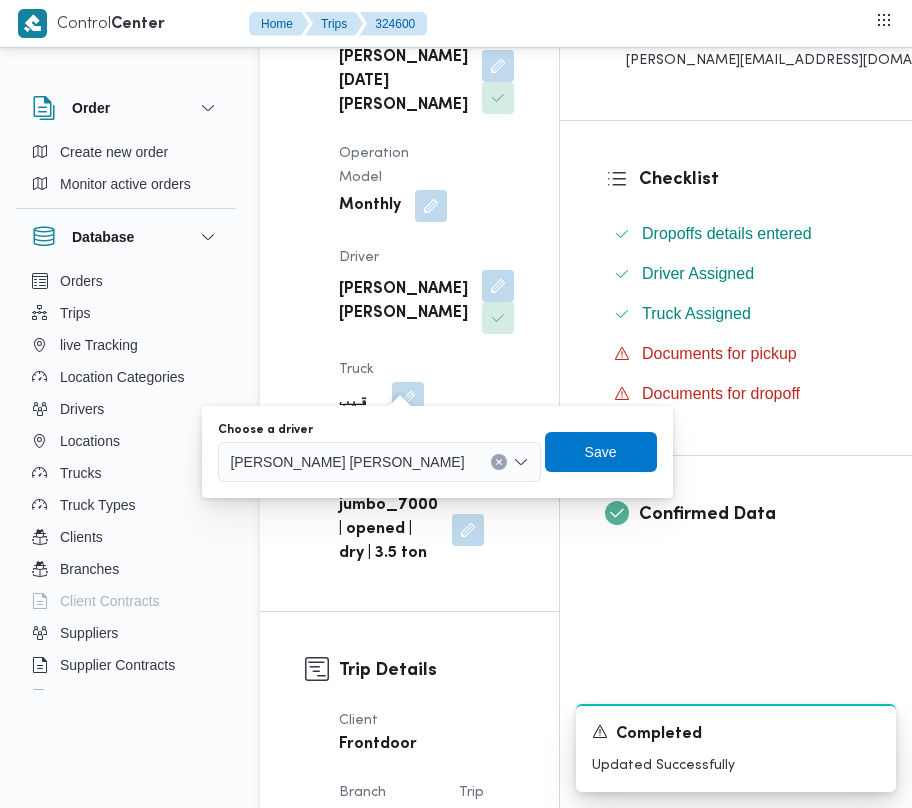 click on "Choose a driver" at bounding box center [379, 430] 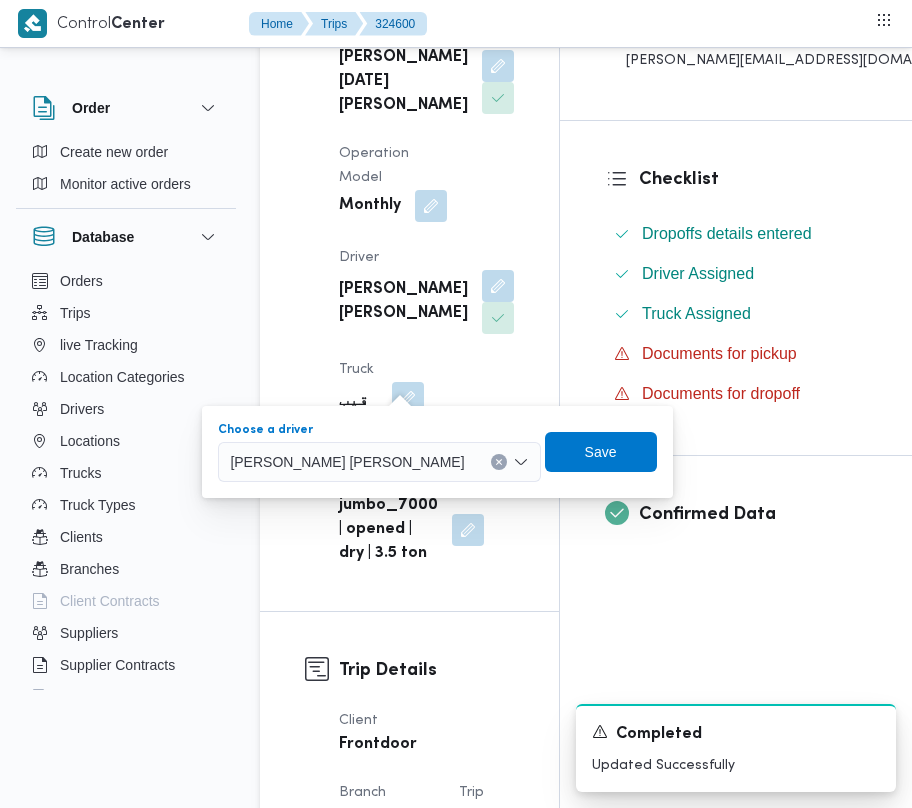click on "[PERSON_NAME] [PERSON_NAME]" at bounding box center (347, 461) 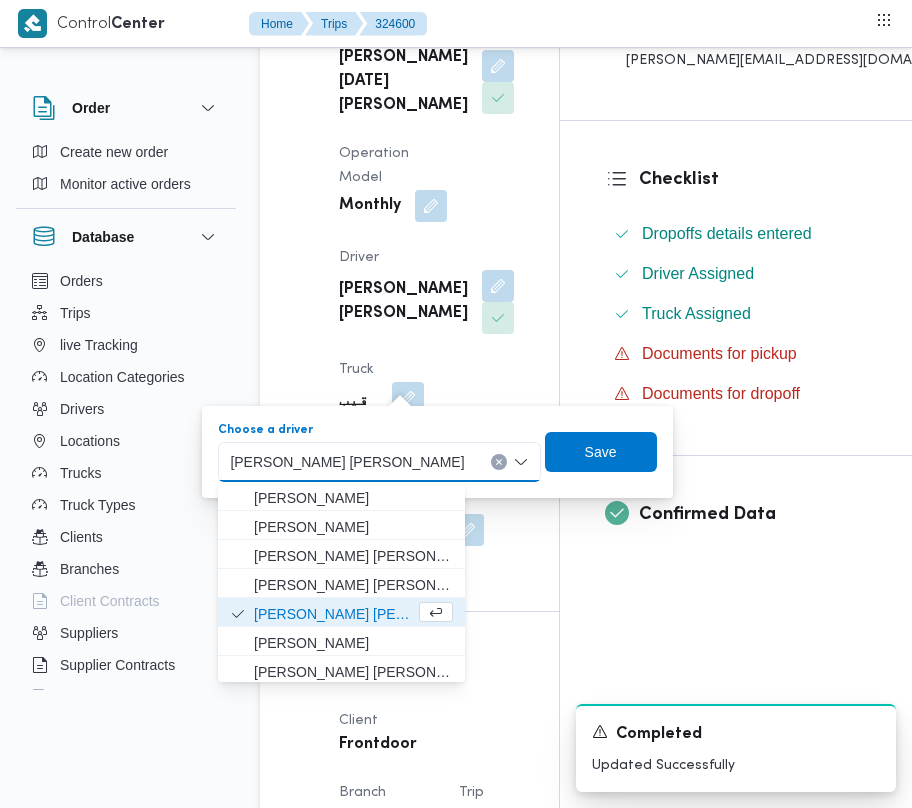paste on "فوزي" 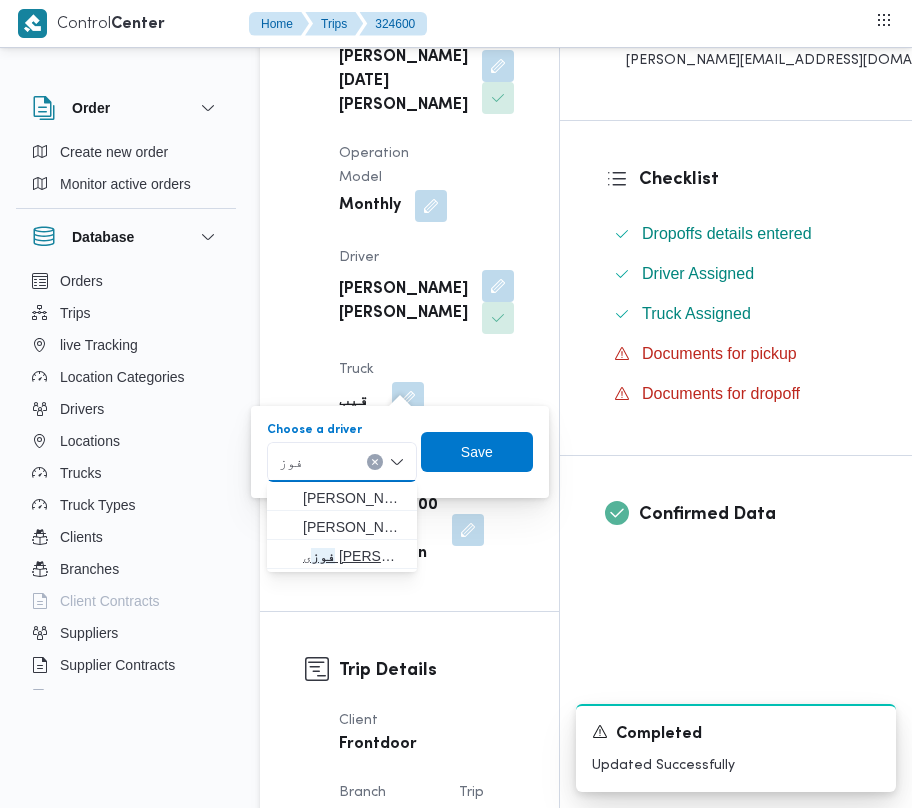 type on "فوز" 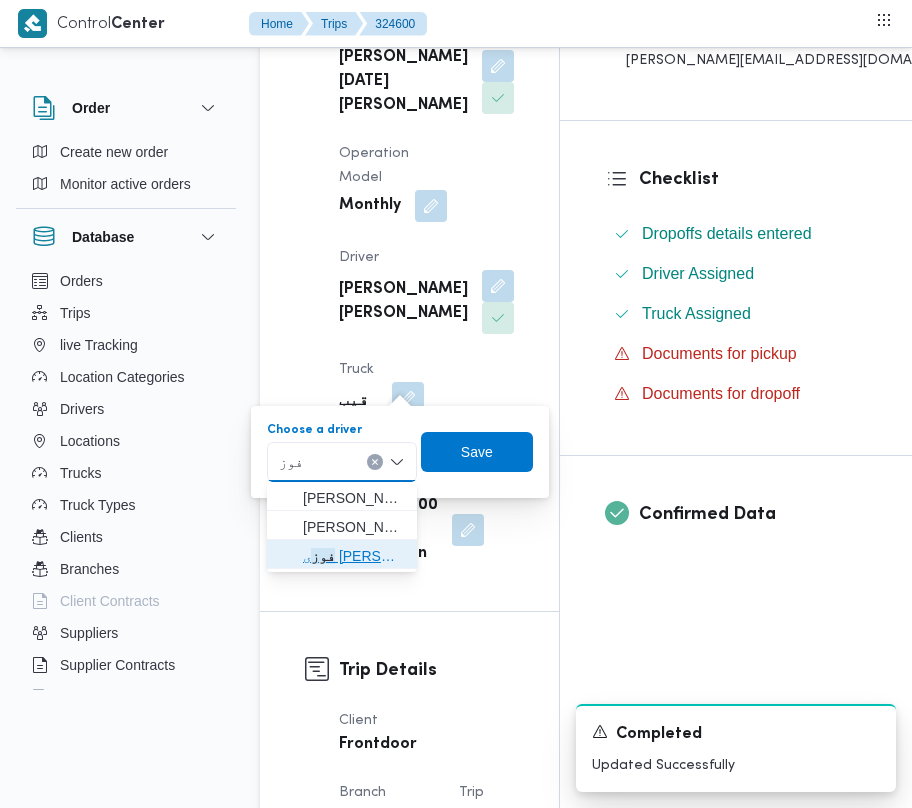 click 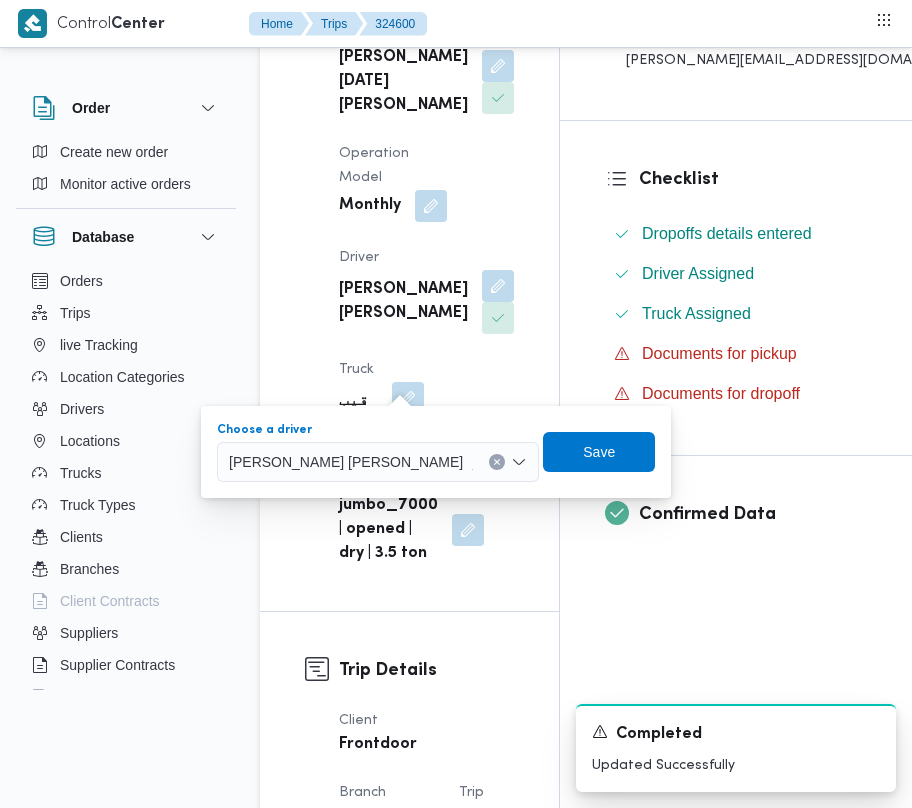 type 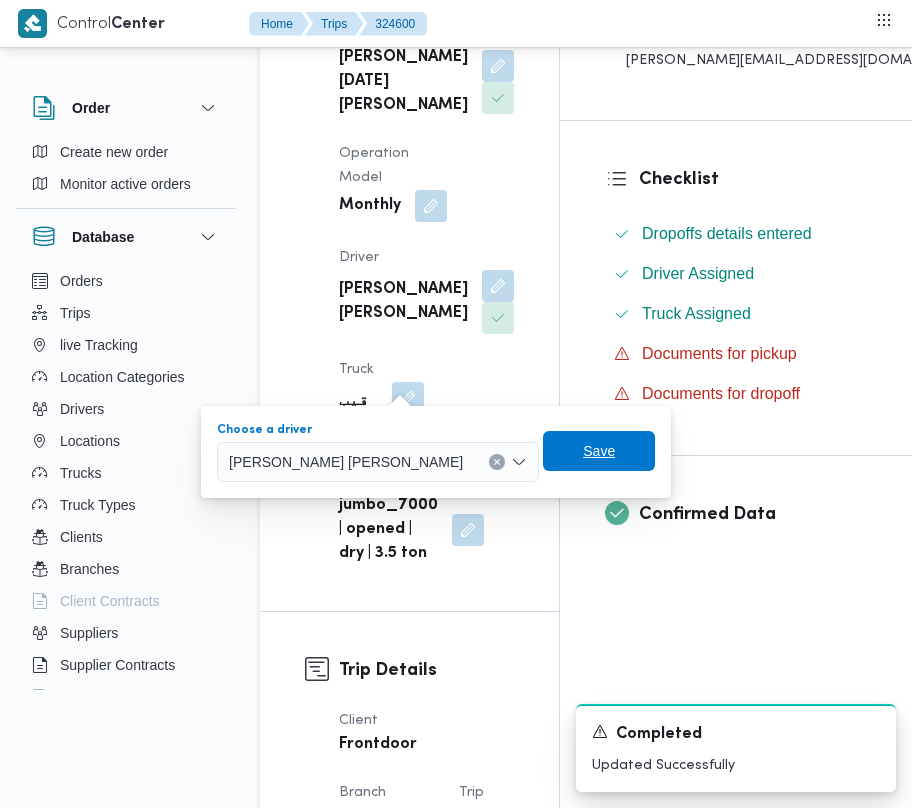 click on "Save" at bounding box center (599, 451) 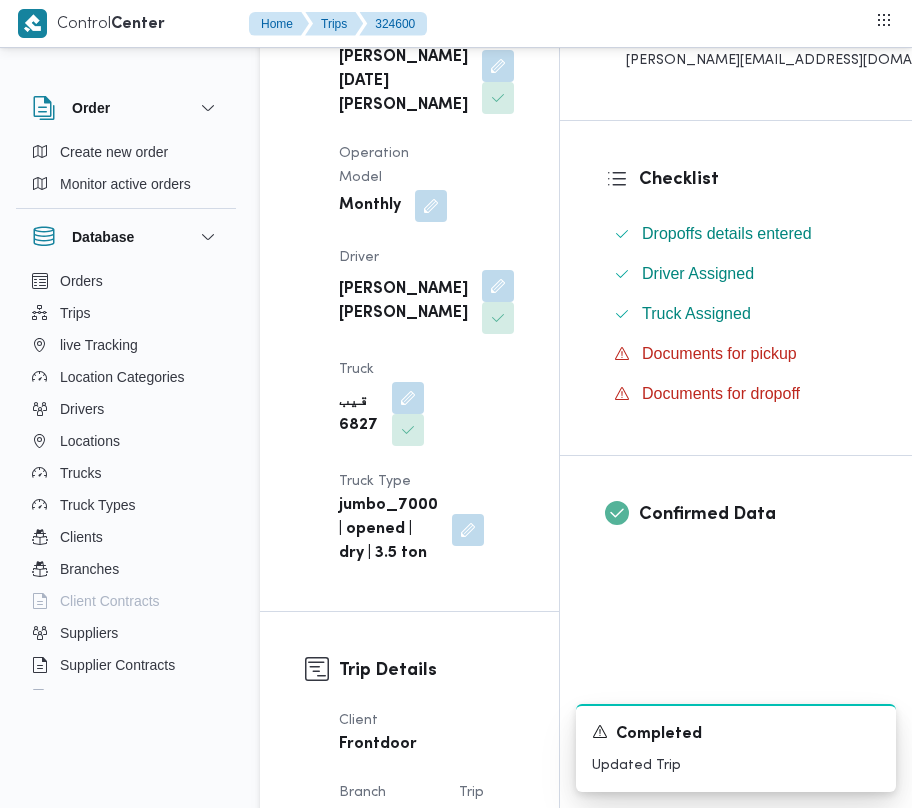 click at bounding box center [408, 398] 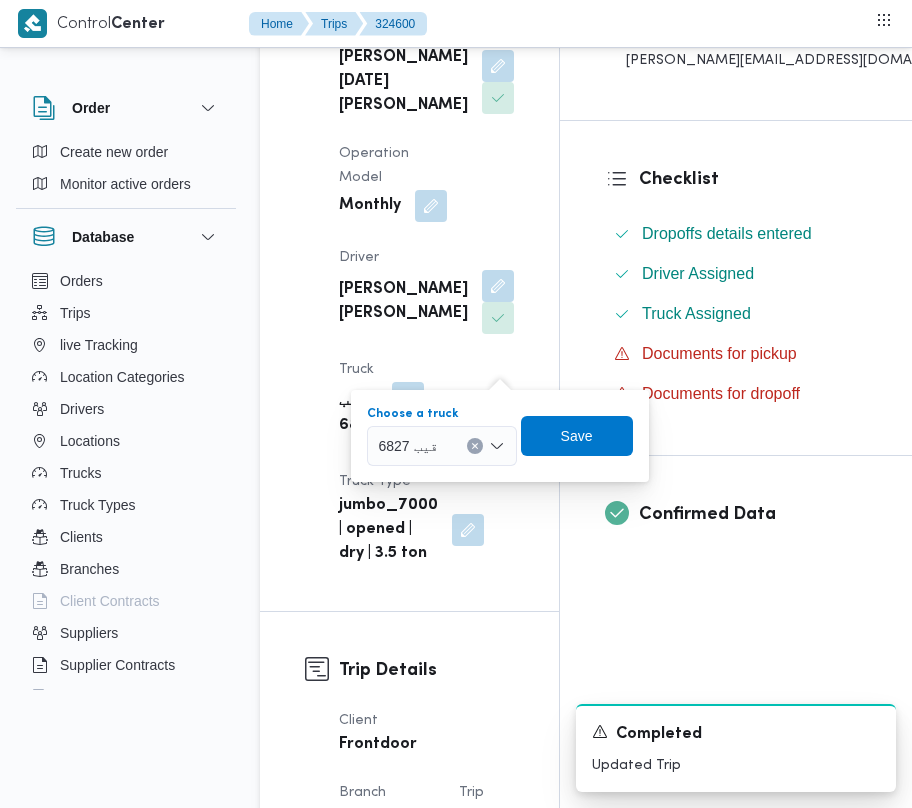 click at bounding box center [447, 446] 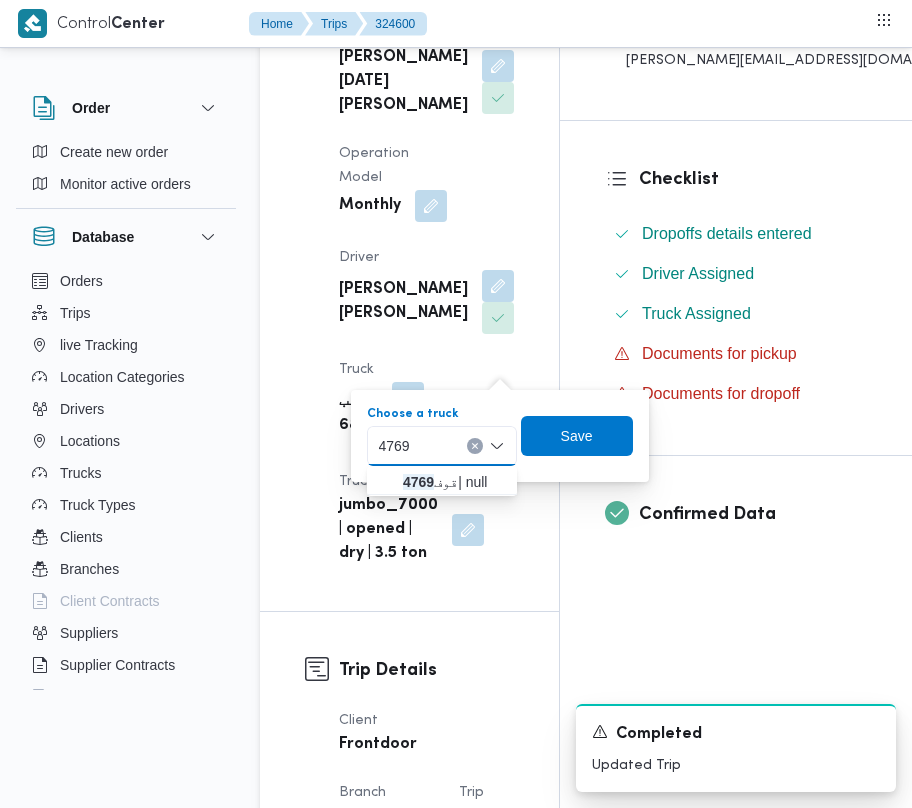 type on "4769" 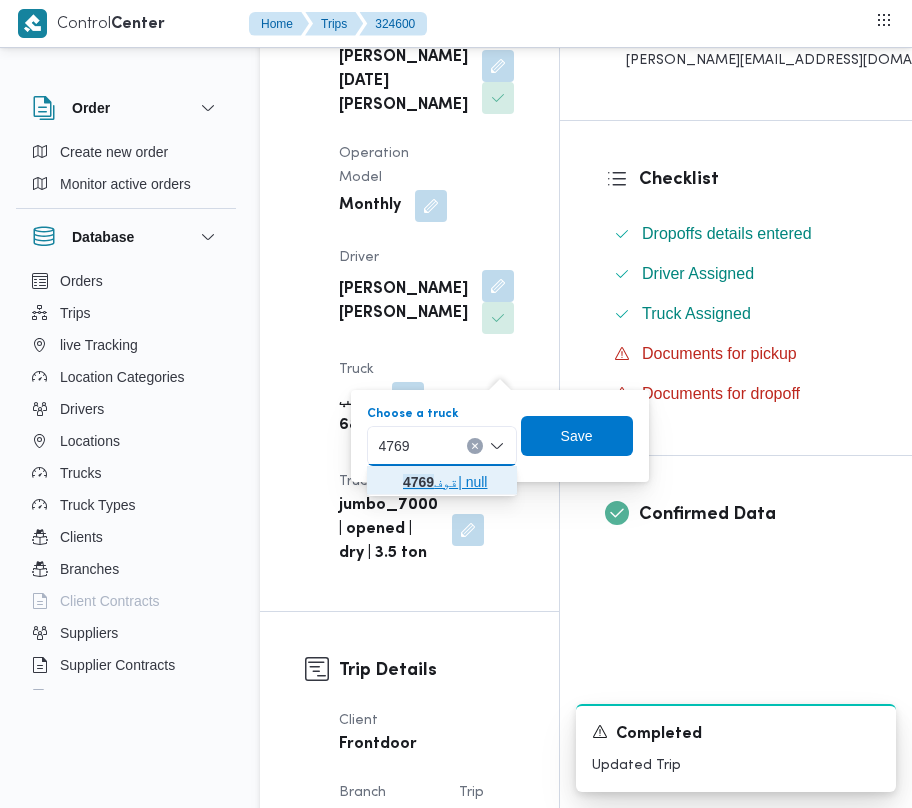 click on "4769" at bounding box center [418, 482] 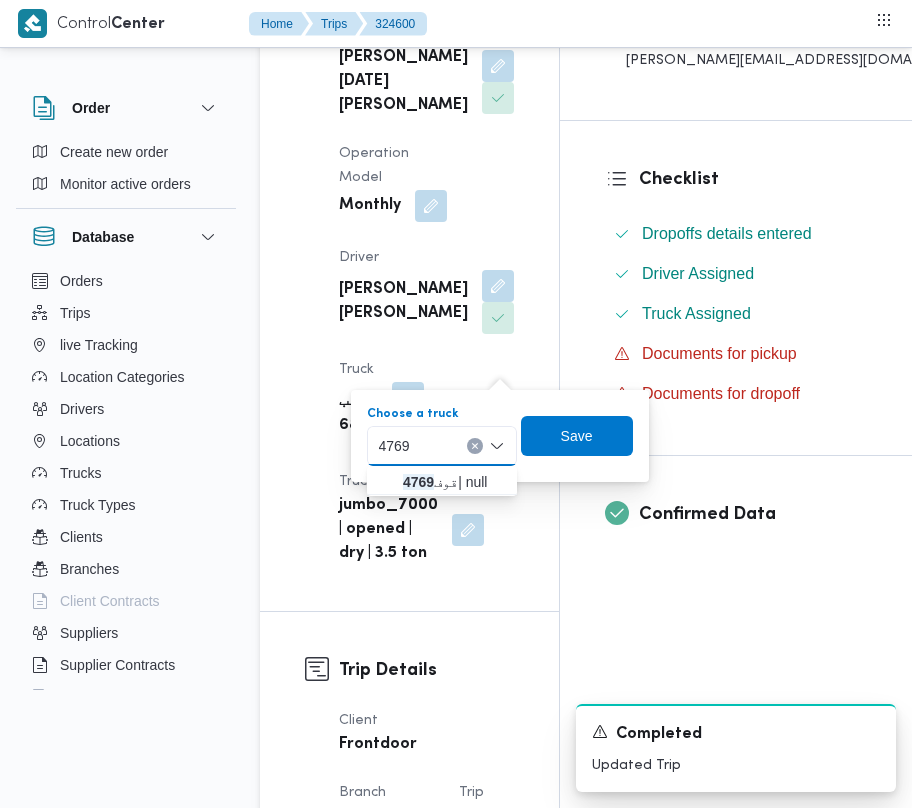 type 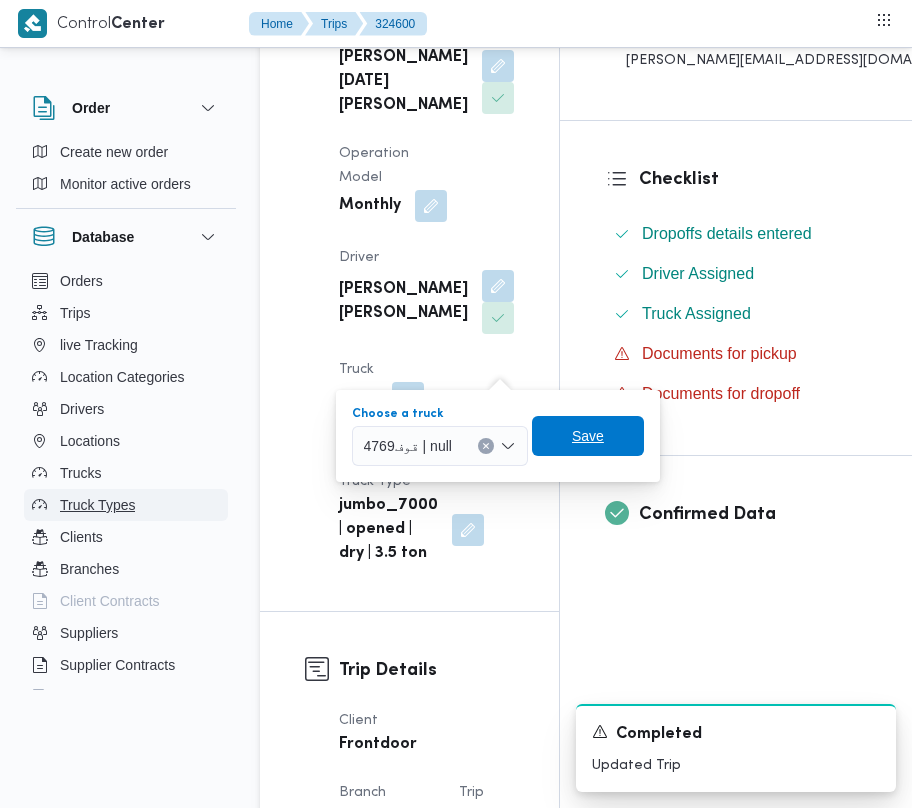 click on "Save" at bounding box center [588, 436] 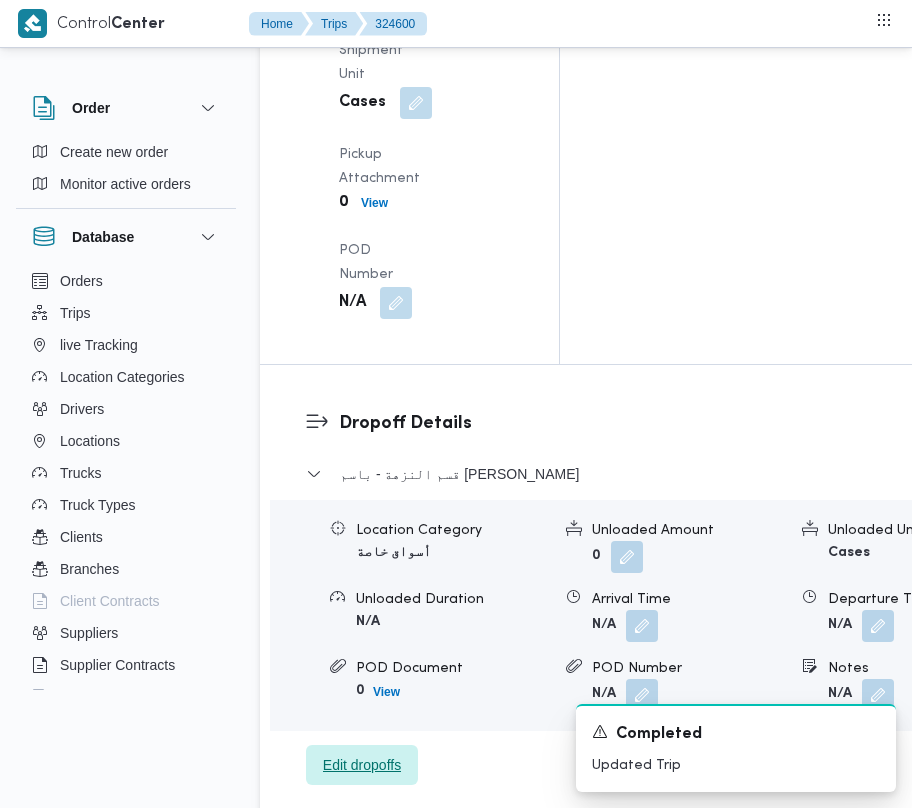click on "Edit dropoffs" at bounding box center [362, 765] 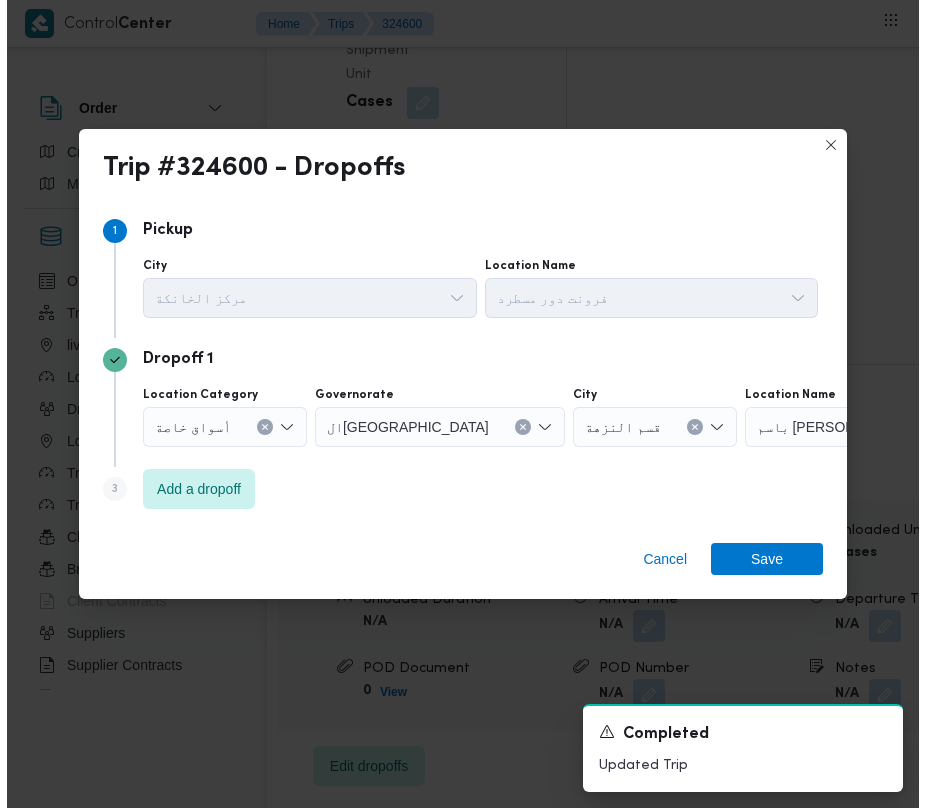 scroll, scrollTop: 2894, scrollLeft: 0, axis: vertical 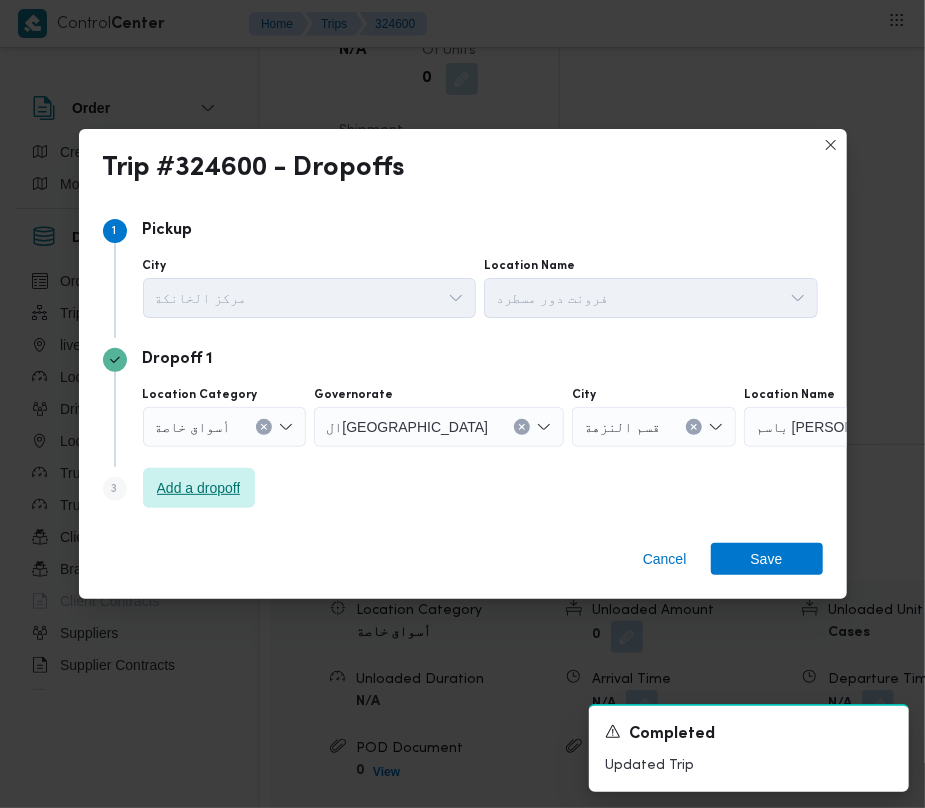 click on "Add a dropoff" at bounding box center [199, 488] 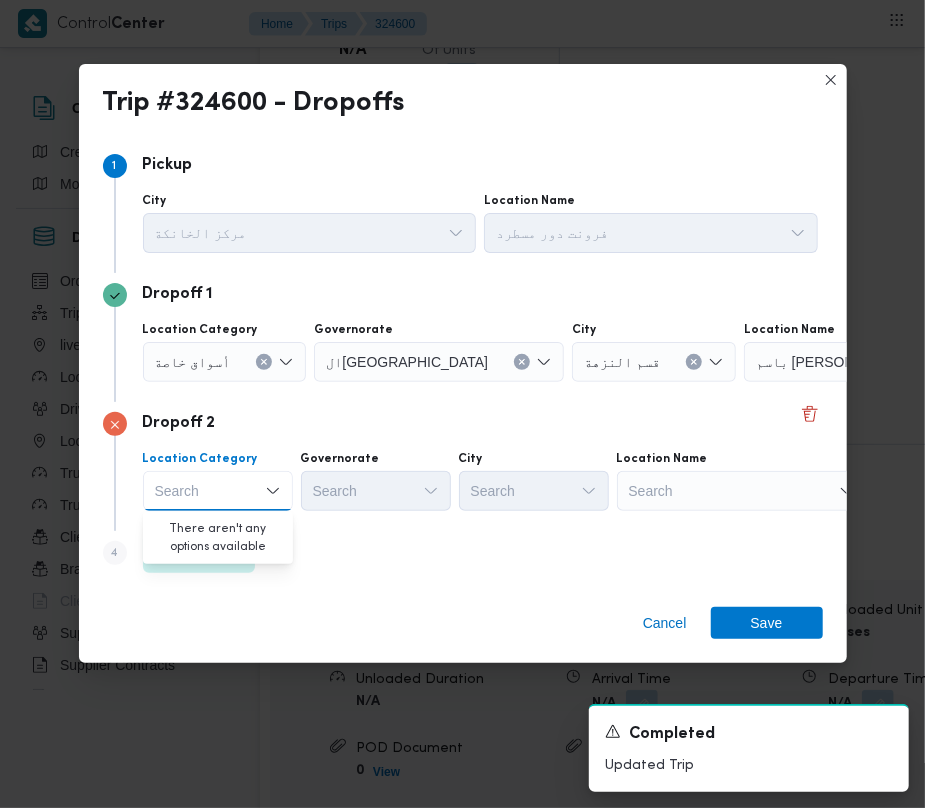 click on "Search" at bounding box center (869, 362) 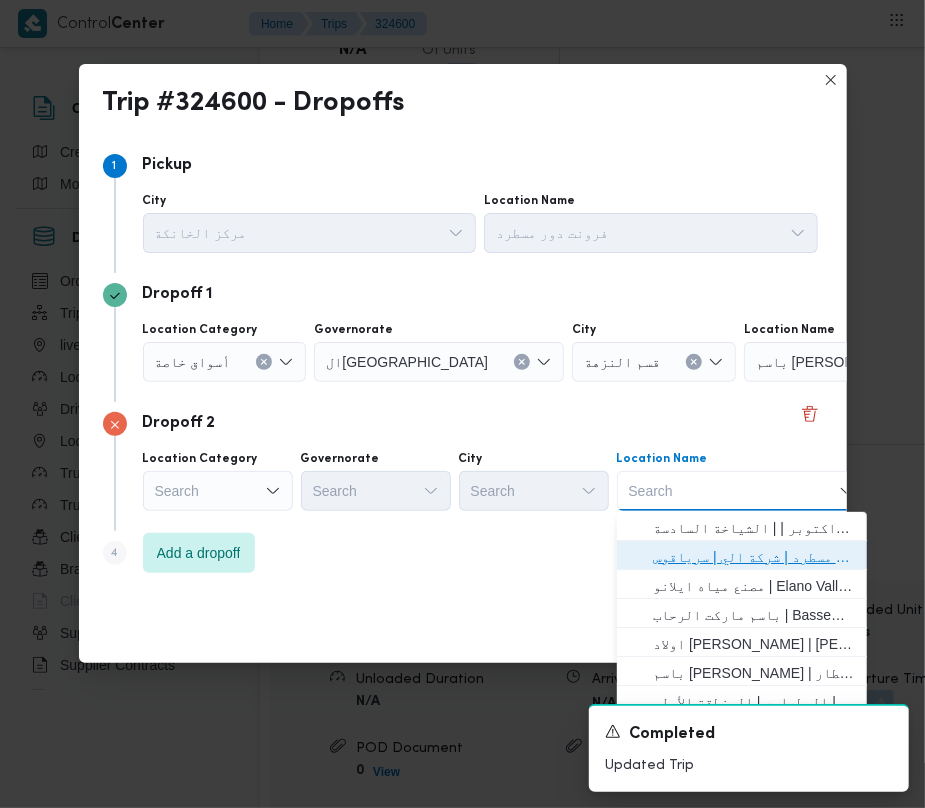 click on "فرونت دور مسطرد | شركة الي | سرياقوس" at bounding box center (742, 557) 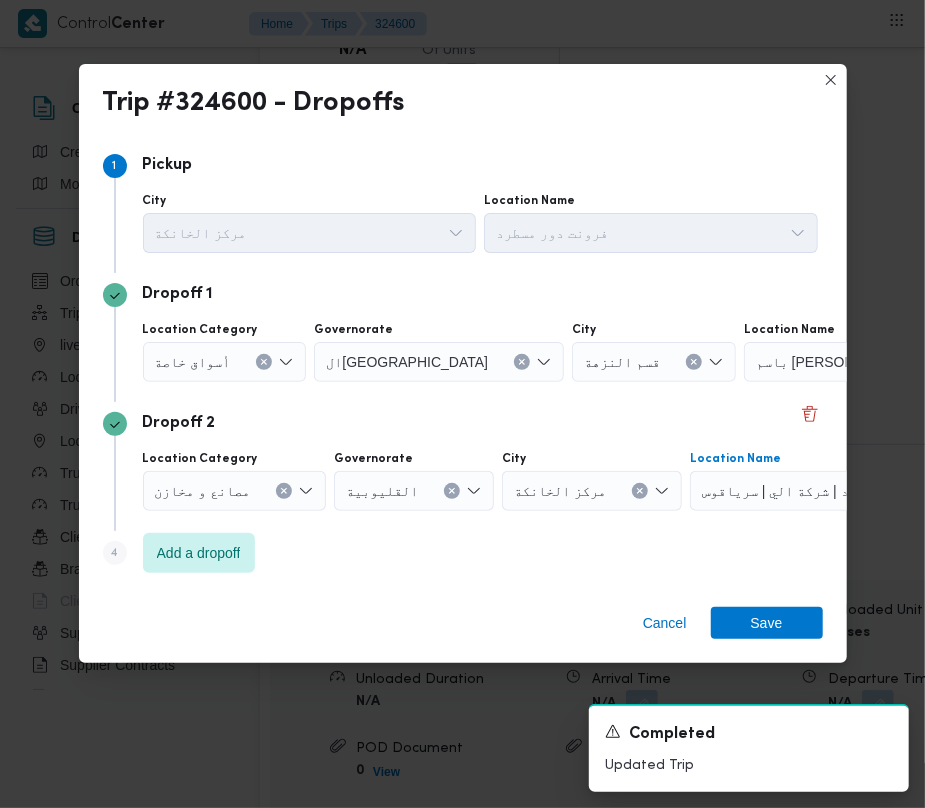 click on "أسواق خاصة" at bounding box center (225, 362) 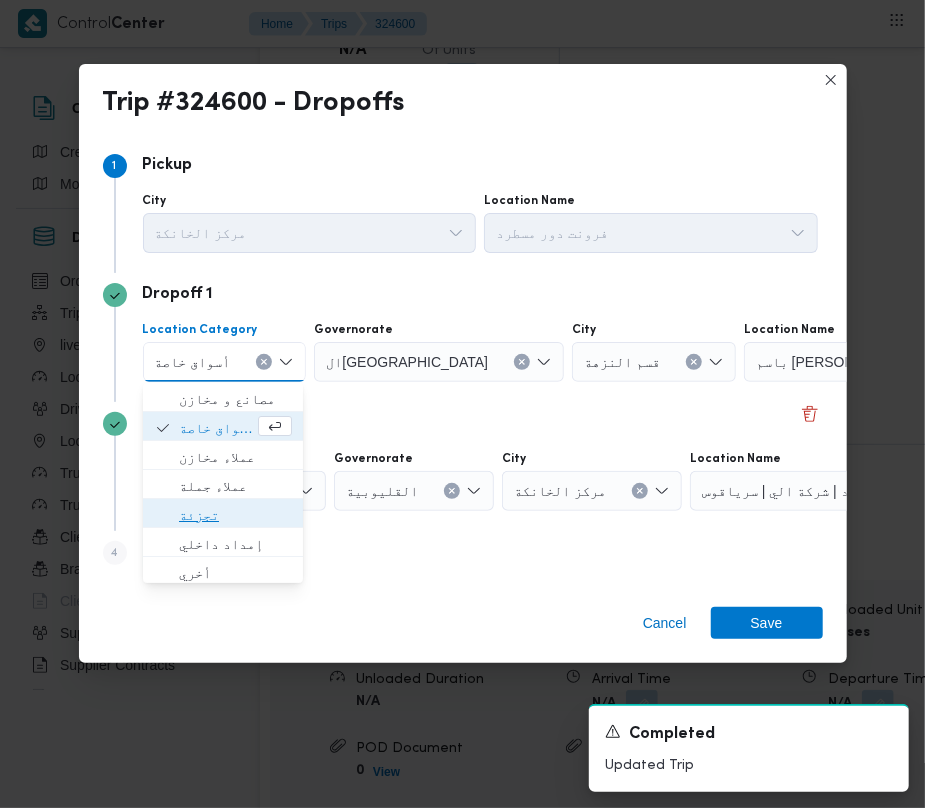 click on "تجزئة" at bounding box center [235, 515] 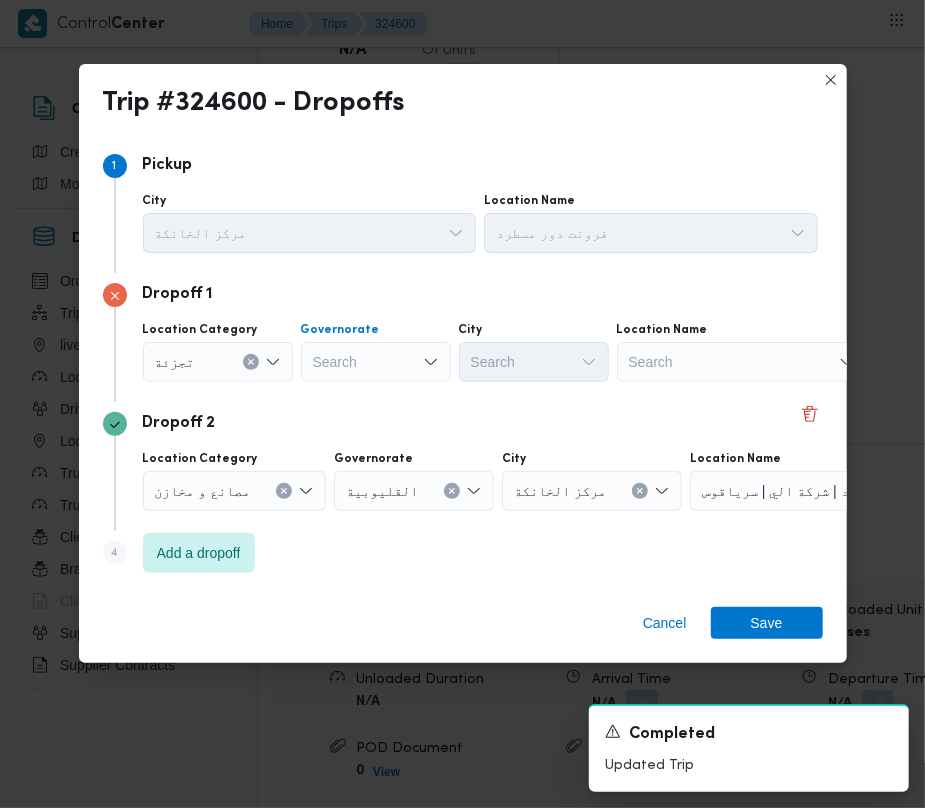 click on "Search" at bounding box center [376, 362] 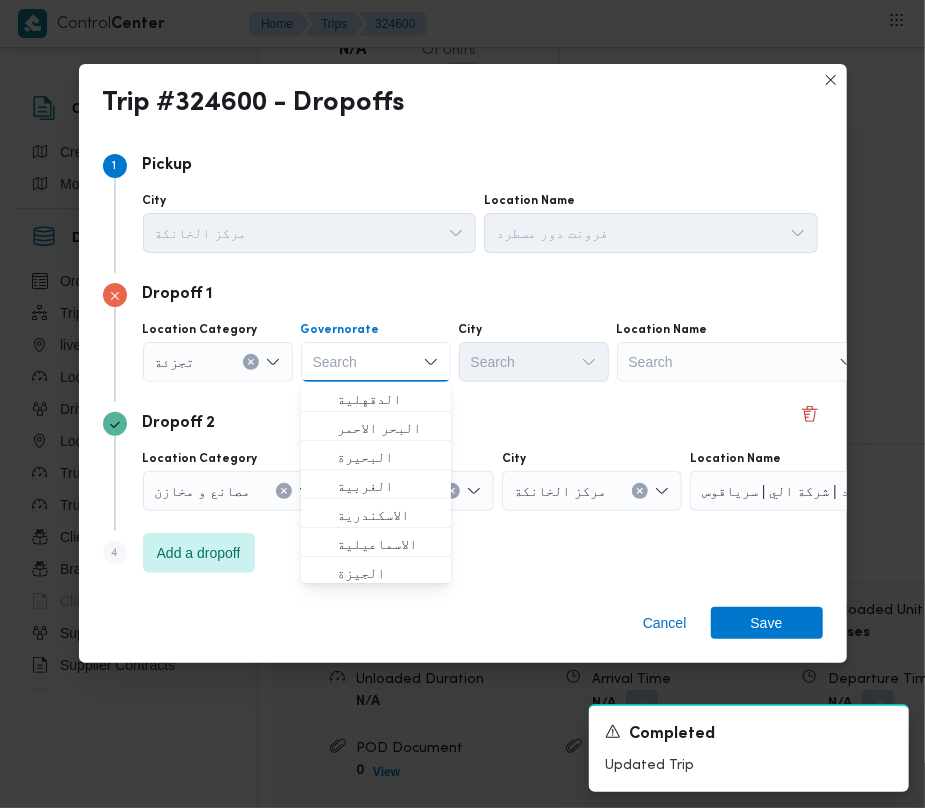 click on "Search Combo box. Selected. Combo box input. Search. Type some text or, to display a list of choices, press Down Arrow. To exit the list of choices, press Escape." at bounding box center [376, 362] 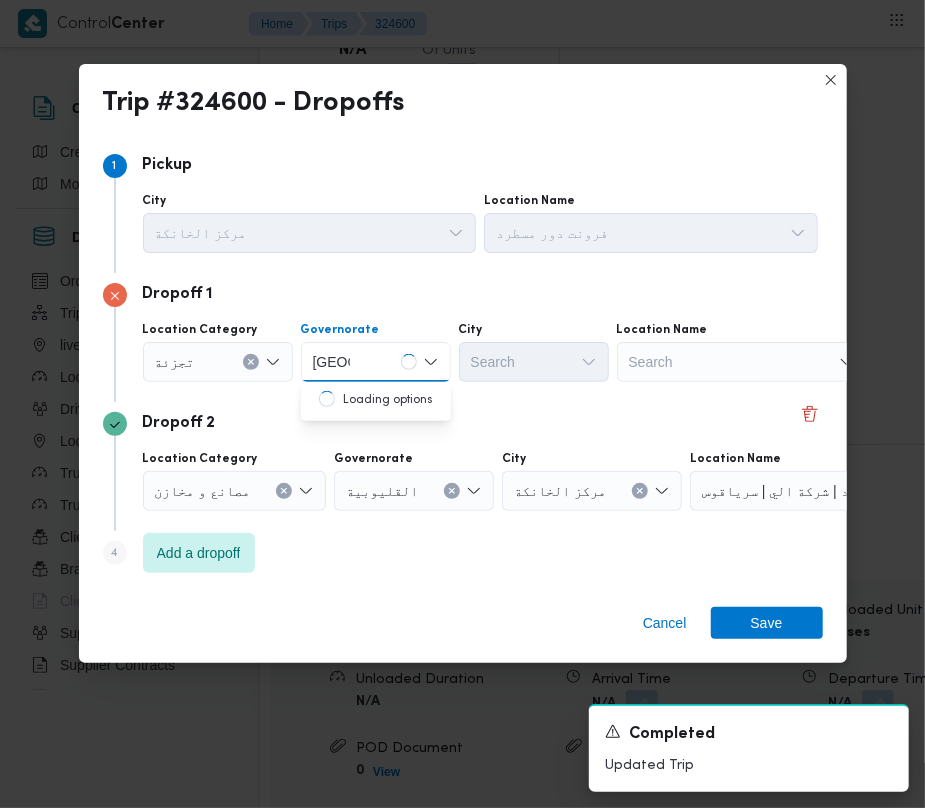 type on "[GEOGRAPHIC_DATA]" 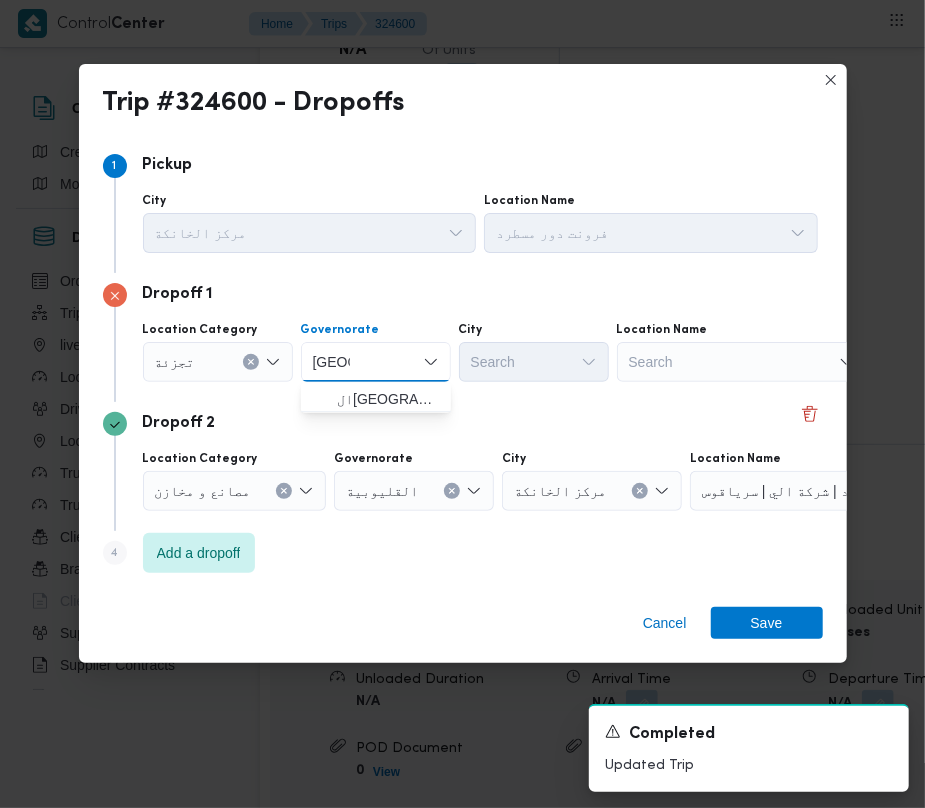 click on "[GEOGRAPHIC_DATA] [GEOGRAPHIC_DATA]" at bounding box center (376, 362) 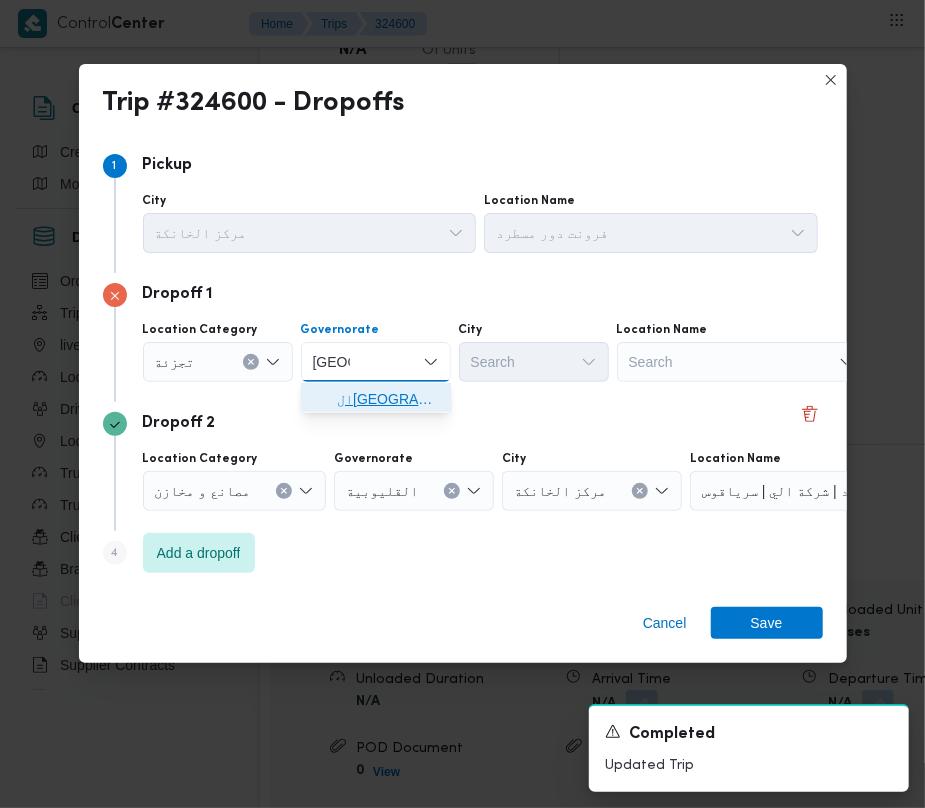 click on "ال[GEOGRAPHIC_DATA]" at bounding box center [388, 399] 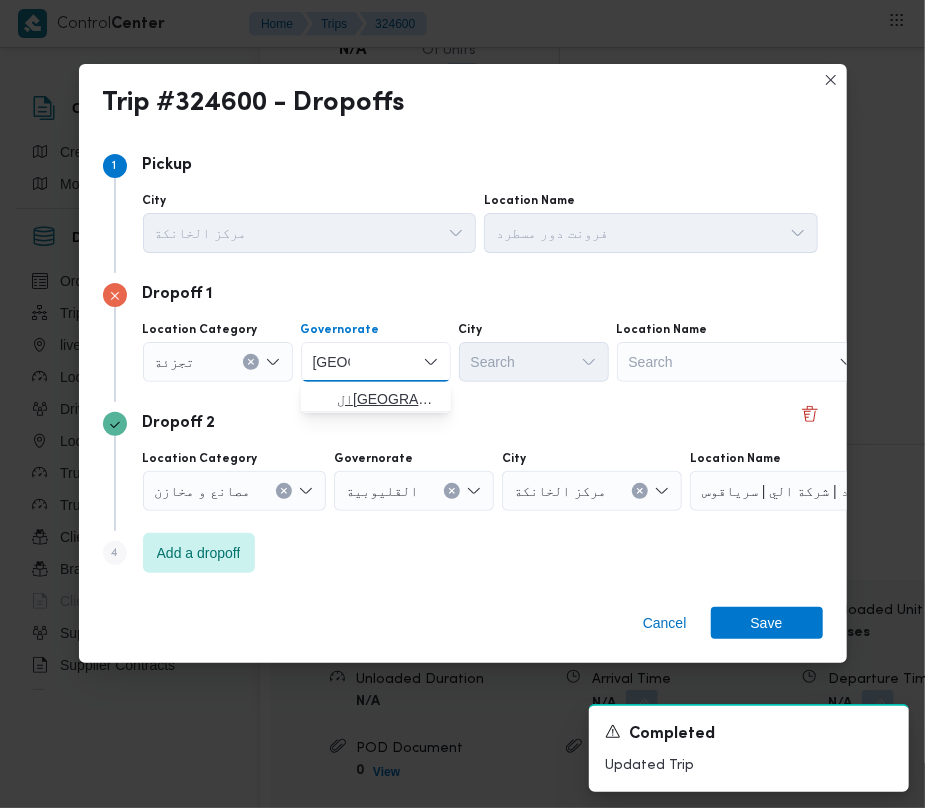 type 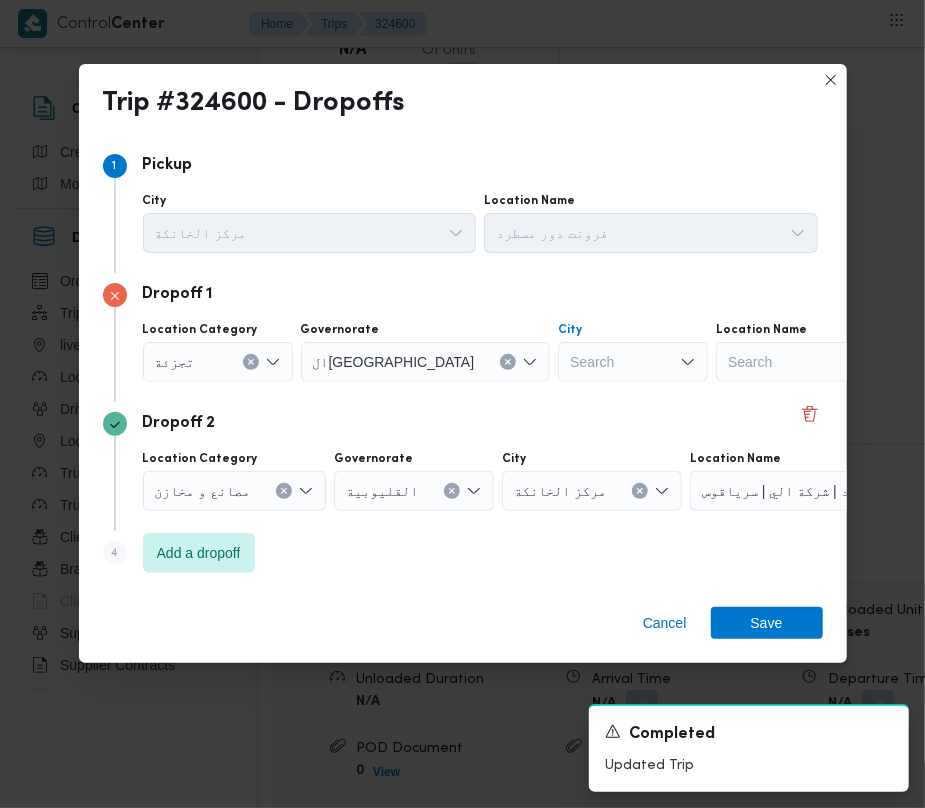 click on "Search" at bounding box center [633, 362] 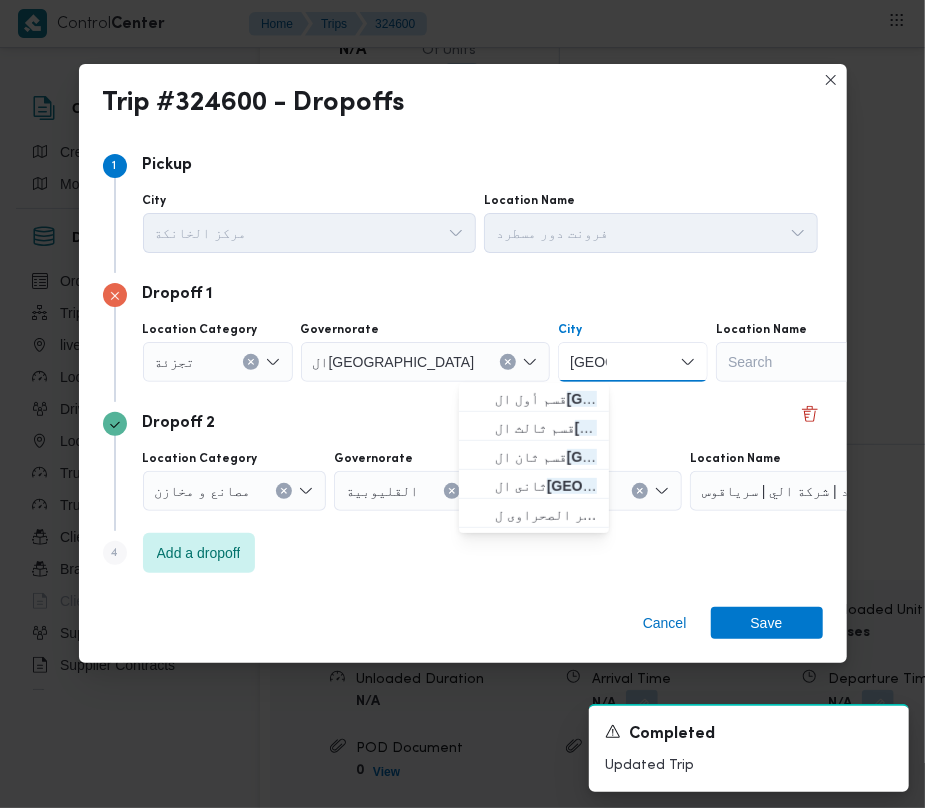 type on "[GEOGRAPHIC_DATA]" 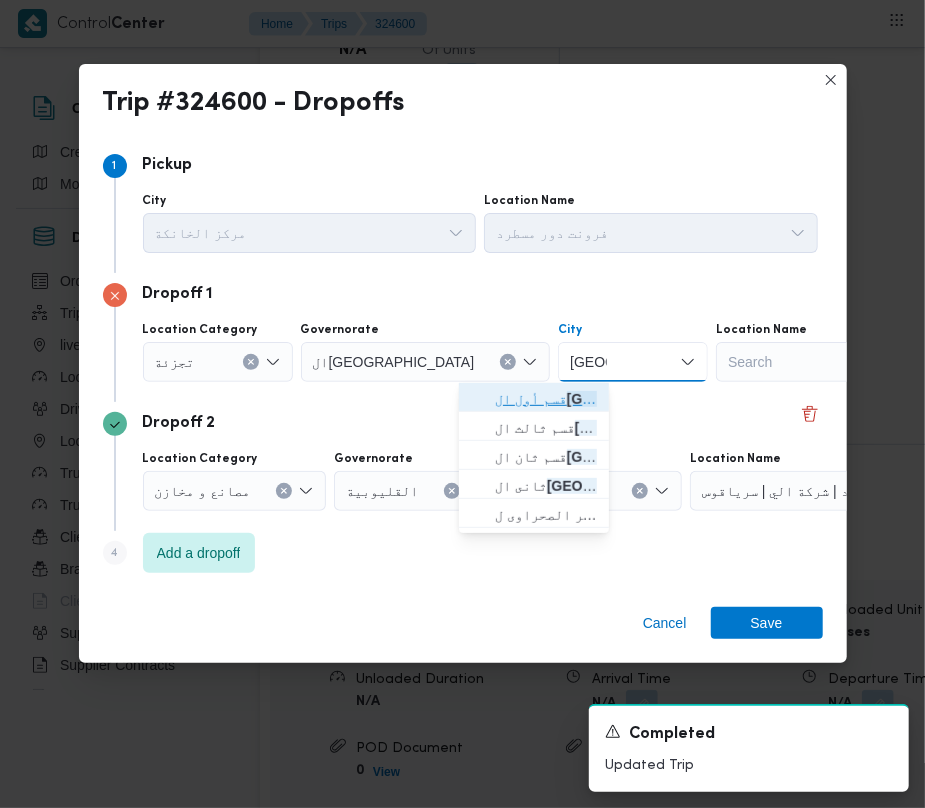 drag, startPoint x: 521, startPoint y: 374, endPoint x: 500, endPoint y: 404, distance: 36.619667 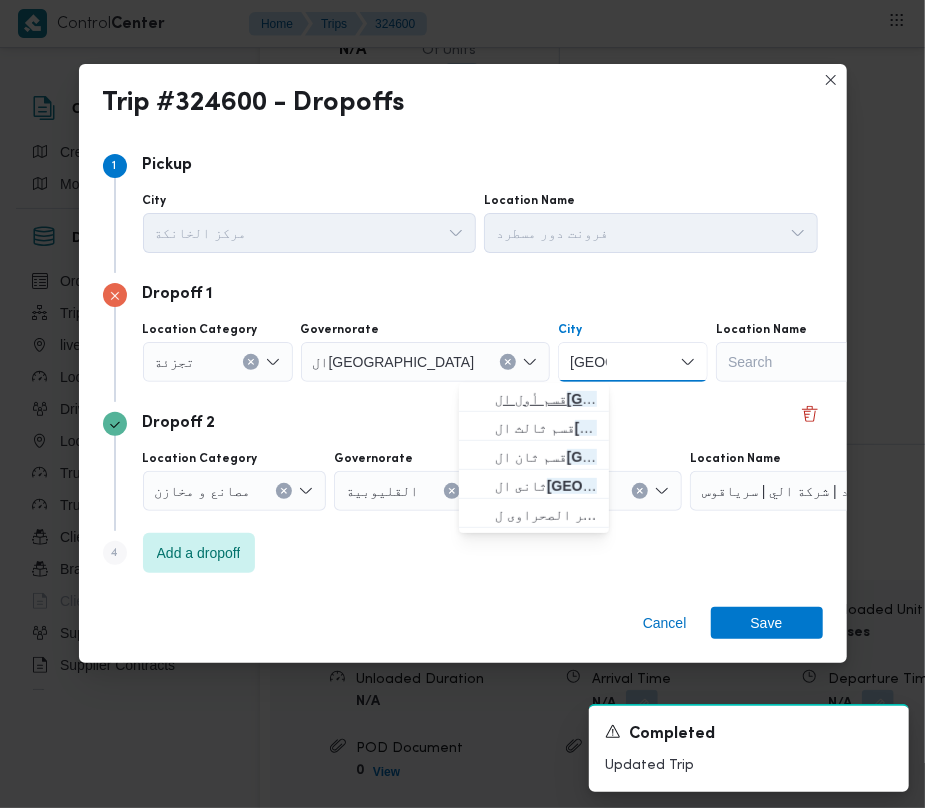 type 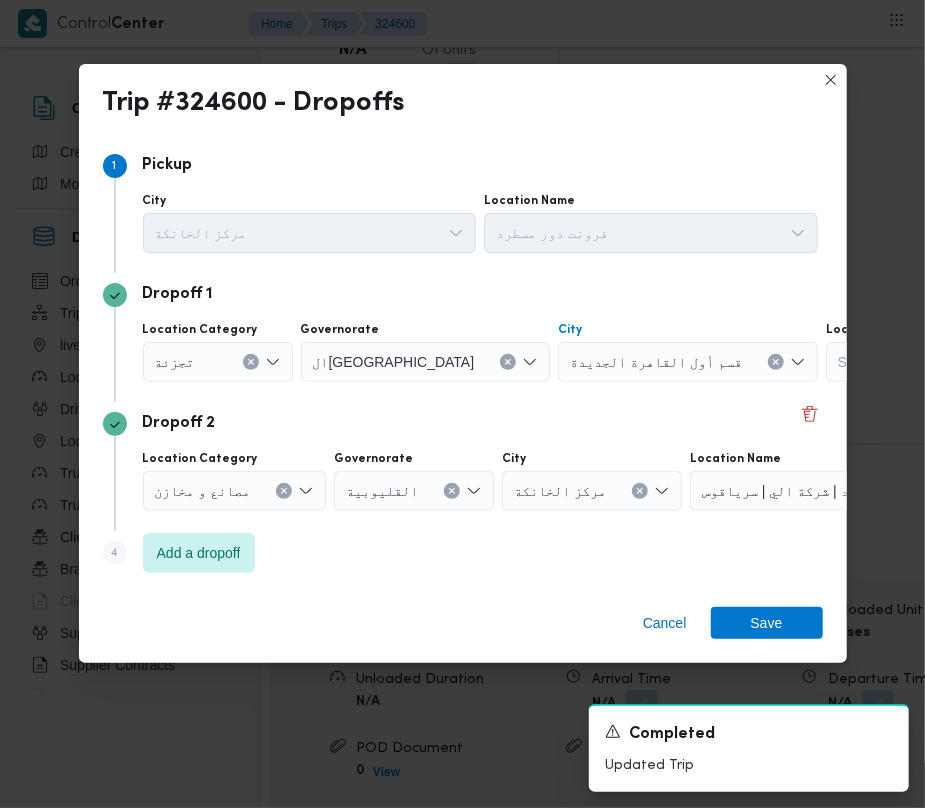 click on "Dropoff 2" at bounding box center [463, 424] 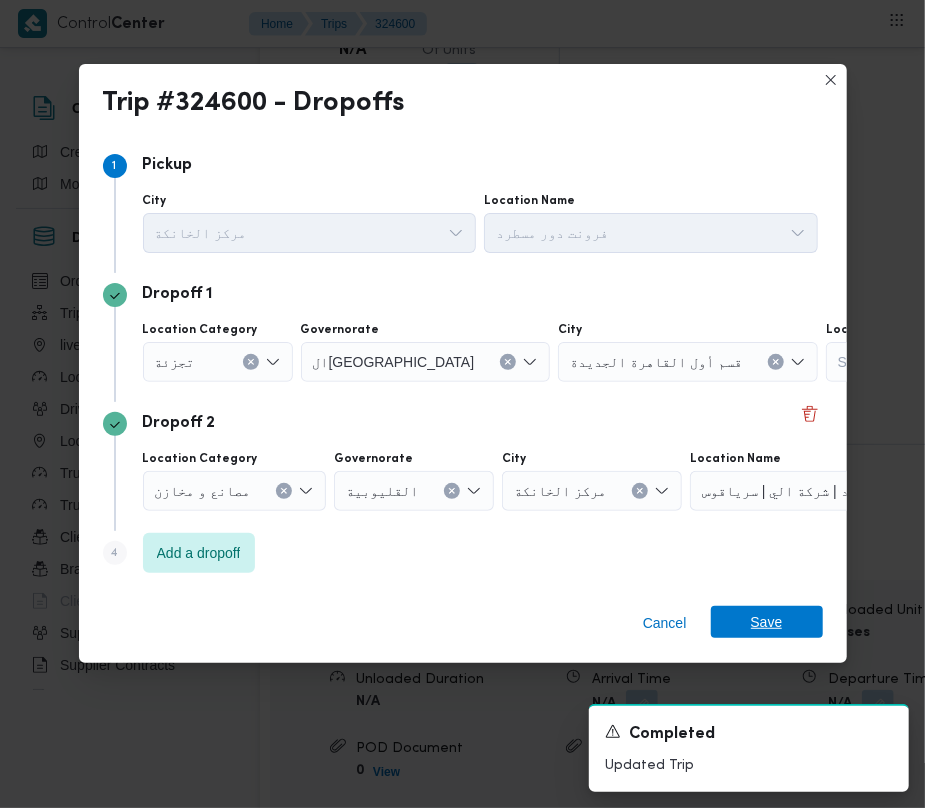 click on "Cancel Save" at bounding box center (463, 627) 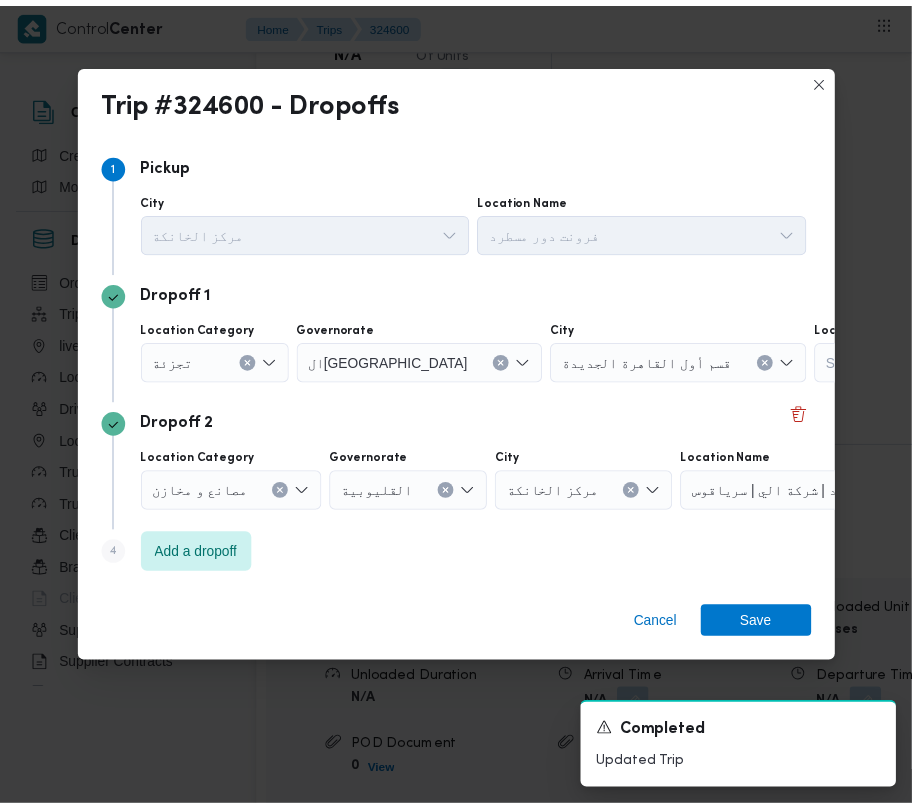 scroll, scrollTop: 2974, scrollLeft: 0, axis: vertical 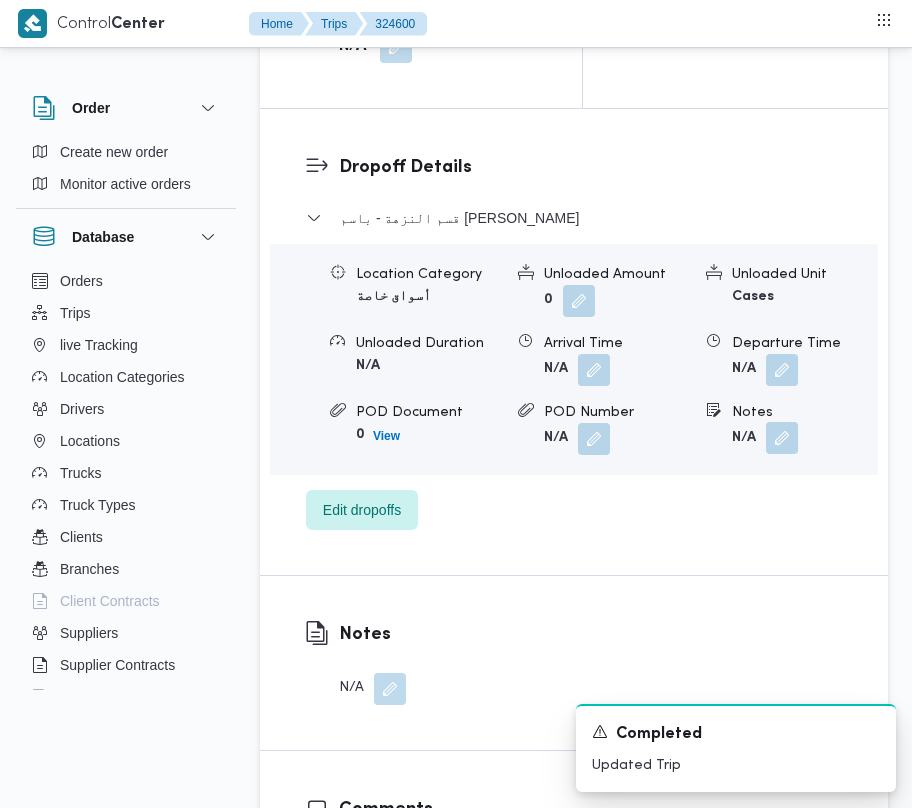 click at bounding box center (782, 438) 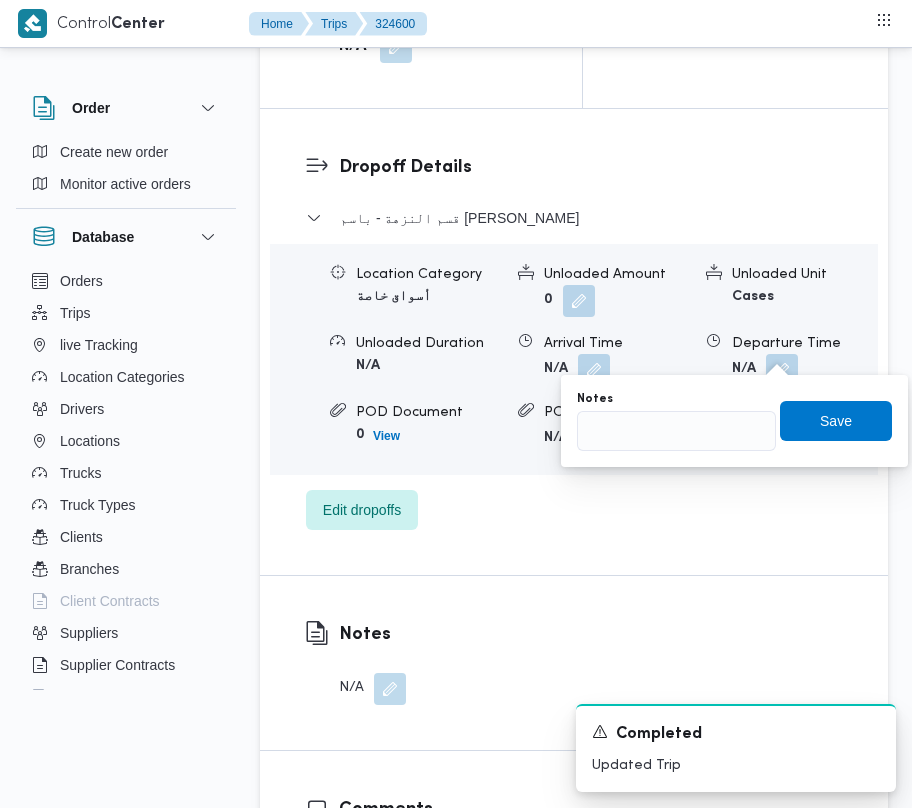 scroll, scrollTop: 2998, scrollLeft: 0, axis: vertical 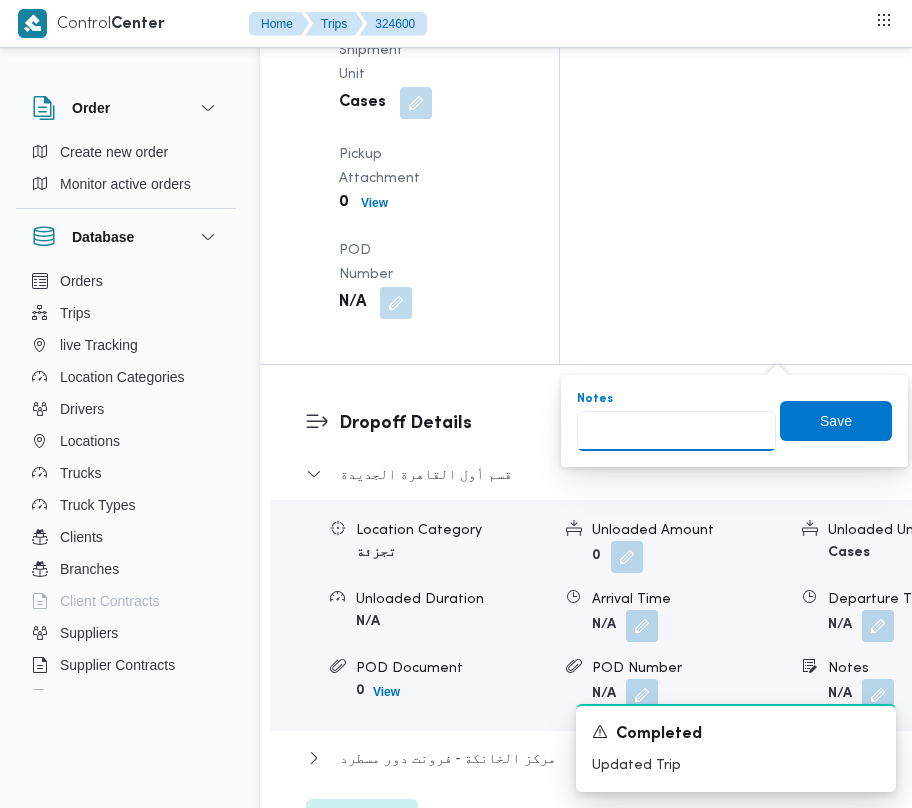 click on "Notes" at bounding box center (676, 431) 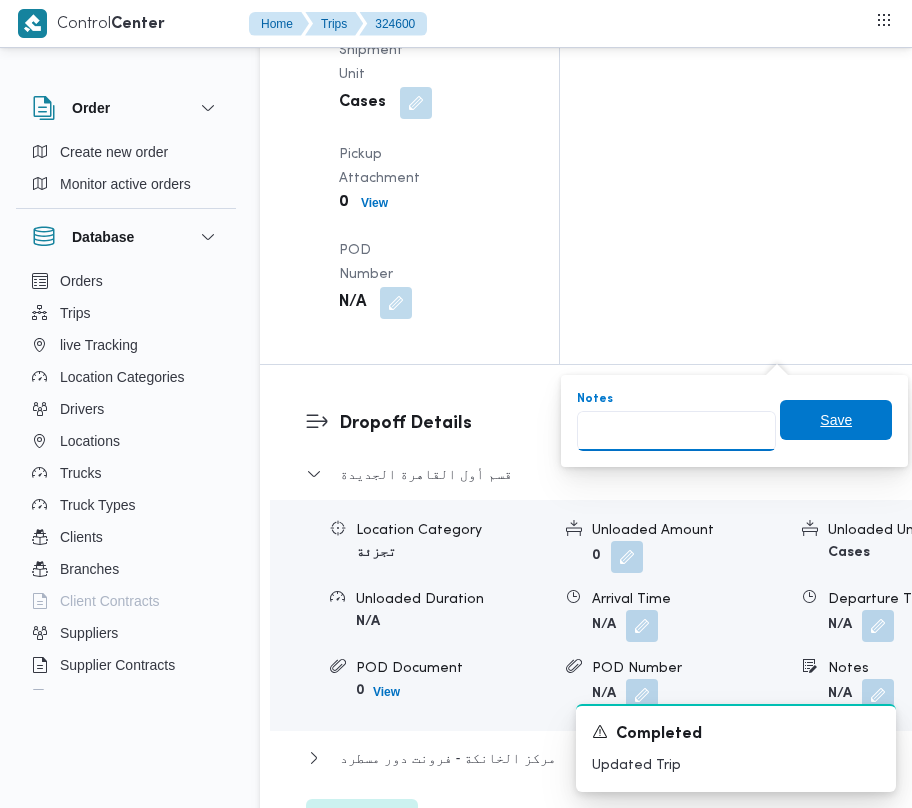 paste on "تجمع" 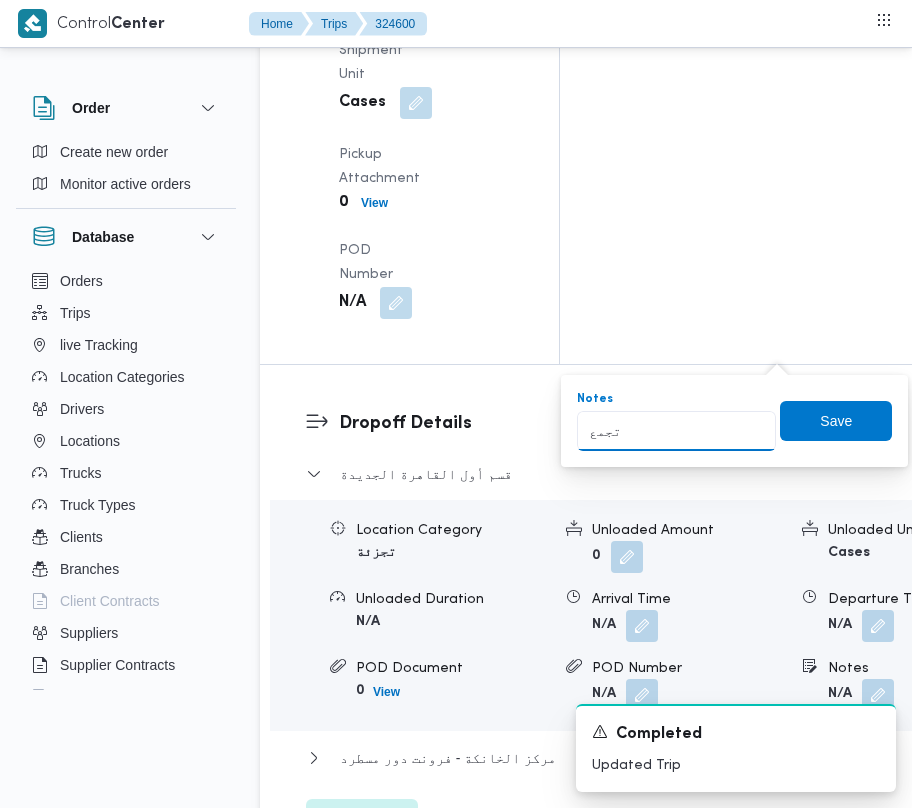 type on "تجمع" 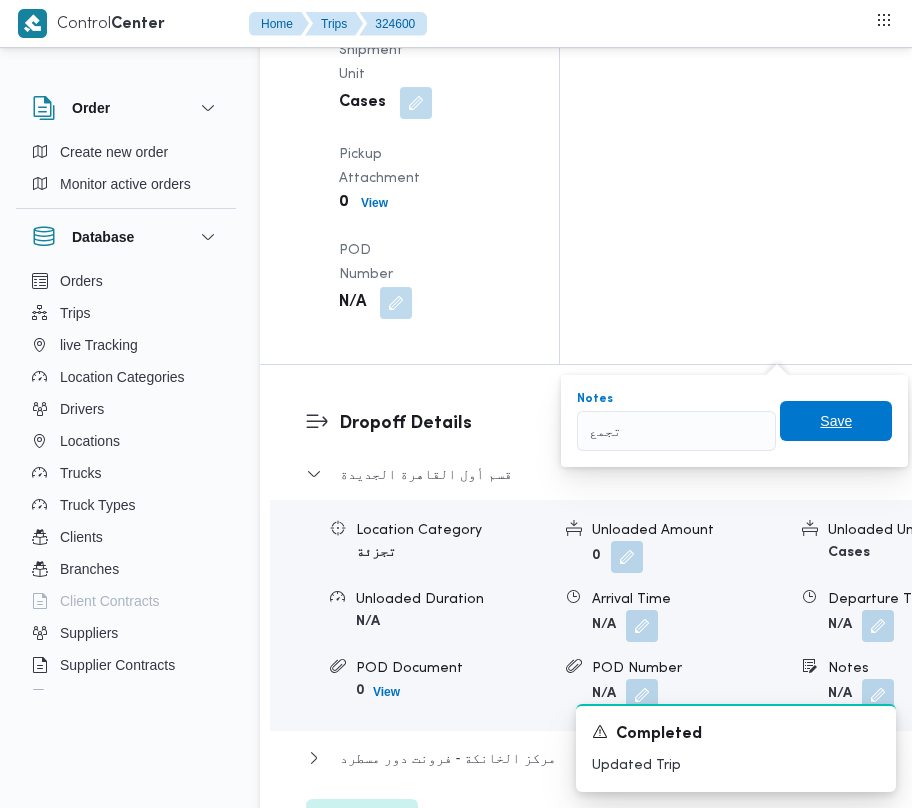 click on "Save" at bounding box center [836, 421] 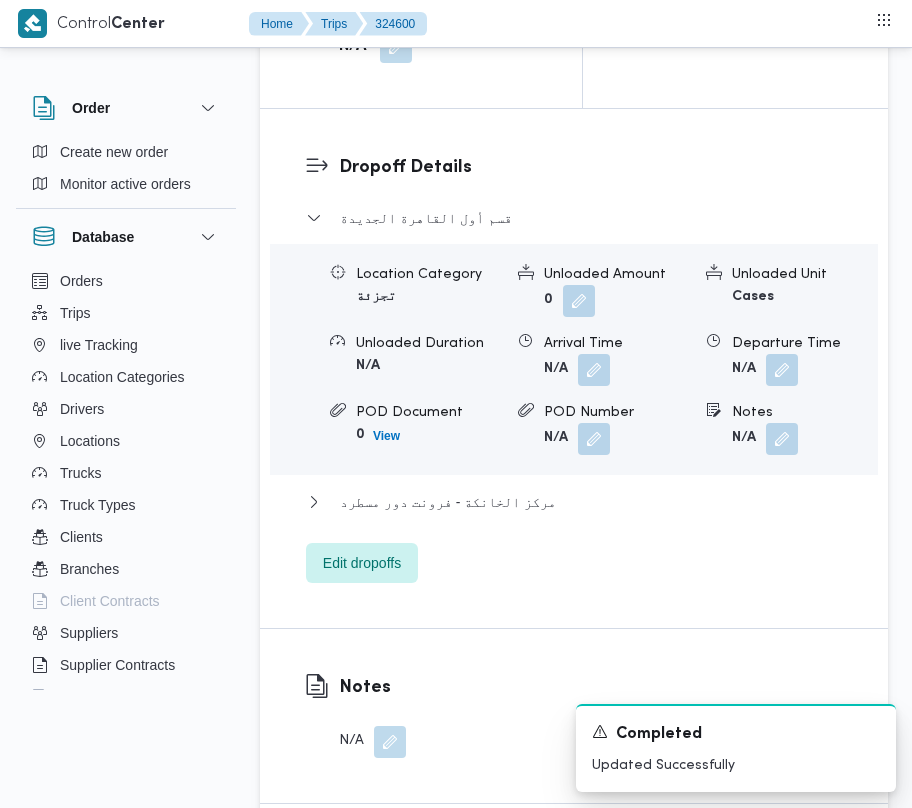 scroll, scrollTop: 2292, scrollLeft: 0, axis: vertical 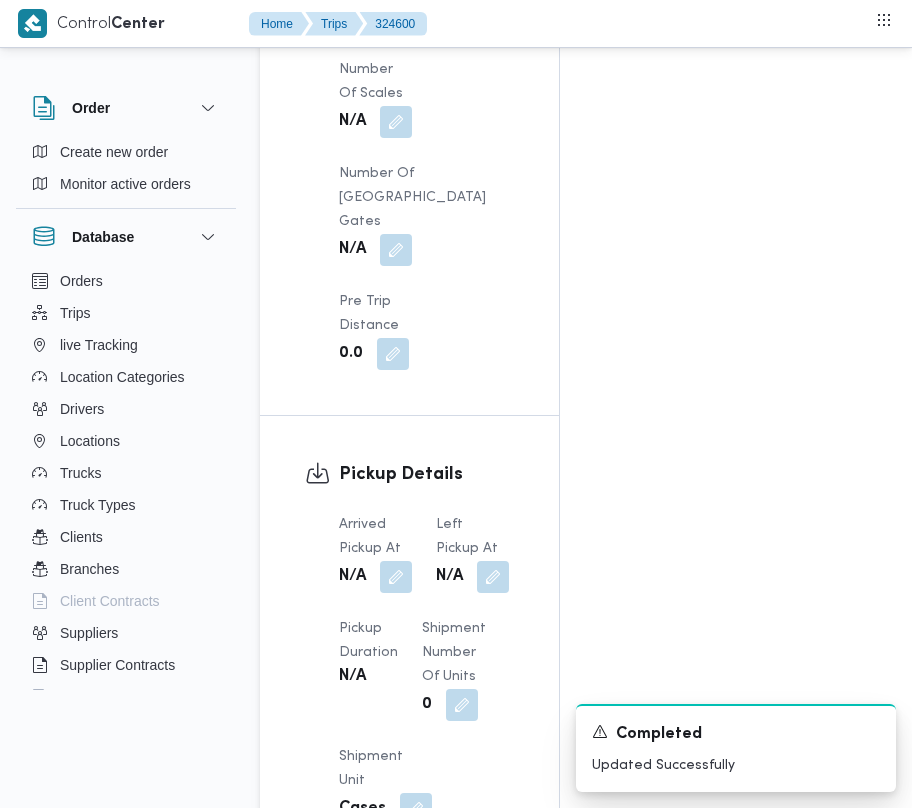 drag, startPoint x: 382, startPoint y: 333, endPoint x: 396, endPoint y: 372, distance: 41.4367 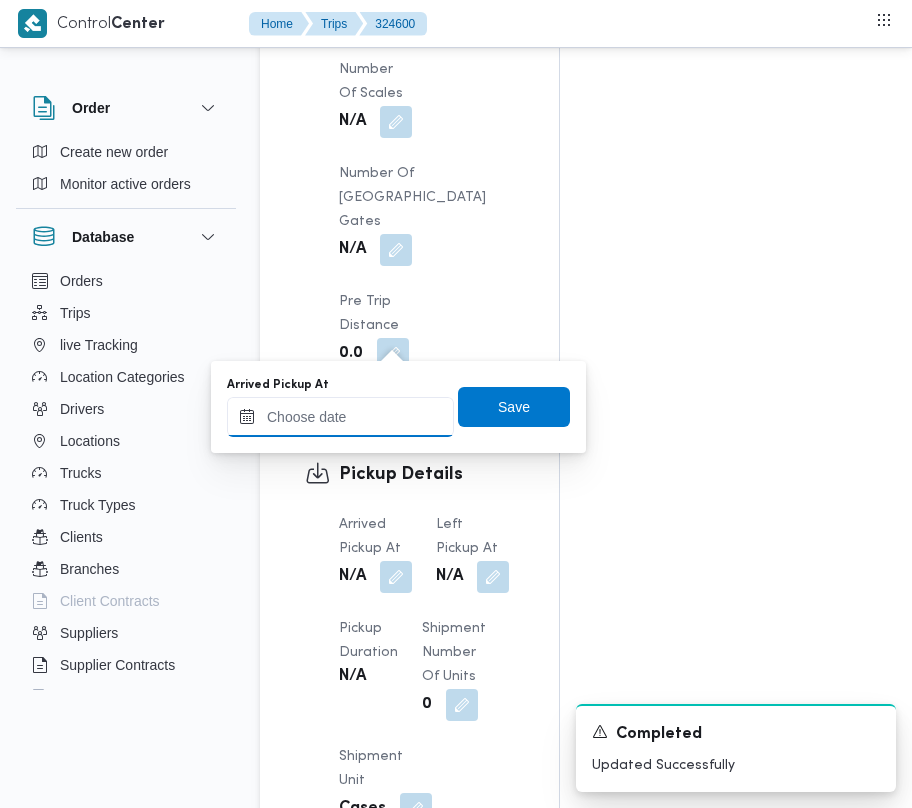 click on "Arrived Pickup At" at bounding box center (340, 417) 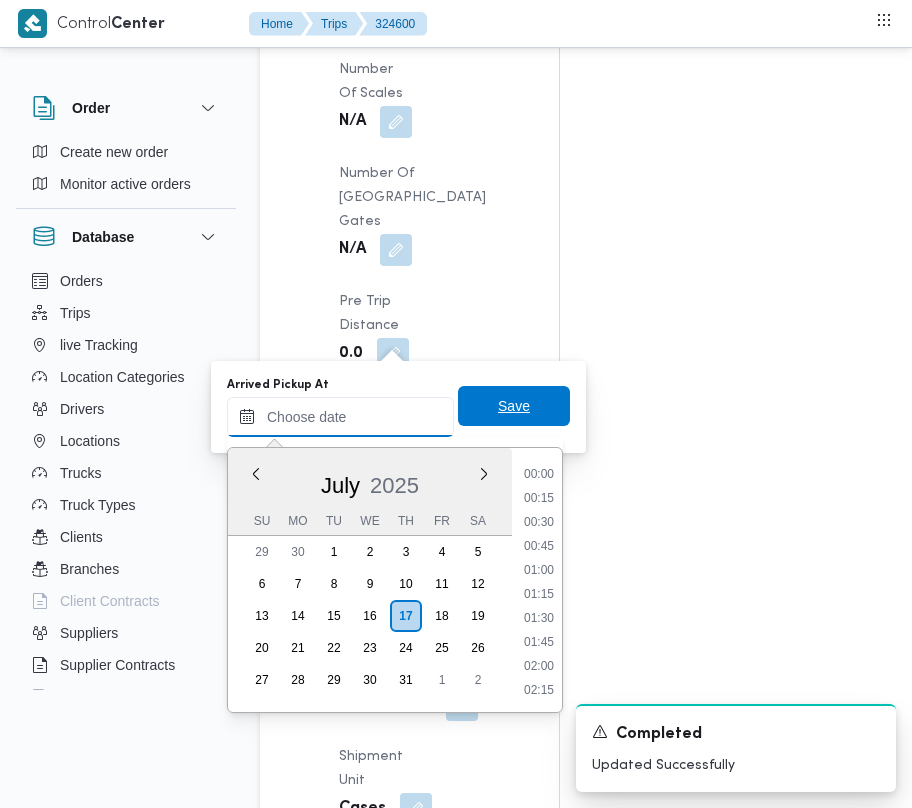 paste on "[DATE]  9:00:00 AM" 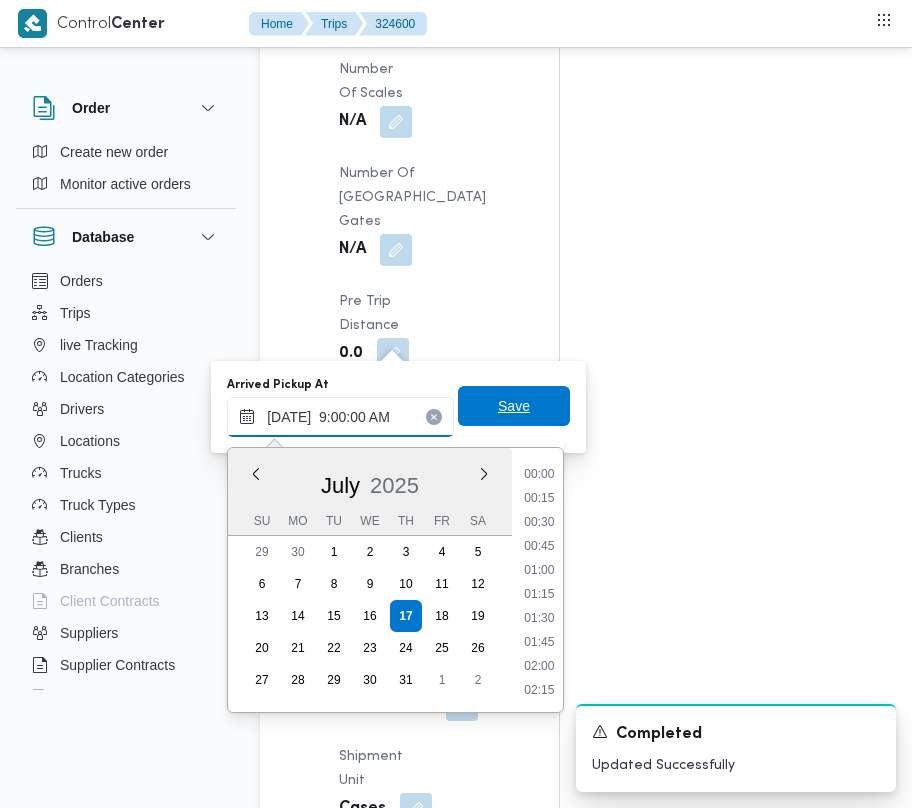 scroll, scrollTop: 864, scrollLeft: 0, axis: vertical 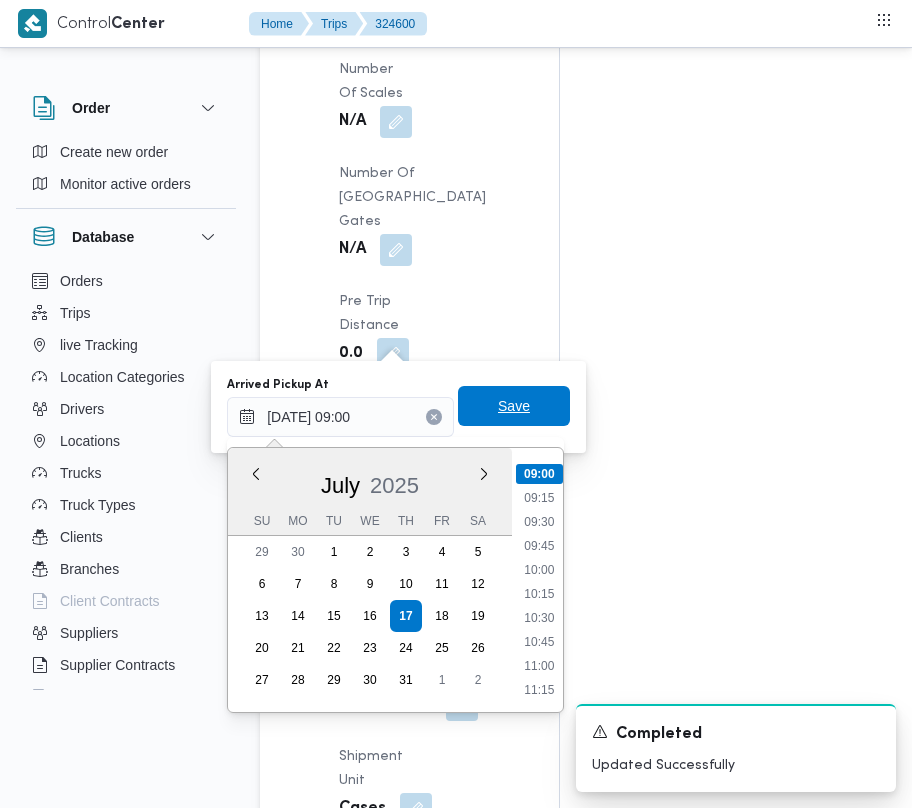 click on "Save" at bounding box center [514, 406] 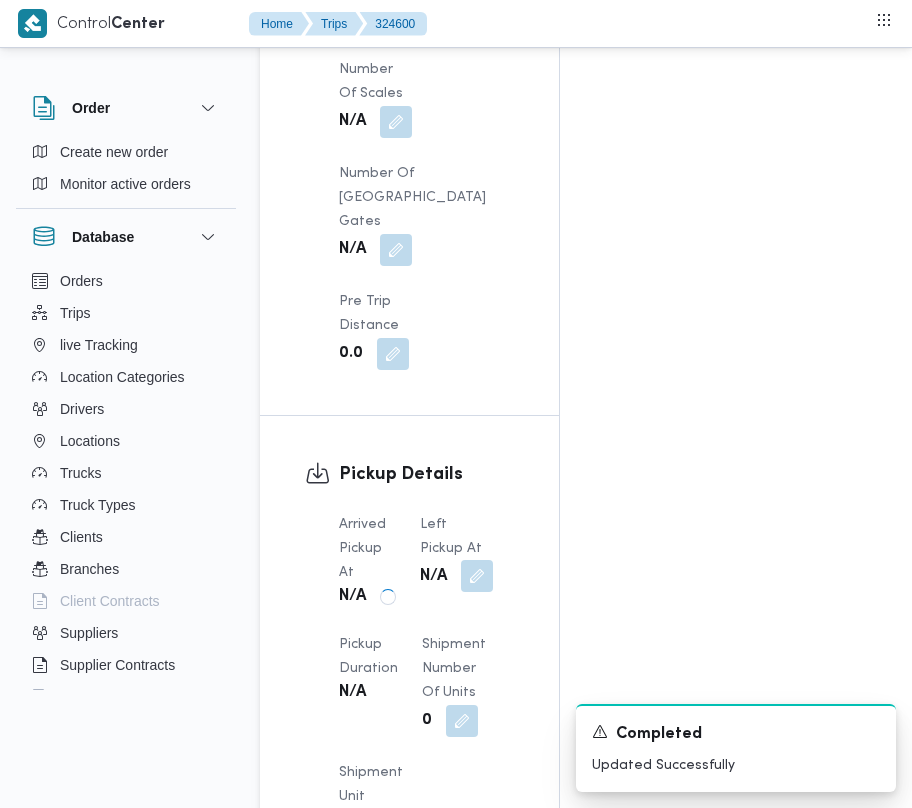 click at bounding box center (477, 576) 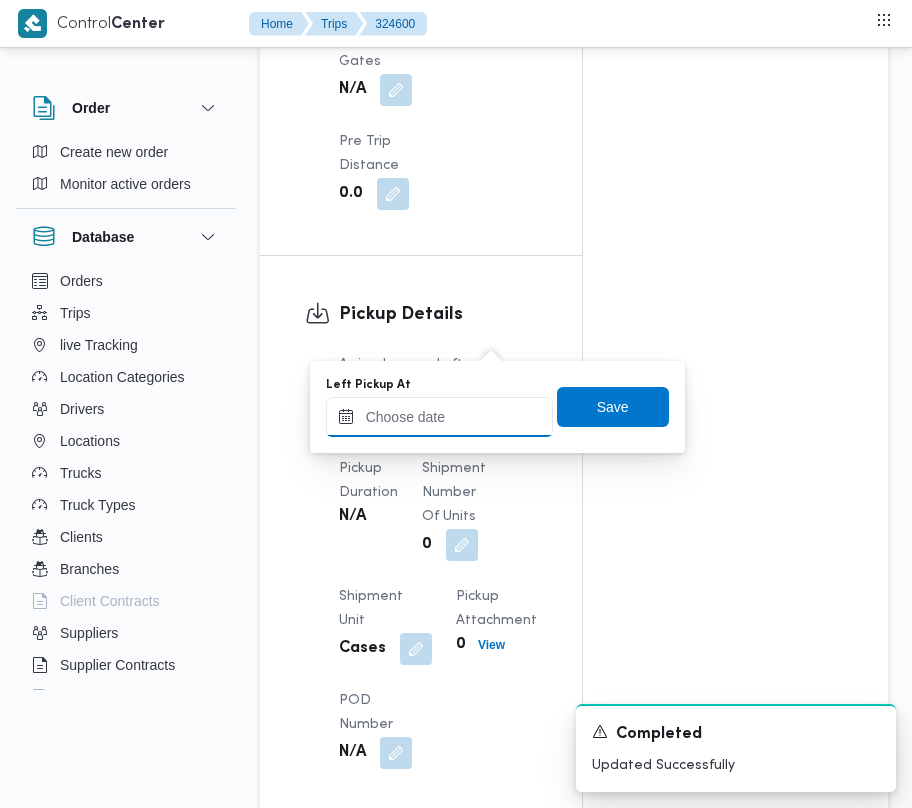 click on "Left Pickup At" at bounding box center [439, 417] 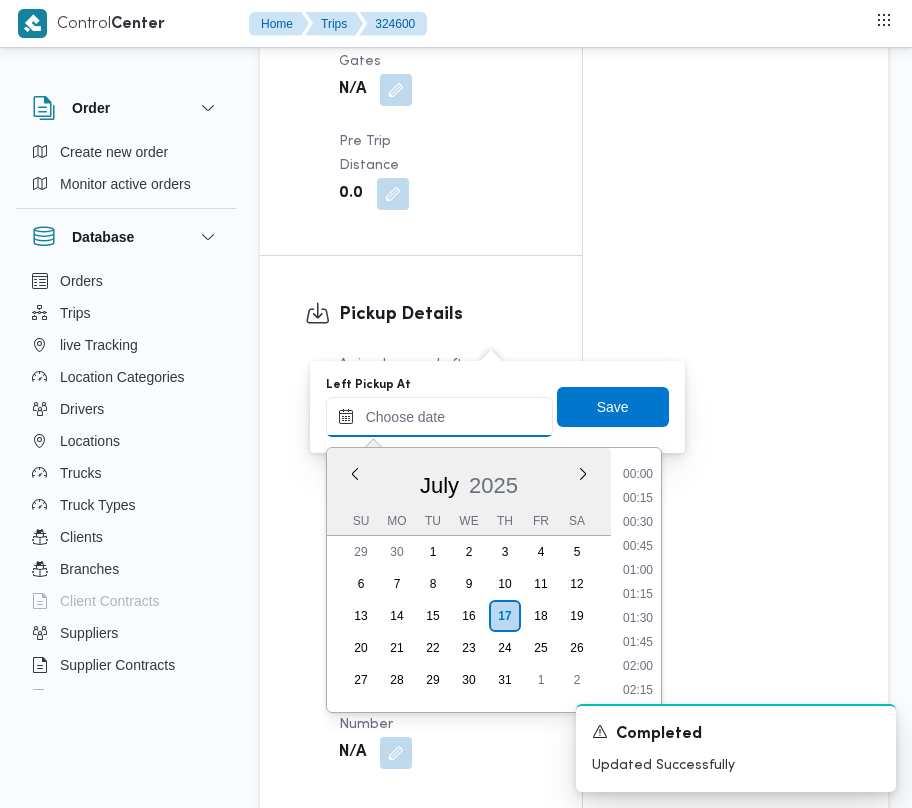 paste on "[DATE]  9:00:00 AM" 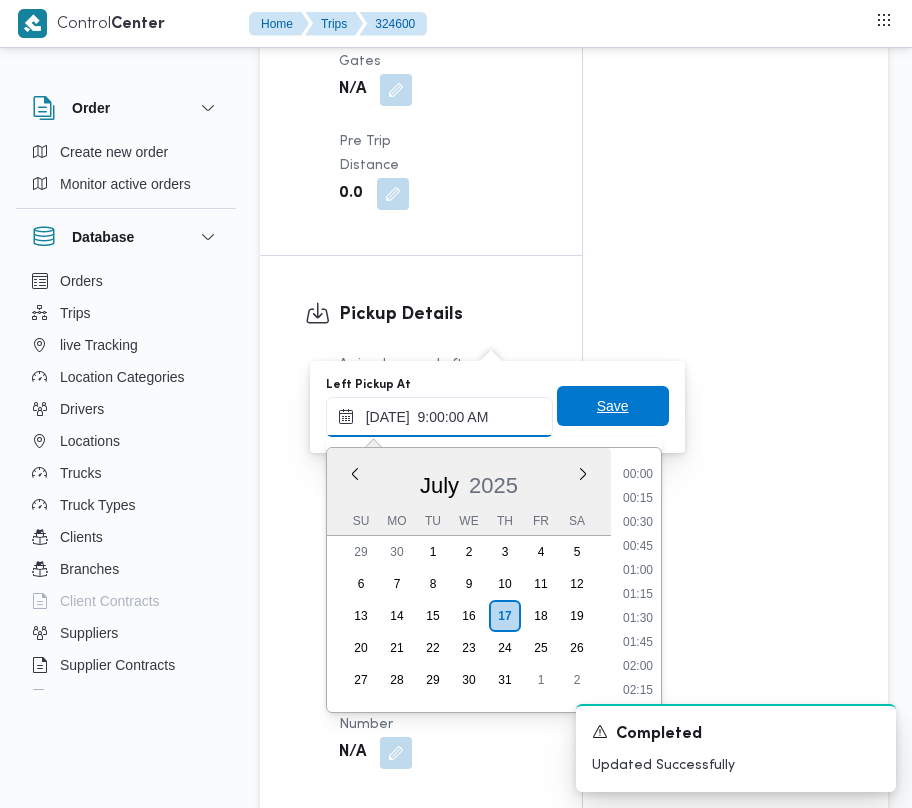 scroll, scrollTop: 864, scrollLeft: 0, axis: vertical 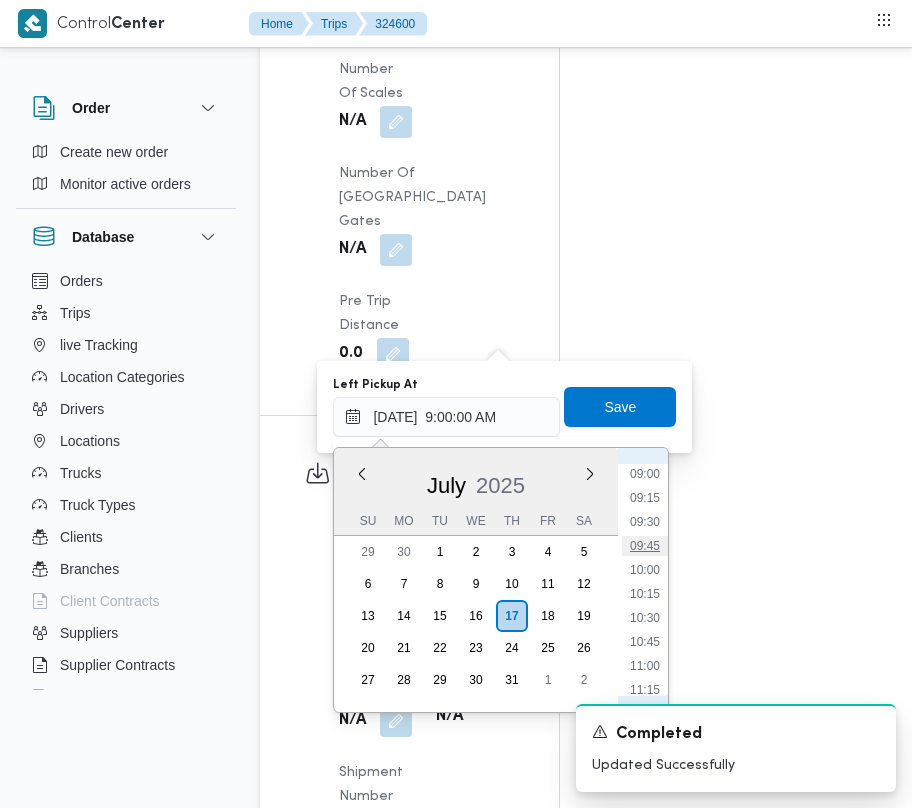 click on "09:45" at bounding box center (645, 546) 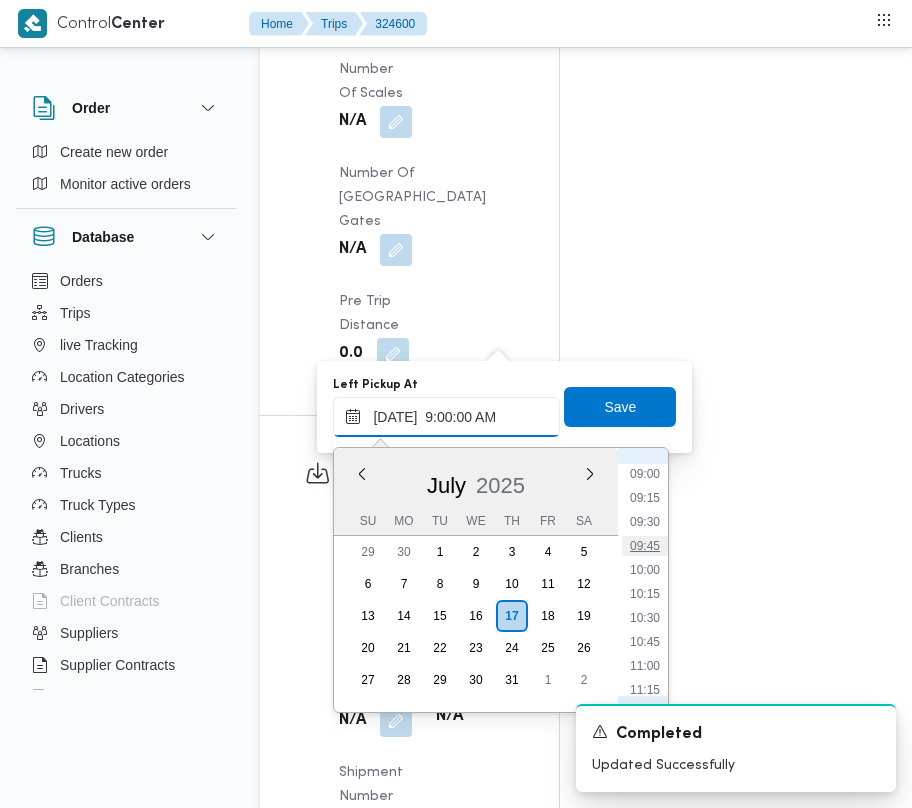 type on "[DATE] 09:45" 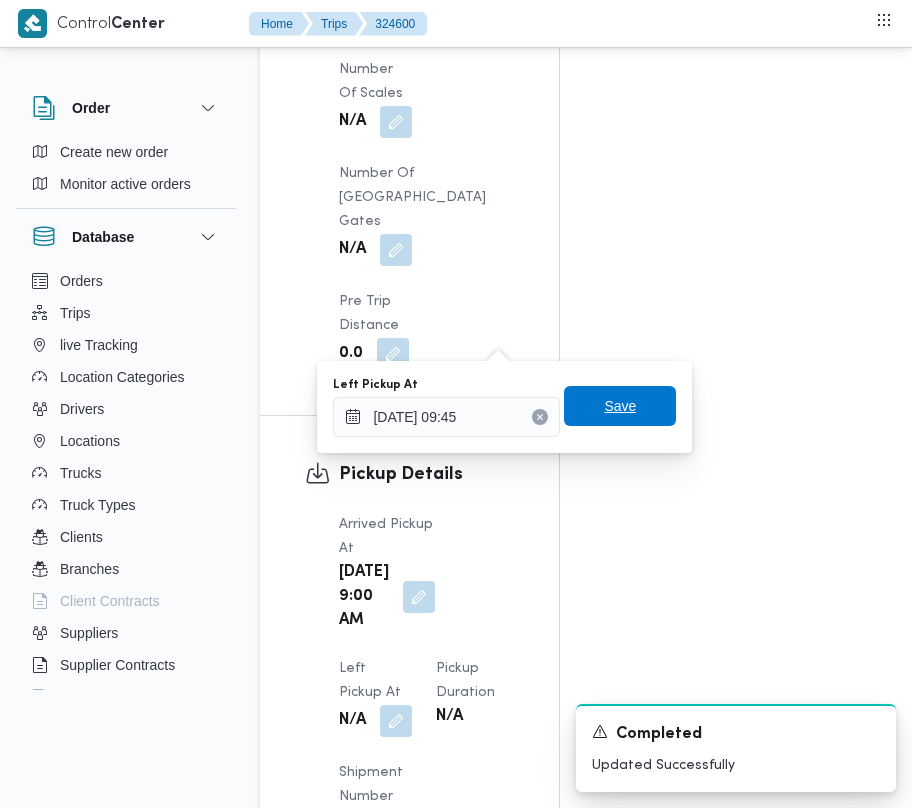 click on "Save" at bounding box center [620, 406] 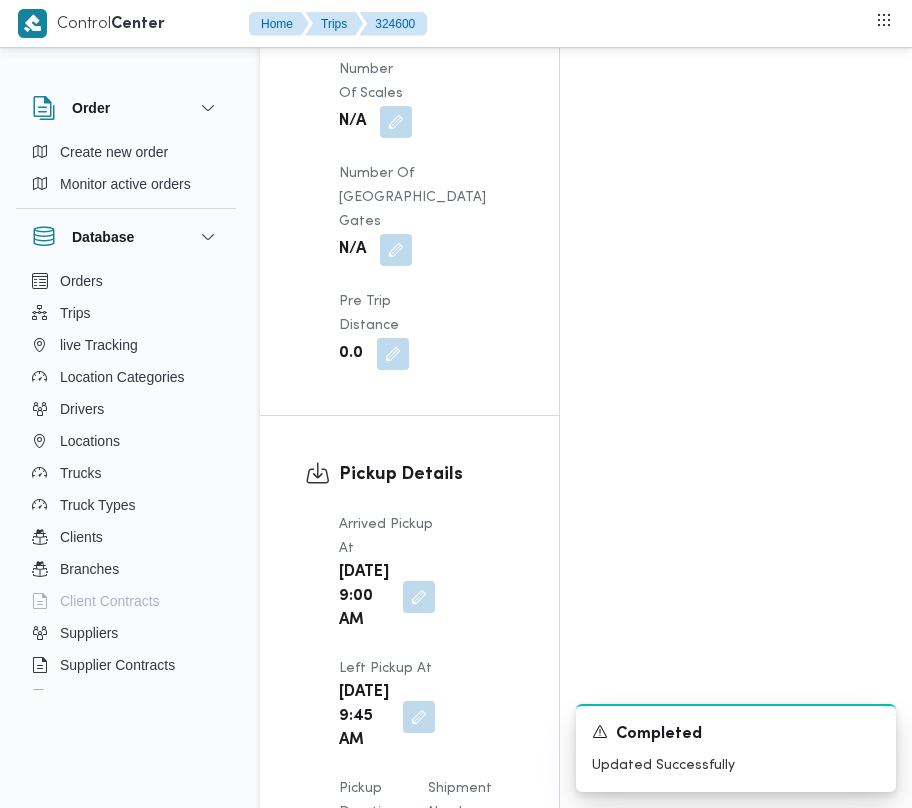 click on "Arrived Pickup At Thu, Jul 17, 2025 9:00 AM Left Pickup At Thu, Jul 17, 2025 9:45 AM Pickup Duration 45 minutes Shipment Number of Units 0 Shipment Unit Cases Pickup Attachment 0 View POD Number N/A" at bounding box center (426, 849) 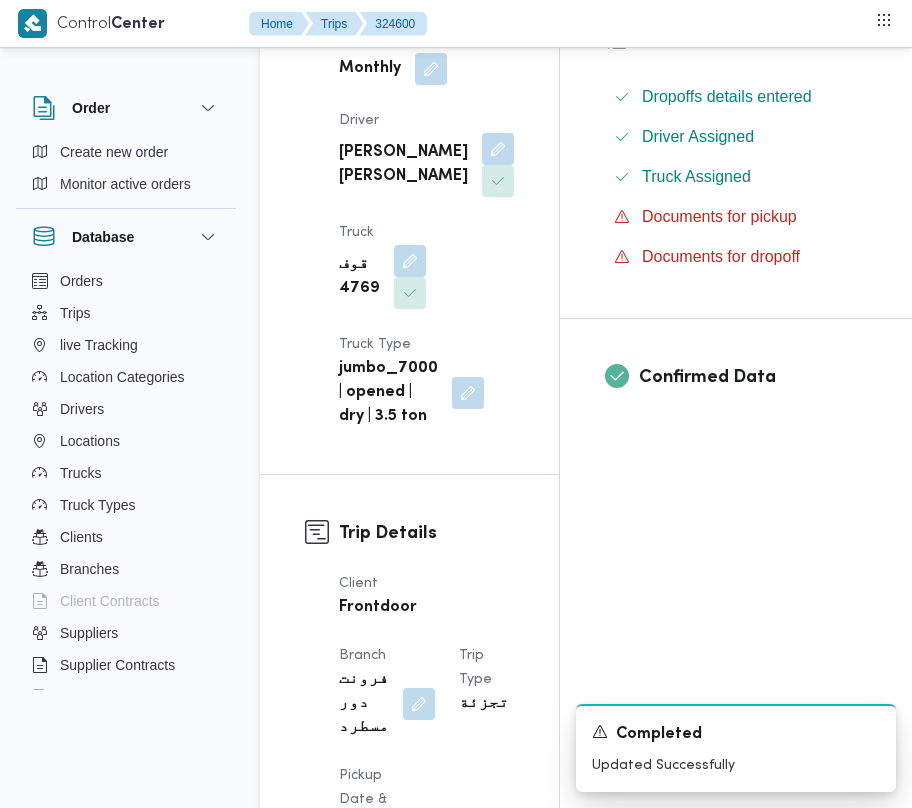 scroll, scrollTop: 0, scrollLeft: 0, axis: both 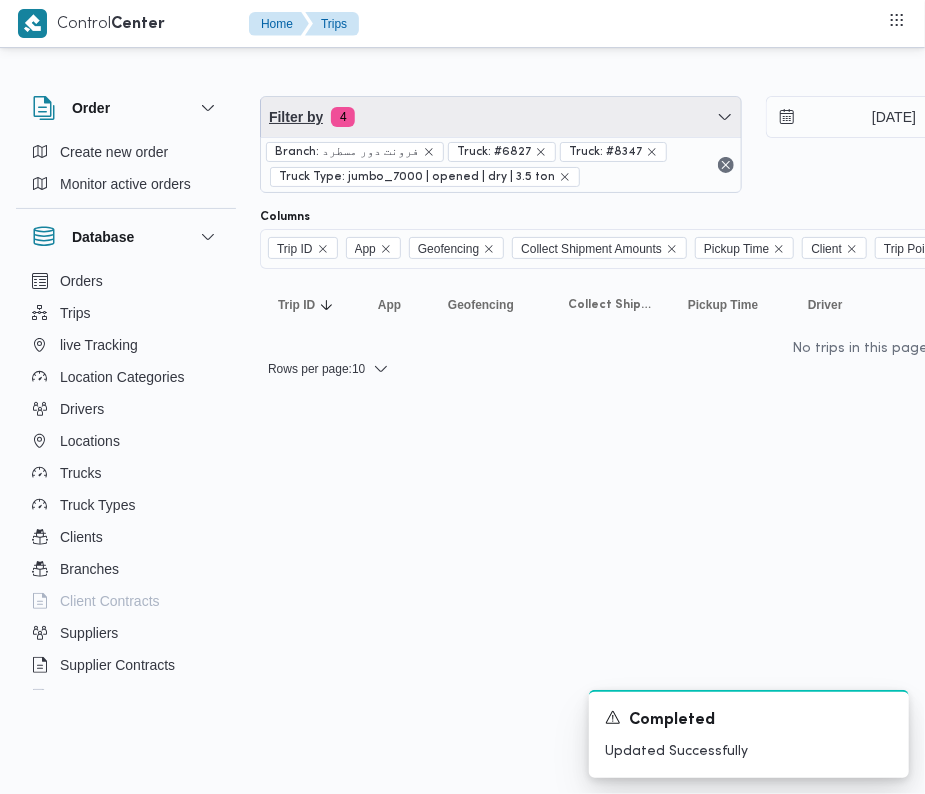 click on "Filter by 4" at bounding box center (501, 117) 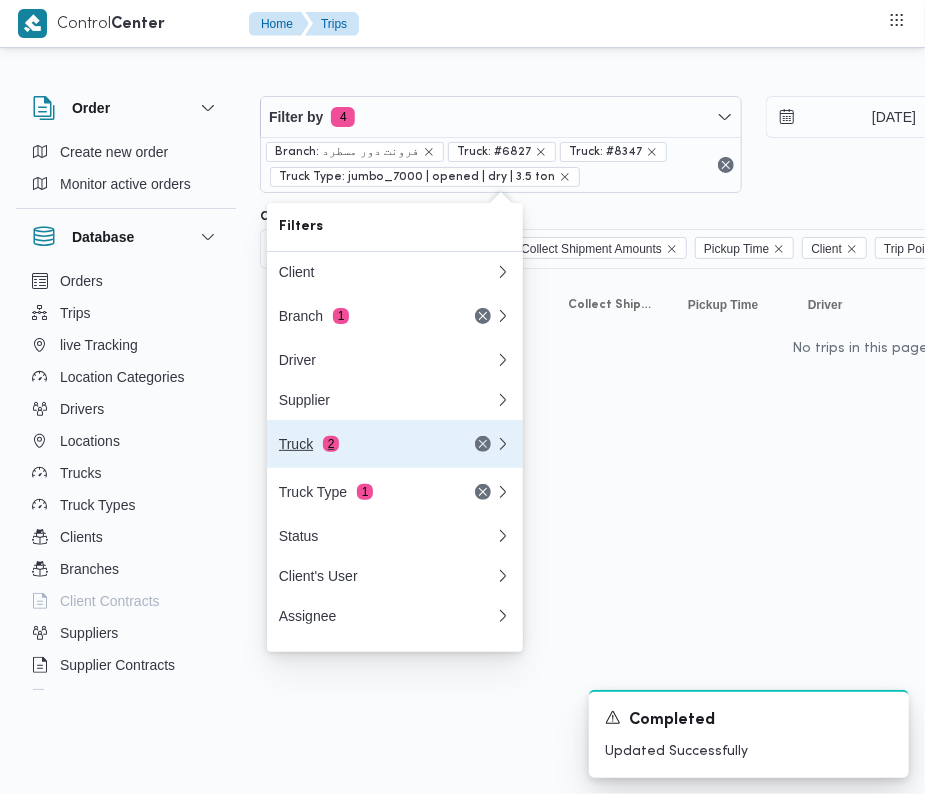 click on "2" at bounding box center (331, 444) 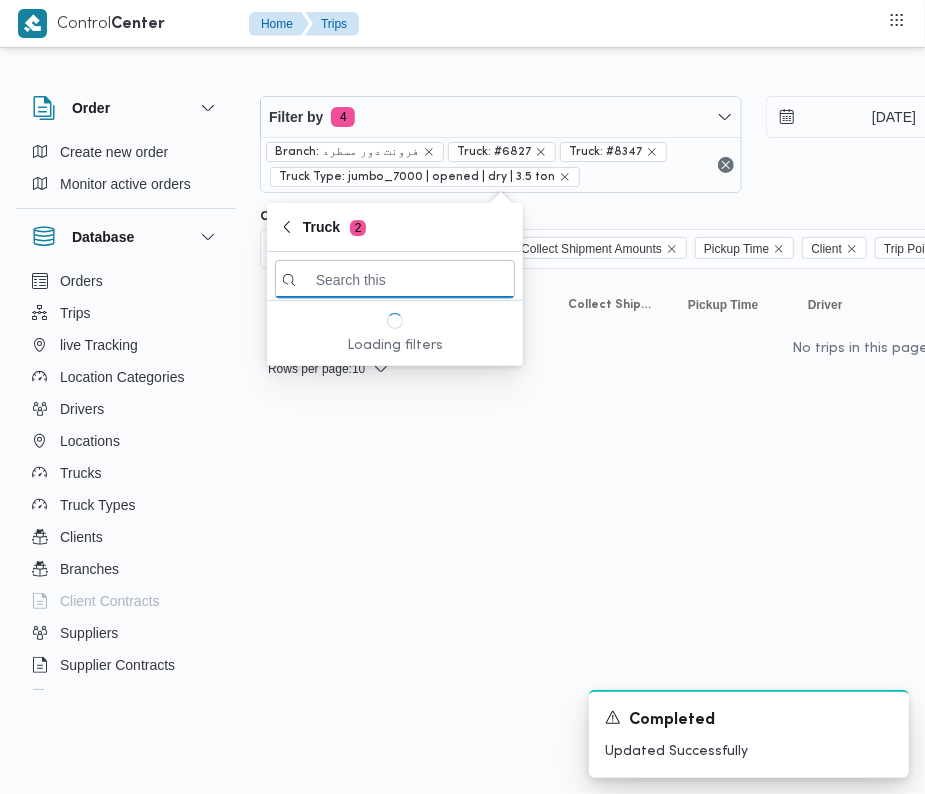 paste on "1734" 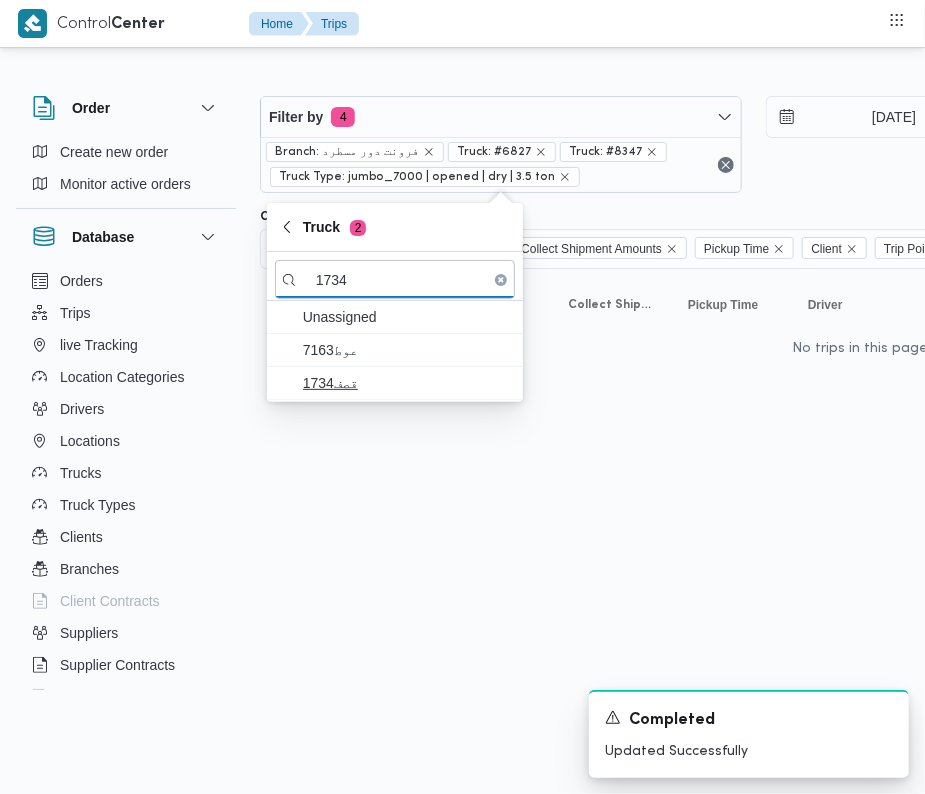 type on "1734" 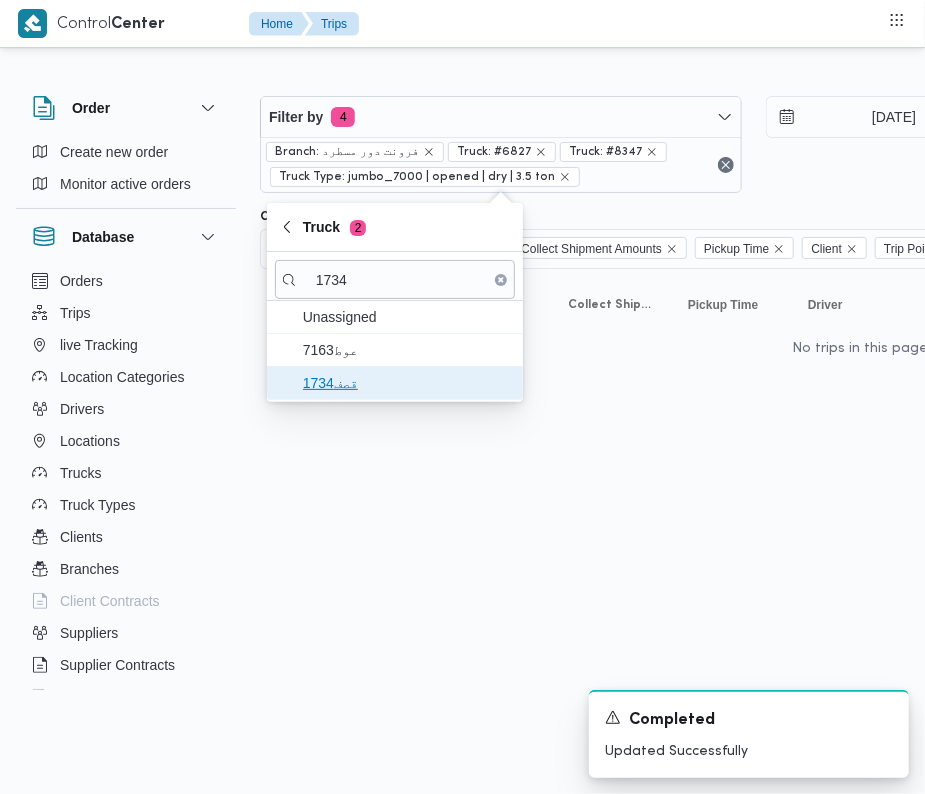 click on "قصف1734" at bounding box center [407, 383] 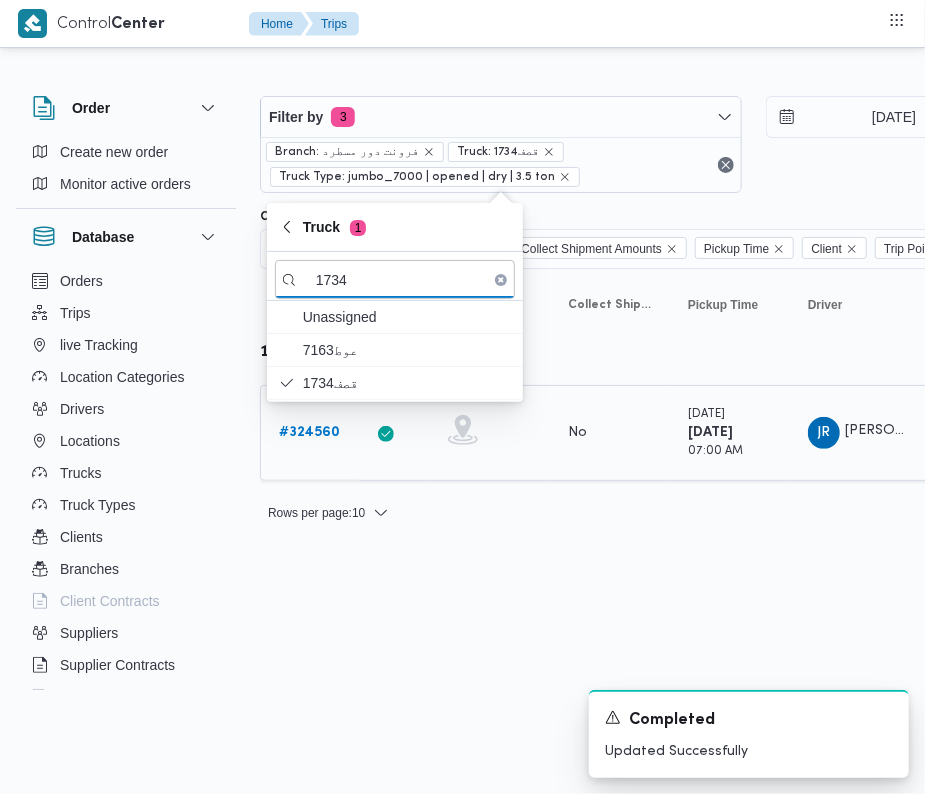click on "# 324560" at bounding box center [309, 433] 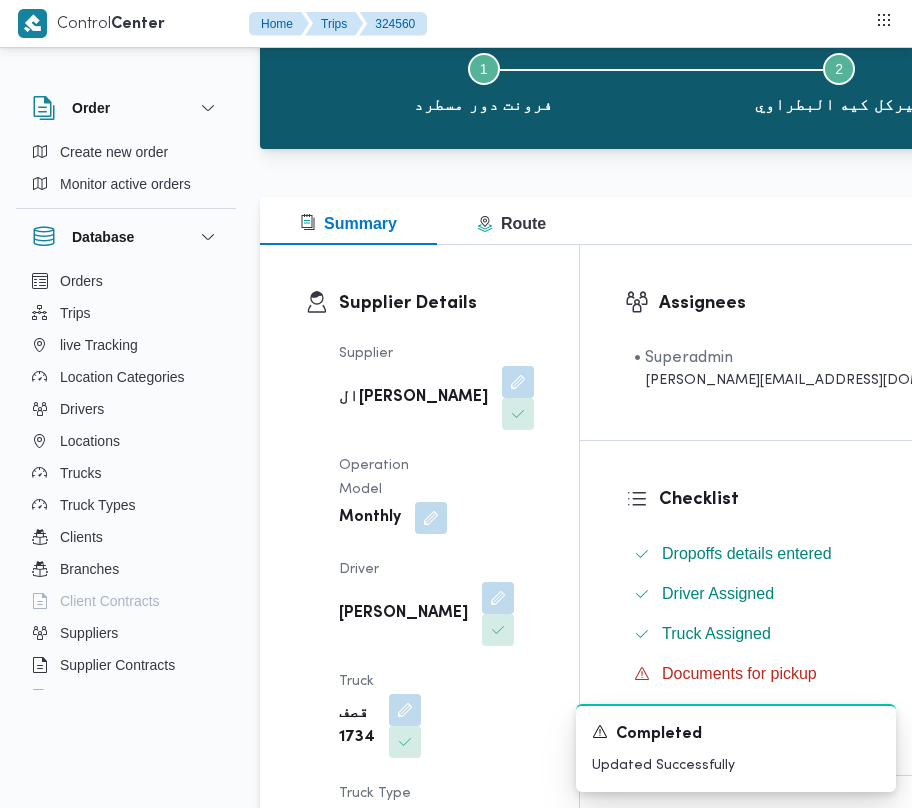 scroll, scrollTop: 146, scrollLeft: 0, axis: vertical 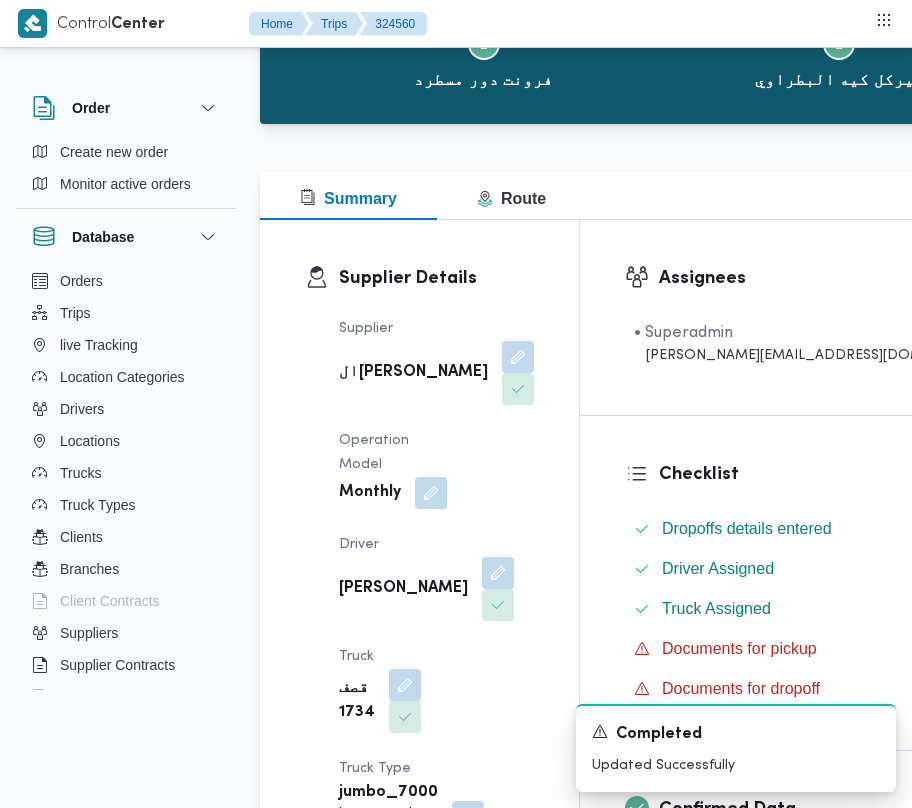 drag, startPoint x: 389, startPoint y: 621, endPoint x: 400, endPoint y: 625, distance: 11.7046995 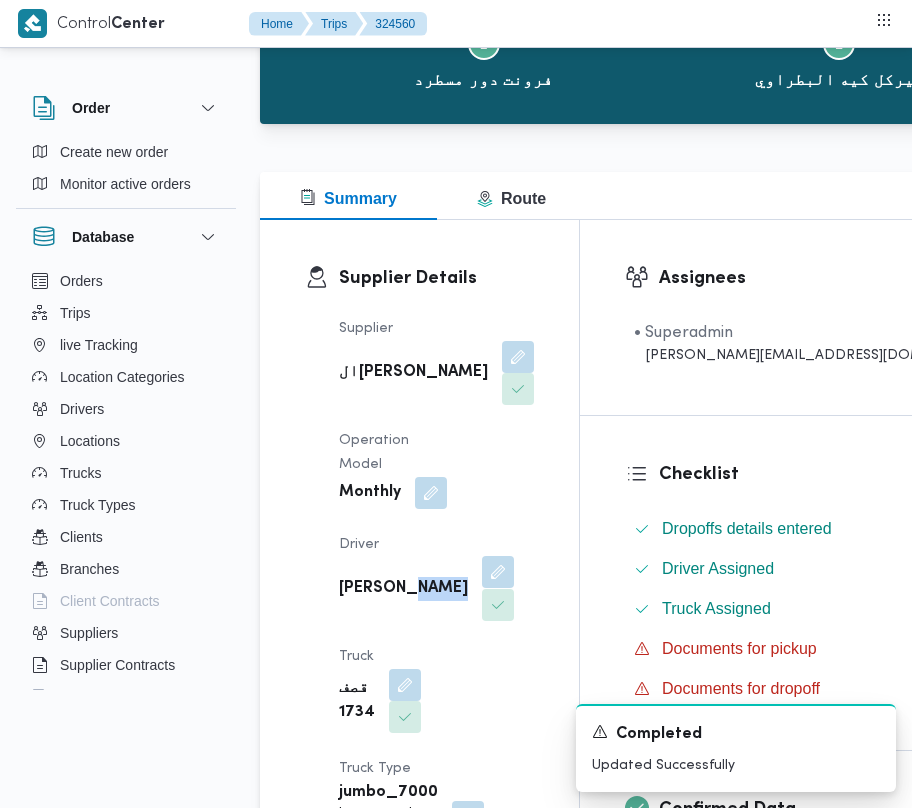click at bounding box center (498, 572) 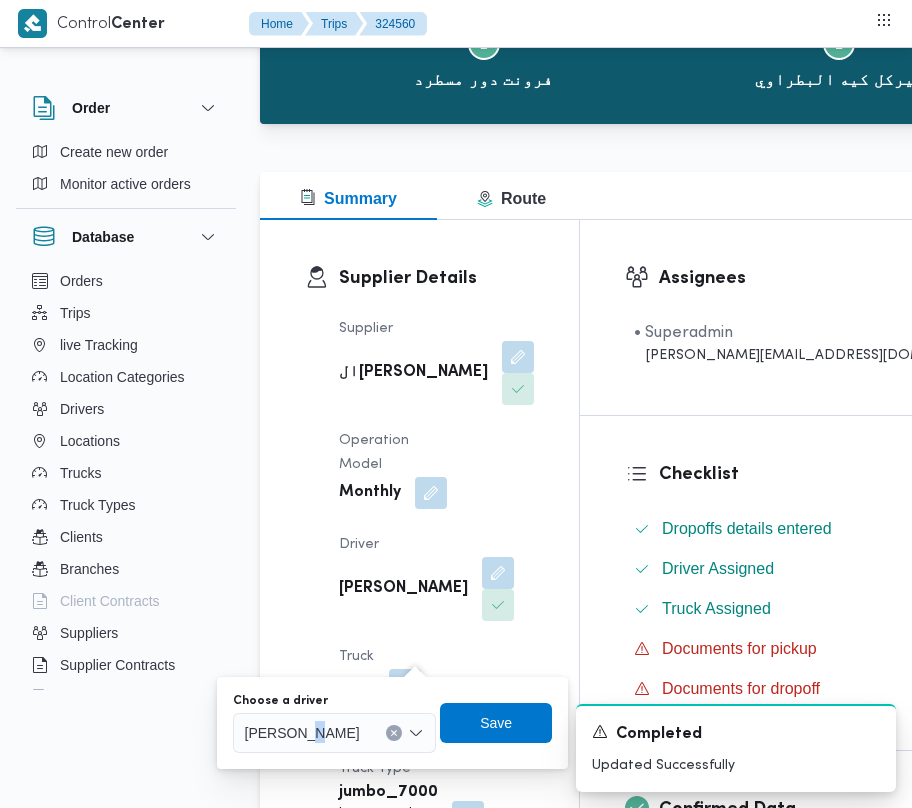 click on "[PERSON_NAME]" at bounding box center [302, 732] 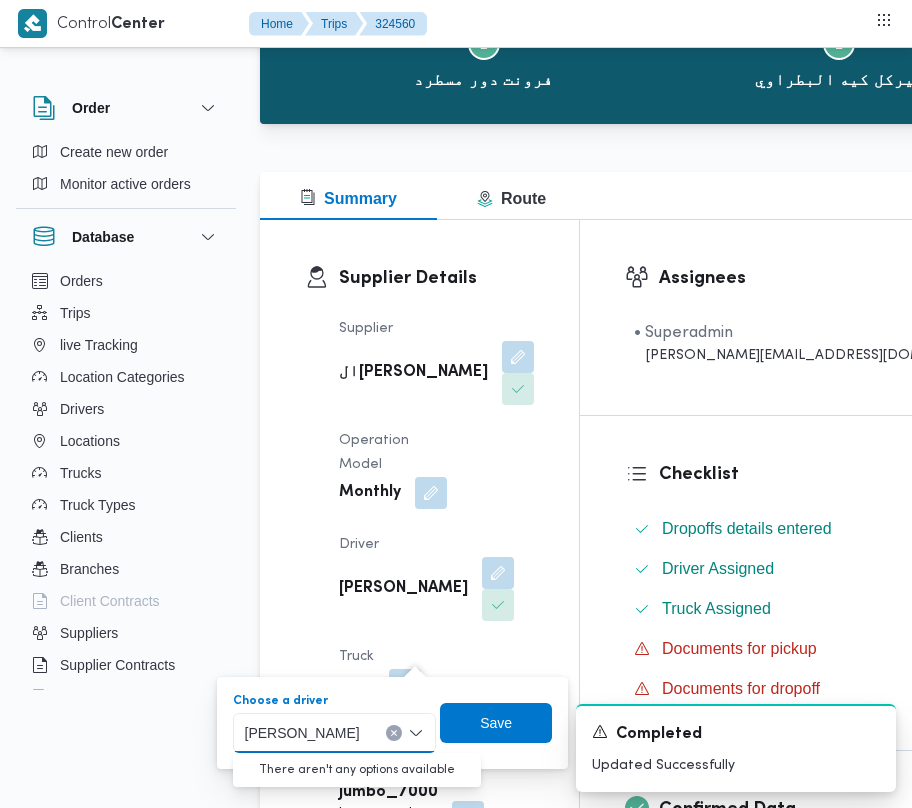 paste on "يوسف حسن" 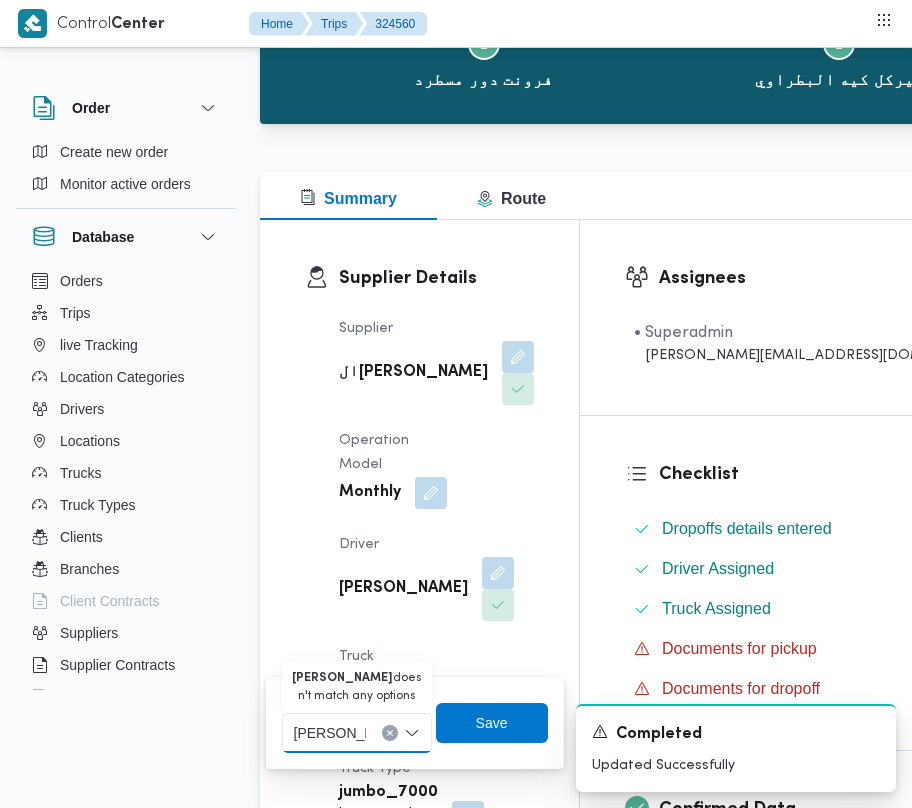 type on "يوسف حسن" 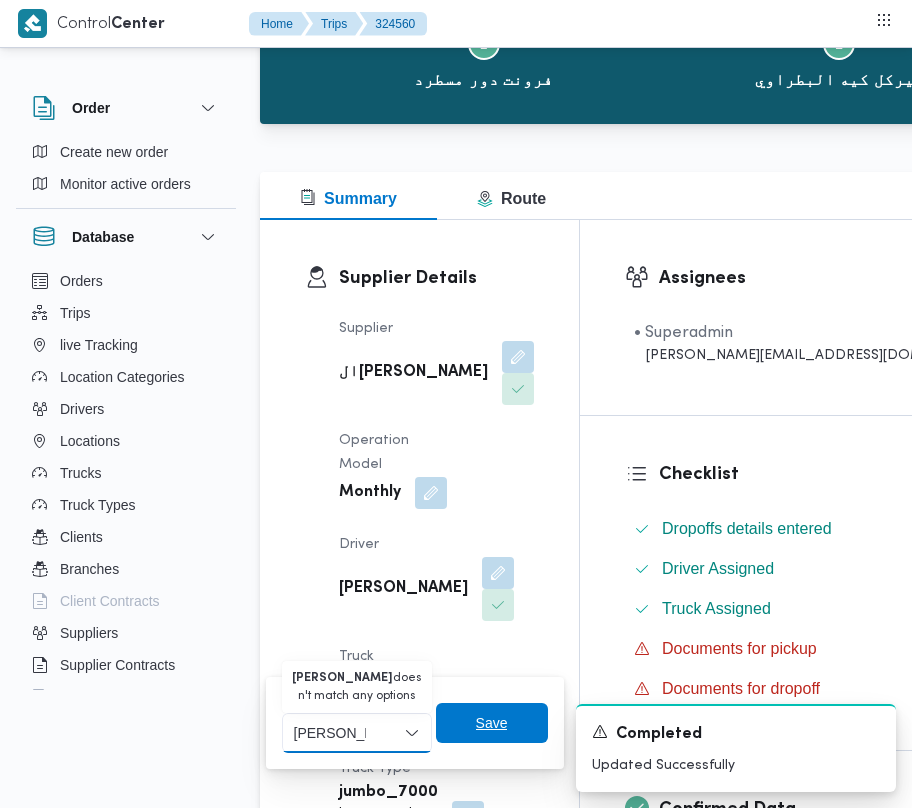click on "Save" at bounding box center [492, 723] 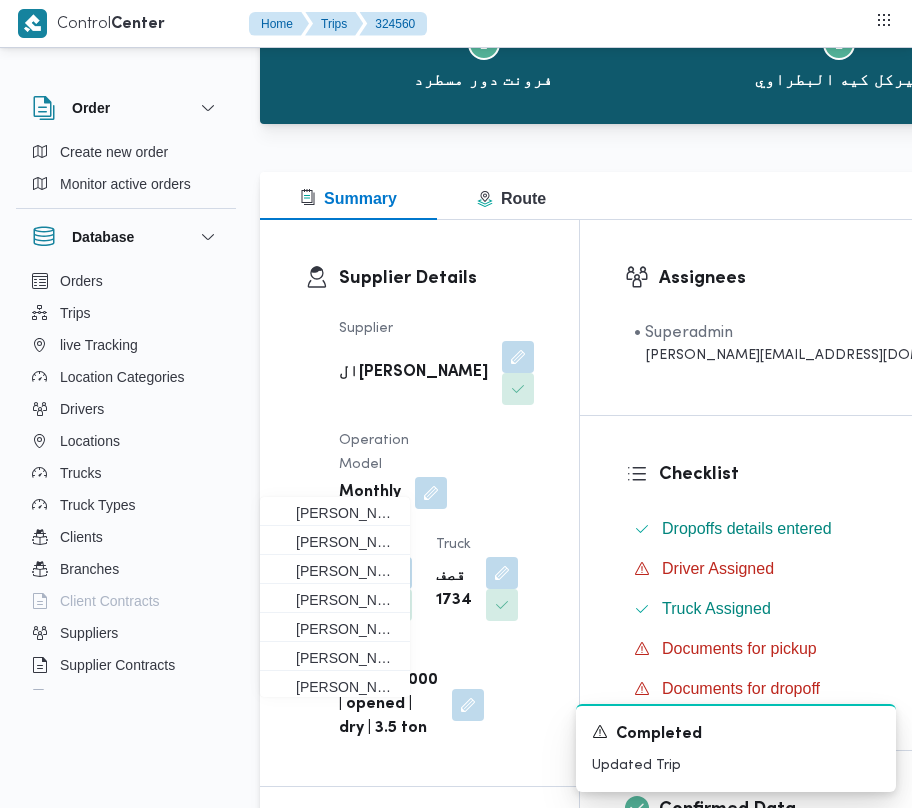 scroll, scrollTop: 412, scrollLeft: 0, axis: vertical 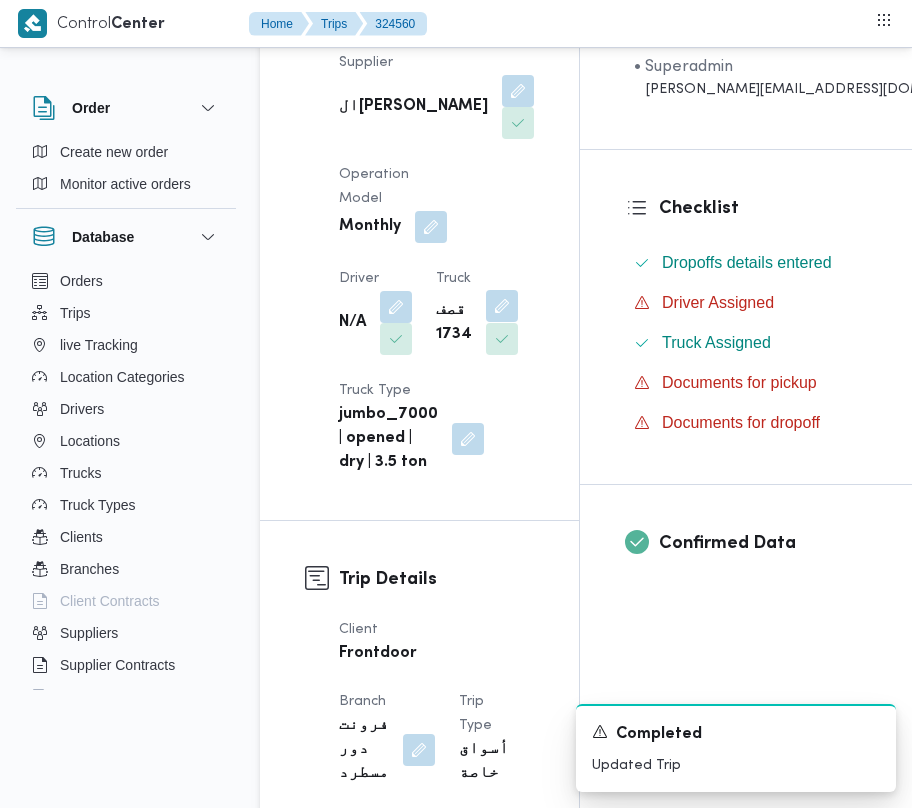 click at bounding box center (502, 306) 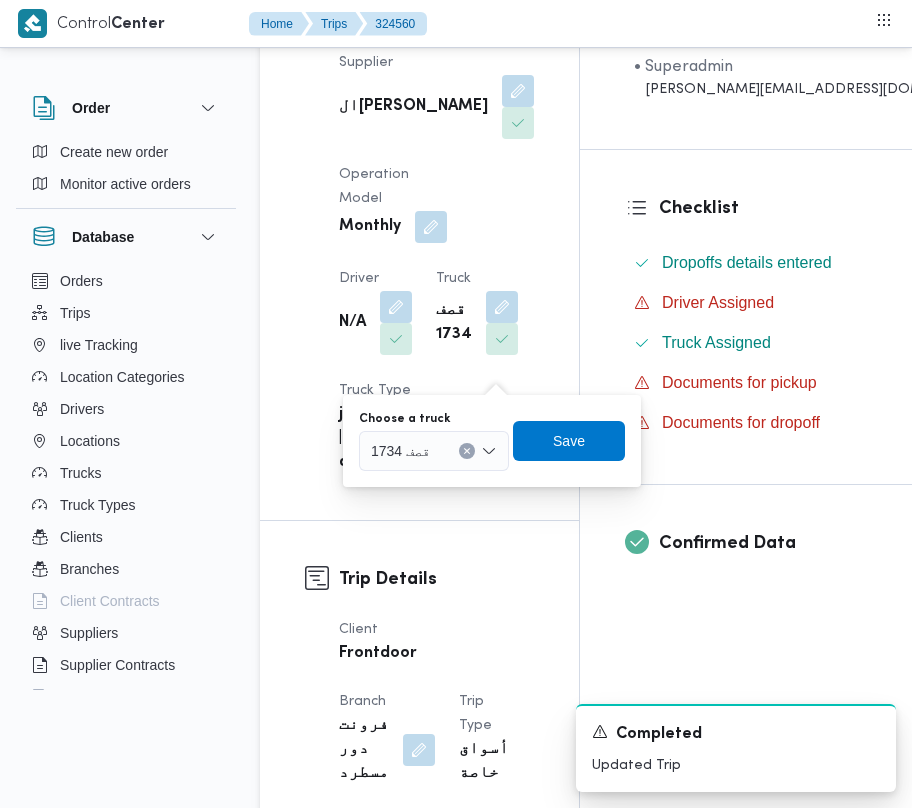 click on "قصف 1734" at bounding box center (400, 450) 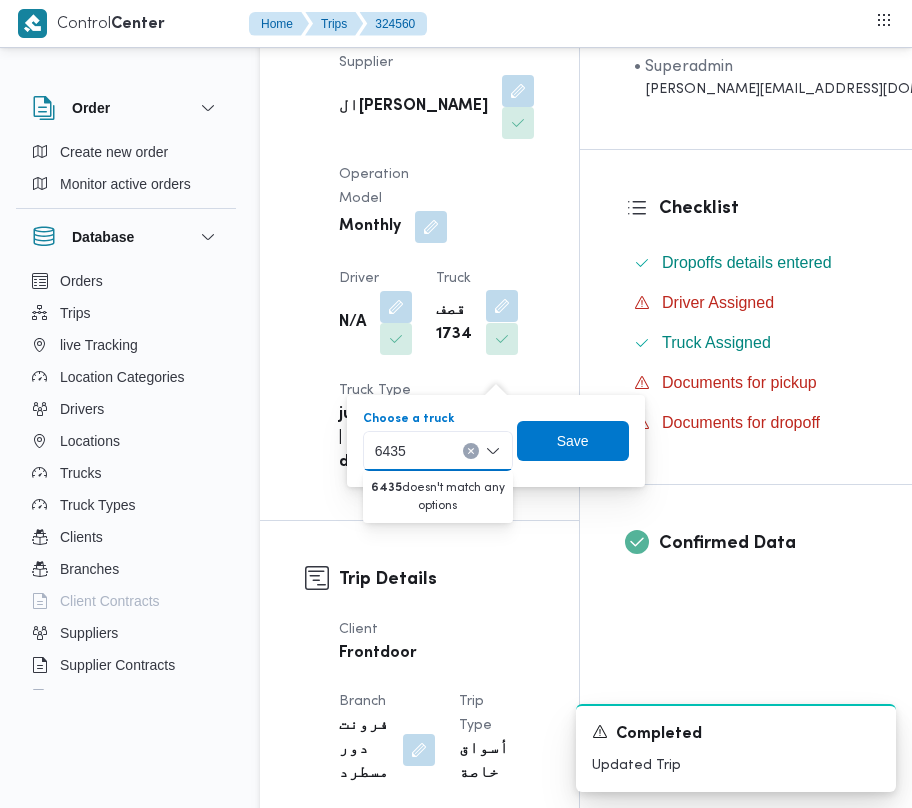type on "6435" 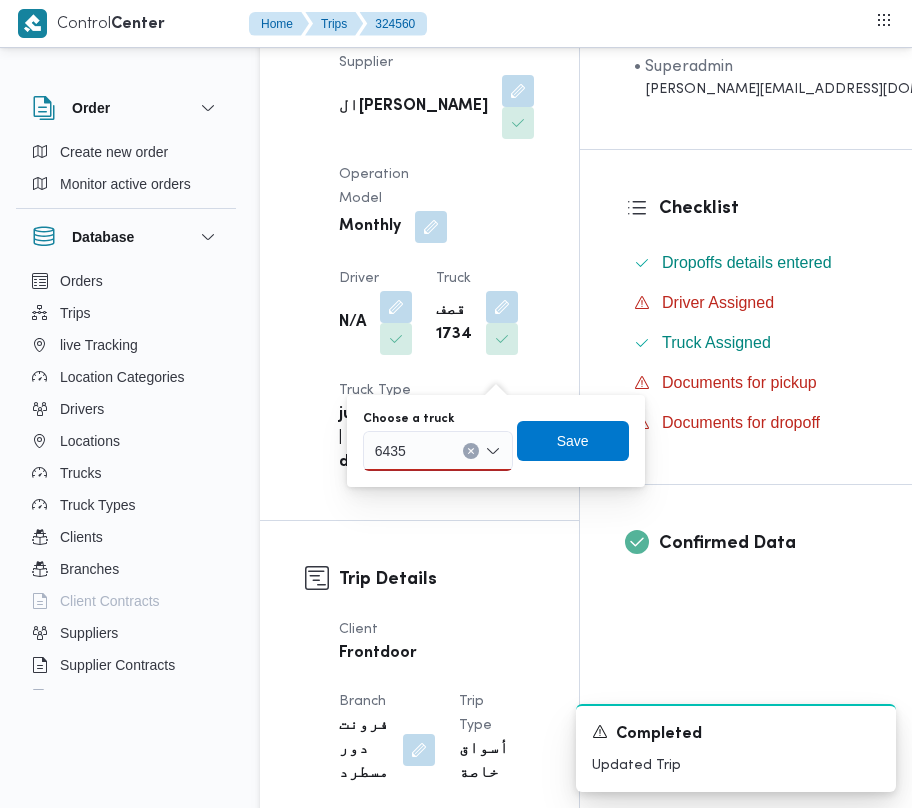 click 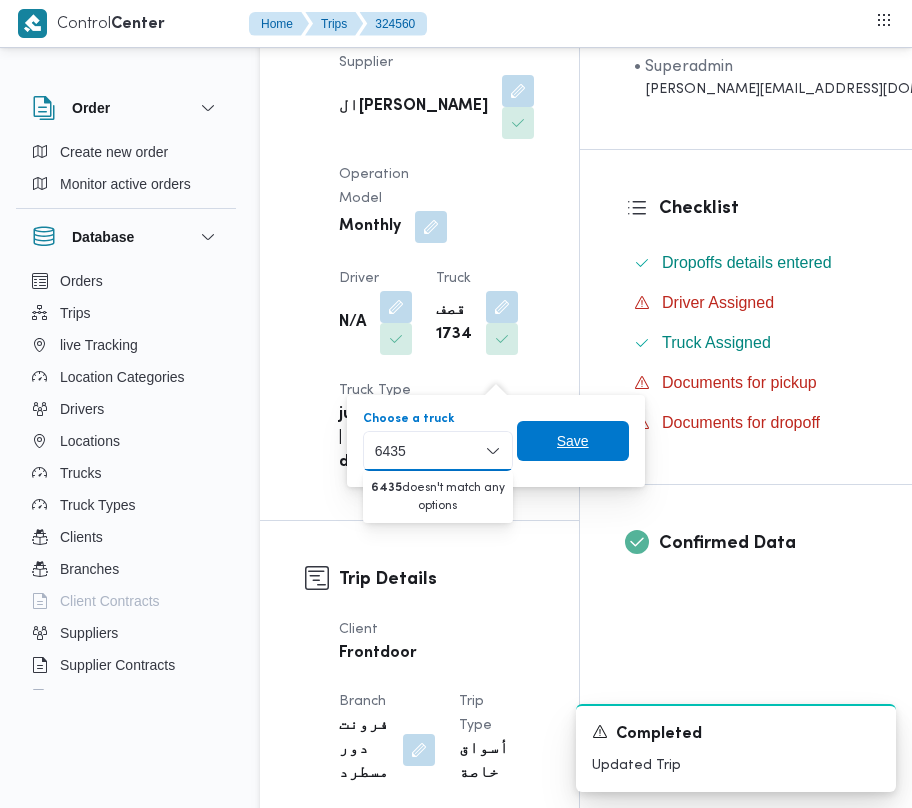 click on "Save" at bounding box center [573, 441] 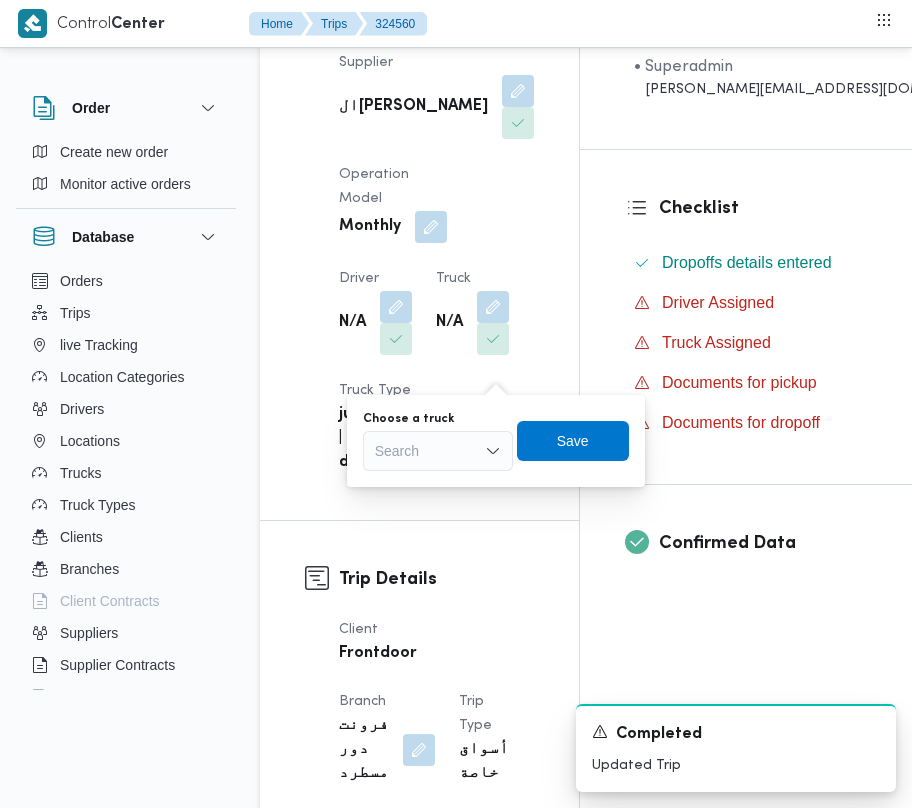 click on "Supplier الهامي محمد خالد علي Operation Model Monthly Driver N/A Truck N/A Truck Type jumbo_7000 | opened | dry | 3.5 ton" at bounding box center [436, 263] 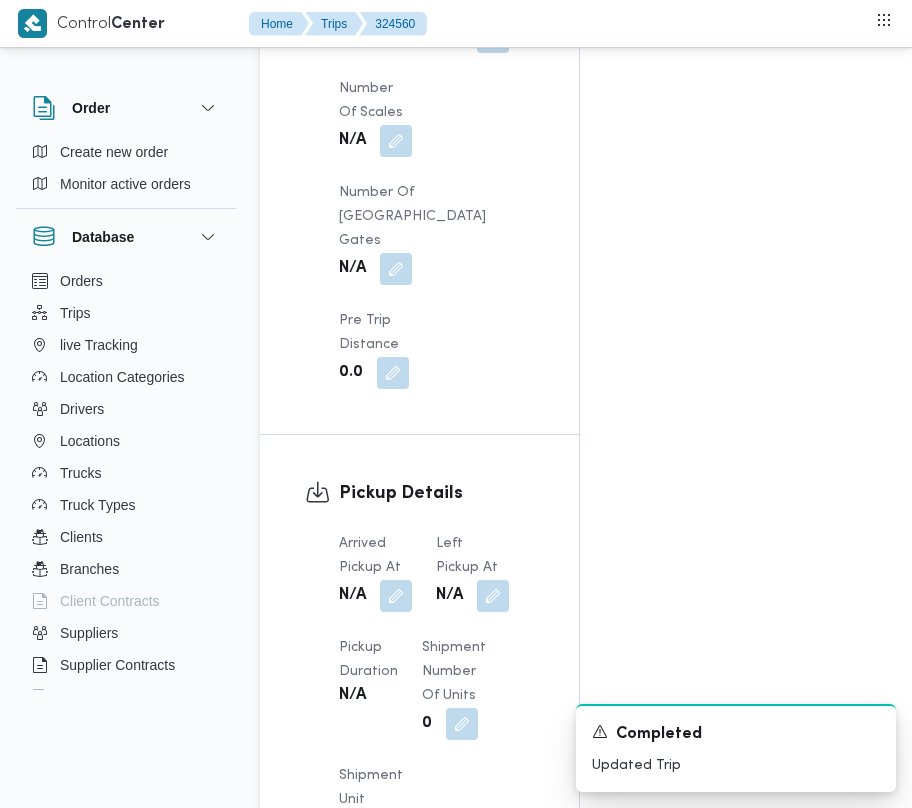 scroll, scrollTop: 2945, scrollLeft: 0, axis: vertical 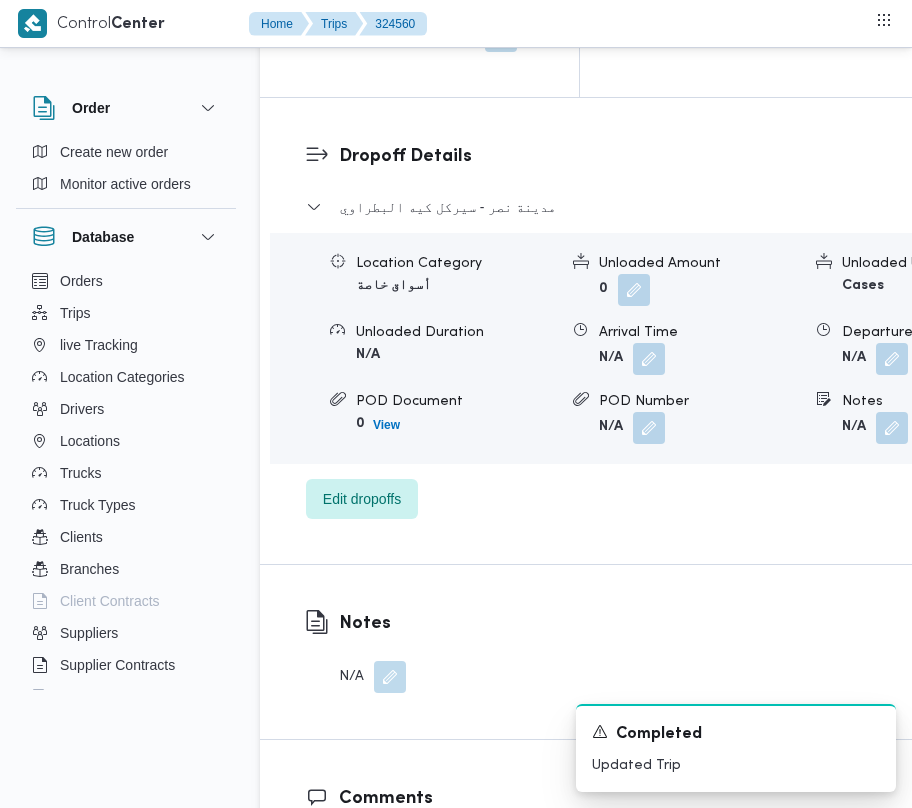 click at bounding box center (390, 677) 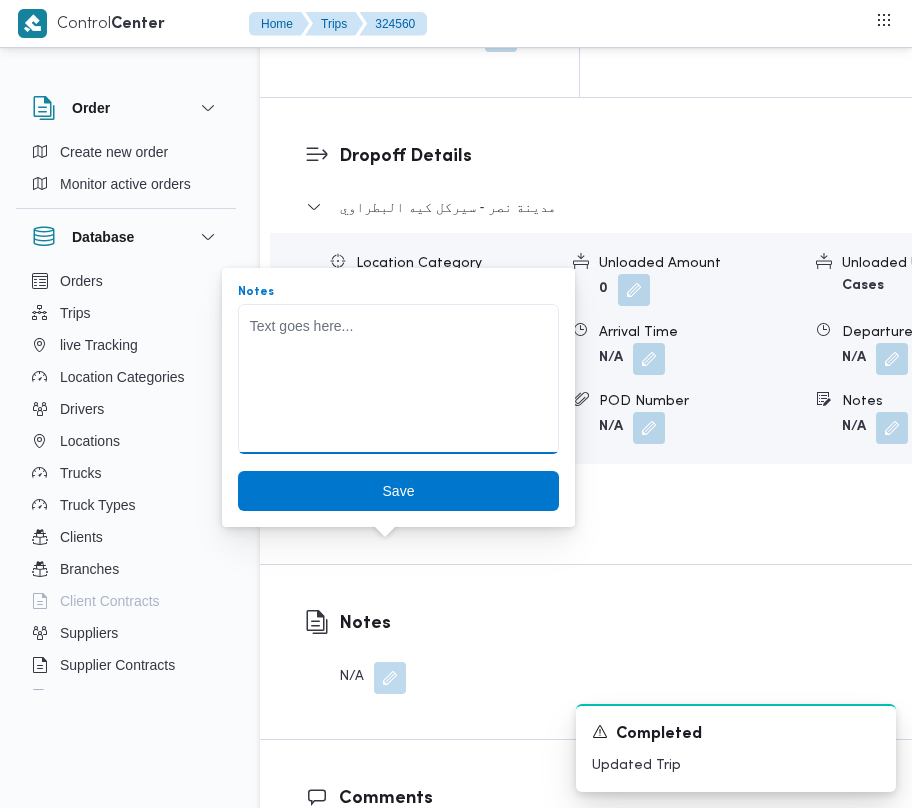 click on "Notes" at bounding box center [398, 379] 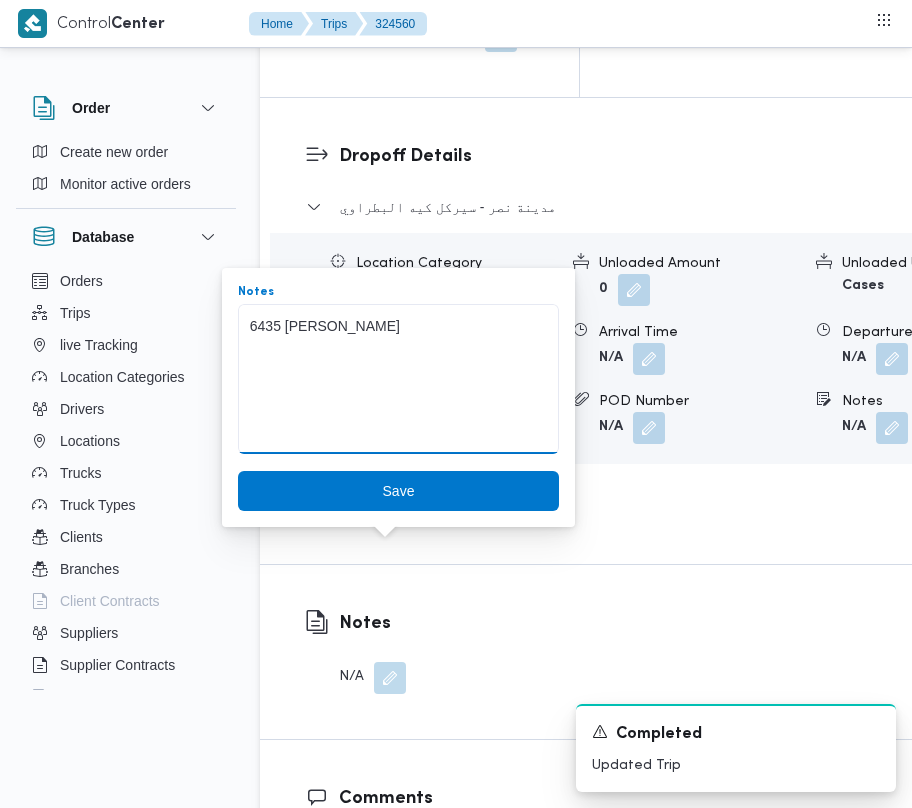 type on "6435 يوسف حسن" 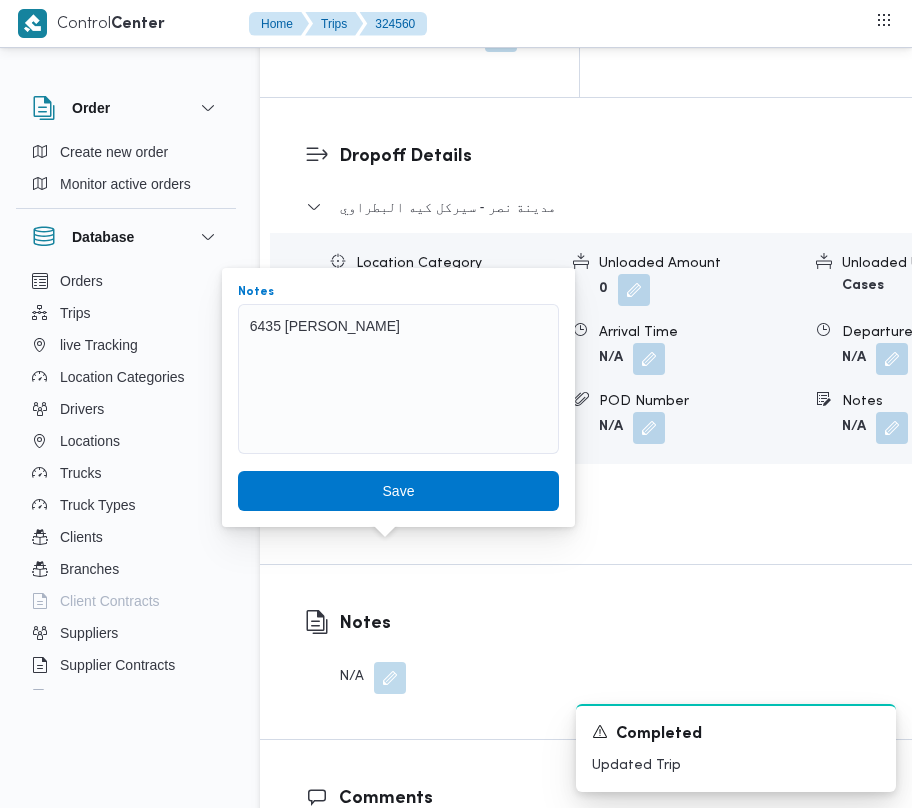 click on "Notes 6435 يوسف حسن Save" at bounding box center (398, 397) 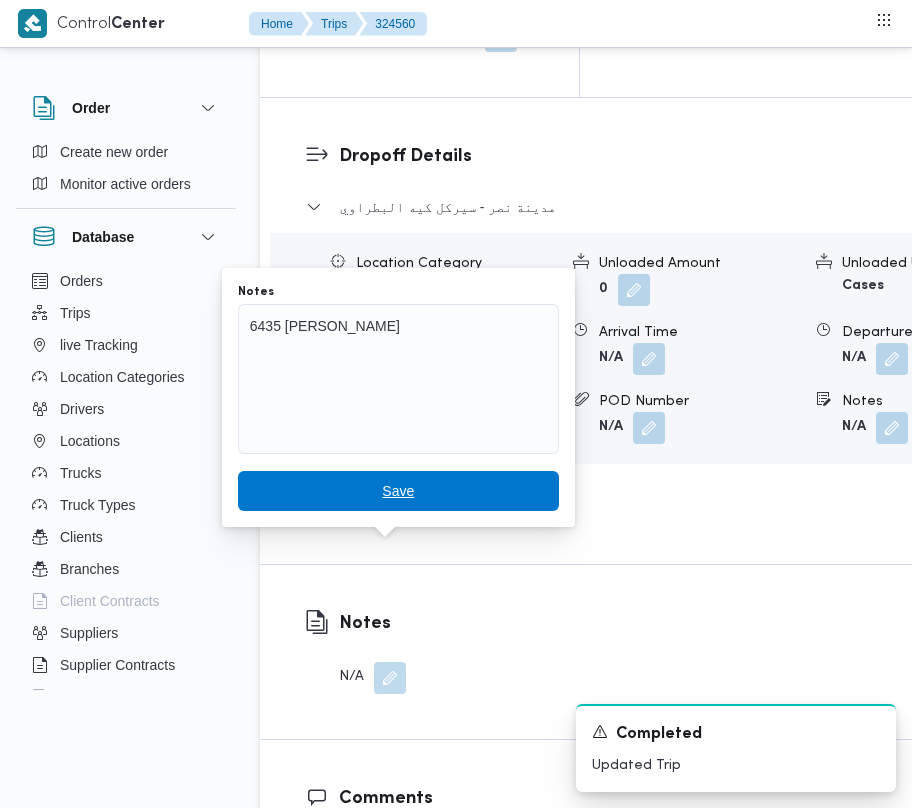 click on "Save" at bounding box center [398, 491] 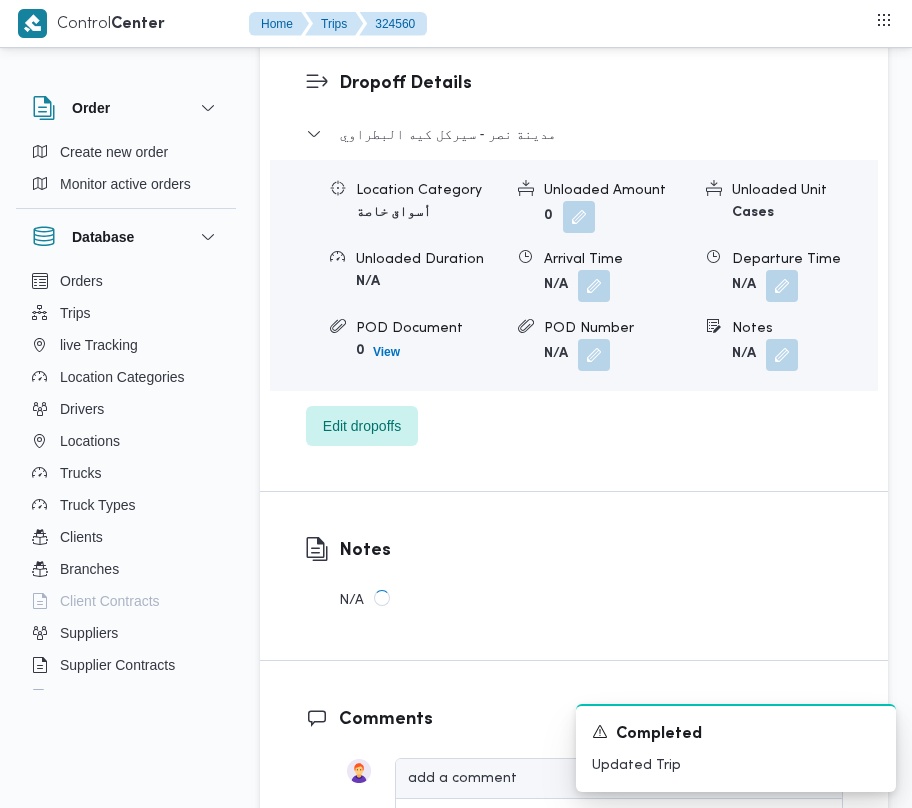 scroll, scrollTop: 2945, scrollLeft: 0, axis: vertical 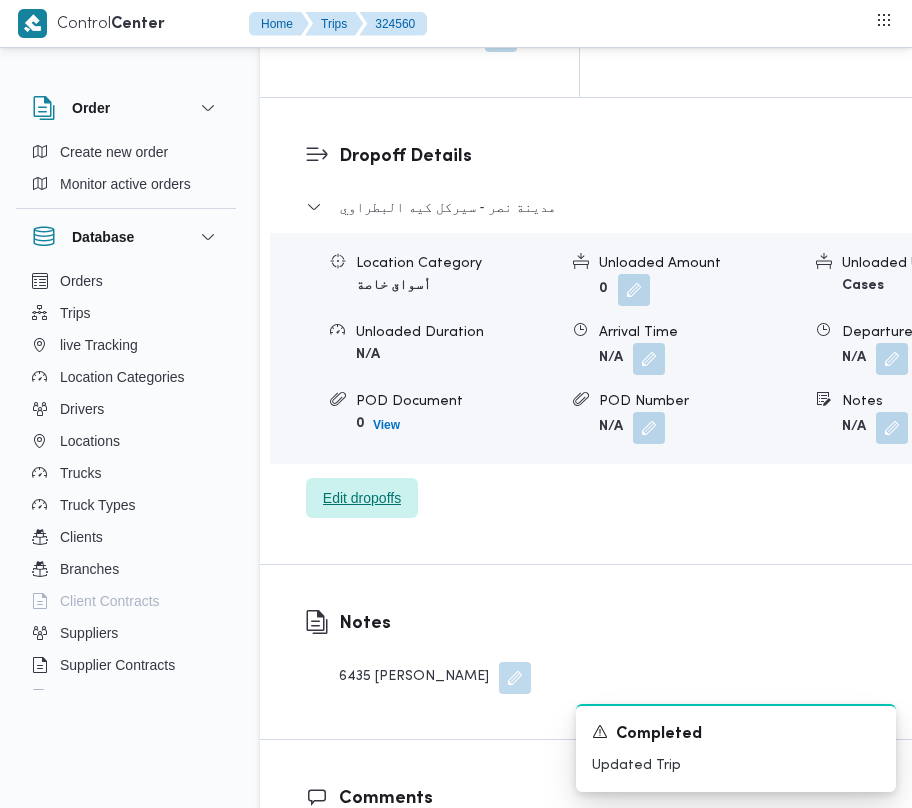 click on "Edit dropoffs" at bounding box center (362, 498) 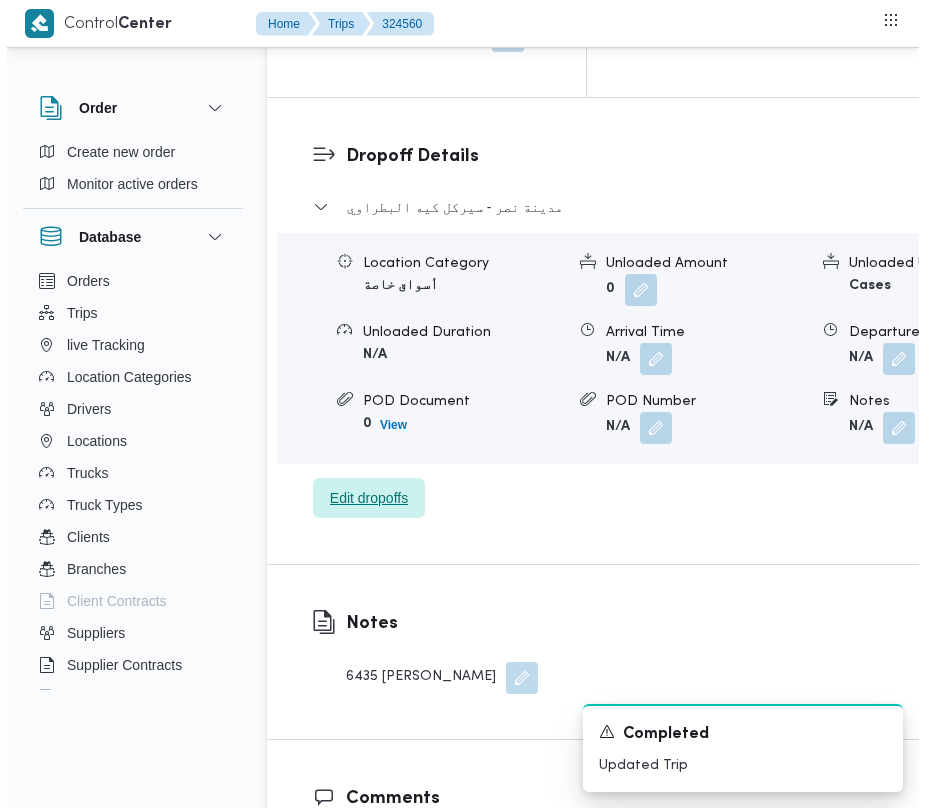 scroll, scrollTop: 2865, scrollLeft: 0, axis: vertical 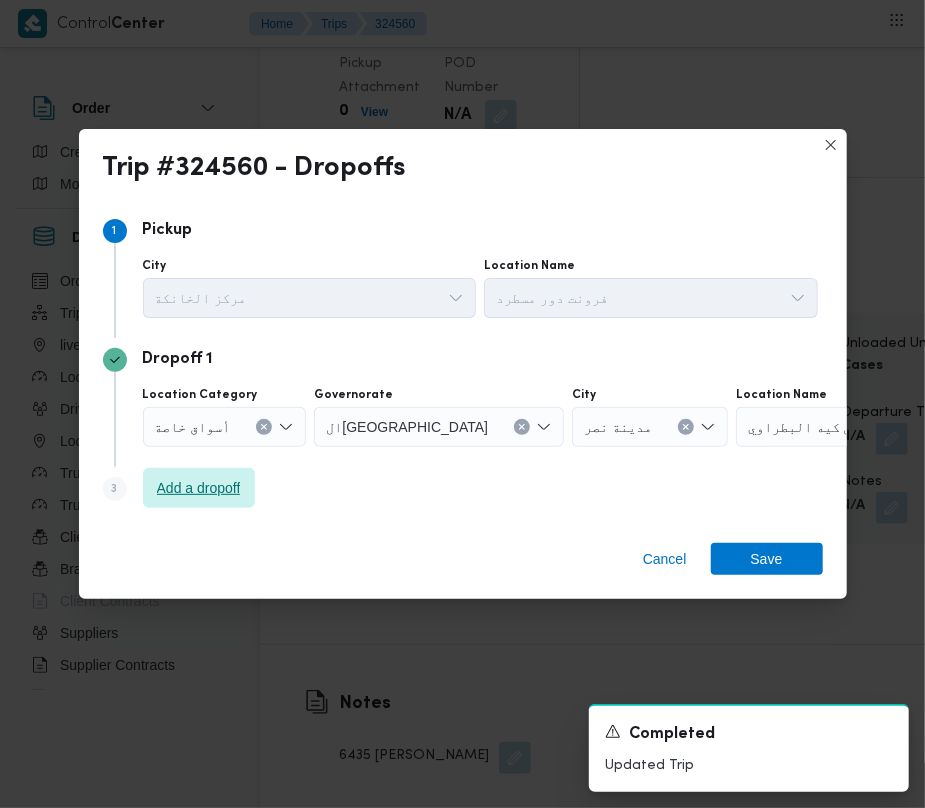 click on "Add a dropoff" at bounding box center (199, 488) 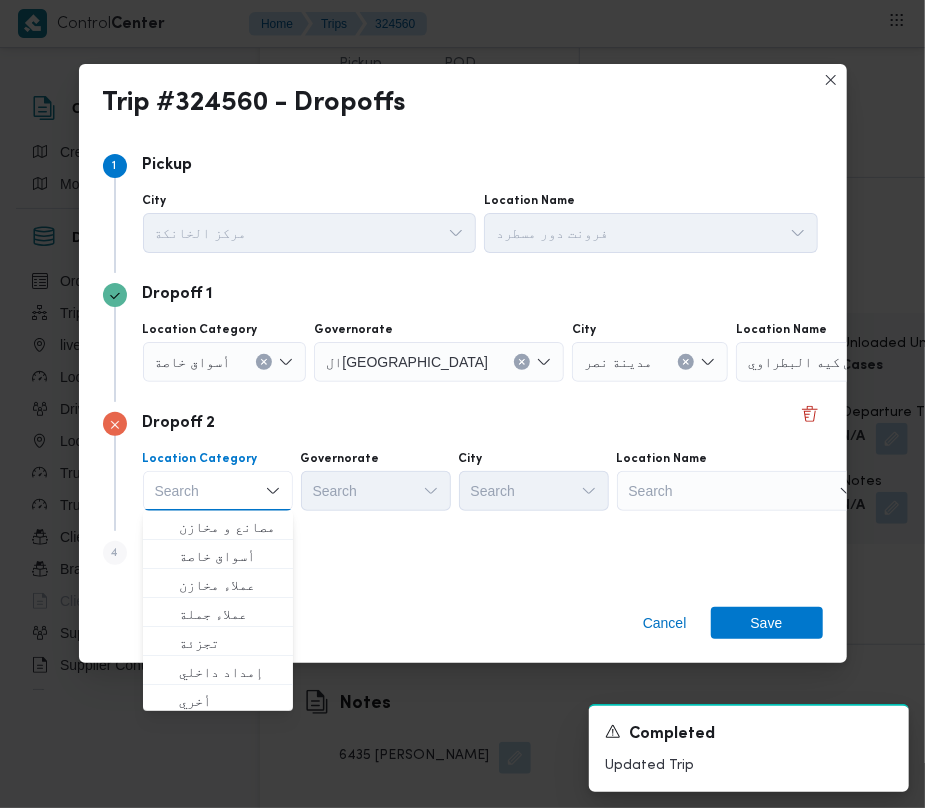 click on "Search" at bounding box center (861, 362) 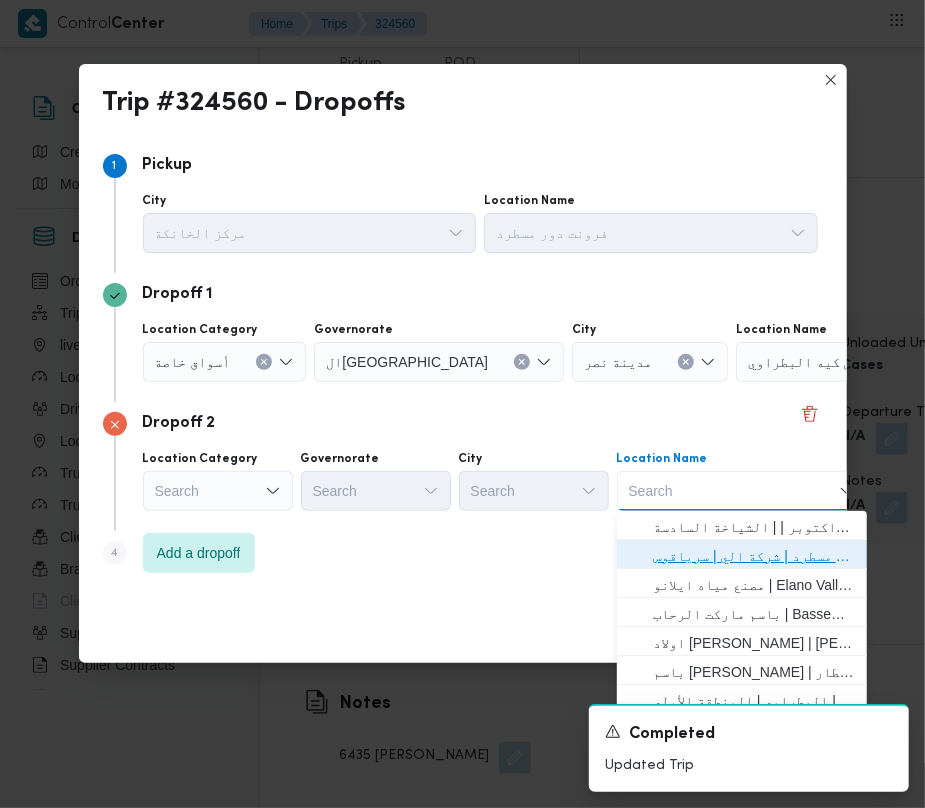 drag, startPoint x: 716, startPoint y: 560, endPoint x: 693, endPoint y: 562, distance: 23.086792 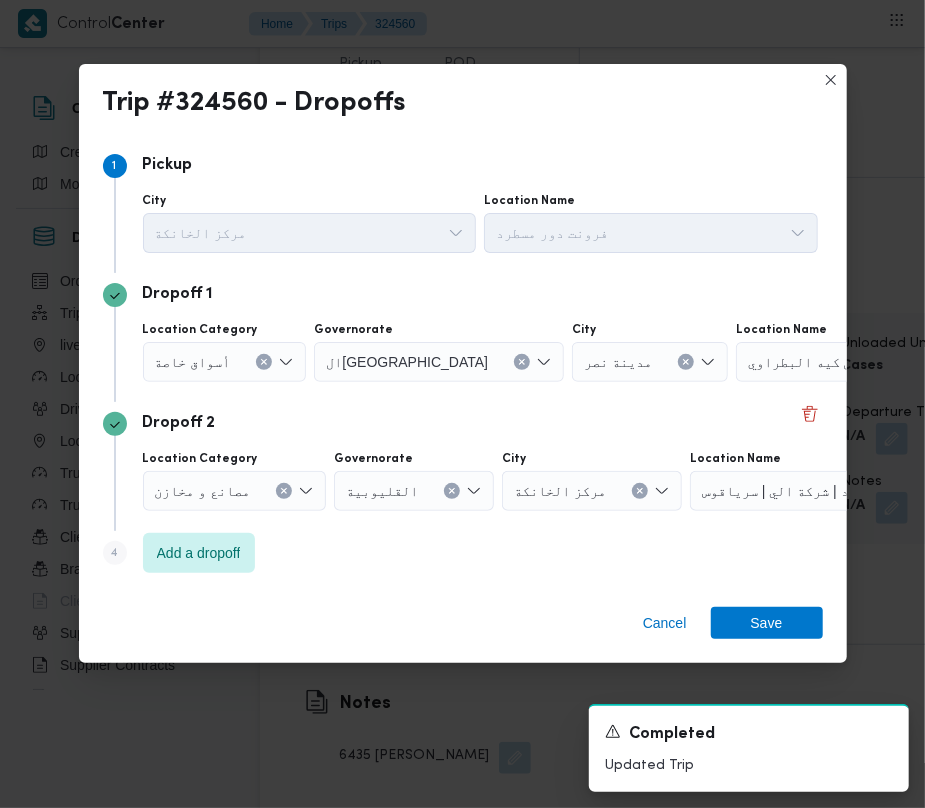 click on "أسواق خاصة" at bounding box center [193, 361] 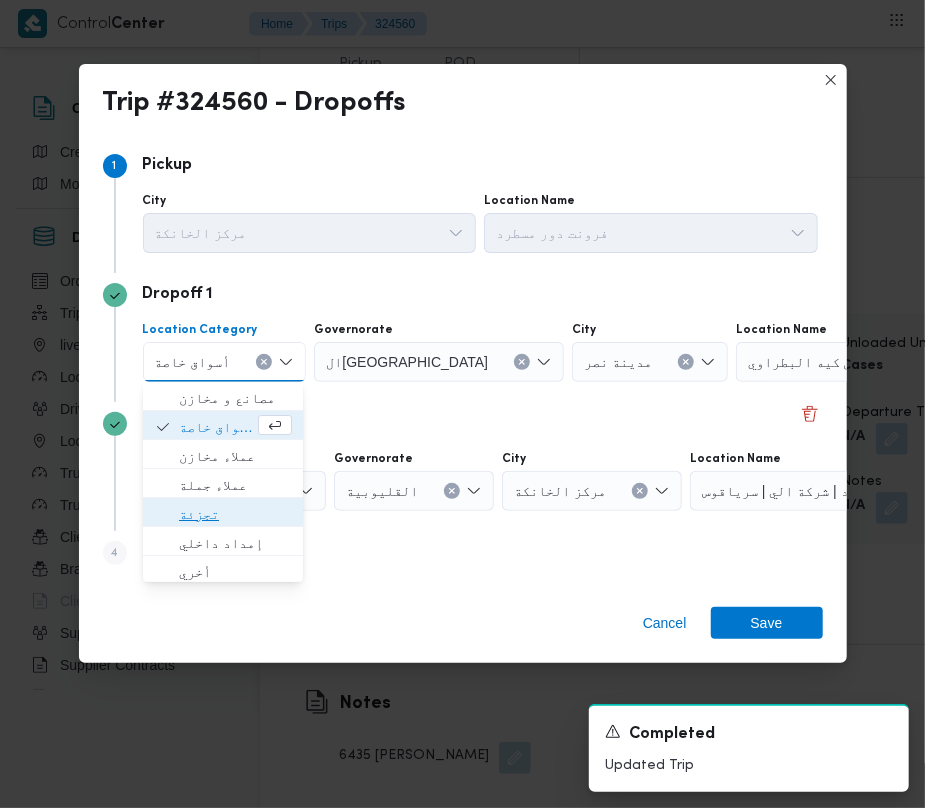click on "تجزئة" at bounding box center (235, 514) 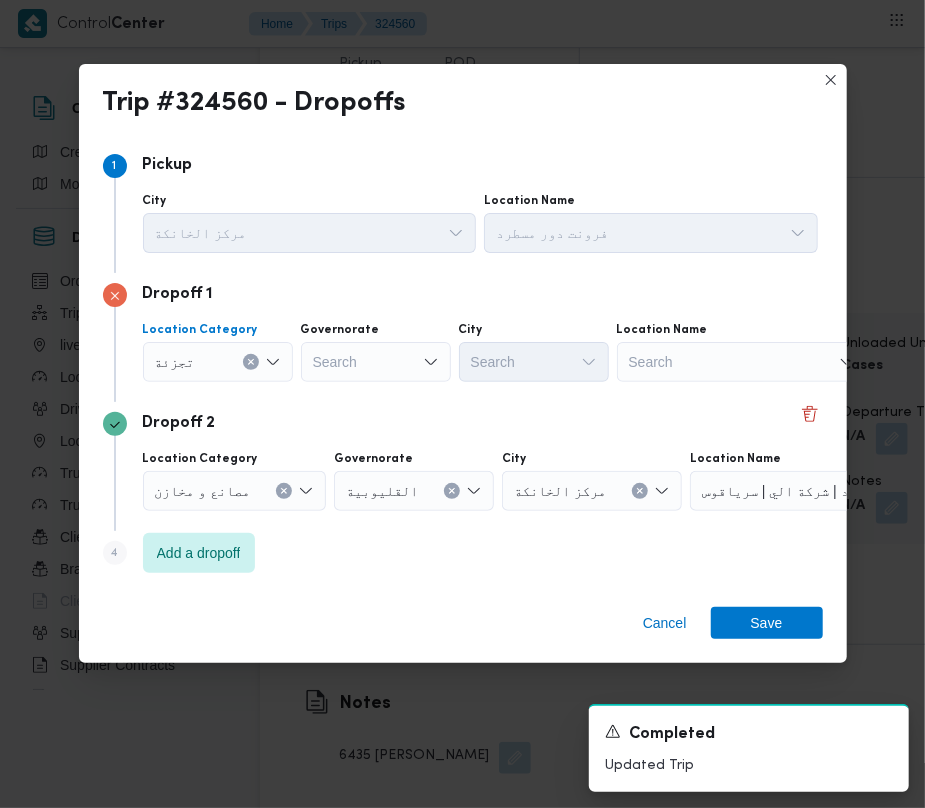 click on "Dropoff 1 Location Category تجزئة Combo box. Selected. تجزئة. Press Backspace to delete تجزئة. Combo box input. Search. Type some text or, to display a list of choices, press Down Arrow. To exit the list of choices, press Escape. Governorate Search City Search Location Name Search" at bounding box center (463, 337) 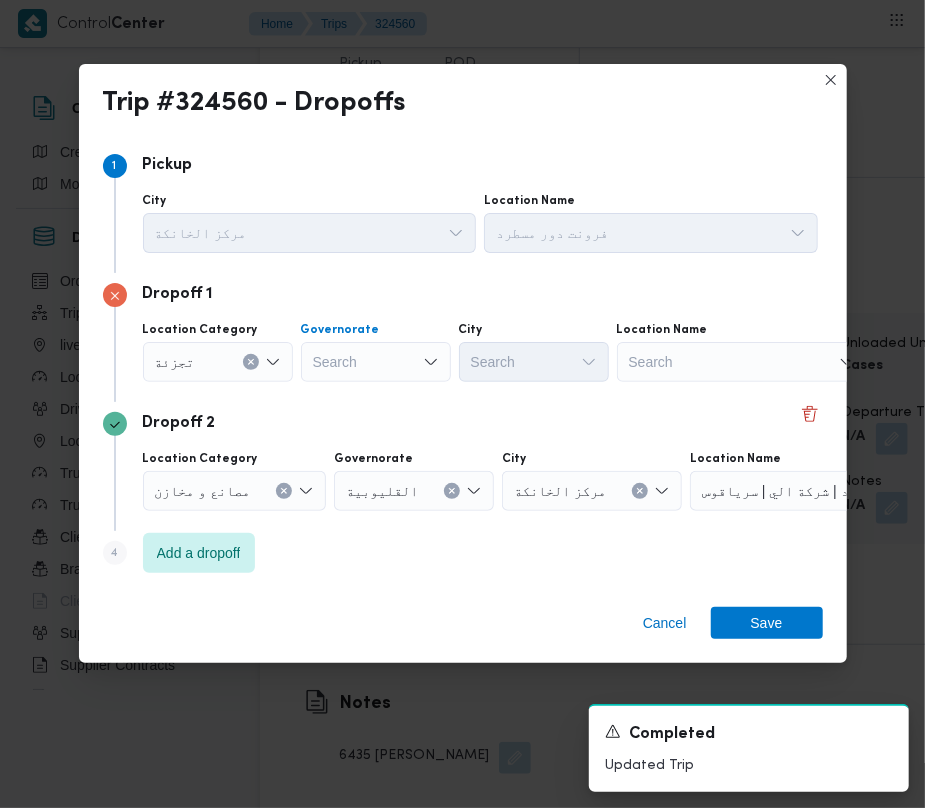 click on "Search" at bounding box center (376, 362) 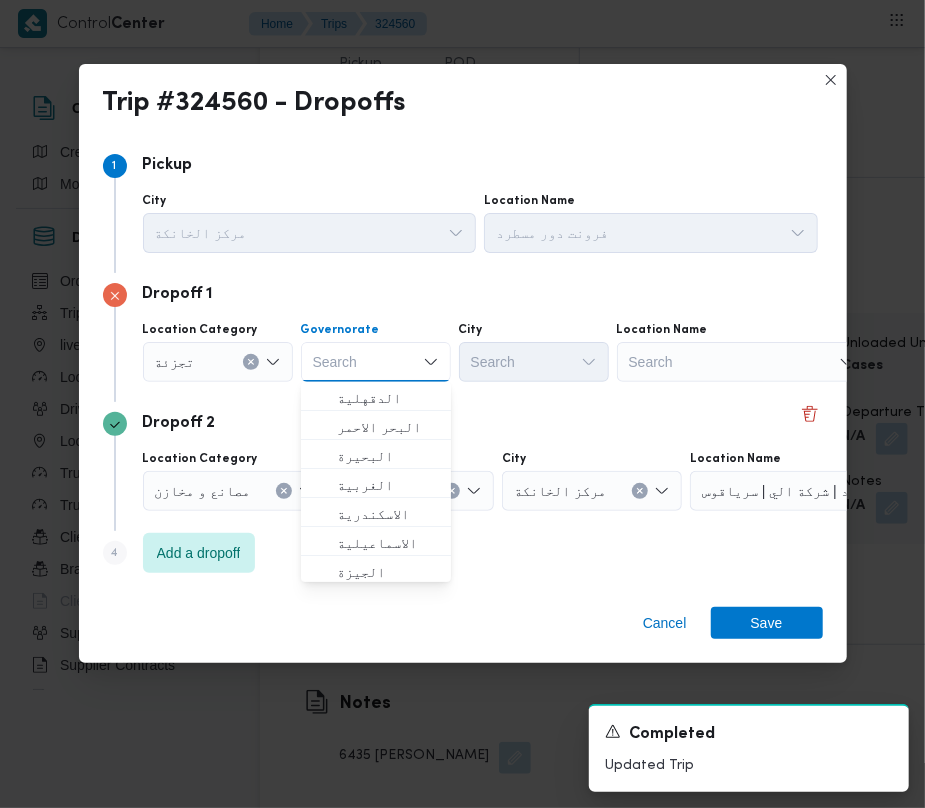 paste on "[GEOGRAPHIC_DATA]" 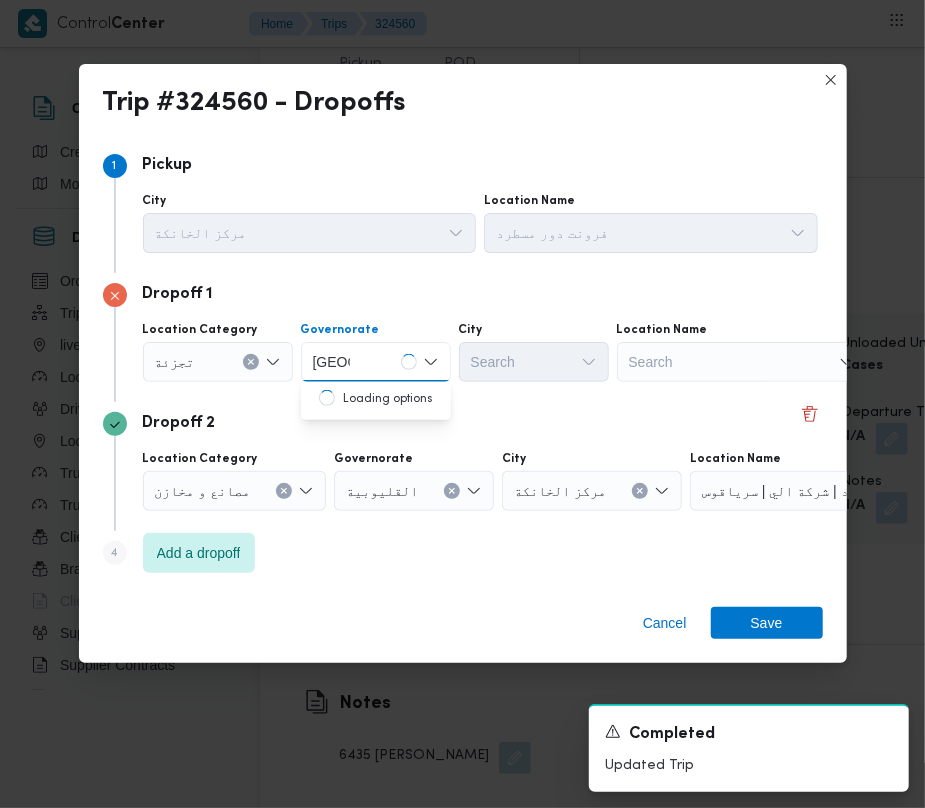 type on "[GEOGRAPHIC_DATA]" 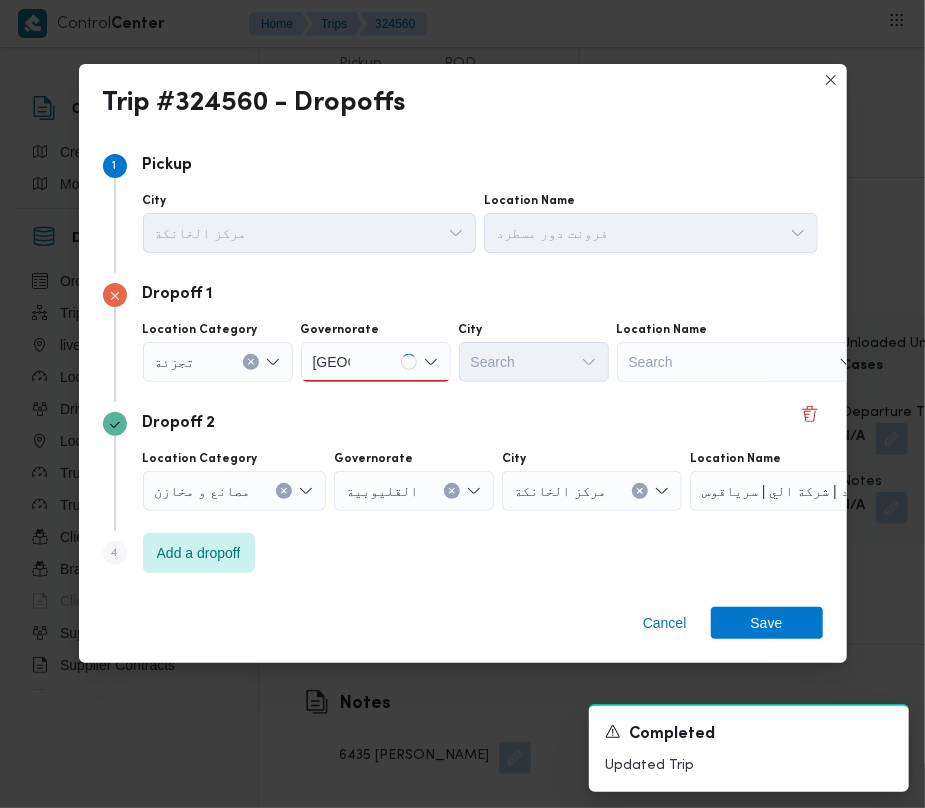 click on "[GEOGRAPHIC_DATA]" at bounding box center (331, 362) 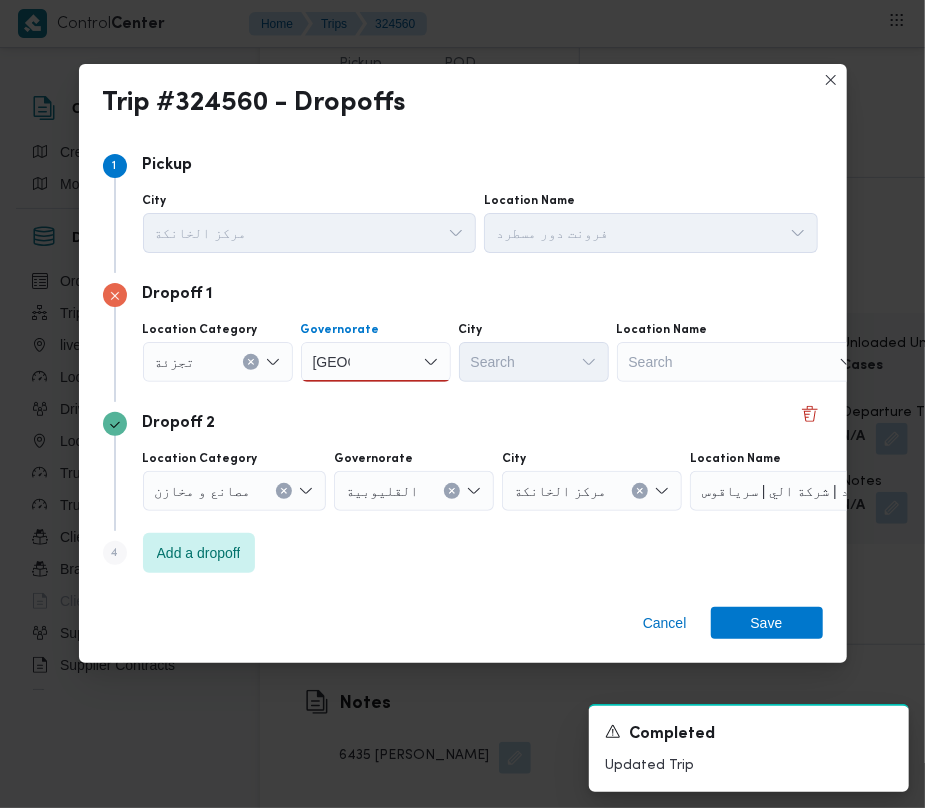 click on "[GEOGRAPHIC_DATA] [GEOGRAPHIC_DATA]" at bounding box center [376, 362] 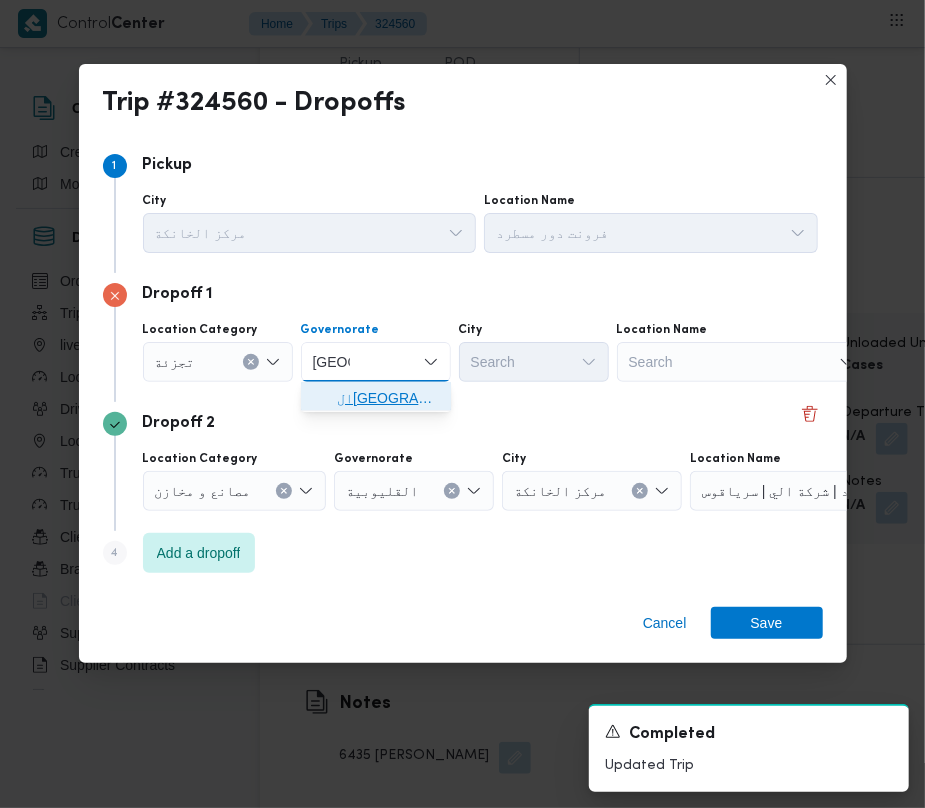 click on "ال[GEOGRAPHIC_DATA]" at bounding box center (388, 398) 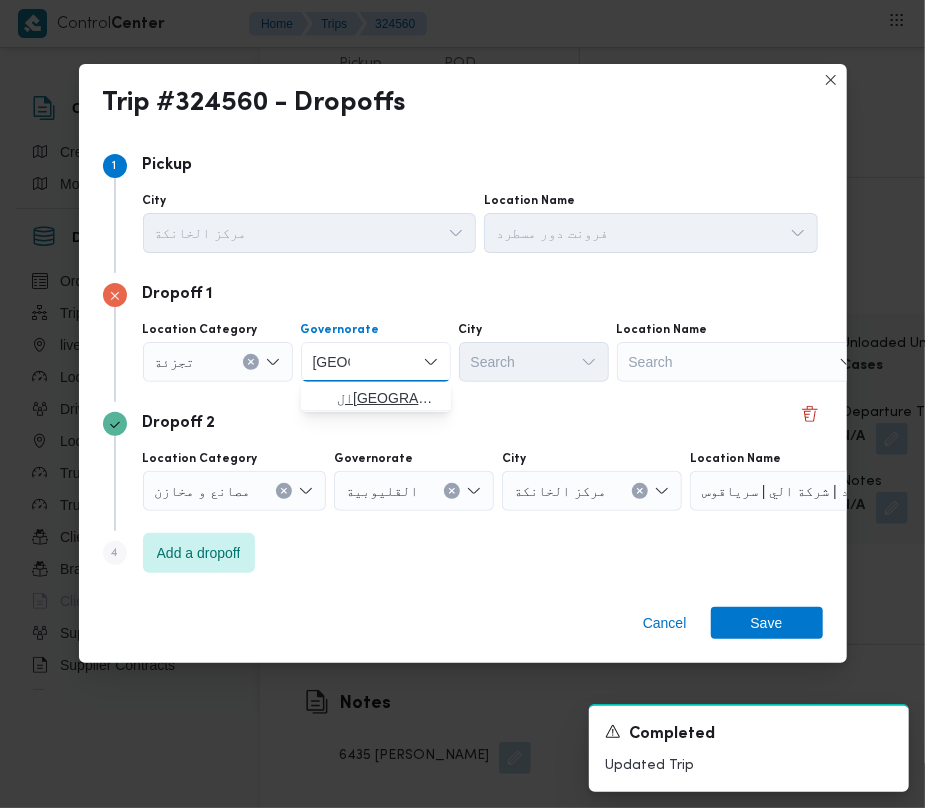 type 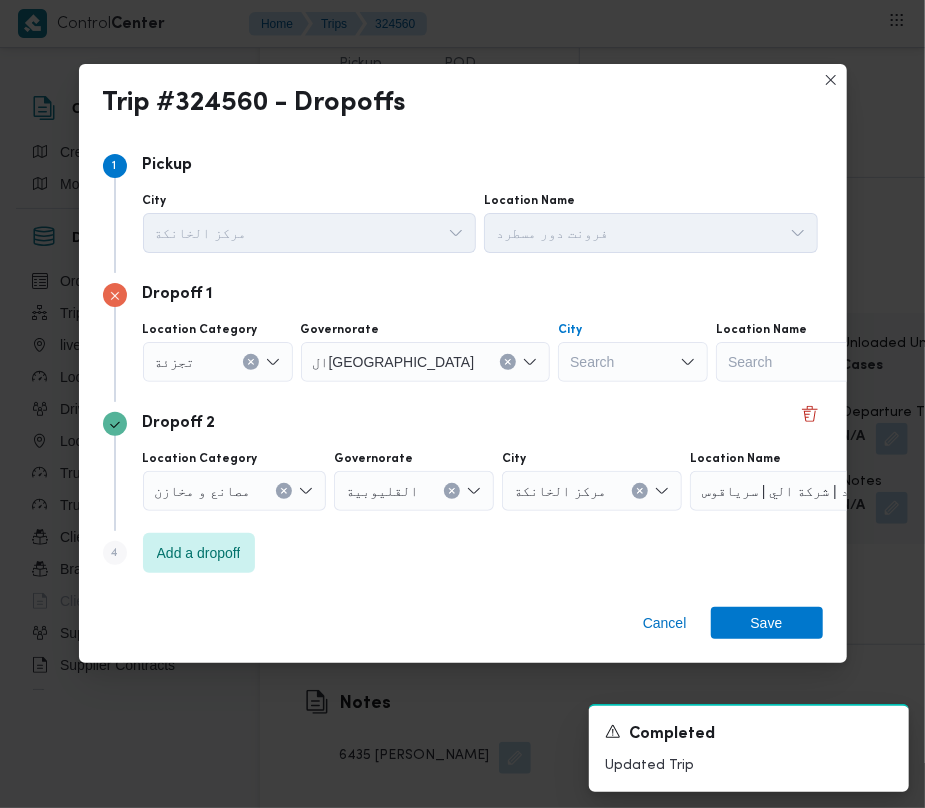 click on "Search" at bounding box center (633, 362) 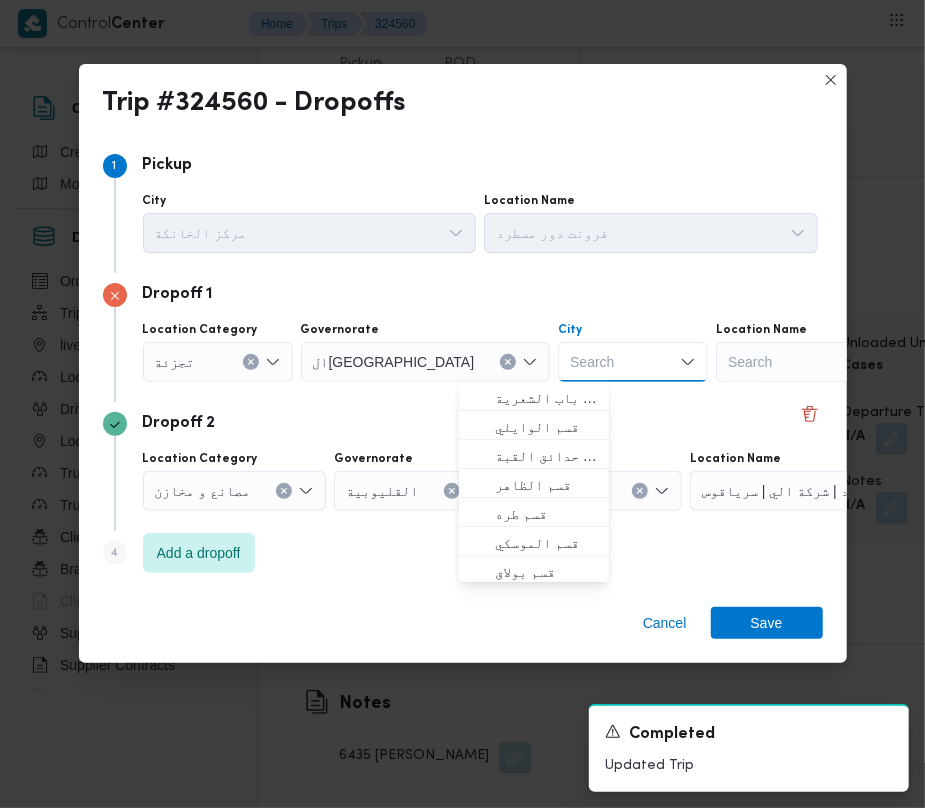 paste on "[GEOGRAPHIC_DATA]" 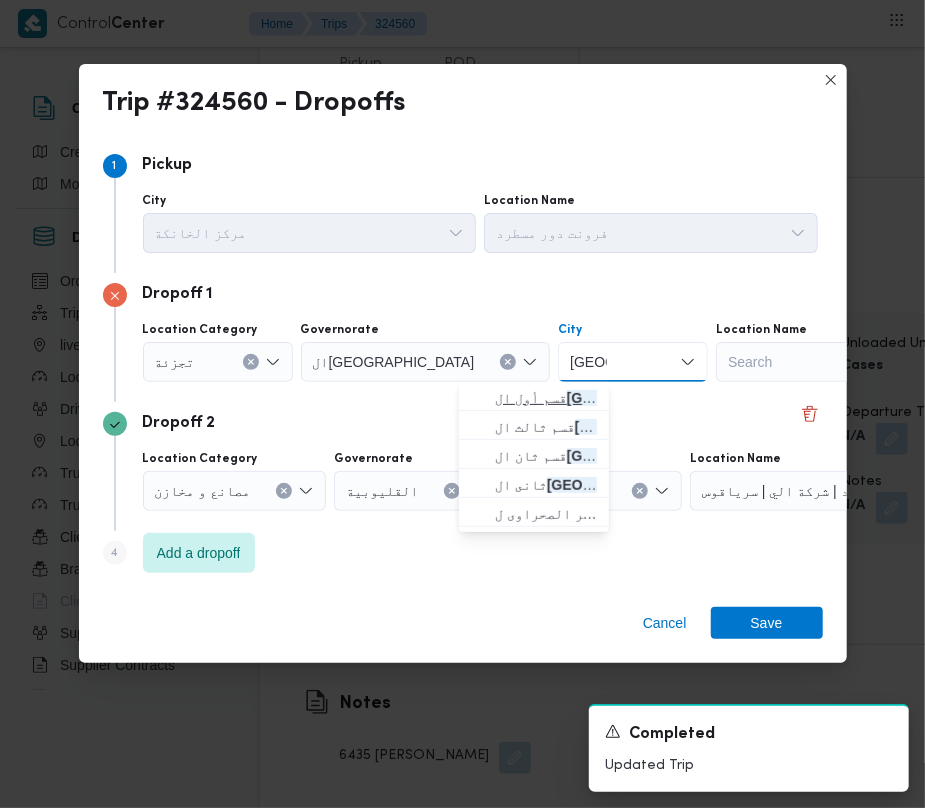 type on "[GEOGRAPHIC_DATA]" 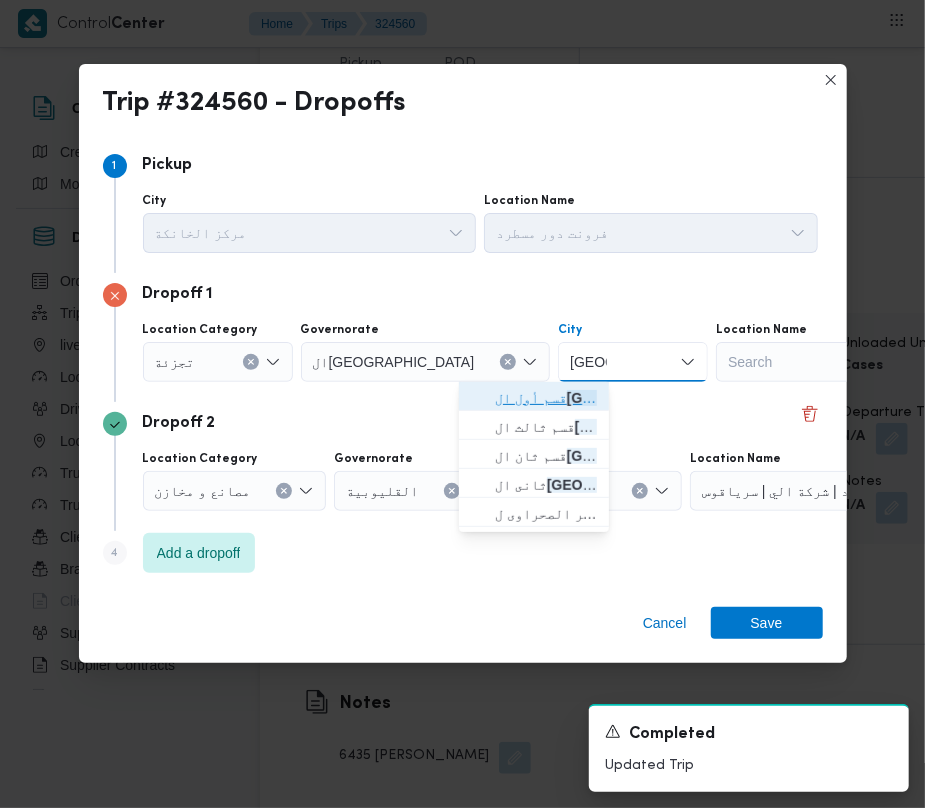 click on "قسم أول ال قاهرة  الجديدة" at bounding box center [546, 398] 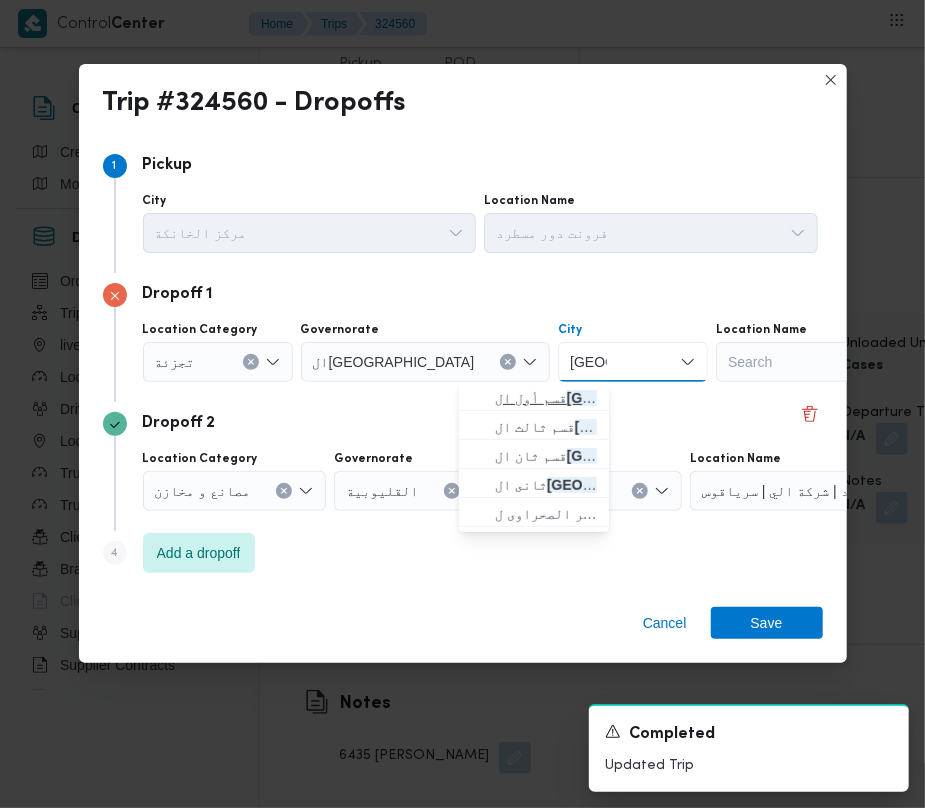 type 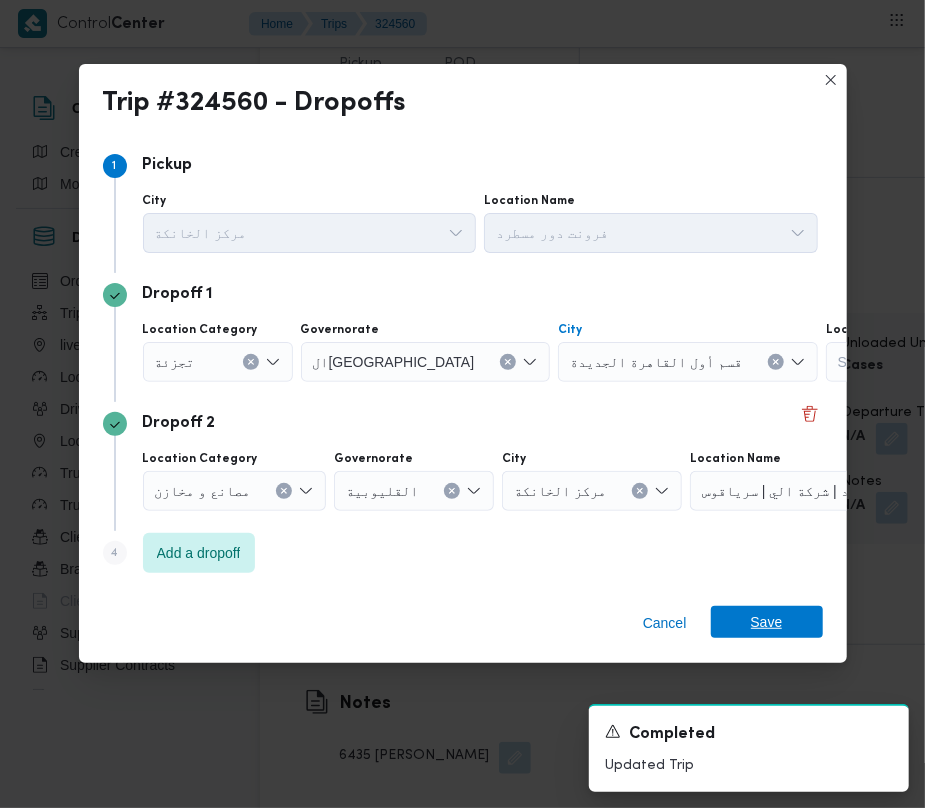 click on "Save" at bounding box center [767, 622] 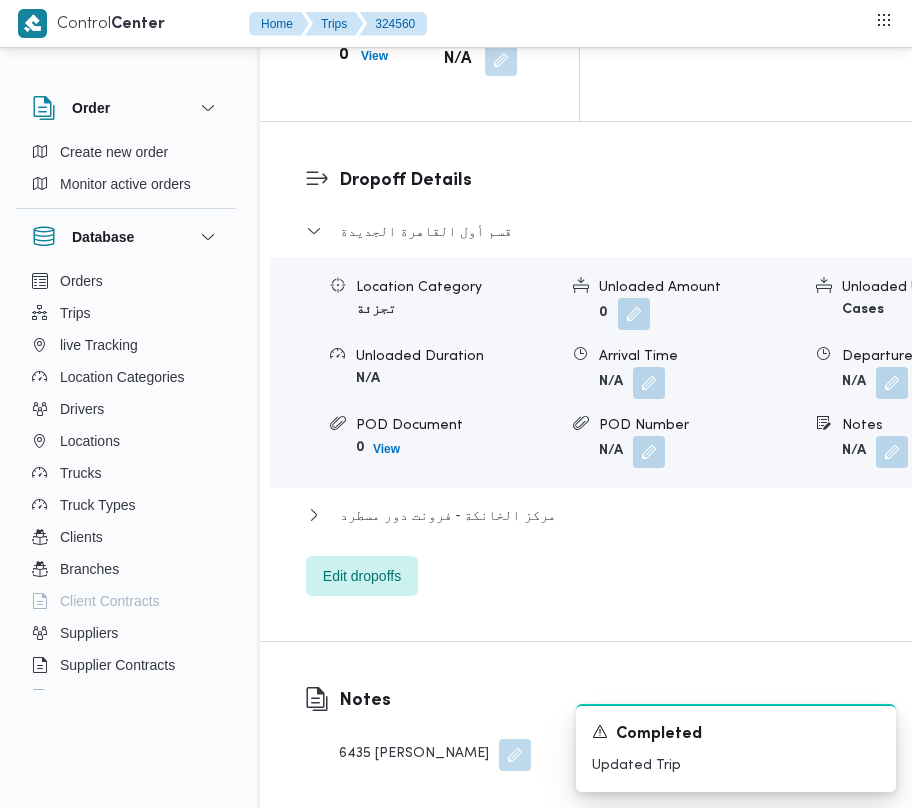 scroll, scrollTop: 2969, scrollLeft: 0, axis: vertical 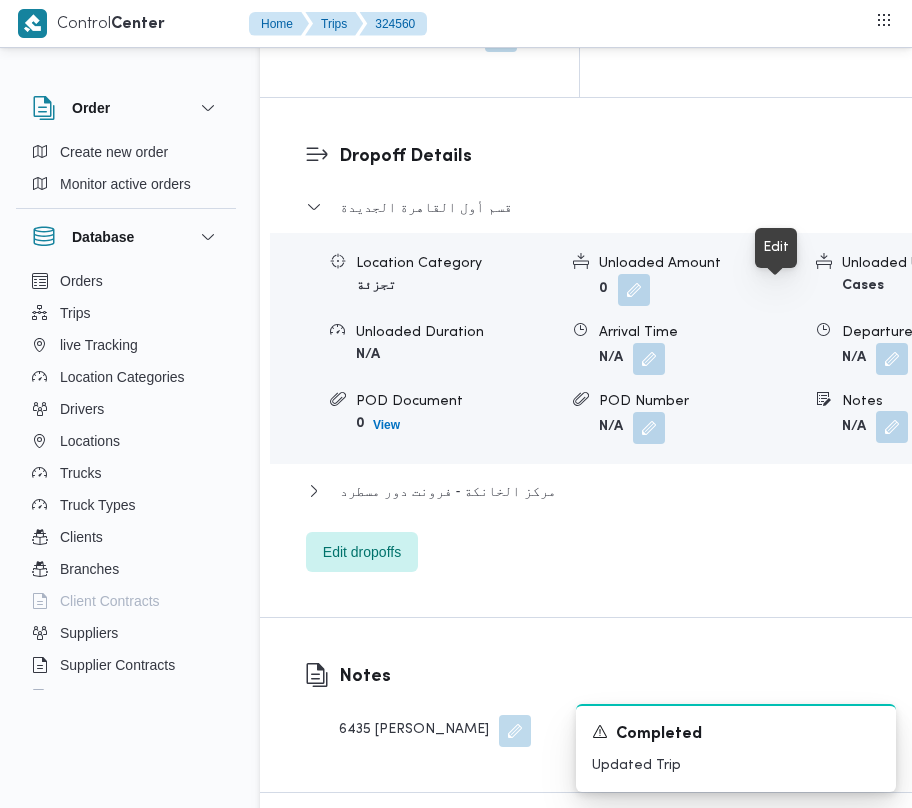 click at bounding box center [892, 427] 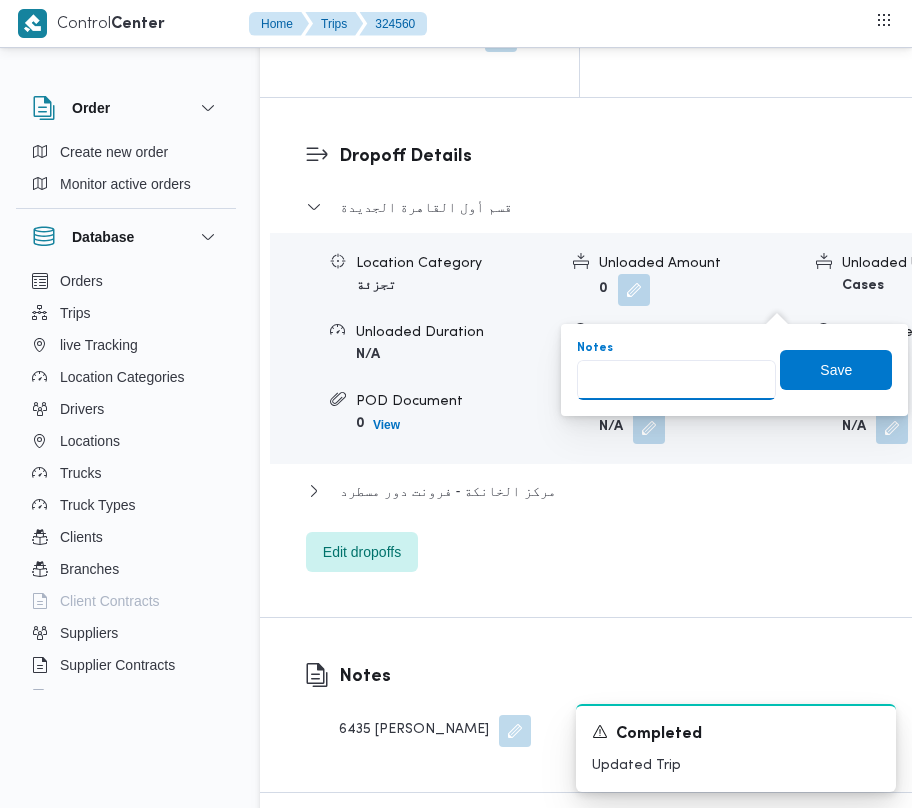 click on "Notes" at bounding box center [676, 380] 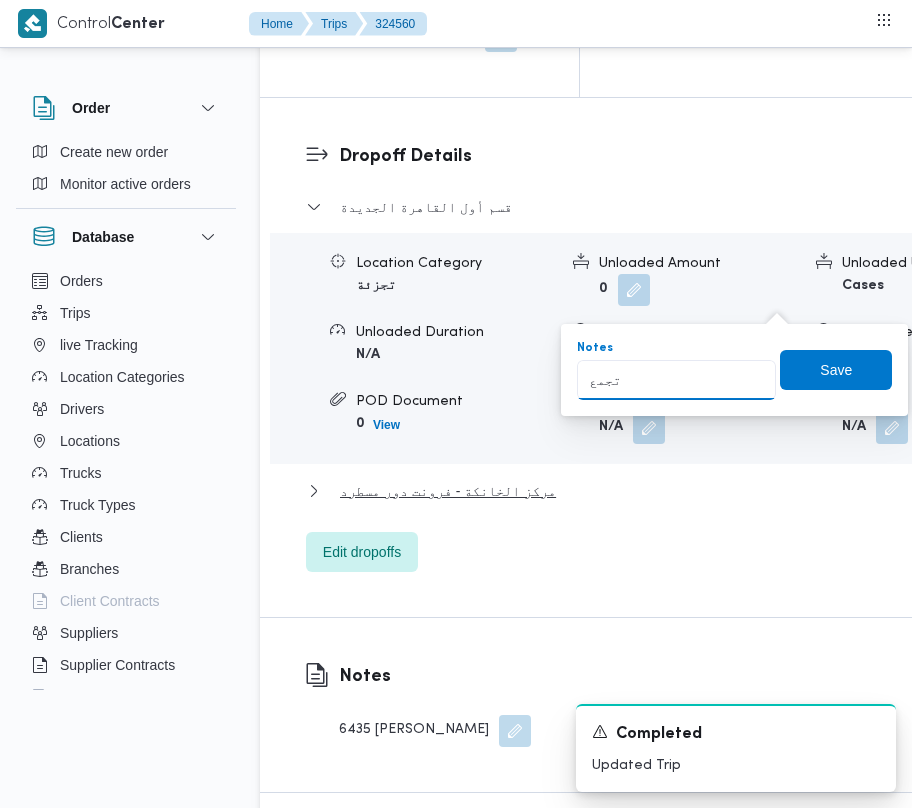 type on "تجمع" 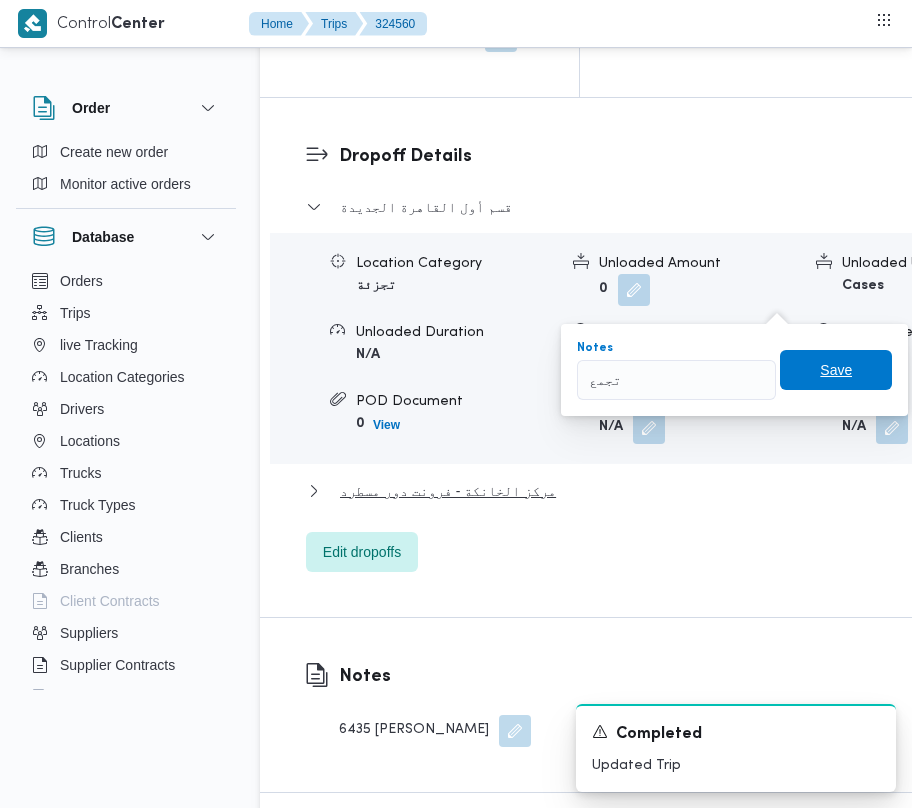 click on "Save" at bounding box center (836, 370) 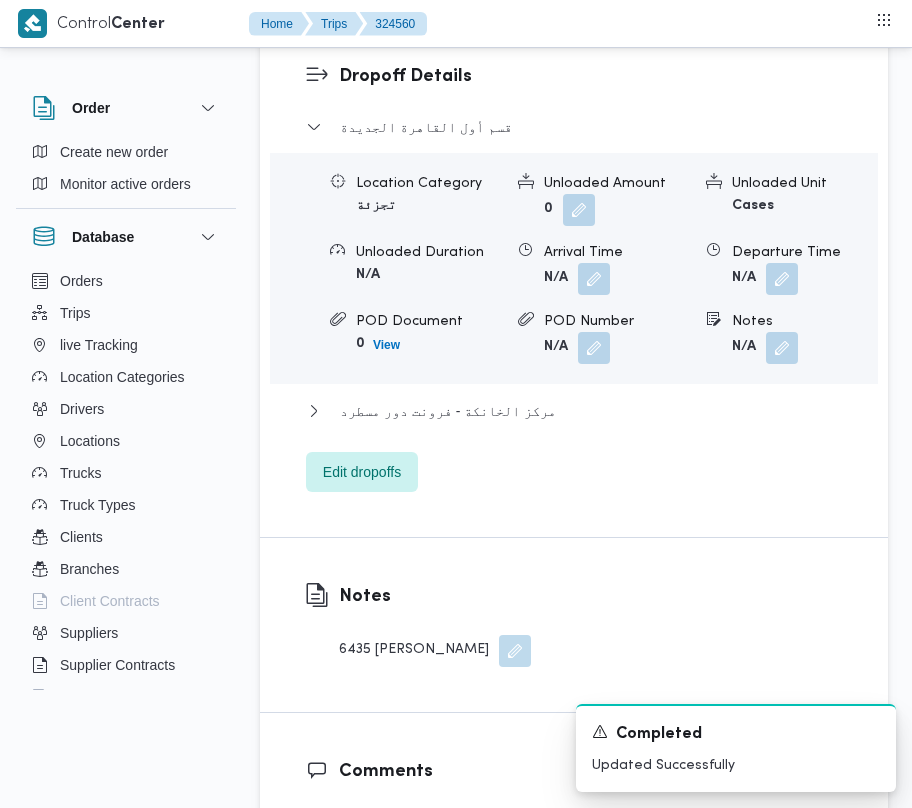 scroll, scrollTop: 2262, scrollLeft: 0, axis: vertical 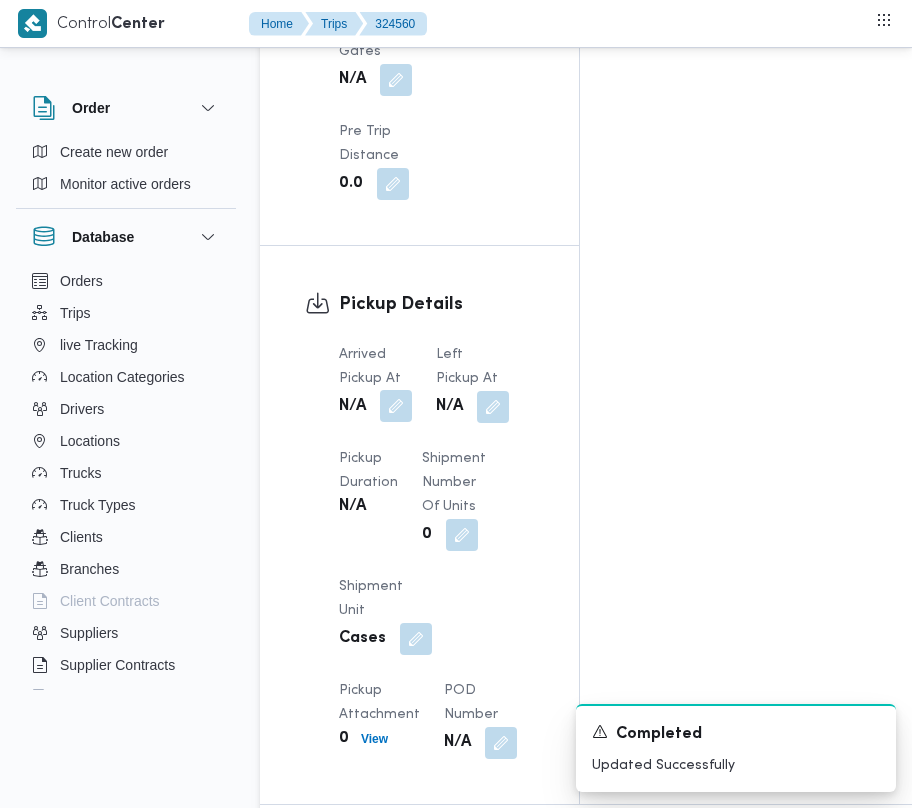 click at bounding box center (396, 406) 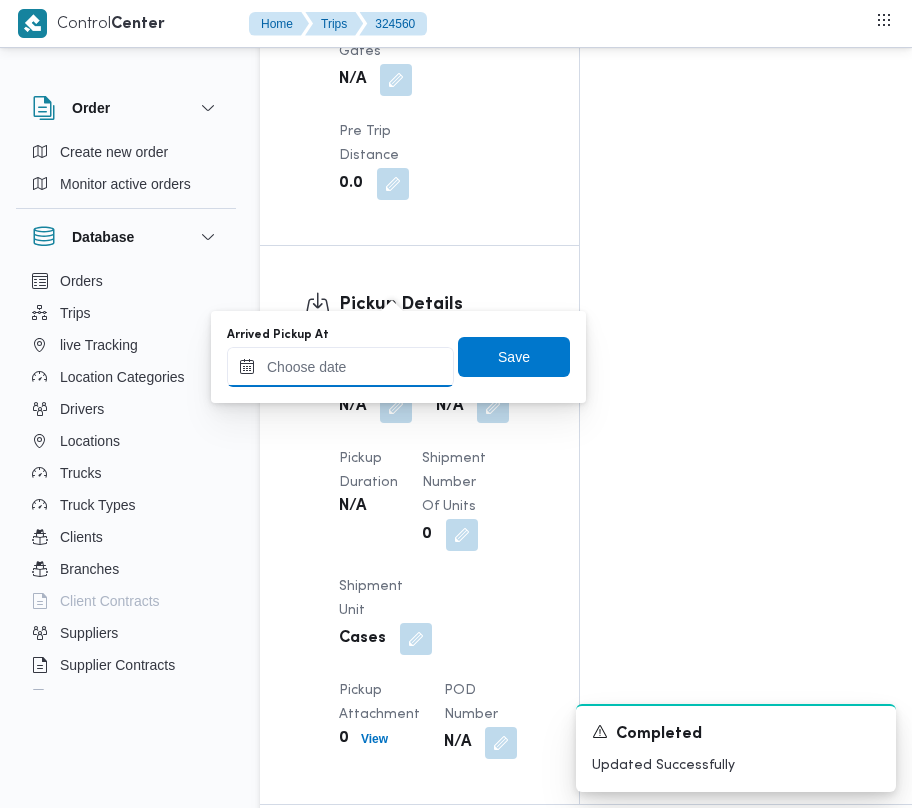click on "Arrived Pickup At" at bounding box center (340, 367) 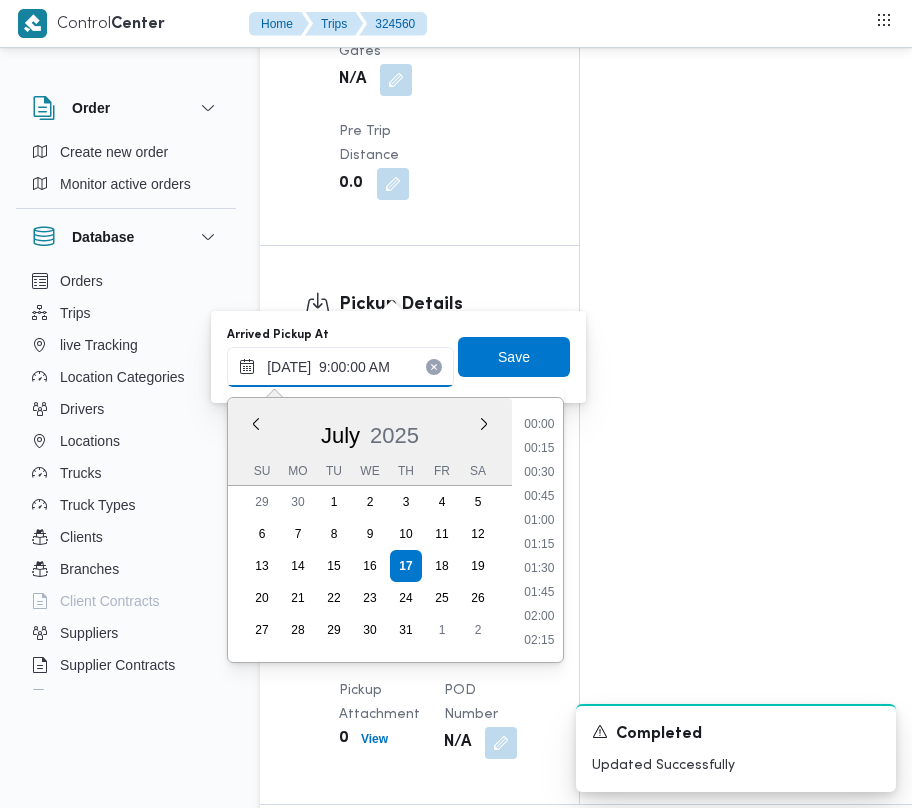 scroll, scrollTop: 864, scrollLeft: 0, axis: vertical 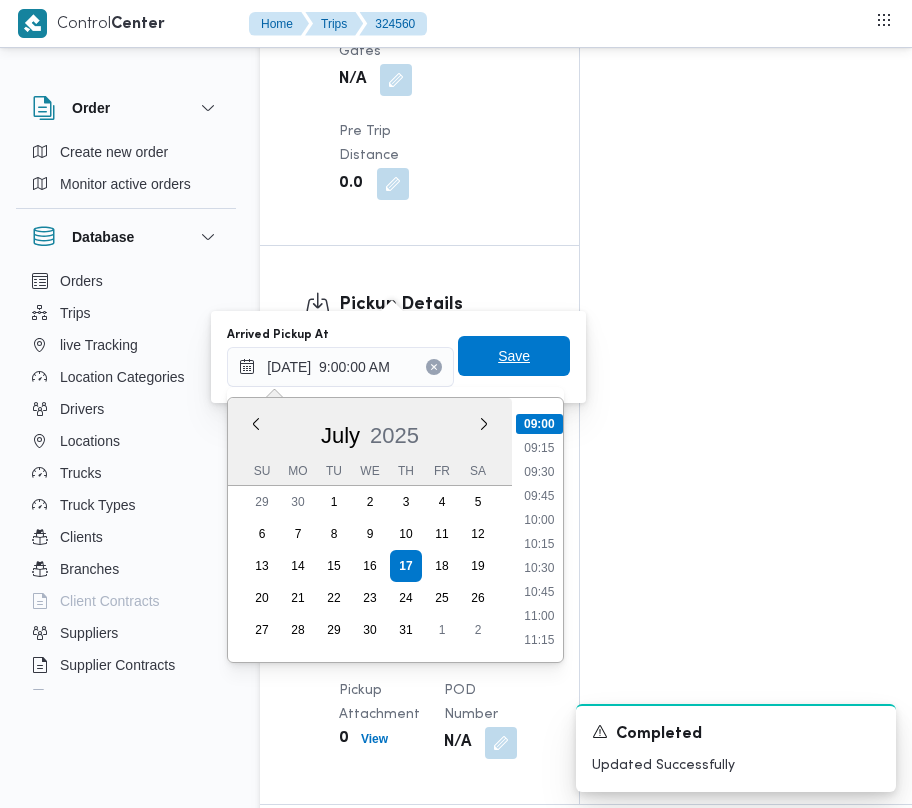 type on "[DATE] 09:00" 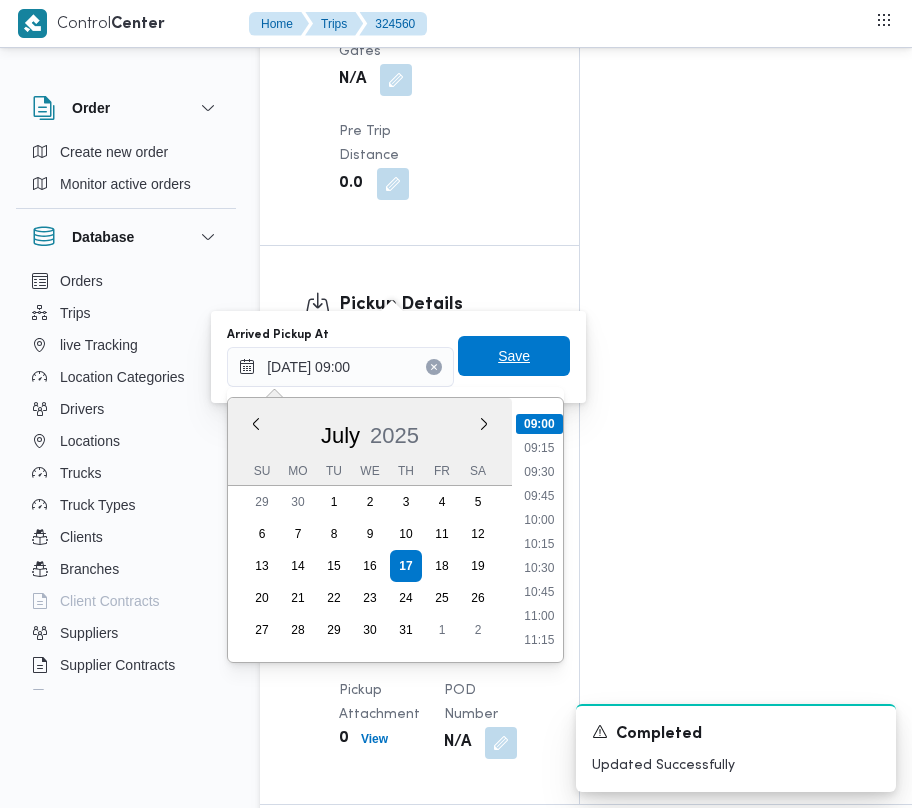 click on "Save" at bounding box center [514, 356] 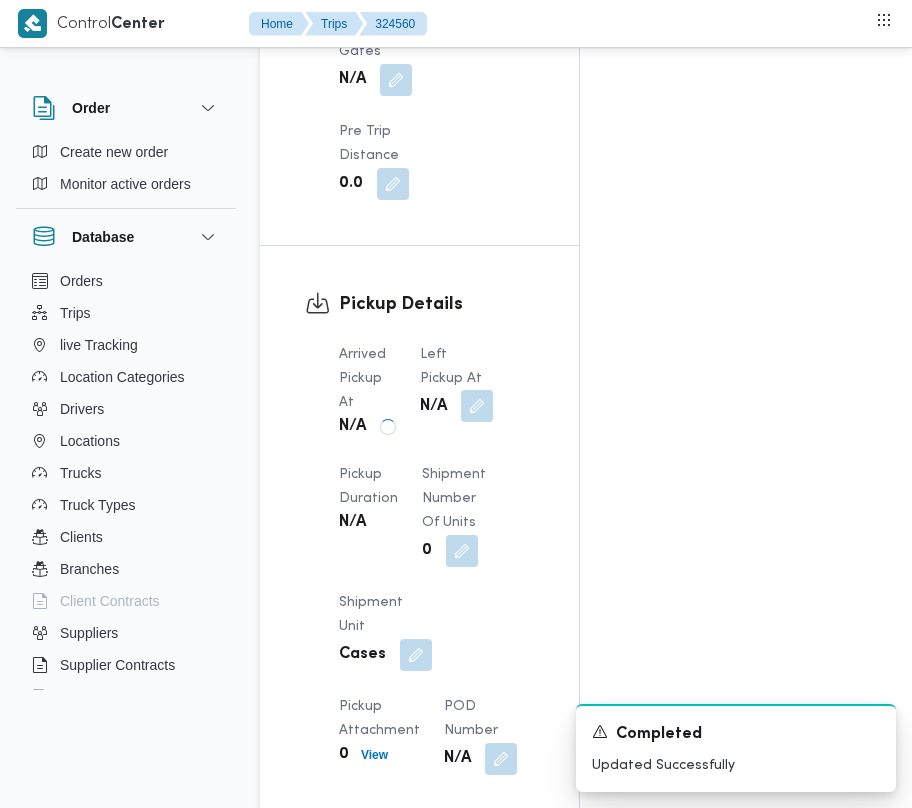 click at bounding box center (477, 406) 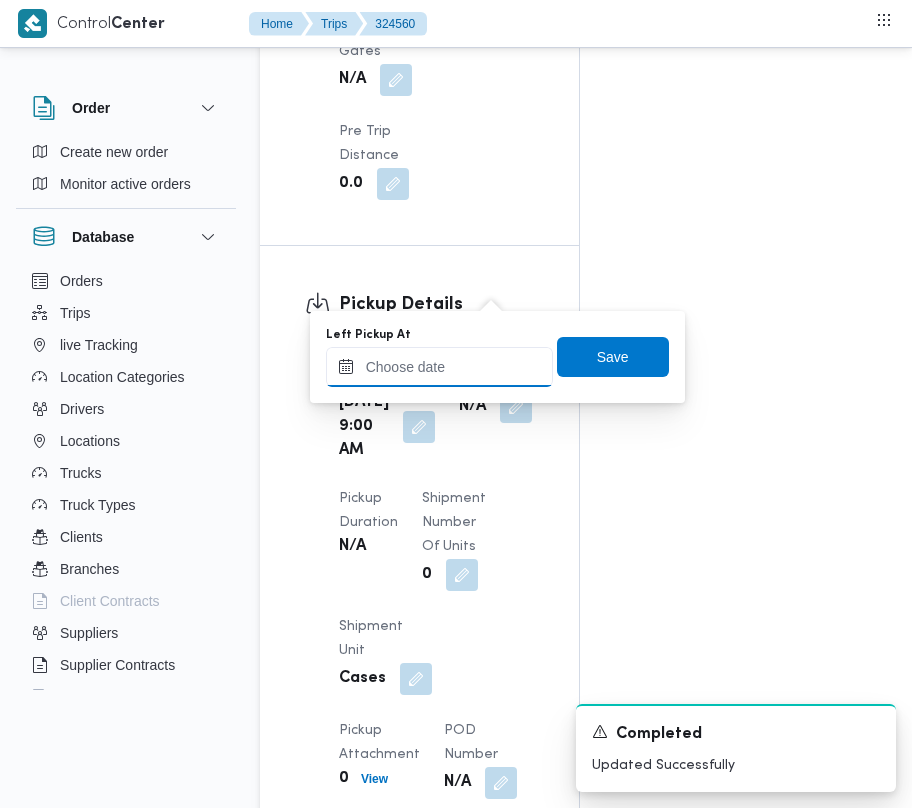 click on "Left Pickup At" at bounding box center (439, 367) 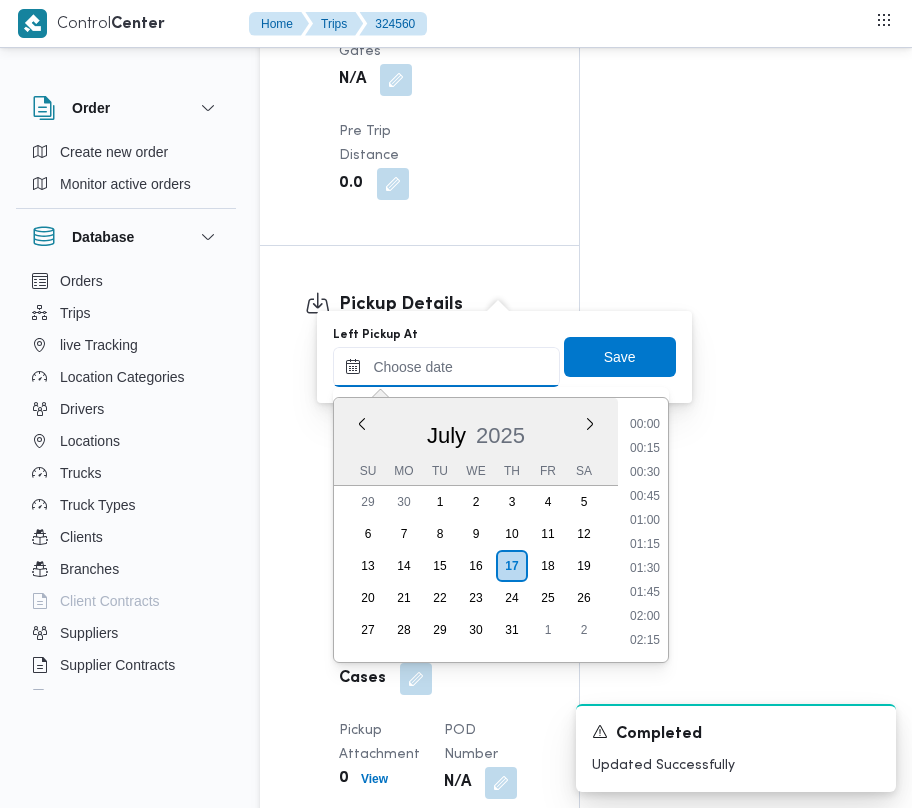 paste on "[DATE]  9:00:00 AM" 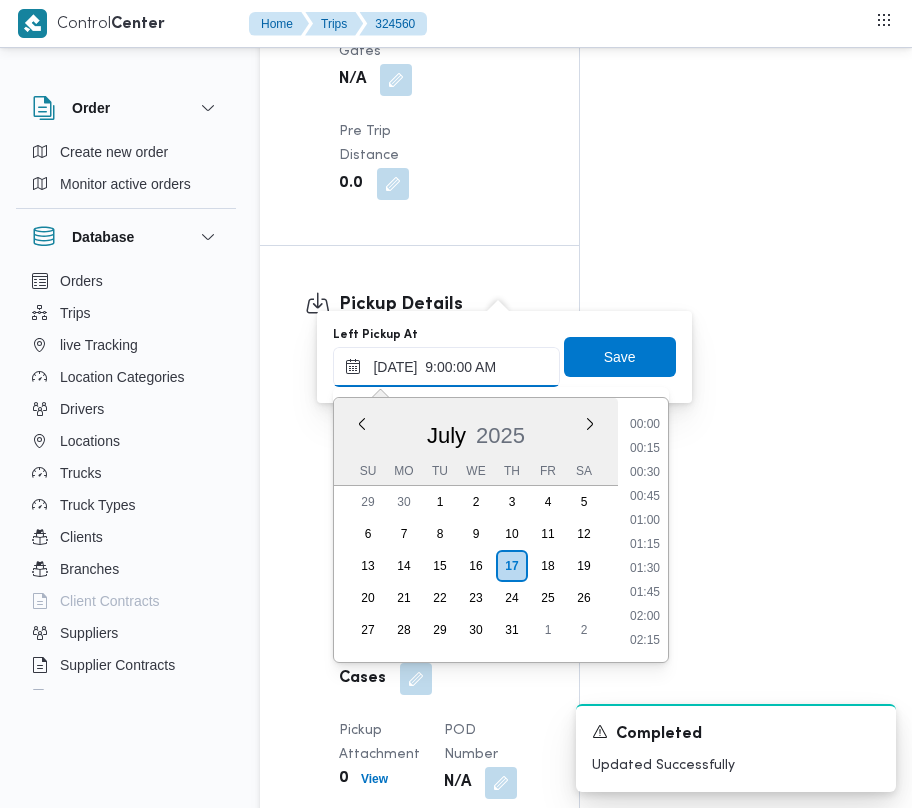 scroll, scrollTop: 864, scrollLeft: 0, axis: vertical 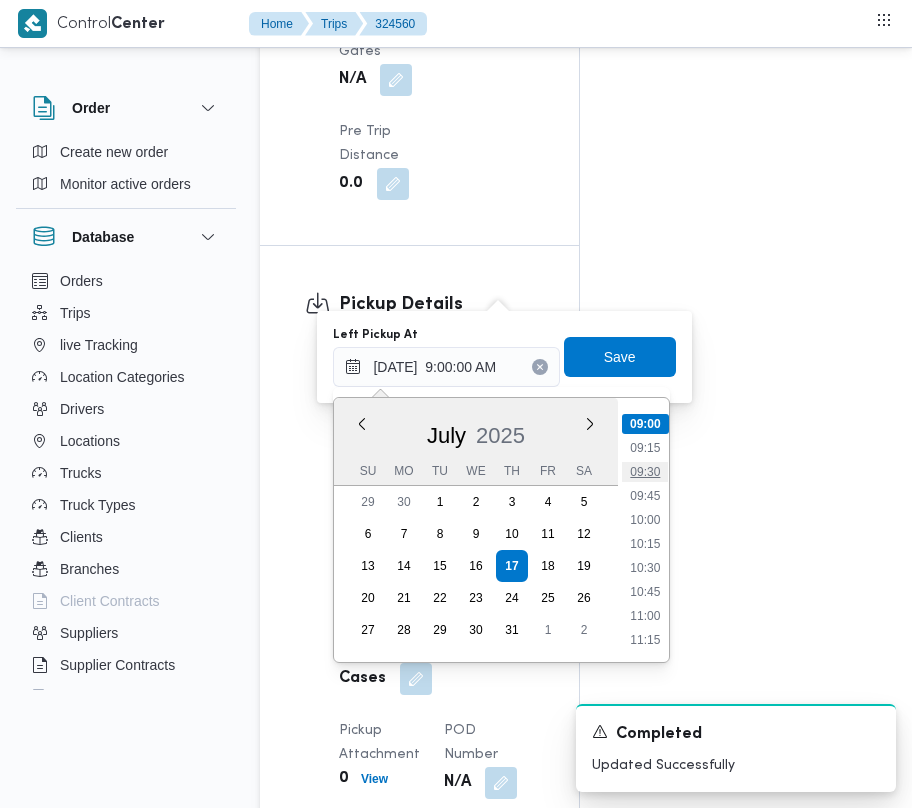 click on "09:30" at bounding box center (646, 472) 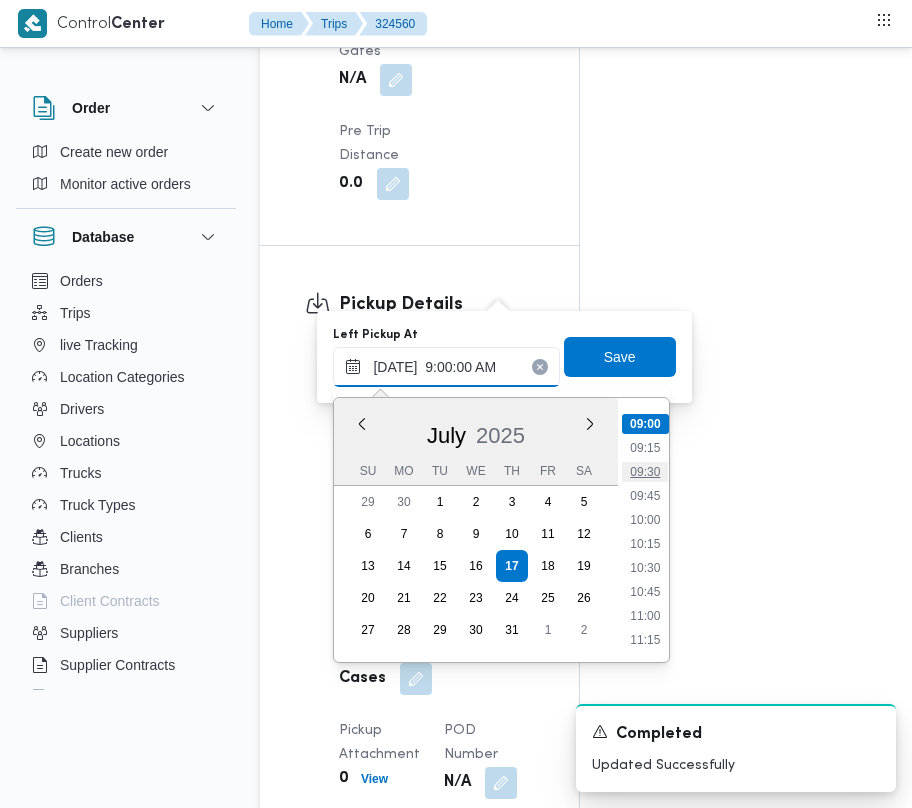 type on "[DATE] 09:30" 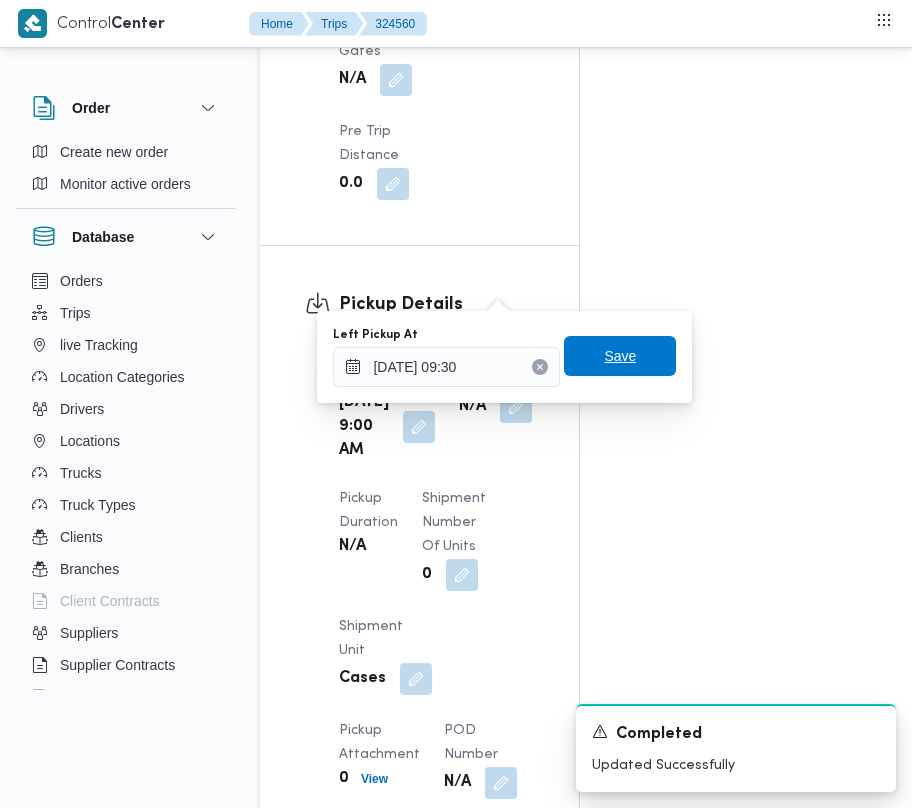 click on "Save" at bounding box center [620, 356] 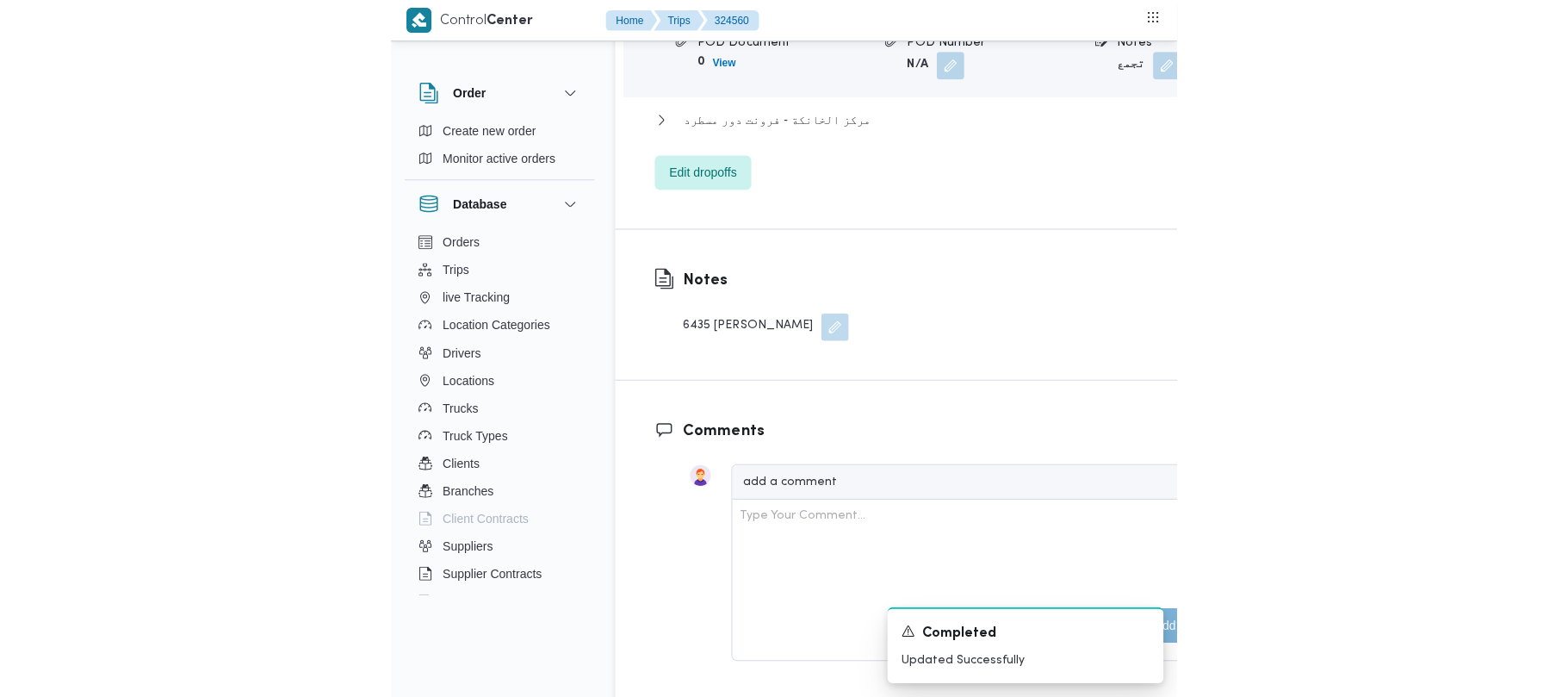 scroll, scrollTop: 0, scrollLeft: 0, axis: both 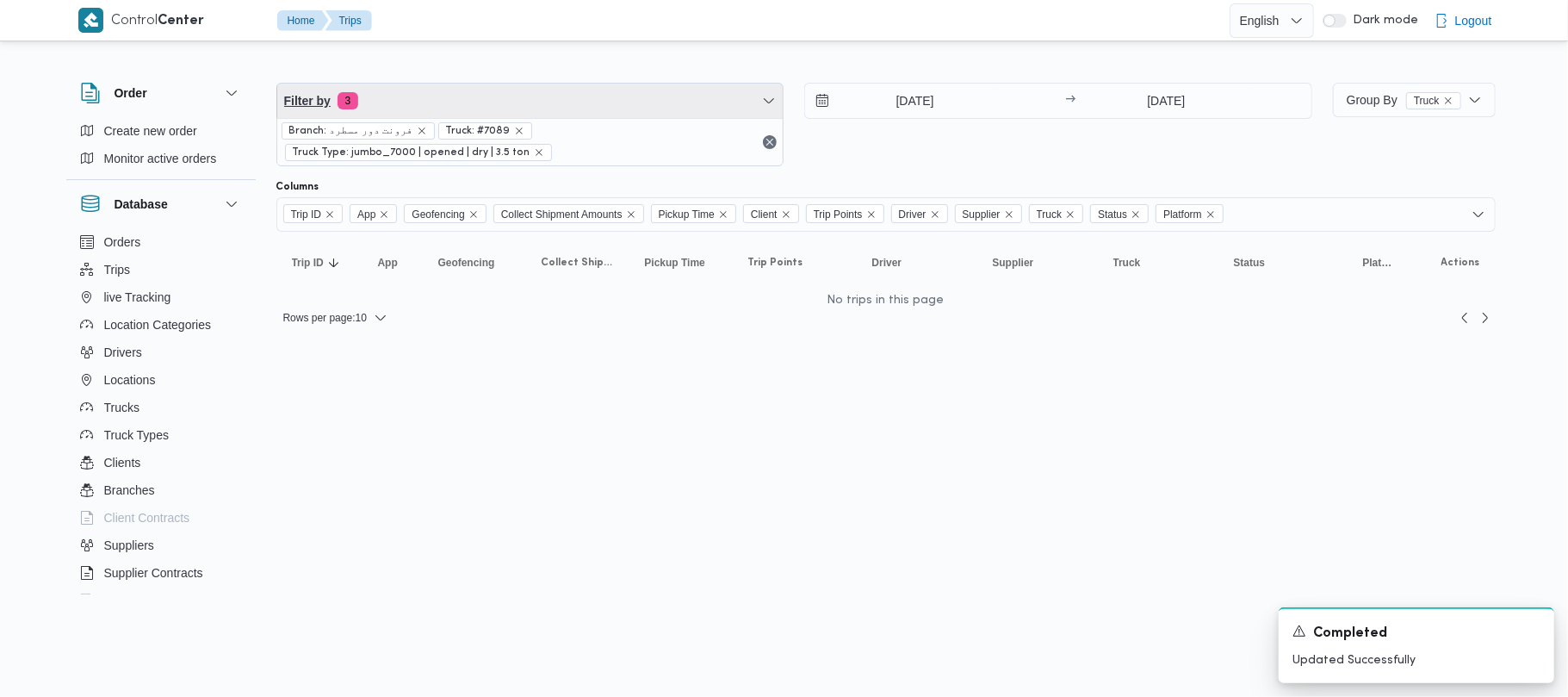 click on "Filter by 3" at bounding box center (530, 101) 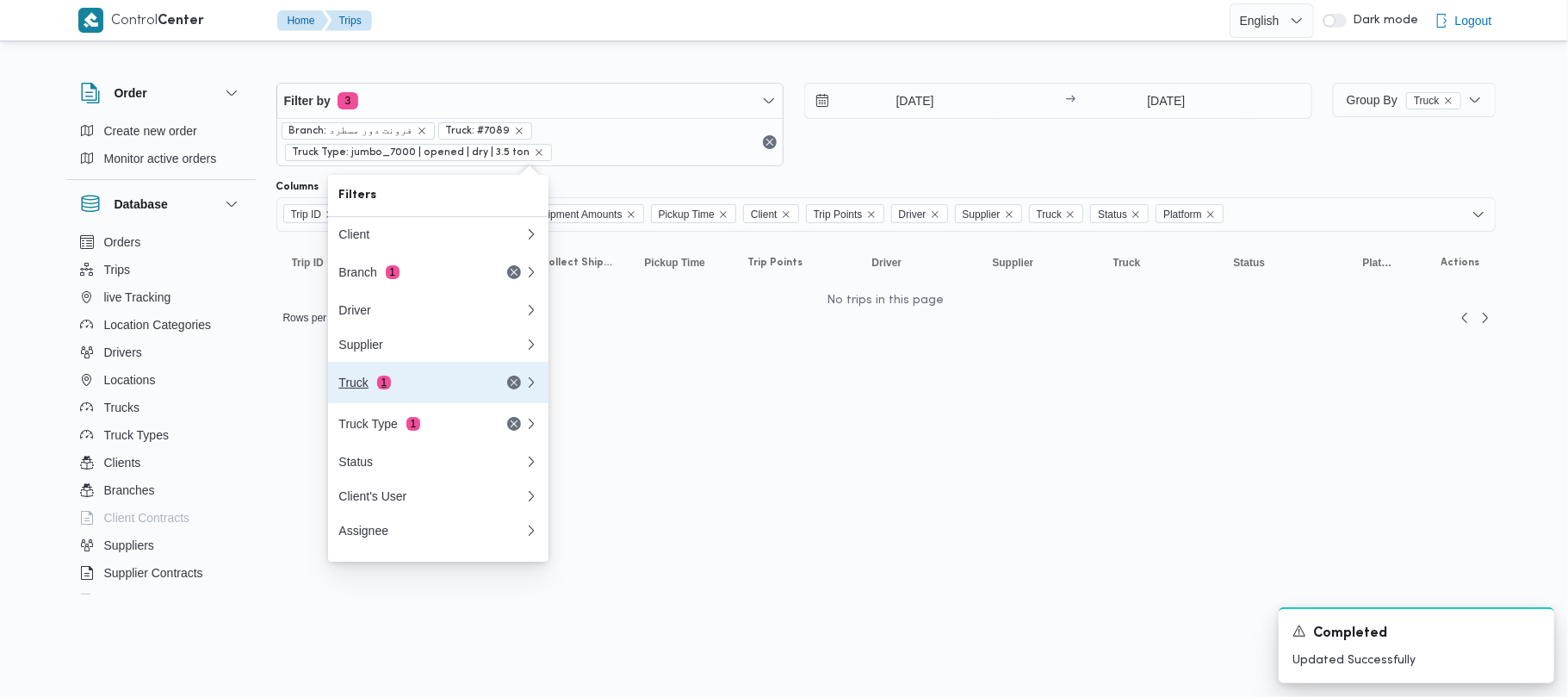 click on "Truck 1" at bounding box center [438, 383] 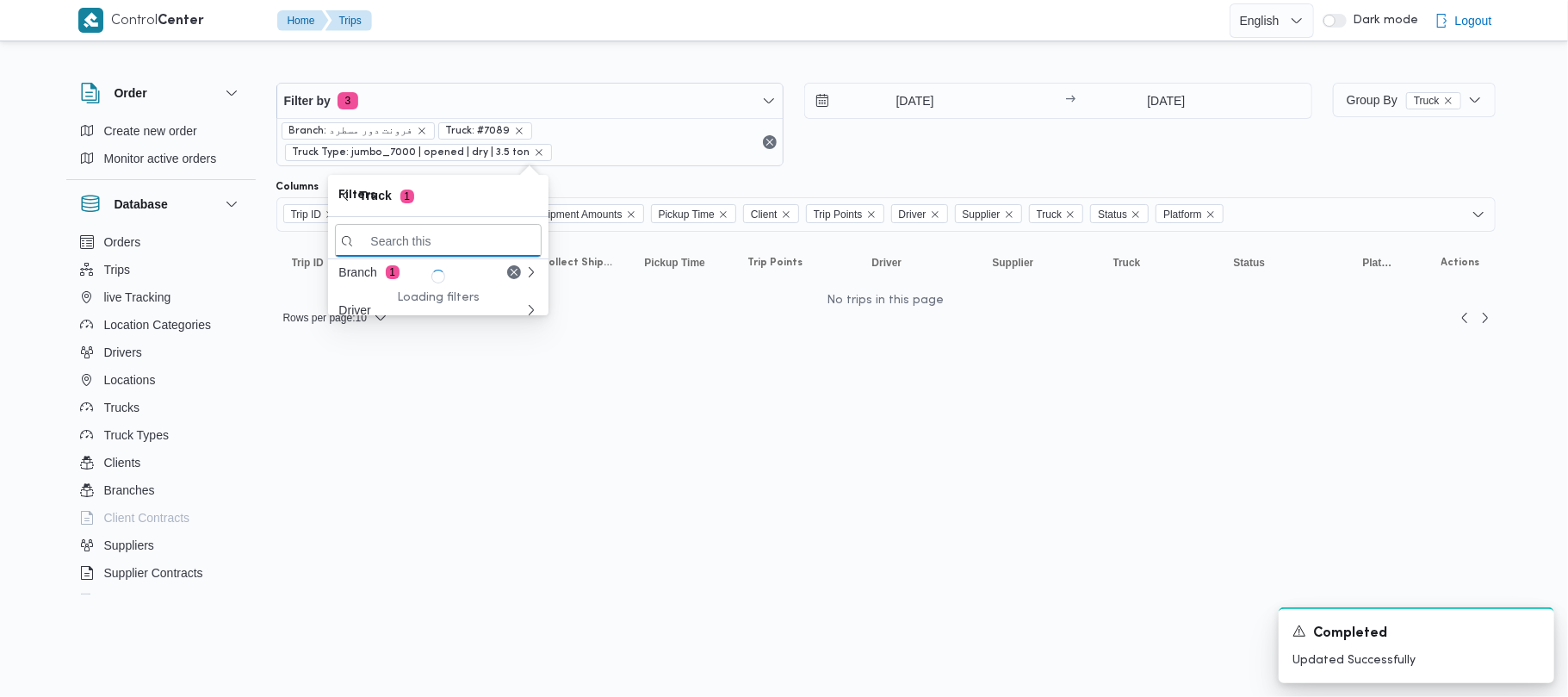 paste on "3853" 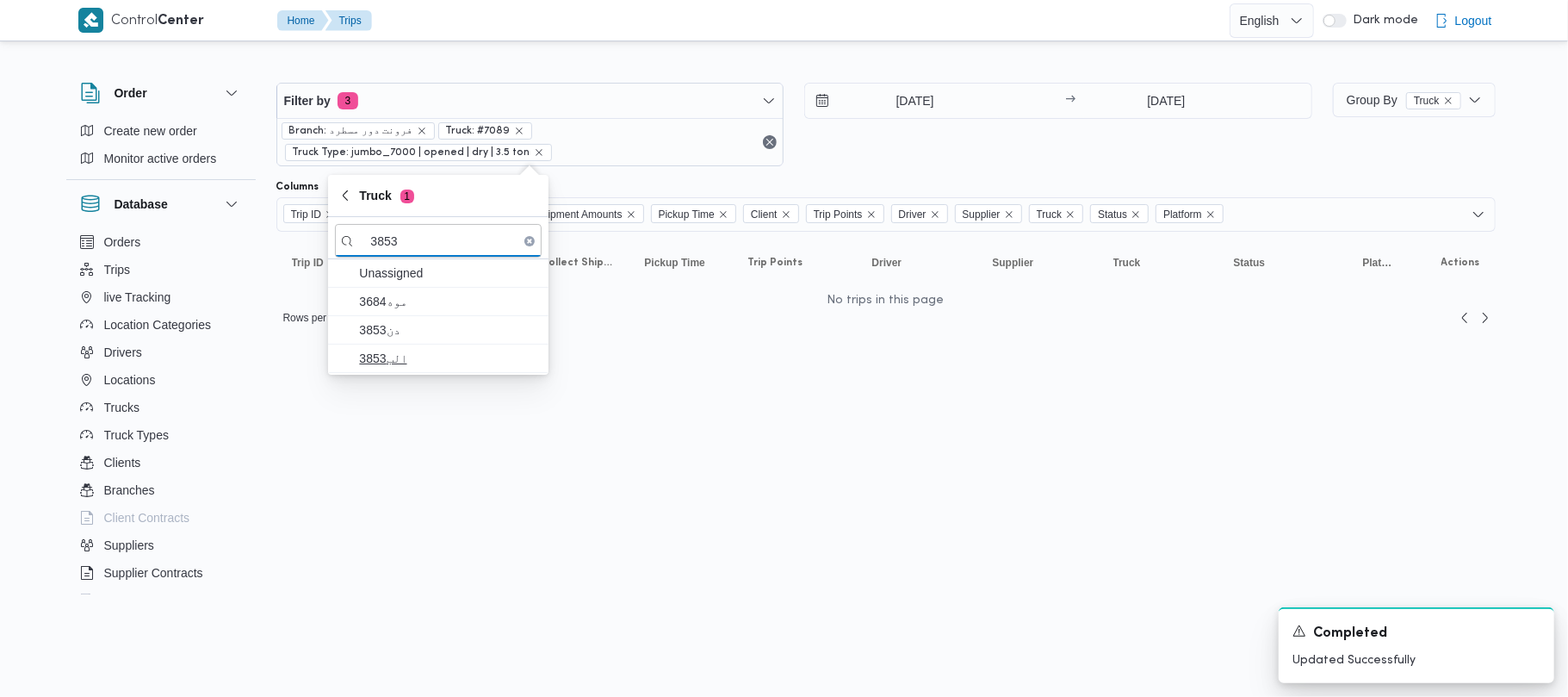 type on "3853" 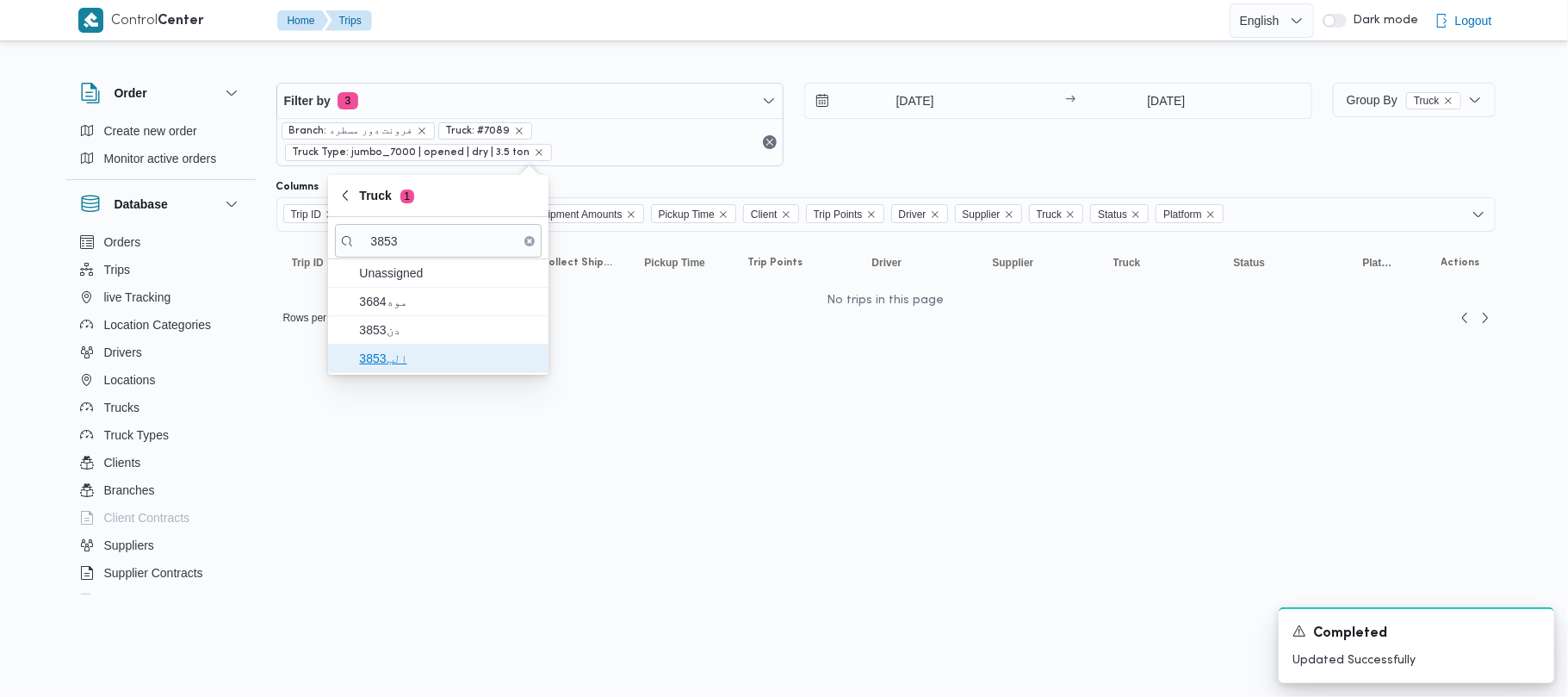 drag, startPoint x: 418, startPoint y: 352, endPoint x: 438, endPoint y: 364, distance: 23.323808 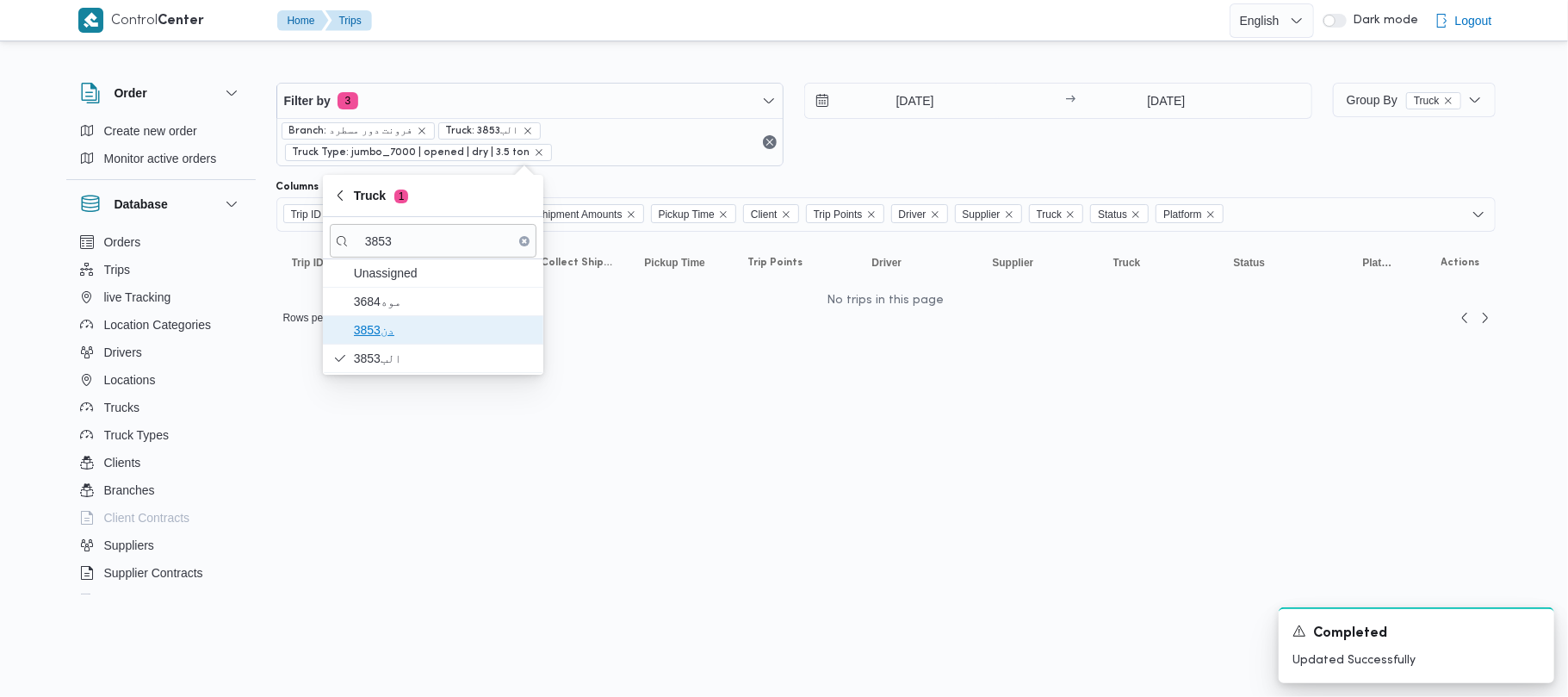 click on "دن3853" at bounding box center [443, 330] 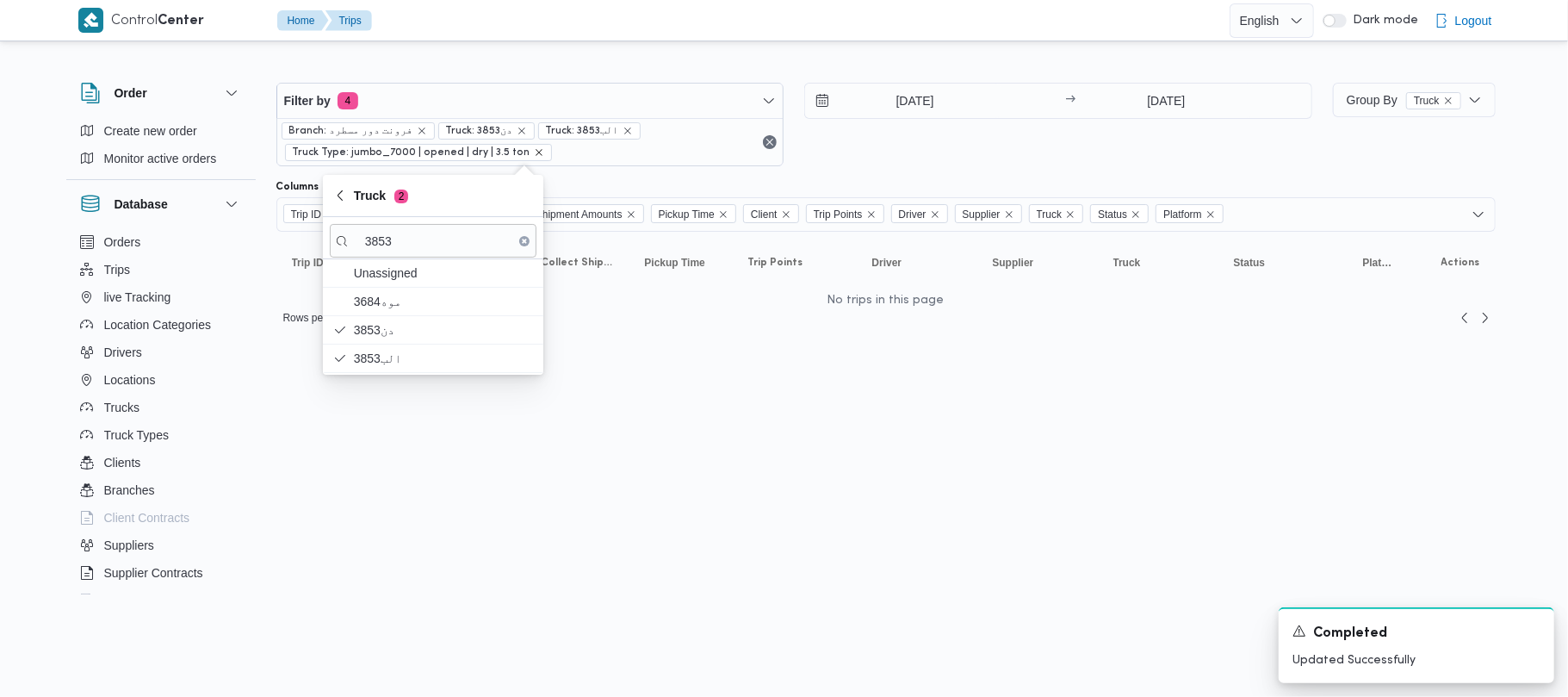 click 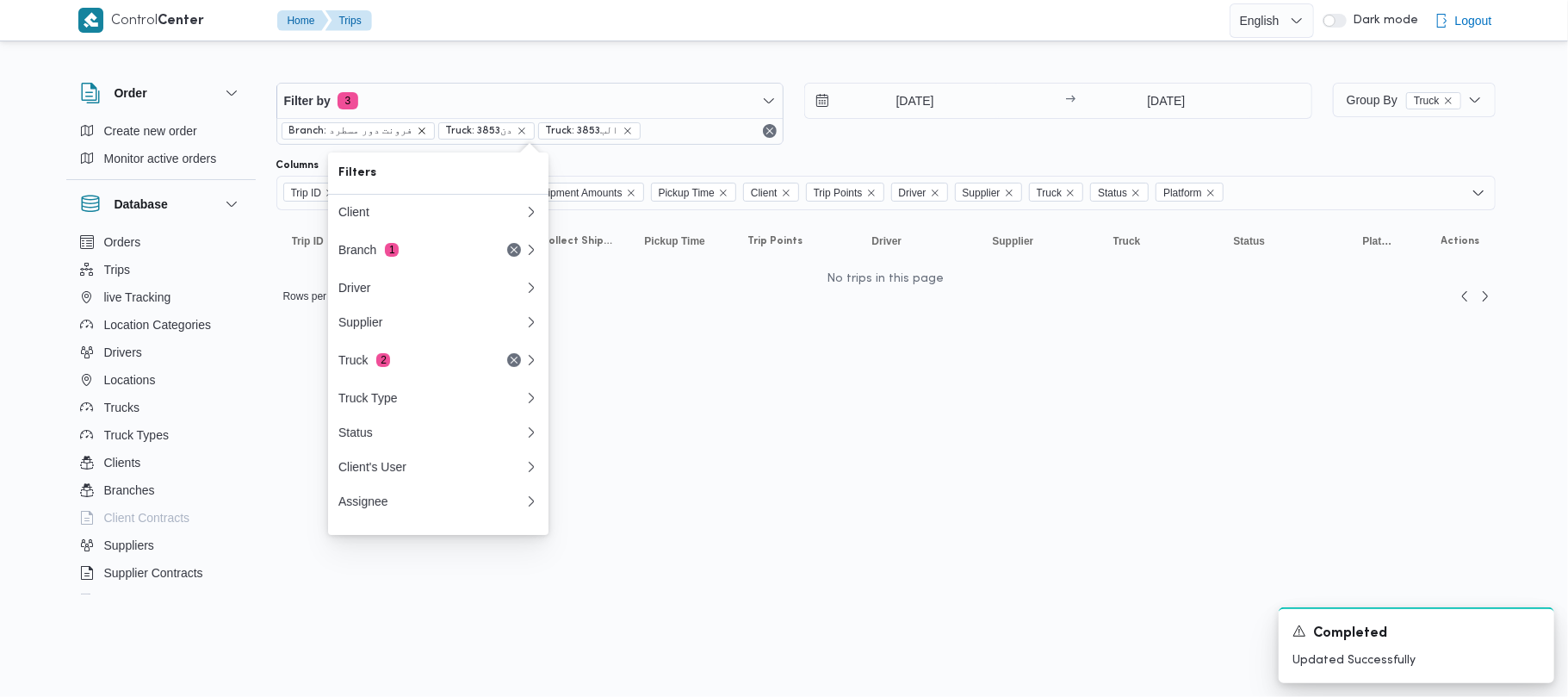 click on "Branch: فرونت دور مسطرد" at bounding box center [358, 131] 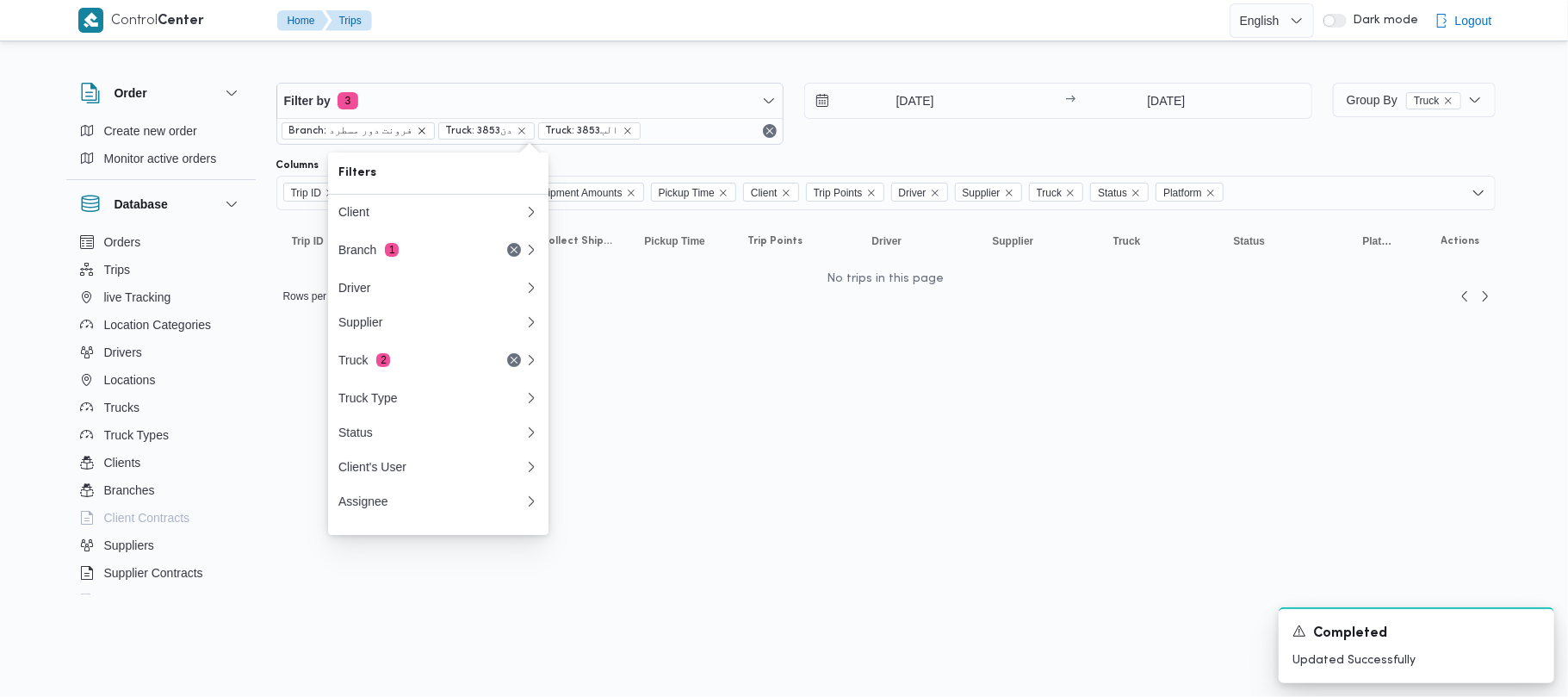 click 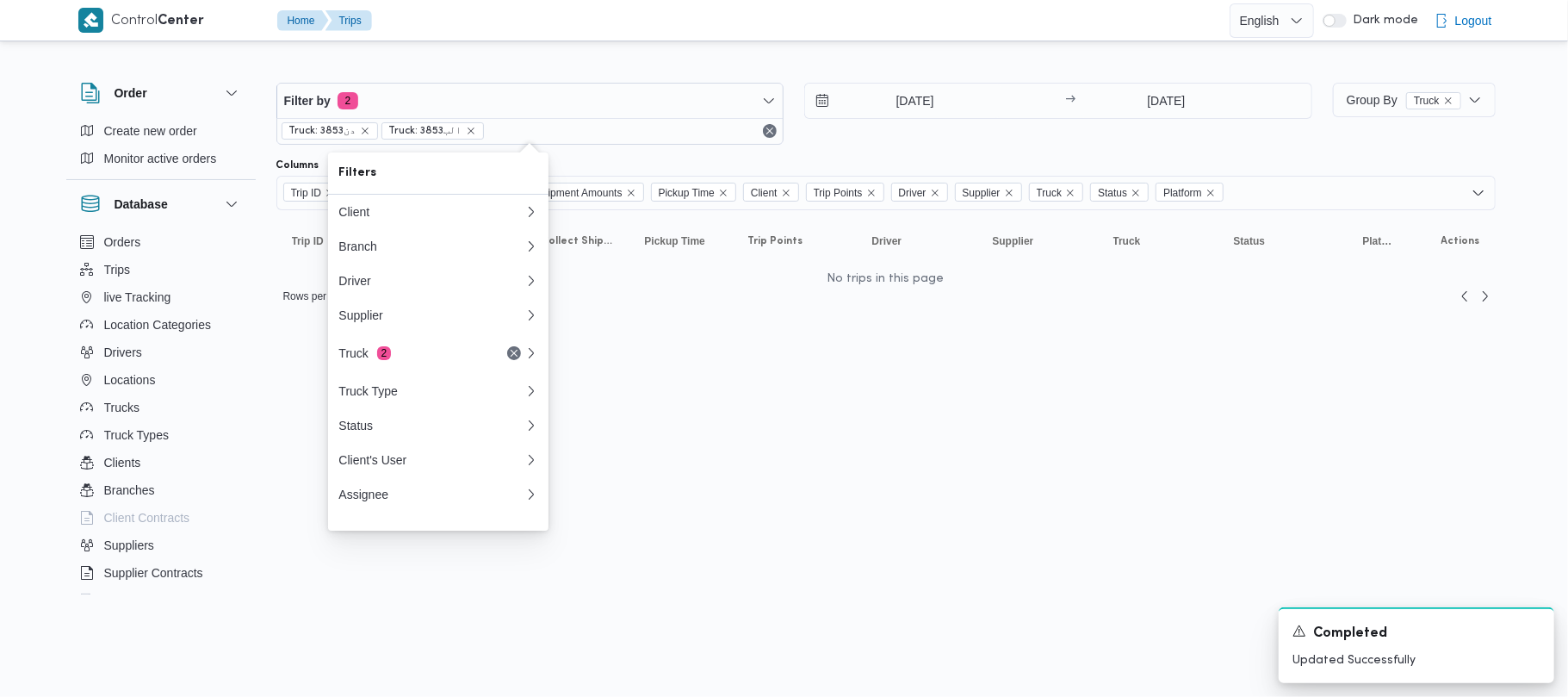click on "Columns" at bounding box center (886, 165) 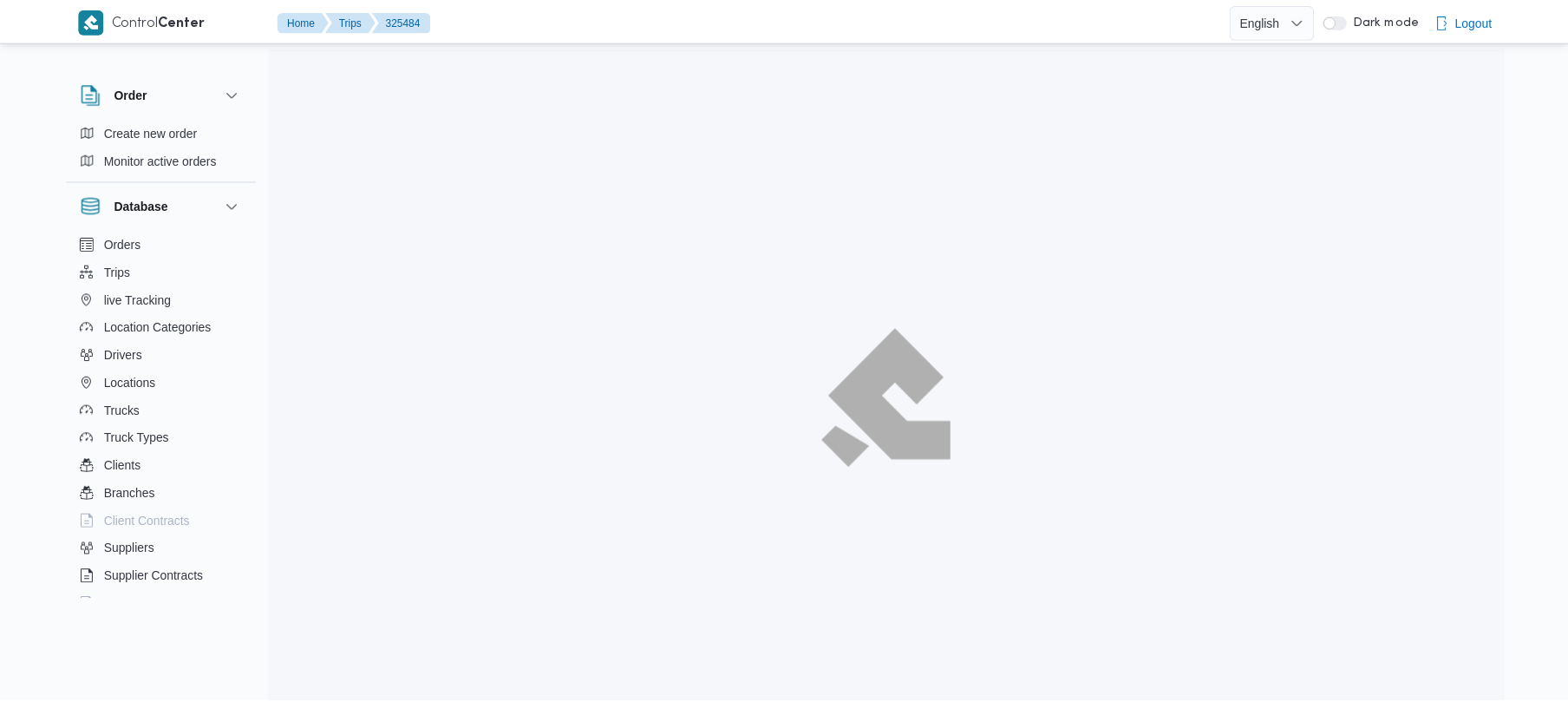 scroll, scrollTop: 0, scrollLeft: 0, axis: both 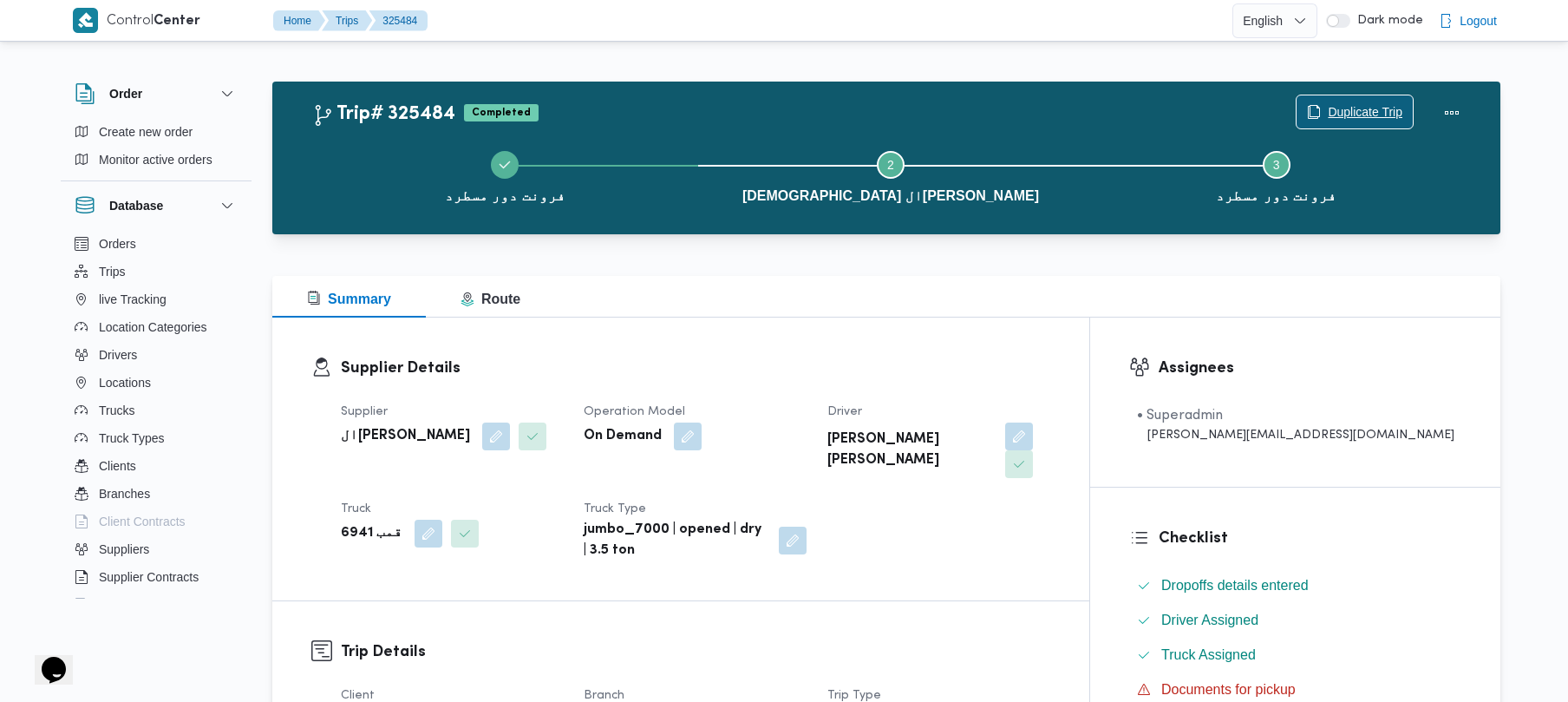 click on "Duplicate Trip" at bounding box center [1365, 112] 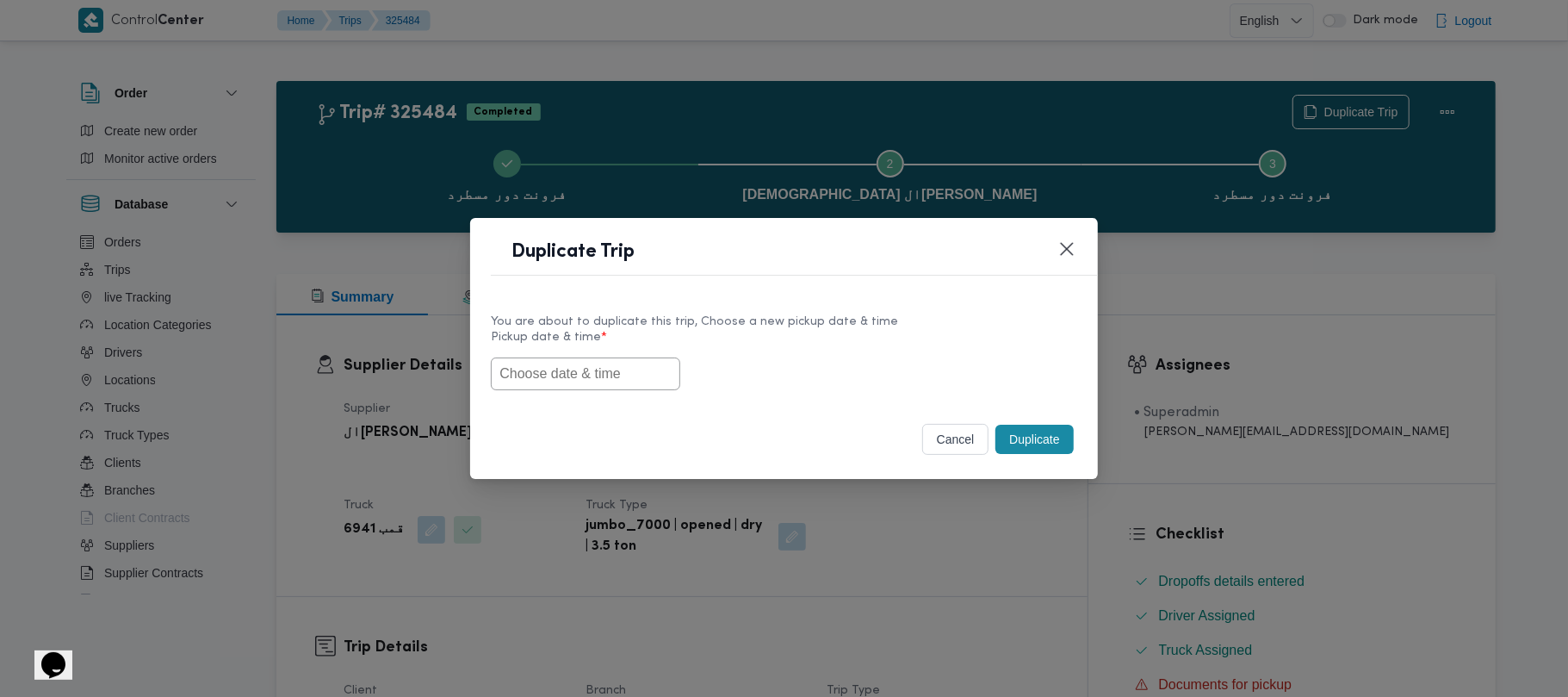 click at bounding box center [586, 374] 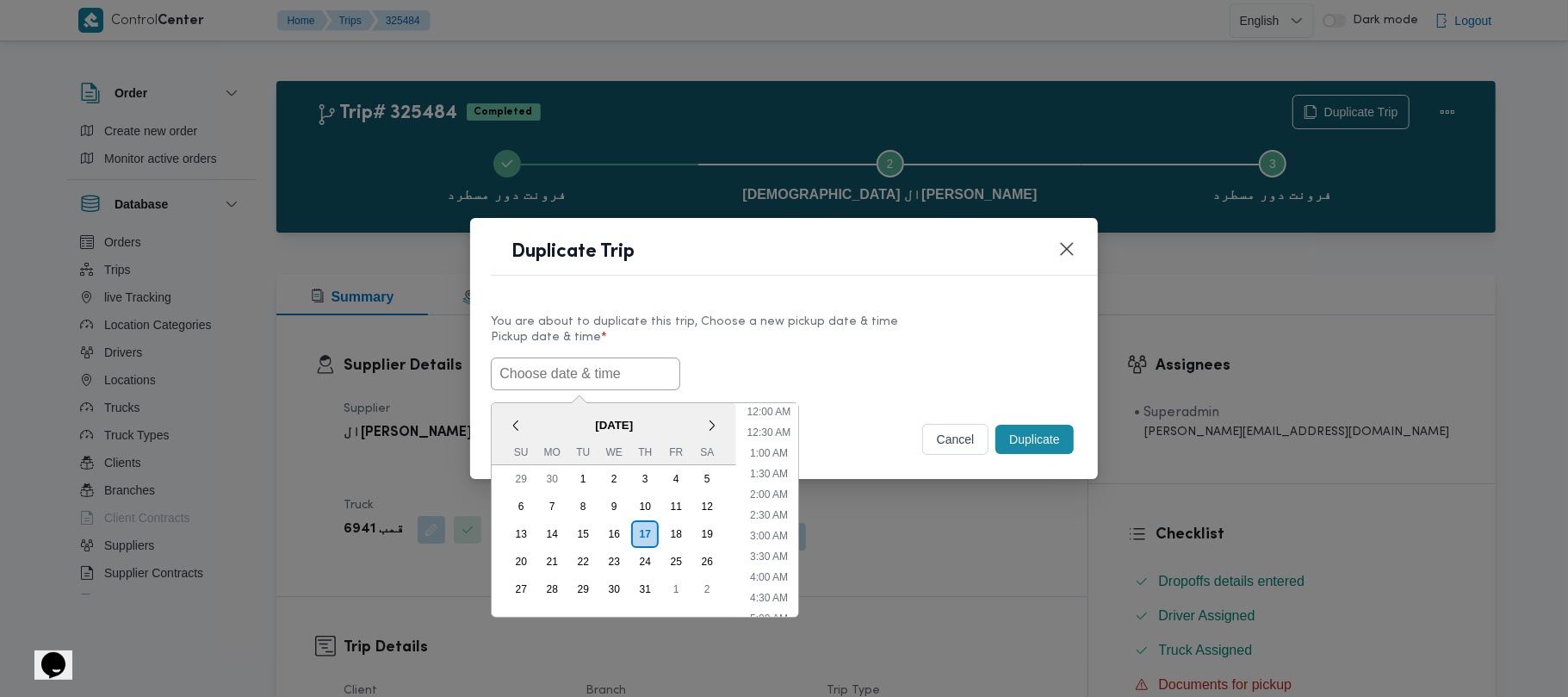 scroll, scrollTop: 442, scrollLeft: 0, axis: vertical 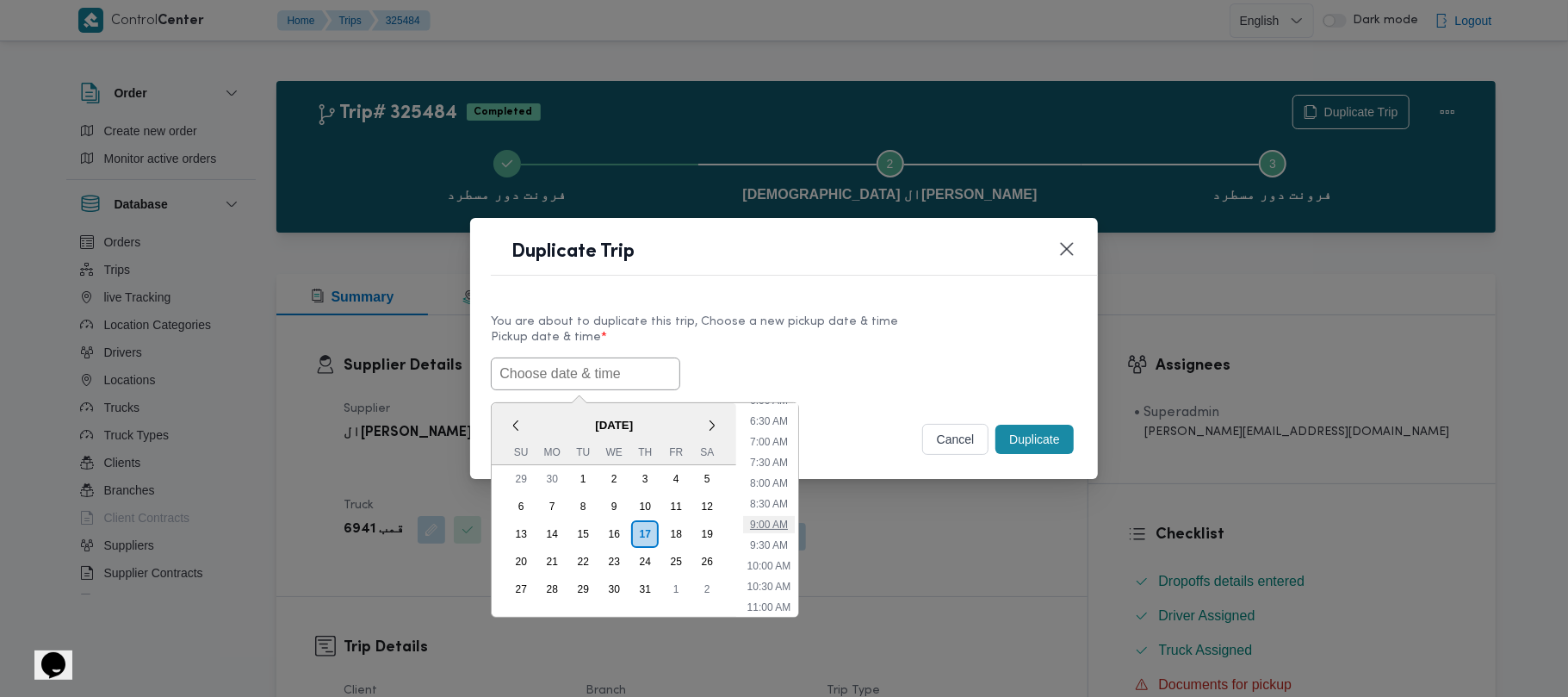 click on "9:00 AM" at bounding box center (769, 525) 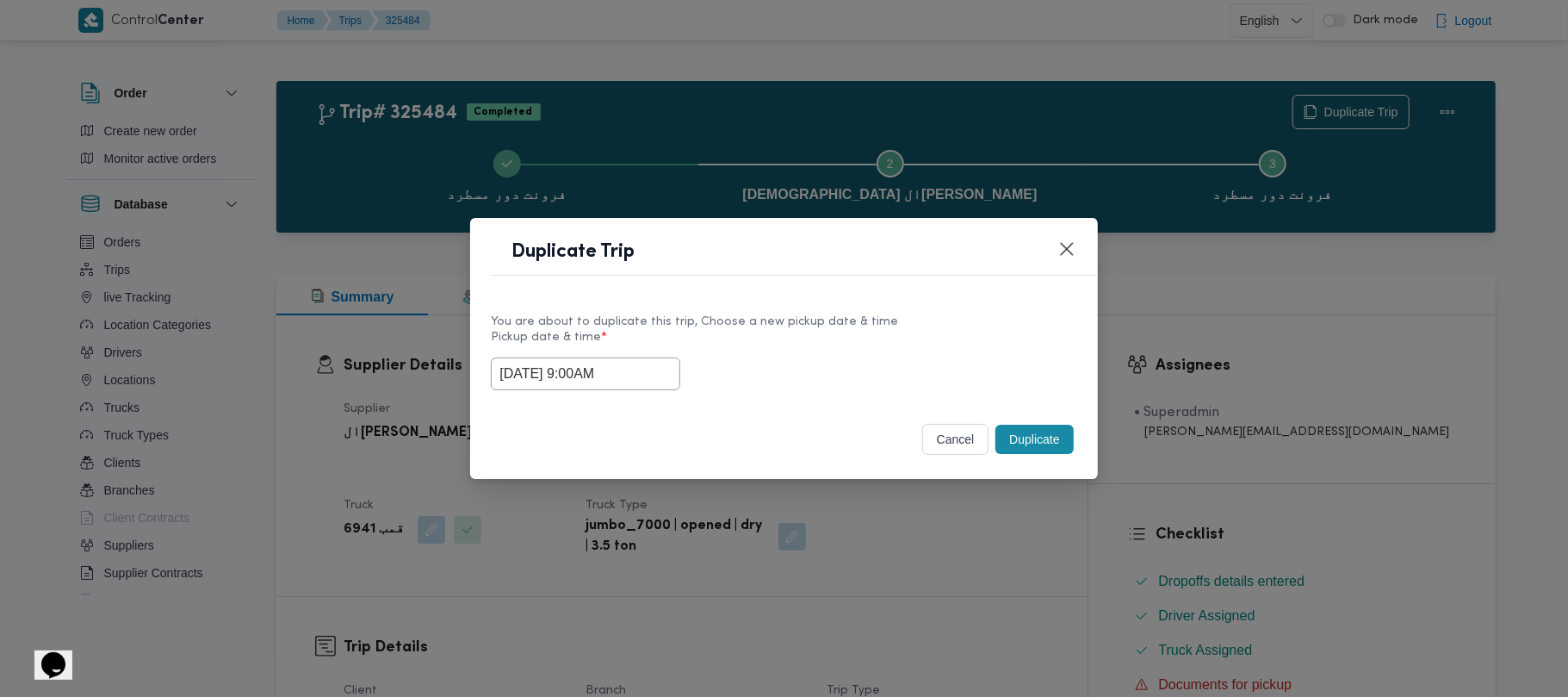 type on "[DATE] 9:00AM" 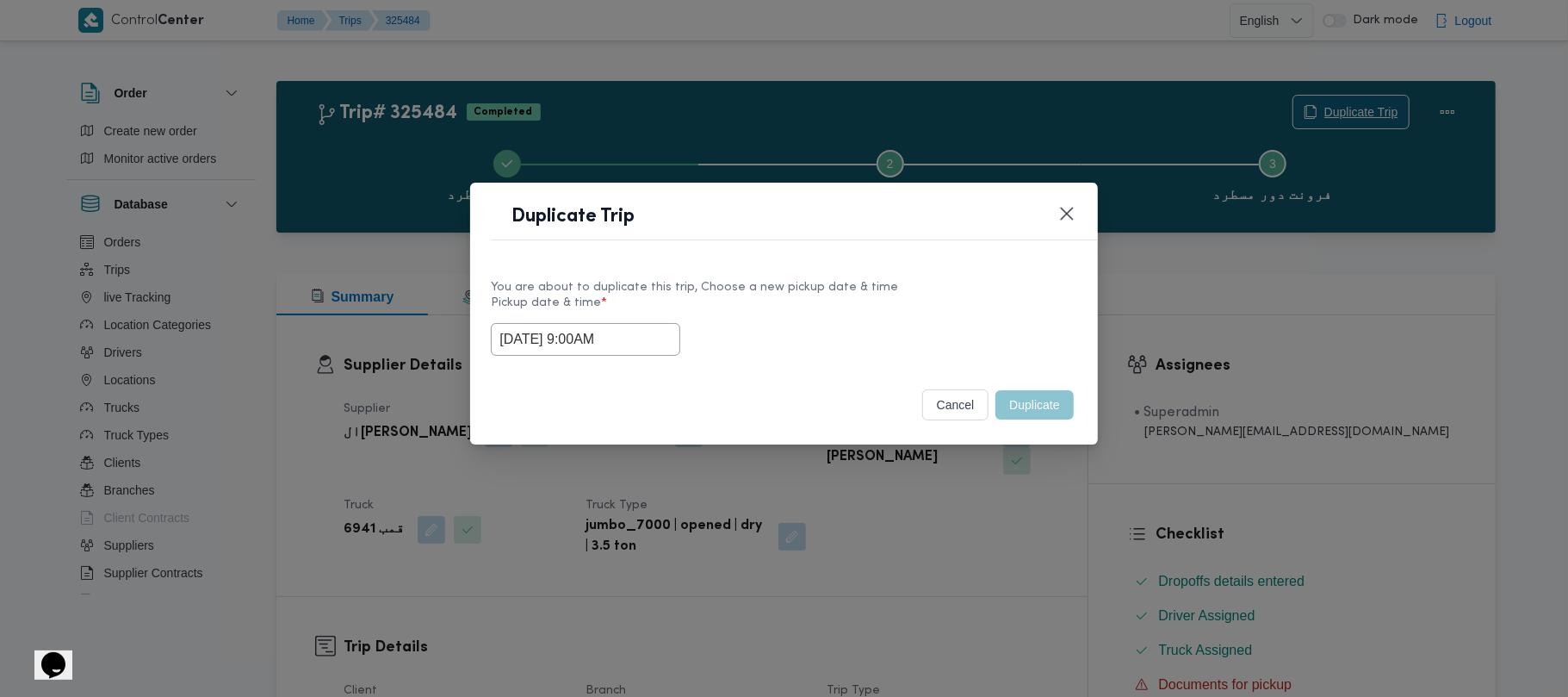 type 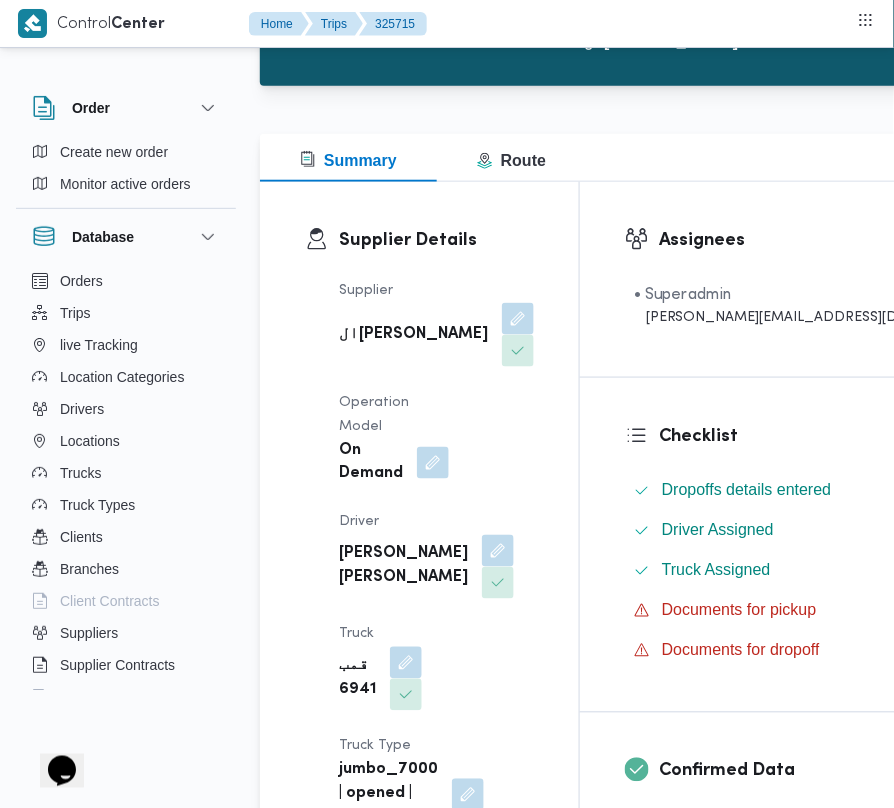 scroll, scrollTop: 248, scrollLeft: 0, axis: vertical 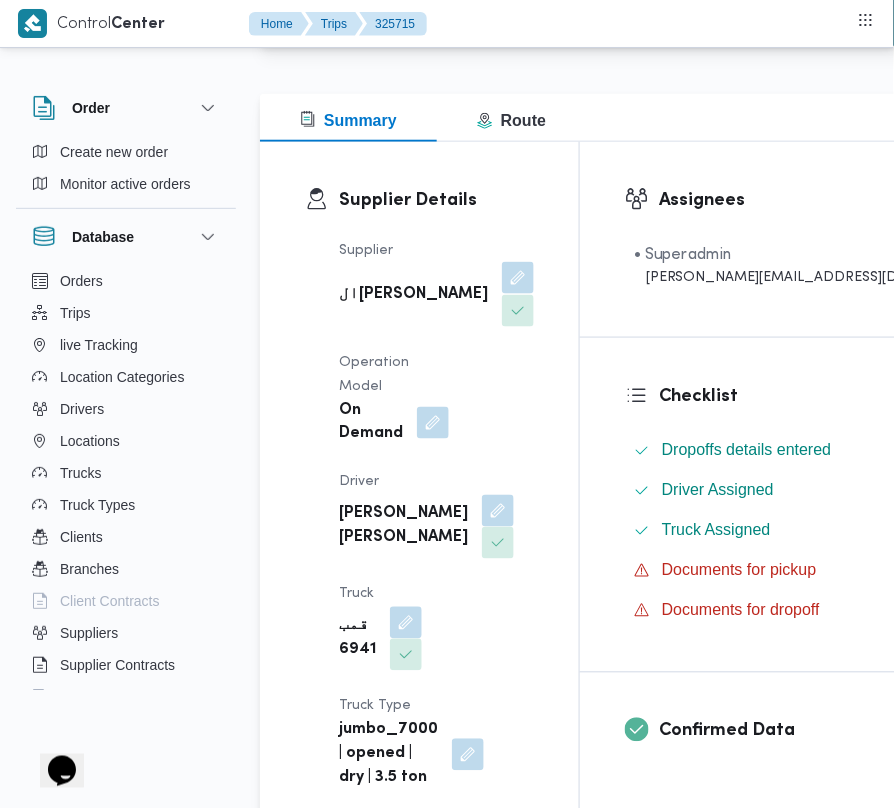 click at bounding box center (518, 278) 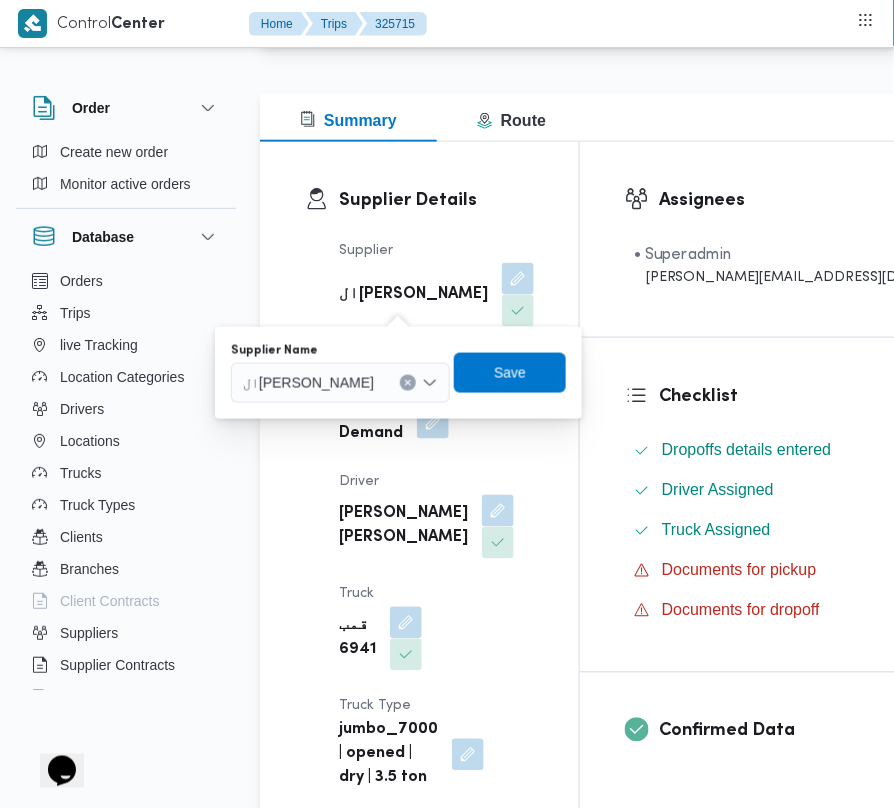 click on "ال[PERSON_NAME]" at bounding box center (308, 382) 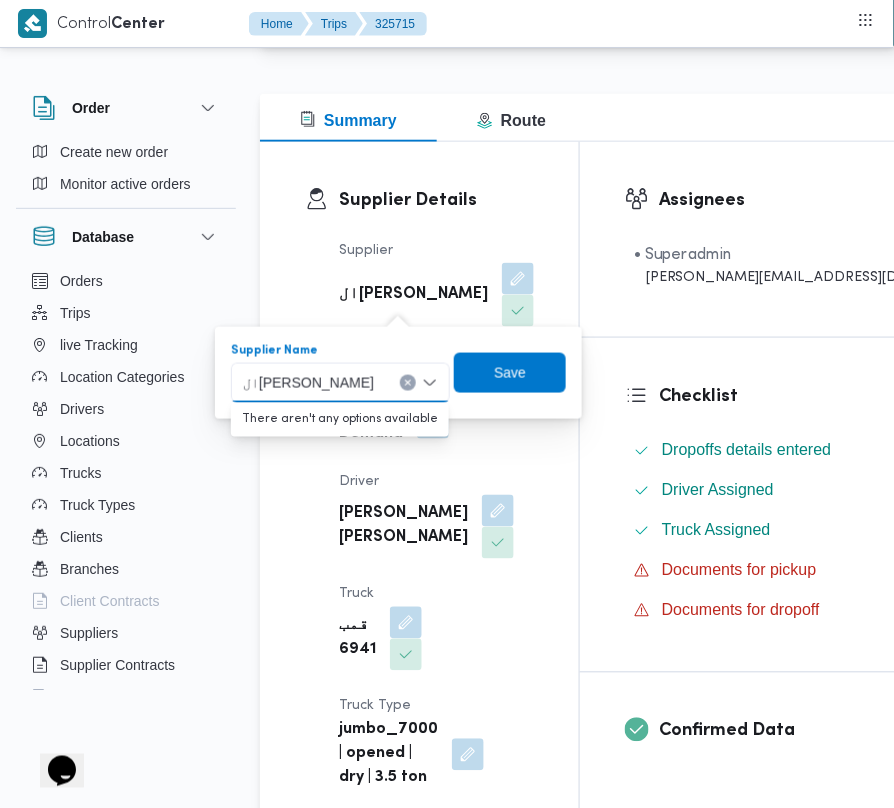 paste on "الشريف" 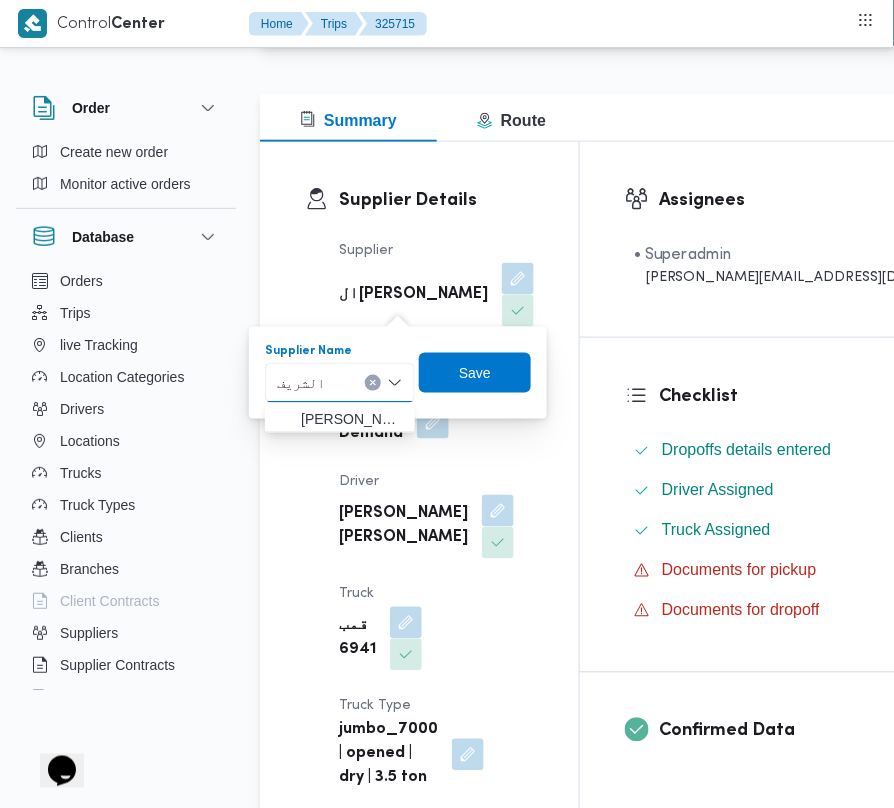 type on "الشريف" 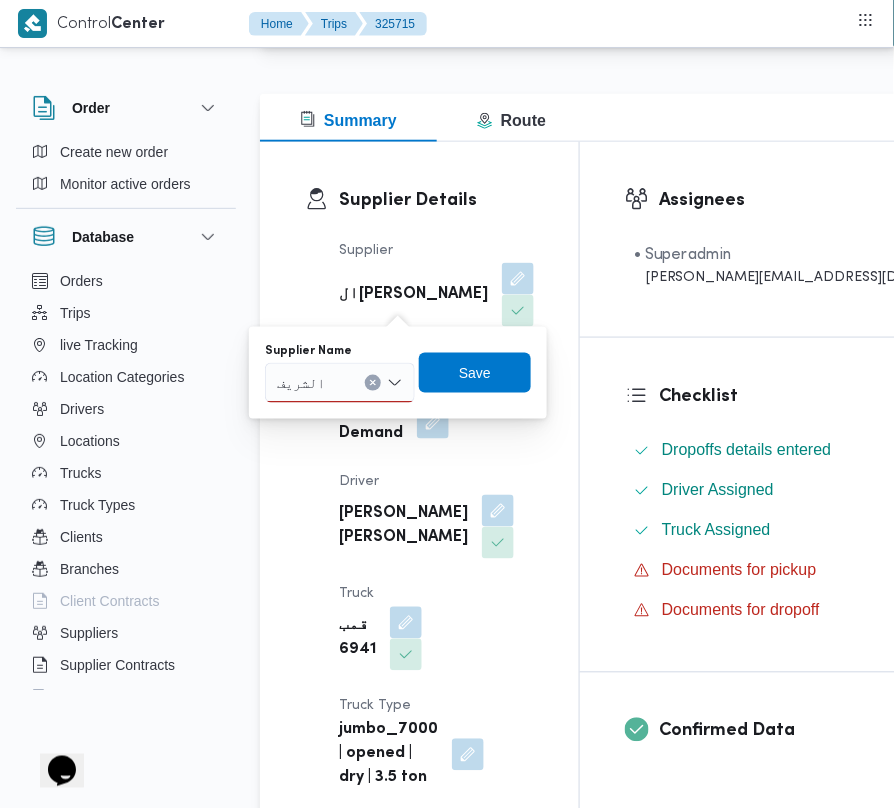 drag, startPoint x: 338, startPoint y: 377, endPoint x: 333, endPoint y: 414, distance: 37.336308 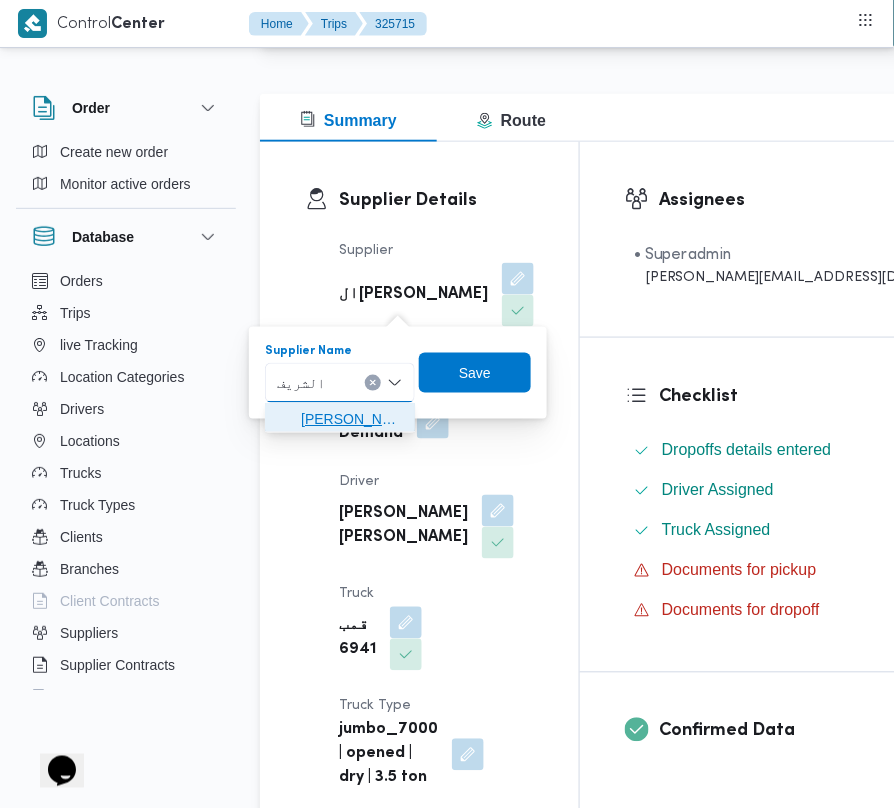 click on "[PERSON_NAME]" at bounding box center (352, 419) 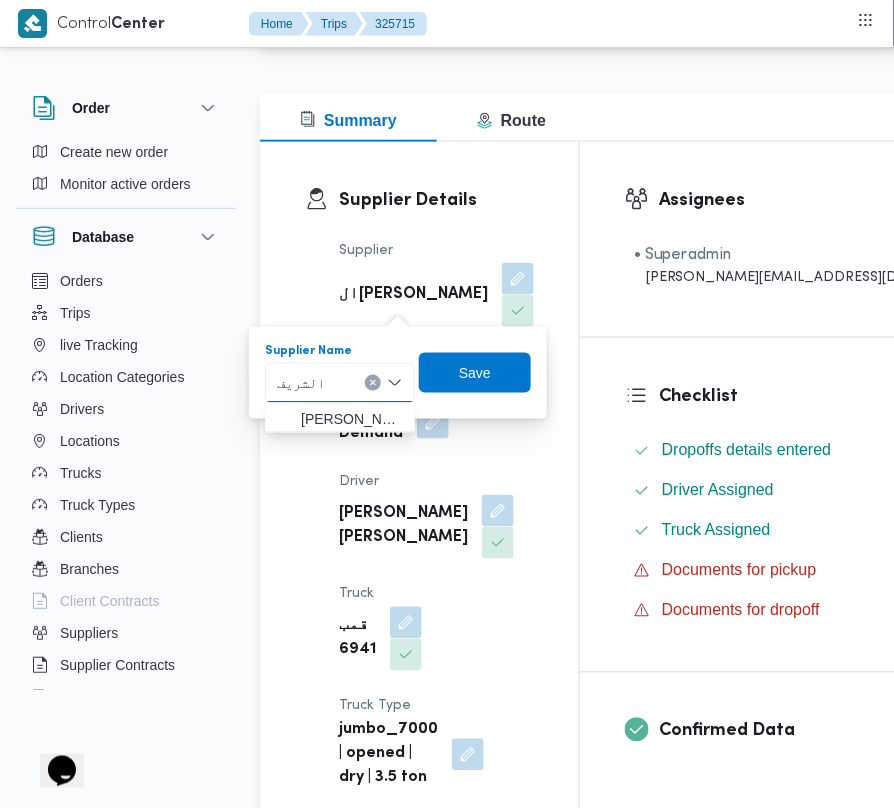 type 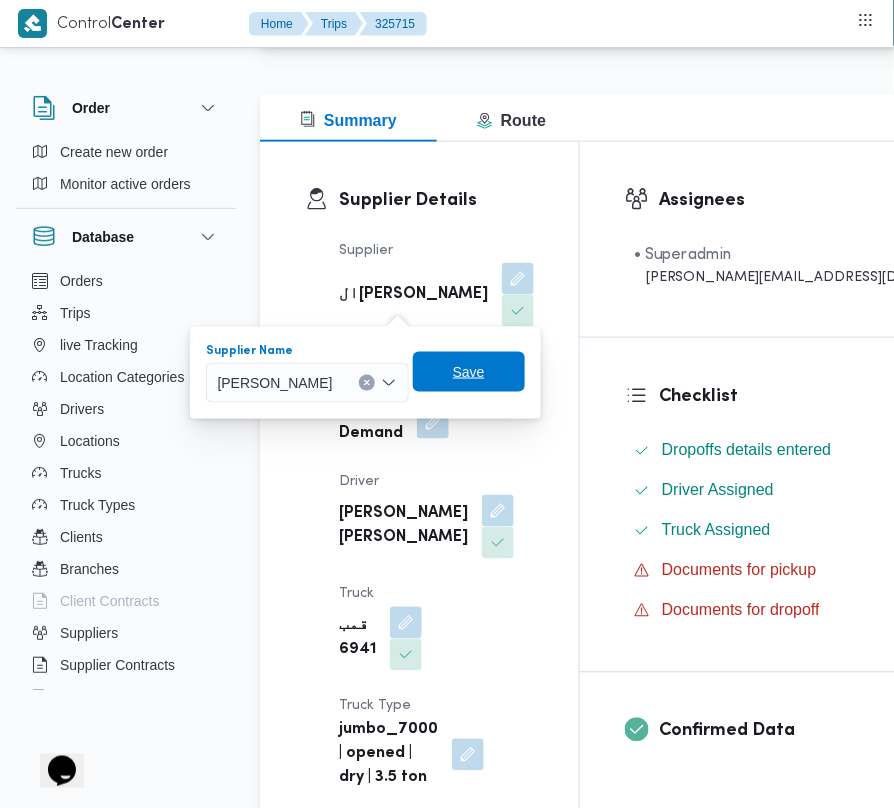 click on "Save" at bounding box center (469, 372) 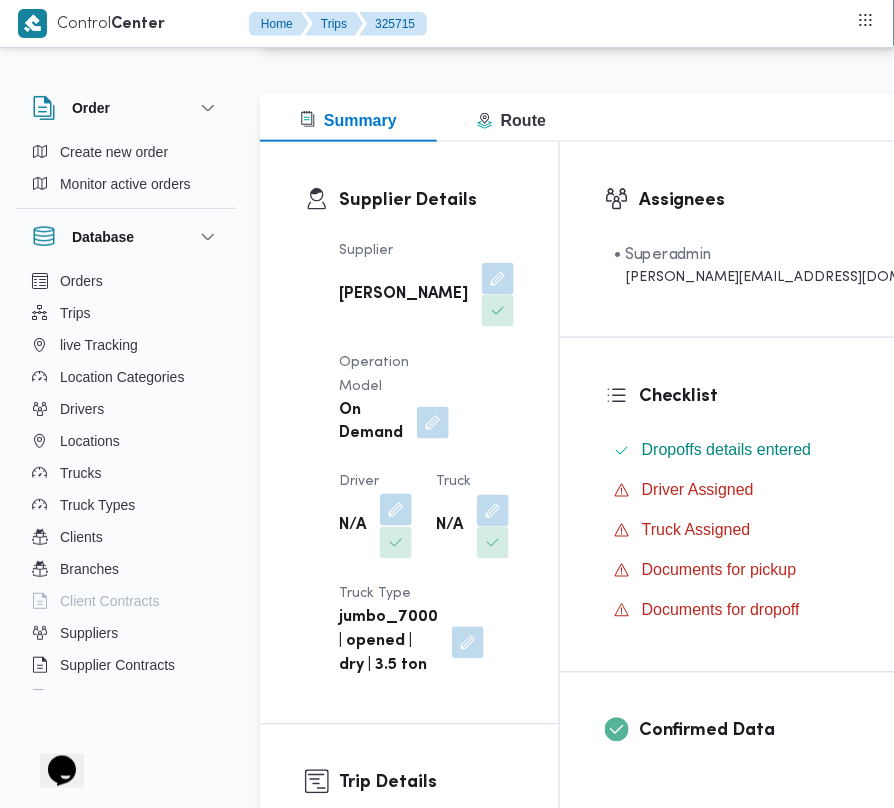 click at bounding box center (396, 510) 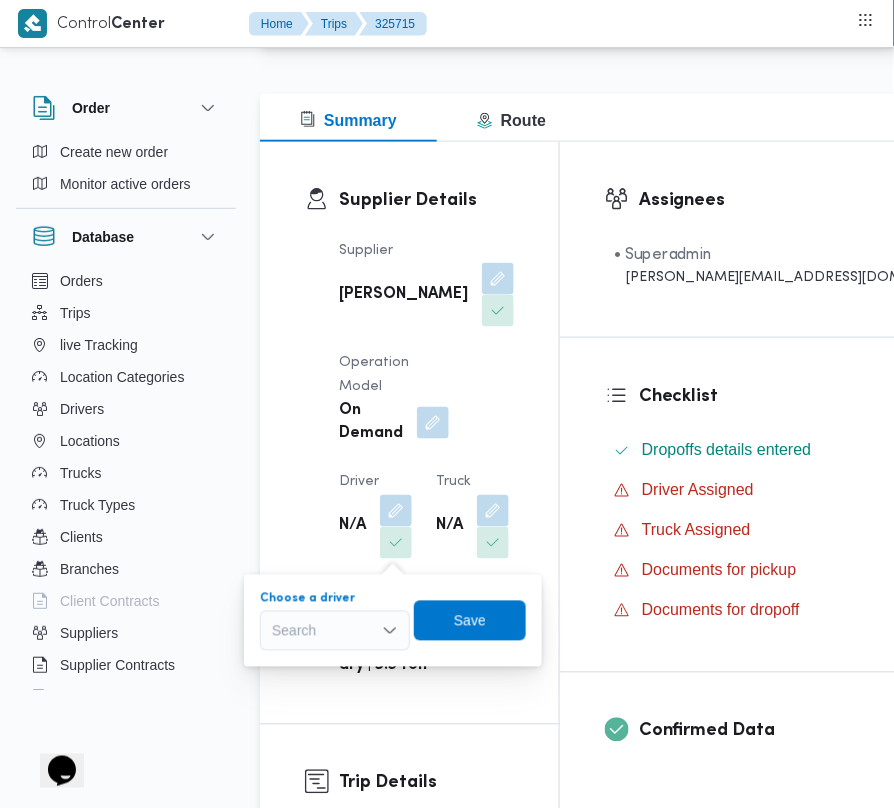 click on "Search" at bounding box center [335, 631] 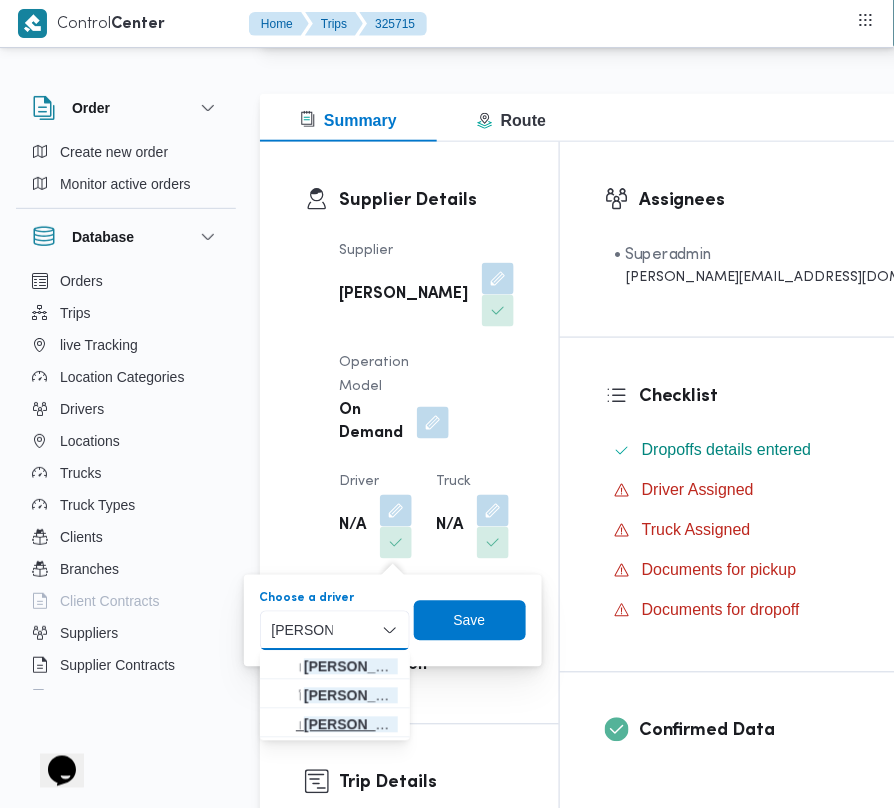 type on "[PERSON_NAME]" 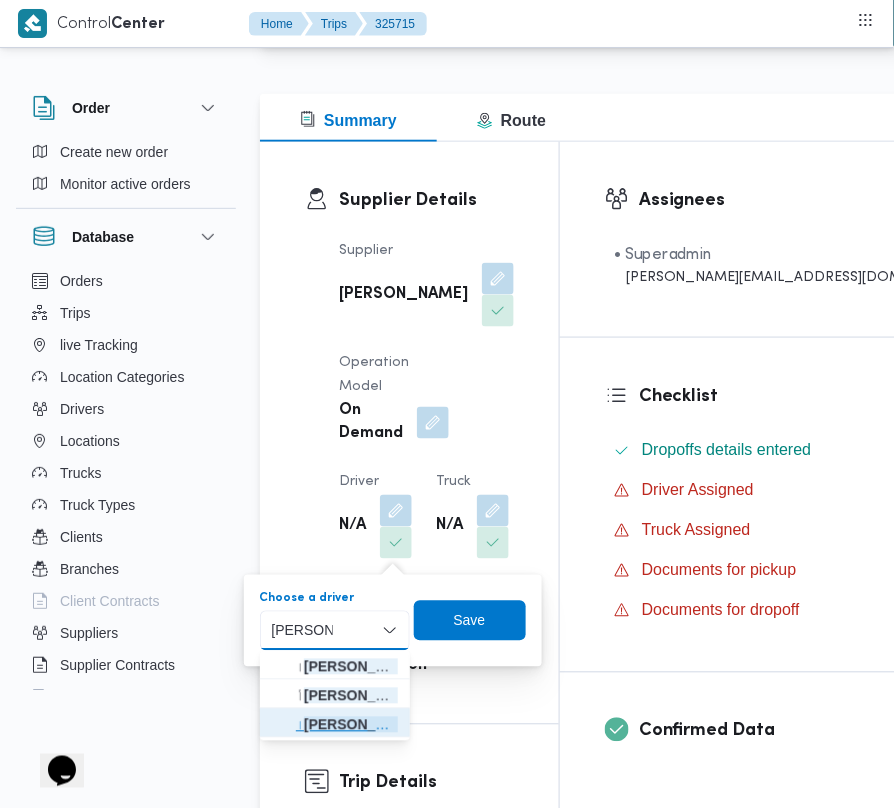 click on "ا [PERSON_NAME] د [PERSON_NAME]" at bounding box center (347, 725) 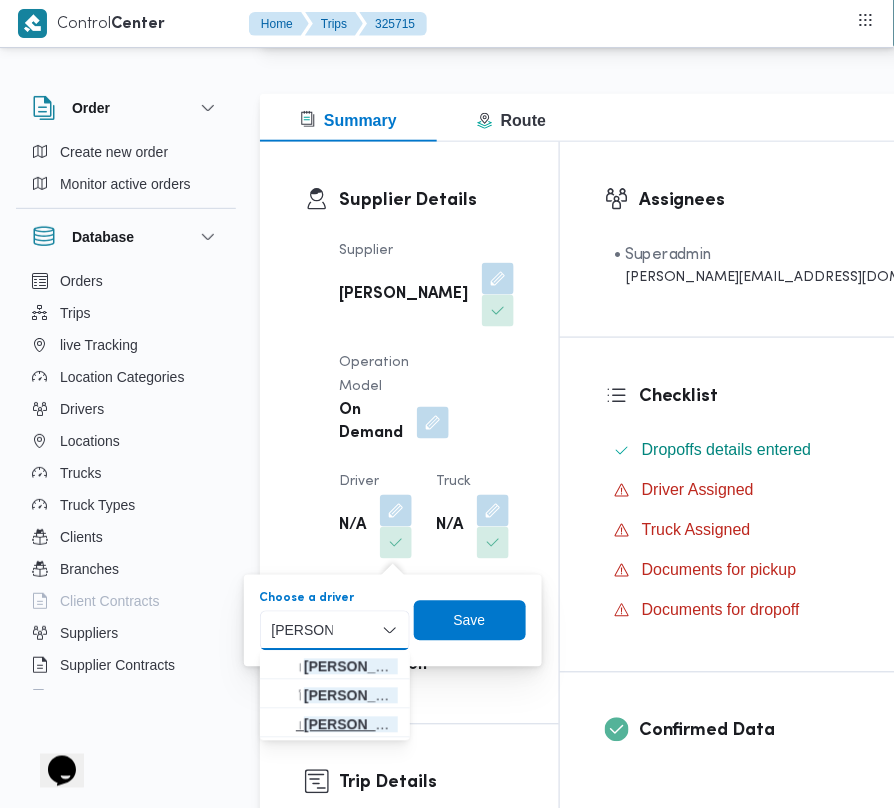 type 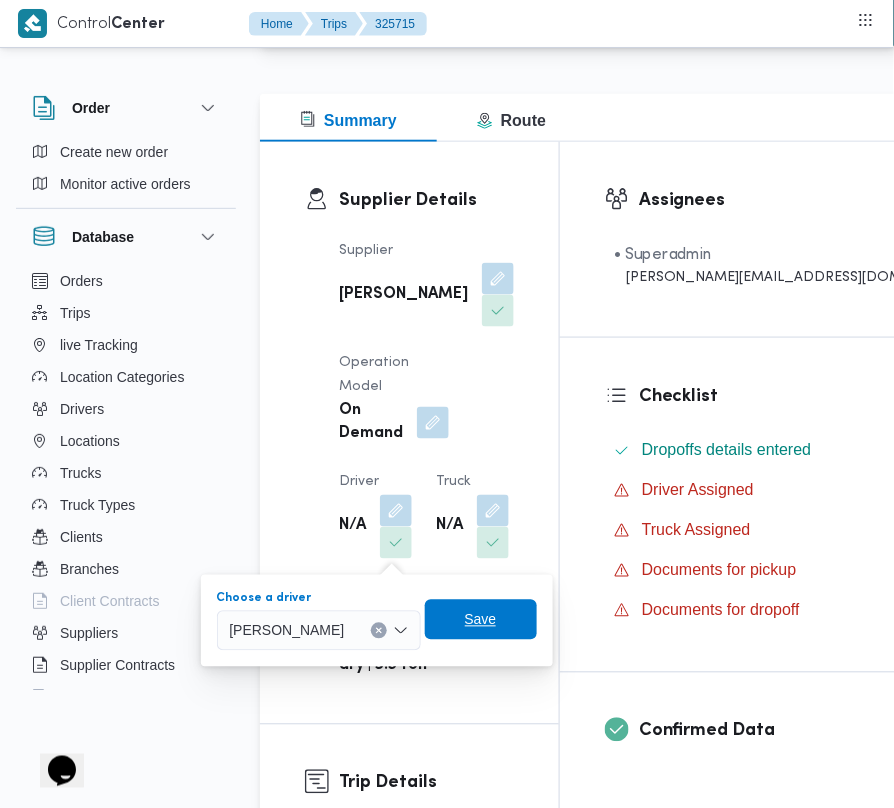 click on "Save" at bounding box center (481, 620) 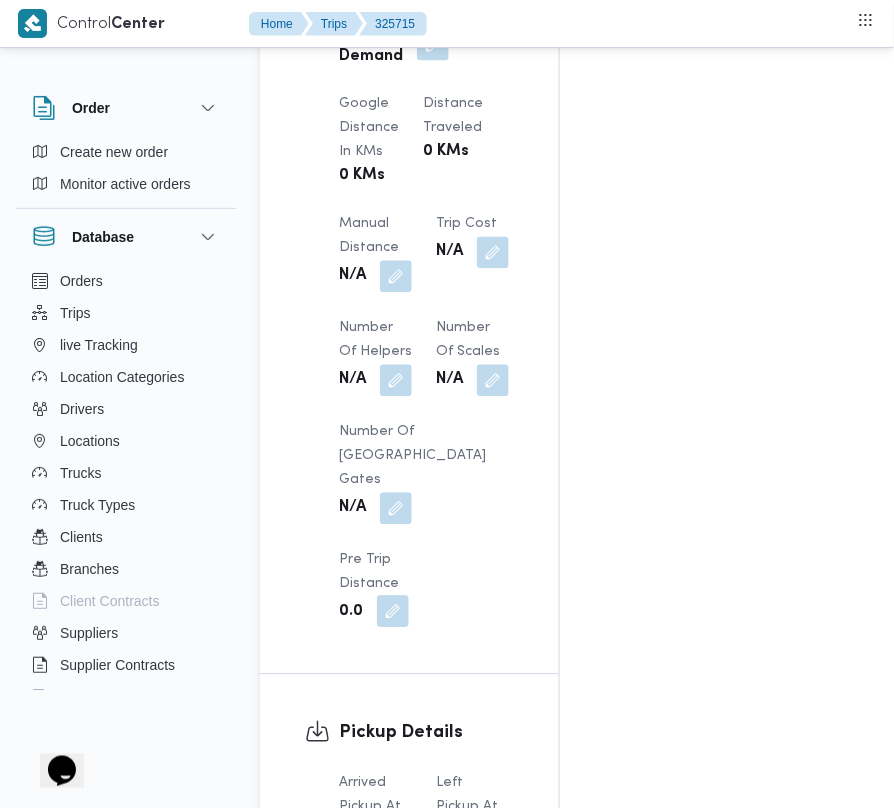 scroll, scrollTop: 2781, scrollLeft: 0, axis: vertical 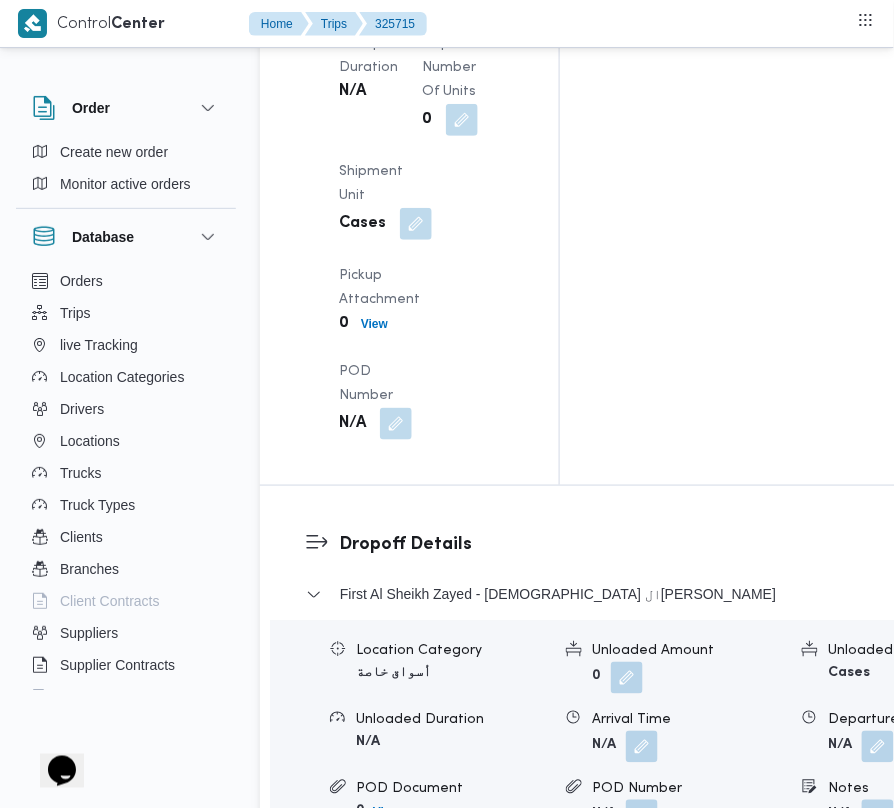 click on "Edit dropoffs" at bounding box center (362, 939) 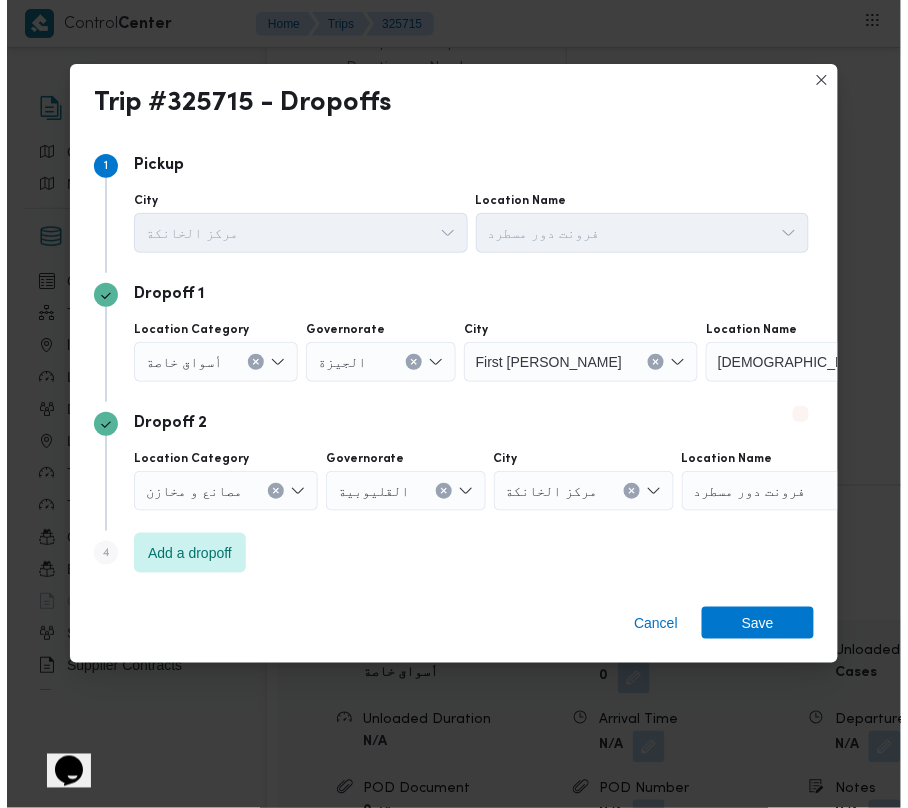 scroll, scrollTop: 2773, scrollLeft: 0, axis: vertical 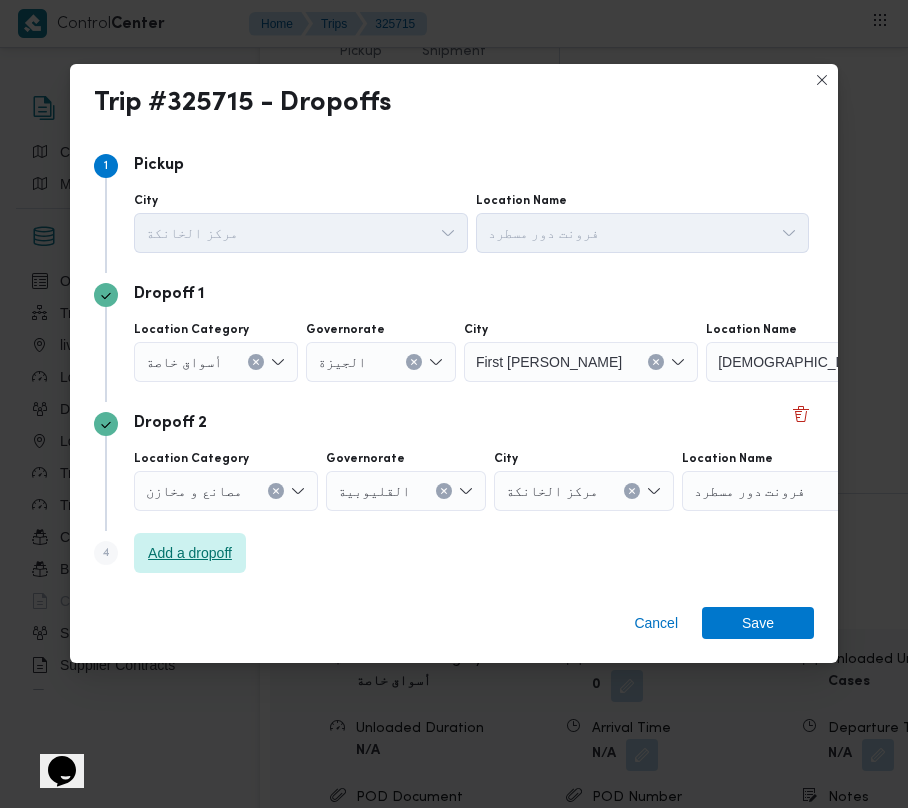 click on "Add a dropoff" at bounding box center (190, 553) 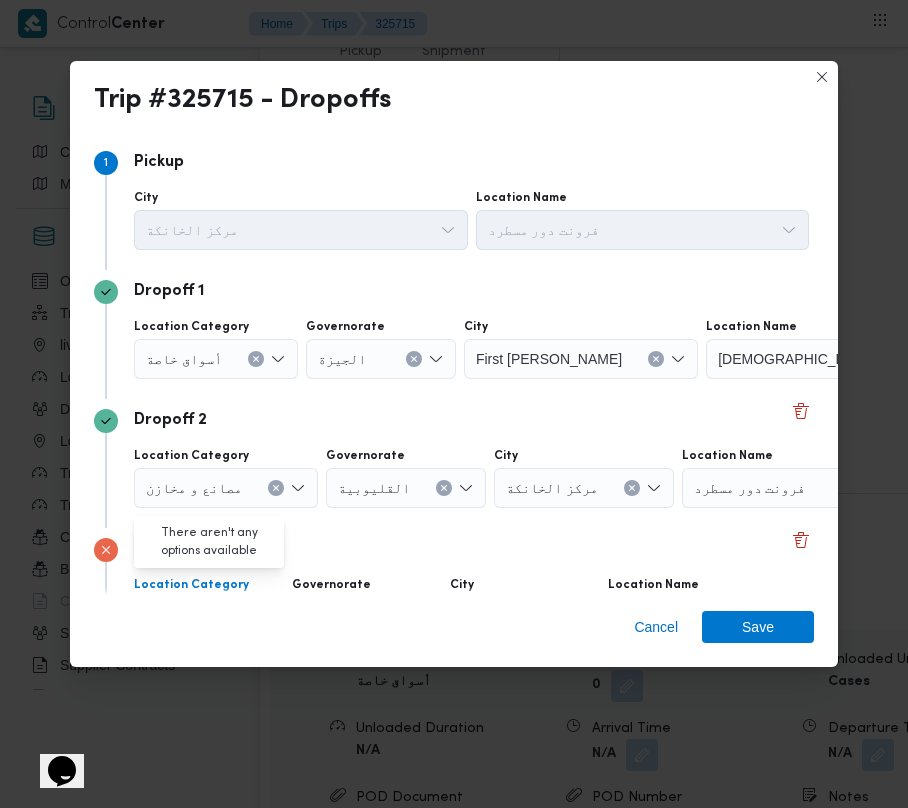 scroll, scrollTop: 121, scrollLeft: 0, axis: vertical 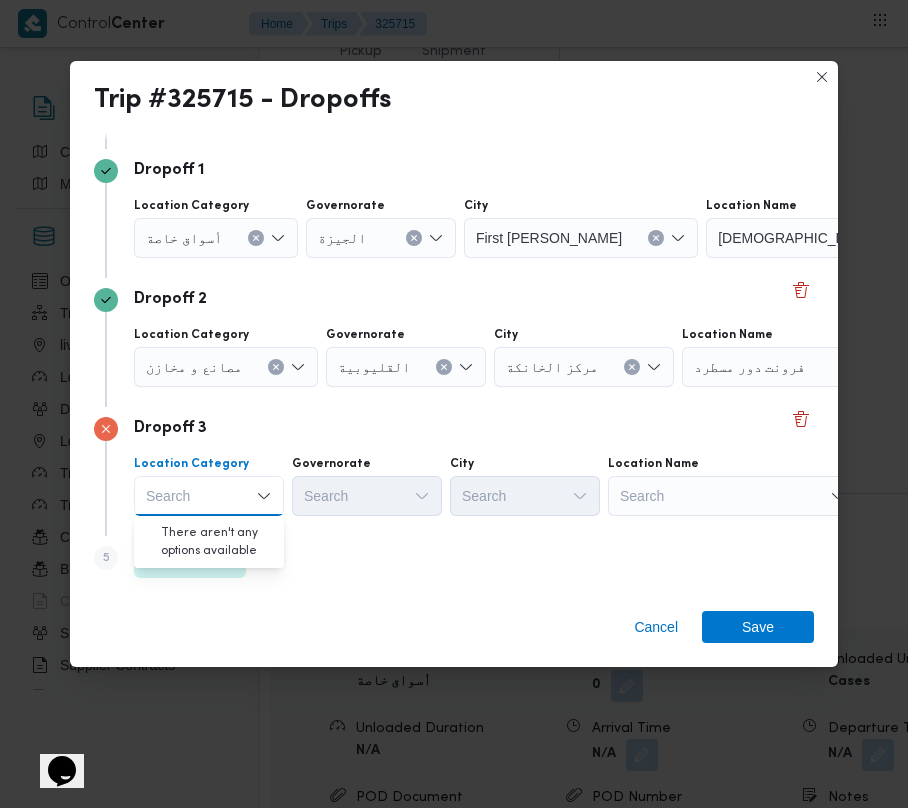 click on "Search" at bounding box center [831, 238] 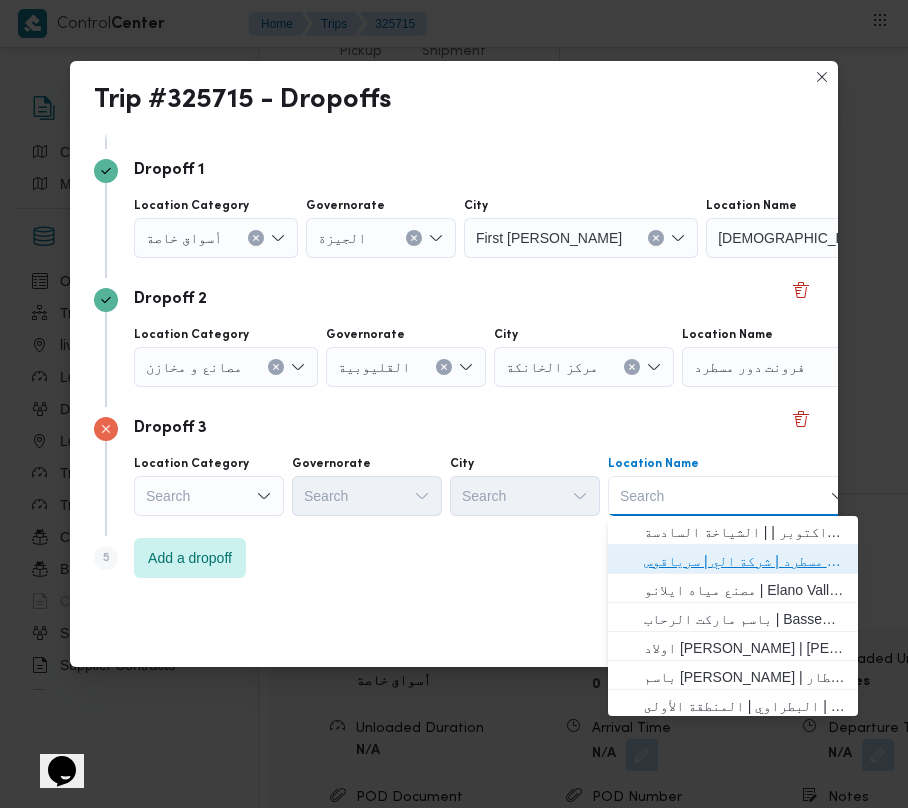 click on "فرونت دور مسطرد | شركة الي | سرياقوس" at bounding box center (745, 561) 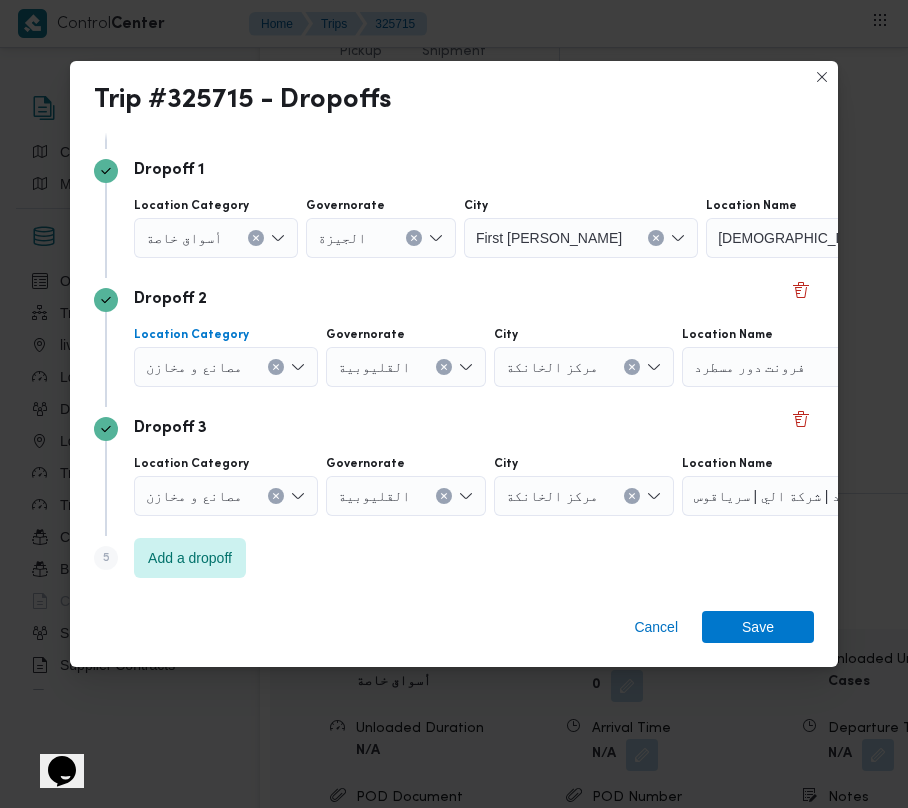 click on "مصانع و مخازن" at bounding box center (216, 238) 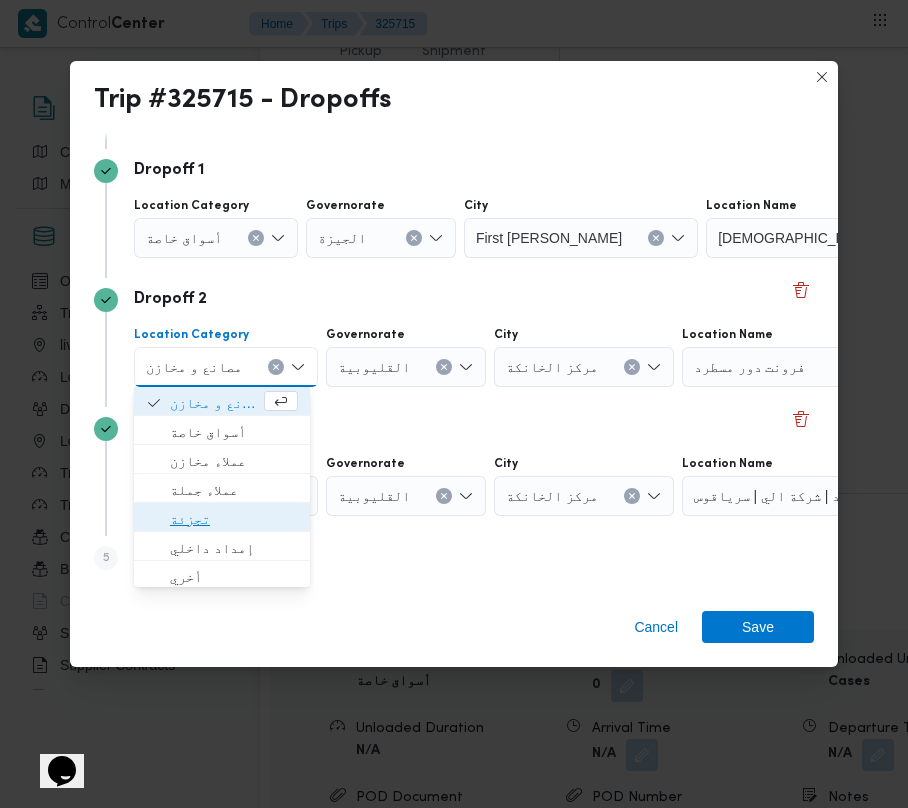 click on "تجزئة" at bounding box center [234, 519] 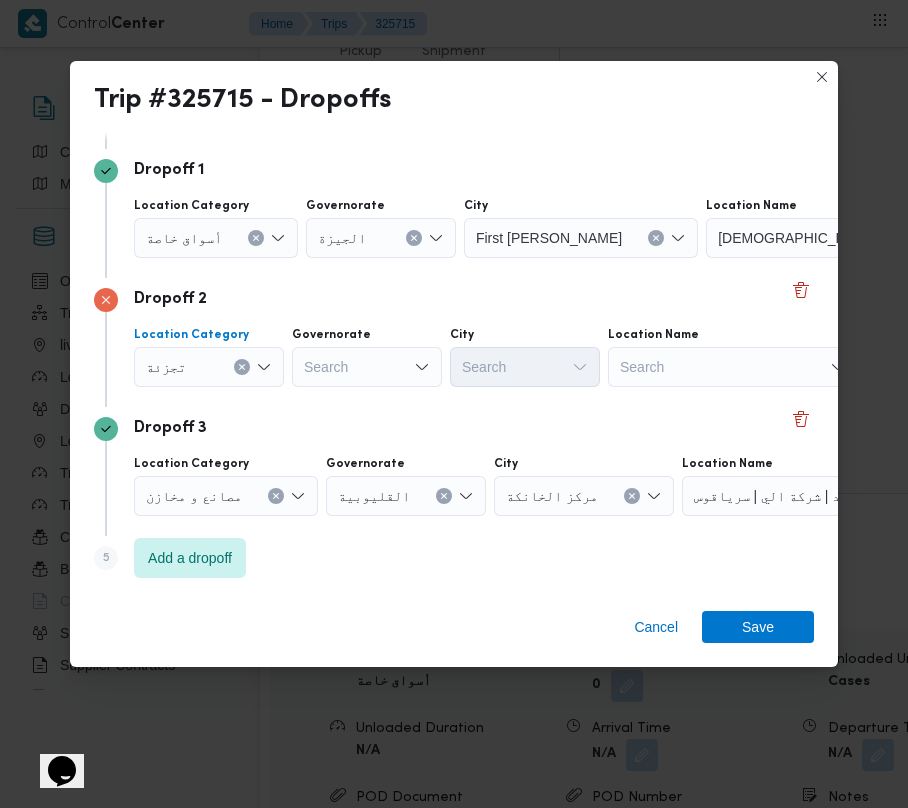 click on "أسواق خاصة" at bounding box center (184, 237) 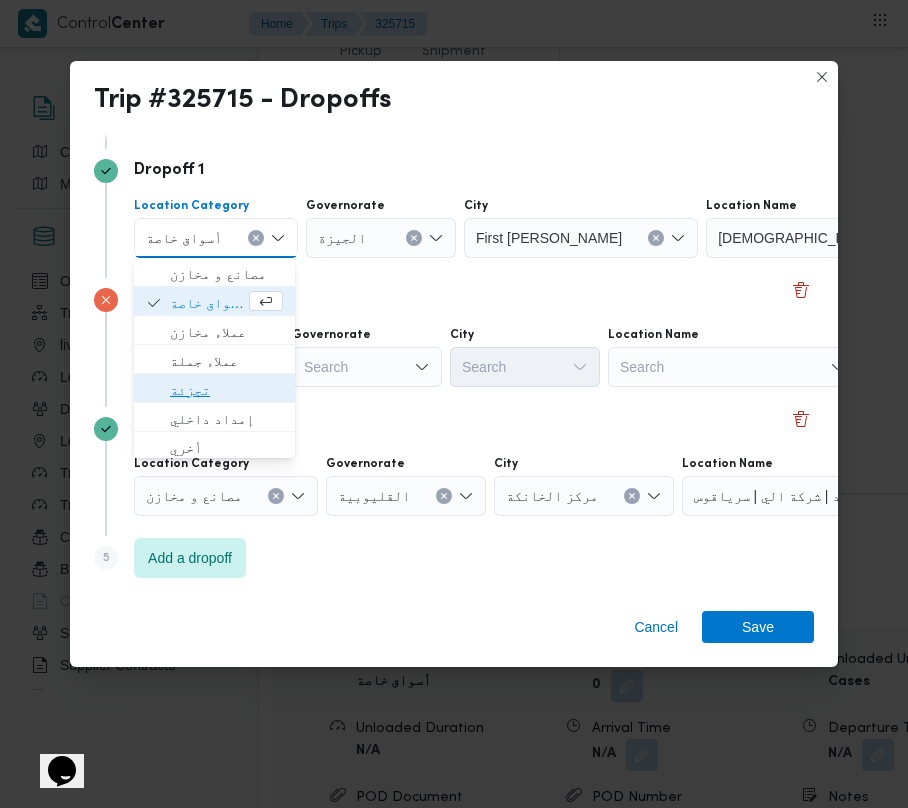 drag, startPoint x: 196, startPoint y: 389, endPoint x: 250, endPoint y: 368, distance: 57.939625 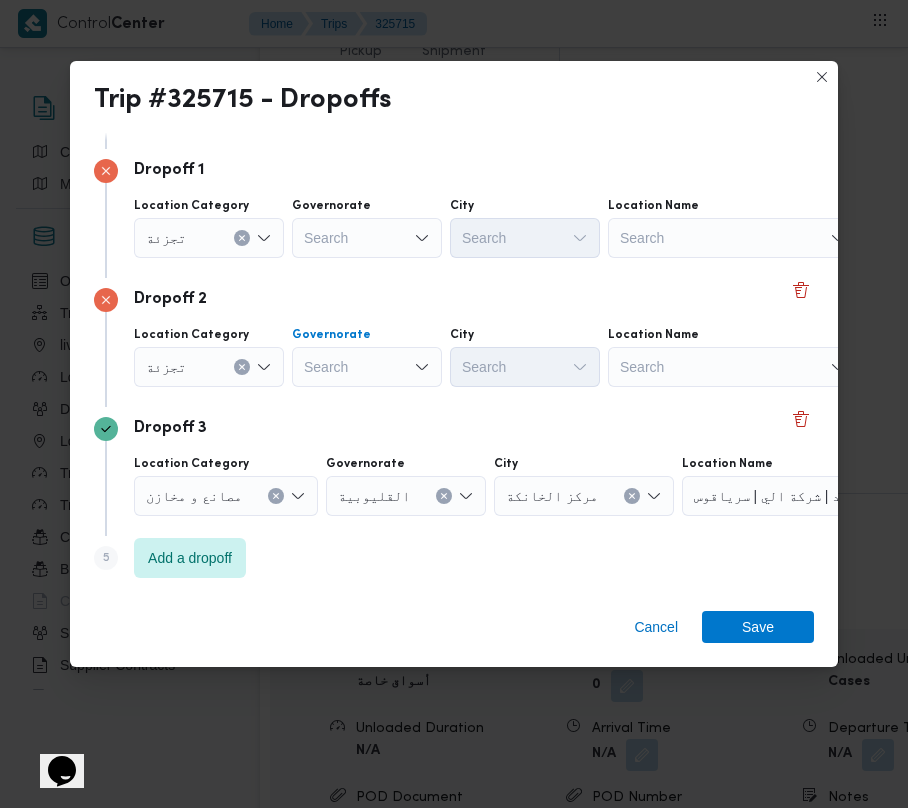 click on "Search" at bounding box center (367, 238) 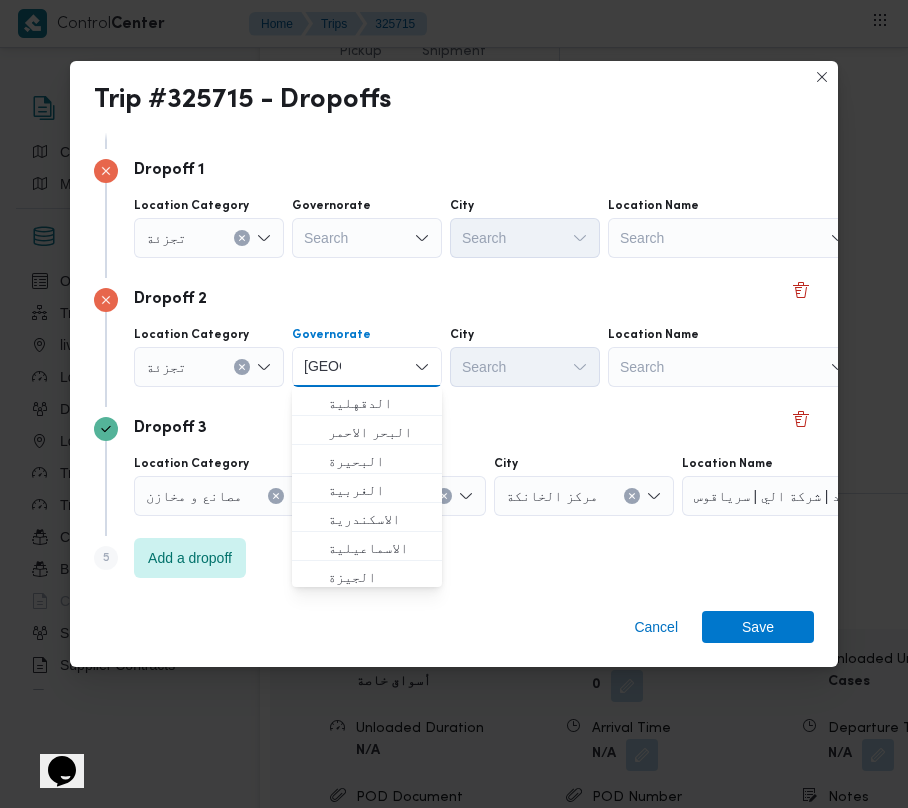type on "[GEOGRAPHIC_DATA]" 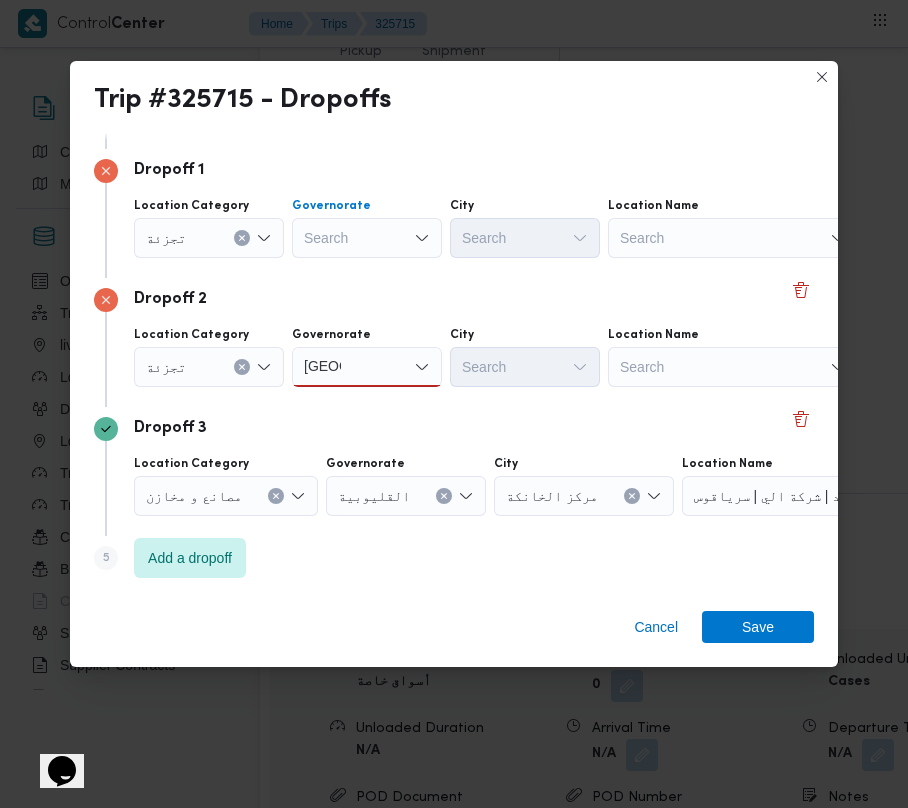 click on "Search" at bounding box center (367, 238) 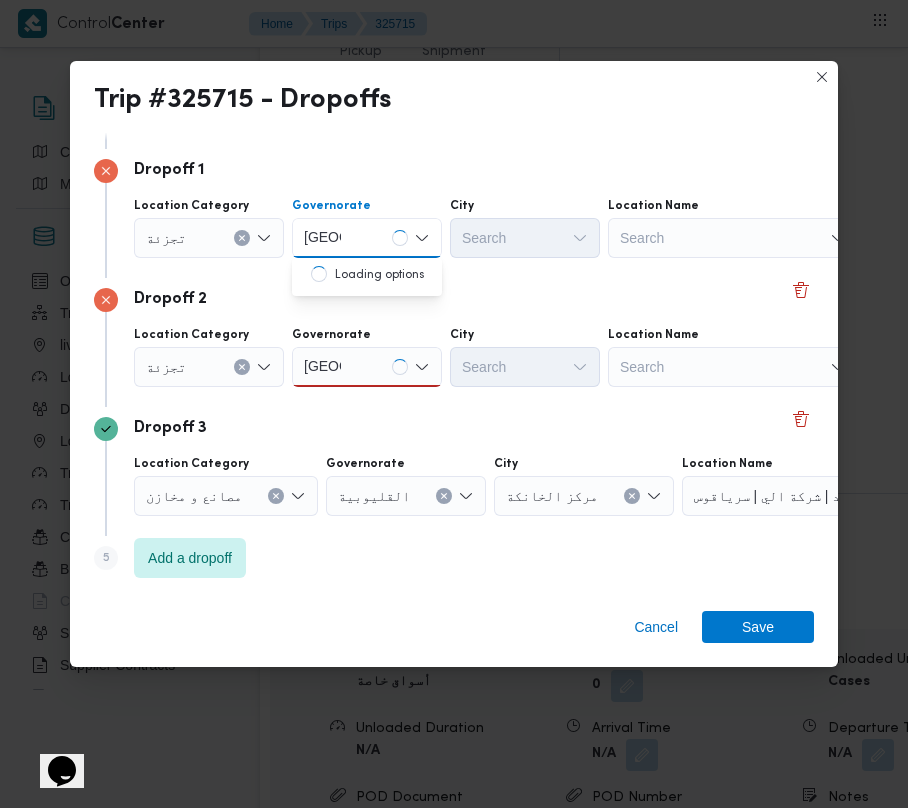 type on "[GEOGRAPHIC_DATA]" 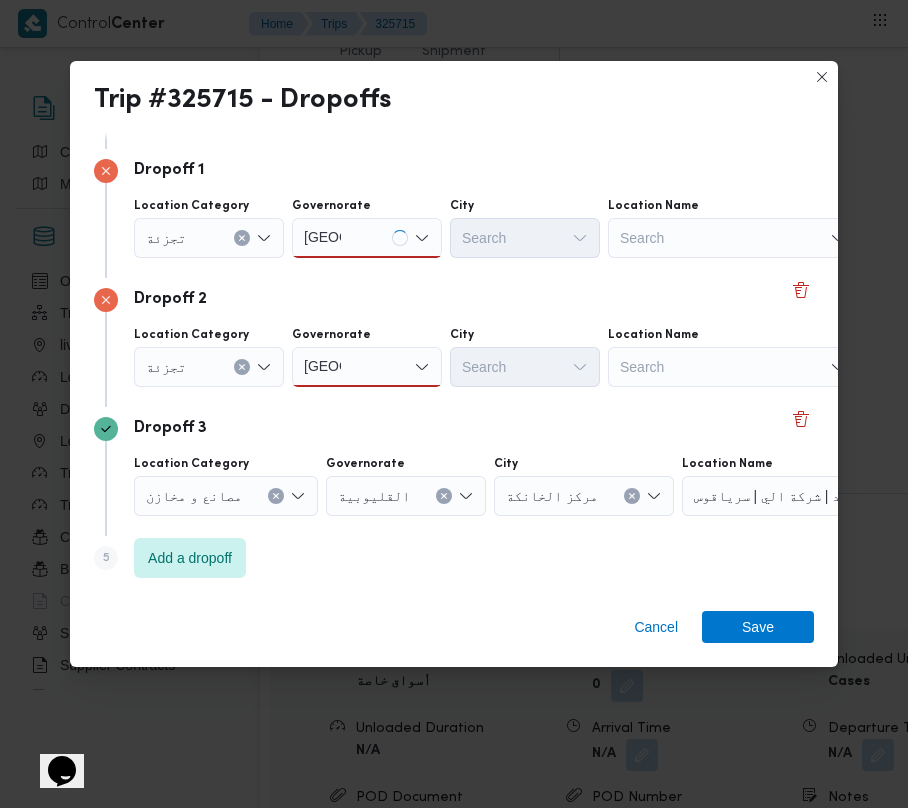 drag, startPoint x: 356, startPoint y: 221, endPoint x: 357, endPoint y: 252, distance: 31.016125 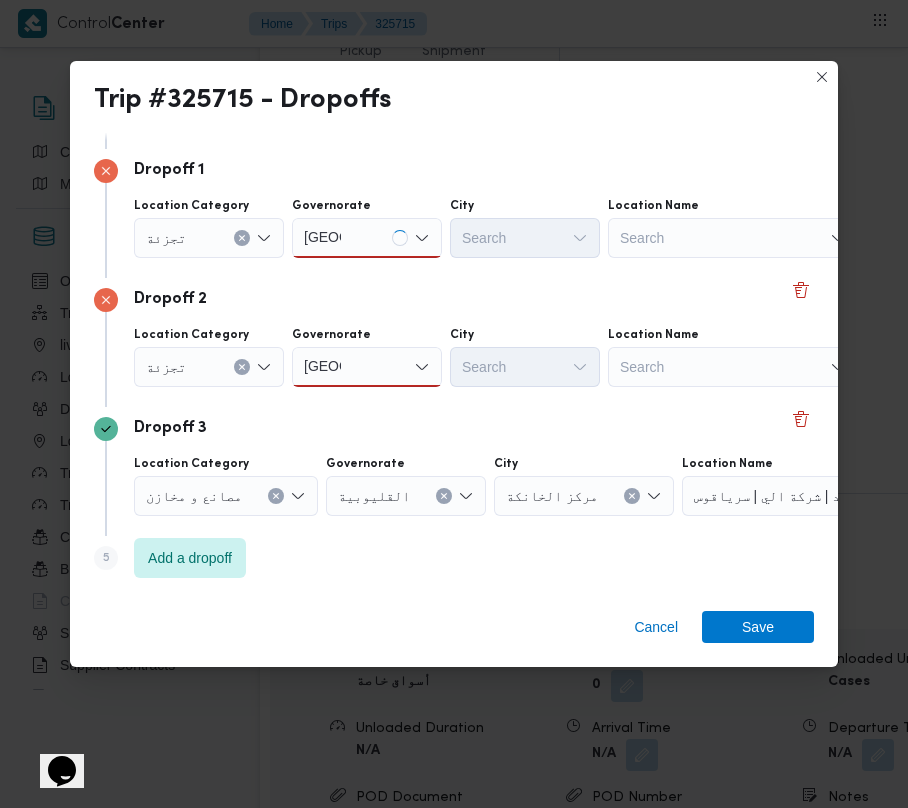 click on "[GEOGRAPHIC_DATA] [GEOGRAPHIC_DATA]" at bounding box center [367, 238] 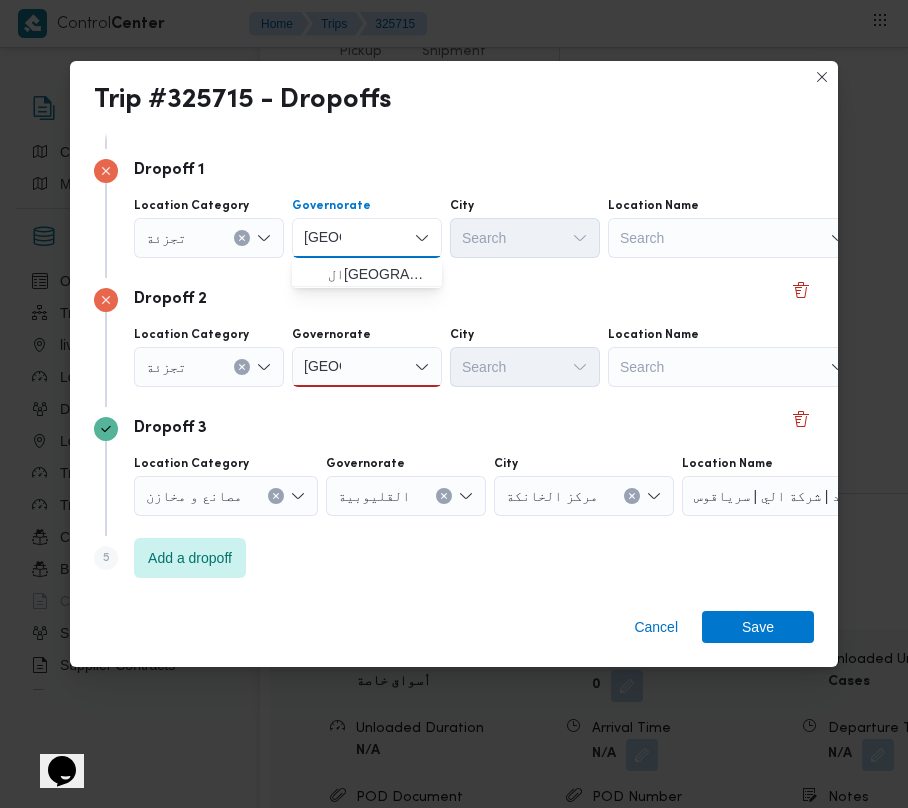click on "[GEOGRAPHIC_DATA] [GEOGRAPHIC_DATA]" at bounding box center [367, 238] 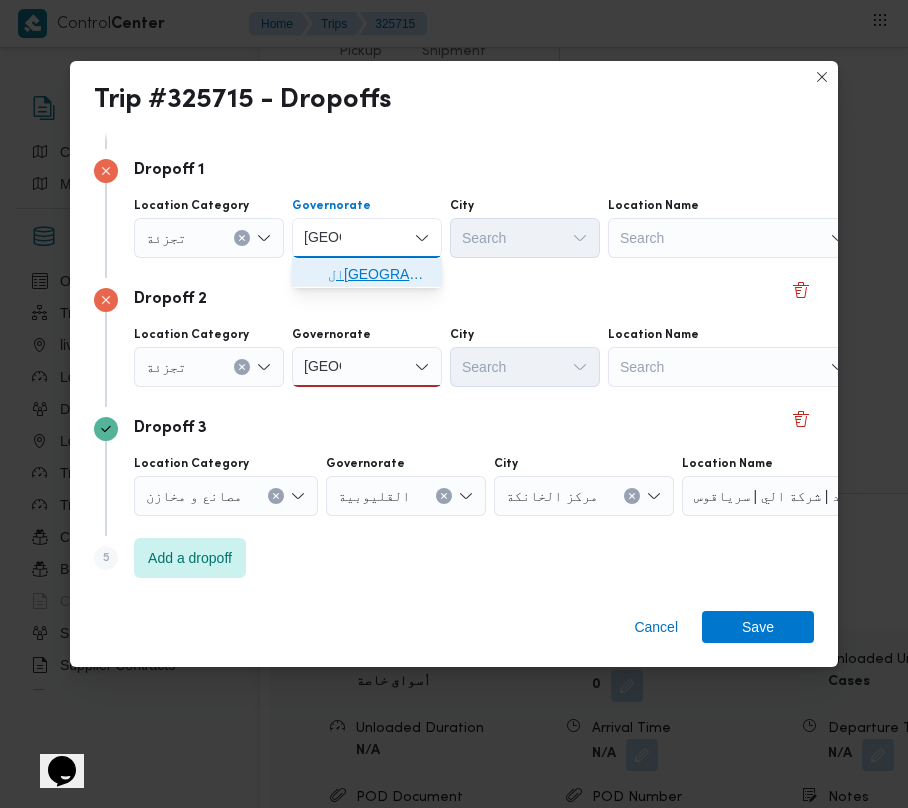 click on "ال[GEOGRAPHIC_DATA]" at bounding box center [379, 274] 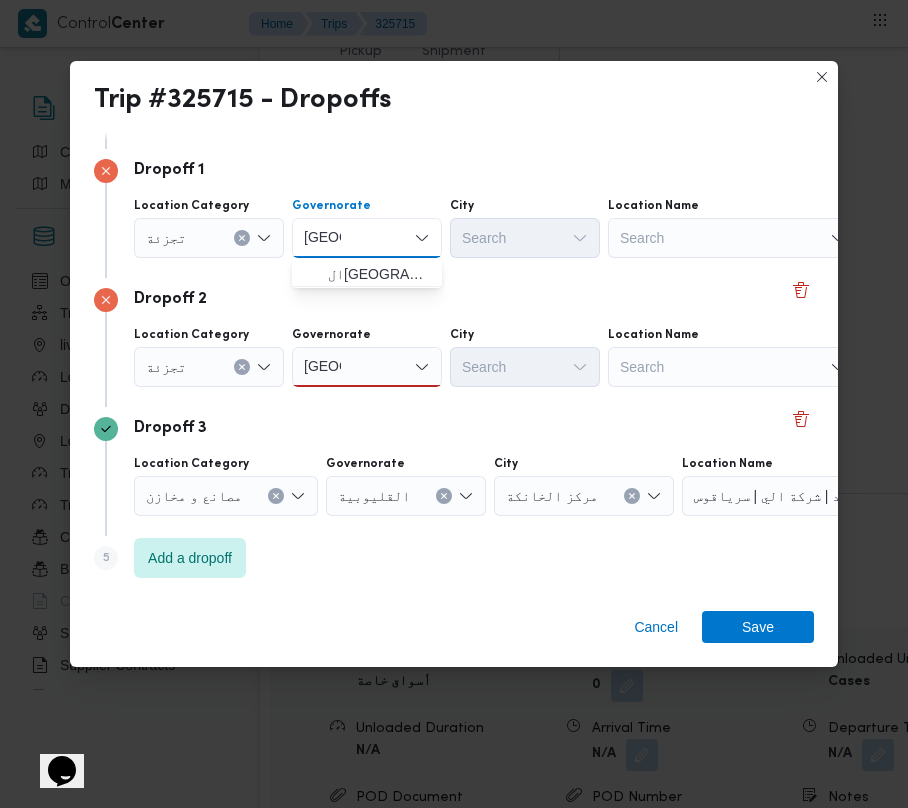 type 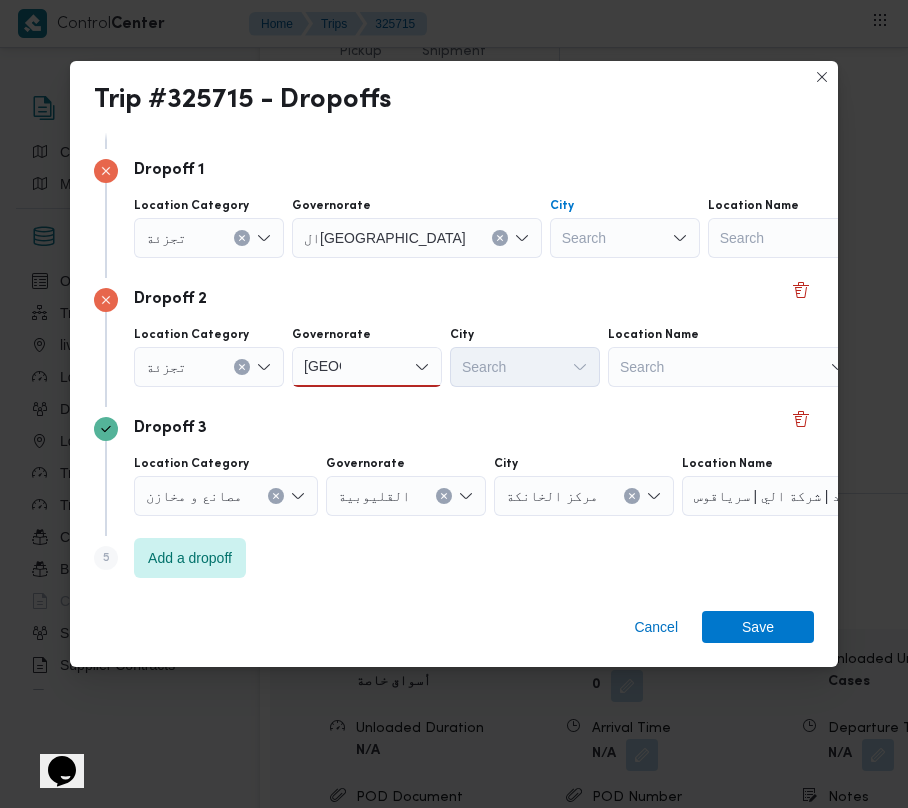 click on "Search" at bounding box center [625, 238] 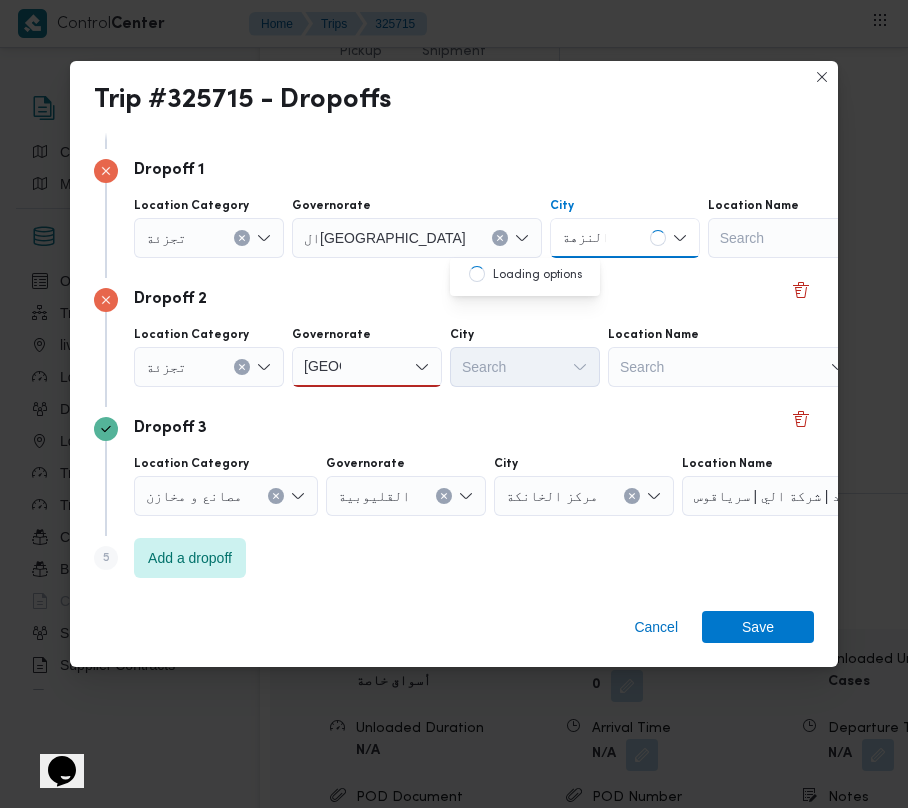 type on "النزهة" 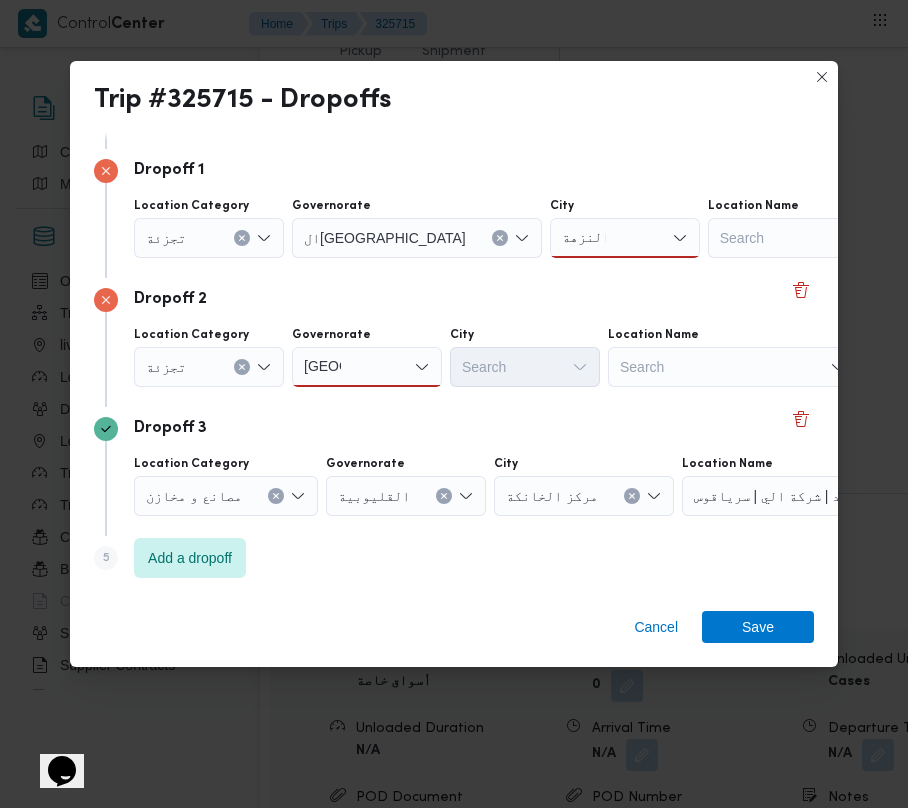 drag, startPoint x: 368, startPoint y: 369, endPoint x: 368, endPoint y: 385, distance: 16 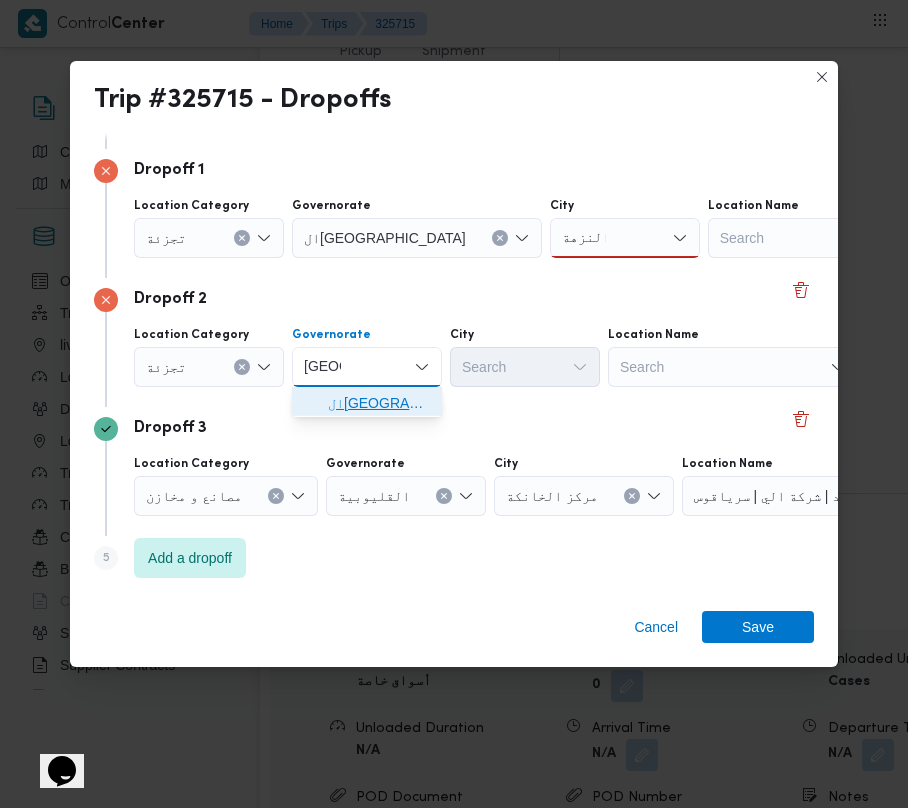 click on "ال[GEOGRAPHIC_DATA]" at bounding box center (379, 403) 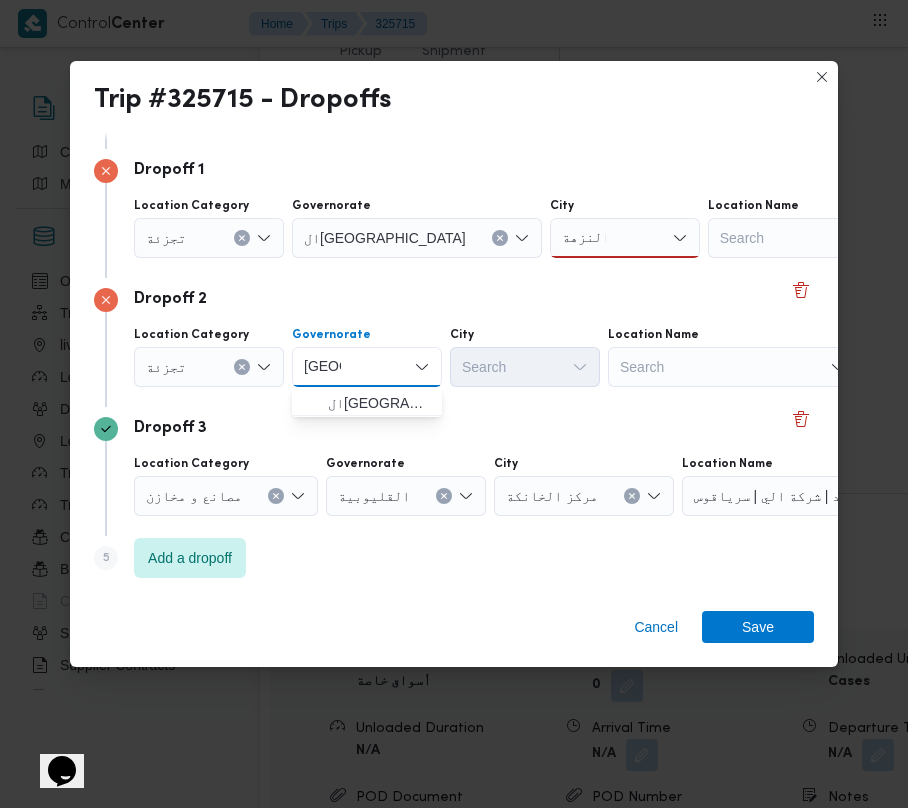 type 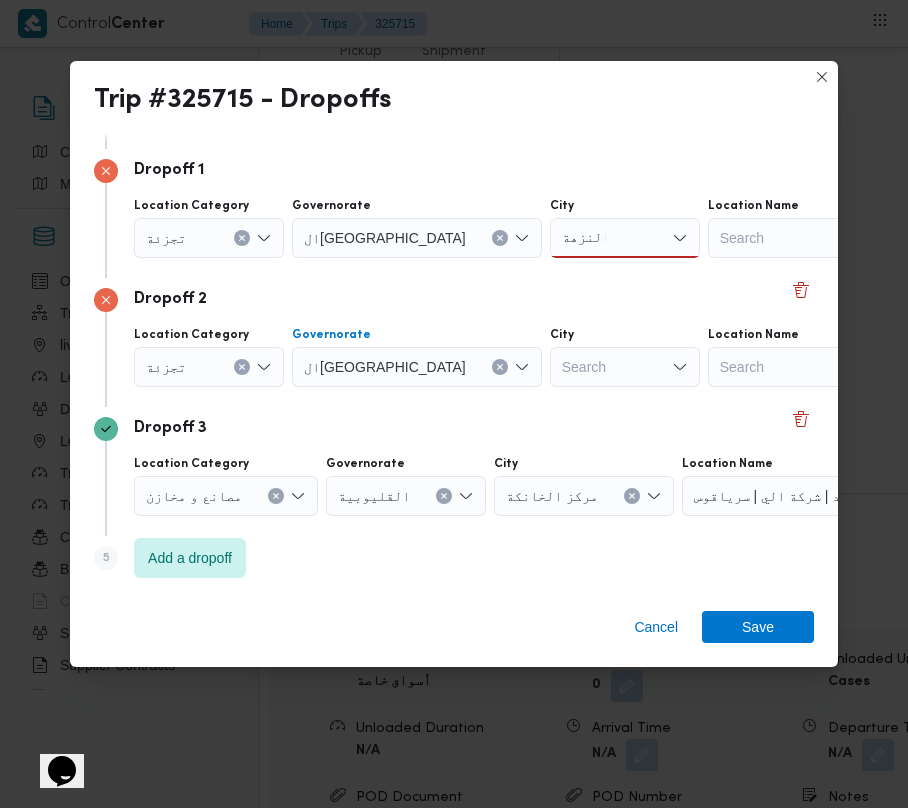 click on "Search" at bounding box center (625, 238) 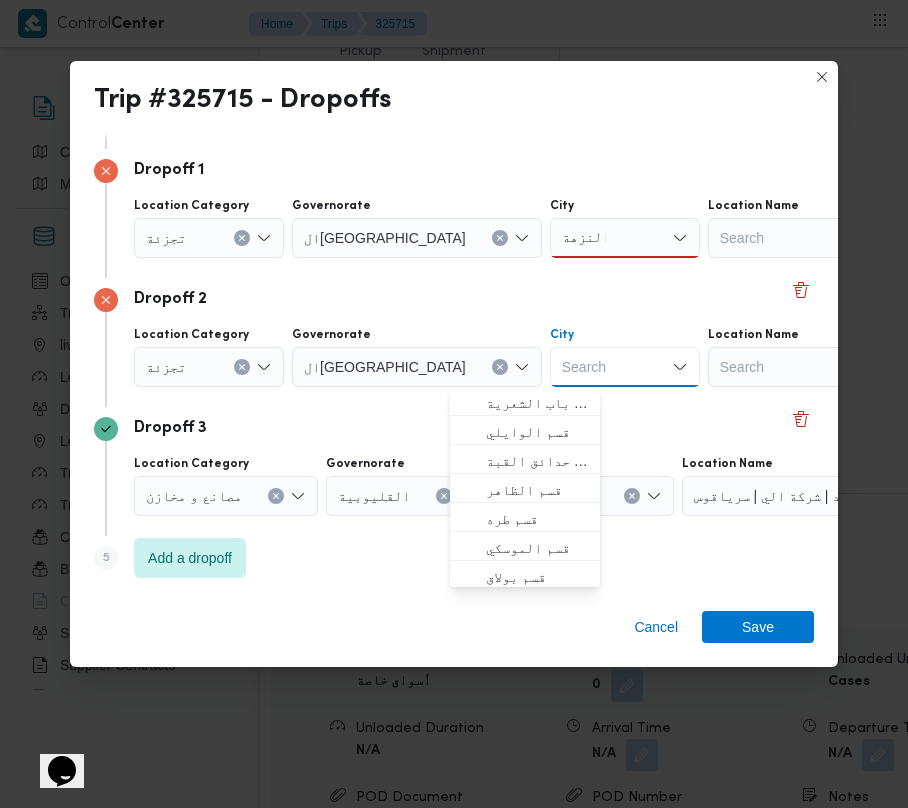 paste on "[PERSON_NAME]" 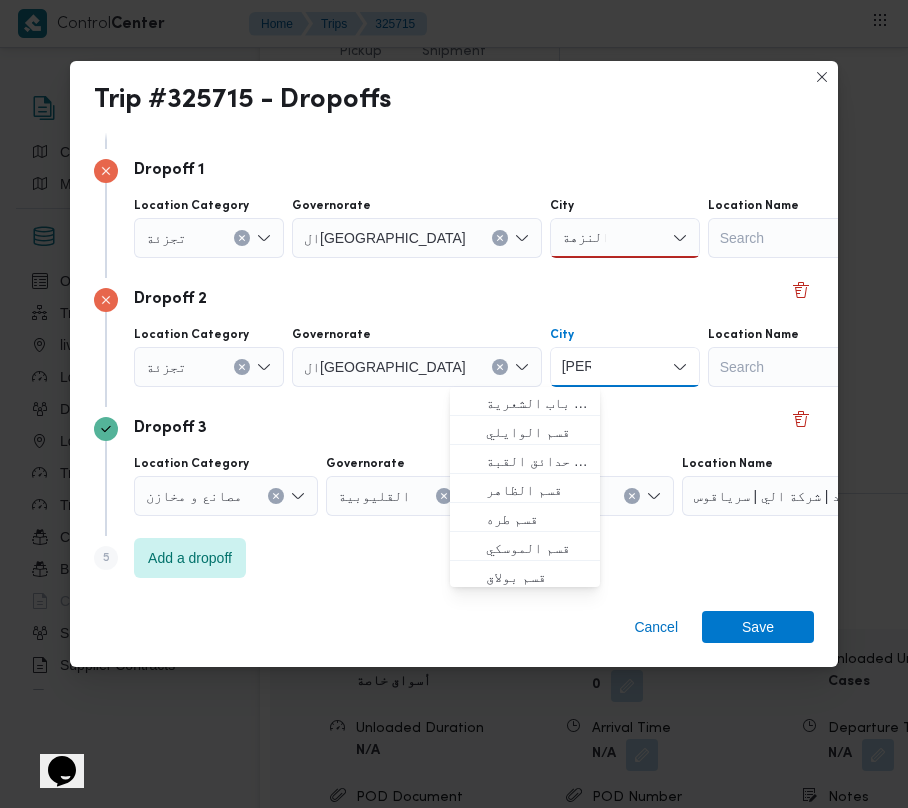 type on "[PERSON_NAME]" 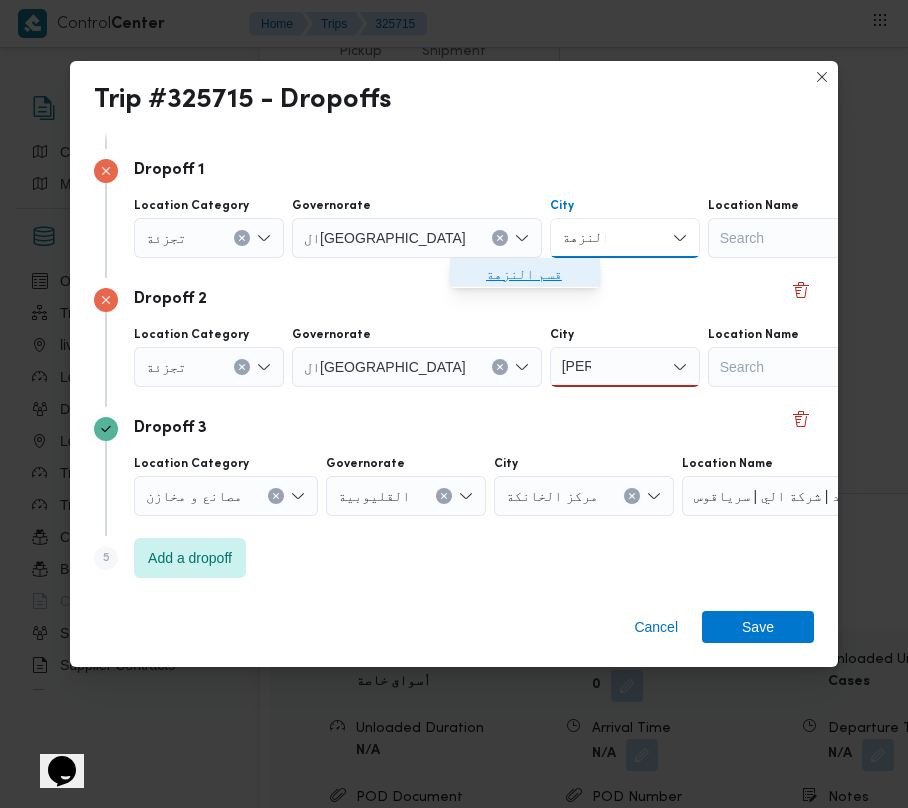 click on "قسم النزهة" at bounding box center (537, 274) 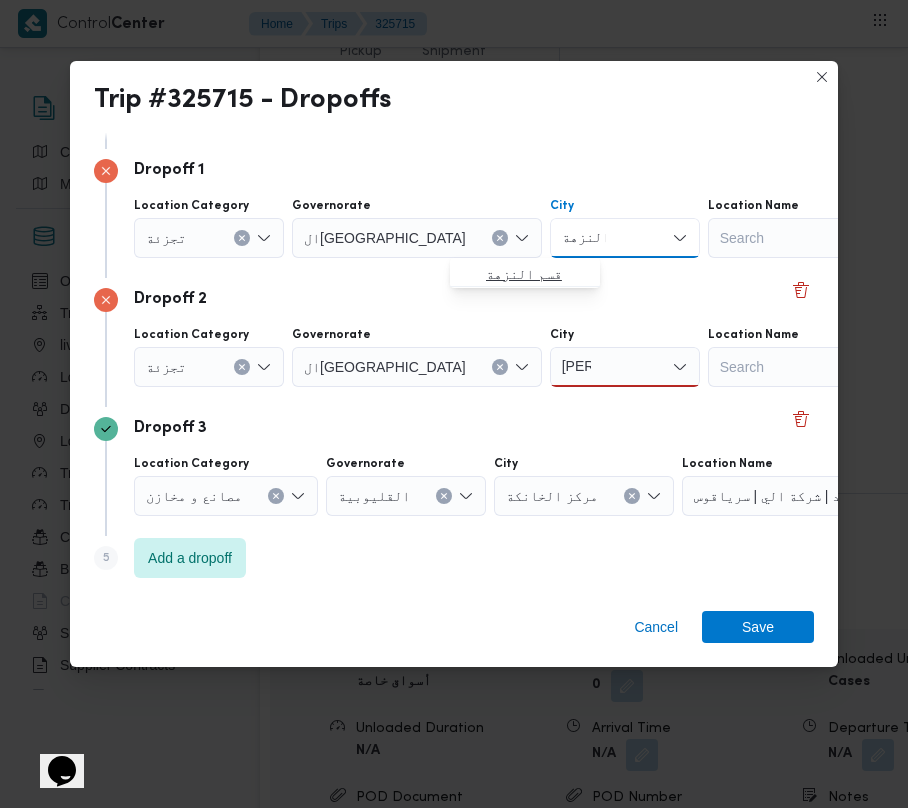 type 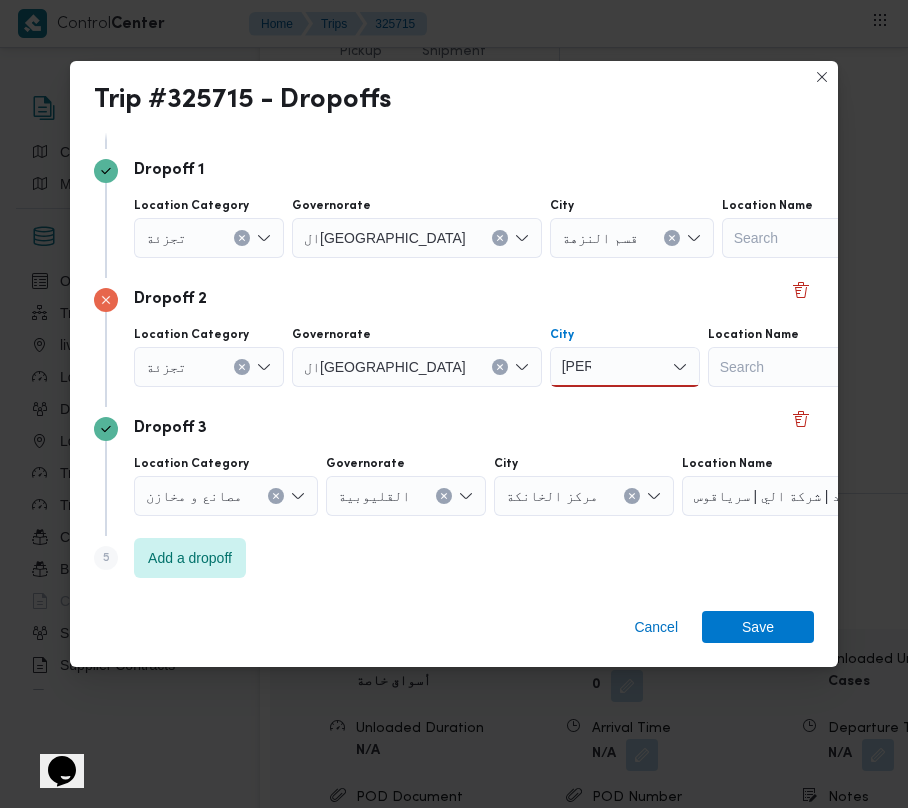 drag, startPoint x: 517, startPoint y: 369, endPoint x: 517, endPoint y: 380, distance: 11 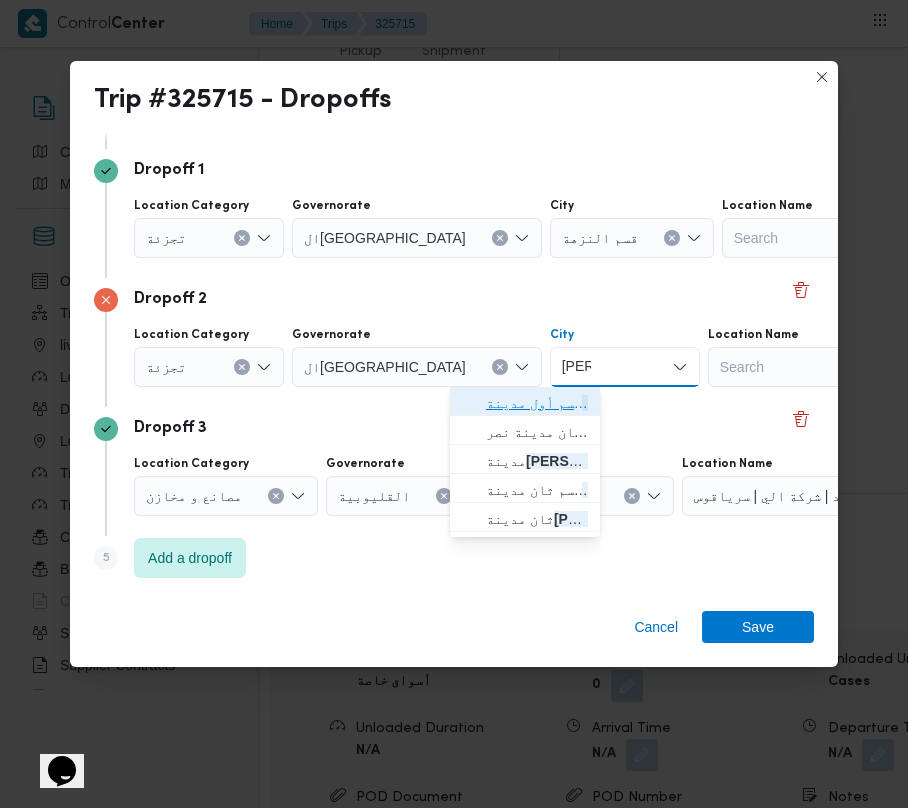 drag, startPoint x: 517, startPoint y: 380, endPoint x: 534, endPoint y: 408, distance: 32.75668 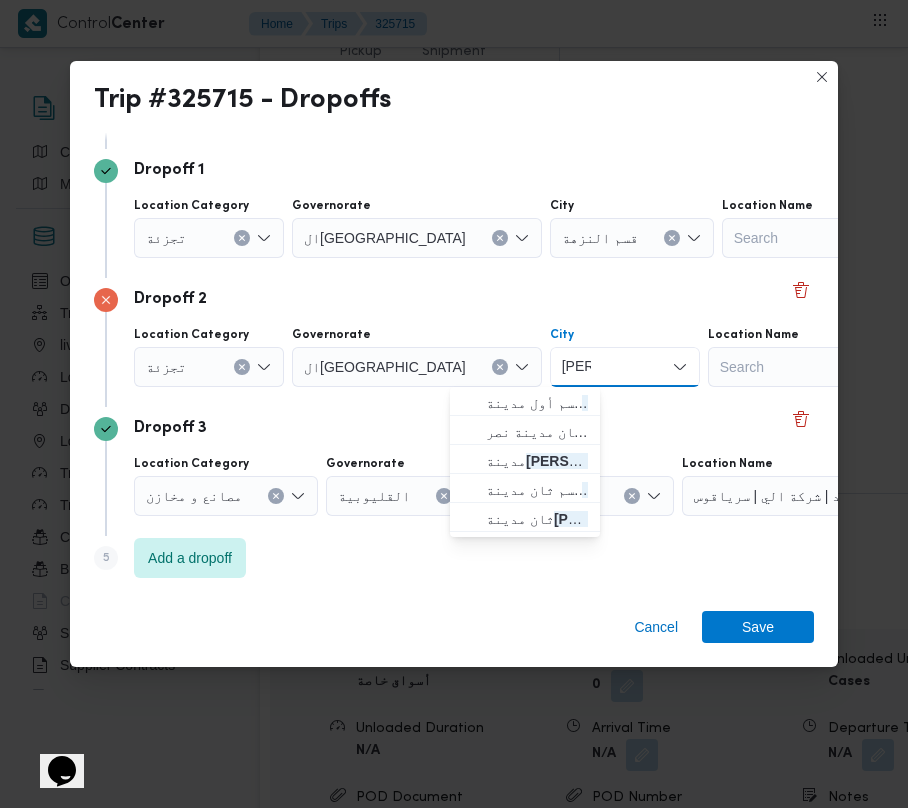 type 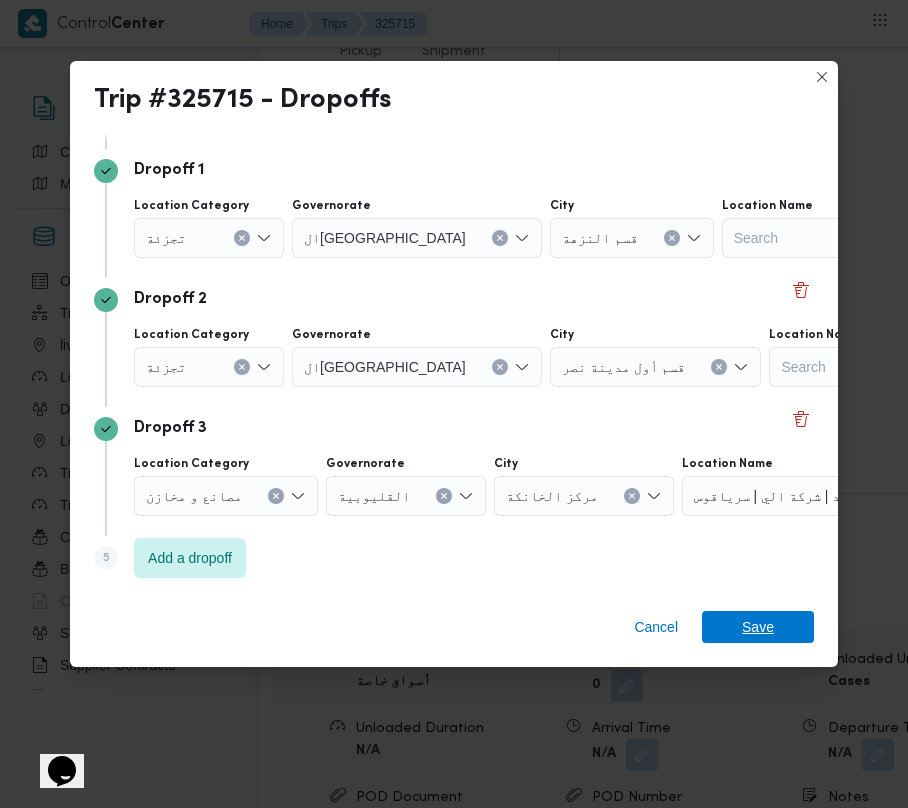click on "Save" at bounding box center (758, 627) 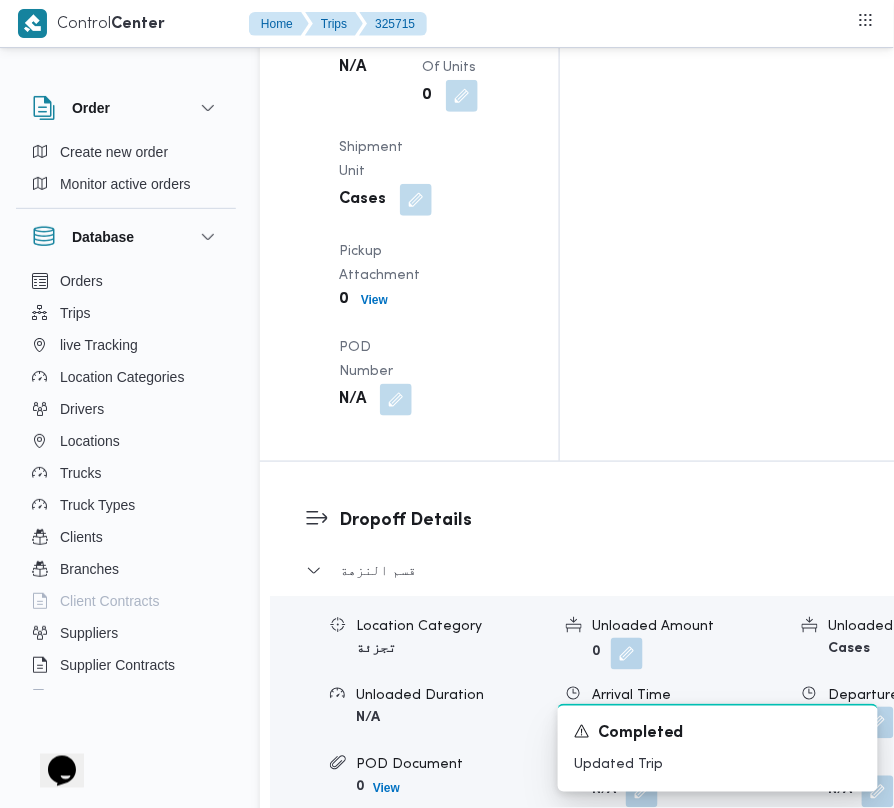 scroll, scrollTop: 2098, scrollLeft: 0, axis: vertical 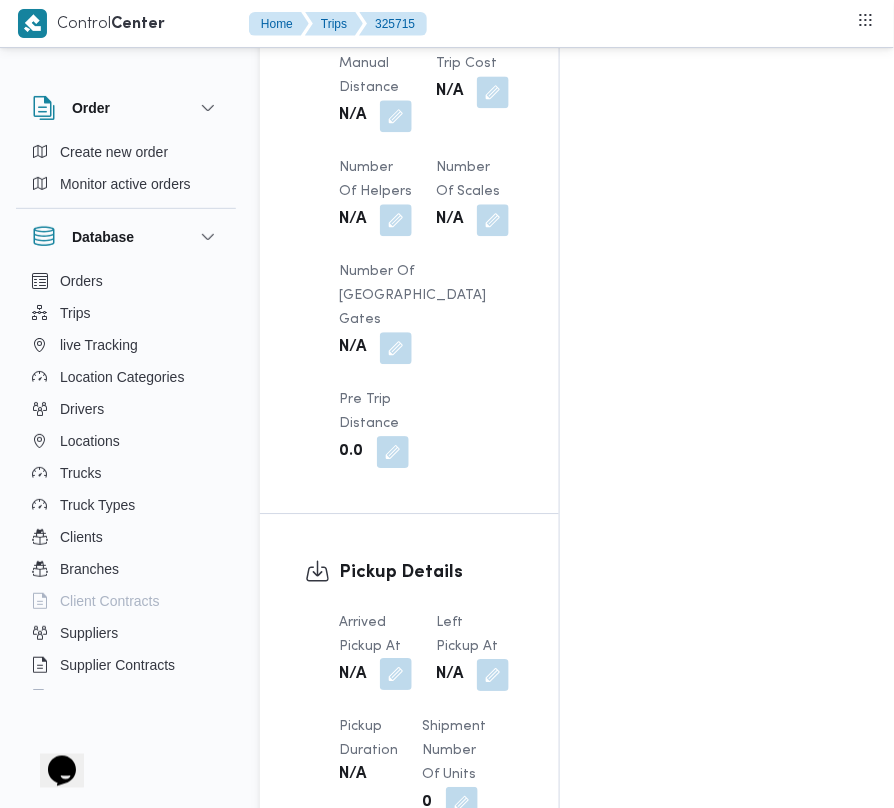 click at bounding box center [396, 674] 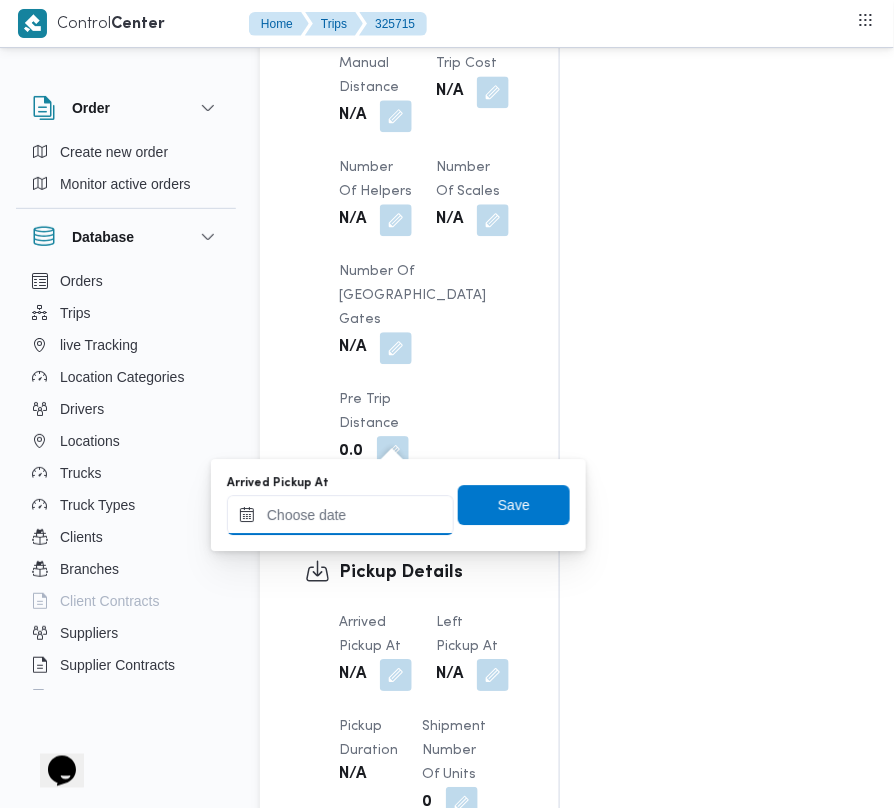 click on "Arrived Pickup At" at bounding box center (340, 515) 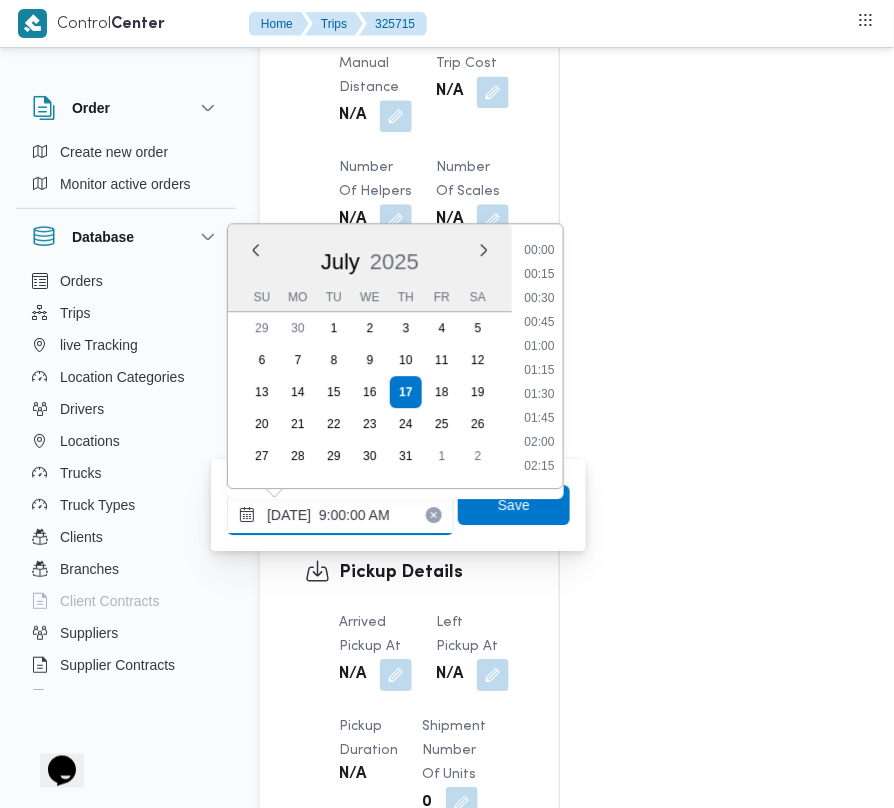 scroll, scrollTop: 864, scrollLeft: 0, axis: vertical 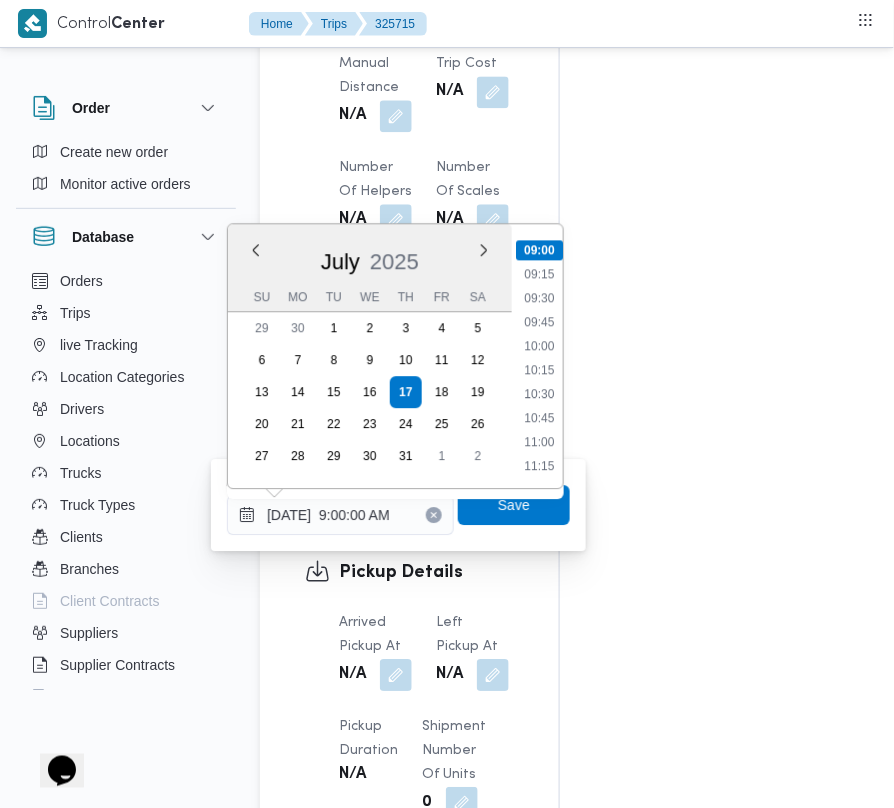 type on "[DATE] 09:00" 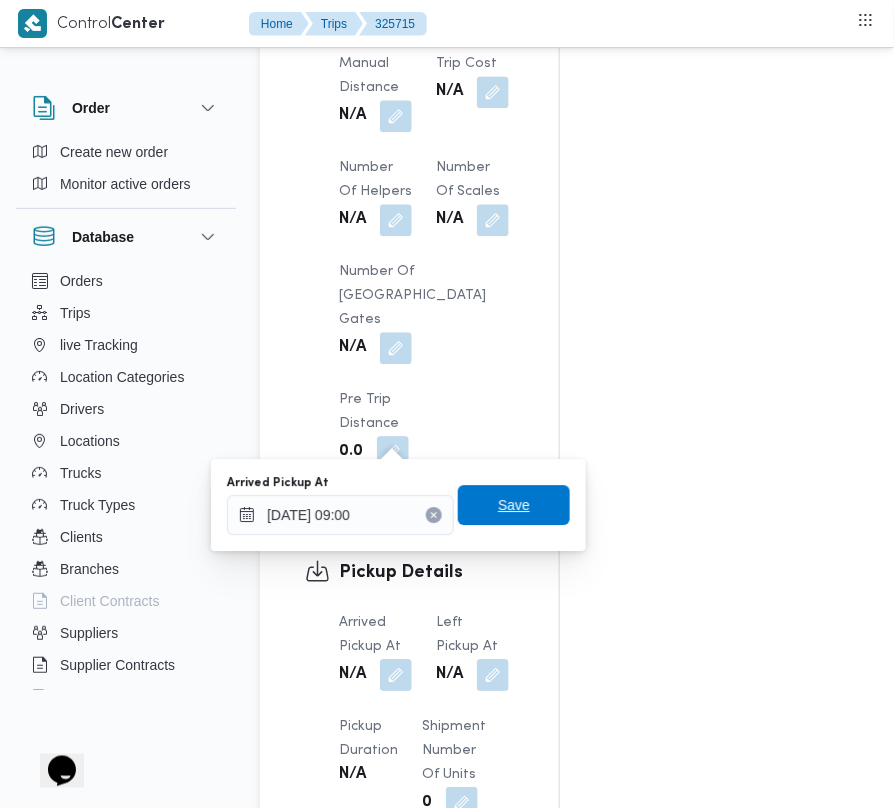 drag, startPoint x: 492, startPoint y: 494, endPoint x: 478, endPoint y: 493, distance: 14.035668 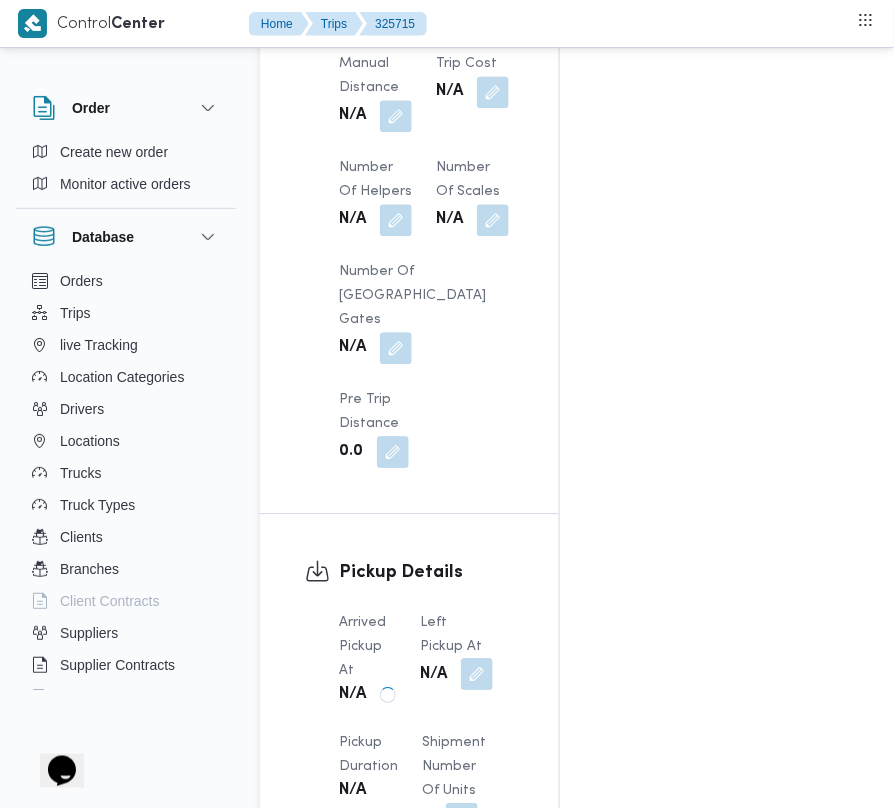 click at bounding box center (477, 674) 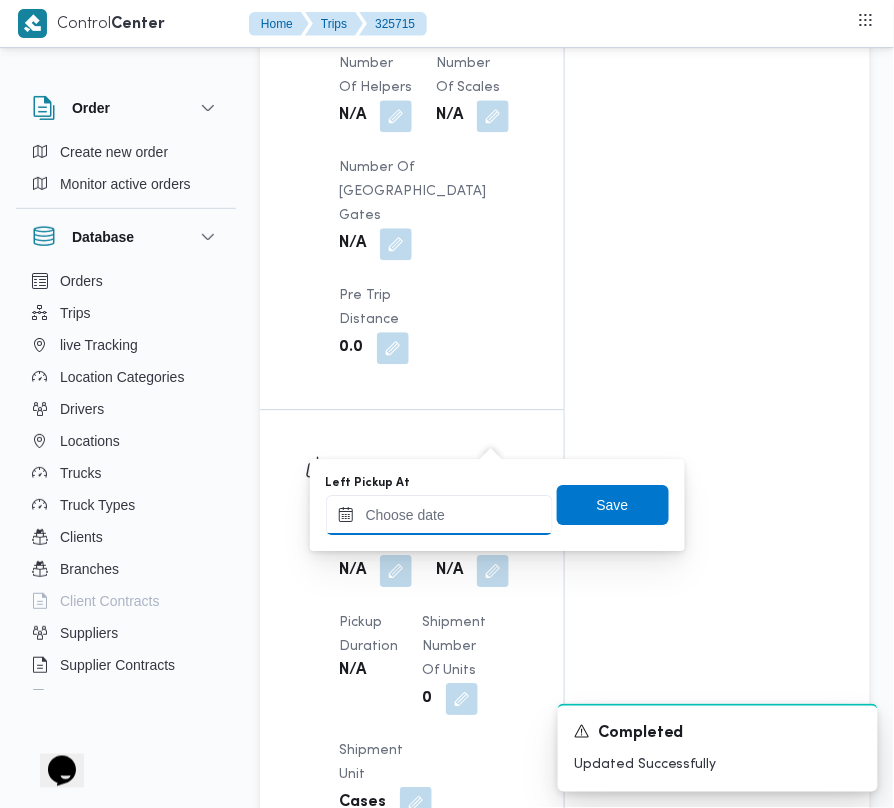 click on "Left Pickup At" at bounding box center [439, 515] 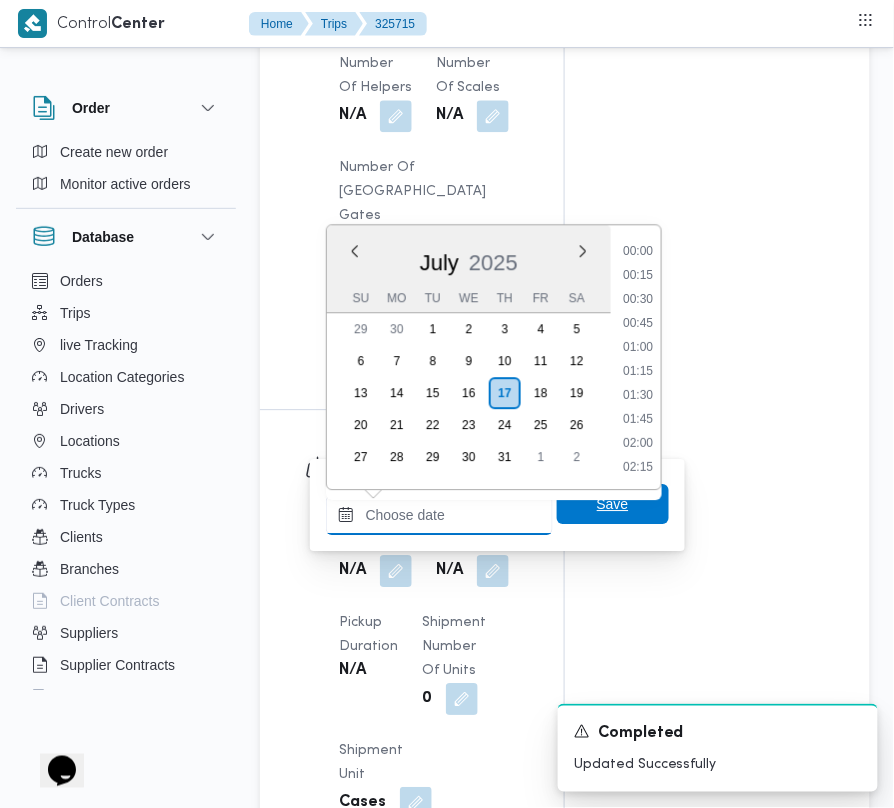 paste on "[DATE]  9:00:00 AM" 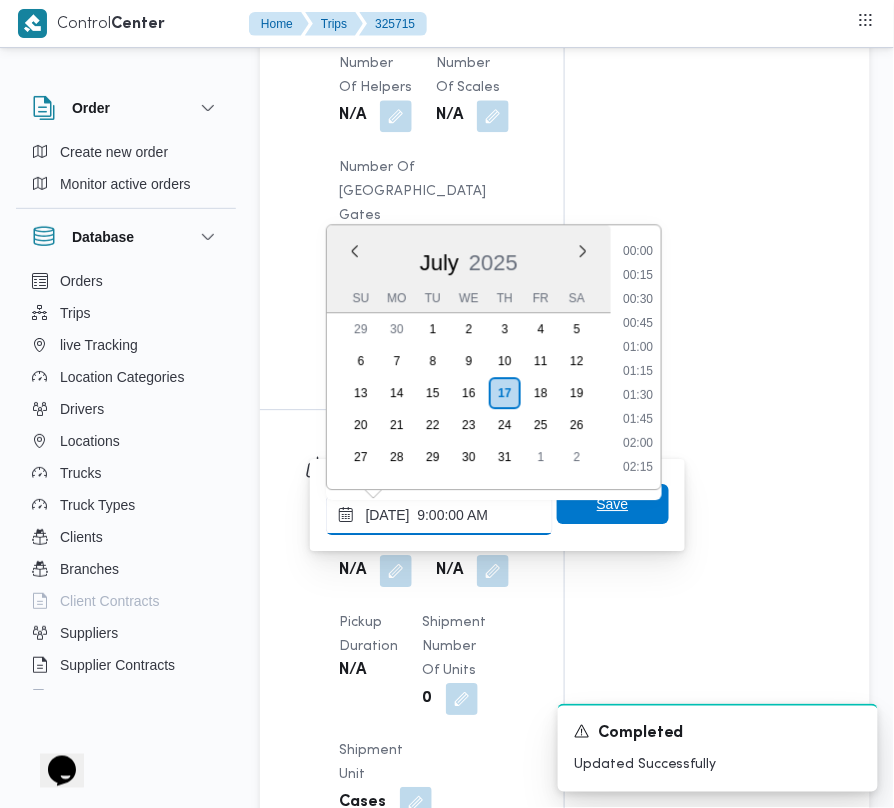 scroll, scrollTop: 864, scrollLeft: 0, axis: vertical 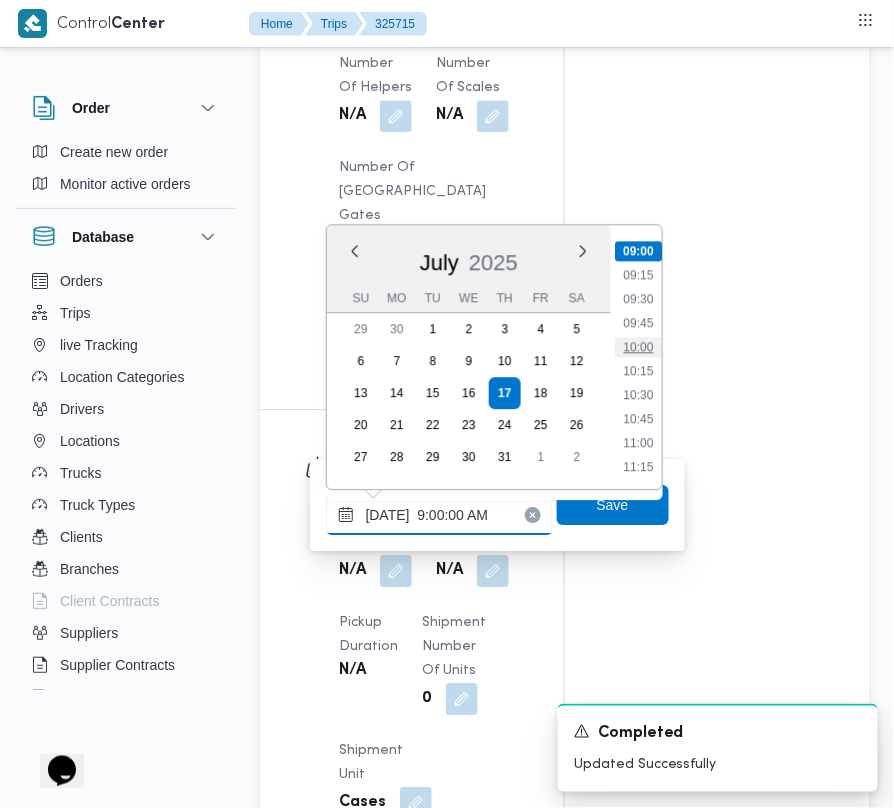 type on "[DATE]  9:00:00 AM" 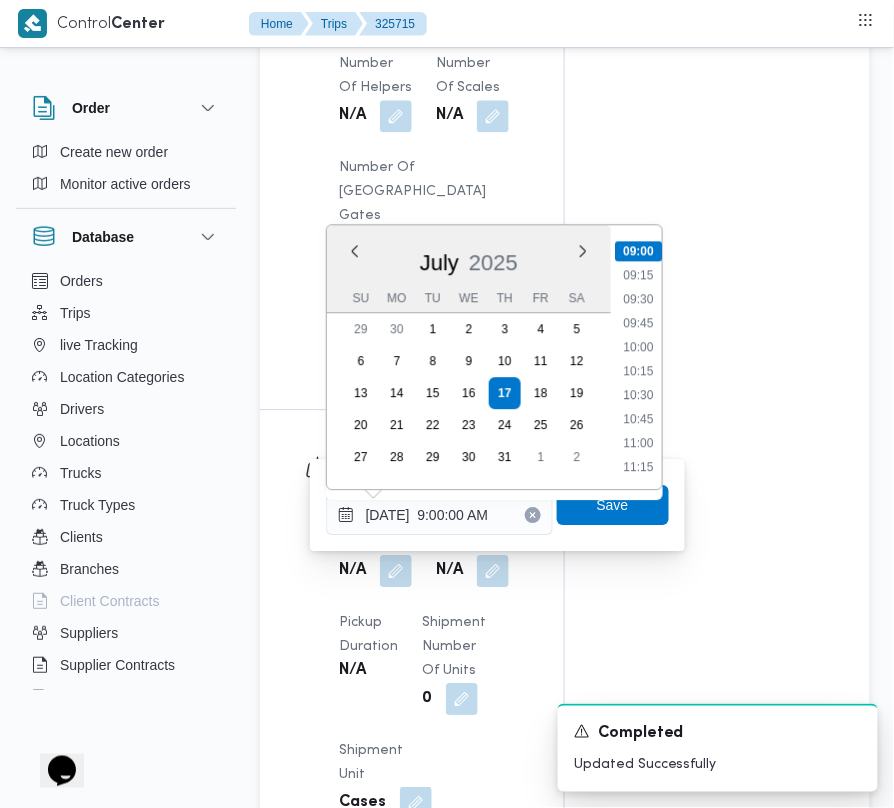 click on "Assignees Checklist Dropoffs details entered Driver Assigned Truck Assigned Documents for pickup Documents for dropoff Confirmed Data" at bounding box center [717, -370] 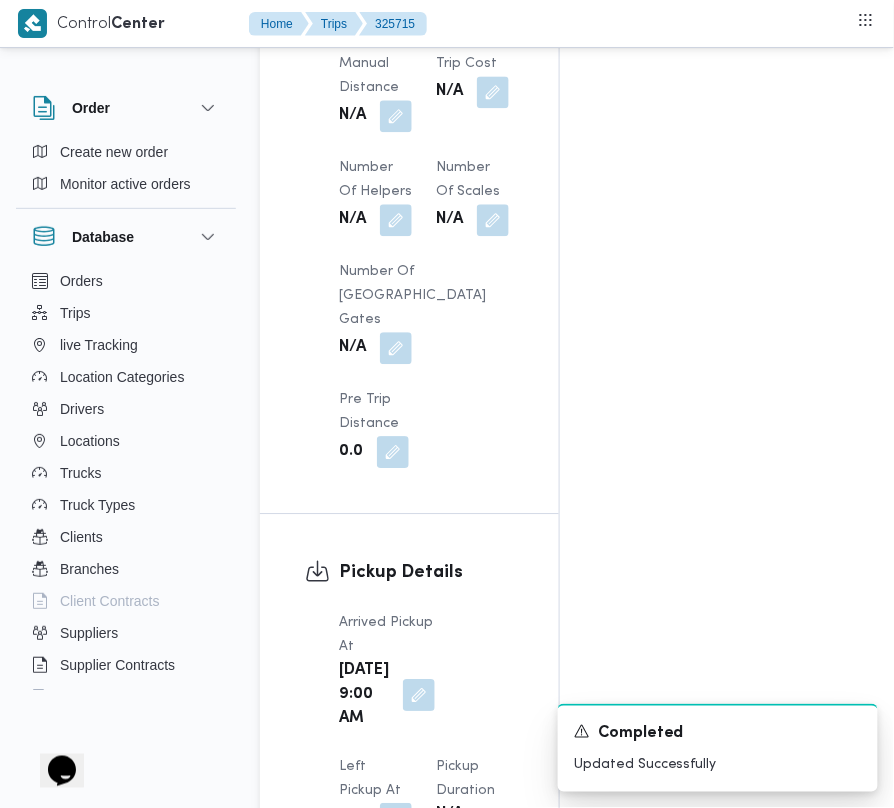 type 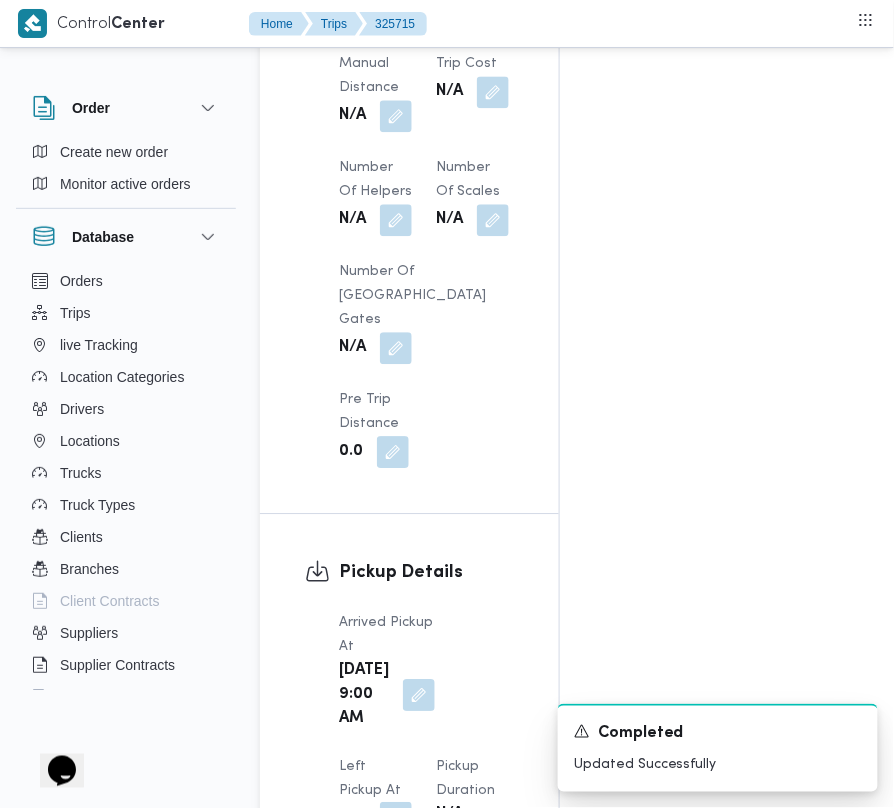 click at bounding box center (396, 818) 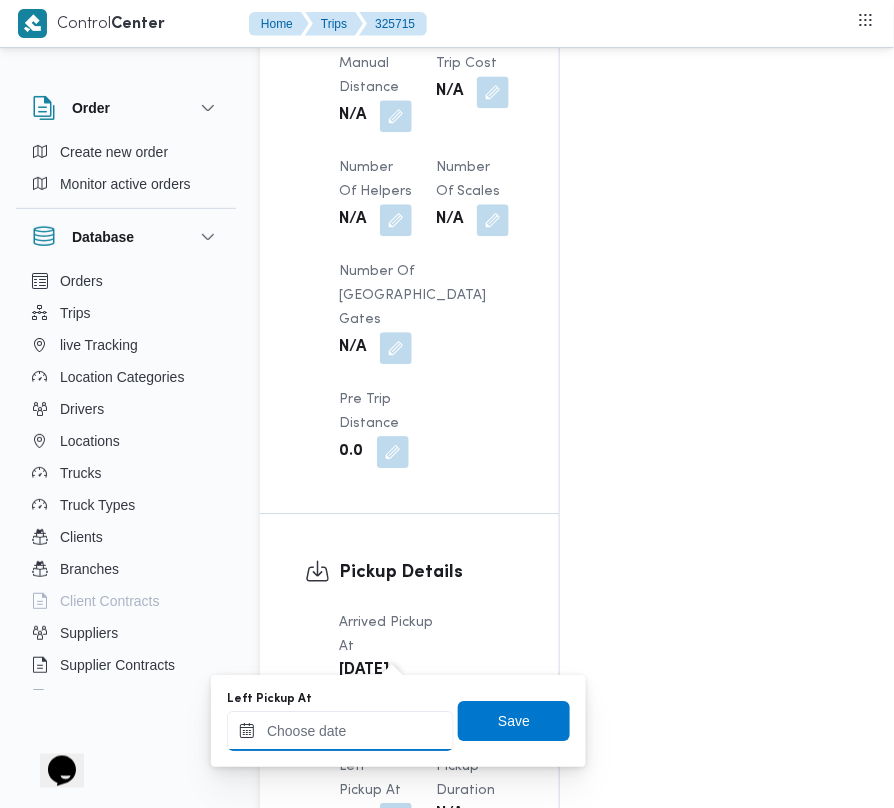click on "Left Pickup At" at bounding box center (340, 731) 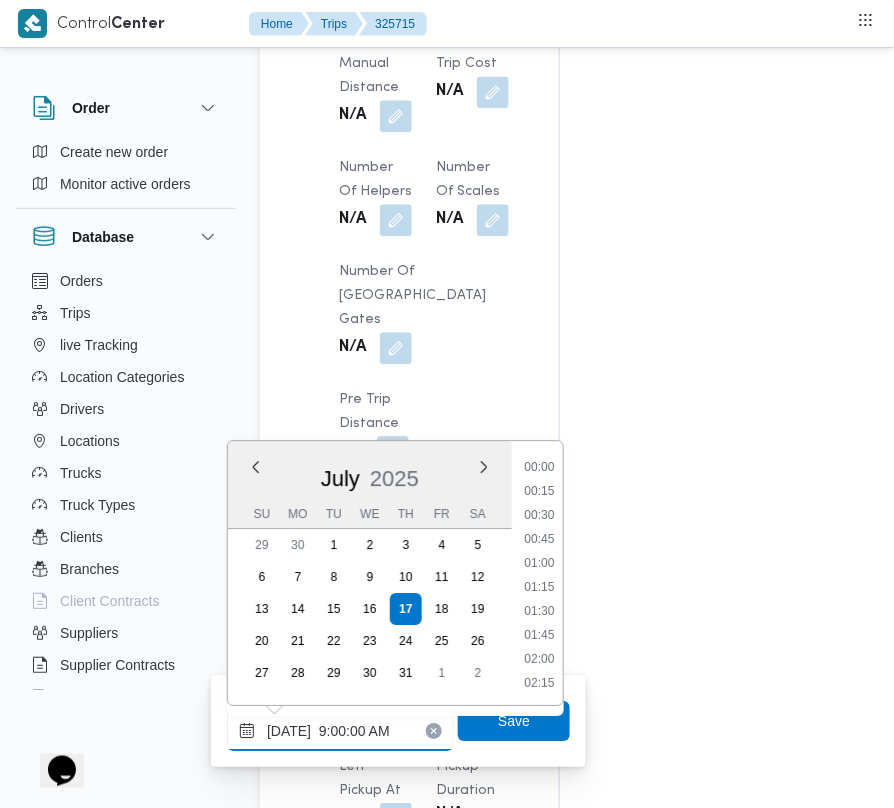 scroll, scrollTop: 864, scrollLeft: 0, axis: vertical 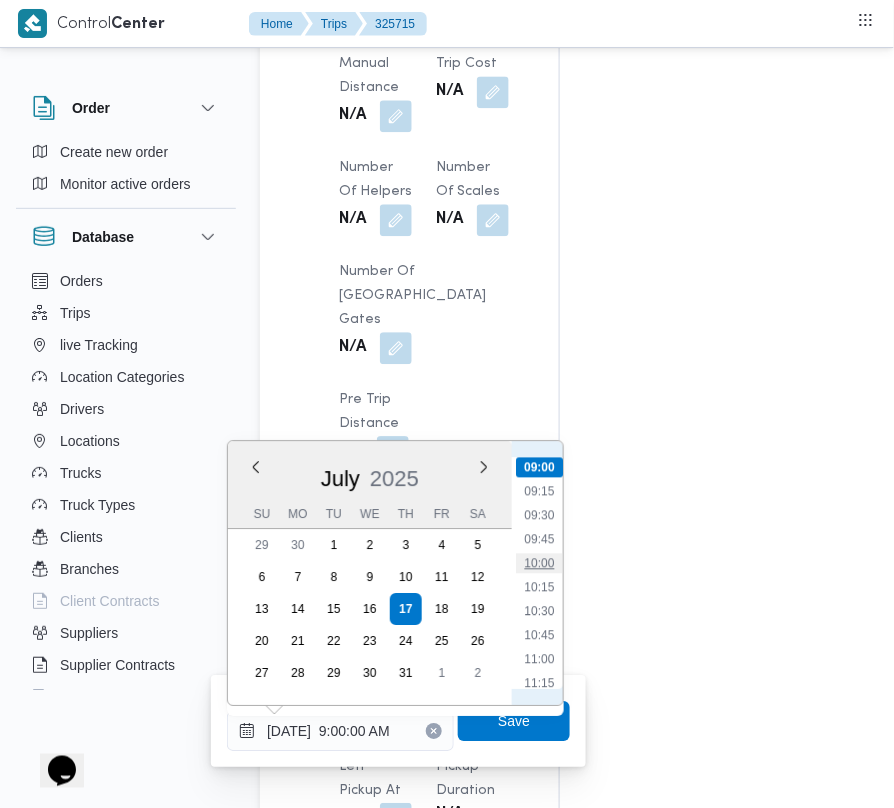drag, startPoint x: 554, startPoint y: 556, endPoint x: 533, endPoint y: 650, distance: 96.317184 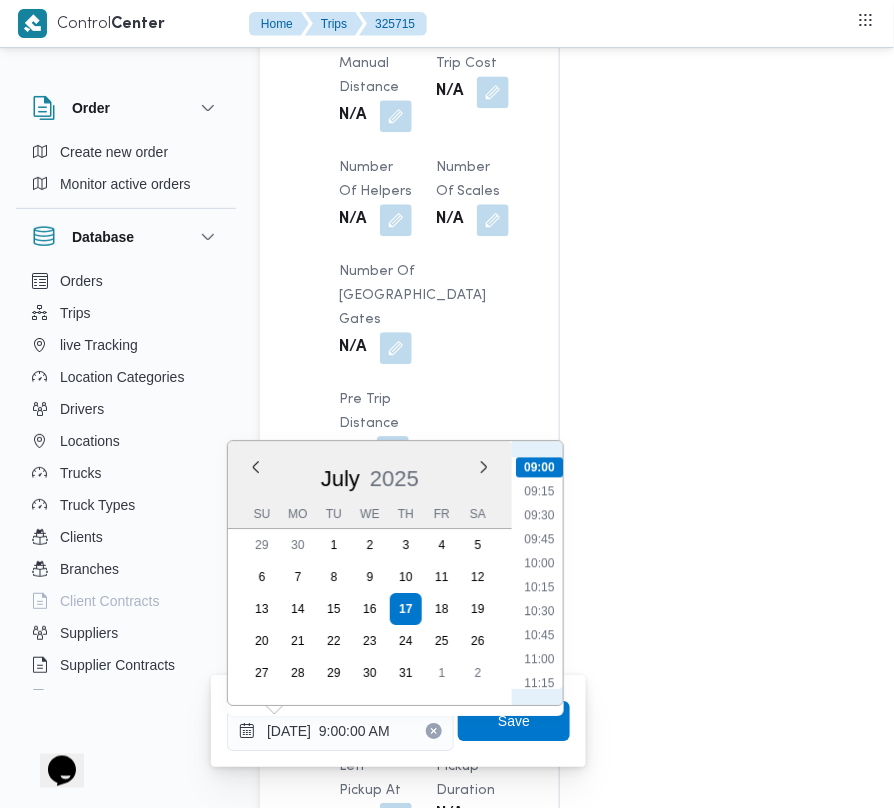 click on "10:00" at bounding box center [539, 563] 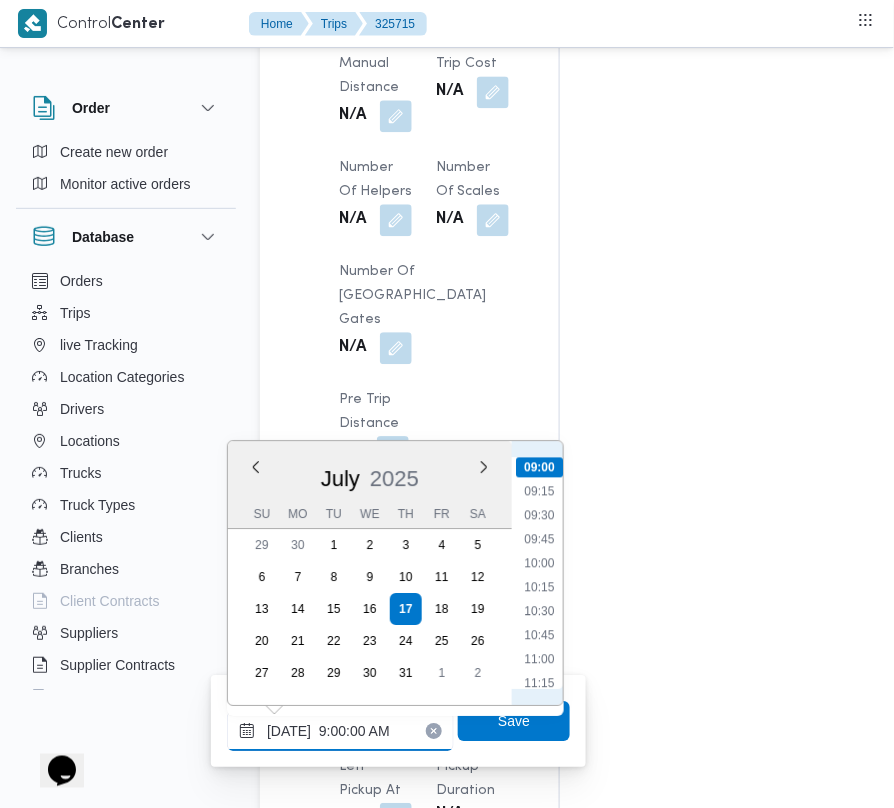 type on "[DATE] 10:00" 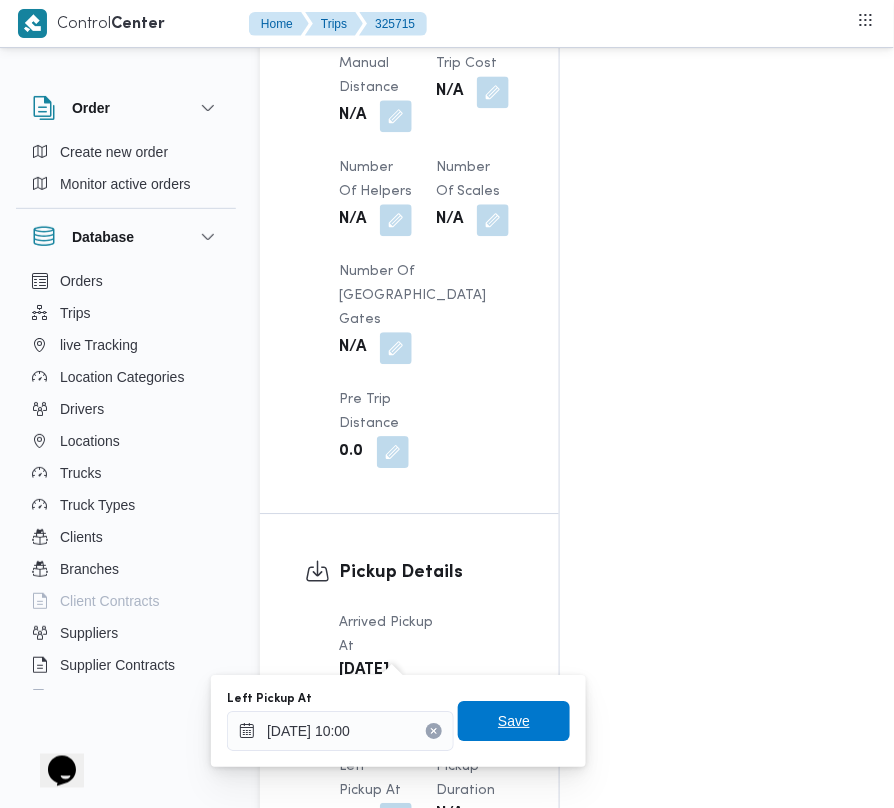 drag, startPoint x: 505, startPoint y: 708, endPoint x: 502, endPoint y: 685, distance: 23.194826 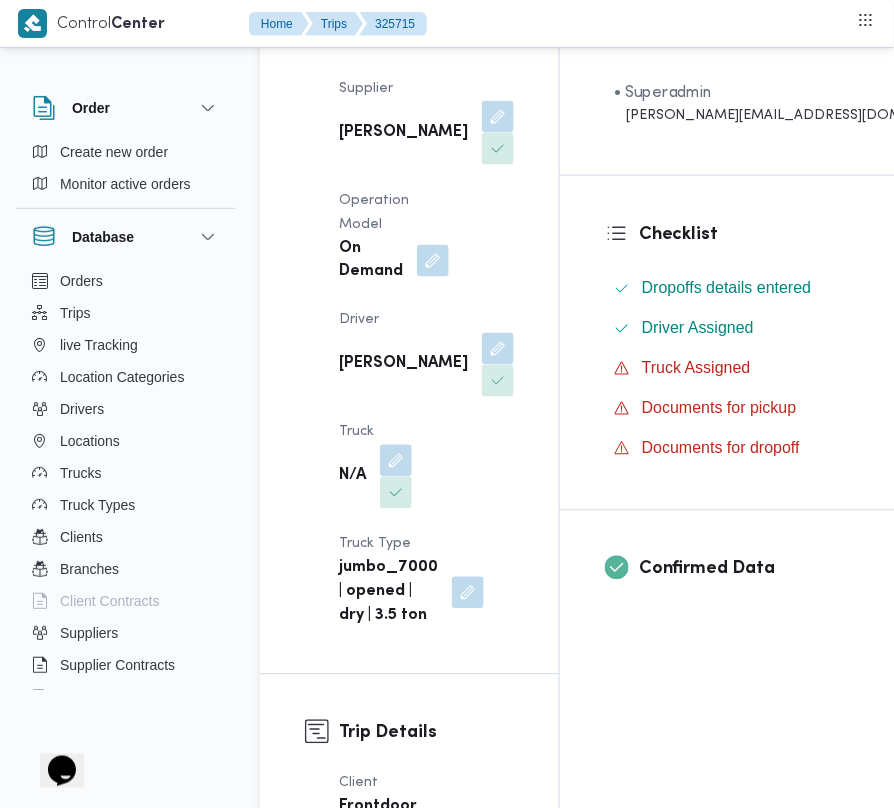 scroll, scrollTop: 0, scrollLeft: 0, axis: both 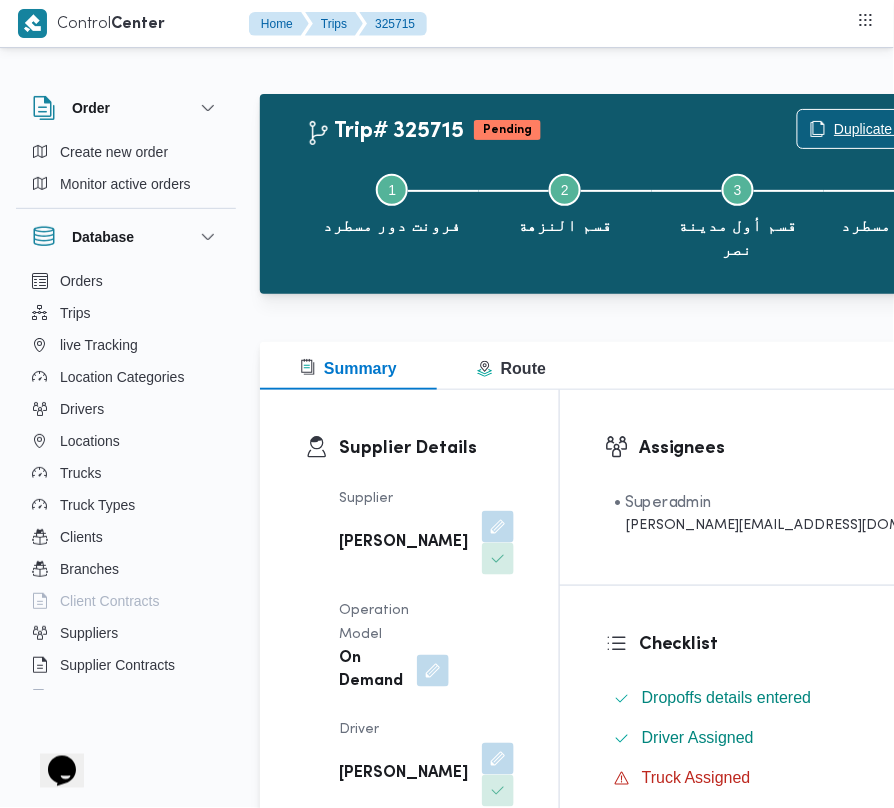 click on "Duplicate Trip" at bounding box center (877, 129) 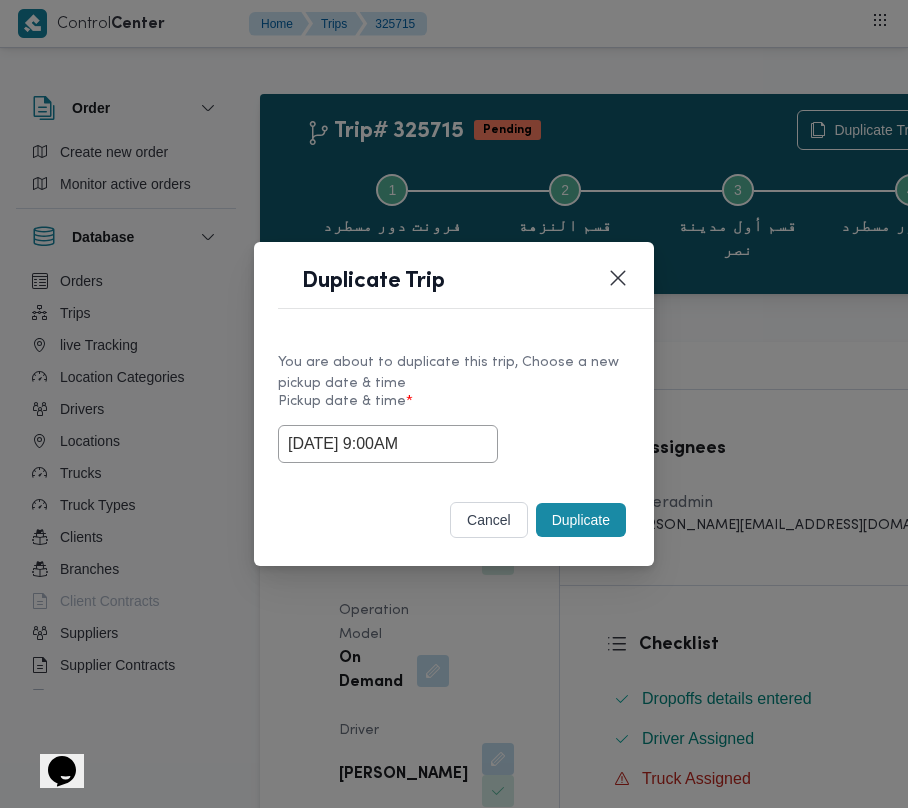 click on "[DATE] 9:00AM" at bounding box center [454, 444] 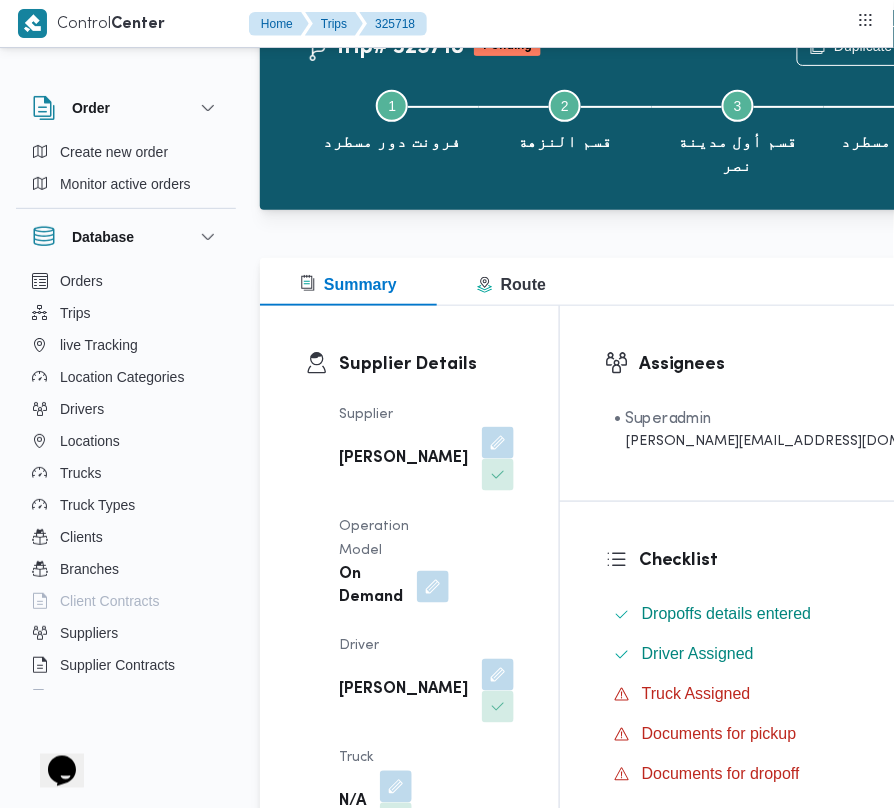 scroll, scrollTop: 0, scrollLeft: 0, axis: both 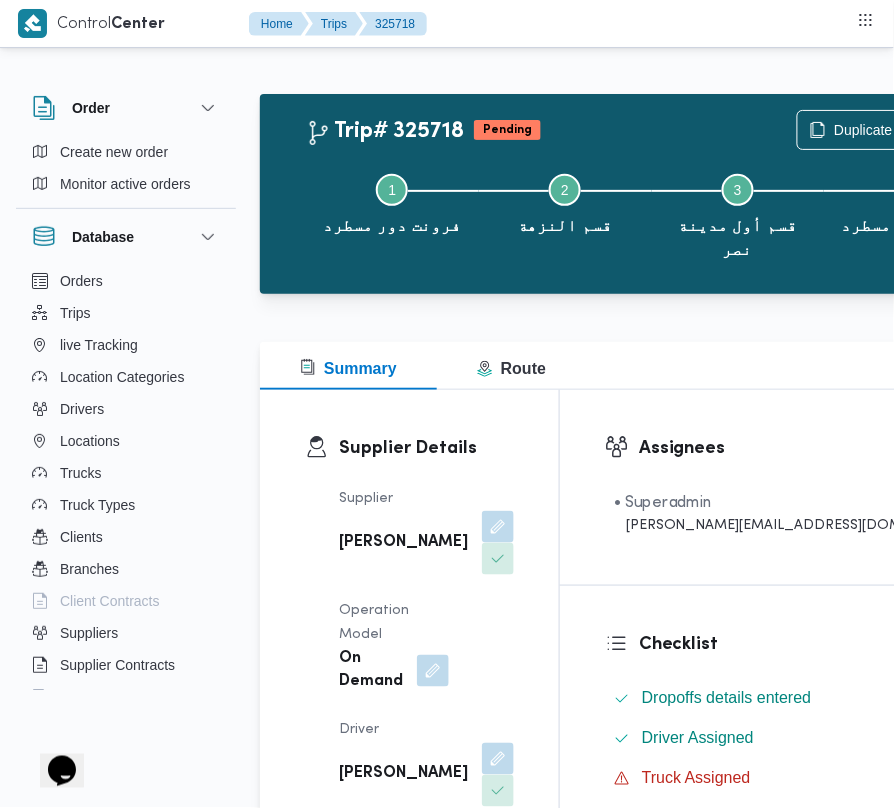 drag, startPoint x: 430, startPoint y: 534, endPoint x: 422, endPoint y: 606, distance: 72.443085 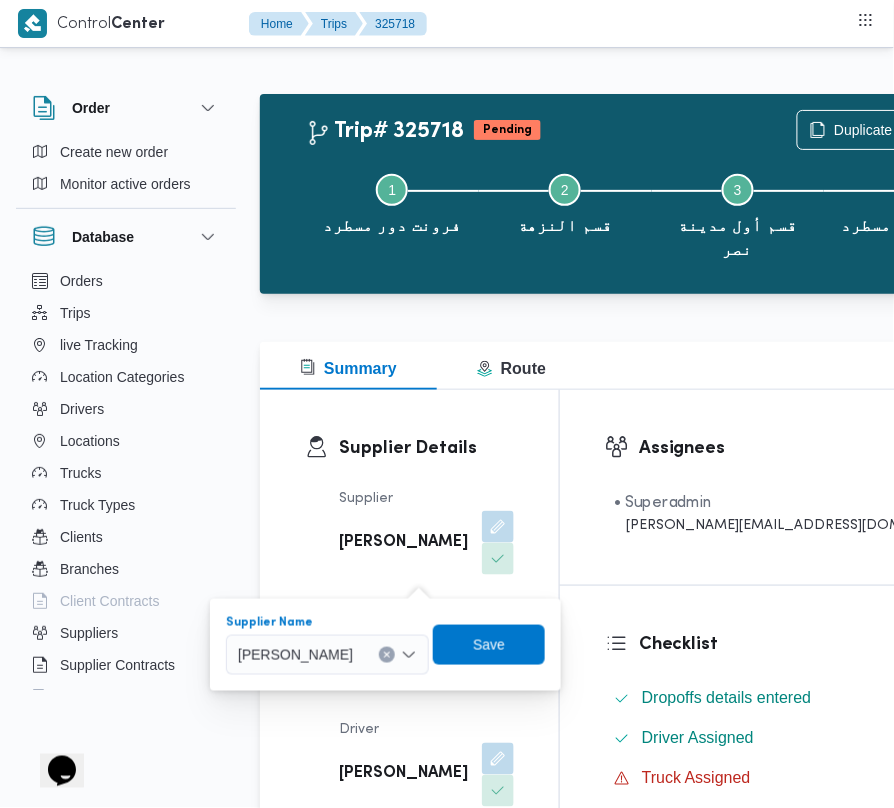 click on "[PERSON_NAME]" at bounding box center [295, 654] 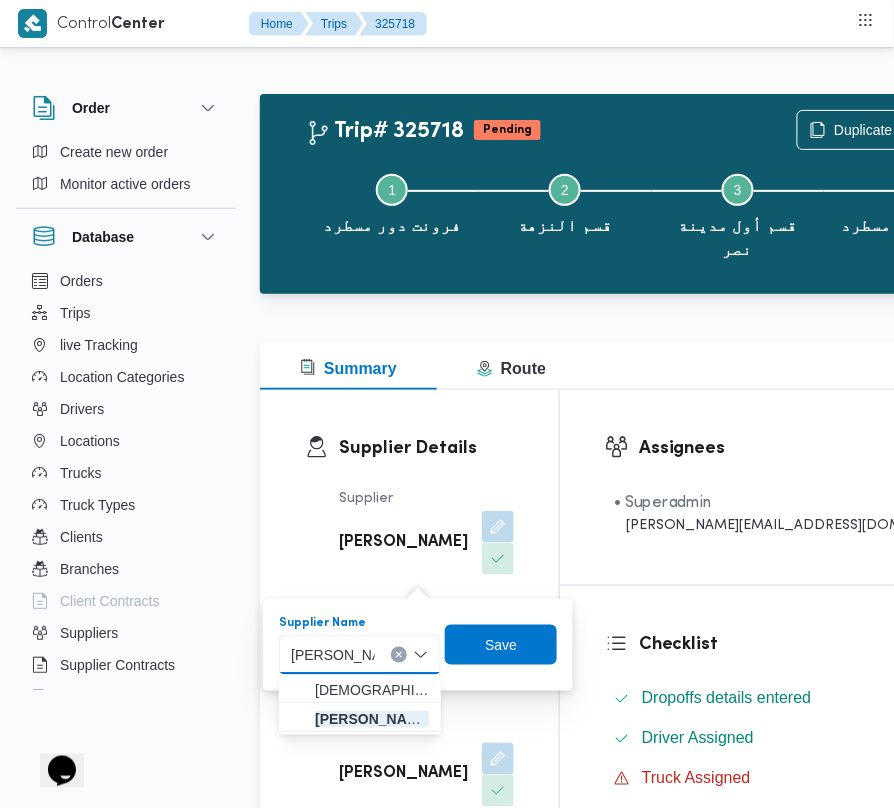 type on "[PERSON_NAME][DATE]" 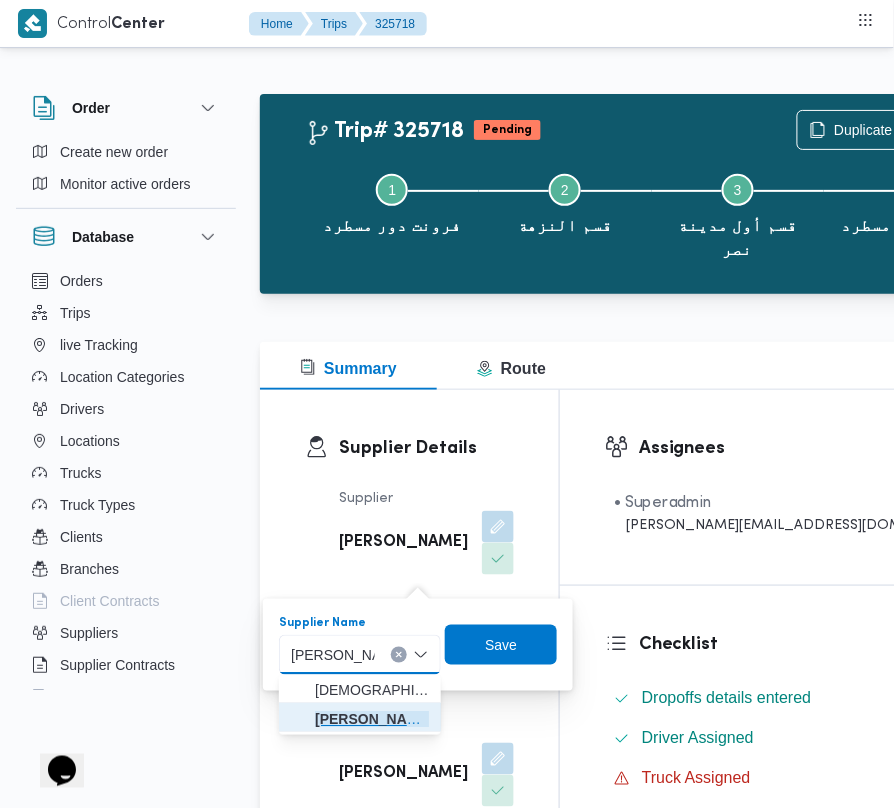 click on "[PERSON_NAME][DATE]  [PERSON_NAME]" at bounding box center (360, 720) 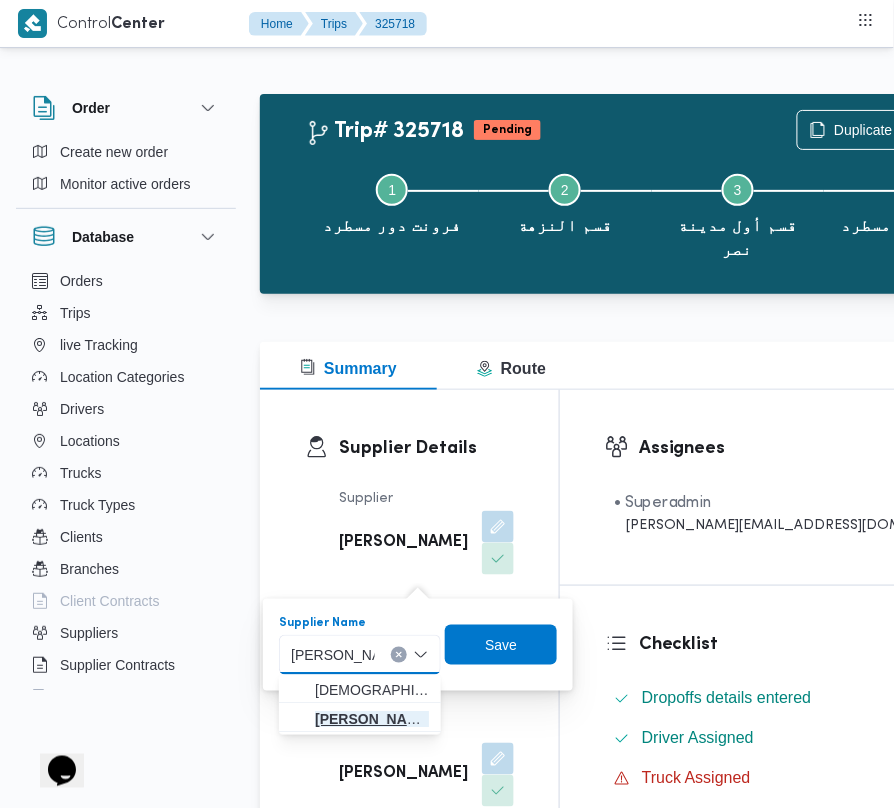 type 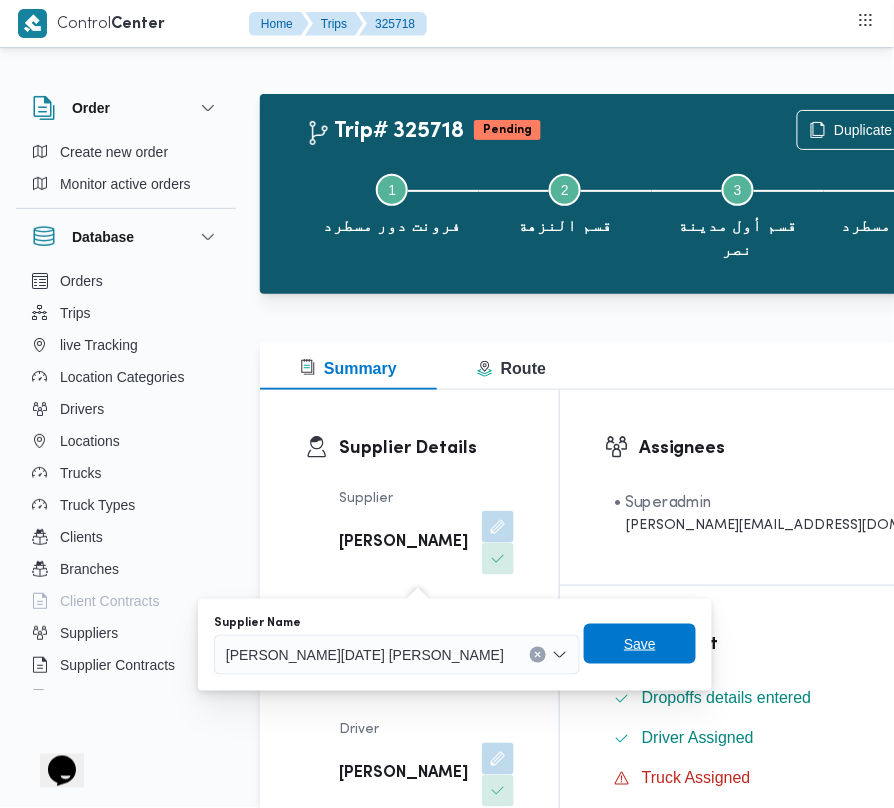click on "Save" at bounding box center [640, 644] 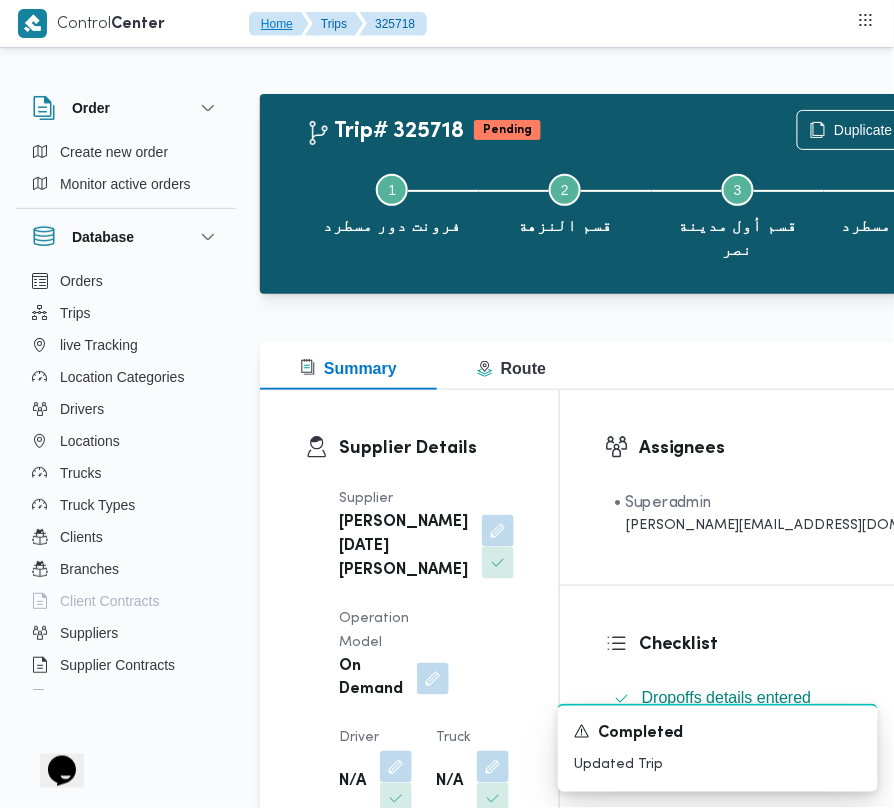 scroll, scrollTop: 373, scrollLeft: 0, axis: vertical 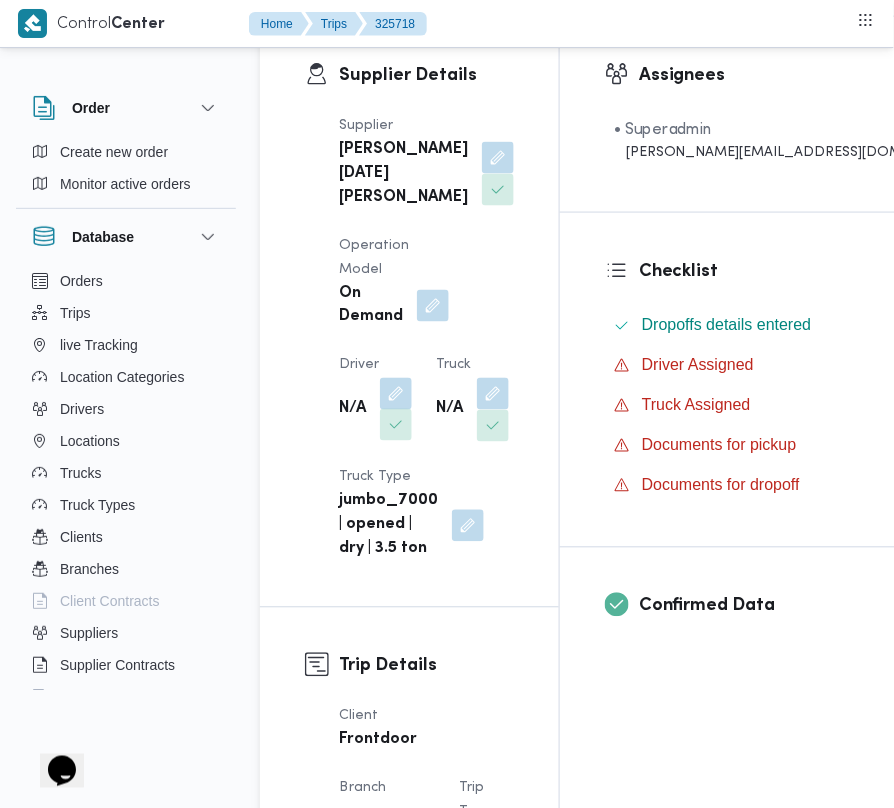 drag, startPoint x: 384, startPoint y: 441, endPoint x: 381, endPoint y: 469, distance: 28.160255 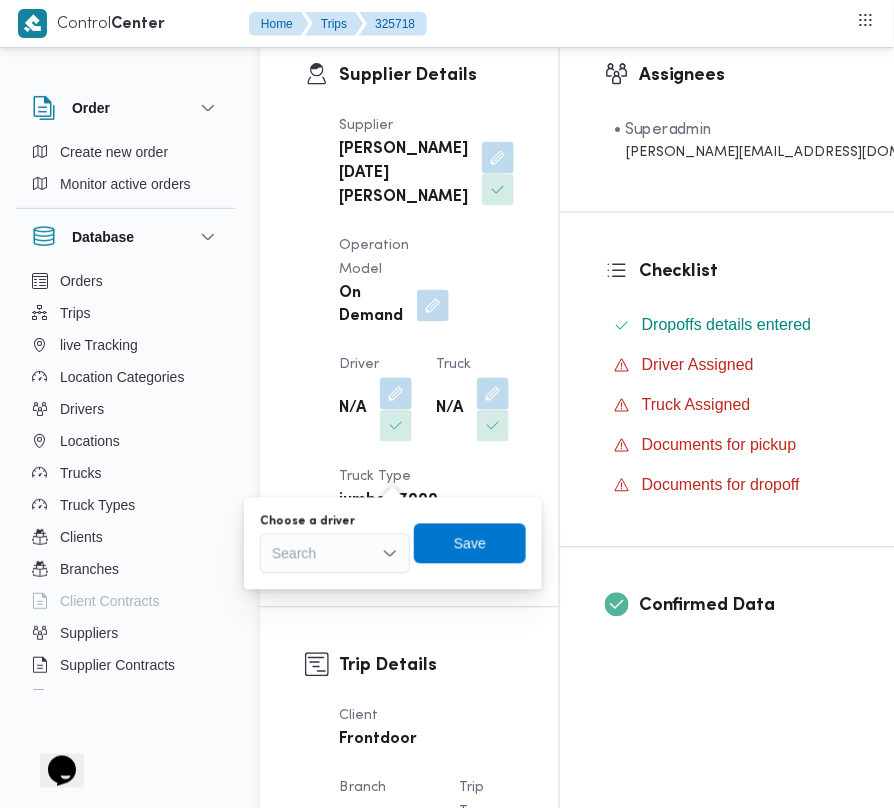click on "Search" at bounding box center (335, 554) 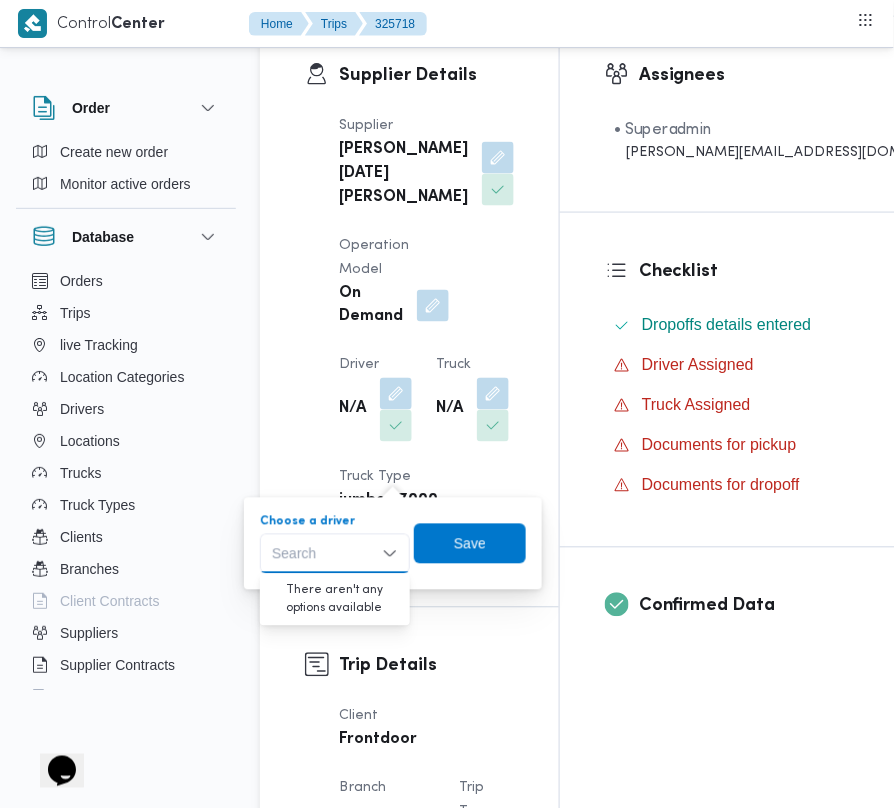paste on "عبدالعاطي" 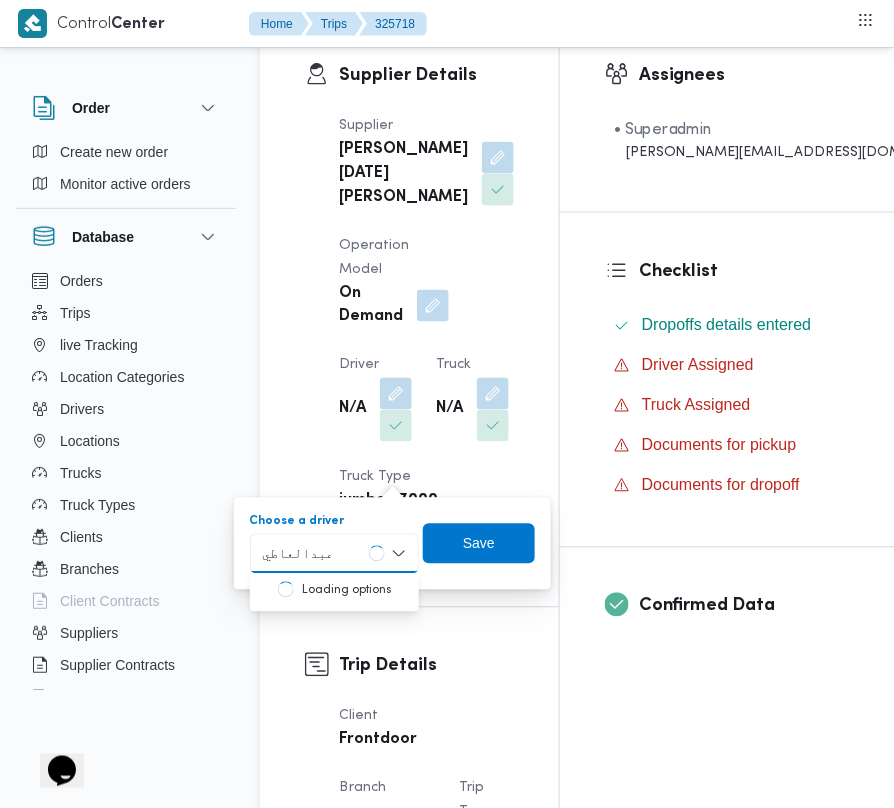 type on "عبدالعاطي" 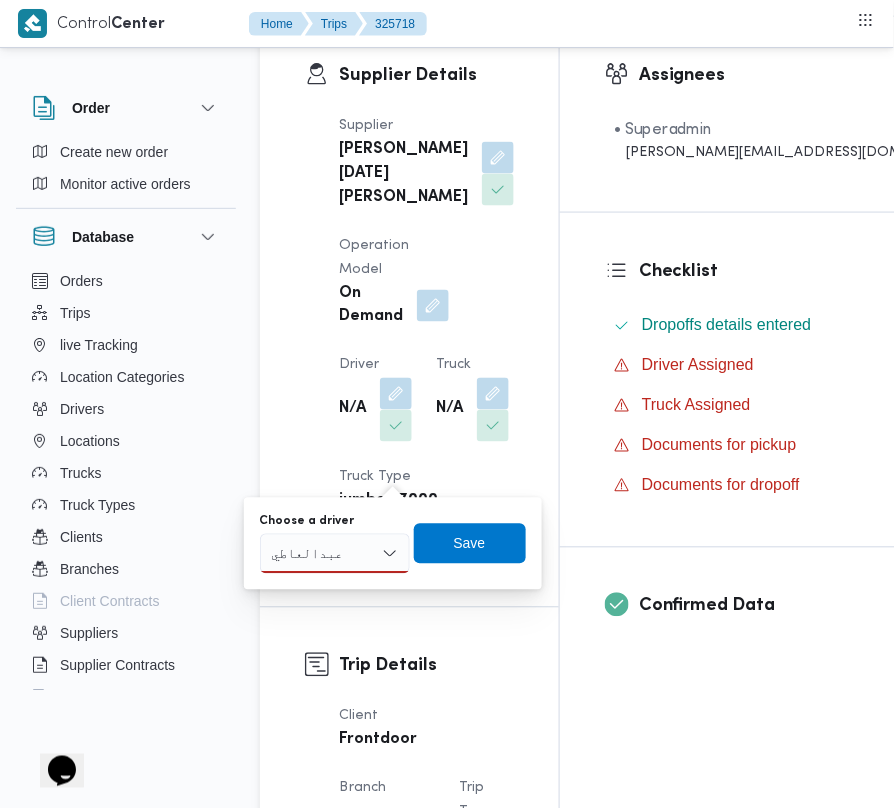 click on "[PERSON_NAME]" at bounding box center (335, 554) 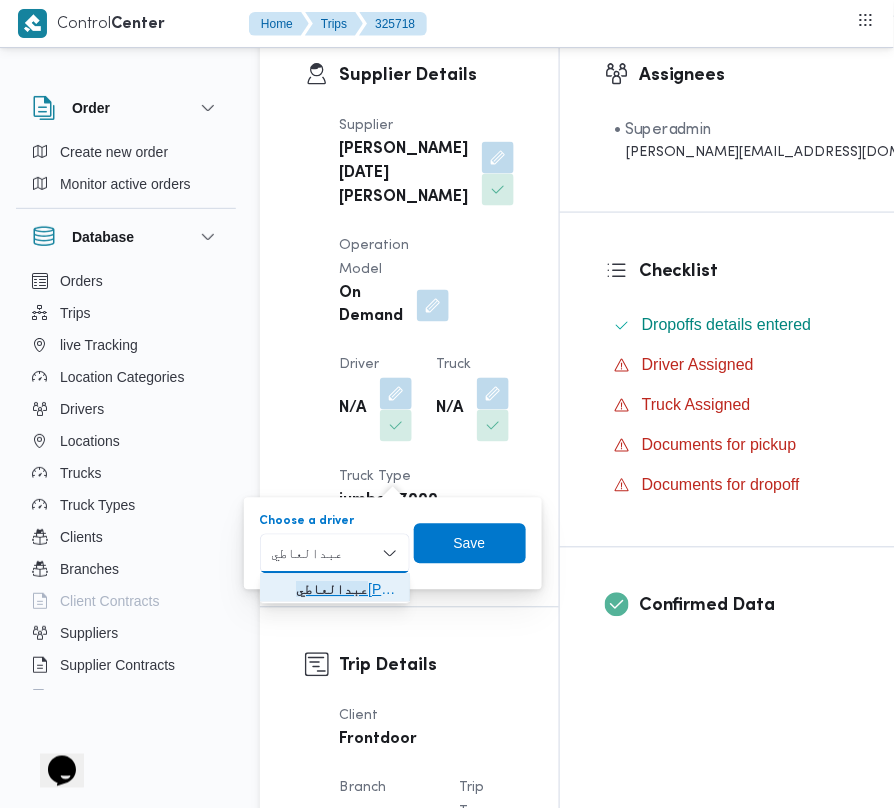 click on "[PERSON_NAME] [PERSON_NAME]" at bounding box center [347, 590] 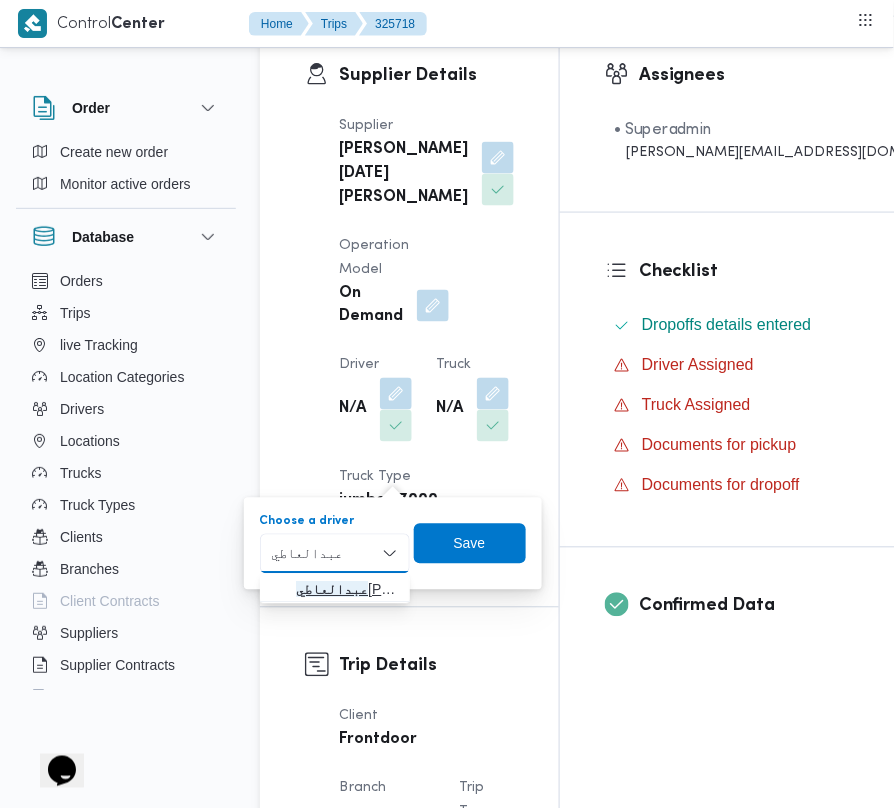 type 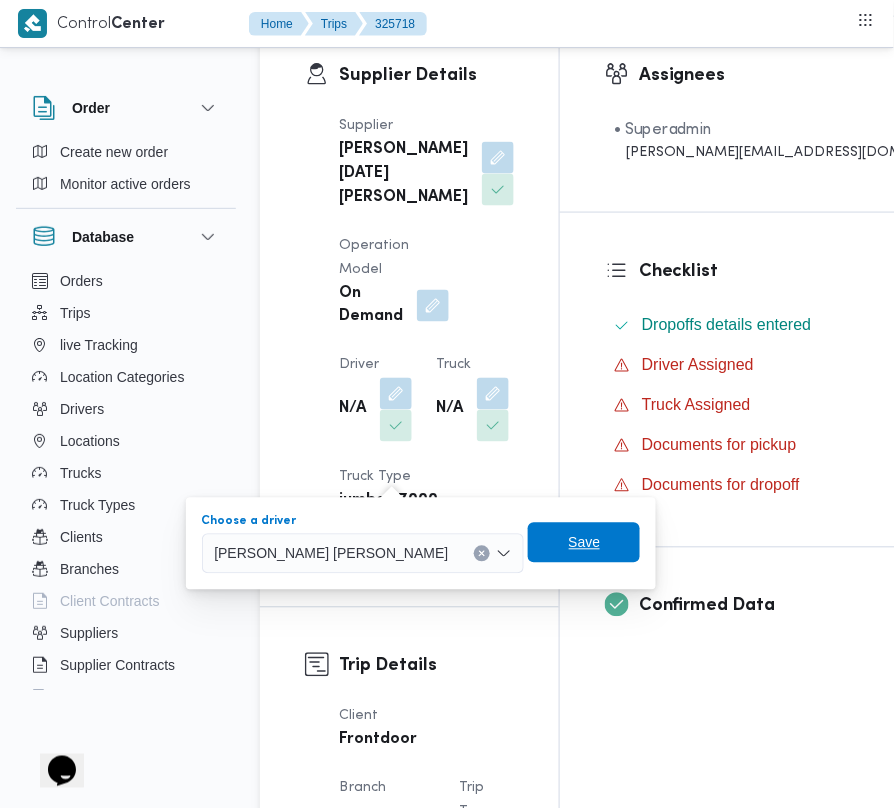 click on "Save" at bounding box center (584, 543) 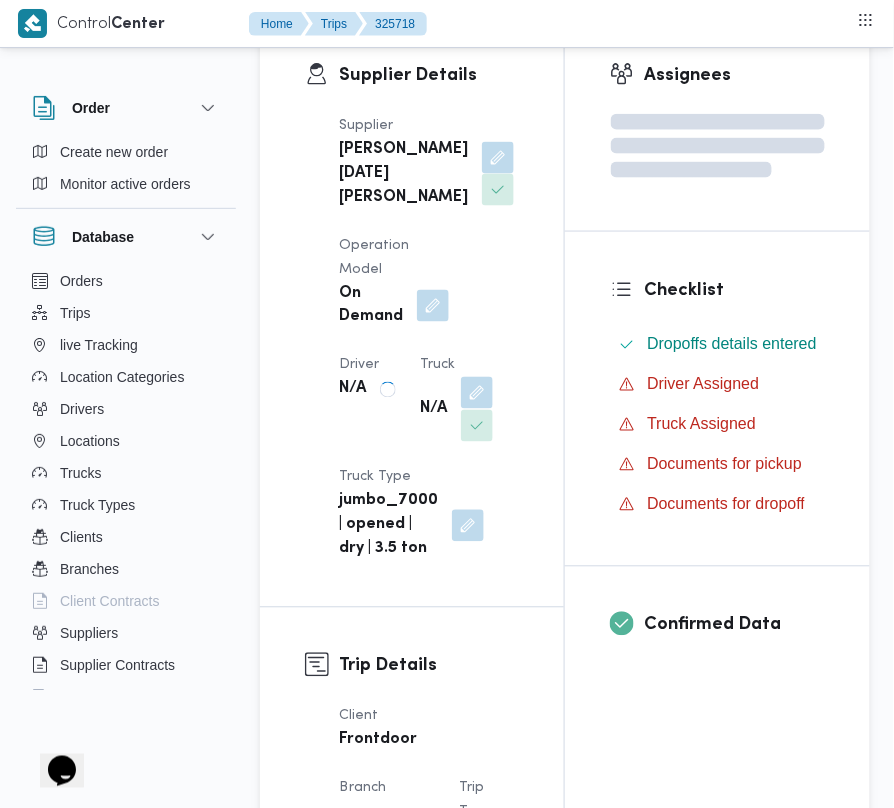 click at bounding box center [477, 393] 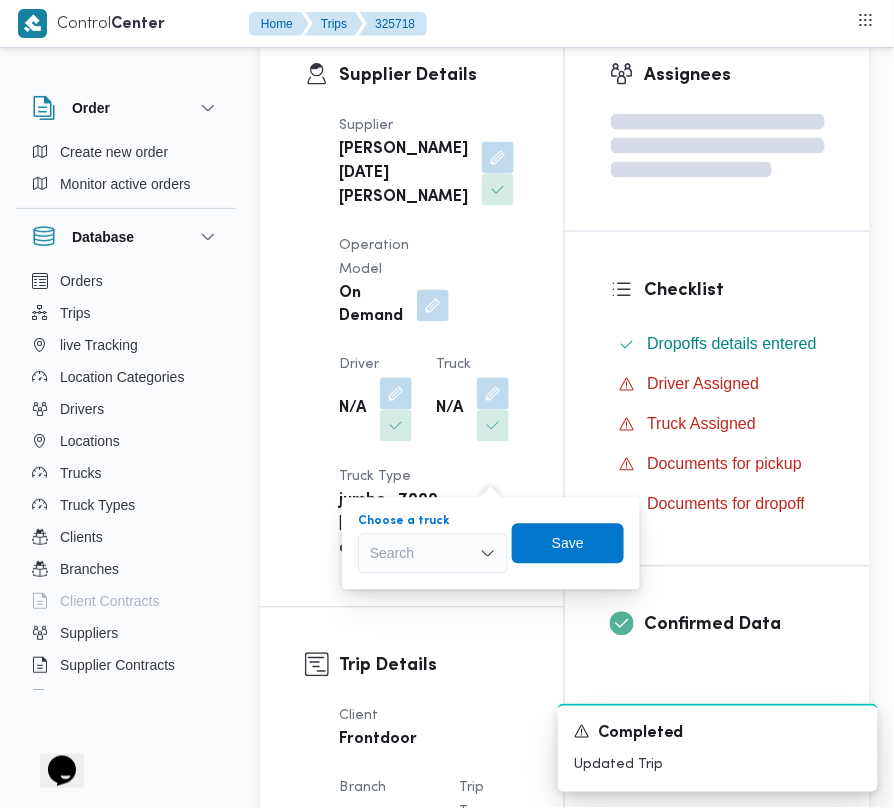 click on "Search" at bounding box center (433, 554) 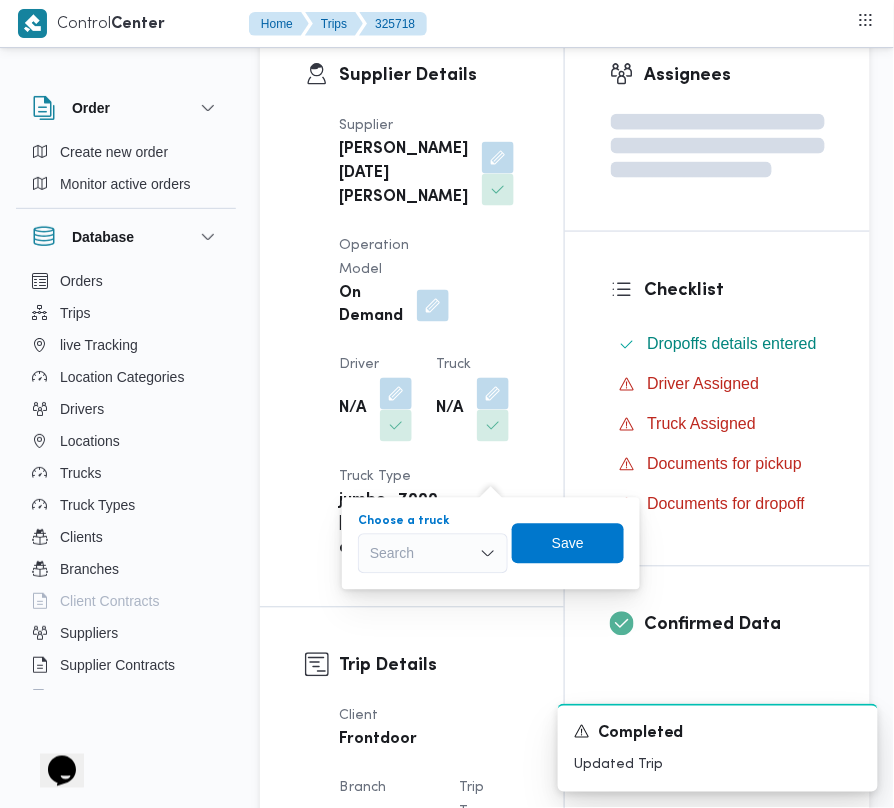 paste on "1372" 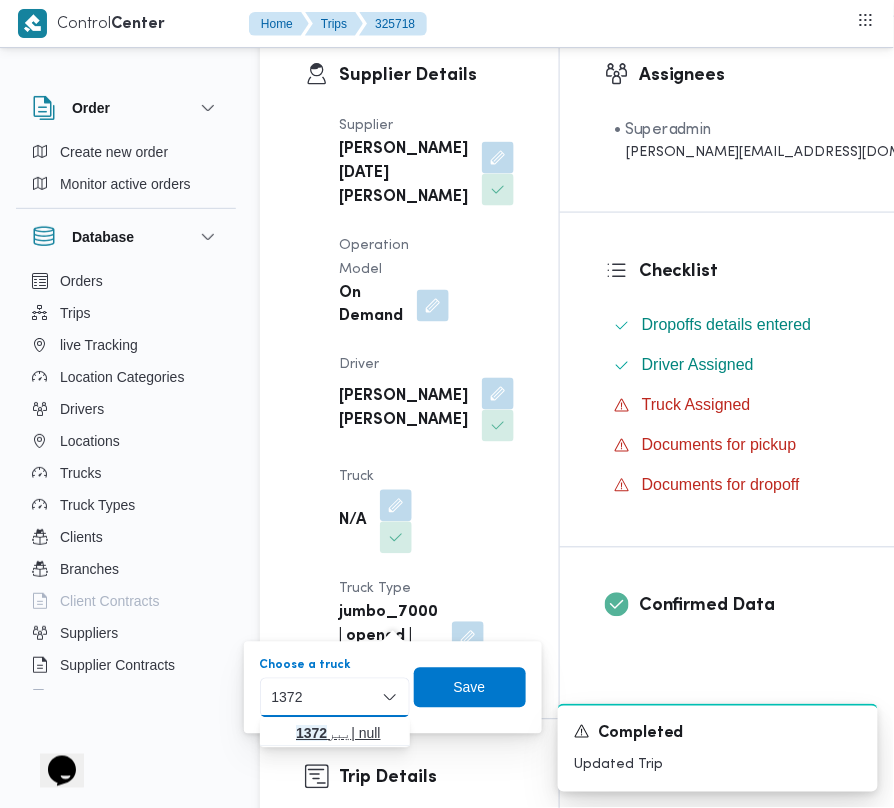 type on "1372" 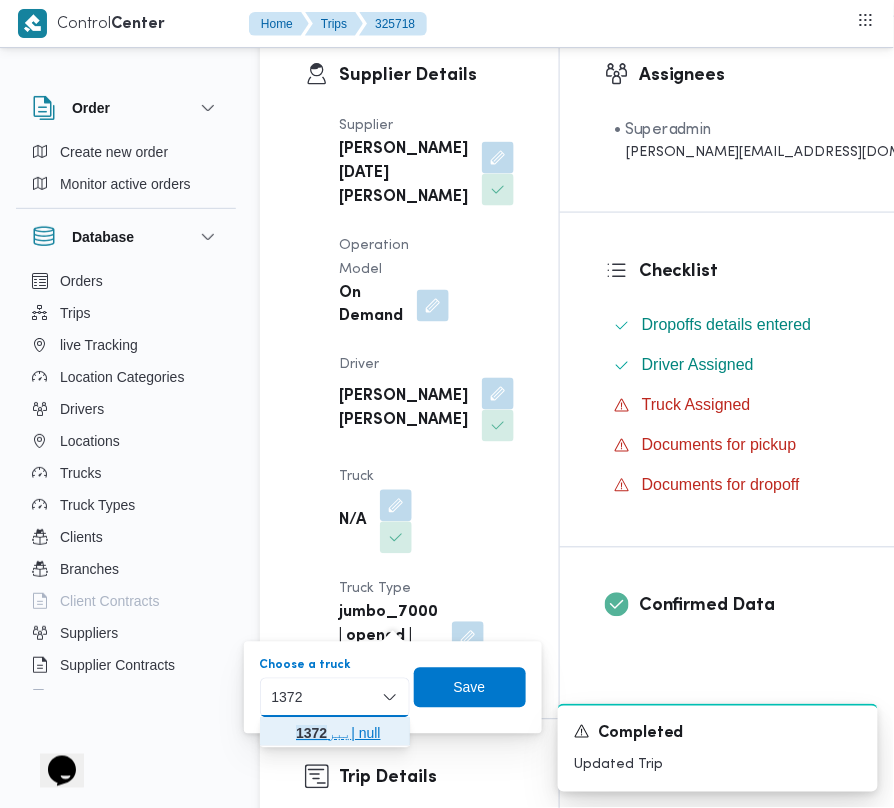 click on "1372" at bounding box center [311, 734] 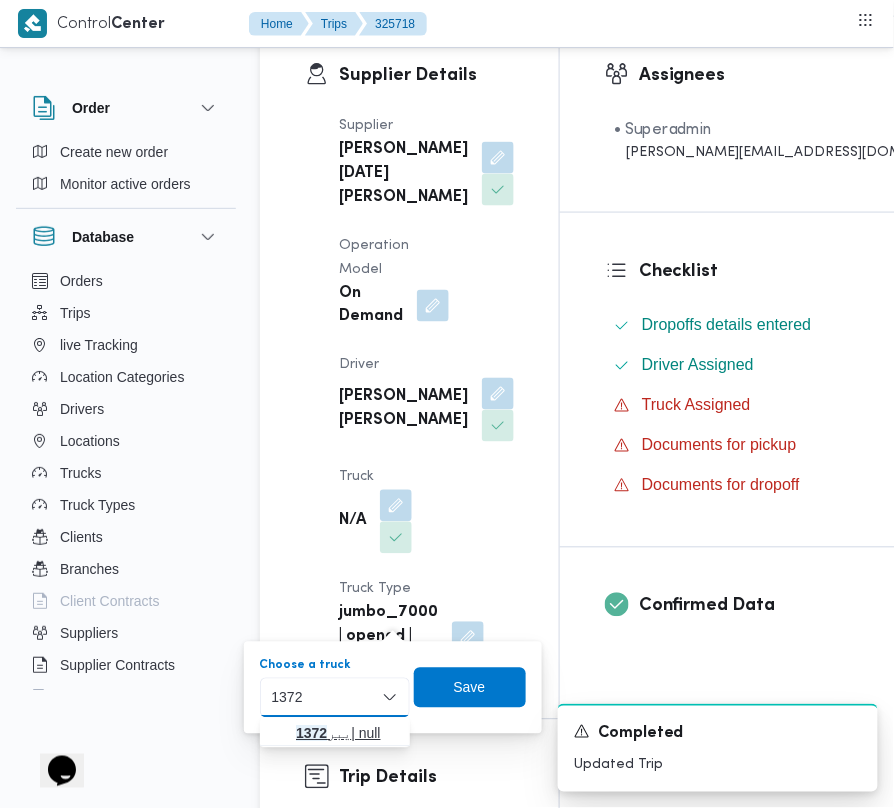 type 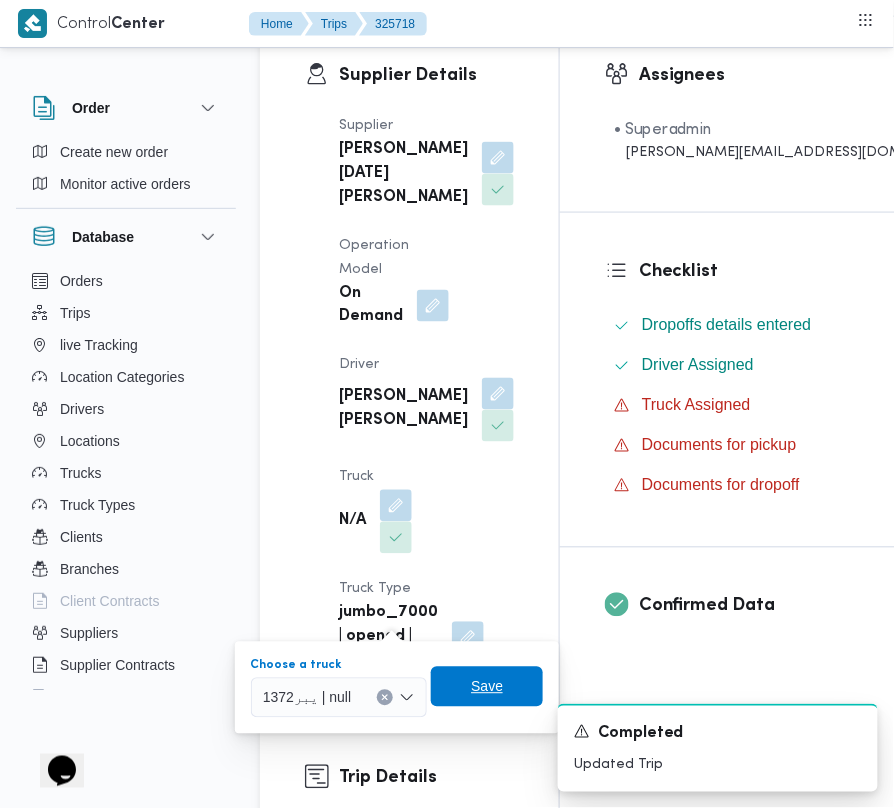 click on "Save" at bounding box center (487, 687) 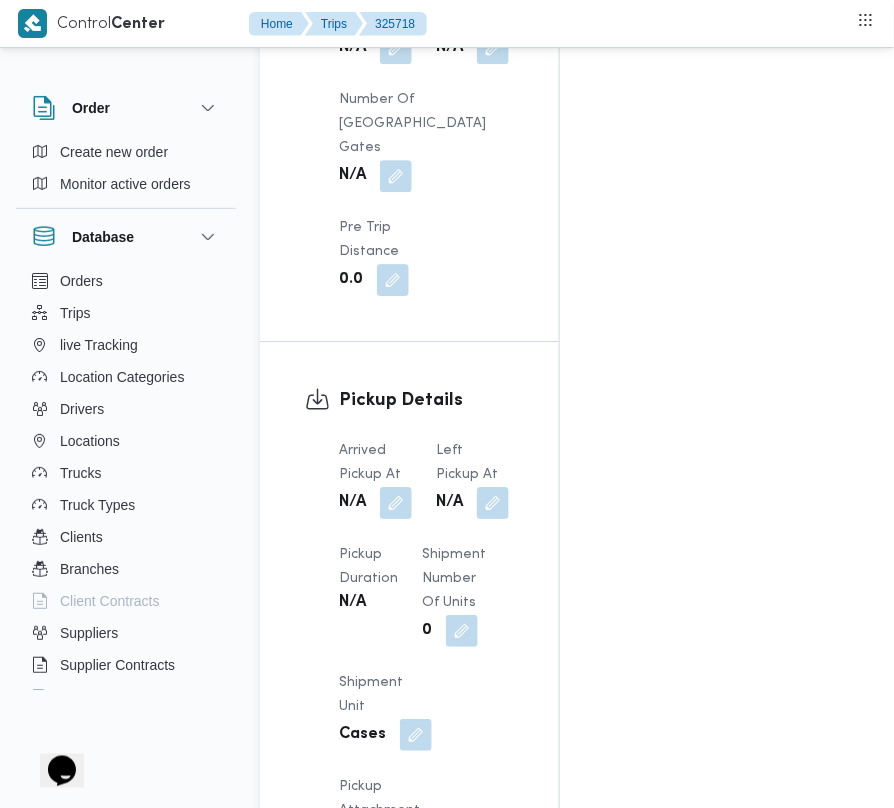 scroll, scrollTop: 2906, scrollLeft: 0, axis: vertical 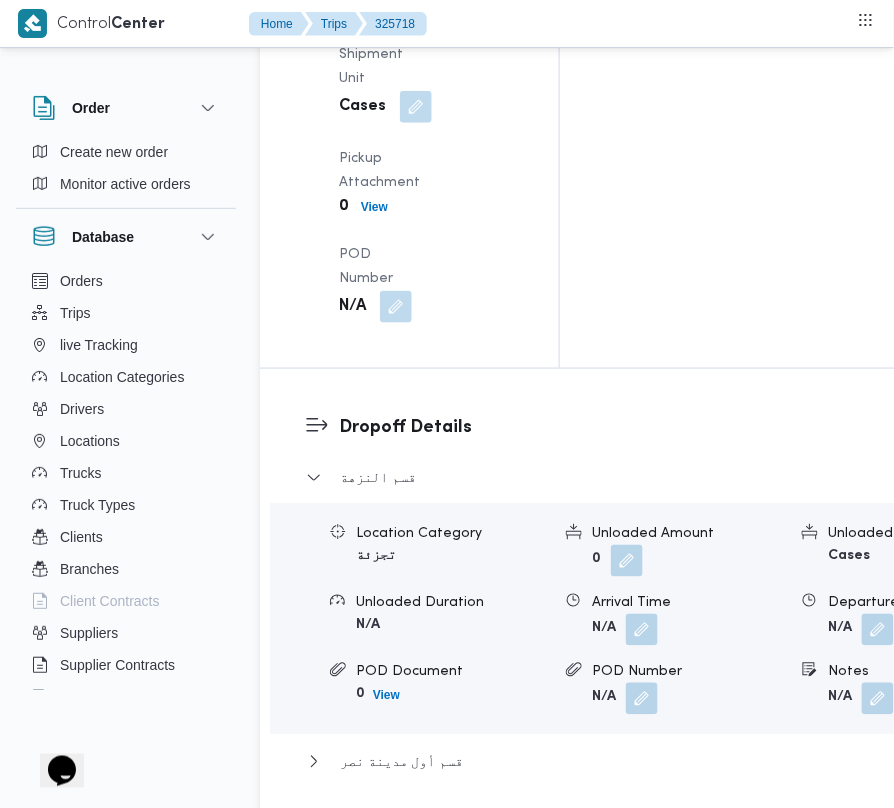 click on "Dropoff Details قسم النزهة Location Category تجزئة Unloaded Amount 0 Unloaded Unit Cases Unloaded Duration N/A Arrival Time N/A Departure Time N/A POD Document 0 View POD Number N/A Notes N/A قسم أول مدينة نصر Location Category تجزئة Unloaded Amount 0 Unloaded Unit Cases Unloaded Duration N/A Arrival Time N/A Departure Time N/A POD Document 0 View POD Number N/A Notes N/A مركز الخانكة -
فرونت دور مسطرد Location Category مصانع و مخازن Unloaded Amount 0 Unloaded Unit Cases Unloaded Duration N/A Arrival Time N/A Departure Time N/A POD Document 0 View POD Number N/A Notes N/A Edit dropoffs" at bounding box center (646, 655) 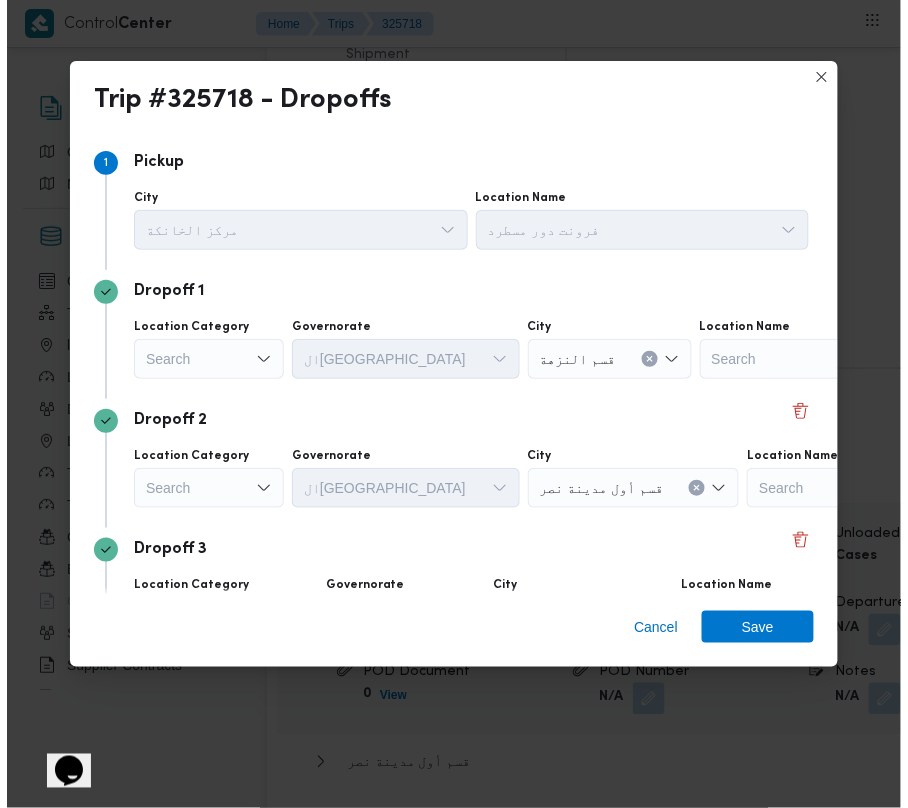 scroll, scrollTop: 2898, scrollLeft: 0, axis: vertical 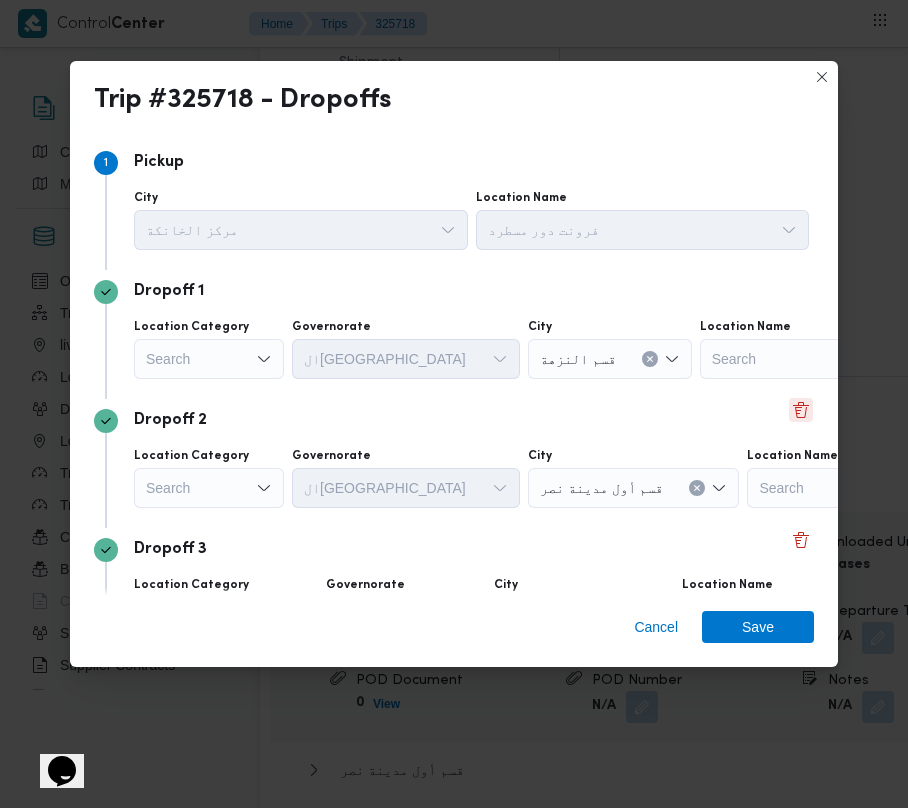 click at bounding box center (801, 410) 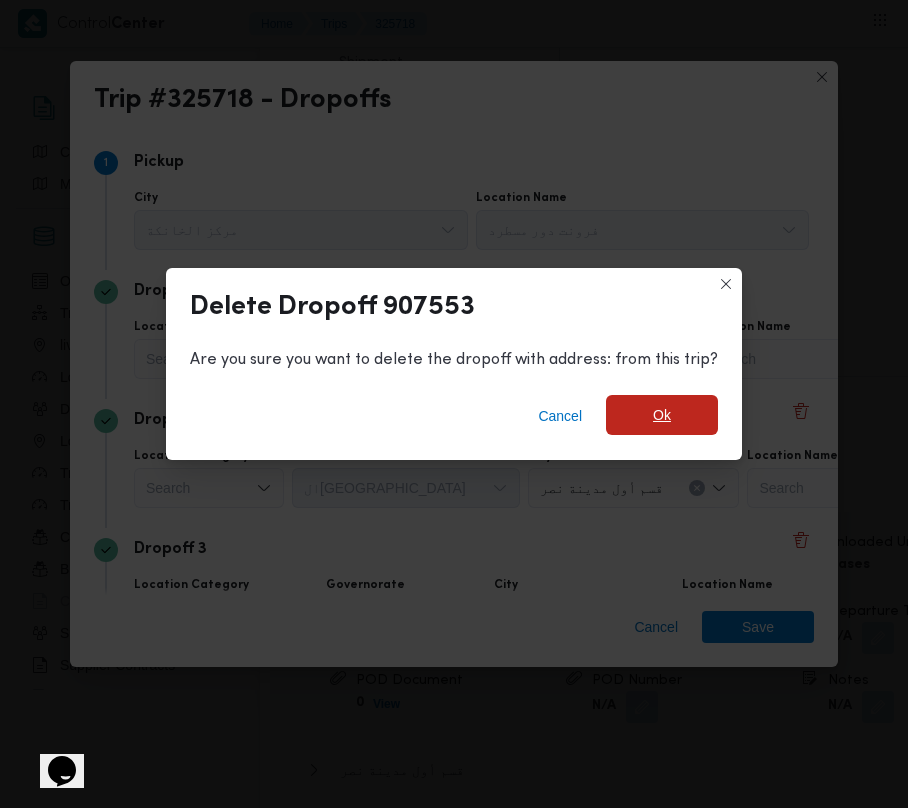 click on "Ok" at bounding box center (662, 415) 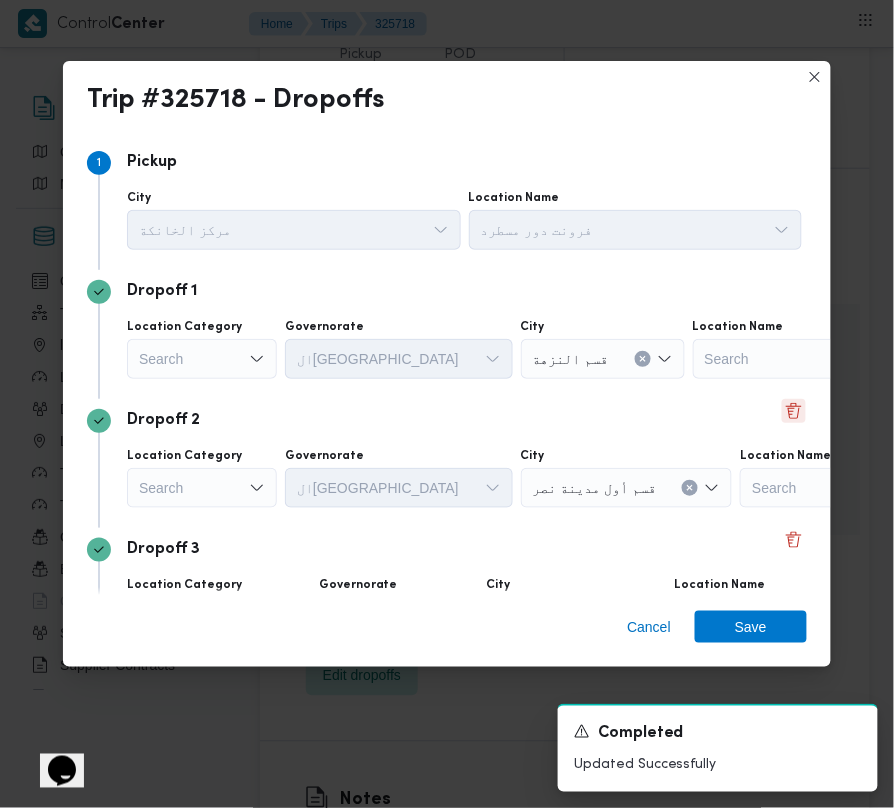 scroll, scrollTop: 2882, scrollLeft: 0, axis: vertical 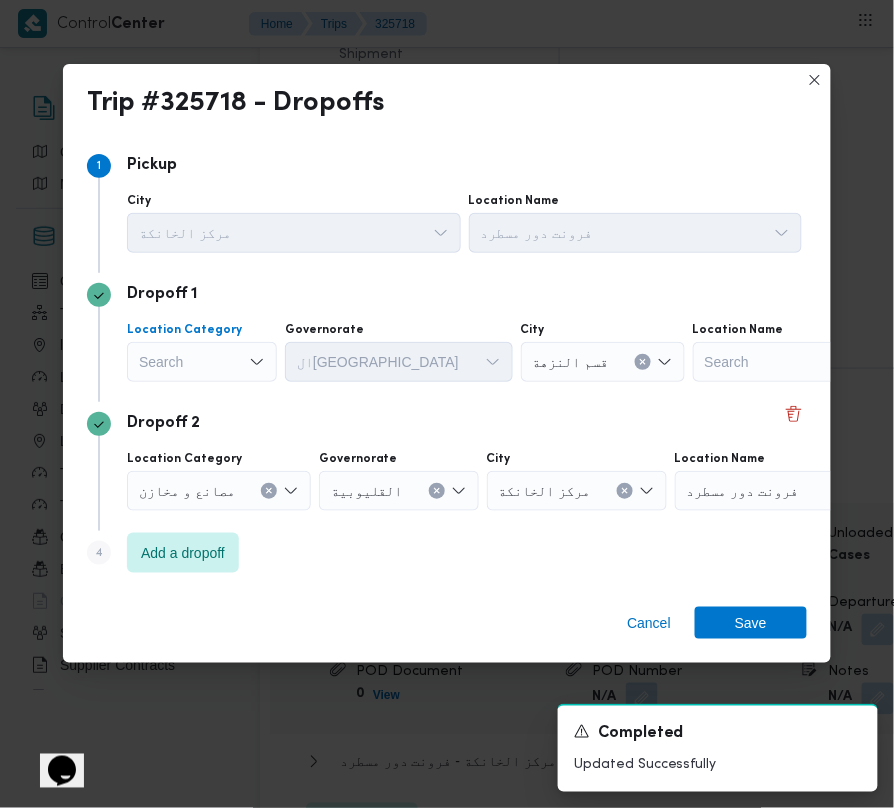 click on "Search" at bounding box center [202, 362] 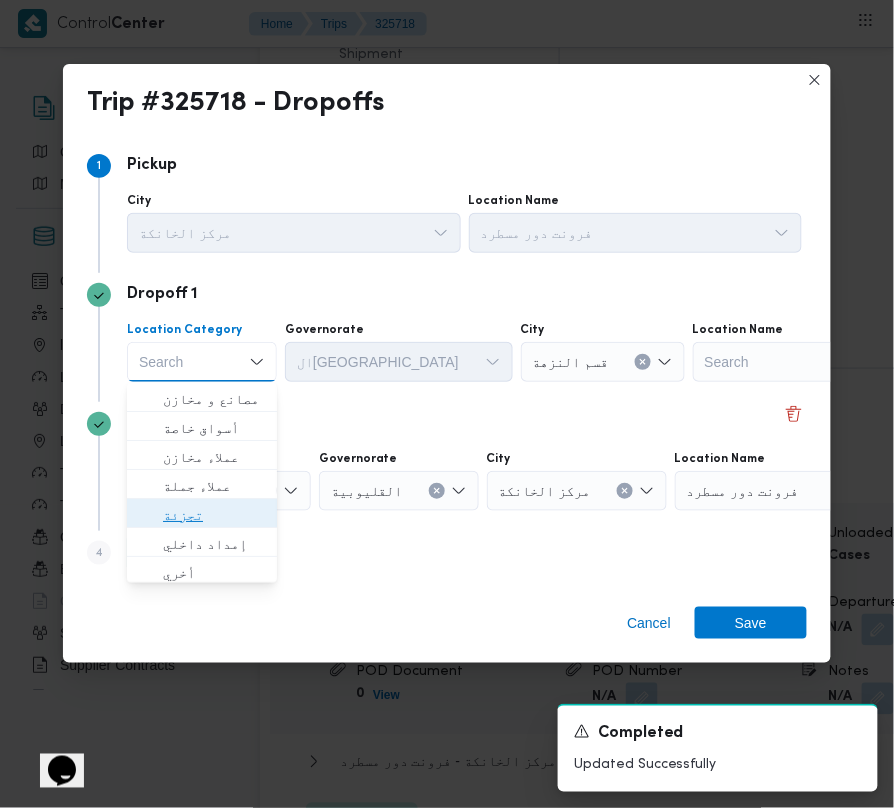 click on "تجزئة" at bounding box center [214, 515] 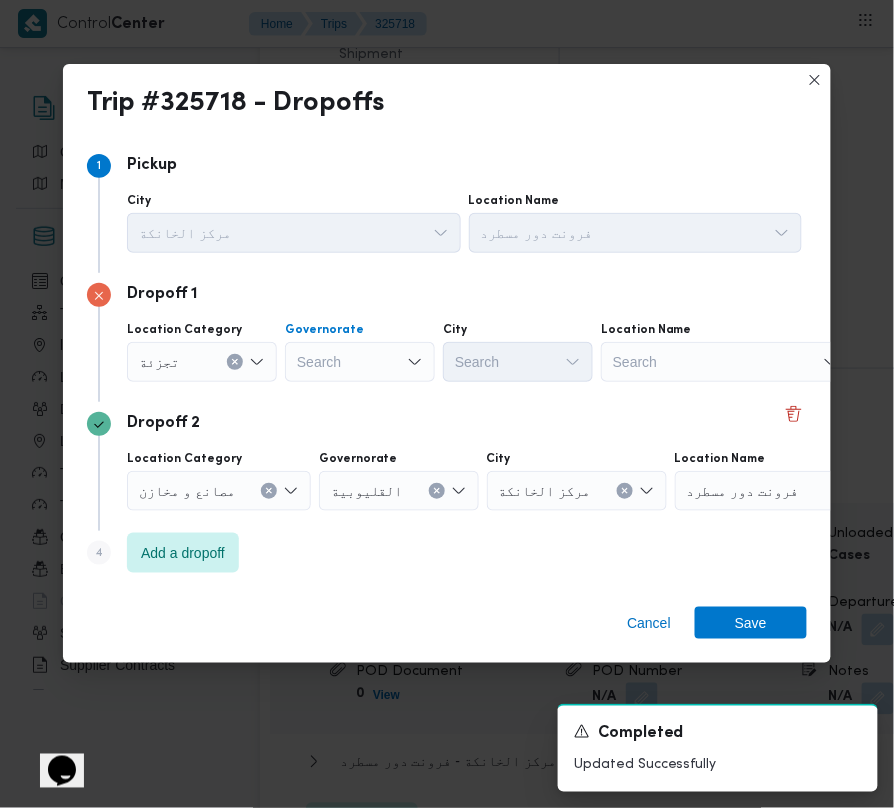 click on "Search" at bounding box center [360, 362] 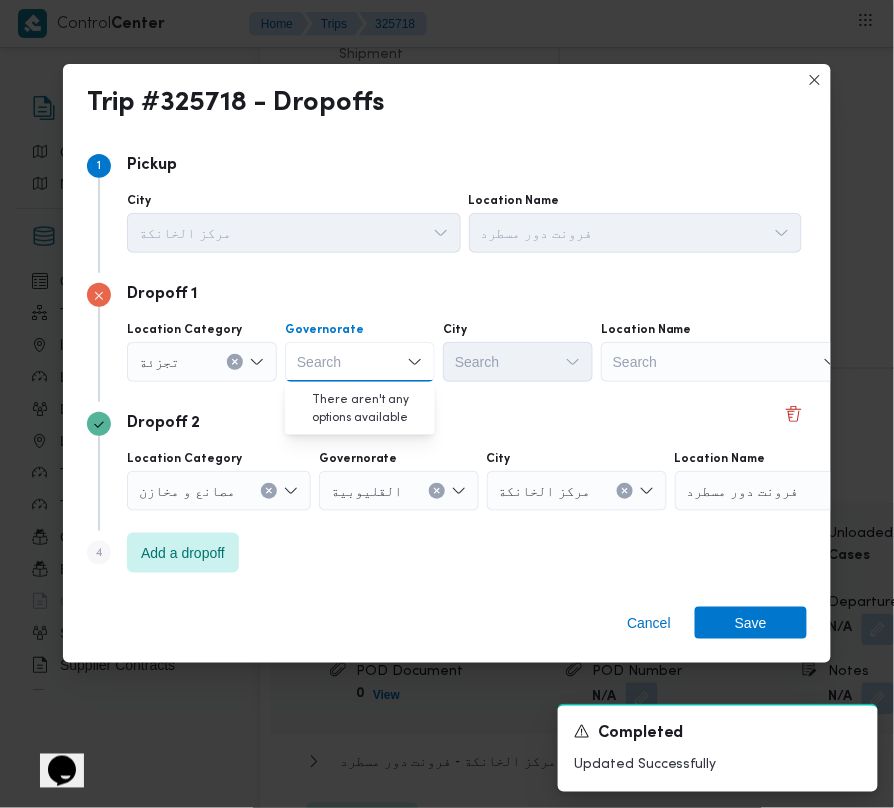 paste on "[GEOGRAPHIC_DATA]" 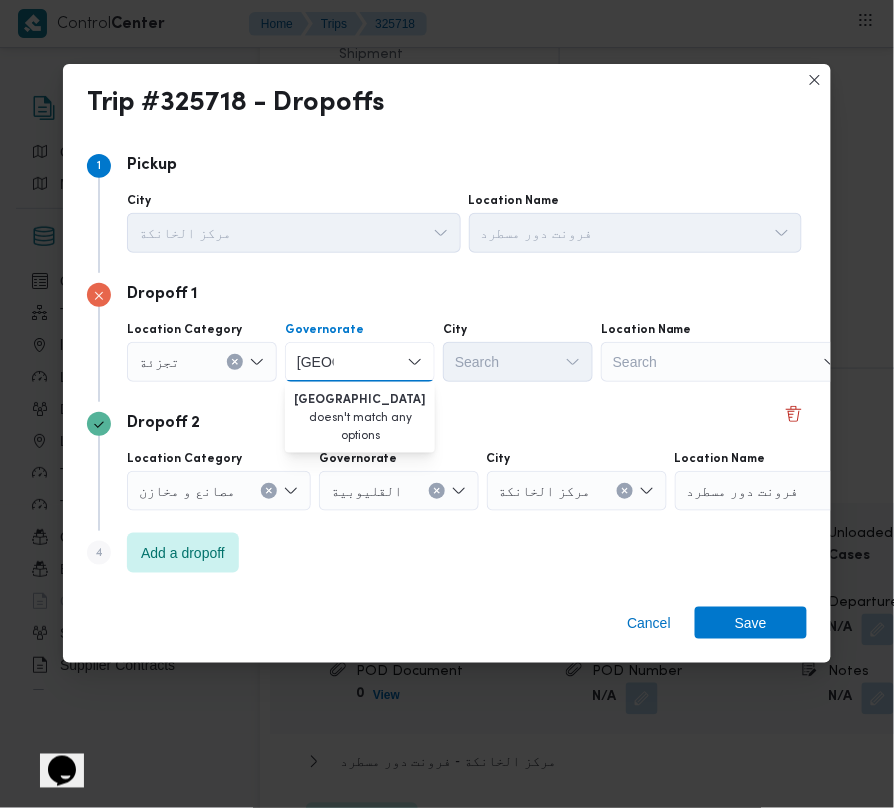type on "[GEOGRAPHIC_DATA]" 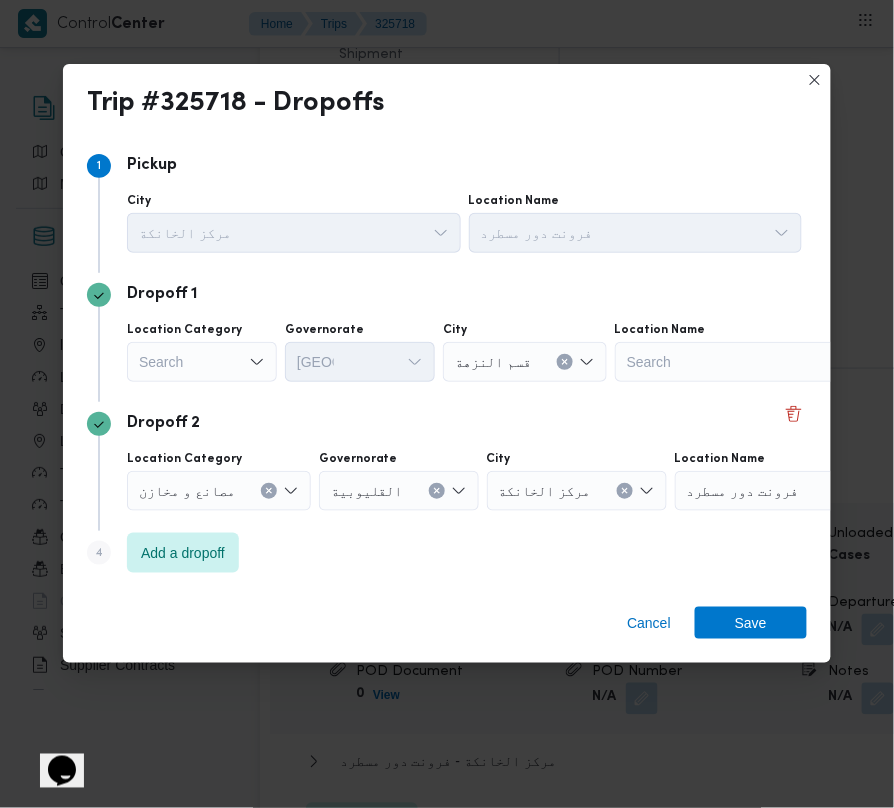 click on "Location Category Search Governorate [GEOGRAPHIC_DATA] [GEOGRAPHIC_DATA]  Combo box. Selected. [GEOGRAPHIC_DATA] . Selected. ال[GEOGRAPHIC_DATA]. Press Backspace to delete ال[GEOGRAPHIC_DATA]. Combo box input. Search. Type some text or, to display a list of choices, press Down Arrow. To exit the list of choices, press Escape. City قسم النزهة Location Name Search" at bounding box center (464, 352) 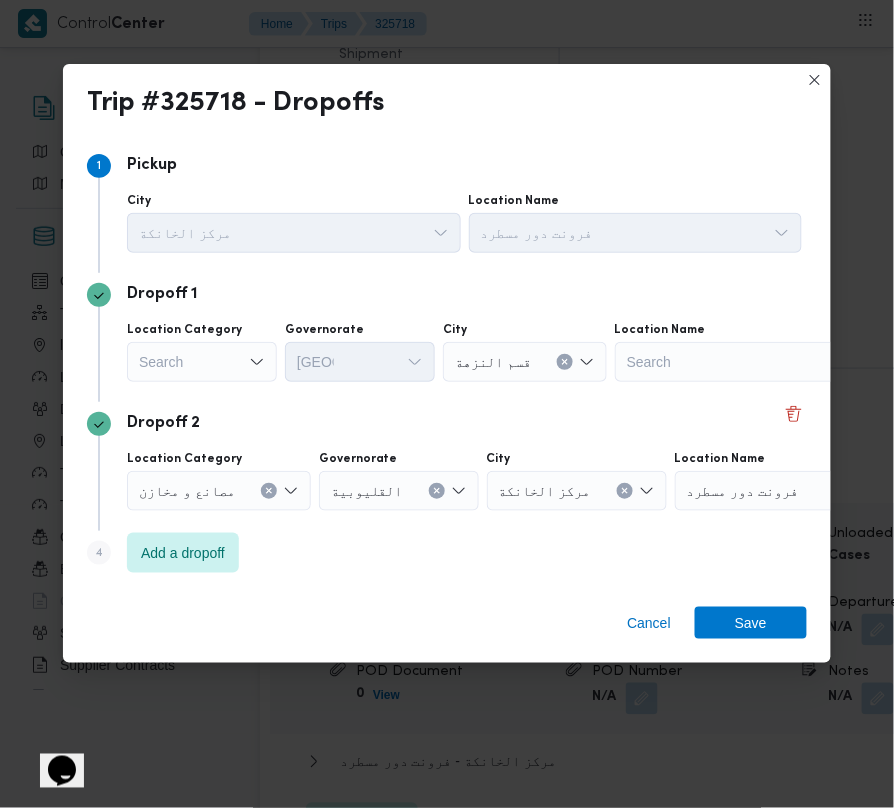 click on "Search" at bounding box center (202, 362) 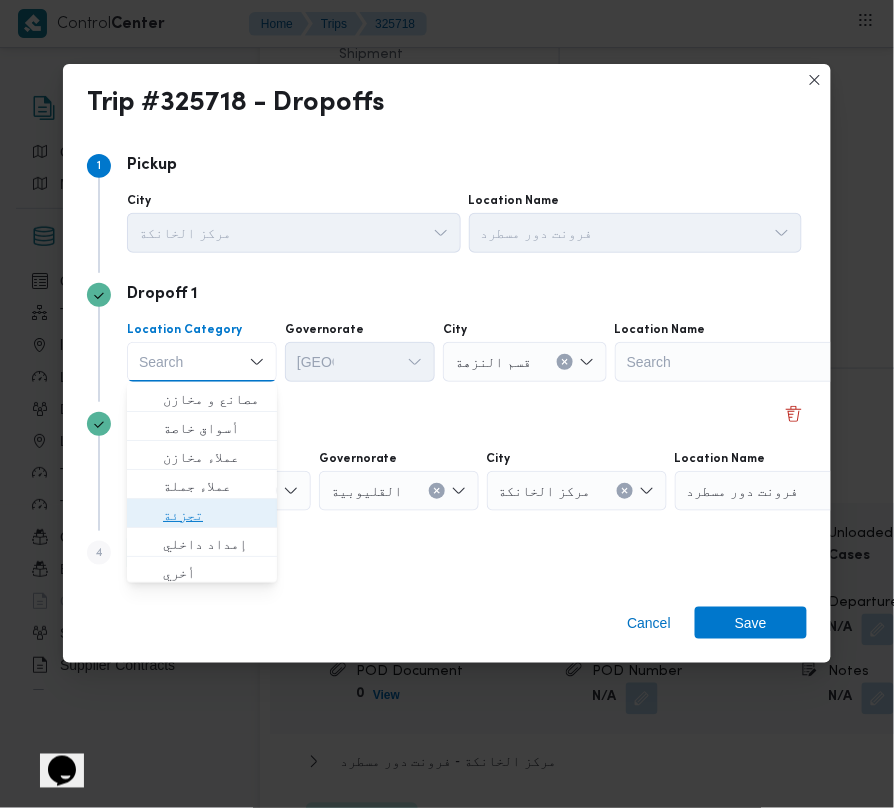 click on "تجزئة" at bounding box center (214, 515) 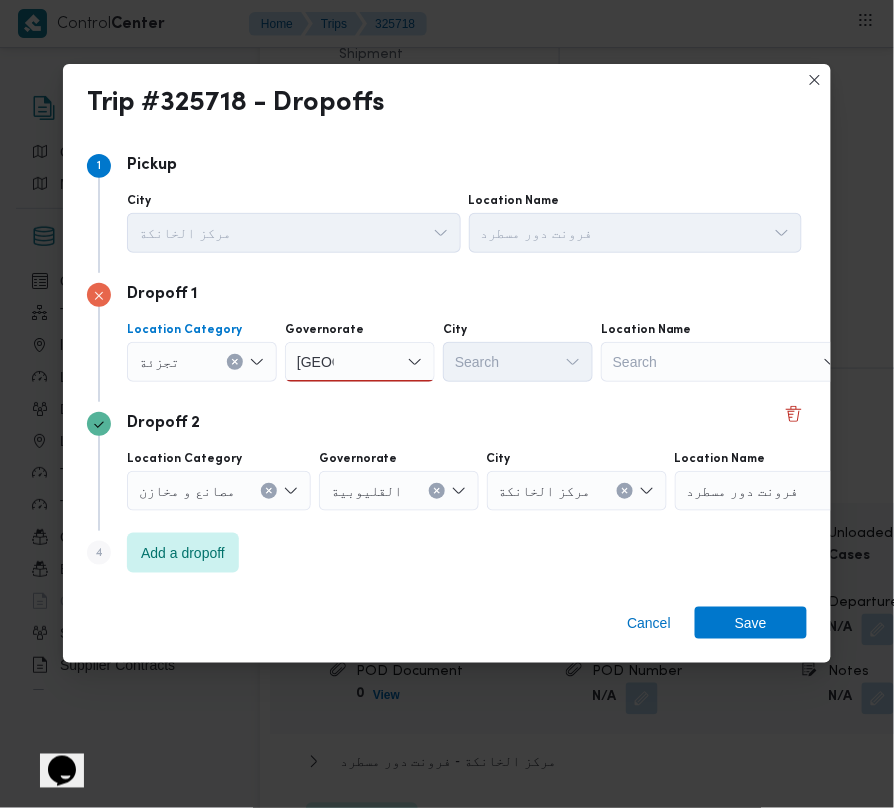 click on "[GEOGRAPHIC_DATA] [GEOGRAPHIC_DATA]  Combo box. Selected. [GEOGRAPHIC_DATA] . Selected. Combo box input. Search. Type some text or, to display a list of choices, press Down Arrow. To exit the list of choices, press Escape." at bounding box center [360, 362] 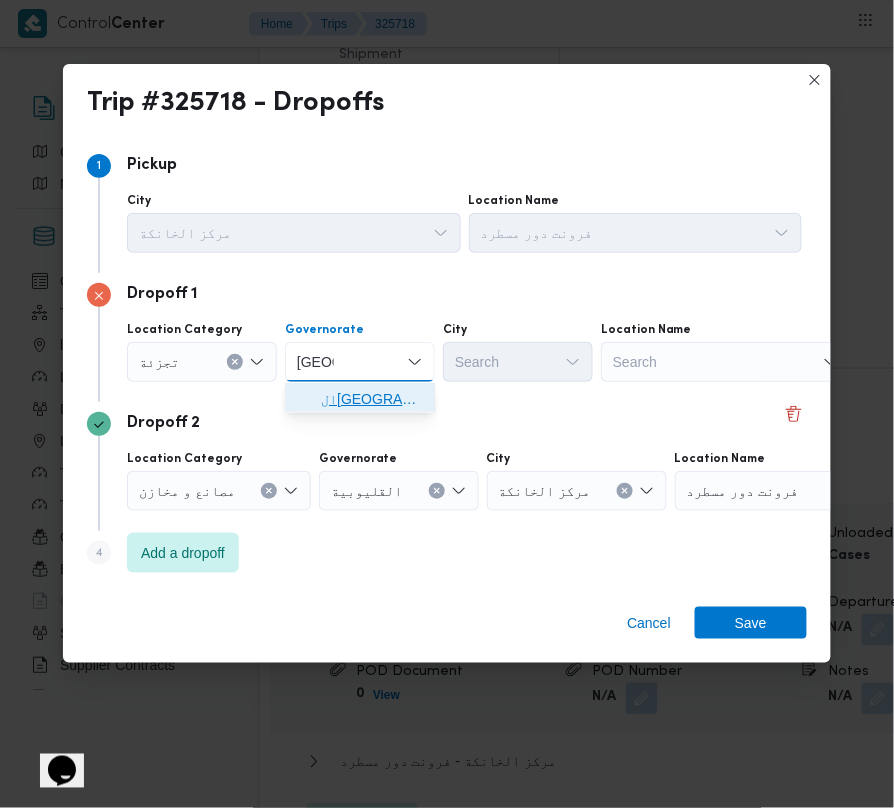 click on "ال[GEOGRAPHIC_DATA]" at bounding box center (372, 399) 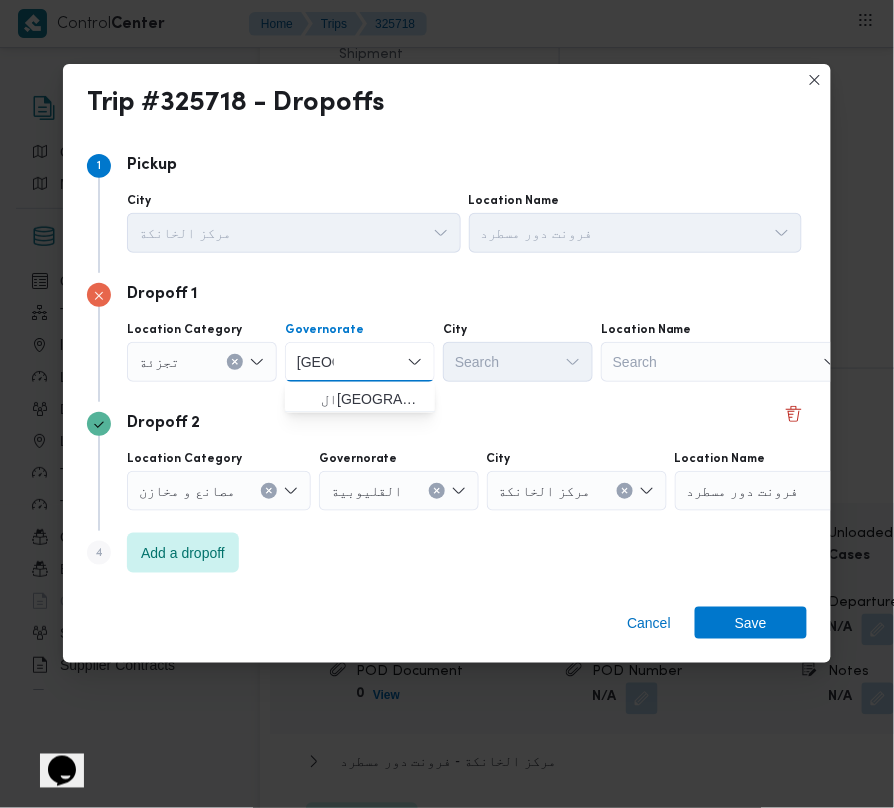 type 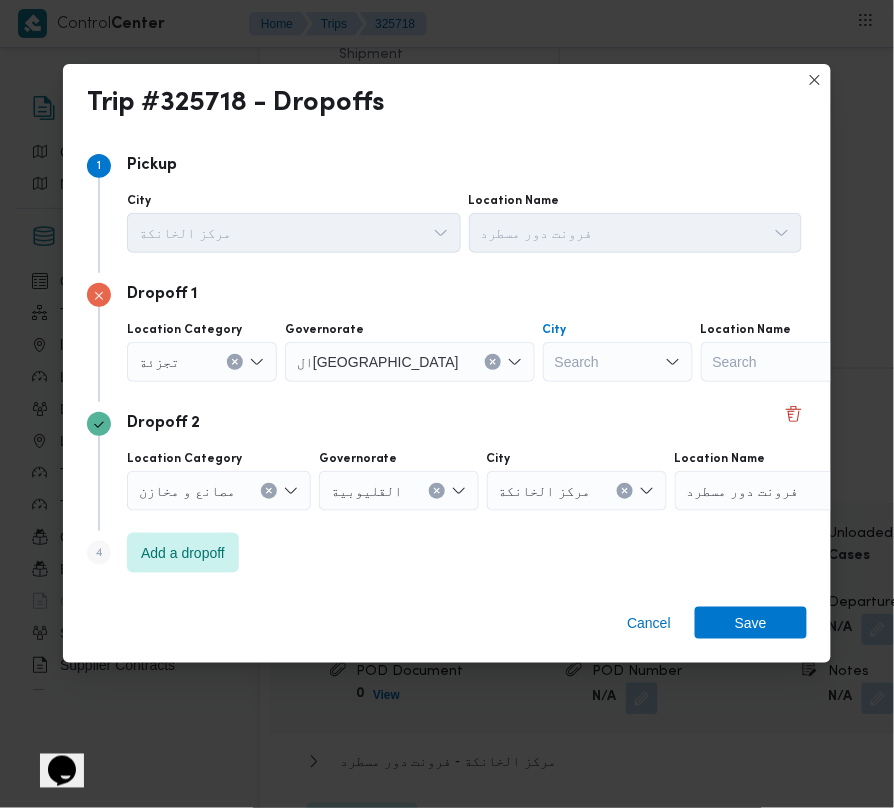 click on "Search" at bounding box center [618, 362] 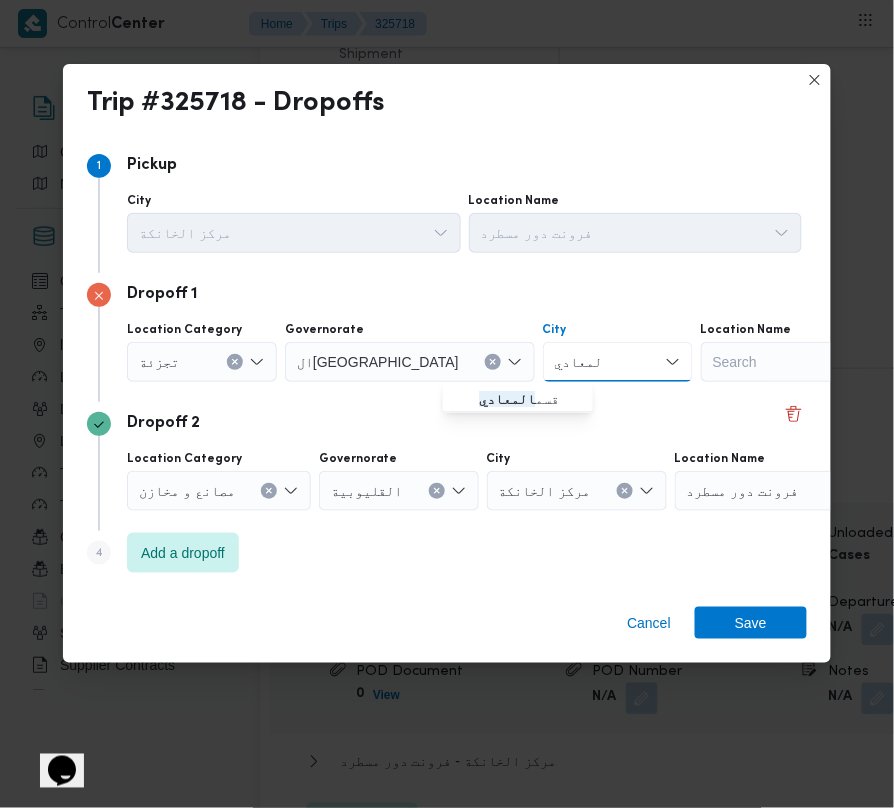 type on "المعادي" 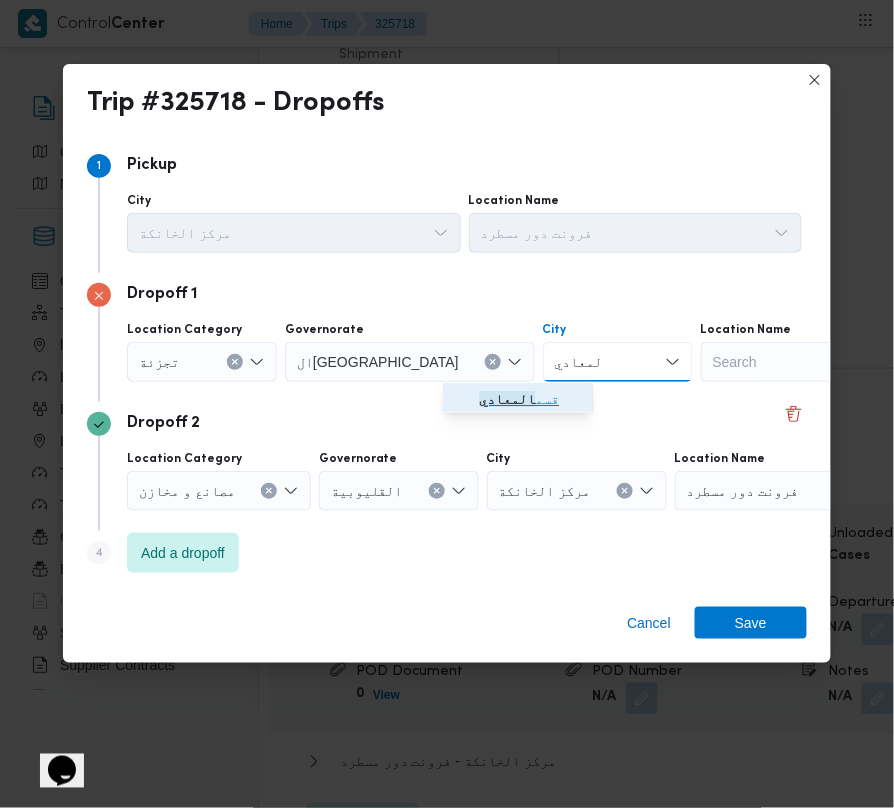 click on "قسم  المعادي" at bounding box center (518, 399) 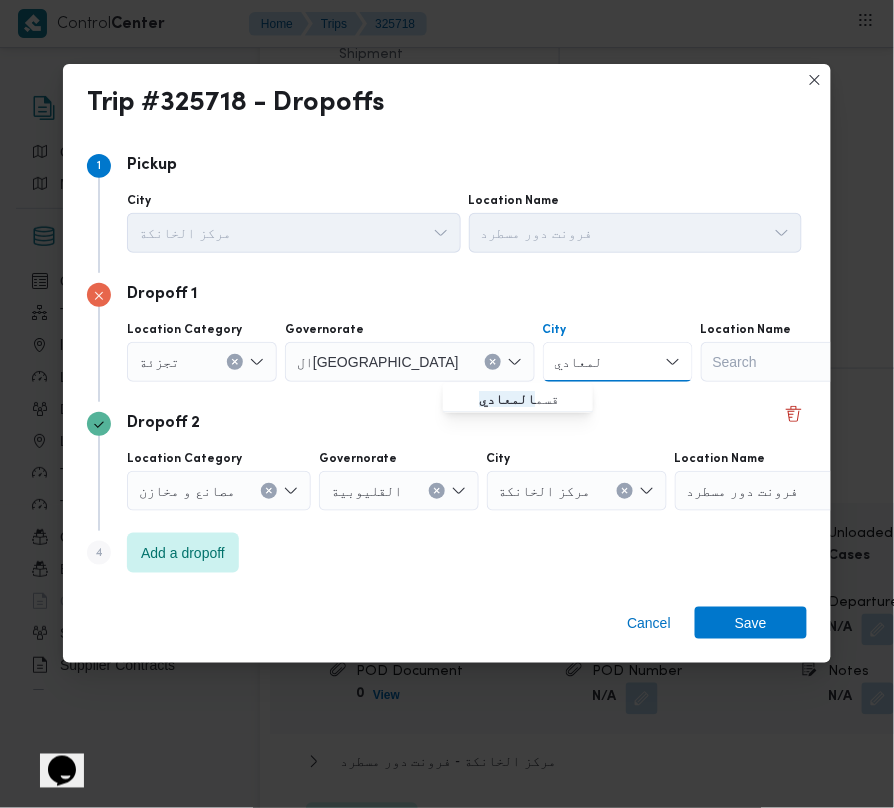 type 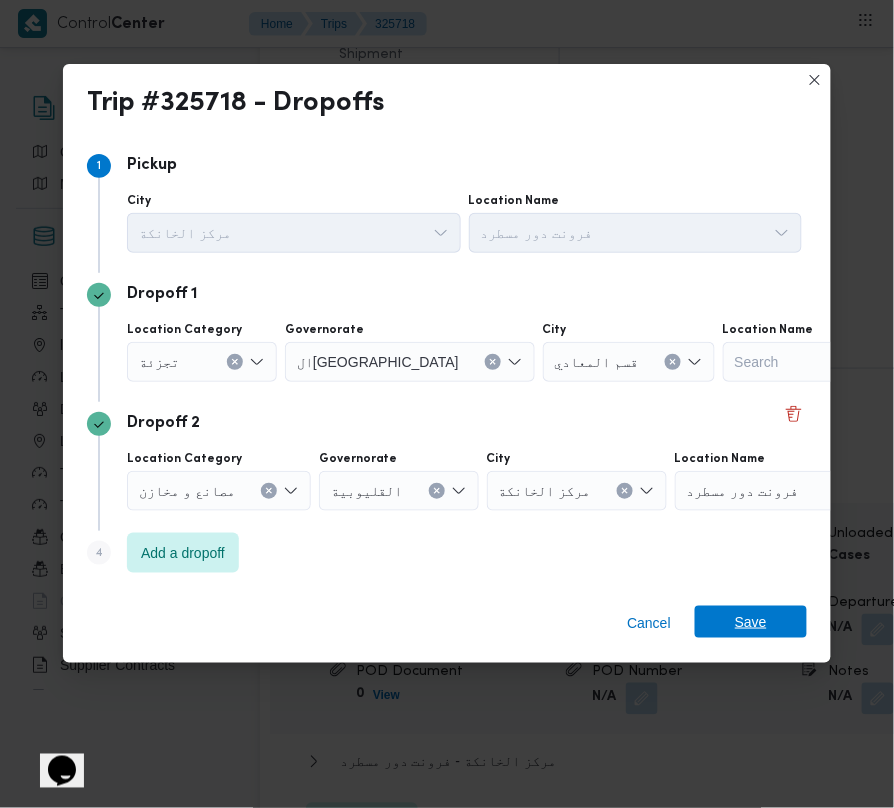 click on "Save" at bounding box center (751, 622) 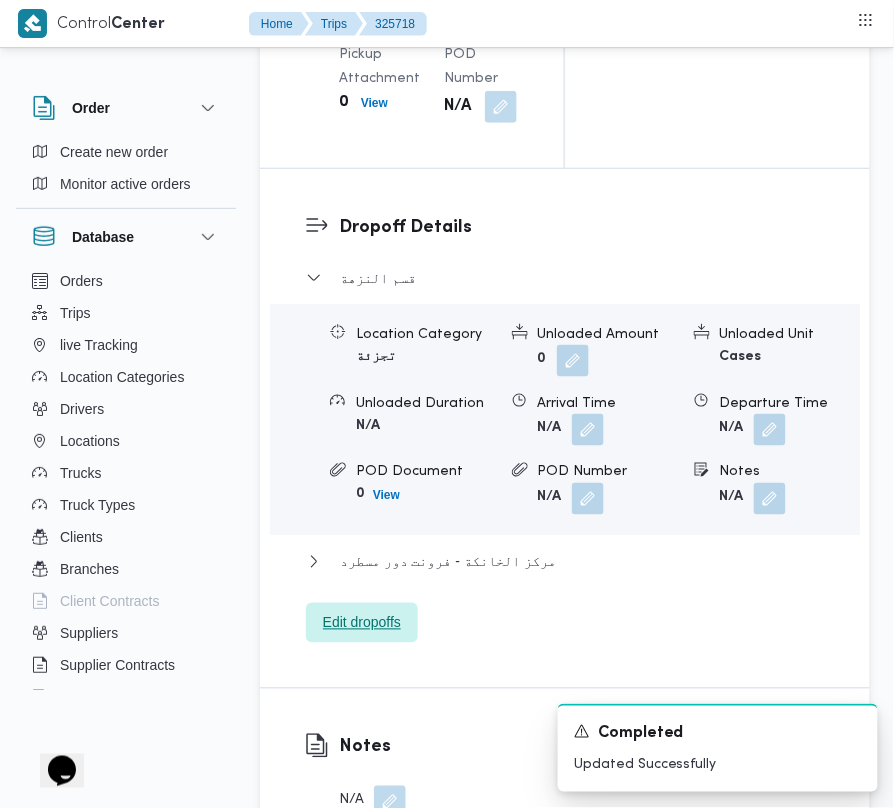 scroll, scrollTop: 2176, scrollLeft: 0, axis: vertical 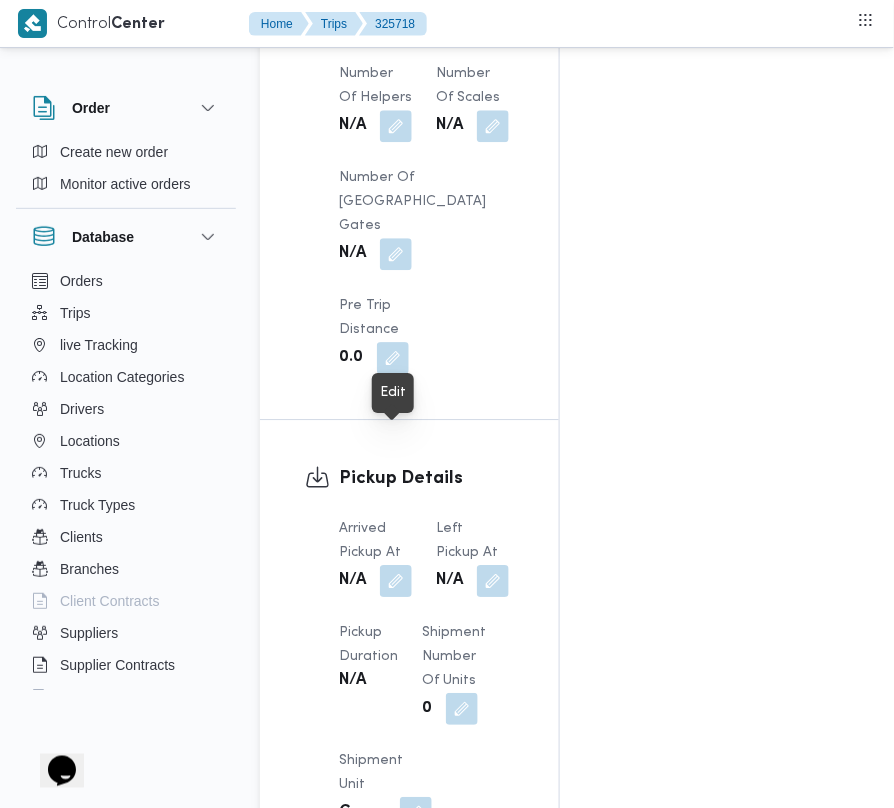 drag, startPoint x: 400, startPoint y: 445, endPoint x: 366, endPoint y: 509, distance: 72.47068 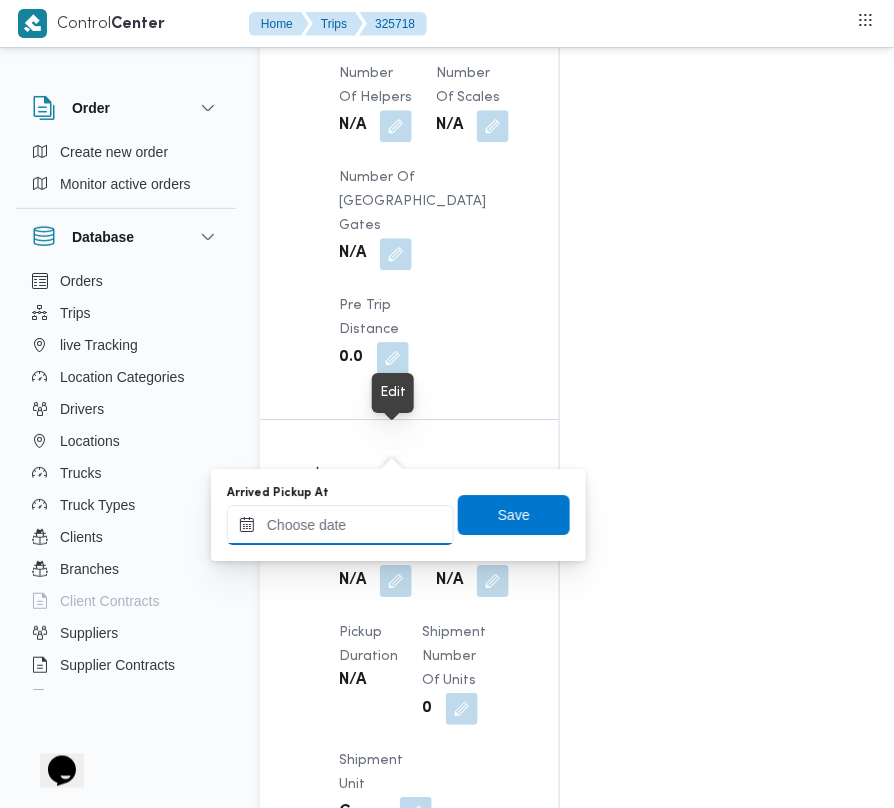 click on "Arrived Pickup At" at bounding box center [340, 525] 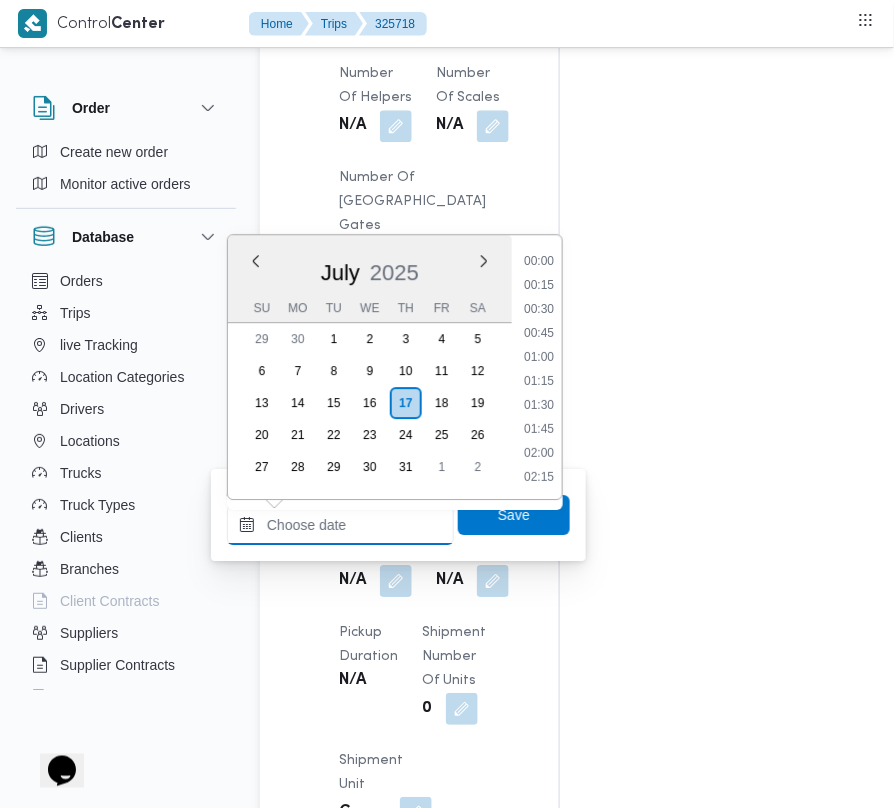 paste on "[DATE]  9:00:00 AM" 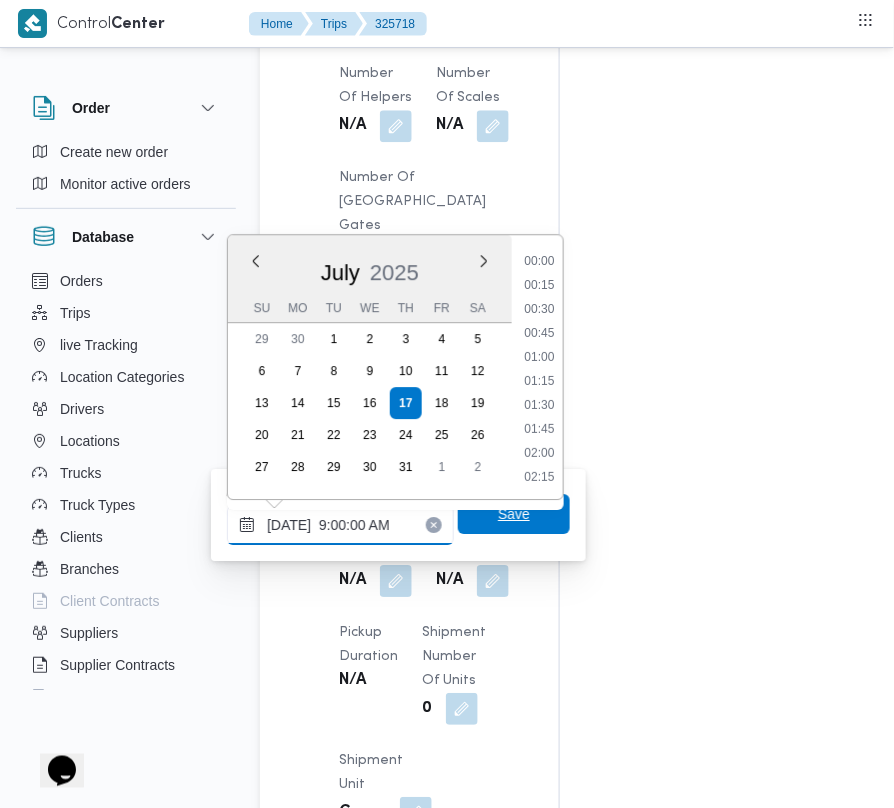 scroll, scrollTop: 864, scrollLeft: 0, axis: vertical 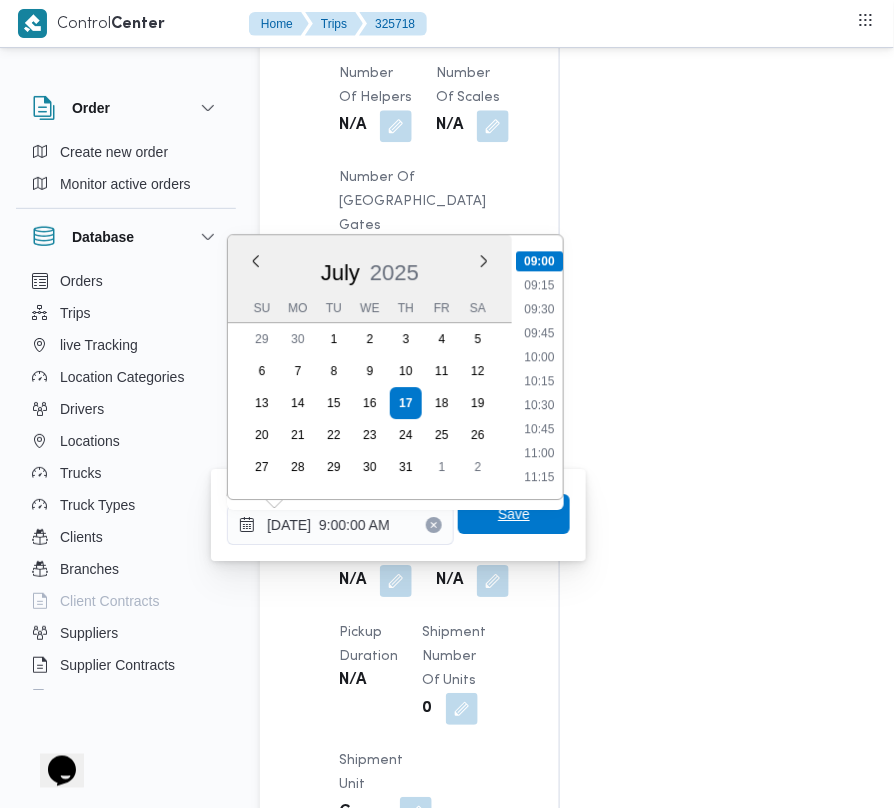 type on "[DATE] 09:00" 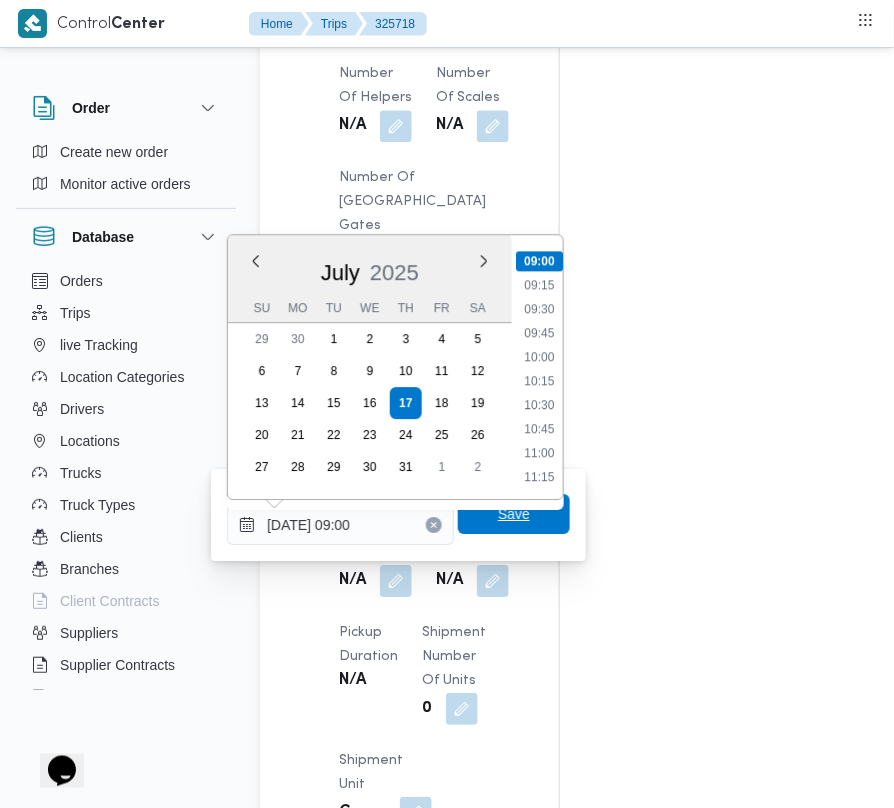 click on "Save" at bounding box center (514, 514) 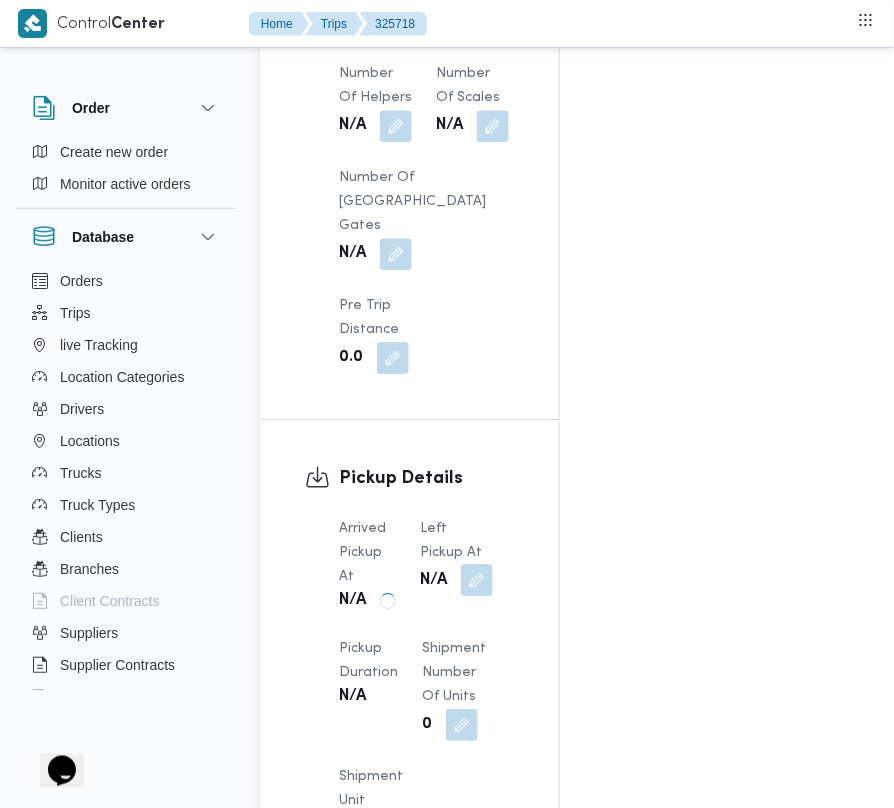 click at bounding box center (477, 580) 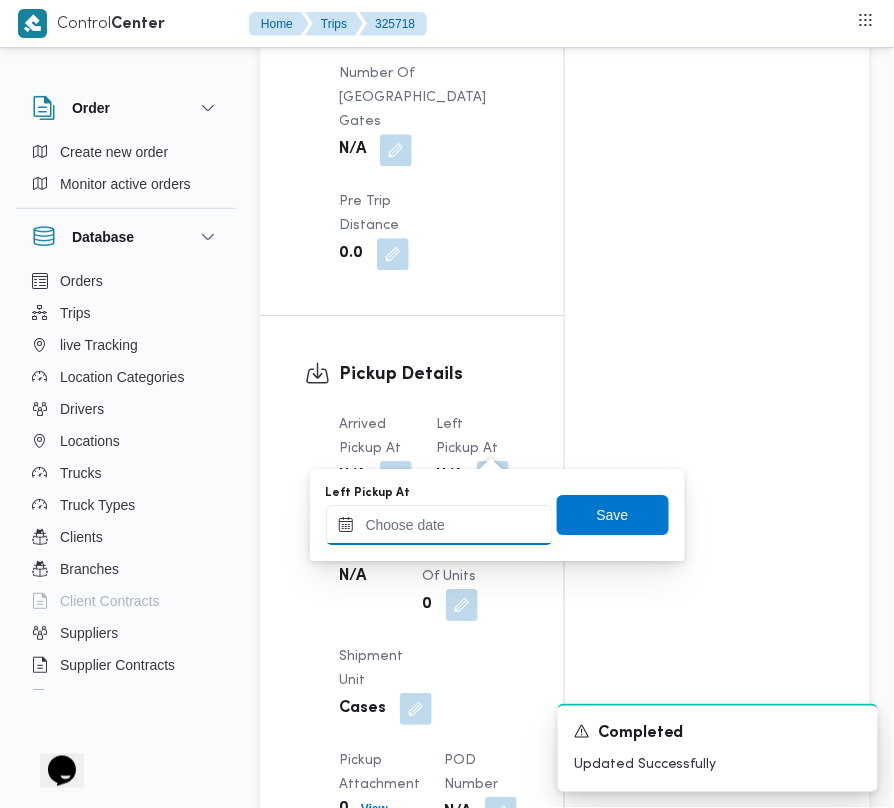 click on "Left Pickup At" at bounding box center (439, 525) 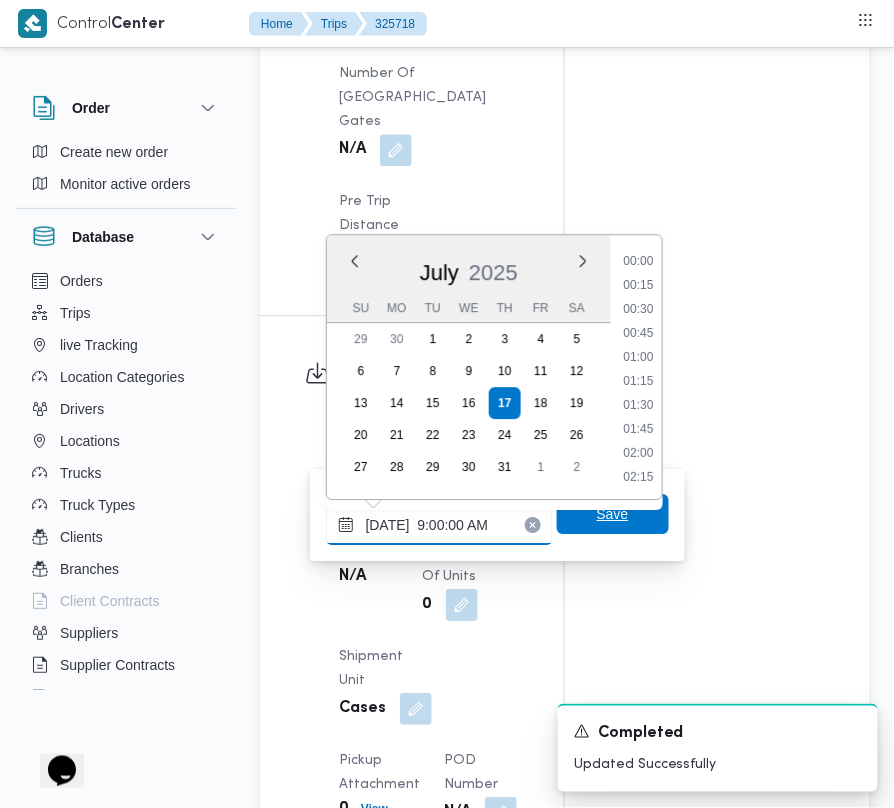 scroll, scrollTop: 864, scrollLeft: 0, axis: vertical 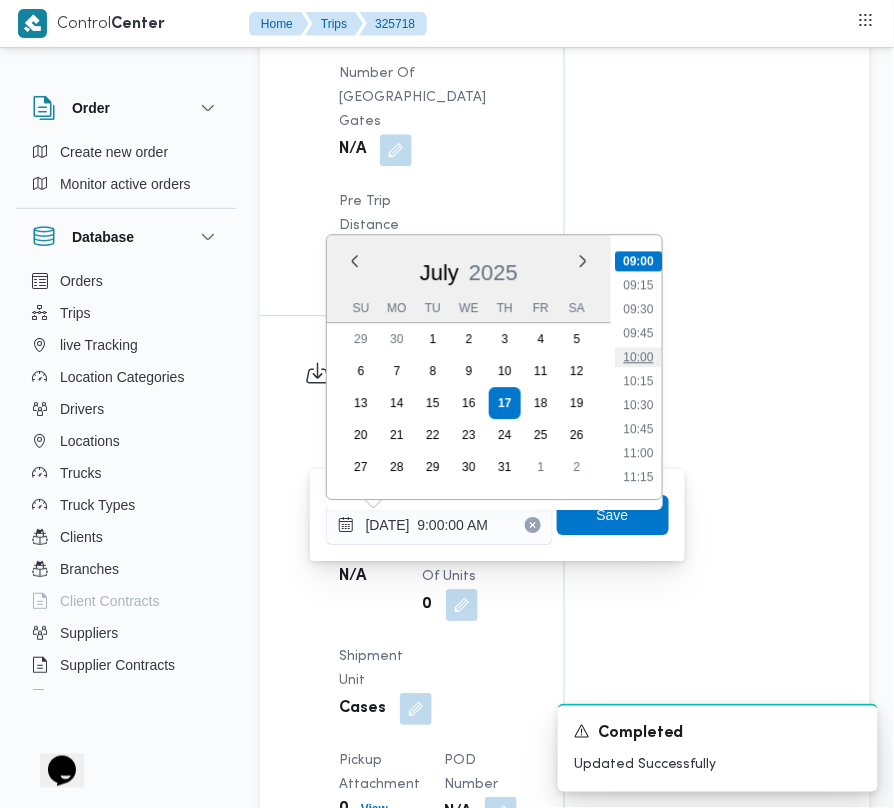 click on "10:00" at bounding box center [638, 357] 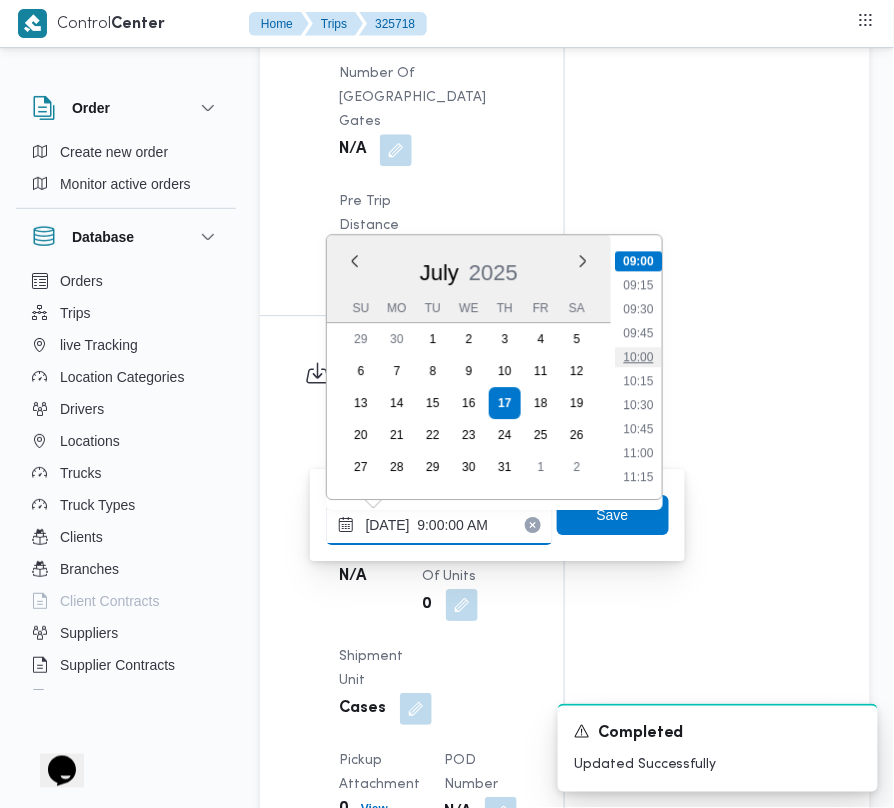 type on "[DATE] 10:00" 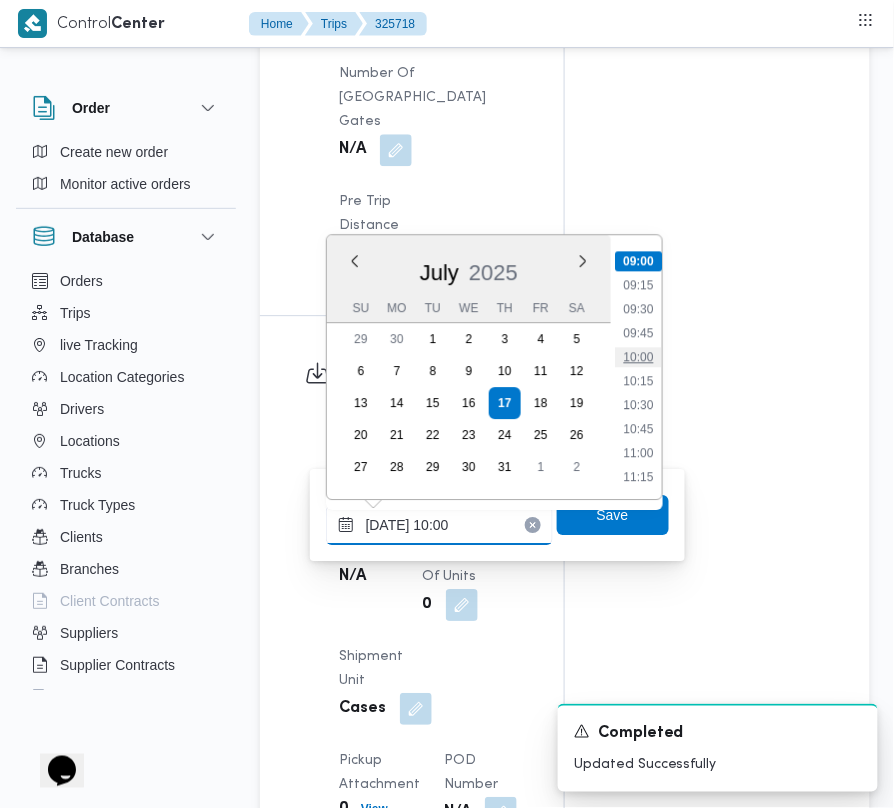 type 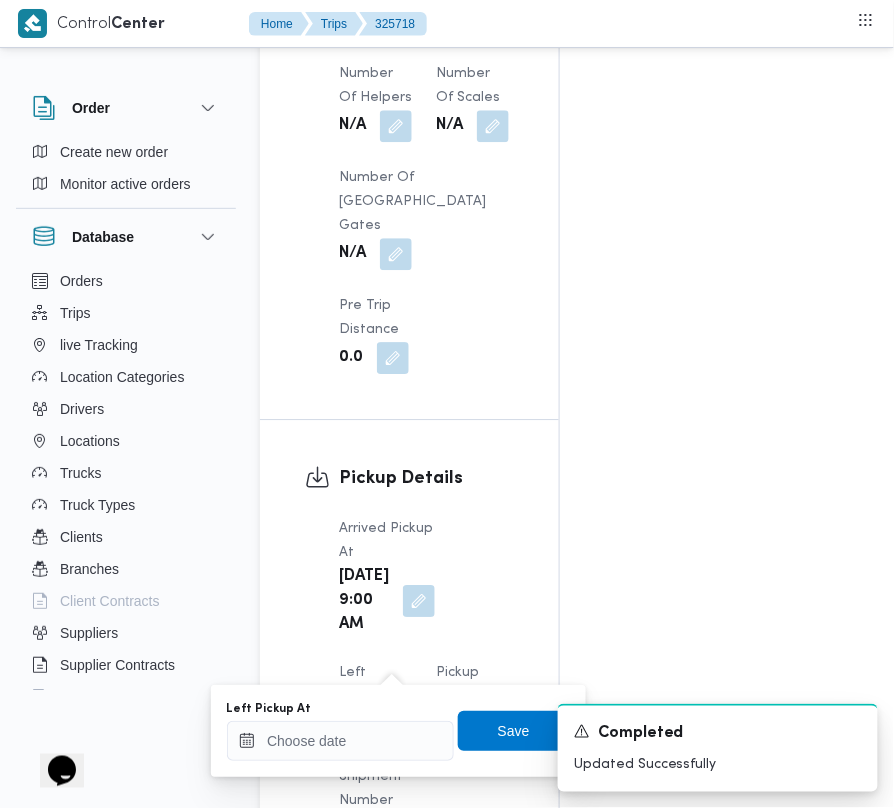 click on "A new notification appears Completed Updated Successfully" at bounding box center [694, 748] 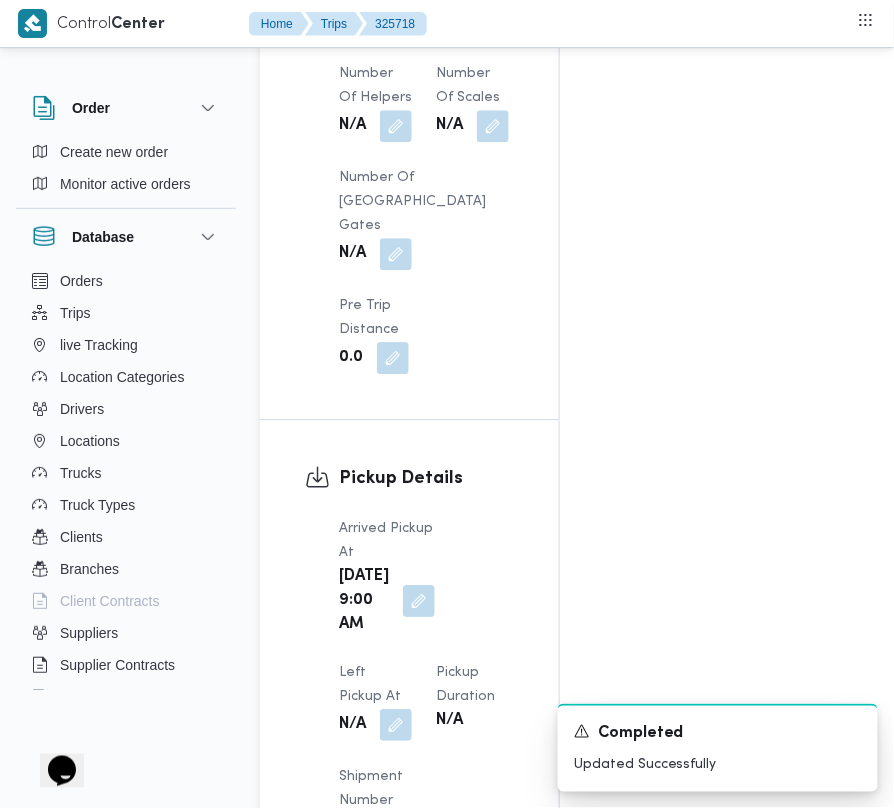 click on "Pickup Details Arrived Pickup At [DATE] 9:00 AM Left Pickup At N/A Pickup Duration N/A Shipment Number of Units 0 Shipment Unit Cases Pickup Attachment 0 View POD Number N/A" at bounding box center [409, 819] 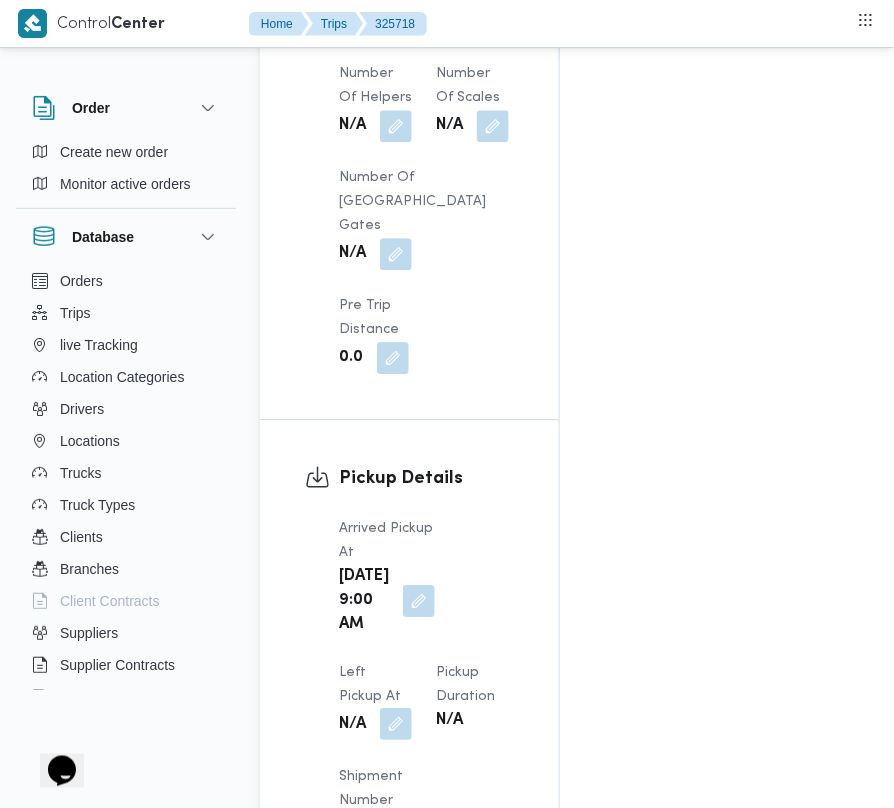 click at bounding box center (396, 724) 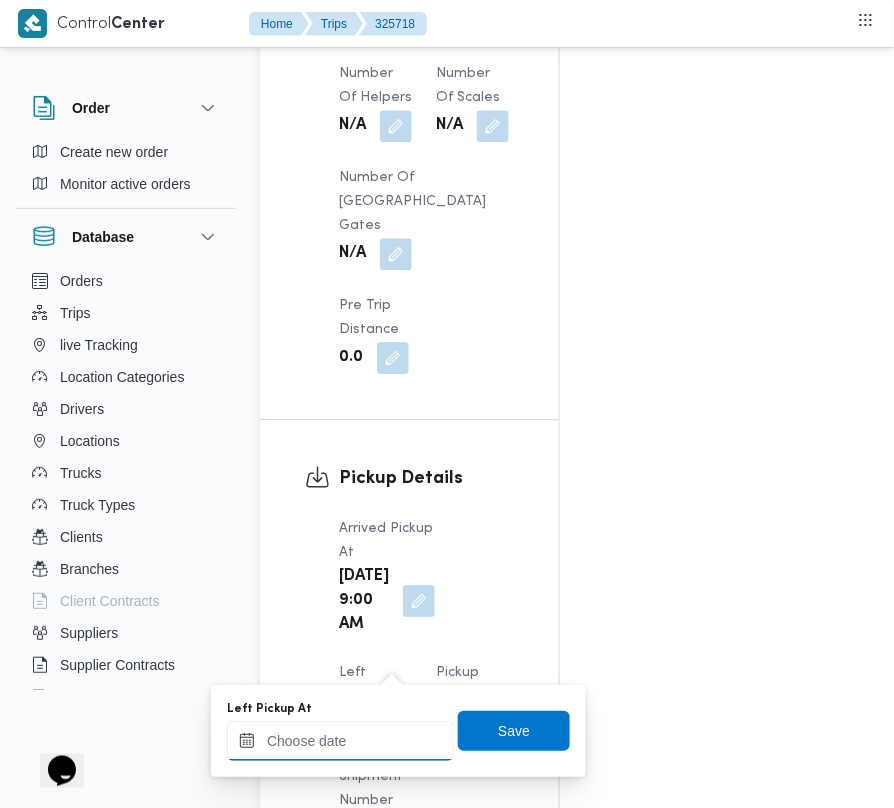 click on "Left Pickup At" at bounding box center (340, 741) 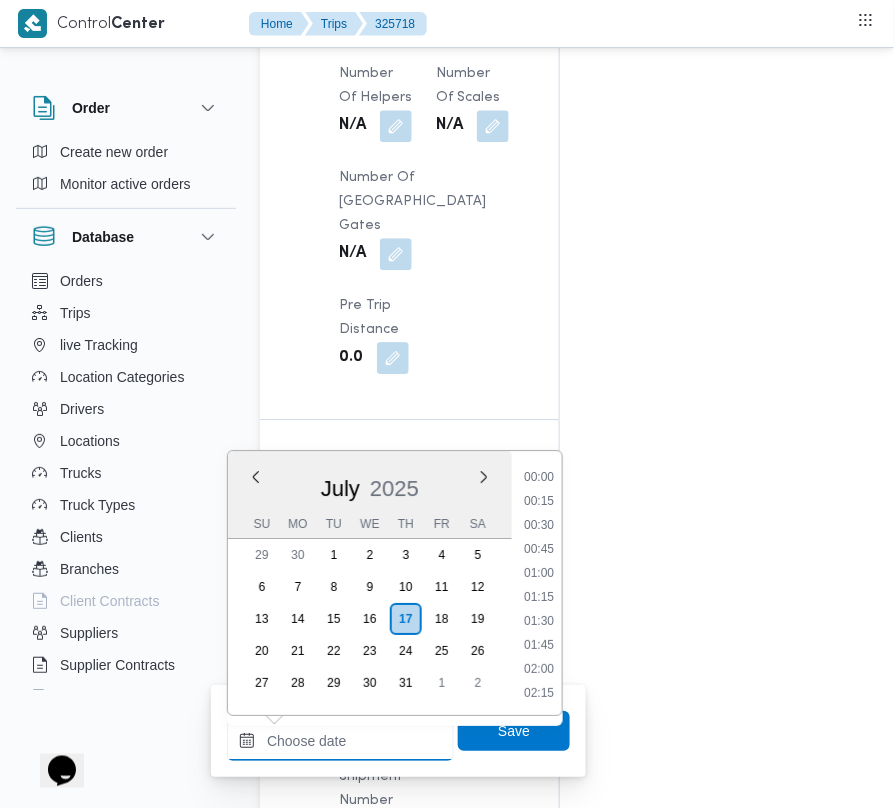 scroll, scrollTop: 1153, scrollLeft: 0, axis: vertical 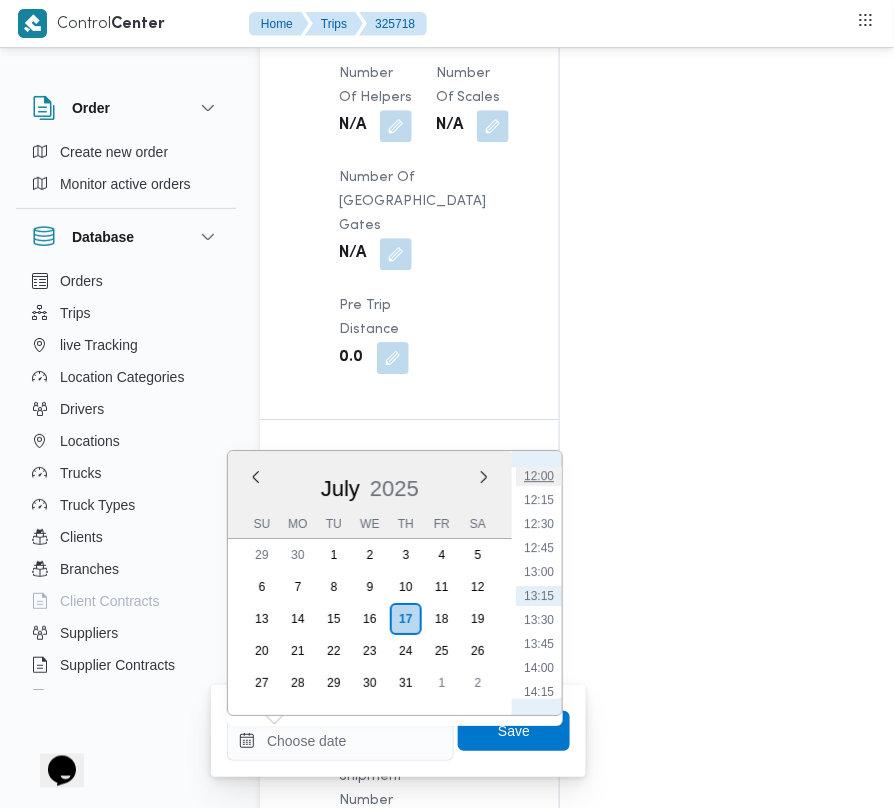 click on "12:00" at bounding box center (539, 476) 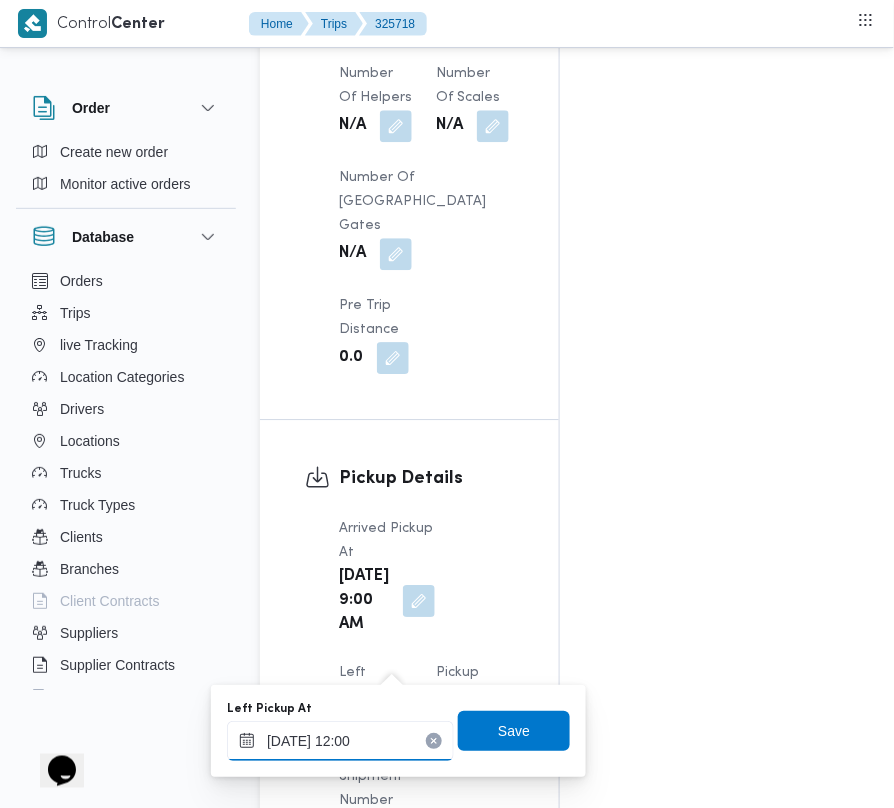 click on "[DATE] 12:00" at bounding box center (340, 741) 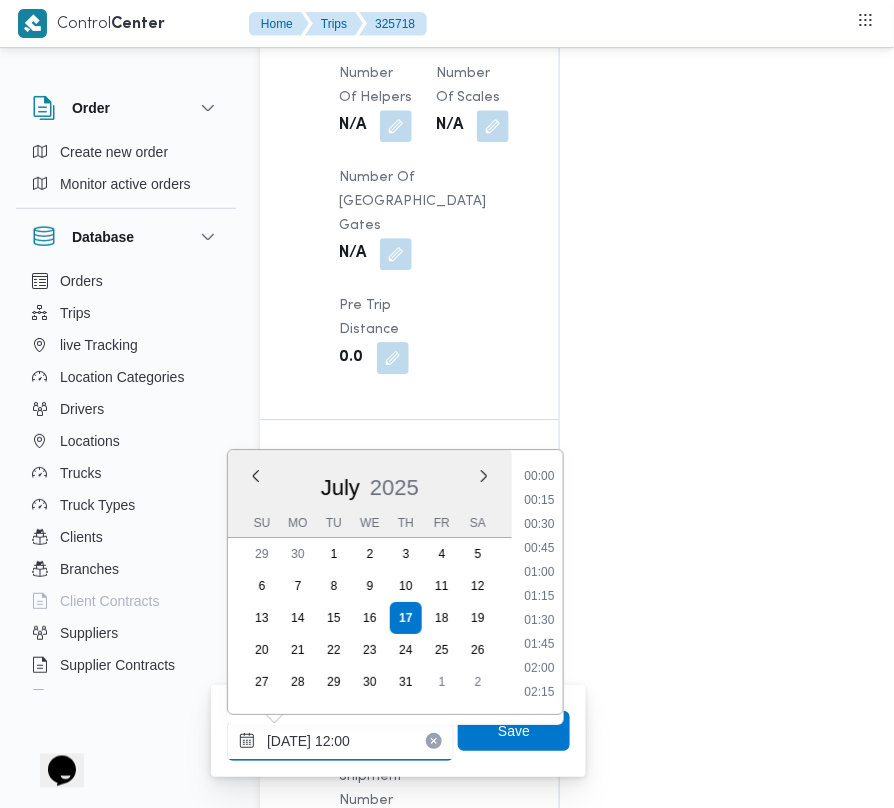 scroll, scrollTop: 1032, scrollLeft: 0, axis: vertical 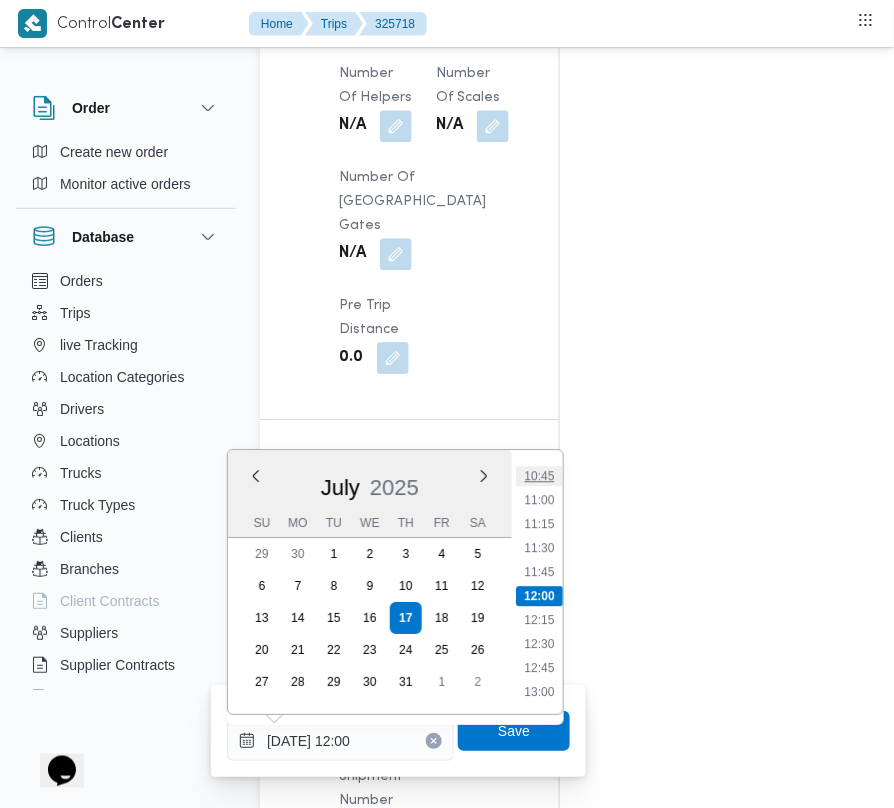 click on "10:45" at bounding box center [539, 476] 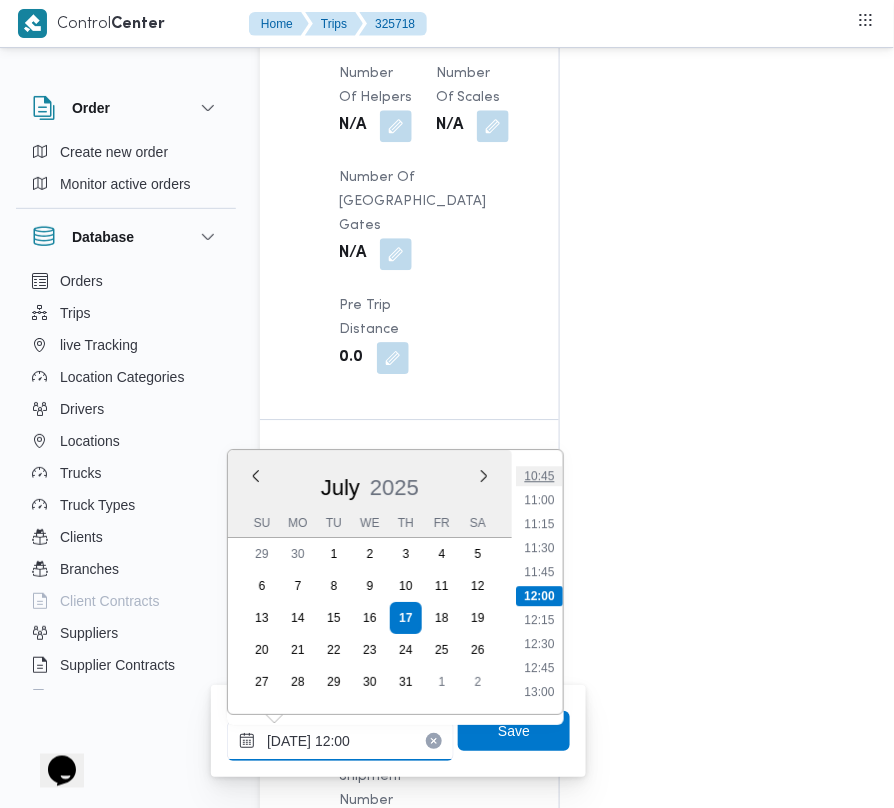 type on "[DATE] 10:45" 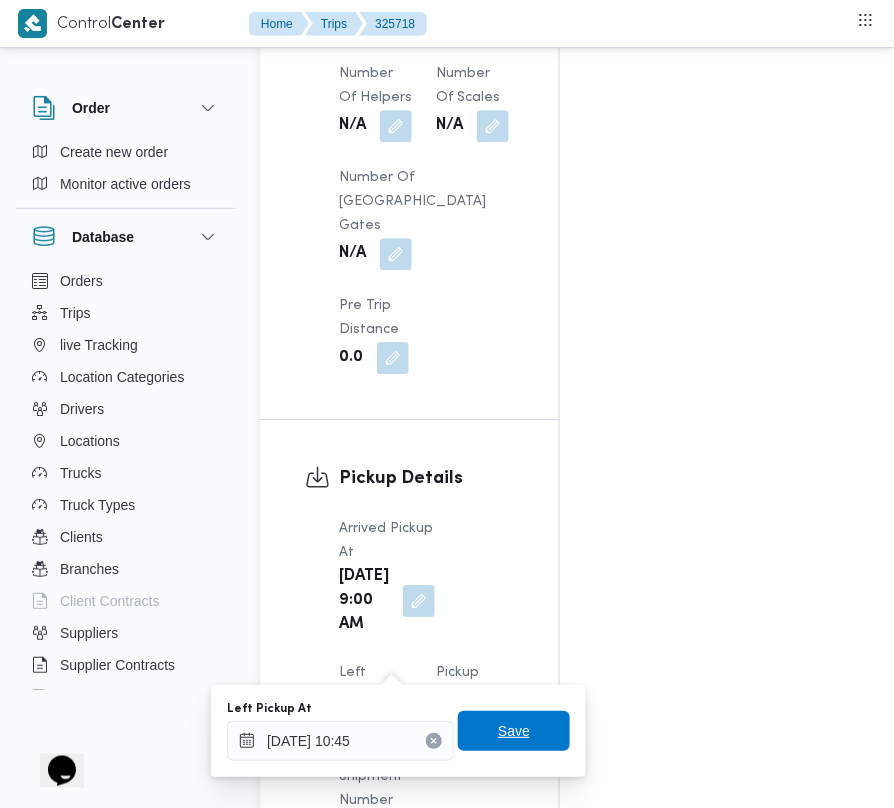 drag, startPoint x: 524, startPoint y: 734, endPoint x: 516, endPoint y: 721, distance: 15.264338 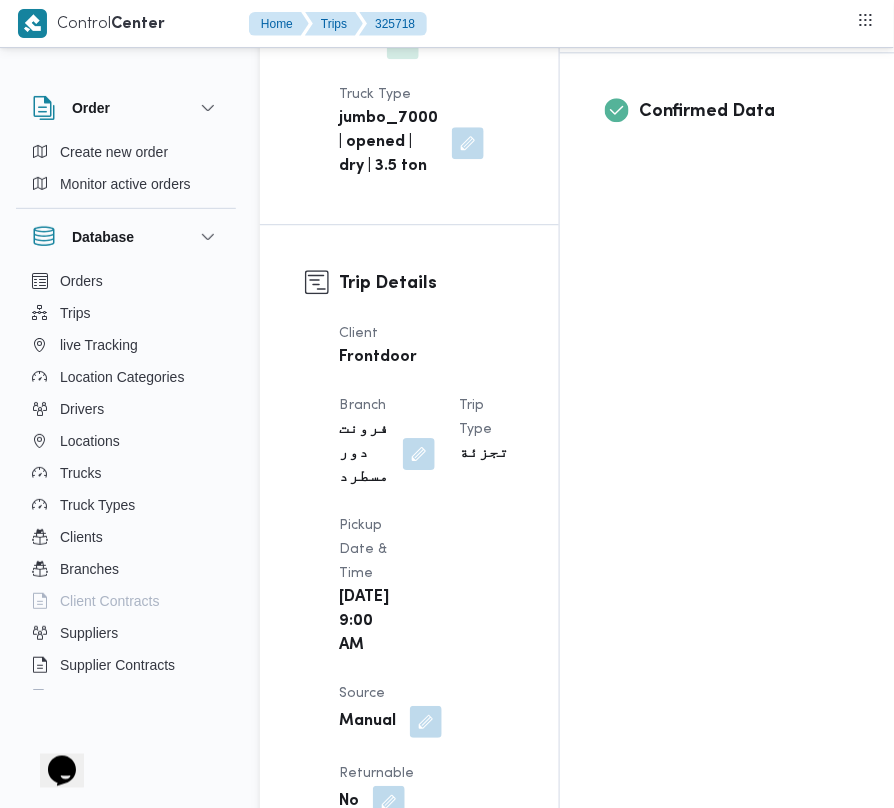 scroll, scrollTop: 0, scrollLeft: 0, axis: both 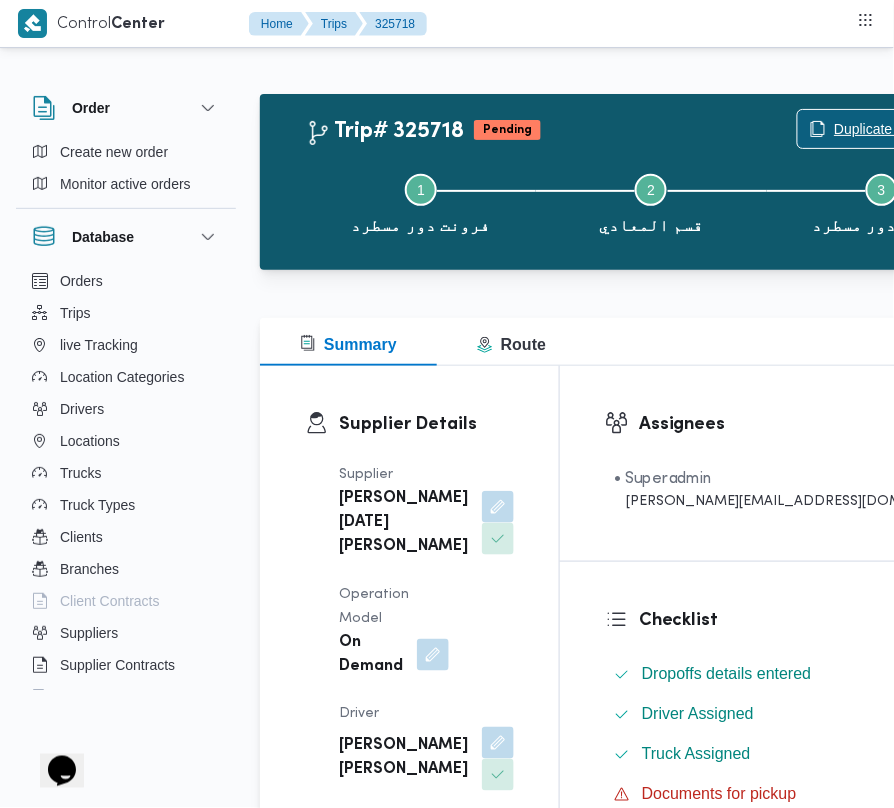 click on "Duplicate Trip" at bounding box center [877, 129] 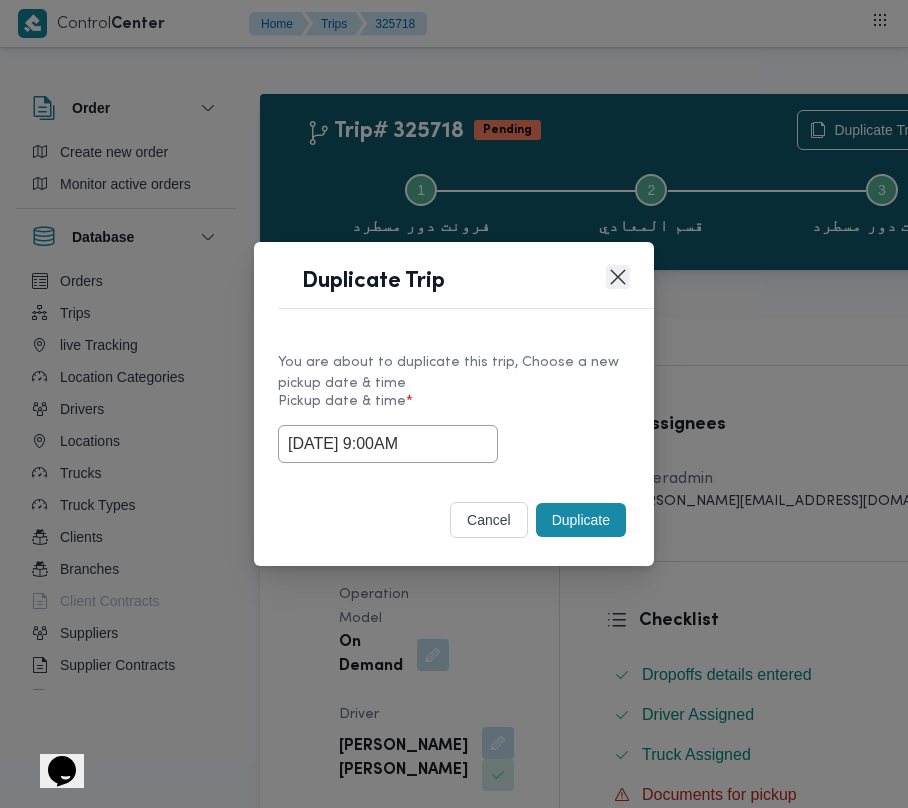click at bounding box center [618, 277] 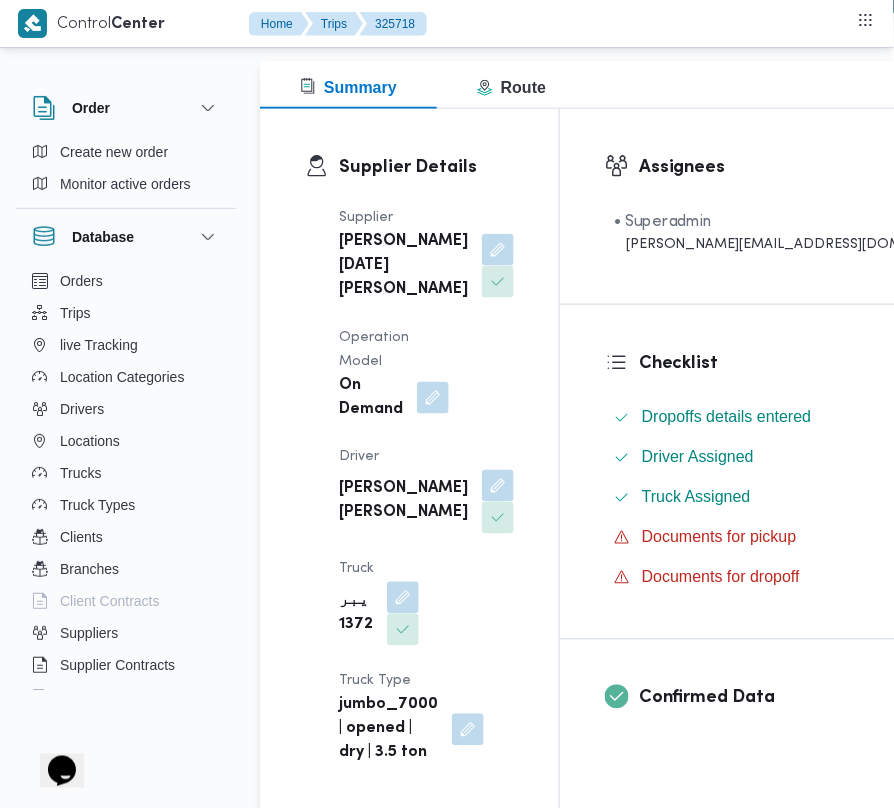 scroll, scrollTop: 0, scrollLeft: 0, axis: both 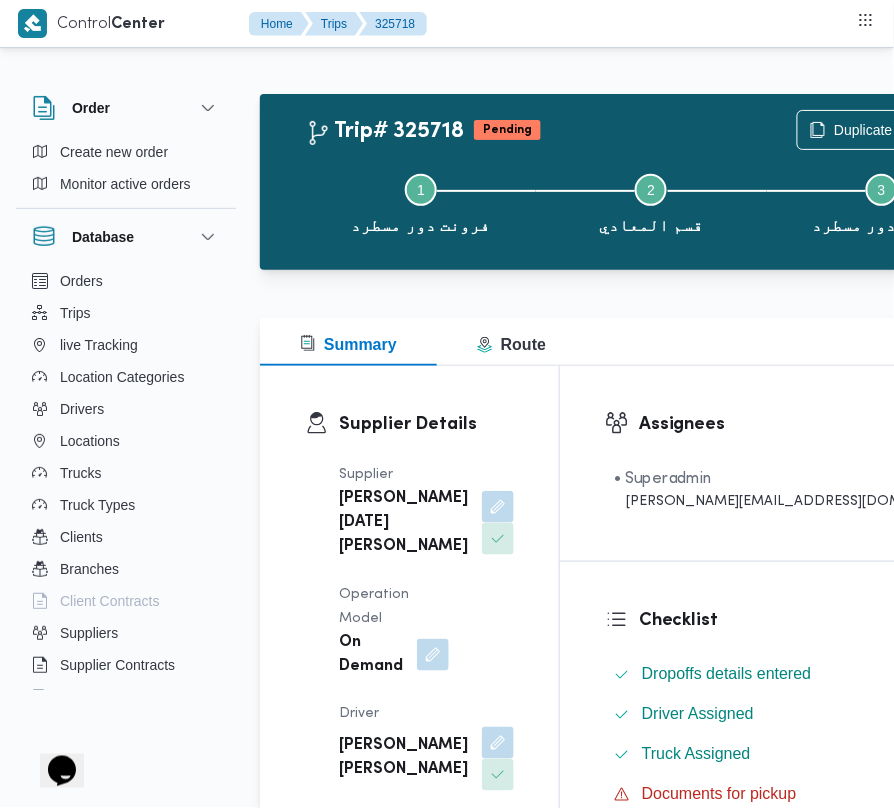click on "Step 1 is incomplete 1 فرونت دور مسطرد Step 2 is incomplete 2 قسم المعادي Step 3 is incomplete 3 فرونت دور مسطرد" at bounding box center (651, 202) 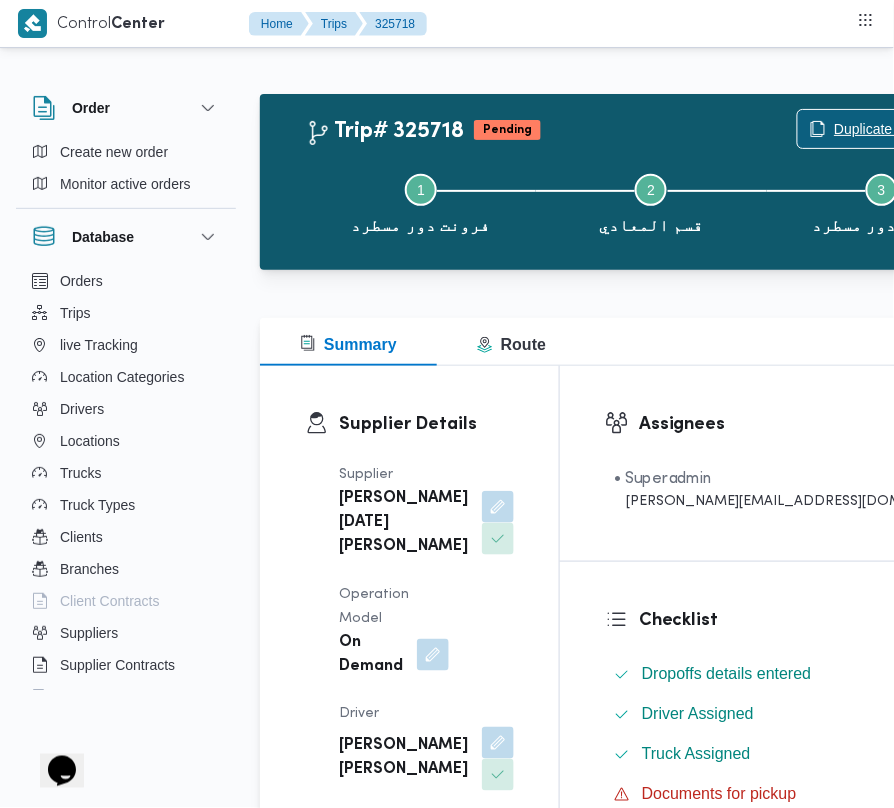 click on "Duplicate Trip" at bounding box center [877, 129] 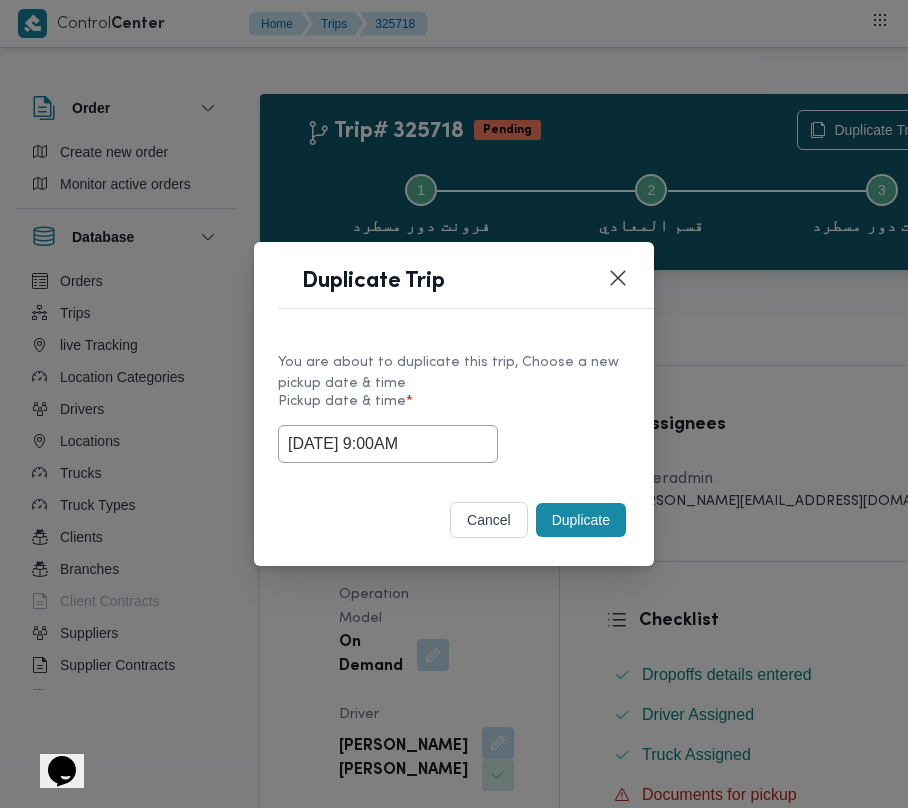 click on "Duplicate" at bounding box center (581, 520) 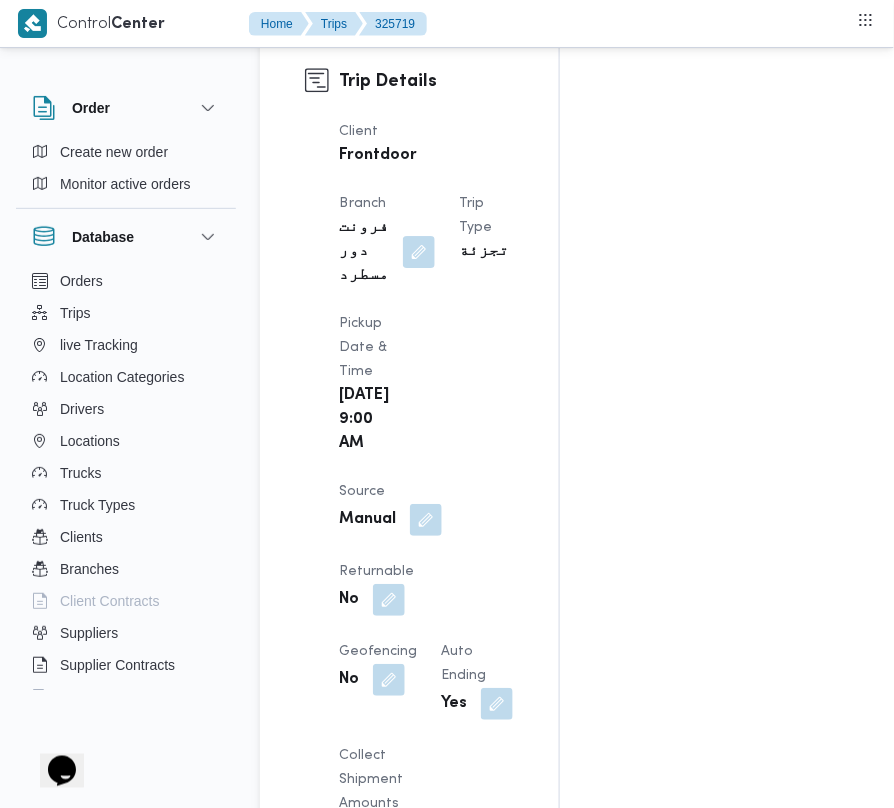 scroll, scrollTop: 1192, scrollLeft: 0, axis: vertical 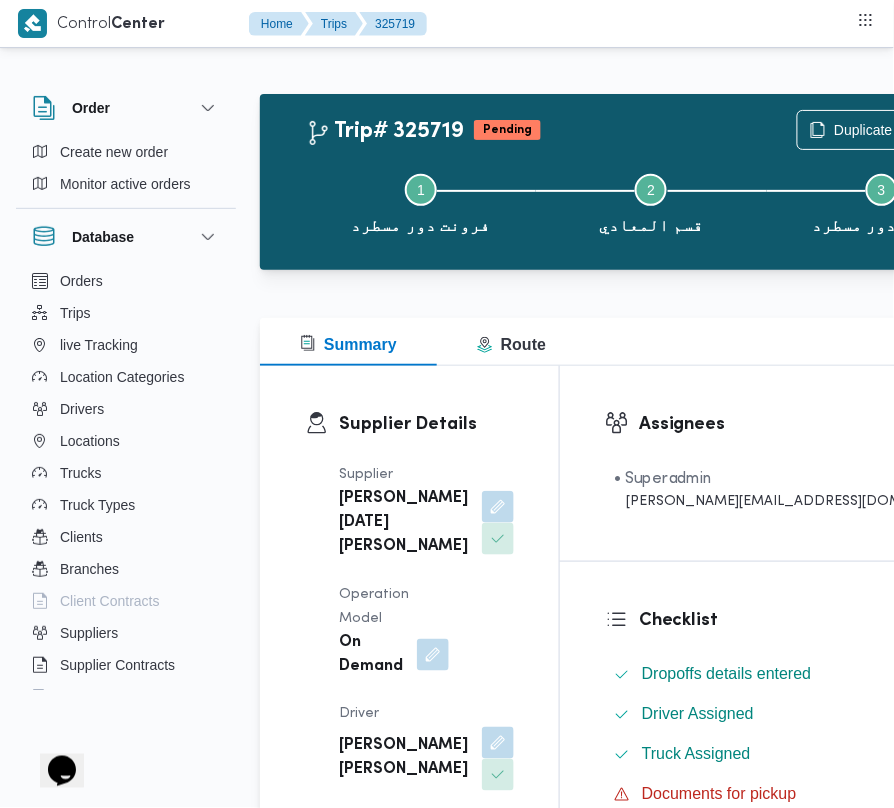click on "Supplier [PERSON_NAME][DATE] [PERSON_NAME] Operation Model On Demand Driver [PERSON_NAME] [PERSON_NAME]  Truck يبر 1372 Truck Type jumbo_7000 | opened | dry | 3.5 ton" at bounding box center (426, 743) 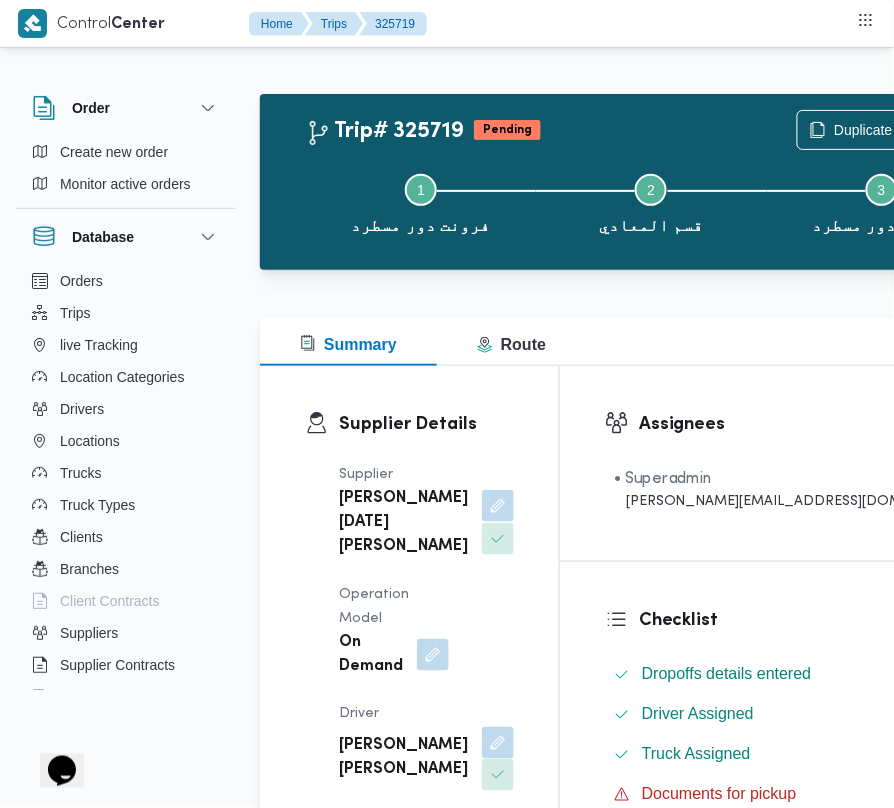 click at bounding box center (498, 506) 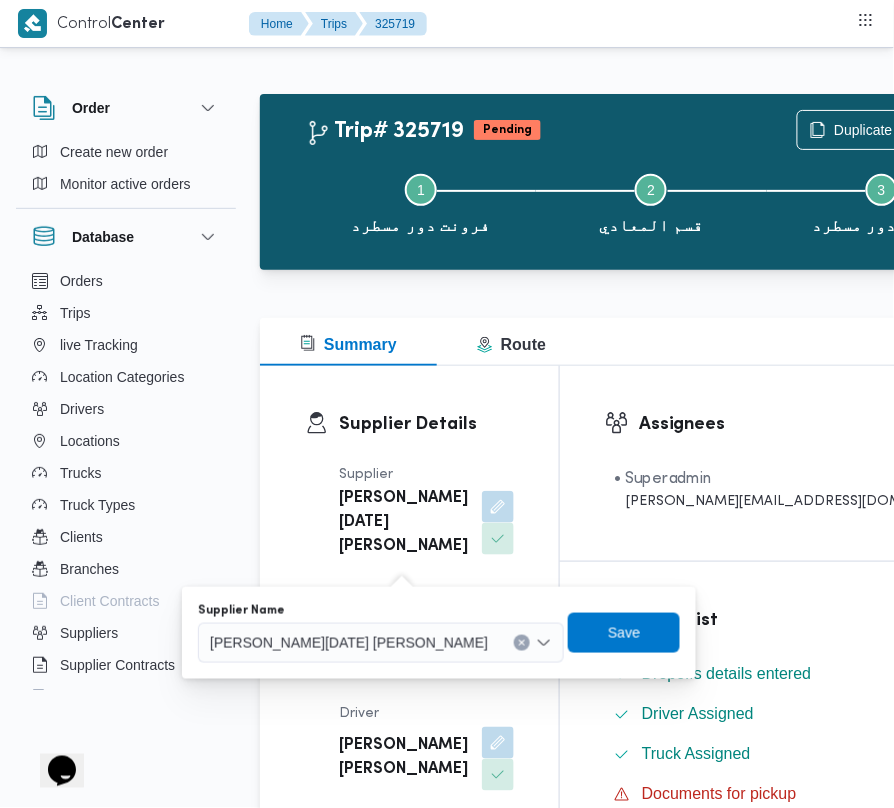click on "[PERSON_NAME][DATE] [PERSON_NAME]" at bounding box center (349, 642) 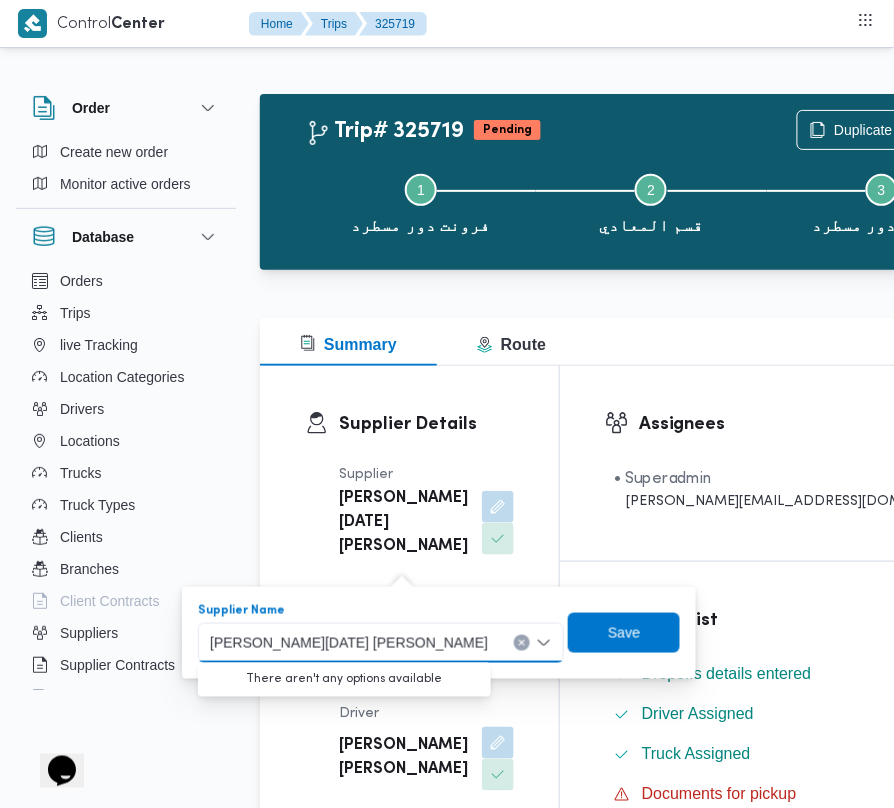 paste on "الشريف" 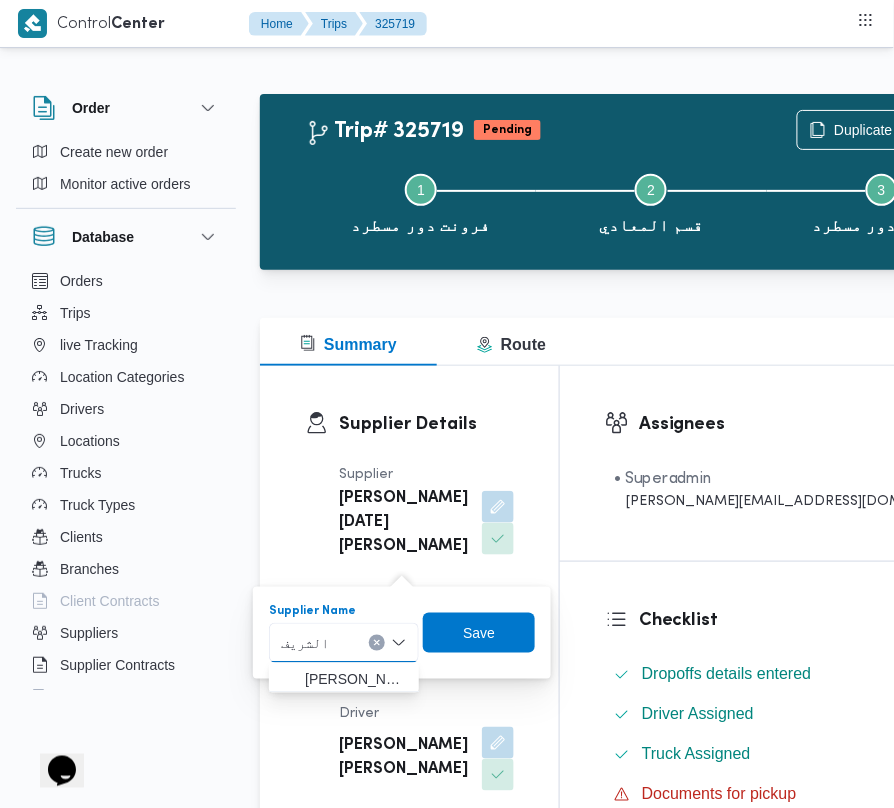 type on "الشريف" 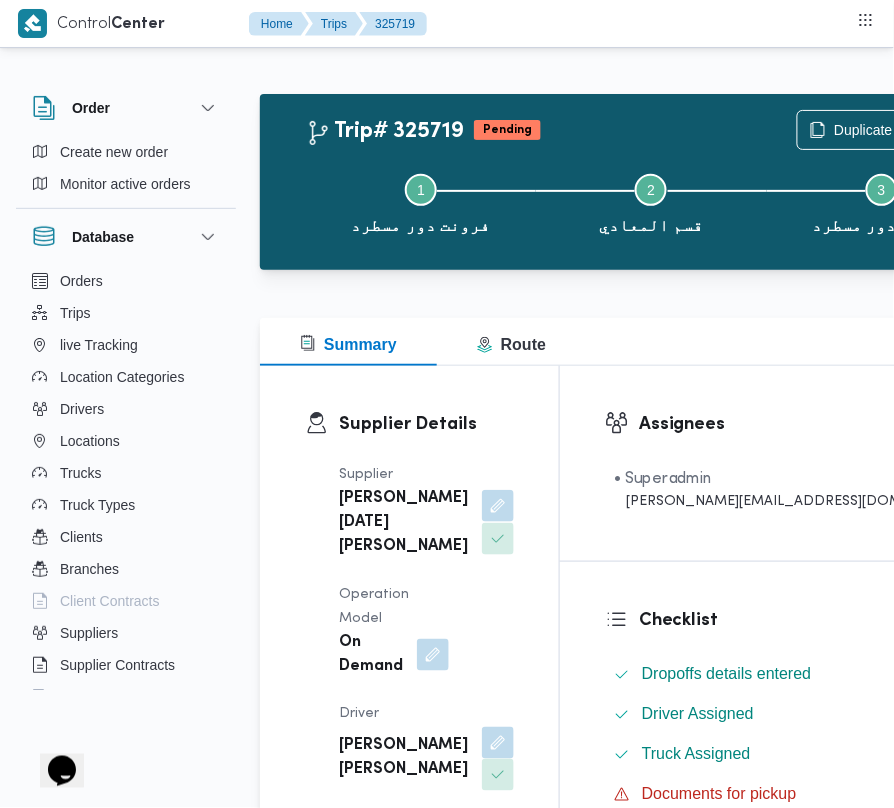 click at bounding box center (498, 506) 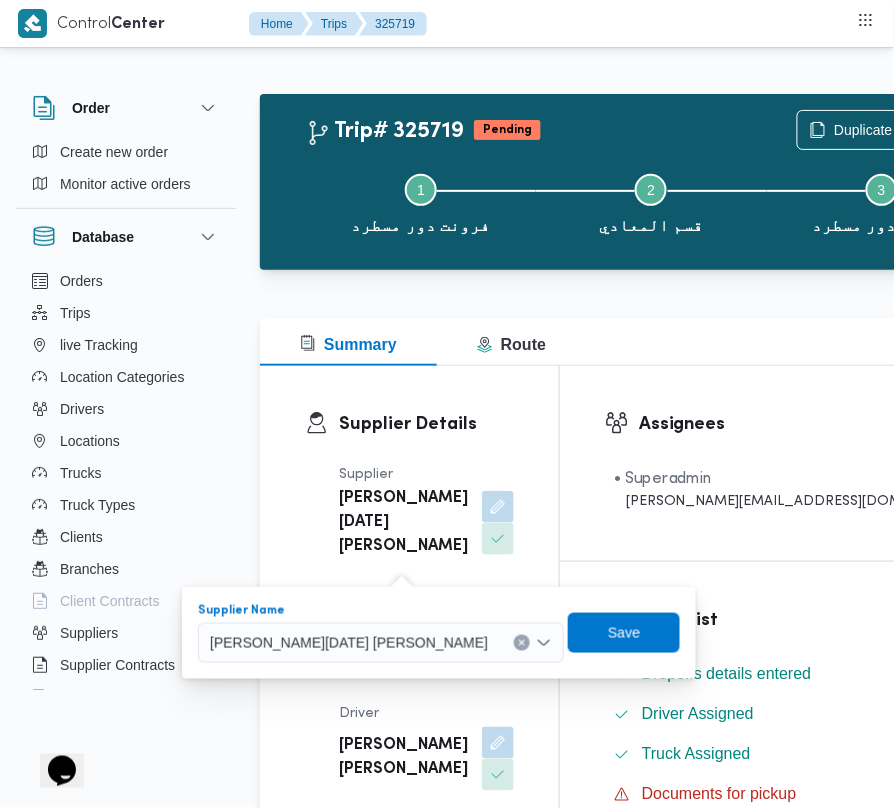click on "[PERSON_NAME][DATE] [PERSON_NAME]" at bounding box center (381, 643) 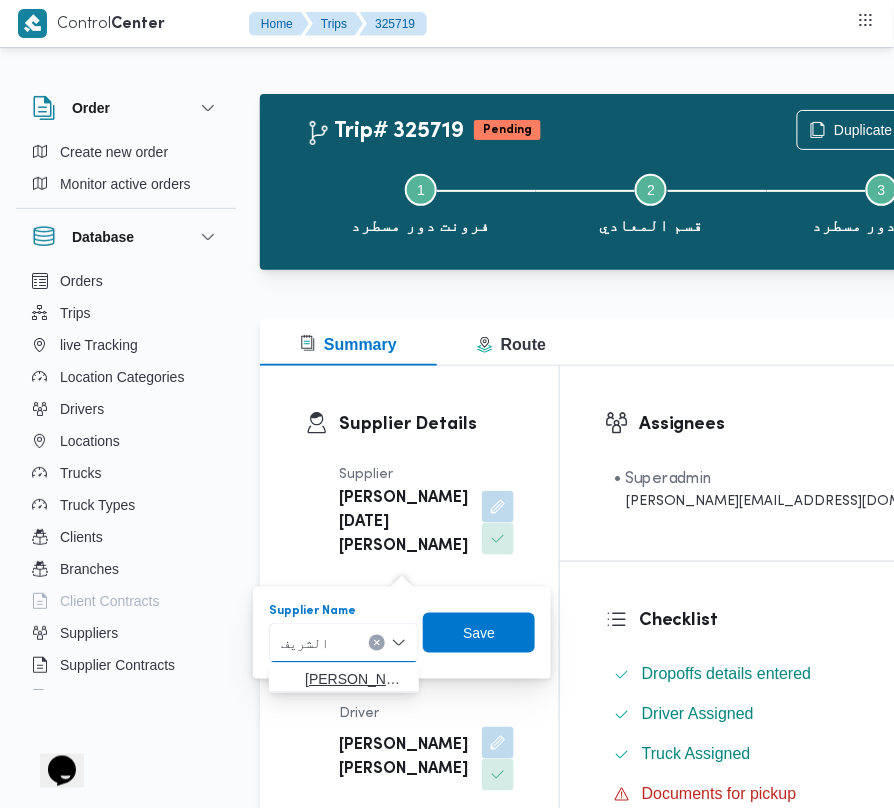 type on "الشريف" 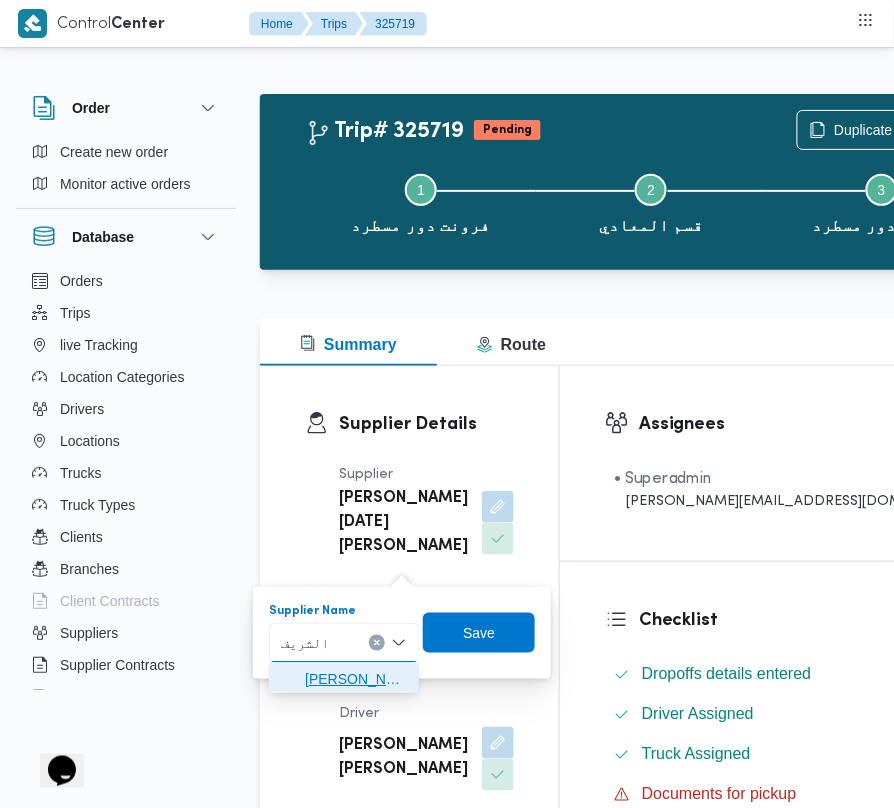 click on "[PERSON_NAME]" at bounding box center [356, 679] 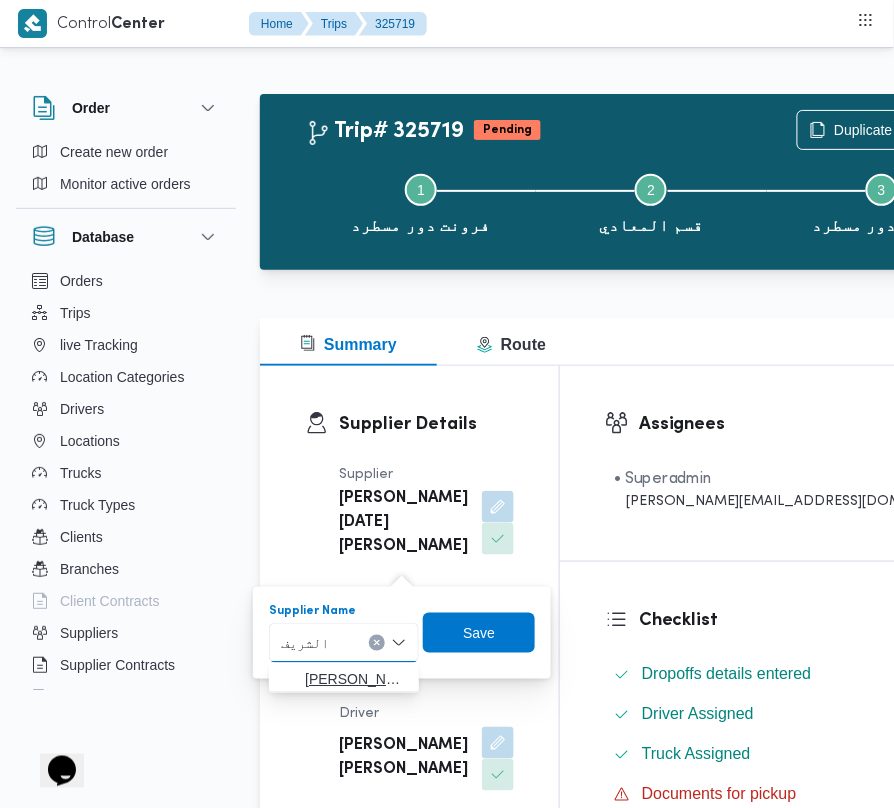 type 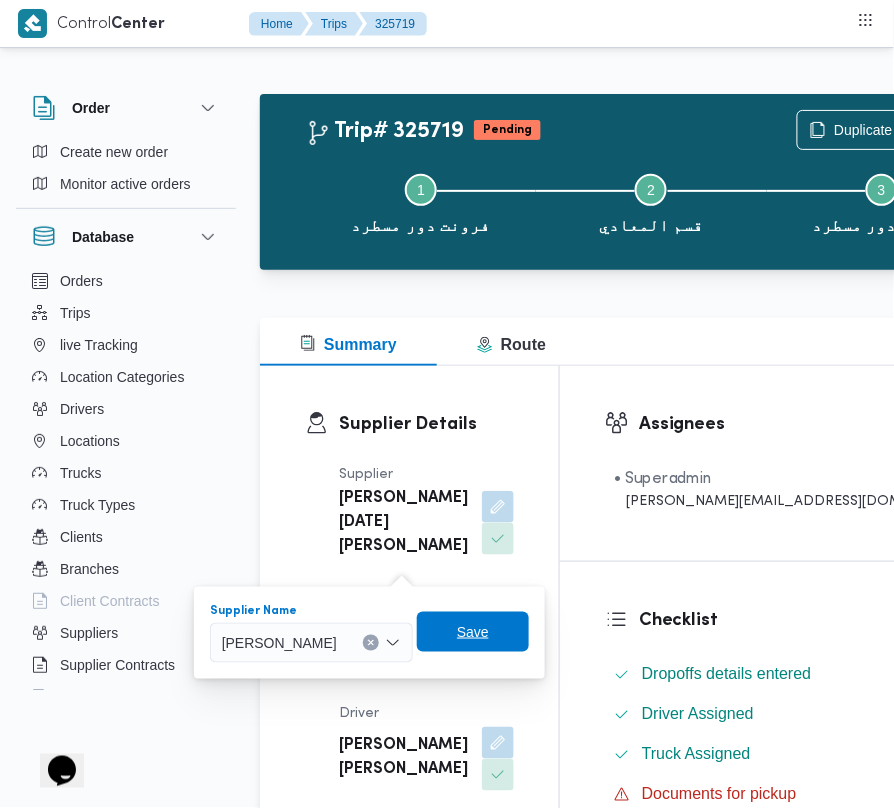 click on "Save" at bounding box center (473, 632) 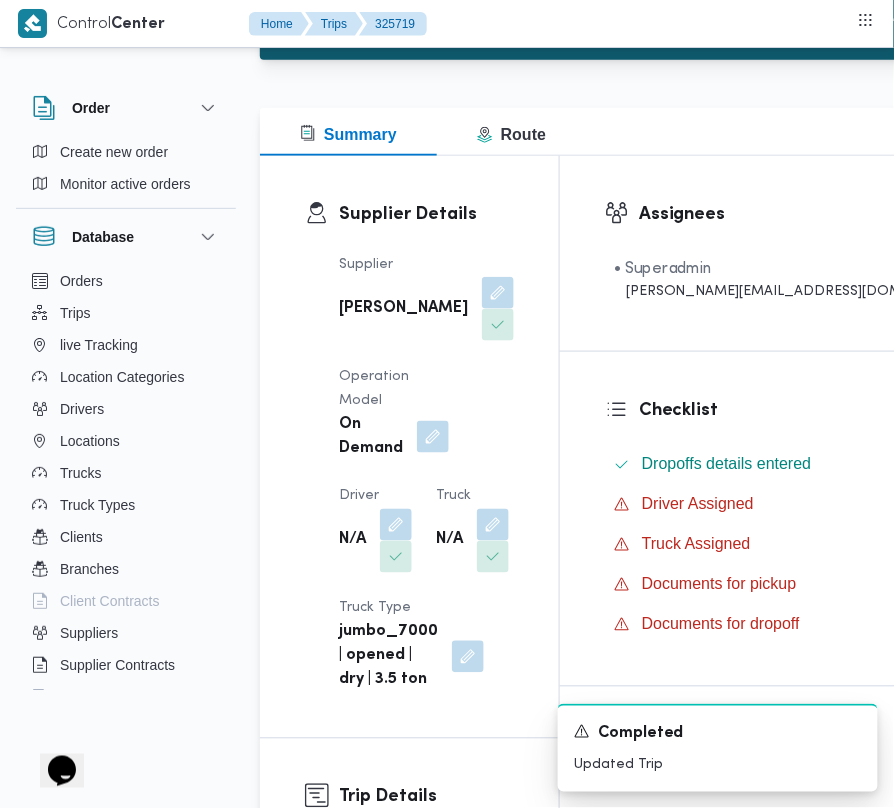 scroll, scrollTop: 250, scrollLeft: 0, axis: vertical 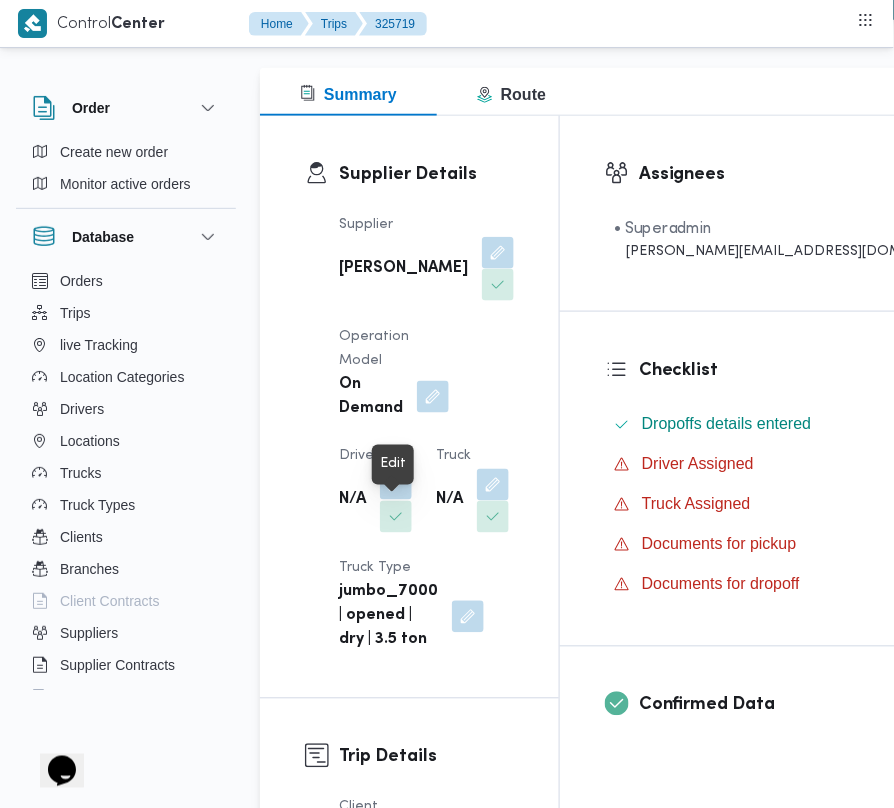 click at bounding box center [396, 484] 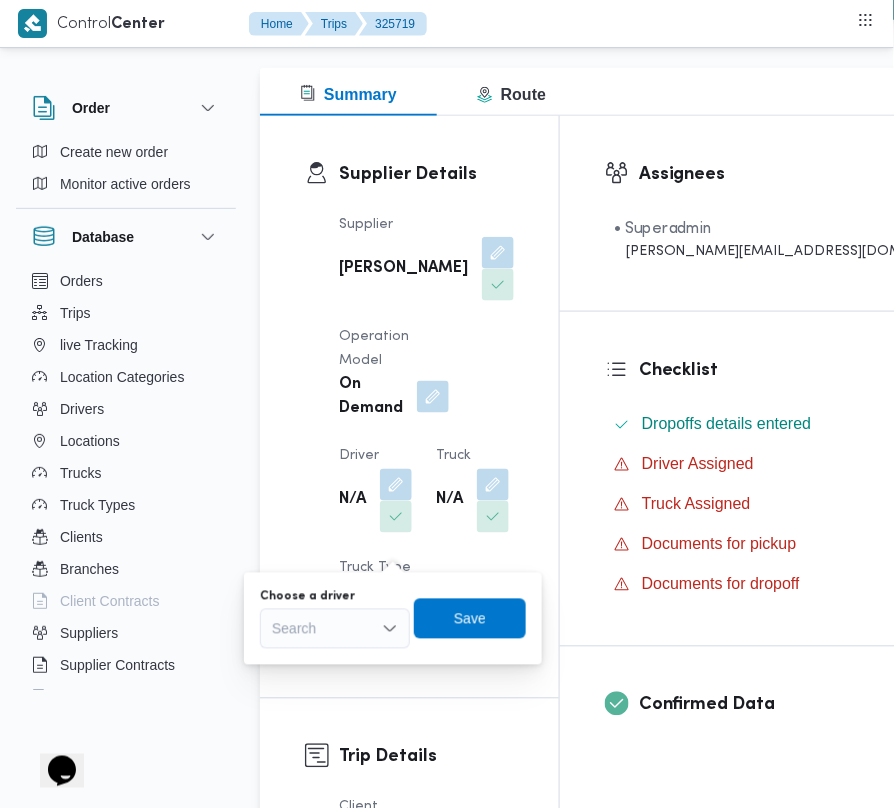 drag, startPoint x: 356, startPoint y: 654, endPoint x: 338, endPoint y: 657, distance: 18.248287 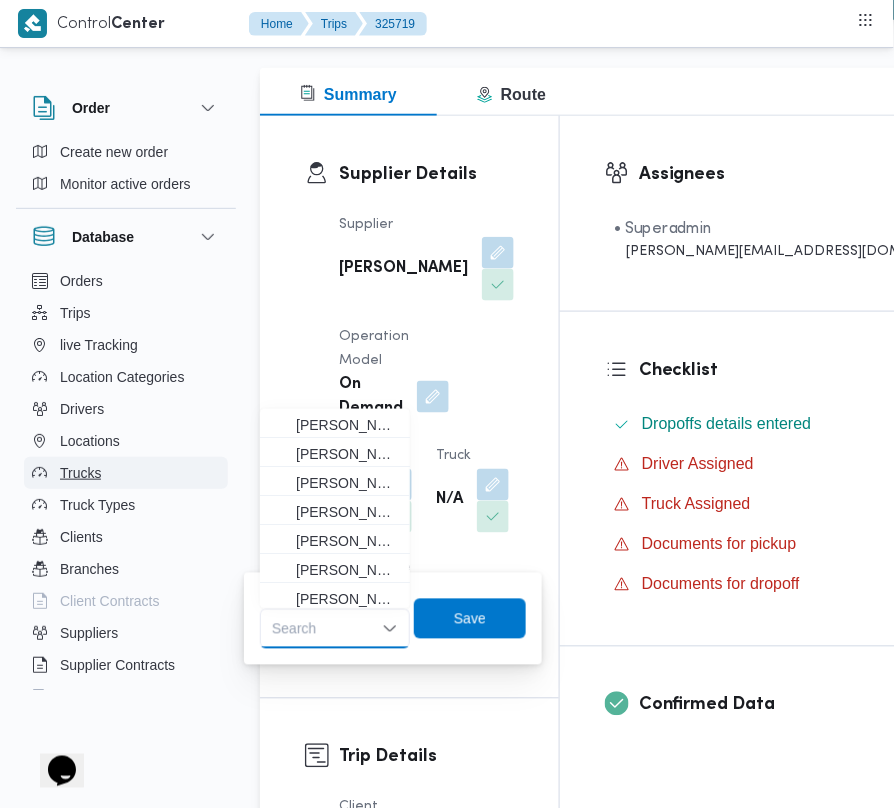 paste on "[DEMOGRAPHIC_DATA]" 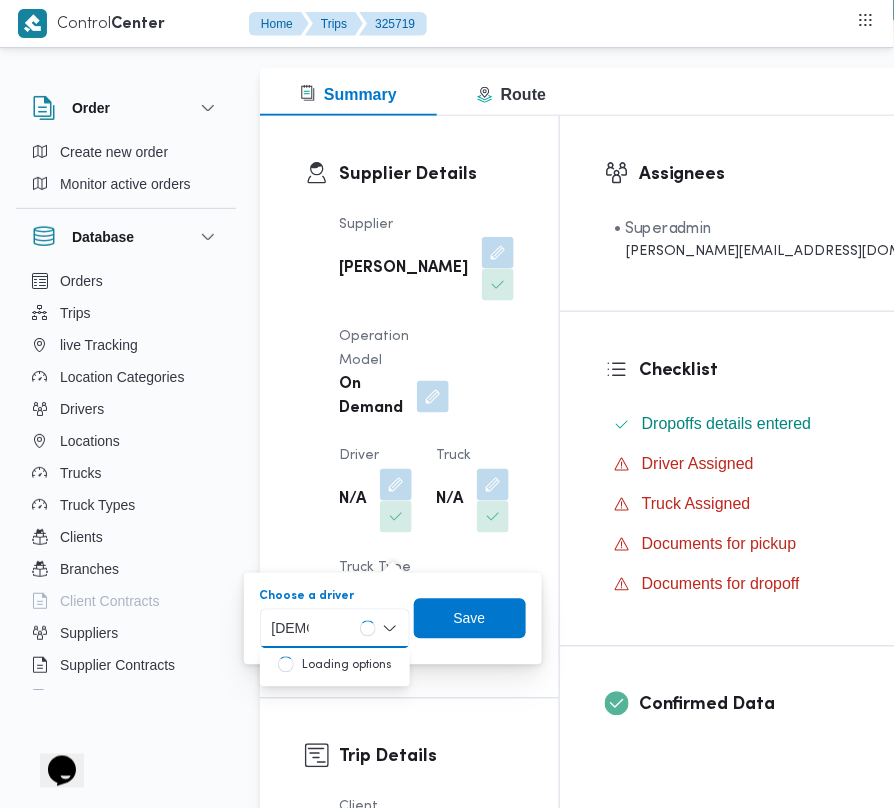 type on "[DEMOGRAPHIC_DATA]" 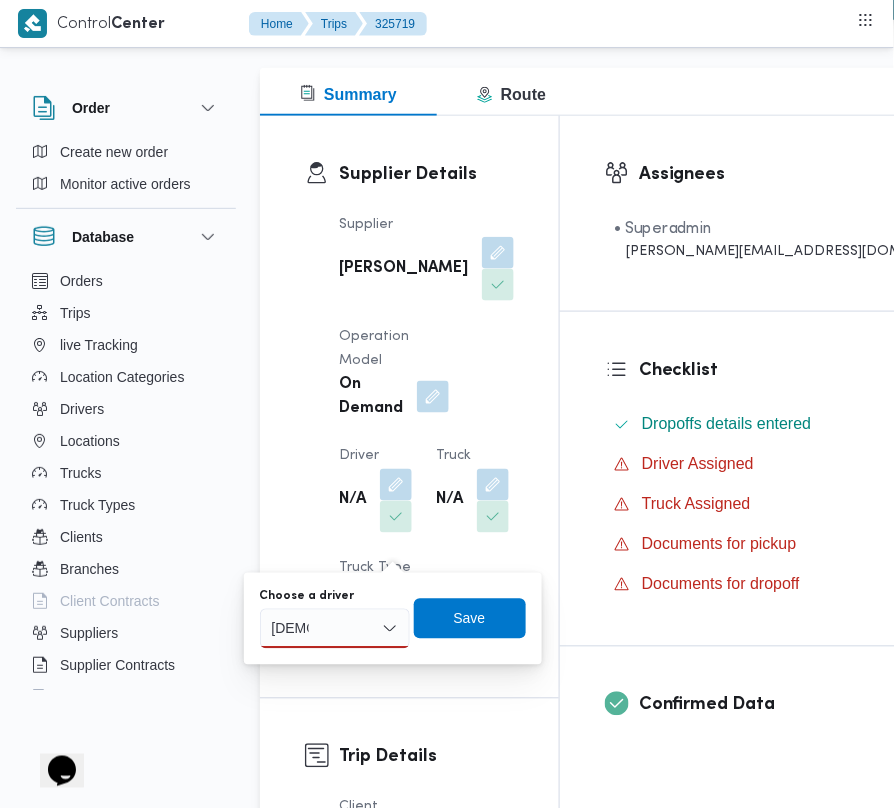 click on "[DEMOGRAPHIC_DATA] [DEMOGRAPHIC_DATA]" at bounding box center [335, 629] 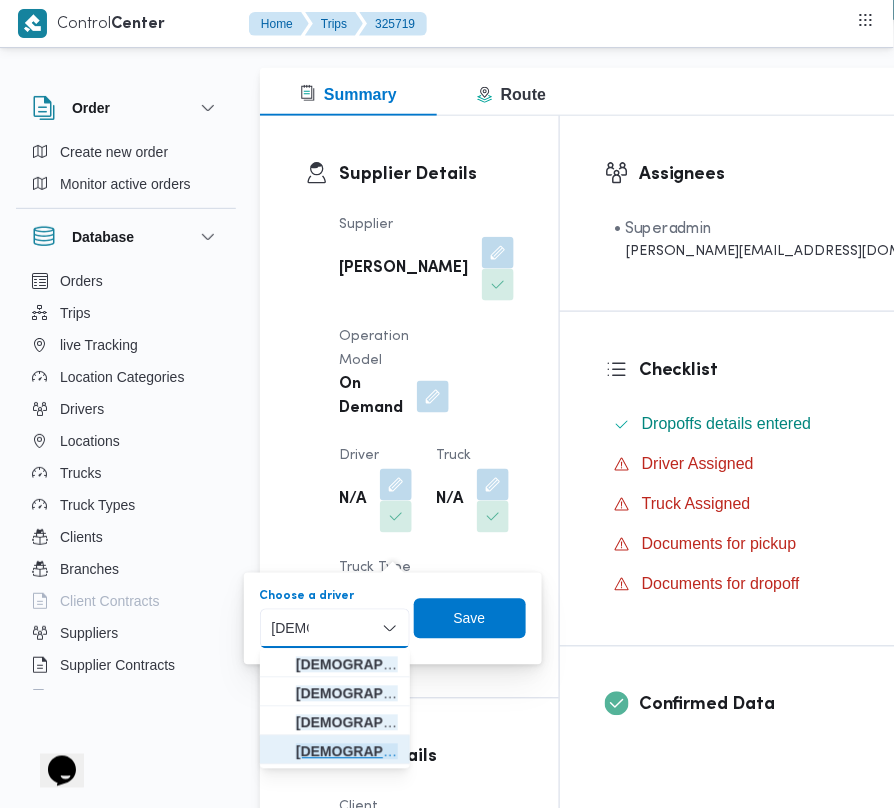 click on "[DEMOGRAPHIC_DATA]  [PERSON_NAME] [PERSON_NAME]" at bounding box center [347, 752] 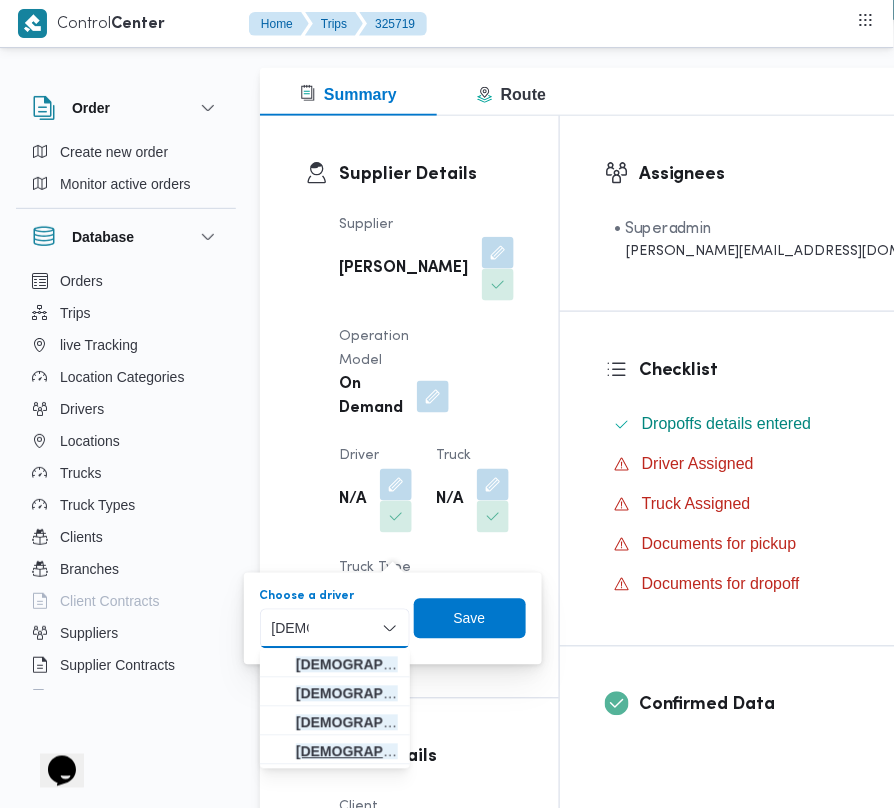 type 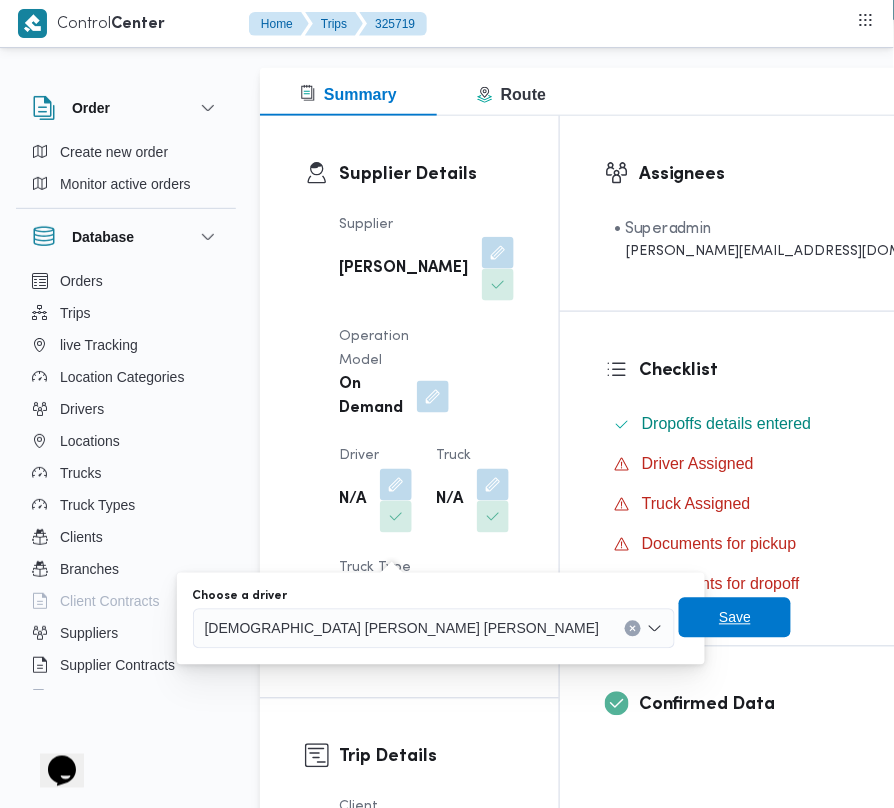 click on "Save" at bounding box center (735, 618) 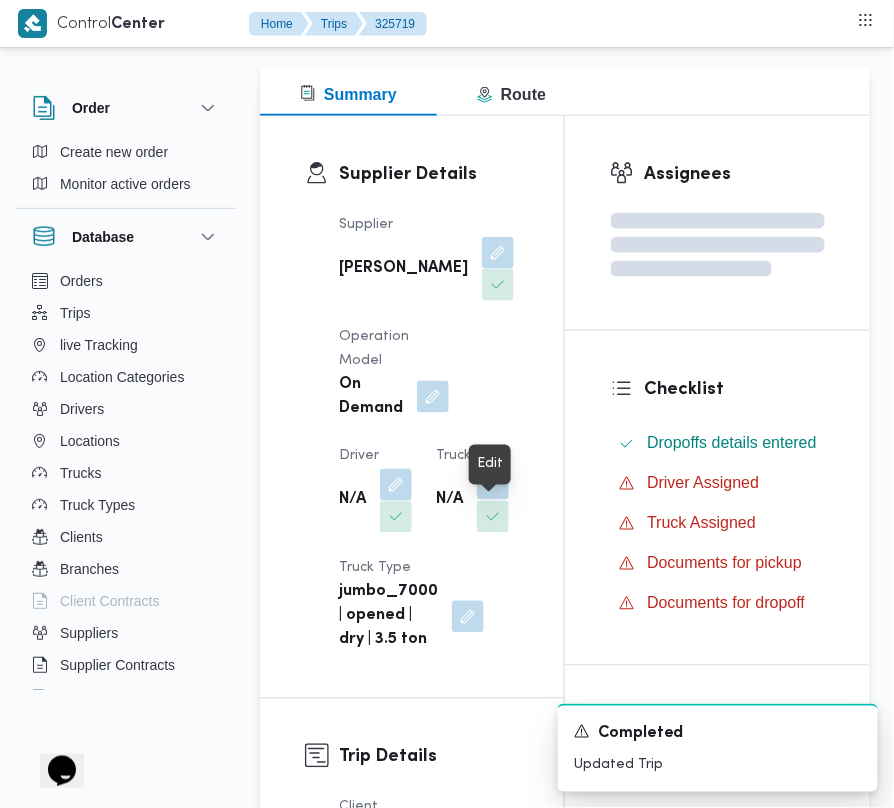 click at bounding box center [493, 484] 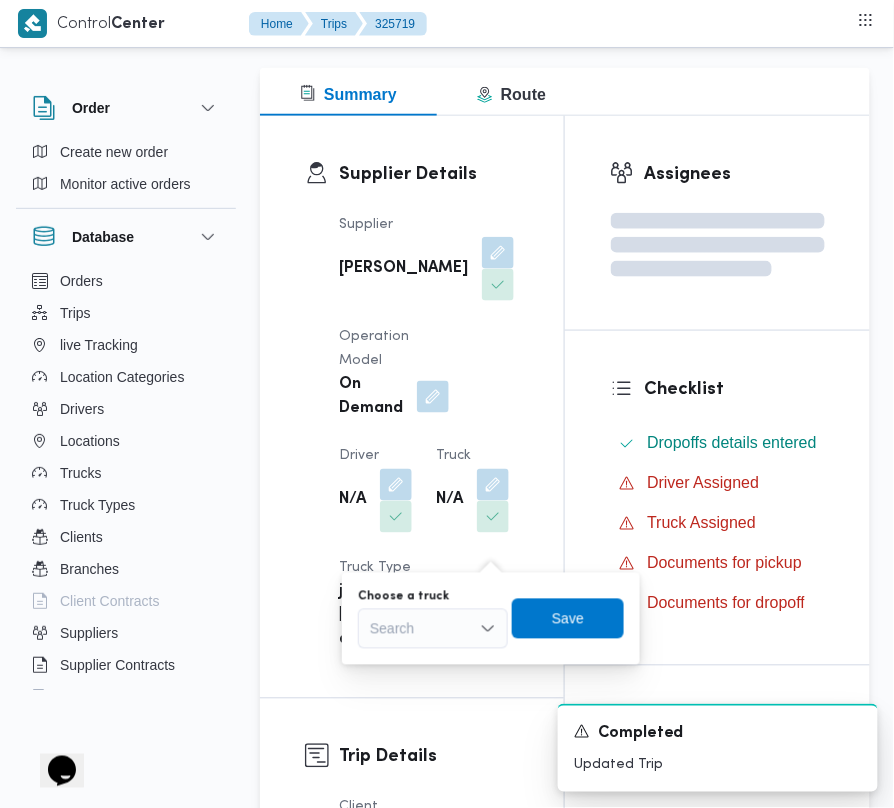 click on "Search" at bounding box center (433, 629) 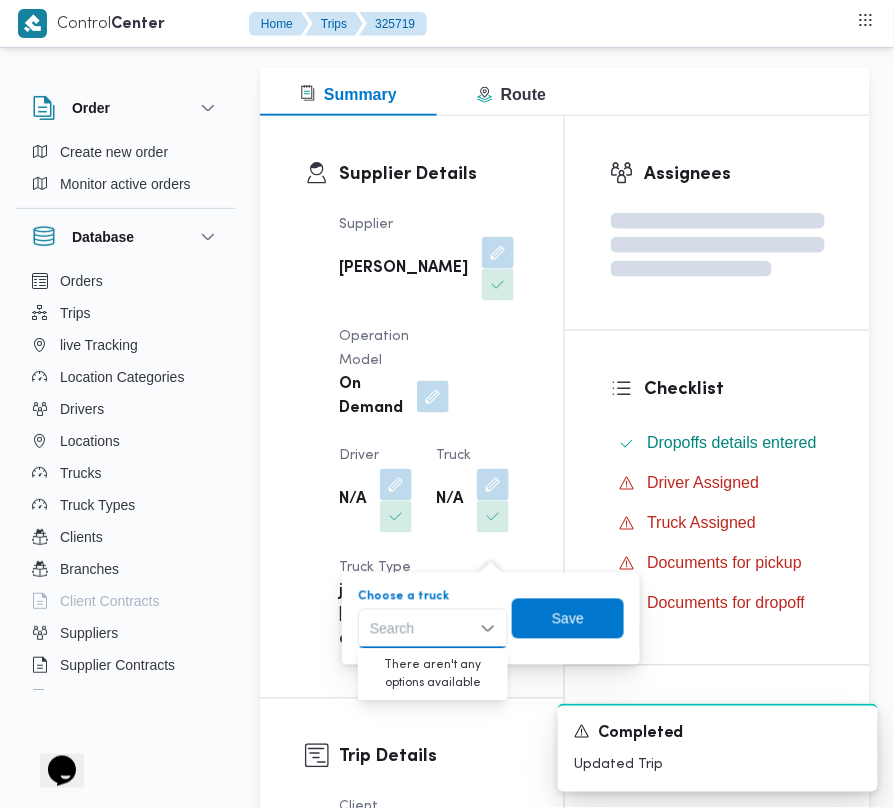 paste on "497" 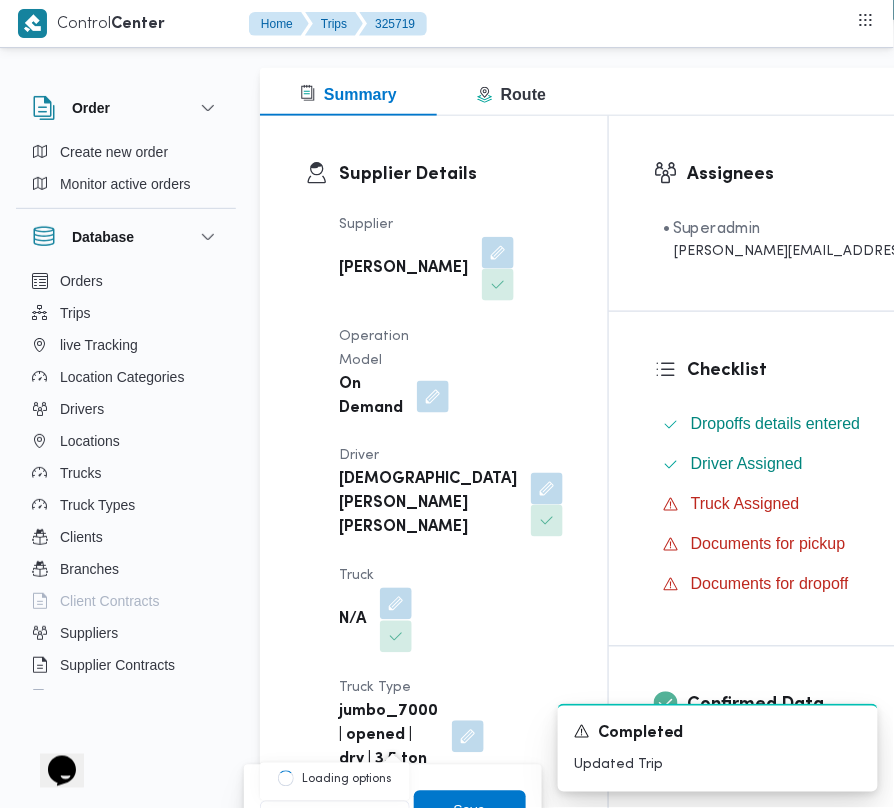 type on "497" 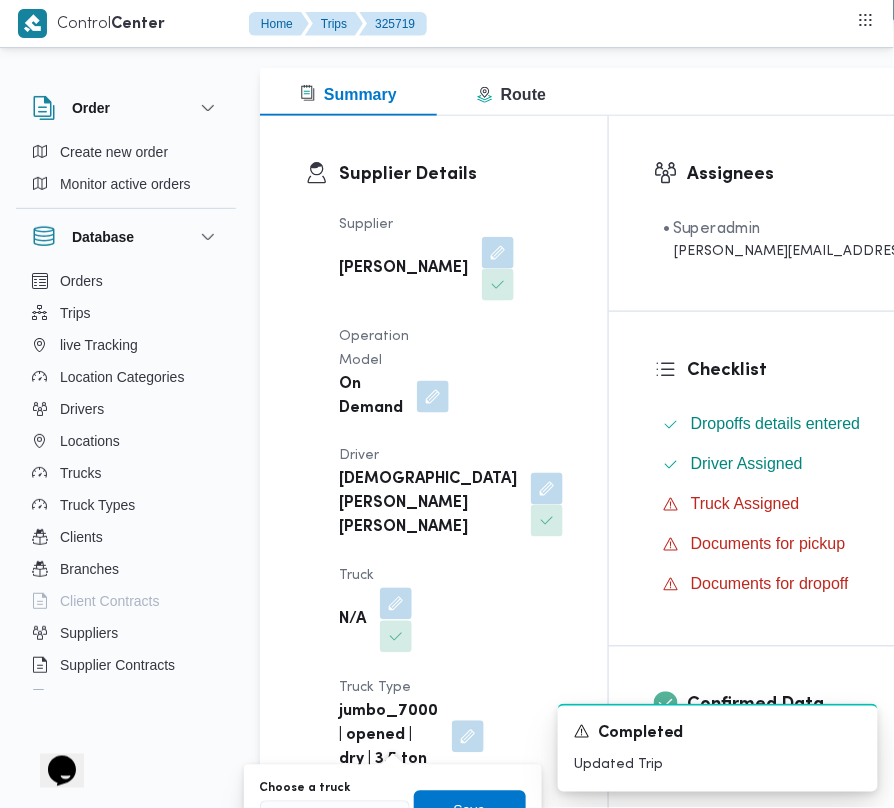 click at bounding box center (396, 604) 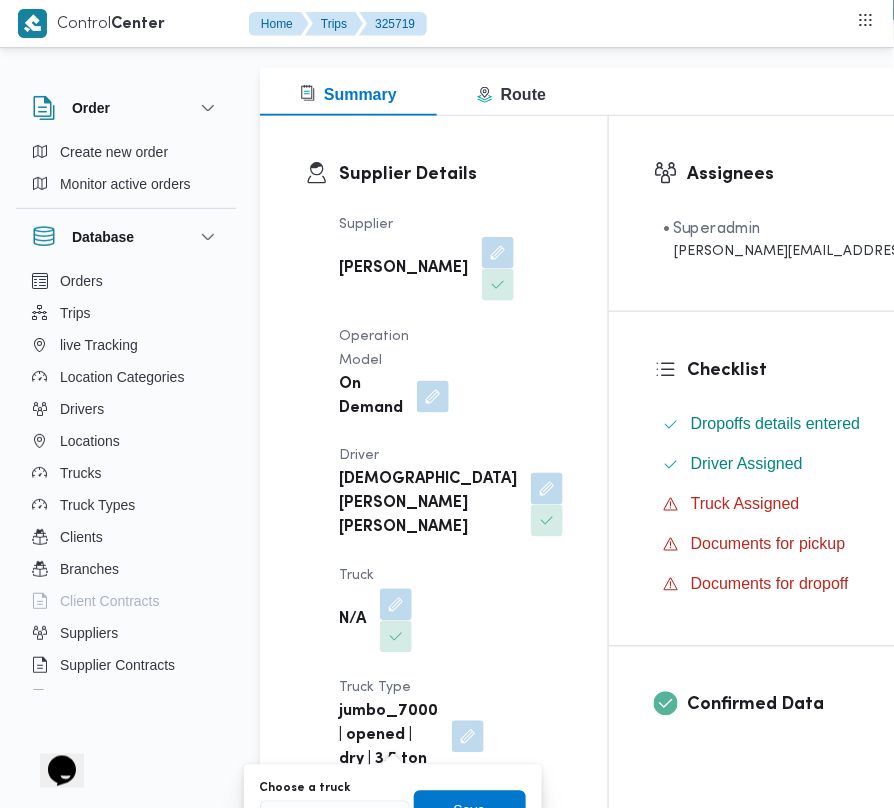 scroll, scrollTop: 456, scrollLeft: 0, axis: vertical 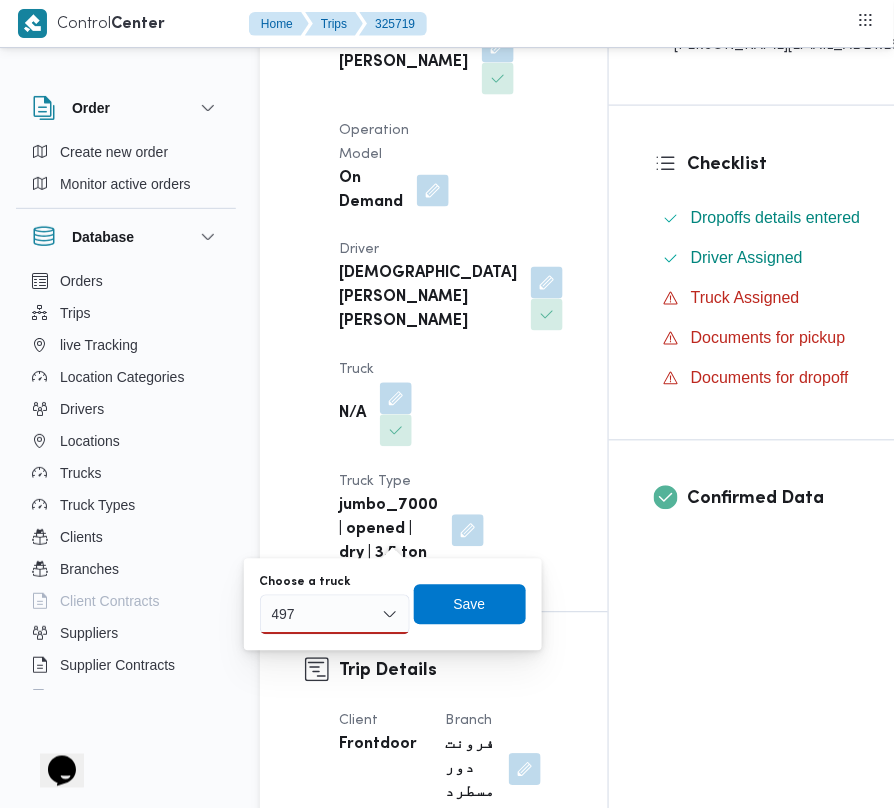 click on "497 497" at bounding box center (335, 615) 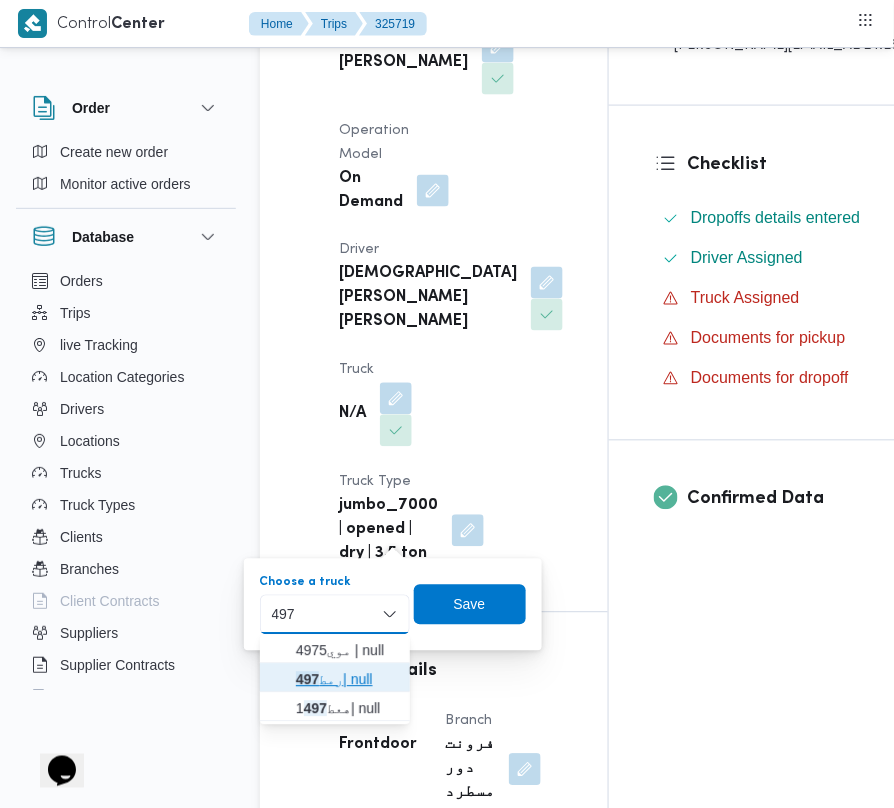 click on "رمط 497  | null" at bounding box center [347, 680] 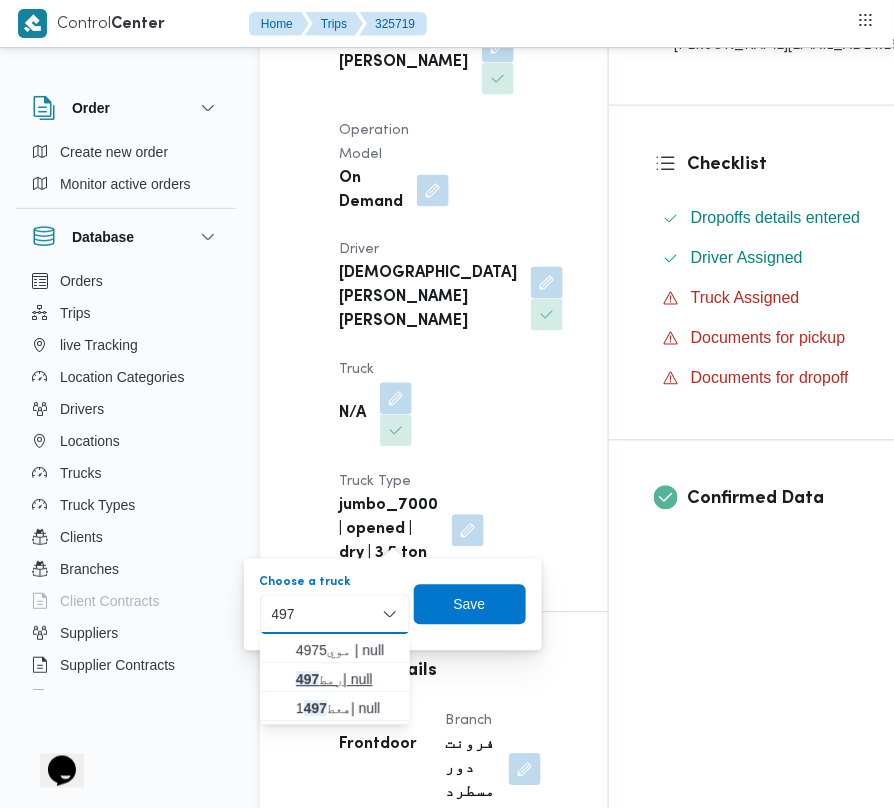 type 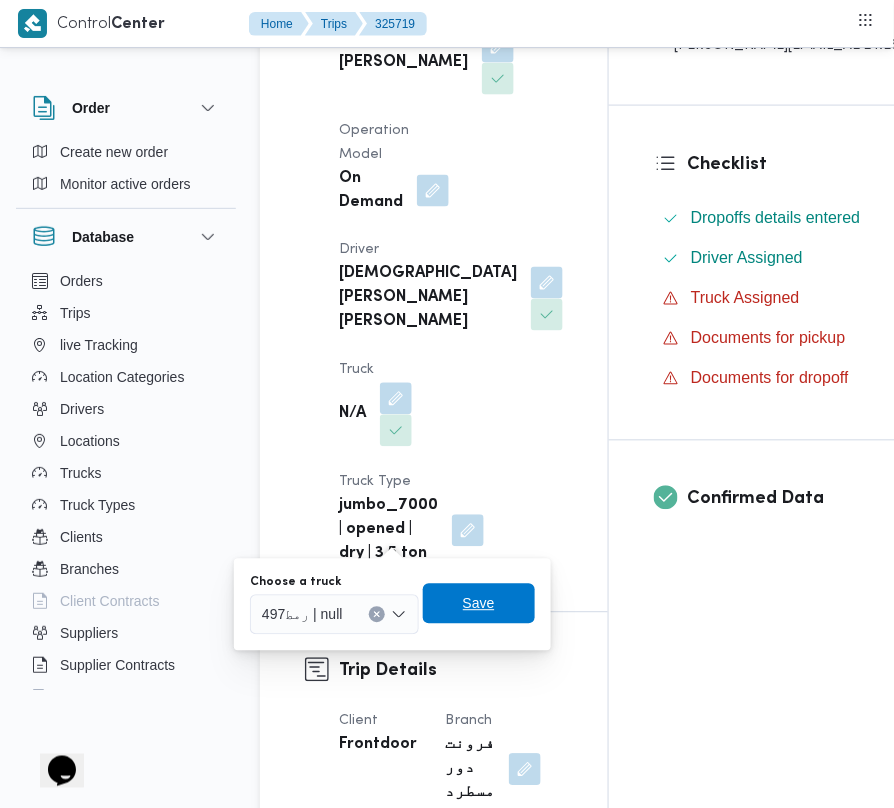 click on "Save" at bounding box center (479, 604) 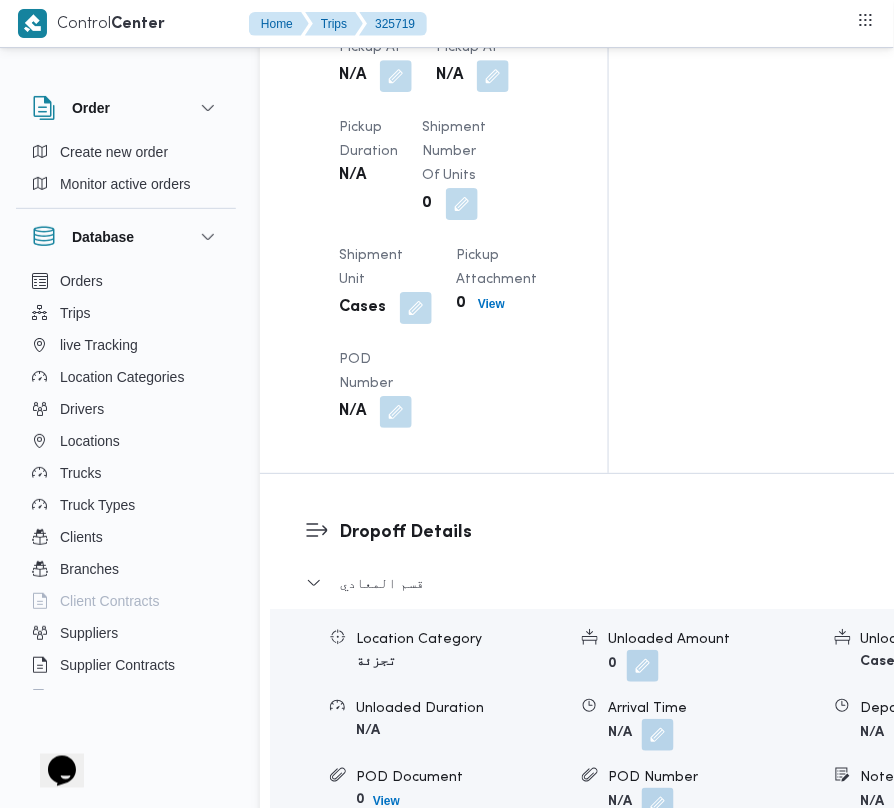 scroll, scrollTop: 2989, scrollLeft: 0, axis: vertical 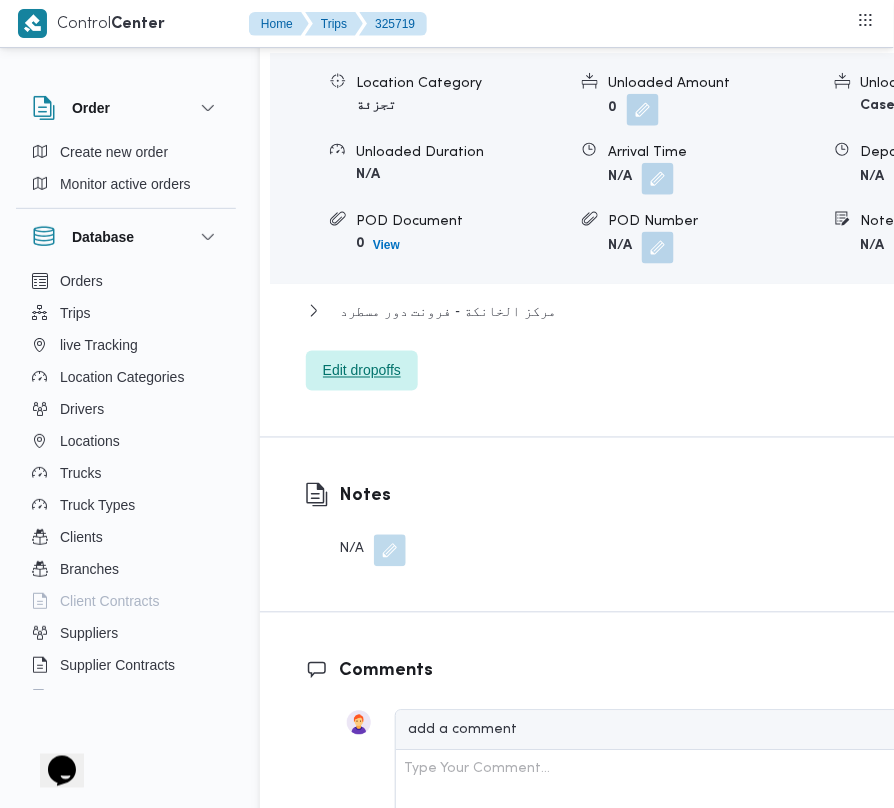 click on "Edit dropoffs" at bounding box center [362, 371] 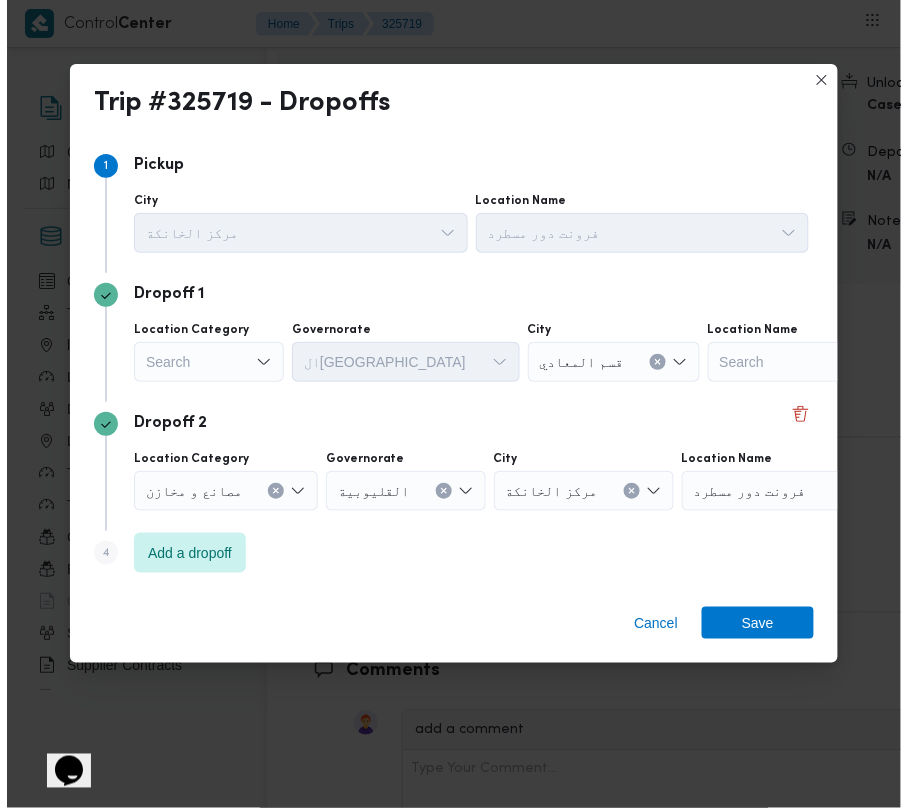 scroll, scrollTop: 2869, scrollLeft: 0, axis: vertical 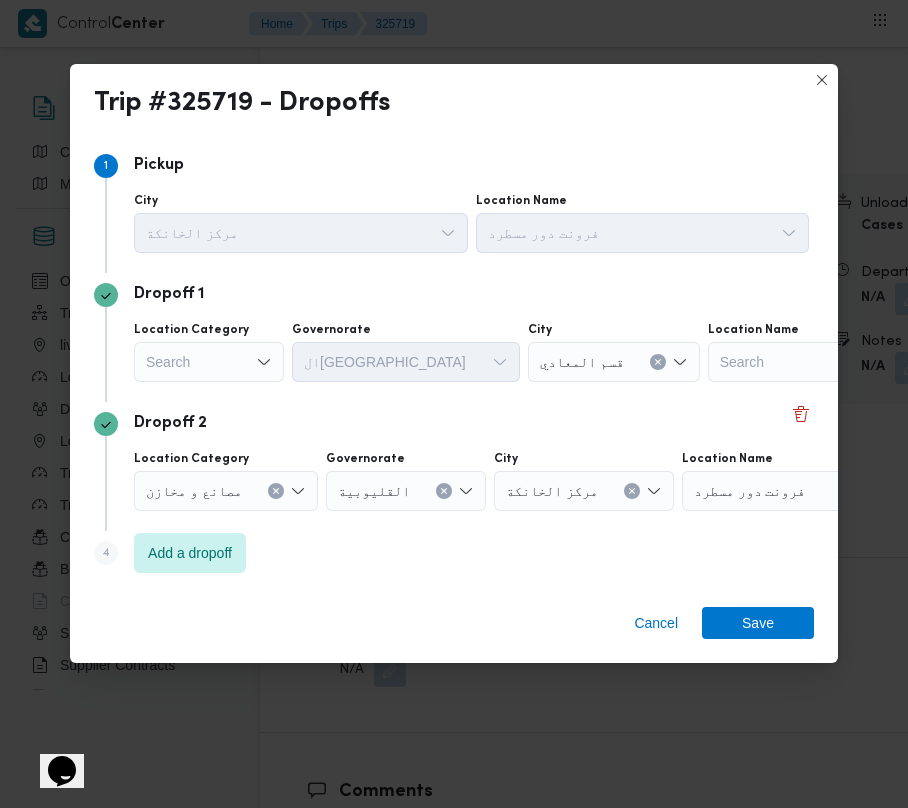 click on "Search" at bounding box center (209, 362) 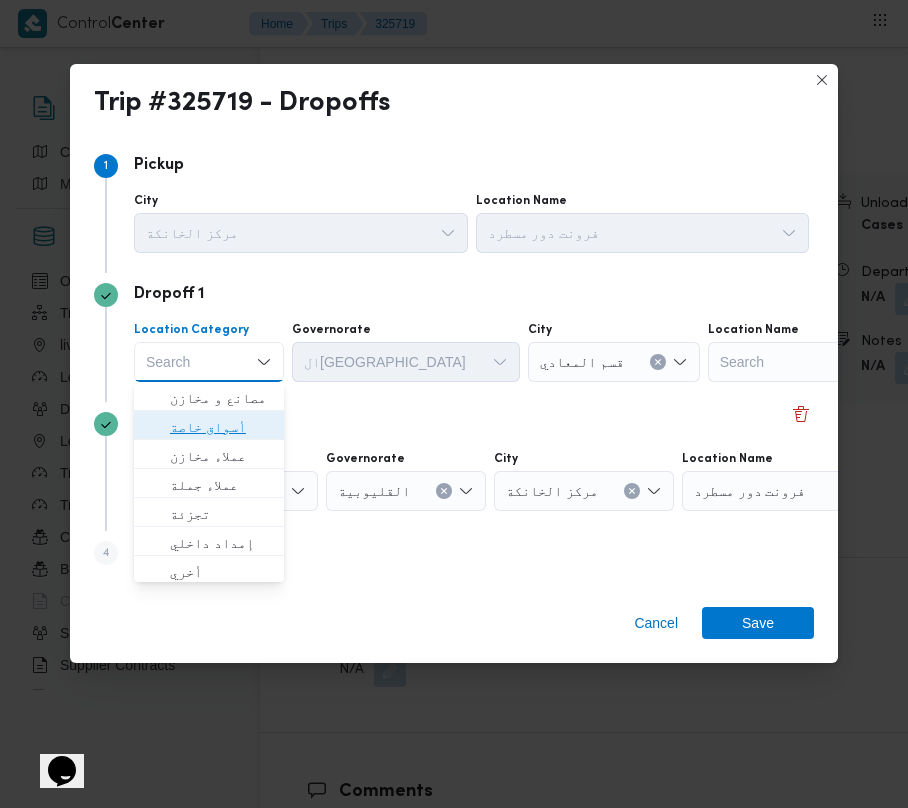 click on "أسواق خاصة" at bounding box center [221, 427] 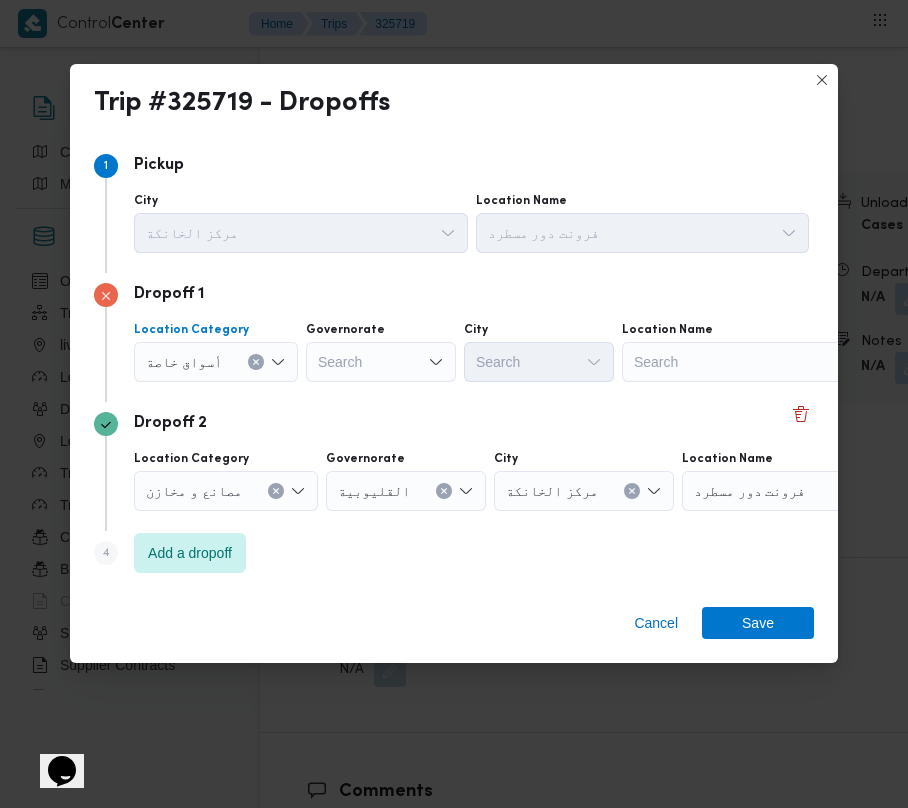 click on "Search" at bounding box center (747, 362) 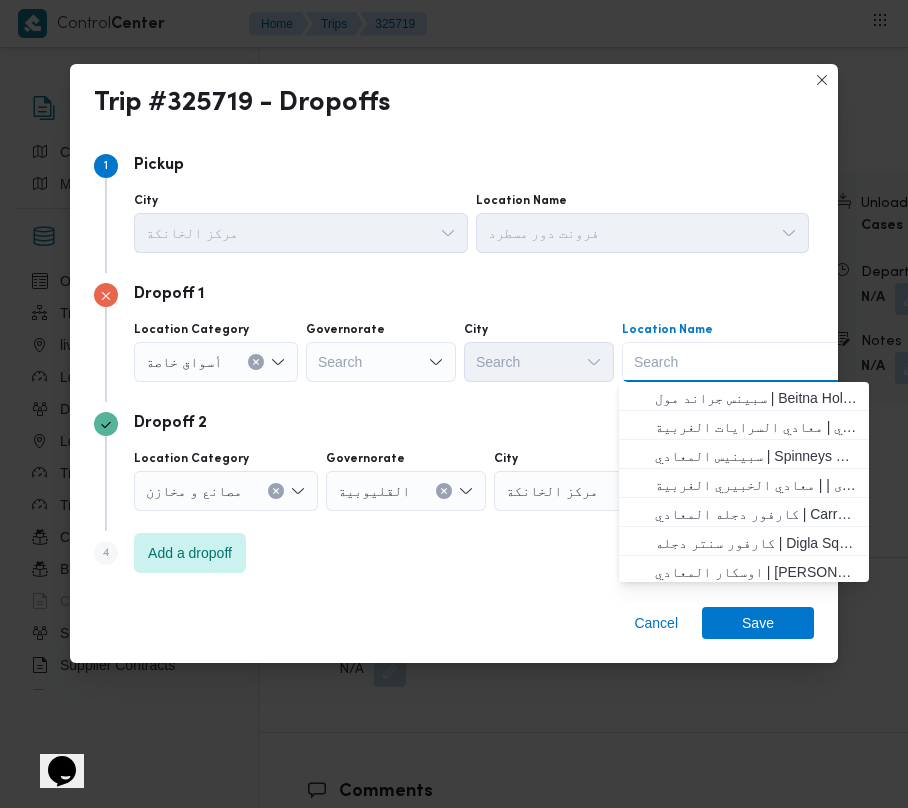 paste on "Panda" 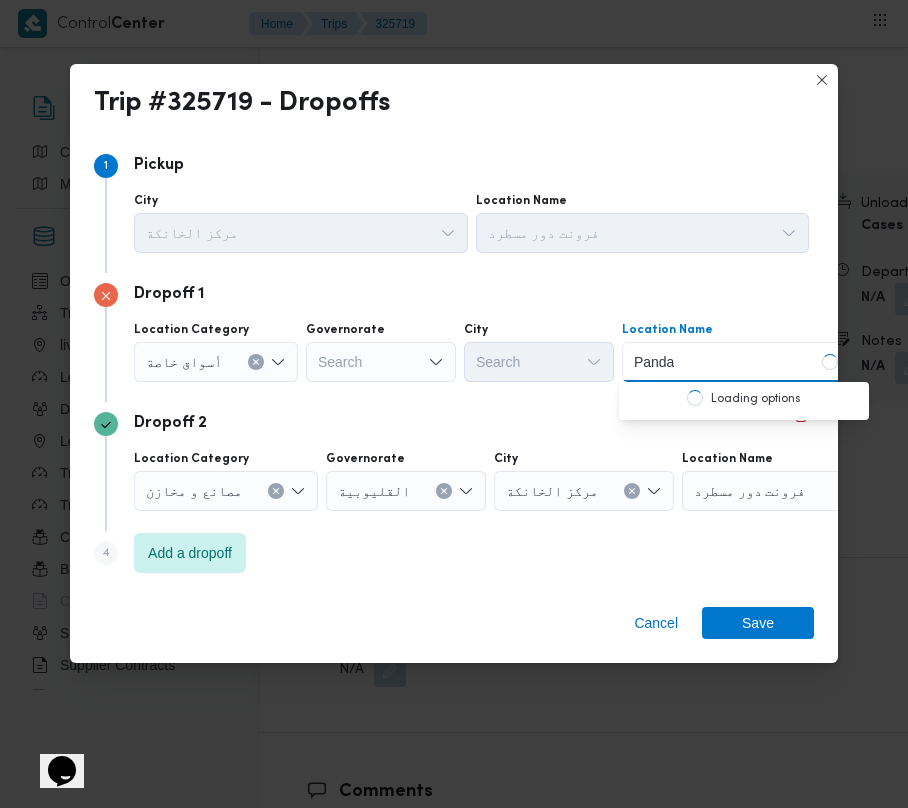 type on "Panda" 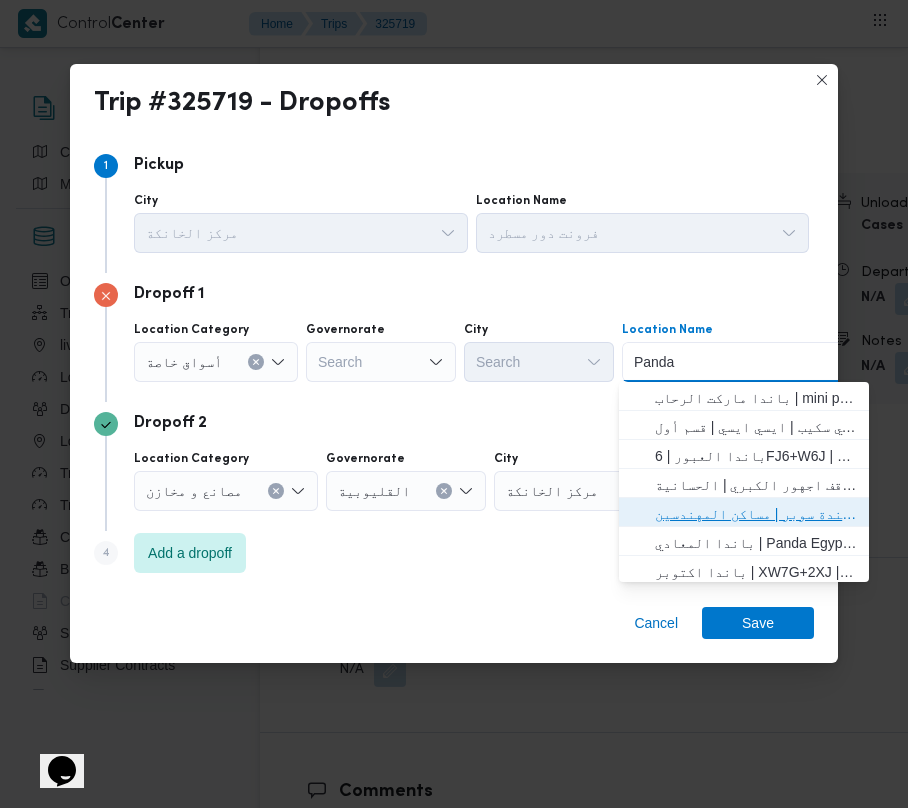 click on "باندا ماركت  مدينه نصر  | بندة سوبر | مساكن المهندسين" at bounding box center [744, 514] 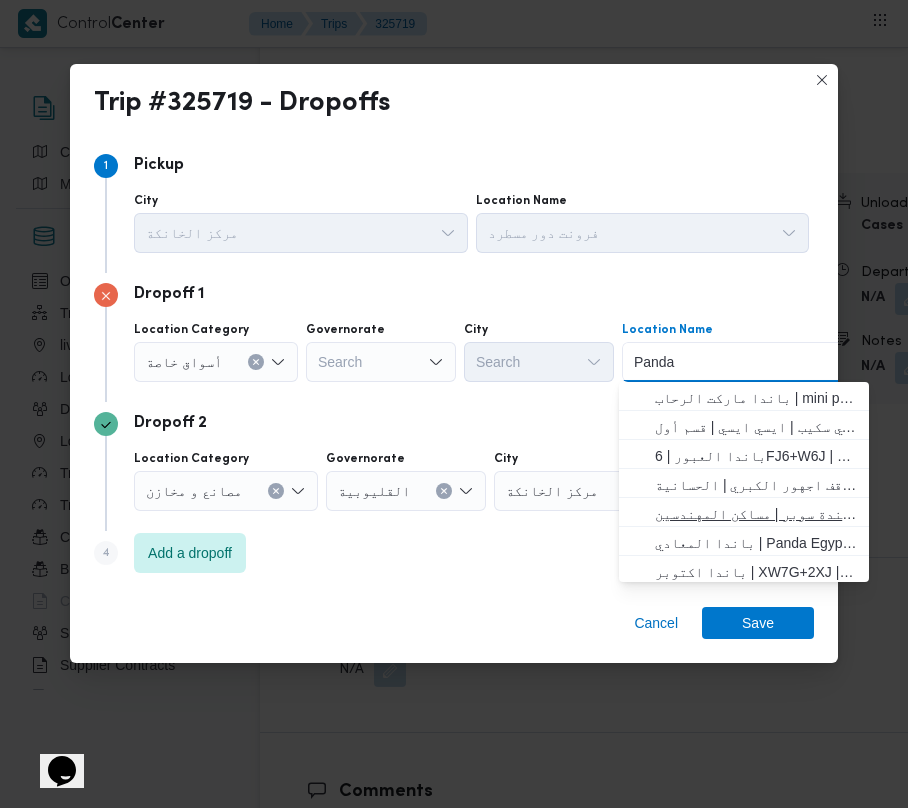 type 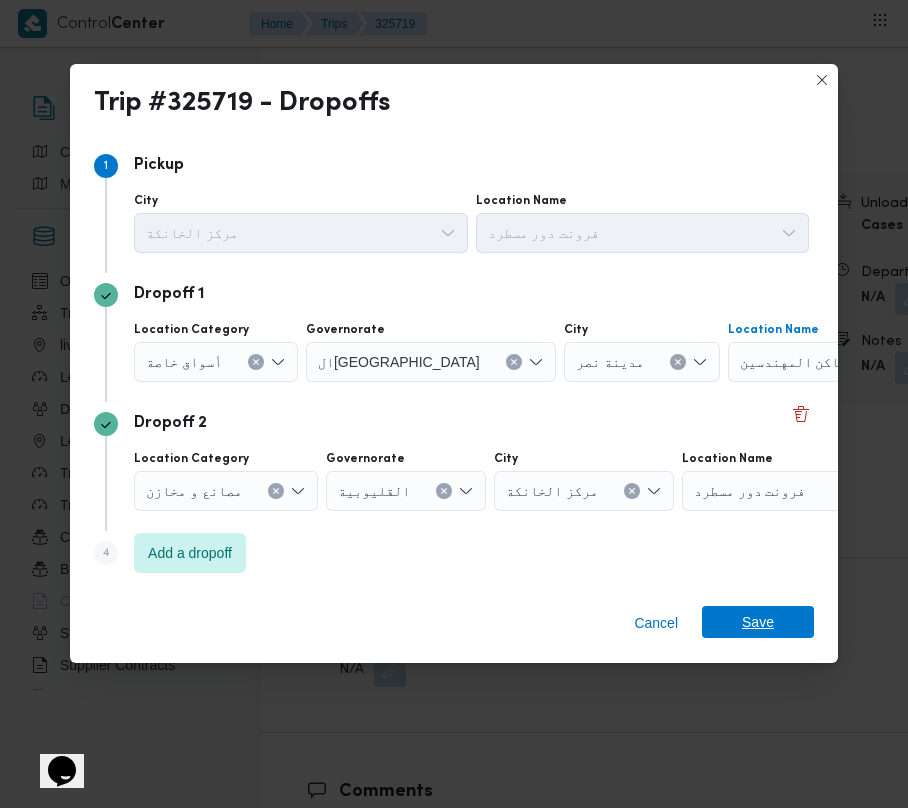 click on "Save" at bounding box center [758, 622] 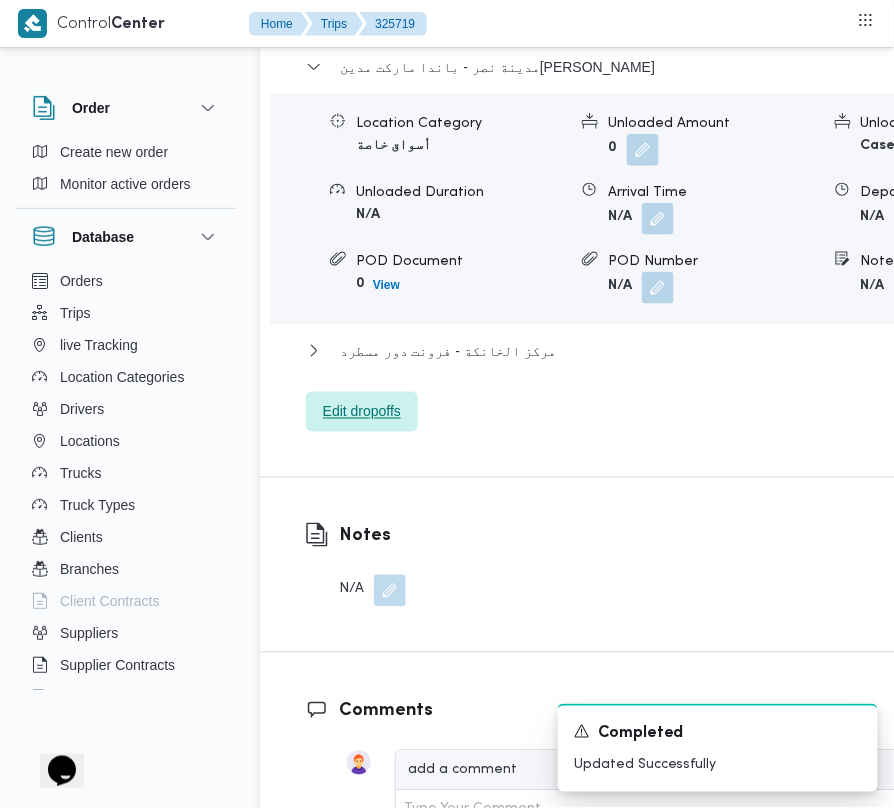 scroll, scrollTop: 2266, scrollLeft: 0, axis: vertical 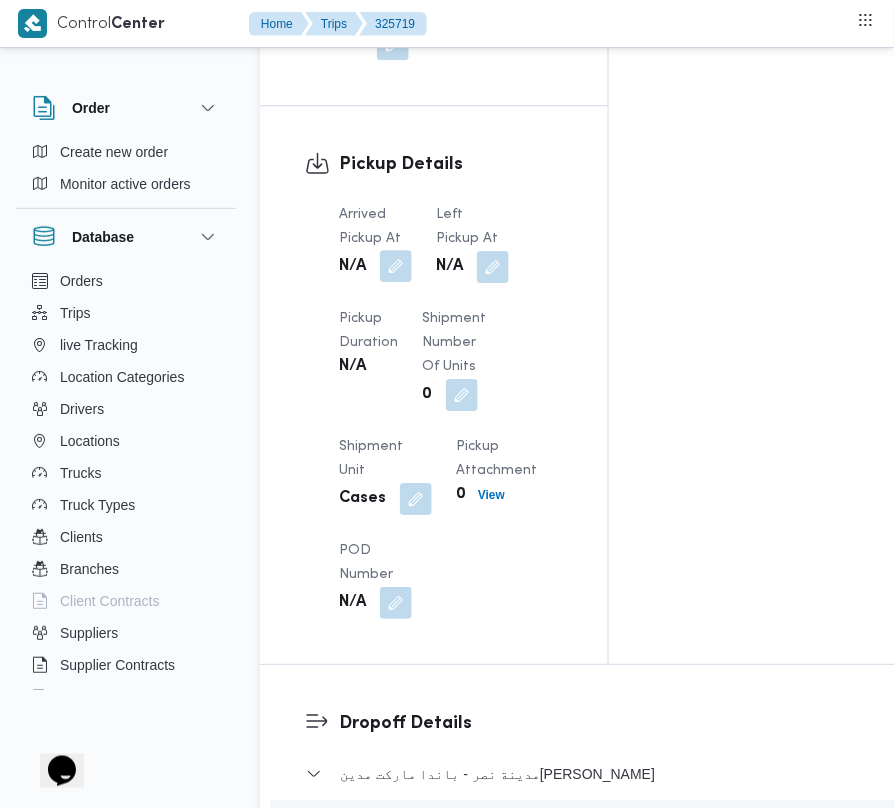 click at bounding box center [396, 266] 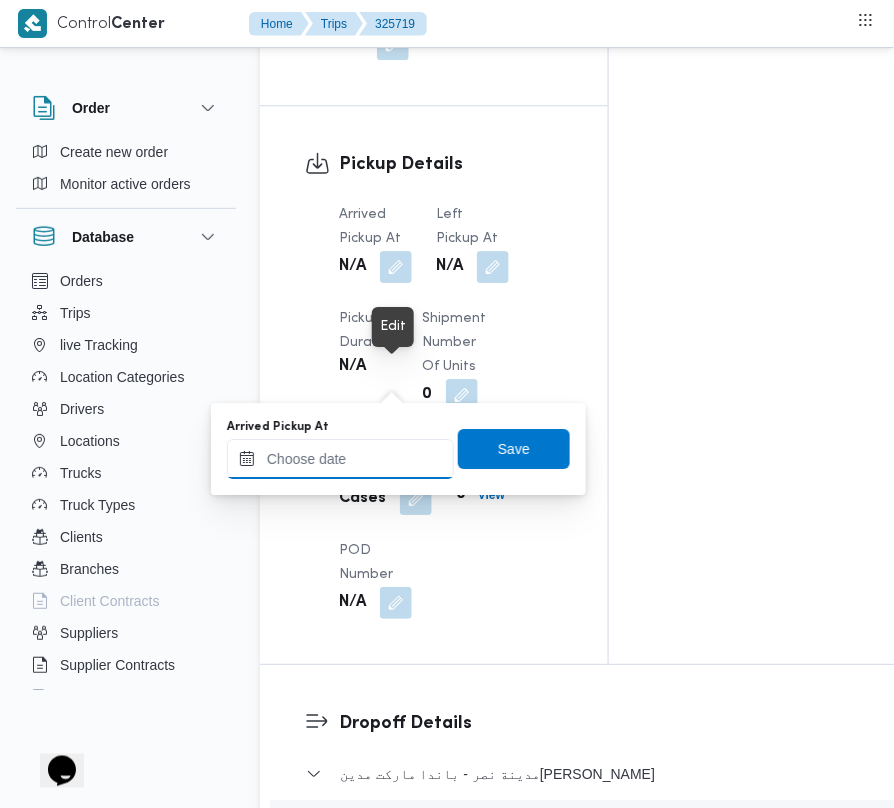click on "Arrived Pickup At" at bounding box center (340, 459) 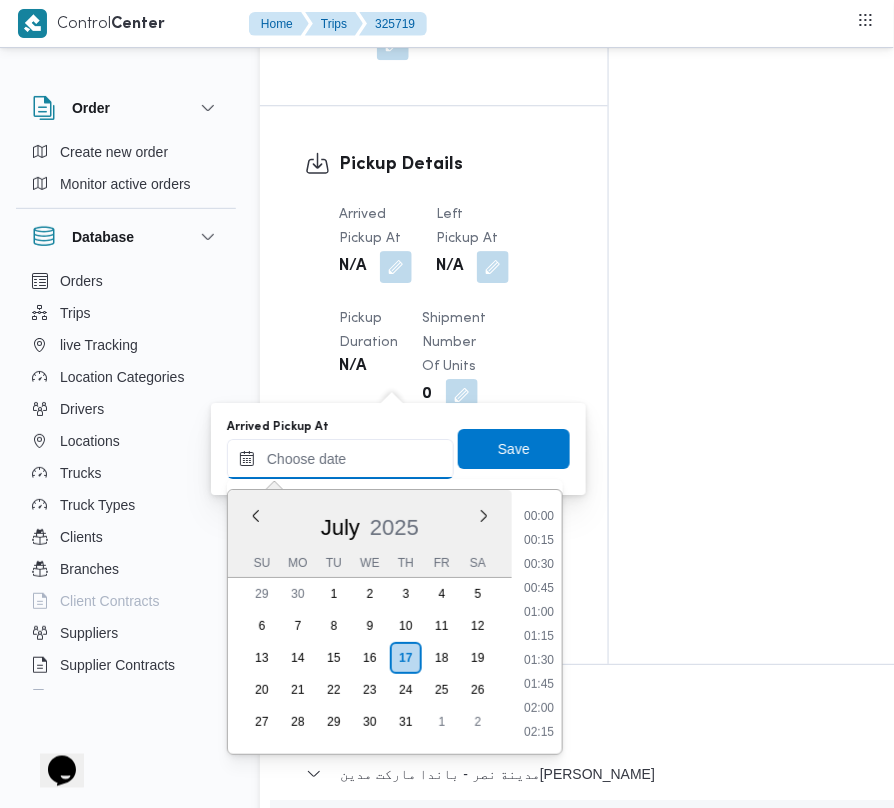 paste on "[DATE]  9:00:00 AM" 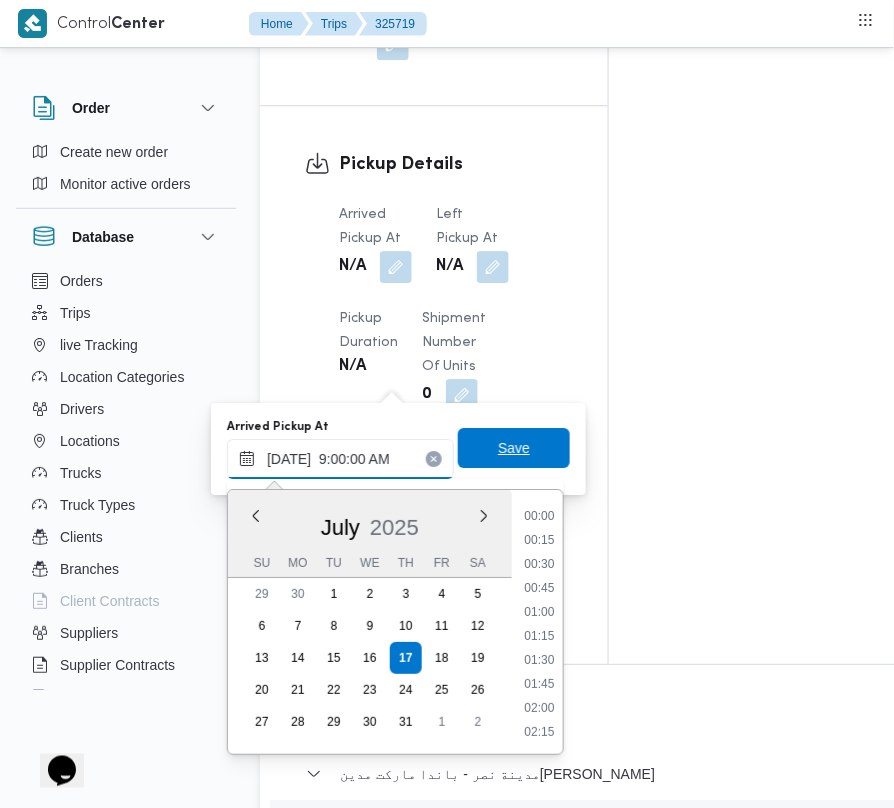 scroll, scrollTop: 864, scrollLeft: 0, axis: vertical 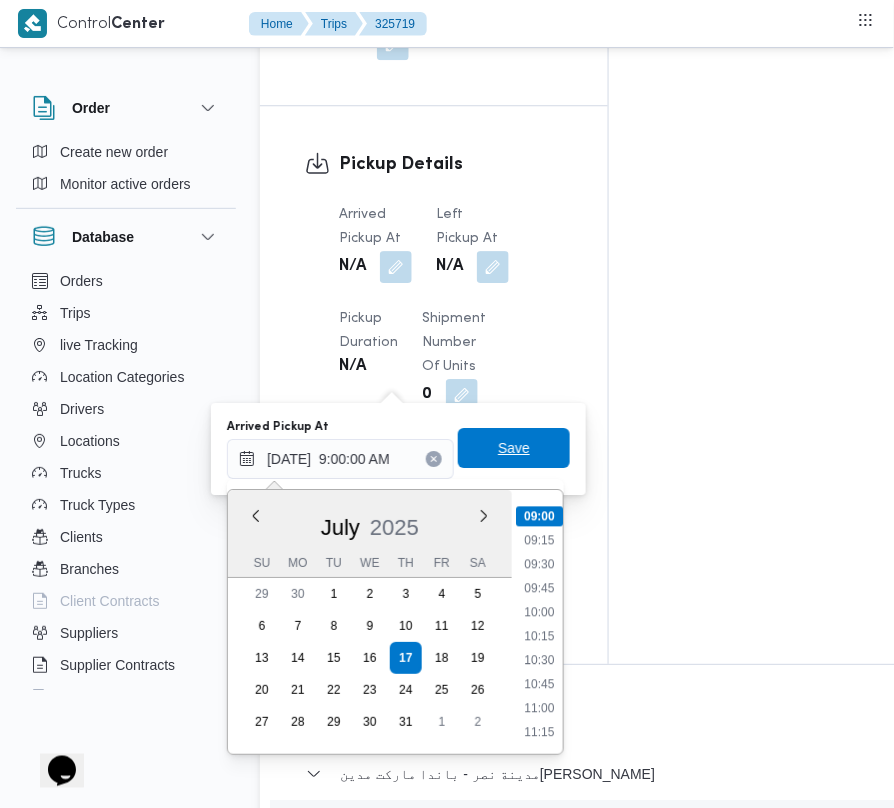 type on "[DATE] 09:00" 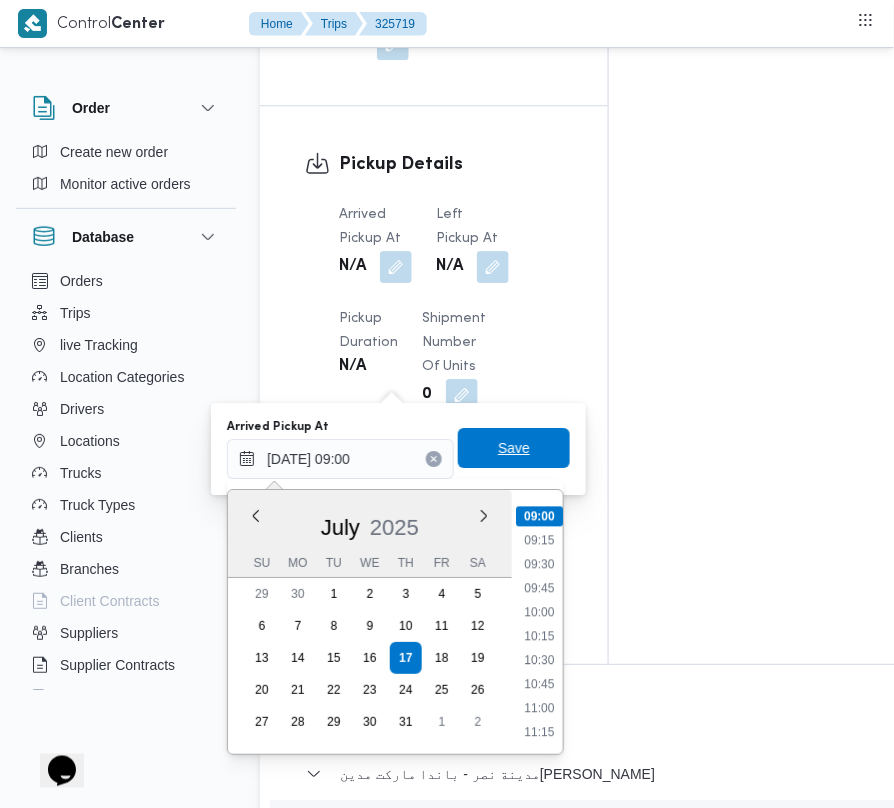 click on "Save" at bounding box center [514, 448] 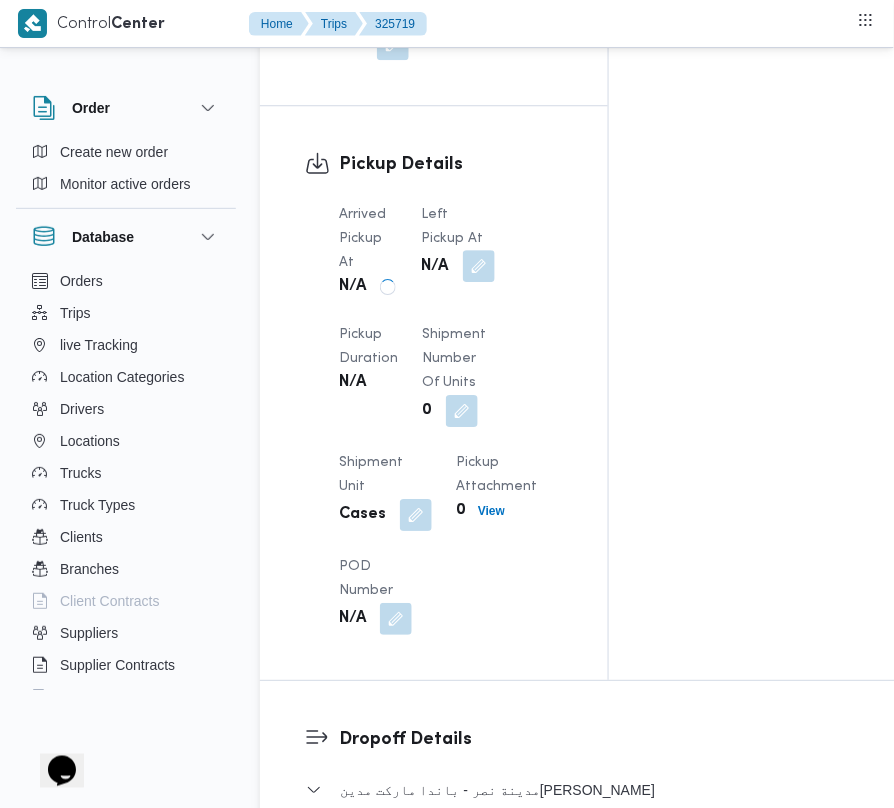 click at bounding box center (479, 266) 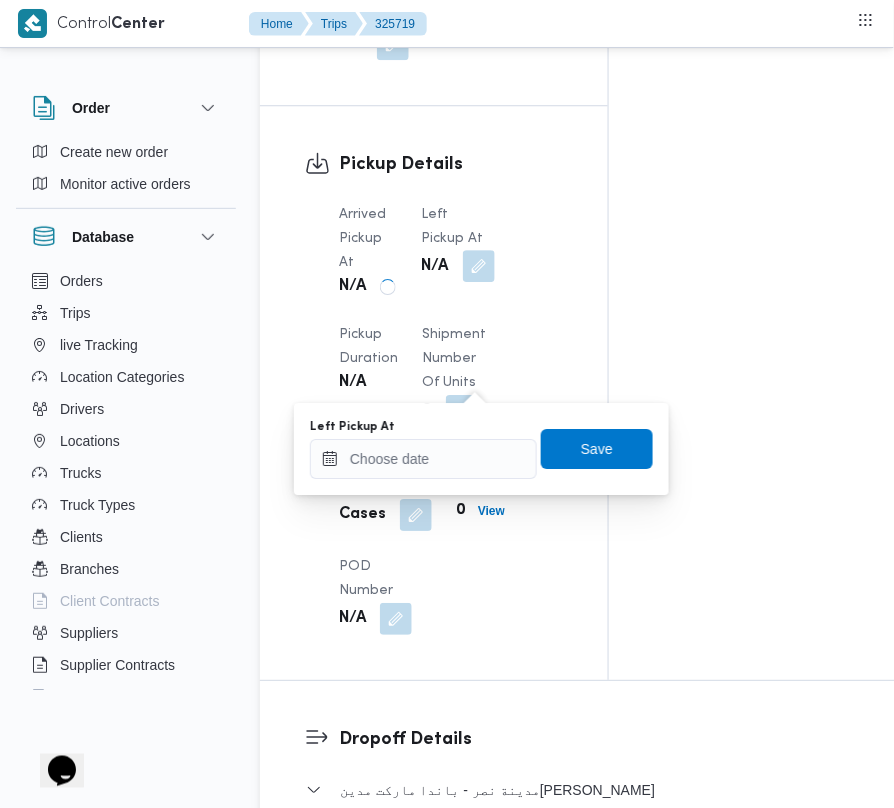 click at bounding box center (479, 266) 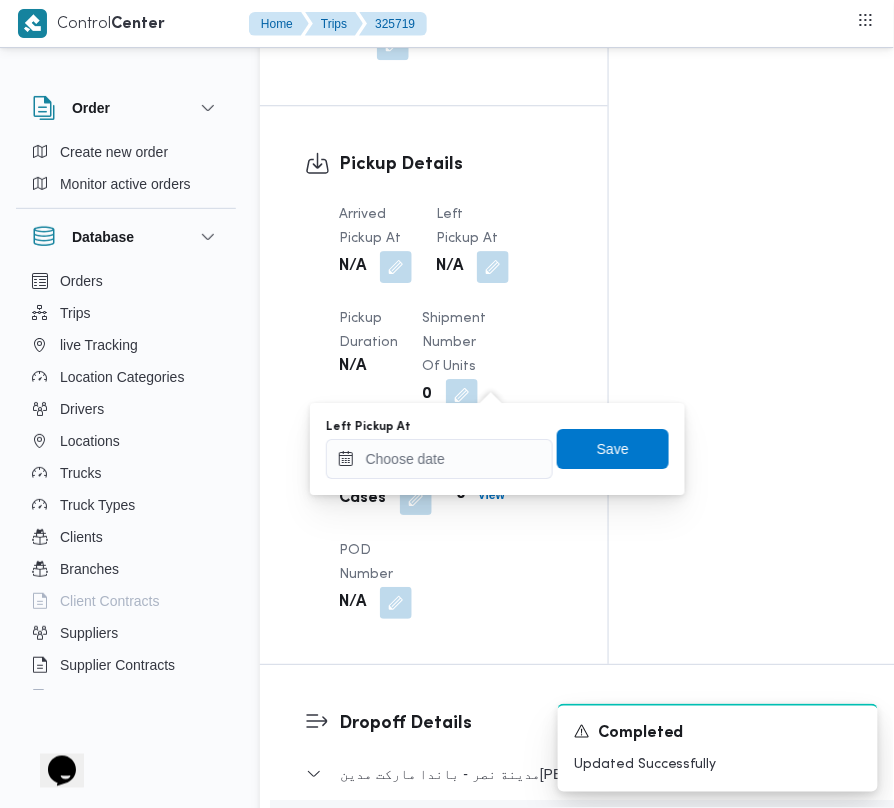 click on "You are in a dialog. To close this dialog, hit escape. Left Pickup At Save" at bounding box center [497, 449] 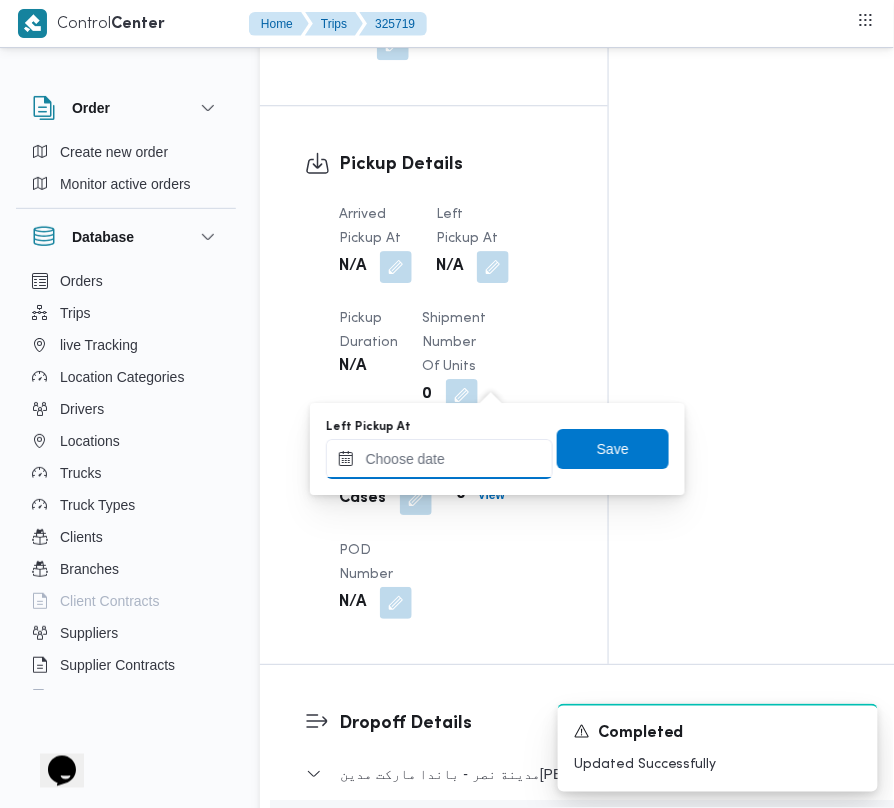 click on "Left Pickup At" at bounding box center (439, 459) 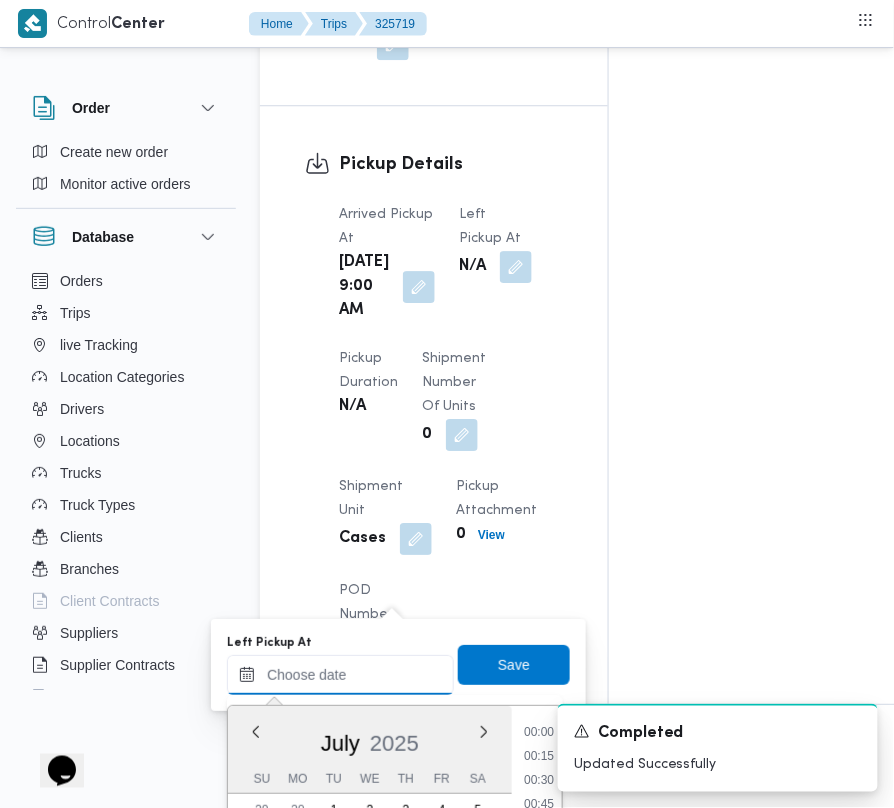 paste on "[DATE]  9:00:00 AM" 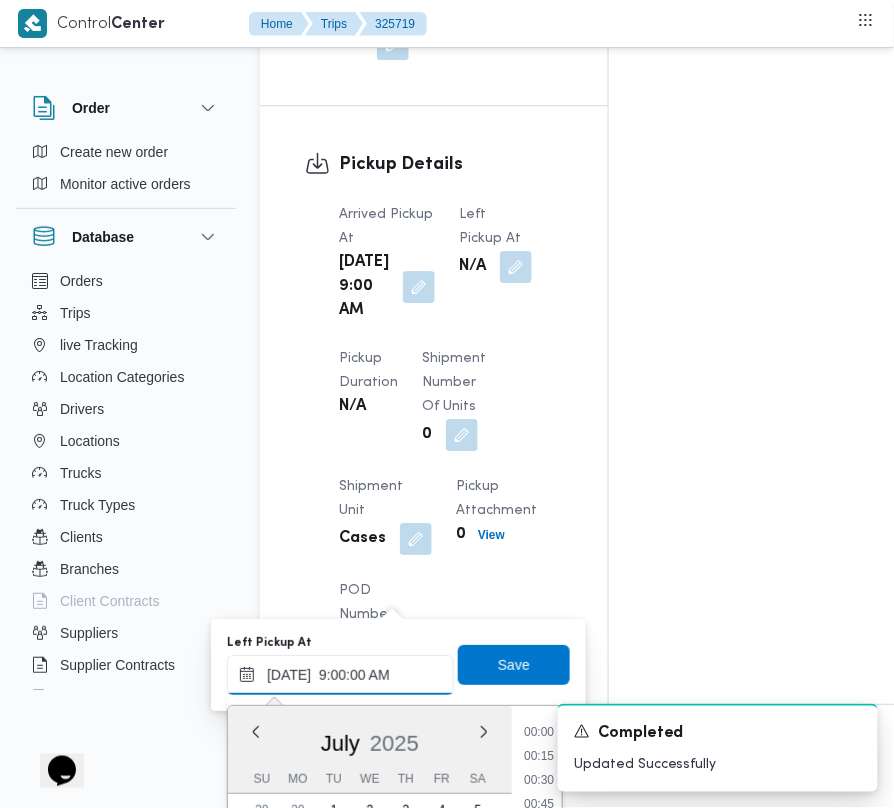 scroll, scrollTop: 864, scrollLeft: 0, axis: vertical 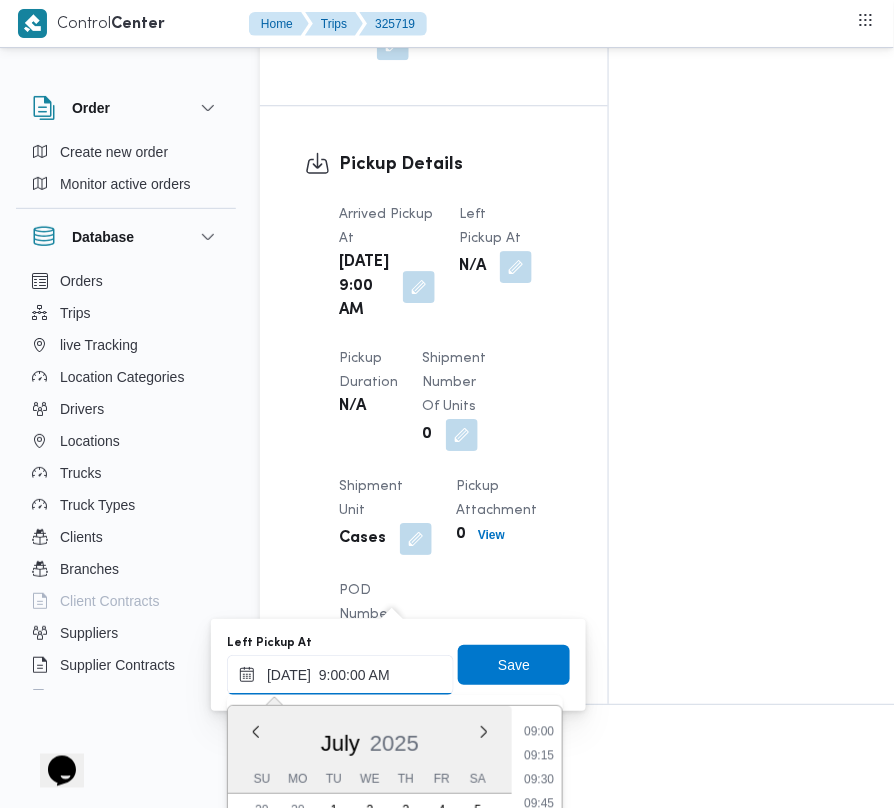 type on "[DATE]  9:00:00 AM" 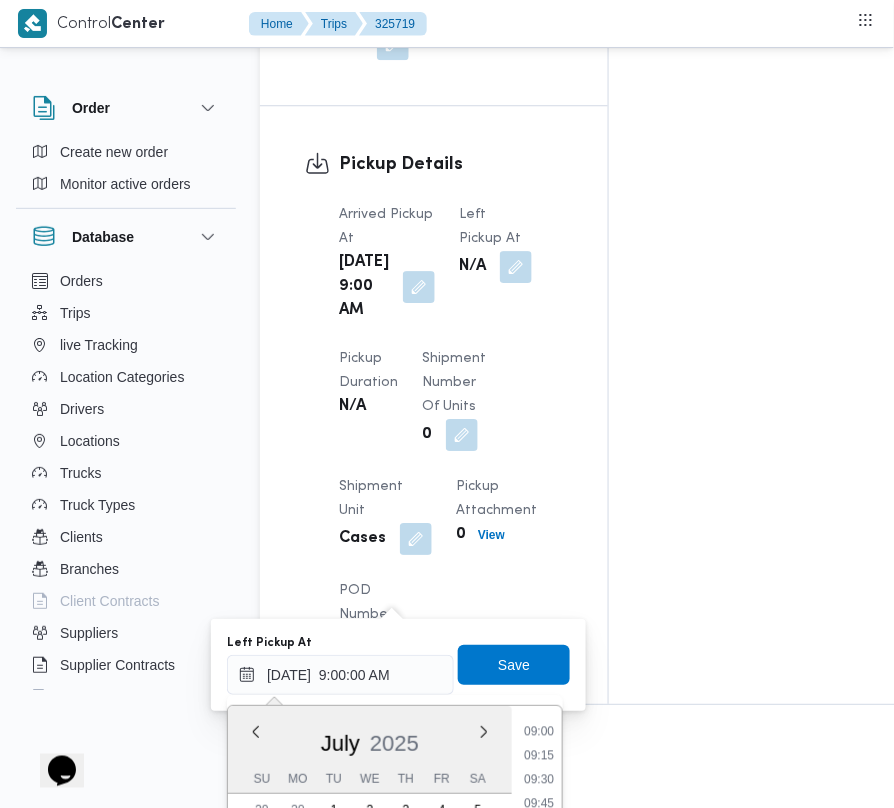 type 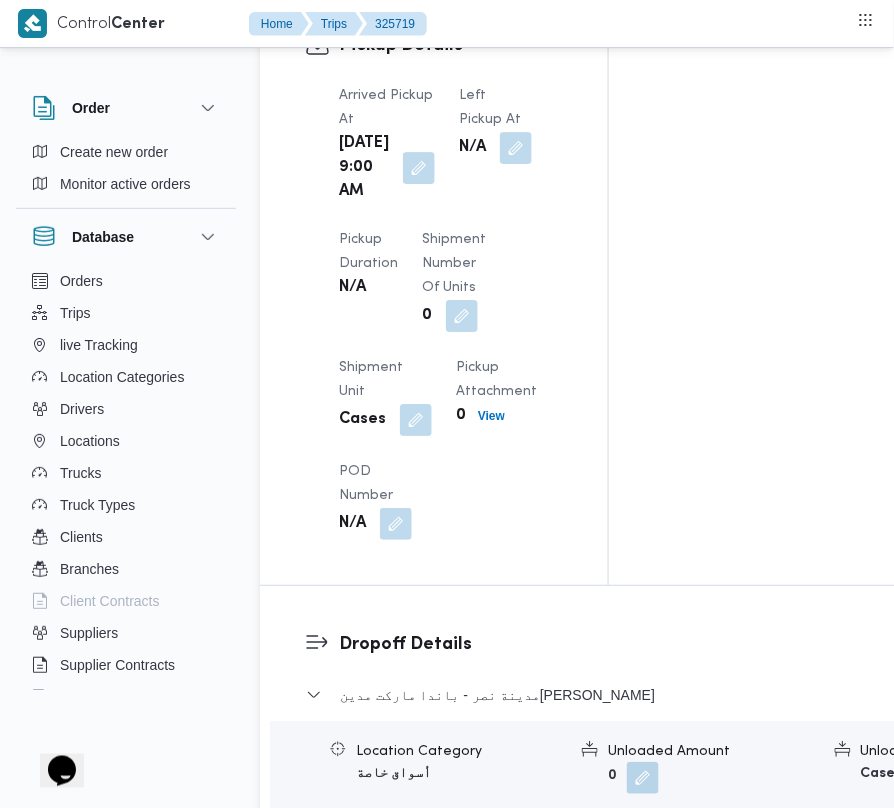 scroll, scrollTop: 2458, scrollLeft: 0, axis: vertical 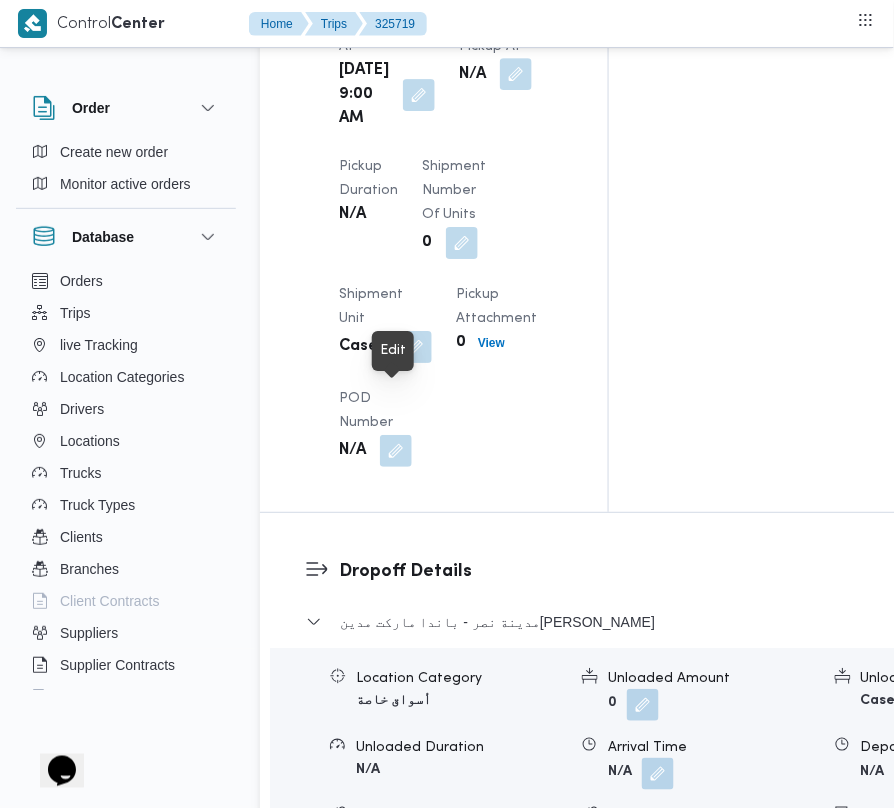 click at bounding box center [516, 74] 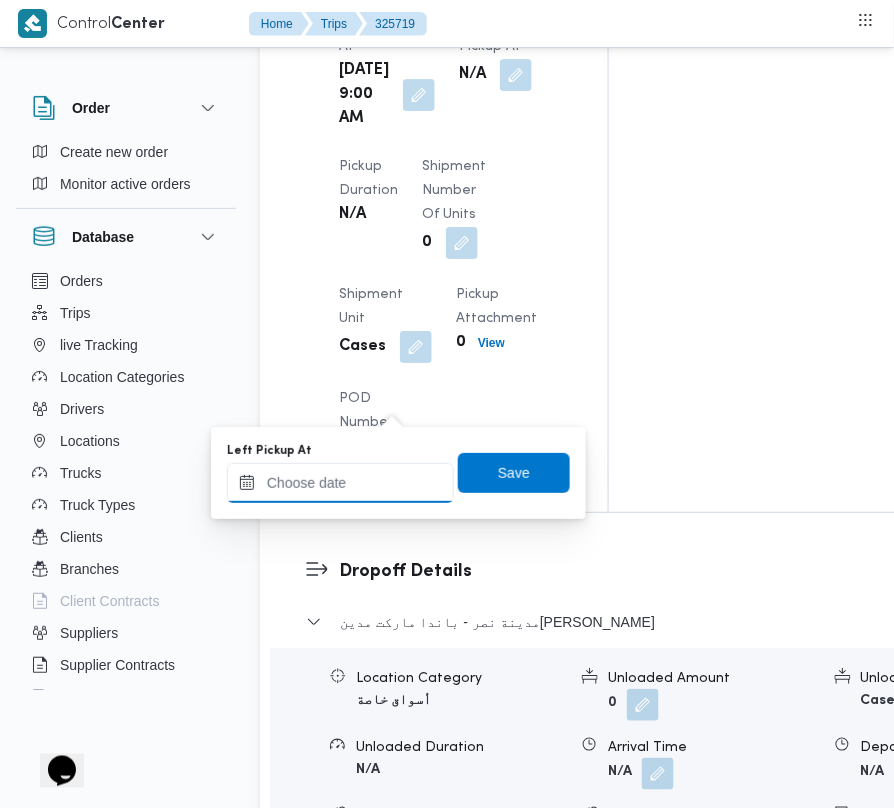 click on "Left Pickup At" at bounding box center (340, 483) 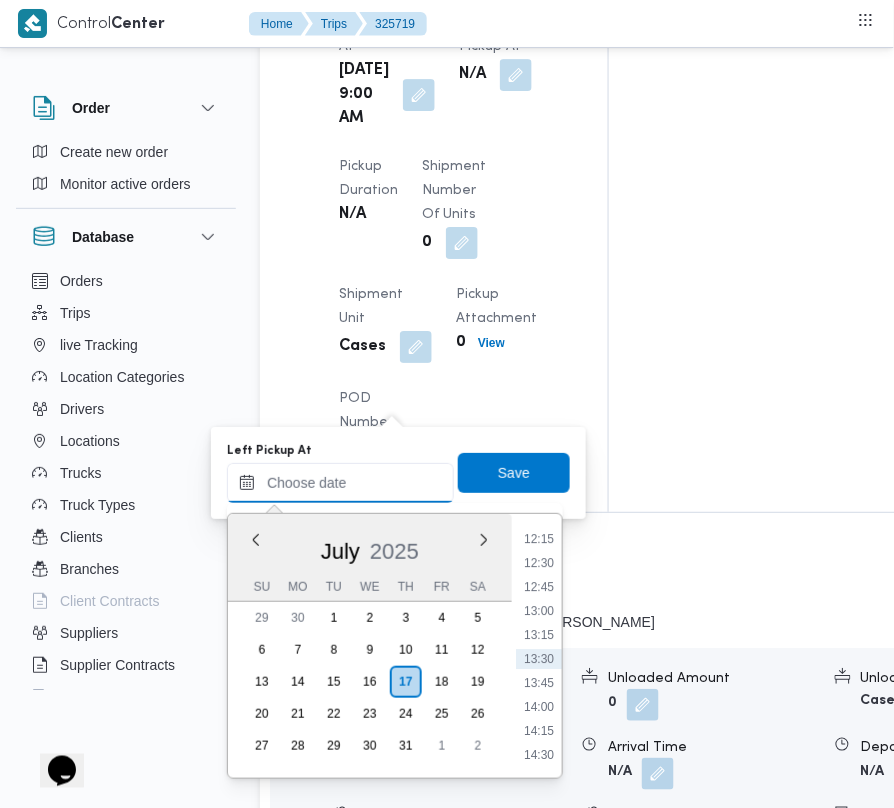 paste on "[DATE]  9:00:00 AM" 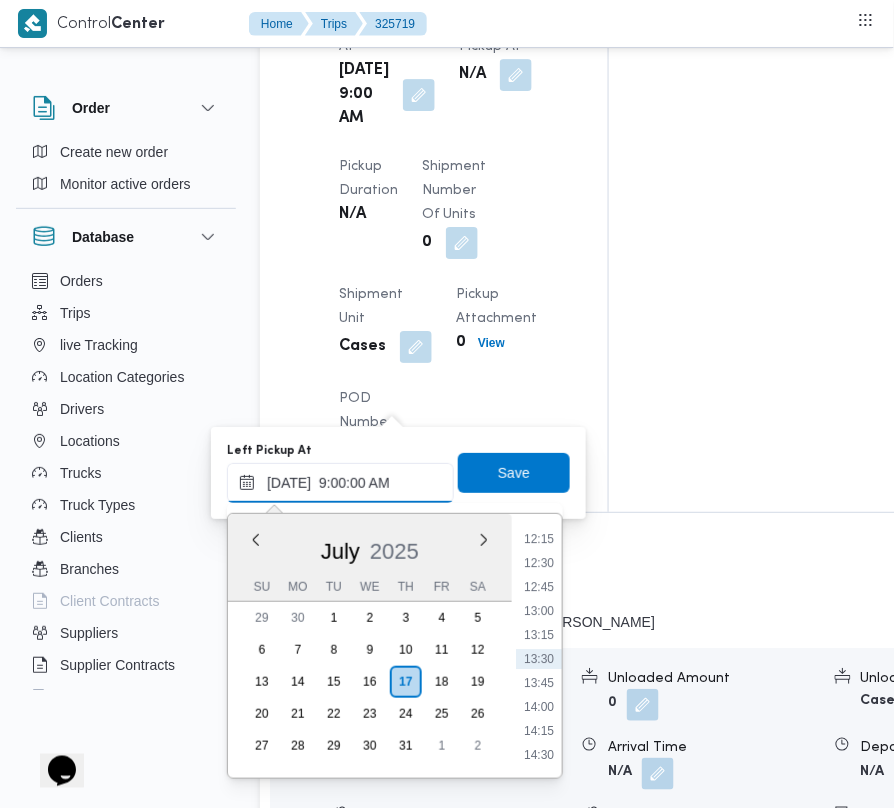 scroll, scrollTop: 864, scrollLeft: 0, axis: vertical 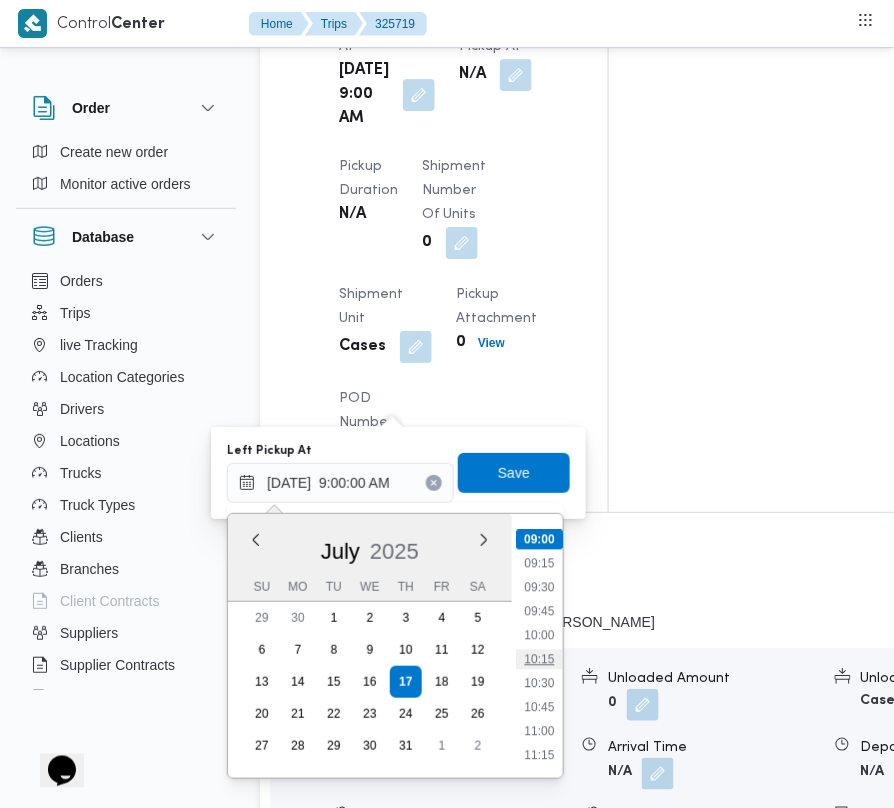 click on "10:15" at bounding box center (539, 660) 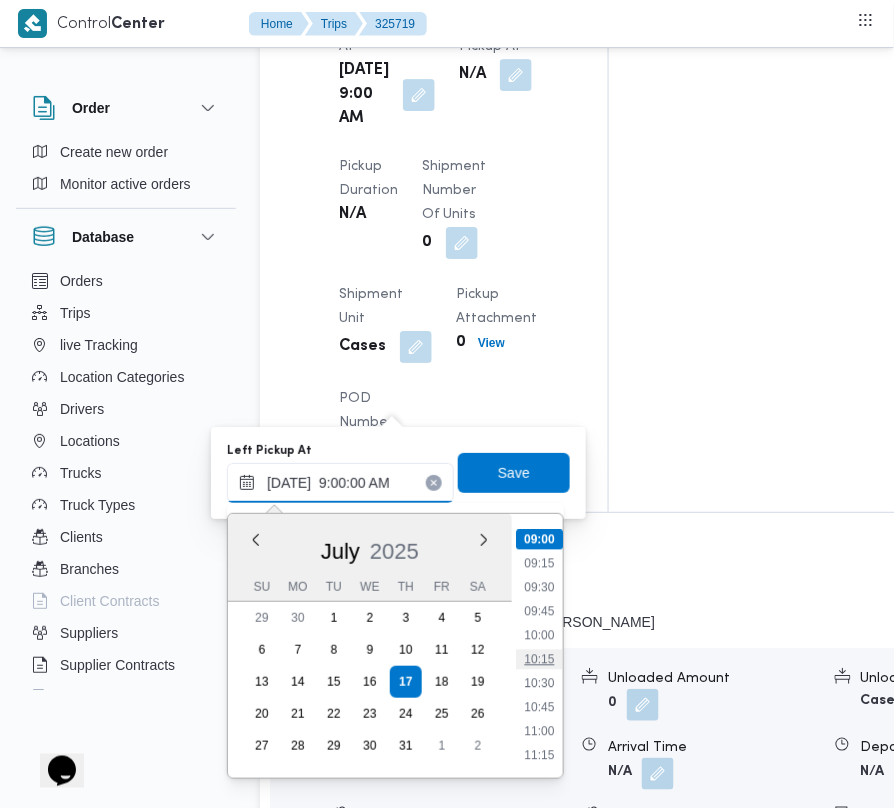 type on "[DATE] 10:15" 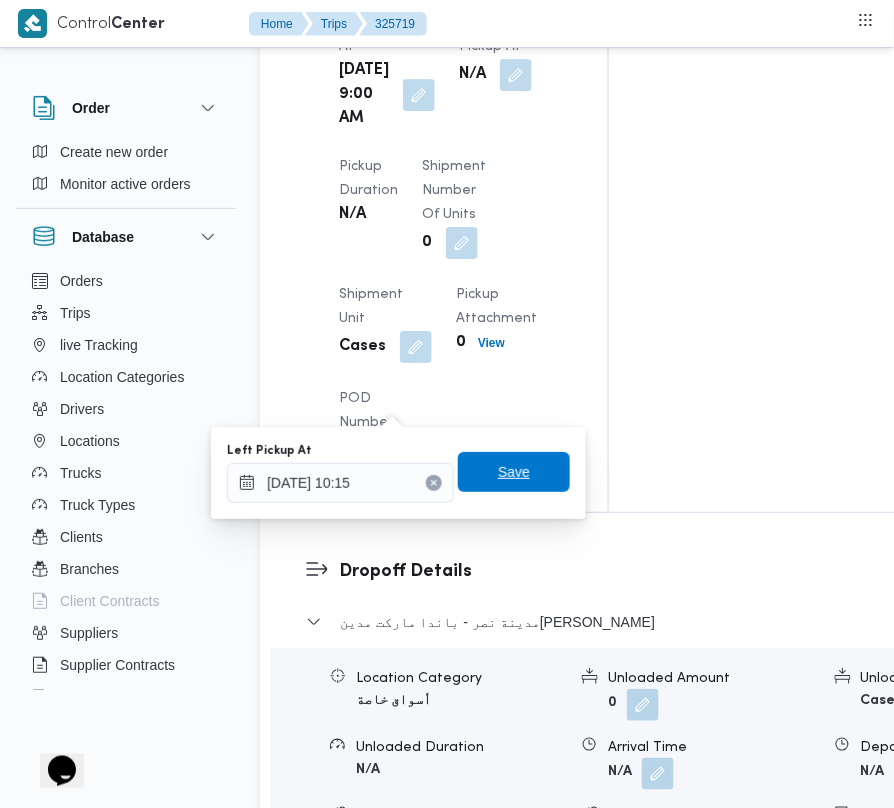 click on "Save" at bounding box center (514, 472) 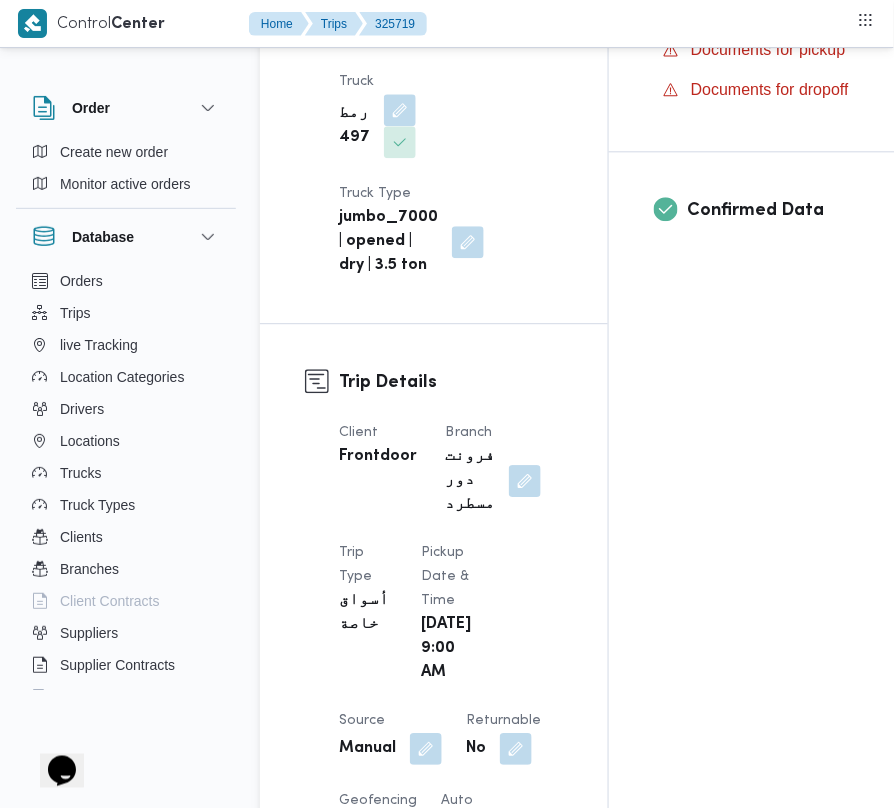 scroll, scrollTop: 0, scrollLeft: 0, axis: both 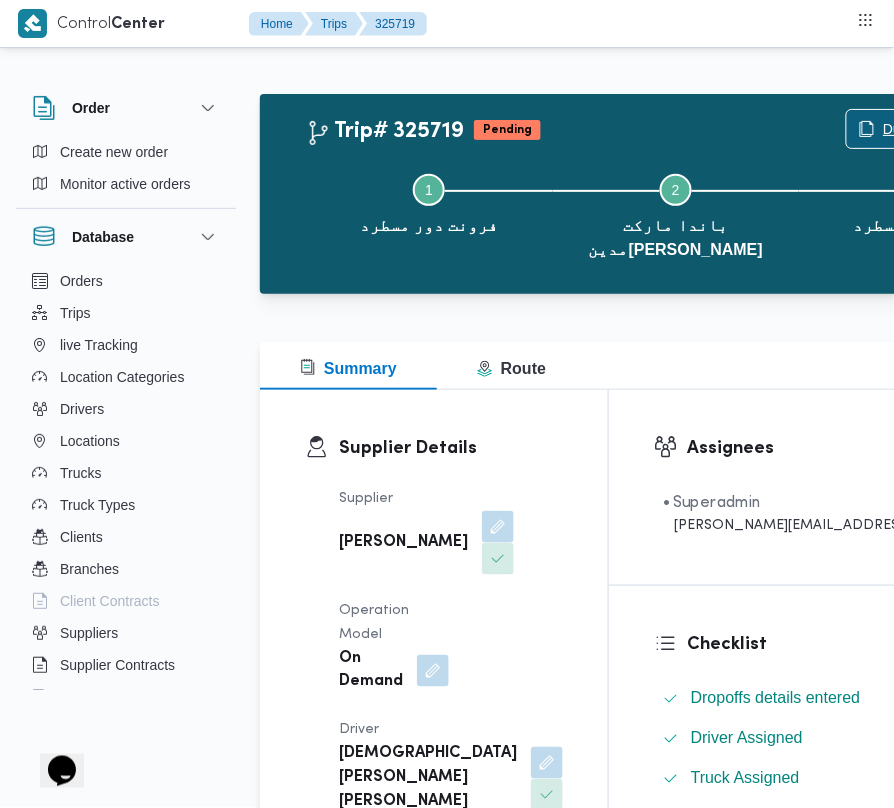 click on "Duplicate Trip" at bounding box center [926, 129] 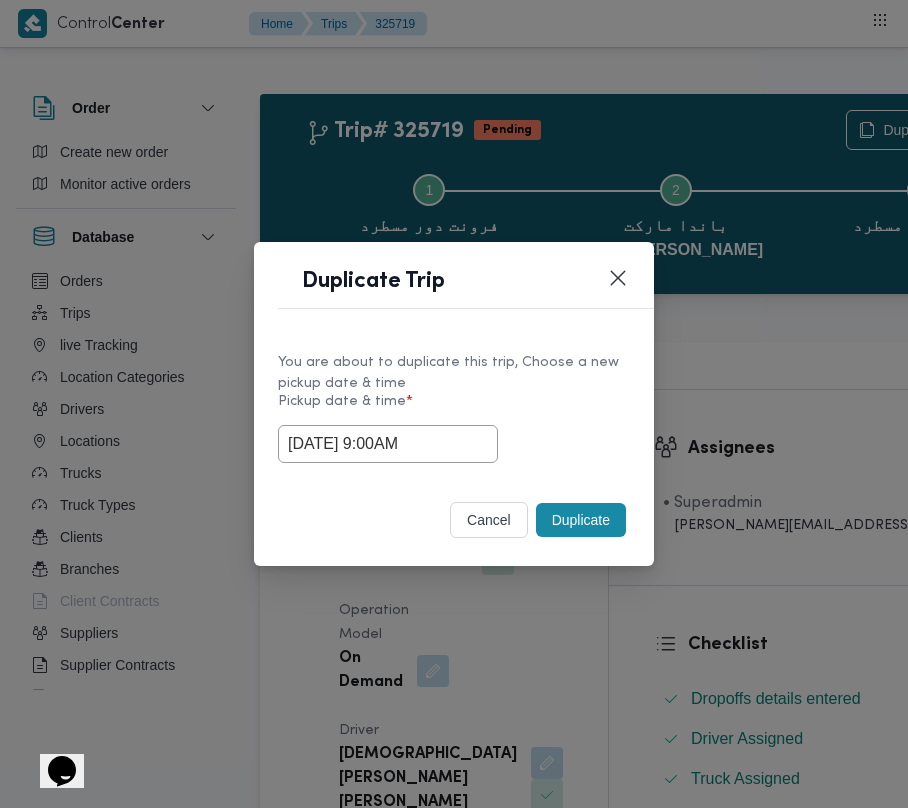 drag, startPoint x: 620, startPoint y: 501, endPoint x: 613, endPoint y: 509, distance: 10.630146 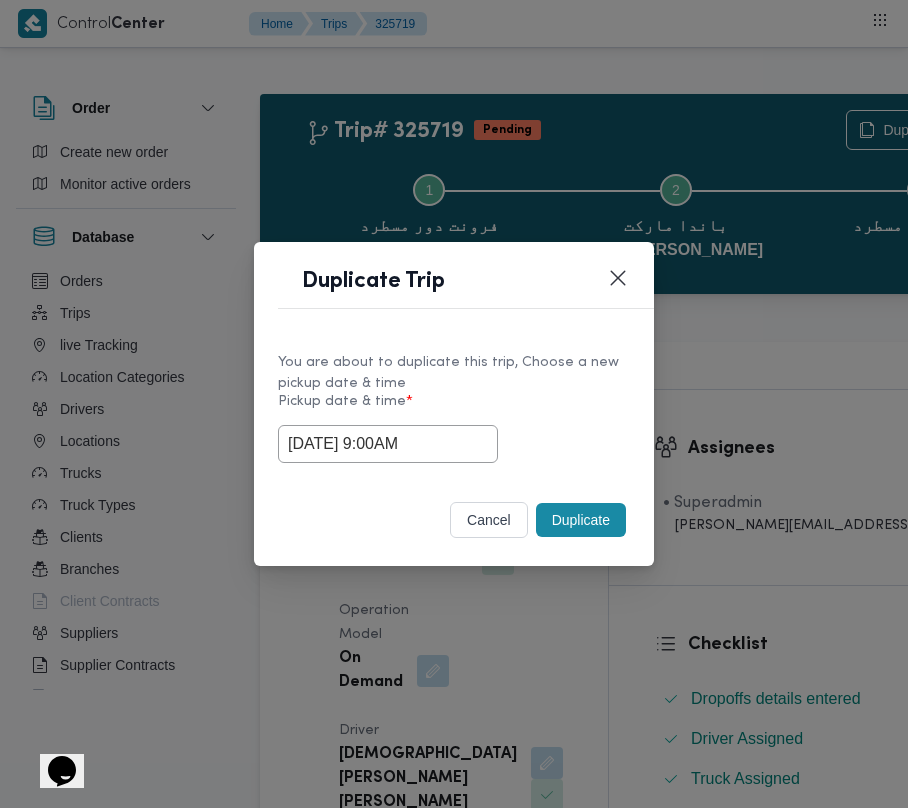click on "Duplicate" at bounding box center (581, 520) 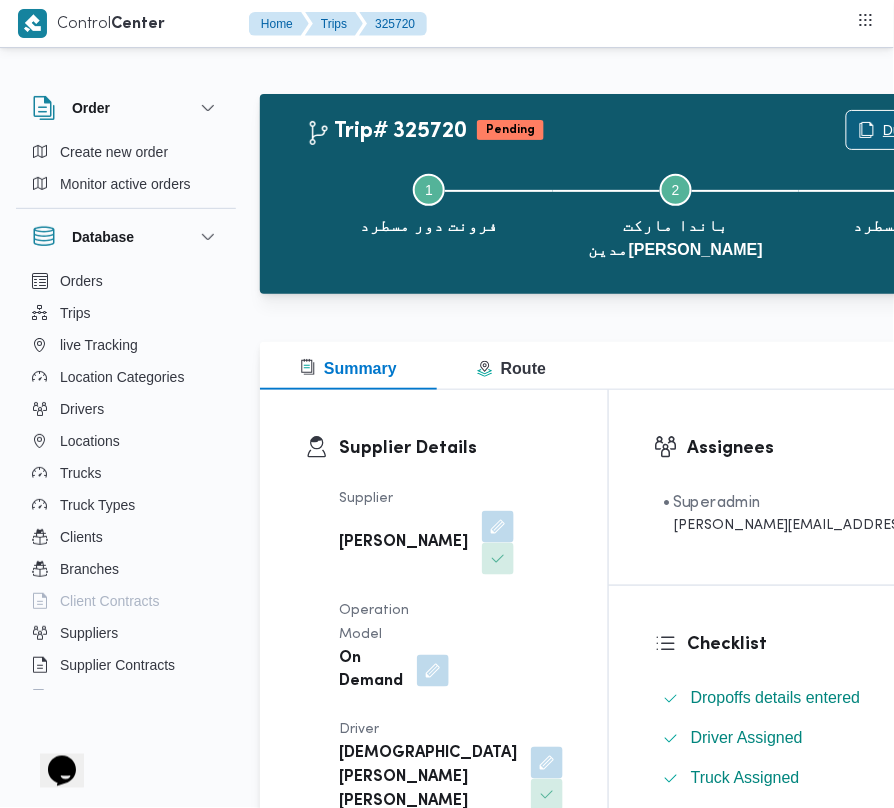 scroll, scrollTop: 210, scrollLeft: 0, axis: vertical 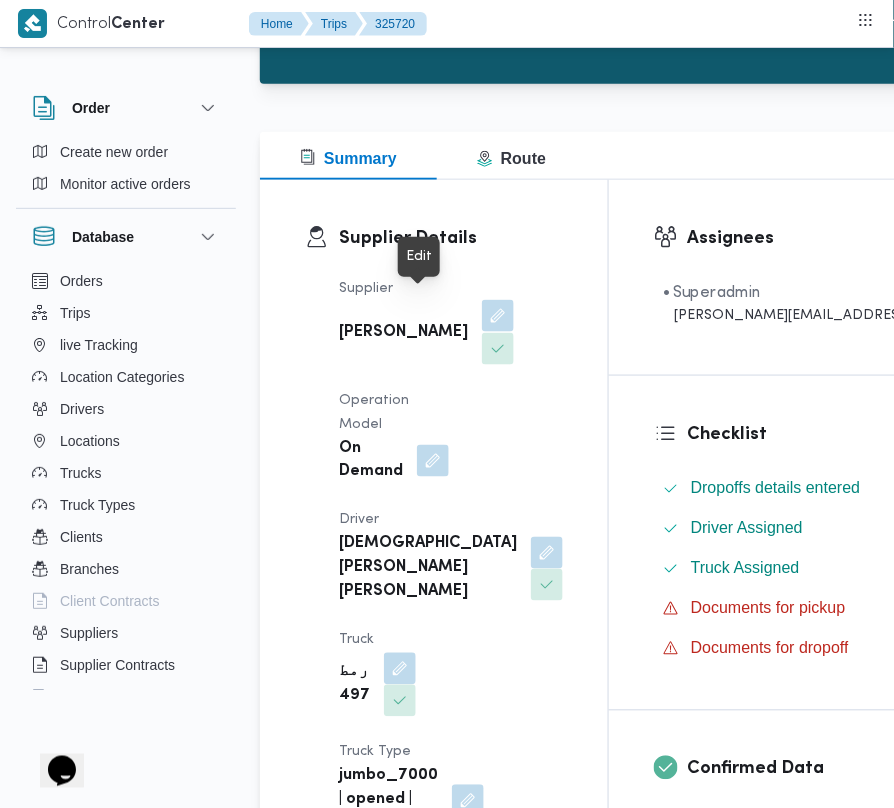 click at bounding box center (498, 316) 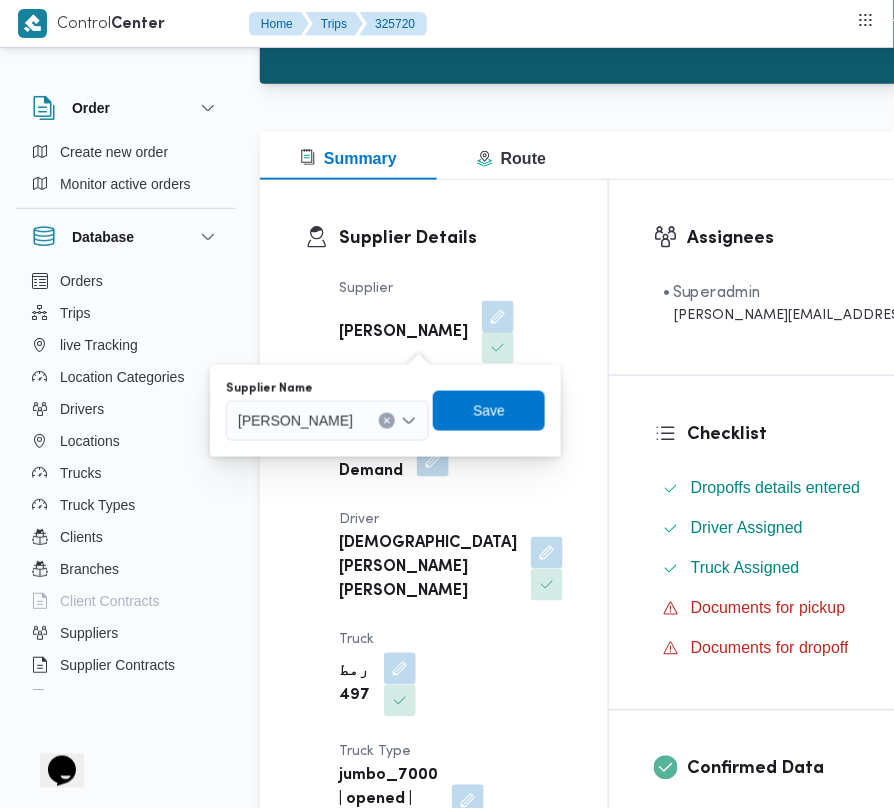 click on "You are in a dialog. To close this dialog, hit escape. Supplier Name [PERSON_NAME]" at bounding box center (385, 411) 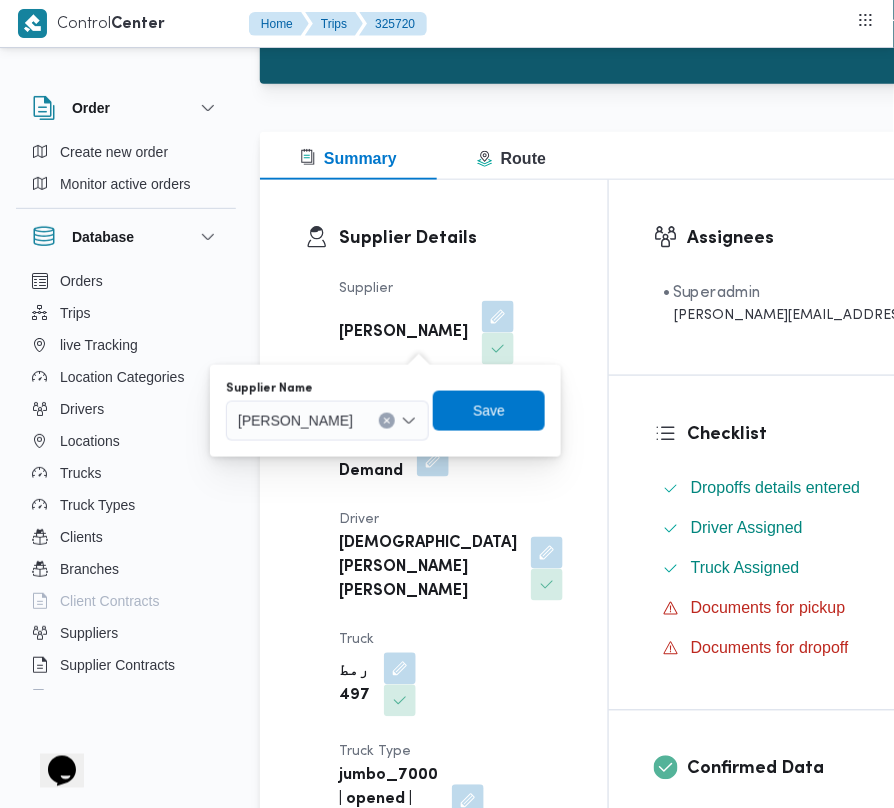 click on "[PERSON_NAME]" at bounding box center [295, 420] 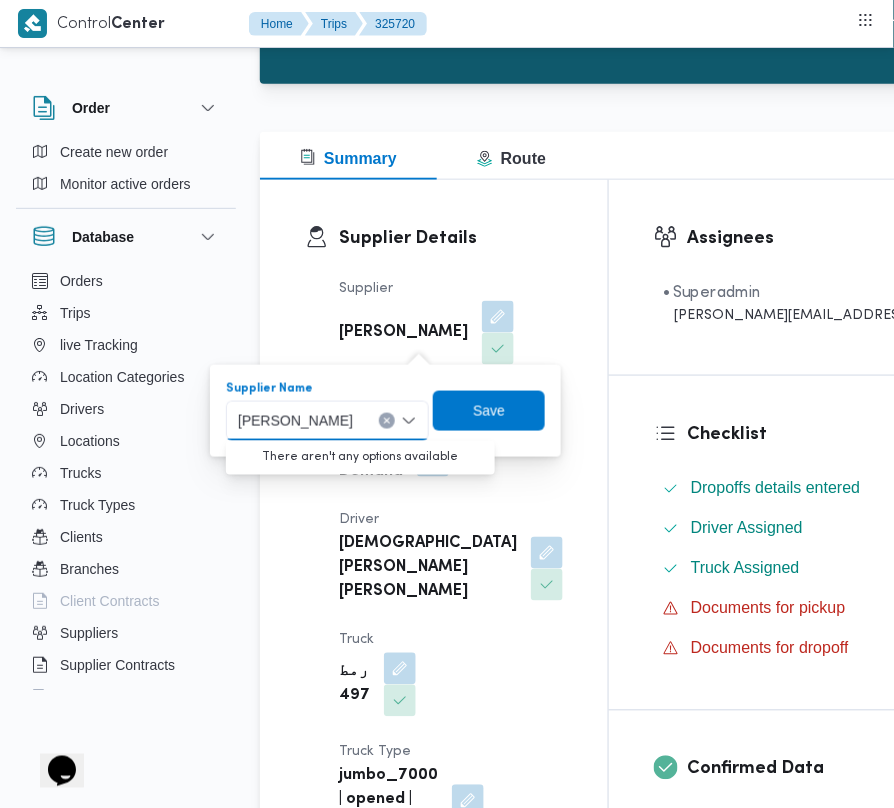 paste on "[PERSON_NAME]" 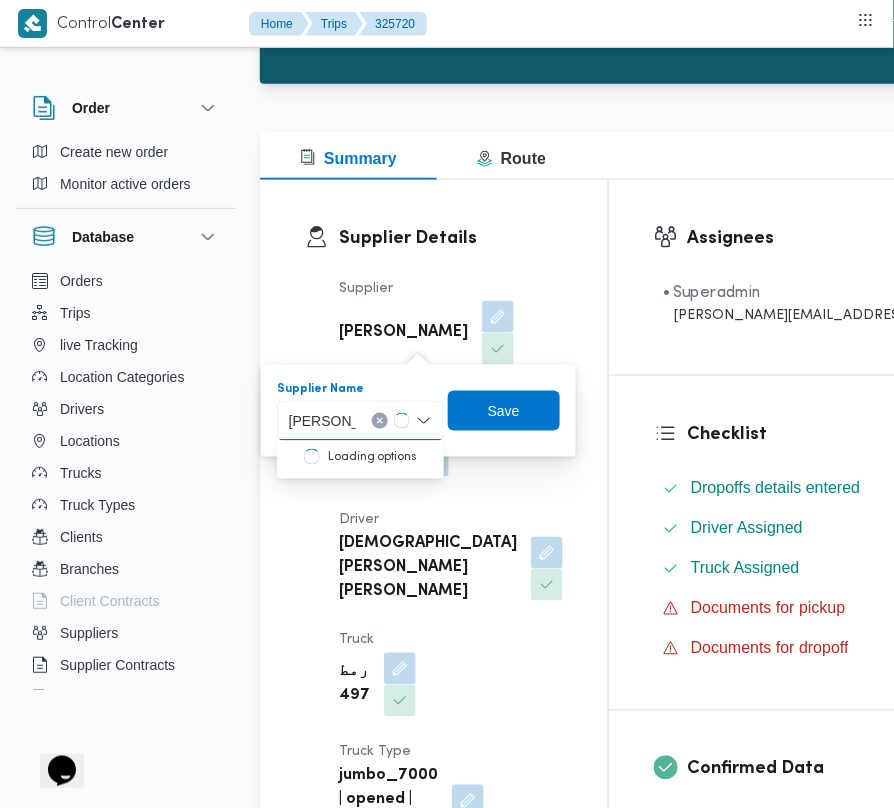 type on "[PERSON_NAME] [PERSON_NAME]" 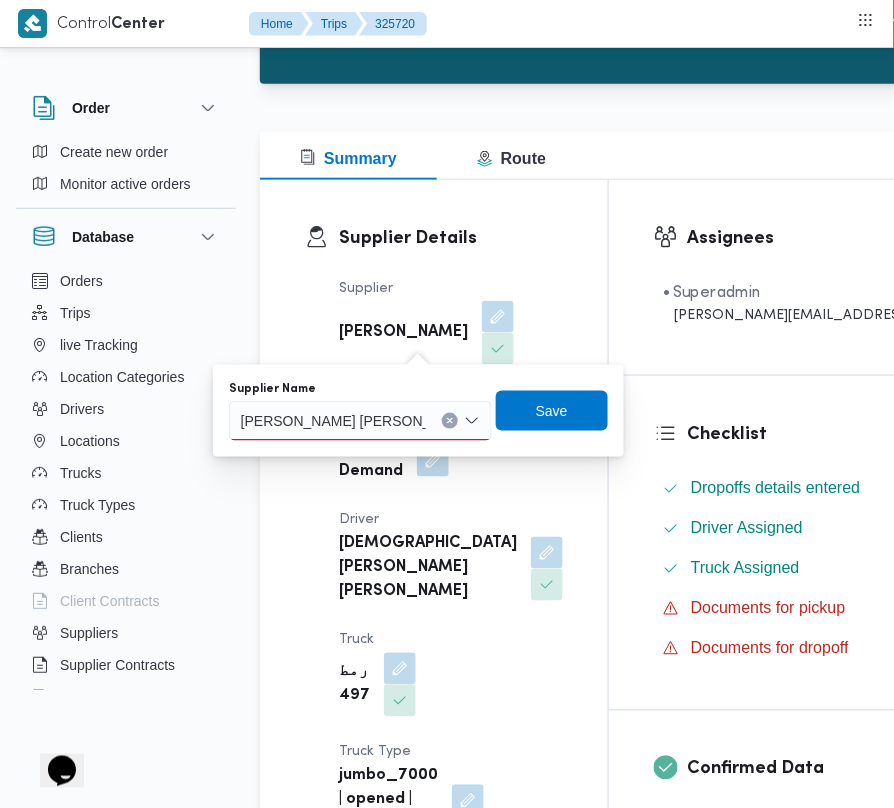 click on "[PERSON_NAME] [PERSON_NAME]" at bounding box center [333, 421] 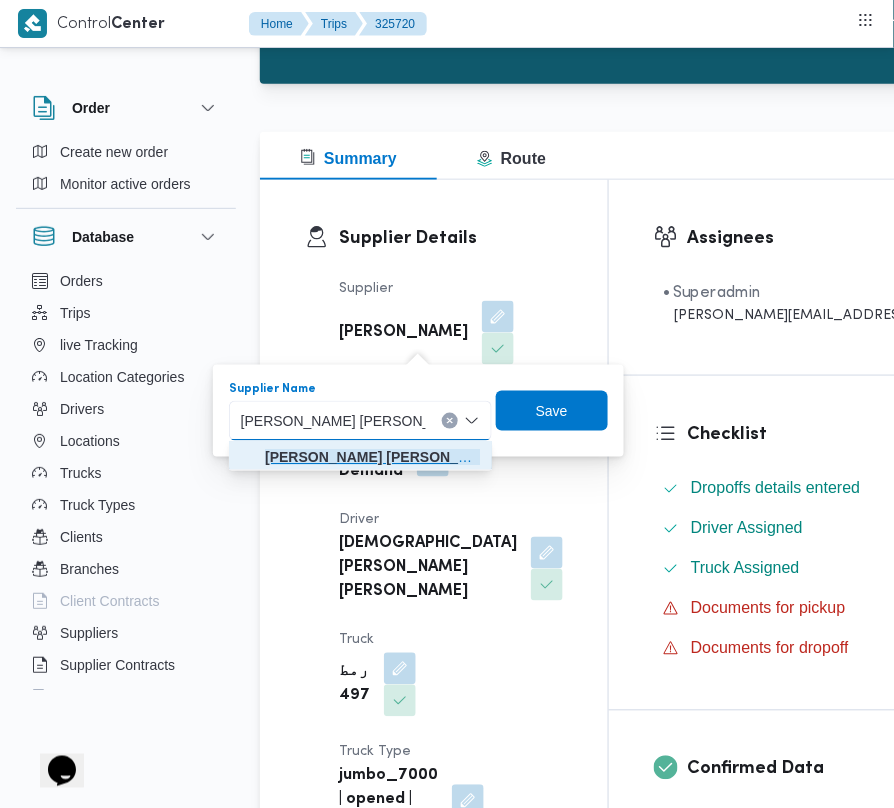 click on "[PERSON_NAME] [PERSON_NAME]" 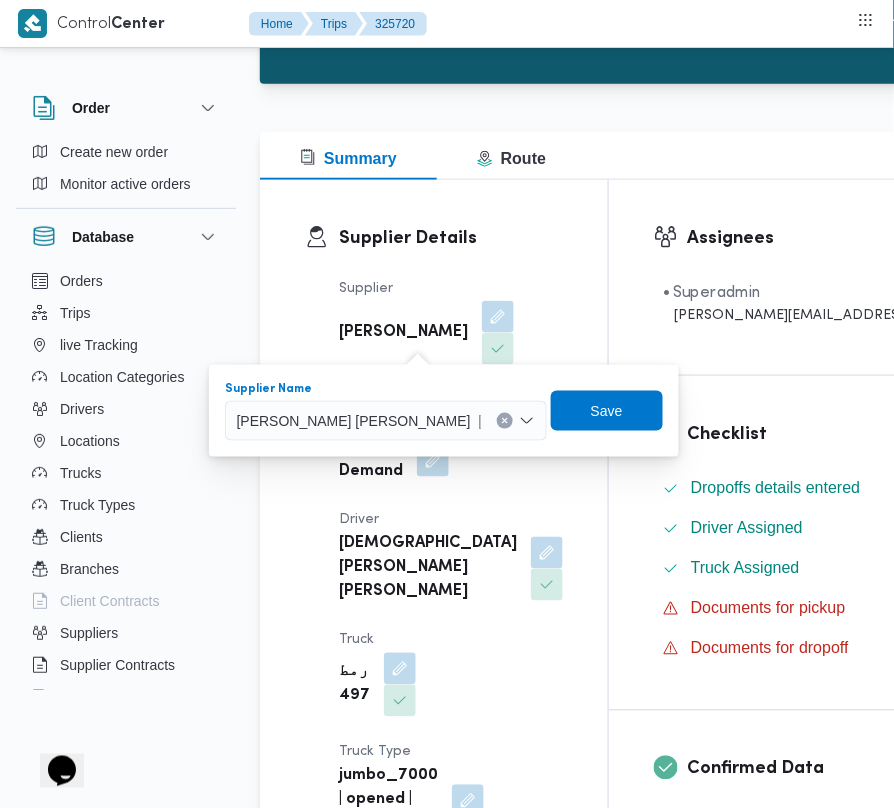 type 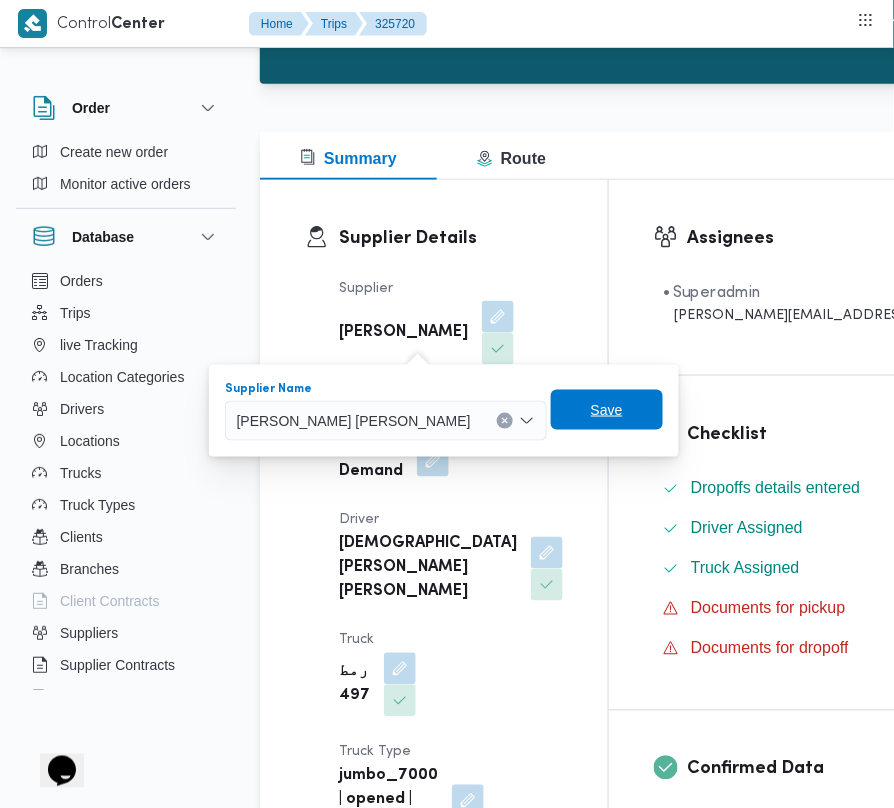 drag, startPoint x: 554, startPoint y: 412, endPoint x: 497, endPoint y: 413, distance: 57.00877 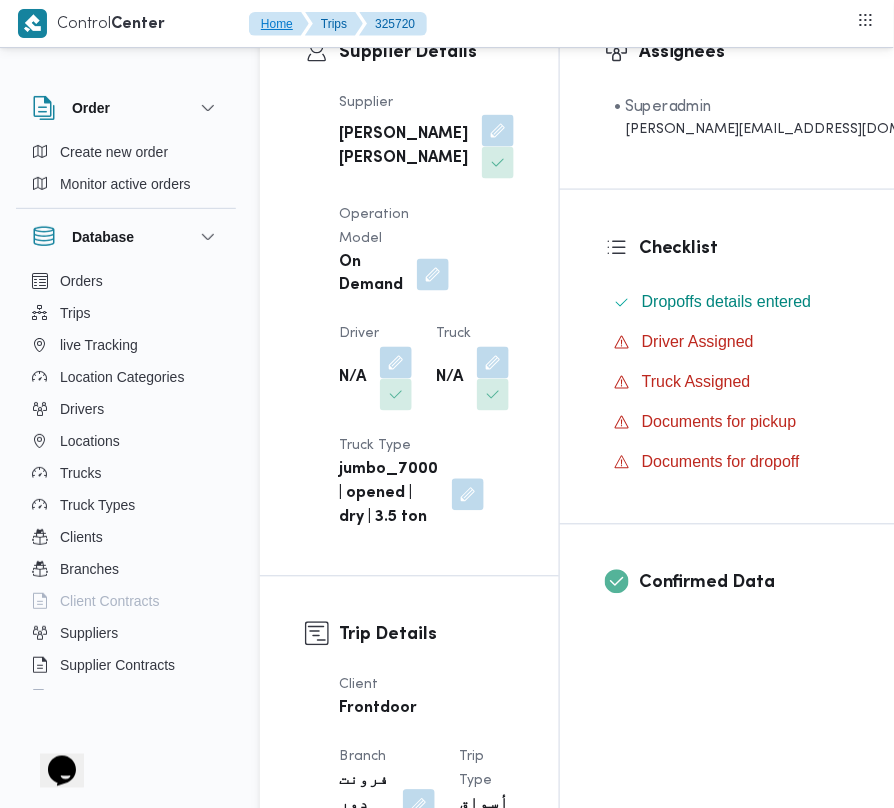 scroll, scrollTop: 429, scrollLeft: 0, axis: vertical 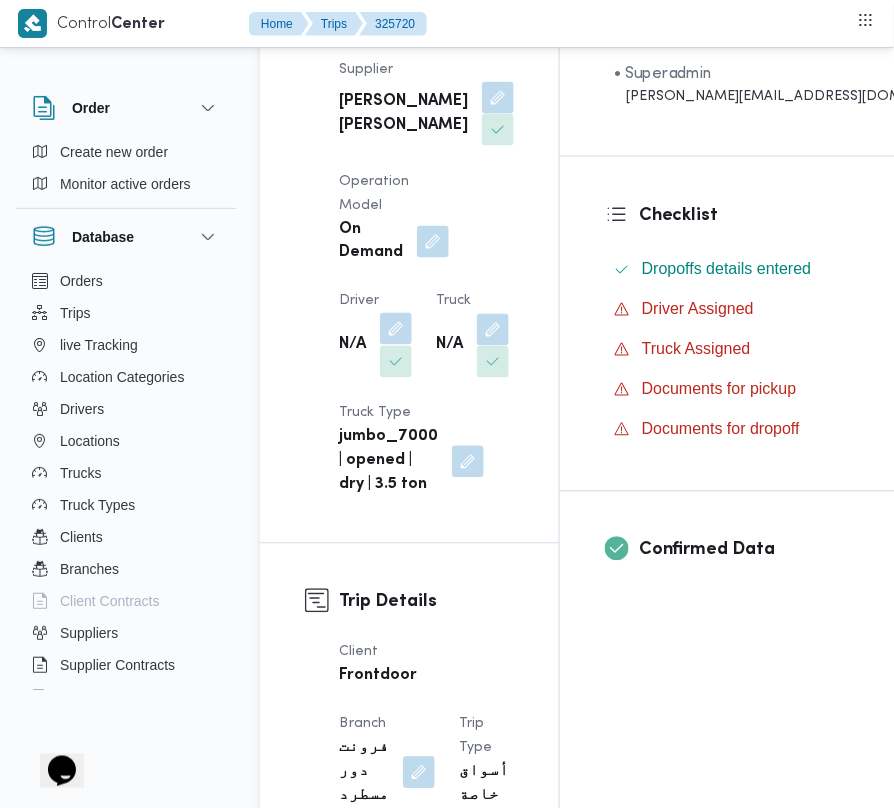 click at bounding box center [396, 329] 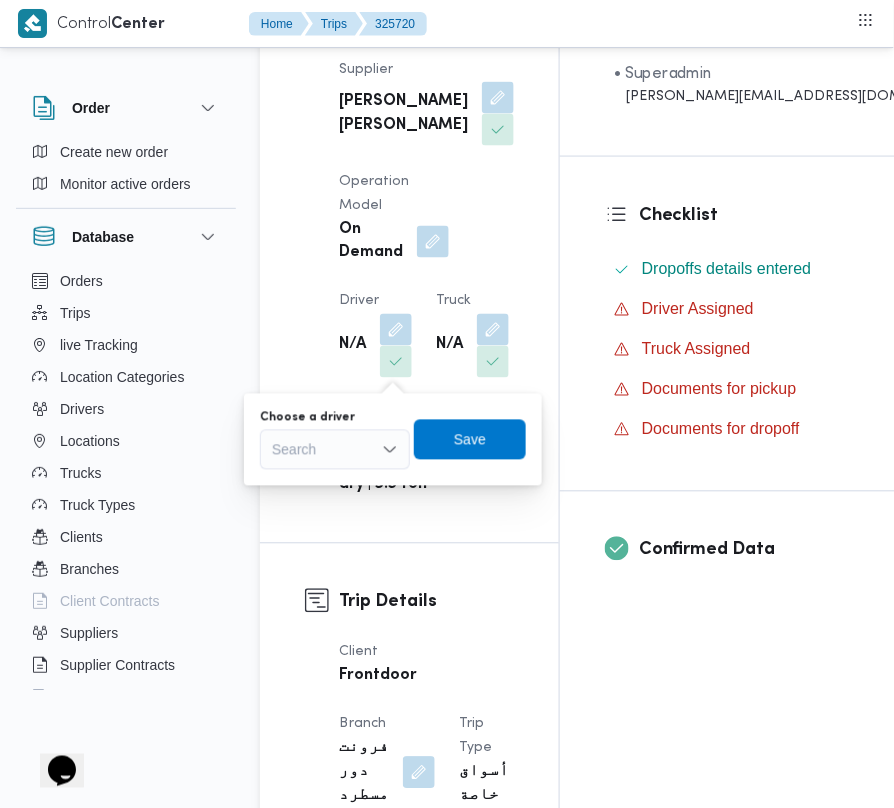 click on "Search" at bounding box center (335, 450) 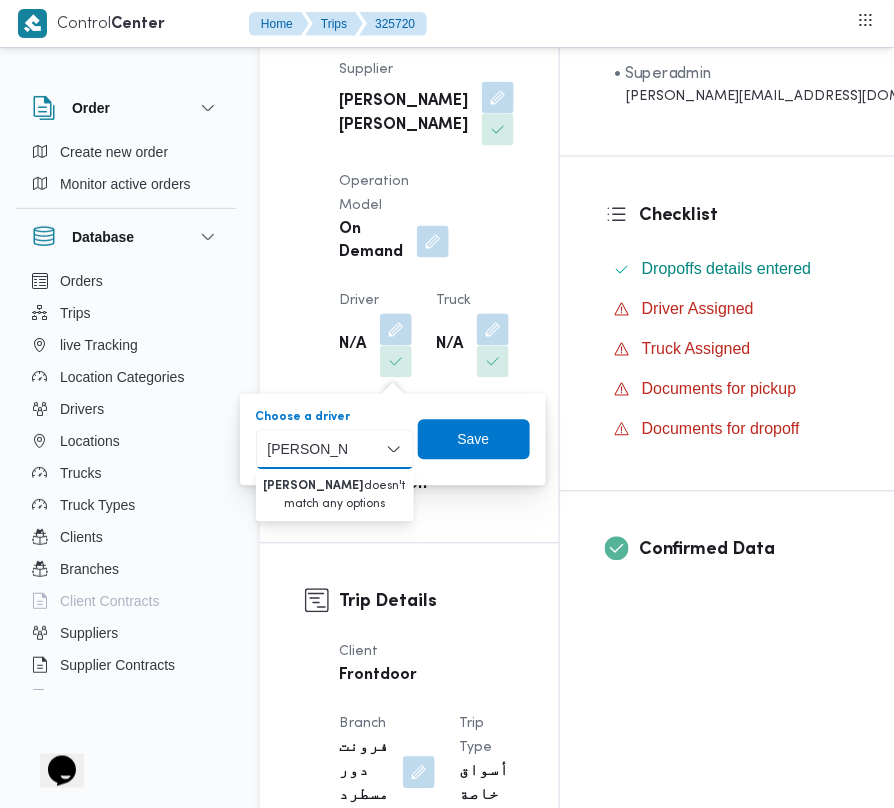 type on "[PERSON_NAME]" 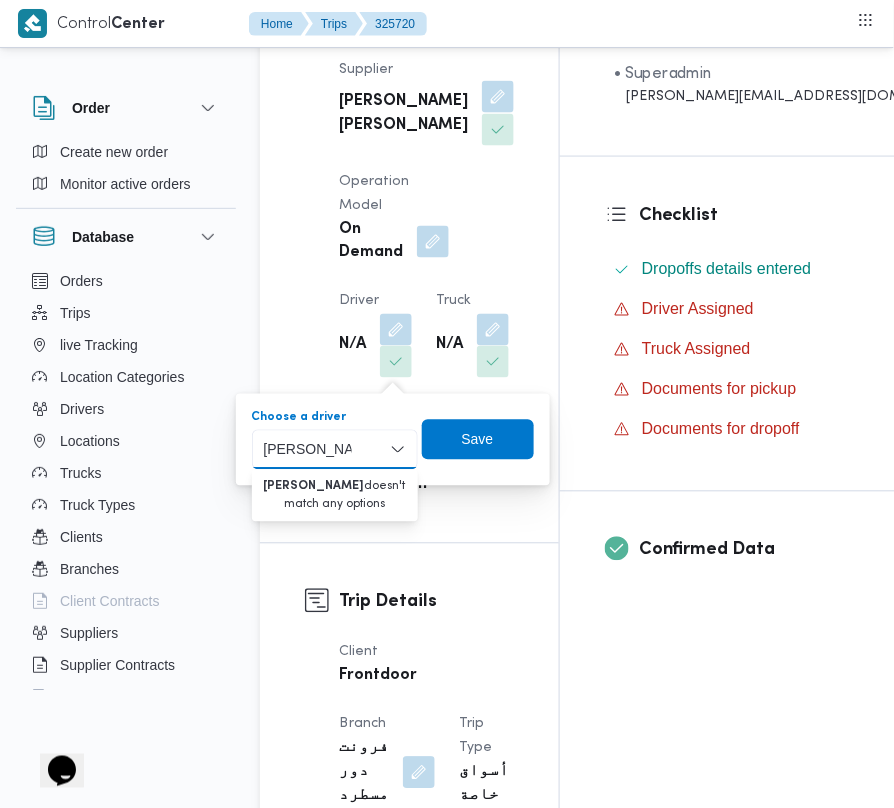 click at bounding box center (498, 97) 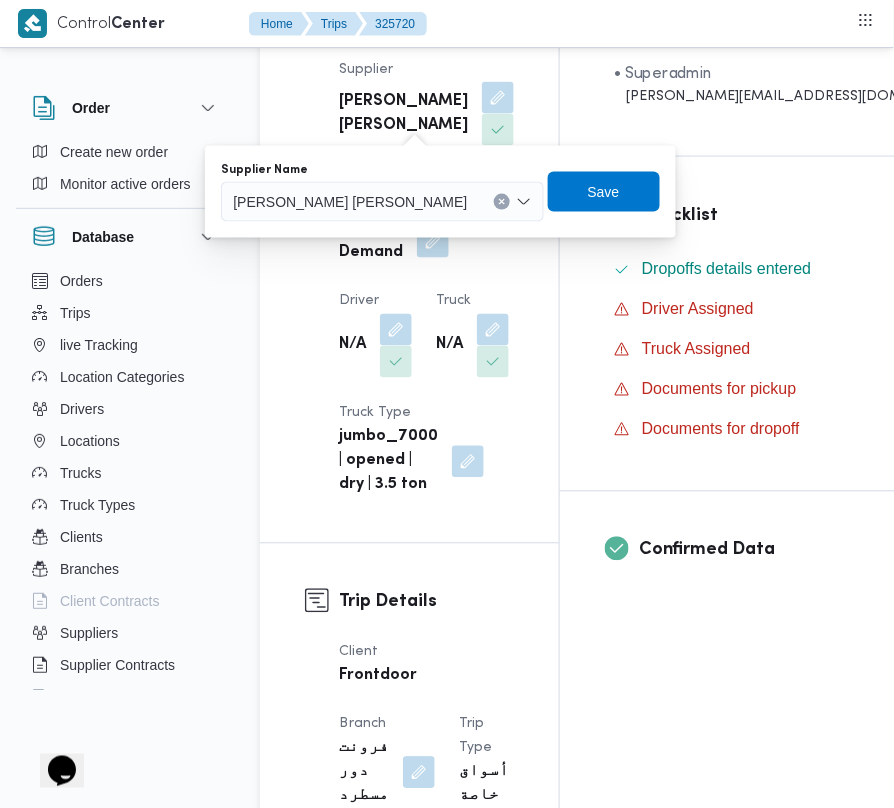 click on "[PERSON_NAME] [PERSON_NAME]" at bounding box center (350, 201) 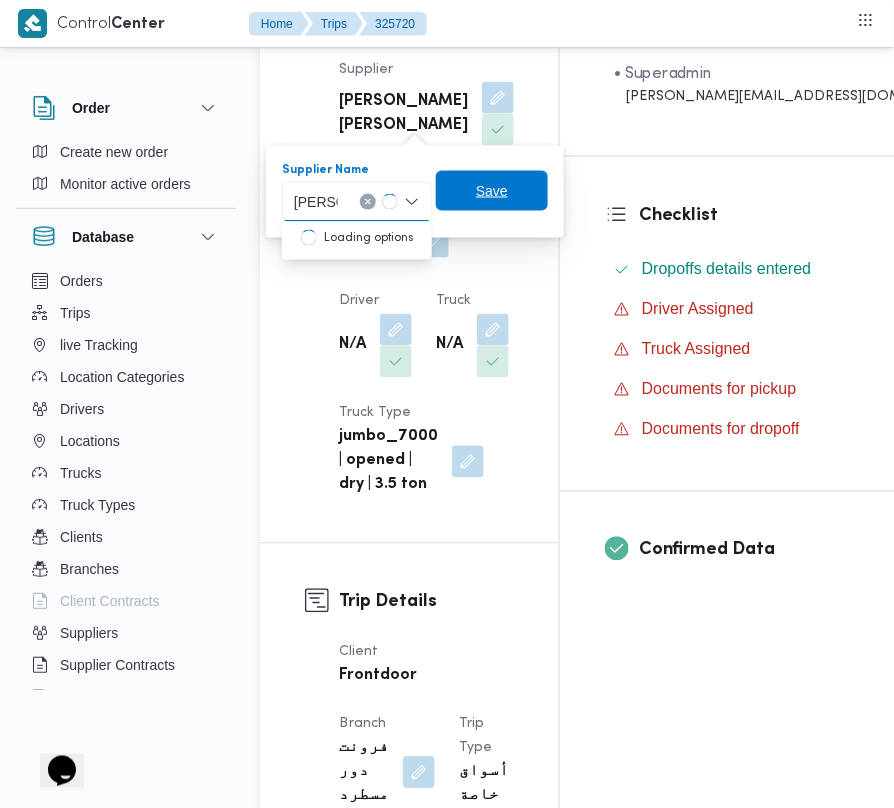 type on "[PERSON_NAME]" 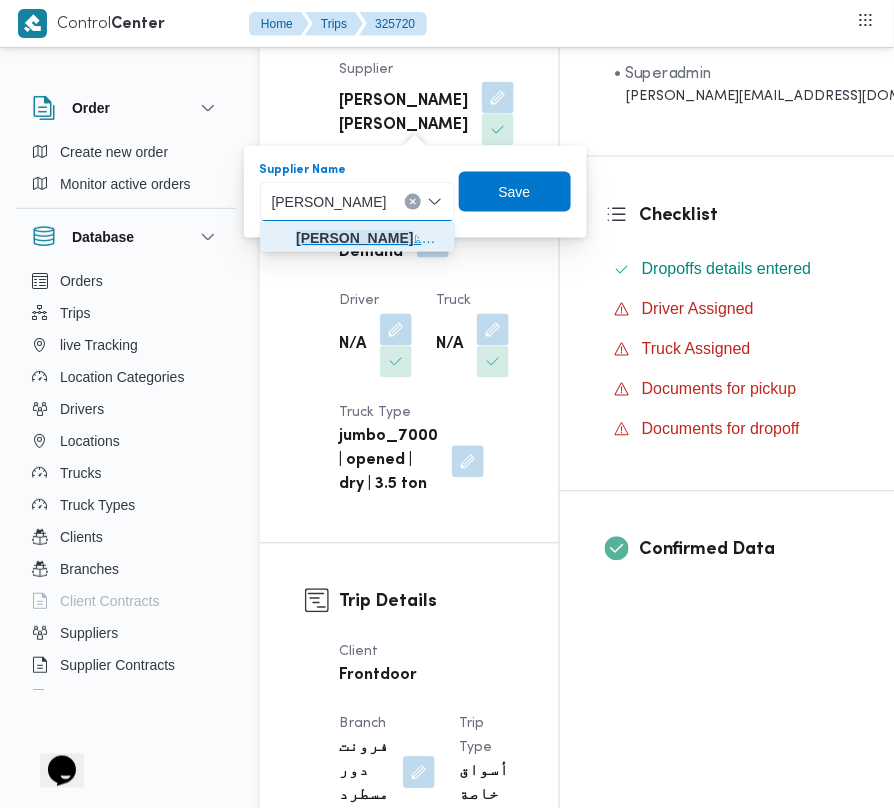 click on "[PERSON_NAME] [PERSON_NAME]" at bounding box center [369, 238] 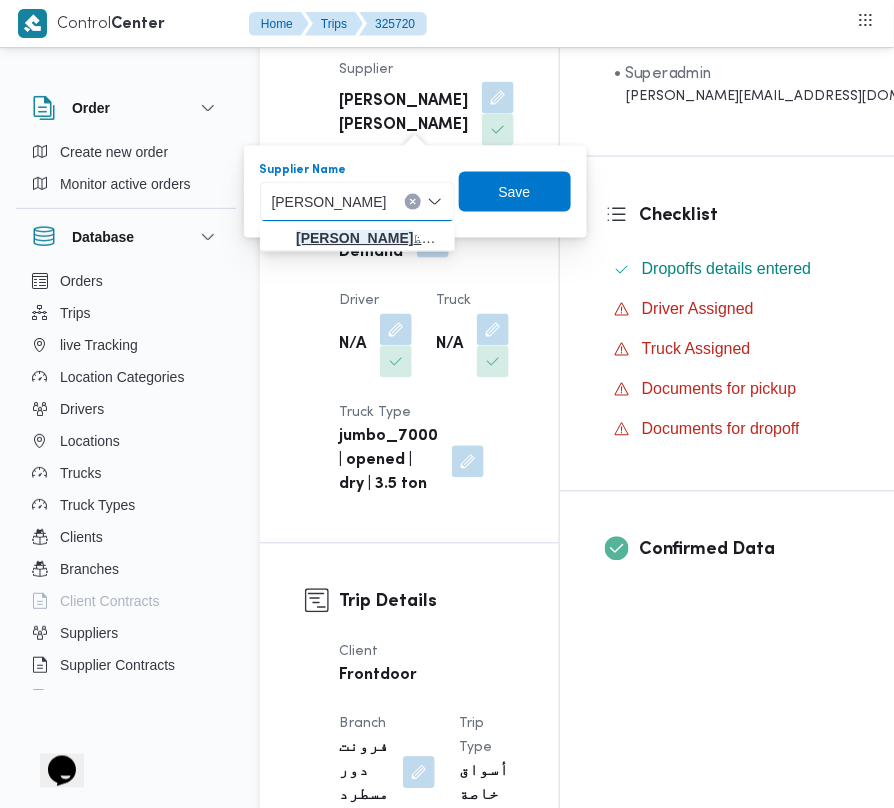 type 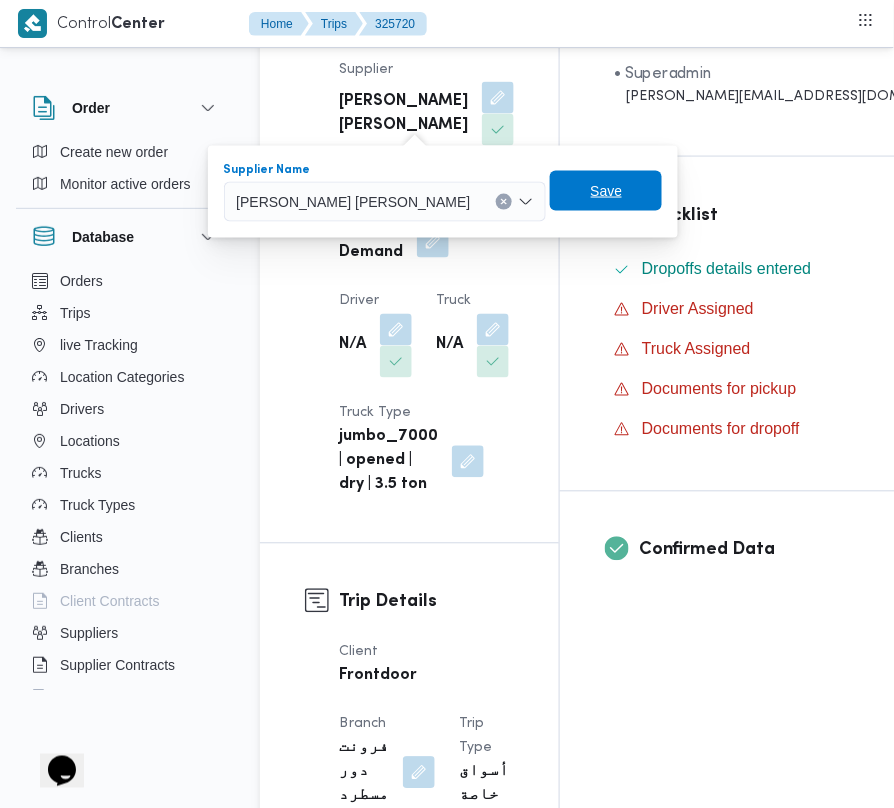click on "Save" at bounding box center (607, 191) 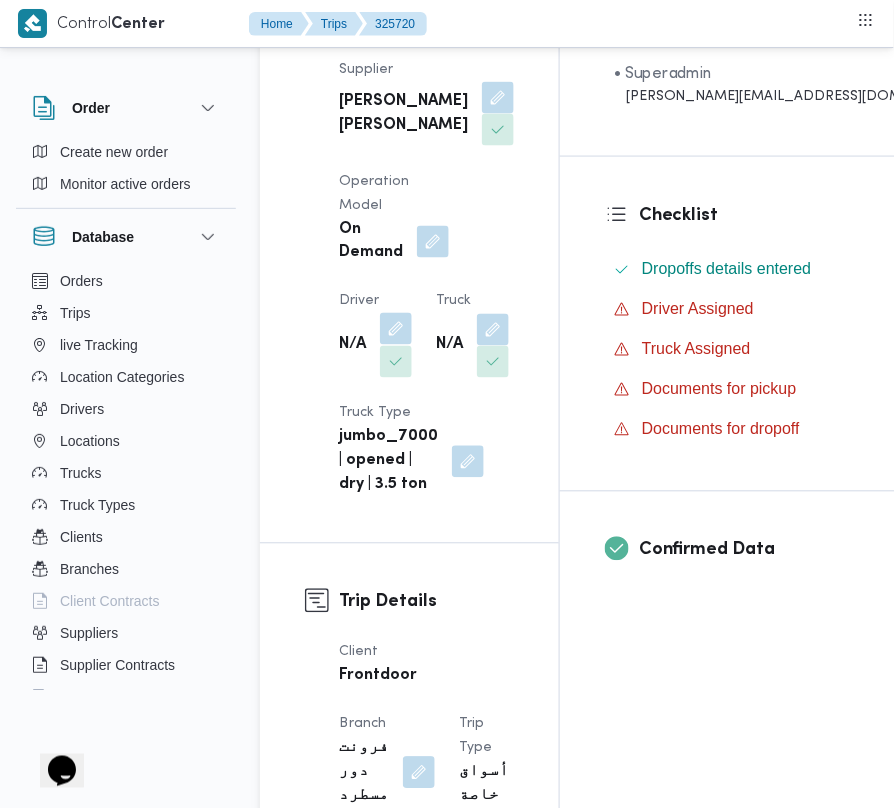 click at bounding box center [396, 329] 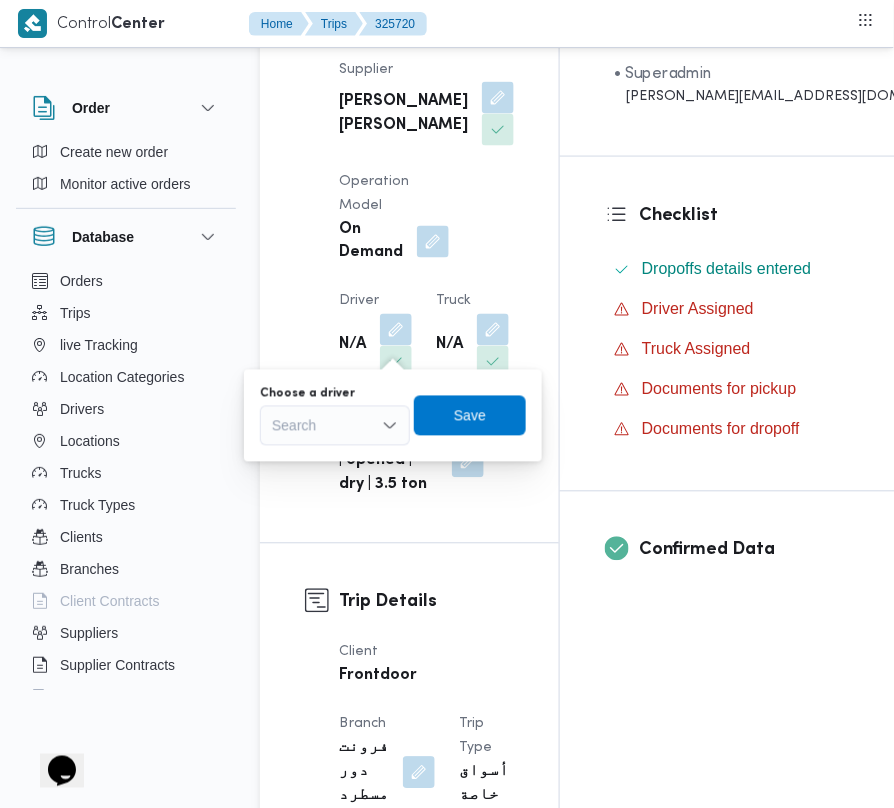 click on "Search" at bounding box center (335, 426) 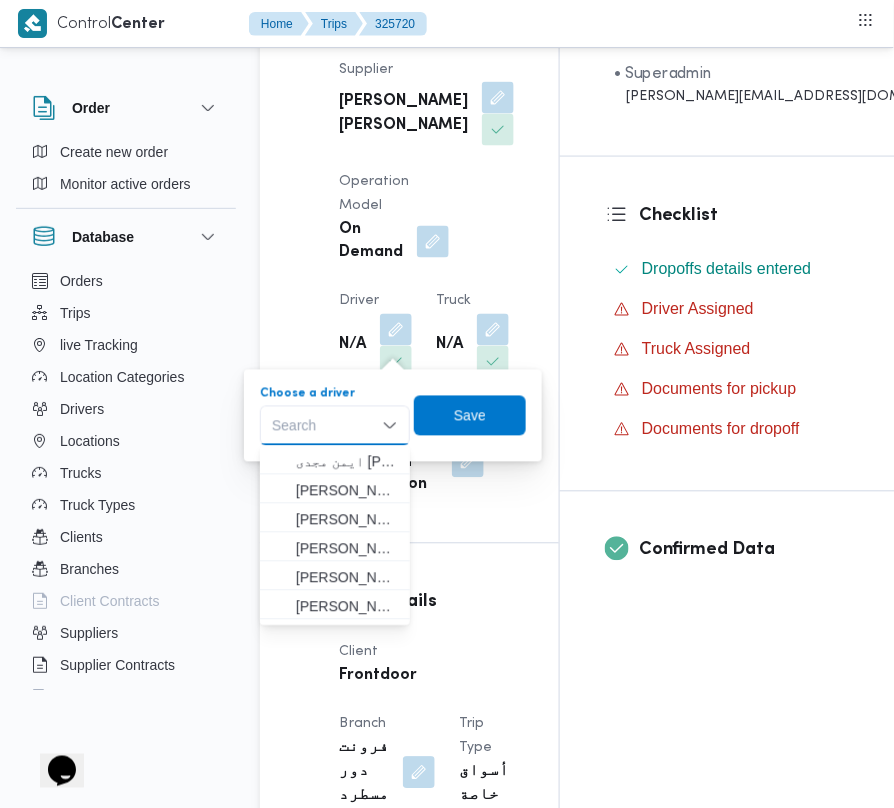 paste on "[PERSON_NAME]" 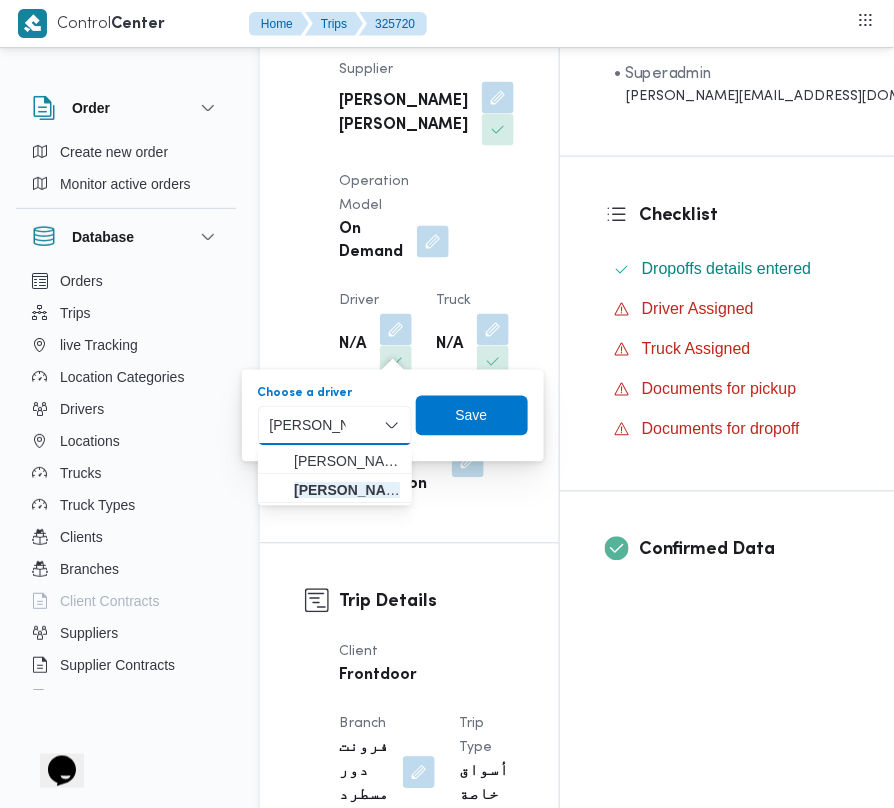 type on "[PERSON_NAME]" 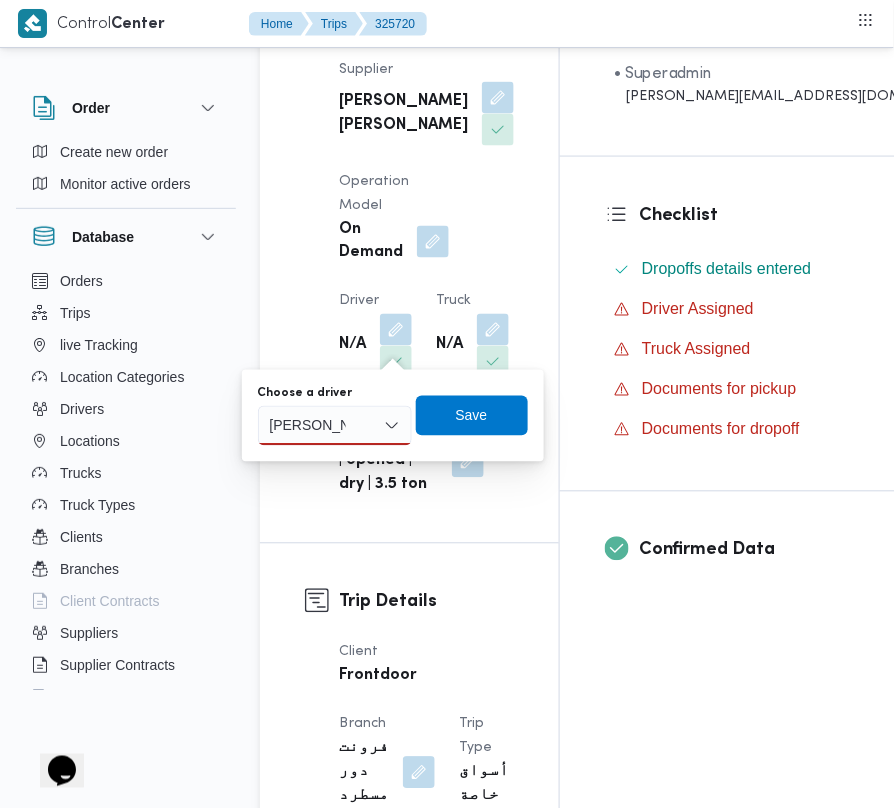 drag, startPoint x: 370, startPoint y: 446, endPoint x: 362, endPoint y: 430, distance: 17.888544 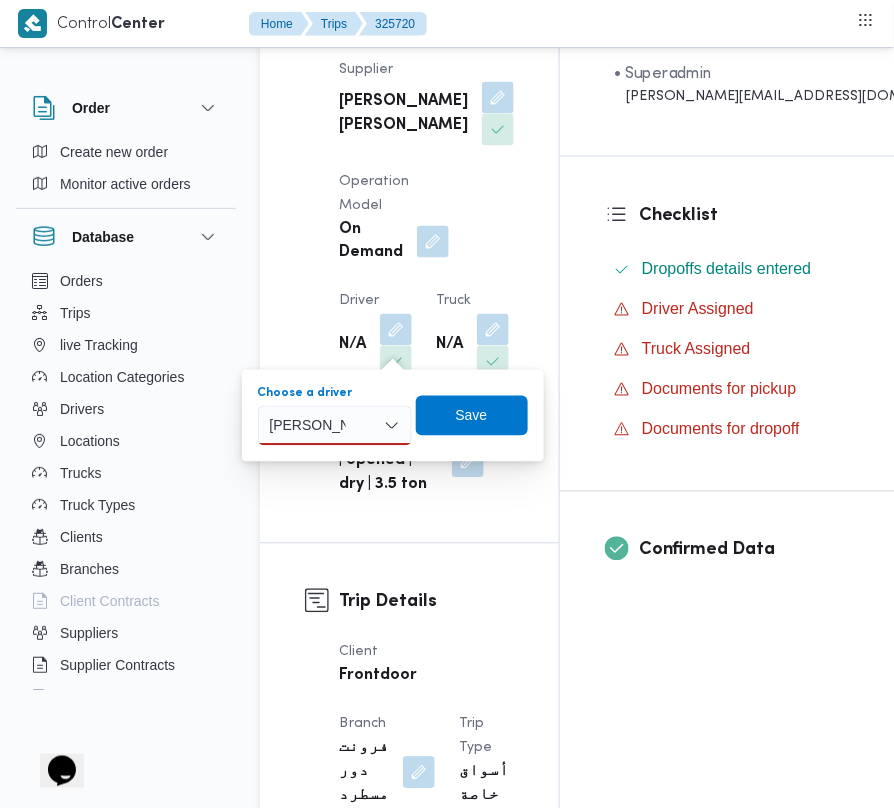 click on "[PERSON_NAME] [PERSON_NAME]" at bounding box center [335, 426] 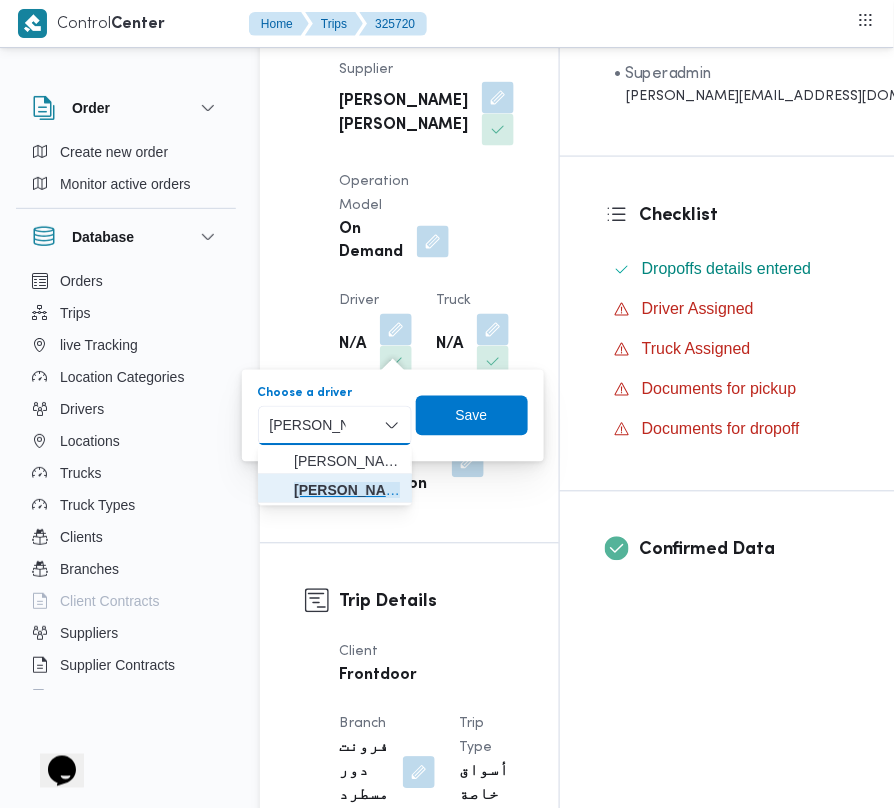 drag, startPoint x: 361, startPoint y: 485, endPoint x: 376, endPoint y: 486, distance: 15.033297 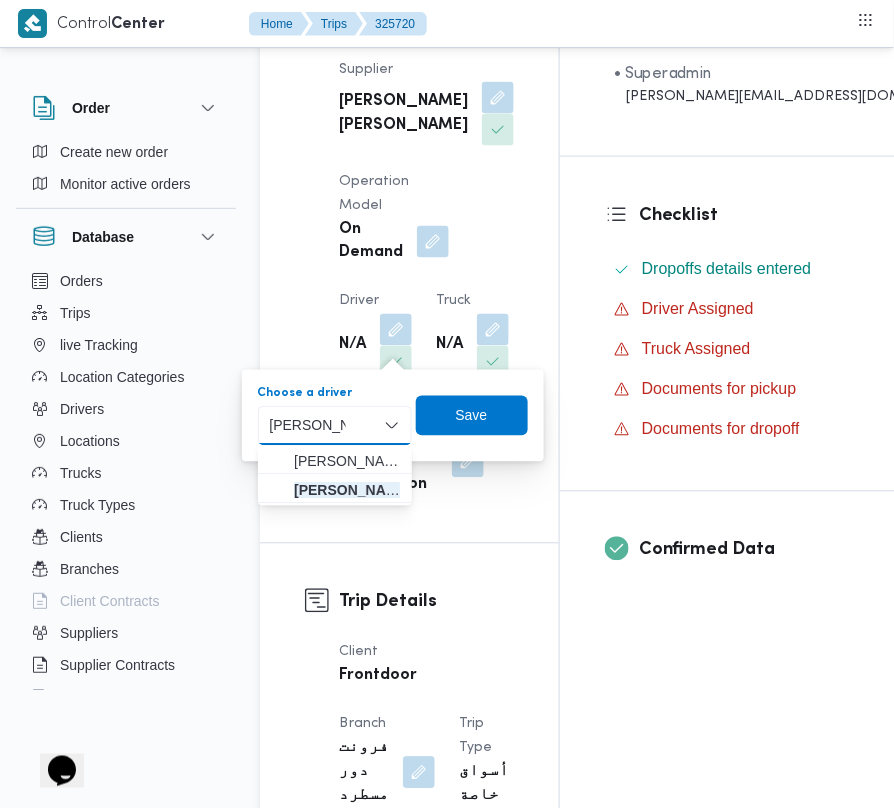 type 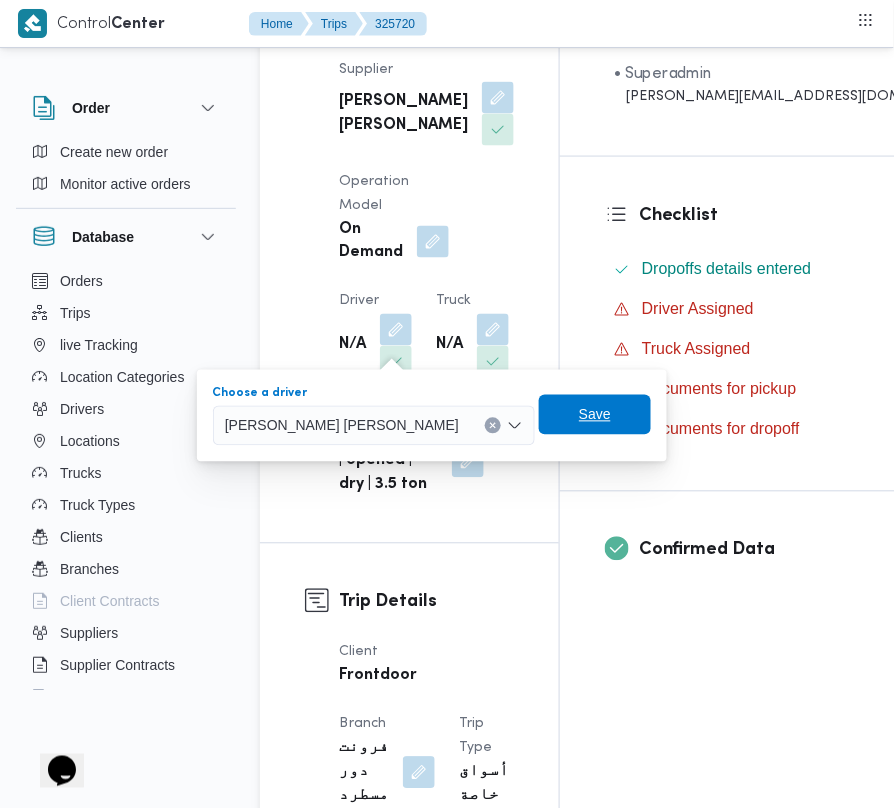 click on "Save" at bounding box center [595, 415] 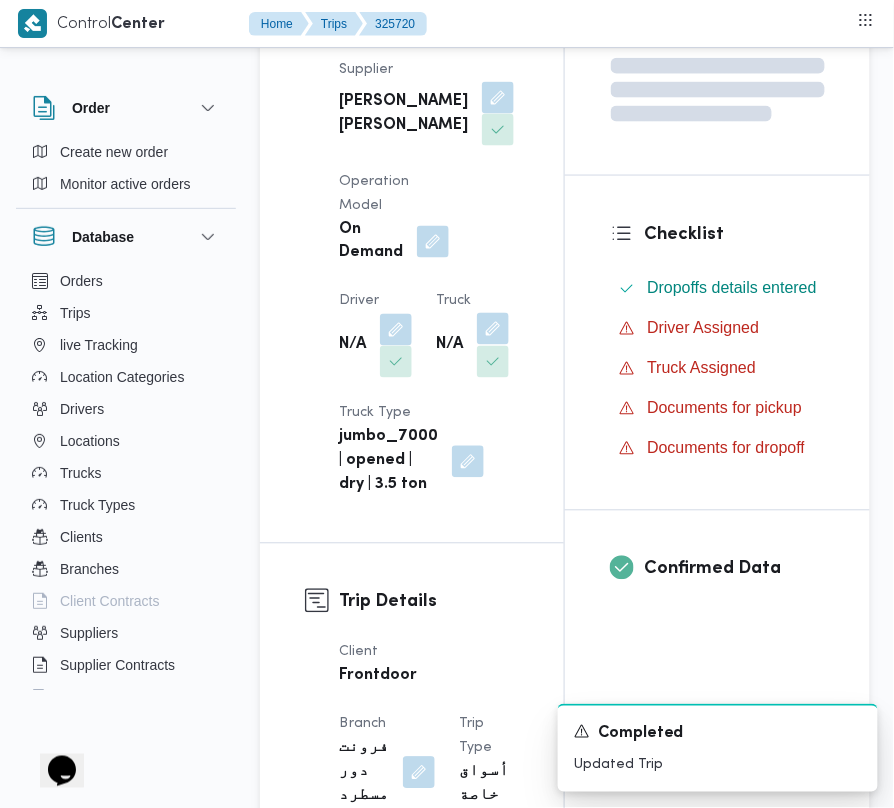 click at bounding box center (493, 329) 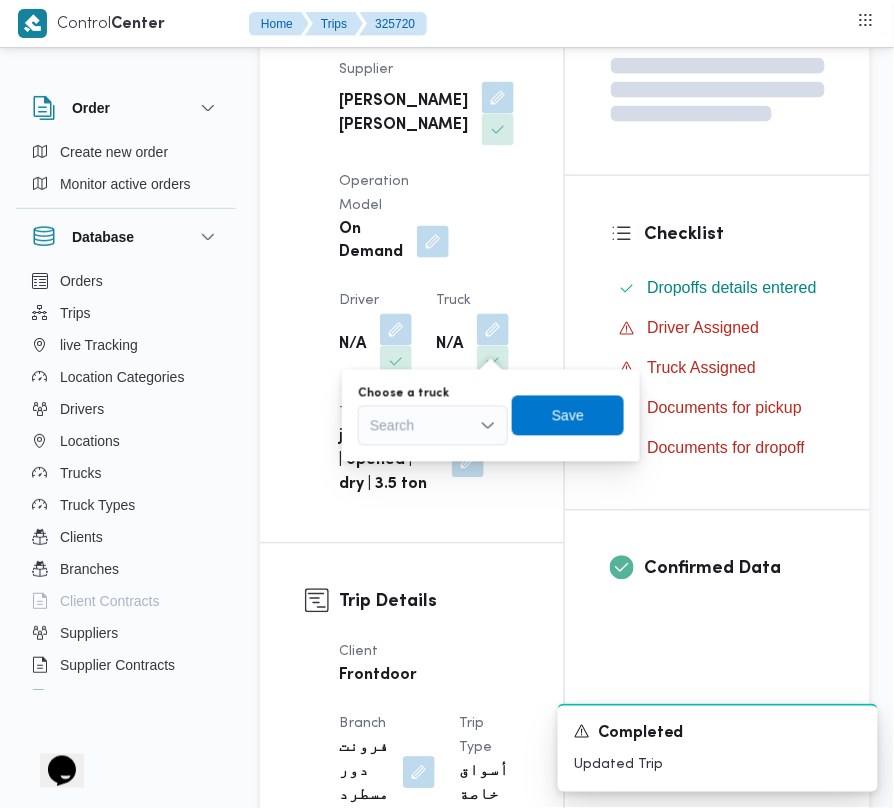 click on "Search" at bounding box center [433, 426] 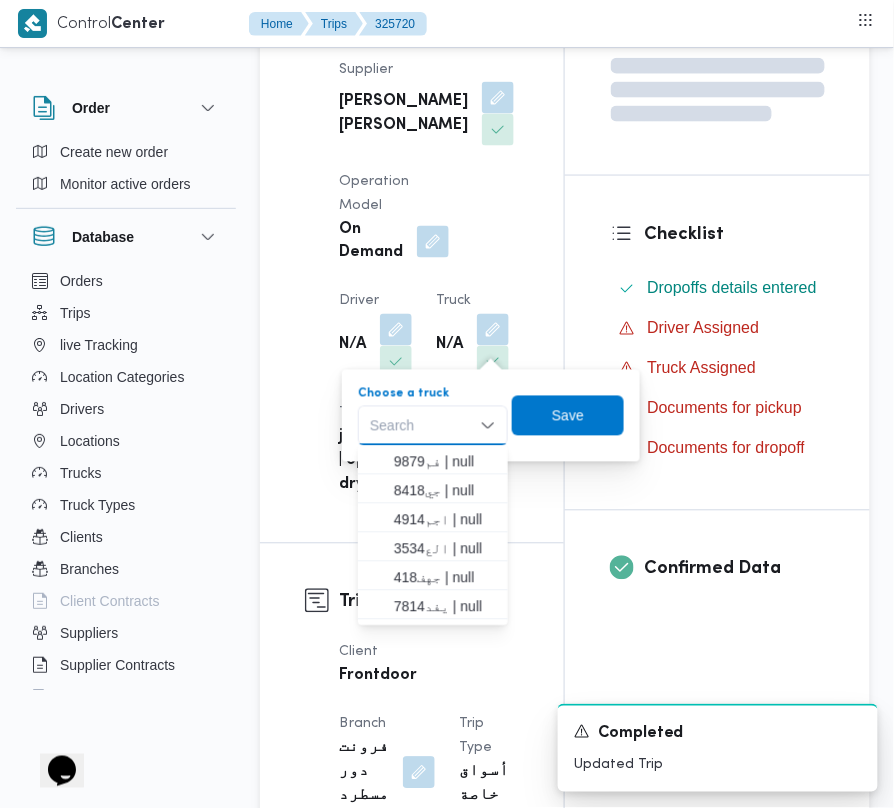 paste on "8418" 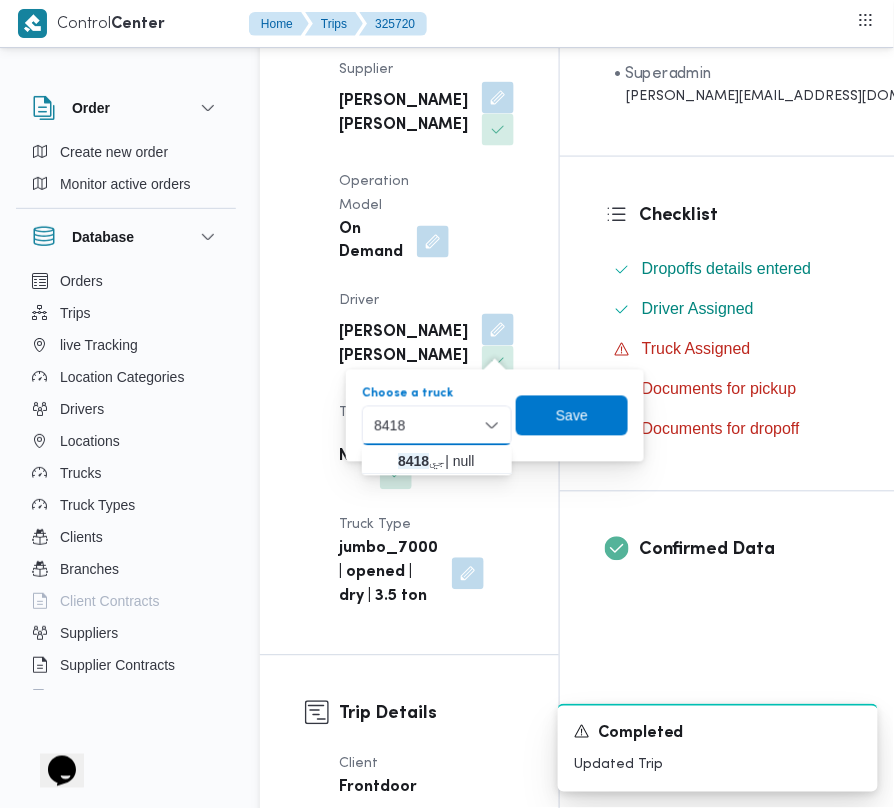 type on "8418" 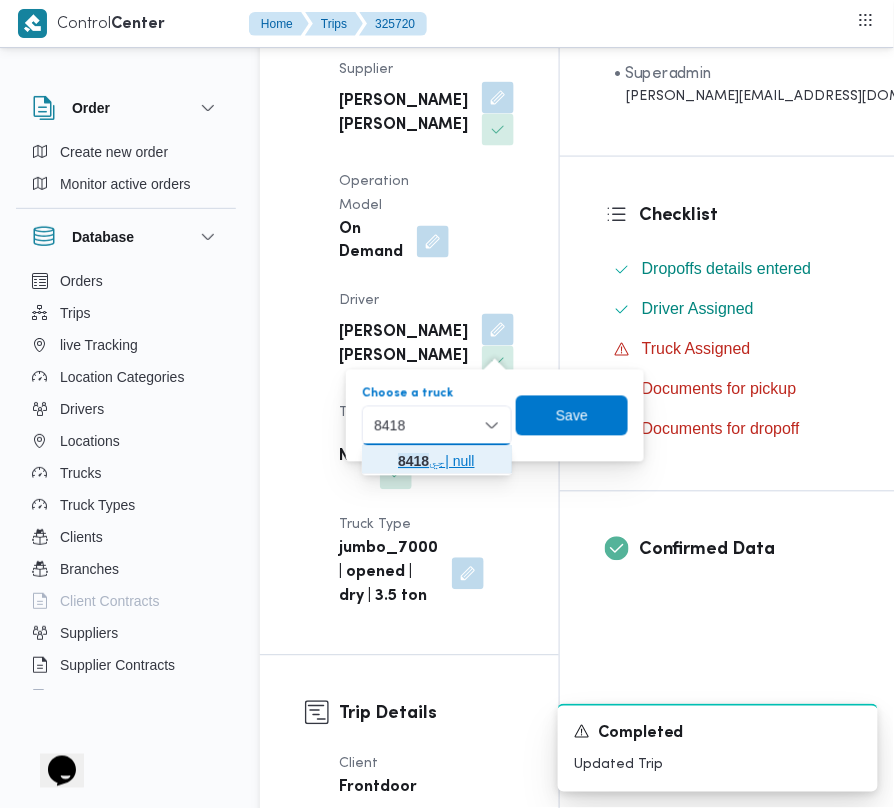 click 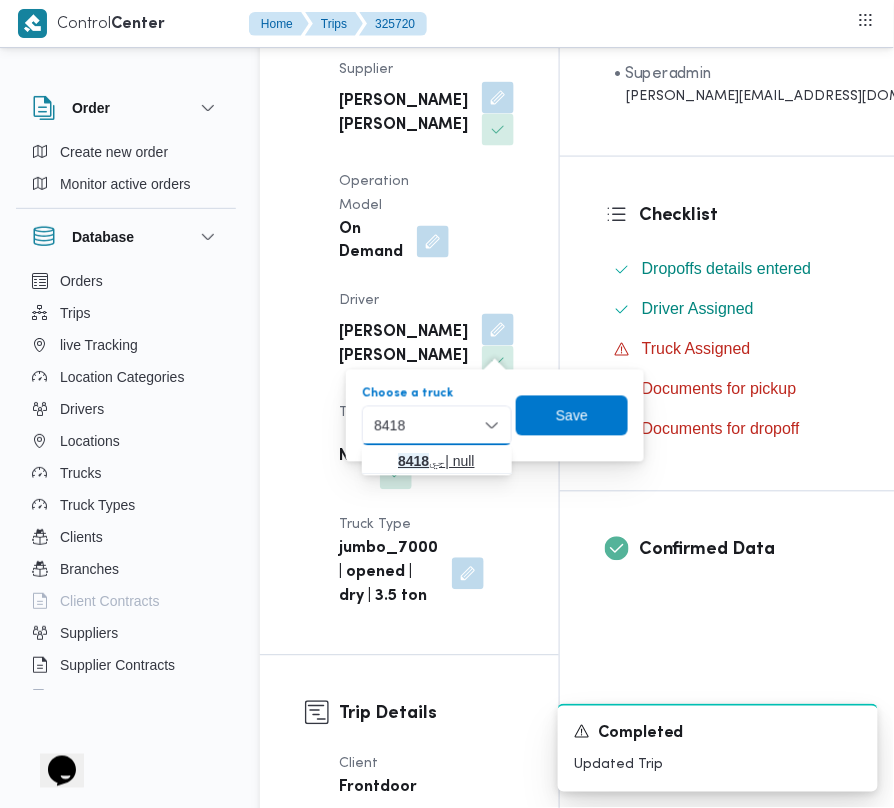 type 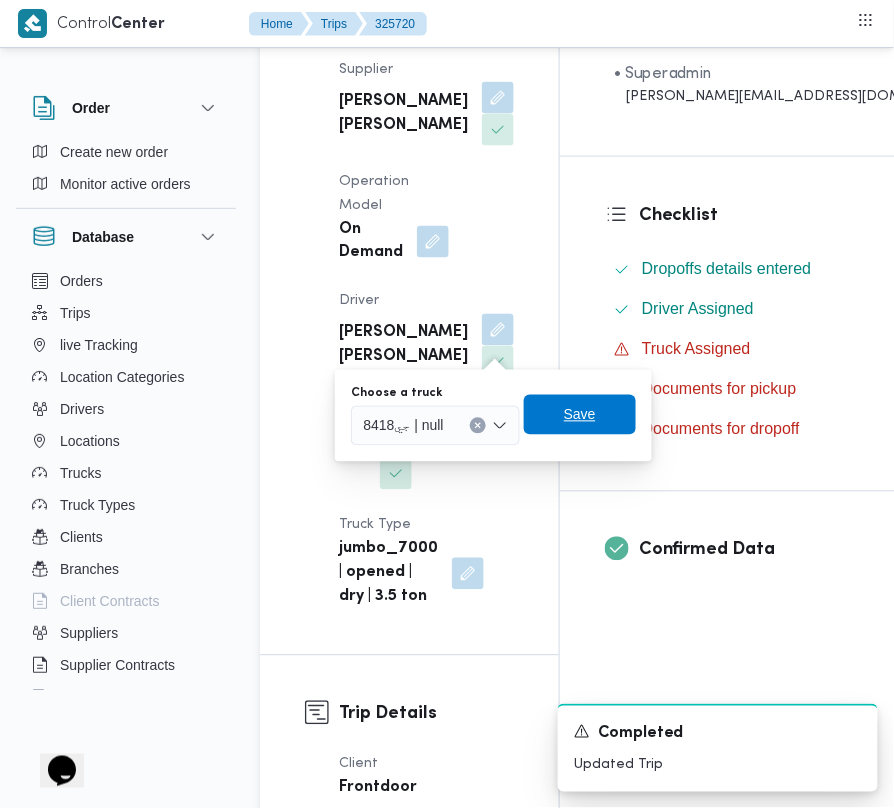 click on "Save" at bounding box center (580, 415) 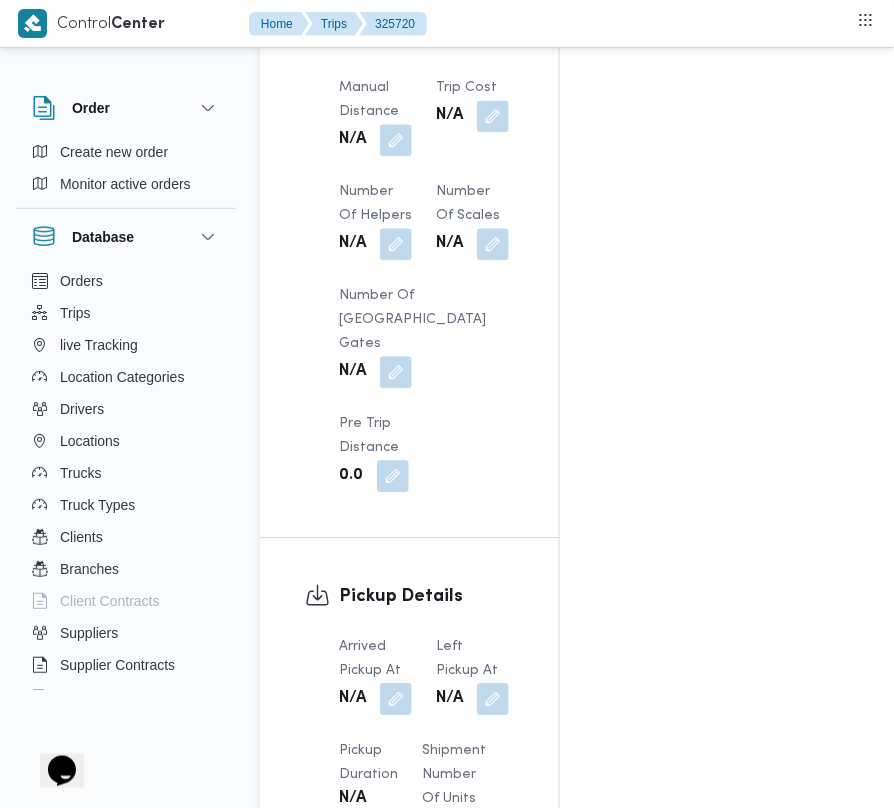 scroll, scrollTop: 2117, scrollLeft: 0, axis: vertical 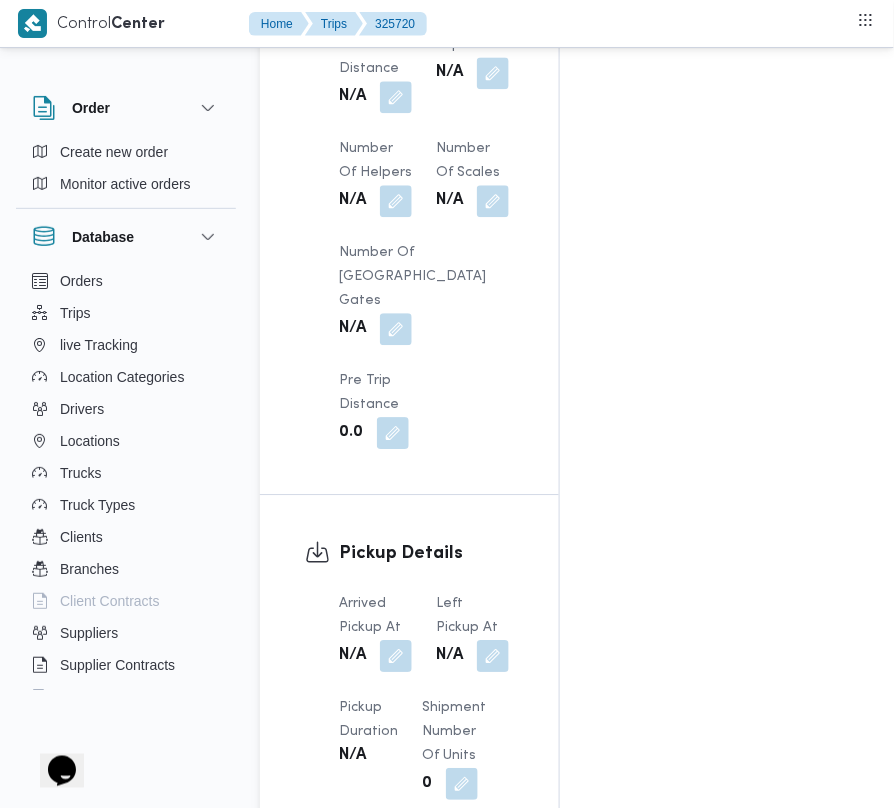 drag, startPoint x: 404, startPoint y: 458, endPoint x: 396, endPoint y: 486, distance: 29.12044 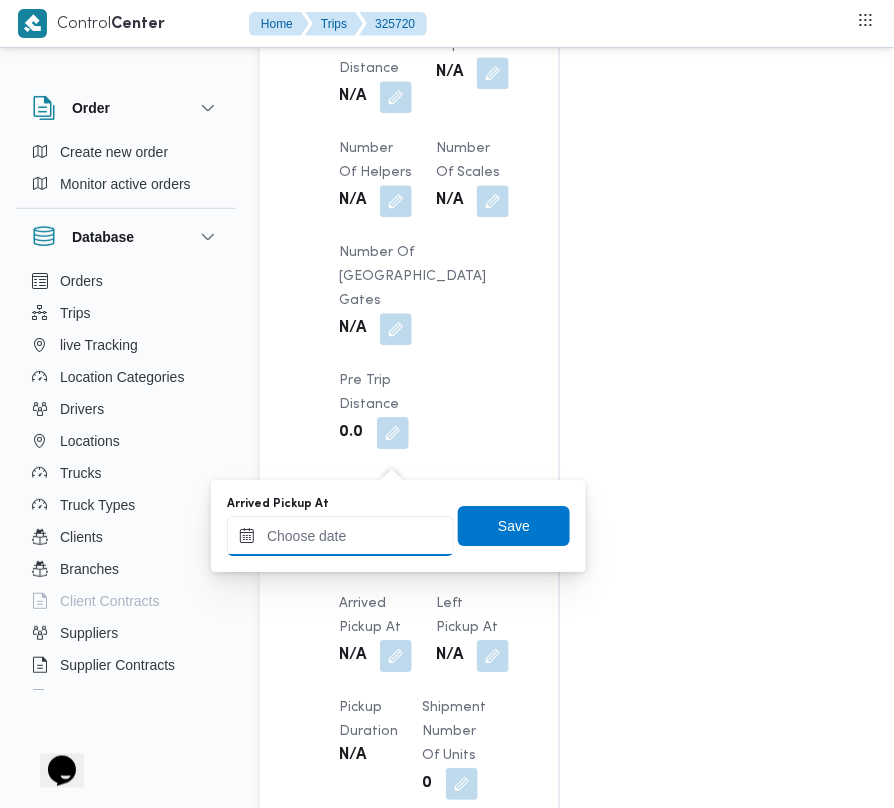 click on "Arrived Pickup At" at bounding box center [340, 536] 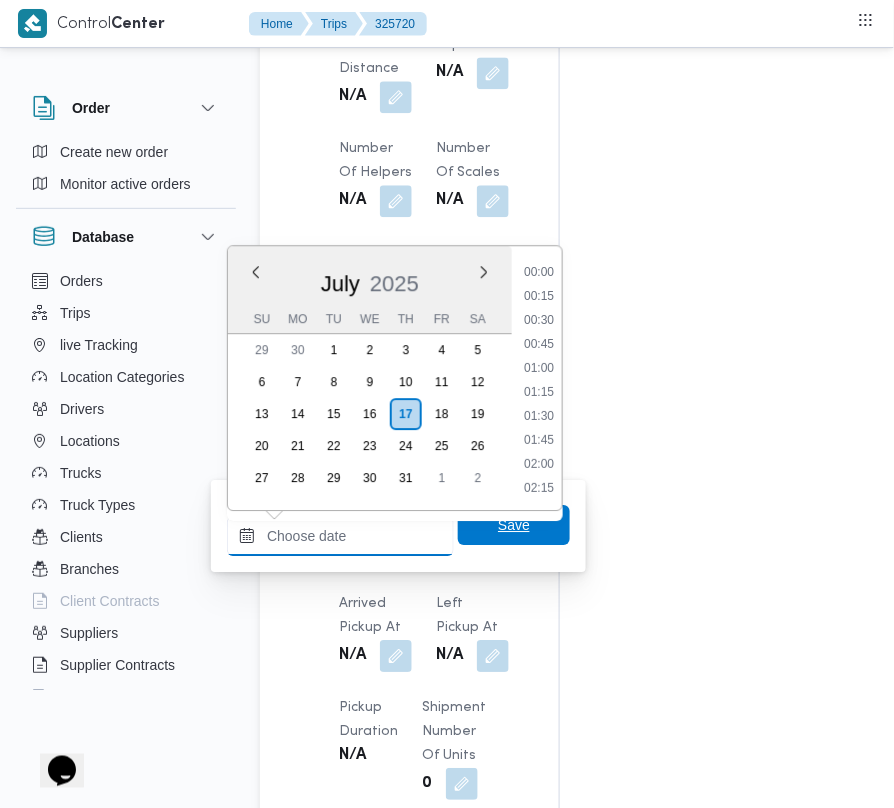 paste on "[DATE]  9:00:00 AM" 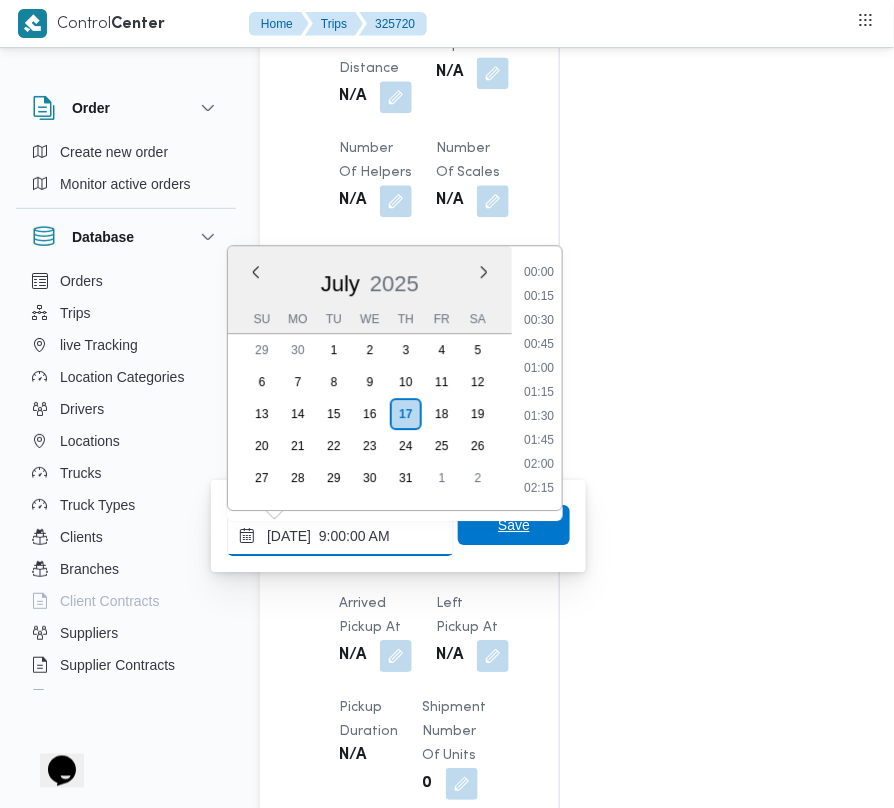 scroll, scrollTop: 864, scrollLeft: 0, axis: vertical 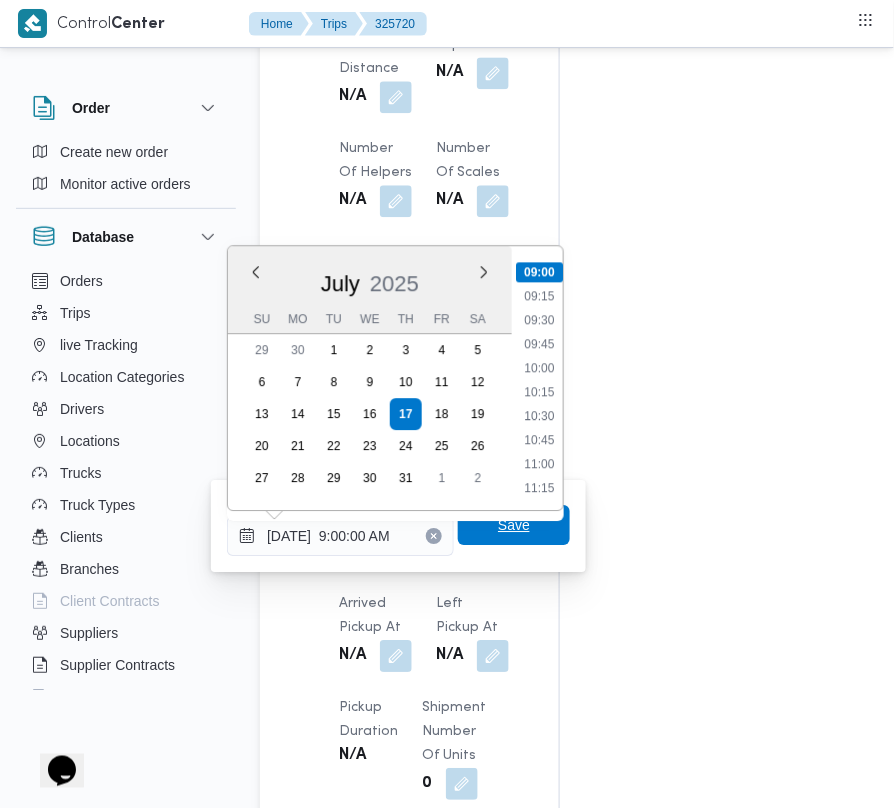 type on "[DATE] 09:00" 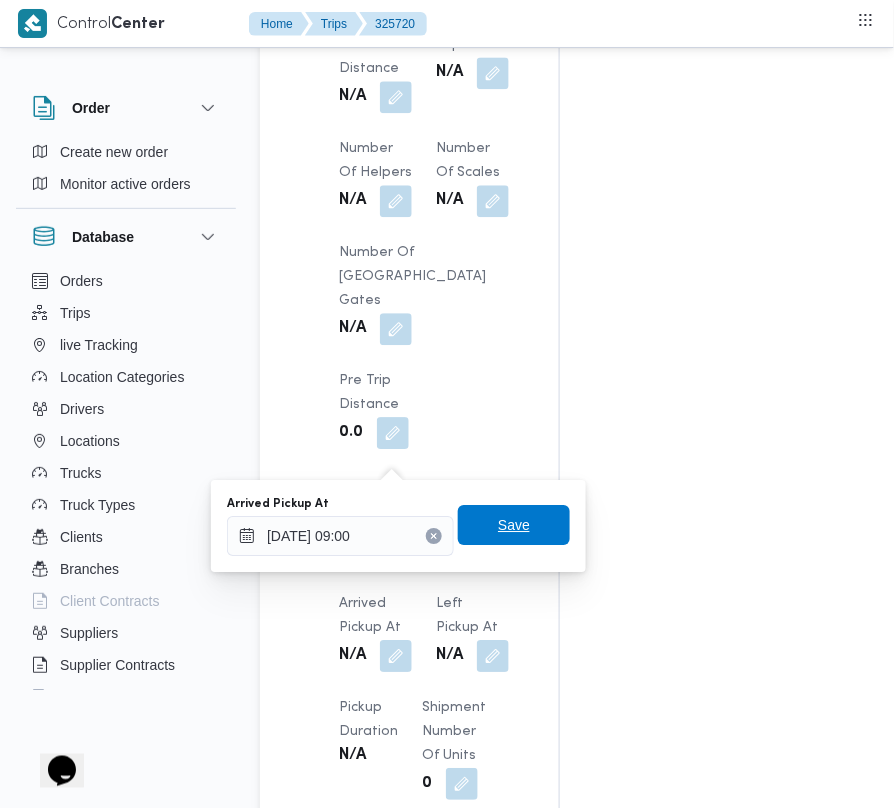 click on "Save" at bounding box center (514, 525) 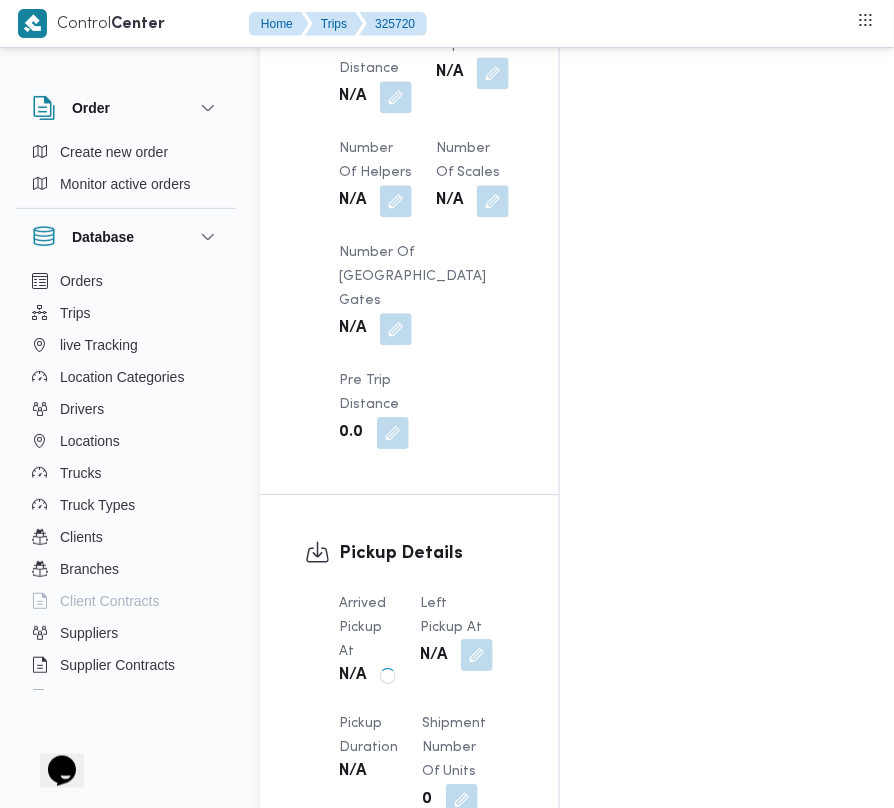 click at bounding box center [477, 655] 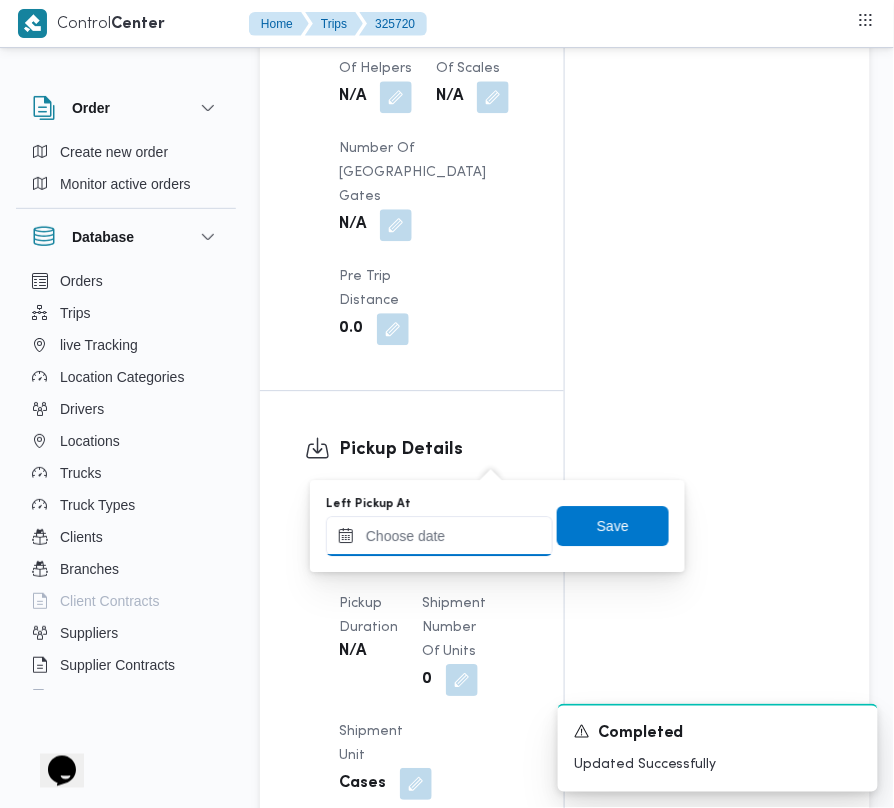 click on "Left Pickup At" at bounding box center [439, 536] 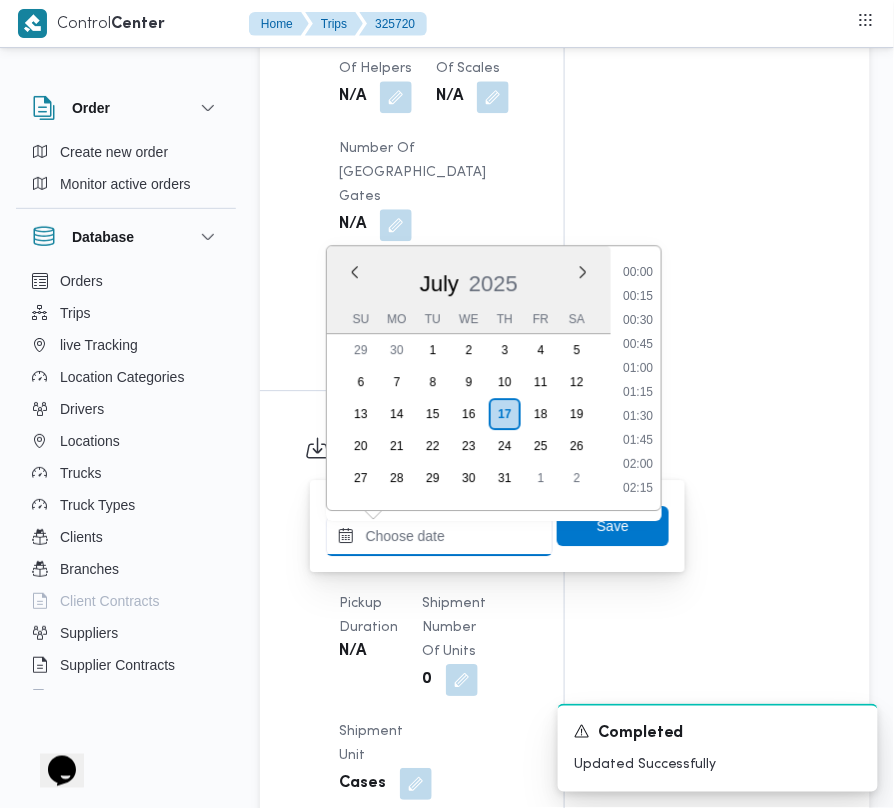 paste on "[DATE]  9:00:00 AM" 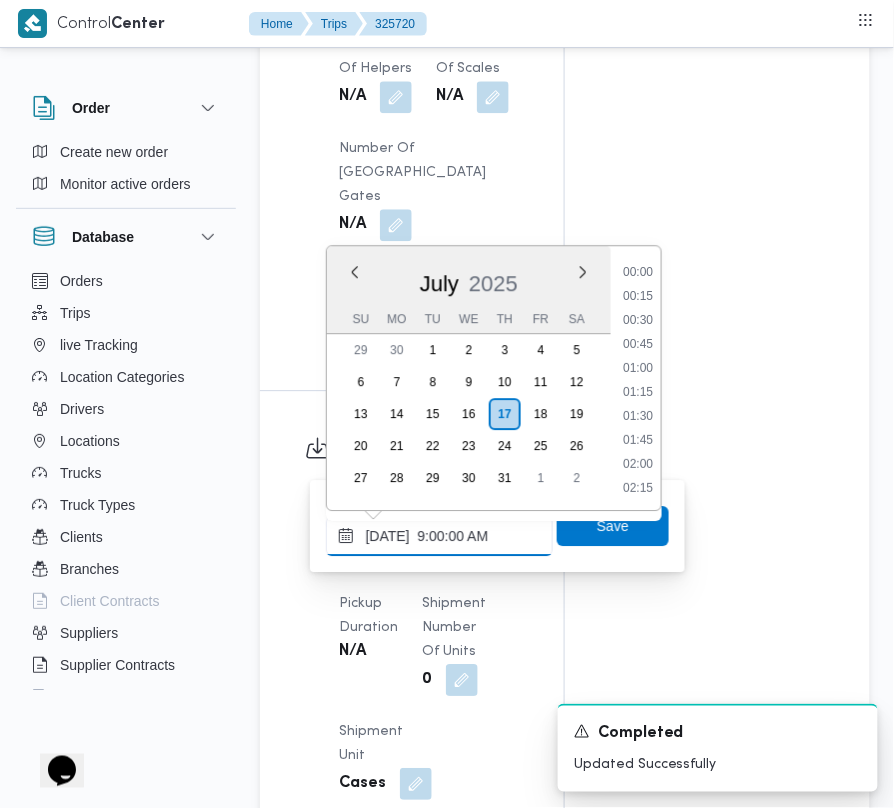 scroll, scrollTop: 864, scrollLeft: 0, axis: vertical 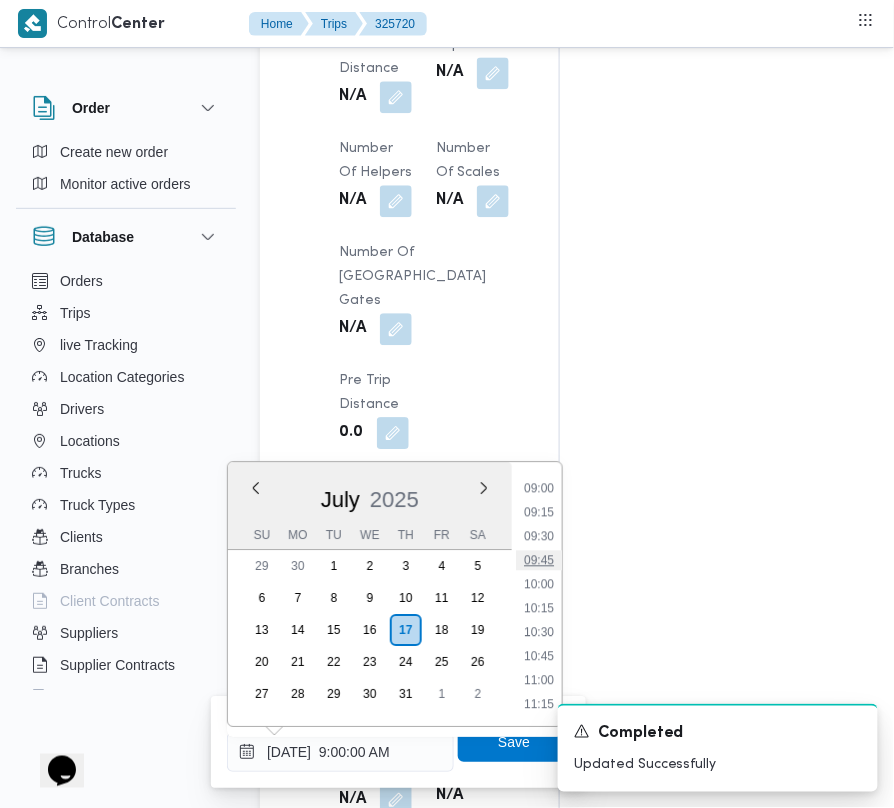 click on "09:45" at bounding box center [539, 560] 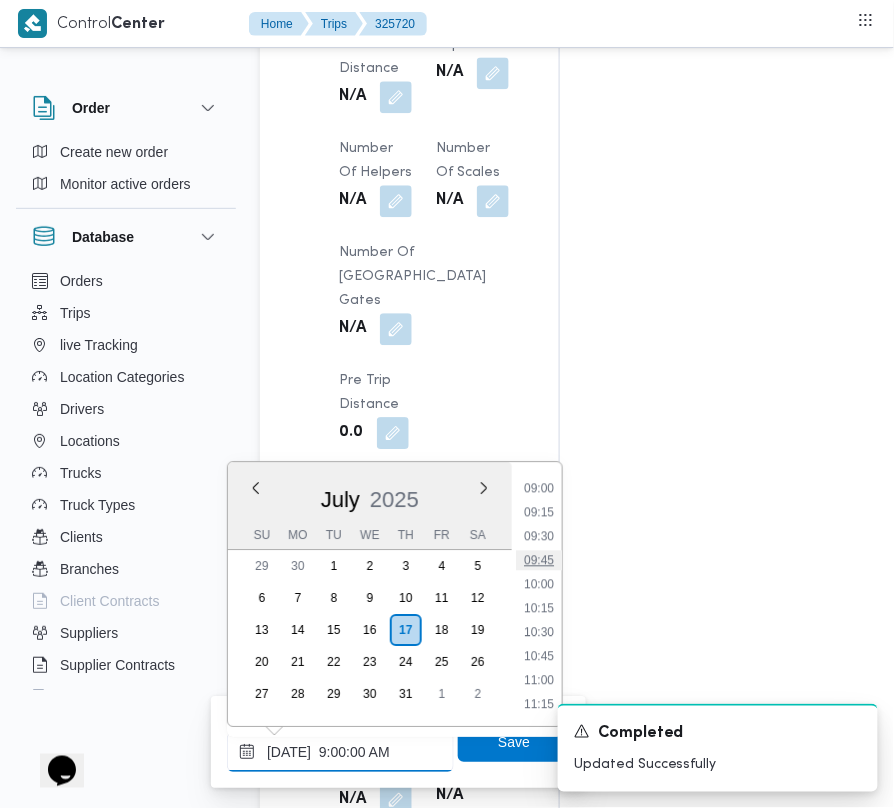 type on "[DATE] 09:45" 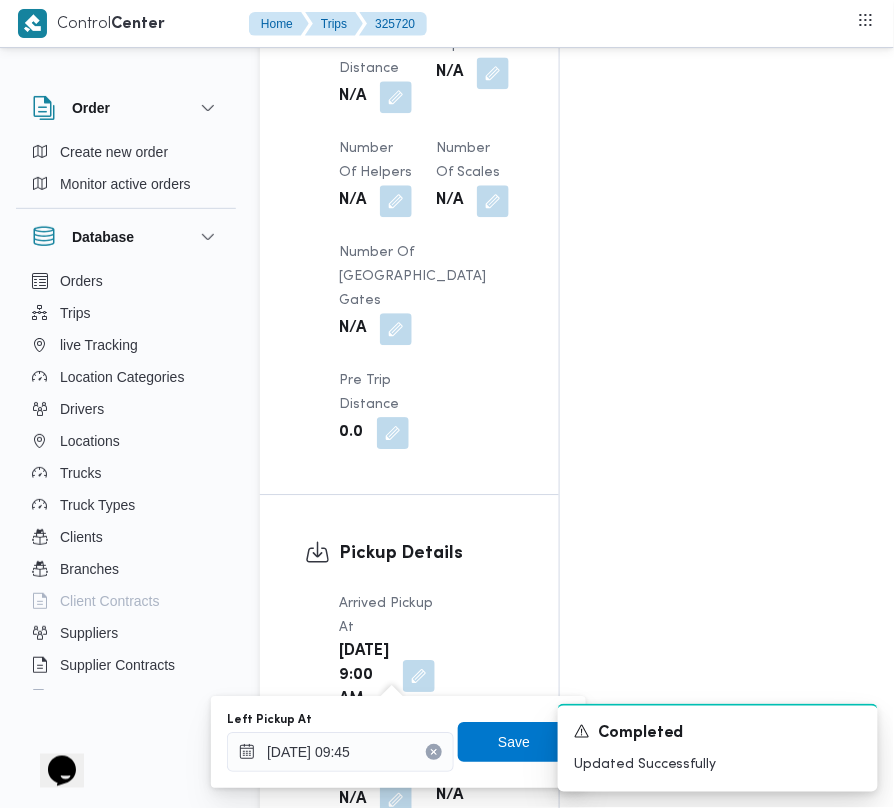 type 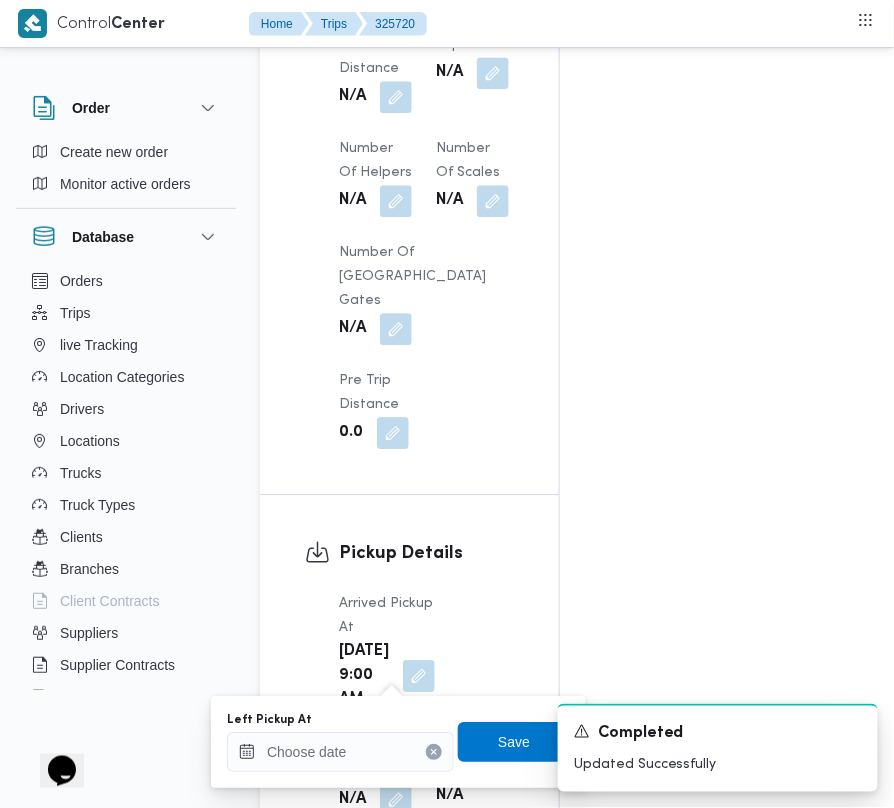 click on "A new notification appears Completed Updated Successfully" at bounding box center (694, 748) 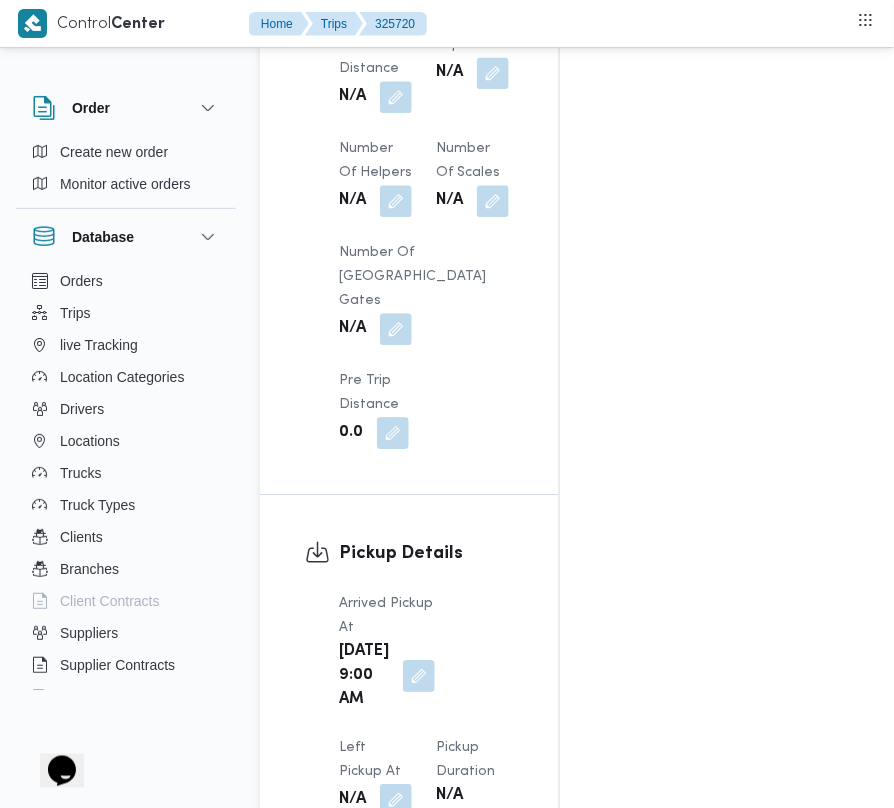 scroll, scrollTop: 2414, scrollLeft: 0, axis: vertical 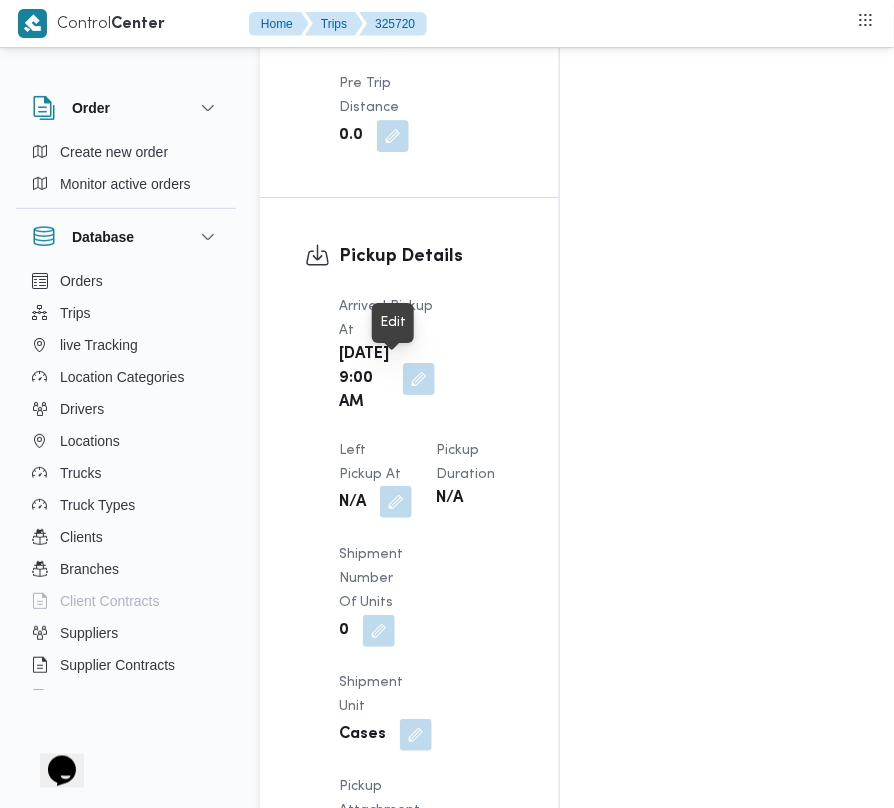 click at bounding box center [396, 502] 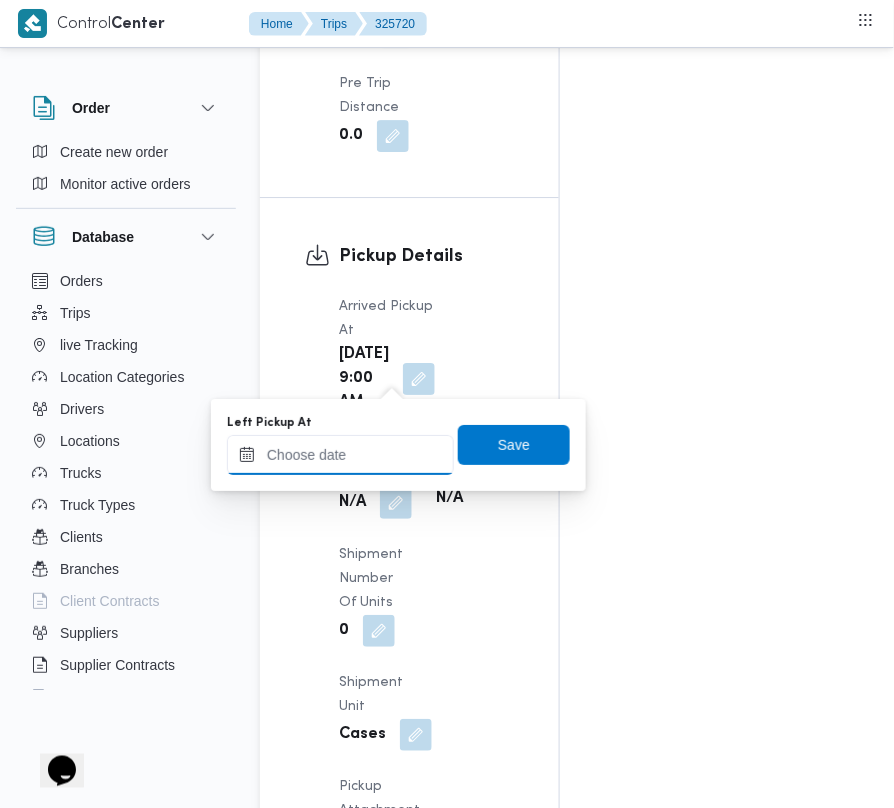 click on "Left Pickup At" at bounding box center [340, 455] 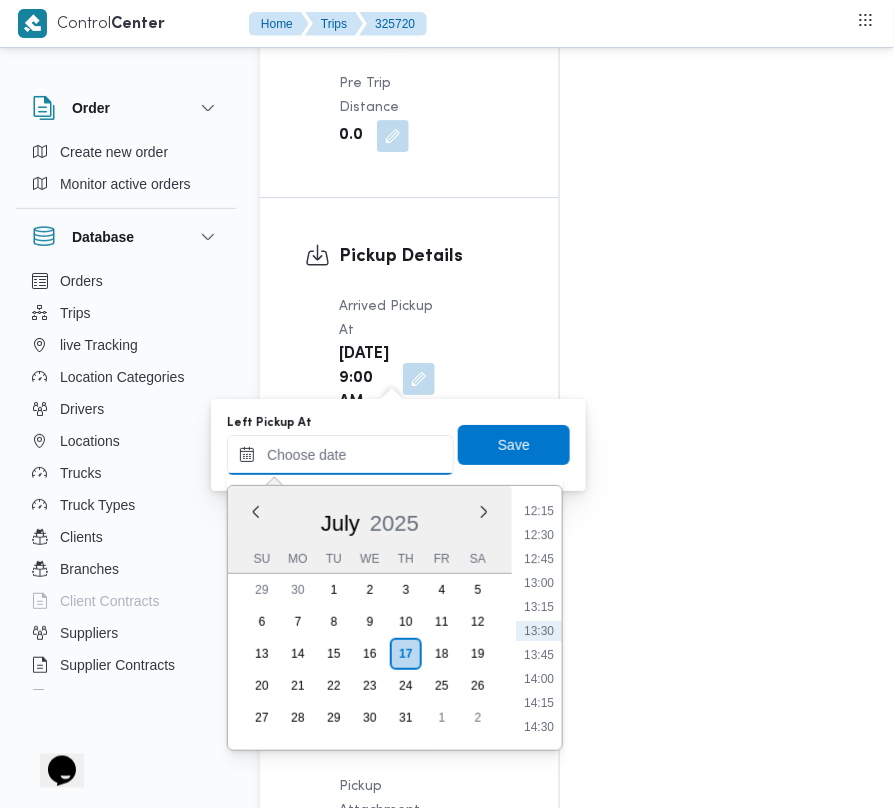 paste on "[DATE]  9:00:00 AM" 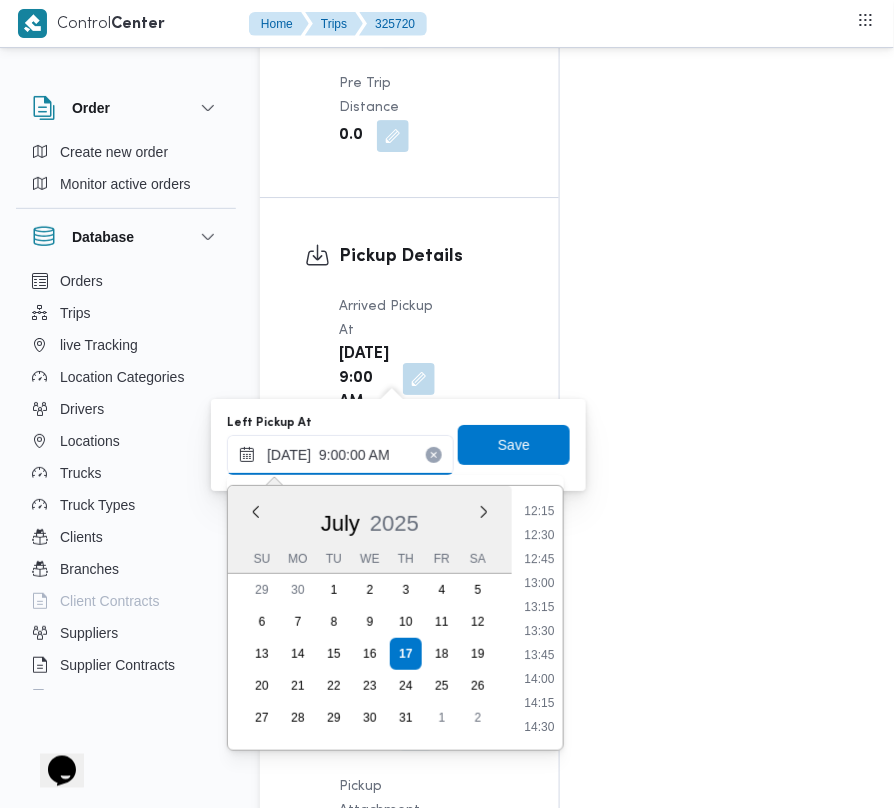 scroll, scrollTop: 864, scrollLeft: 0, axis: vertical 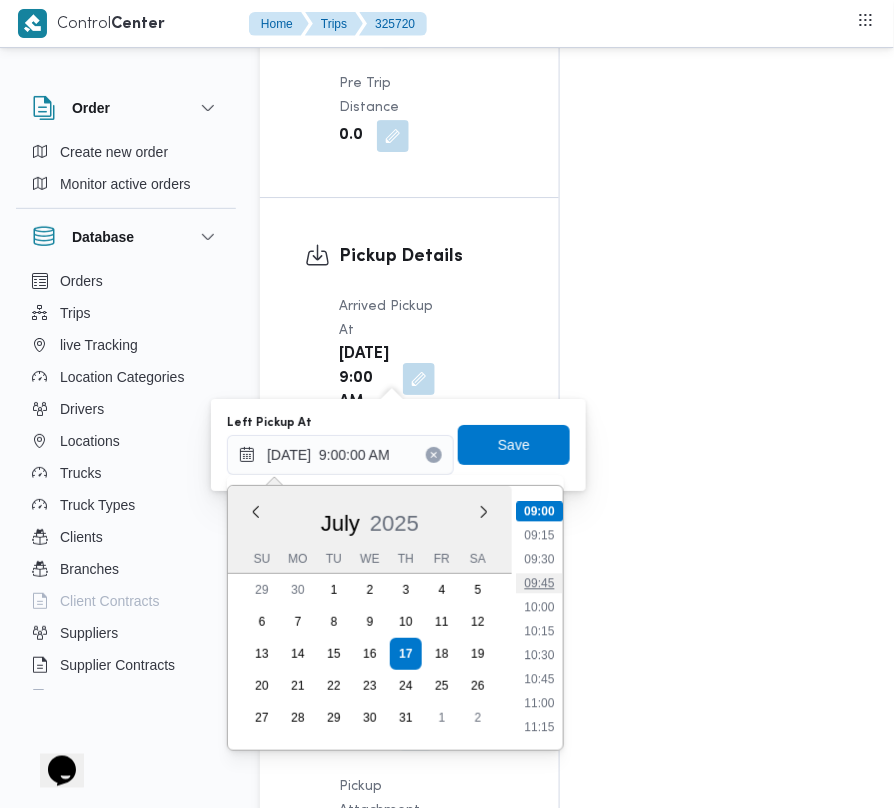 click on "09:45" at bounding box center (539, 584) 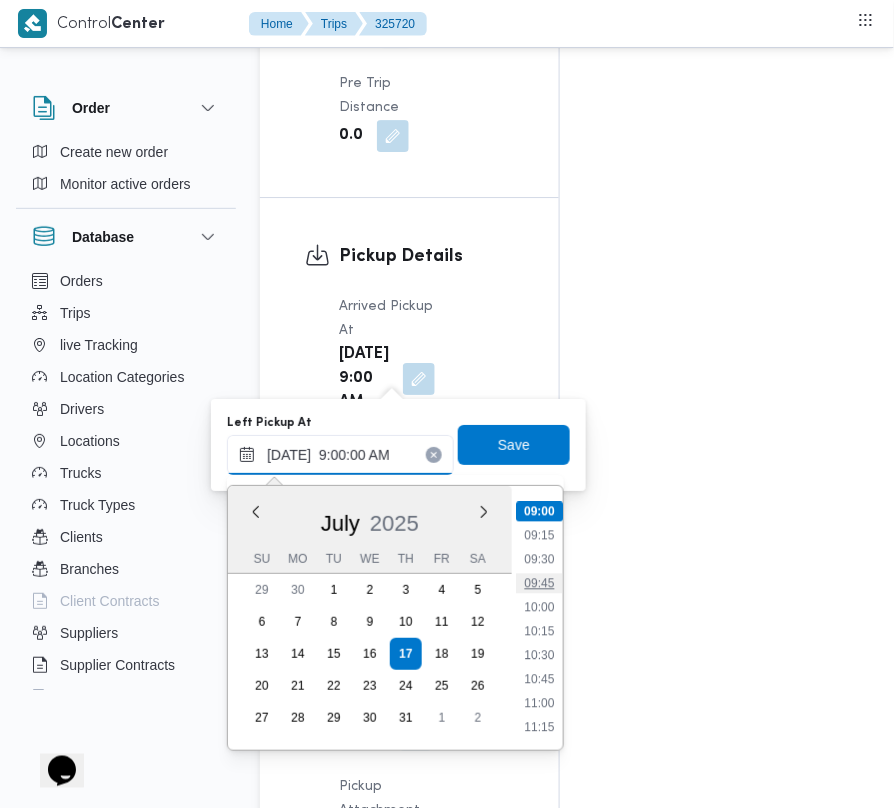 type on "[DATE] 09:45" 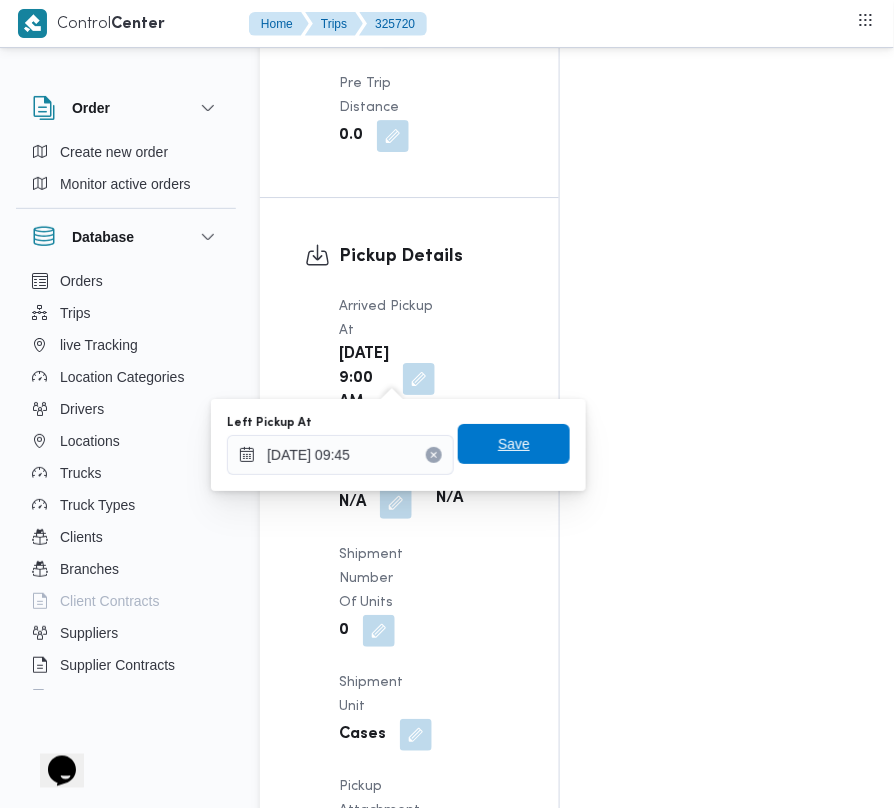 click on "Save" at bounding box center (514, 444) 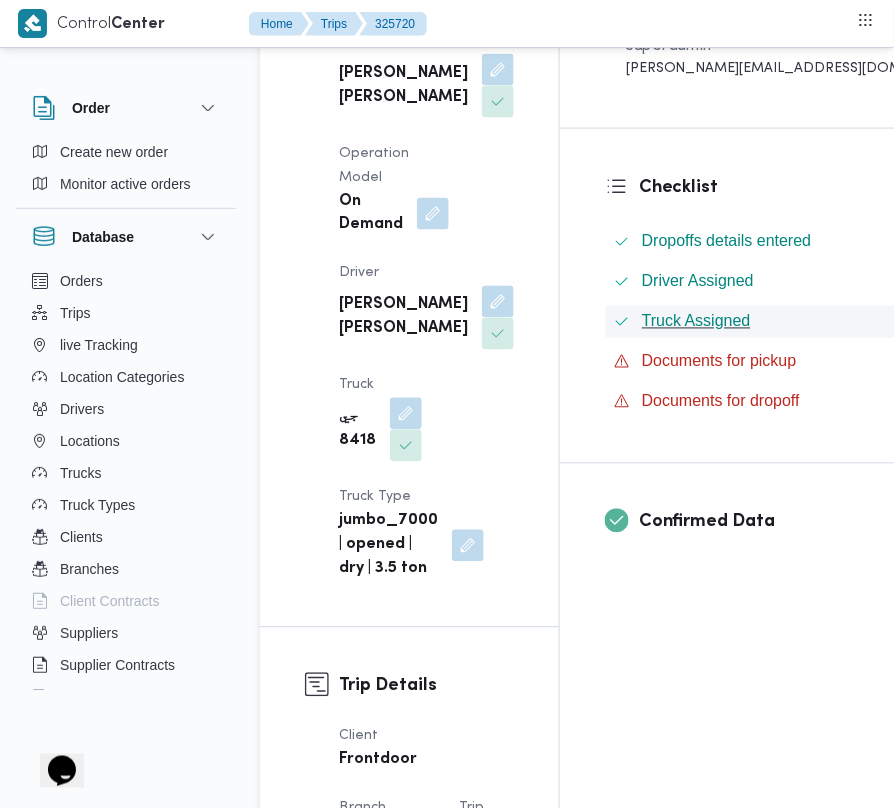 scroll, scrollTop: 0, scrollLeft: 0, axis: both 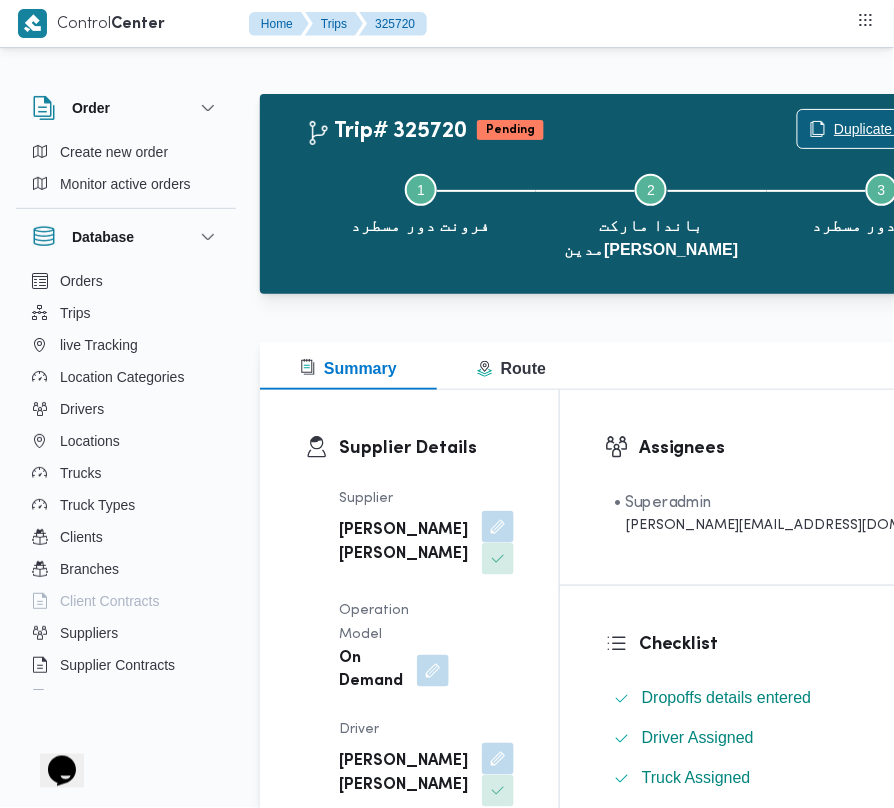 click on "Duplicate Trip" at bounding box center [877, 129] 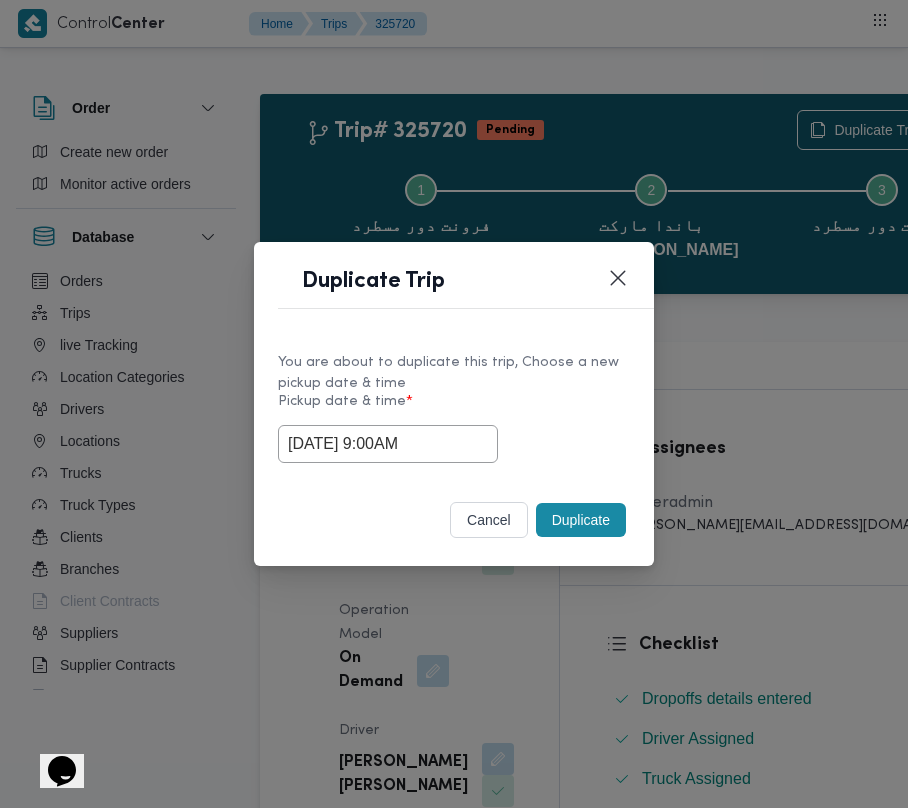 click on "Duplicate" at bounding box center (581, 520) 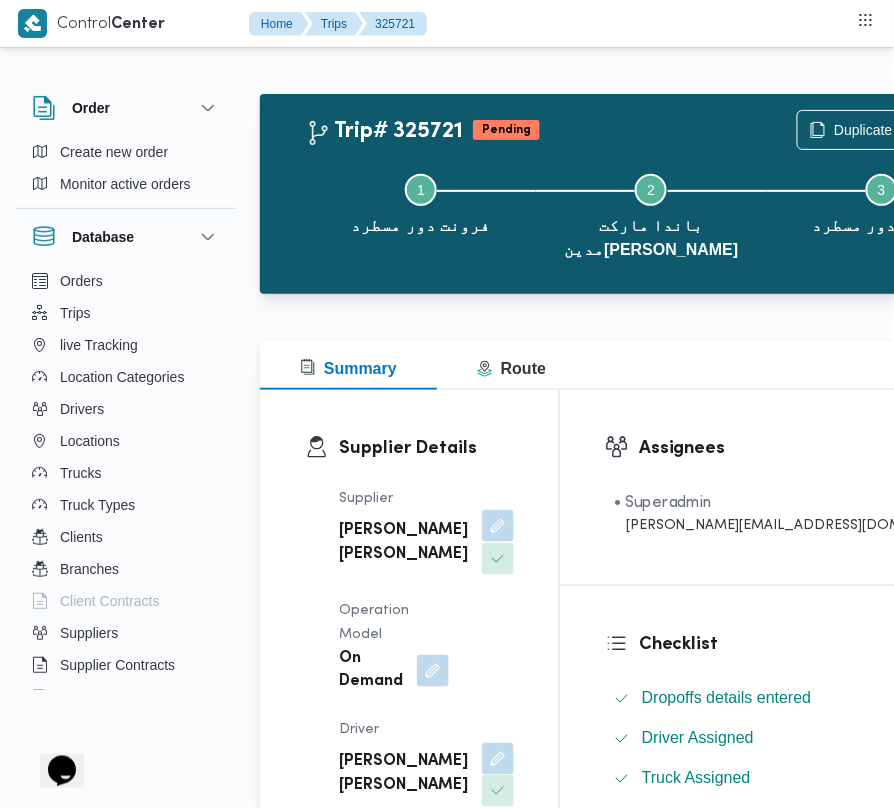 click at bounding box center [498, 526] 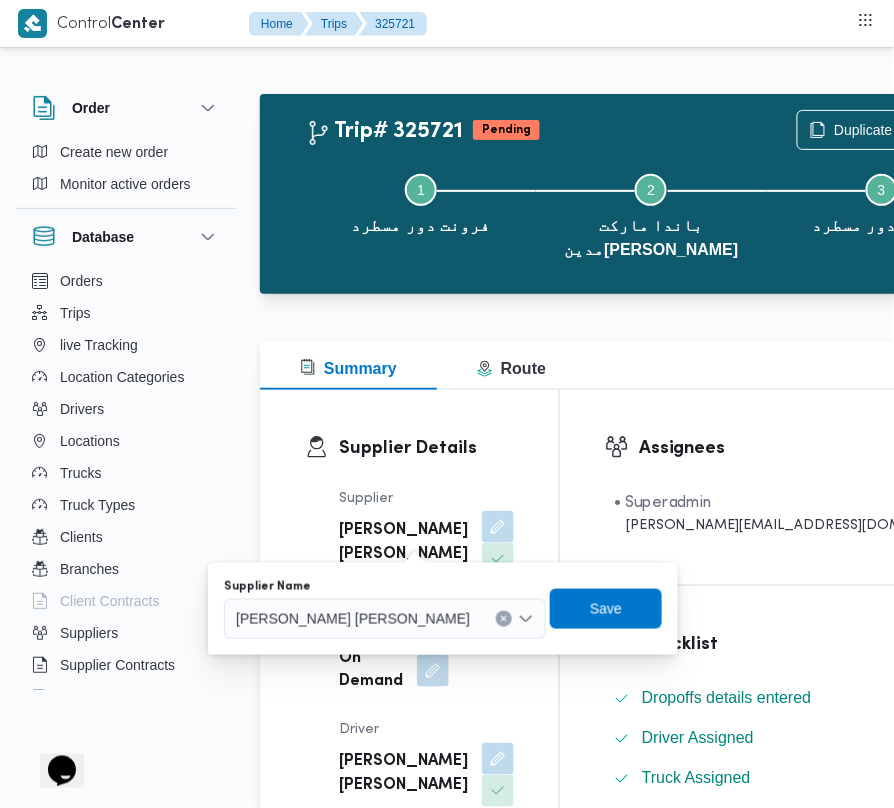 click on "Supplier Name" at bounding box center (385, 587) 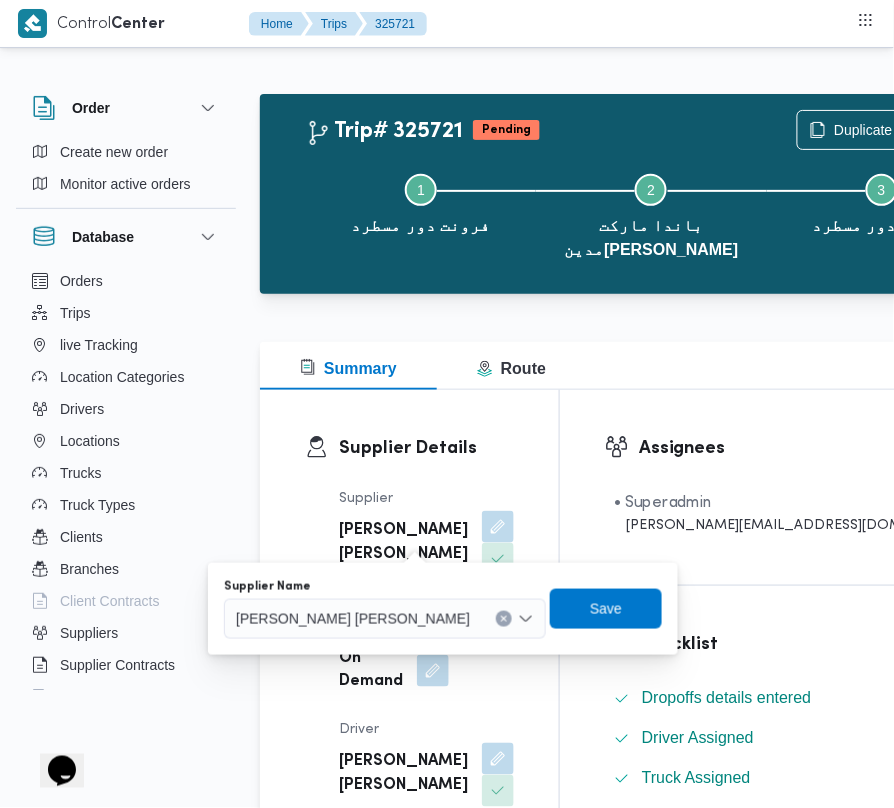 drag, startPoint x: 412, startPoint y: 597, endPoint x: 398, endPoint y: 609, distance: 18.439089 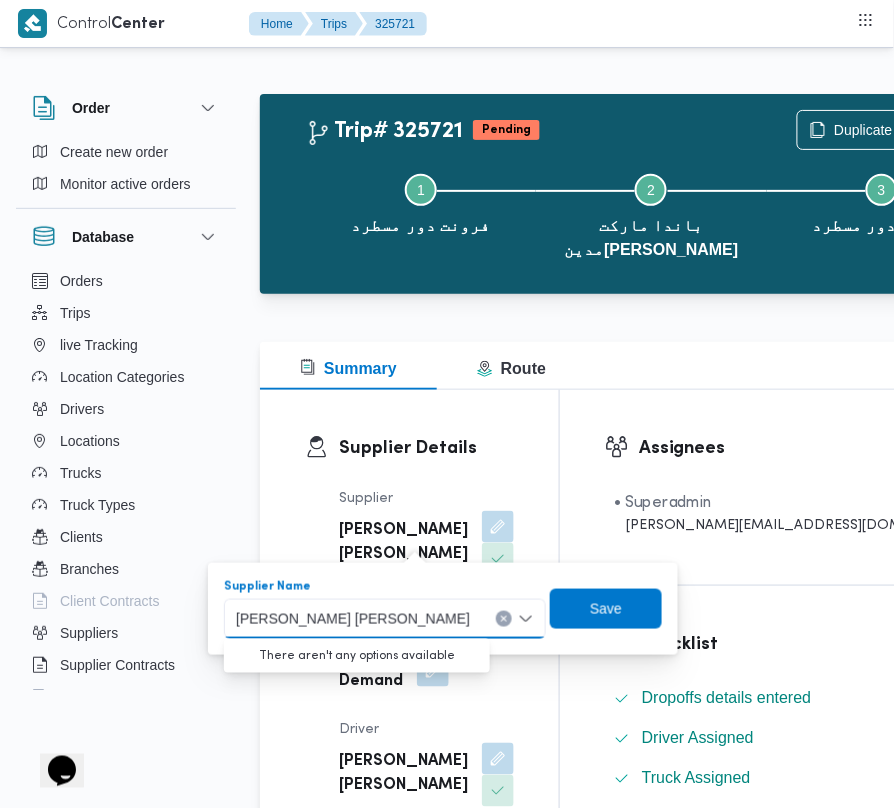 paste on "ميدو" 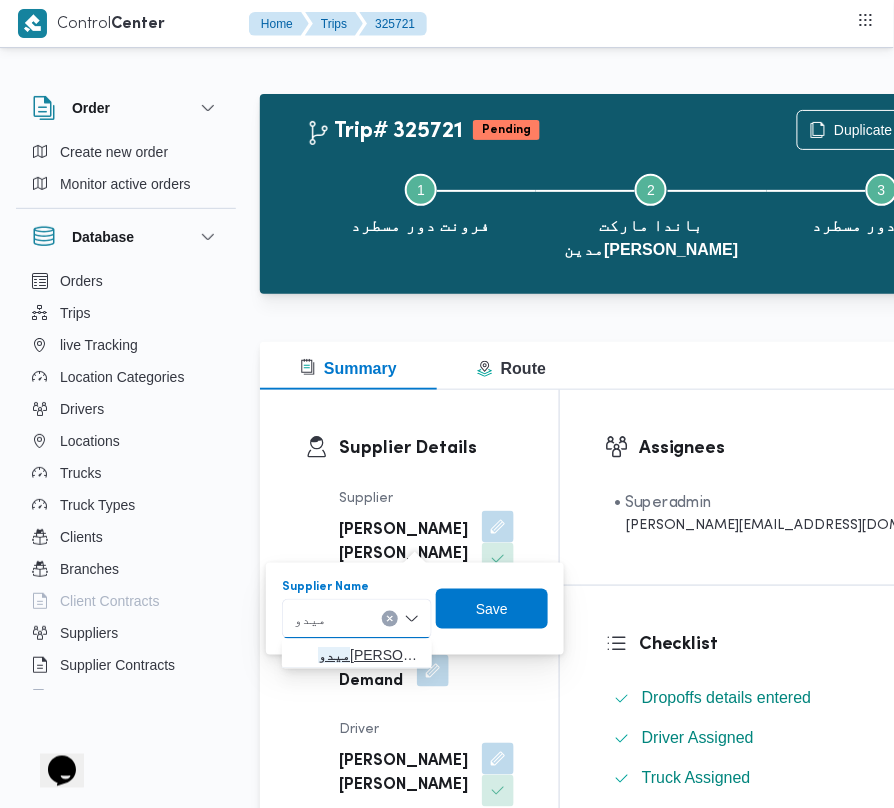 type on "ميدو" 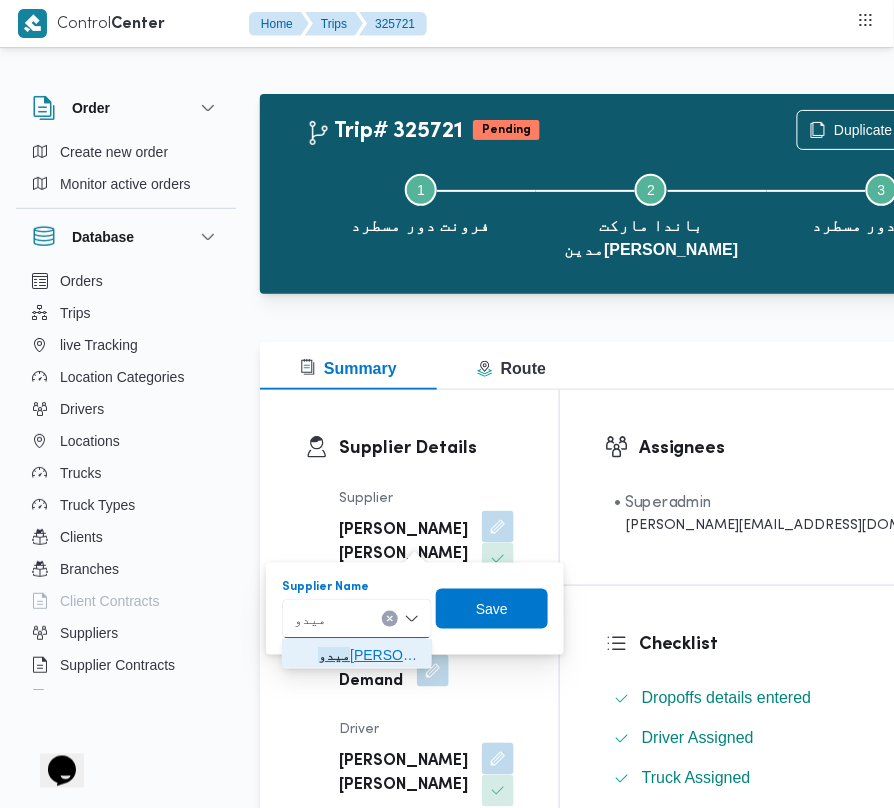 click 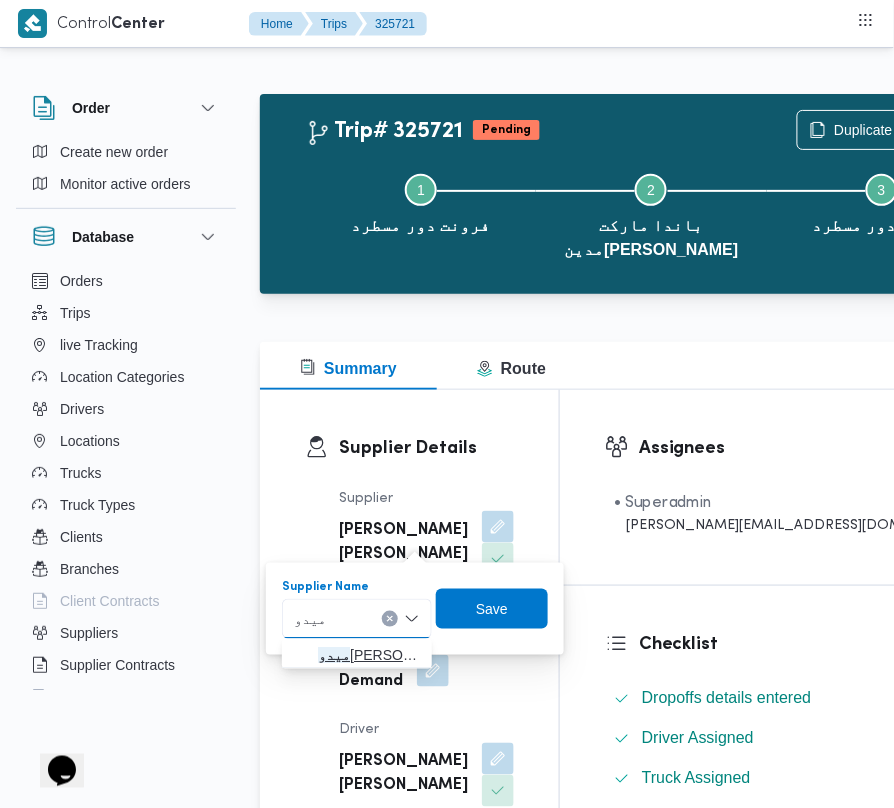 type 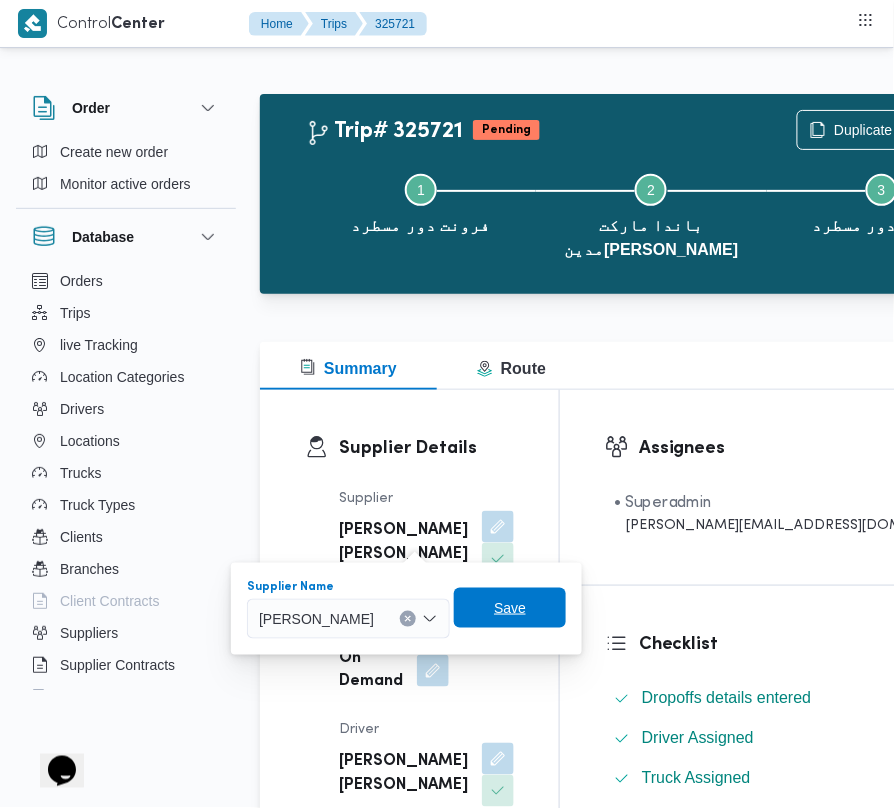 click on "Save" at bounding box center [510, 608] 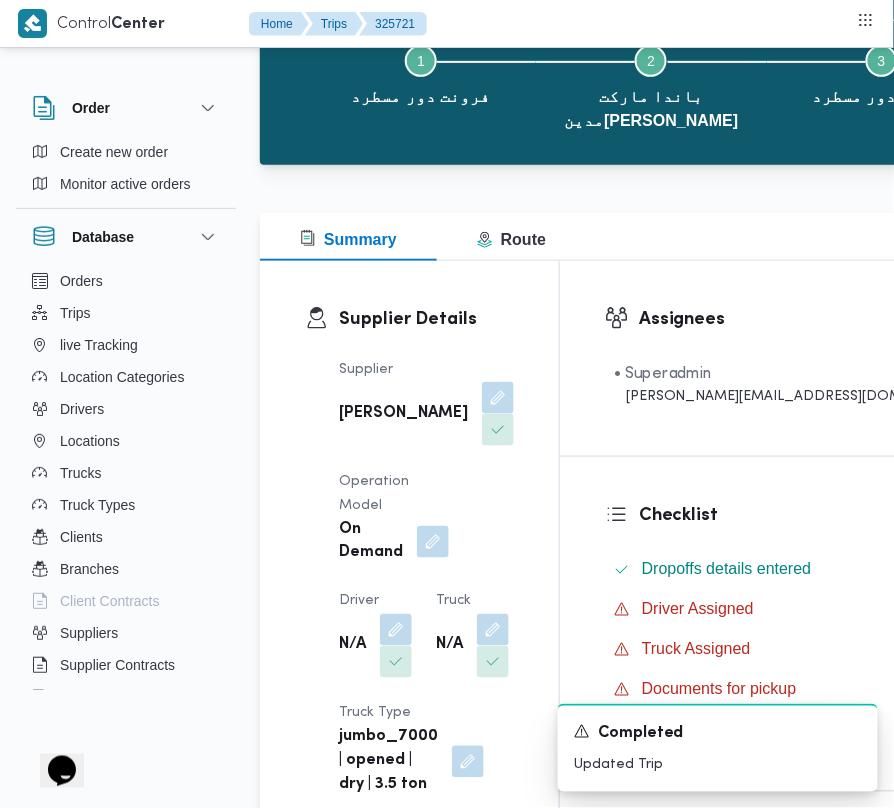 scroll, scrollTop: 340, scrollLeft: 0, axis: vertical 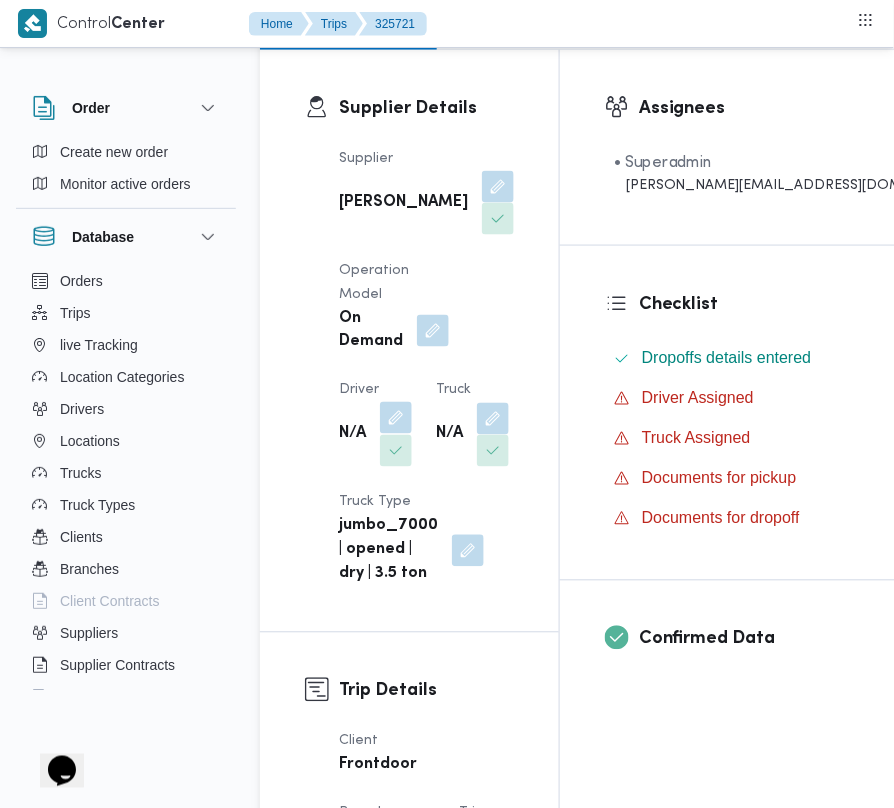 click at bounding box center (396, 418) 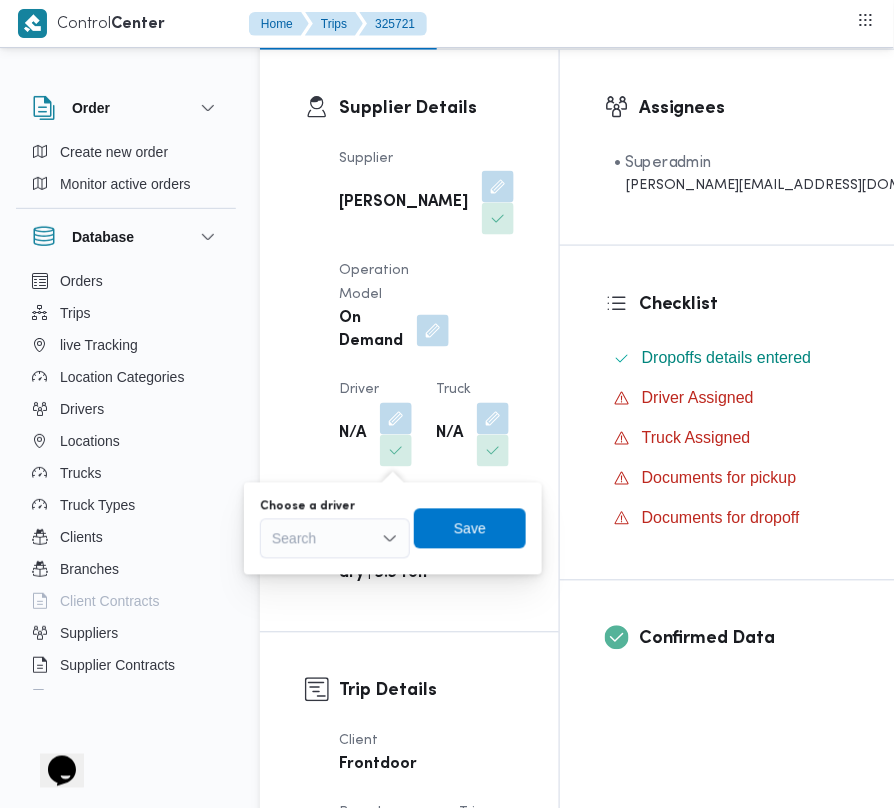 click on "Search" at bounding box center (335, 539) 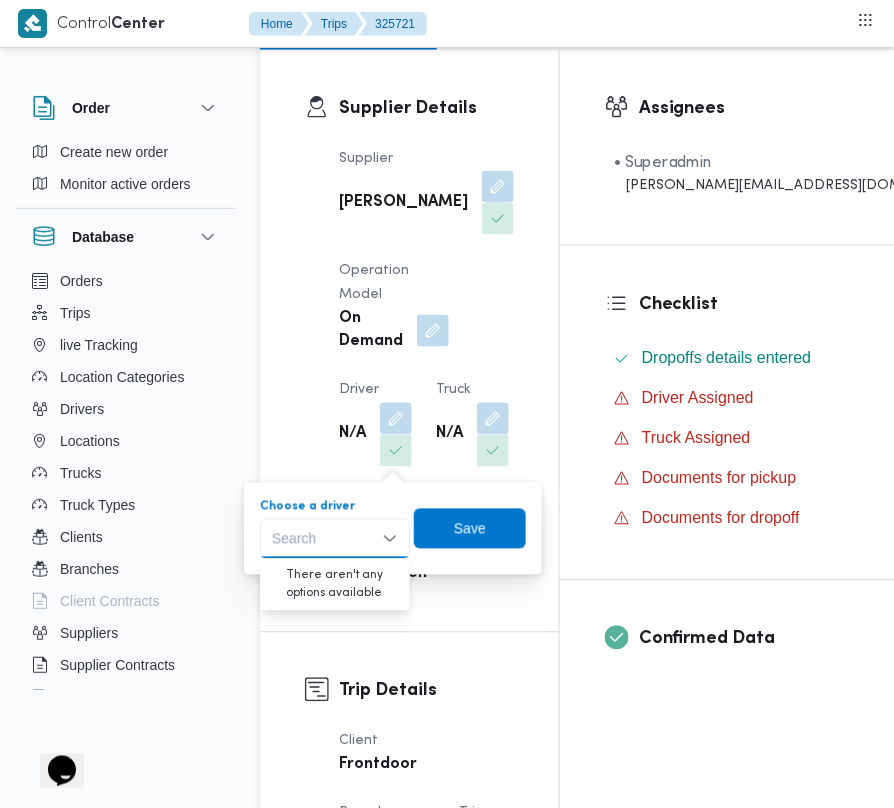 paste on "وليد" 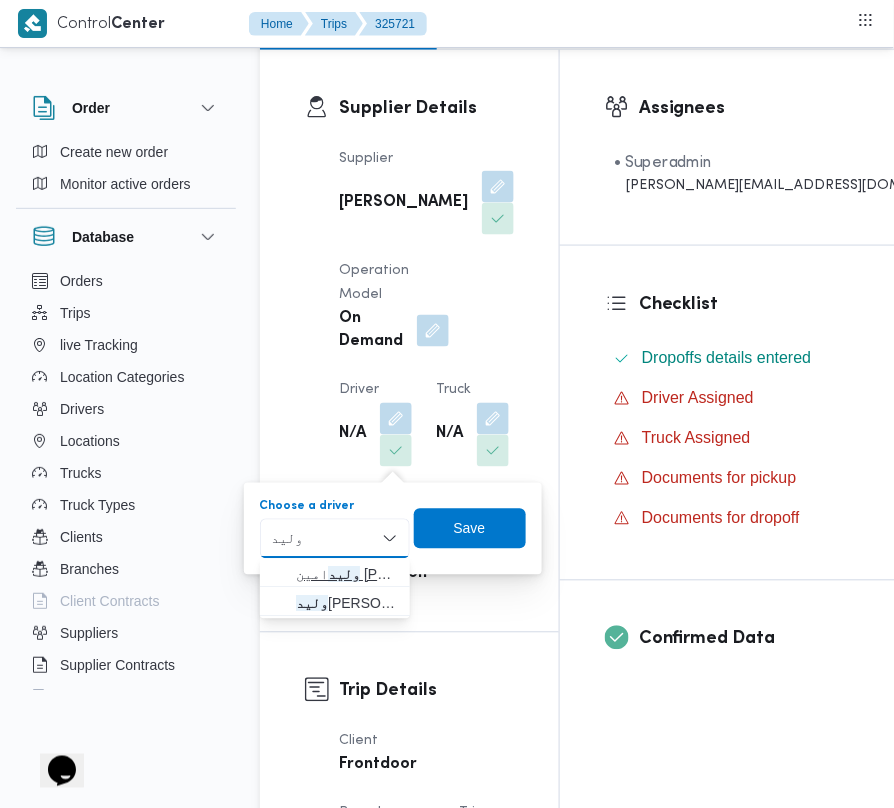 type on "وليد" 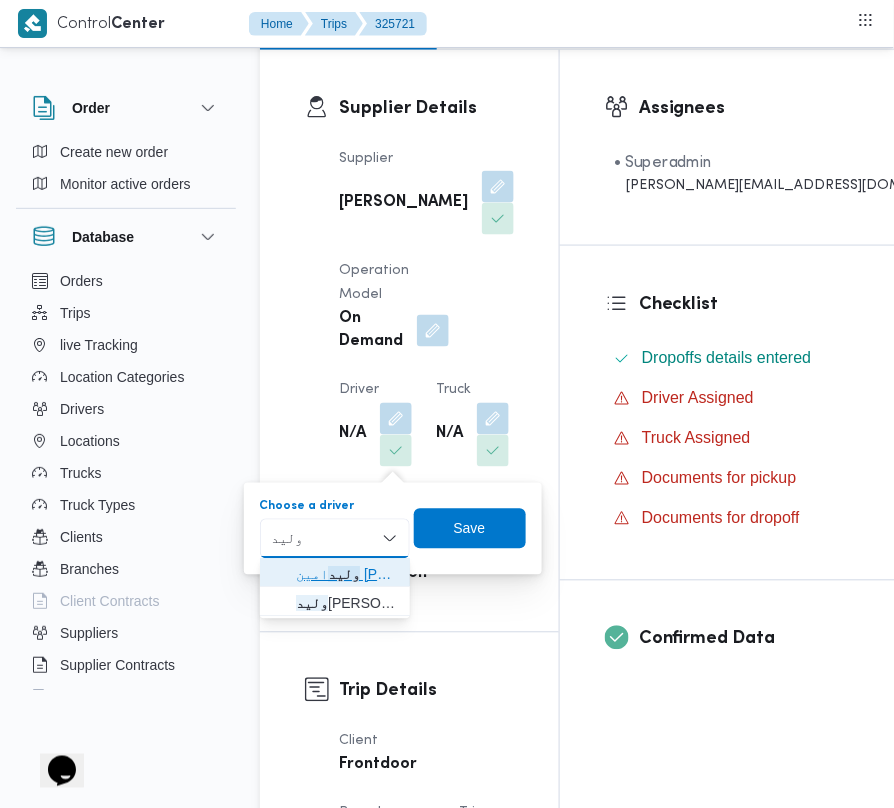 click on "[PERSON_NAME]" at bounding box center [335, 575] 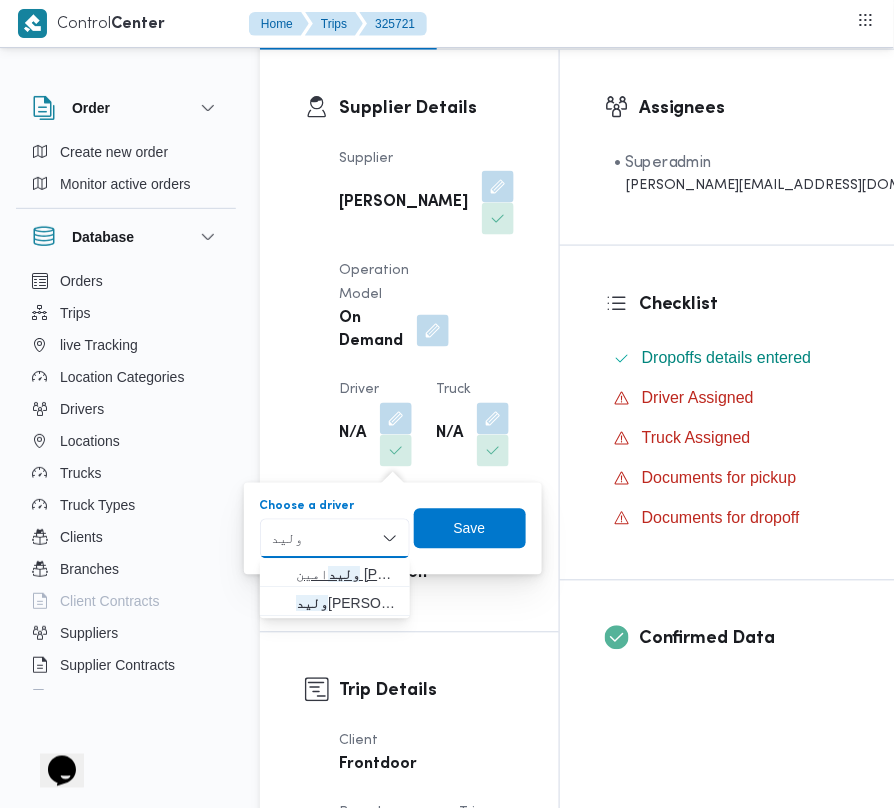 type 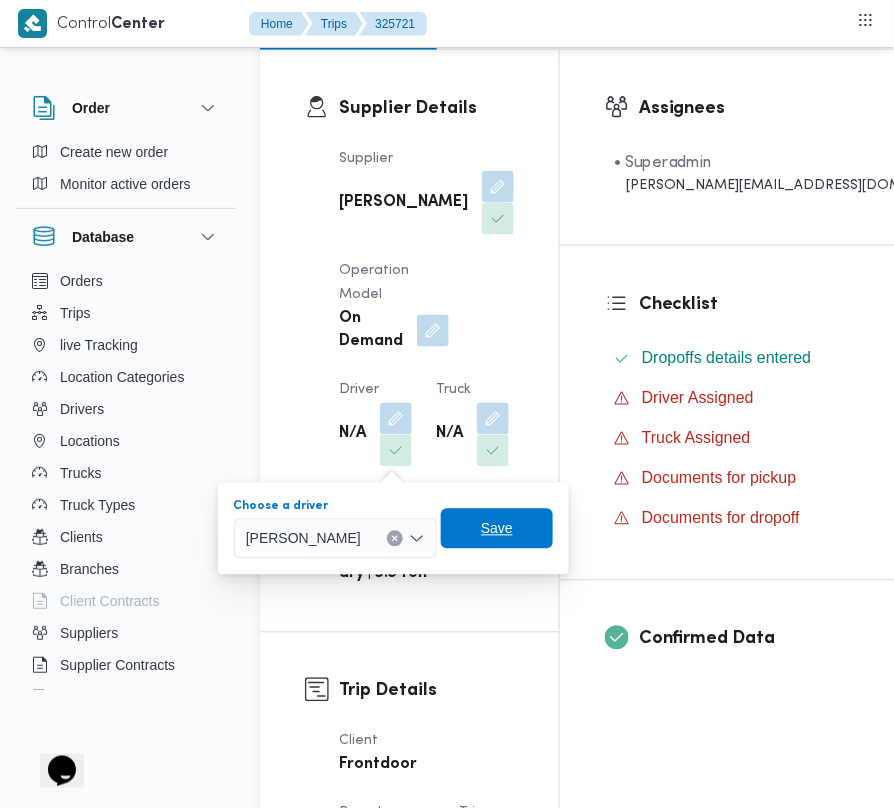 click on "Save" at bounding box center (497, 529) 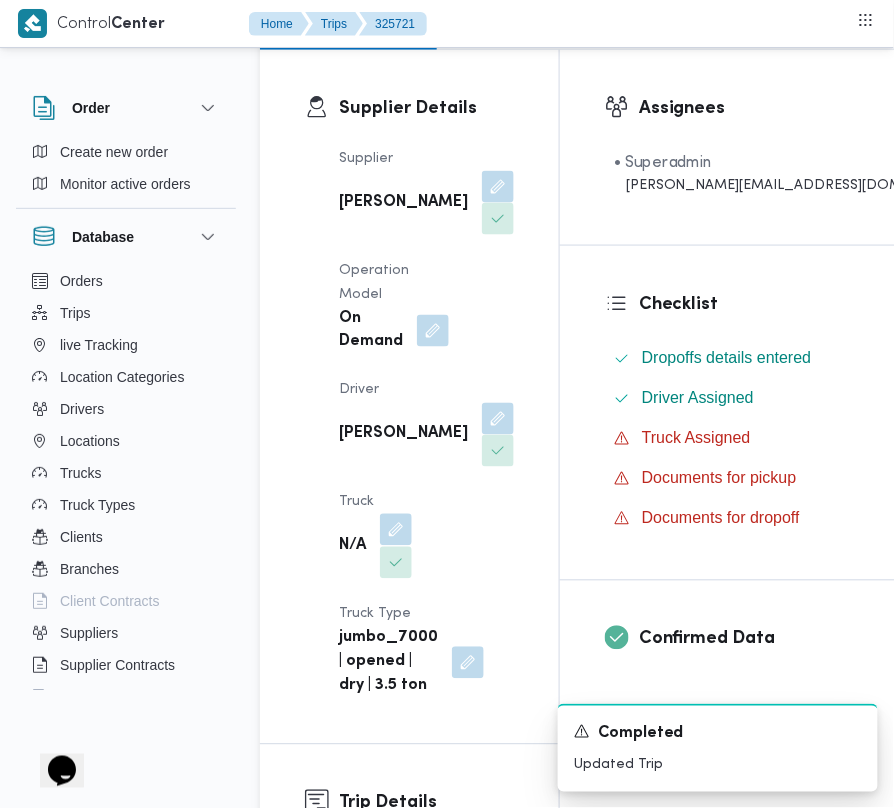 click at bounding box center (396, 530) 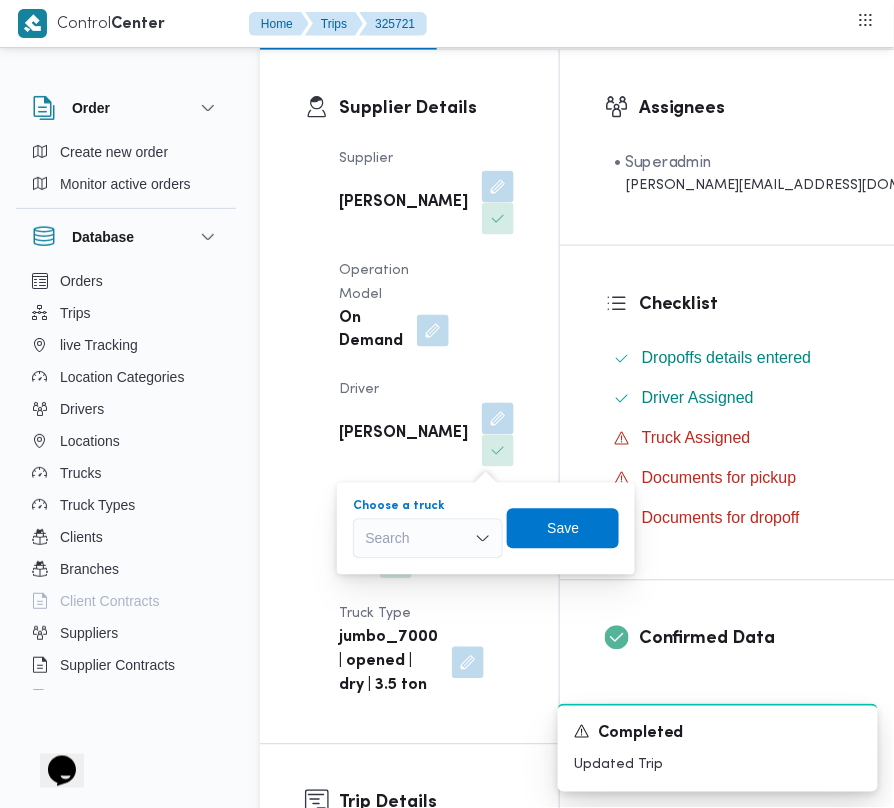 click on "Search" at bounding box center (428, 539) 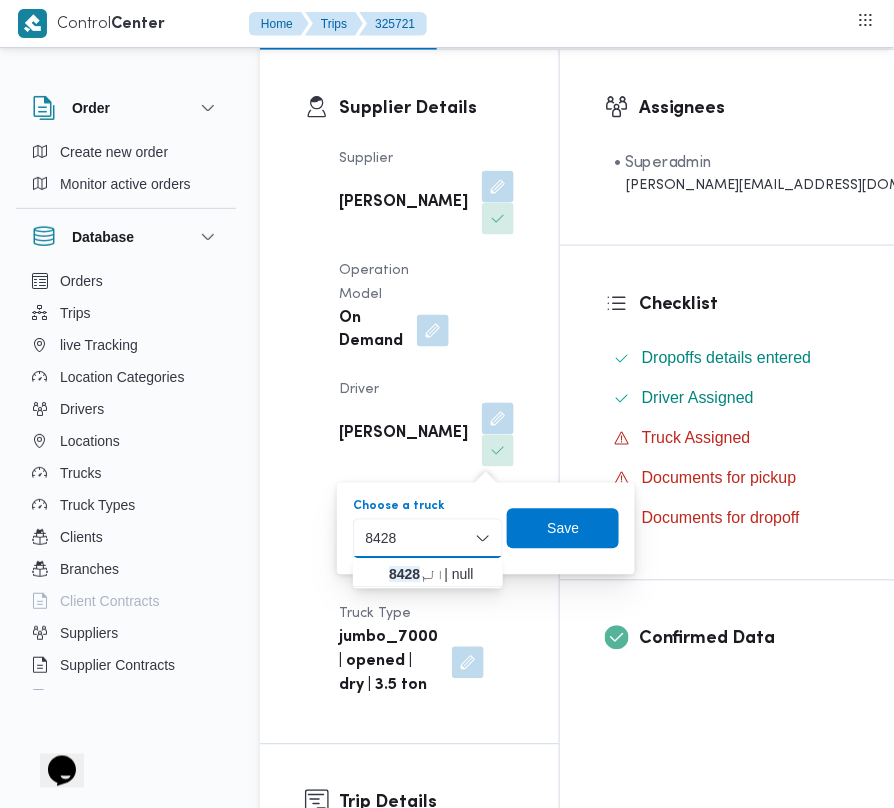 type on "8428" 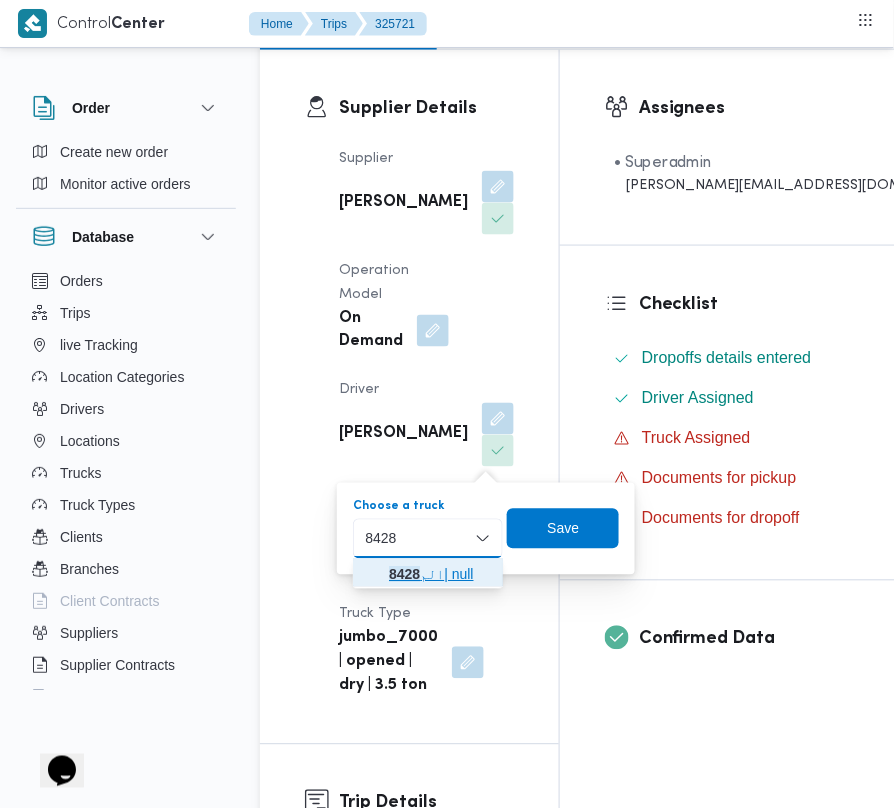 click on "8428" at bounding box center (404, 575) 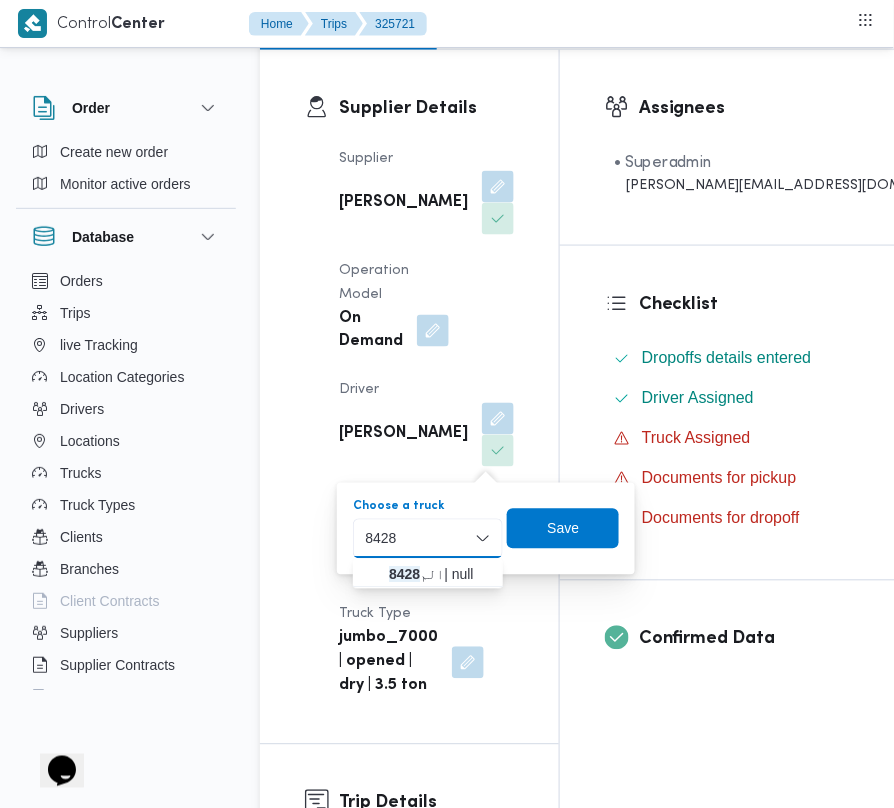 type 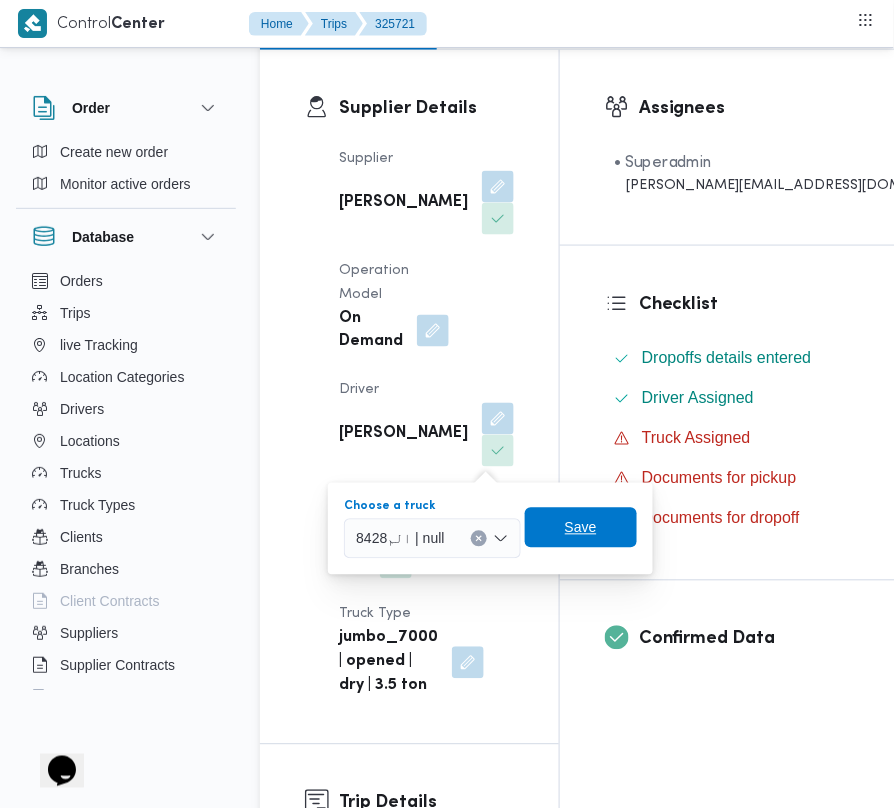 click on "Save" at bounding box center [581, 528] 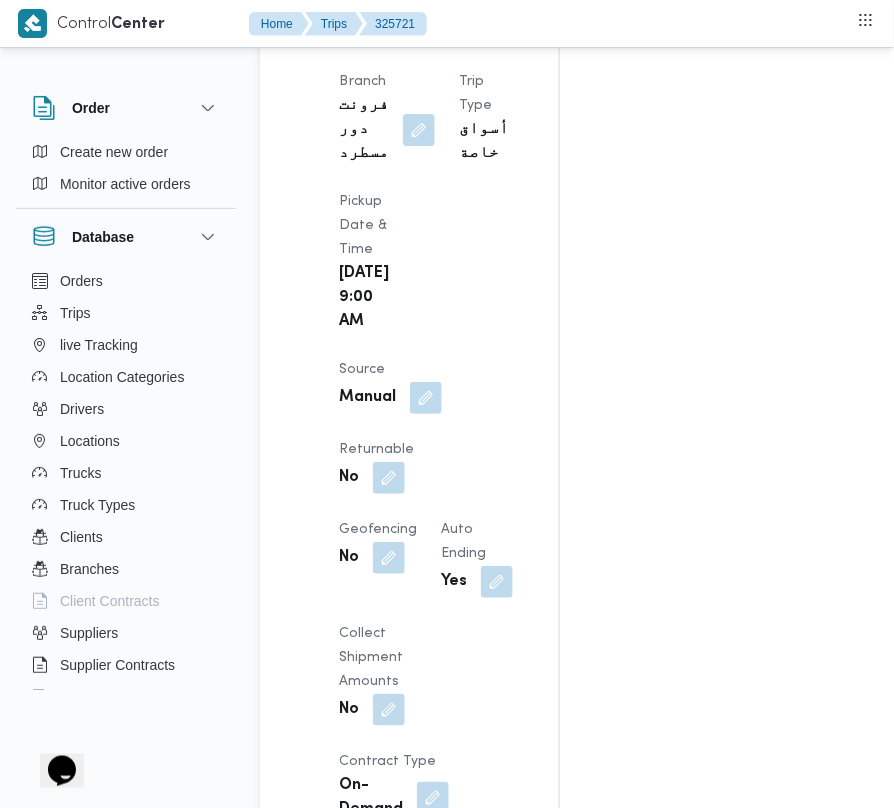 scroll, scrollTop: 2028, scrollLeft: 0, axis: vertical 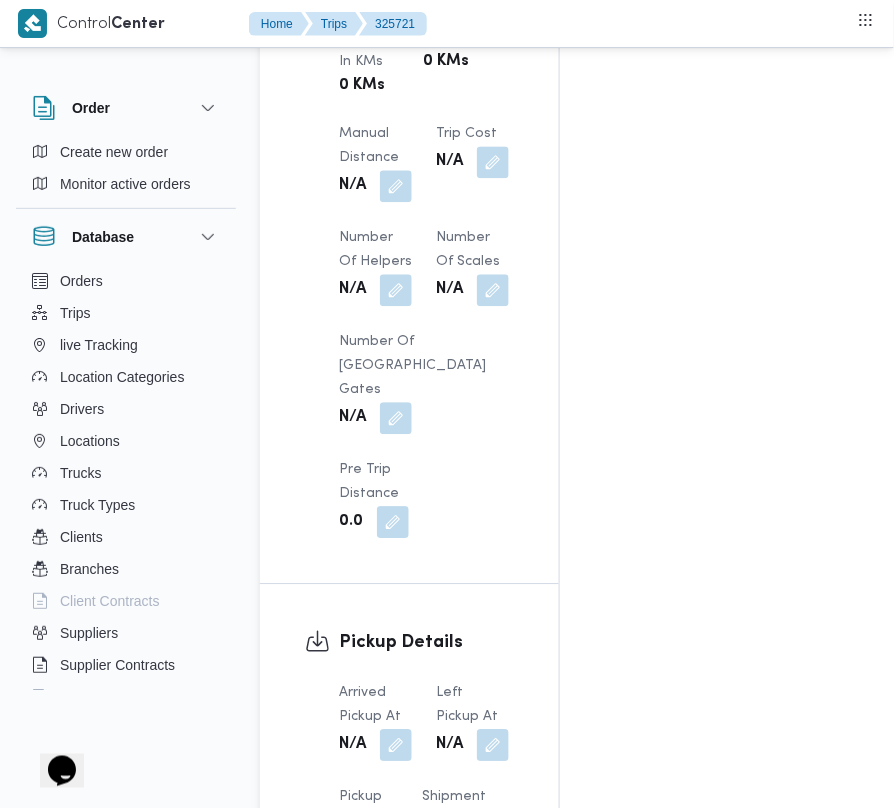drag, startPoint x: 398, startPoint y: 453, endPoint x: 398, endPoint y: 488, distance: 35 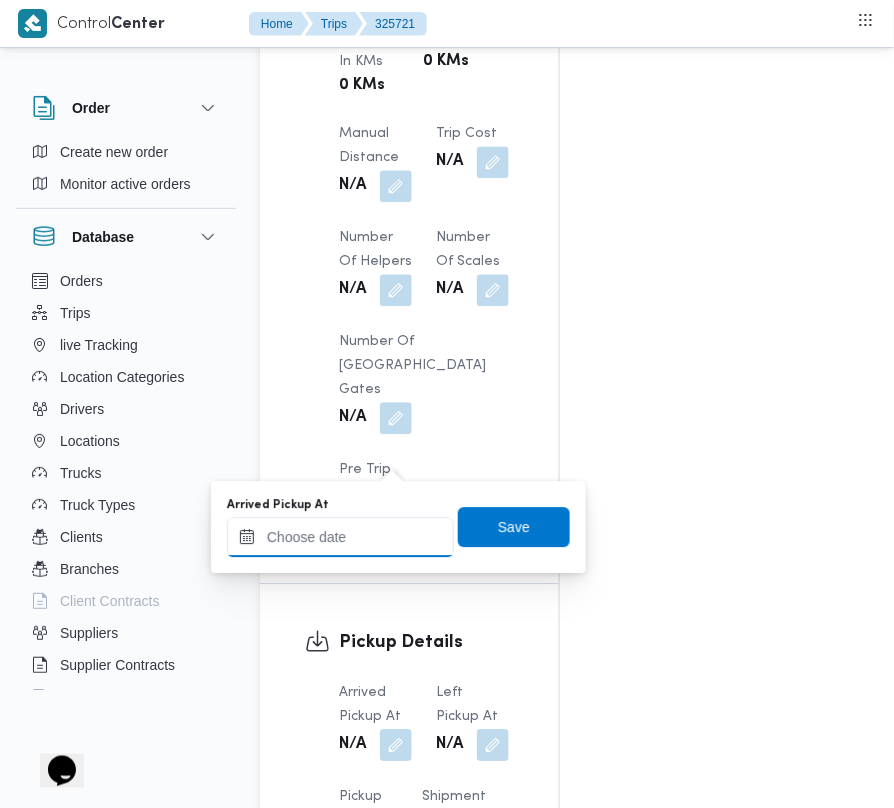 click on "Arrived Pickup At" at bounding box center (340, 537) 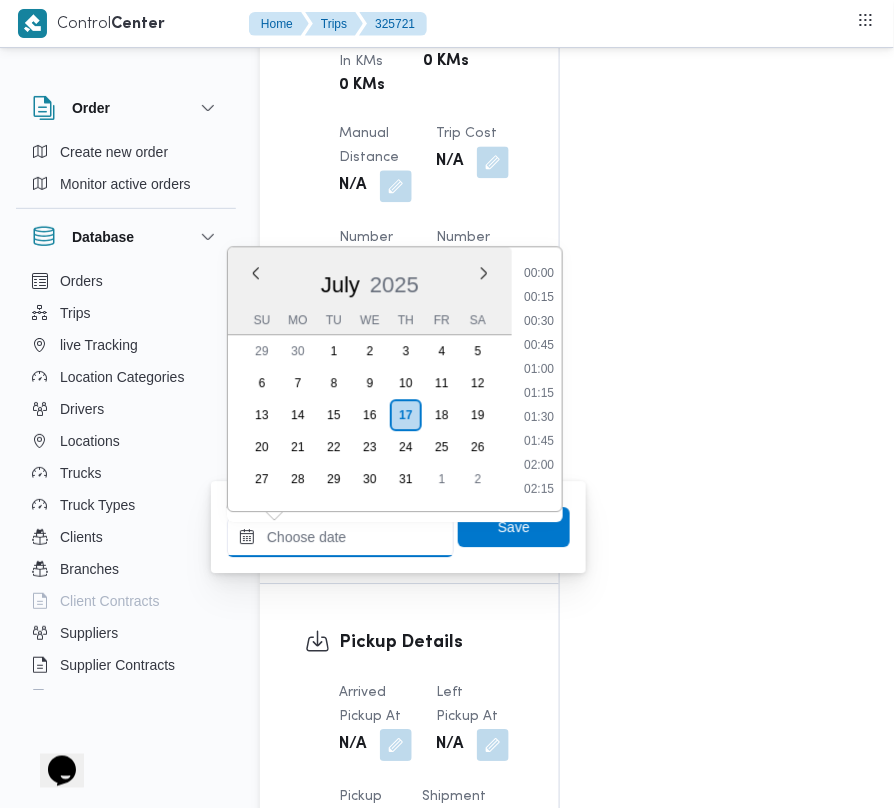 paste on "[DATE]  9:00:00 AM" 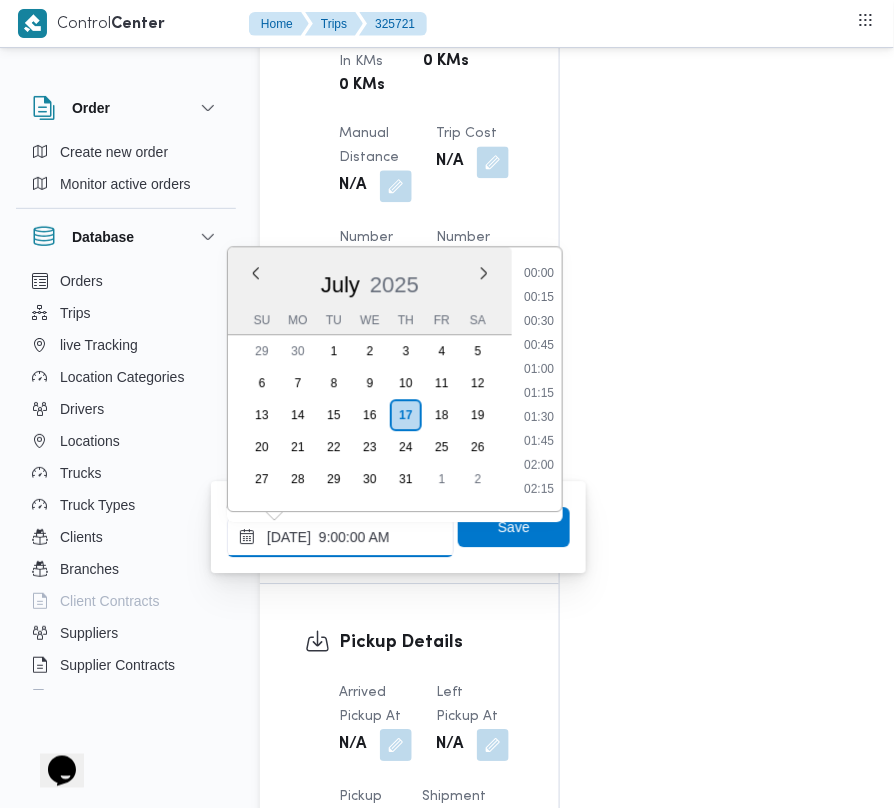 scroll, scrollTop: 864, scrollLeft: 0, axis: vertical 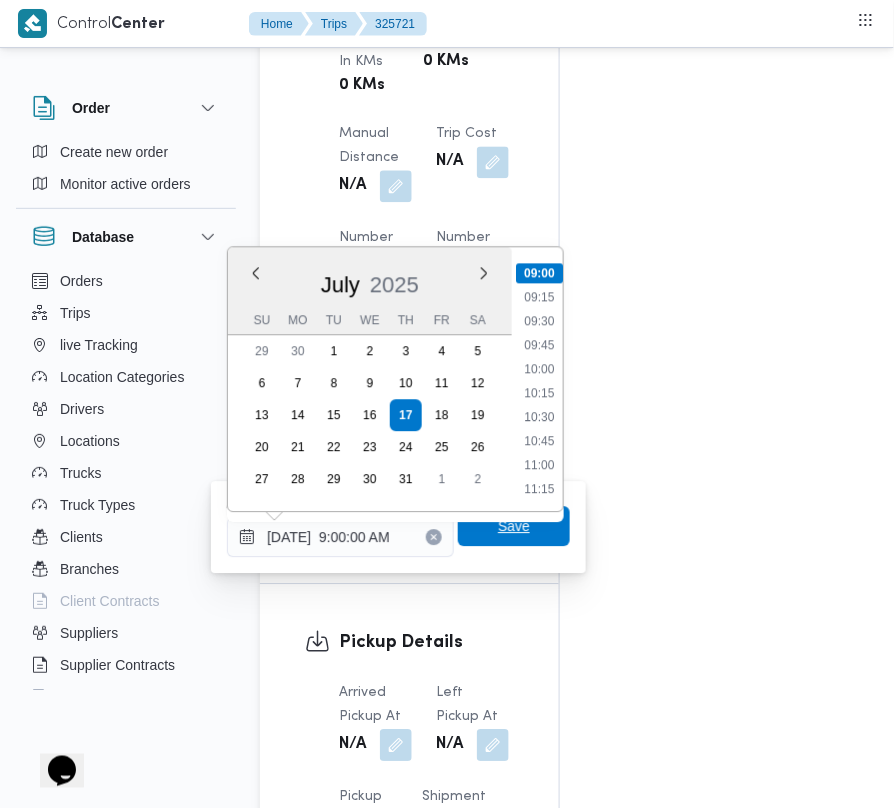 type on "[DATE] 09:00" 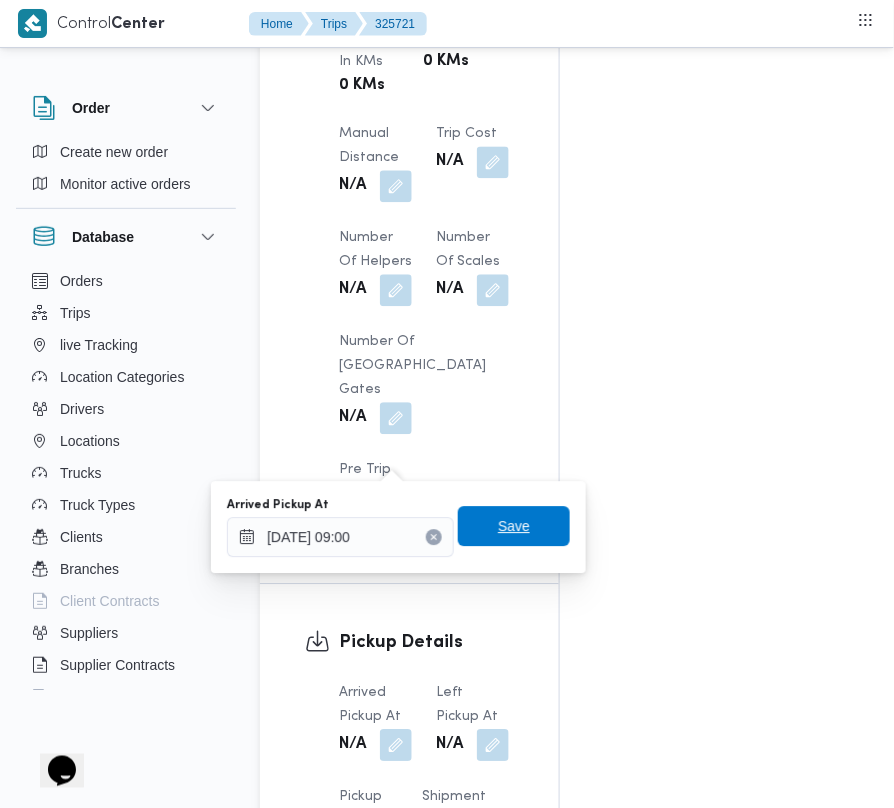 click on "Save" at bounding box center (514, 526) 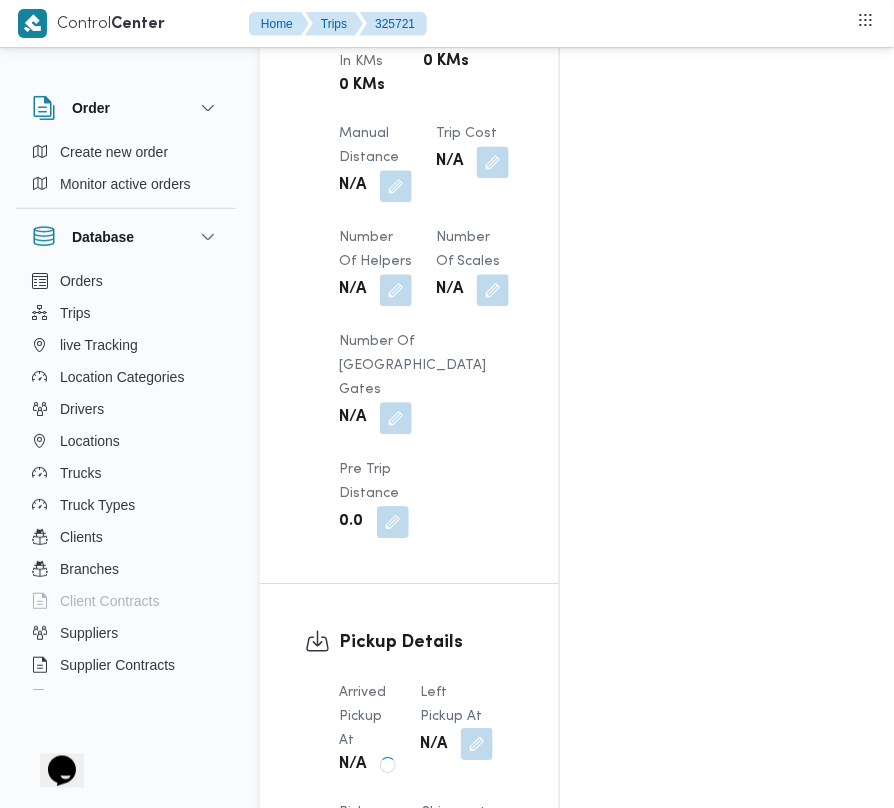 click at bounding box center (477, 744) 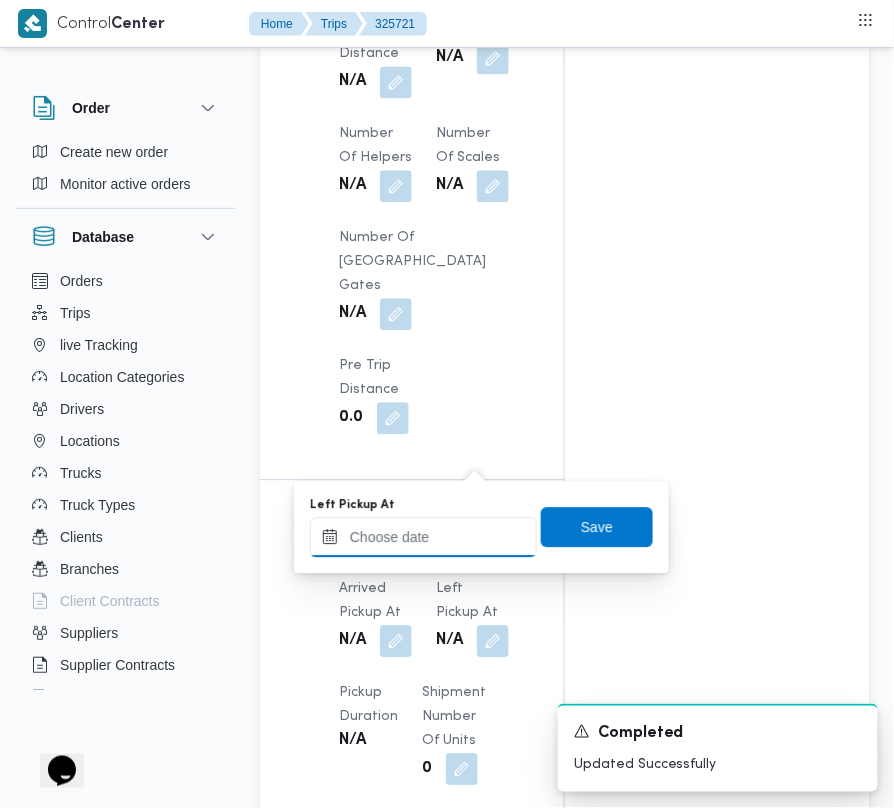 click on "Left Pickup At" at bounding box center [423, 537] 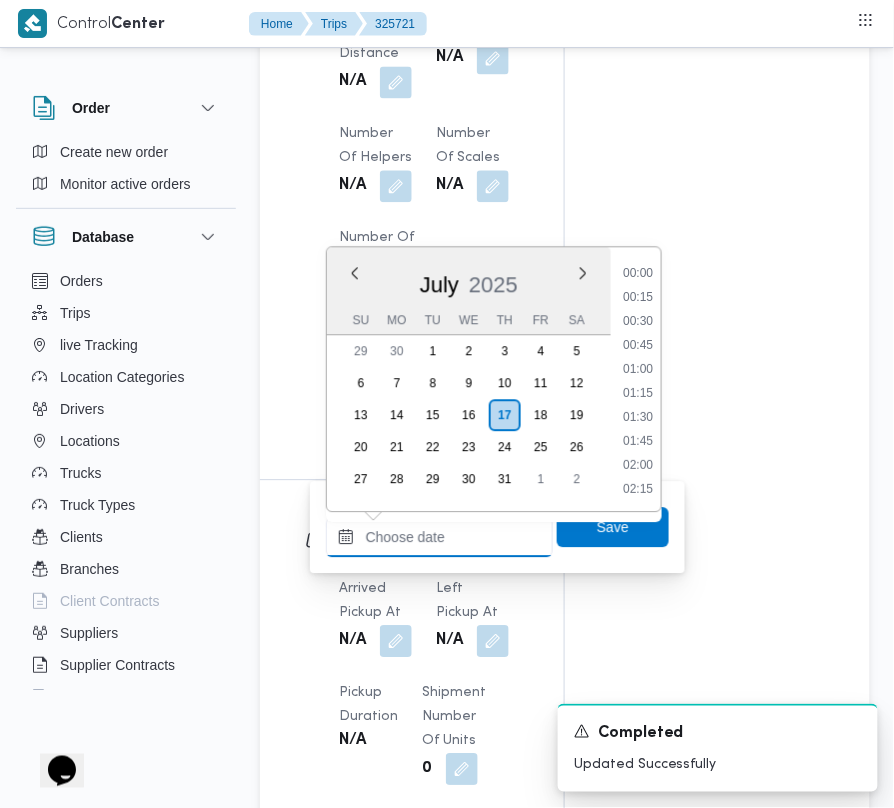 paste on "[DATE]  9:00:00 AM" 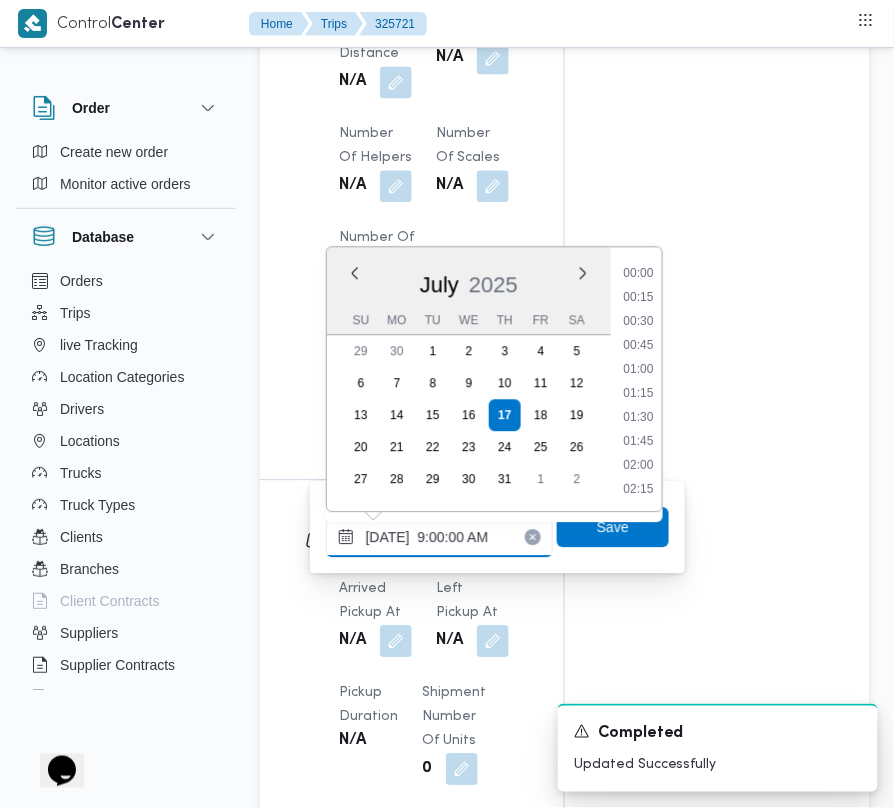 scroll, scrollTop: 864, scrollLeft: 0, axis: vertical 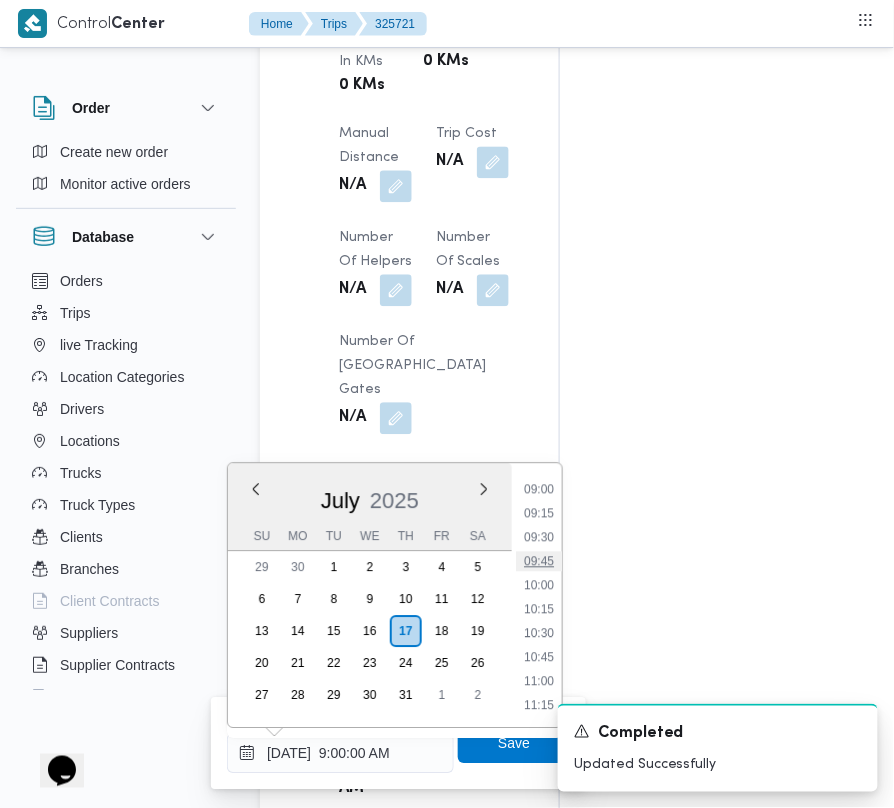 click on "09:45" at bounding box center (539, 561) 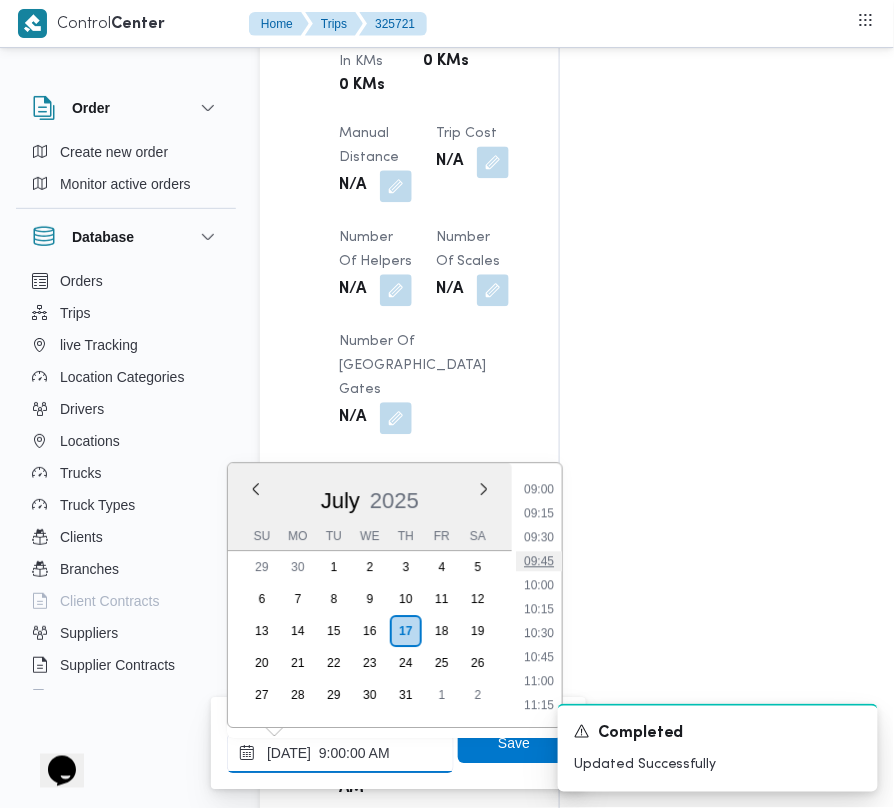 type on "[DATE] 09:45" 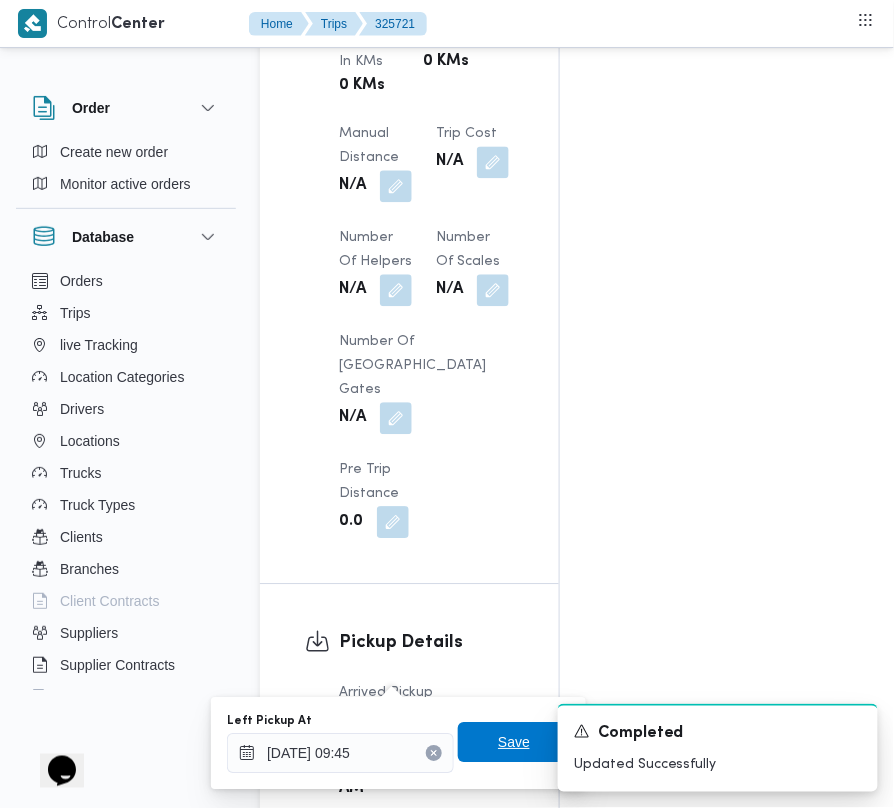 click on "Save" at bounding box center [514, 742] 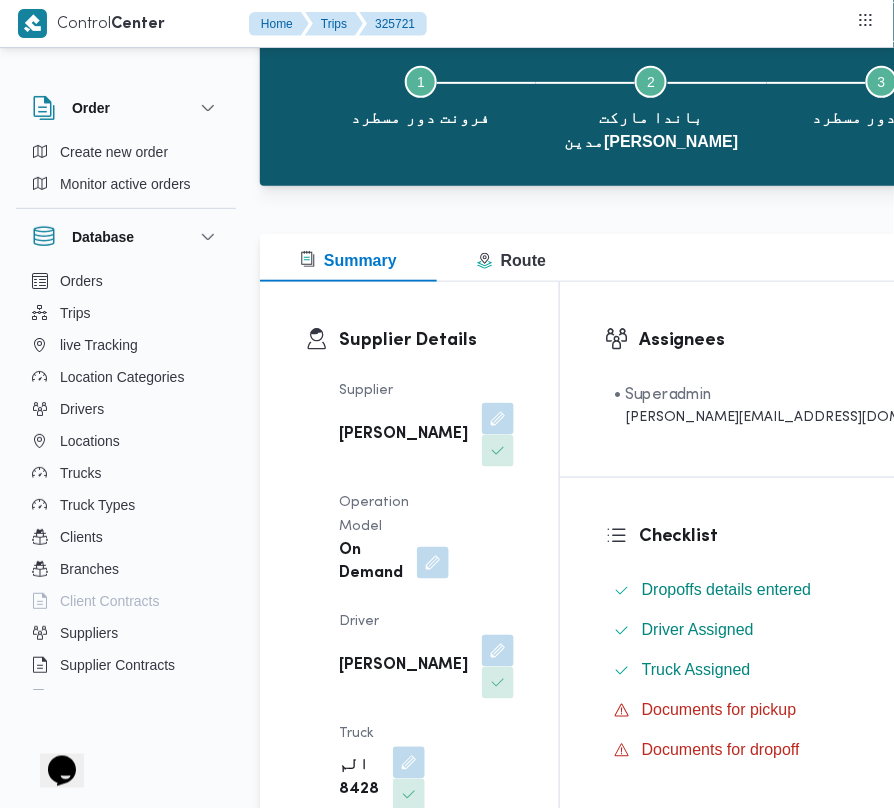 scroll, scrollTop: 0, scrollLeft: 0, axis: both 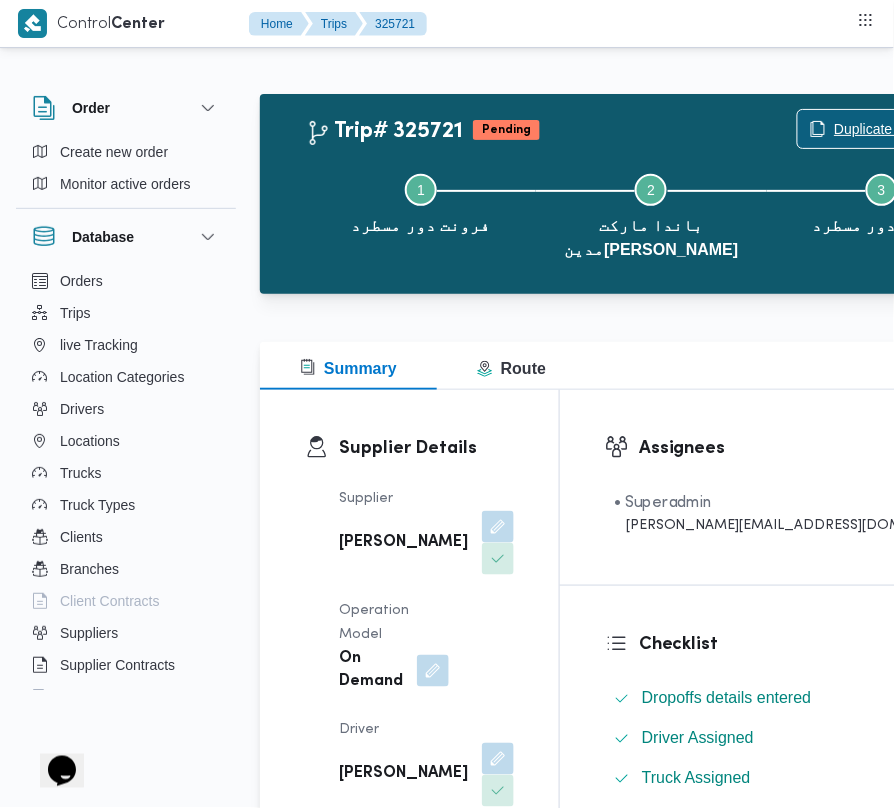 click on "Step 1 is incomplete 1 فرونت دور مسطرد Step 2 is incomplete 2 باندا ماركت  مدينه نصر  Step 3 is incomplete 3 فرونت دور مسطرد" at bounding box center [651, 214] 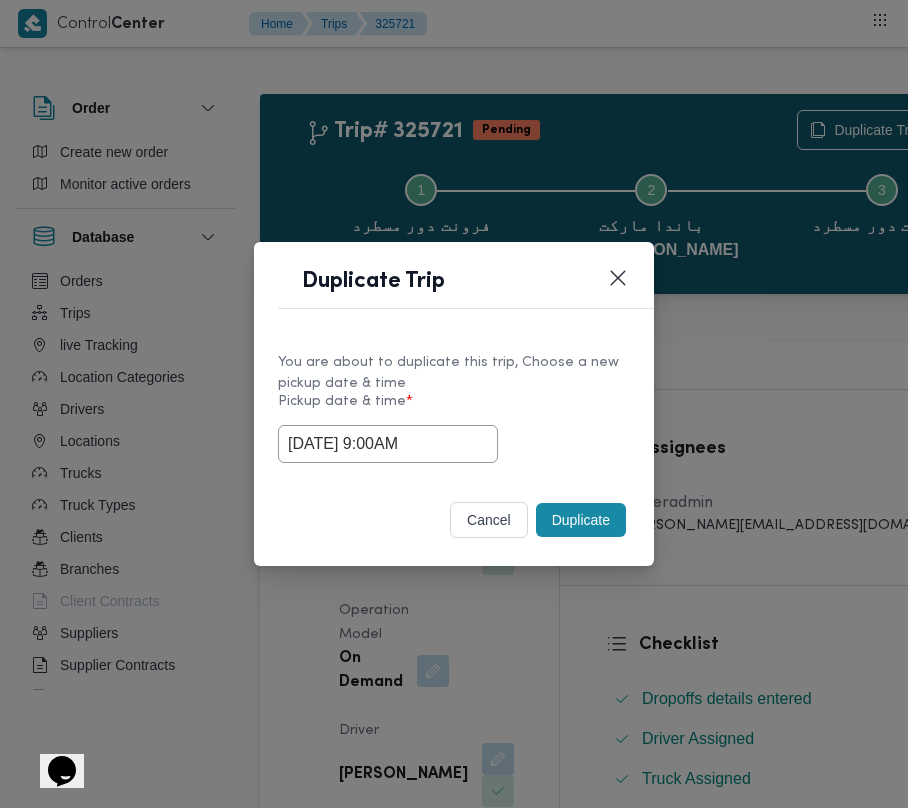 click on "Duplicate" at bounding box center [581, 520] 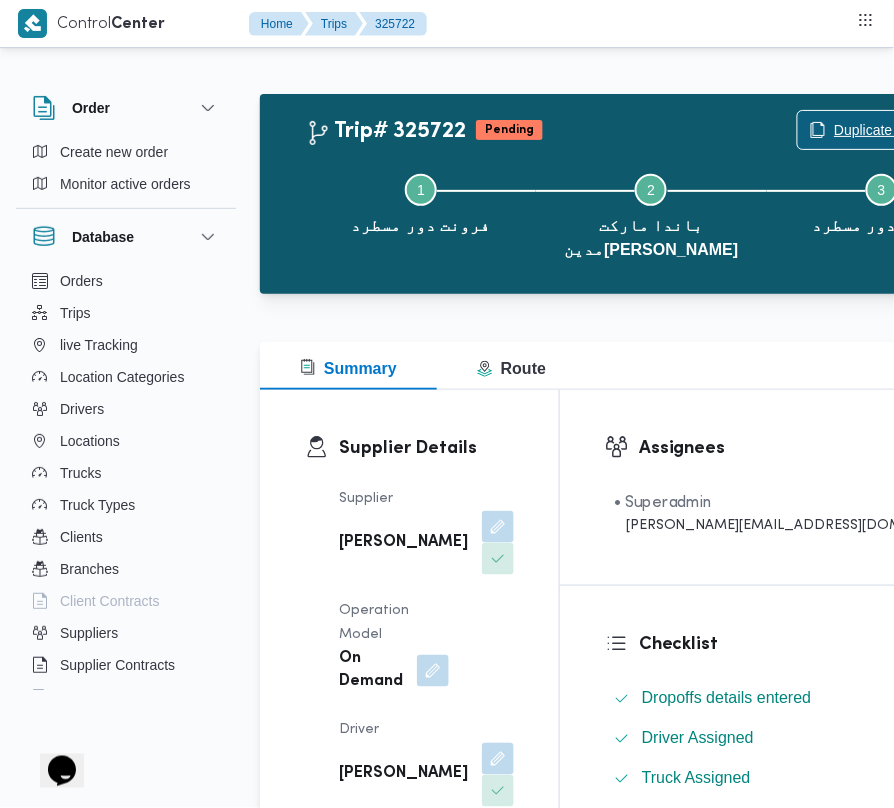 scroll, scrollTop: 273, scrollLeft: 0, axis: vertical 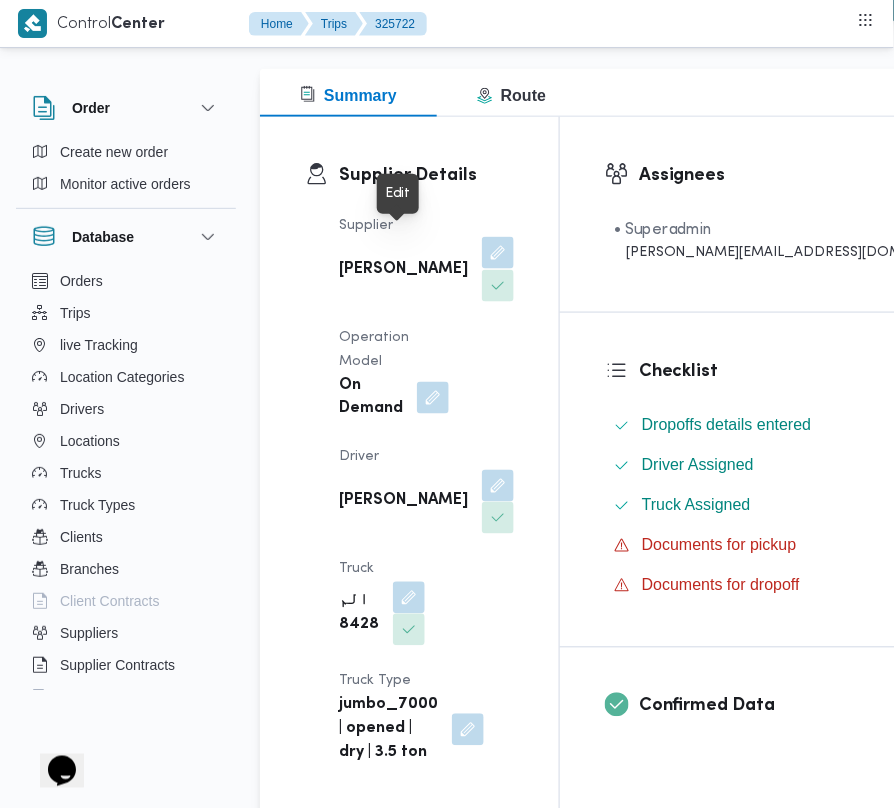 click at bounding box center [498, 253] 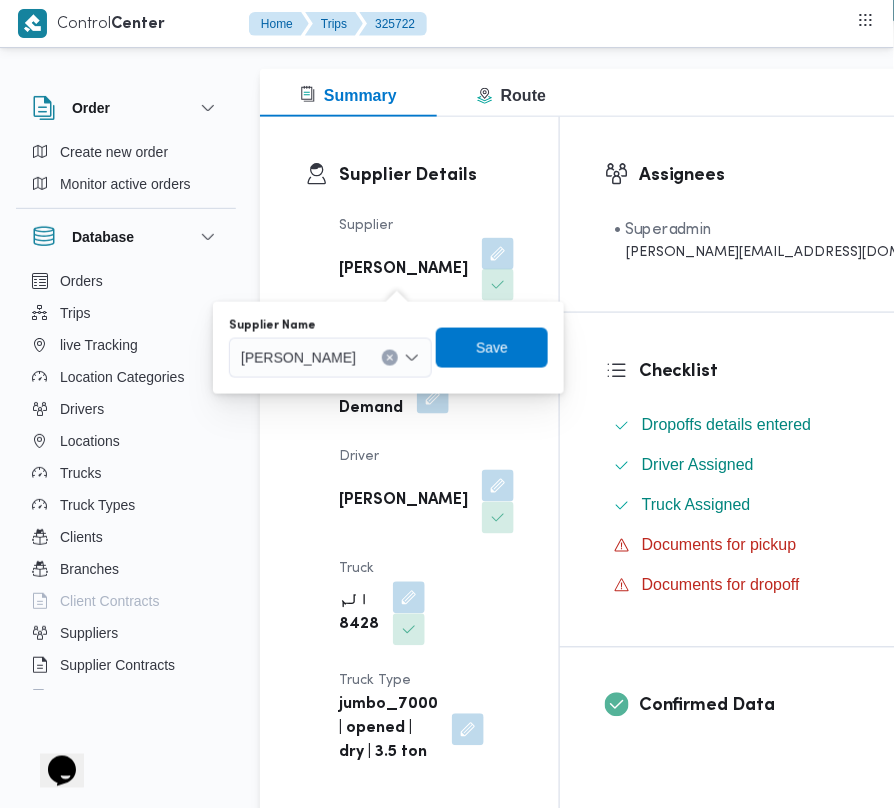 click on "[PERSON_NAME]" at bounding box center [298, 357] 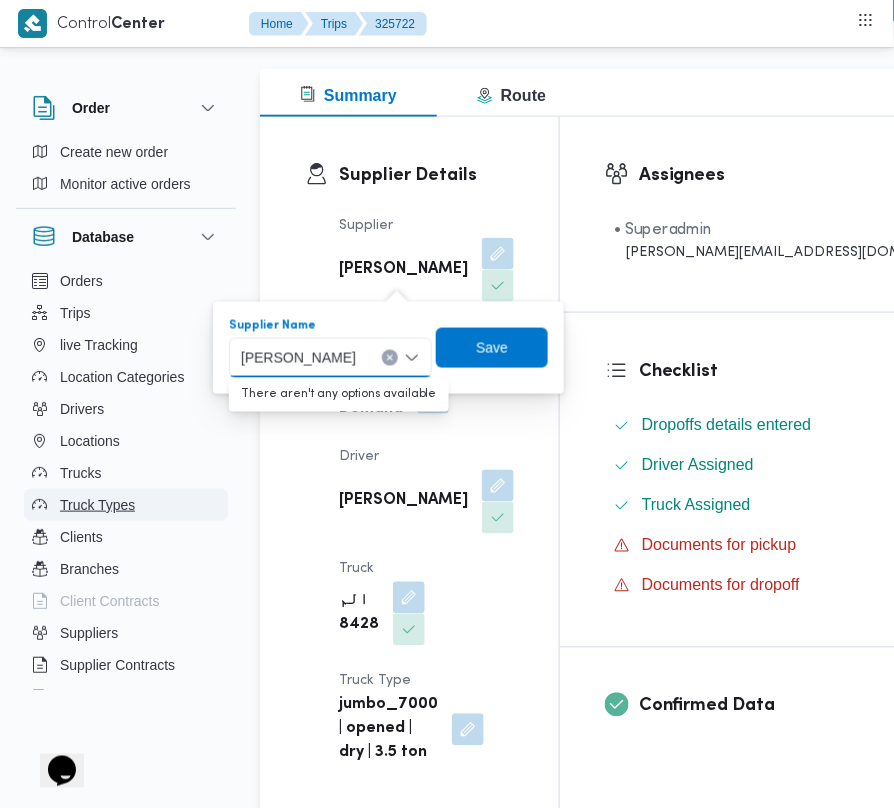 paste on "[PERSON_NAME][DATE]" 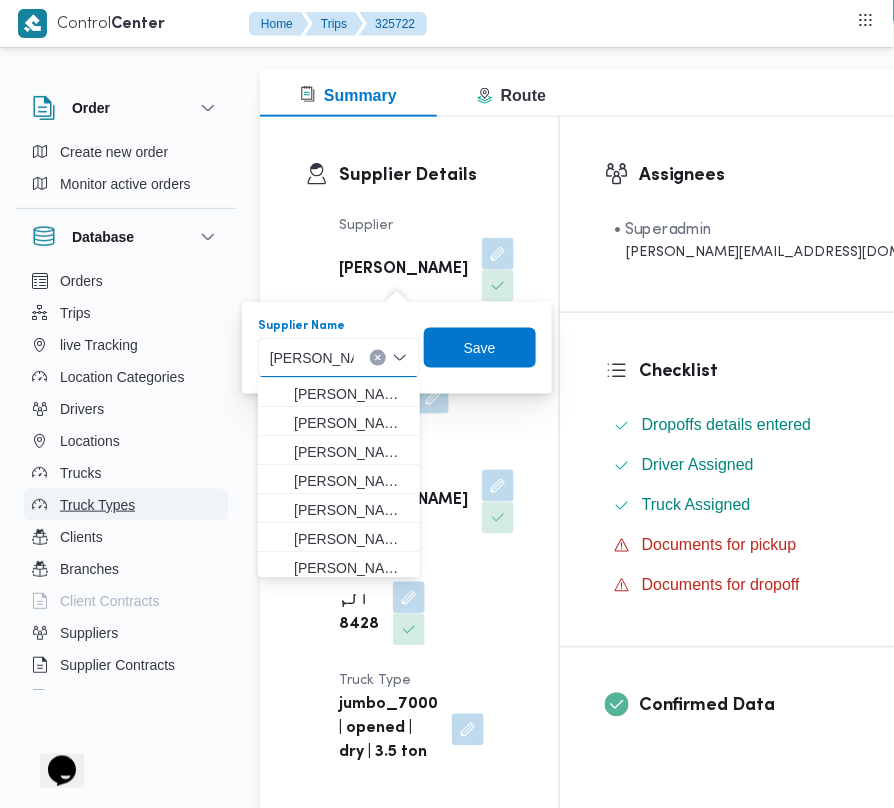 type on "[PERSON_NAME][DATE]" 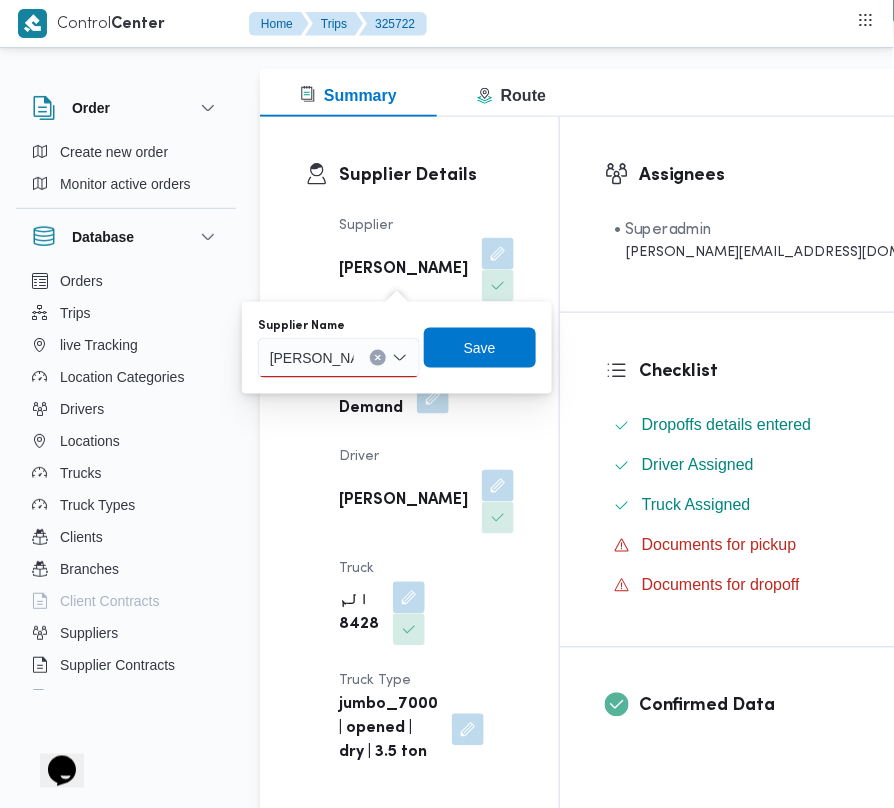 drag, startPoint x: 372, startPoint y: 336, endPoint x: 364, endPoint y: 360, distance: 25.298222 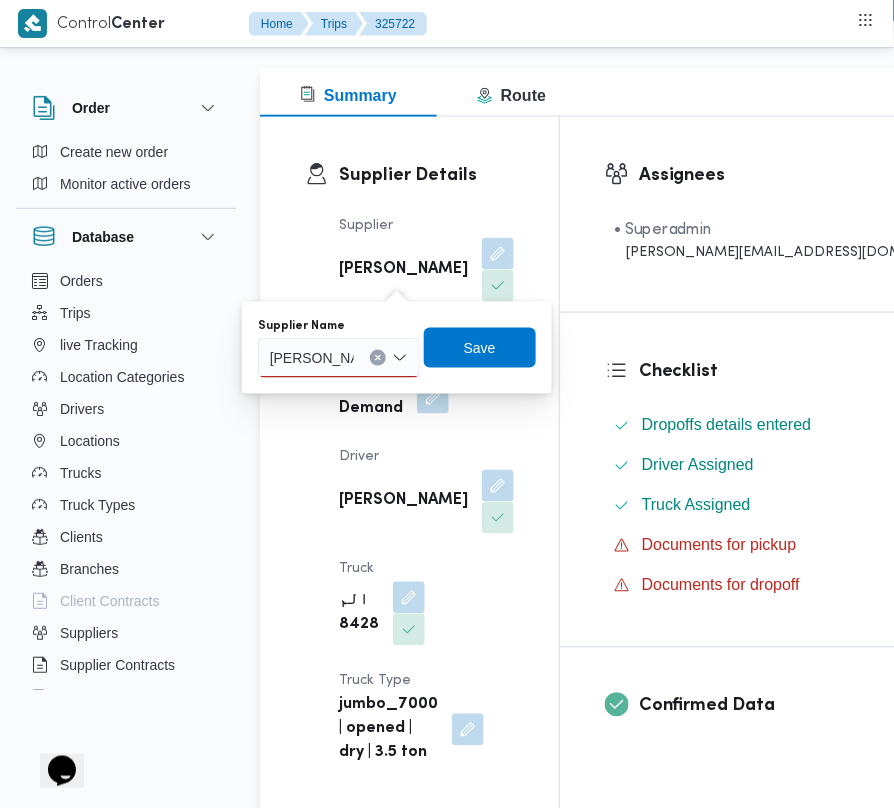 click on "[PERSON_NAME][DATE] [PERSON_NAME][DATE]" at bounding box center [339, 358] 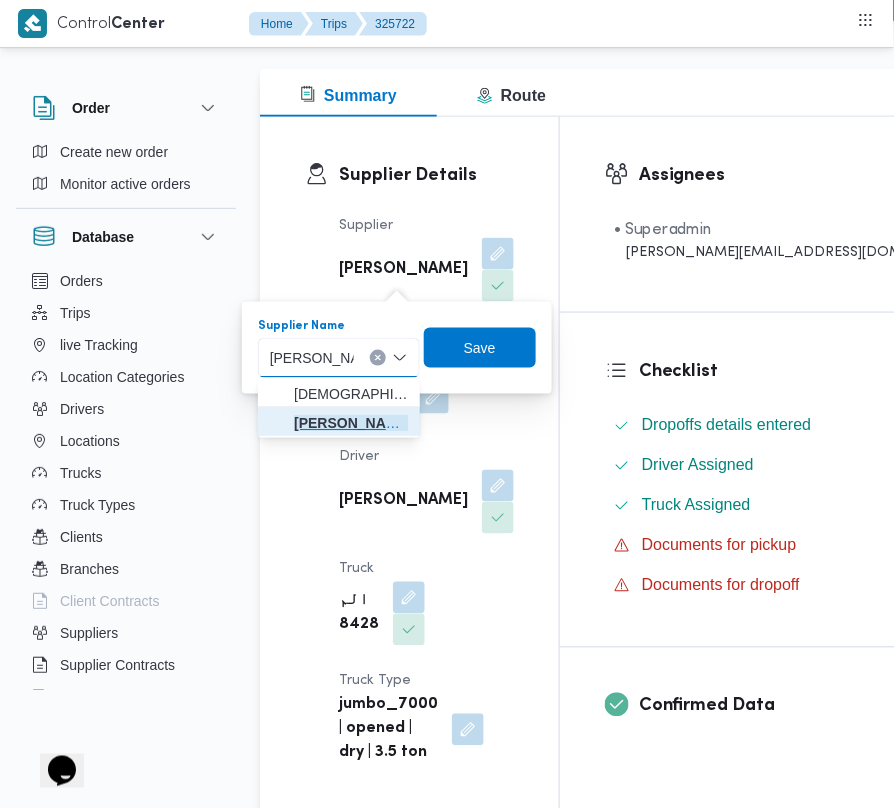 click on "[PERSON_NAME][DATE]  [PERSON_NAME]" at bounding box center (351, 423) 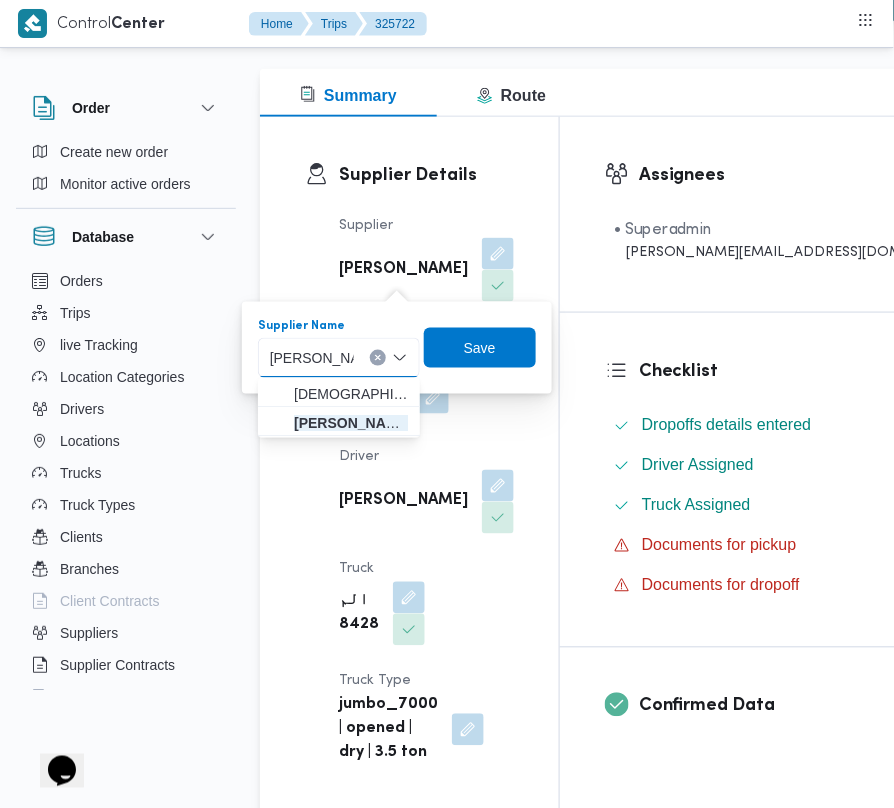 type 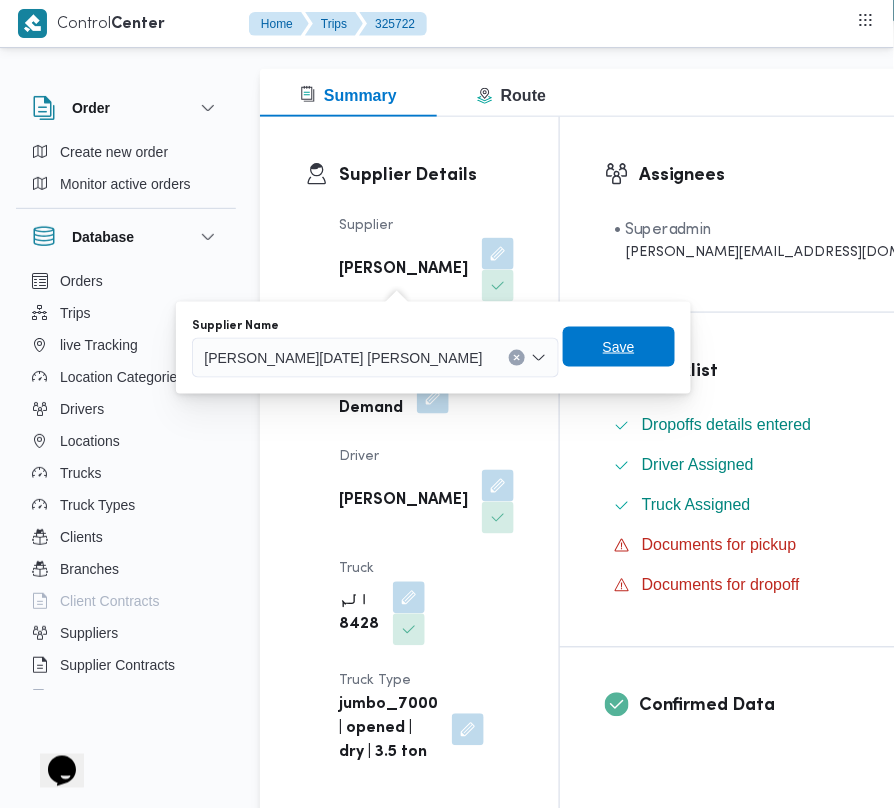 click on "Save" at bounding box center (619, 347) 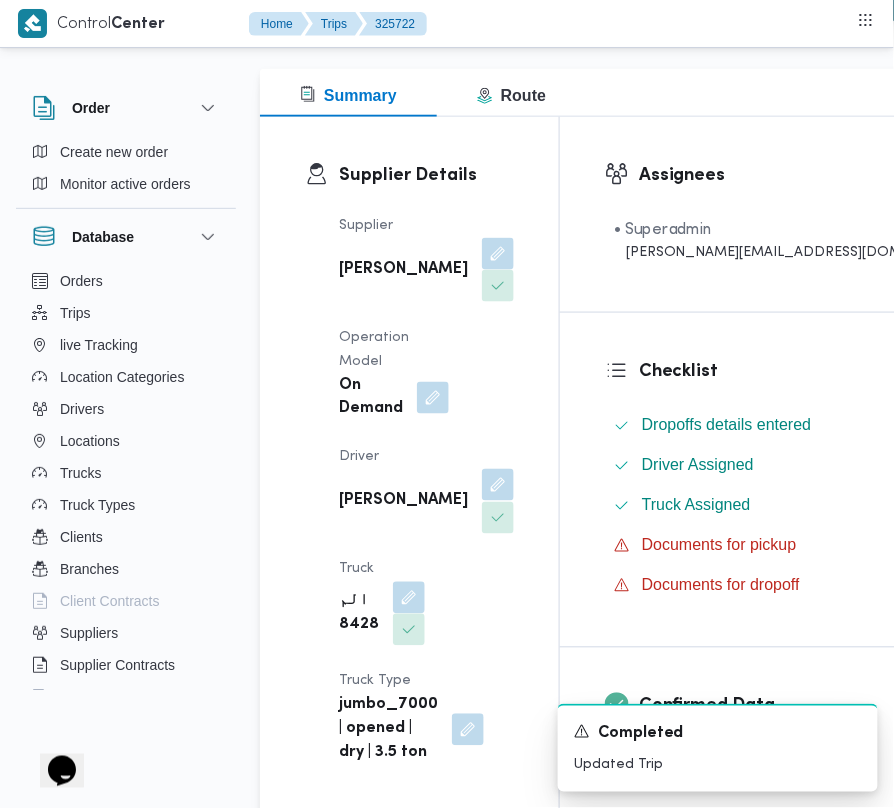 click at bounding box center (498, 485) 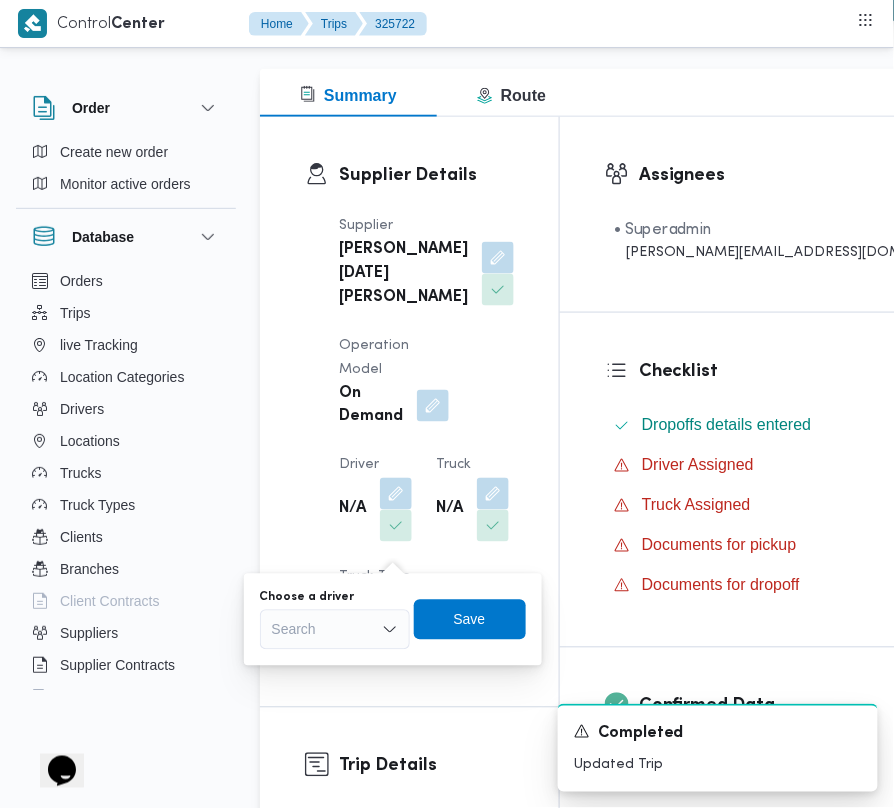 click on "Search" at bounding box center [335, 630] 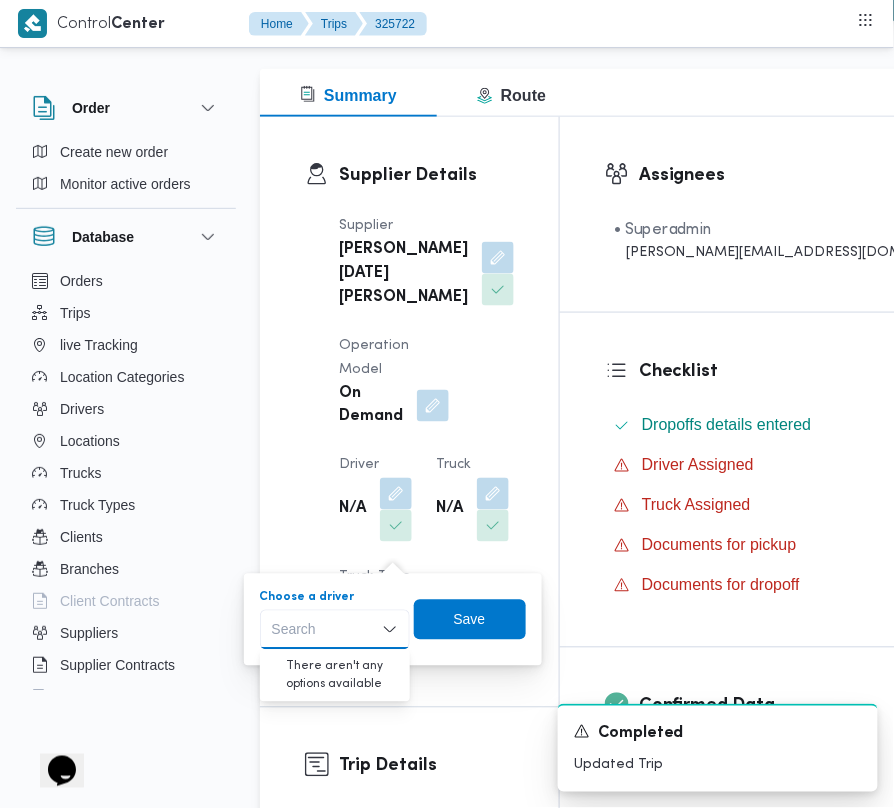 paste on "[PERSON_NAME]" 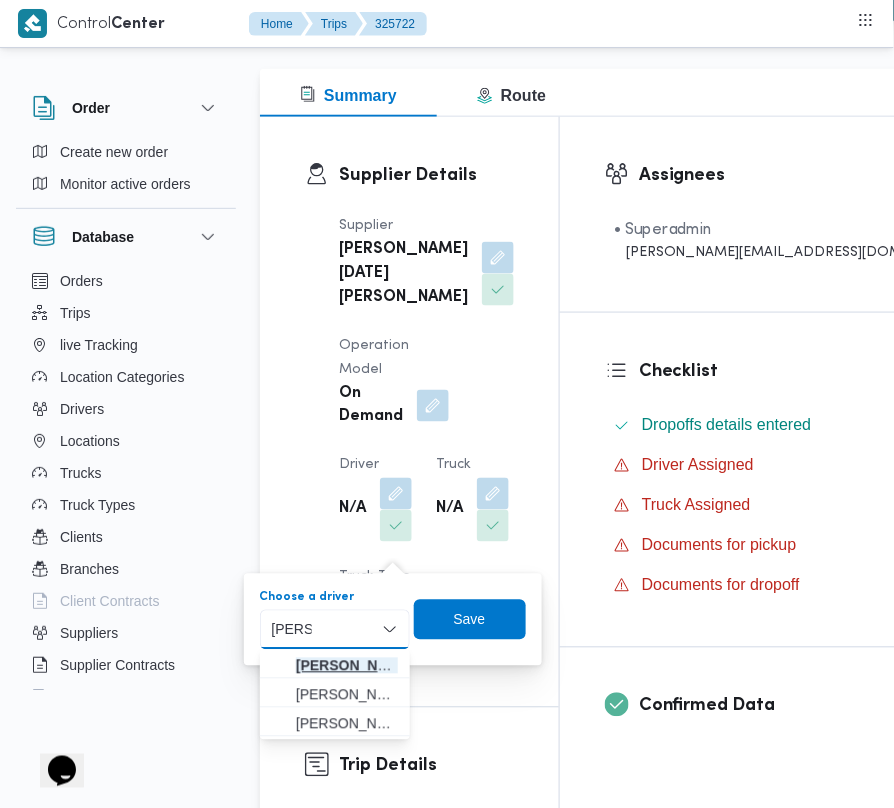 type on "[PERSON_NAME]" 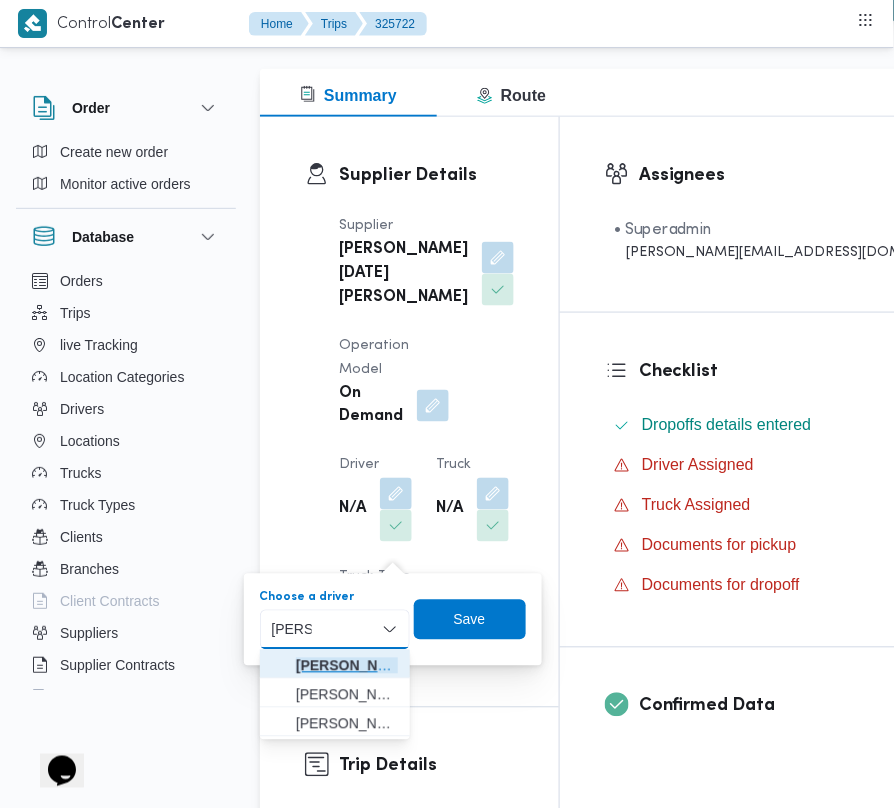 drag, startPoint x: 342, startPoint y: 665, endPoint x: 393, endPoint y: 645, distance: 54.781384 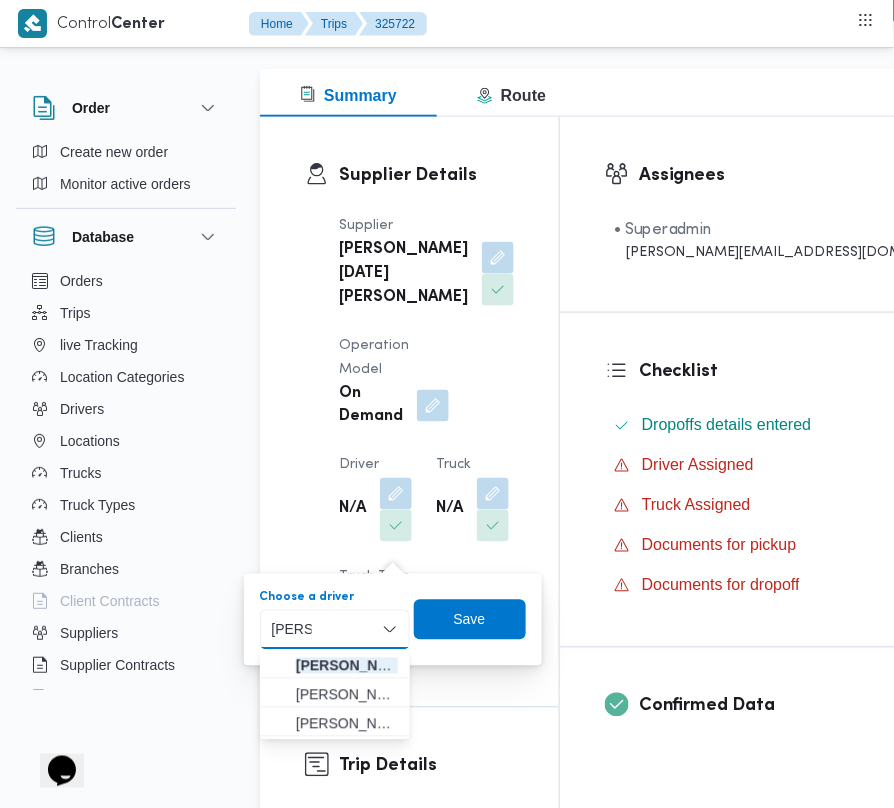 type 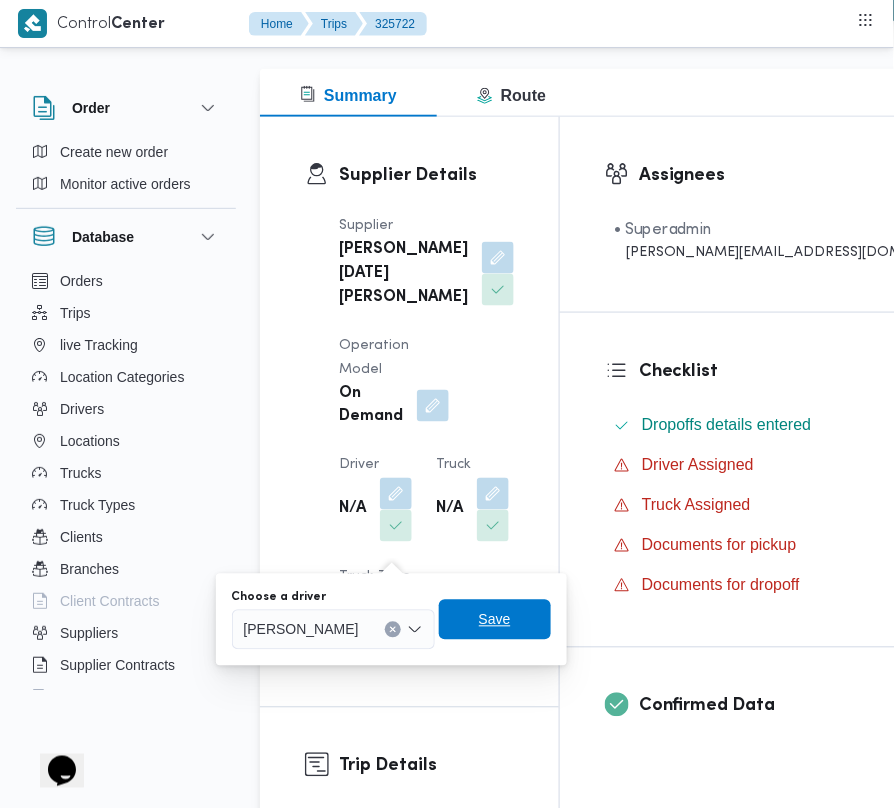 drag, startPoint x: 506, startPoint y: 625, endPoint x: 316, endPoint y: 625, distance: 190 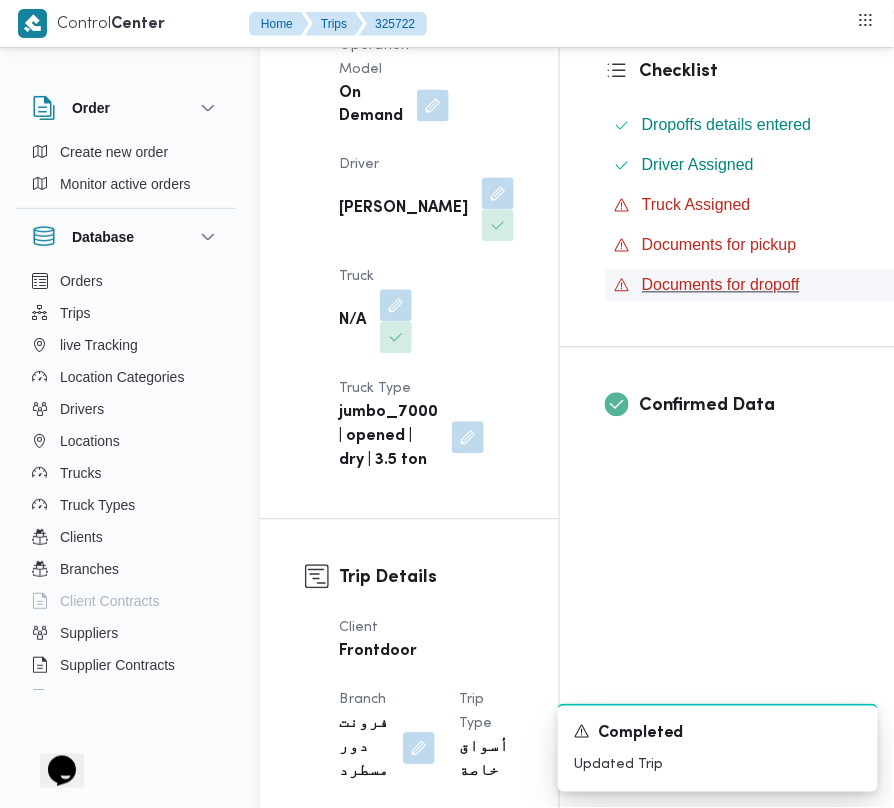 scroll, scrollTop: 590, scrollLeft: 0, axis: vertical 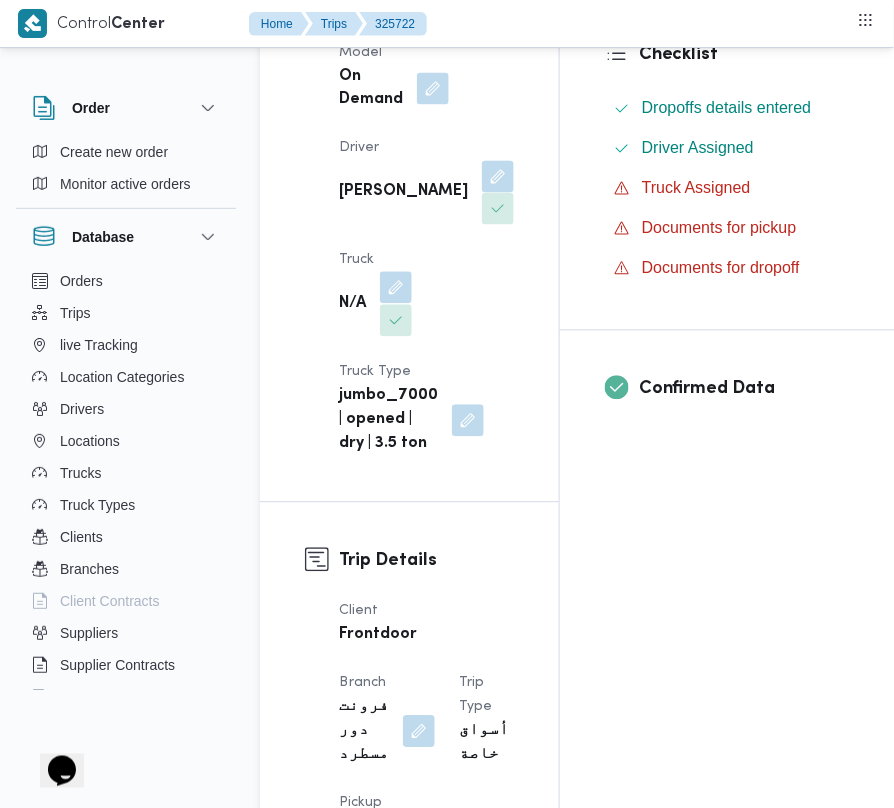 click at bounding box center (396, 288) 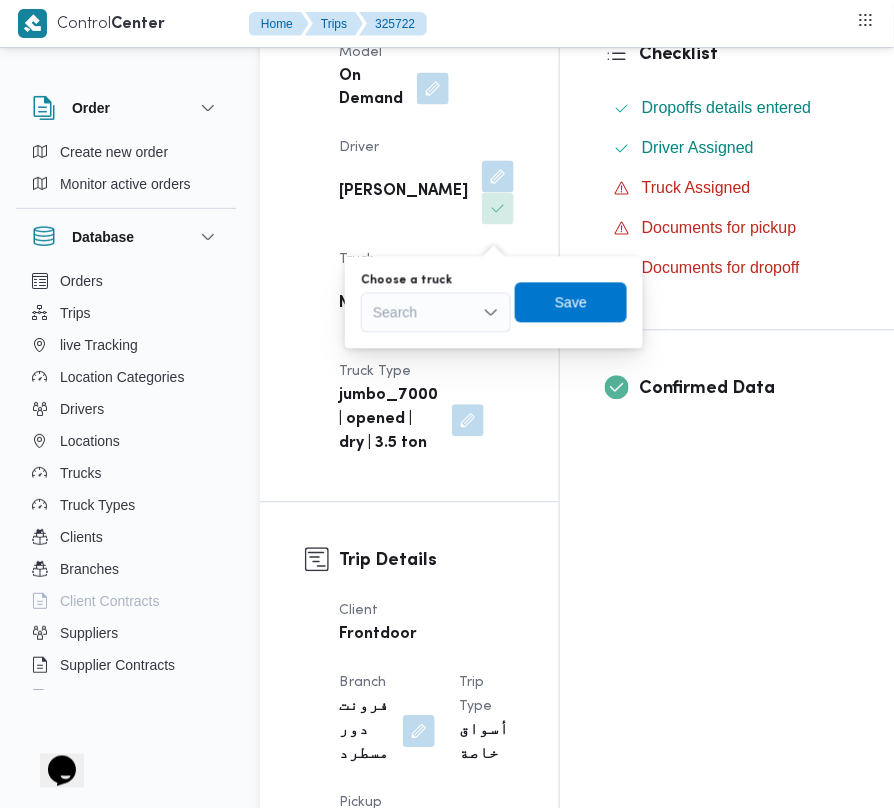 click on "Choose a truck Search" at bounding box center [436, 303] 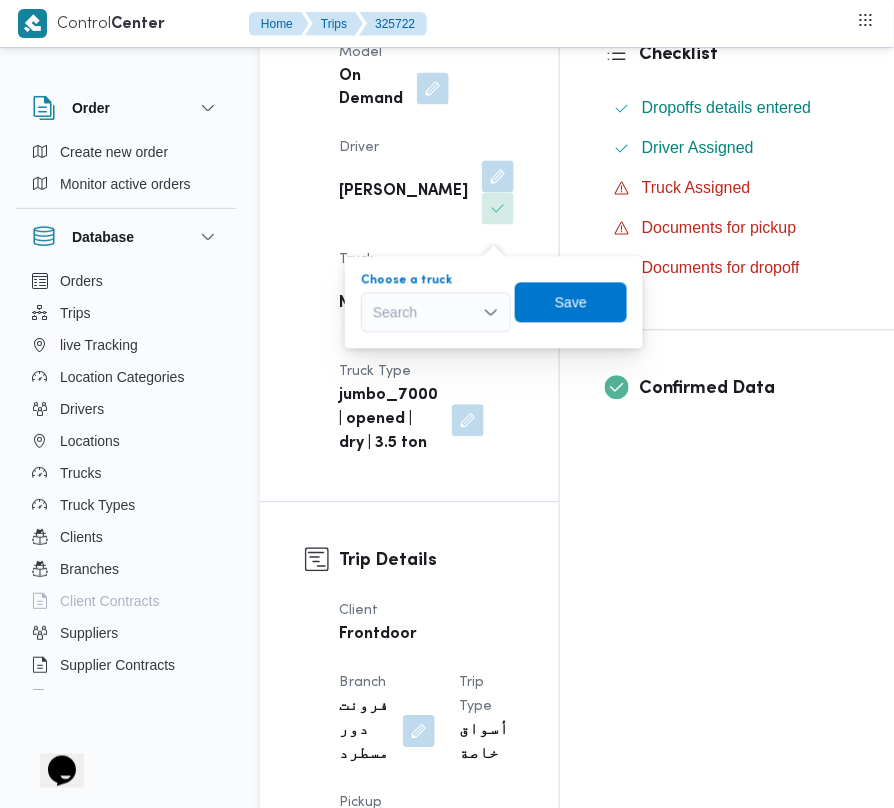 click on "Search" at bounding box center (436, 313) 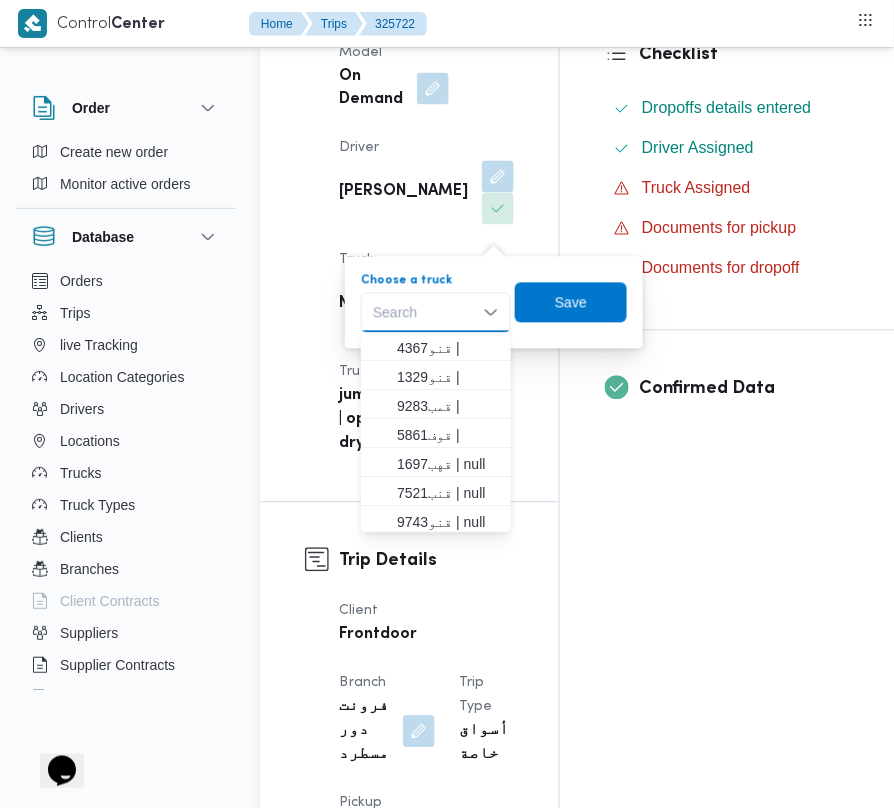 paste on "8162" 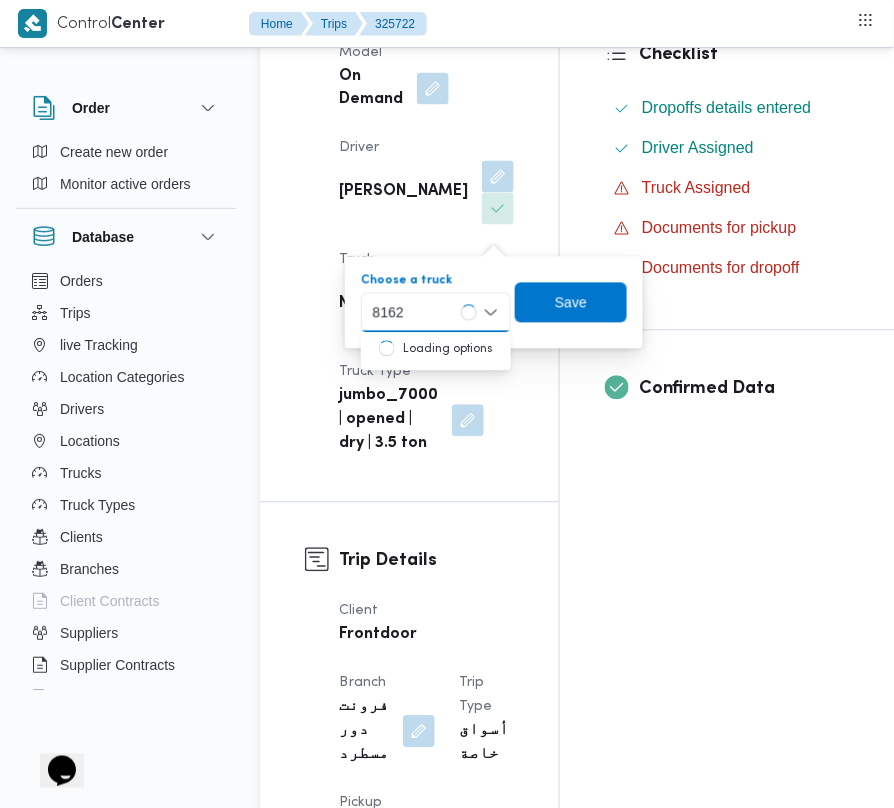 type on "8162" 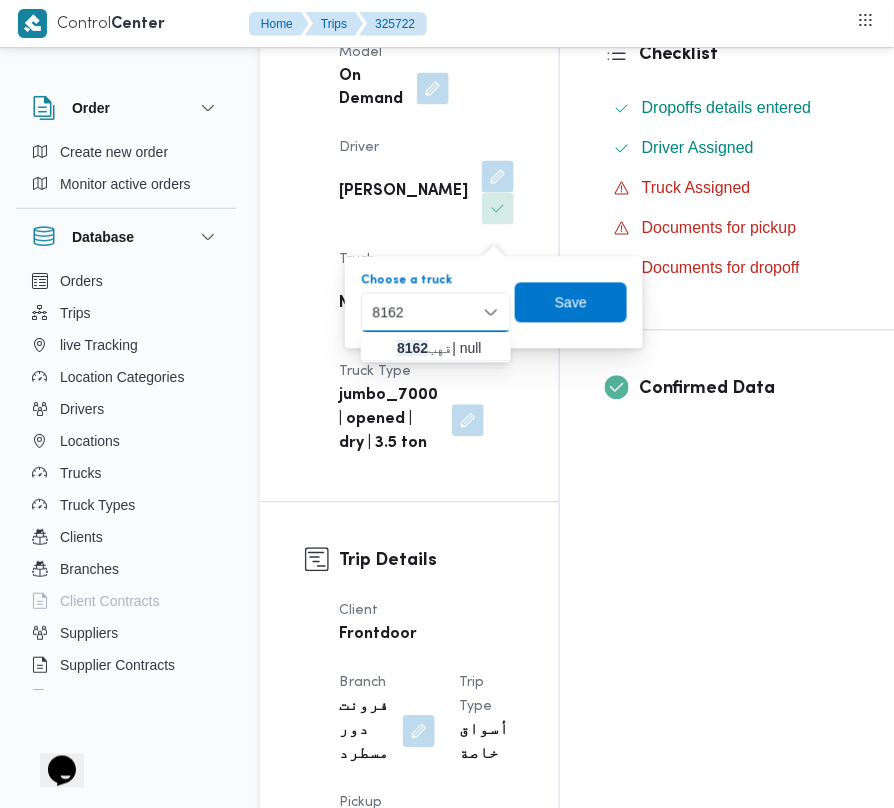 click on "قهب 8162  | null" at bounding box center (436, 349) 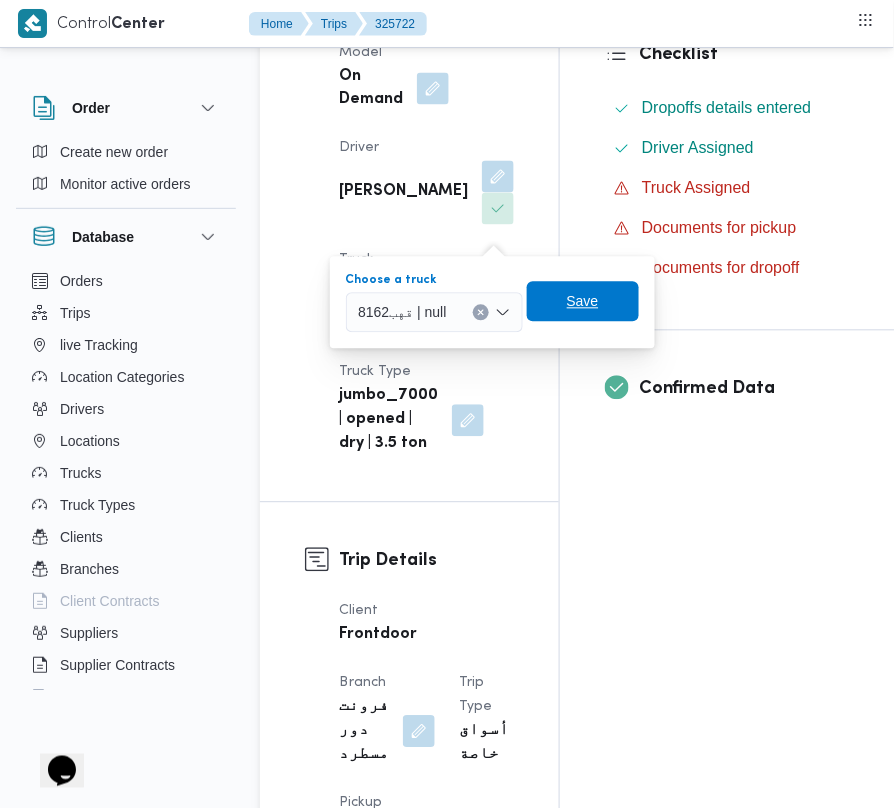 click on "Save" at bounding box center (583, 302) 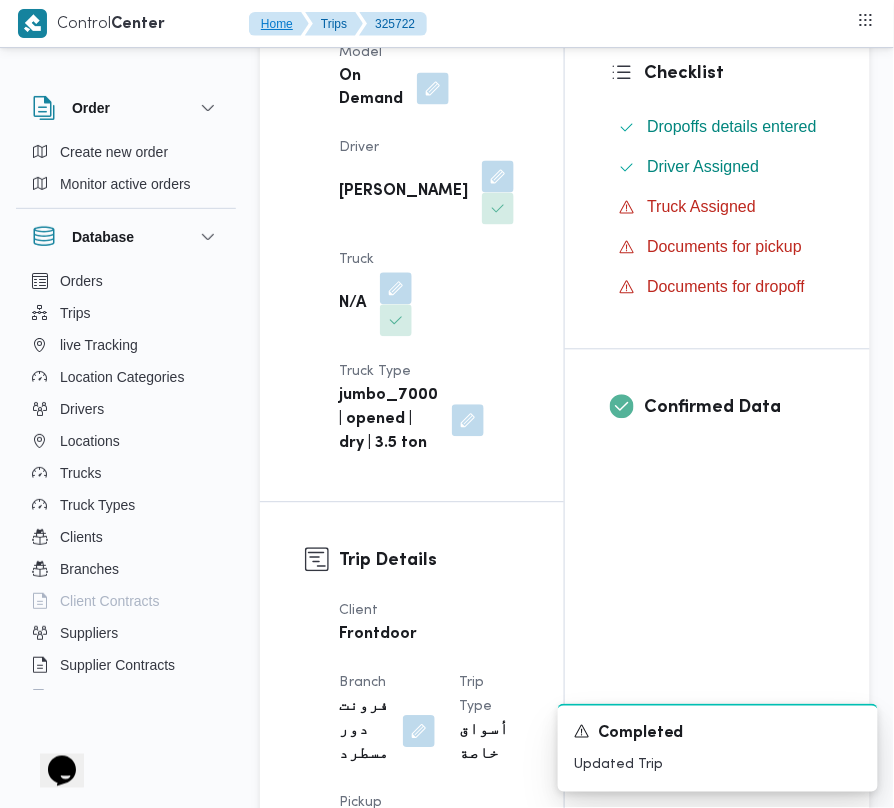 type 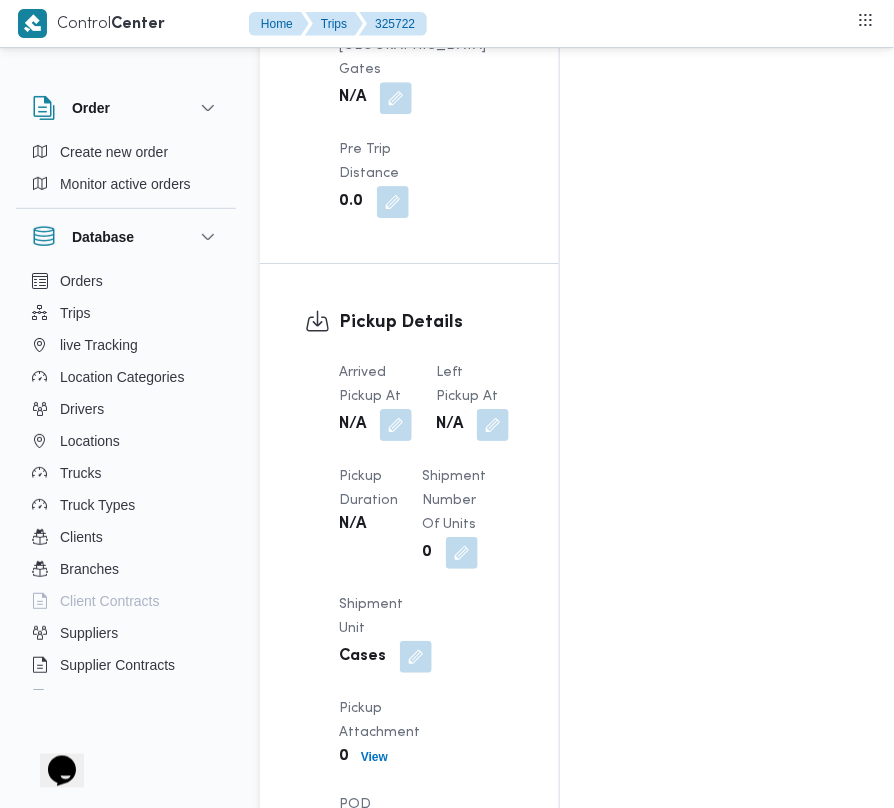 scroll, scrollTop: 3124, scrollLeft: 0, axis: vertical 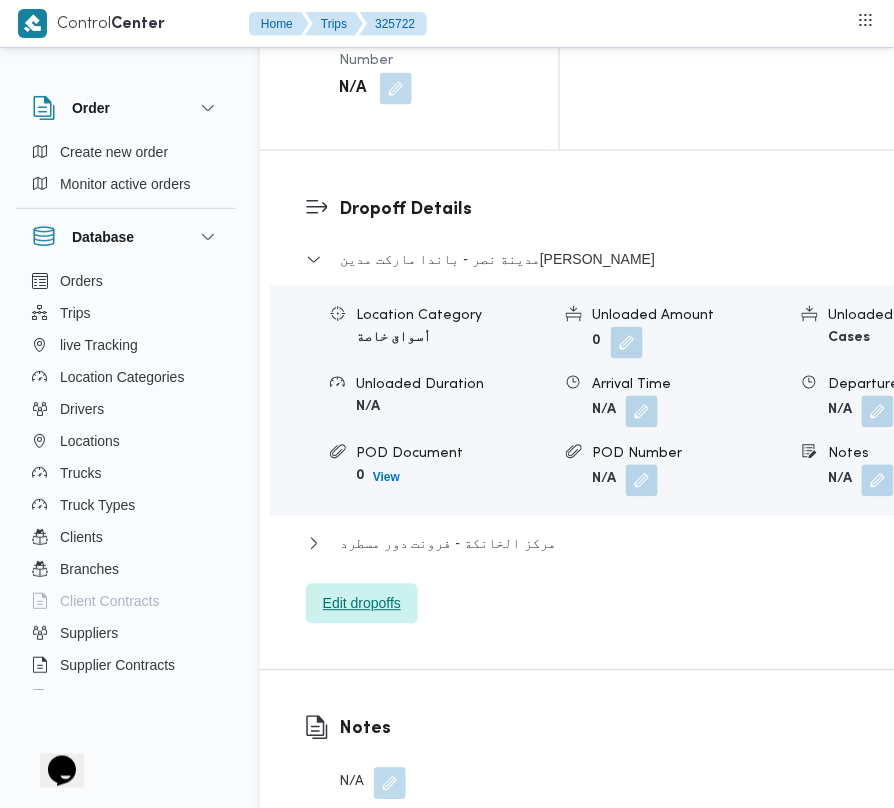 click on "Edit dropoffs" at bounding box center [362, 604] 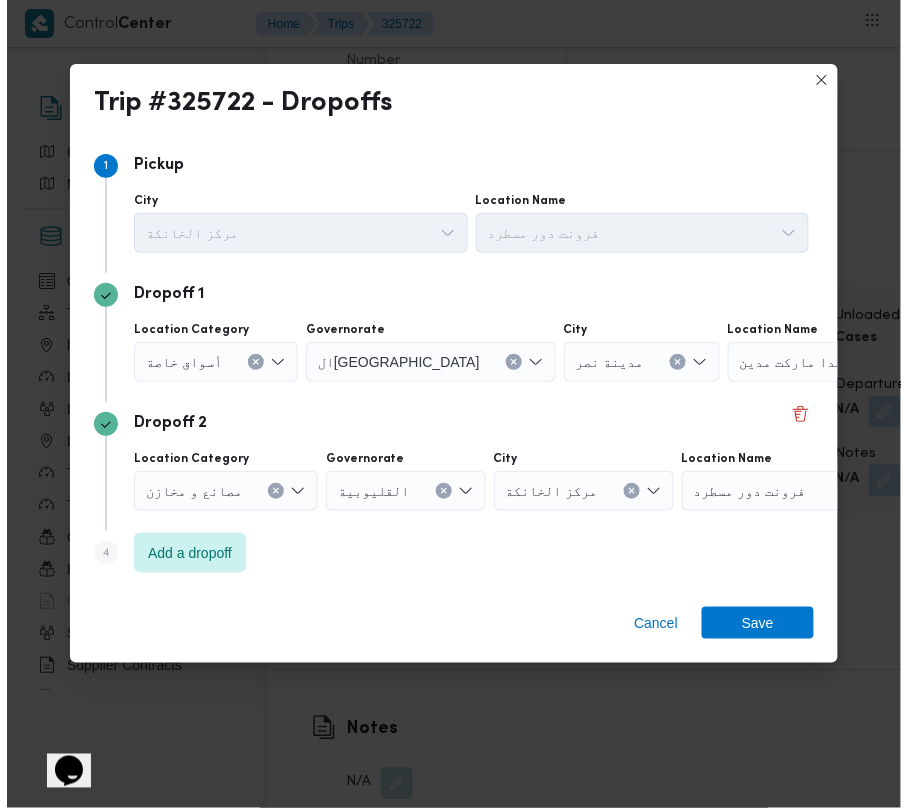 scroll, scrollTop: 3020, scrollLeft: 0, axis: vertical 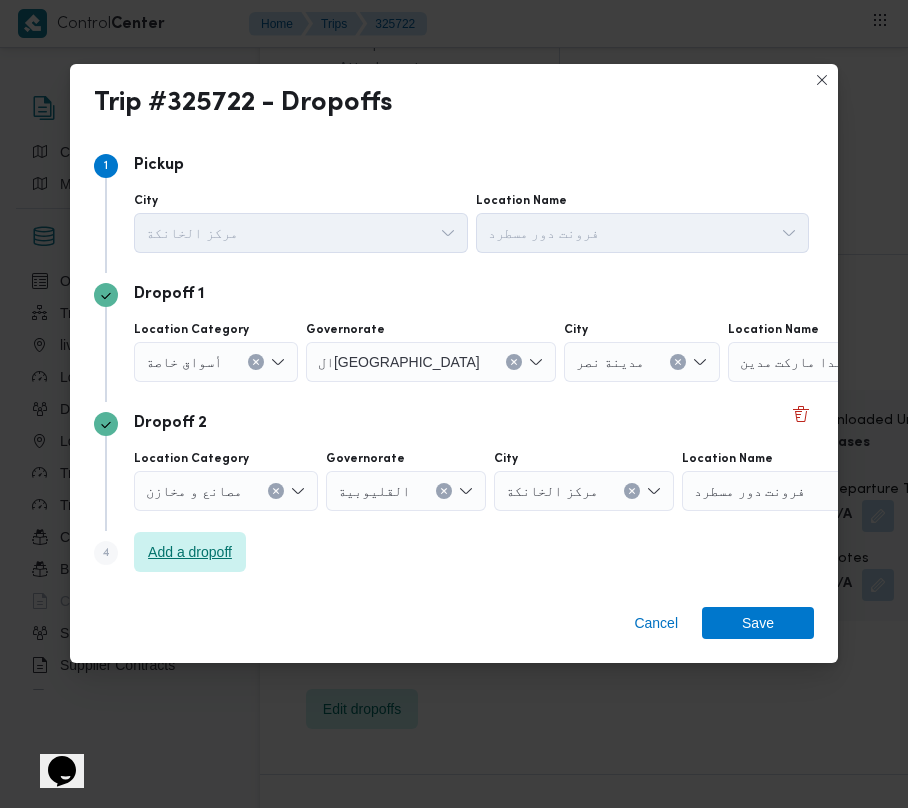 click on "Add a dropoff" at bounding box center [190, 552] 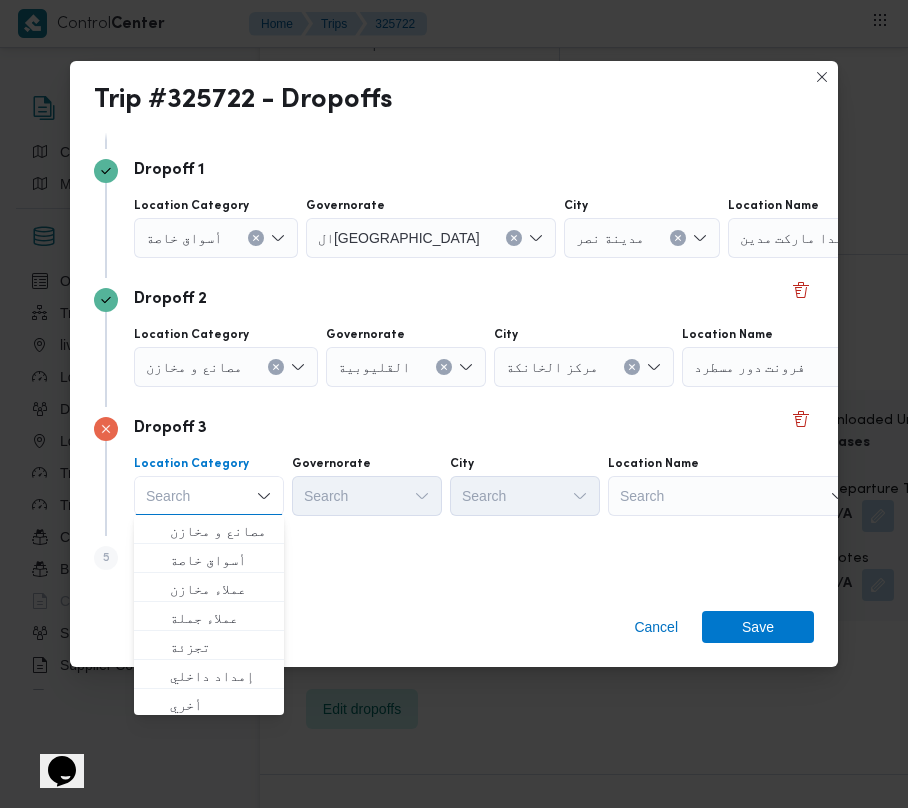 click on "Search" at bounding box center [853, 238] 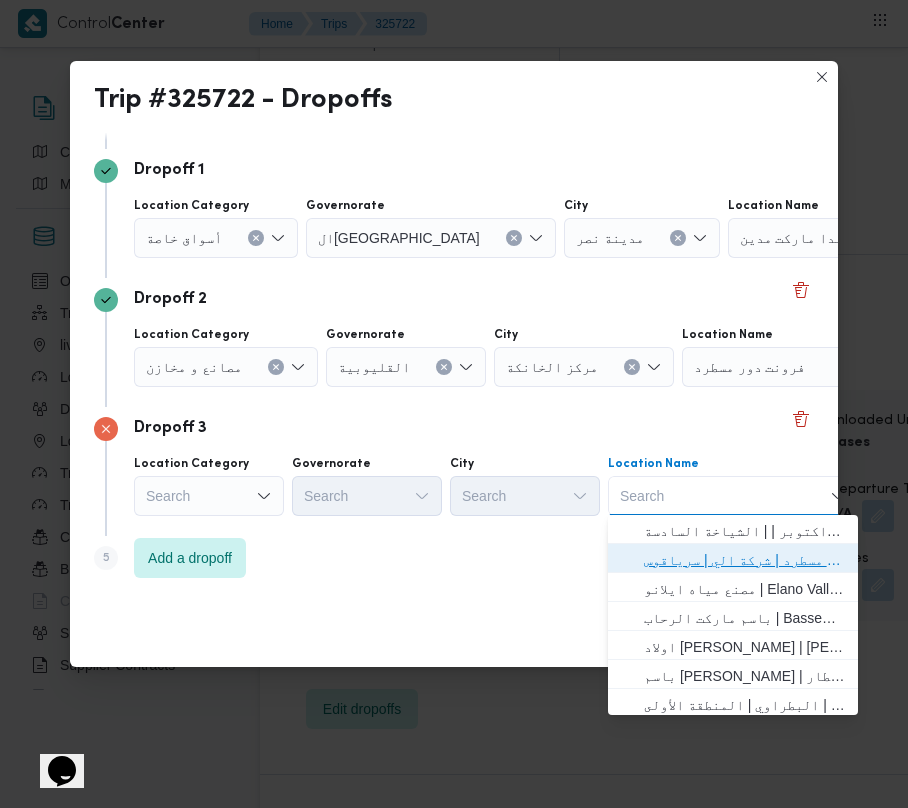 click on "فرونت دور مسطرد | شركة الي | سرياقوس" at bounding box center (745, 560) 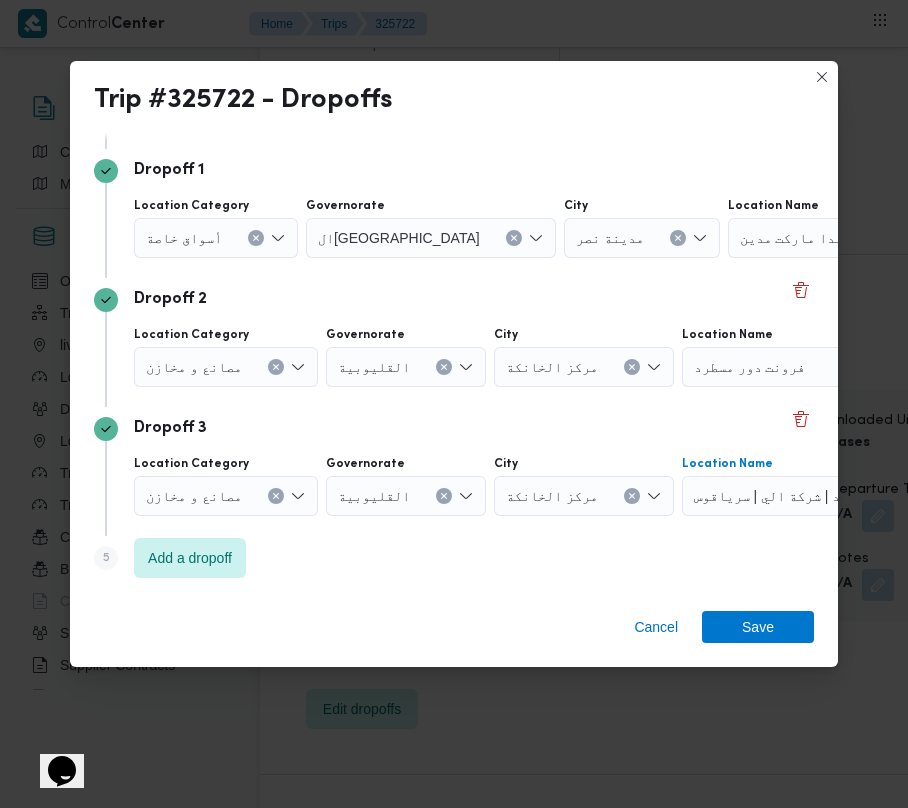 click at bounding box center (231, 238) 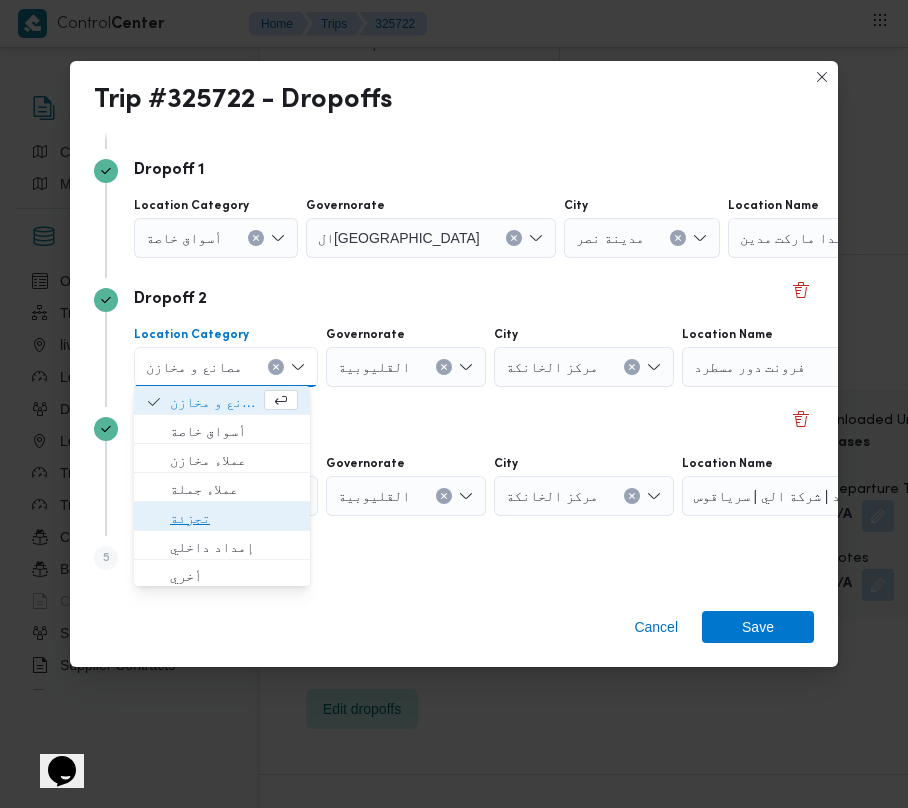click on "تجزئة" at bounding box center [234, 518] 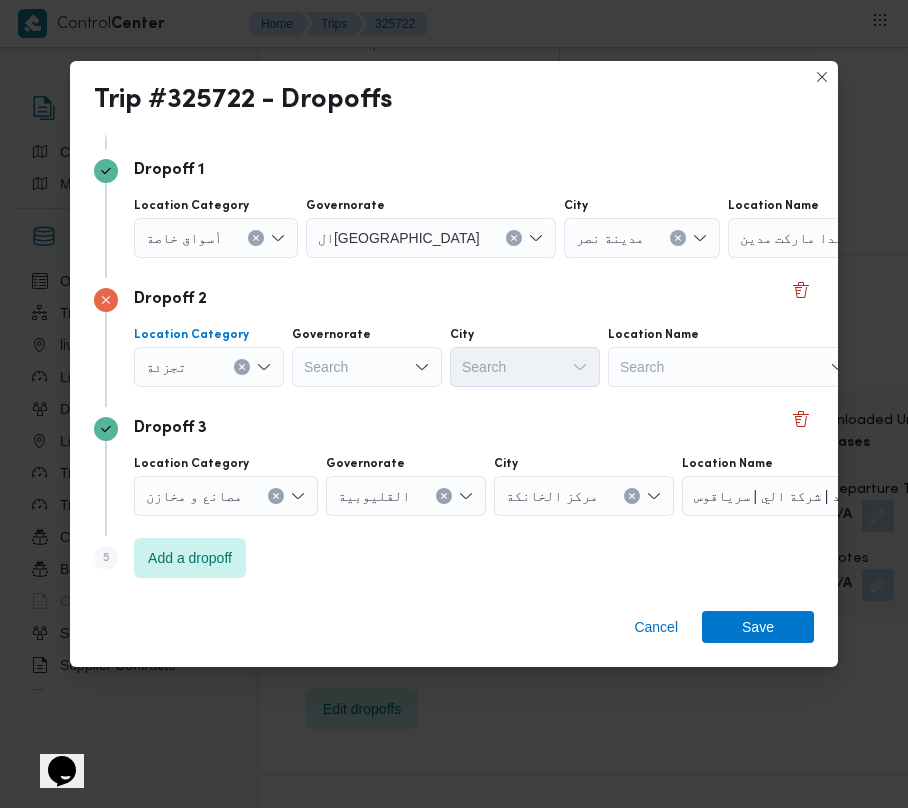 click on "أسواق خاصة" at bounding box center (184, 237) 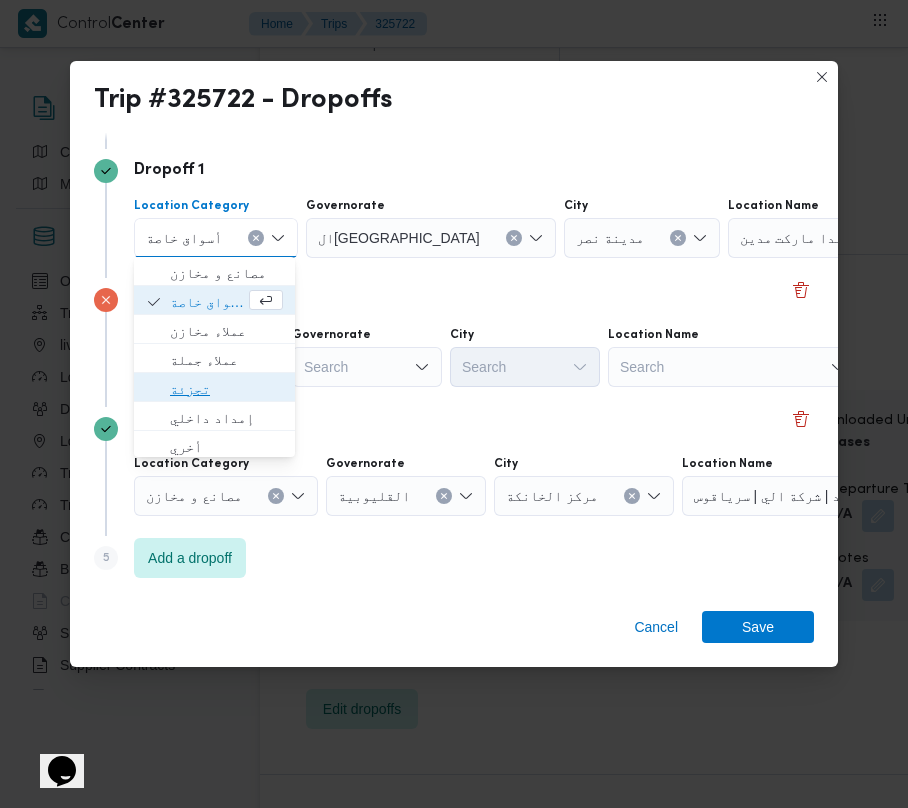 click on "تجزئة" at bounding box center (226, 389) 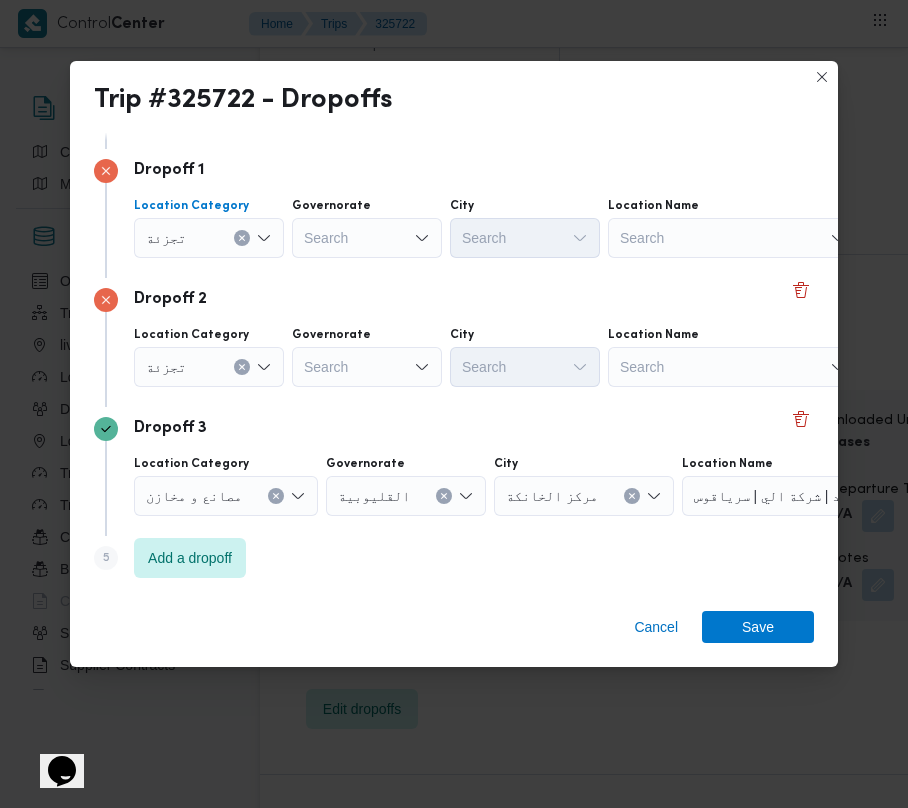 click on "Search" at bounding box center [367, 238] 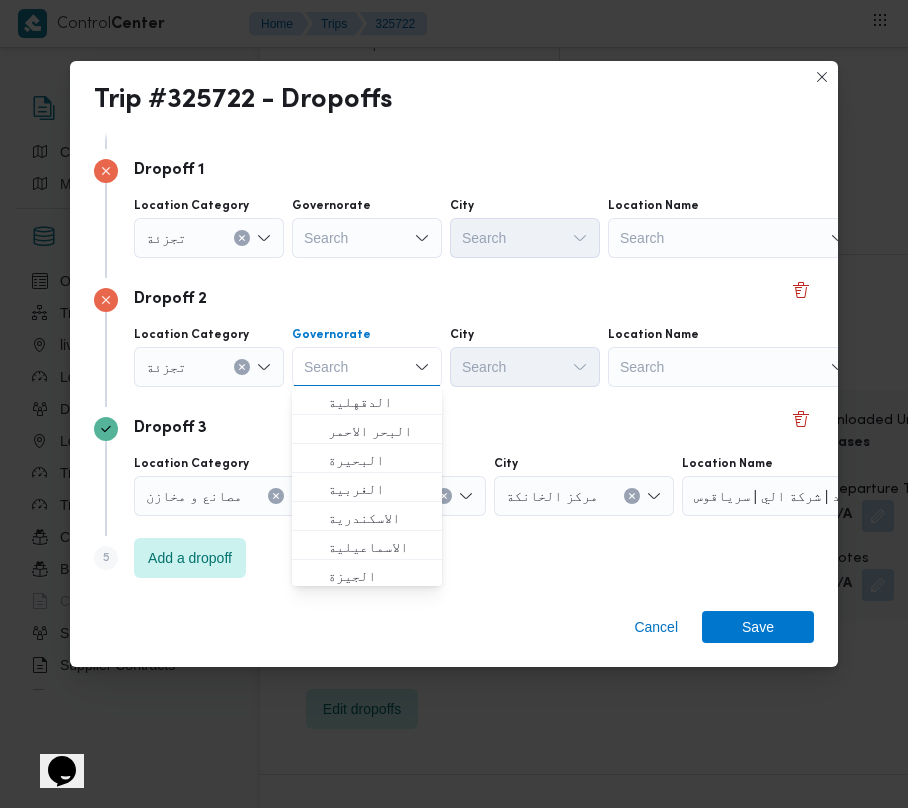 paste on "[GEOGRAPHIC_DATA]" 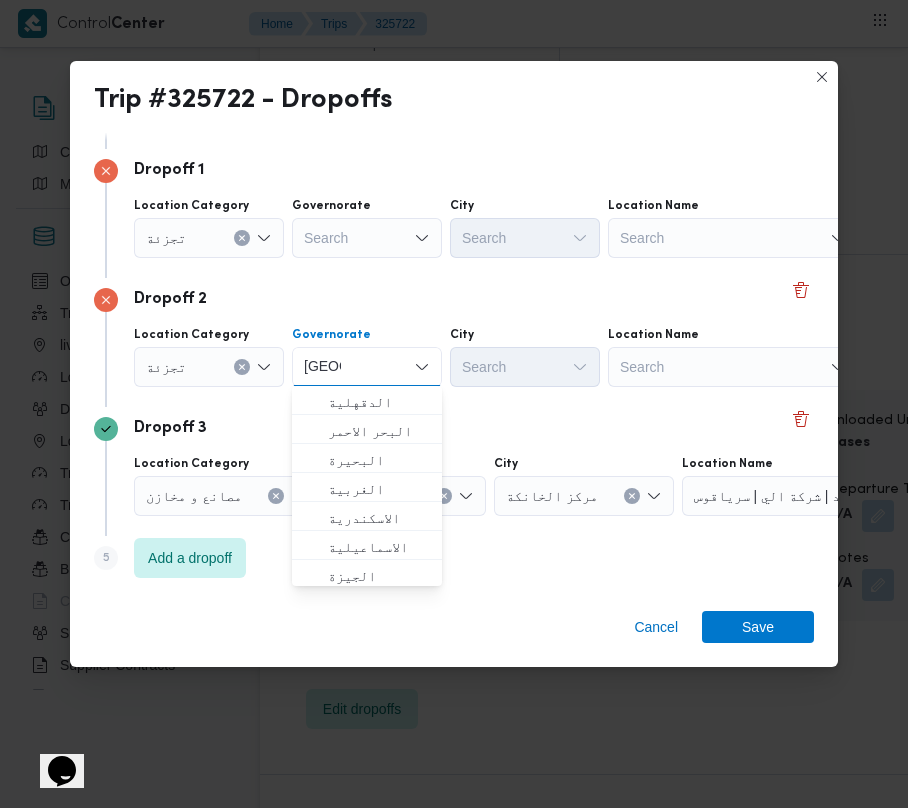type on "[GEOGRAPHIC_DATA]" 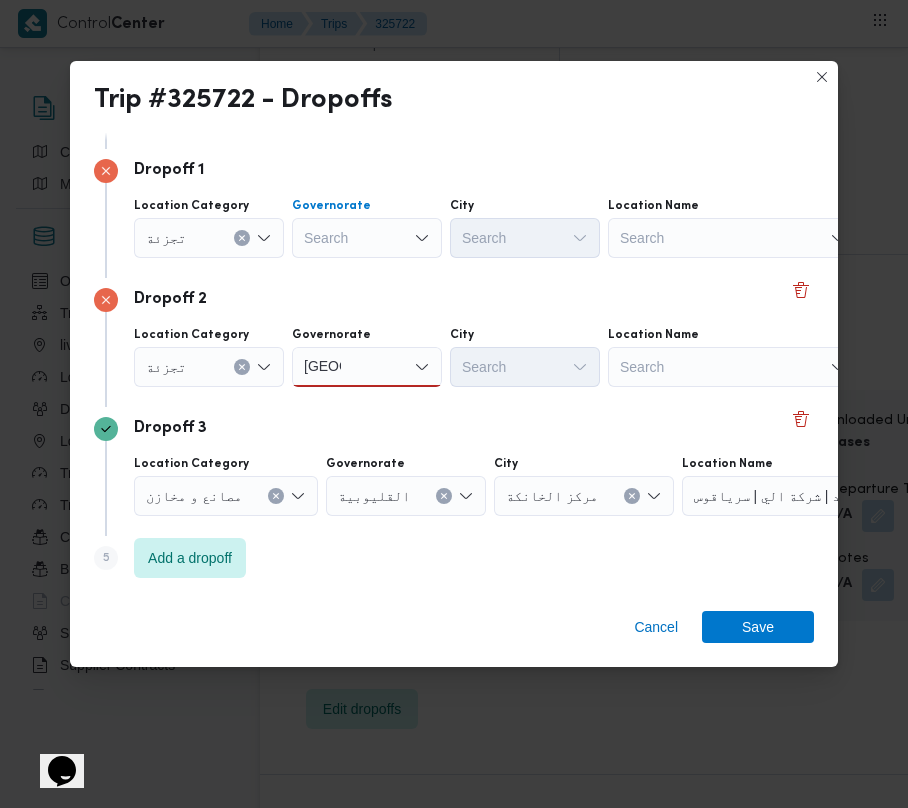click on "Search" at bounding box center (367, 238) 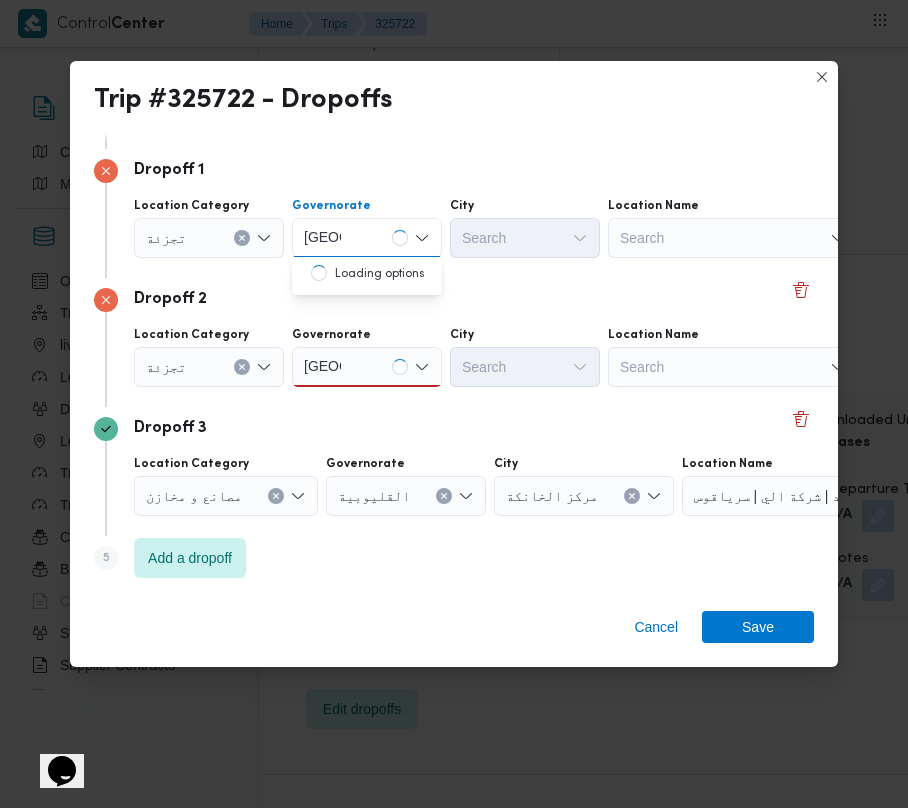 type on "[GEOGRAPHIC_DATA]" 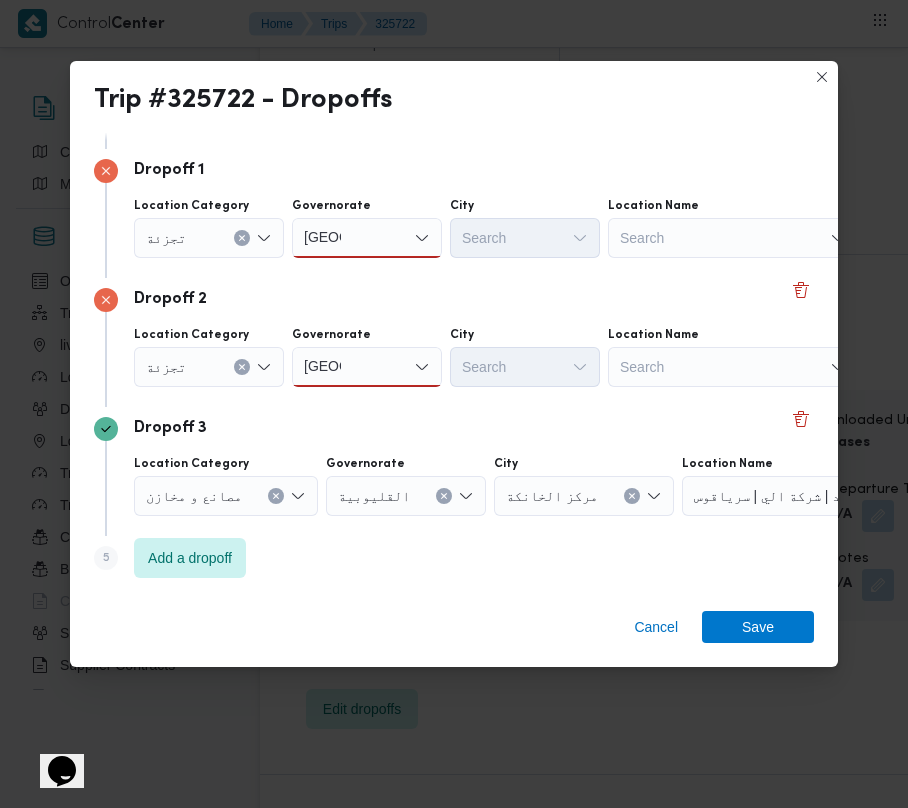 drag, startPoint x: 360, startPoint y: 374, endPoint x: 373, endPoint y: 397, distance: 26.41969 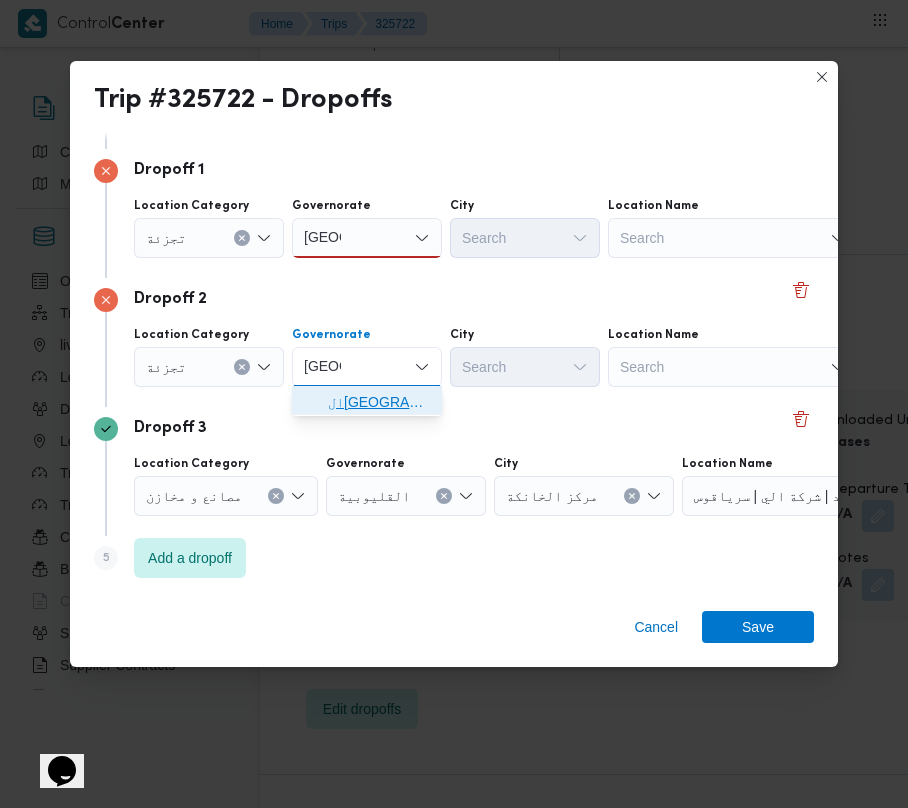 click on "ال[GEOGRAPHIC_DATA]" at bounding box center (379, 402) 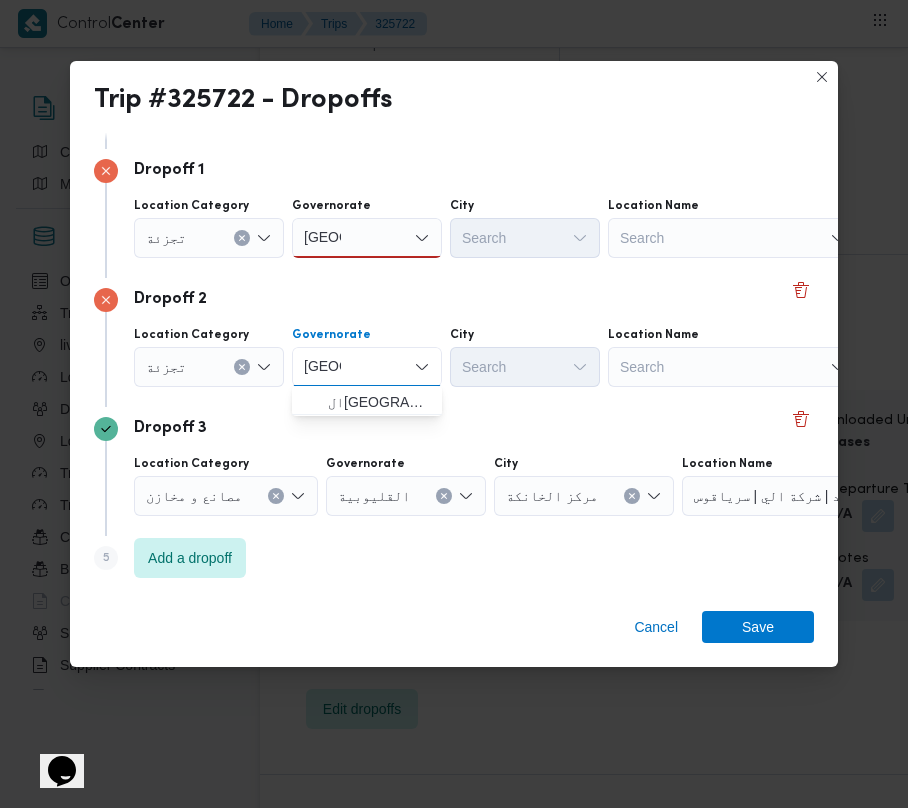 type 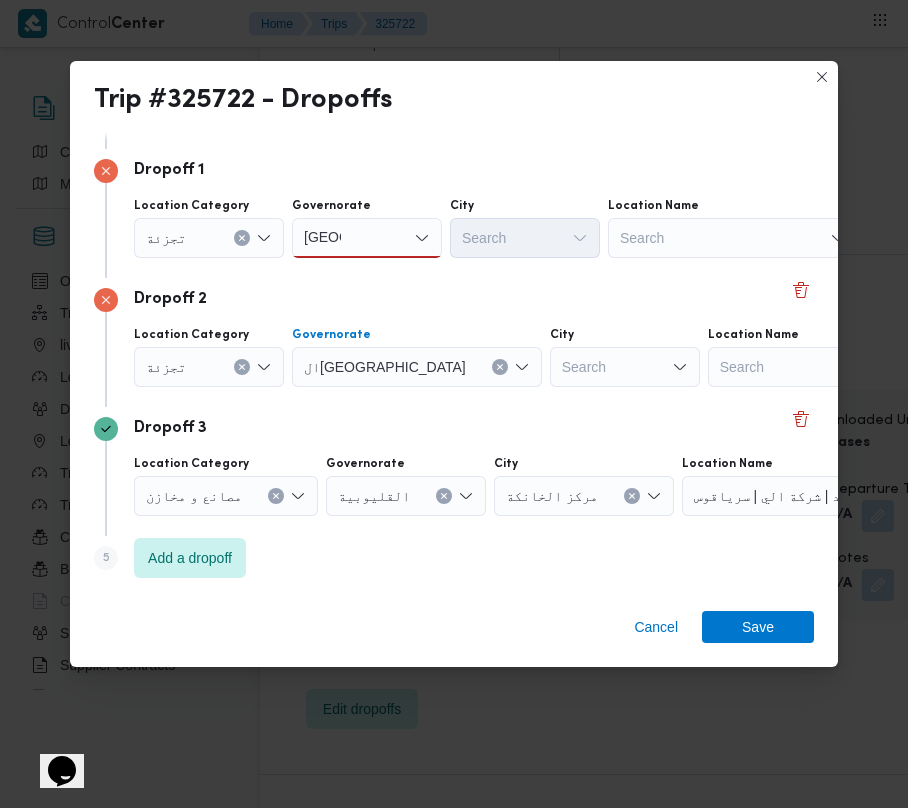 click on "Search" at bounding box center (625, 367) 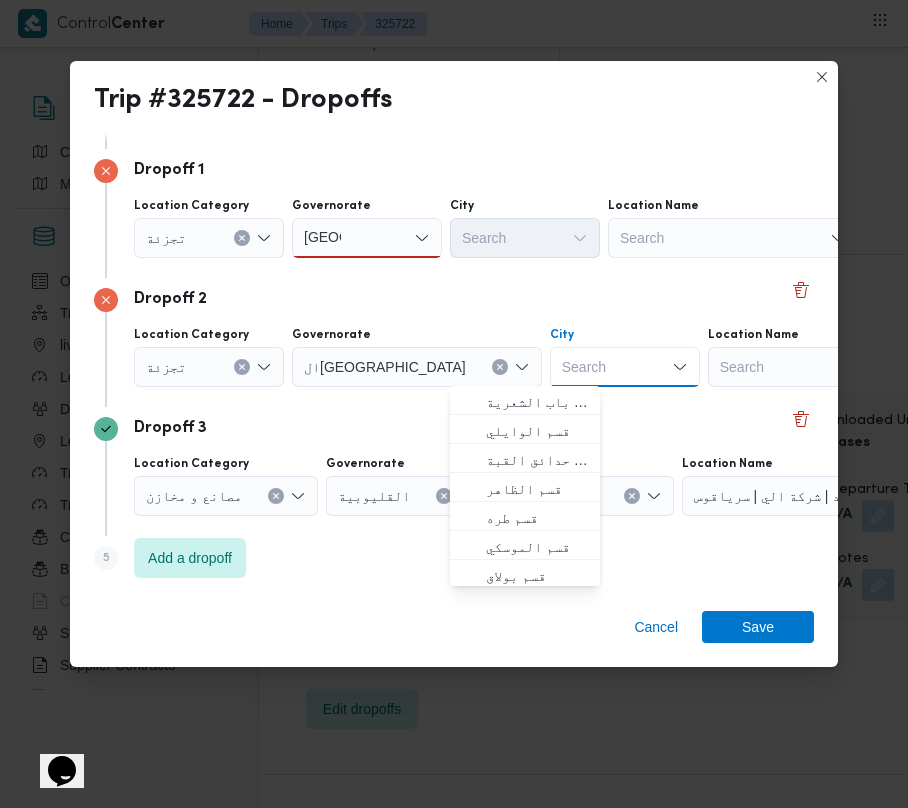 paste on "المعادي" 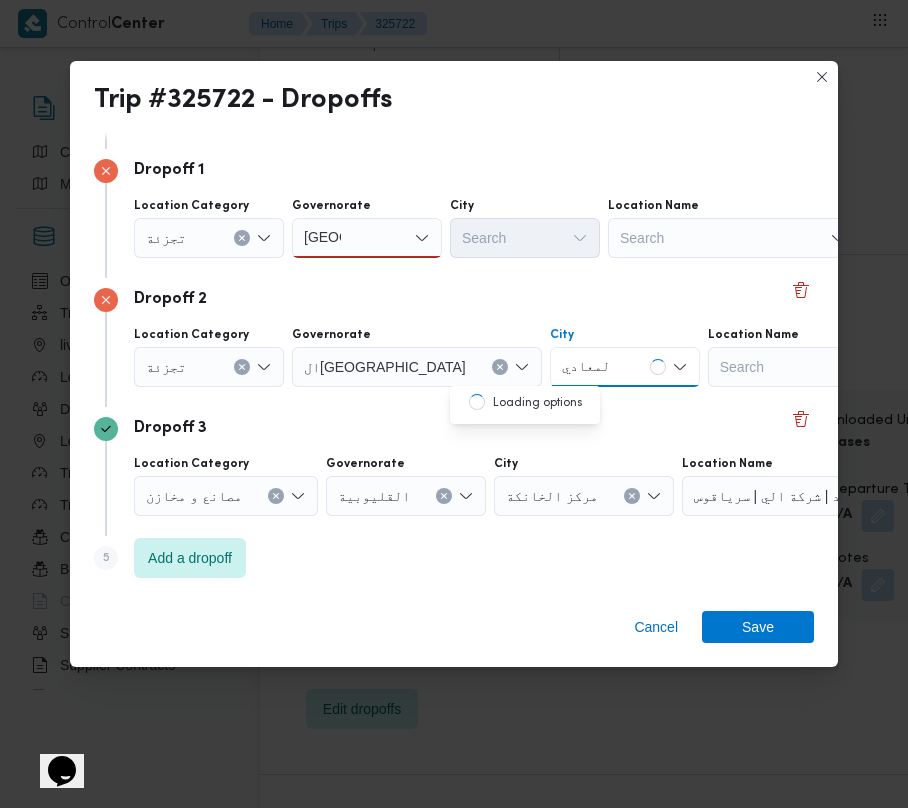 type on "المعادي" 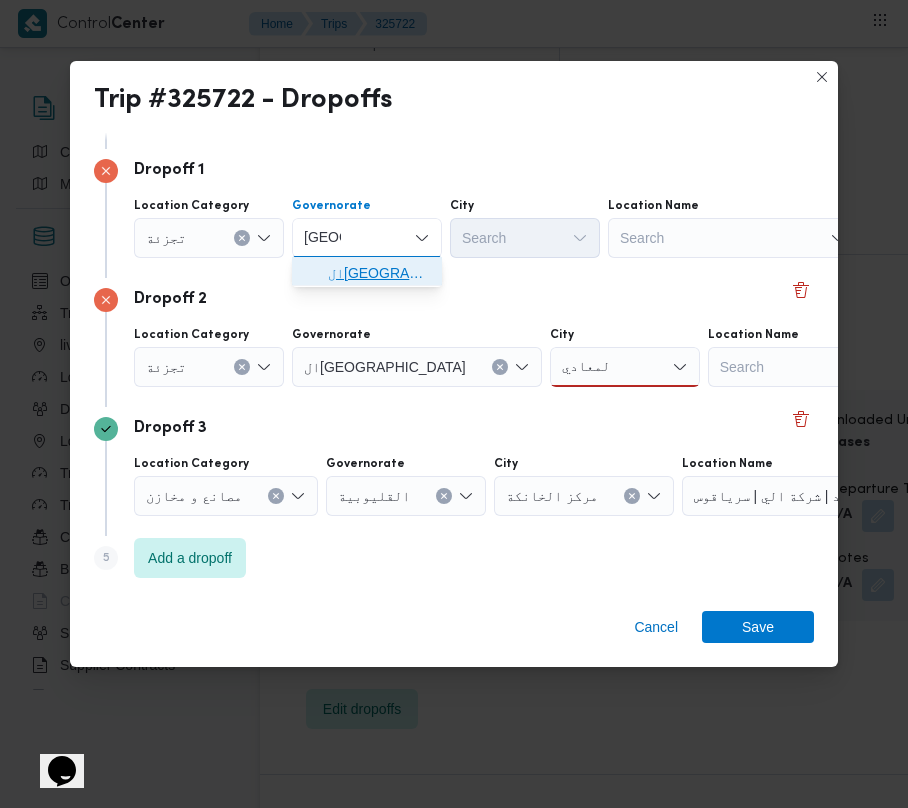 click on "ال[GEOGRAPHIC_DATA]" at bounding box center (367, 273) 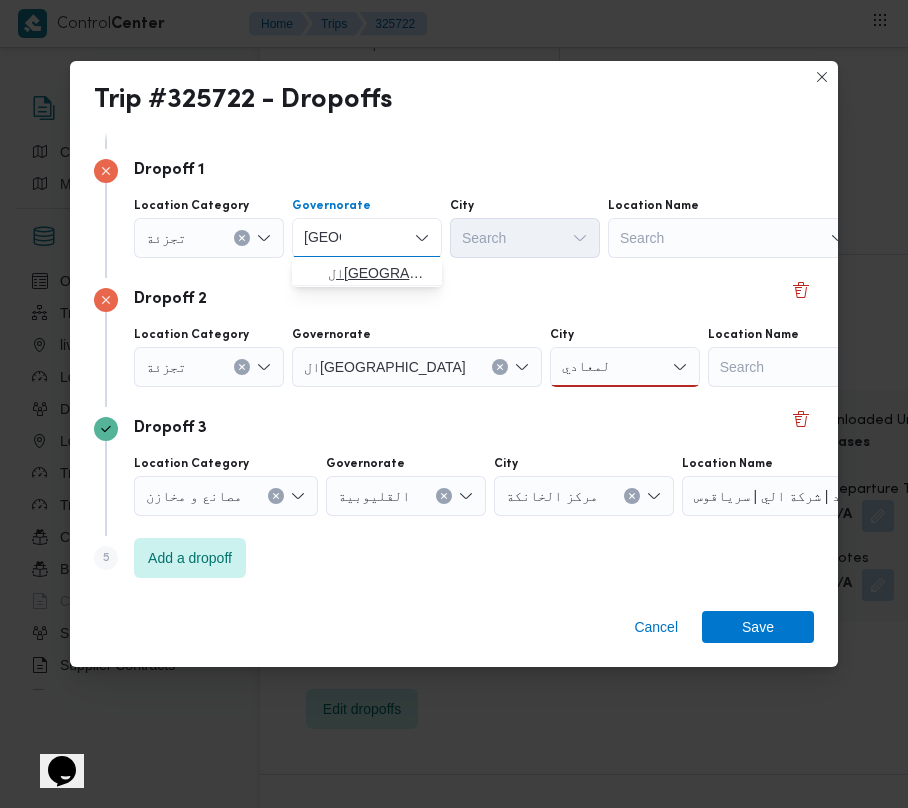 type 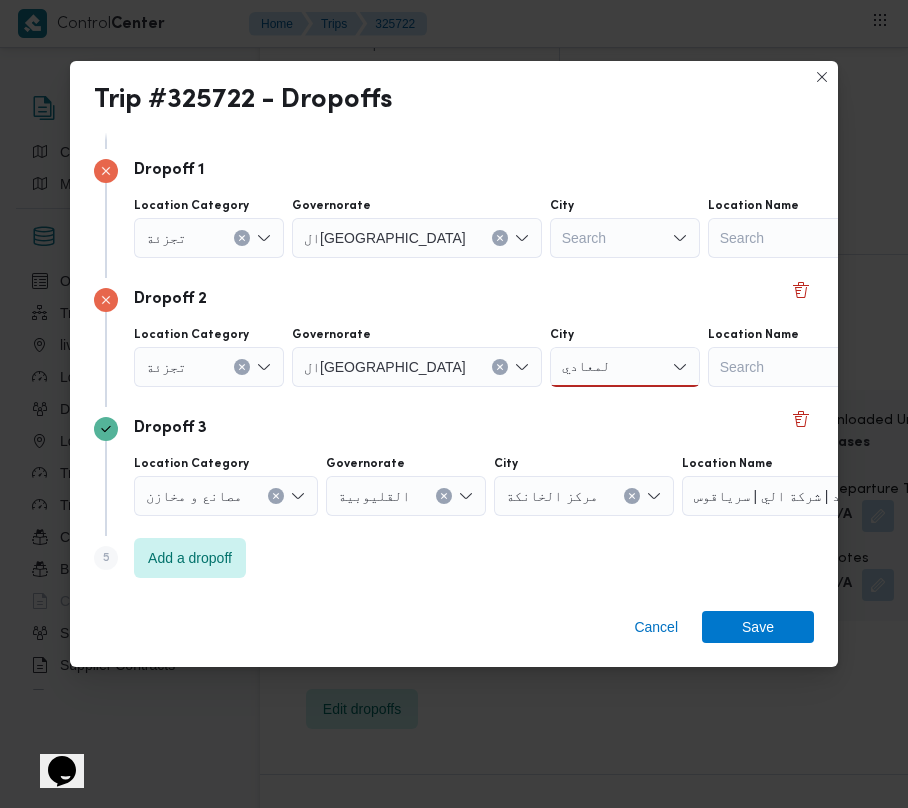 click on "Search" at bounding box center [625, 238] 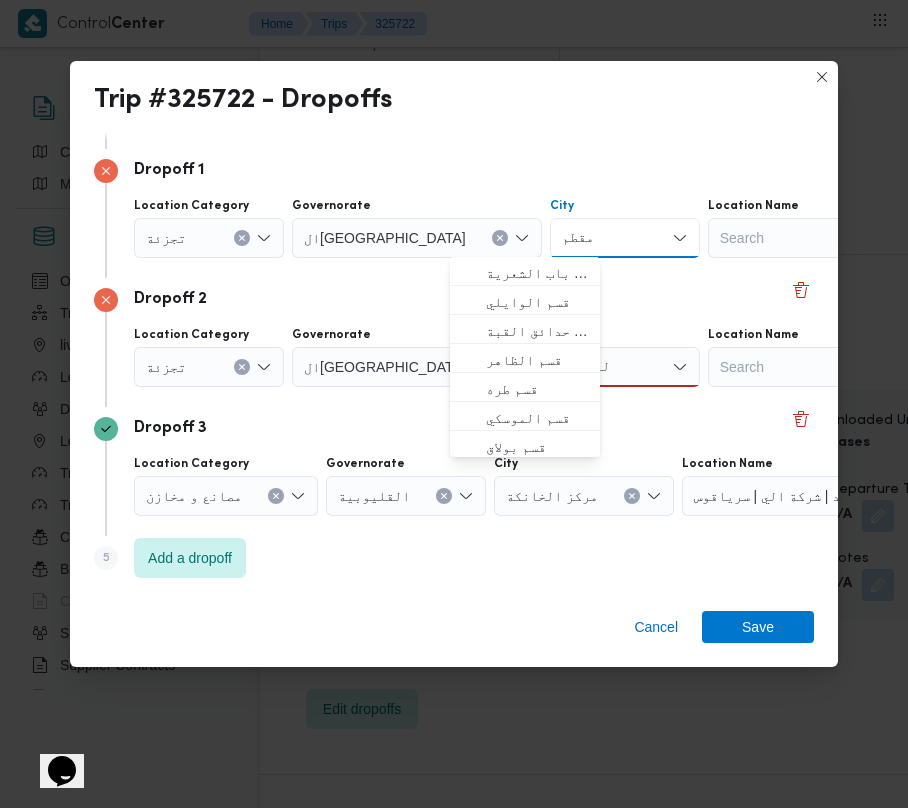 type on "مقطم" 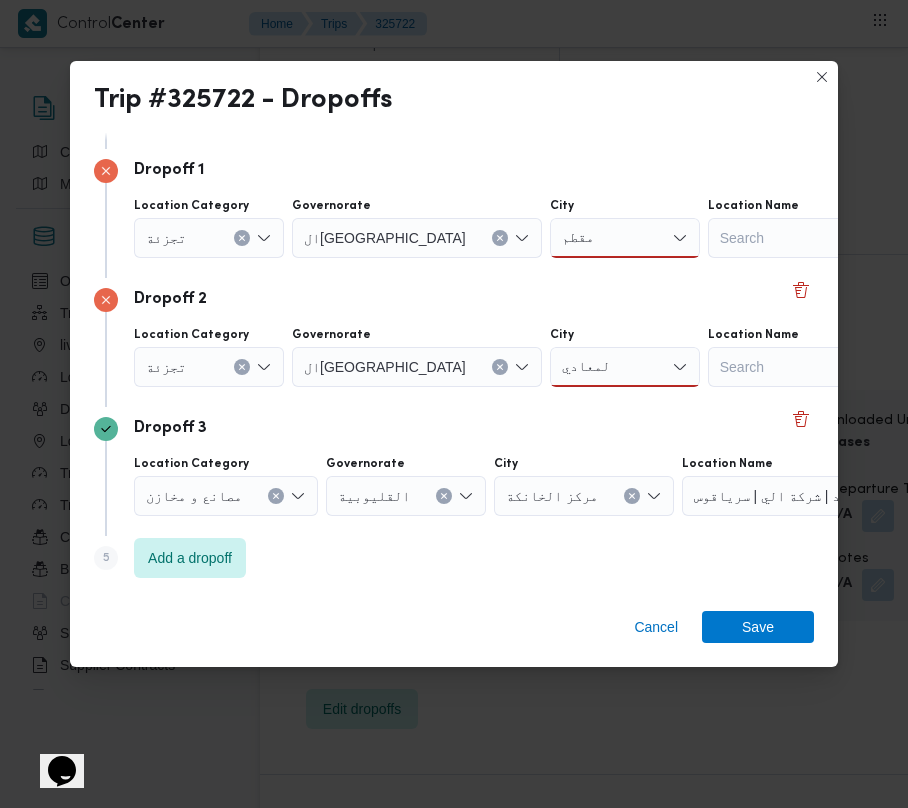 click on "مقطم مقطم" at bounding box center [625, 238] 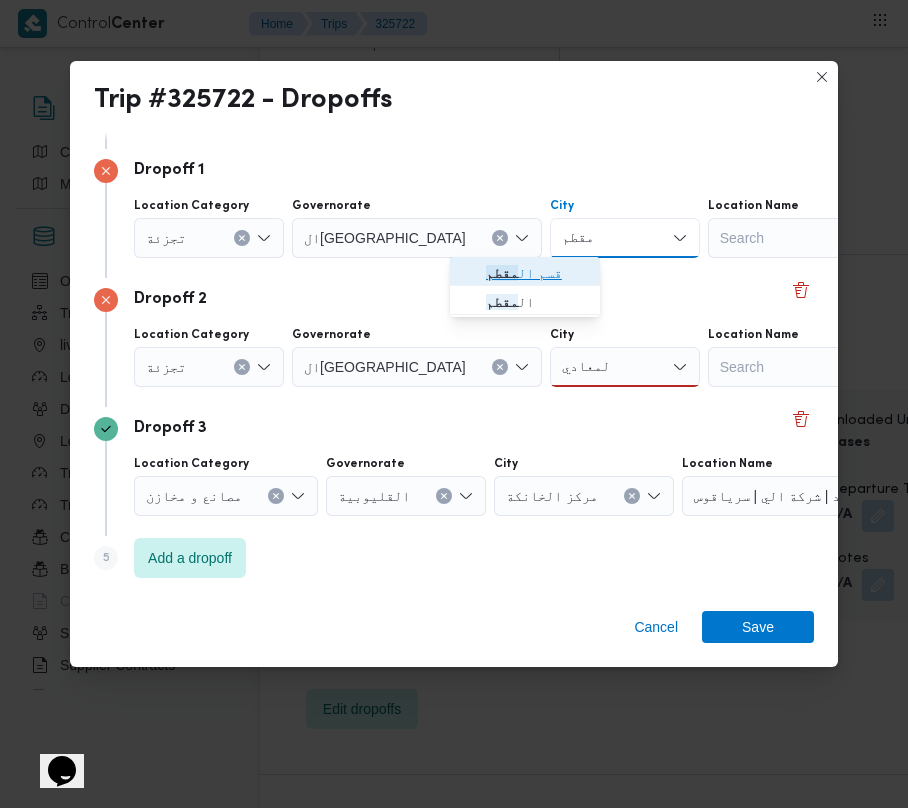 click on "مقطم" at bounding box center (502, 273) 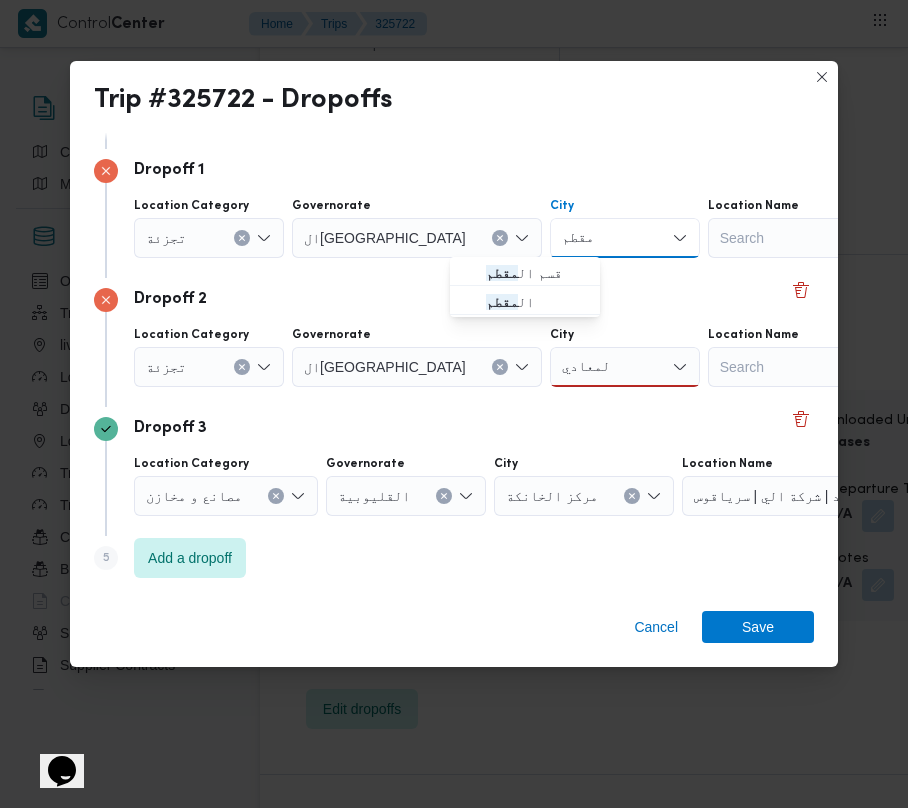 type 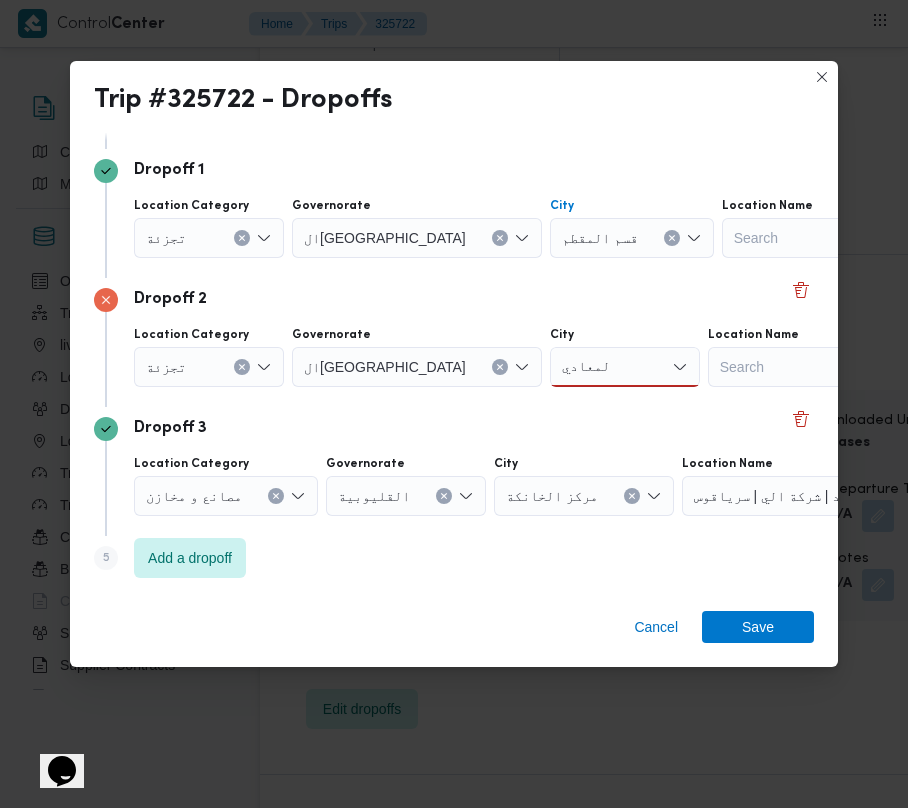 click on "المعادي المعادي" at bounding box center (625, 367) 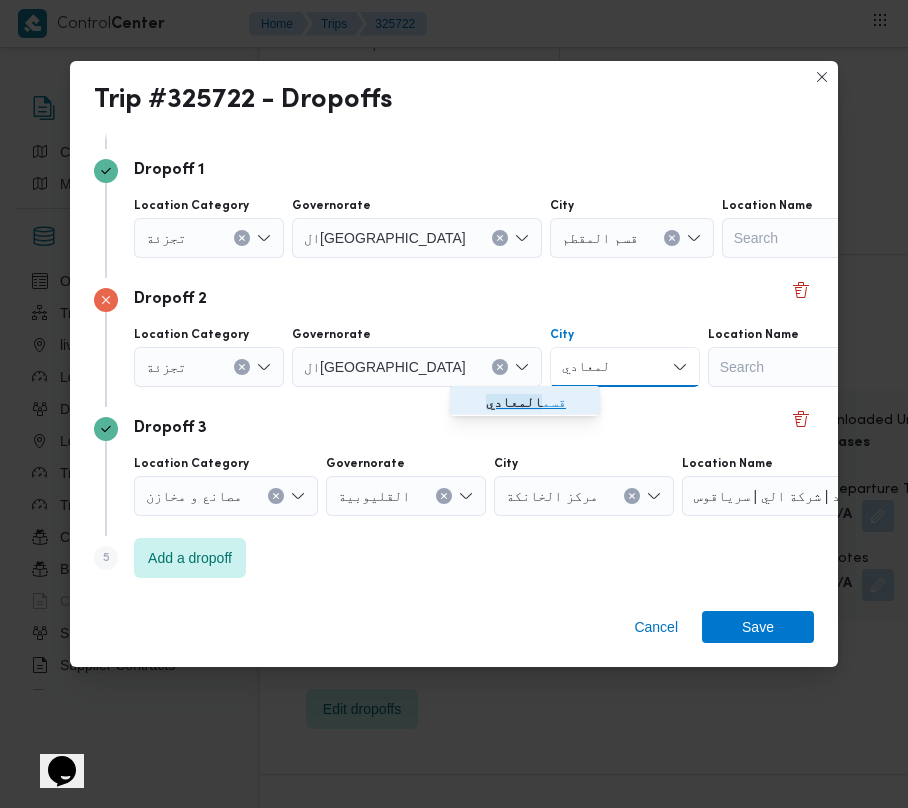 drag, startPoint x: 525, startPoint y: 389, endPoint x: 536, endPoint y: 398, distance: 14.21267 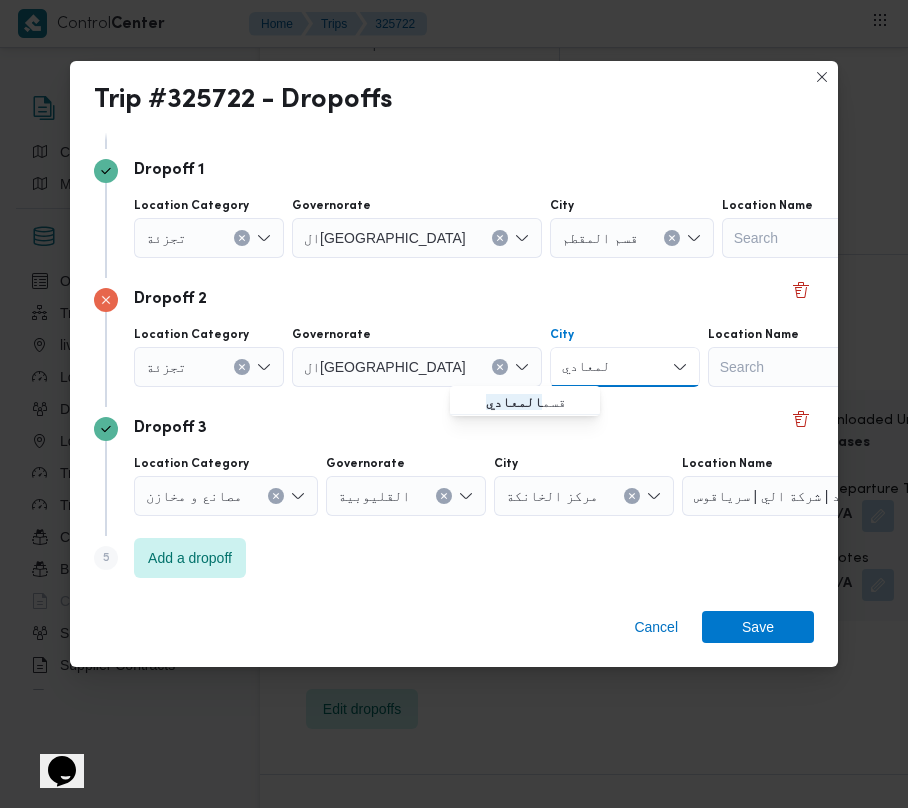 type 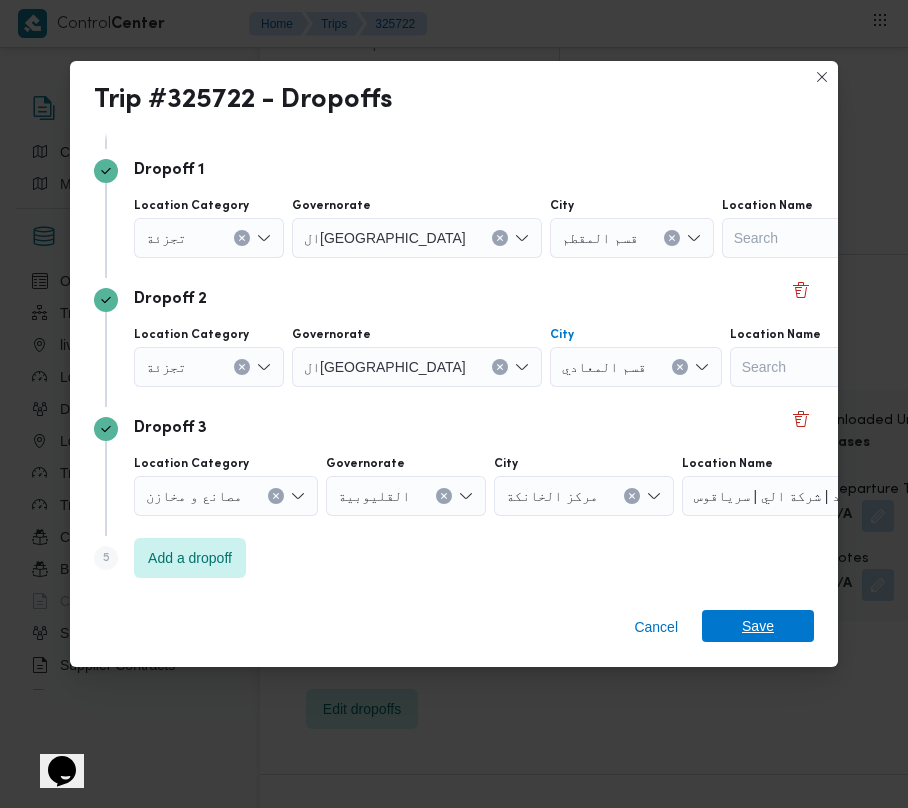 click on "Save" at bounding box center [758, 626] 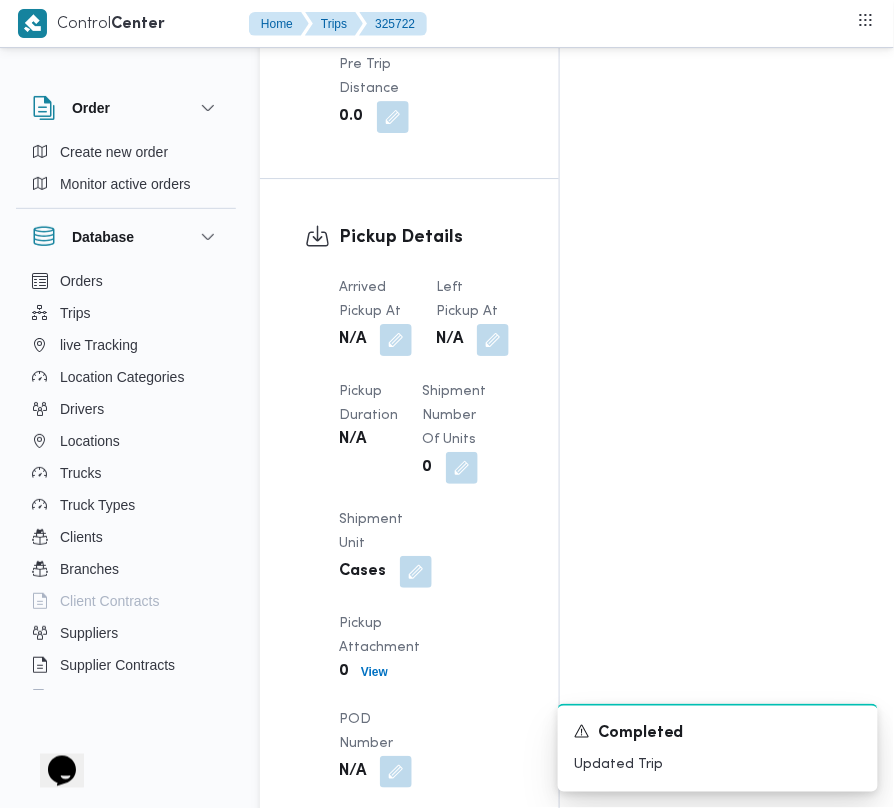scroll, scrollTop: 2441, scrollLeft: 0, axis: vertical 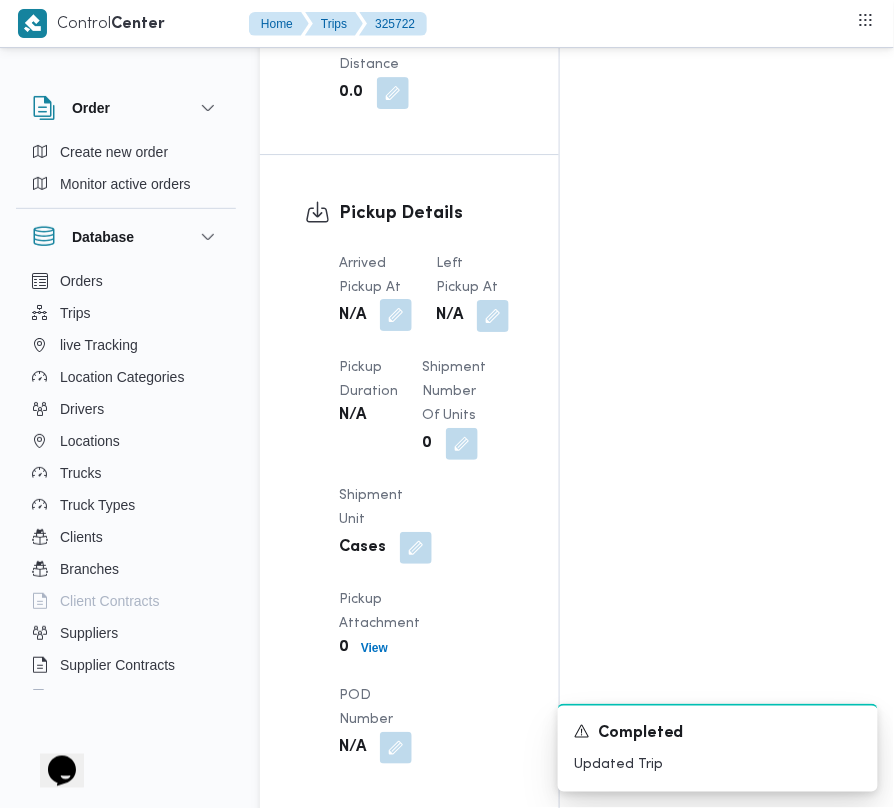 click at bounding box center [396, 315] 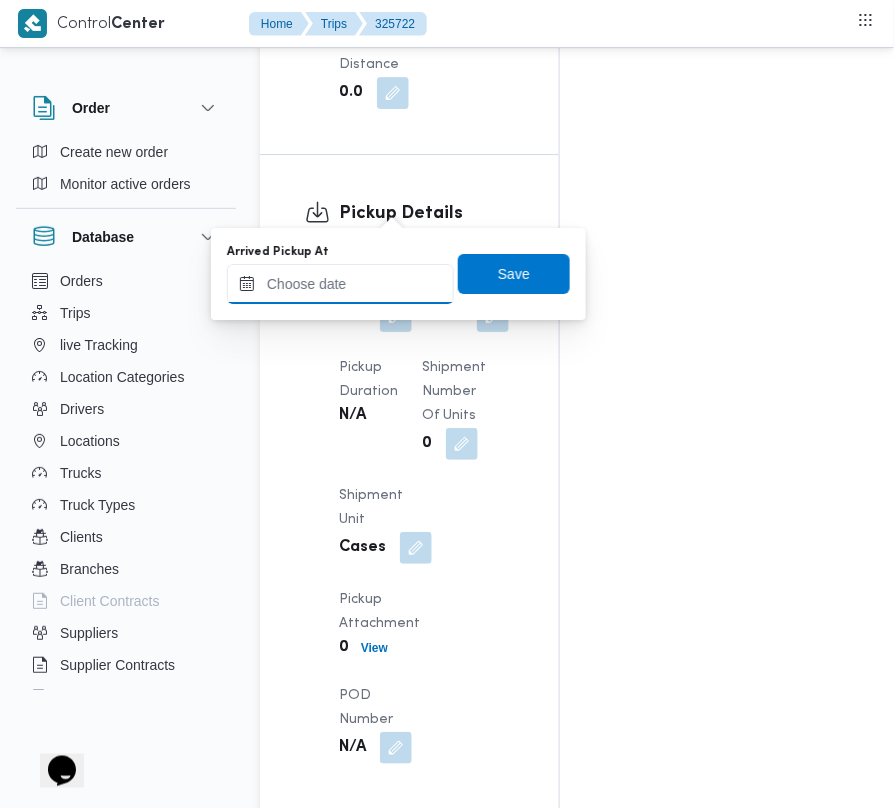 click on "Arrived Pickup At" at bounding box center (340, 284) 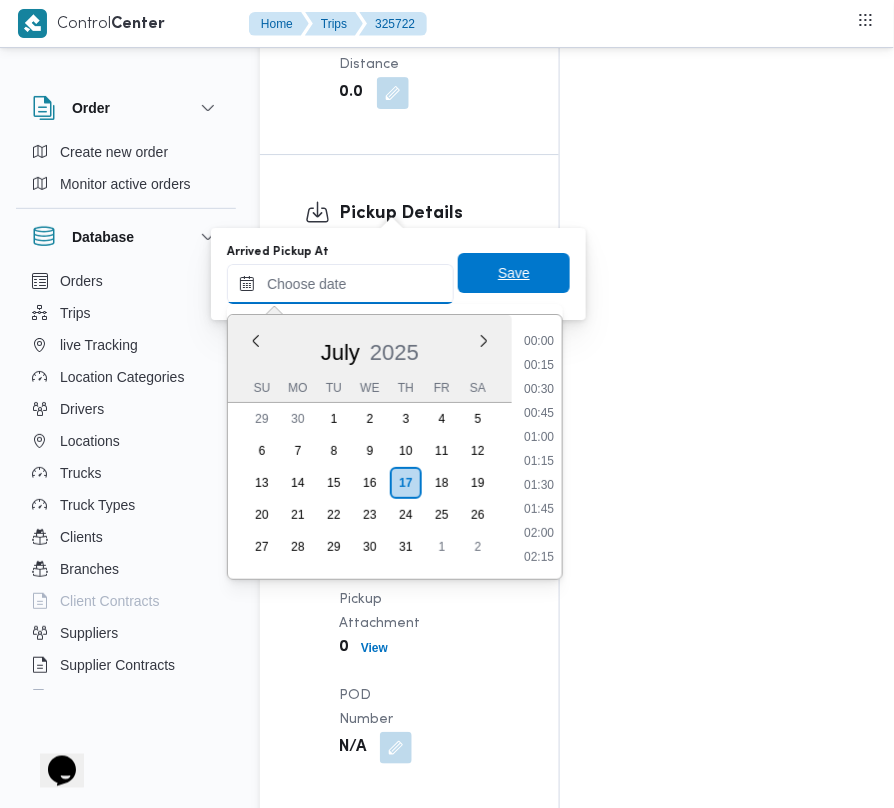 paste on "[DATE]  9:00:00 AM" 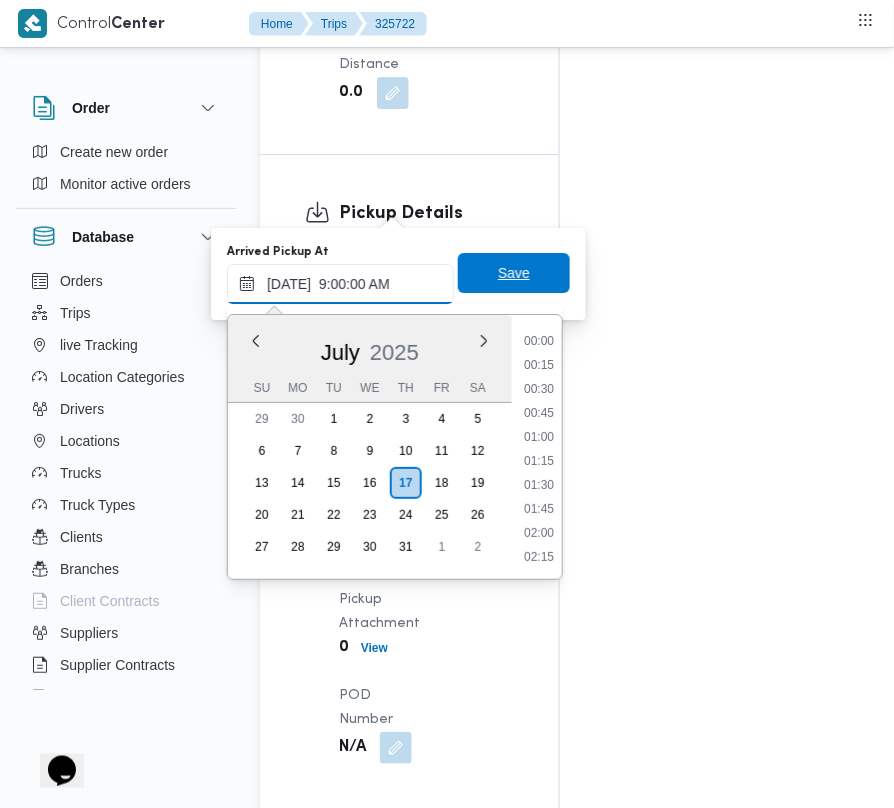 scroll, scrollTop: 864, scrollLeft: 0, axis: vertical 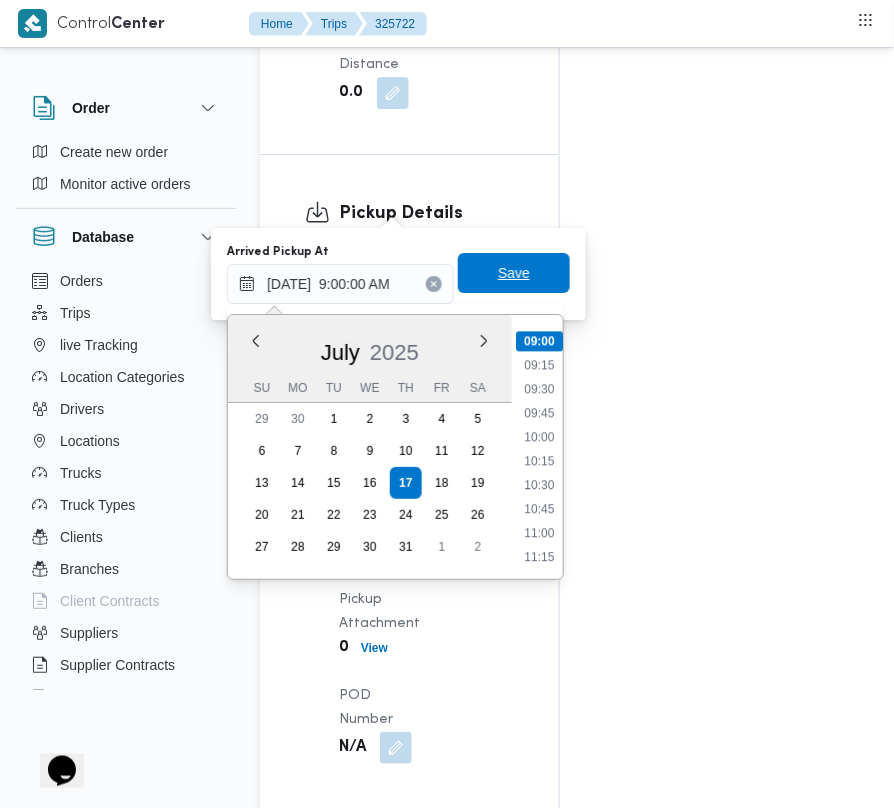 type on "[DATE] 09:00" 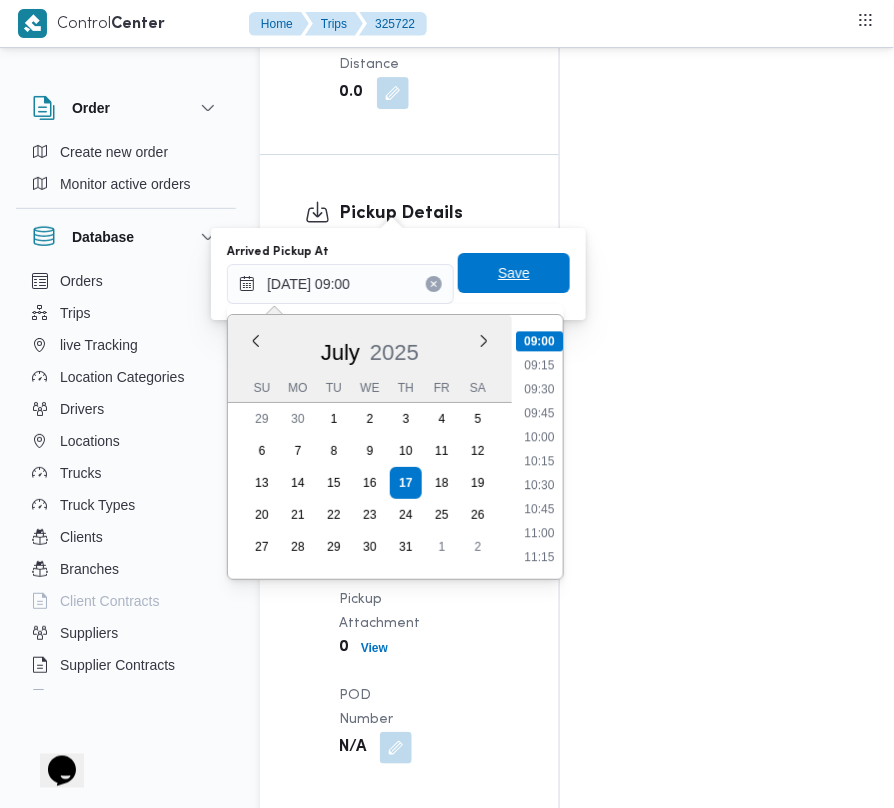 click on "Save" at bounding box center [514, 274] 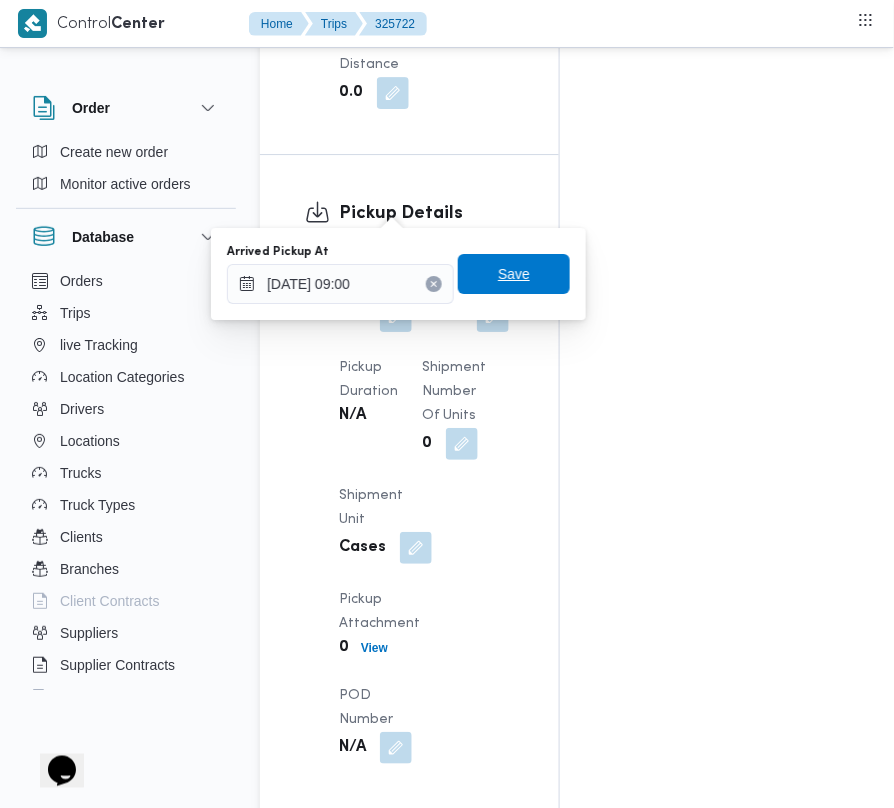 drag, startPoint x: 506, startPoint y: 269, endPoint x: 494, endPoint y: 234, distance: 37 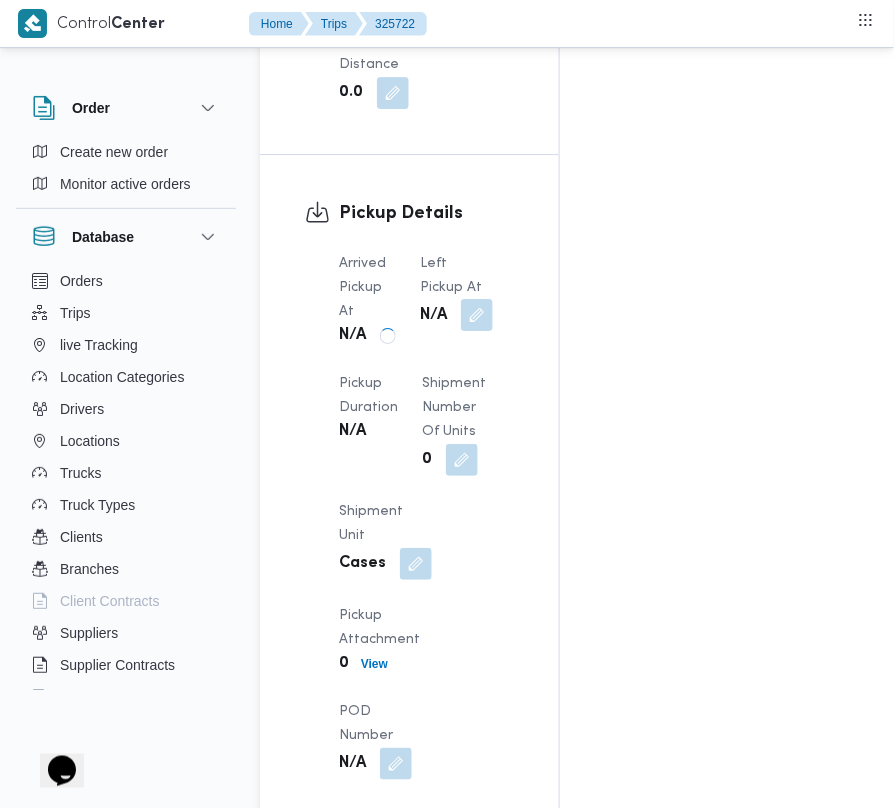 click at bounding box center (477, 315) 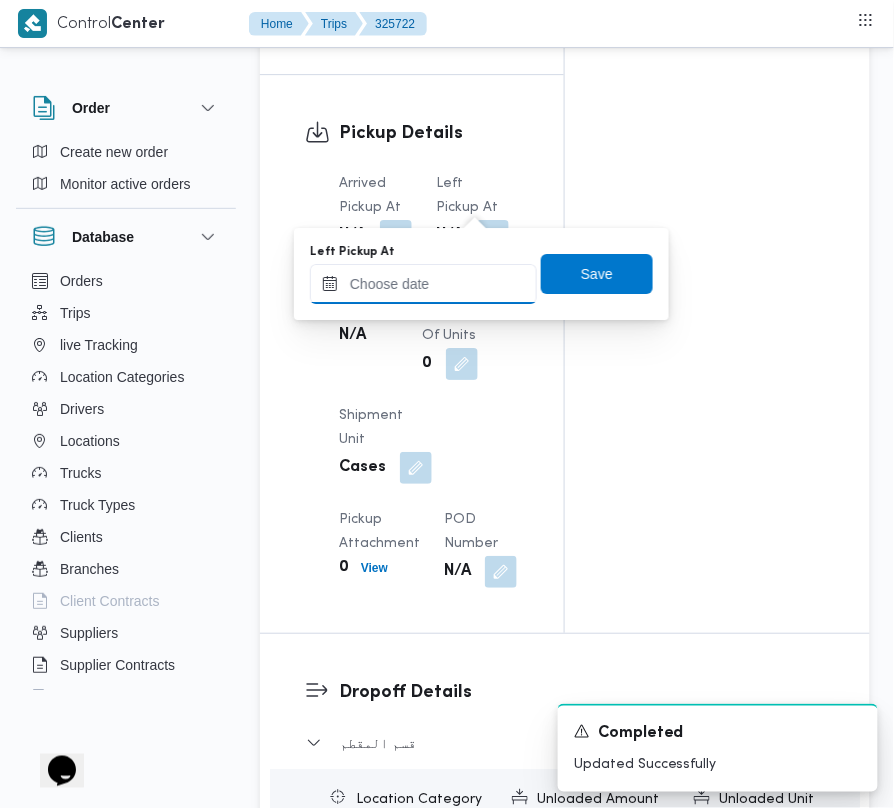 click on "Left Pickup At" at bounding box center (423, 284) 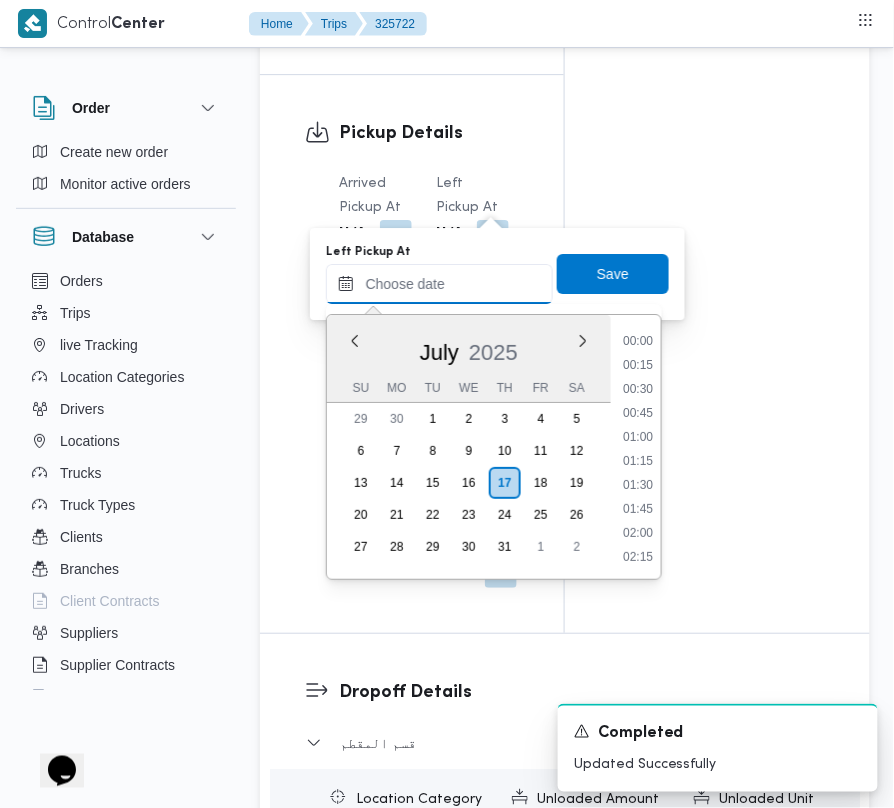 paste on "[DATE]  9:00:00 AM" 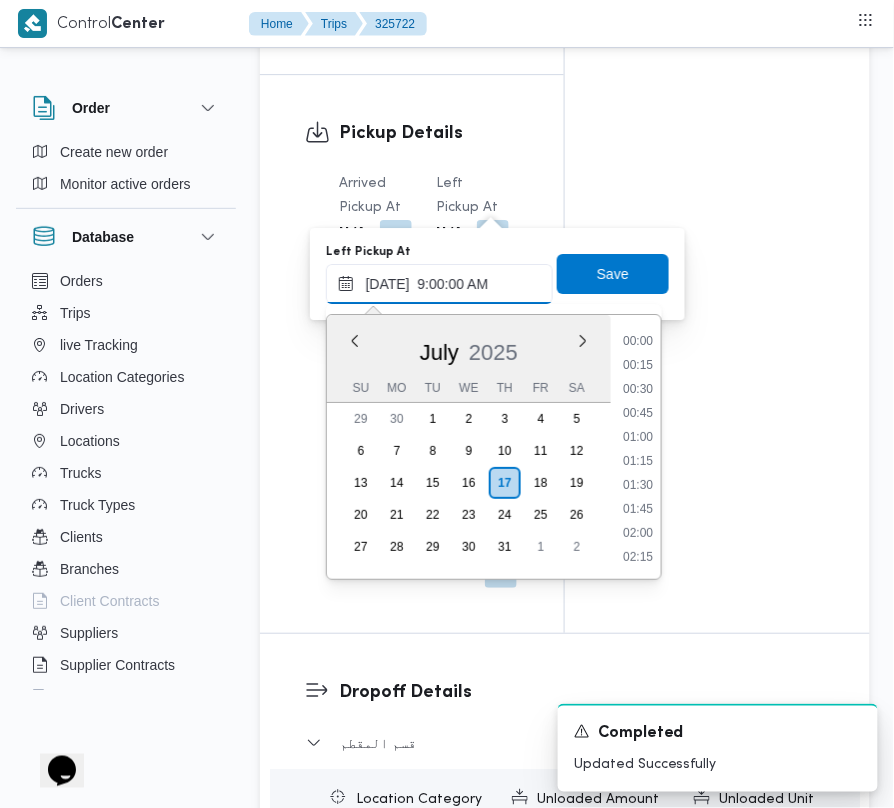 scroll, scrollTop: 864, scrollLeft: 0, axis: vertical 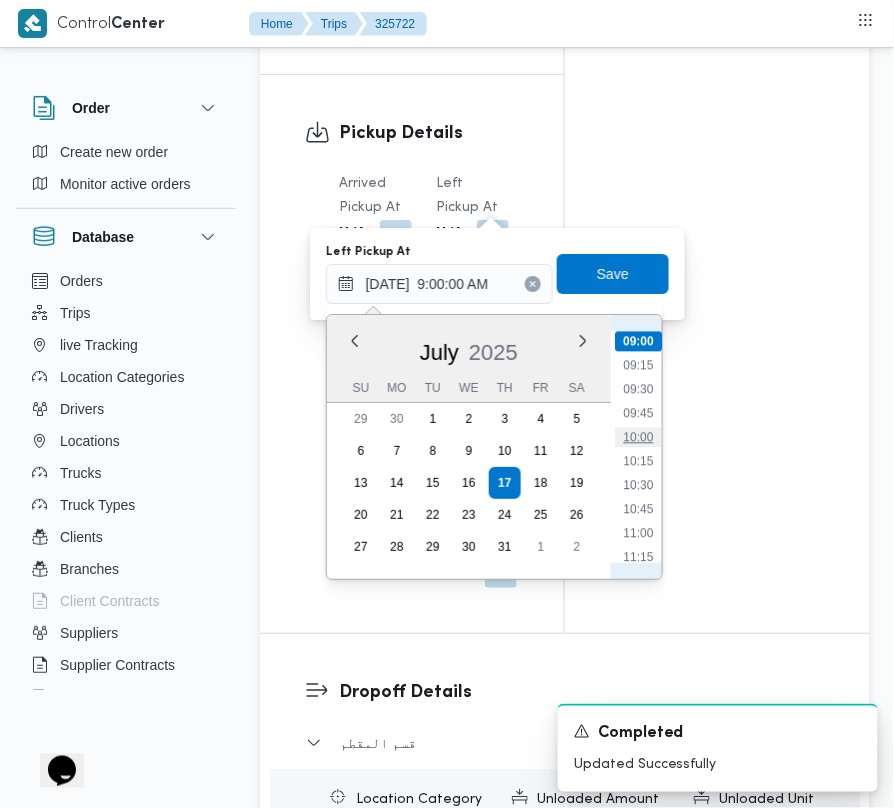 click on "10:00" at bounding box center (638, 437) 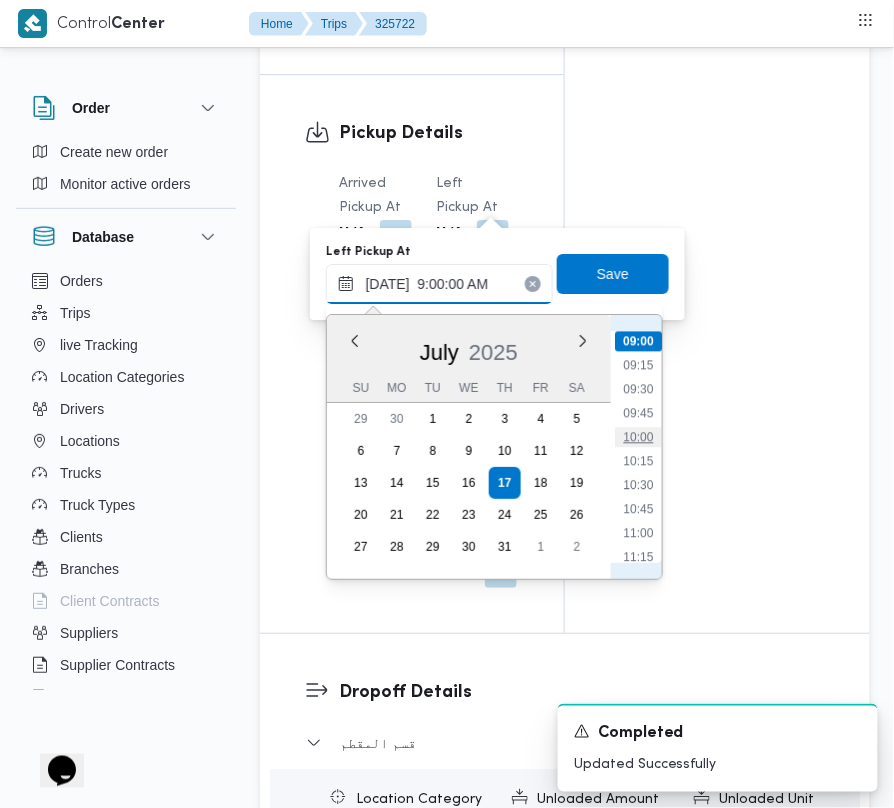 type on "[DATE] 10:00" 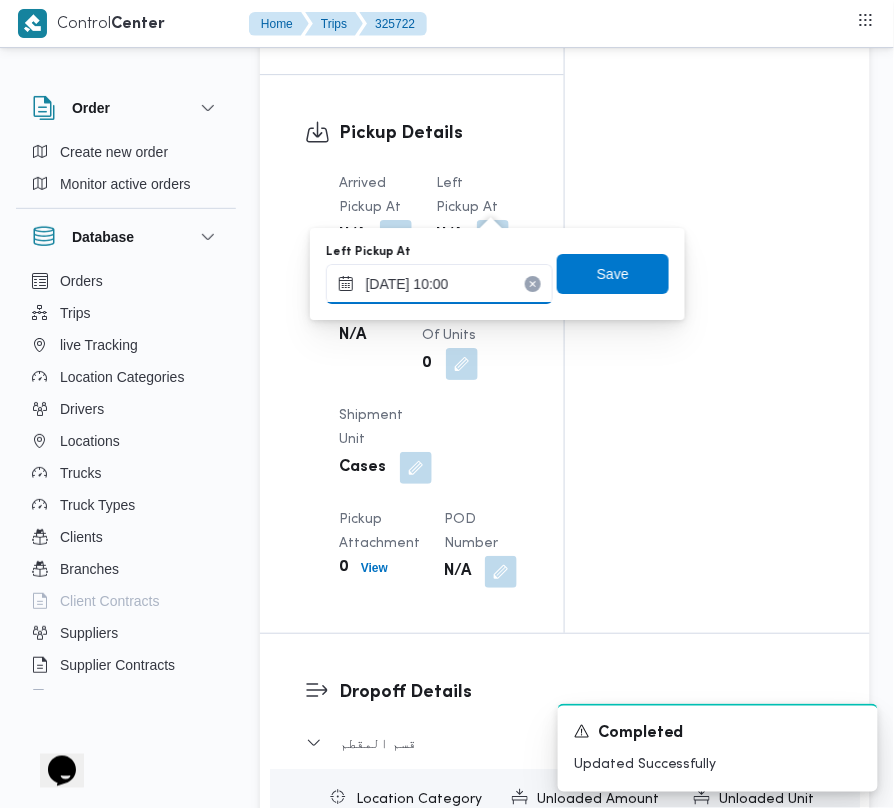 type 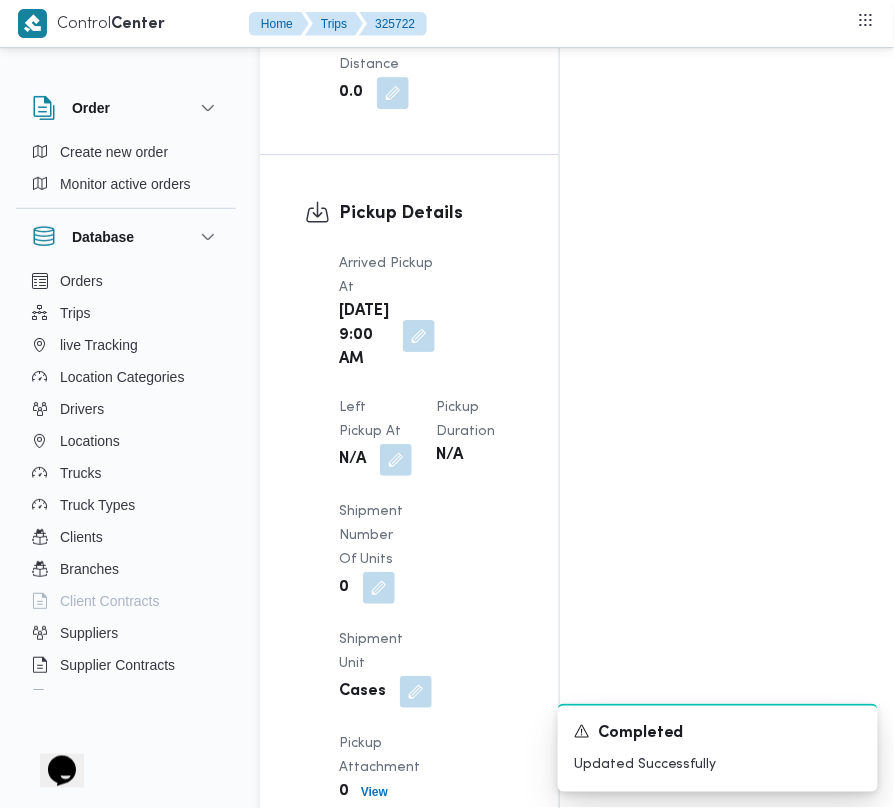 click on "Assignees •   Superadmin [EMAIL_ADDRESS][DOMAIN_NAME] Checklist Dropoffs details entered Driver Assigned Truck Assigned Documents for pickup Documents for dropoff Confirmed Data" at bounding box center [796, -561] 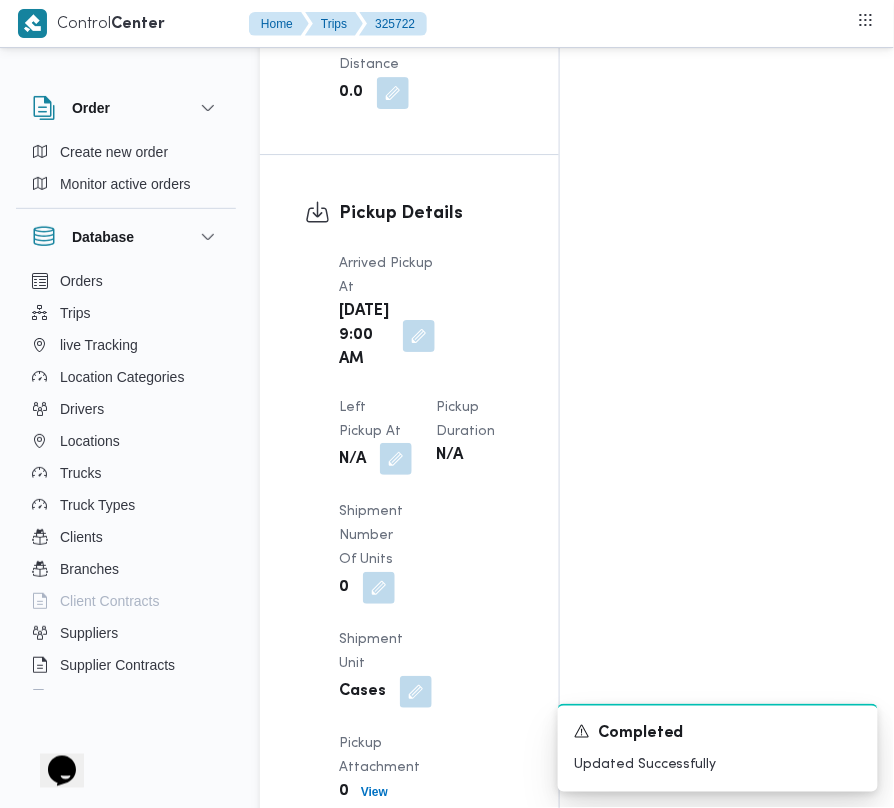 click at bounding box center [396, 459] 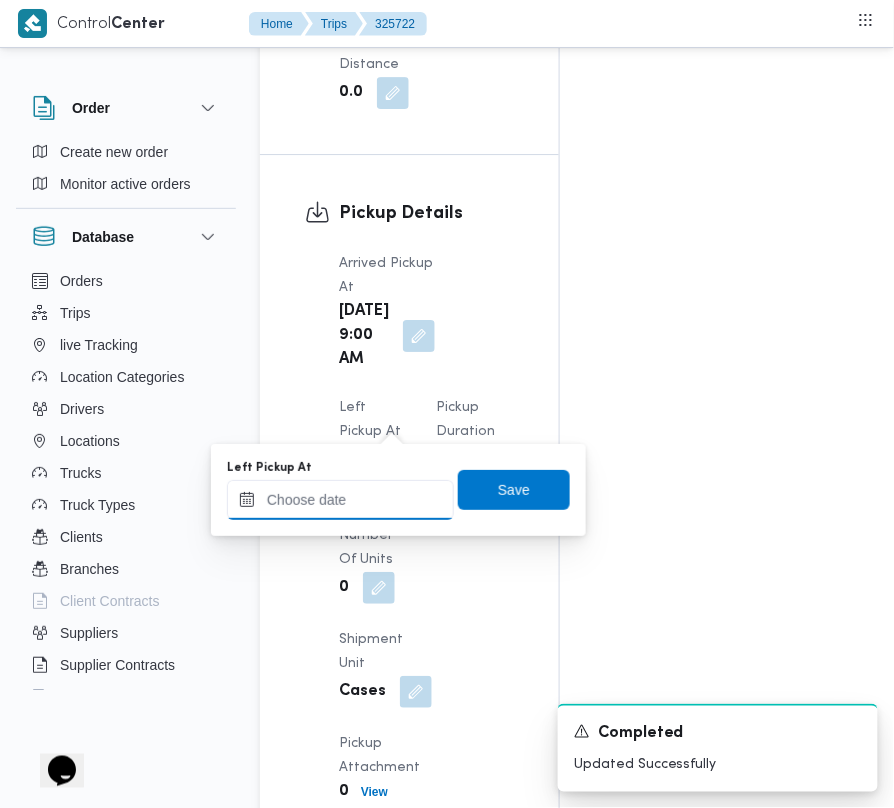 drag, startPoint x: 402, startPoint y: 425, endPoint x: 377, endPoint y: 494, distance: 73.38937 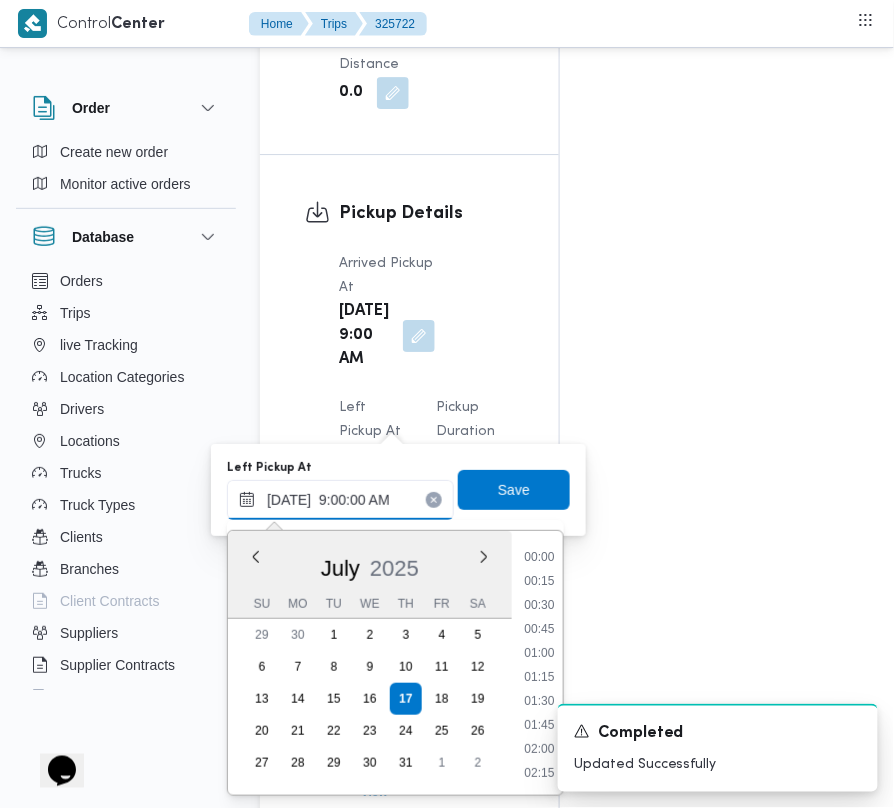 scroll, scrollTop: 864, scrollLeft: 0, axis: vertical 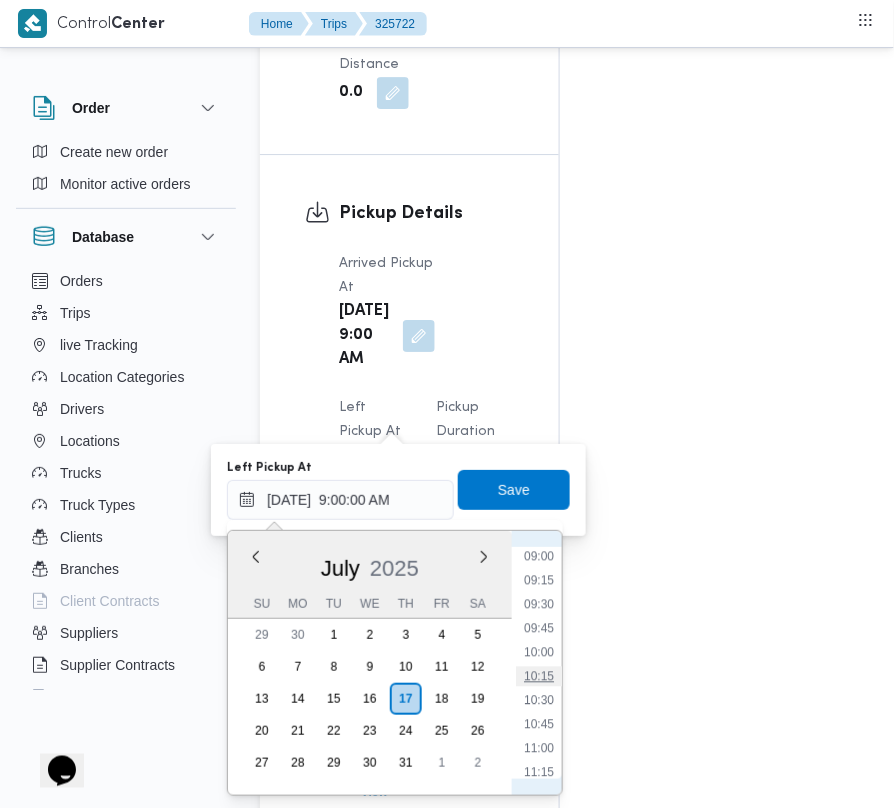 click on "10:15" at bounding box center (539, 677) 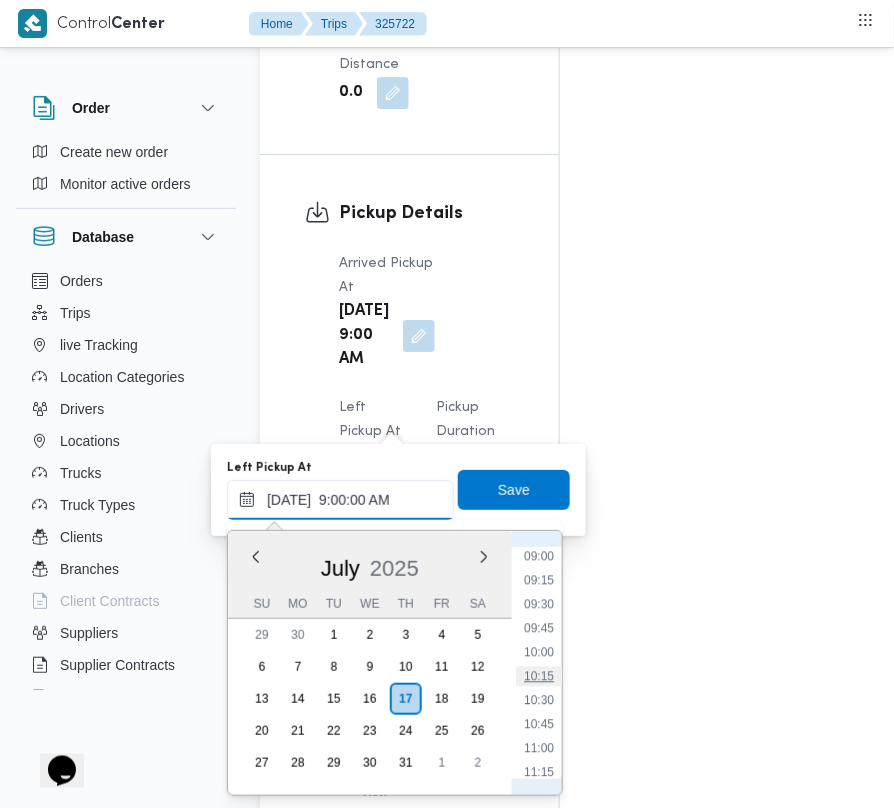 type on "[DATE] 10:15" 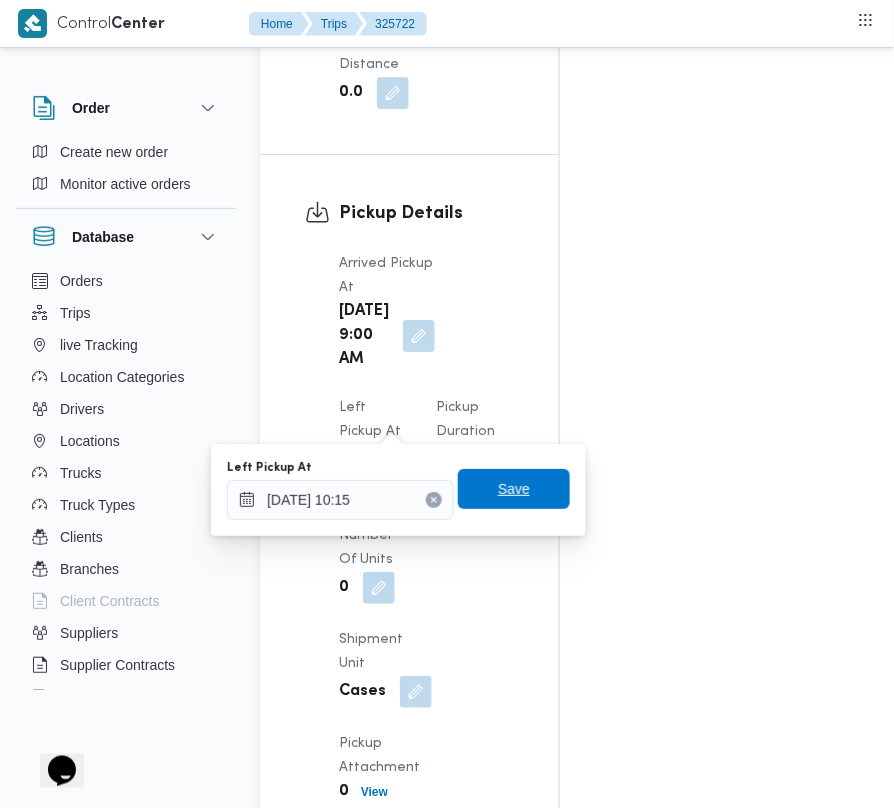 click on "Save" at bounding box center [514, 489] 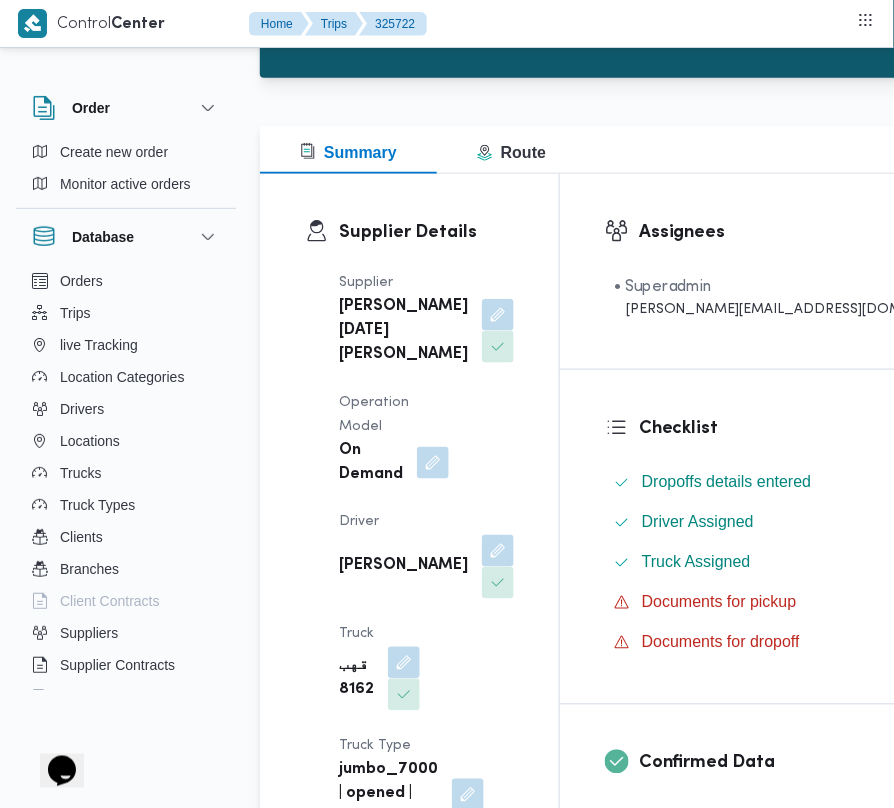 scroll, scrollTop: 0, scrollLeft: 0, axis: both 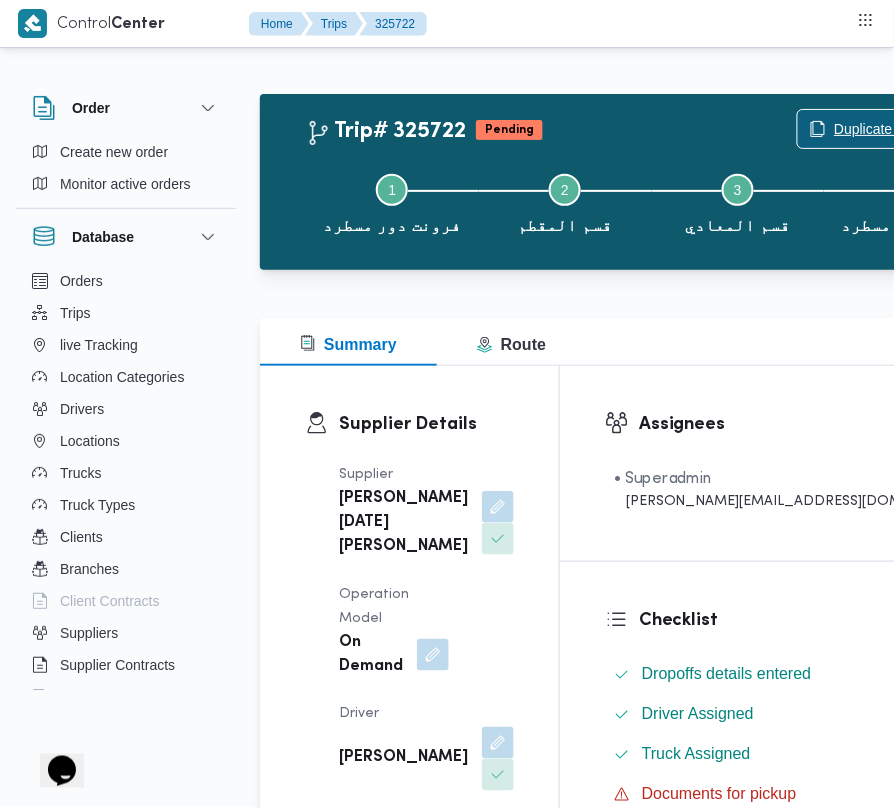 click on "Duplicate Trip" at bounding box center [877, 129] 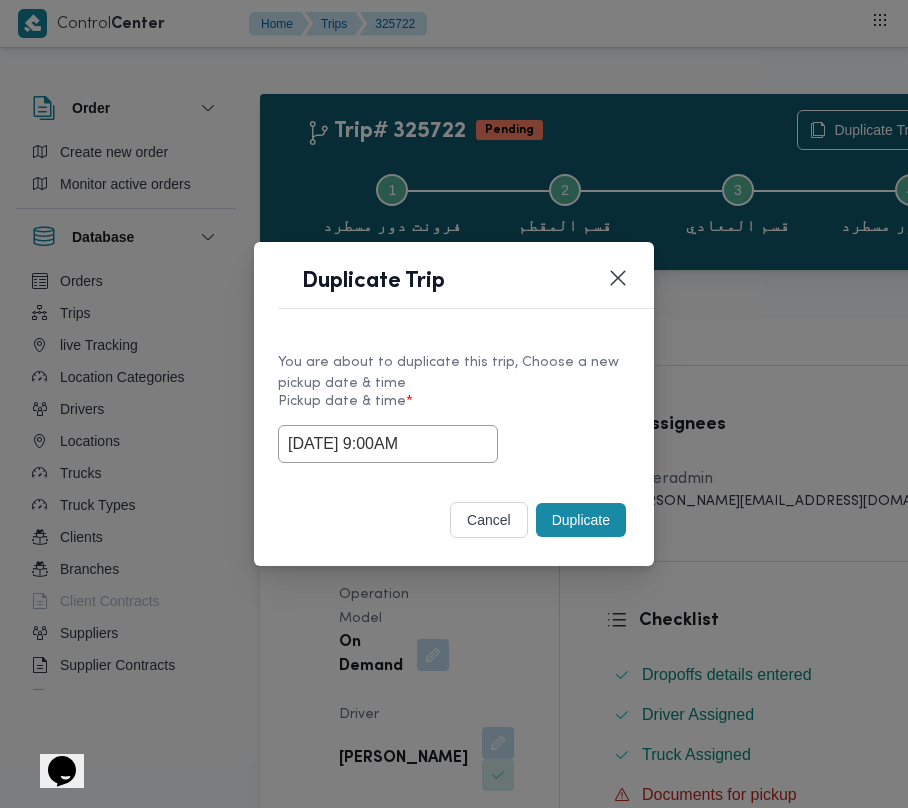 click on "Duplicate" at bounding box center [581, 520] 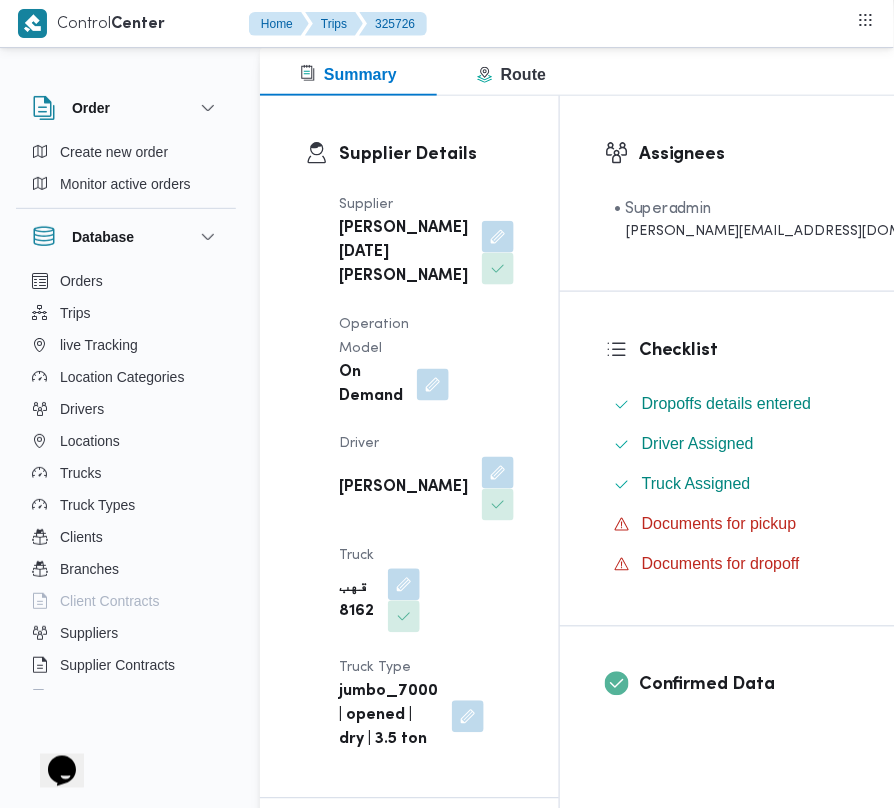 scroll, scrollTop: 286, scrollLeft: 0, axis: vertical 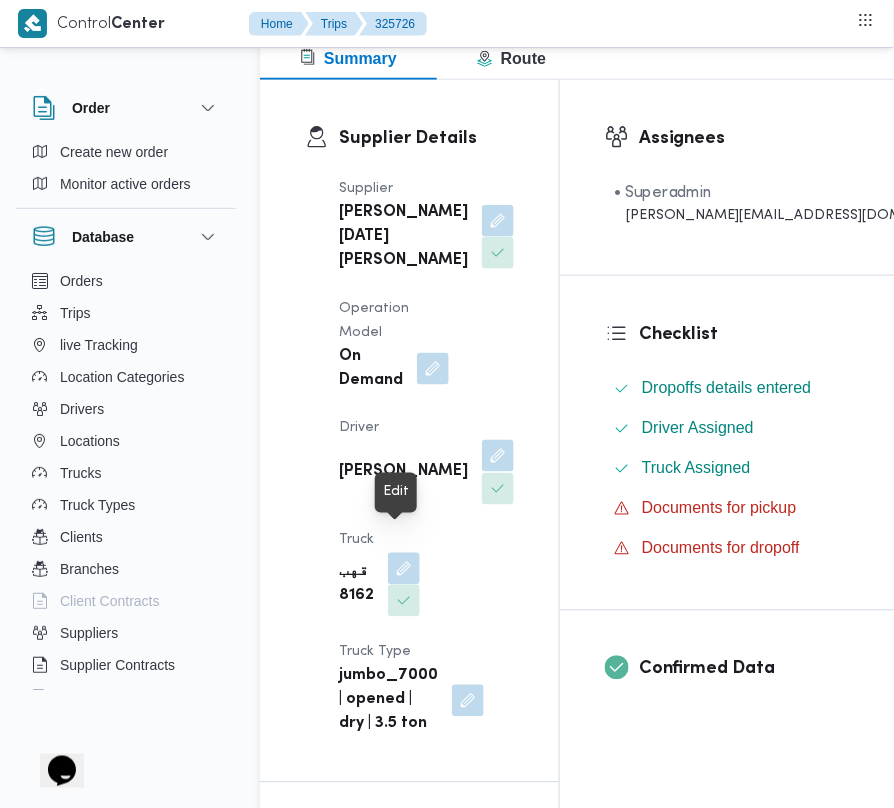 click at bounding box center [498, 456] 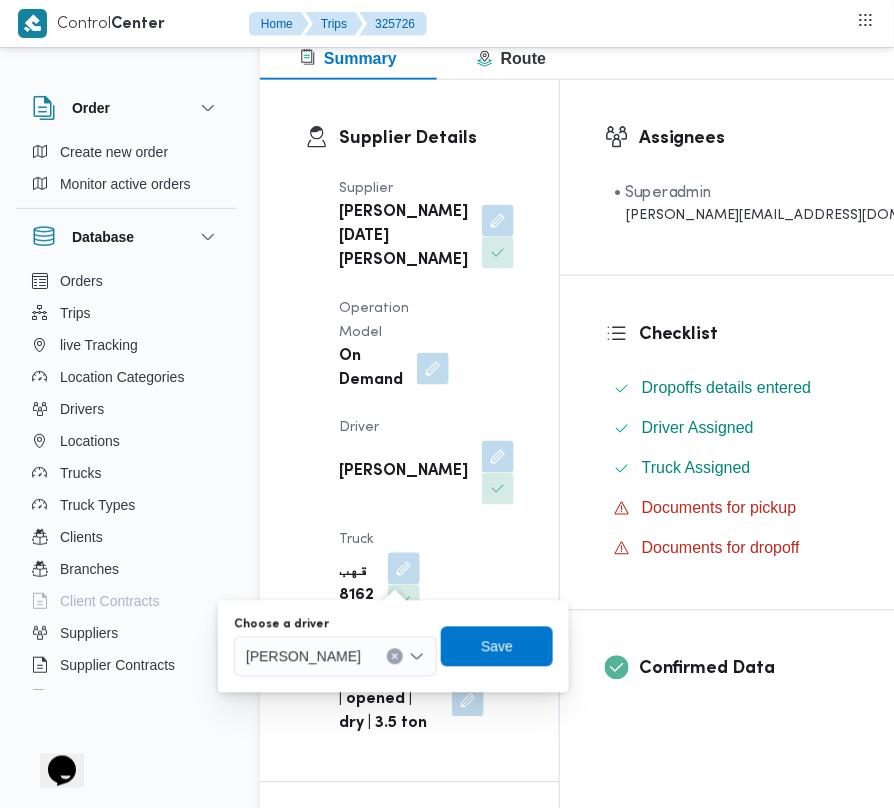 click on "[PERSON_NAME]" at bounding box center (335, 657) 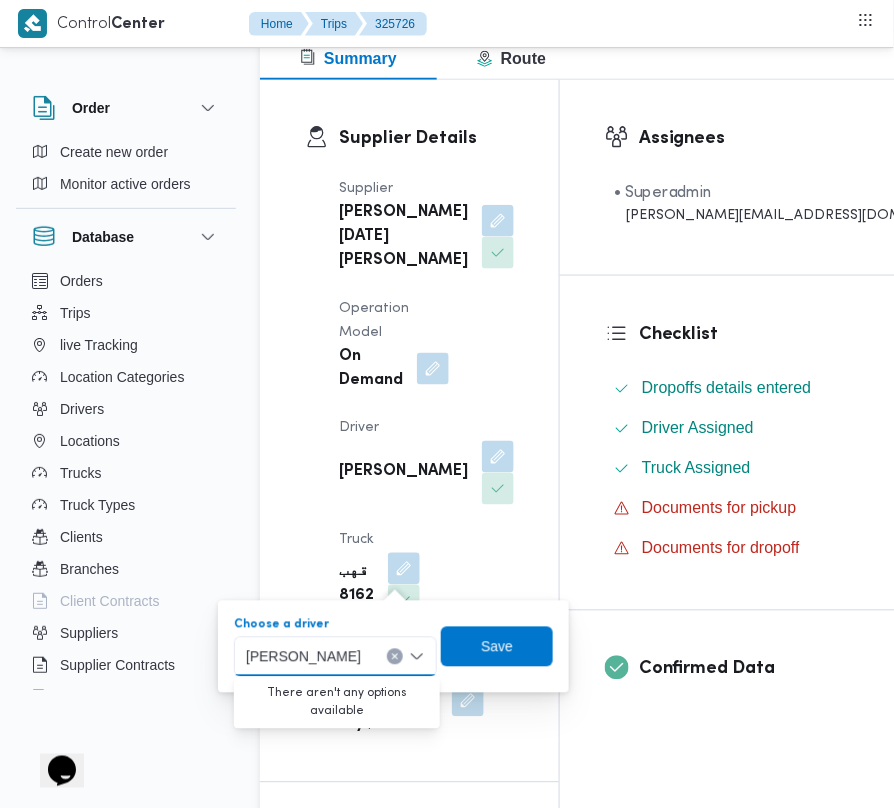 paste on "مد [PERSON_NAME]" 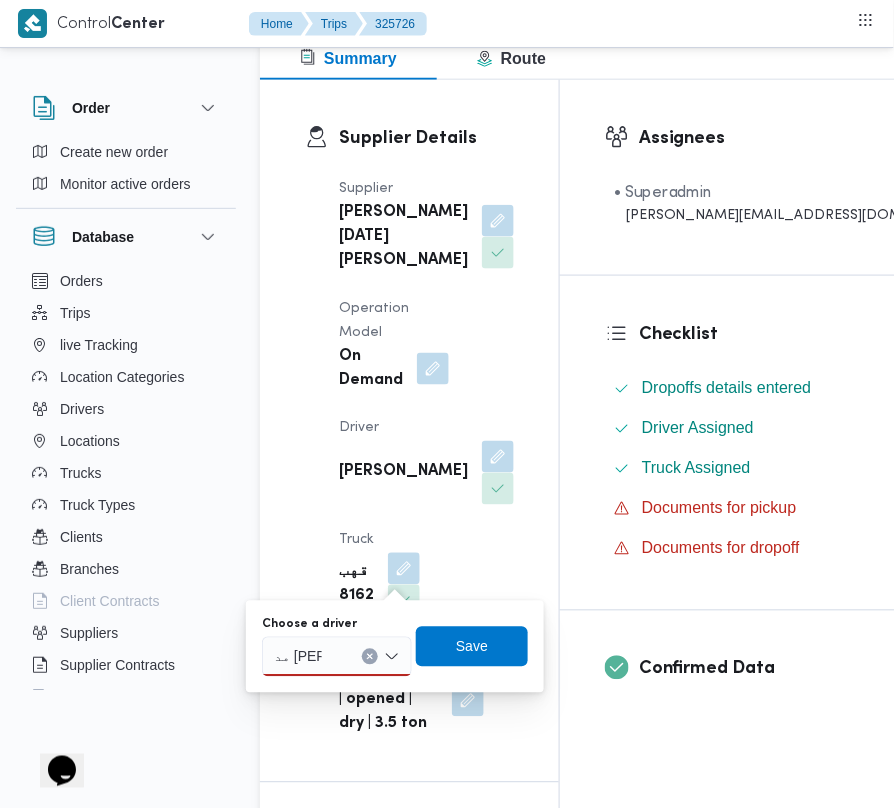 click on "مد [PERSON_NAME]" at bounding box center (298, 657) 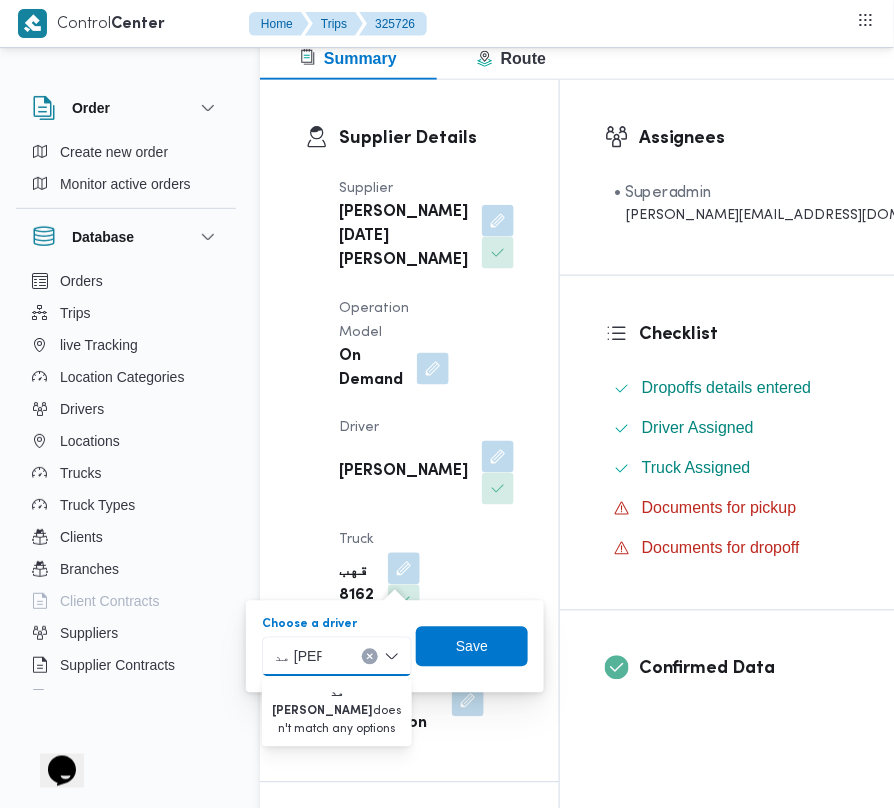 click on "مد [PERSON_NAME]" at bounding box center (298, 657) 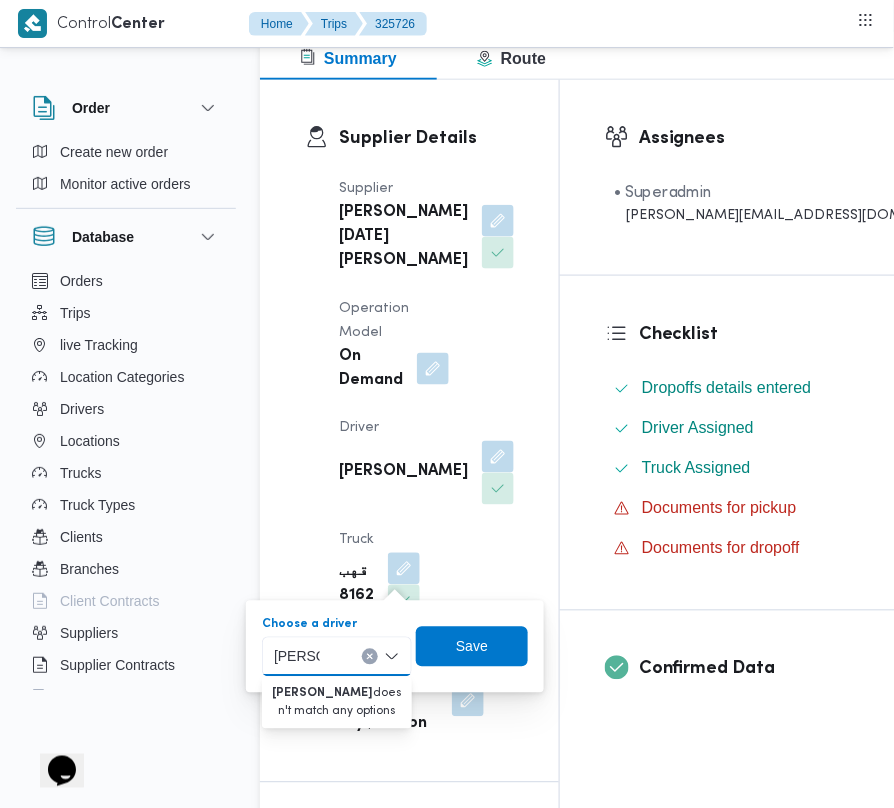 type on "[PERSON_NAME]" 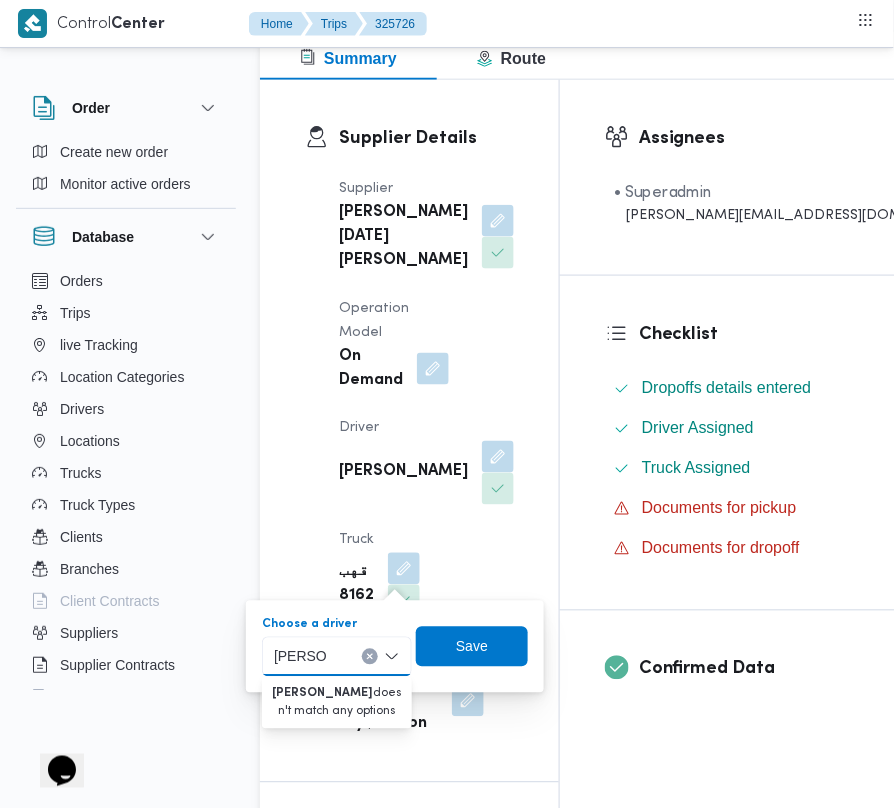 click at bounding box center [370, 657] 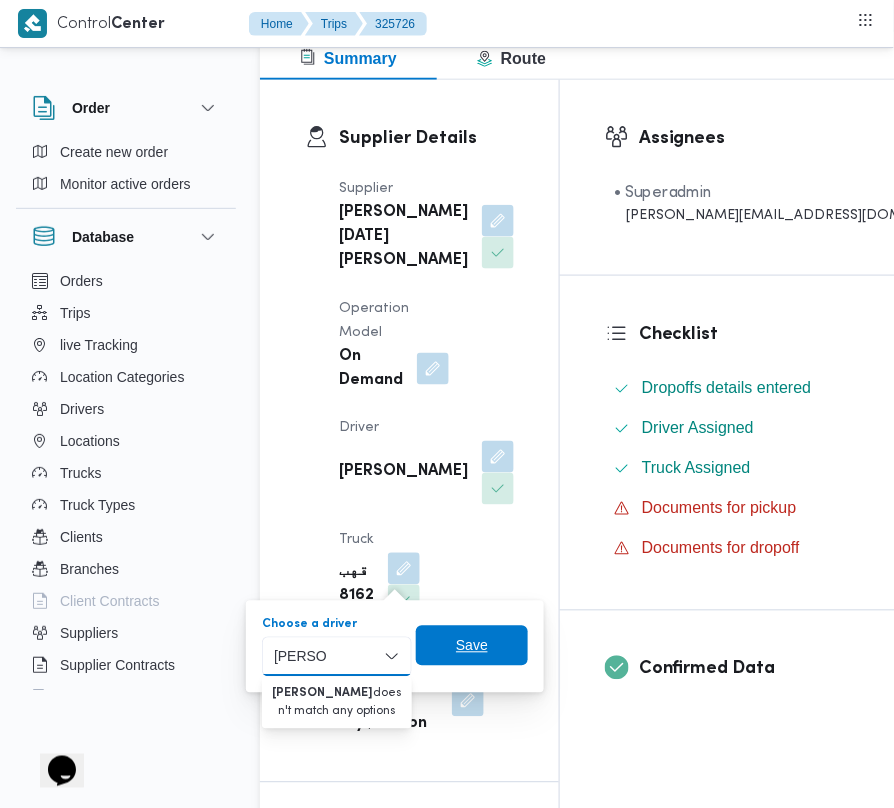click on "Save" at bounding box center [472, 646] 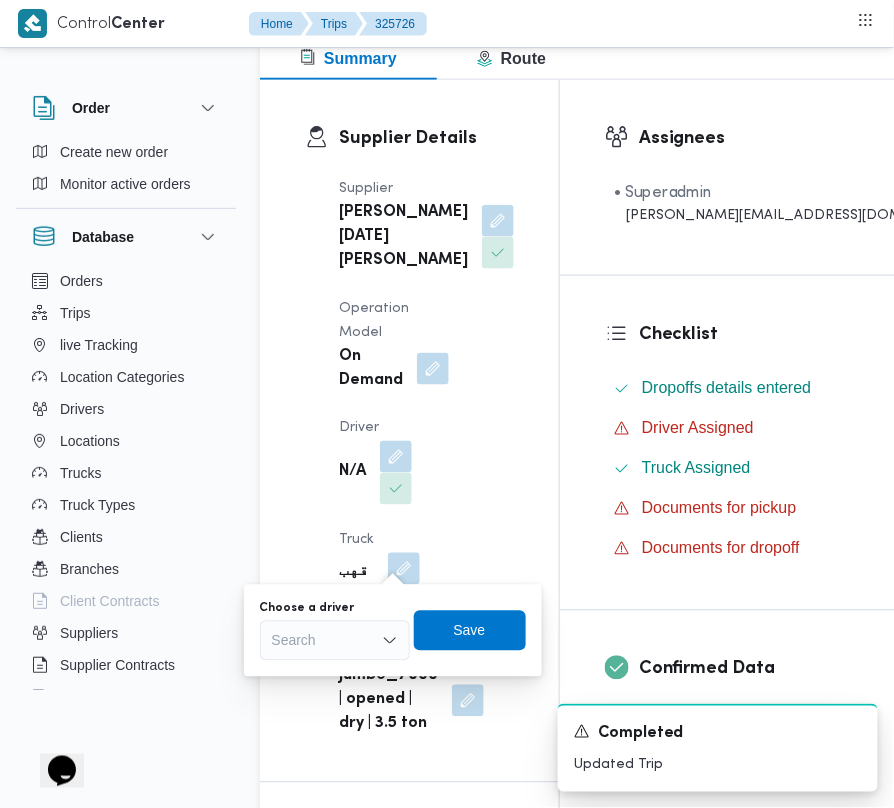 click on "Supplier [PERSON_NAME][DATE] [PERSON_NAME] Operation Model On Demand Driver N/A Truck قهب 8162 Truck Type jumbo_7000 | opened | dry | 3.5 ton" at bounding box center (426, 457) 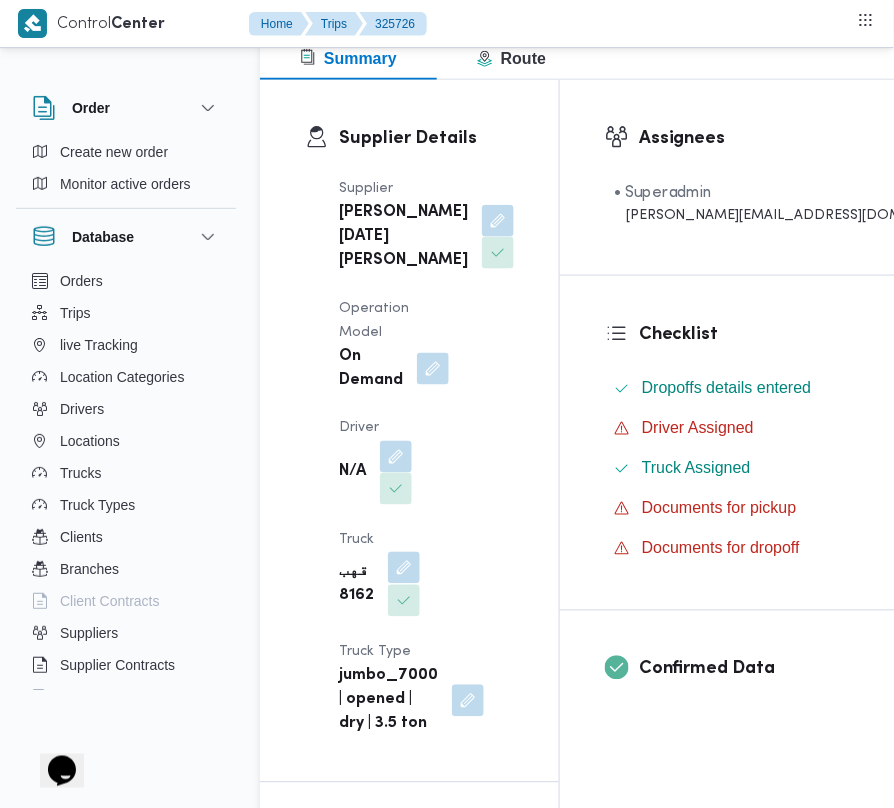 drag, startPoint x: 505, startPoint y: 517, endPoint x: 500, endPoint y: 532, distance: 15.811388 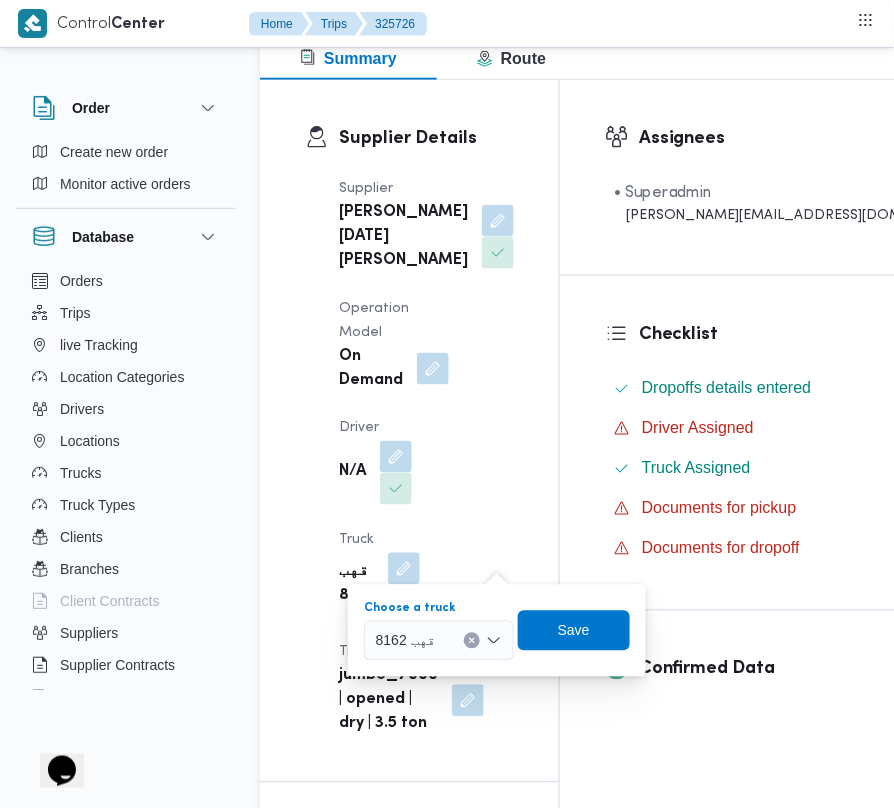 click on "قهب 8162" at bounding box center [405, 640] 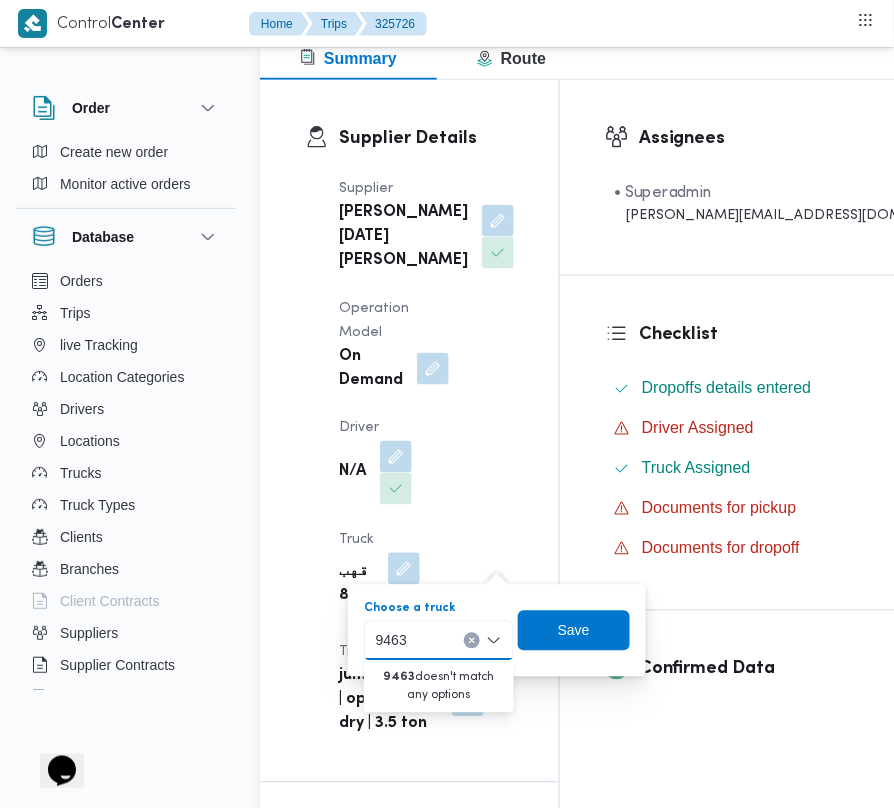 type on "9463" 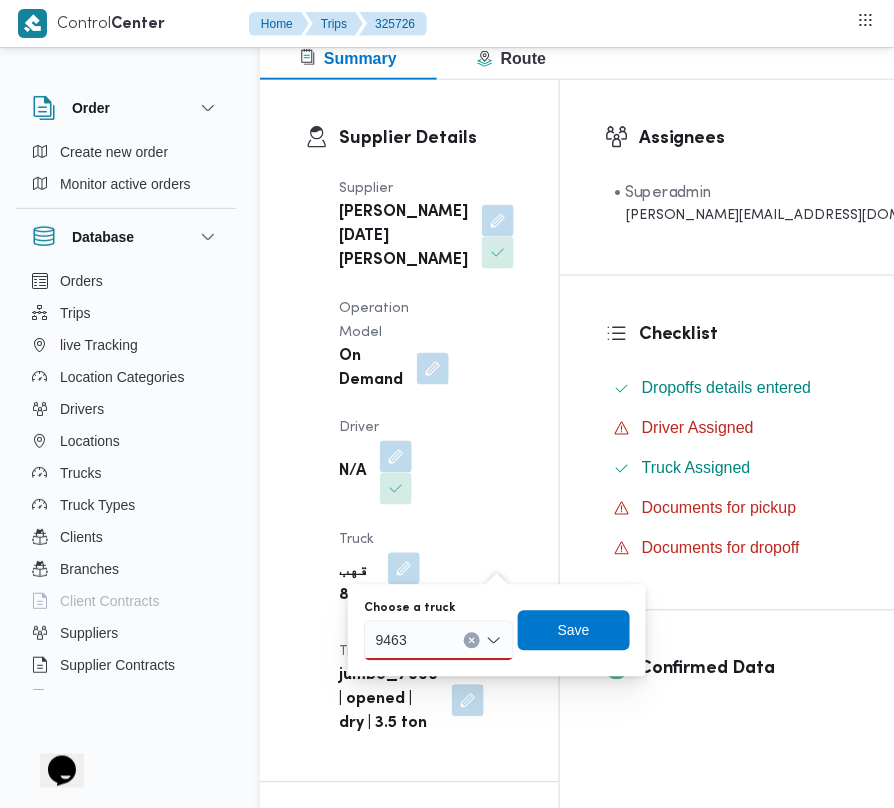 click at bounding box center (472, 641) 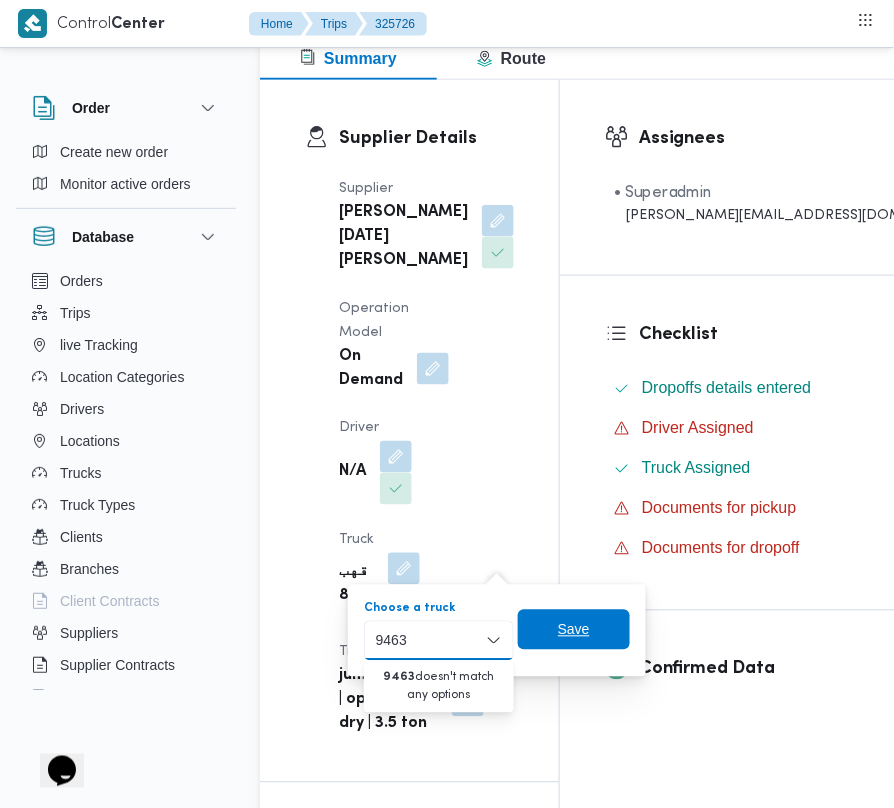 click on "Save" at bounding box center (574, 630) 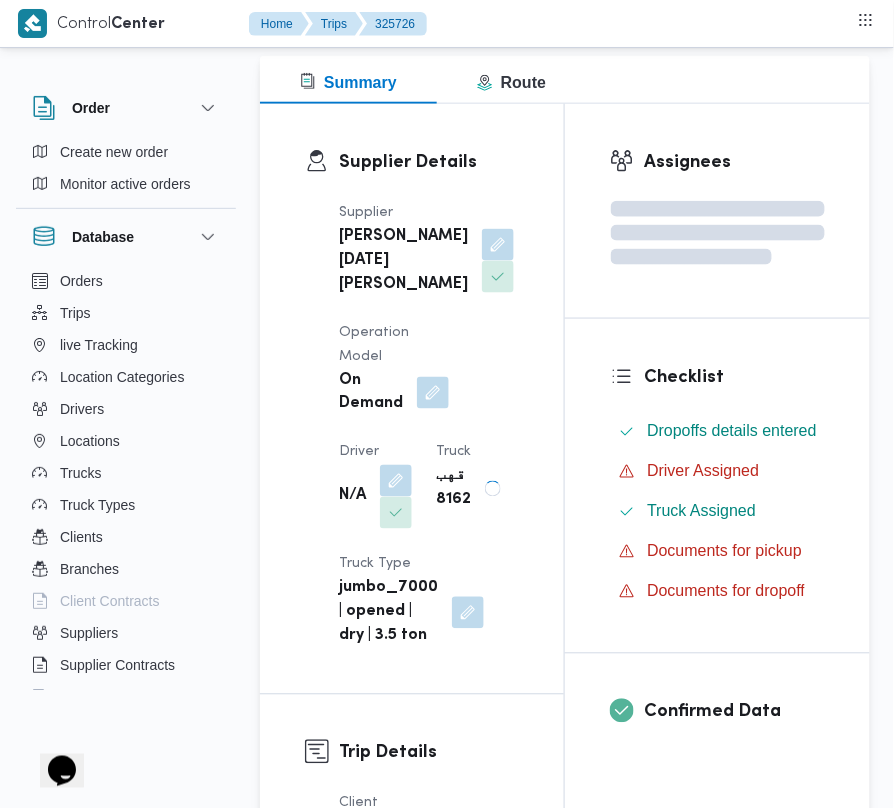 click on "Supplier [PERSON_NAME][DATE] [PERSON_NAME] Operation Model On Demand Driver N/A Truck قهب 8162 Truck Type jumbo_7000 | opened | dry | 3.5 ton" at bounding box center [429, 425] 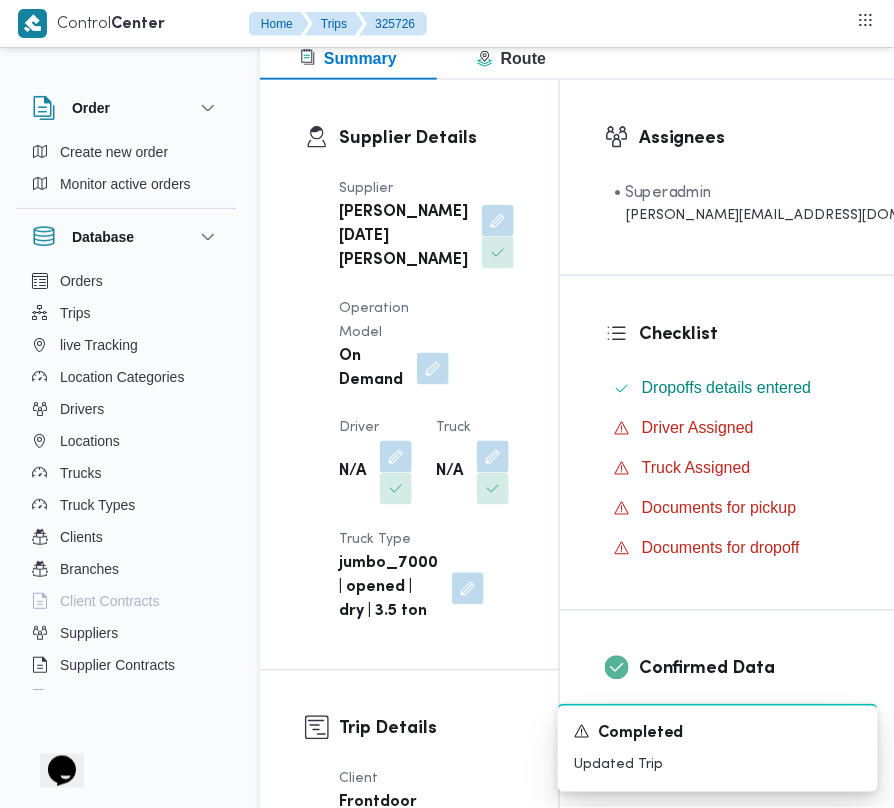 click on "Supplier [PERSON_NAME][DATE] [PERSON_NAME] Operation Model On Demand Driver N/A Truck N/A Truck Type jumbo_7000 | opened | dry | 3.5 ton" at bounding box center [426, 401] 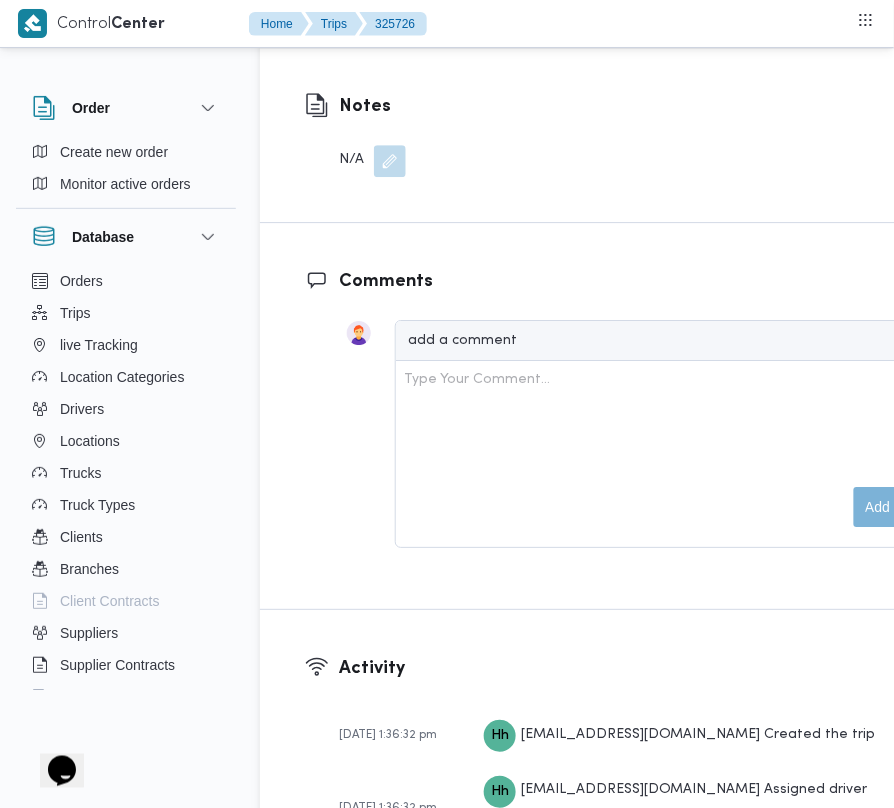 scroll, scrollTop: 2820, scrollLeft: 0, axis: vertical 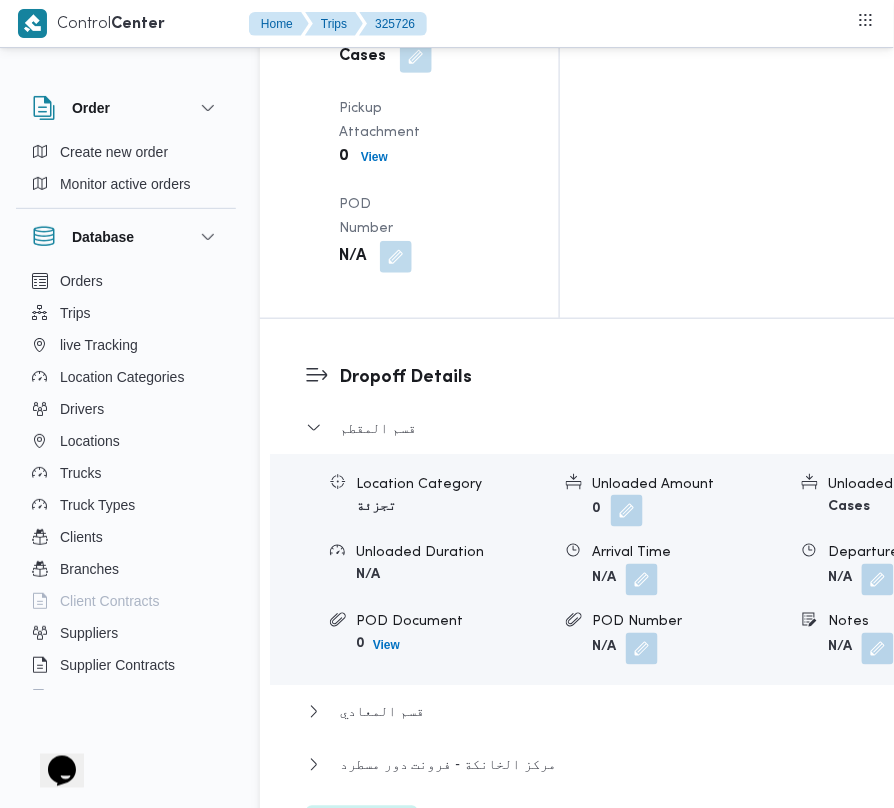 click at bounding box center (390, 1004) 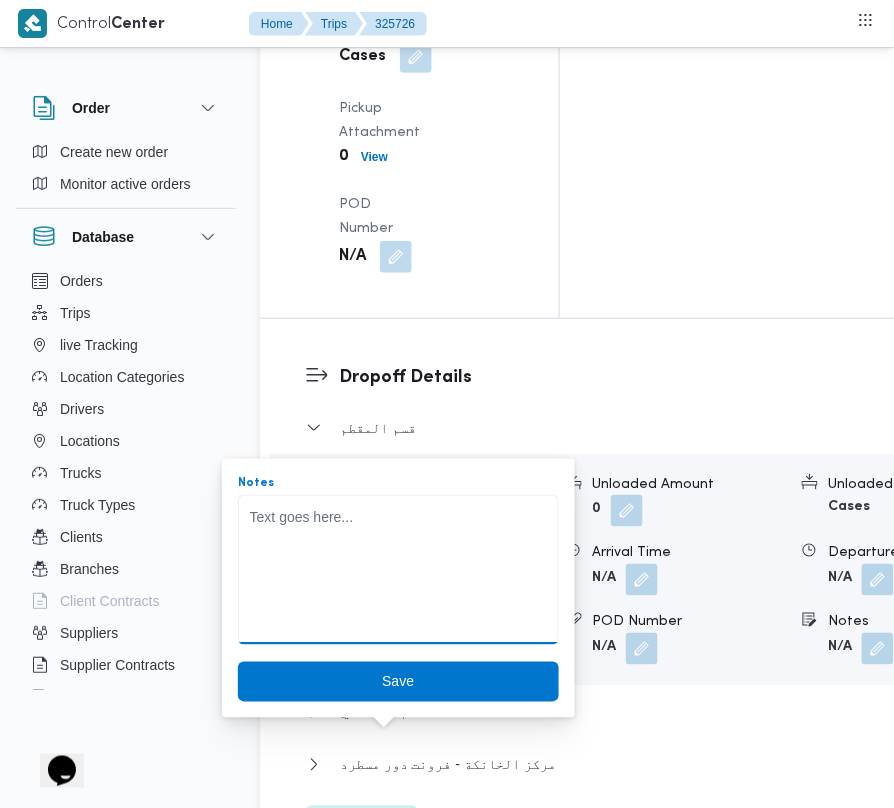 click on "Notes" at bounding box center (398, 570) 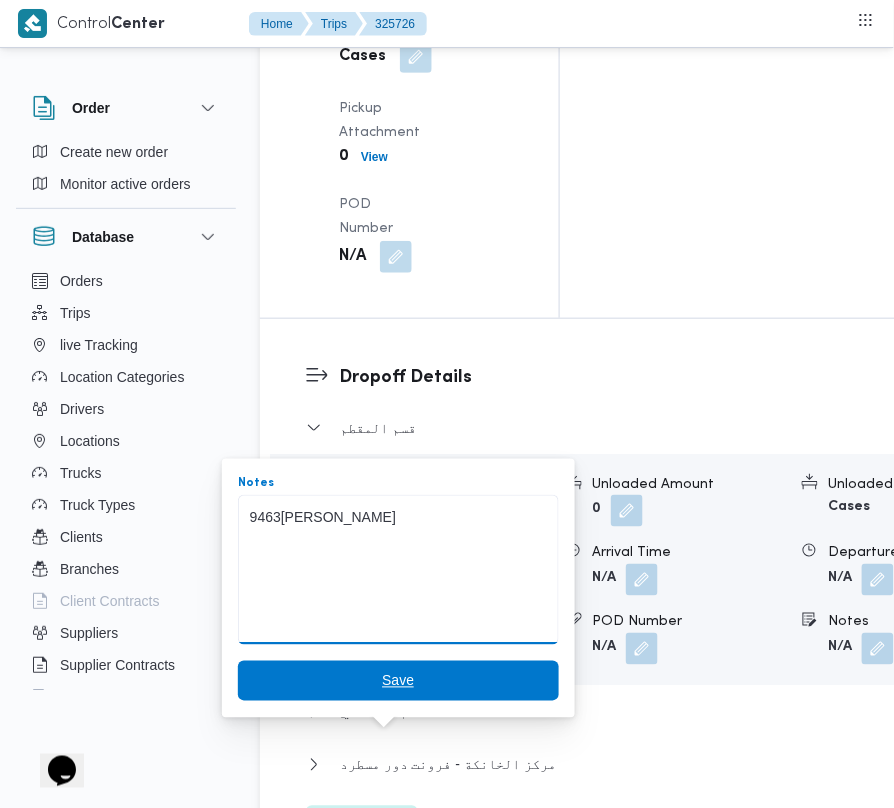 type on "9463[PERSON_NAME]" 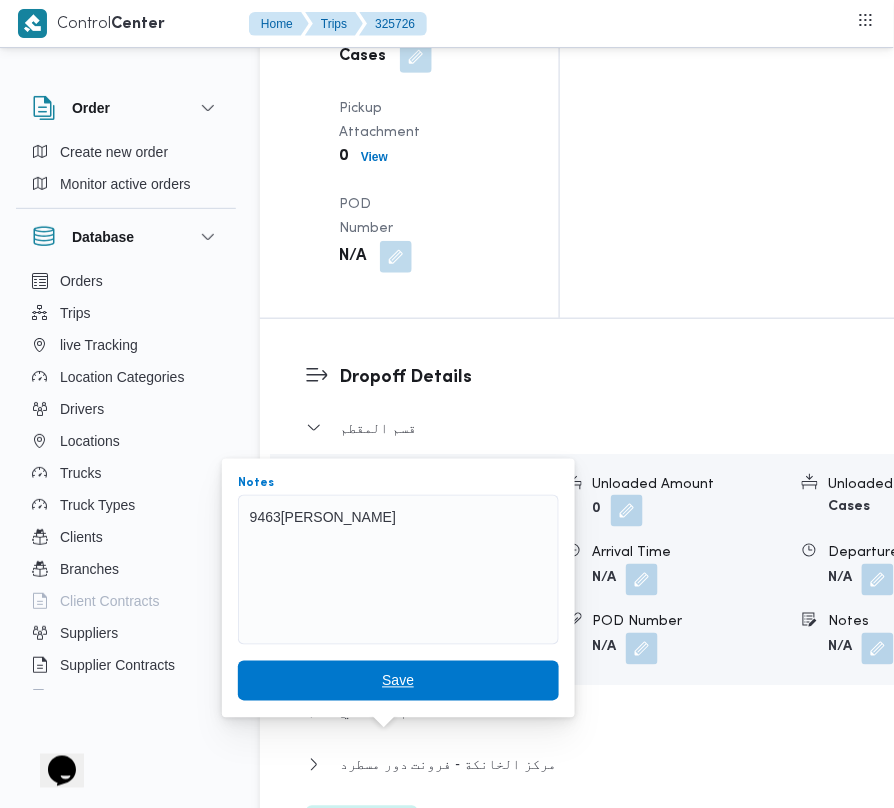 click on "Save" at bounding box center (398, 681) 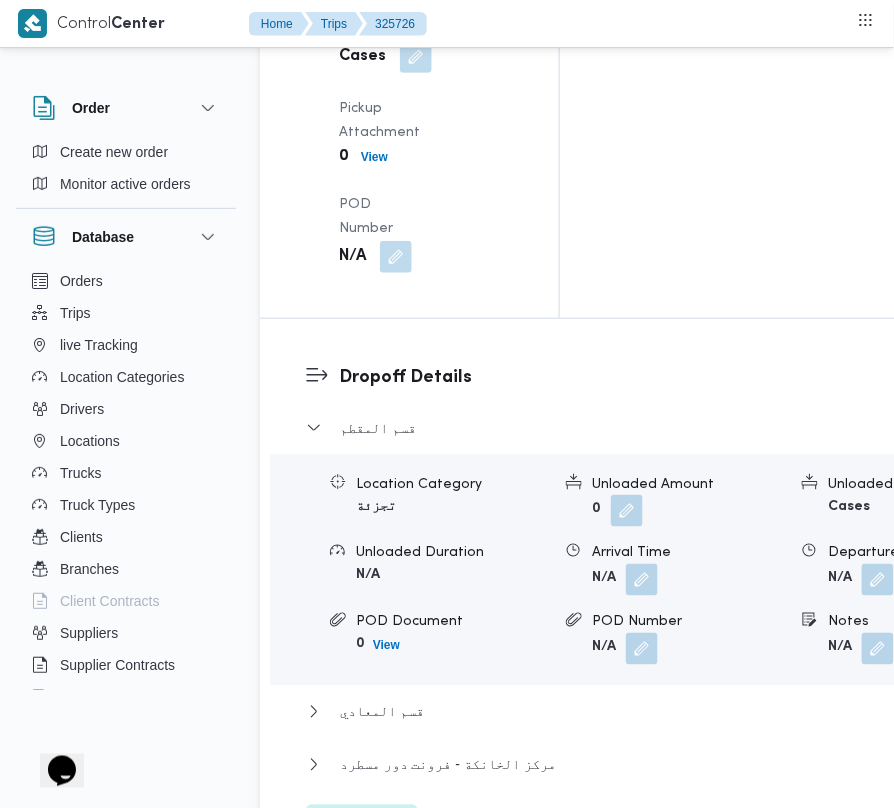 click on "Edit dropoffs" at bounding box center [362, 825] 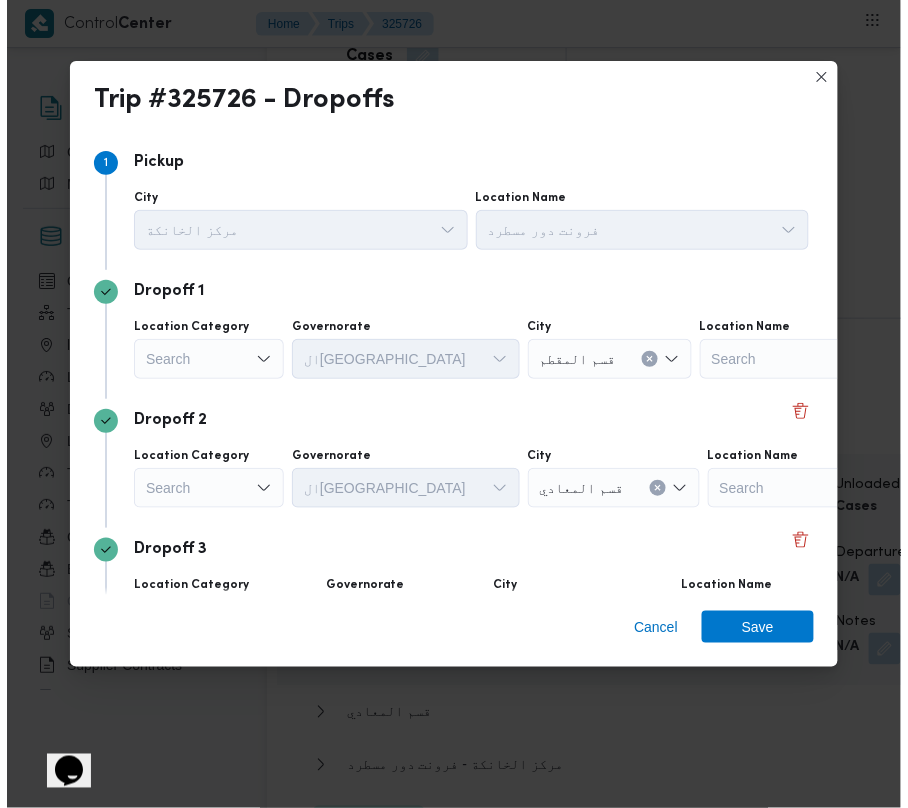 scroll, scrollTop: 2812, scrollLeft: 0, axis: vertical 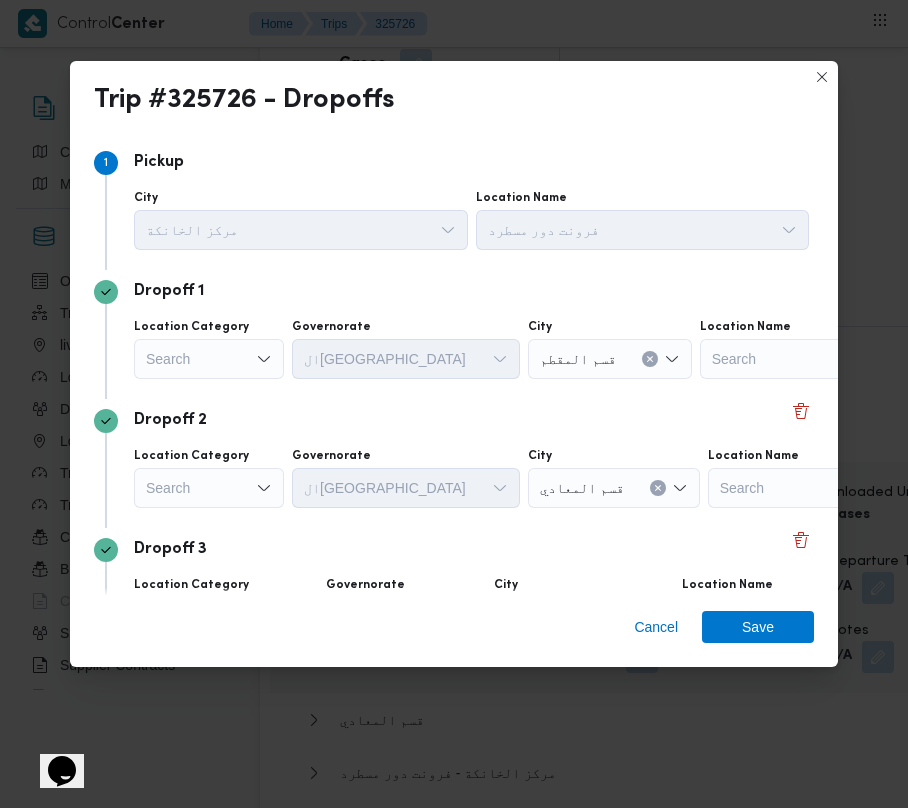 click on "Dropoff 2" at bounding box center (454, 421) 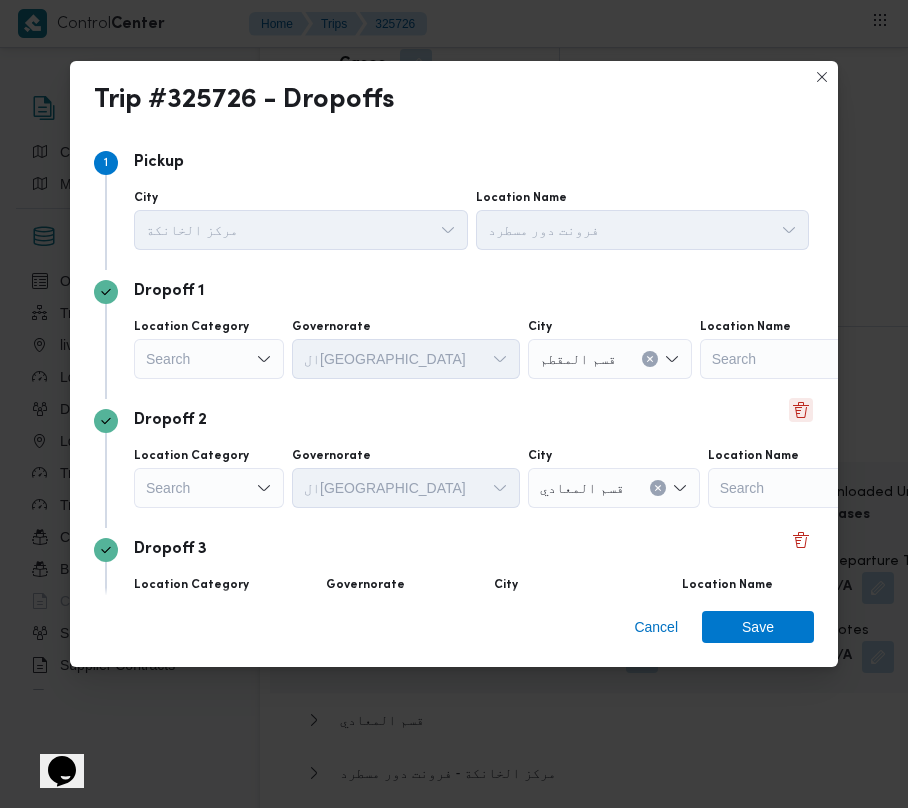 click at bounding box center [801, 410] 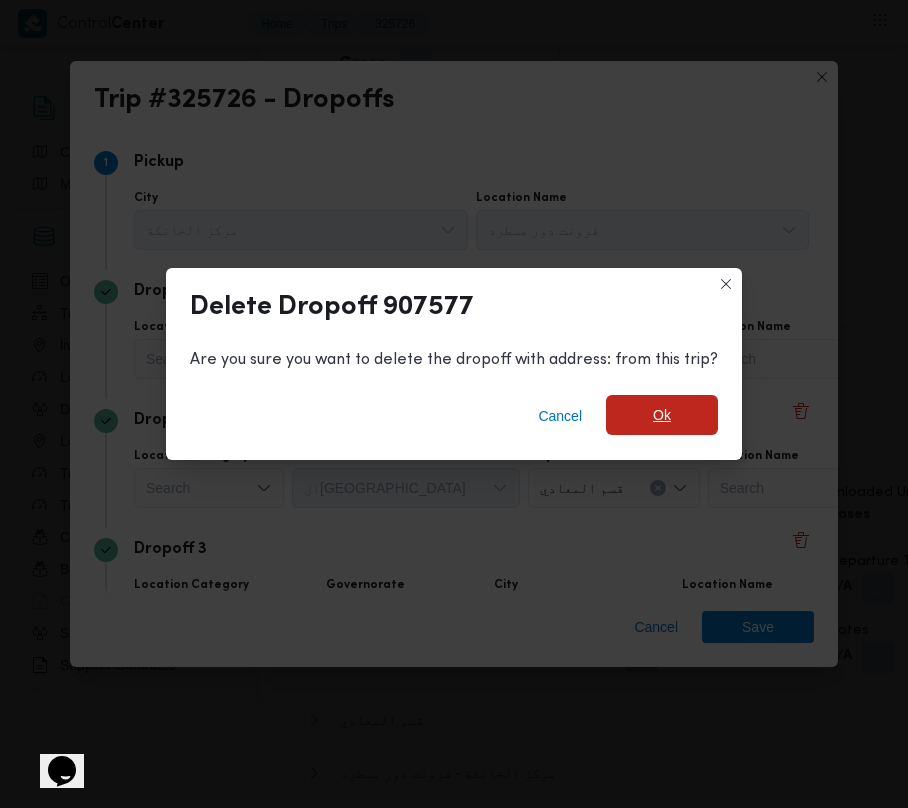 click on "Ok" at bounding box center (662, 415) 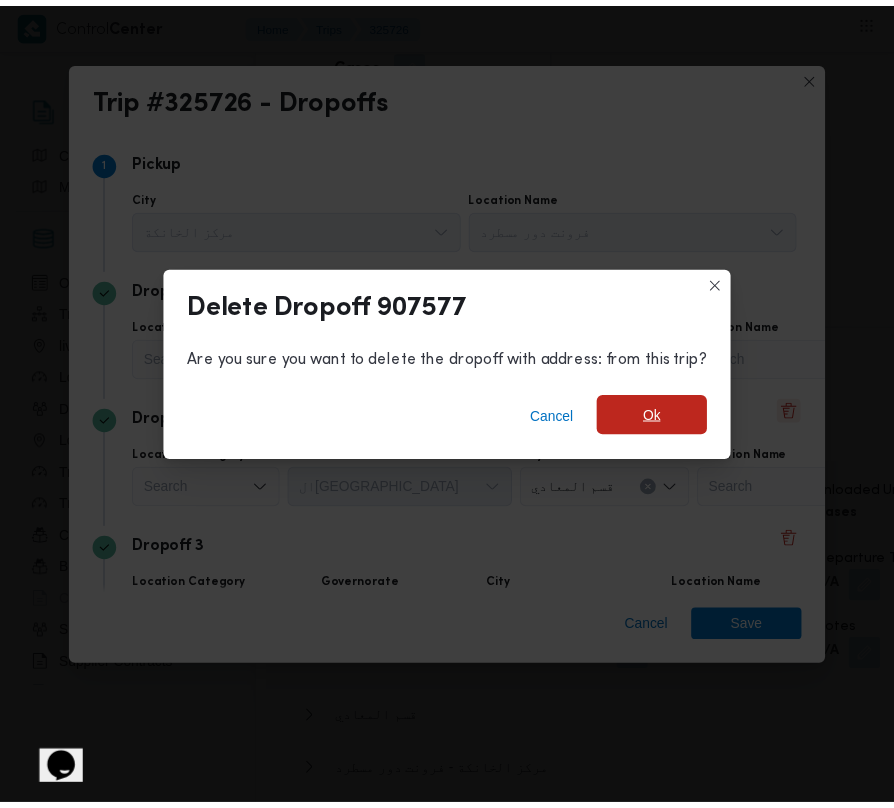 scroll, scrollTop: 2820, scrollLeft: 0, axis: vertical 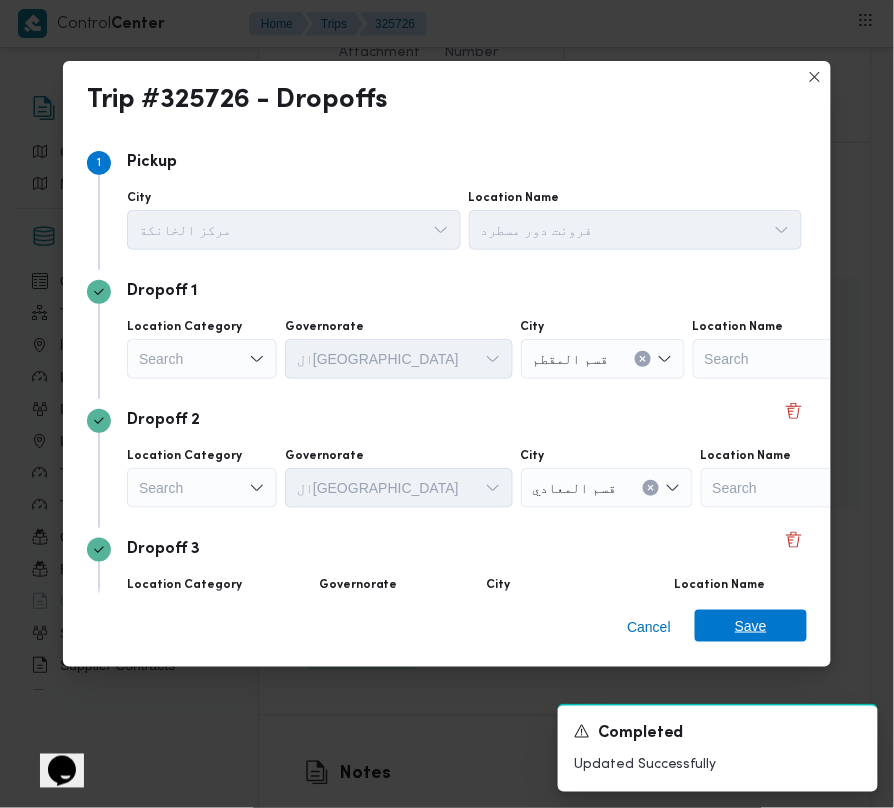 click on "Save" at bounding box center [751, 626] 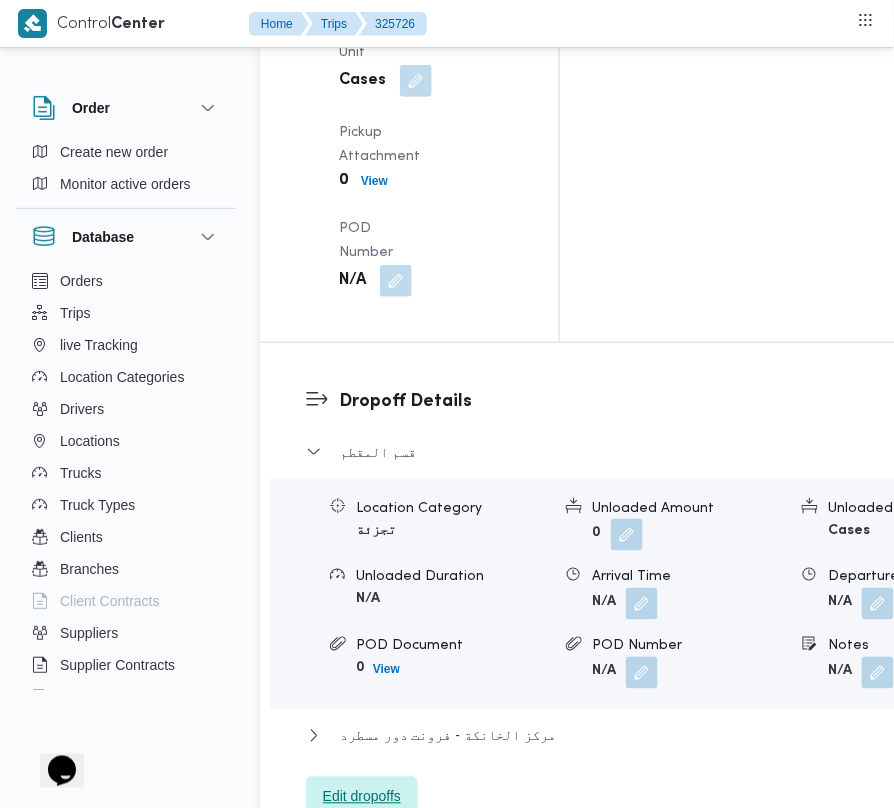 scroll, scrollTop: 2089, scrollLeft: 0, axis: vertical 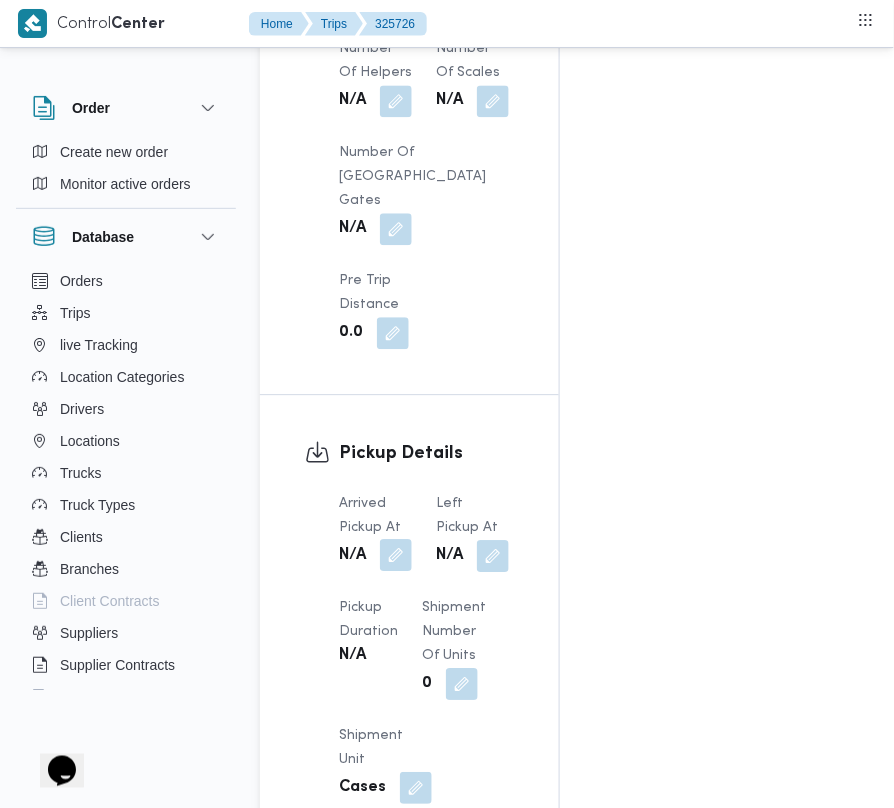 click at bounding box center [396, 555] 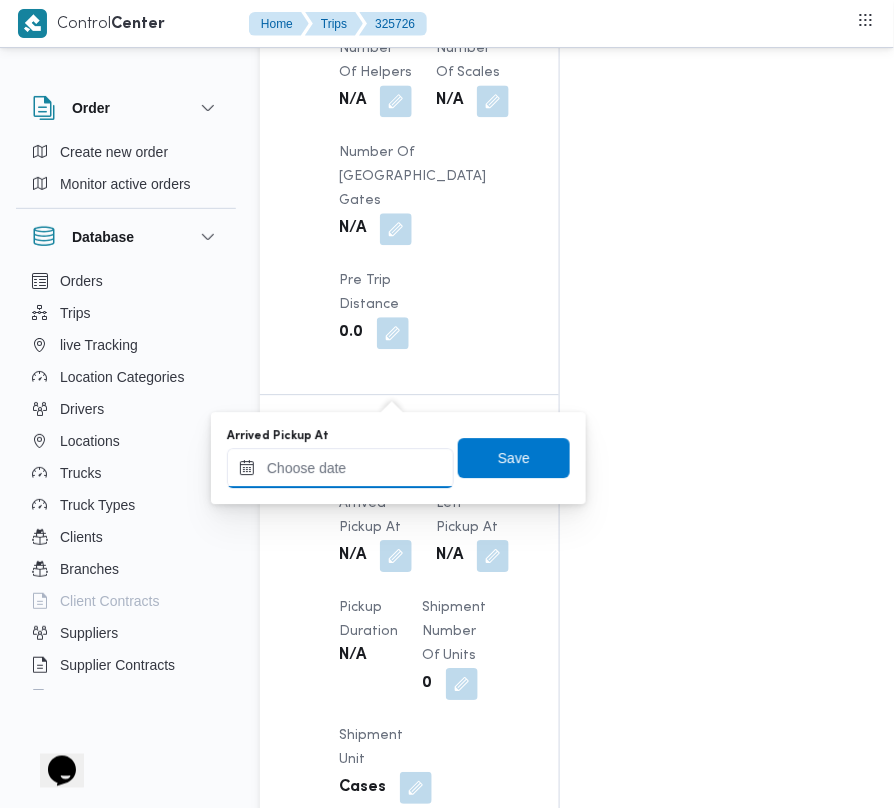 click on "Arrived Pickup At" at bounding box center (340, 468) 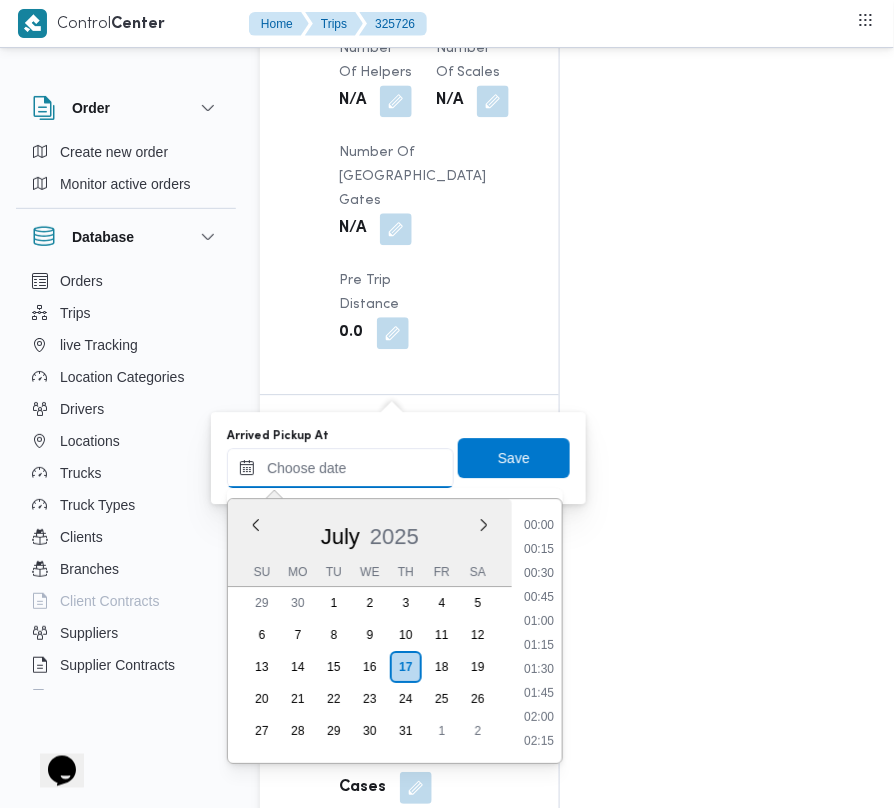 paste on "[DATE]  9:00:00 AM" 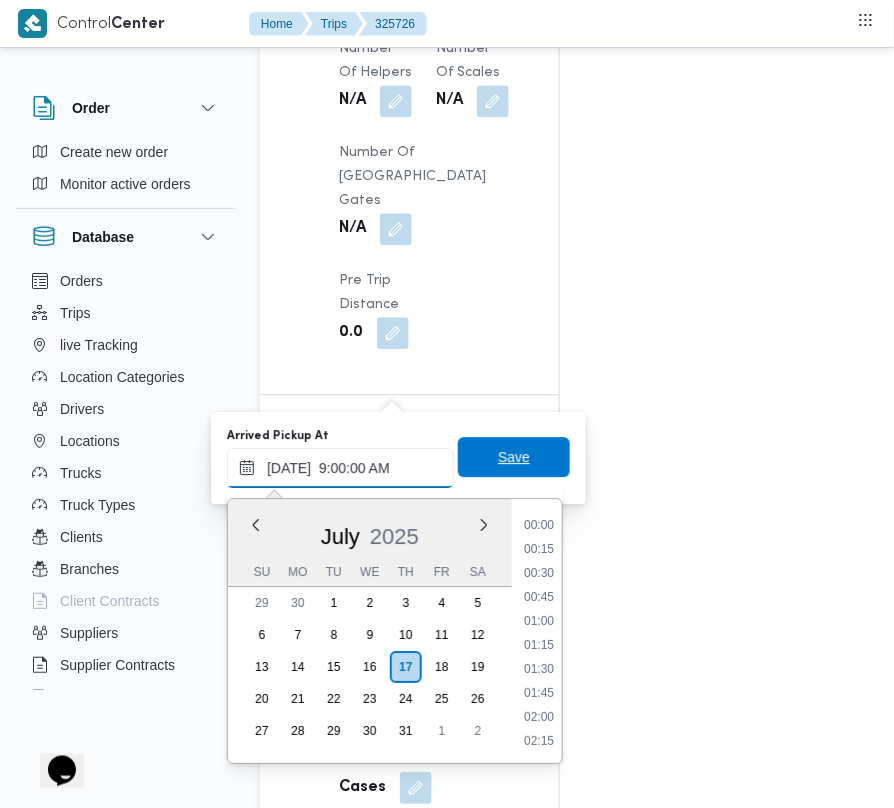 scroll, scrollTop: 864, scrollLeft: 0, axis: vertical 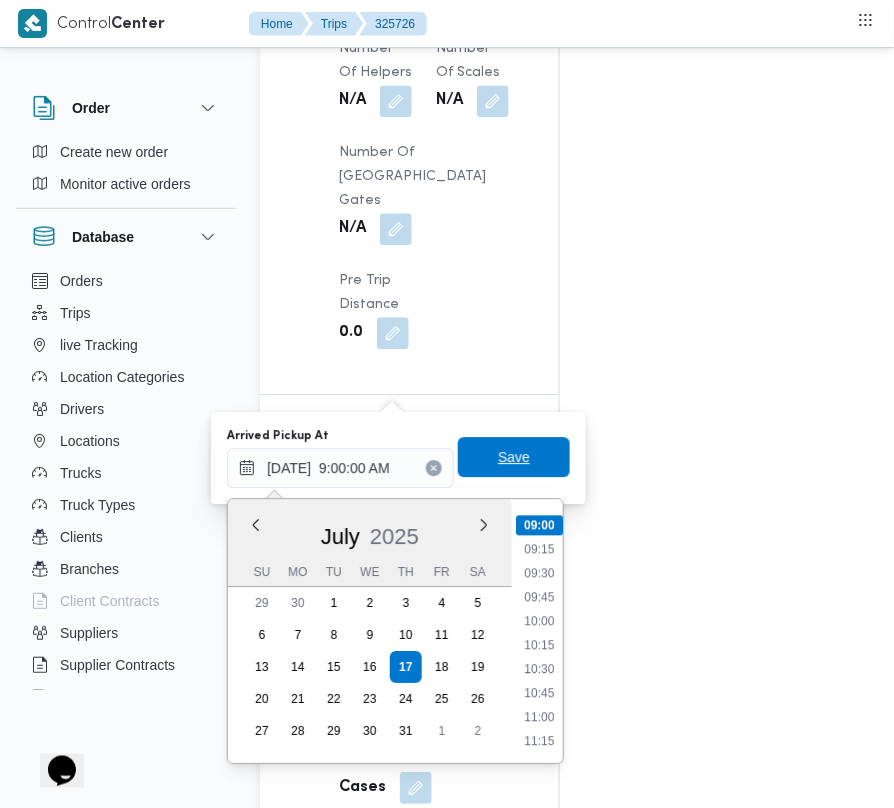 type on "[DATE] 09:00" 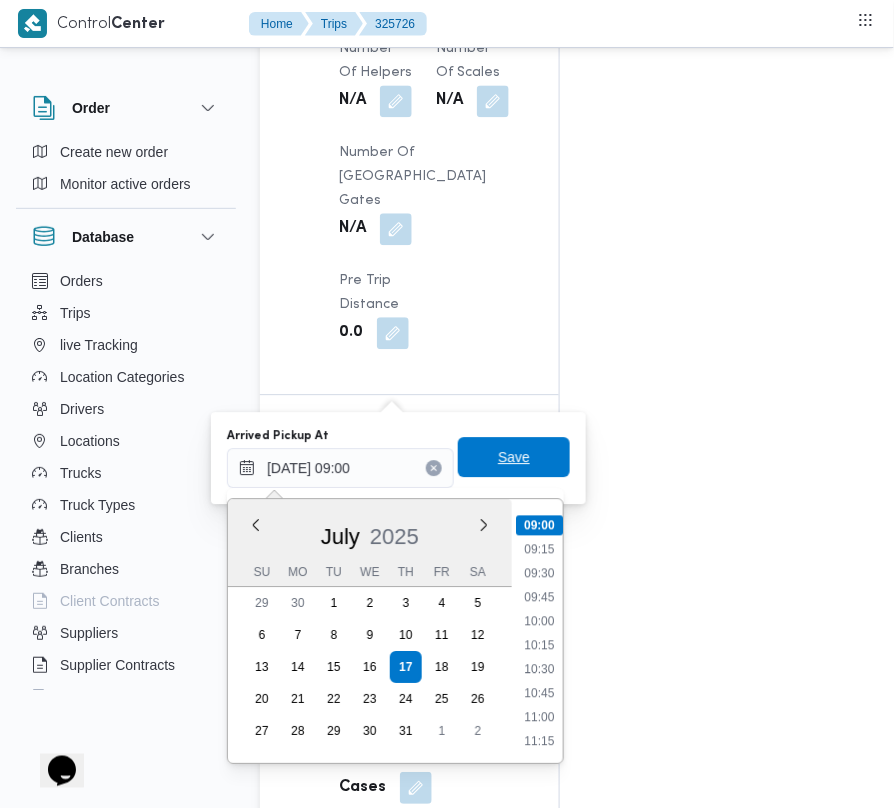 click on "Save" at bounding box center [514, 457] 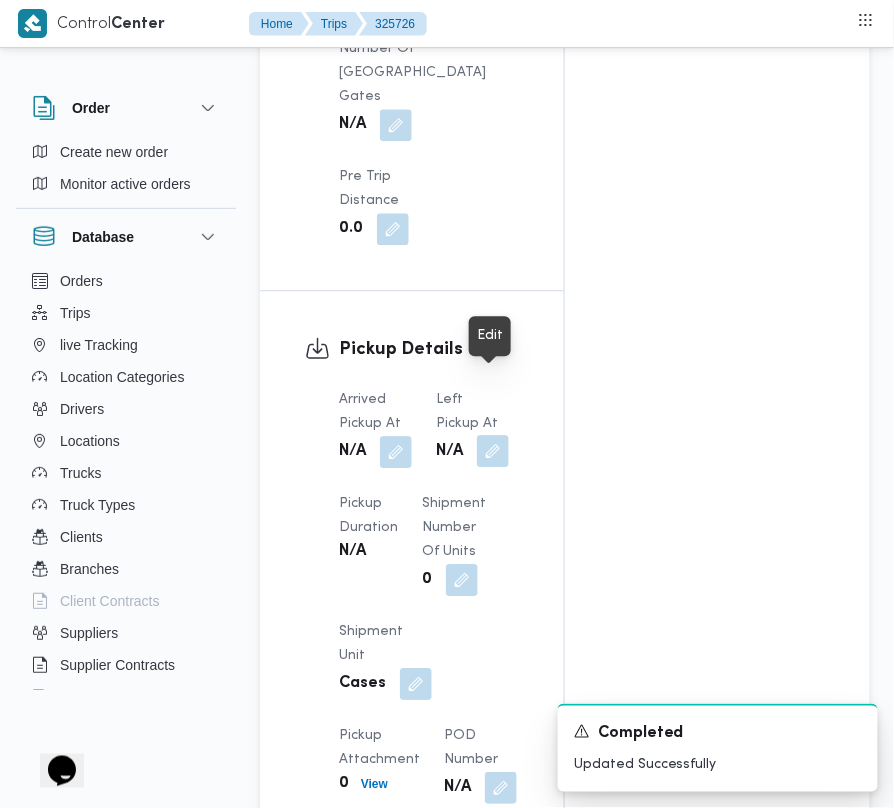 click at bounding box center (493, 451) 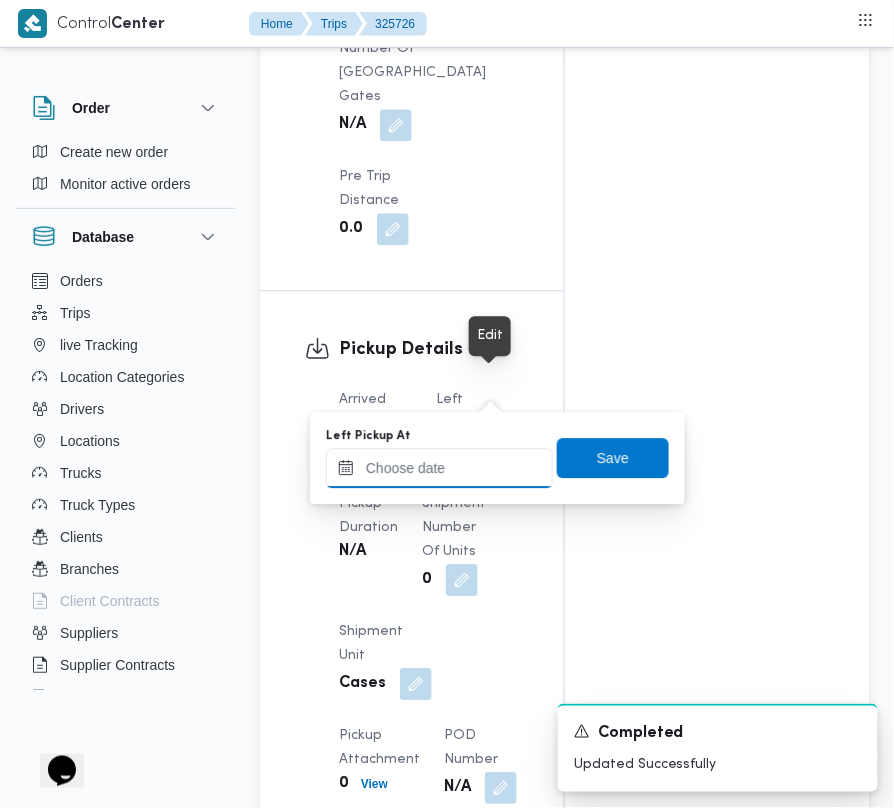 click on "Left Pickup At" at bounding box center (439, 468) 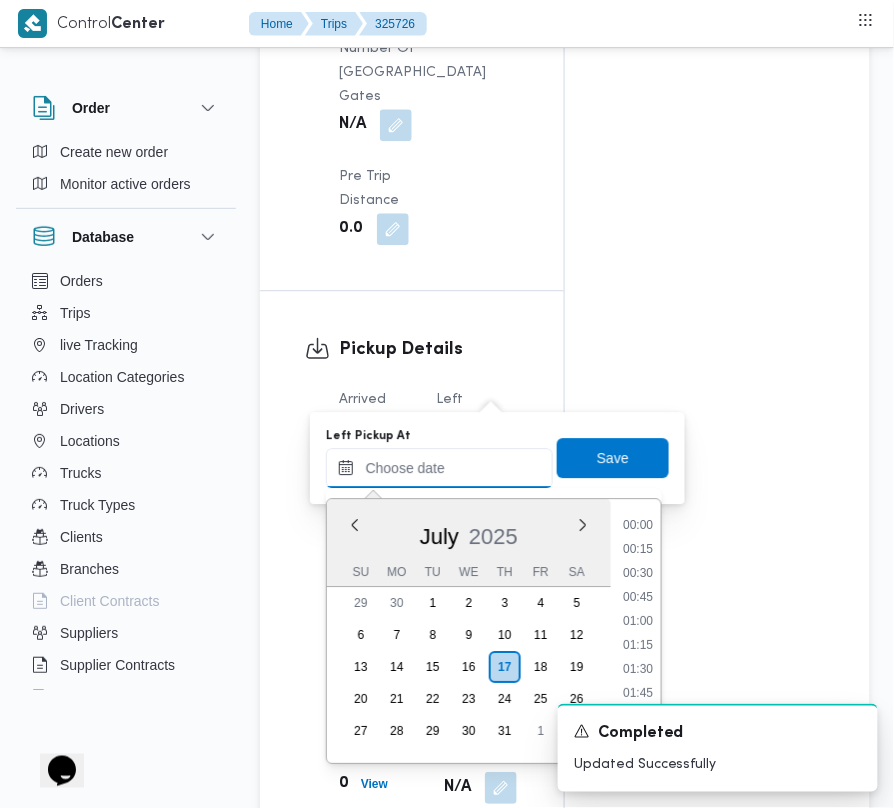 paste on "[DATE]  9:00:00 AM" 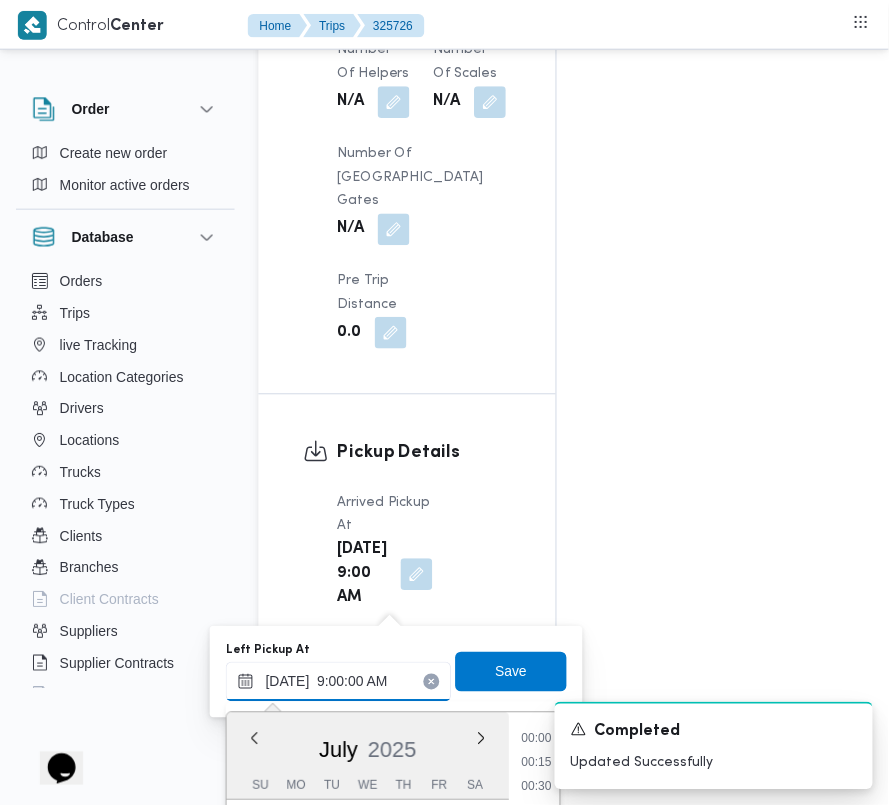 scroll, scrollTop: 864, scrollLeft: 0, axis: vertical 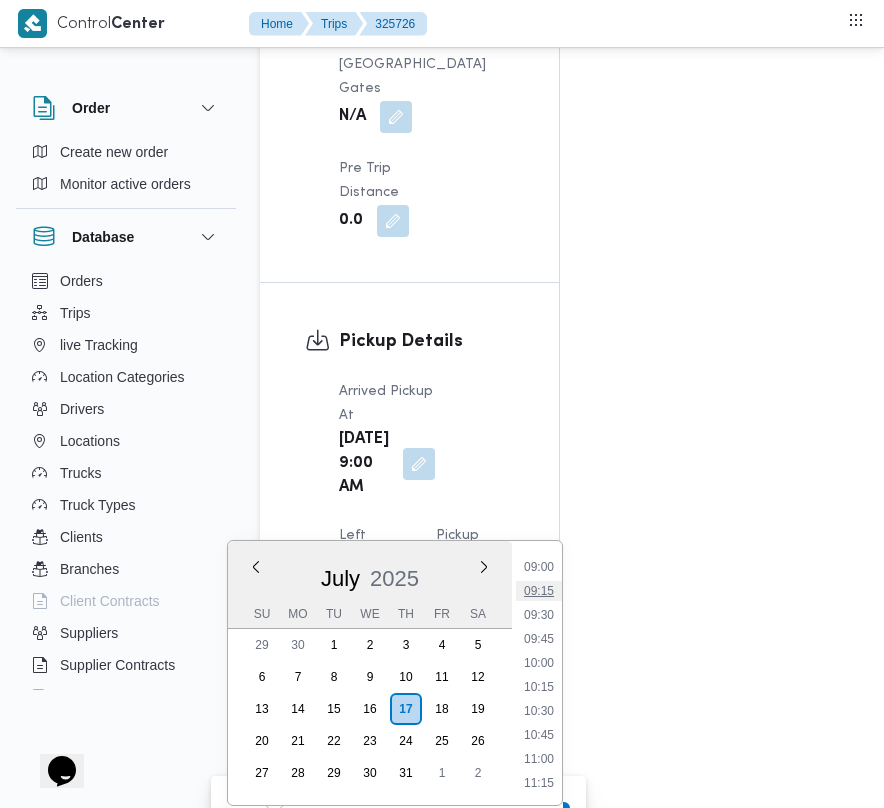 click on "09:15" at bounding box center (539, 591) 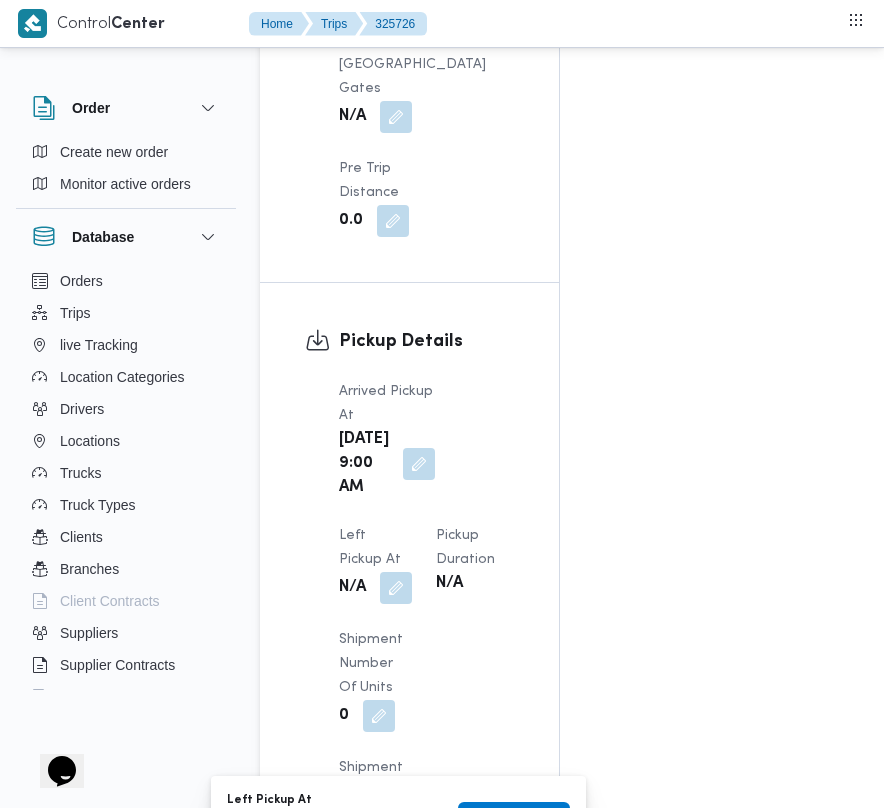 scroll, scrollTop: 2629, scrollLeft: 0, axis: vertical 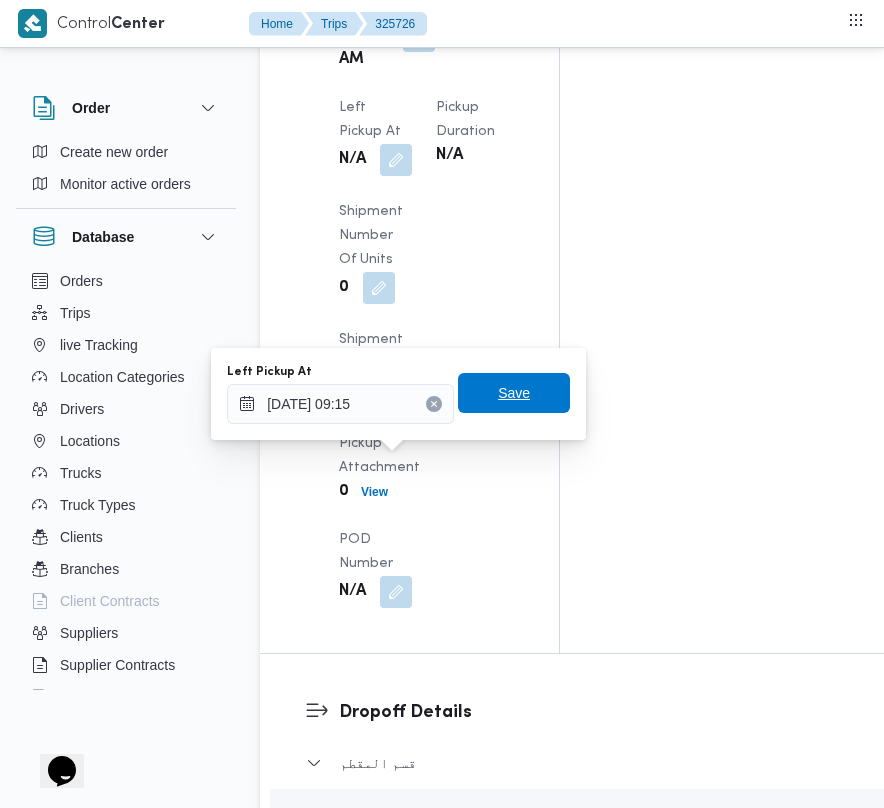 click on "Save" at bounding box center (514, 393) 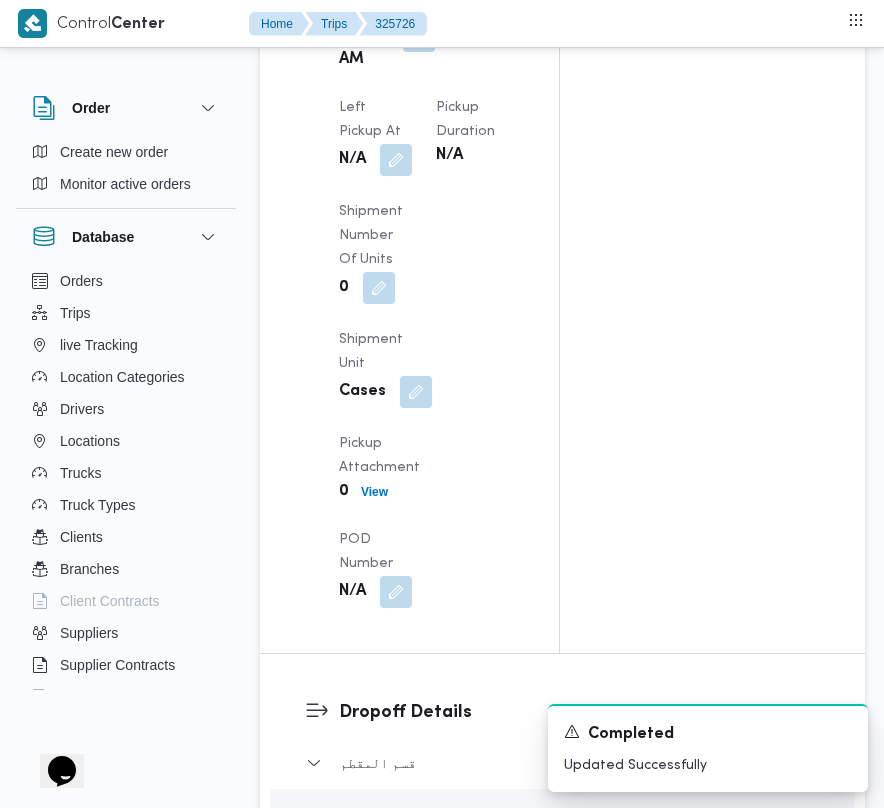 click on "Assignees Checklist Dropoffs details entered Driver Assigned Truck Assigned Documents for pickup Documents for dropoff Confirmed Data" at bounding box center (712, -805) 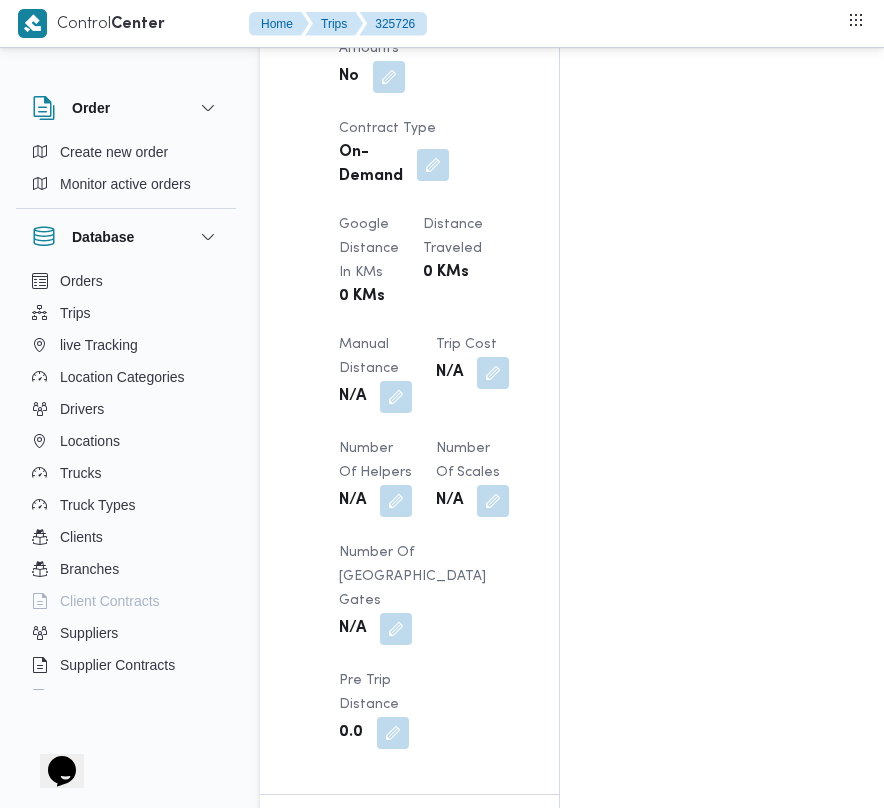 scroll, scrollTop: 0, scrollLeft: 0, axis: both 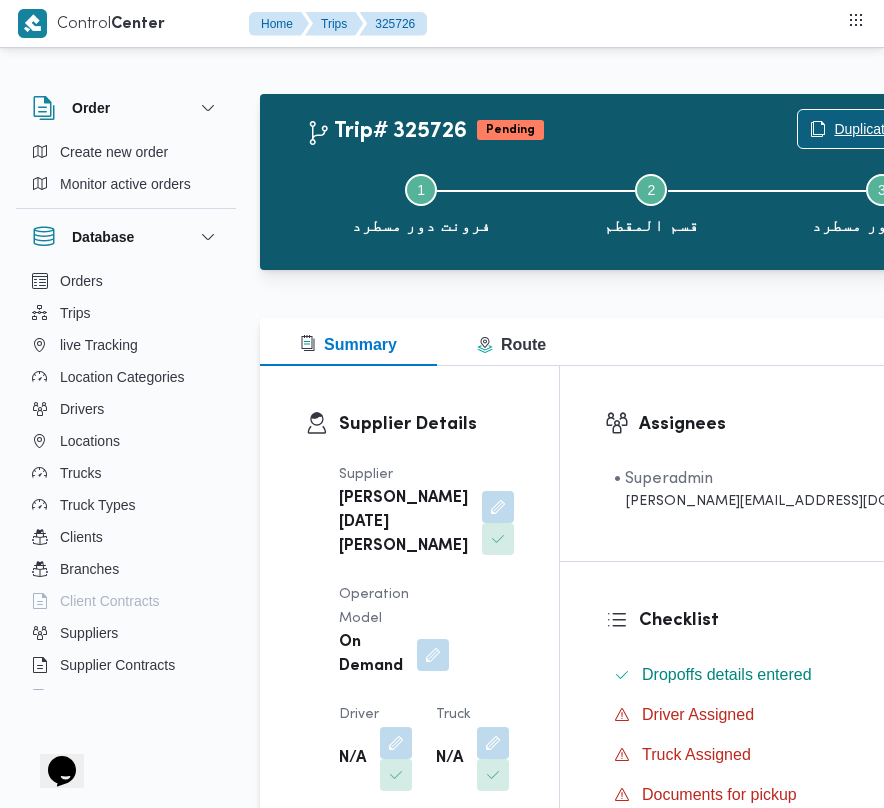 click on "Duplicate Trip" at bounding box center [877, 129] 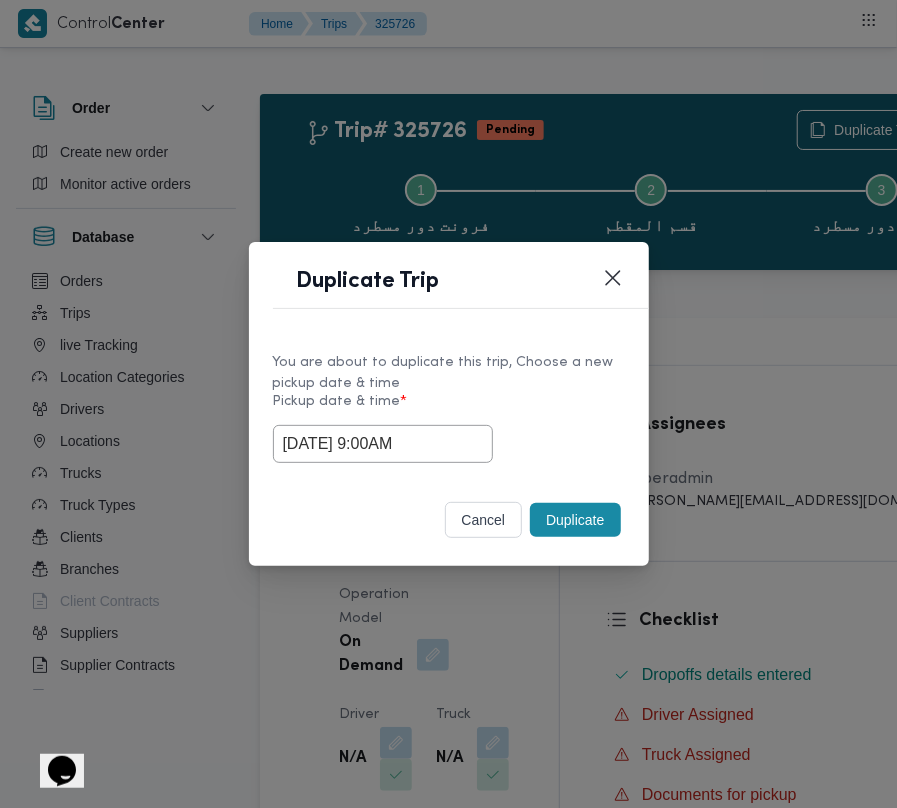 click on "Duplicate" at bounding box center (575, 520) 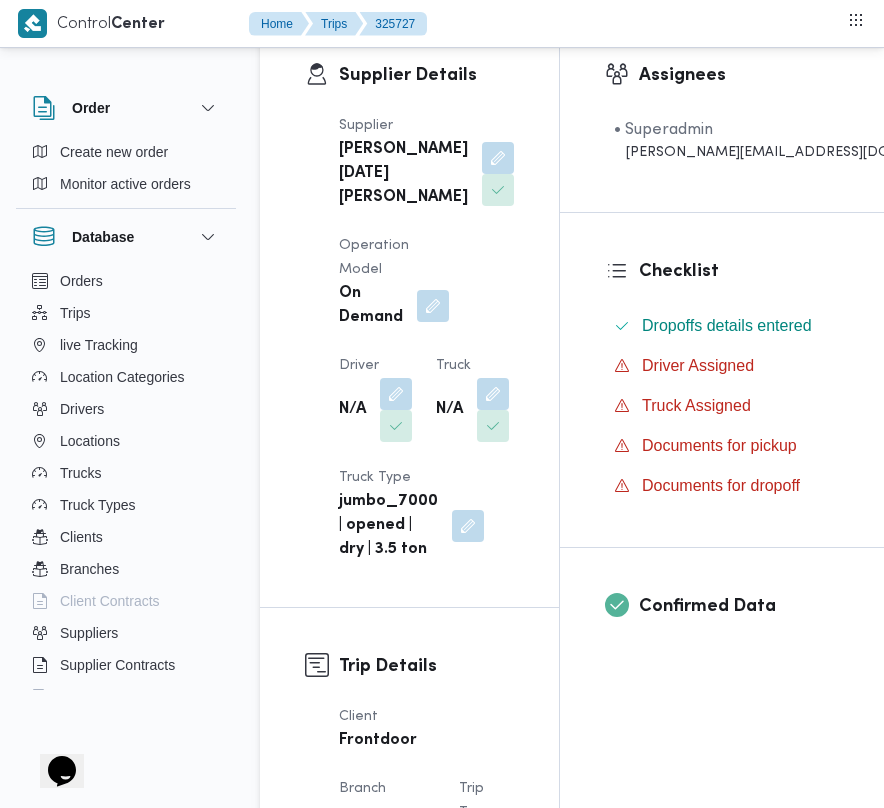 scroll, scrollTop: 358, scrollLeft: 0, axis: vertical 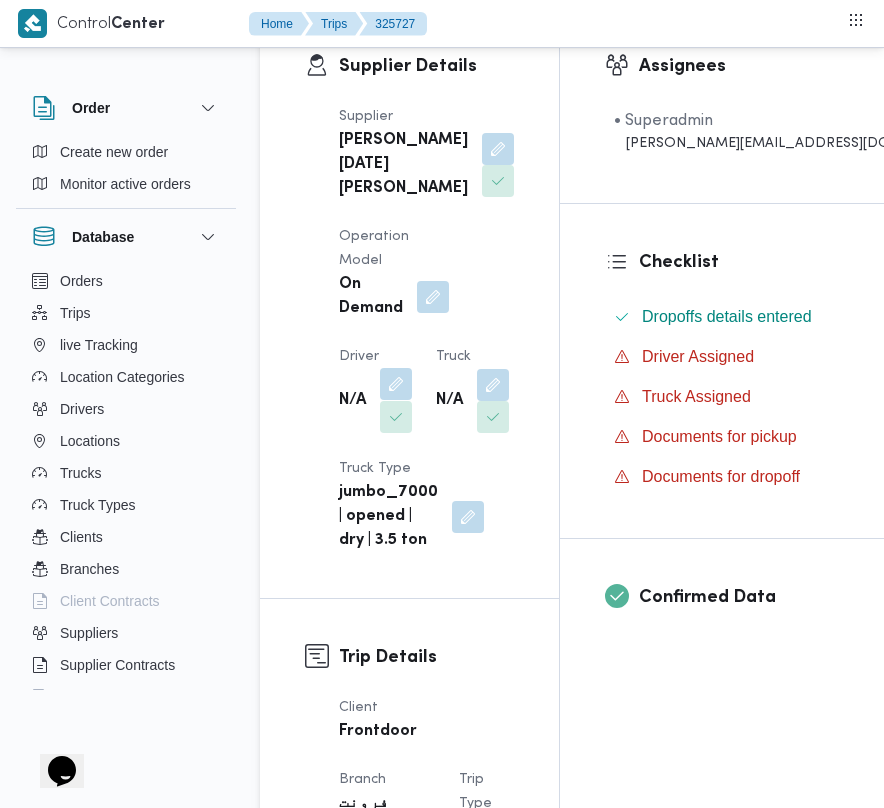click at bounding box center [396, 384] 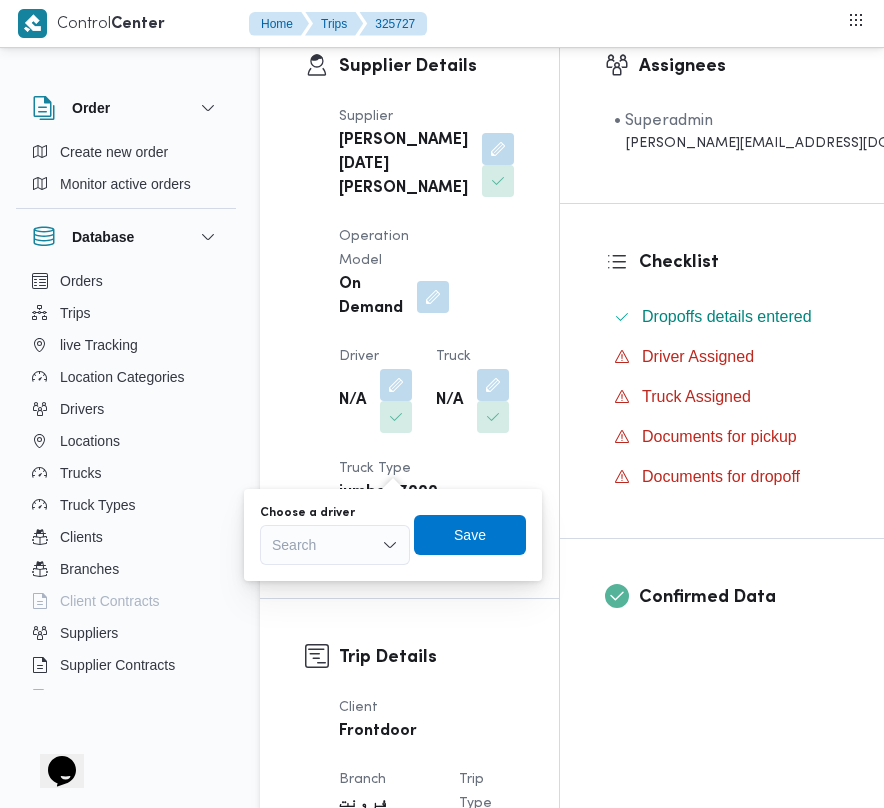 click on "Search" at bounding box center [335, 545] 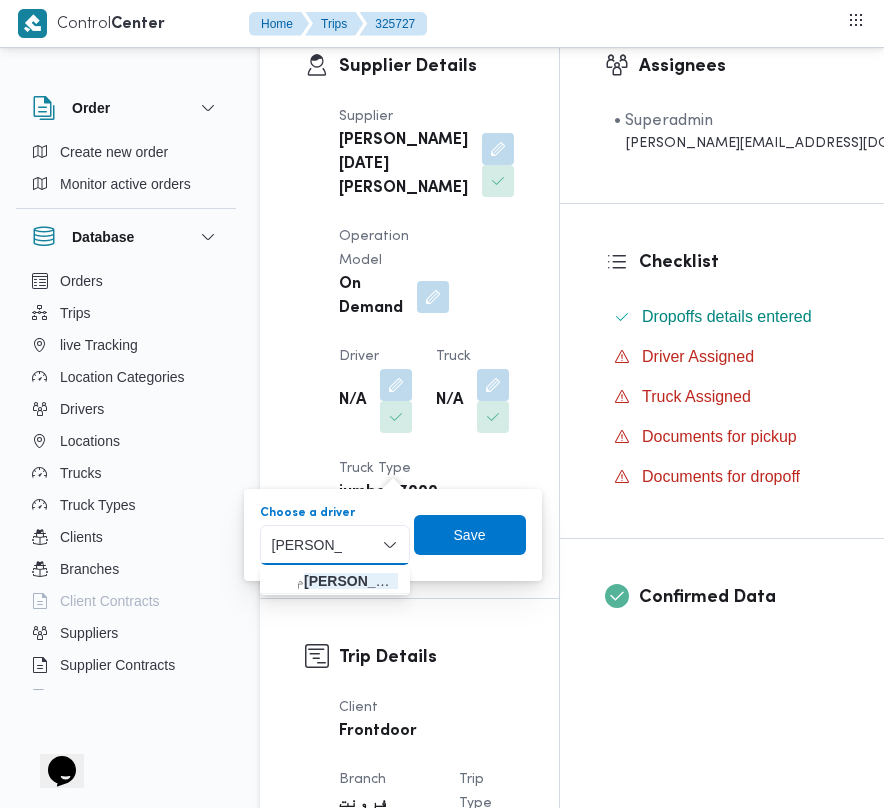 type on "[PERSON_NAME]" 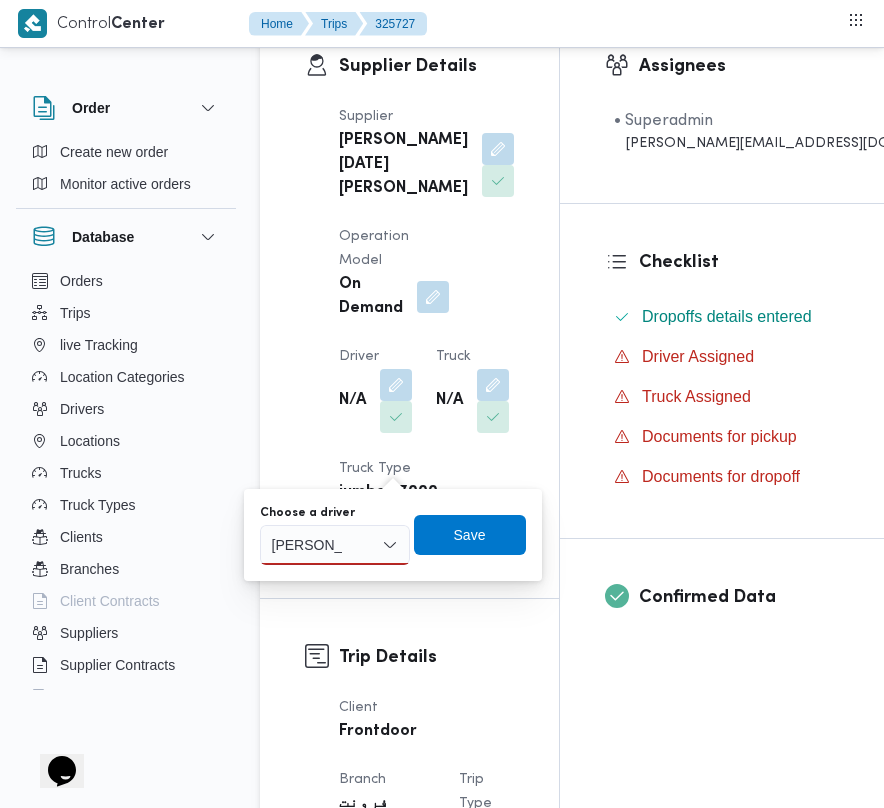 click on "[PERSON_NAME] مصط" at bounding box center (335, 545) 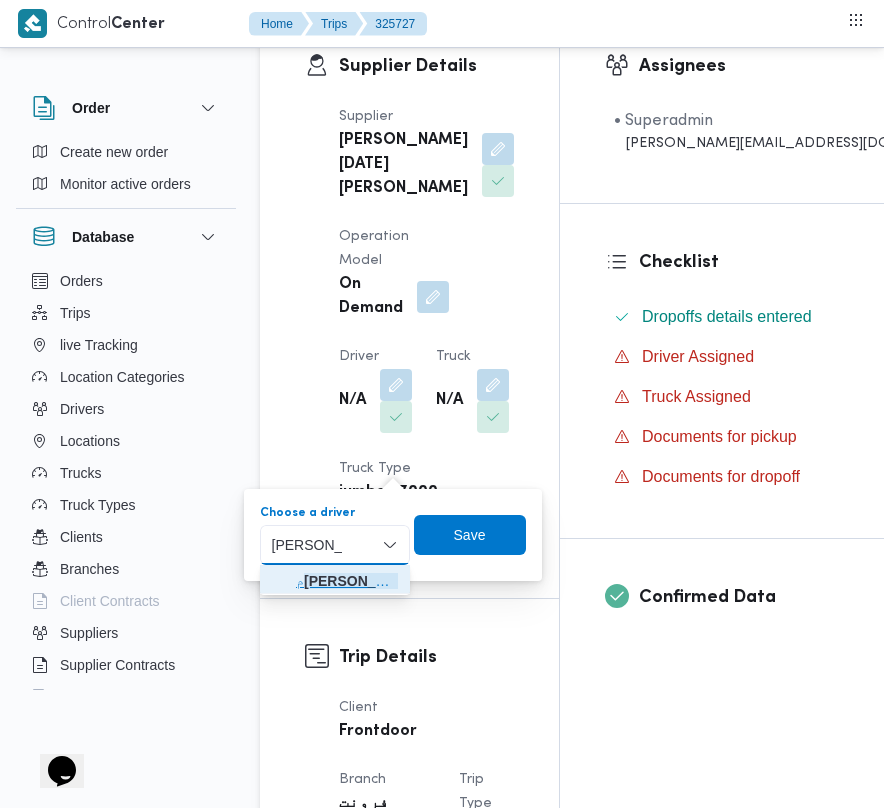 click on "م [PERSON_NAME] في [PERSON_NAME]" at bounding box center [347, 581] 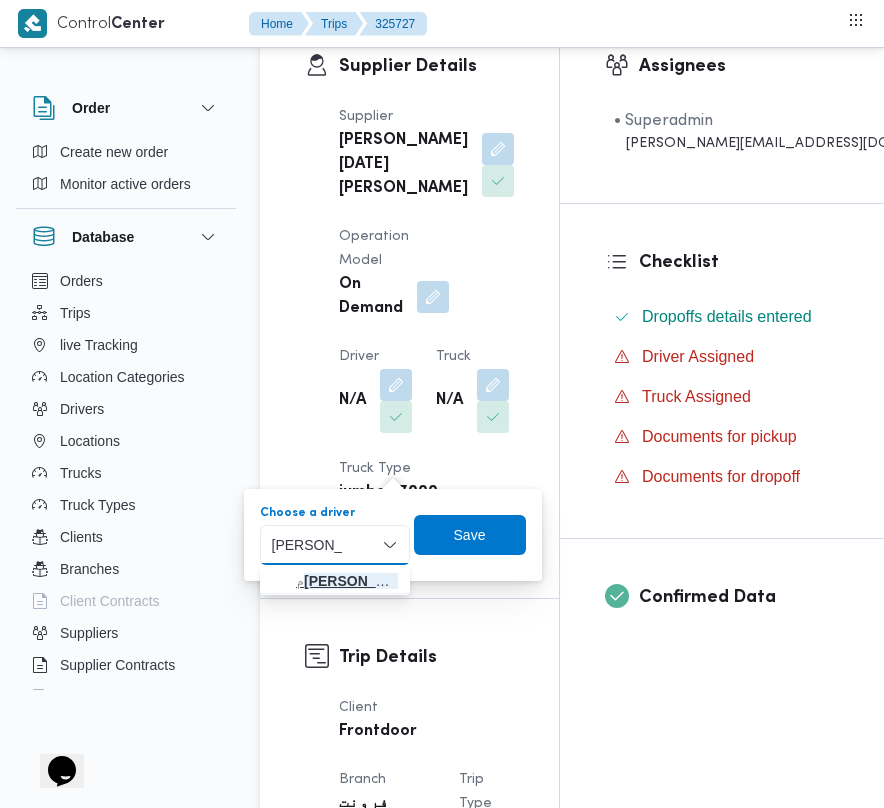 type 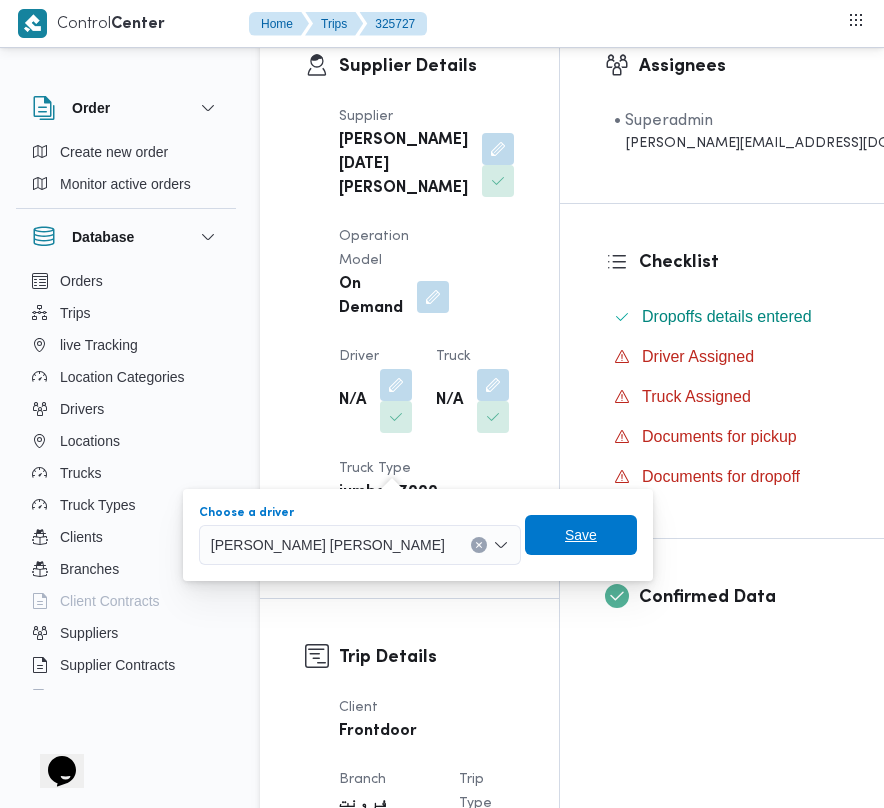 click on "Save" at bounding box center [581, 535] 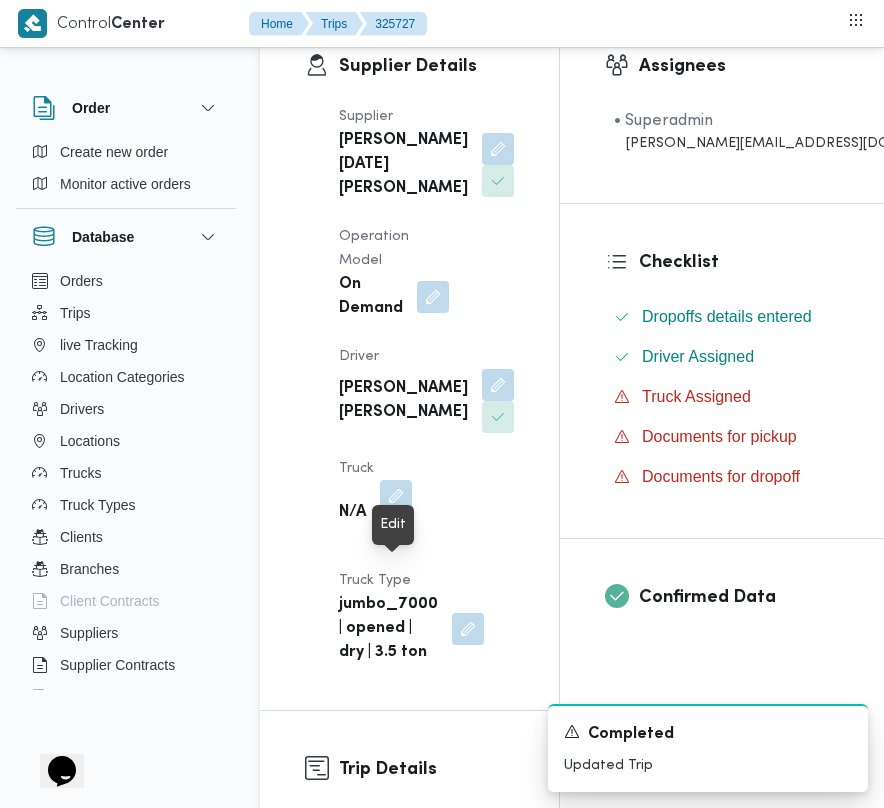 click at bounding box center (396, 496) 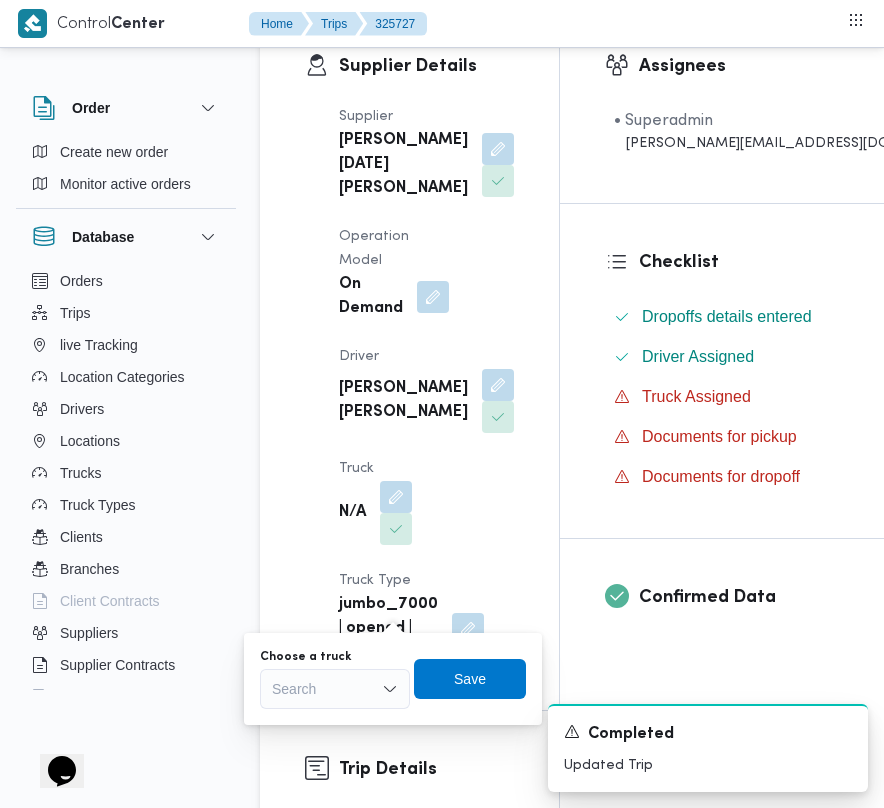 click on "Choose a truck Search" at bounding box center (335, 679) 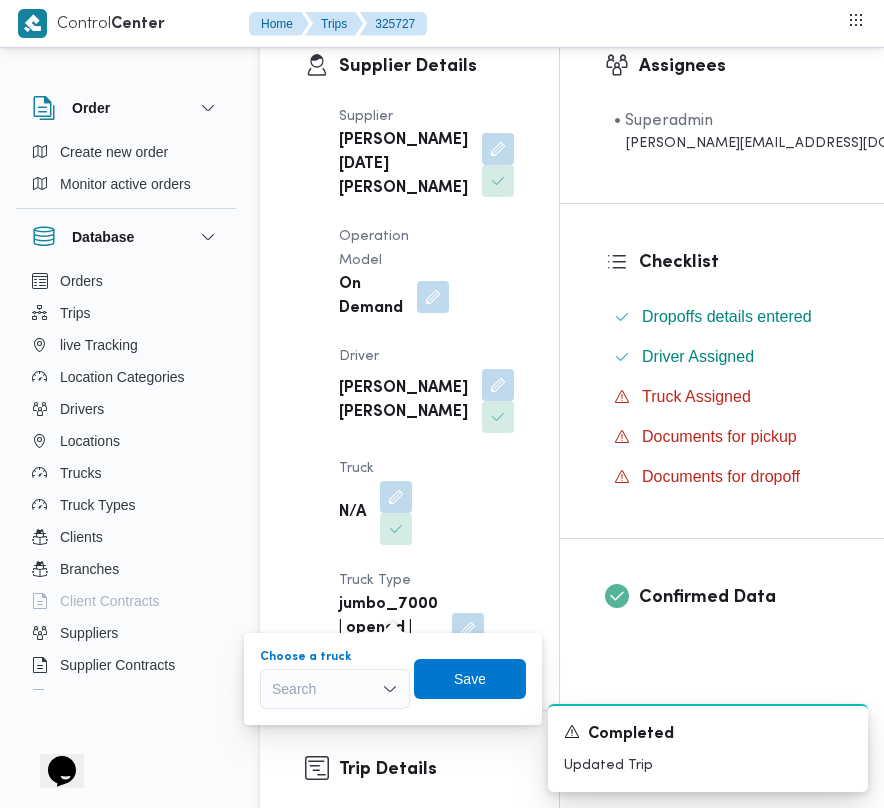click on "Search" at bounding box center [335, 689] 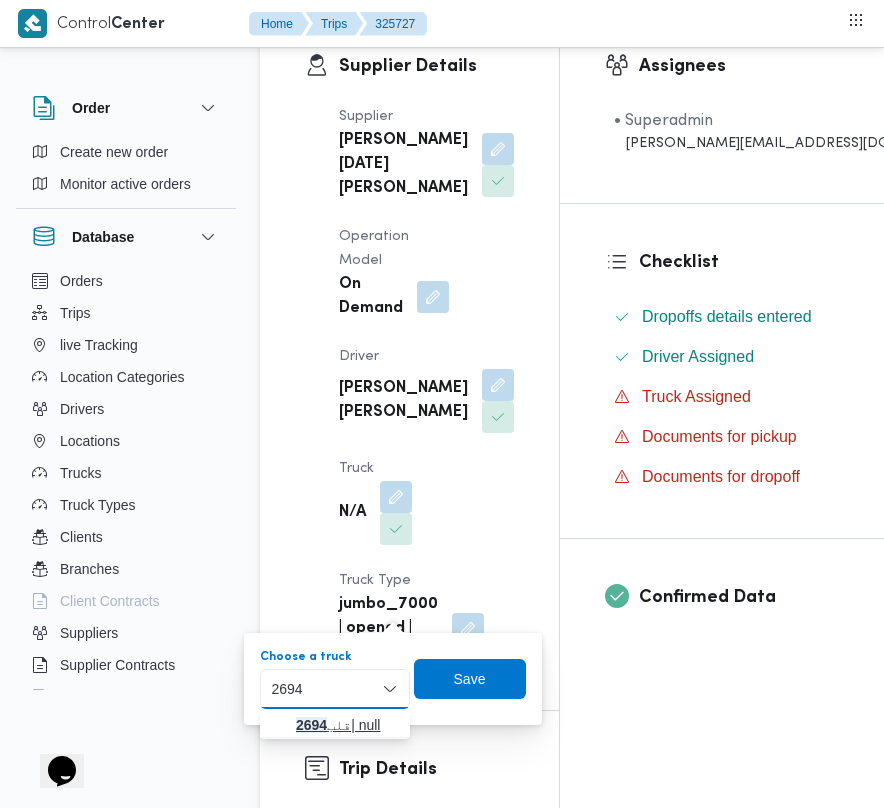 type on "2694" 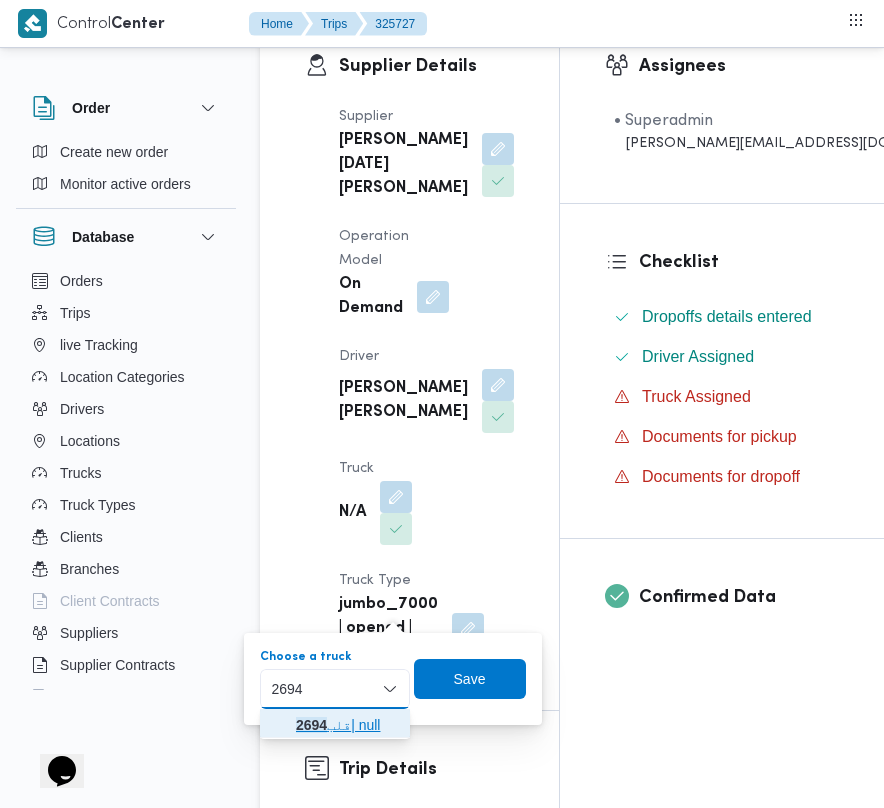 click 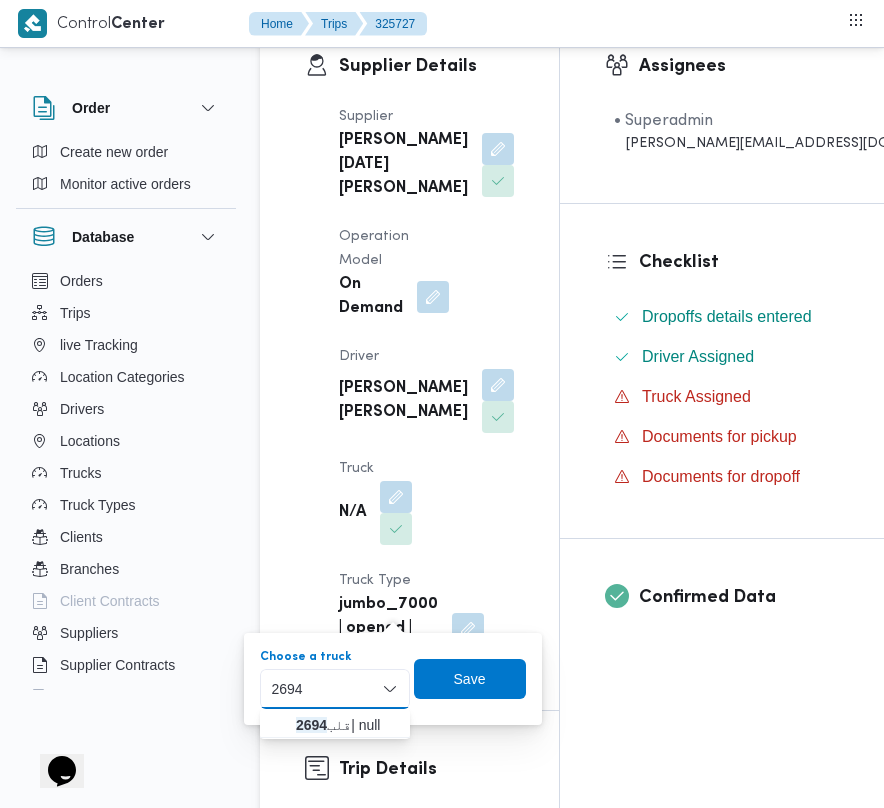 type 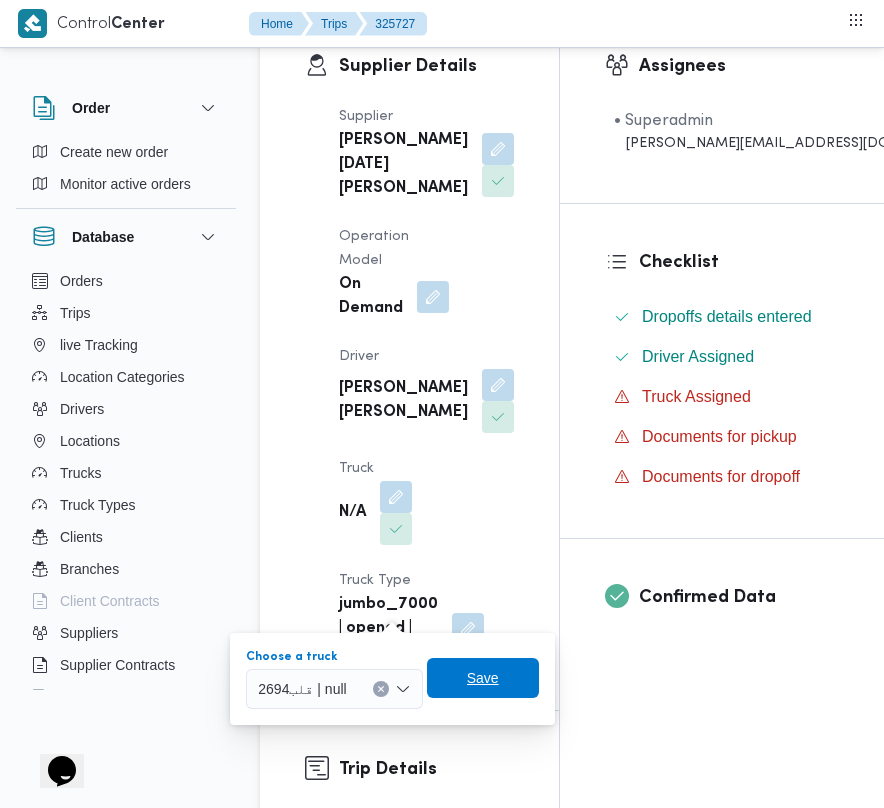 click on "Save" at bounding box center (483, 678) 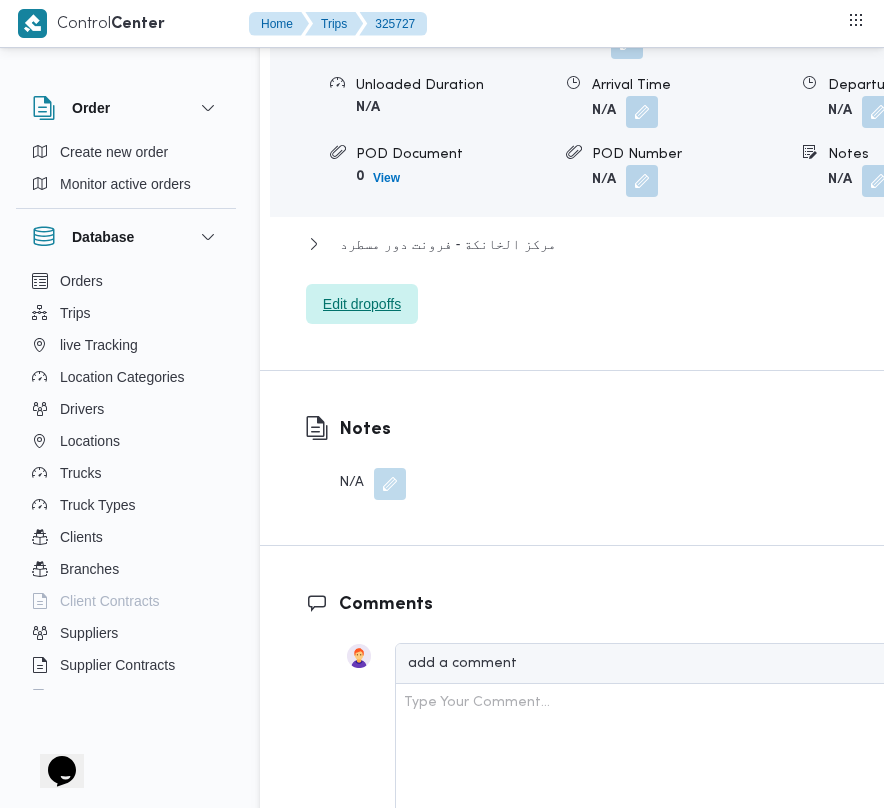 click on "Edit dropoffs" at bounding box center [362, 304] 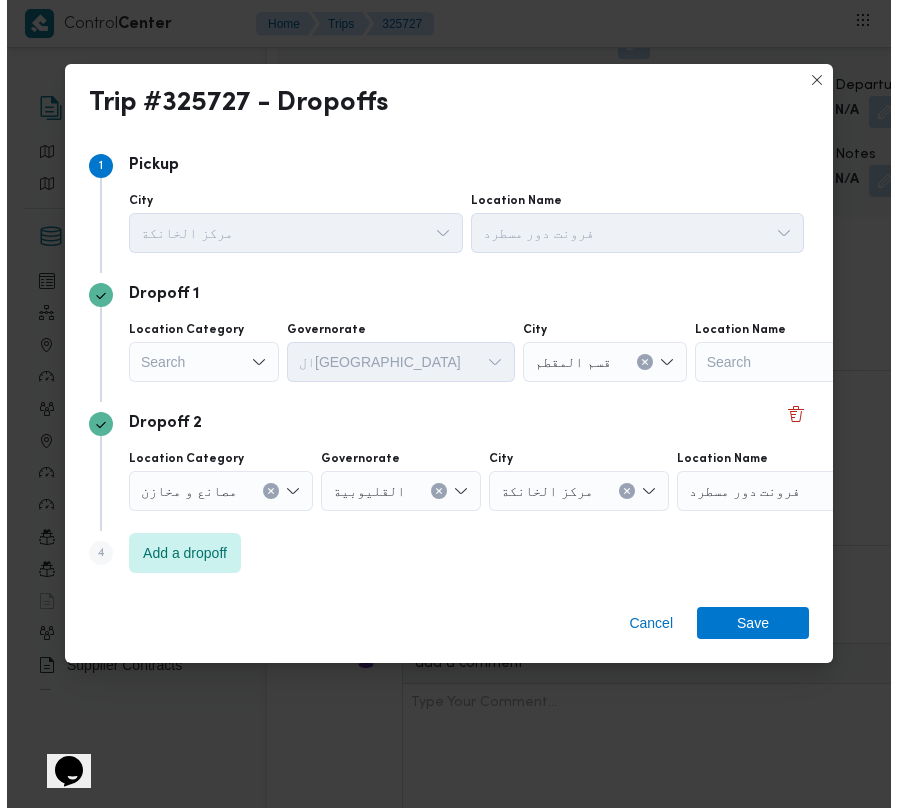 scroll, scrollTop: 3088, scrollLeft: 0, axis: vertical 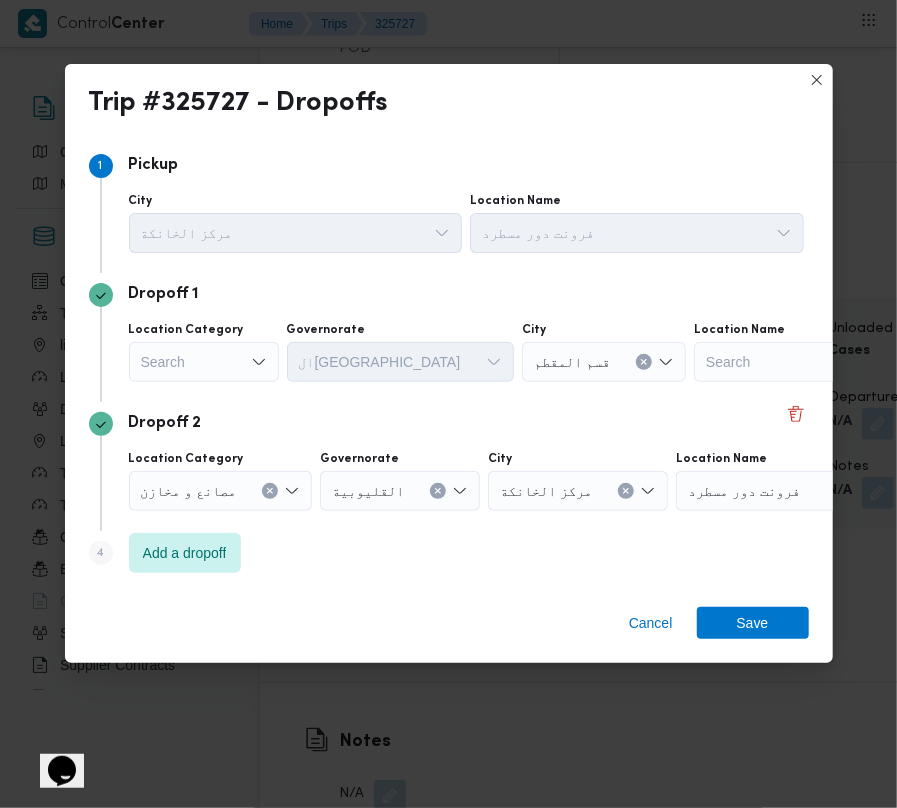 click on "Search" at bounding box center [204, 362] 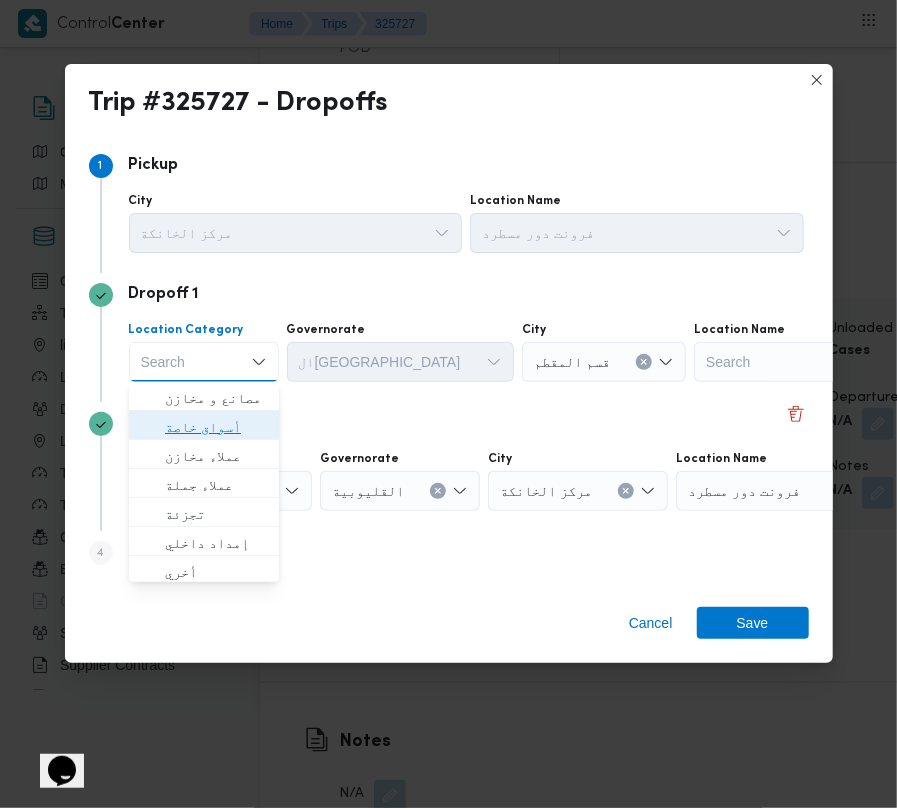 click on "أسواق خاصة" at bounding box center (216, 427) 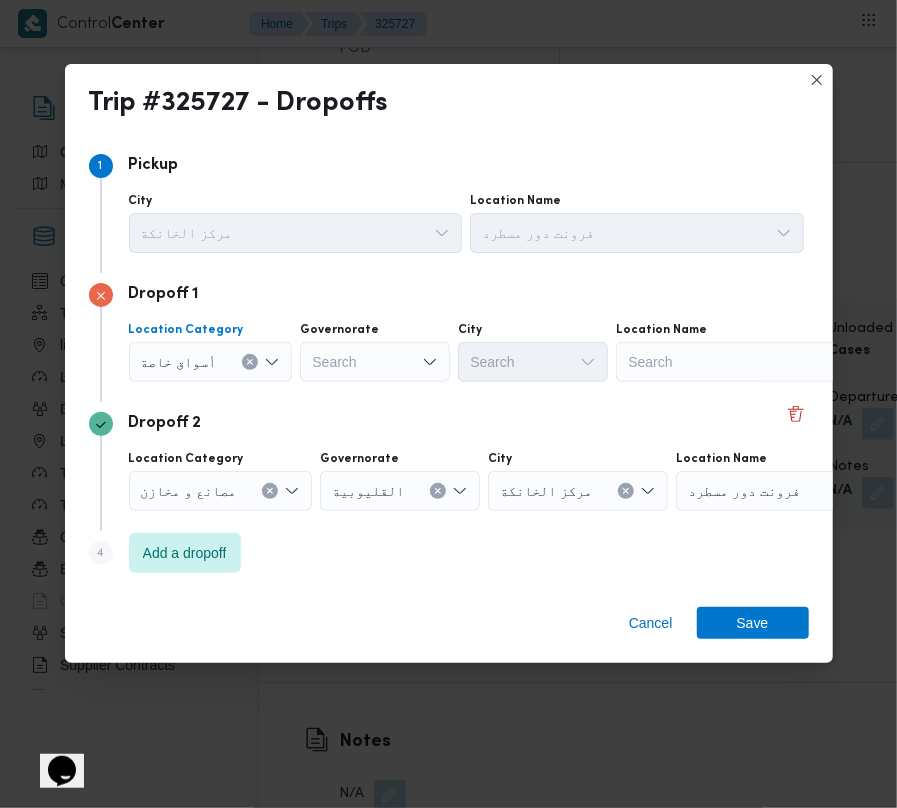 click on "Search" at bounding box center [741, 362] 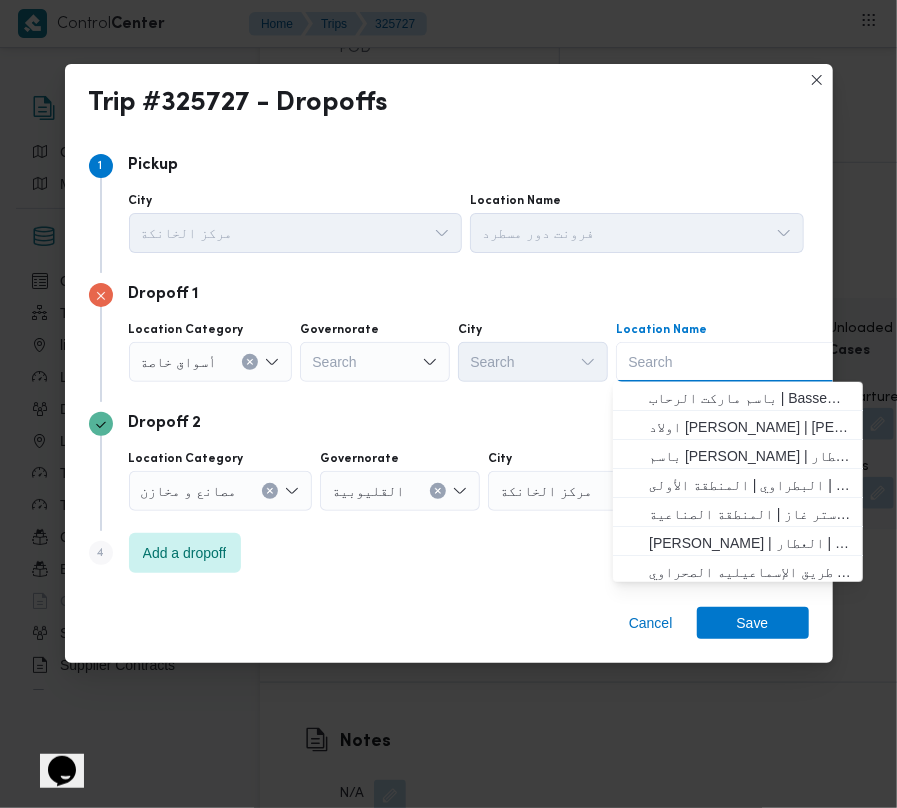 paste on "Metro" 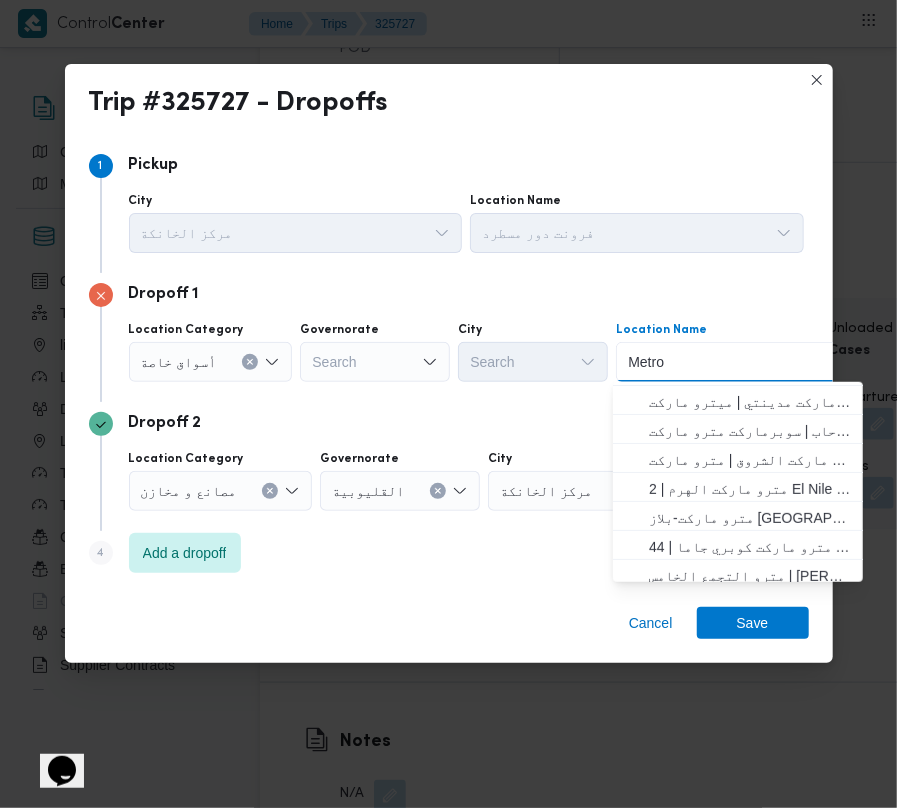 scroll, scrollTop: 221, scrollLeft: 0, axis: vertical 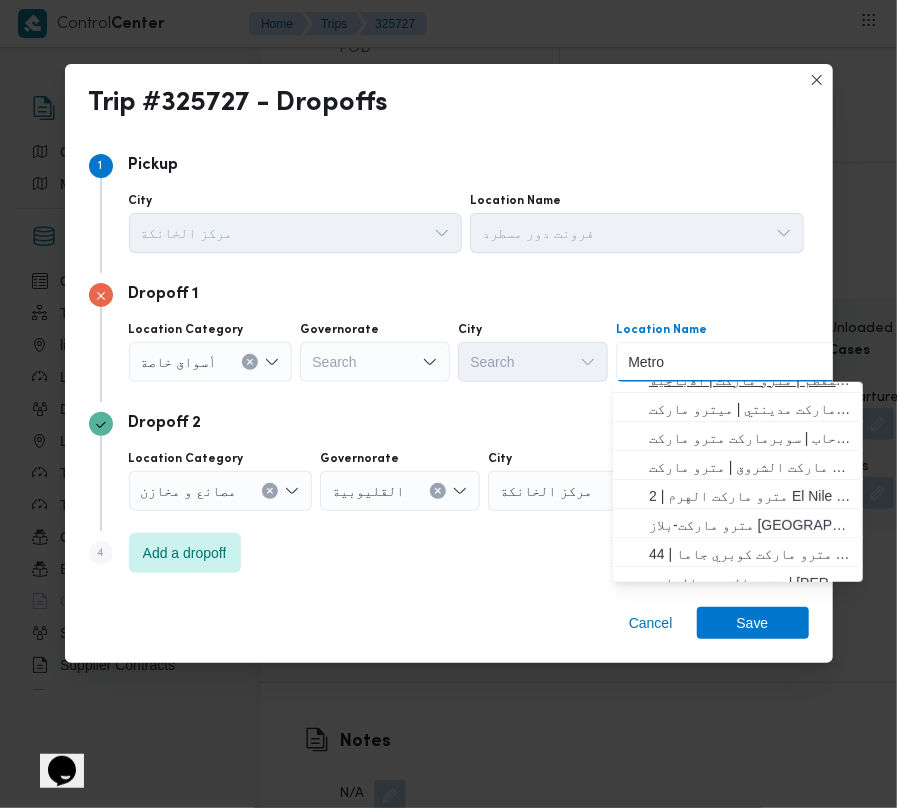type on "Metro" 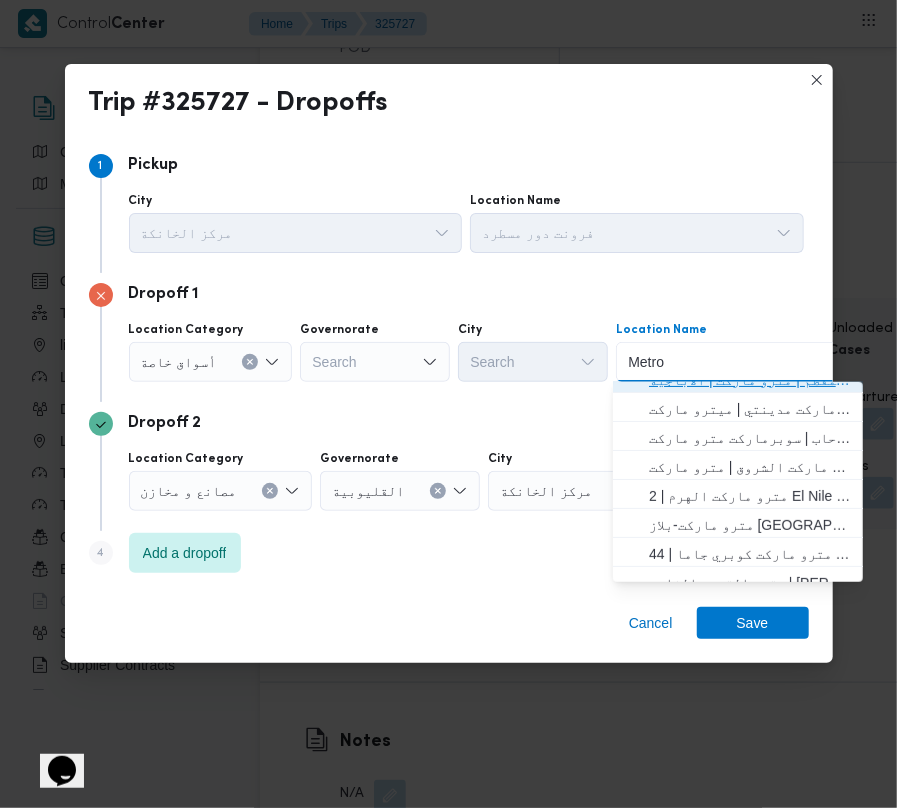 click on "مترو ماركت المقطم | مترو ماركت | الأباجية" at bounding box center (750, 380) 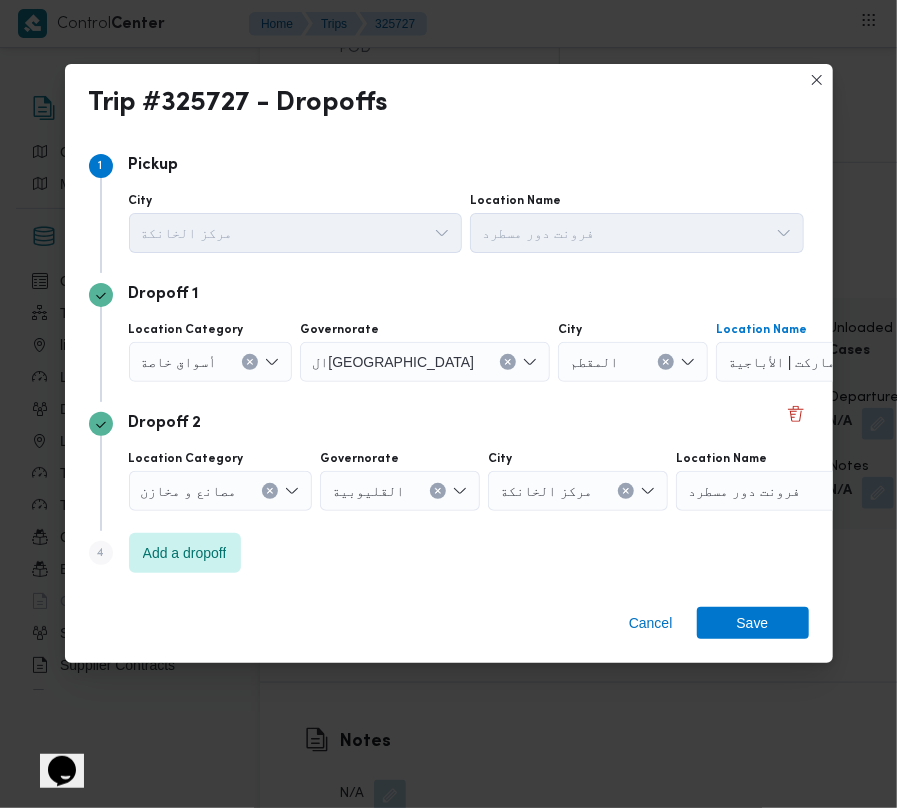 click on "مترو ماركت المقطم | مترو ماركت | الأباجية" at bounding box center (809, 361) 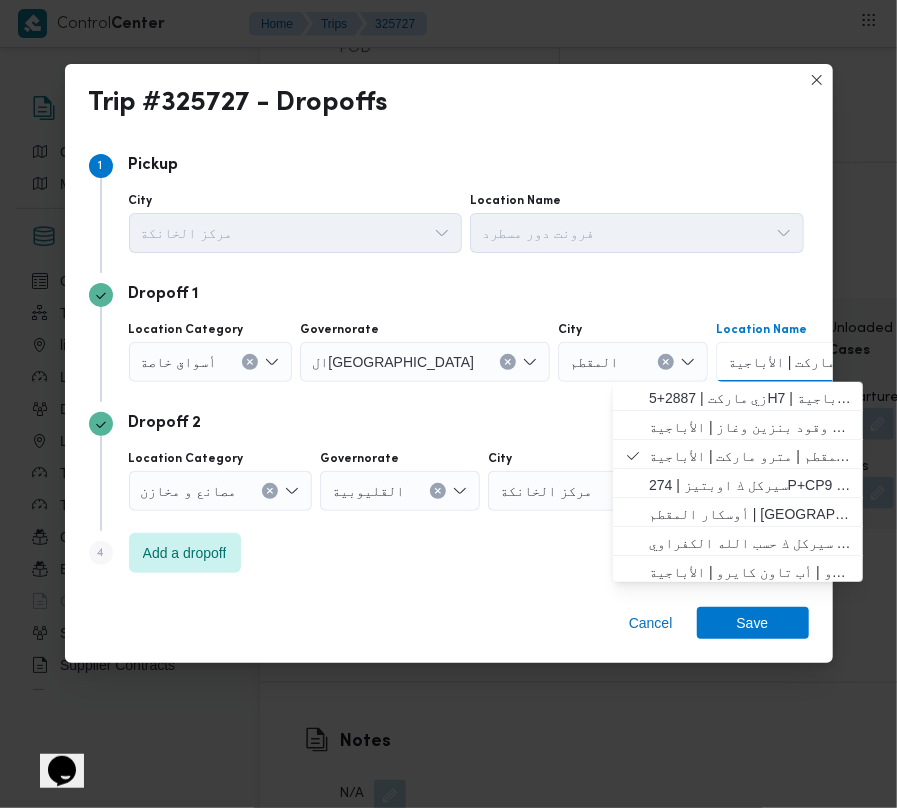 click 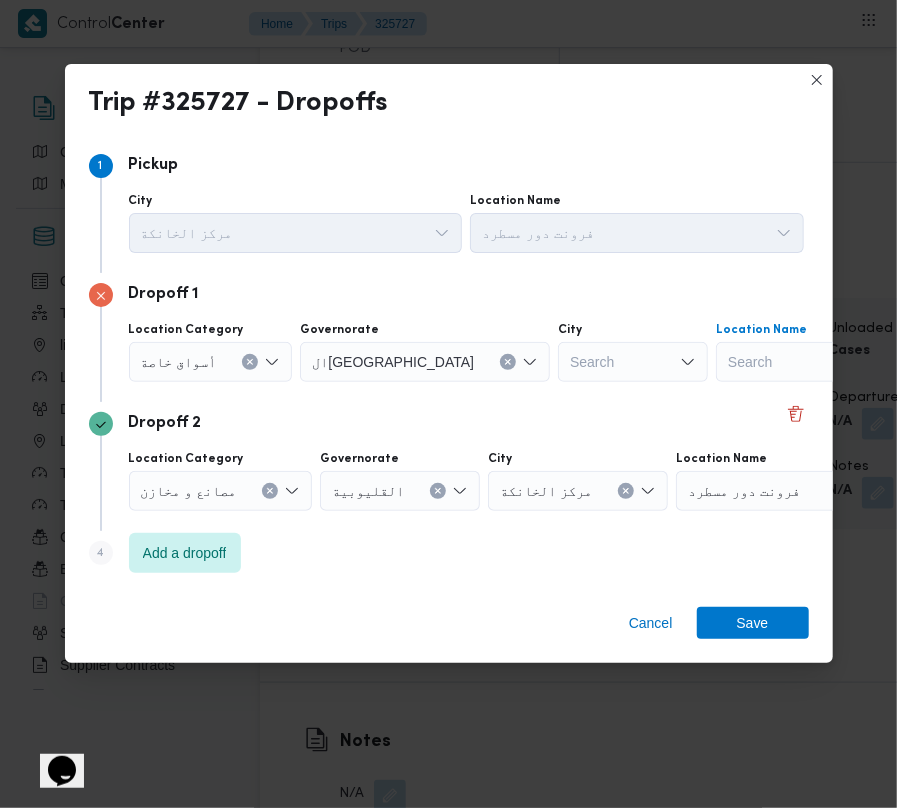 click on "Search" at bounding box center [841, 362] 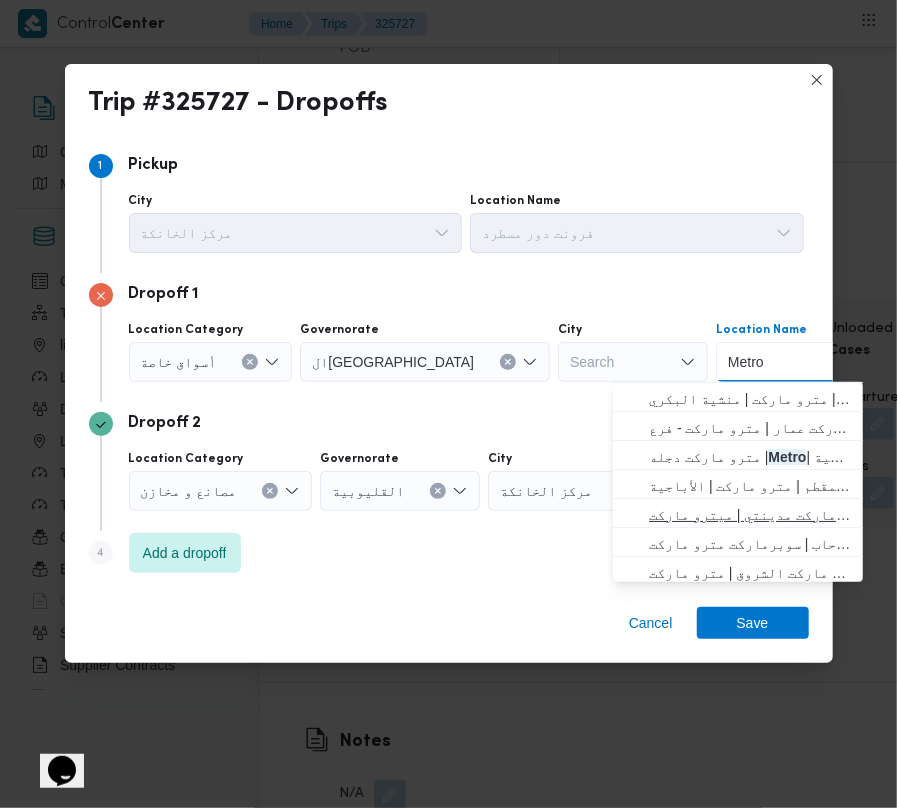 scroll, scrollTop: 90, scrollLeft: 0, axis: vertical 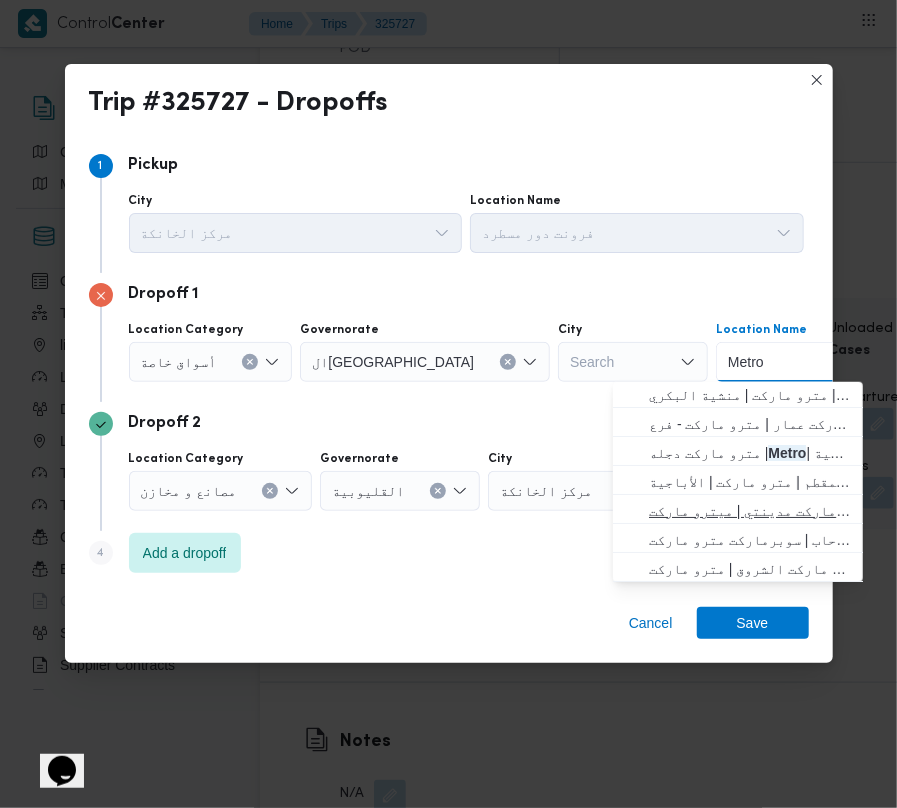 type on "Metro" 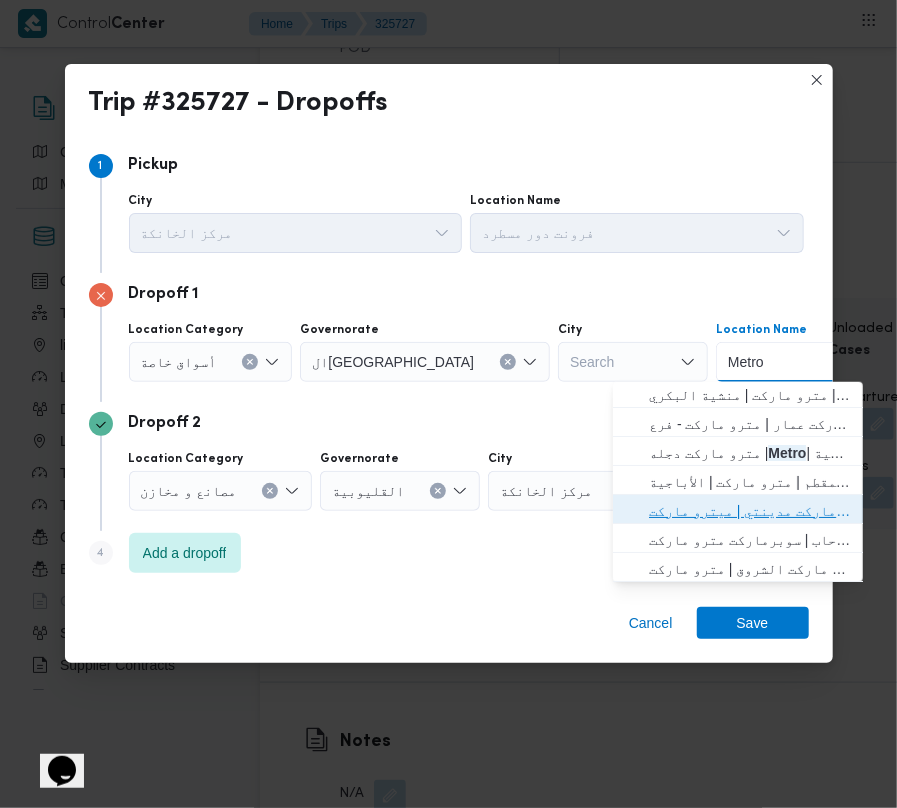 click on "مترو ماركت مدينتي  | ميترو ماركت | null" at bounding box center [750, 511] 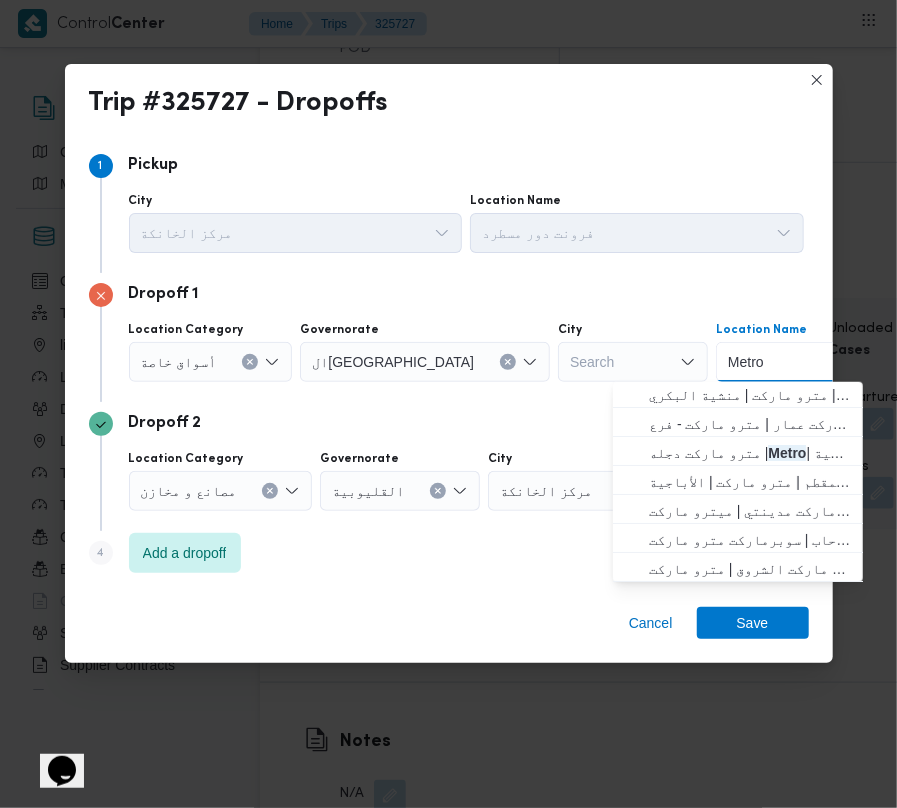 type 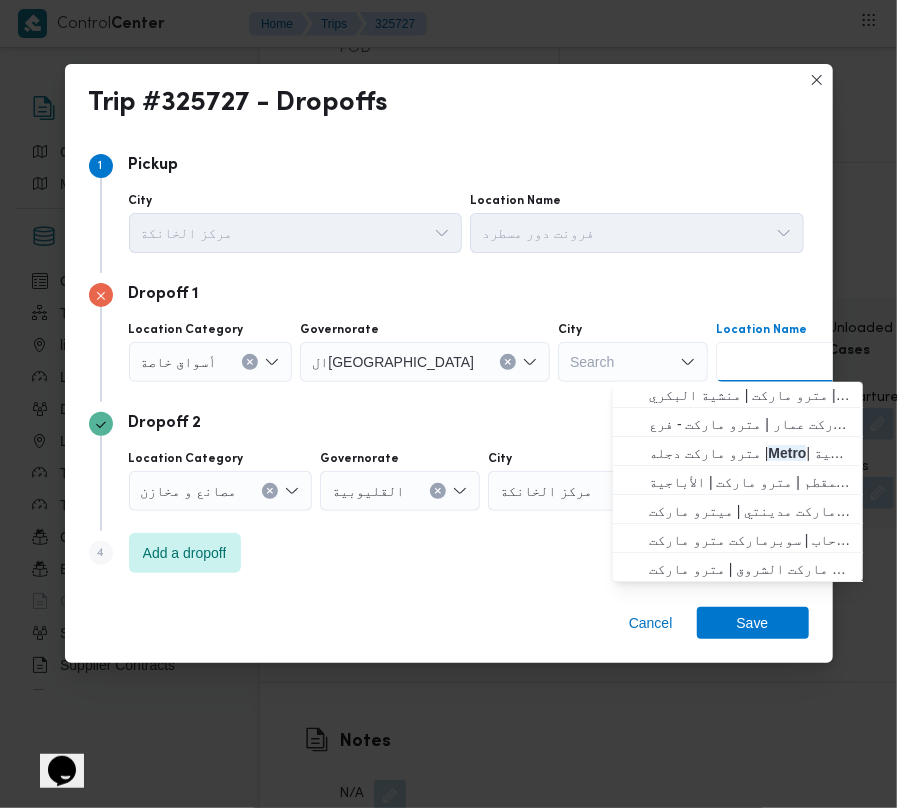 scroll, scrollTop: 0, scrollLeft: 0, axis: both 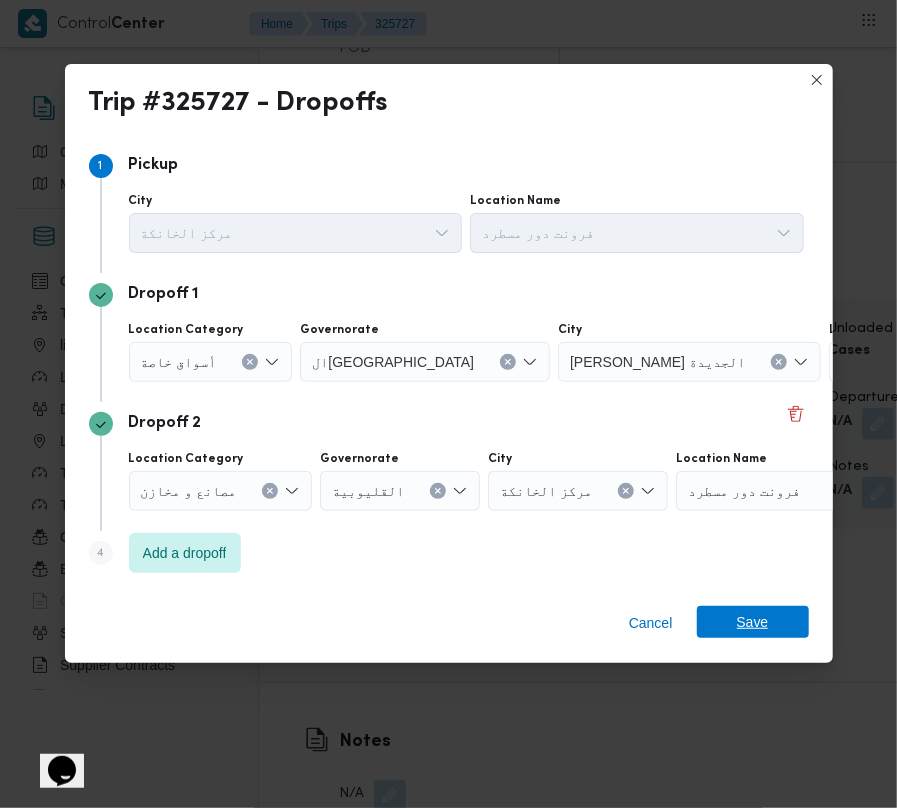 click on "Save" at bounding box center [753, 622] 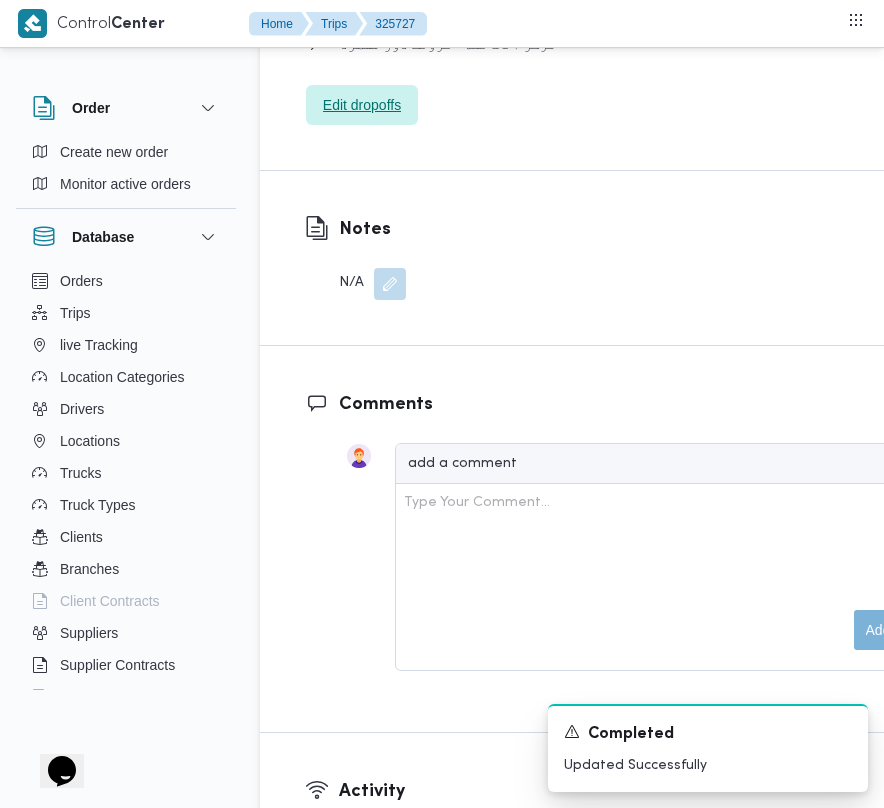 scroll, scrollTop: 2893, scrollLeft: 0, axis: vertical 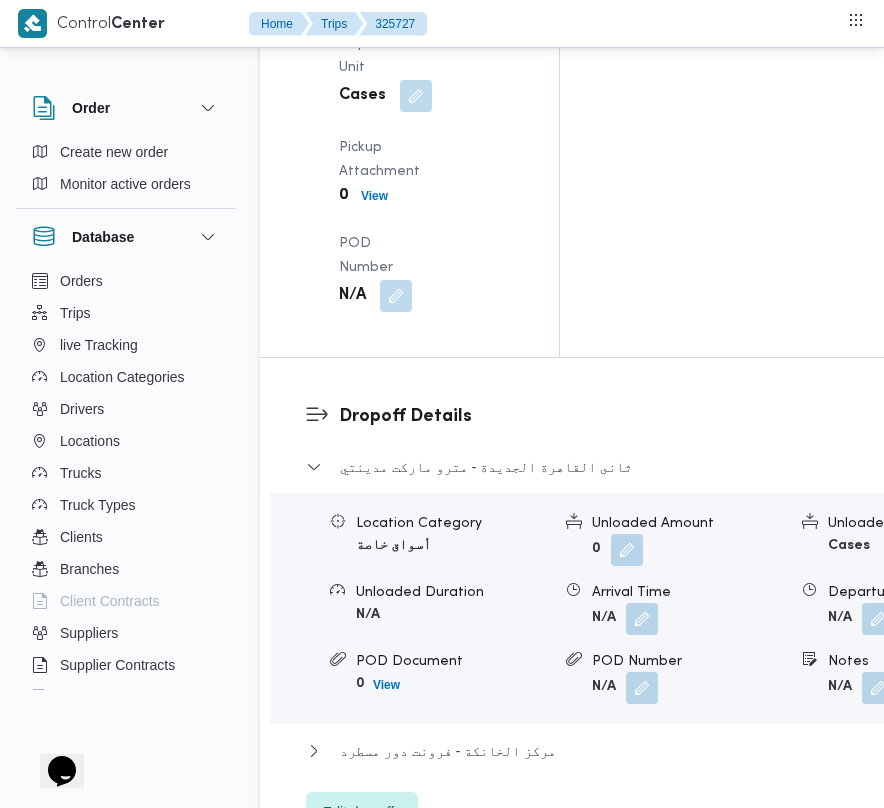 click at bounding box center [493, -137] 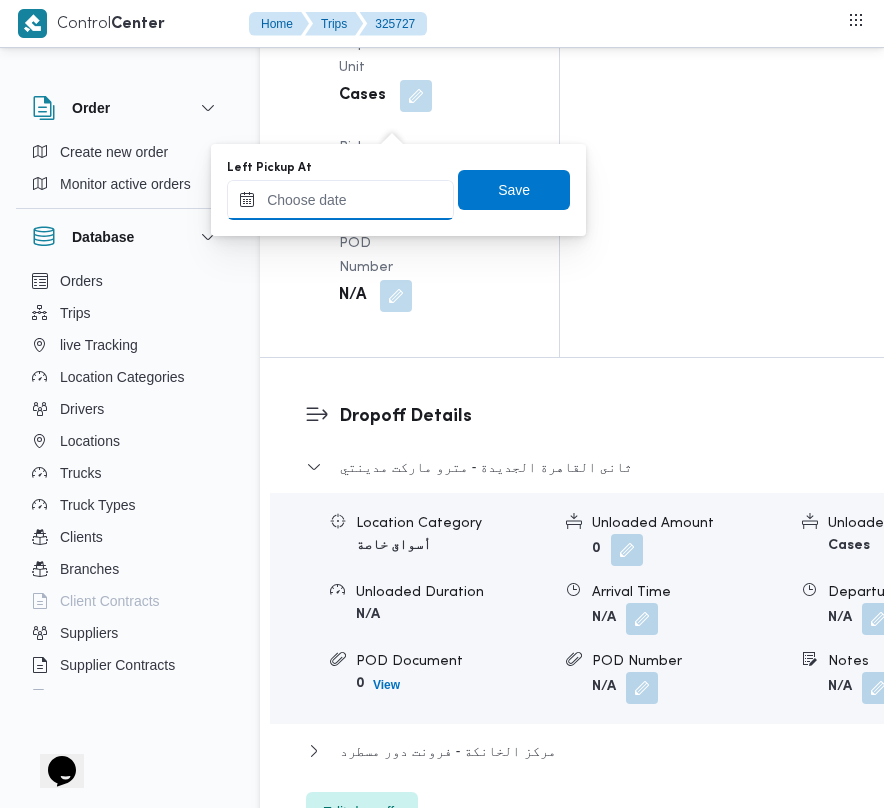 click on "Left Pickup At" at bounding box center (340, 200) 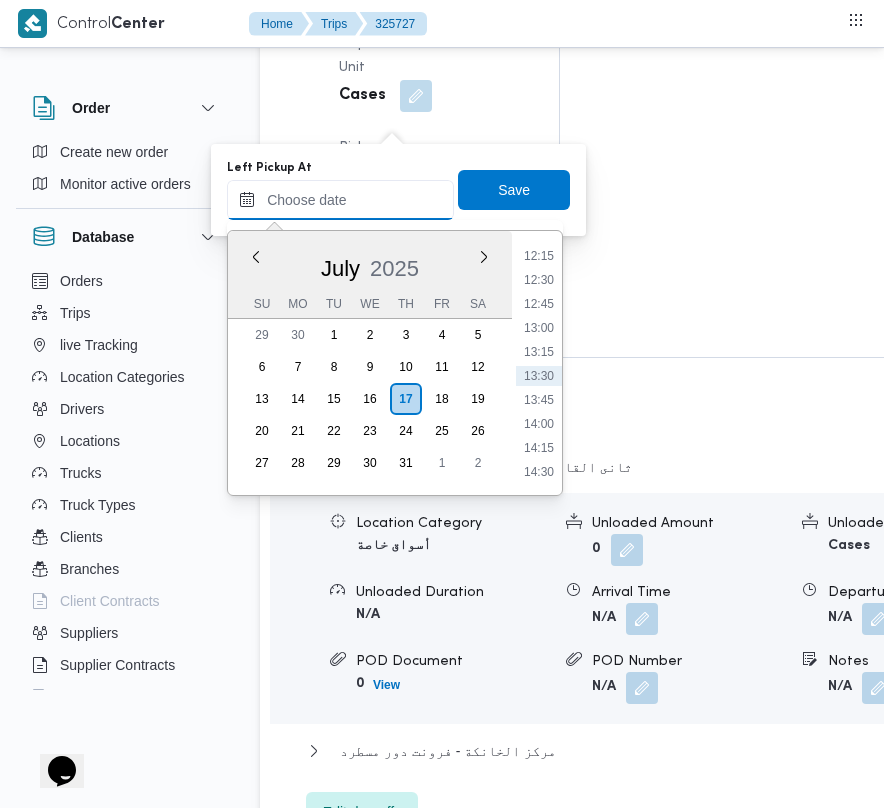 paste on "[DATE]  9:00:00 AM" 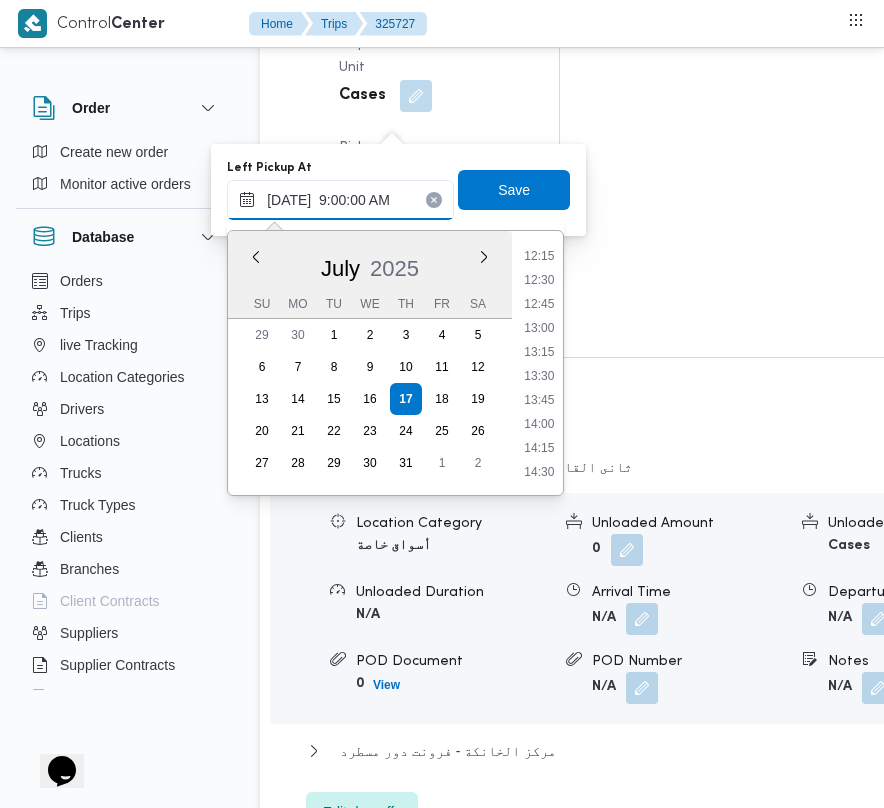 scroll, scrollTop: 864, scrollLeft: 0, axis: vertical 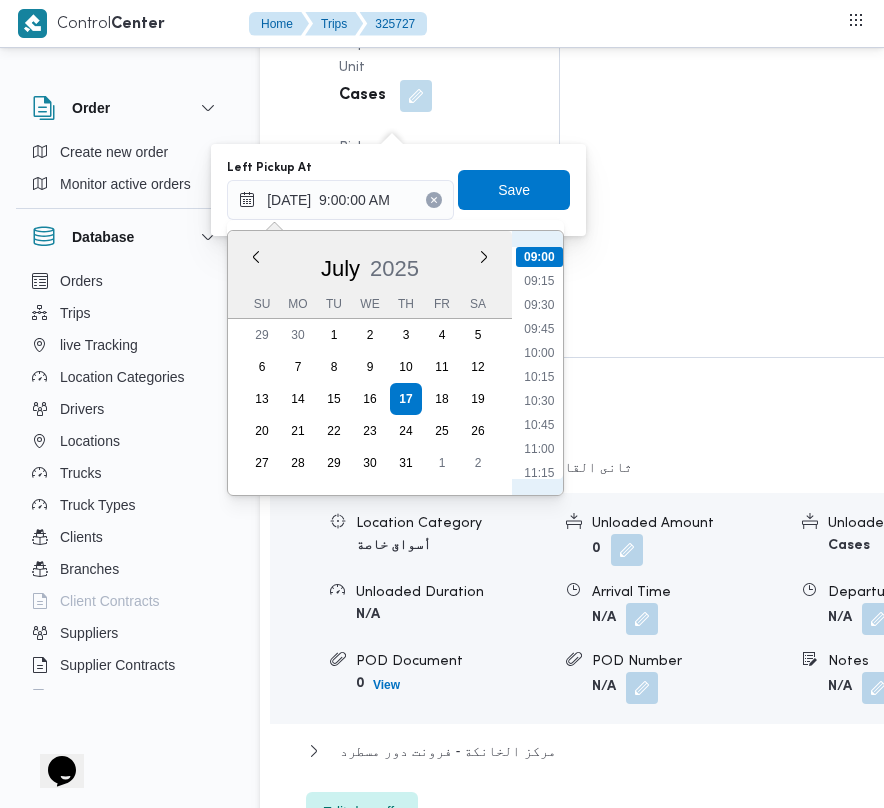 click on "00:00 00:15 00:30 00:45 01:00 01:15 01:30 01:45 02:00 02:15 02:30 02:45 03:00 03:15 03:30 03:45 04:00 04:15 04:30 04:45 05:00 05:15 05:30 05:45 06:00 06:15 06:30 06:45 07:00 07:15 07:30 07:45 08:00 08:15 08:30 08:45 09:00 09:15 09:30 09:45 10:00 10:15 10:30 10:45 11:00 11:15 11:30 11:45 12:00 12:15 12:30 12:45 13:00 13:15 13:30 13:45 14:00 14:15 14:30 14:45 15:00 15:15 15:30 15:45 16:00 16:15 16:30 16:45 17:00 17:15 17:30 17:45 18:00 18:15 18:30 18:45 19:00 19:15 19:30 19:45 20:00 20:15 20:30 20:45 21:00 21:15 21:30 21:45 22:00 22:15 22:30 22:45 23:00 23:15 23:30 23:45" at bounding box center (539, 363) 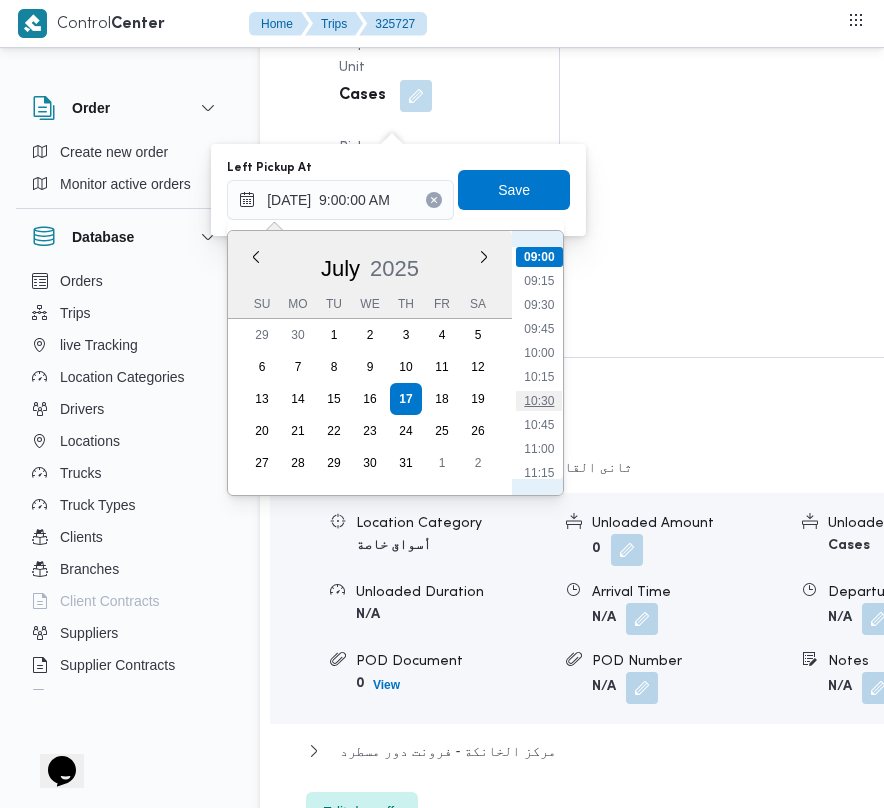 click on "10:30" at bounding box center (539, 401) 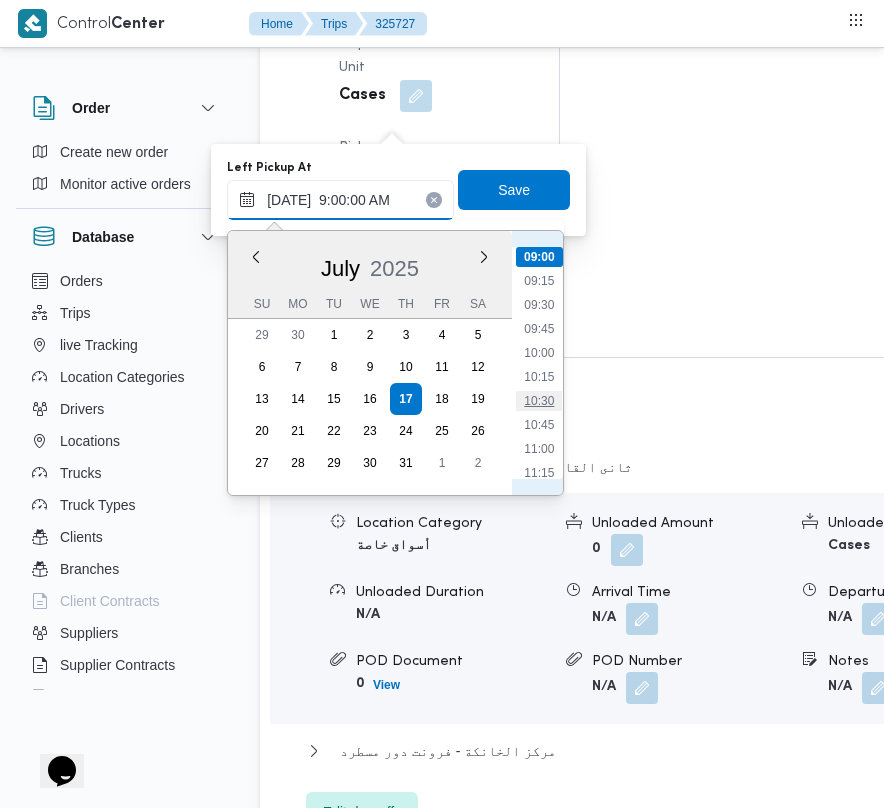 type on "[DATE] 10:30" 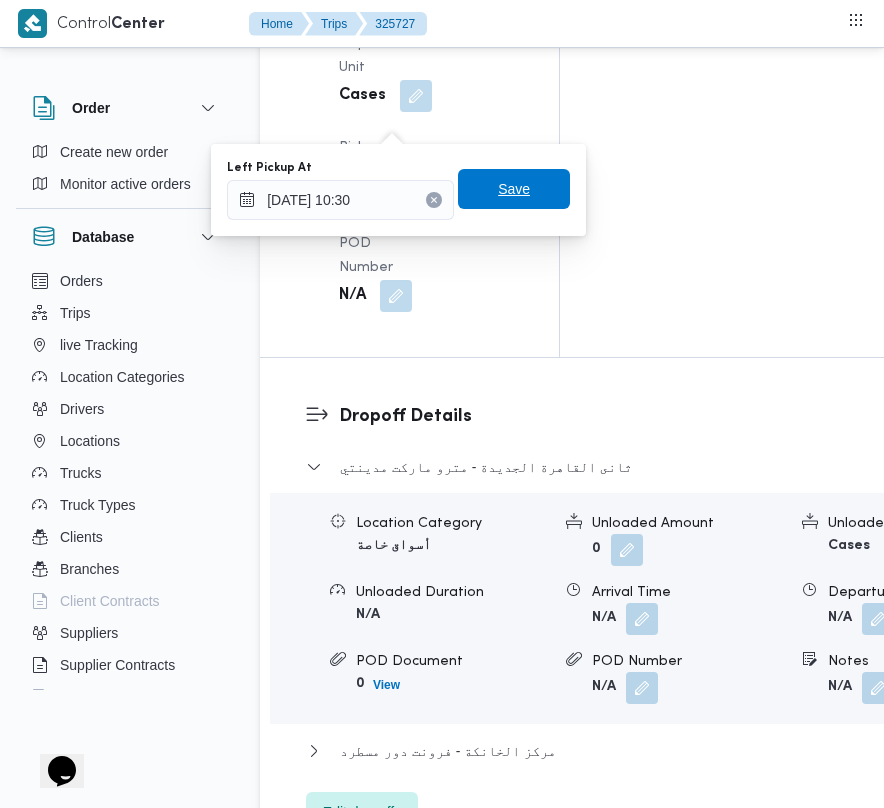 click on "Save" at bounding box center [514, 189] 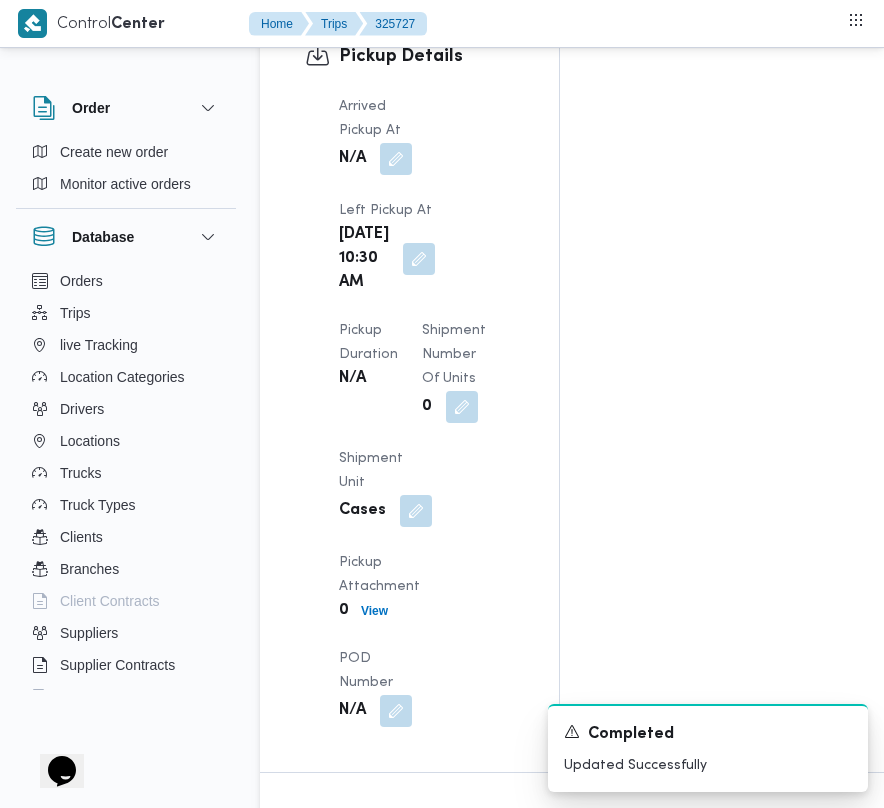 scroll, scrollTop: 2570, scrollLeft: 0, axis: vertical 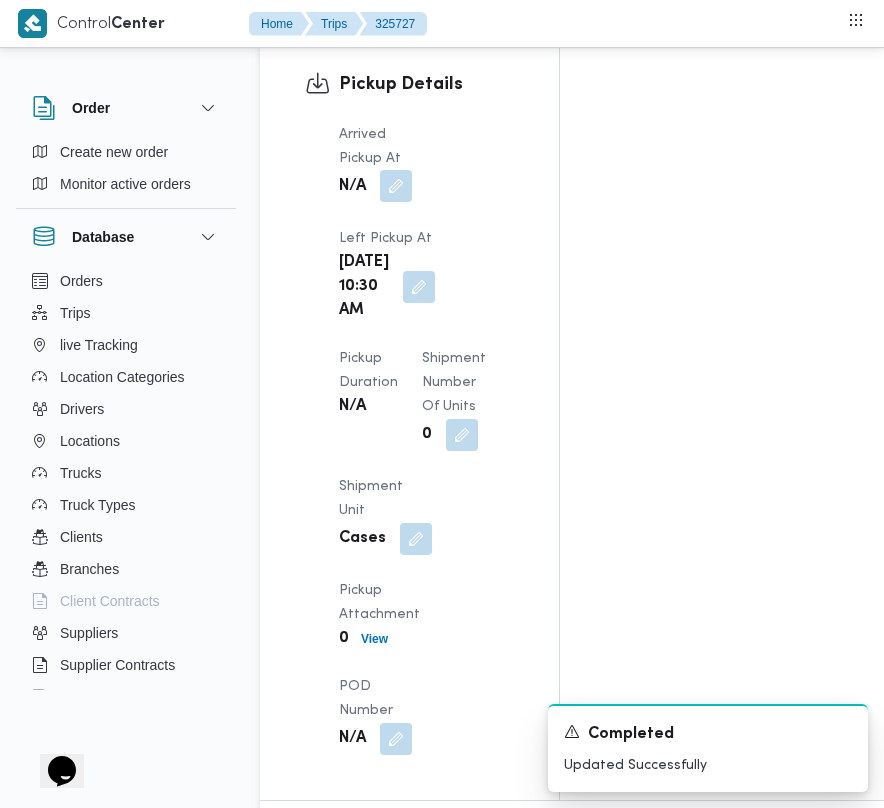 click at bounding box center [396, 186] 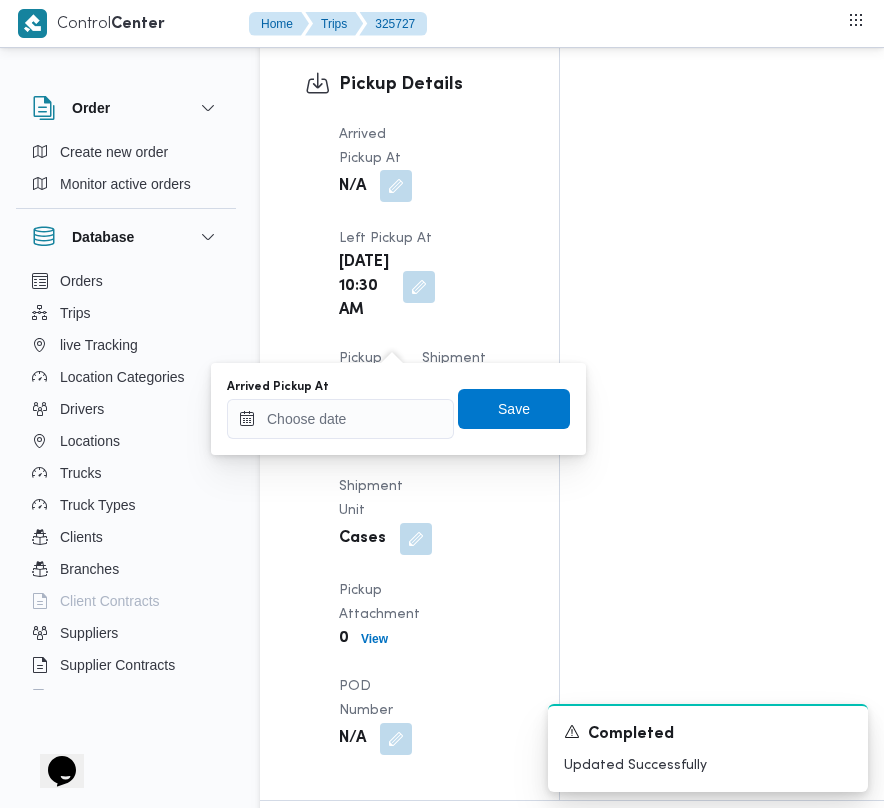 click on "Arrived Pickup At" at bounding box center [340, 409] 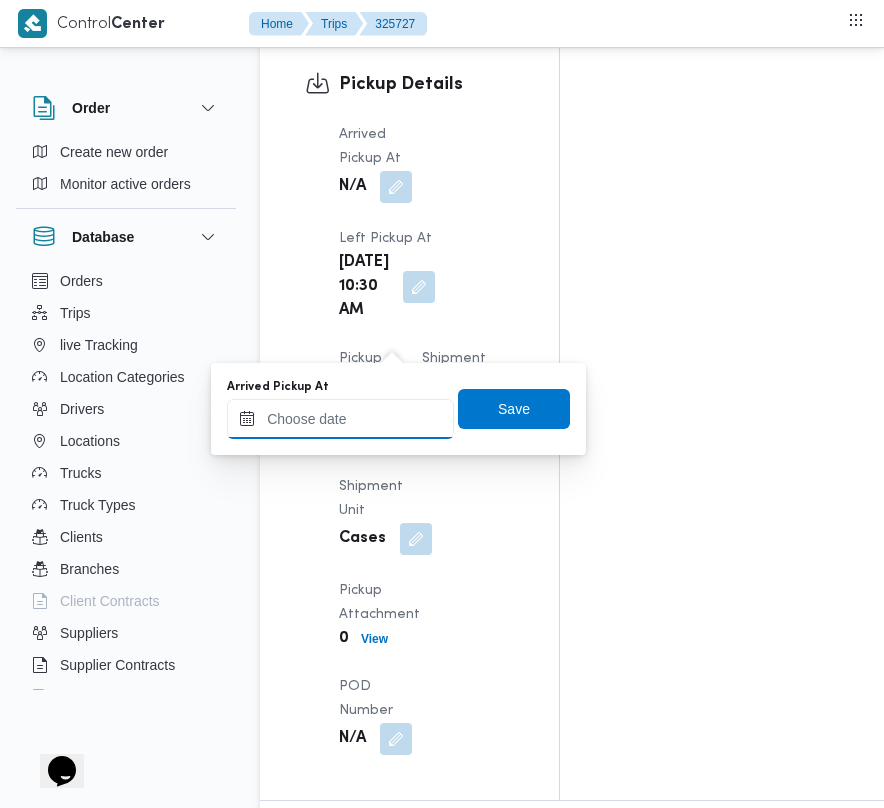click on "Arrived Pickup At" at bounding box center (340, 419) 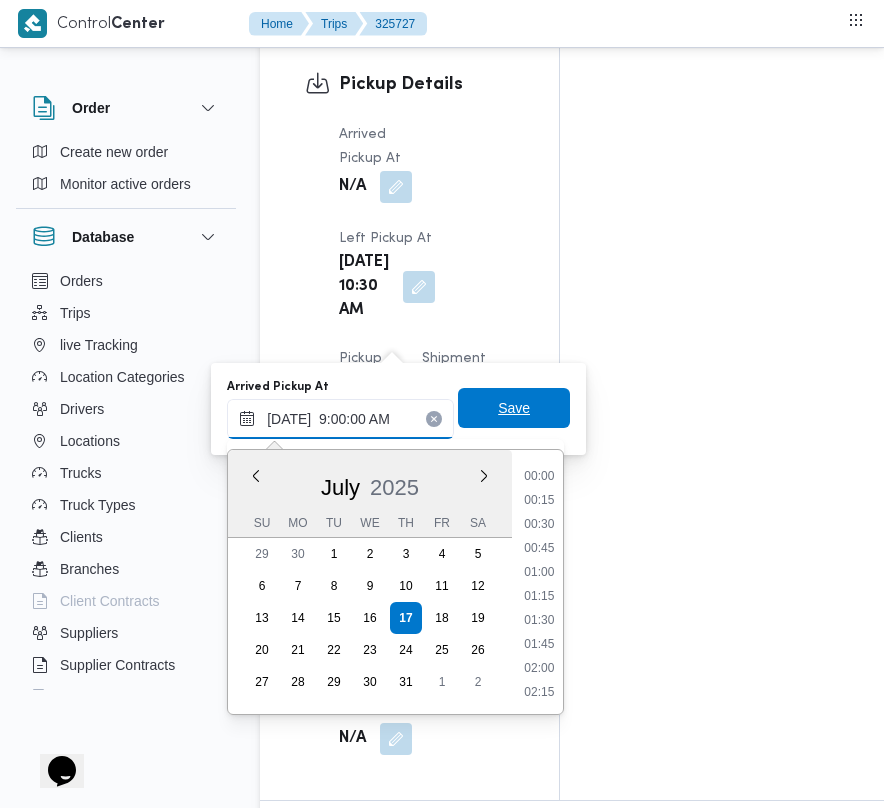 scroll, scrollTop: 864, scrollLeft: 0, axis: vertical 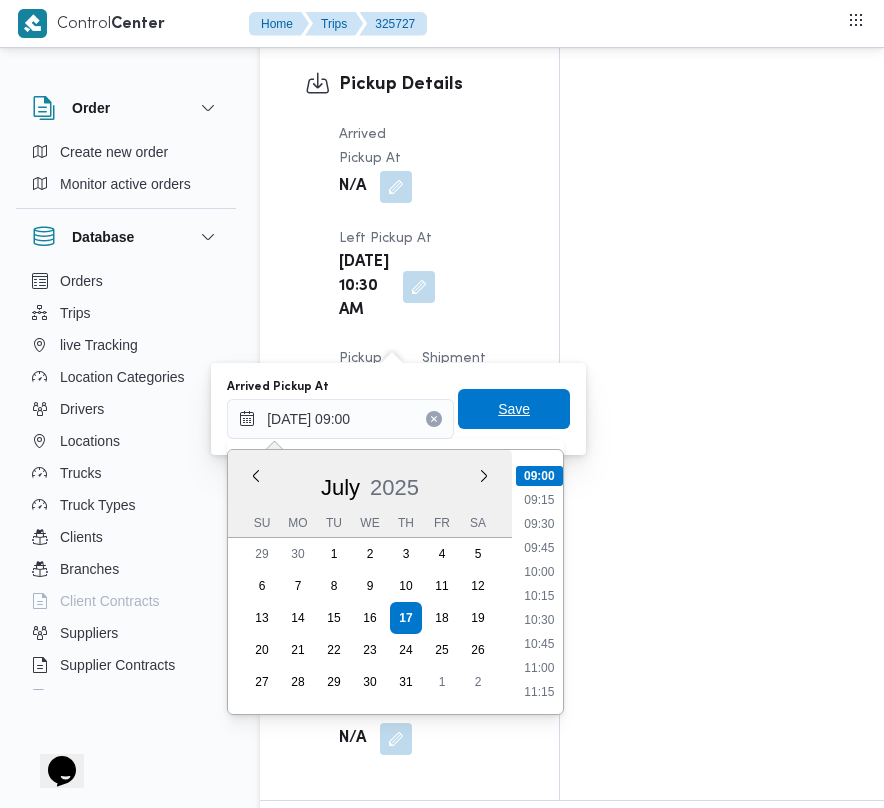 click on "Save" at bounding box center (514, 409) 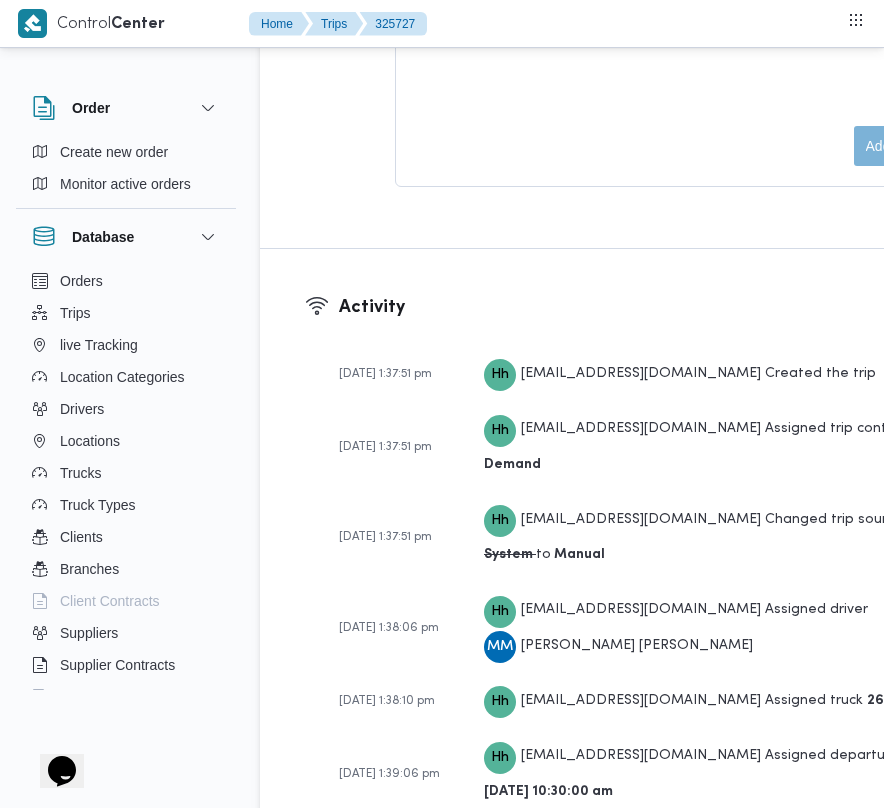 scroll, scrollTop: 3414, scrollLeft: 0, axis: vertical 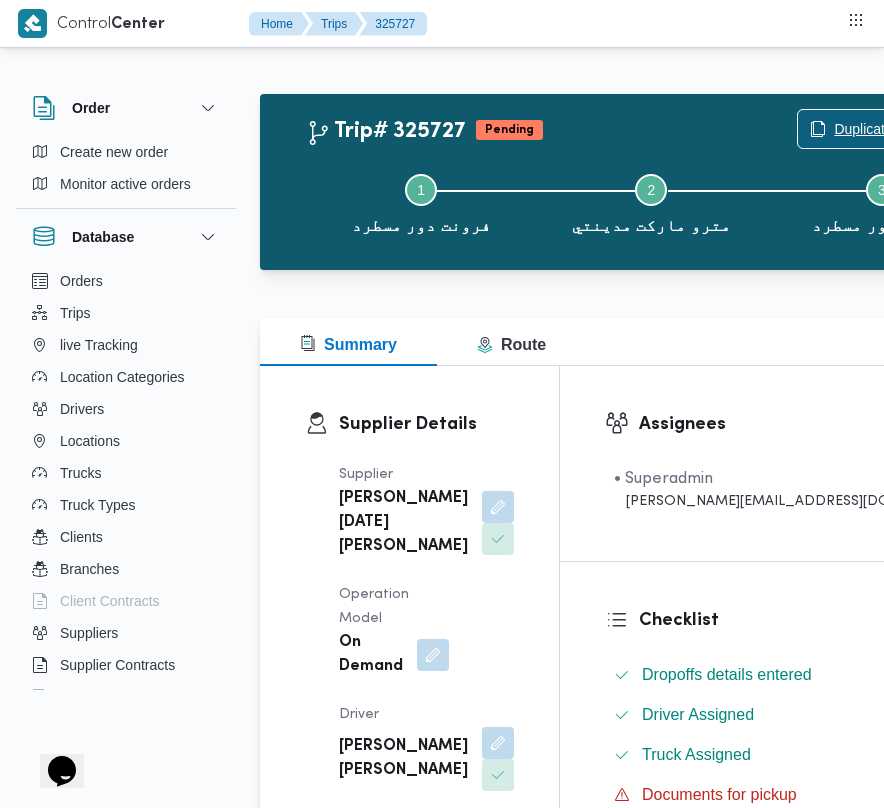 click on "Duplicate Trip" at bounding box center (877, 129) 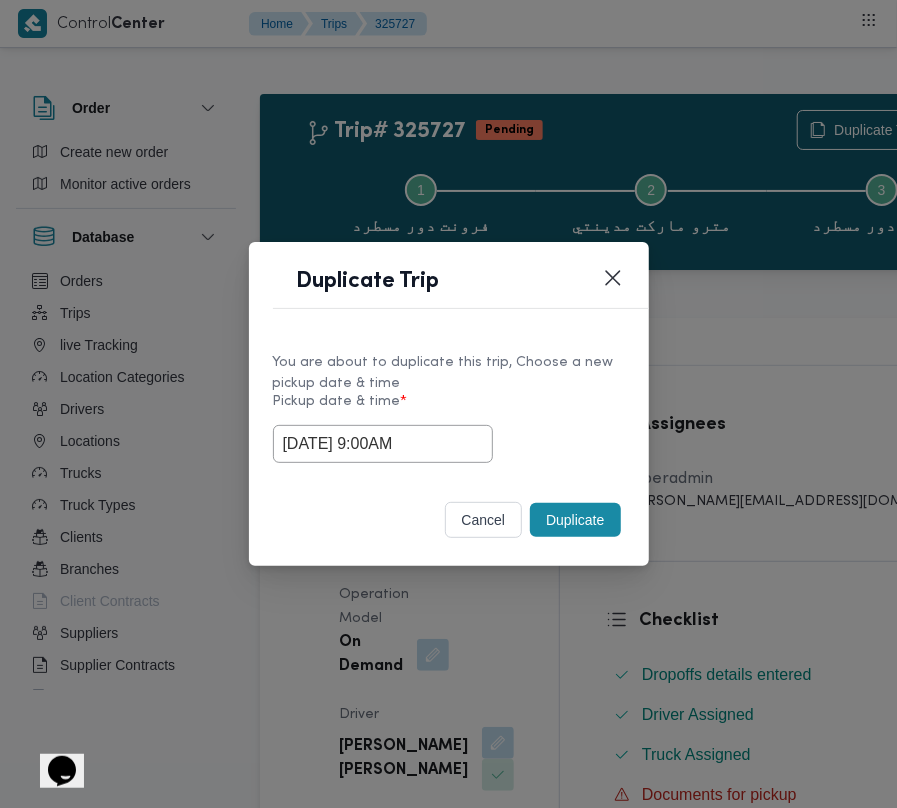 click on "Duplicate" at bounding box center (575, 520) 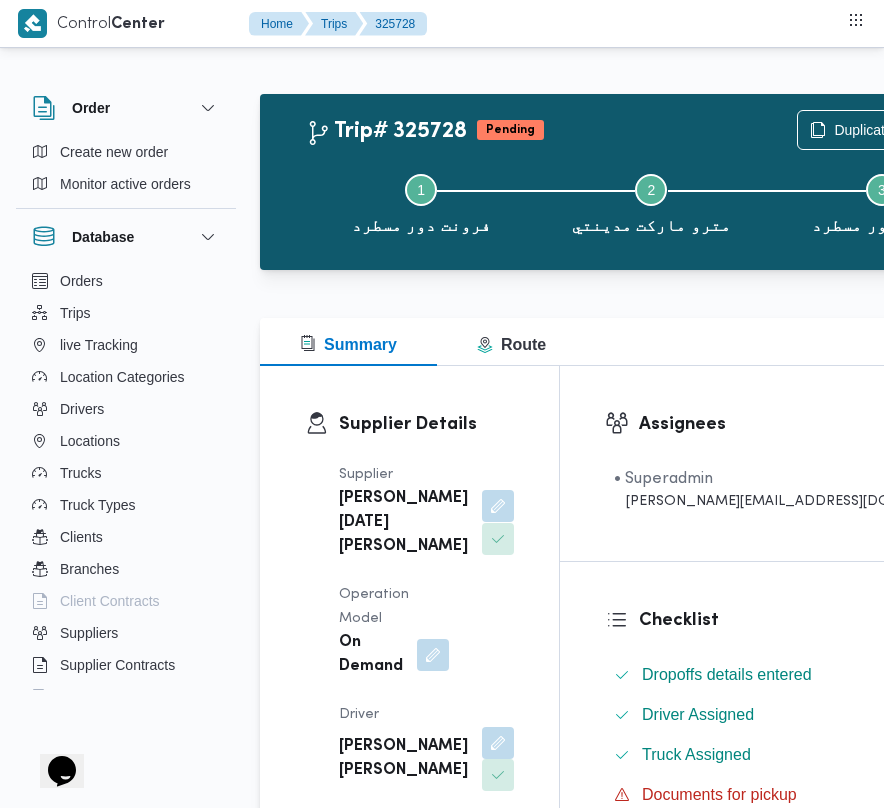 click on "[PERSON_NAME][DATE] [PERSON_NAME]" at bounding box center (426, 523) 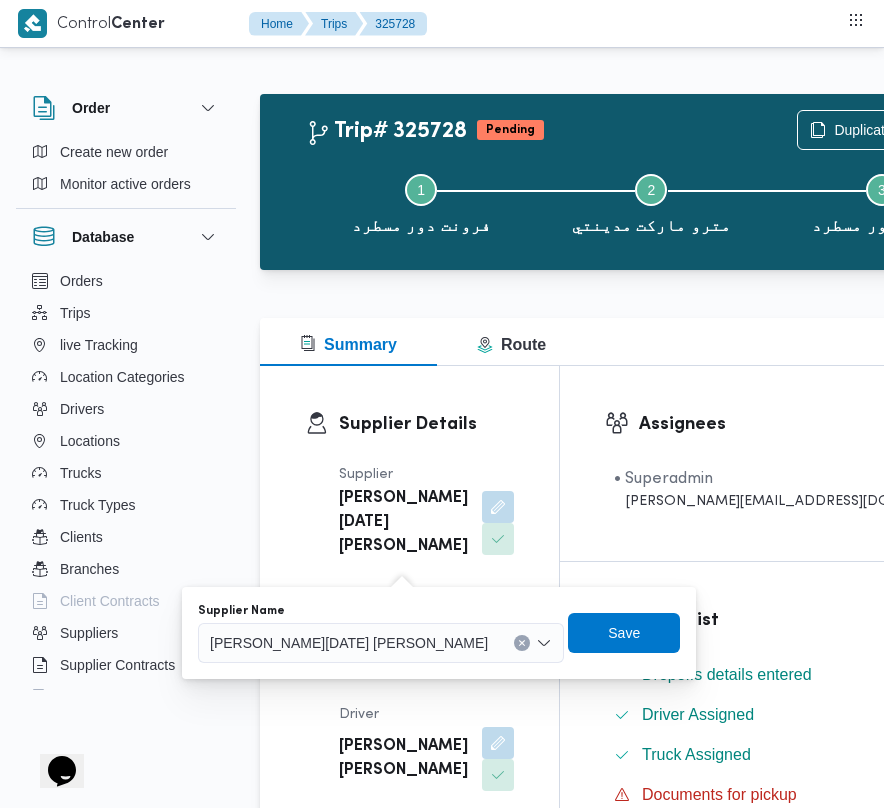 click on "[PERSON_NAME][DATE] [PERSON_NAME]" at bounding box center [349, 642] 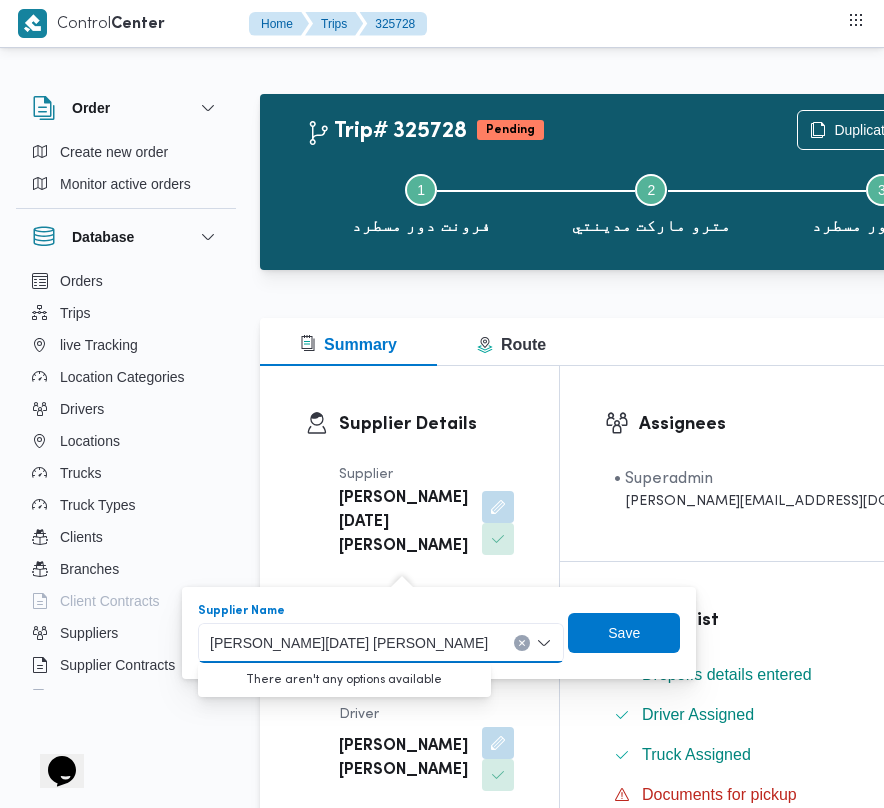 paste on "الهامي" 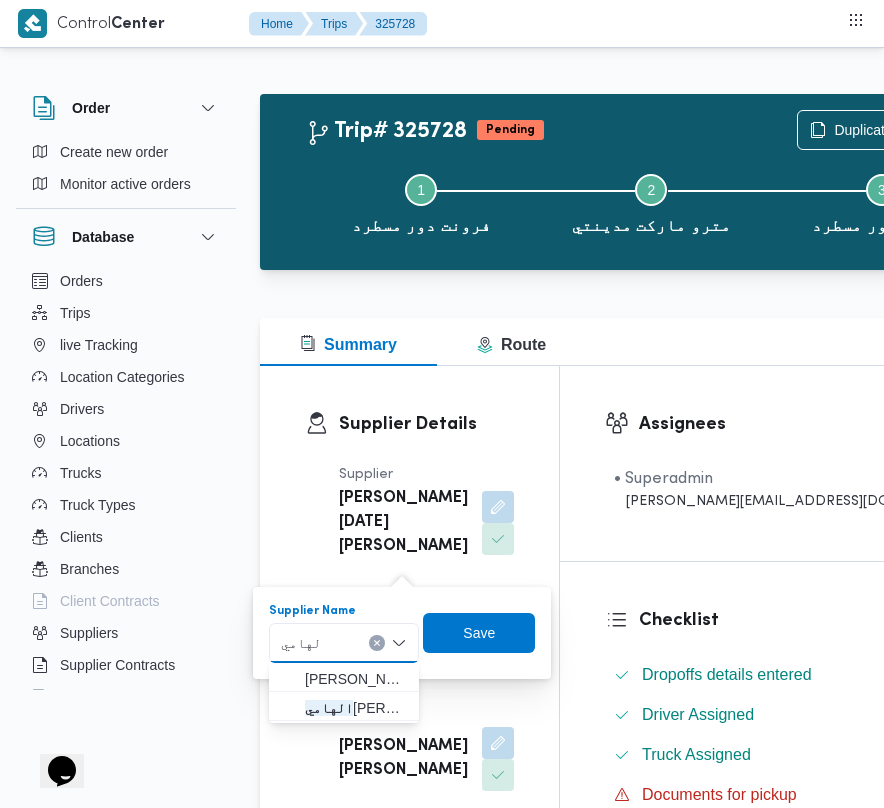 type on "الهامي" 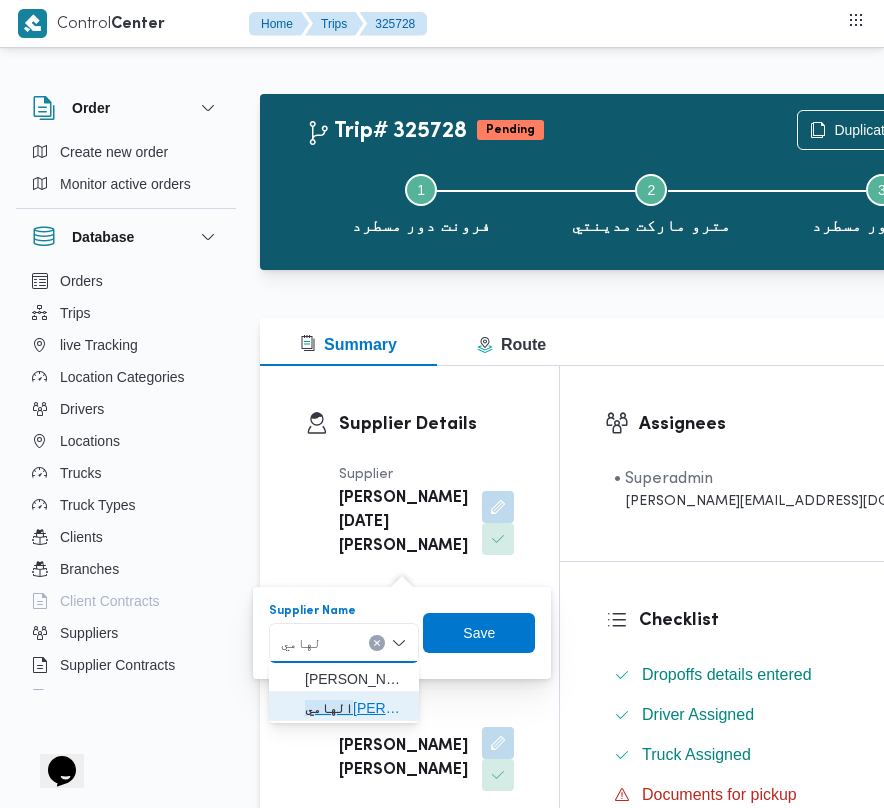 click on "ال[PERSON_NAME]" at bounding box center [344, 708] 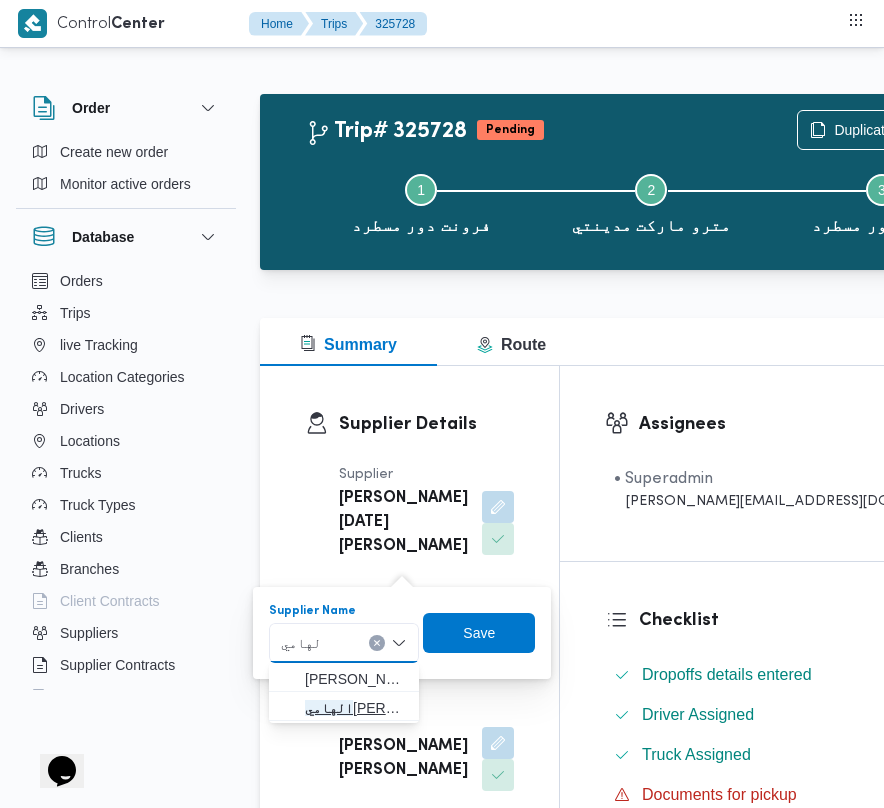 type 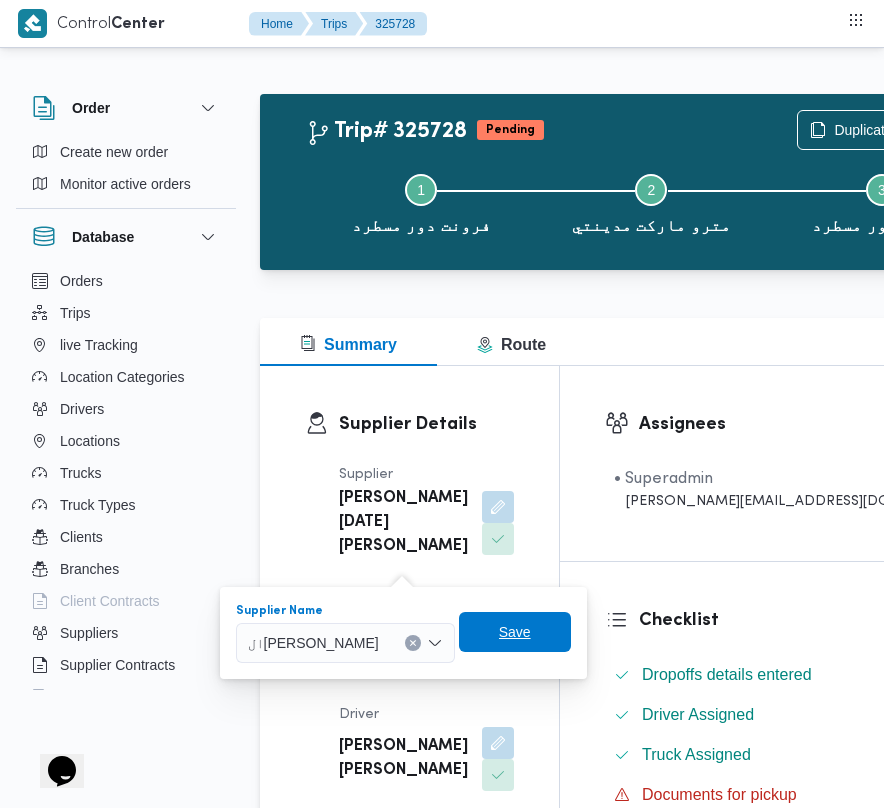 click on "Save" at bounding box center [515, 632] 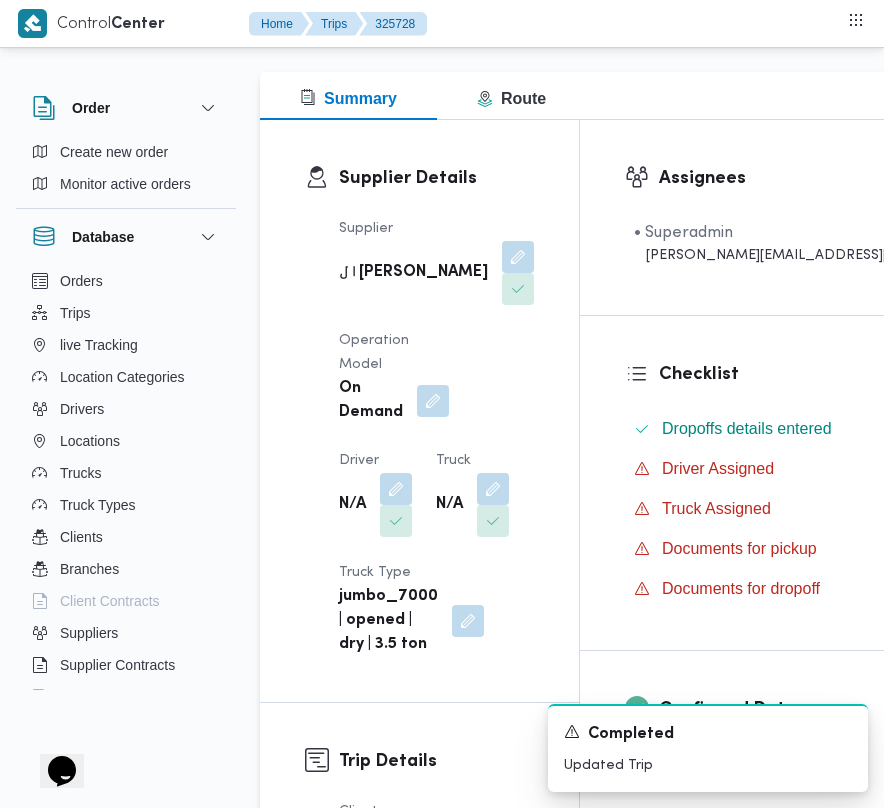 scroll, scrollTop: 282, scrollLeft: 0, axis: vertical 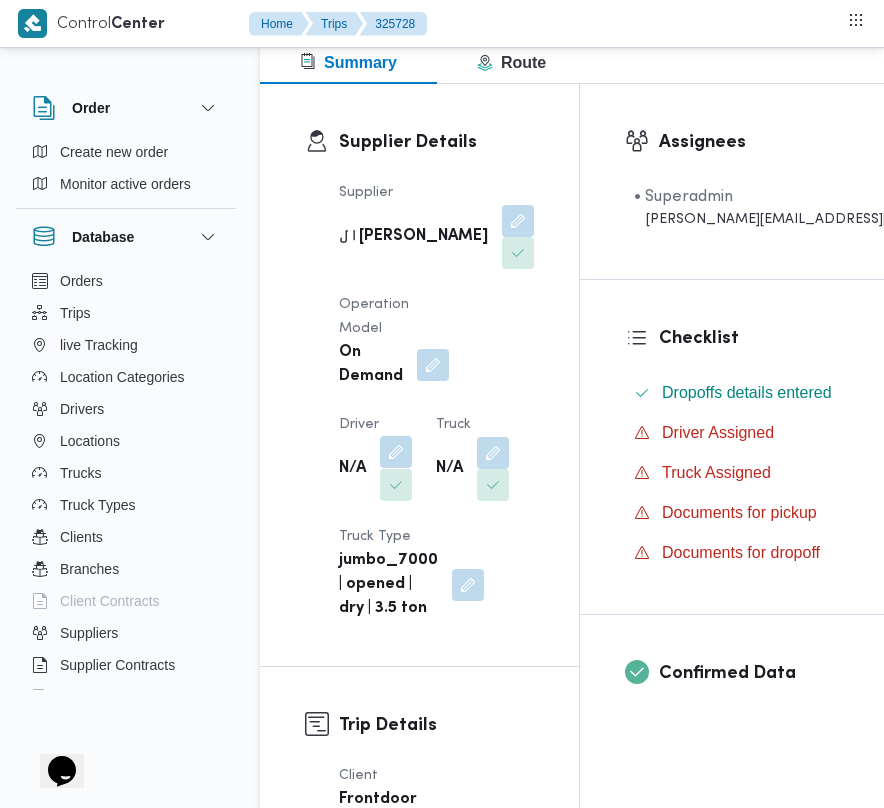 click at bounding box center [396, 452] 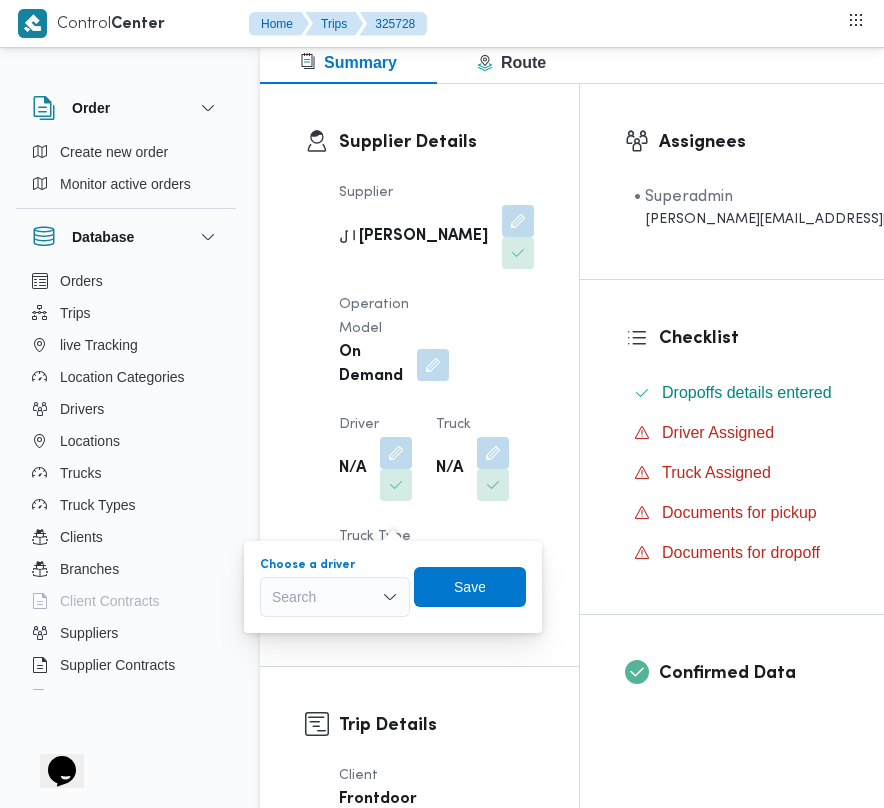 click on "Search" at bounding box center [335, 597] 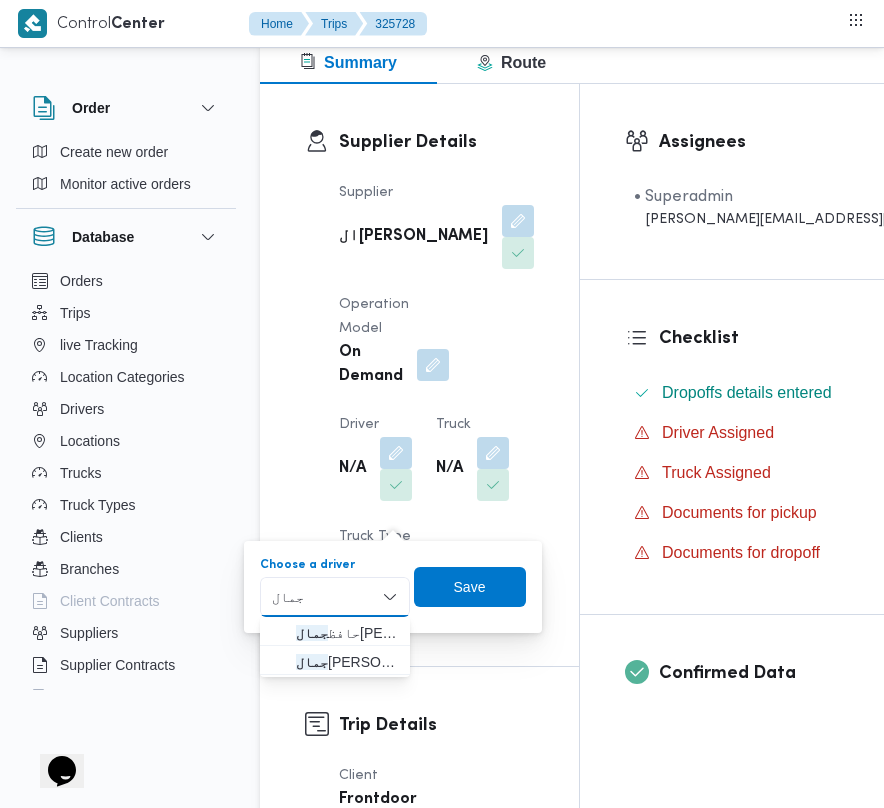 type on "[PERSON_NAME]" 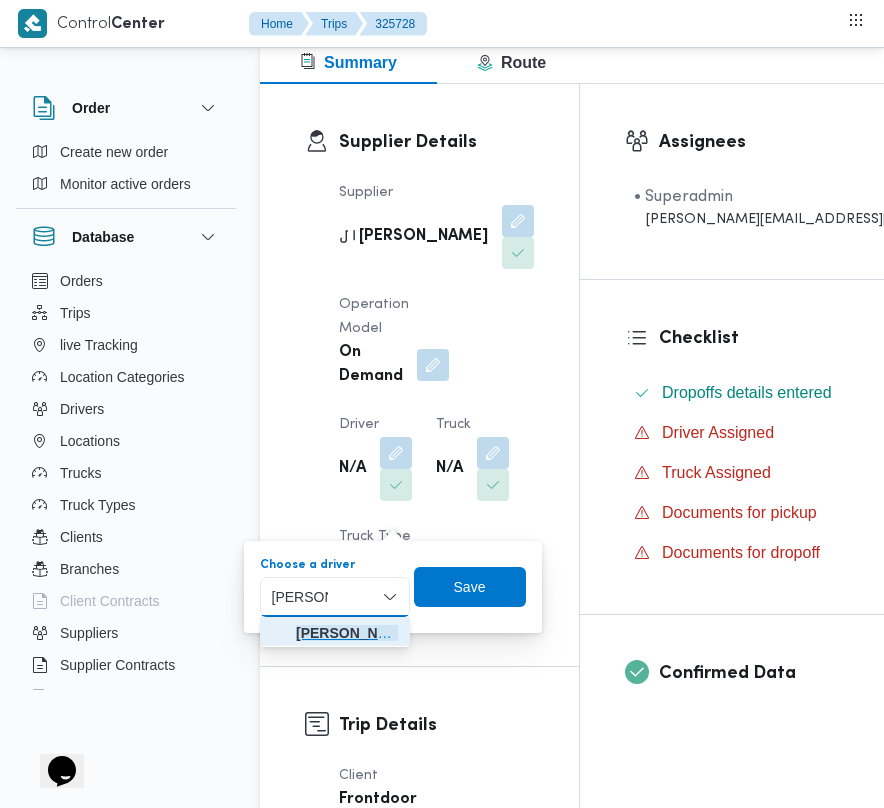 click on "[PERSON_NAME]" at bounding box center (347, 633) 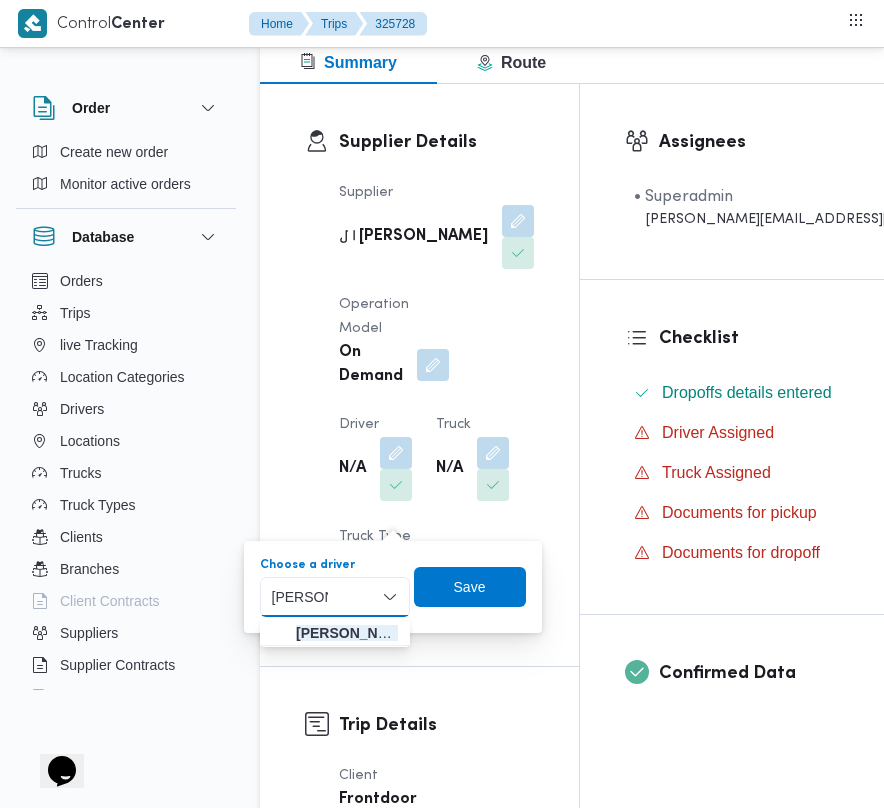 type 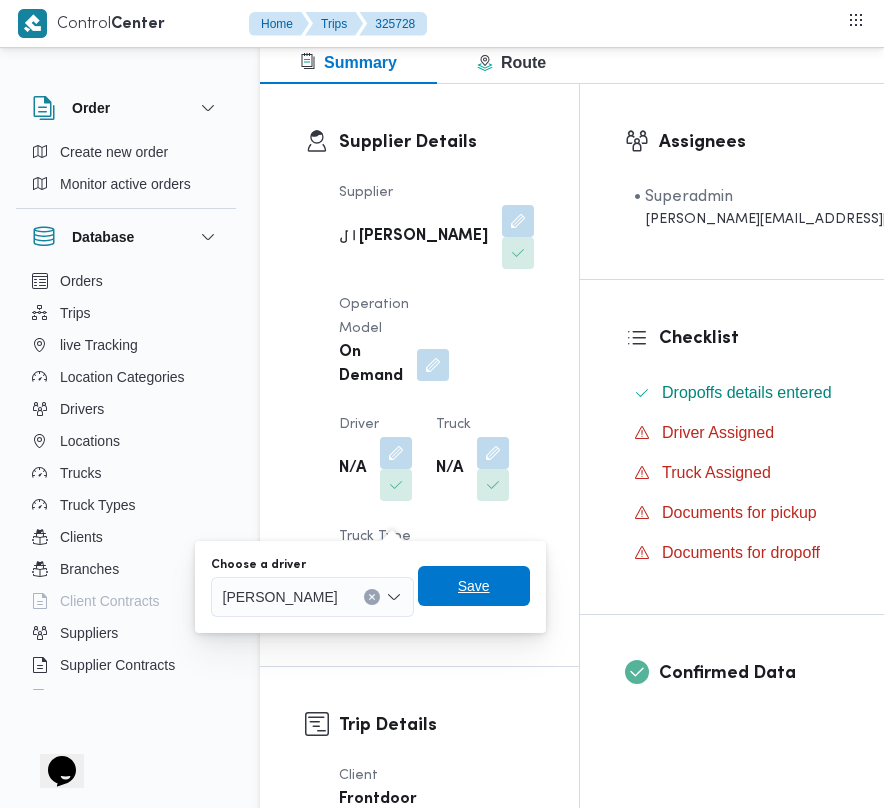 click on "Save" at bounding box center [474, 586] 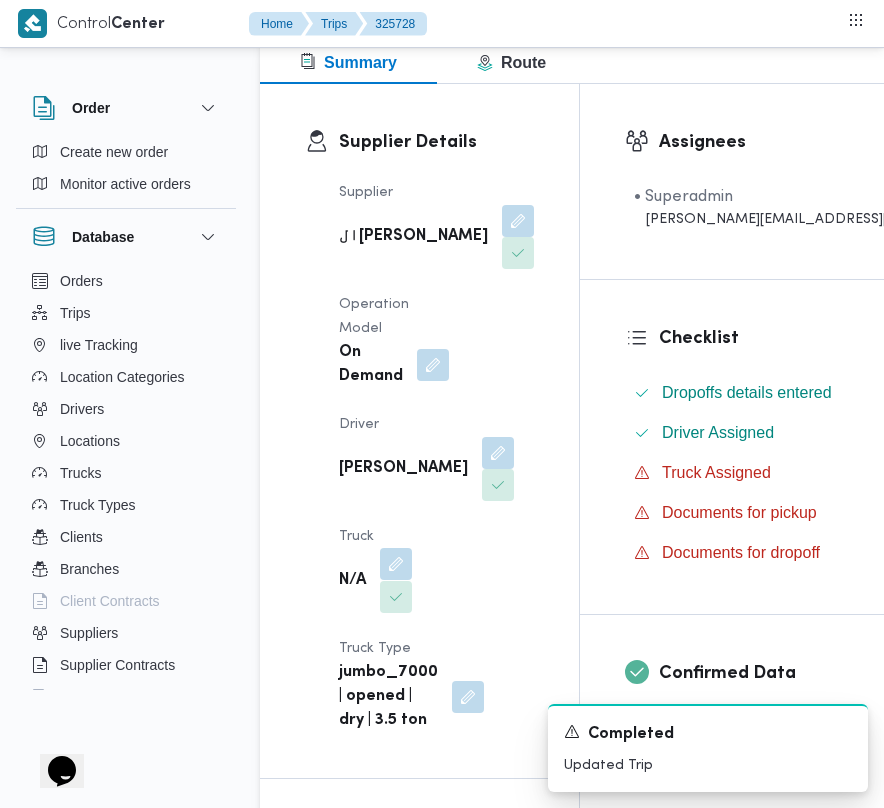 click at bounding box center [396, 564] 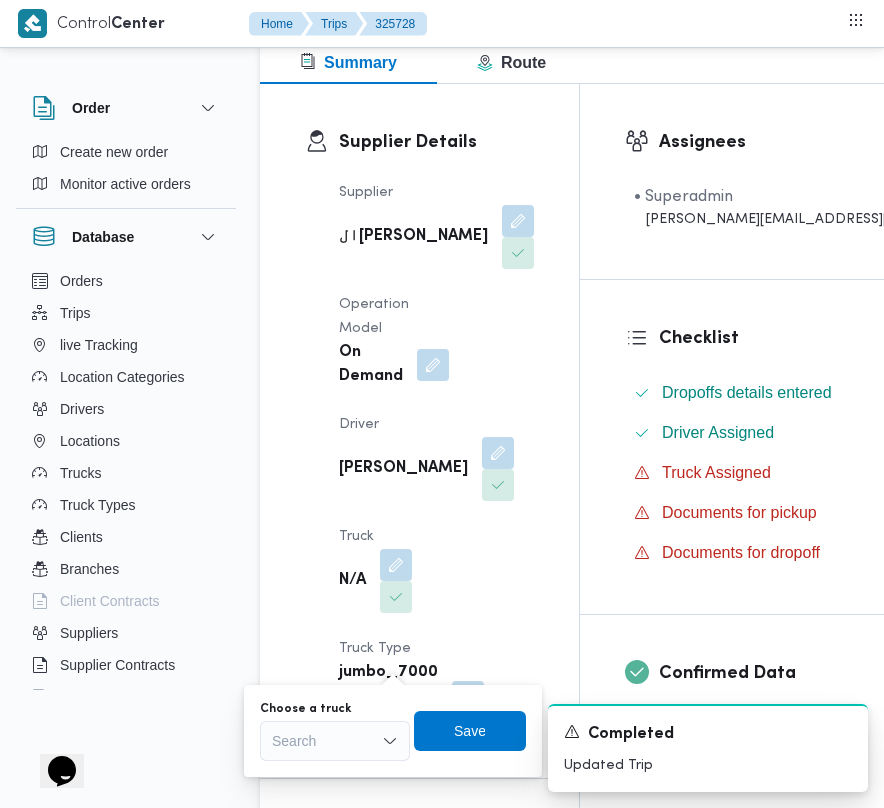 click on "Search" at bounding box center [335, 741] 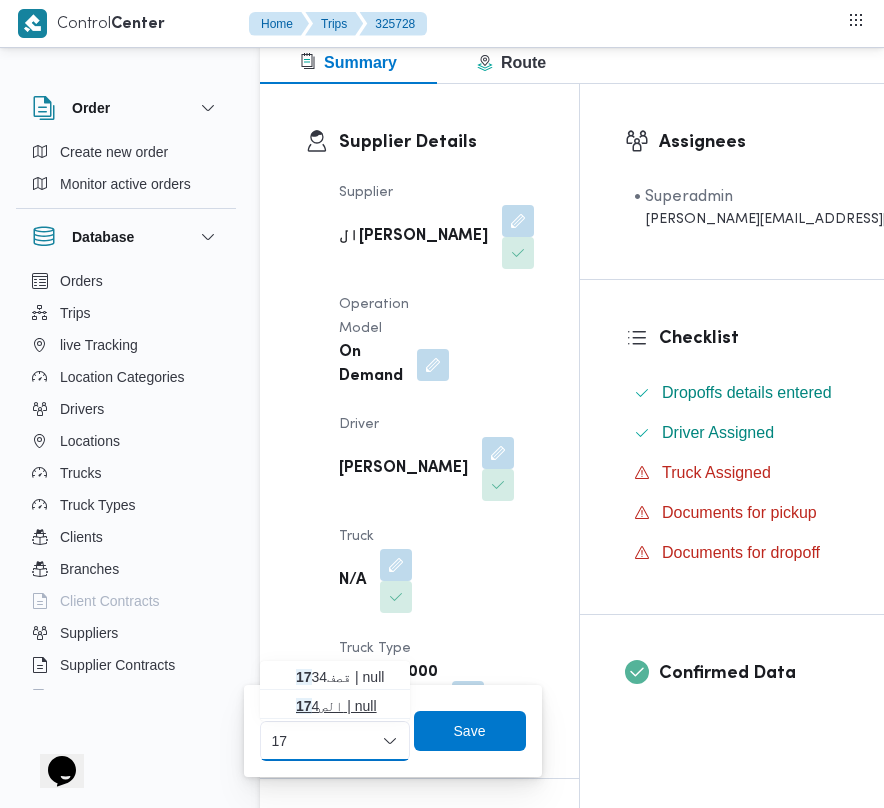 type on "1734" 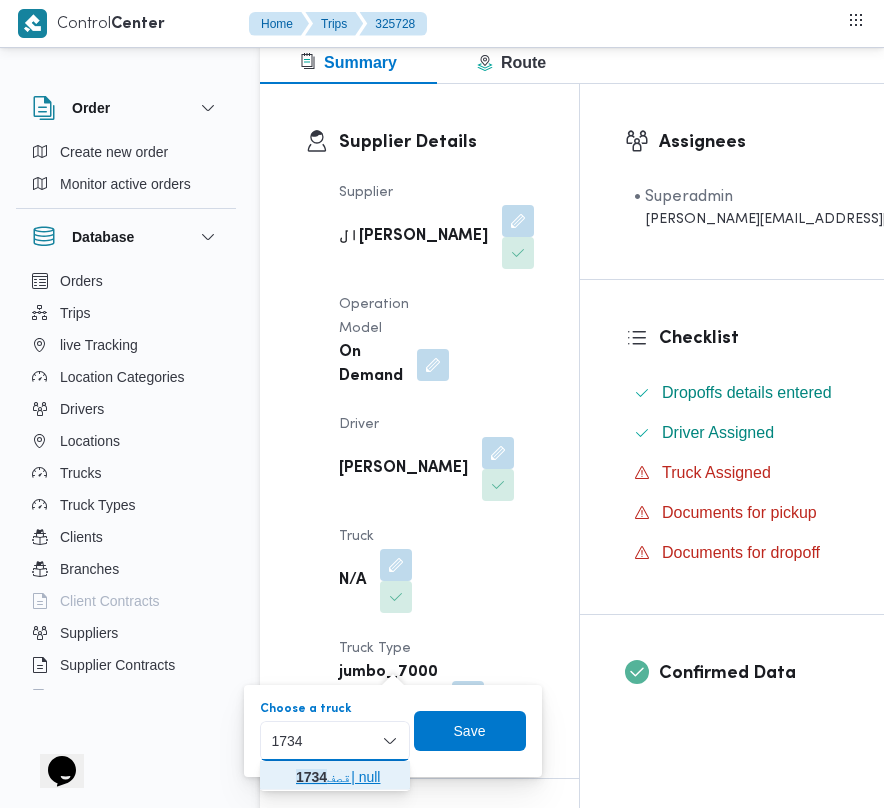 click on "قصف 1734  | null" at bounding box center (347, 777) 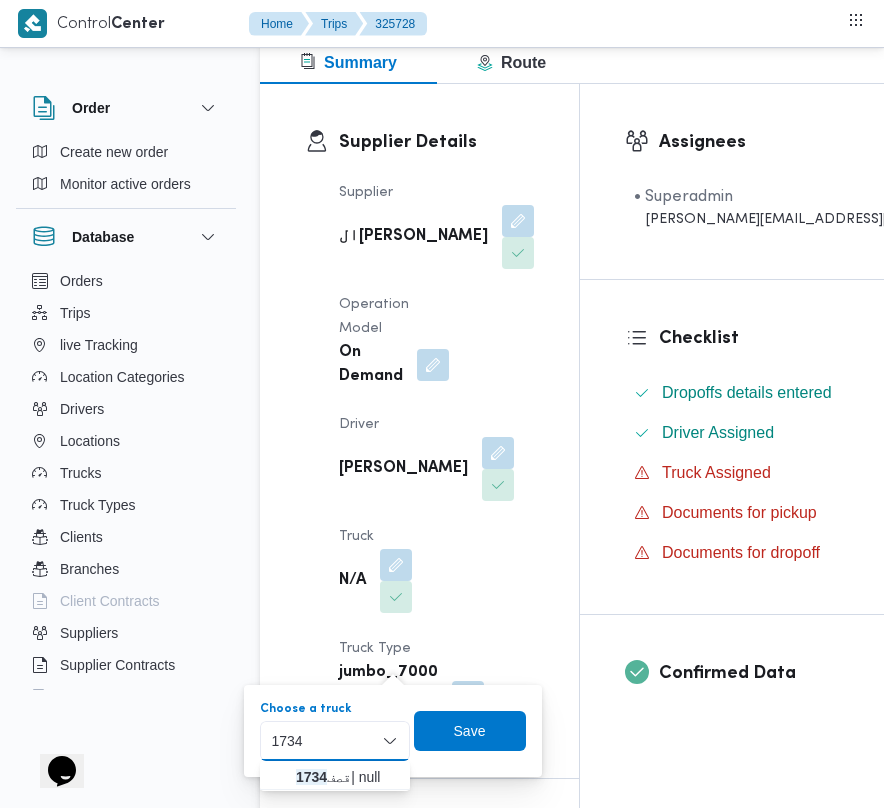 type 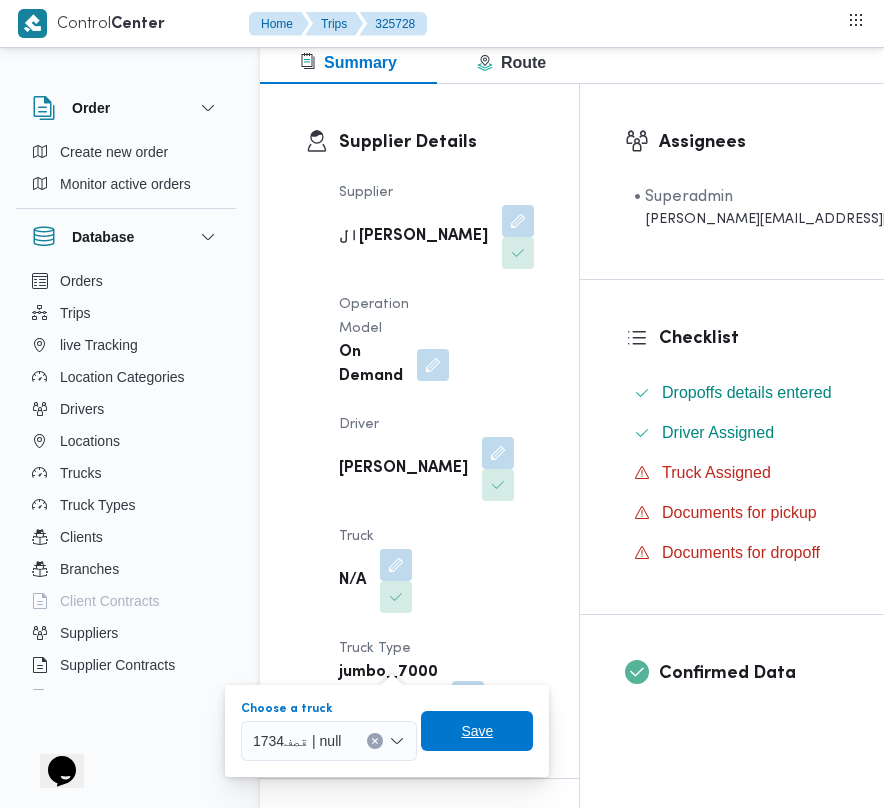 click on "Save" at bounding box center (477, 731) 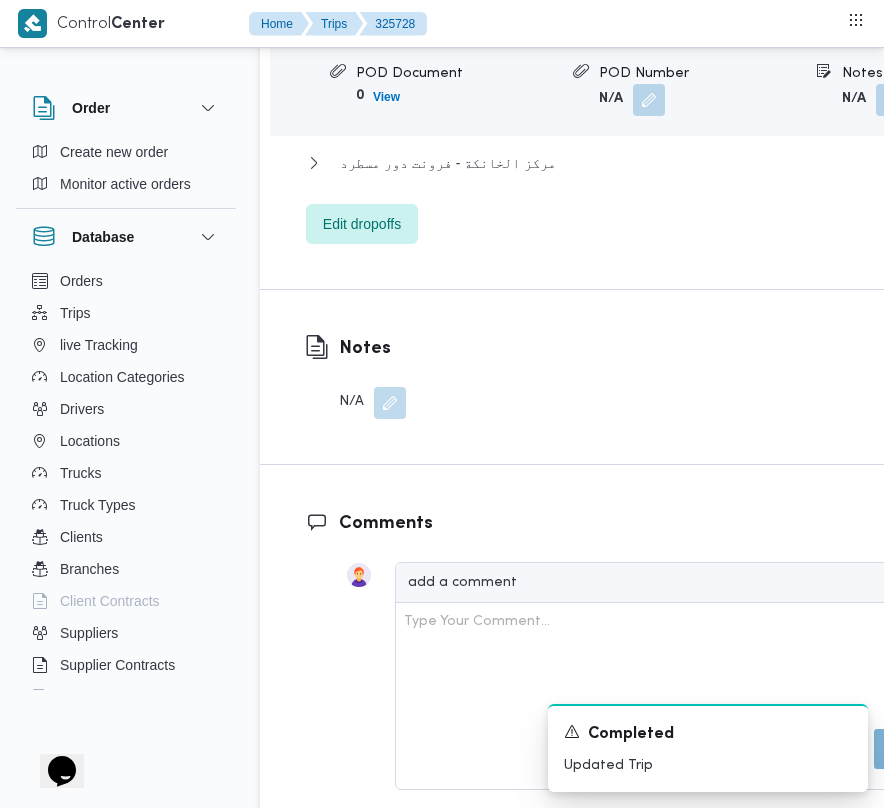 scroll, scrollTop: 3362, scrollLeft: 0, axis: vertical 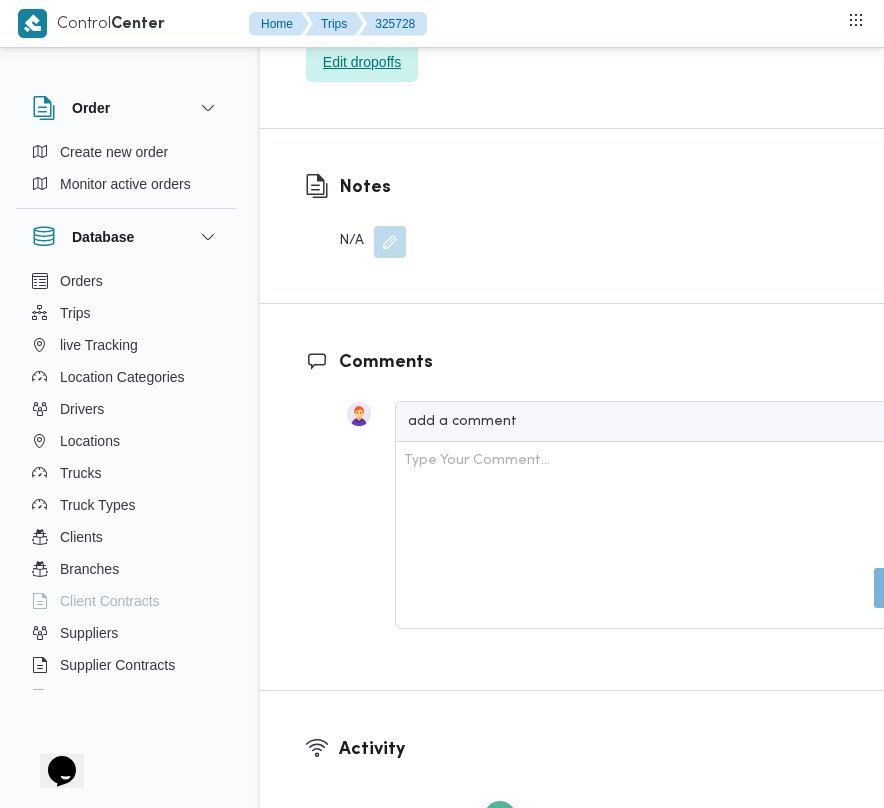 click on "Edit dropoffs" at bounding box center (362, 62) 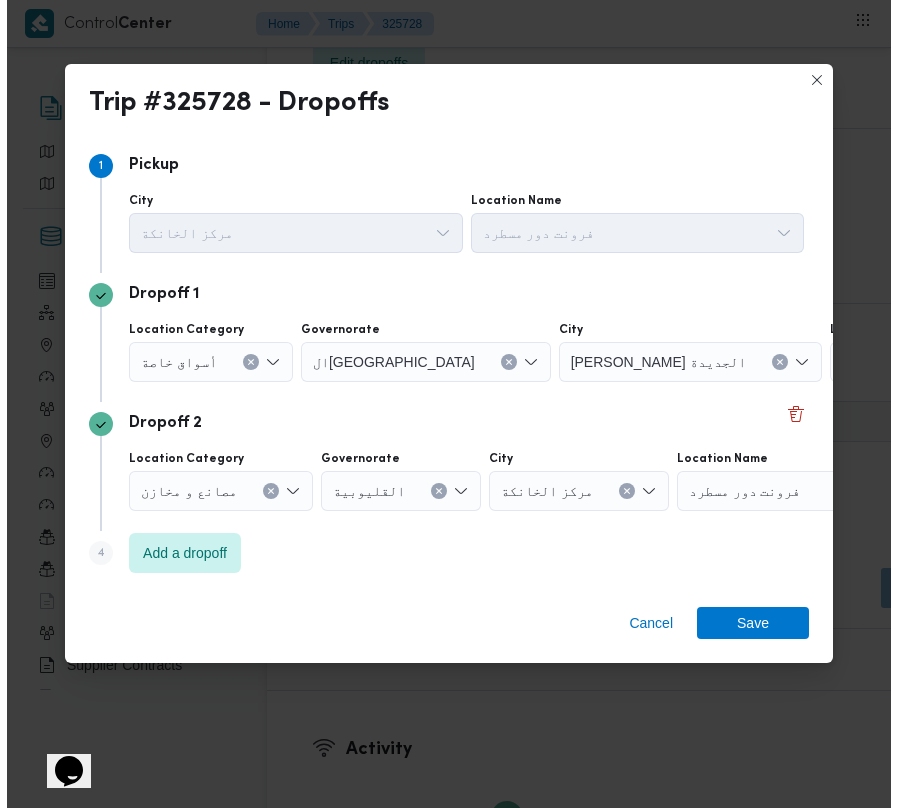scroll, scrollTop: 3050, scrollLeft: 0, axis: vertical 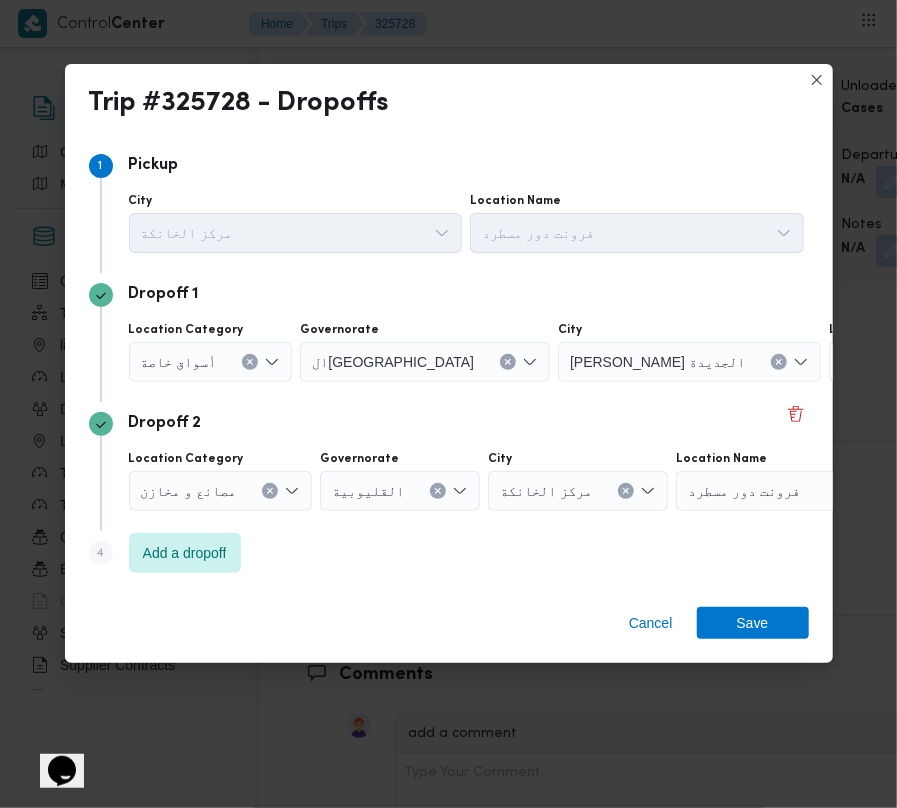 click on "أسواق خاصة" at bounding box center [179, 361] 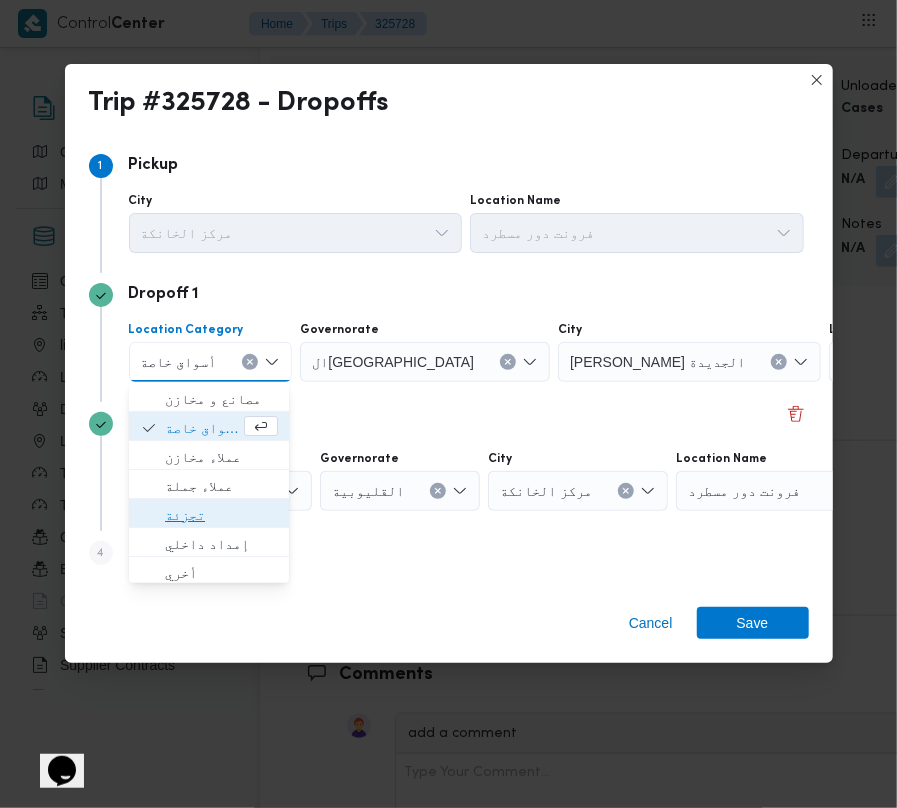 click on "تجزئة" at bounding box center [221, 515] 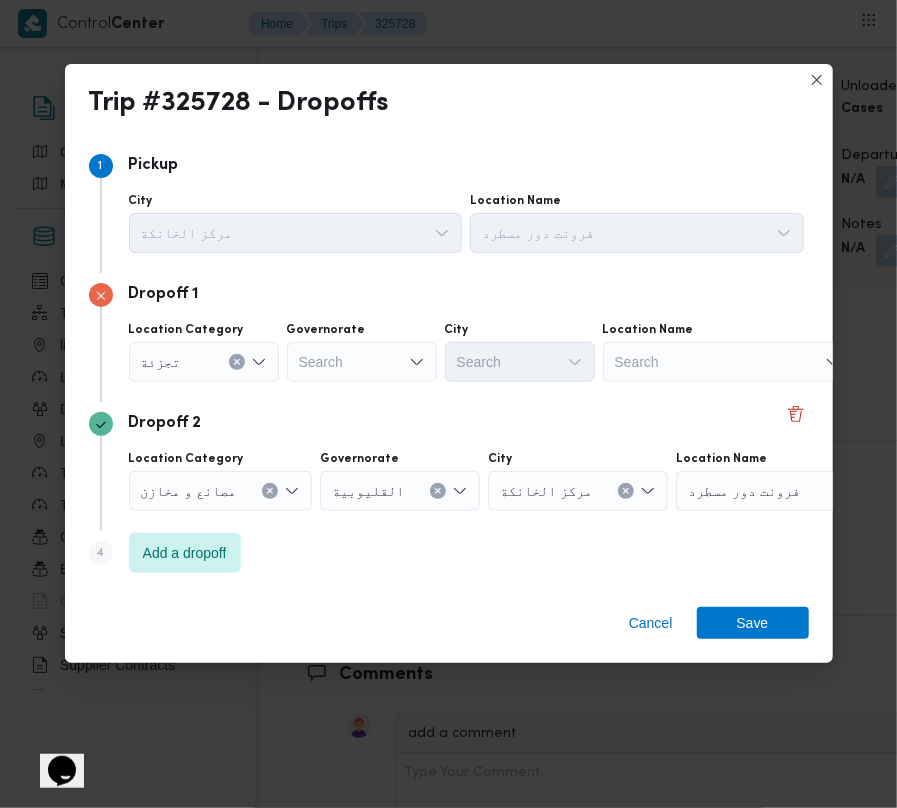 drag, startPoint x: 352, startPoint y: 354, endPoint x: 294, endPoint y: 358, distance: 58.137768 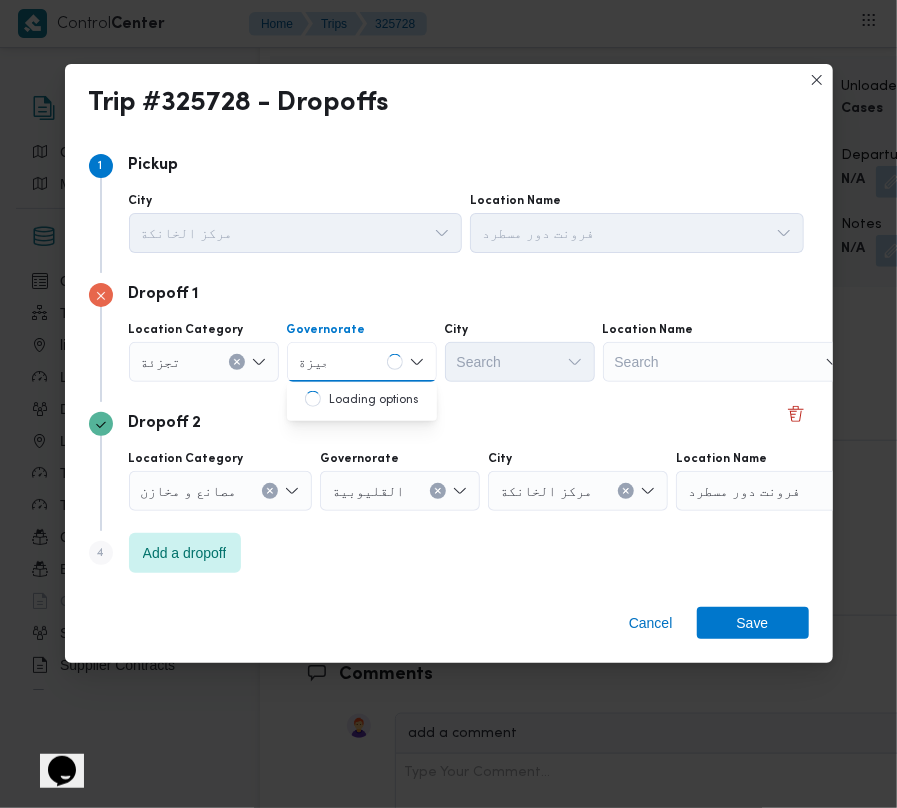 type on "جيزة" 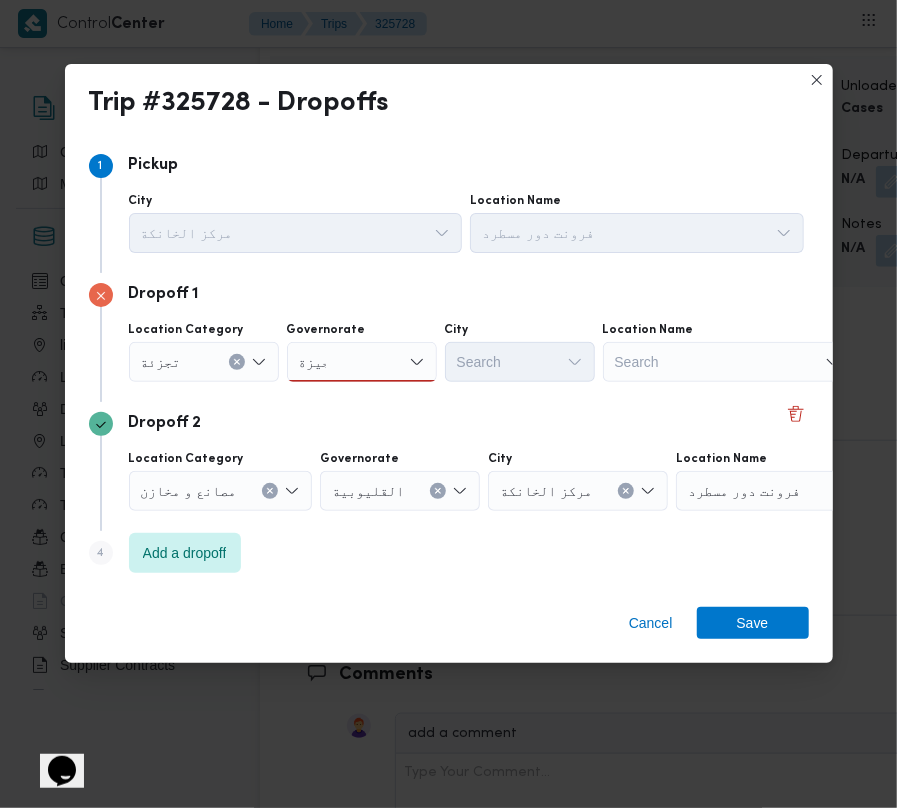 click on "جيزة جيزة" at bounding box center (362, 362) 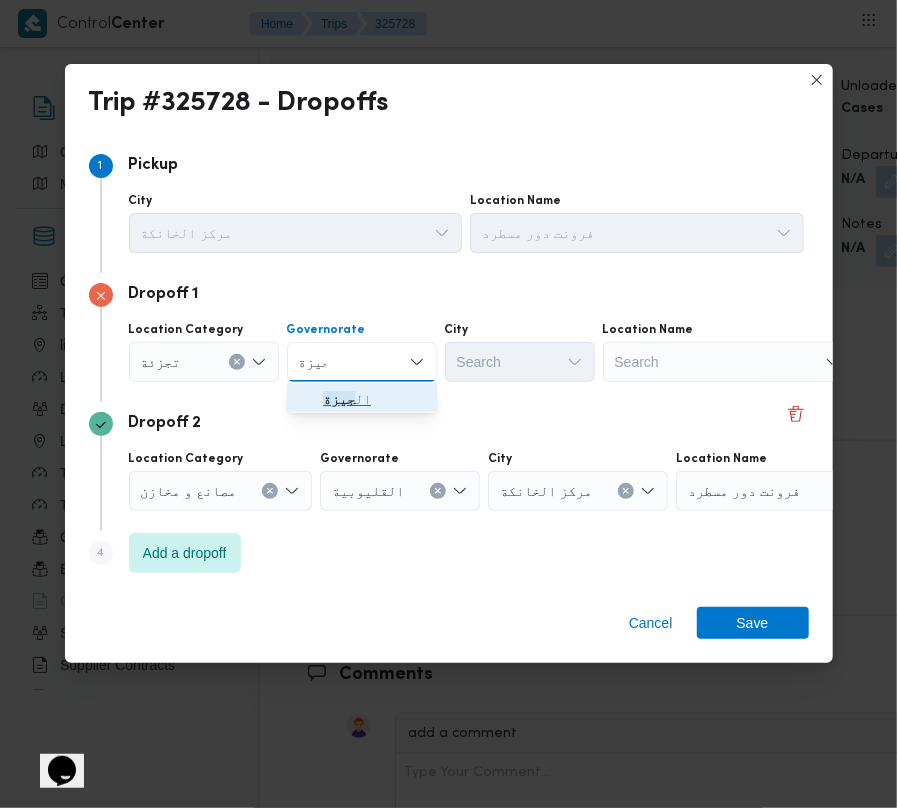 click on "ال جيزة" at bounding box center (374, 399) 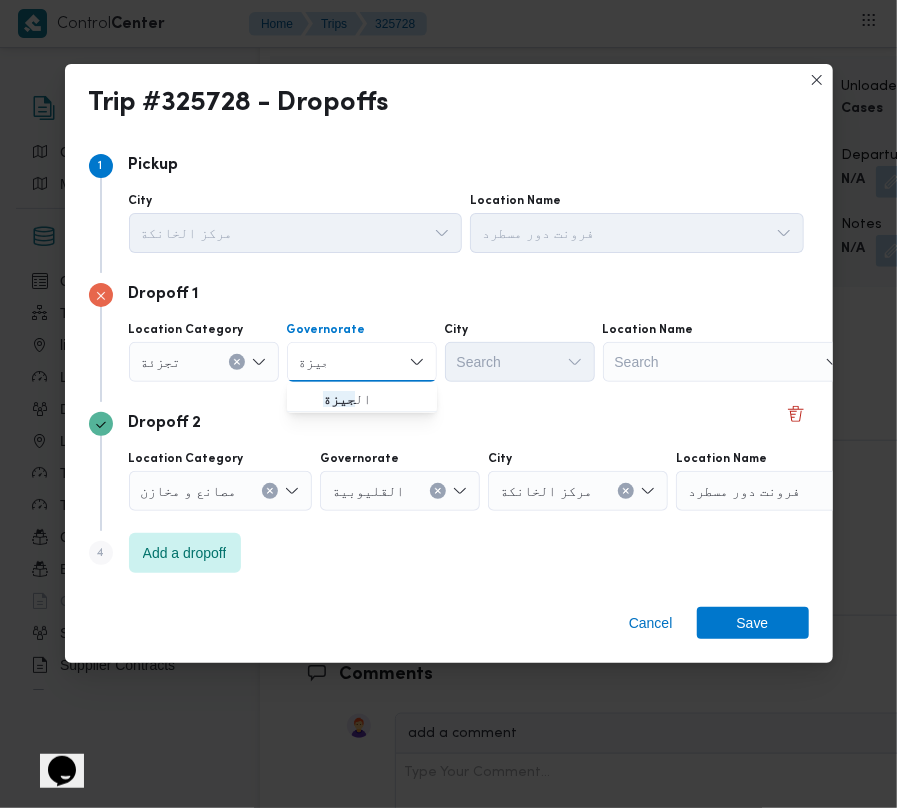 type 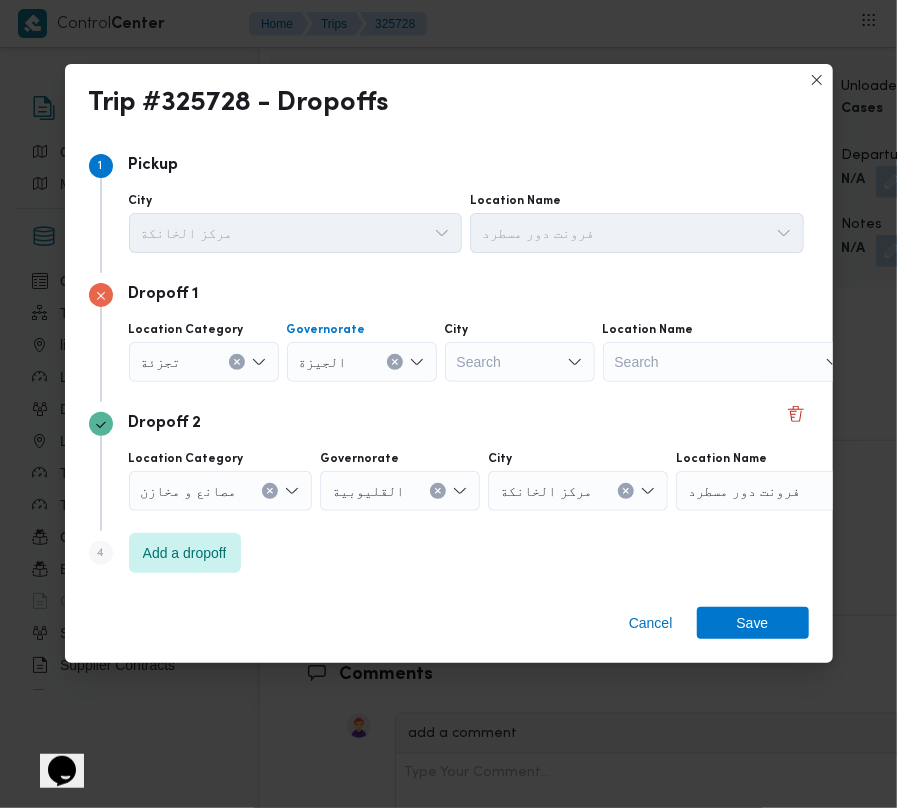 click on "Search" at bounding box center (520, 362) 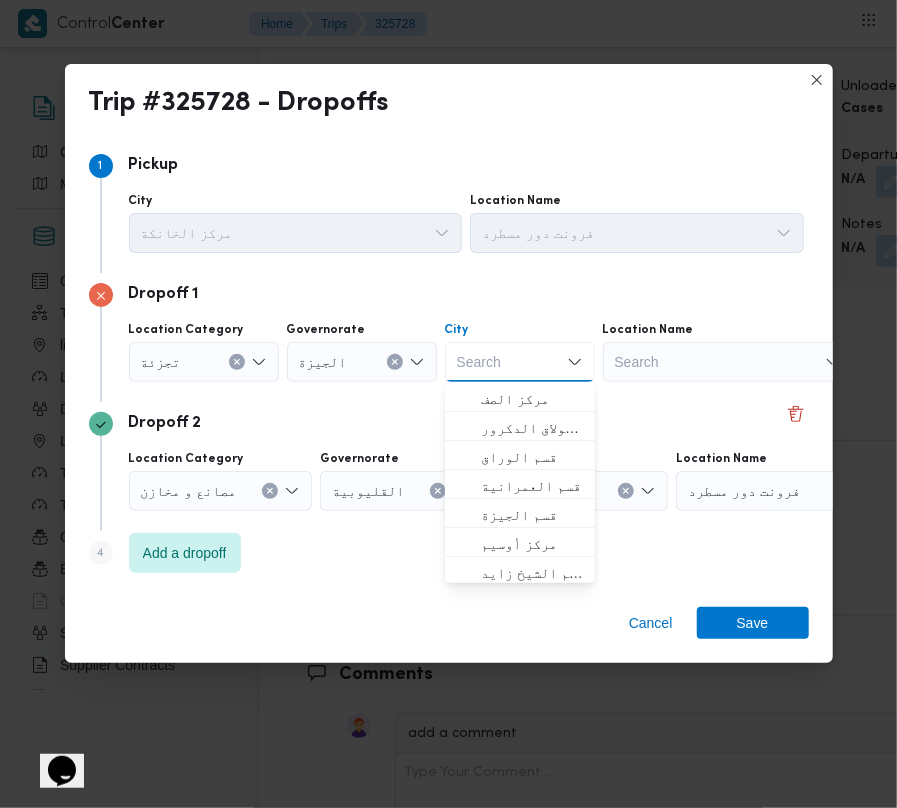 paste on "أكتوبر" 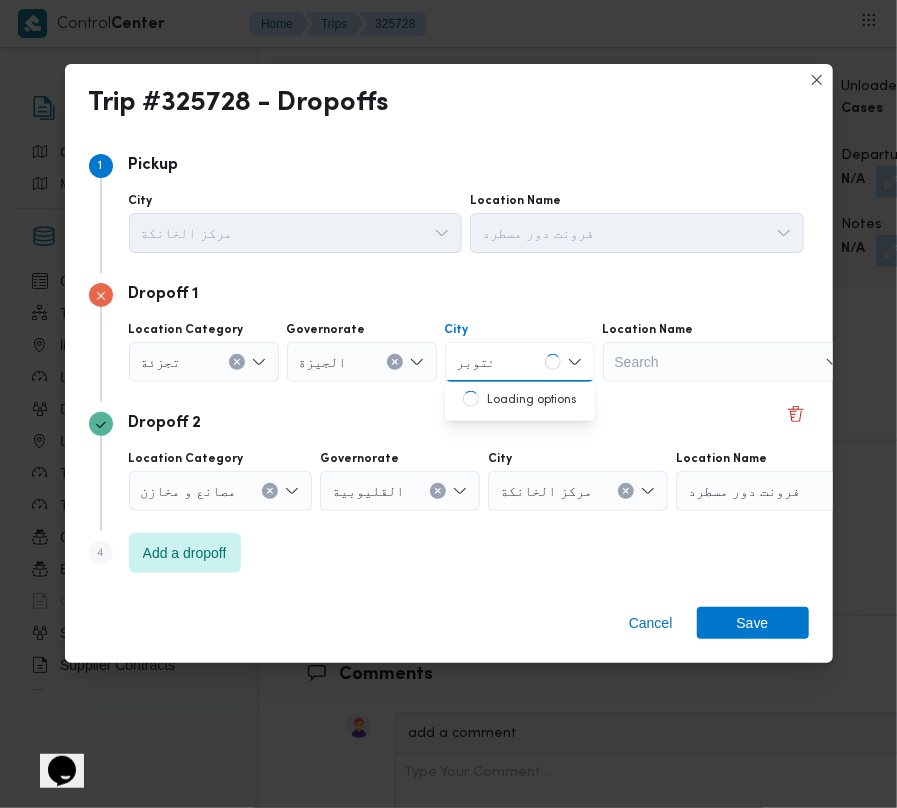 type on "أكتوبر" 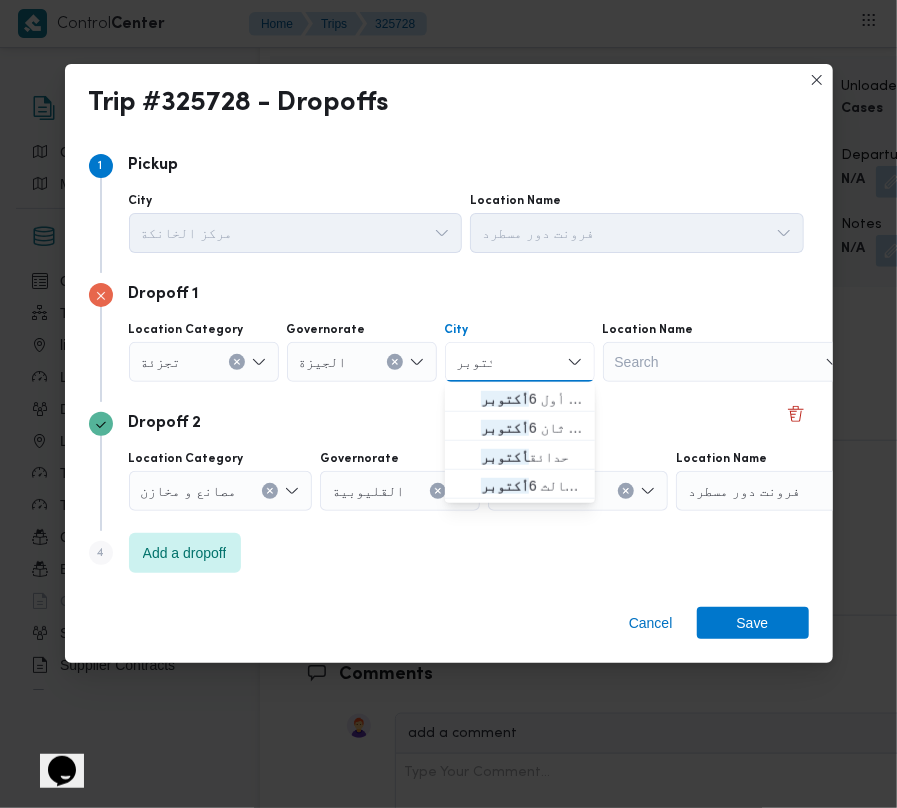 click on "قسم أول 6  أكتوبر" at bounding box center [520, 399] 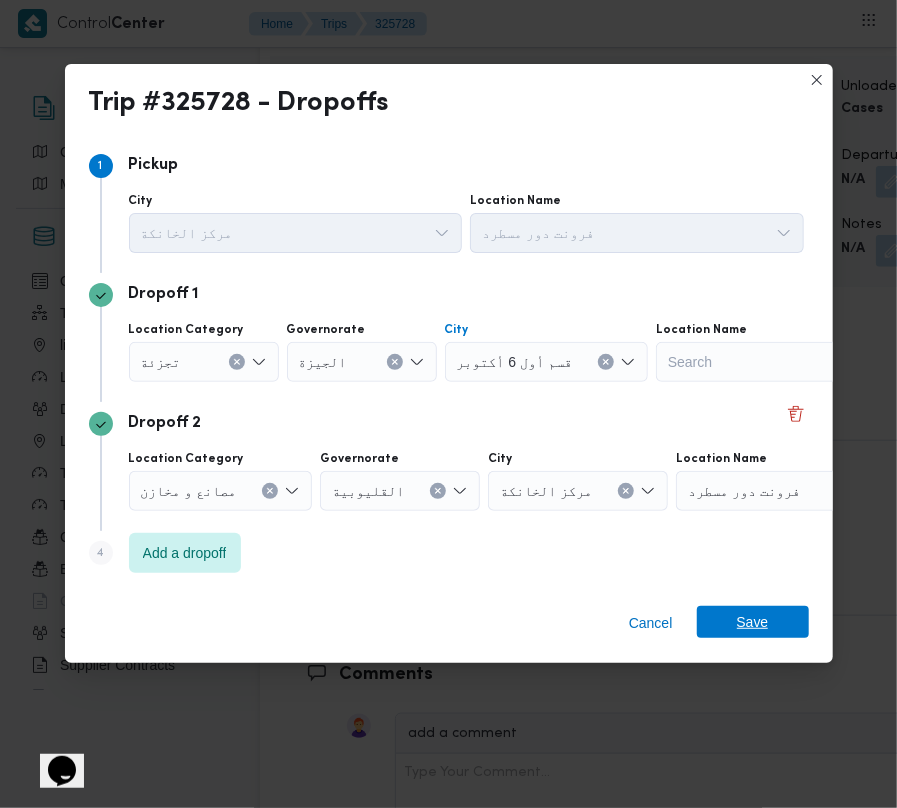 click on "Save" at bounding box center [753, 622] 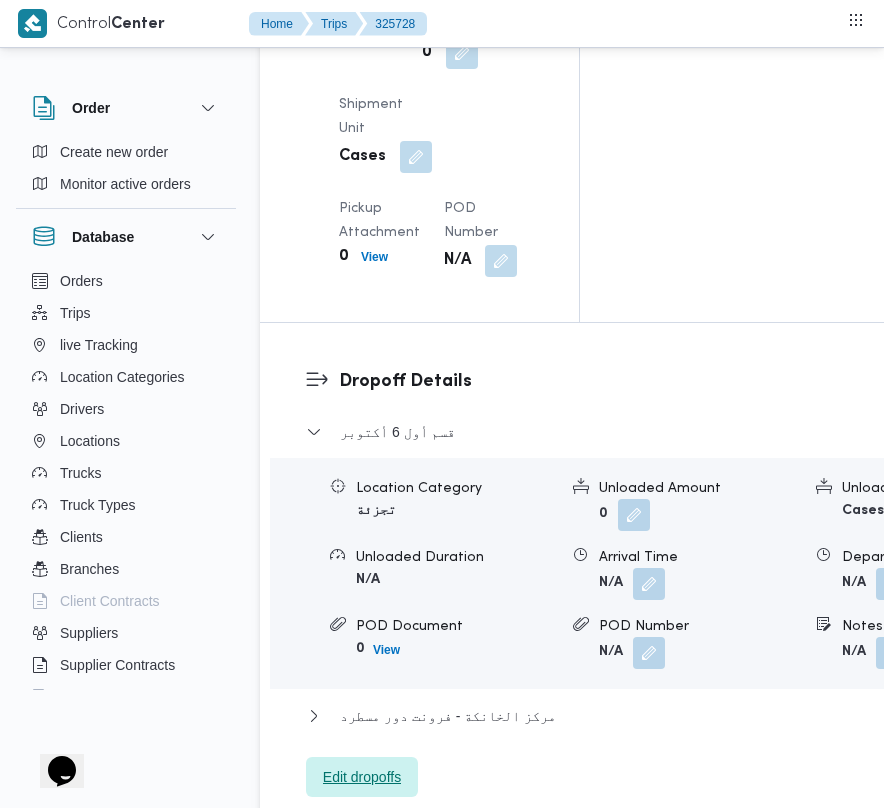 scroll, scrollTop: 2638, scrollLeft: 0, axis: vertical 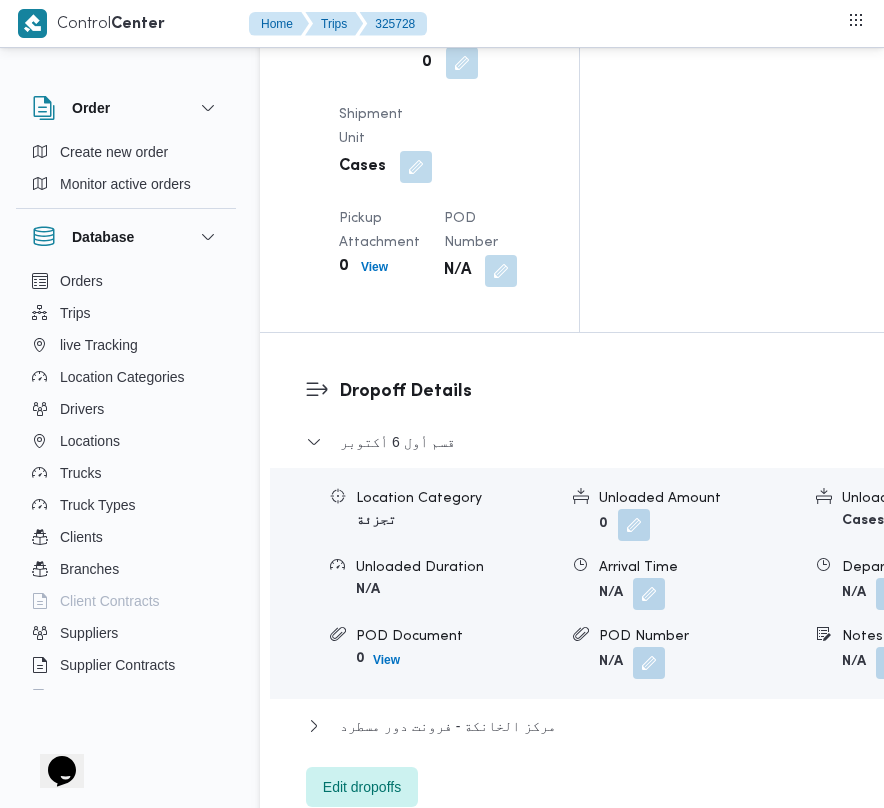 click at bounding box center [391, -65] 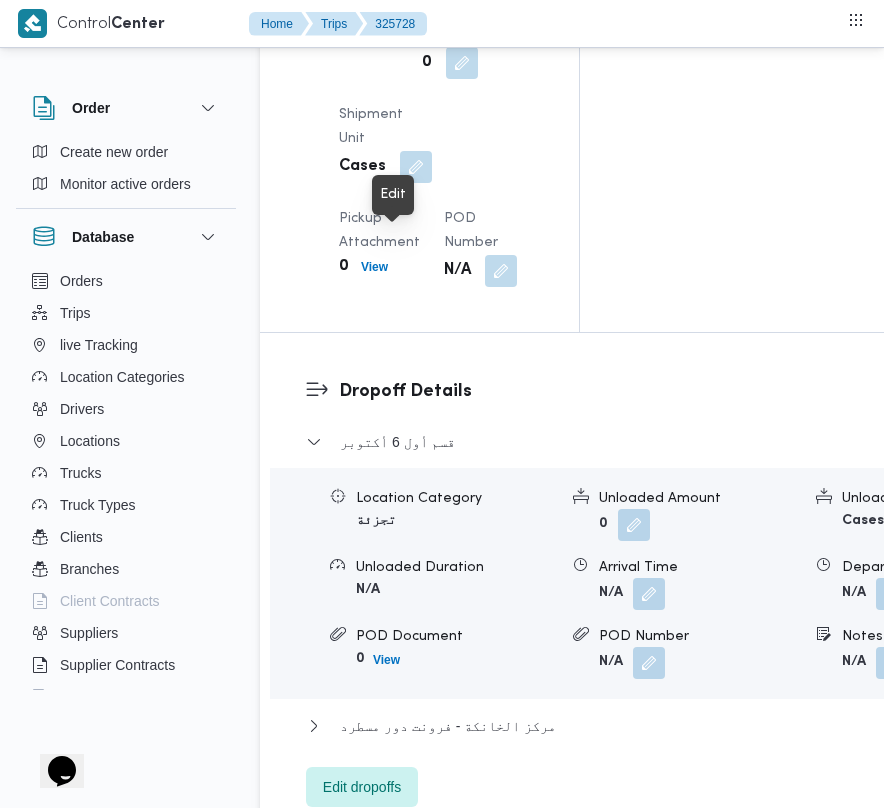 click at bounding box center [396, -66] 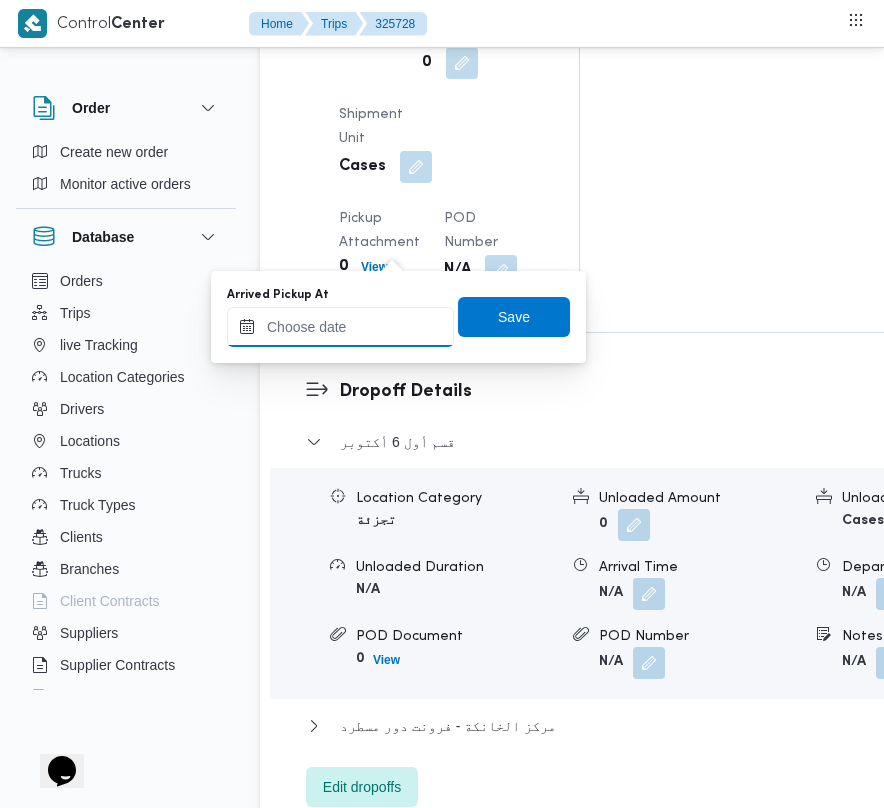 click on "Arrived Pickup At" at bounding box center (340, 327) 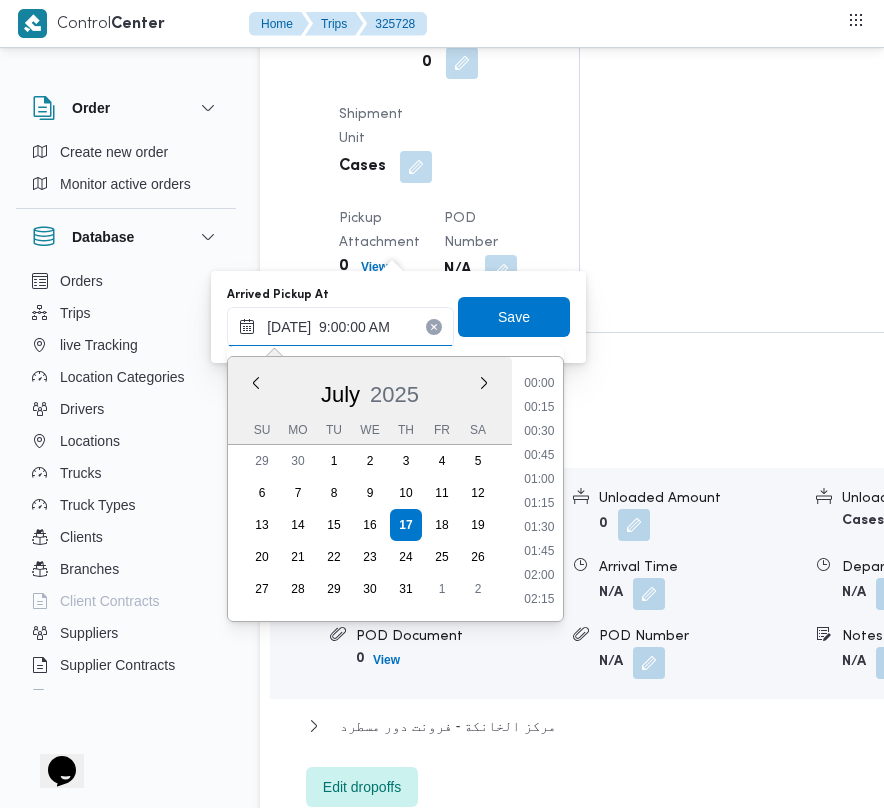scroll, scrollTop: 864, scrollLeft: 0, axis: vertical 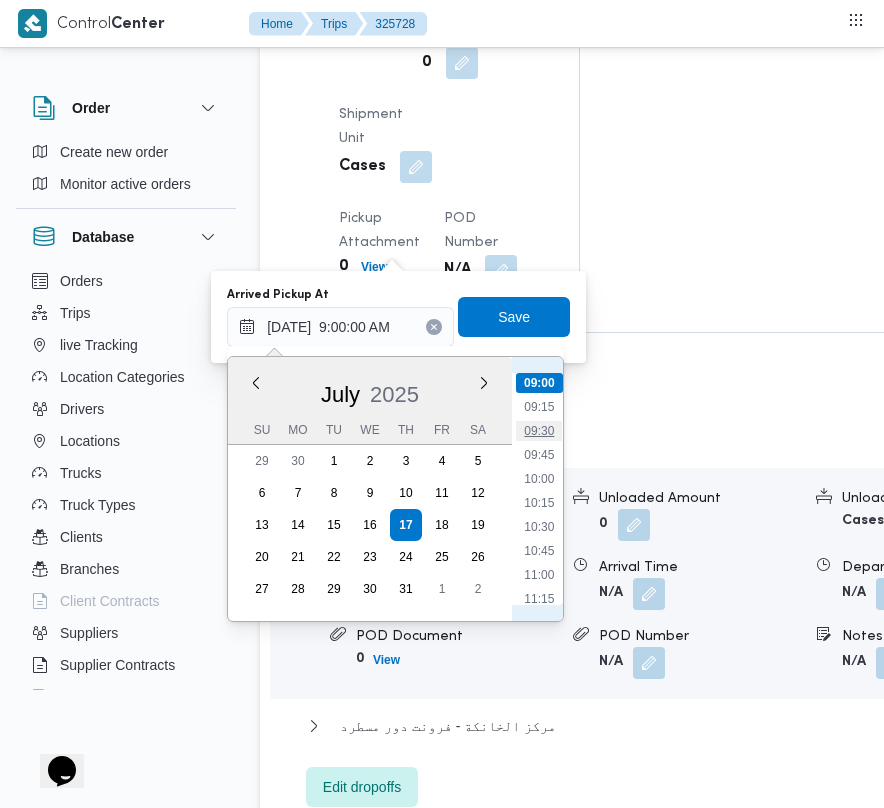 click on "09:30" at bounding box center (539, 431) 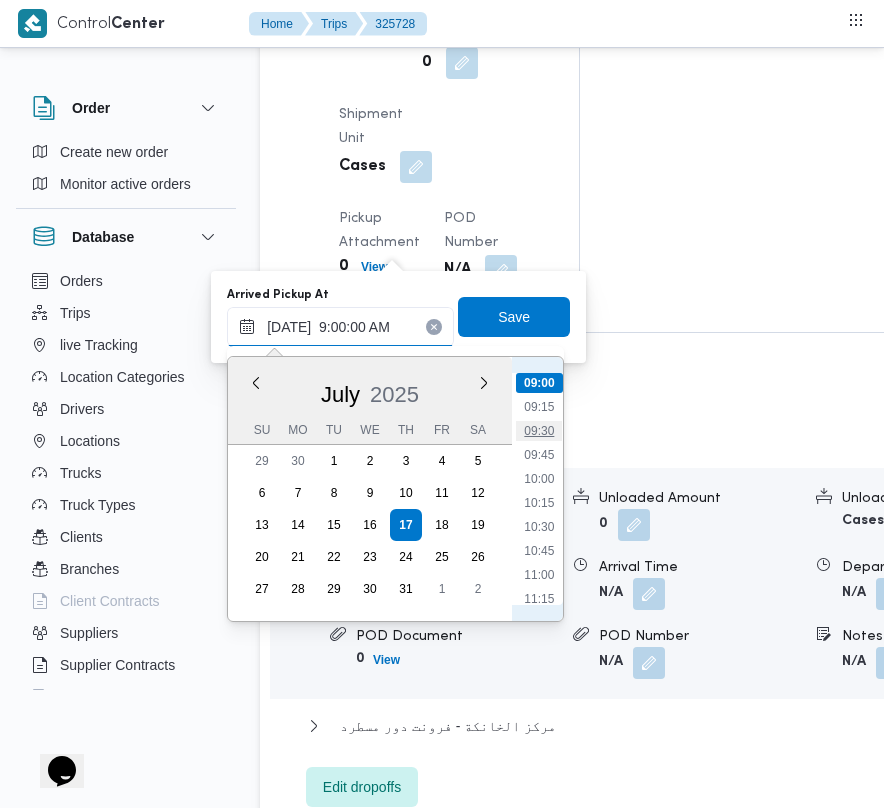 type on "[DATE] 09:30" 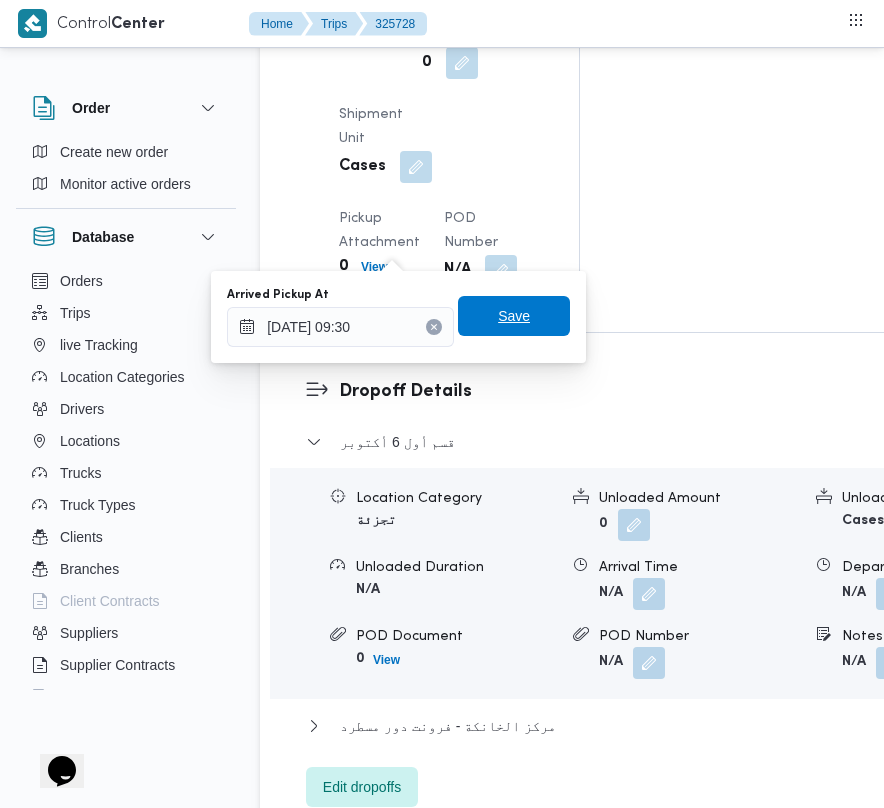 click on "Save" at bounding box center (514, 316) 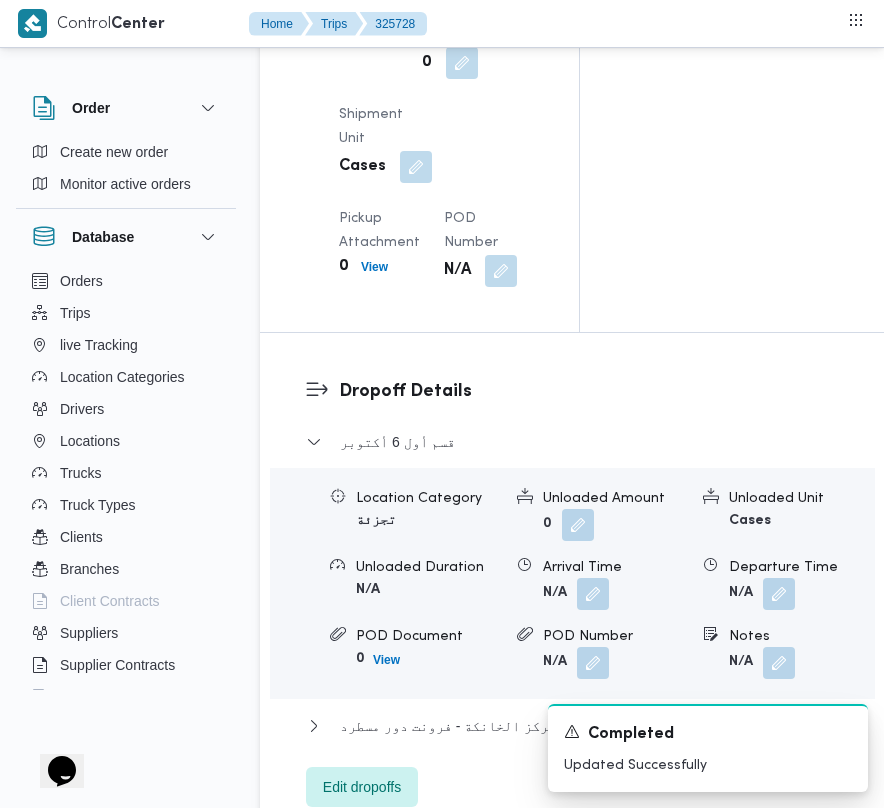click on "Arrived Pickup At N/A Left Pickup At N/A Pickup Duration N/A Shipment Number of Units 0 Shipment Unit Cases Pickup Attachment 0 View POD Number N/A" at bounding box center [436, 79] 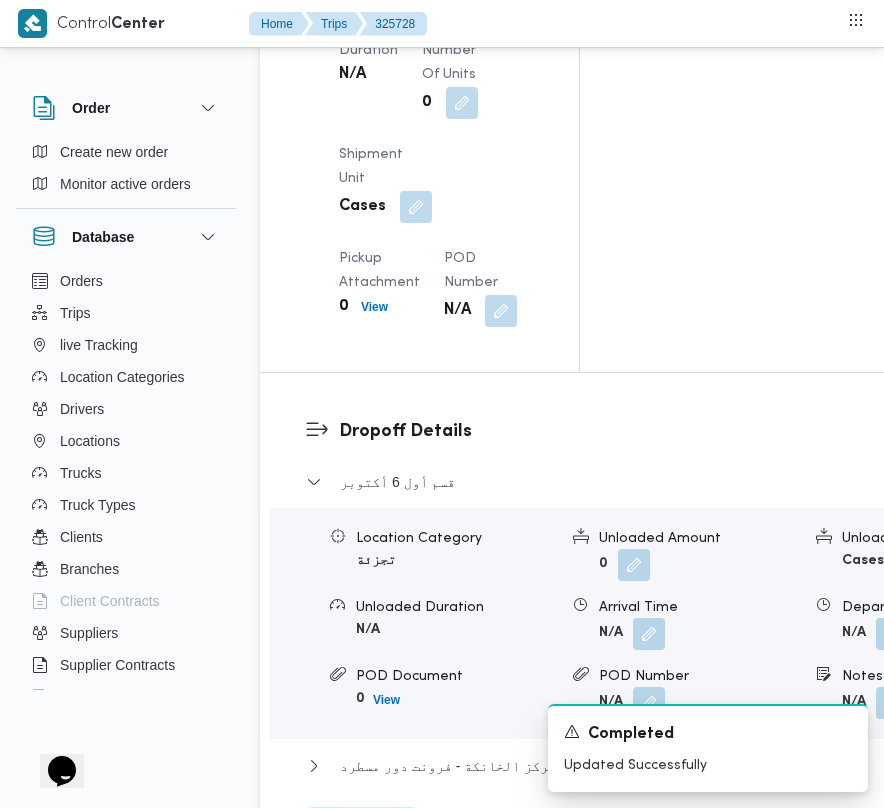click on "Left Pickup At" at bounding box center [495, -105] 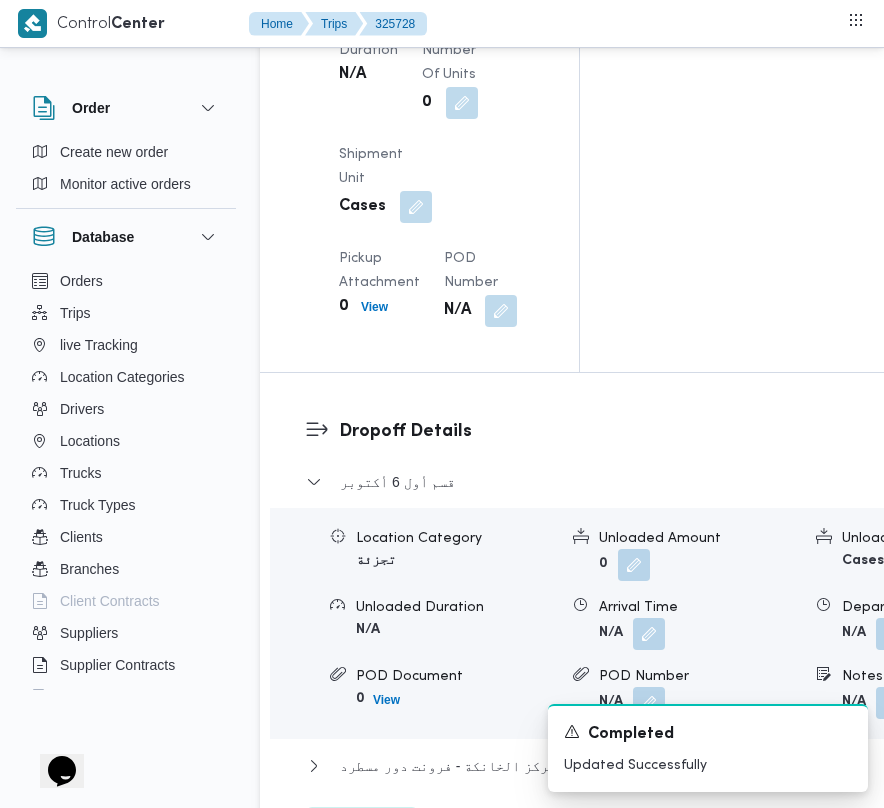 drag, startPoint x: 408, startPoint y: 462, endPoint x: 397, endPoint y: 476, distance: 17.804493 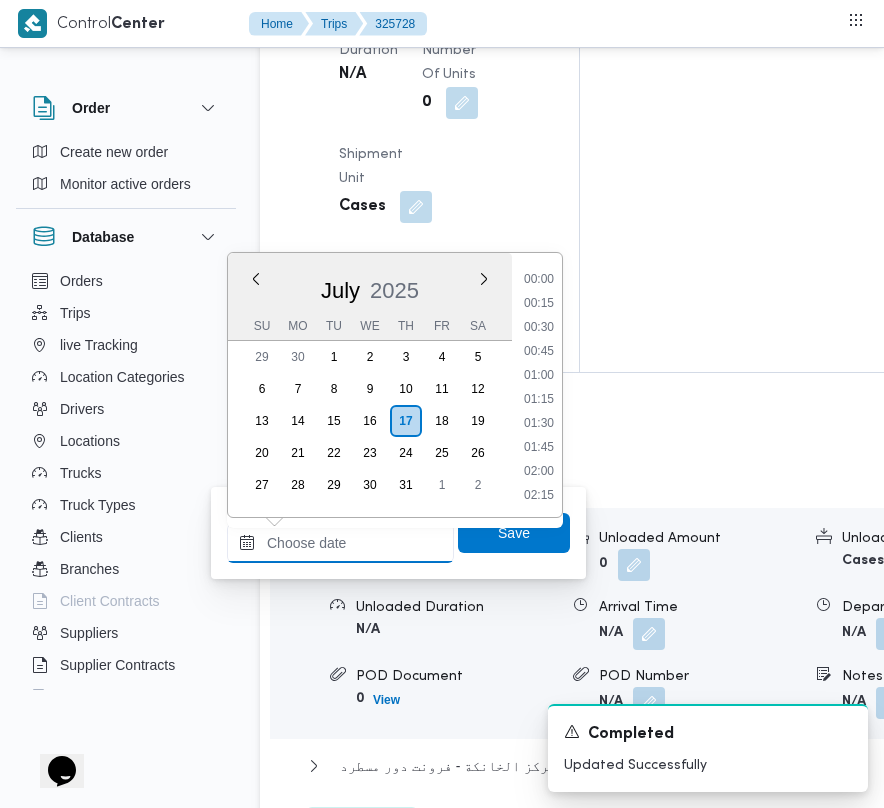 click on "Left Pickup At" at bounding box center [340, 543] 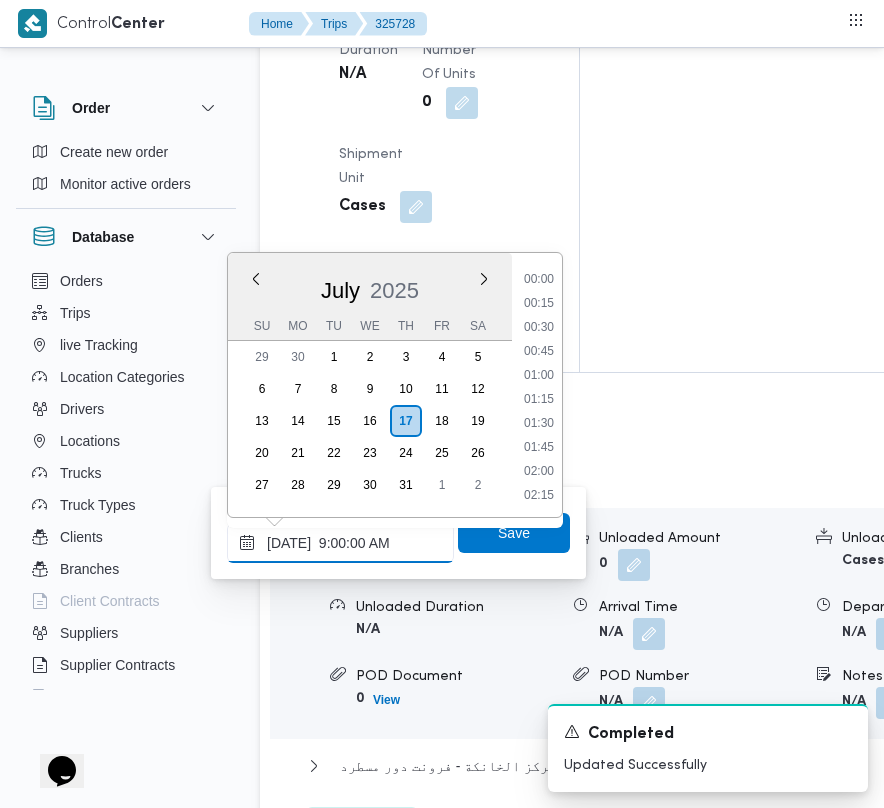 scroll, scrollTop: 864, scrollLeft: 0, axis: vertical 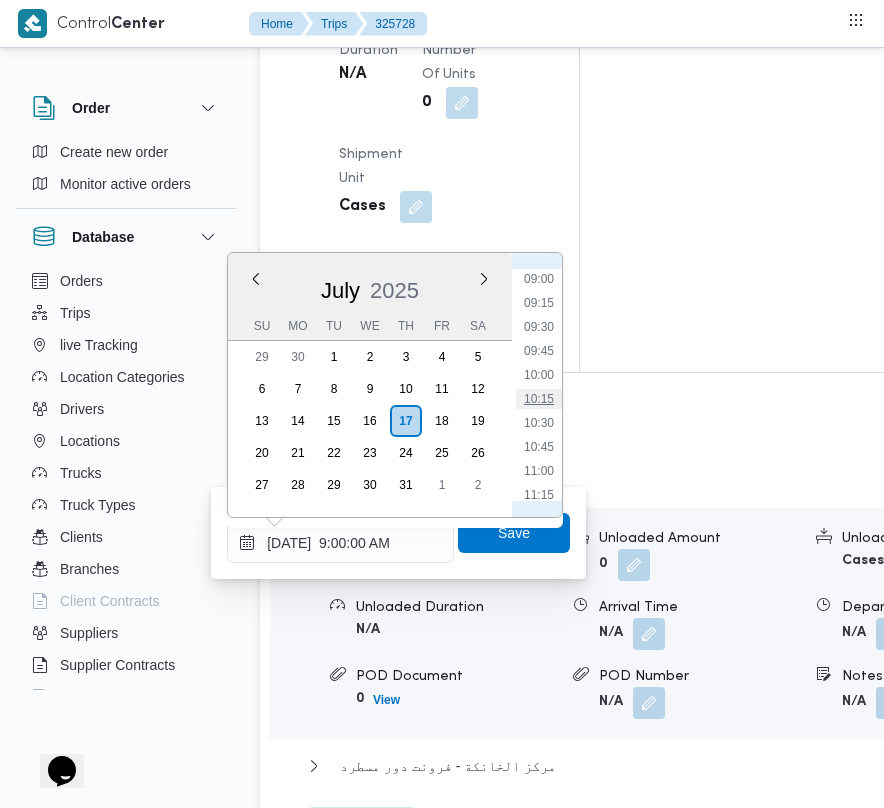 click on "10:15" at bounding box center (539, 399) 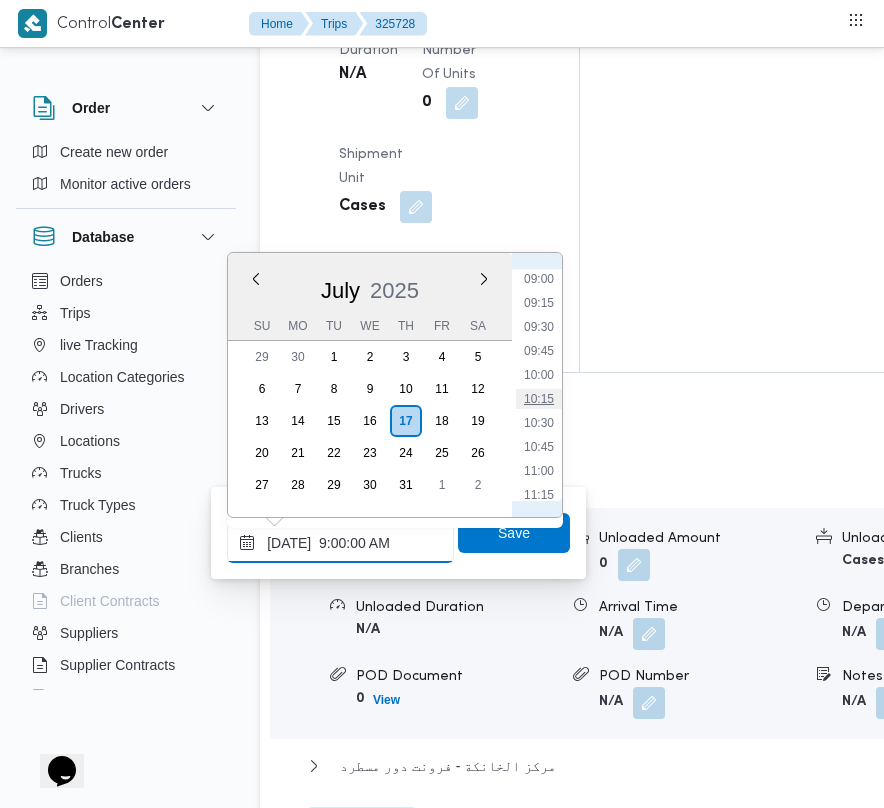 type on "[DATE] 10:15" 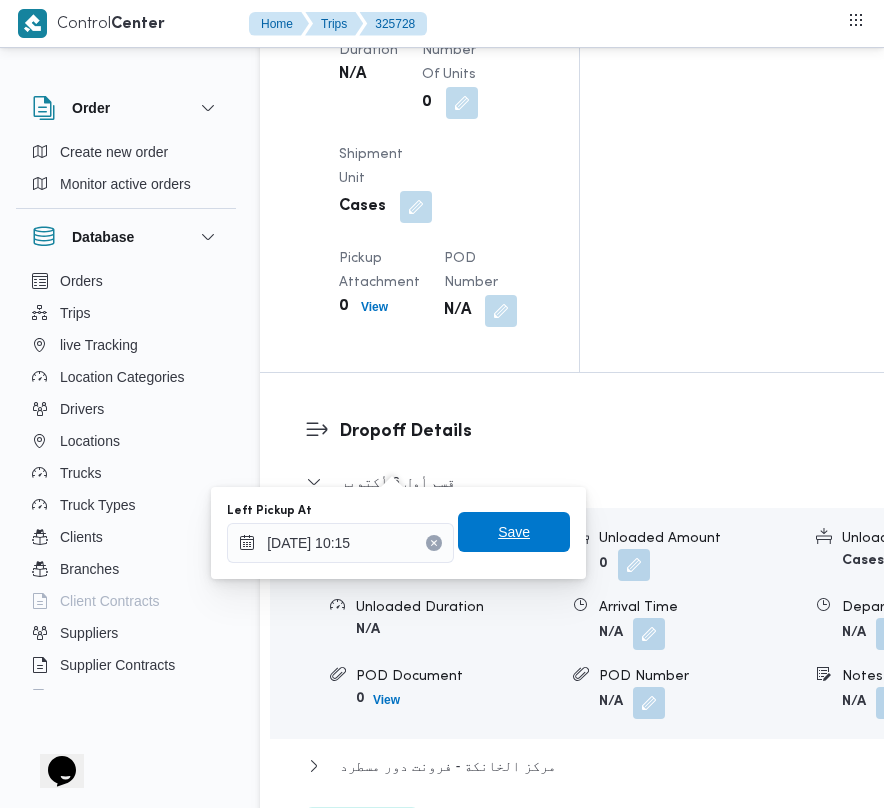 click on "Save" at bounding box center (514, 532) 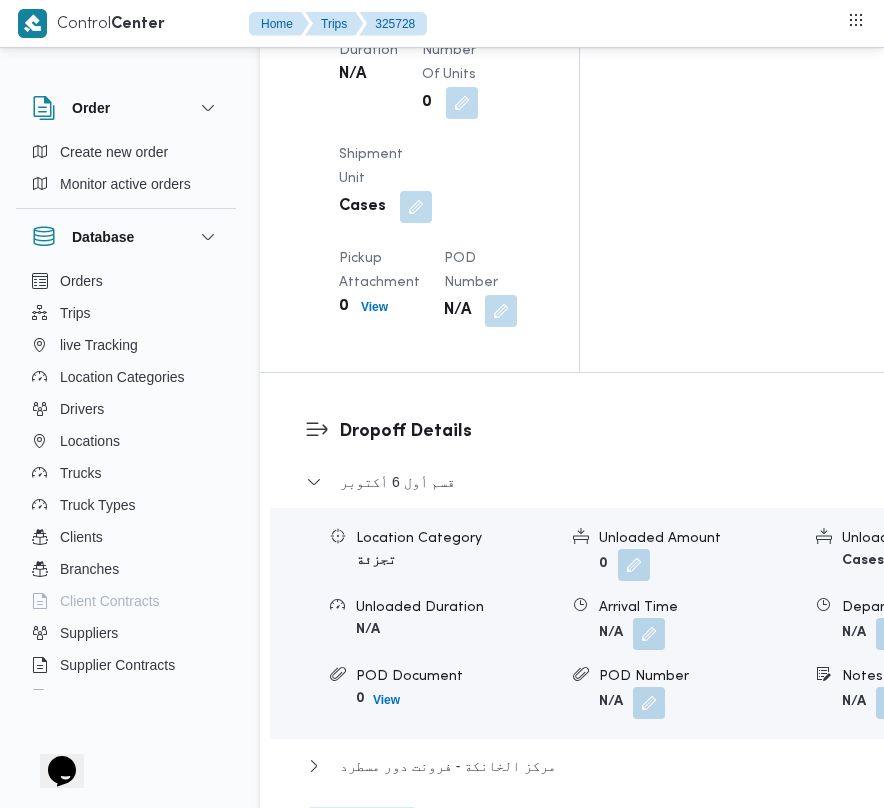 click on "Assignees •   Superadmin [EMAIL_ADDRESS][DOMAIN_NAME] Checklist Dropoffs details entered Driver Assigned Truck Assigned Documents for pickup Documents for dropoff Confirmed Data" at bounding box center (816, -950) 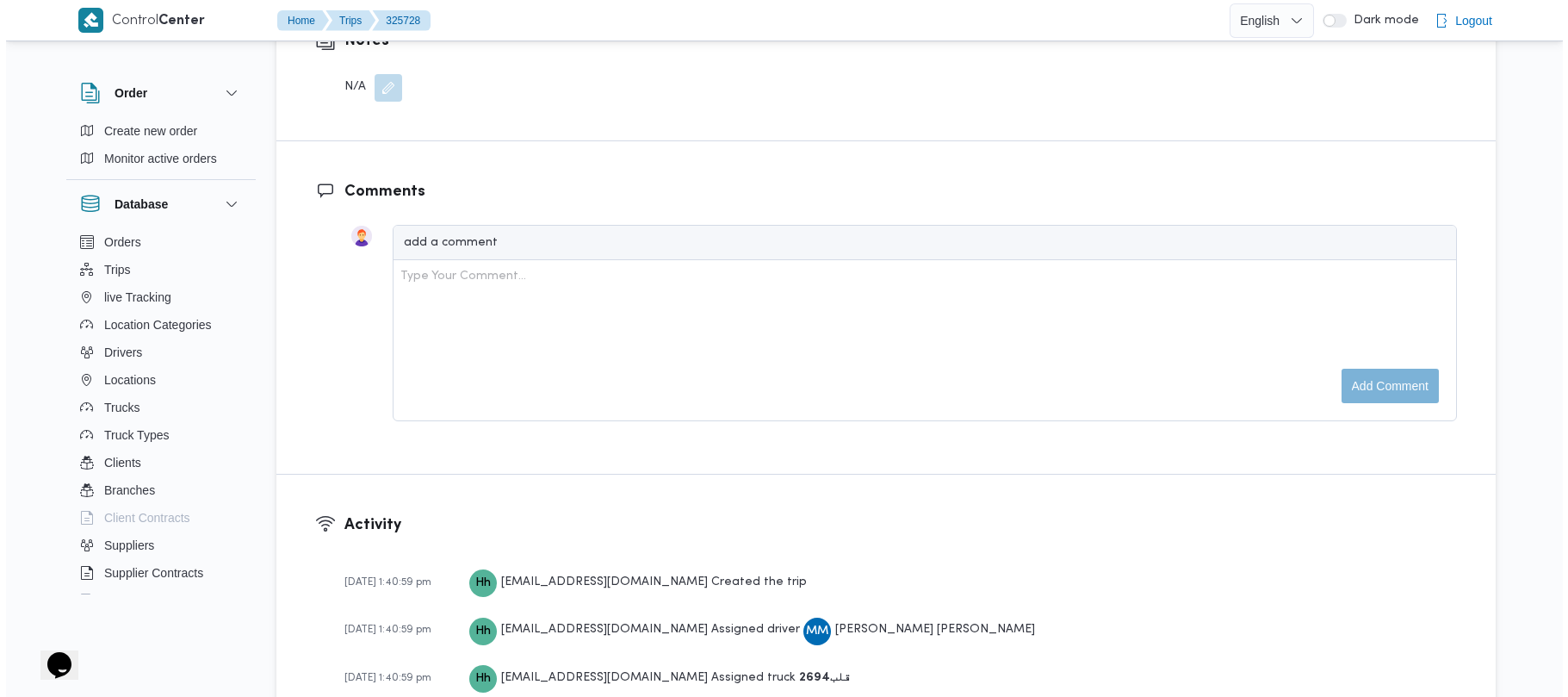 scroll, scrollTop: 0, scrollLeft: 0, axis: both 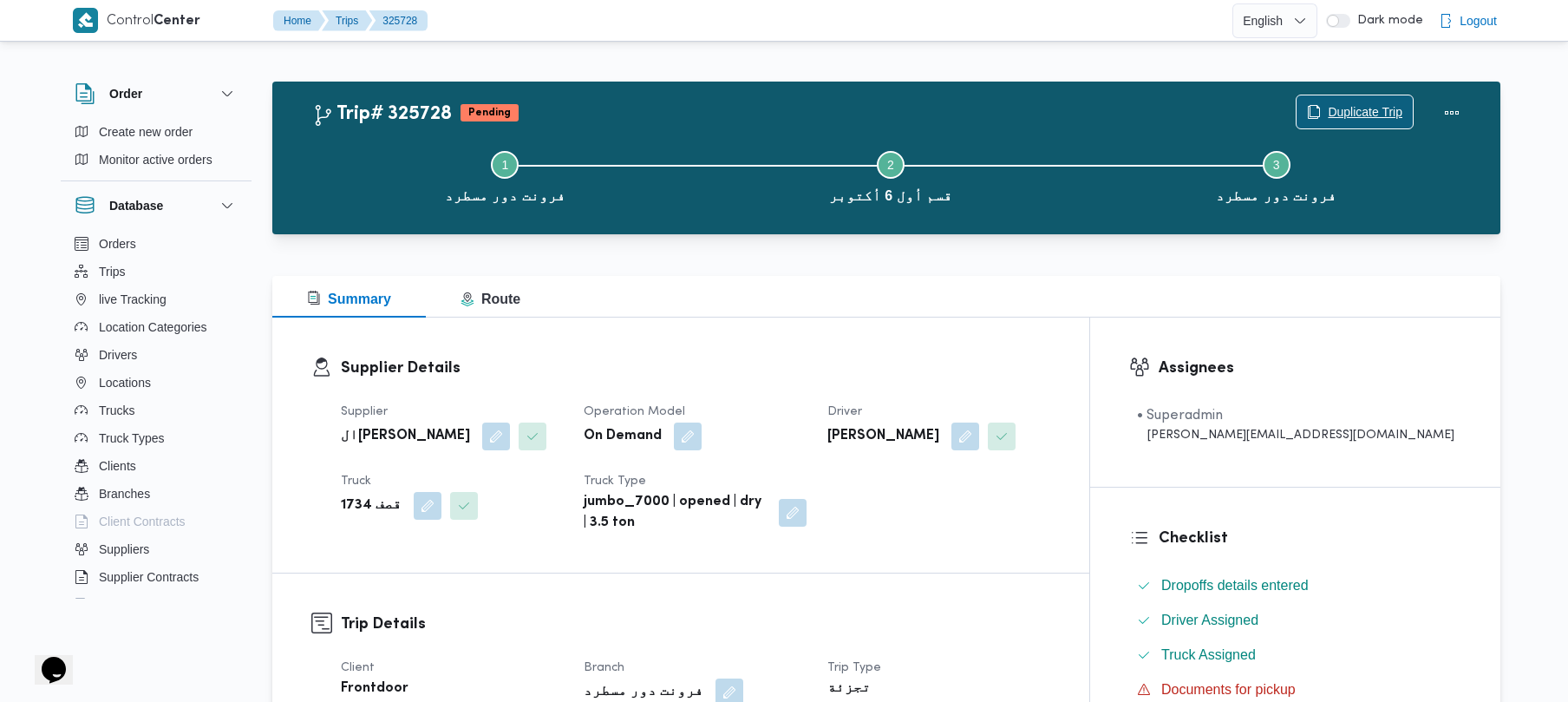 click 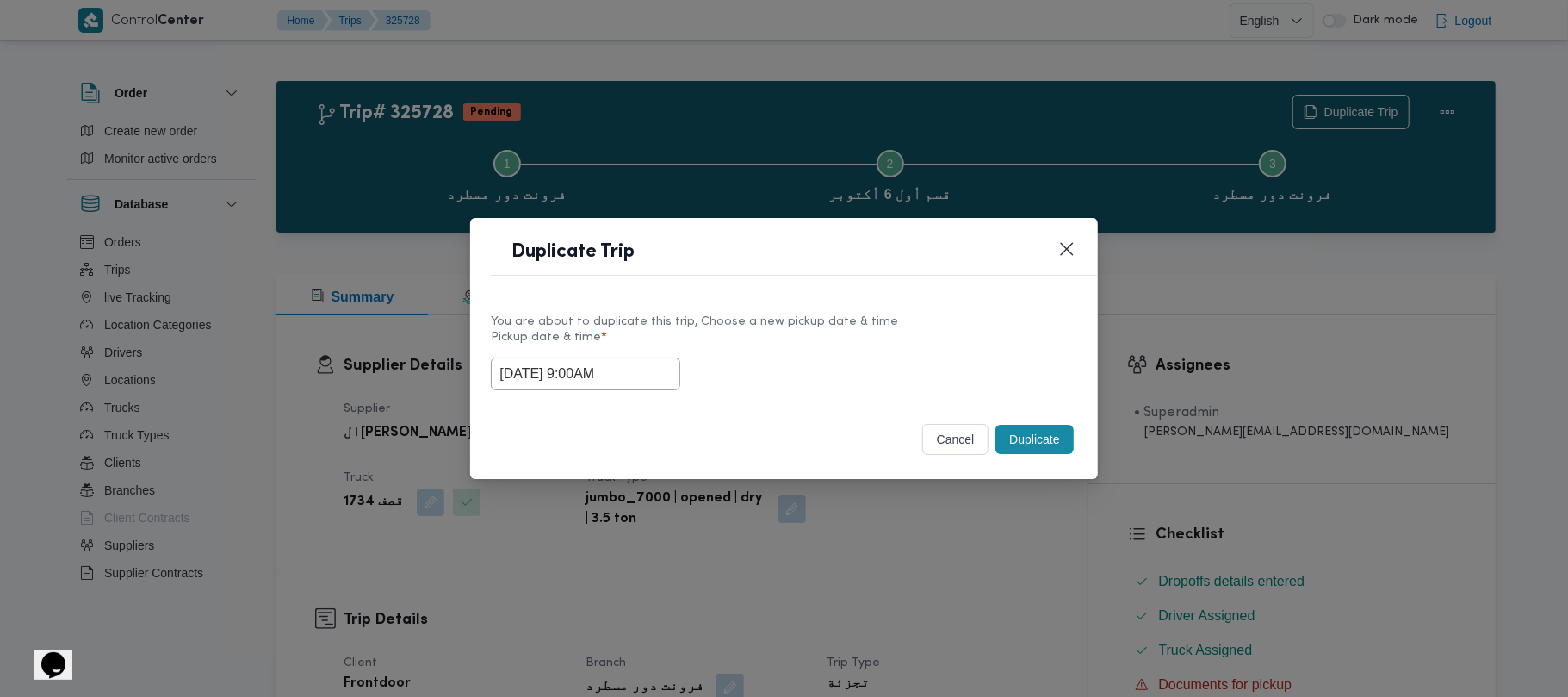 click on "[DATE] 9:00AM" at bounding box center [586, 374] 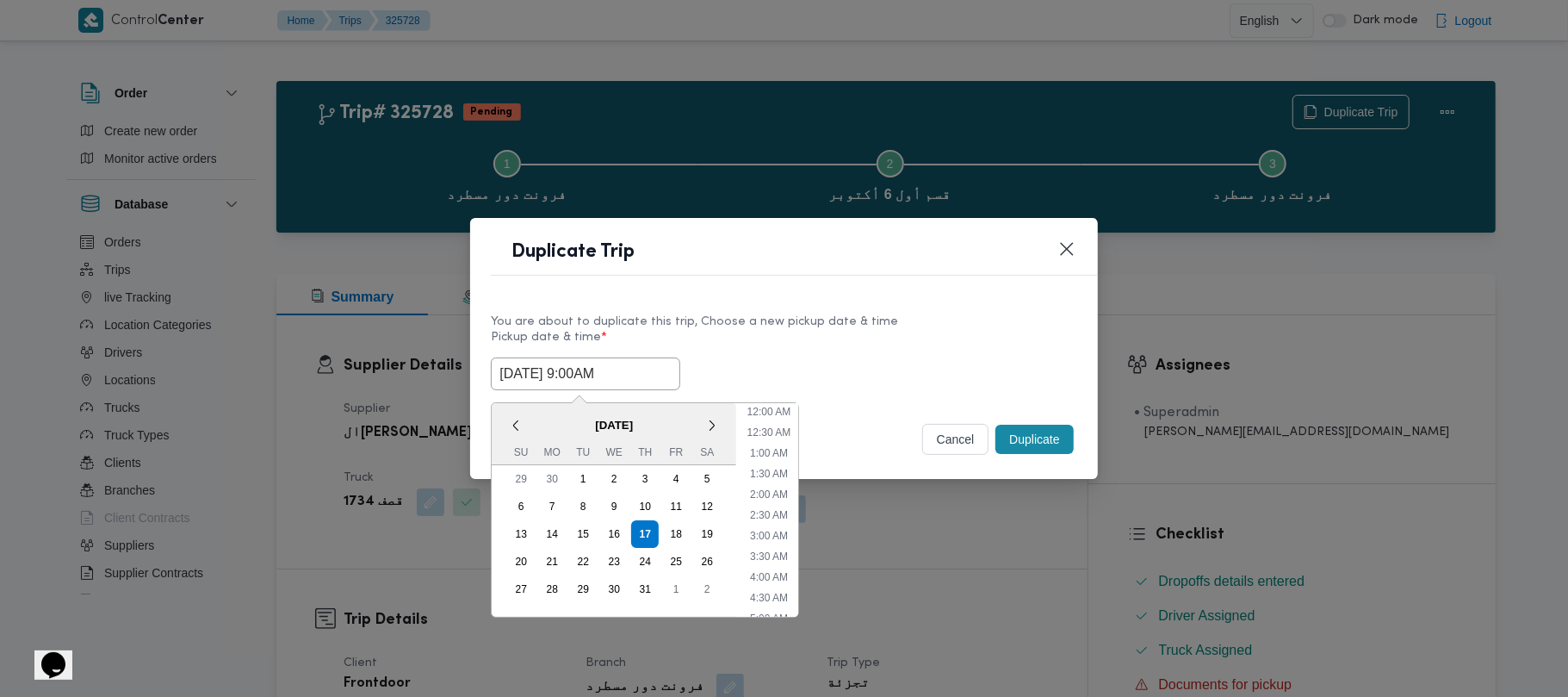 scroll, scrollTop: 276, scrollLeft: 0, axis: vertical 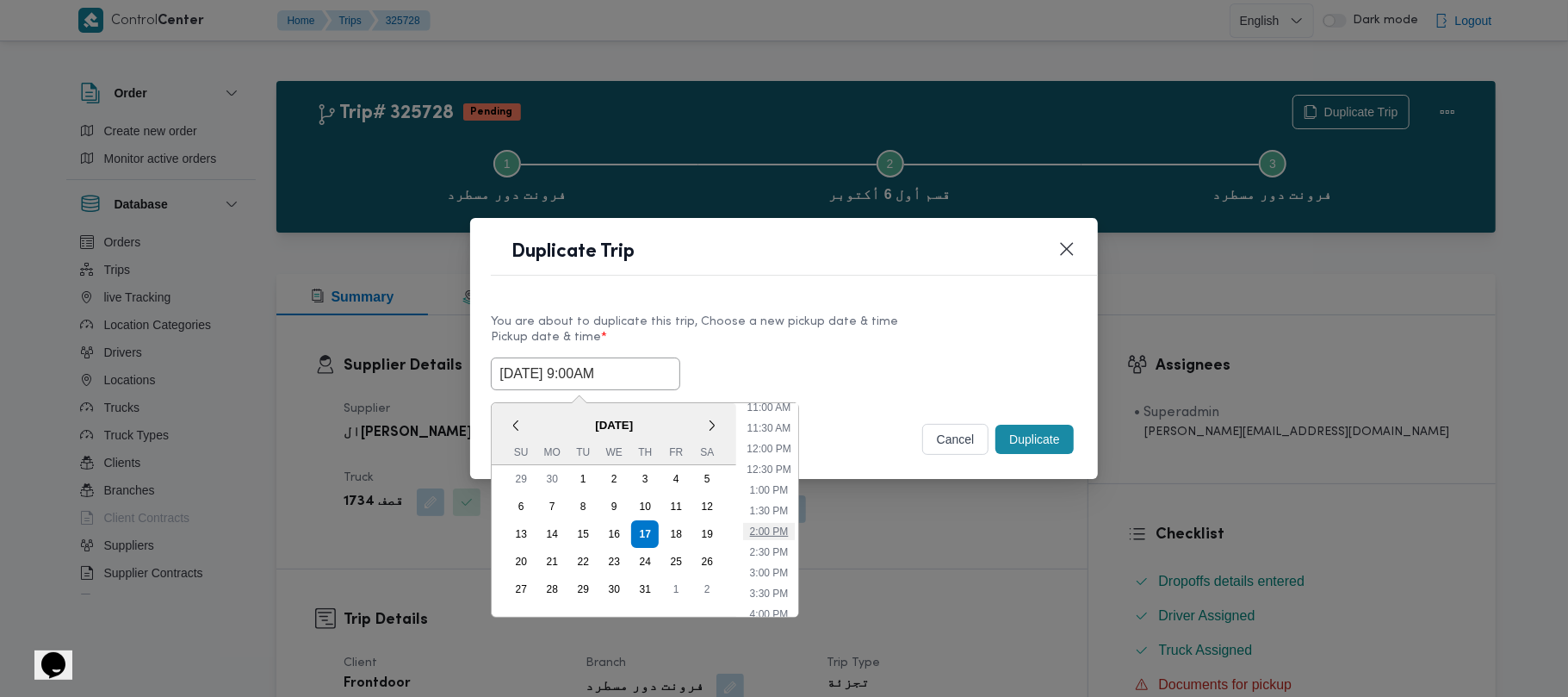 click on "2:00 PM" at bounding box center (769, 532) 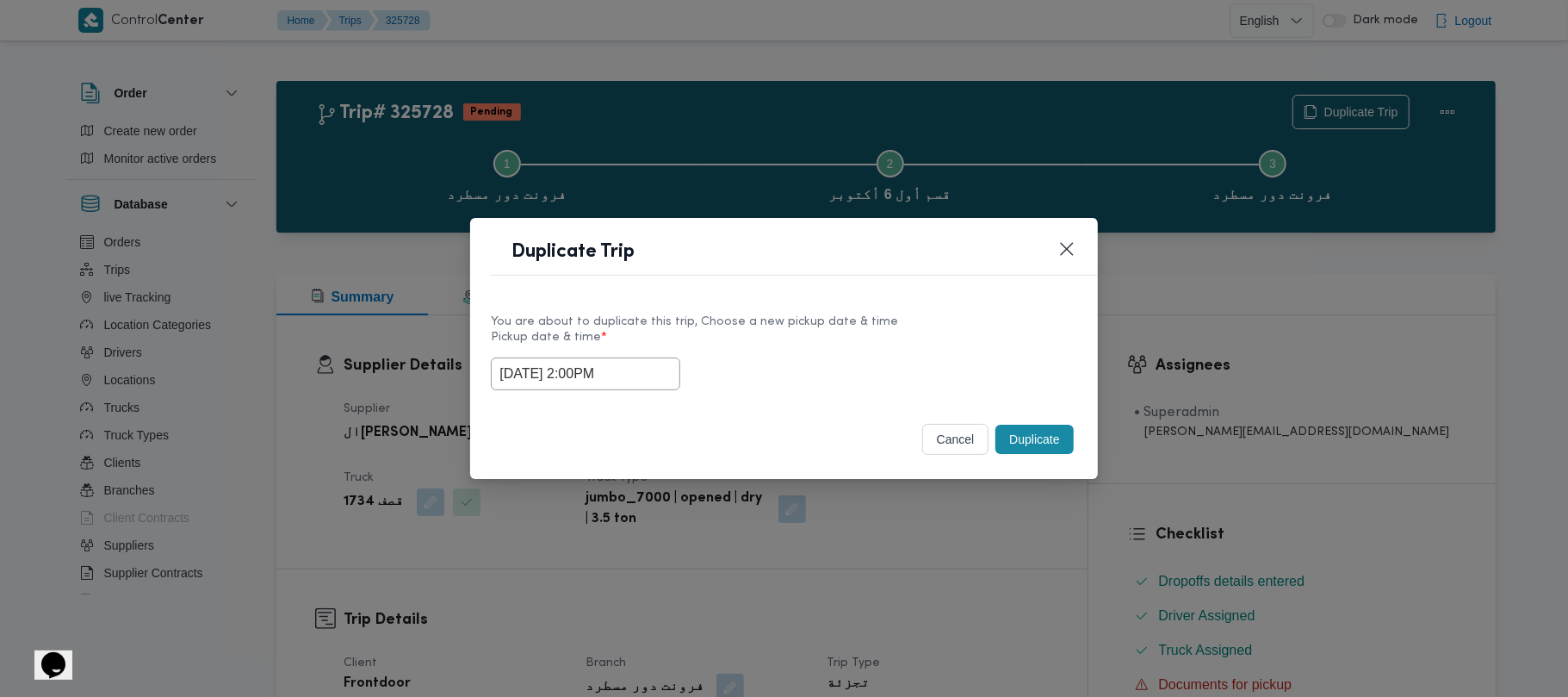 click on "Selected date: [DATE] 2:00 PM [DATE] 2:00PM" at bounding box center [784, 374] 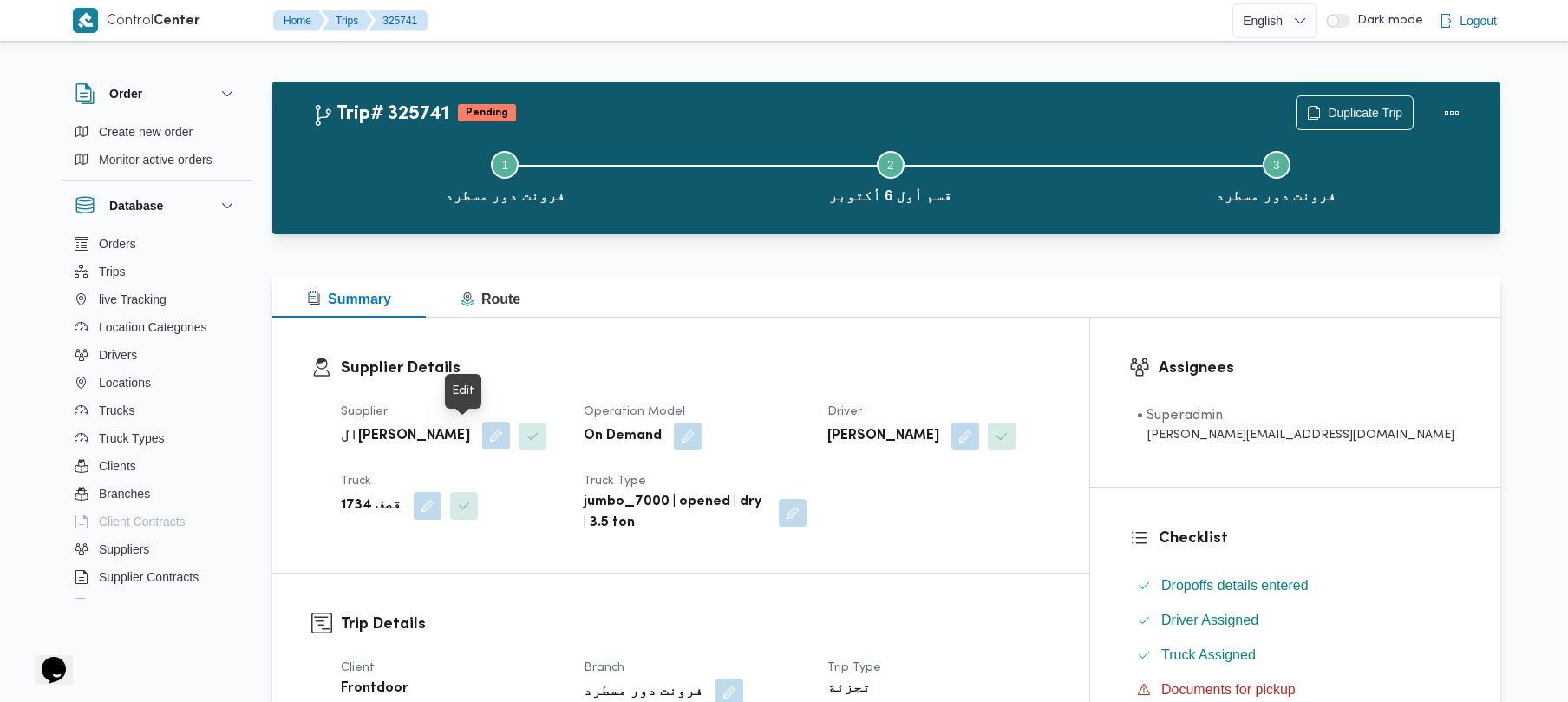 click at bounding box center (496, 436) 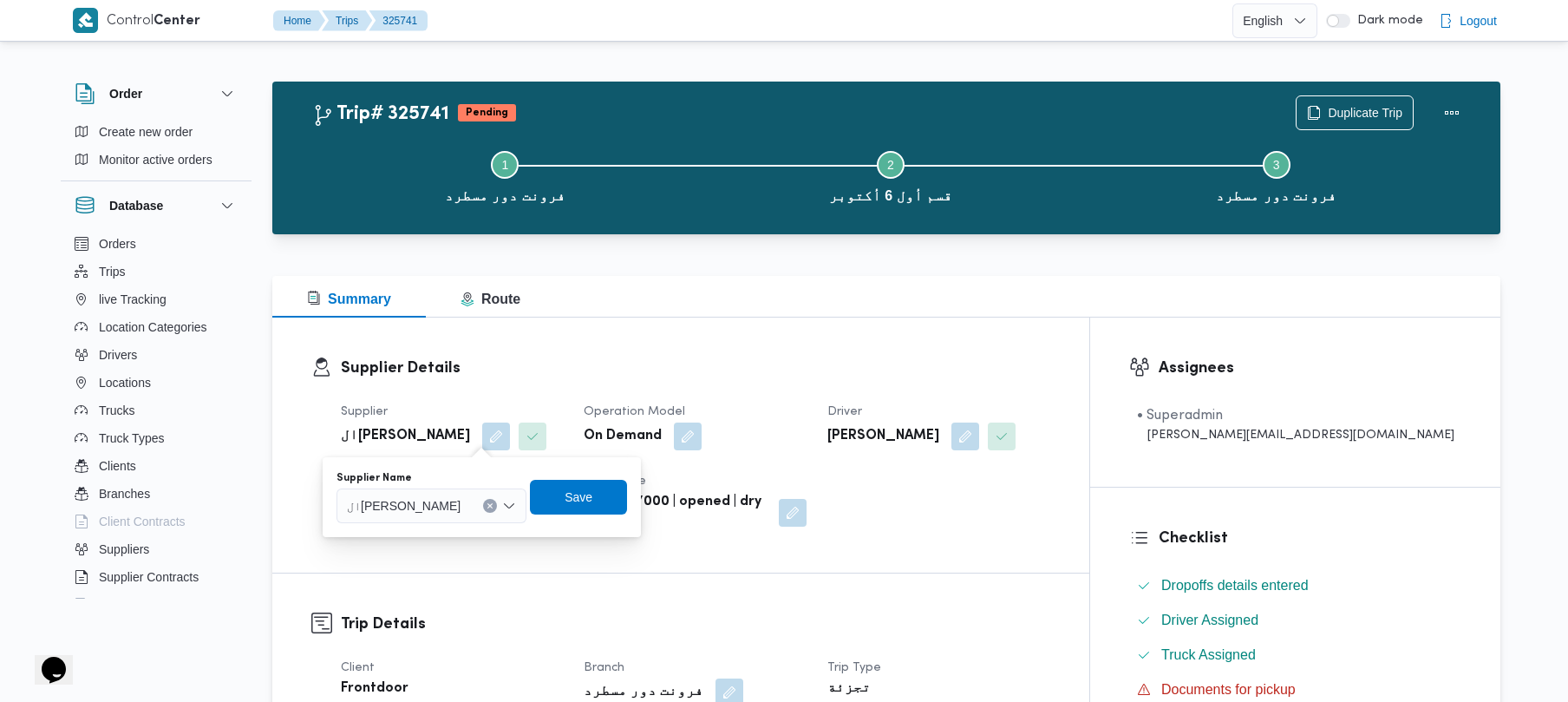 click at bounding box center [468, 506] 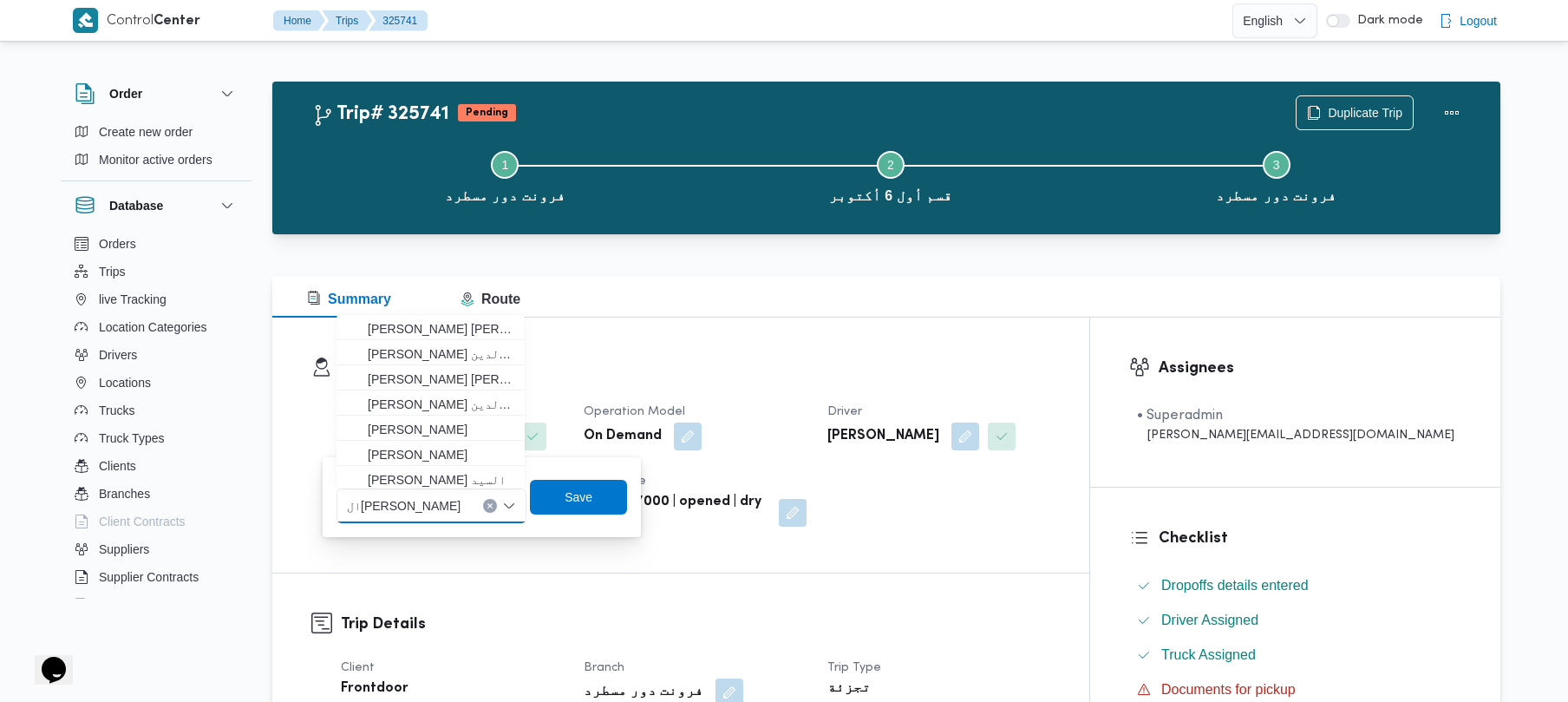 paste on "[PERSON_NAME] [PERSON_NAME] [PERSON_NAME]" 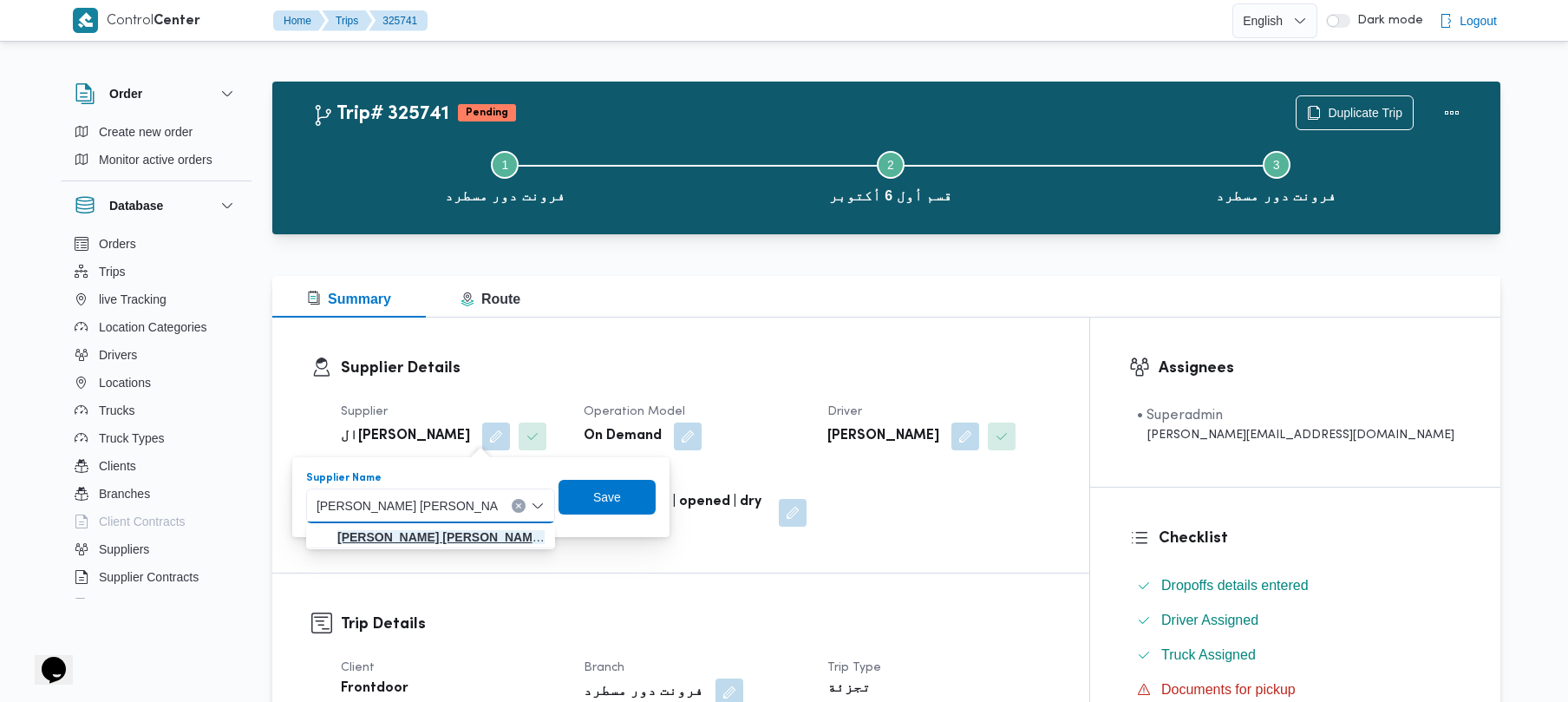 type on "[PERSON_NAME] [PERSON_NAME] [PERSON_NAME]" 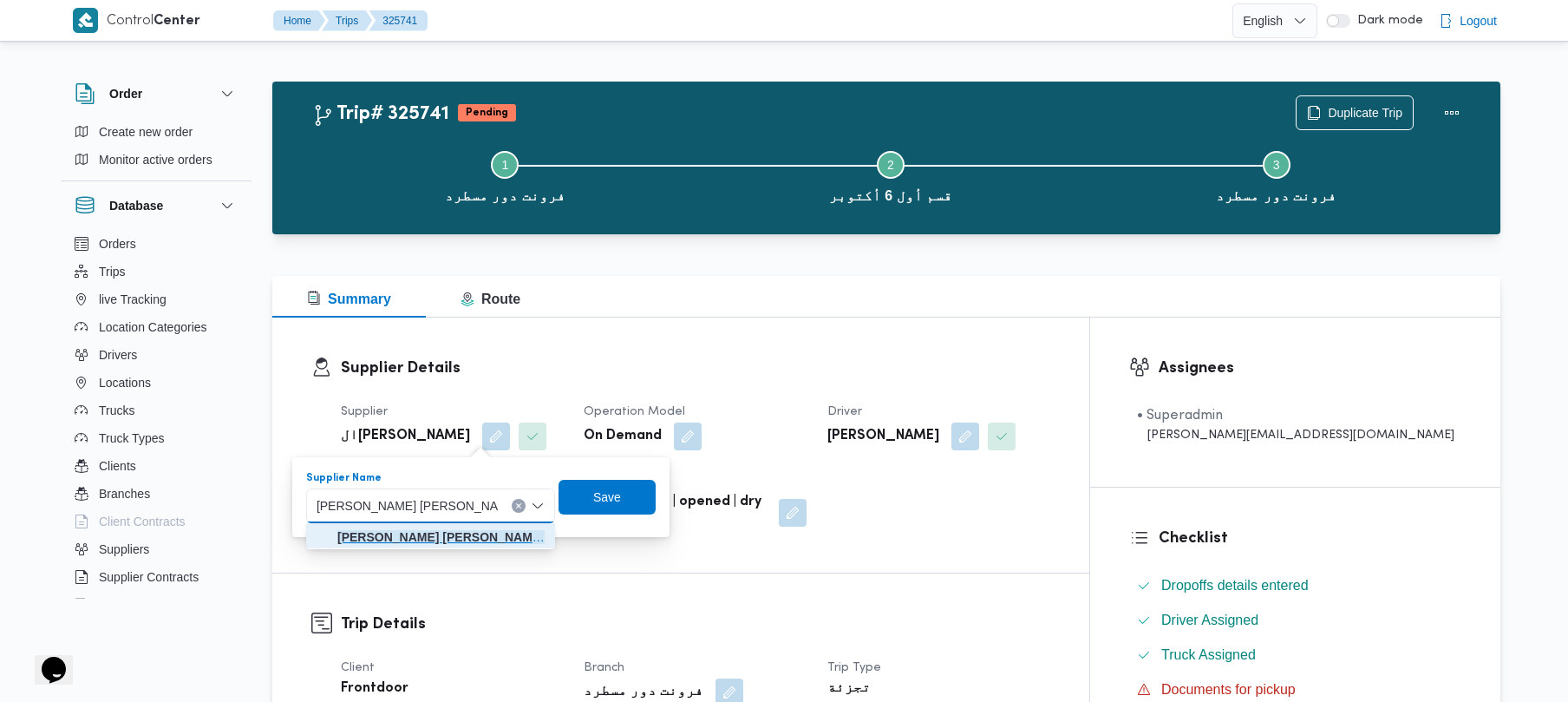 click on "[PERSON_NAME] [PERSON_NAME] [PERSON_NAME]" 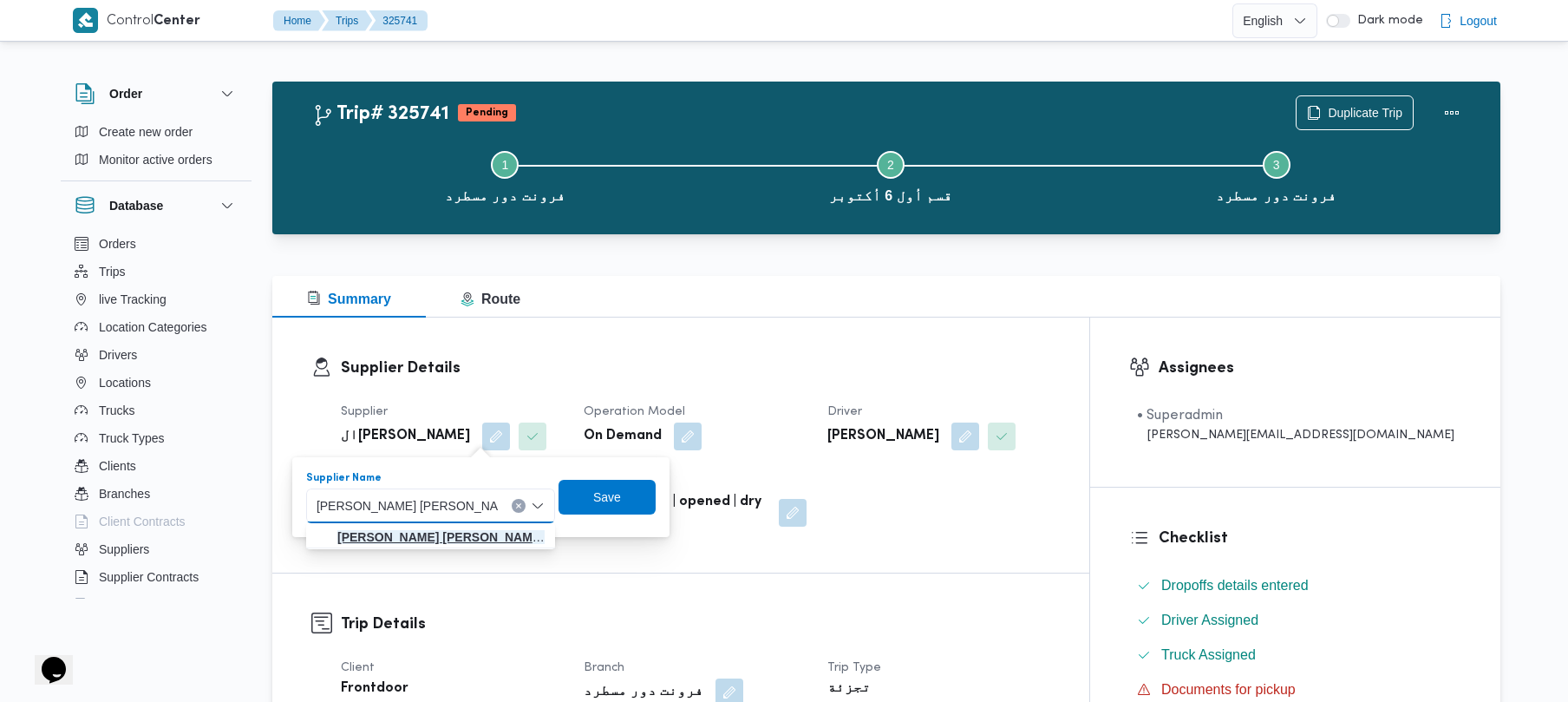 type 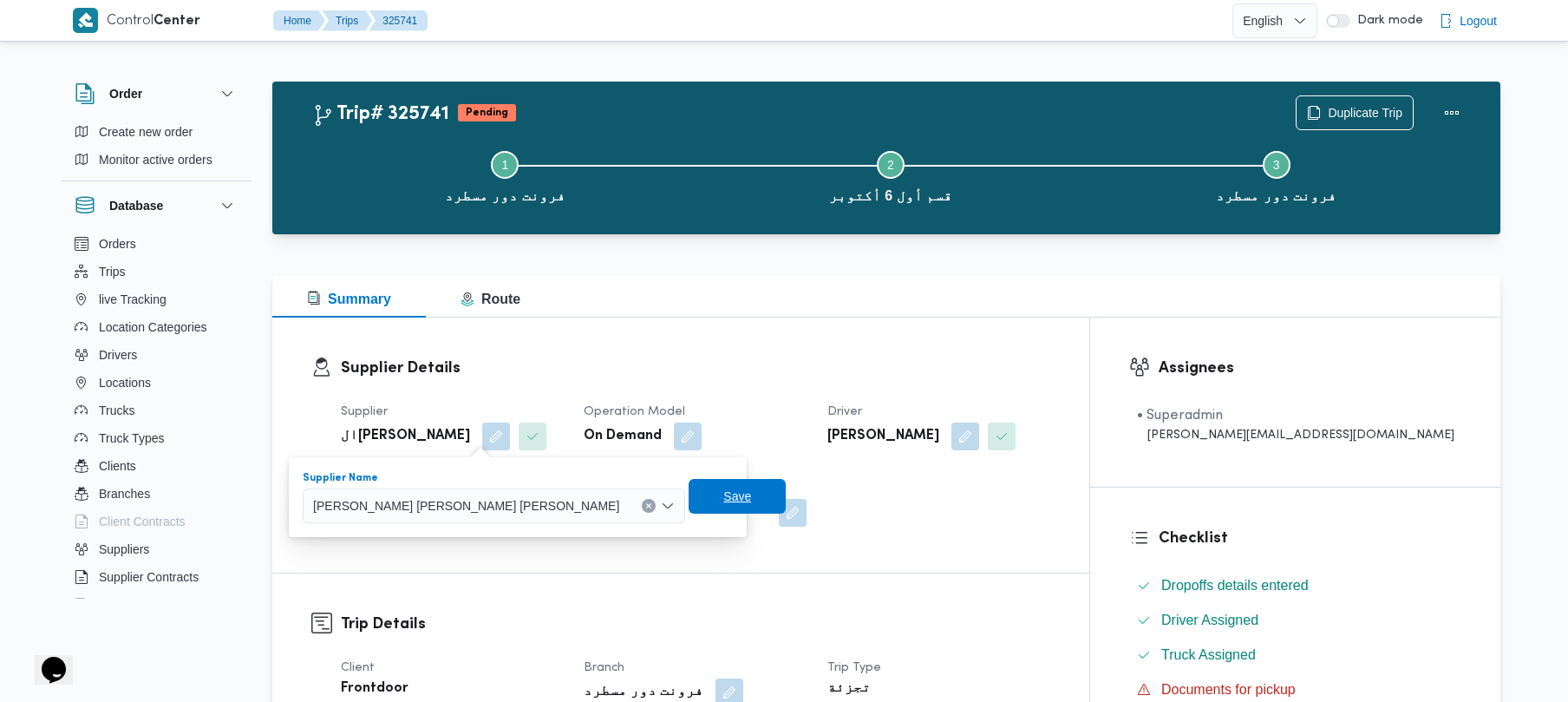 click on "Save" at bounding box center (737, 496) 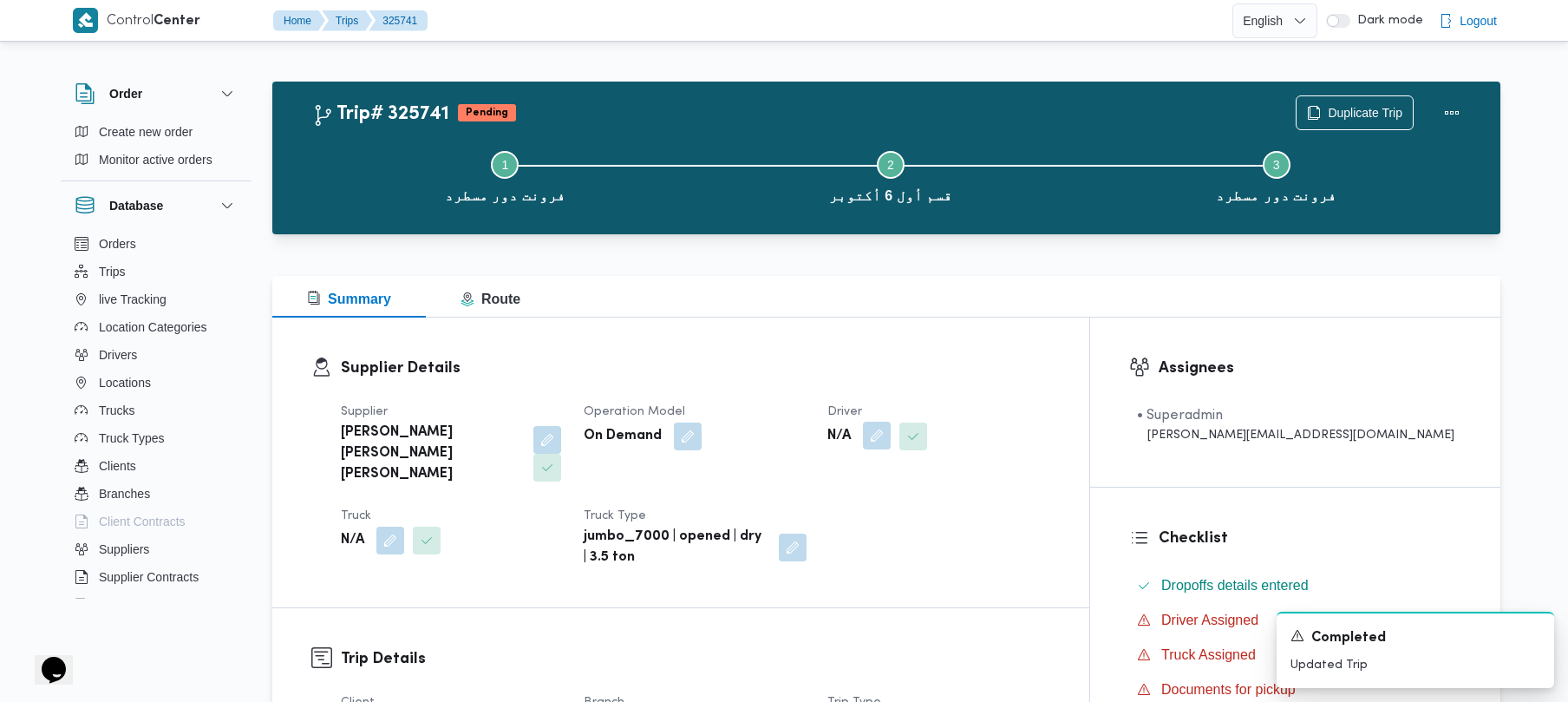 click at bounding box center [877, 436] 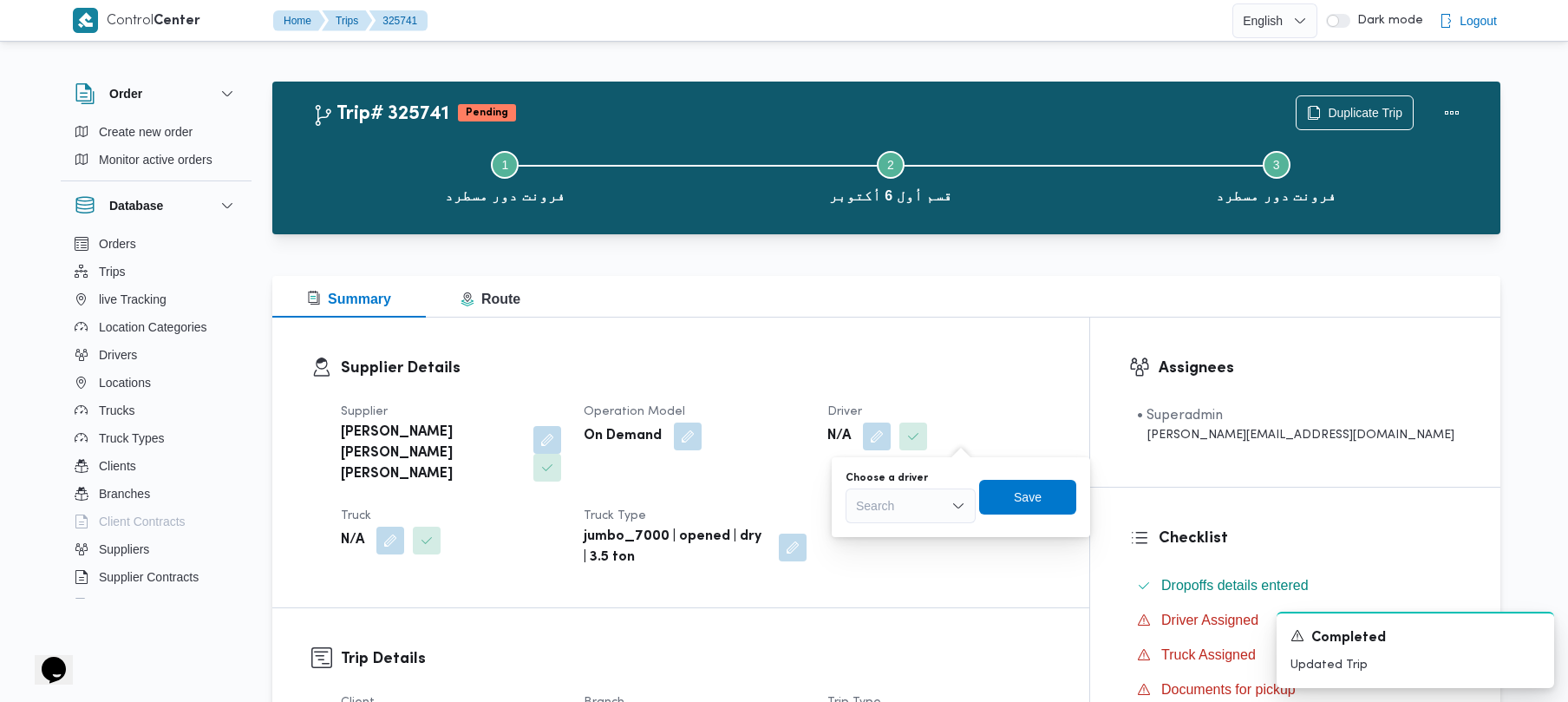 click on "Search" at bounding box center [911, 506] 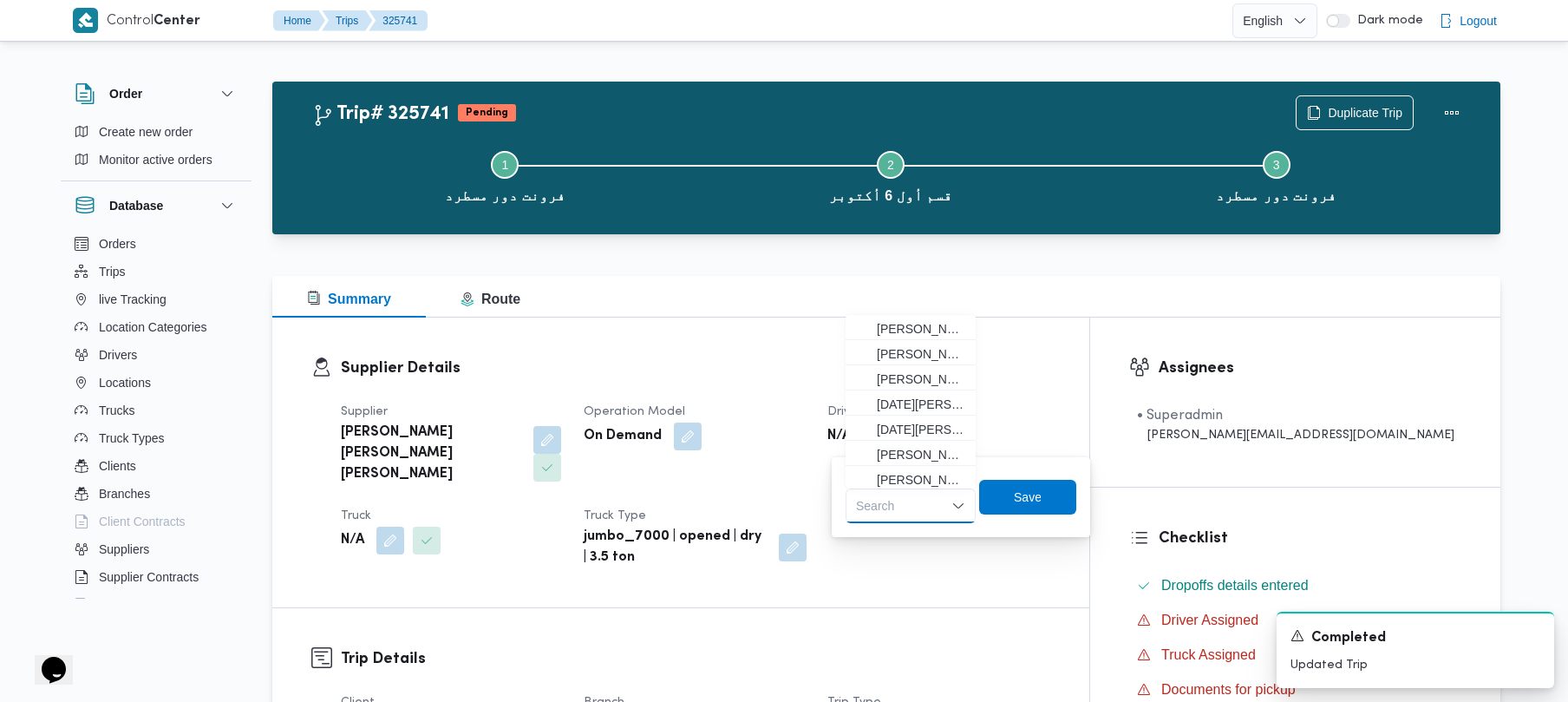 paste on "[PERSON_NAME] [PERSON_NAME]" 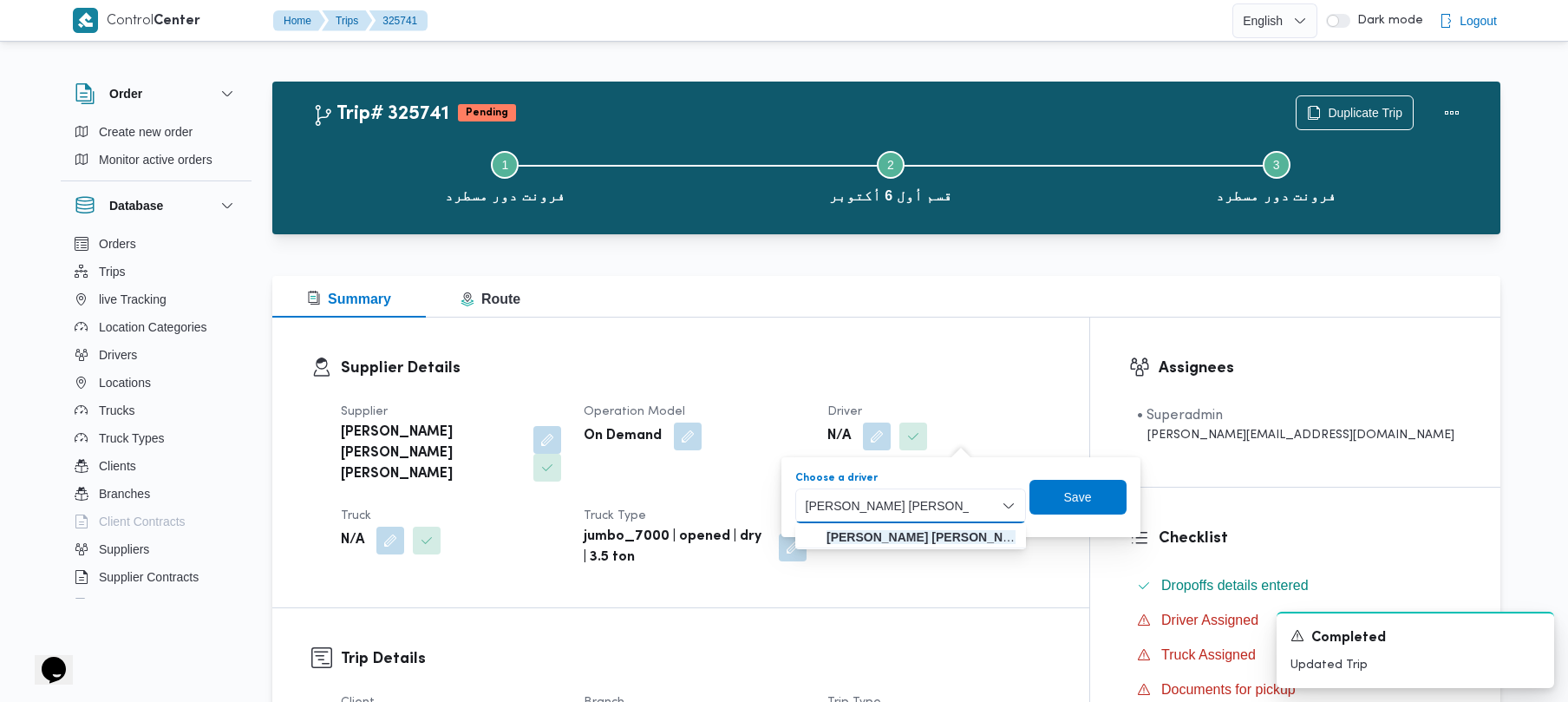 type on "[PERSON_NAME] [PERSON_NAME]" 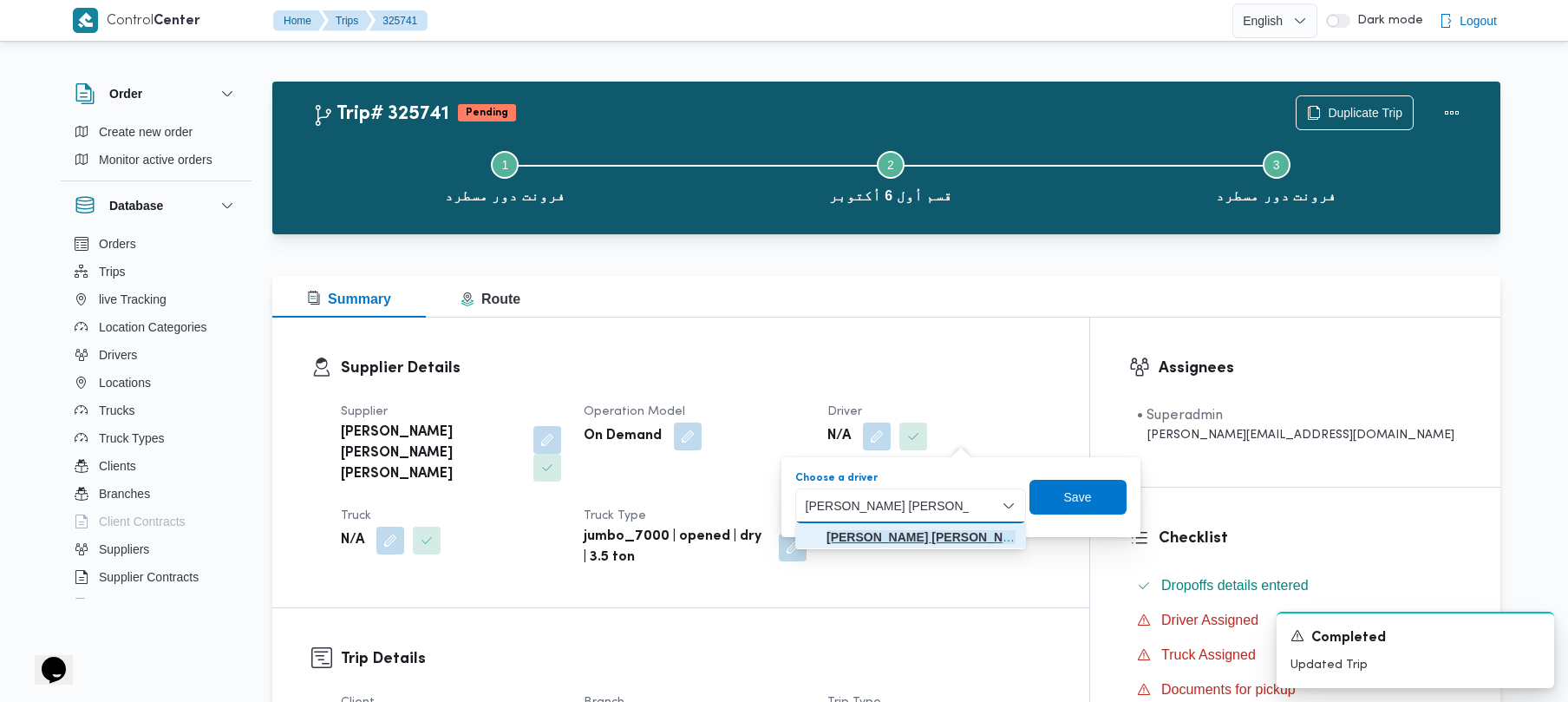 click on "[PERSON_NAME] [PERSON_NAME]" at bounding box center (921, 537) 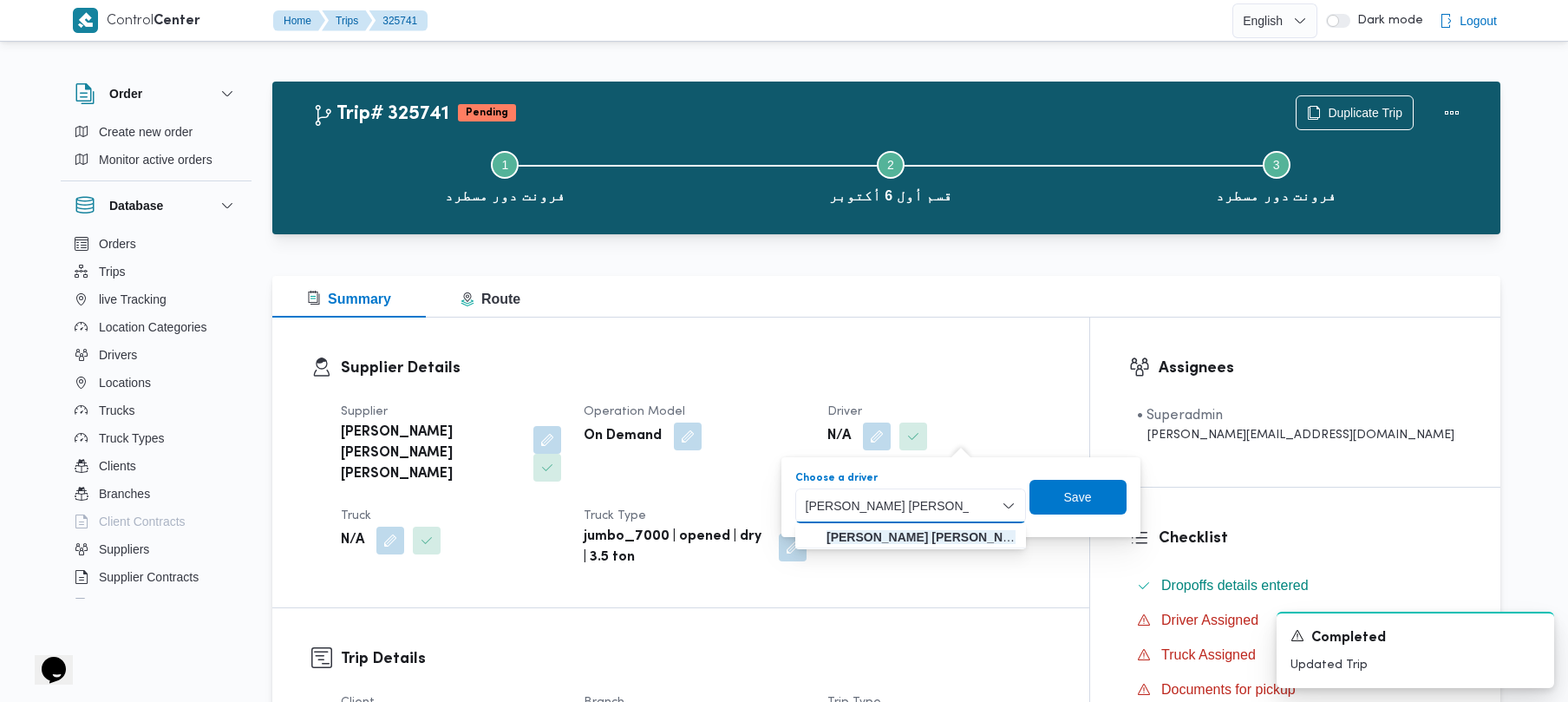 type 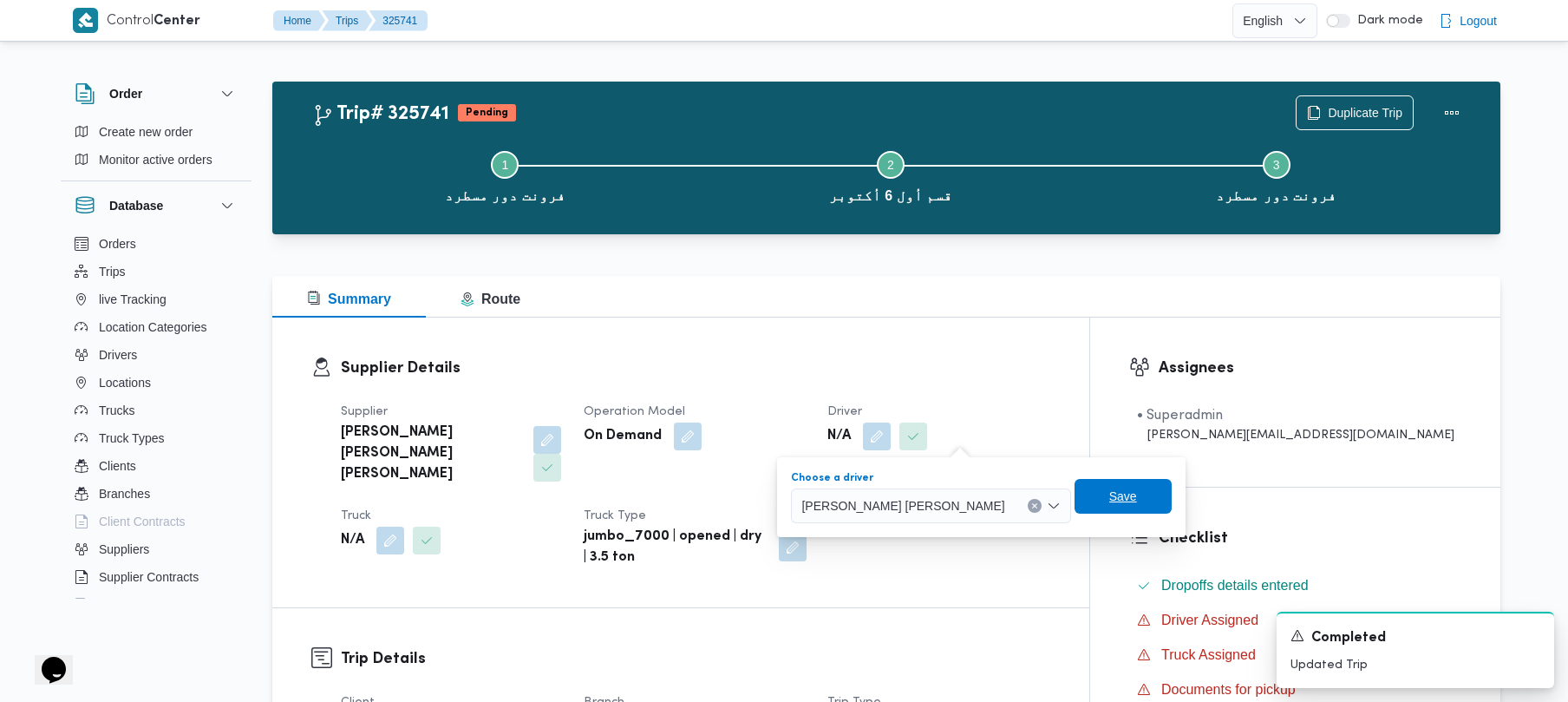 click on "Save" at bounding box center (1123, 496) 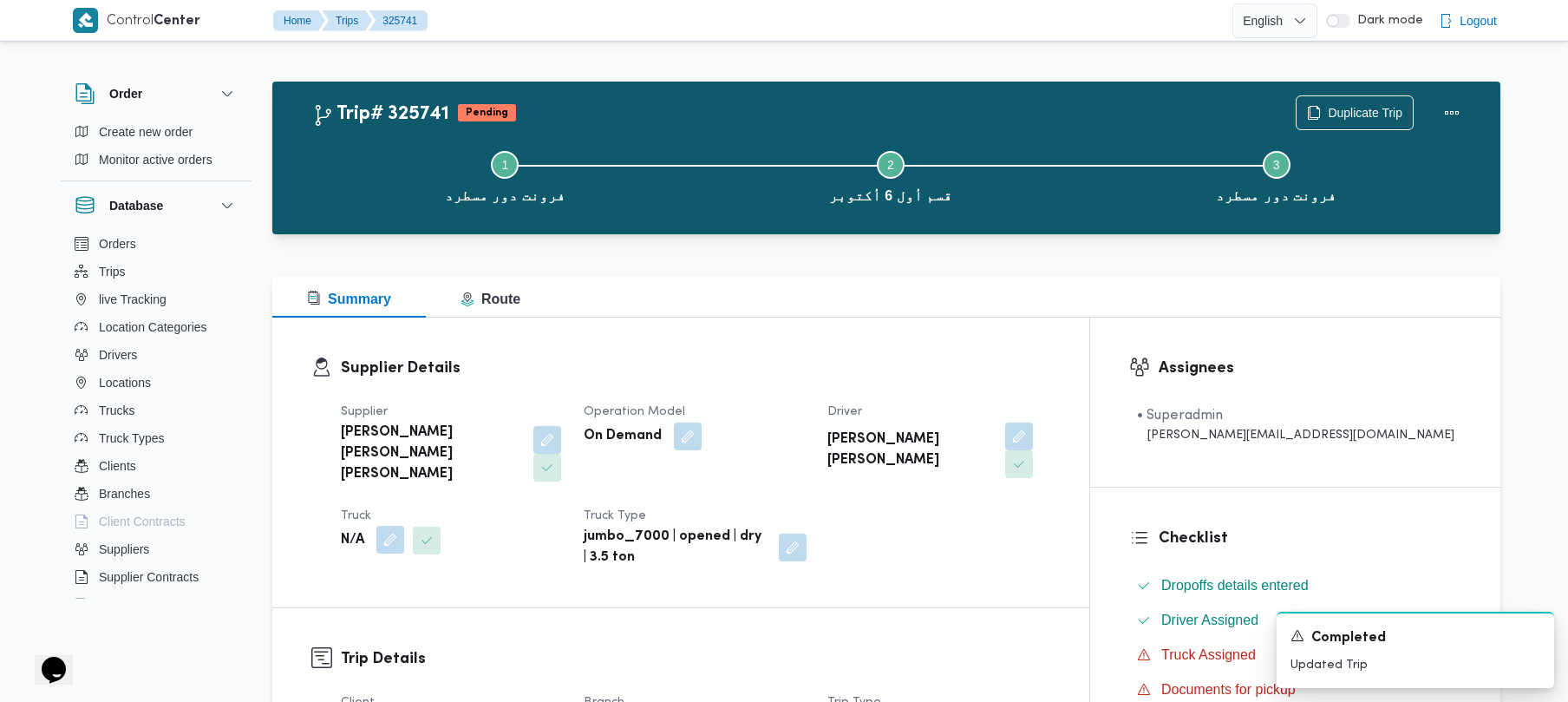 drag, startPoint x: 387, startPoint y: 508, endPoint x: 389, endPoint y: 521, distance: 13.152946 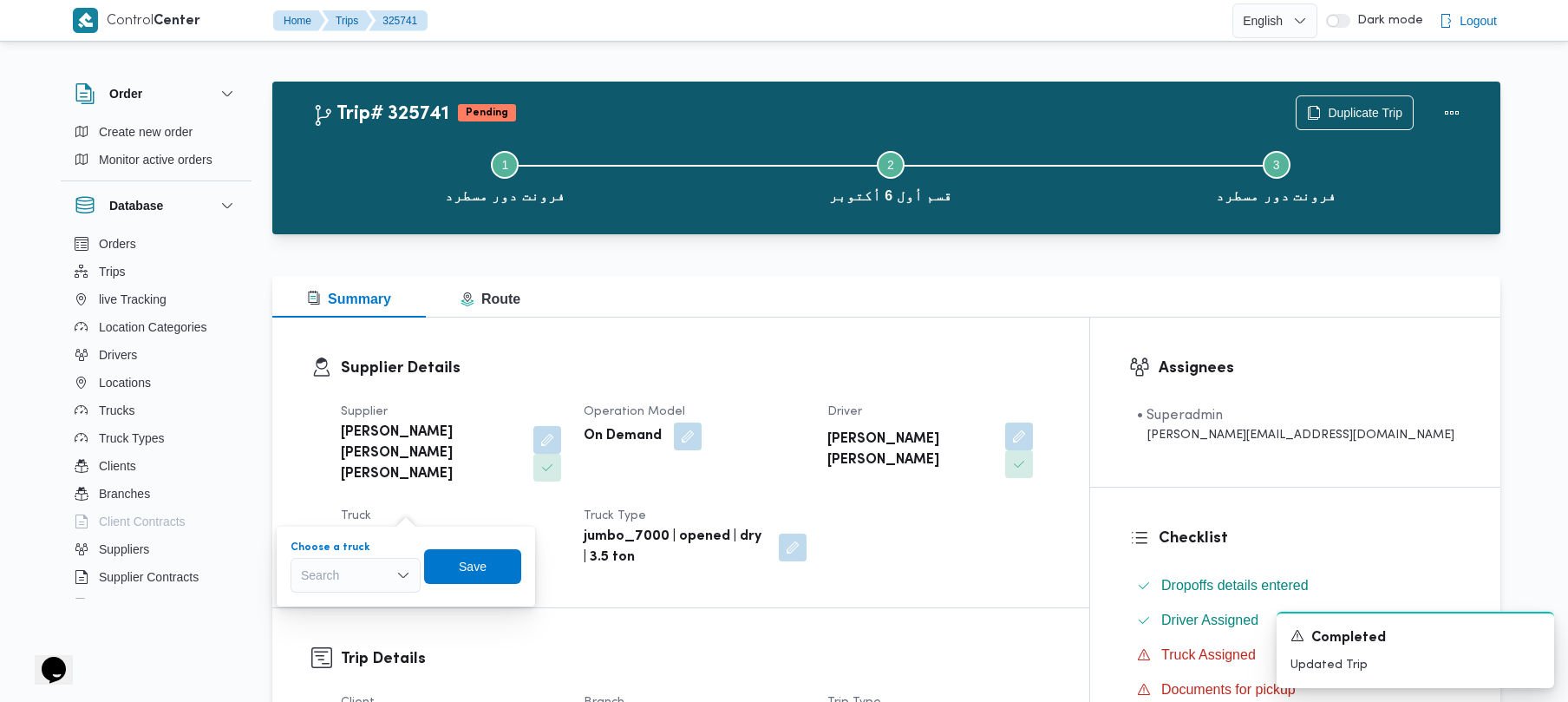 click on "Search" at bounding box center (356, 575) 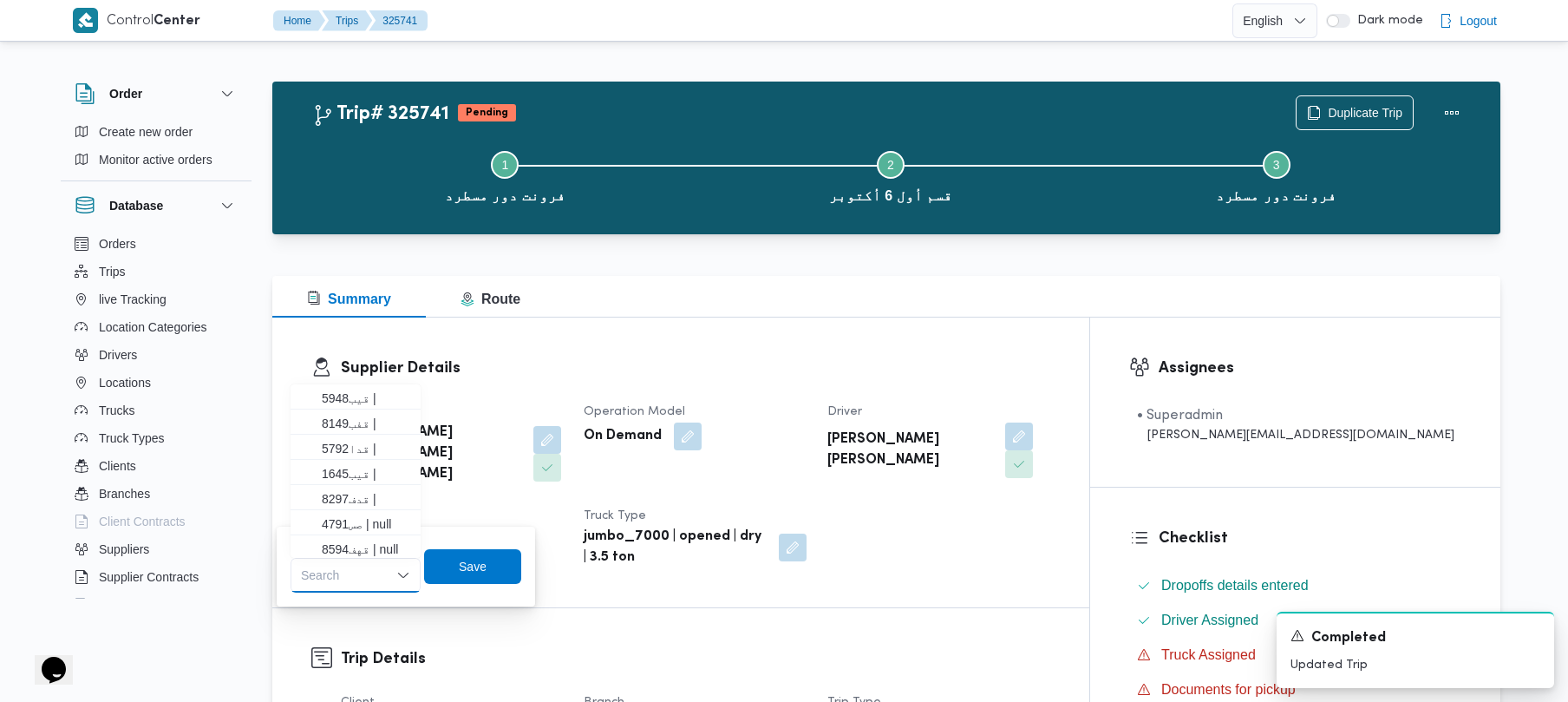 paste on "4843" 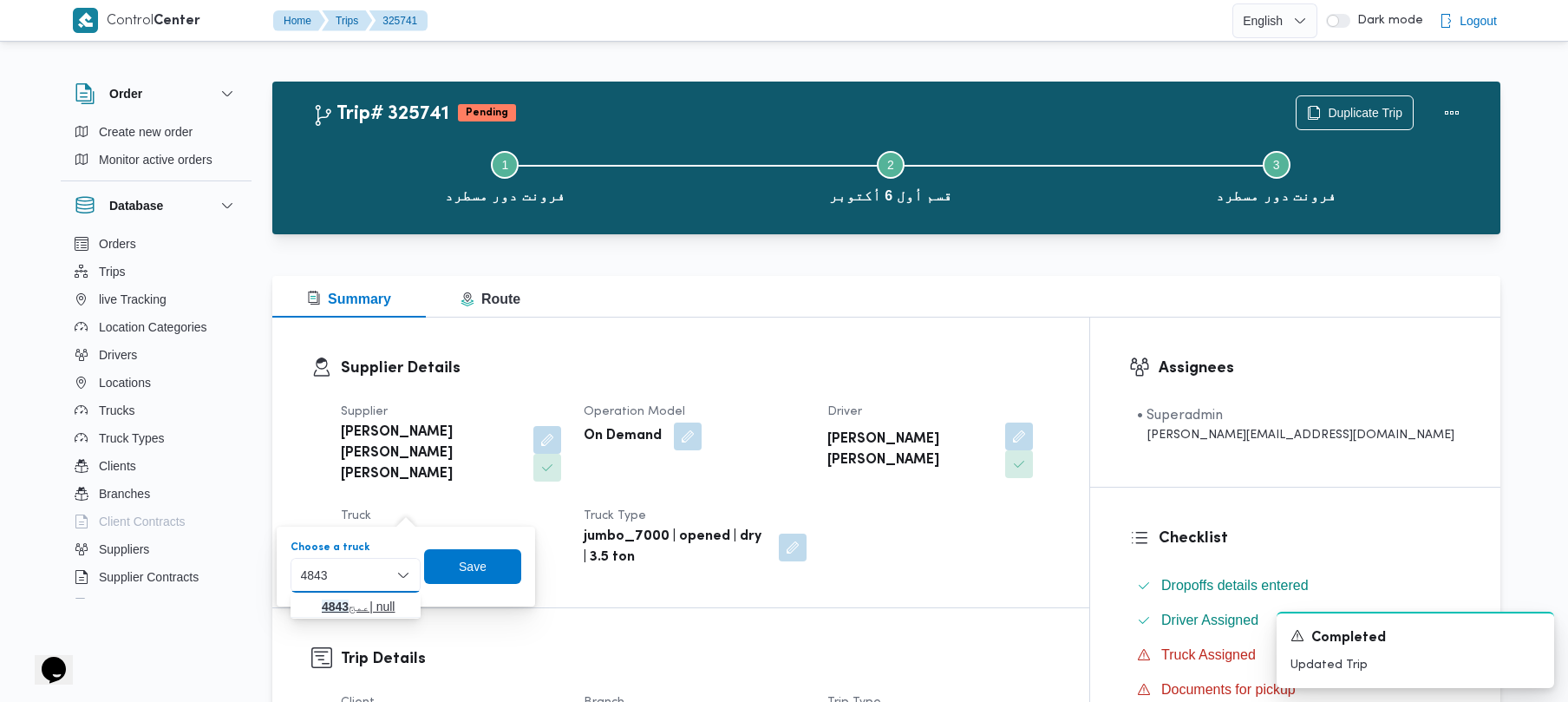 type on "4843" 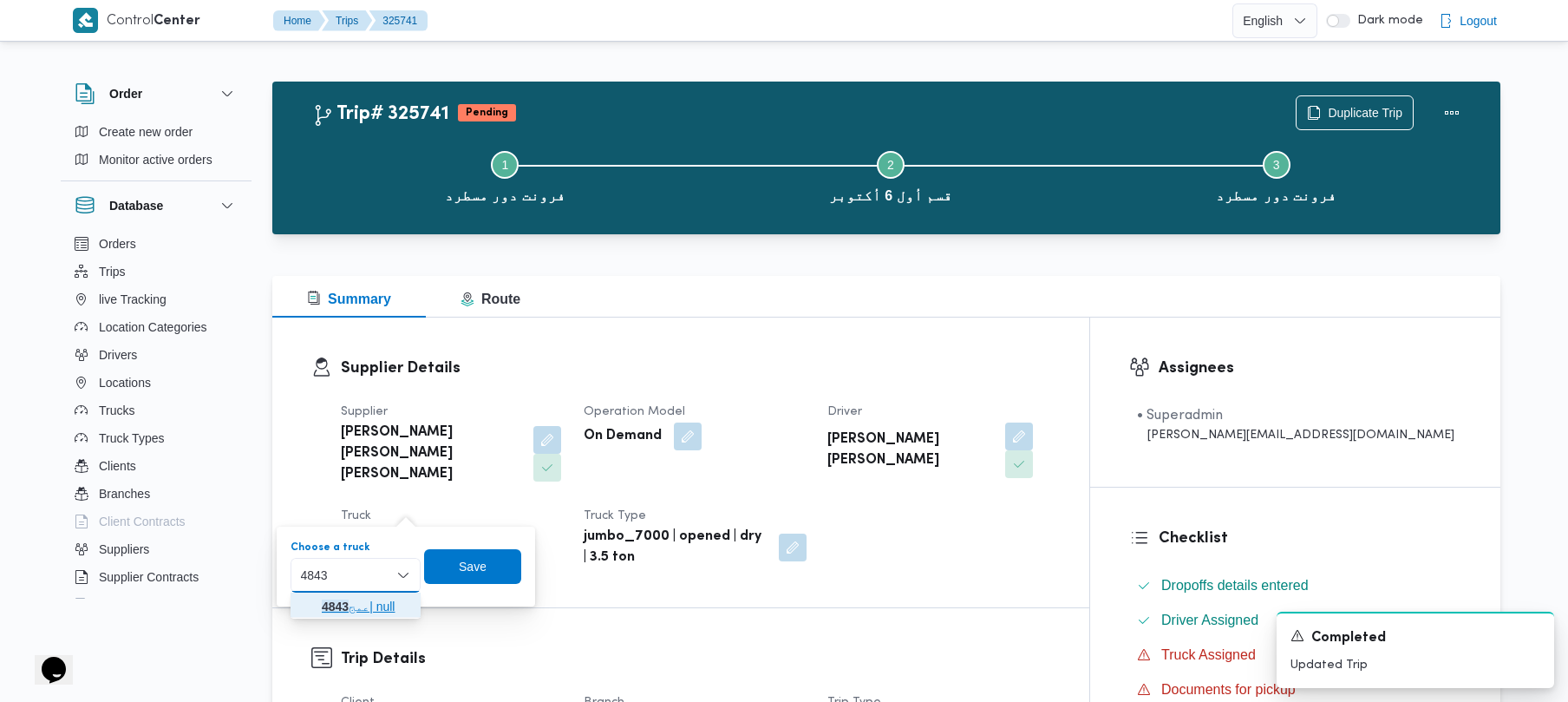 click on "4843" at bounding box center (335, 607) 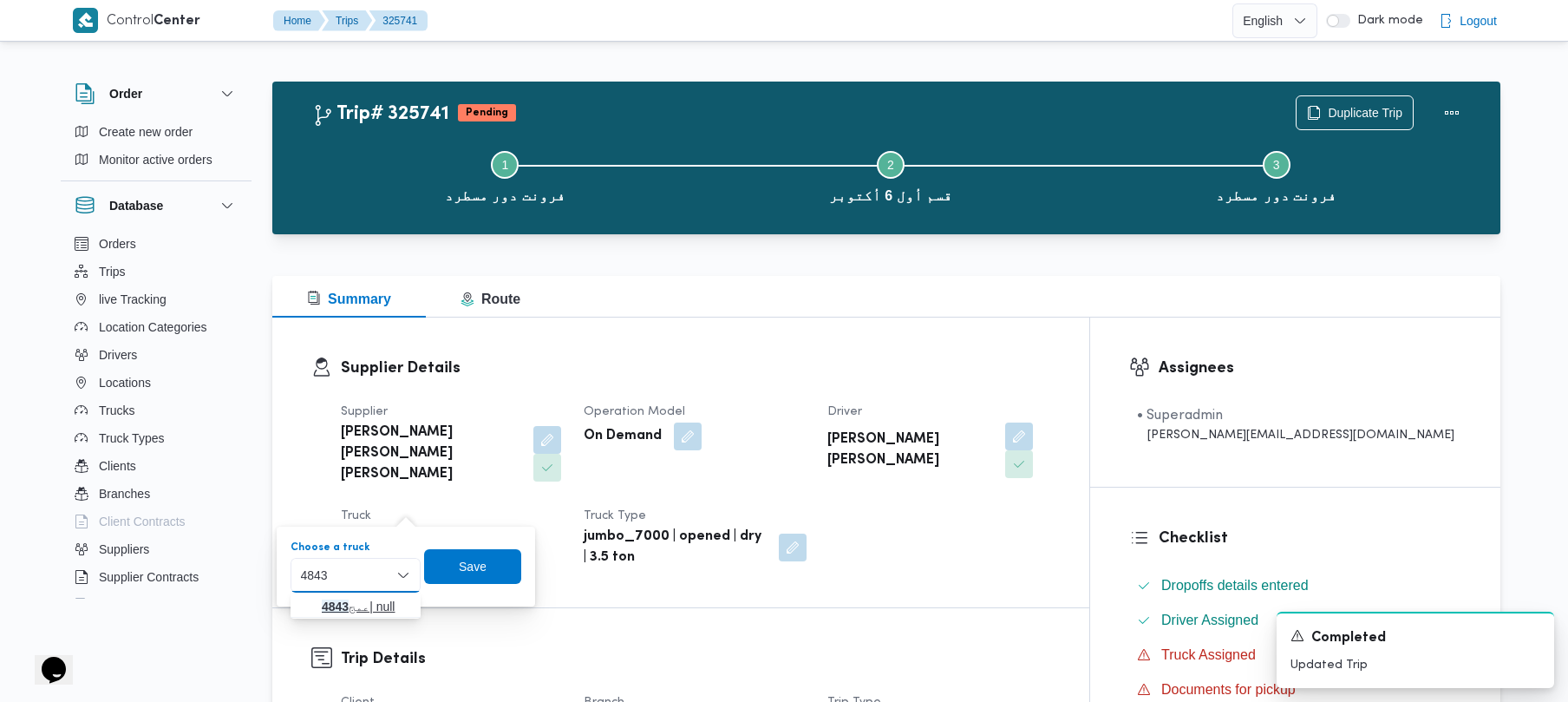 type 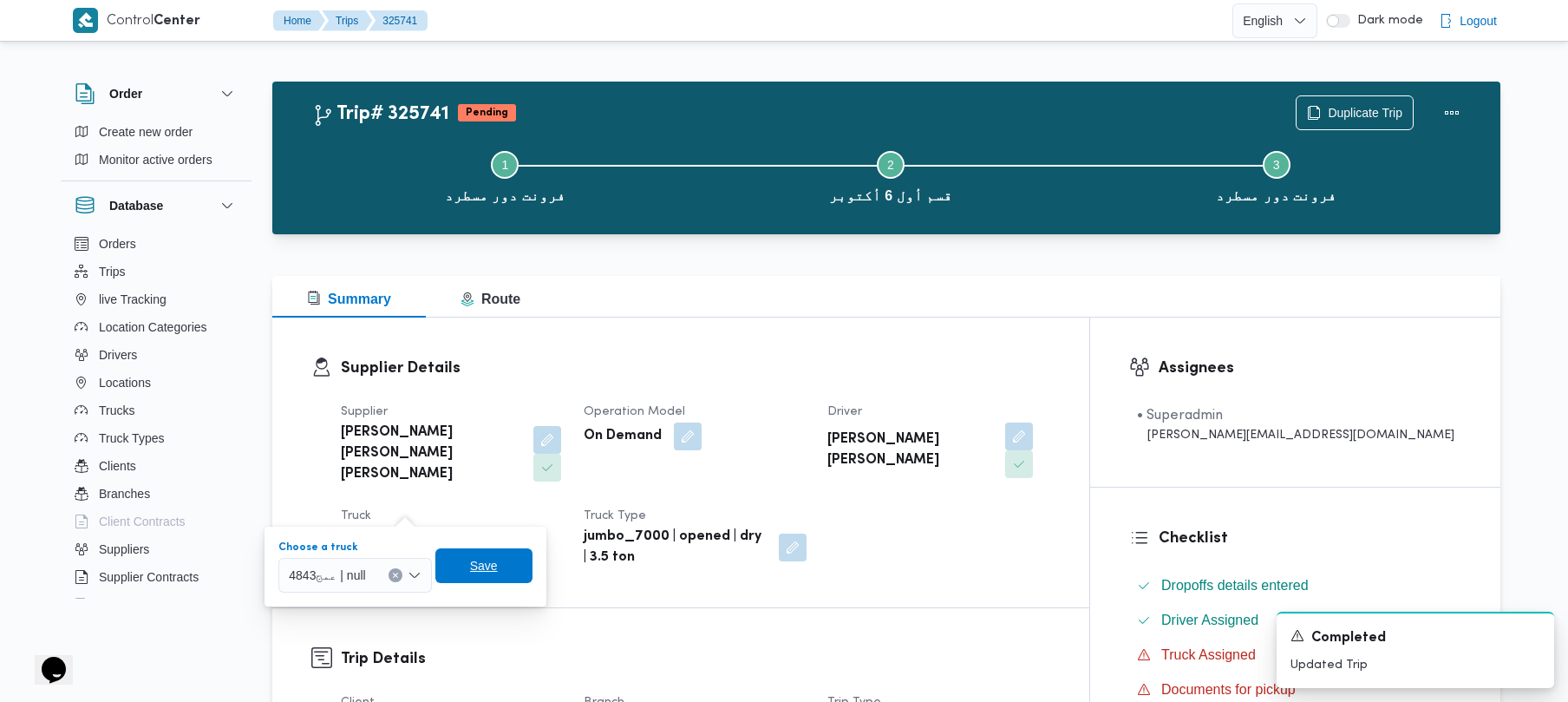 click on "Save" at bounding box center [484, 566] 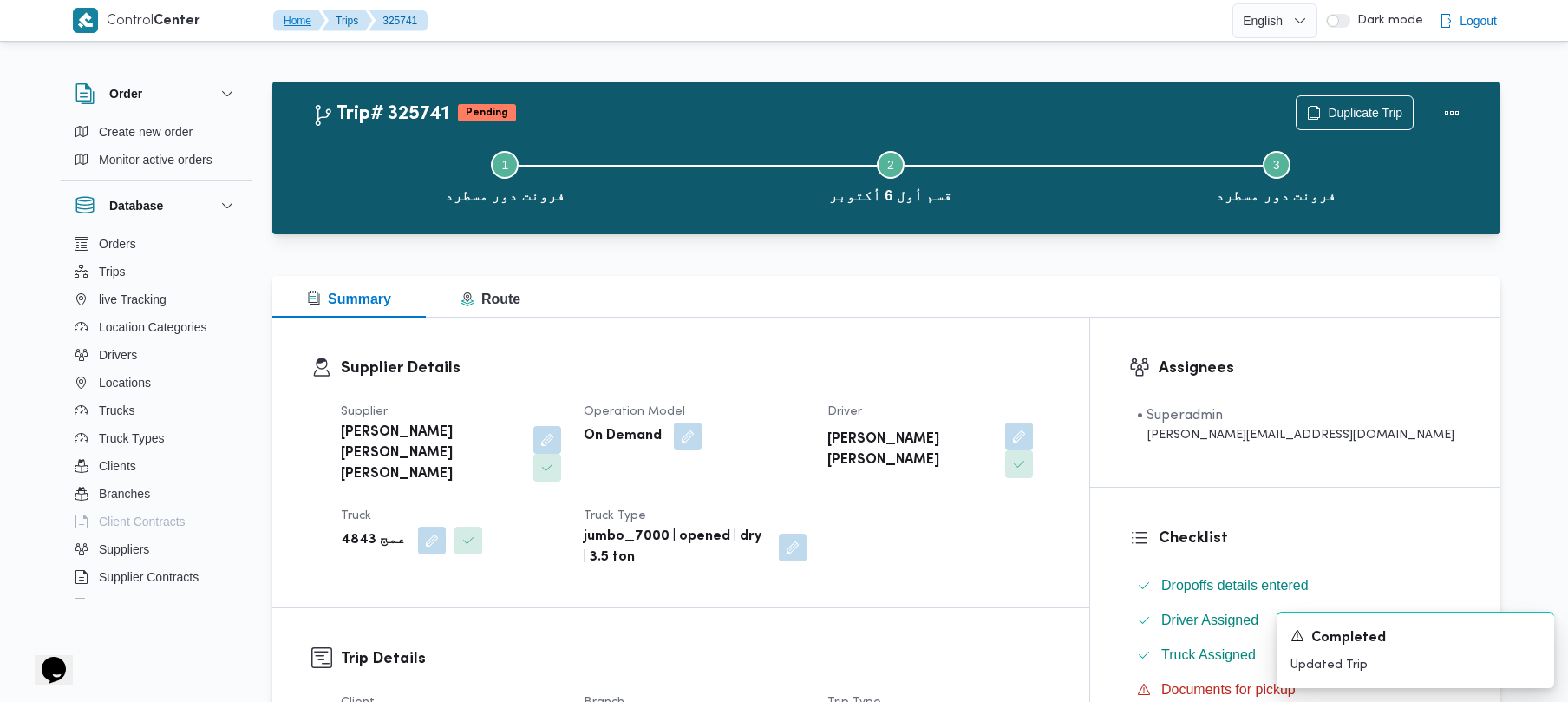 scroll, scrollTop: 732, scrollLeft: 0, axis: vertical 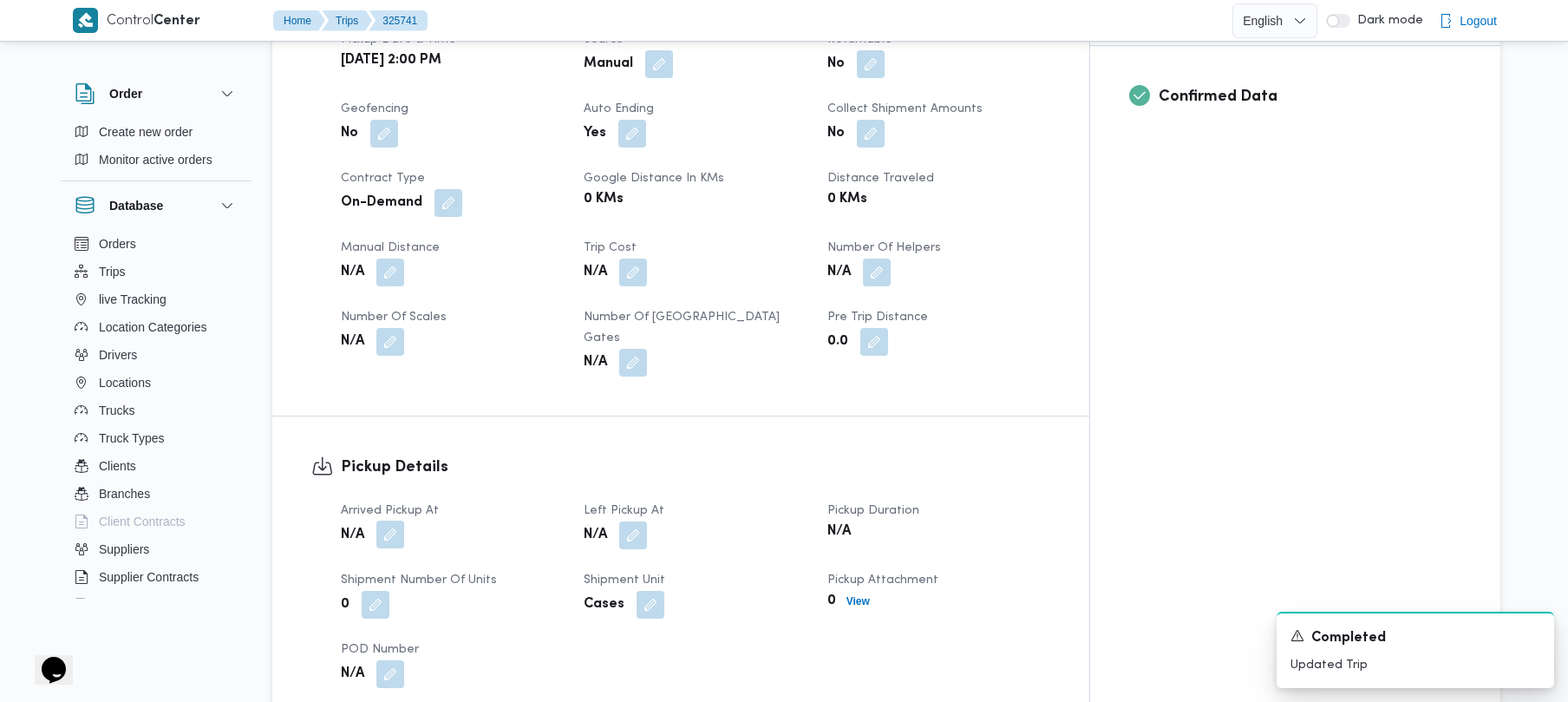 click at bounding box center [390, 535] 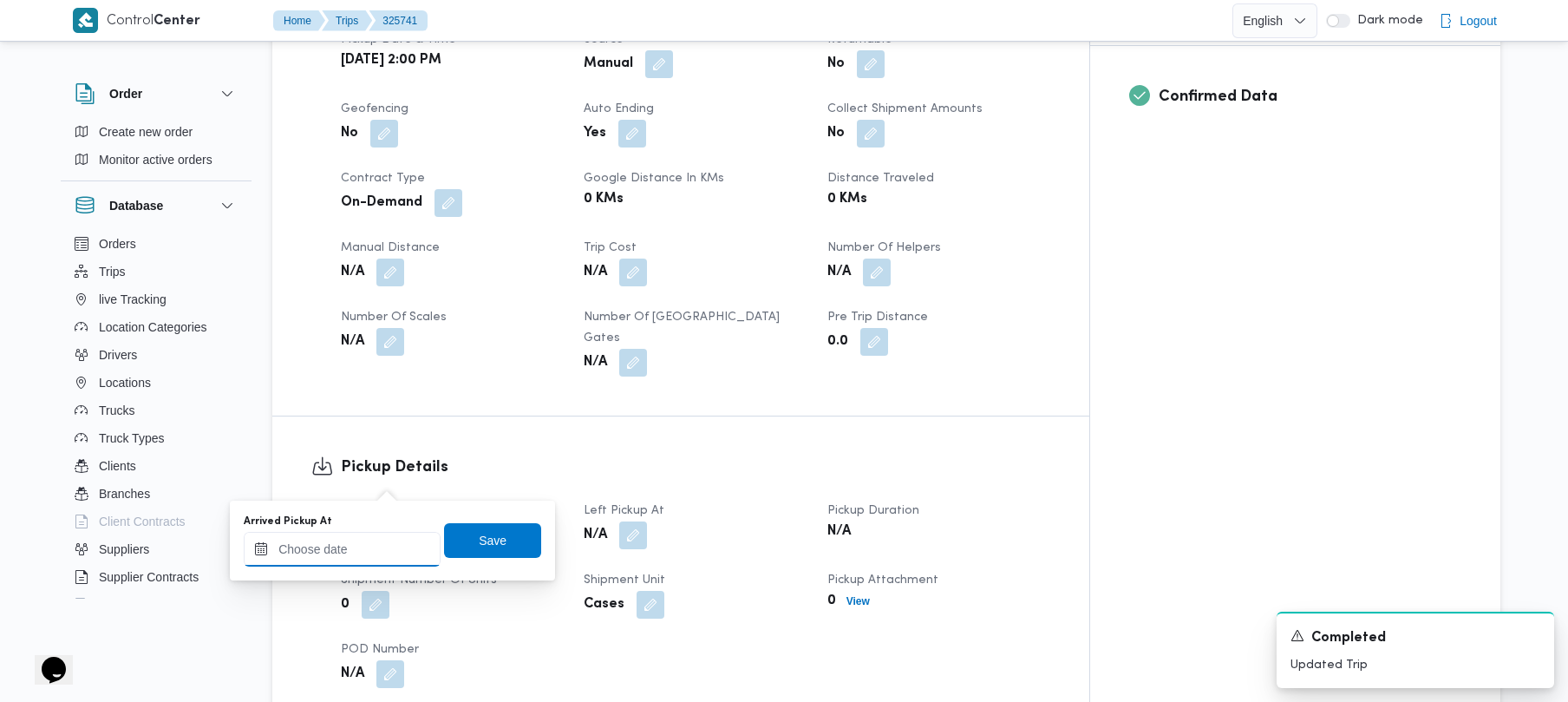 click on "Arrived Pickup At" at bounding box center [342, 549] 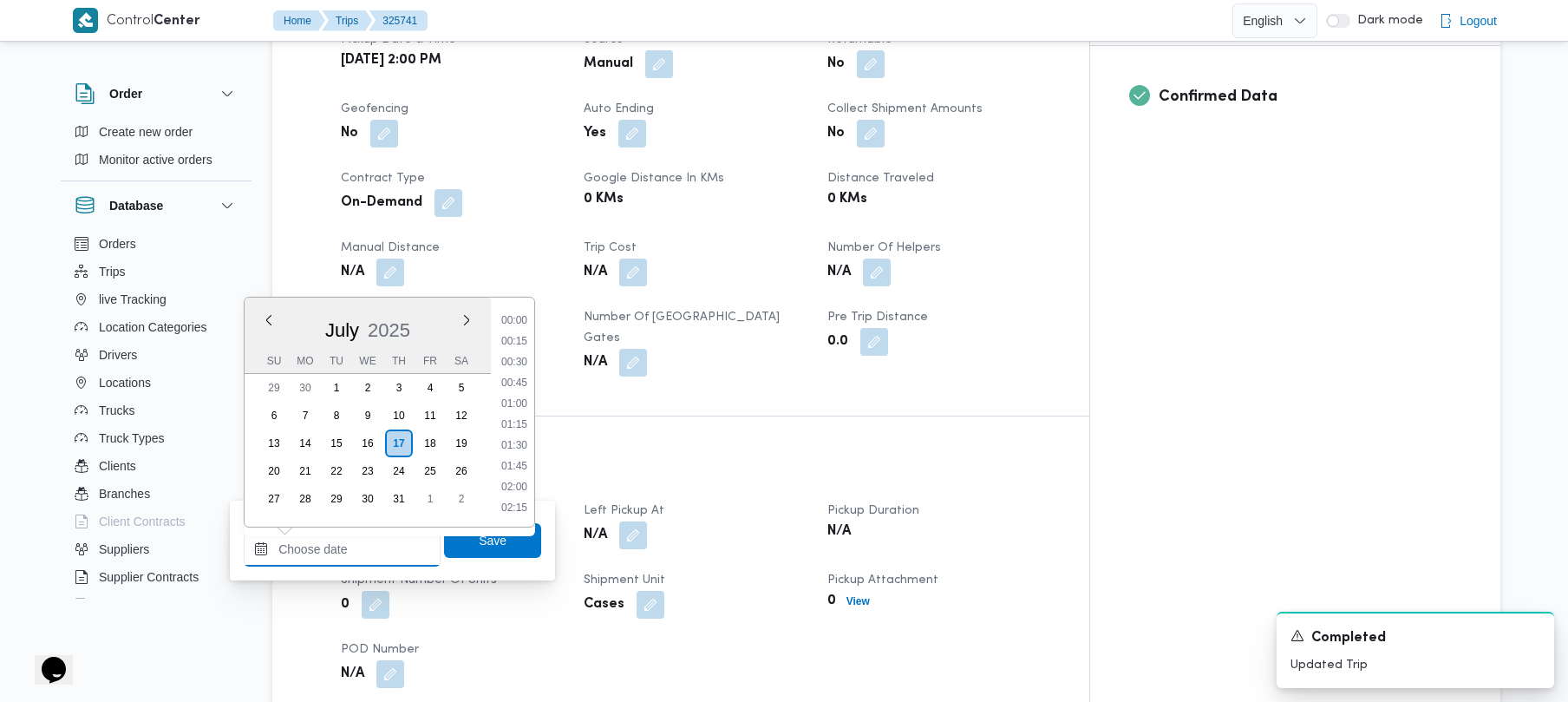 scroll, scrollTop: 1063, scrollLeft: 0, axis: vertical 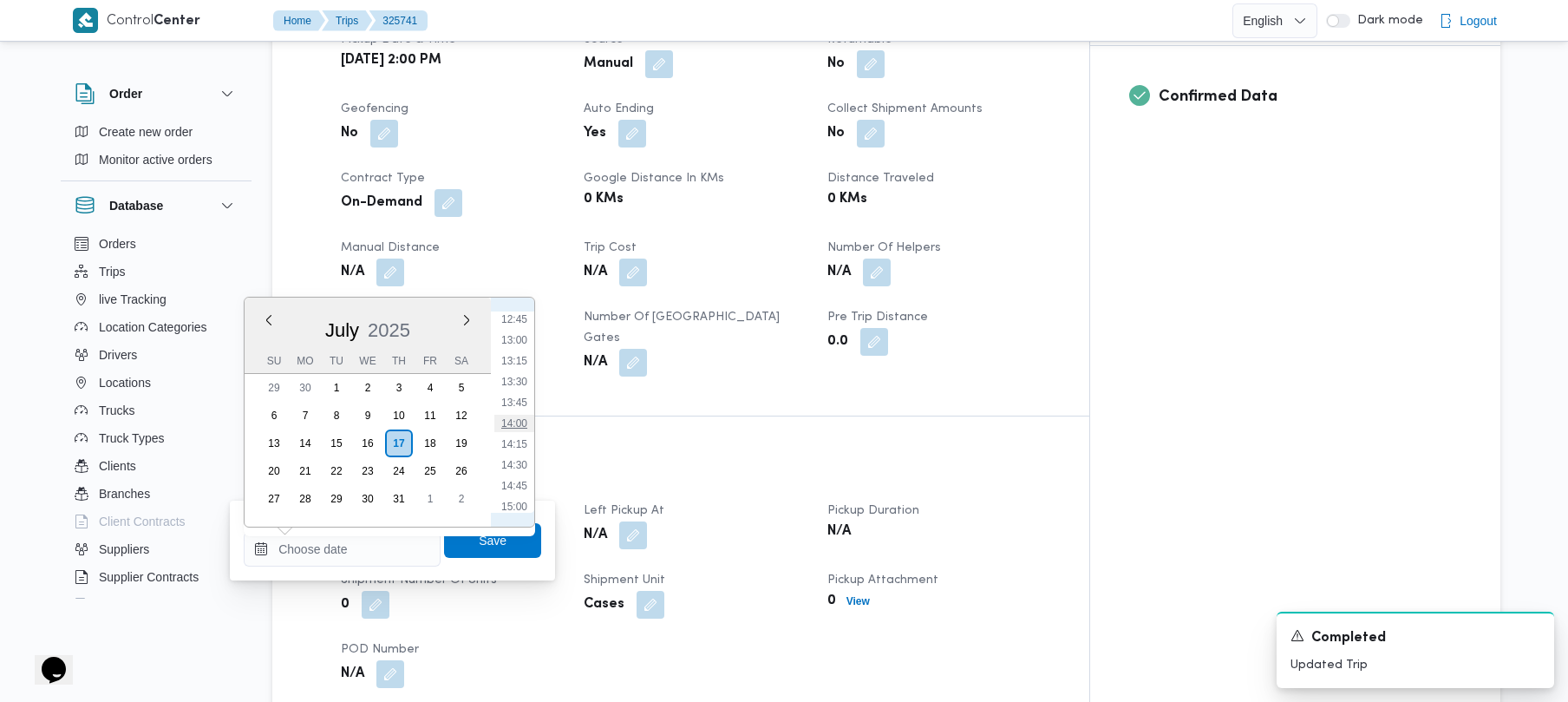 click on "14:00" at bounding box center [514, 423] 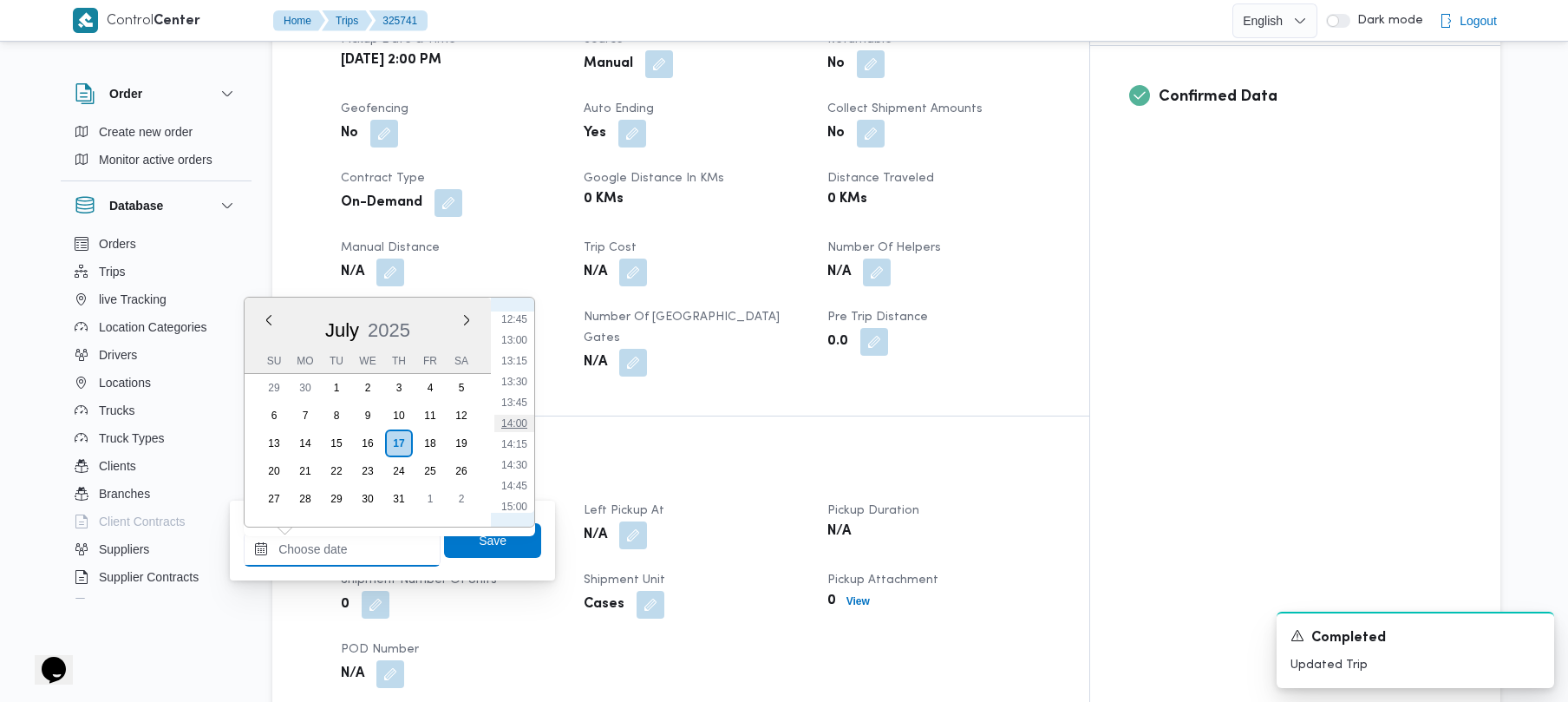 type on "[DATE] 14:00" 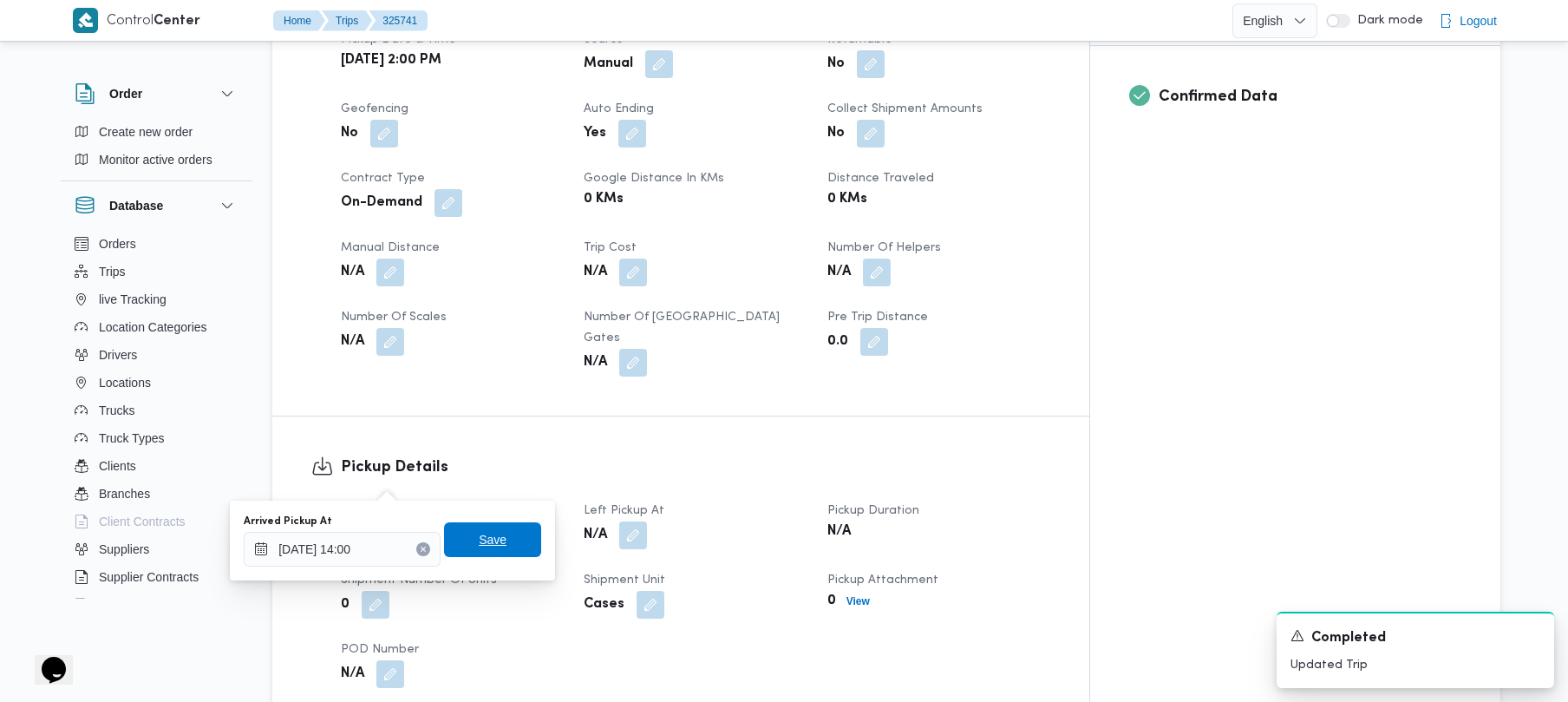 click on "Save" at bounding box center [493, 540] 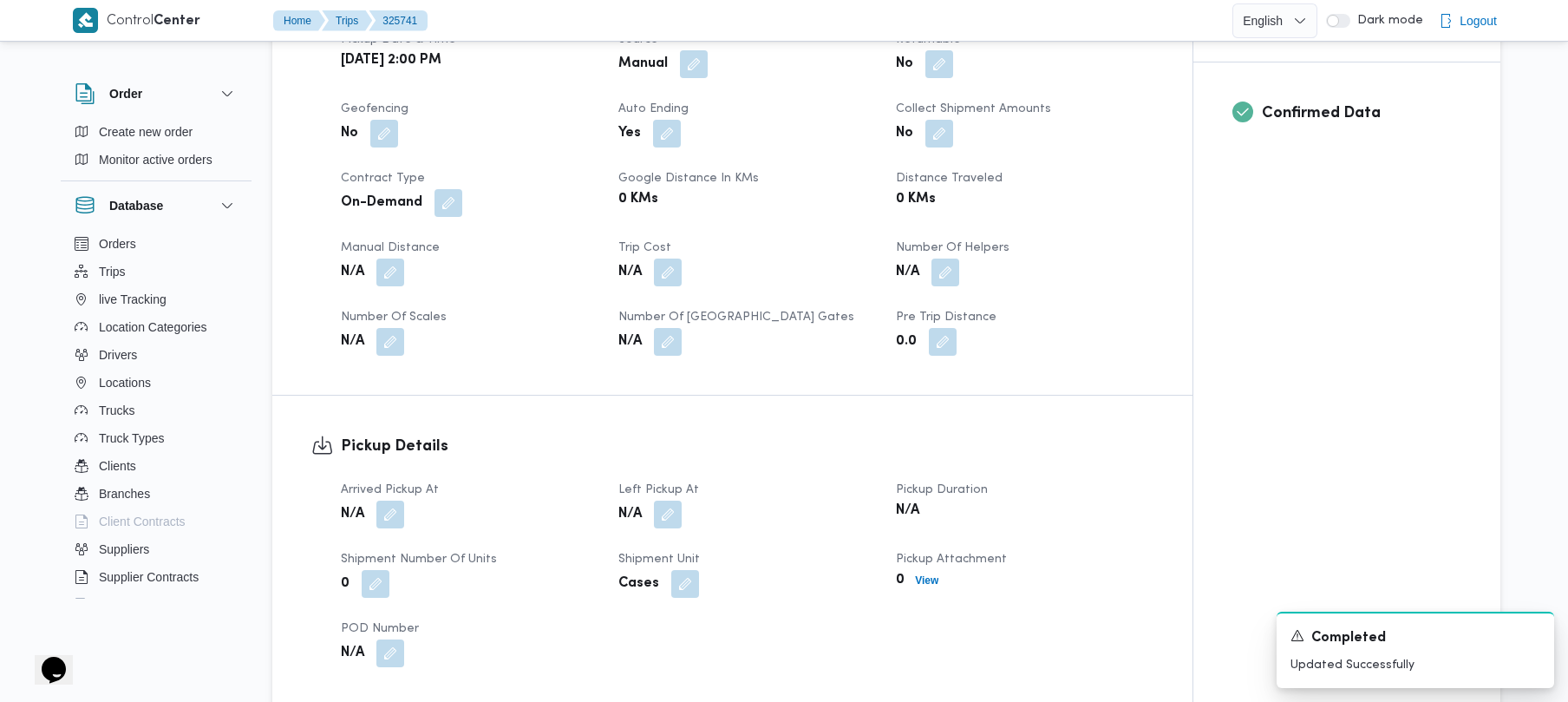 click on "N/A" at bounding box center [747, 515] 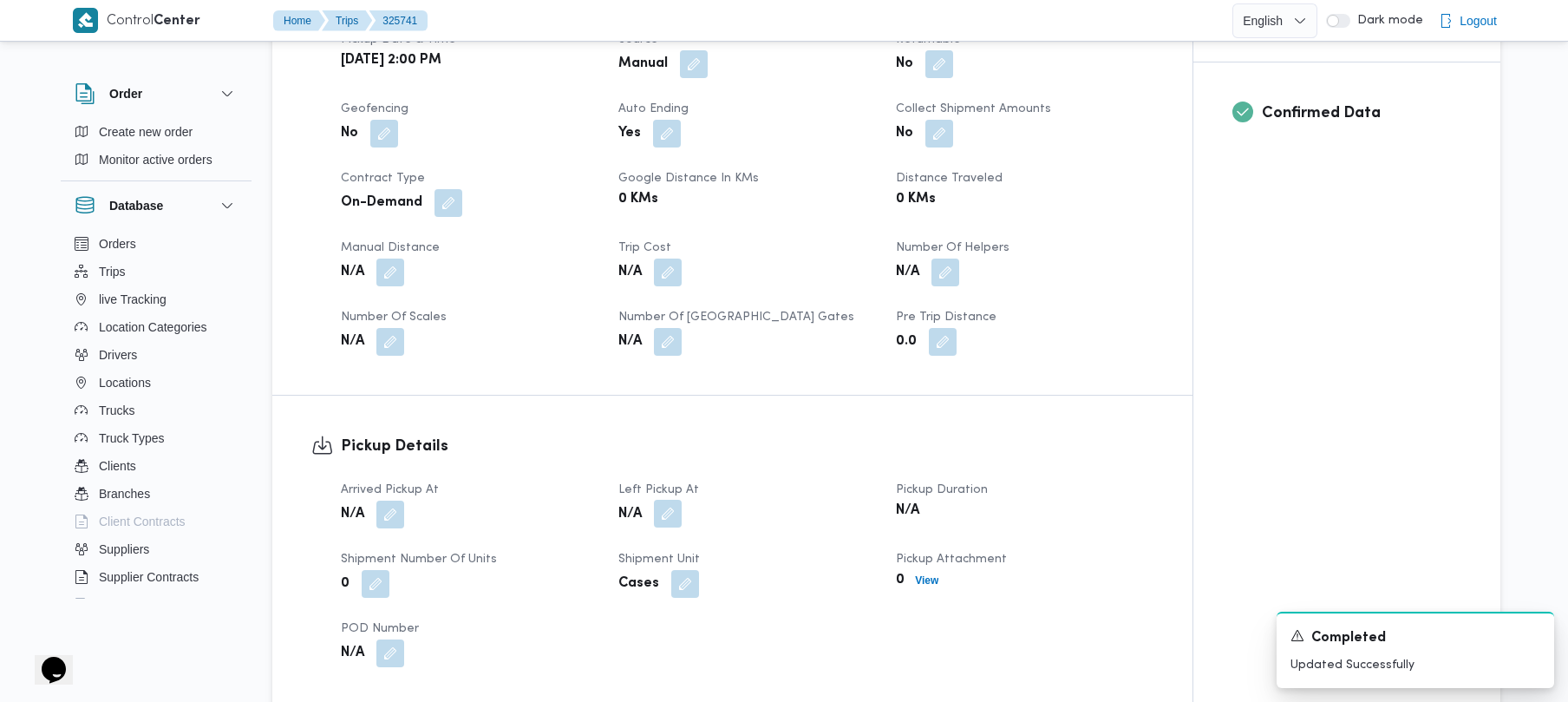 drag, startPoint x: 683, startPoint y: 474, endPoint x: 676, endPoint y: 482, distance: 10.630146 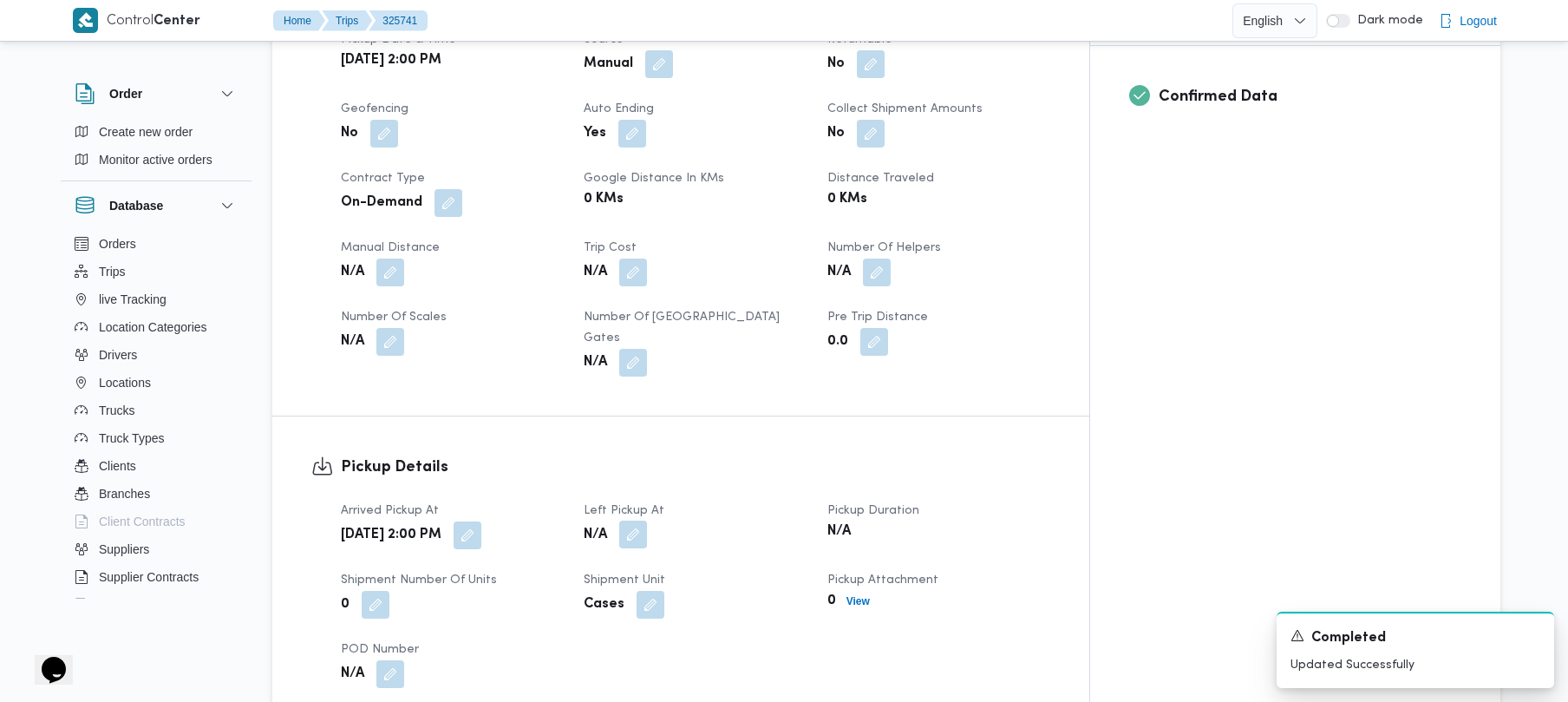 click at bounding box center (633, 535) 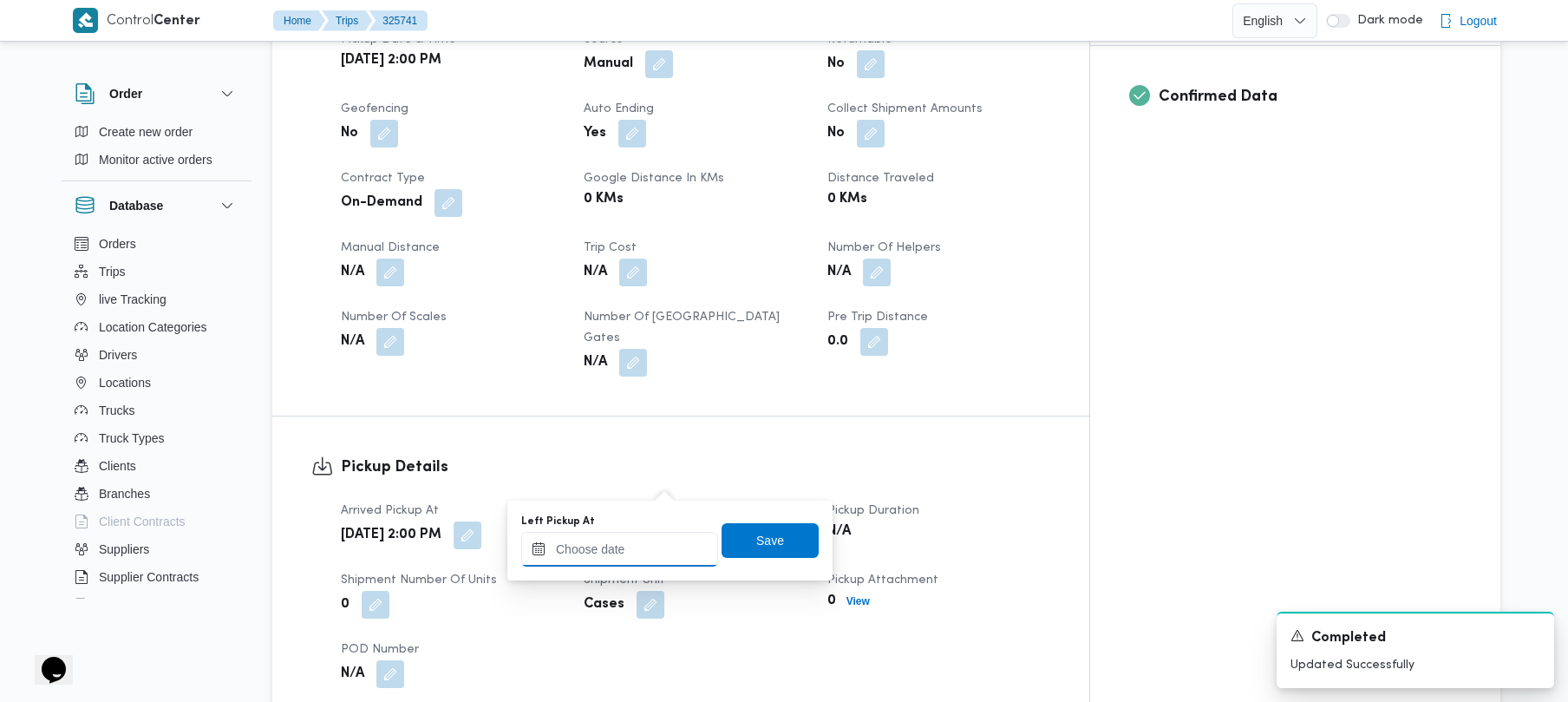 click on "Left Pickup At" at bounding box center (619, 549) 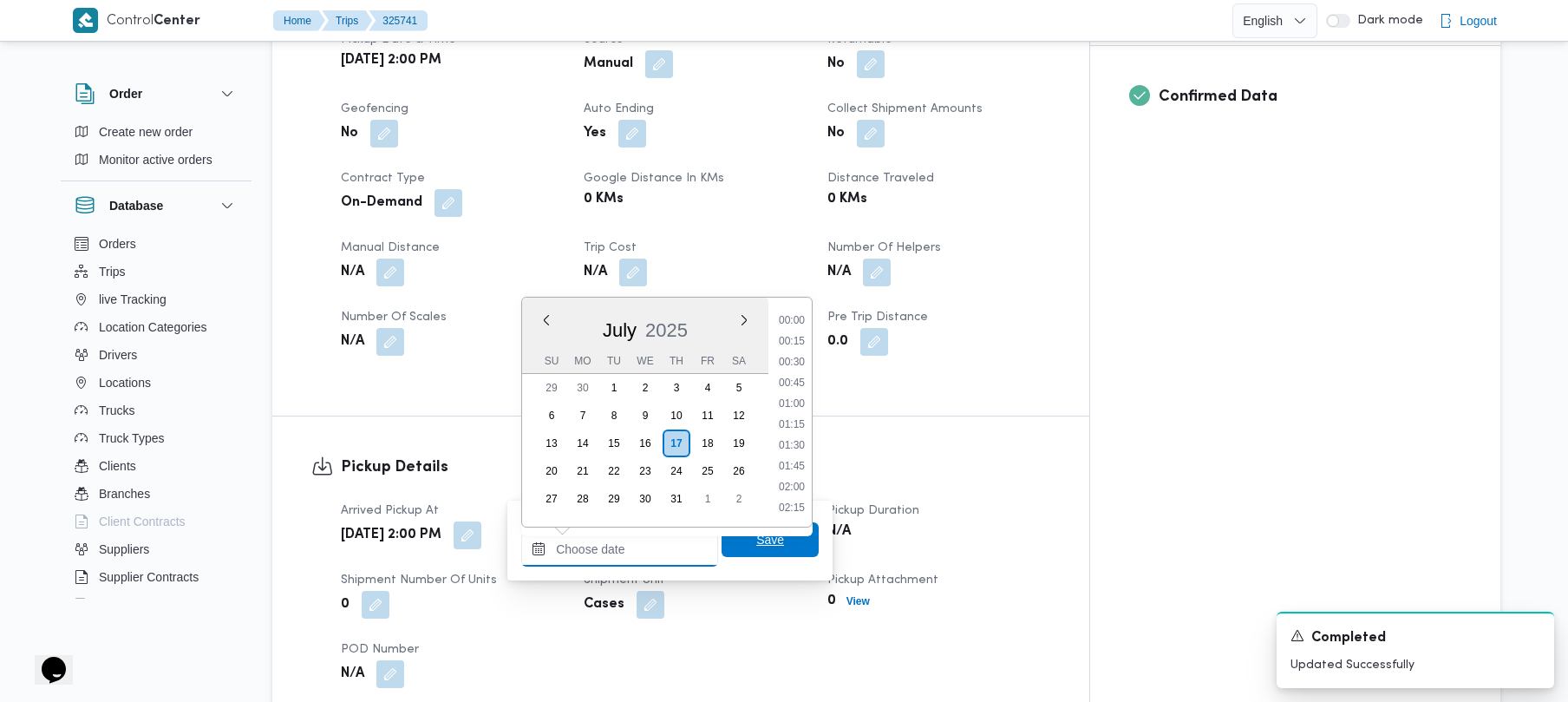 scroll, scrollTop: 1063, scrollLeft: 0, axis: vertical 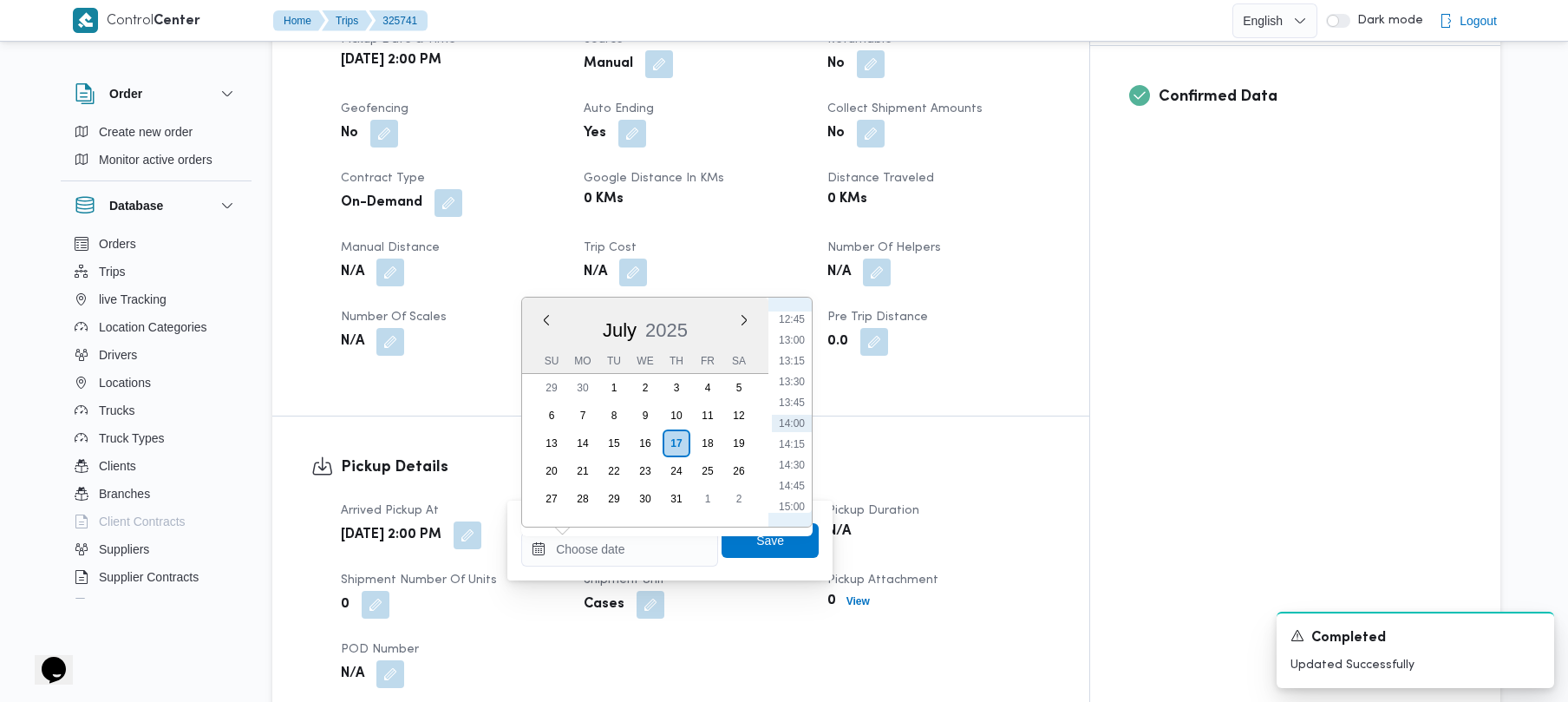 drag, startPoint x: 799, startPoint y: 445, endPoint x: 799, endPoint y: 460, distance: 15 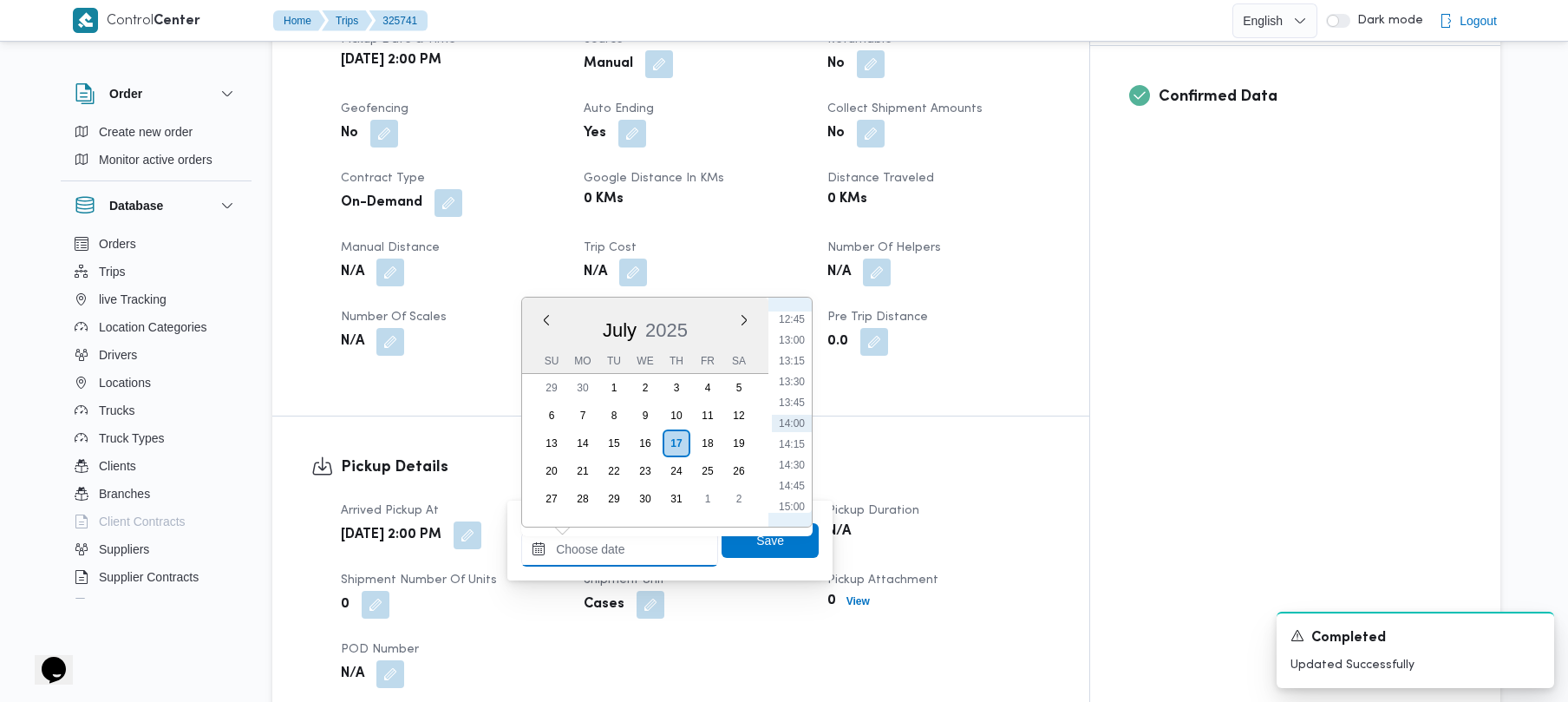 type on "[DATE] 14:15" 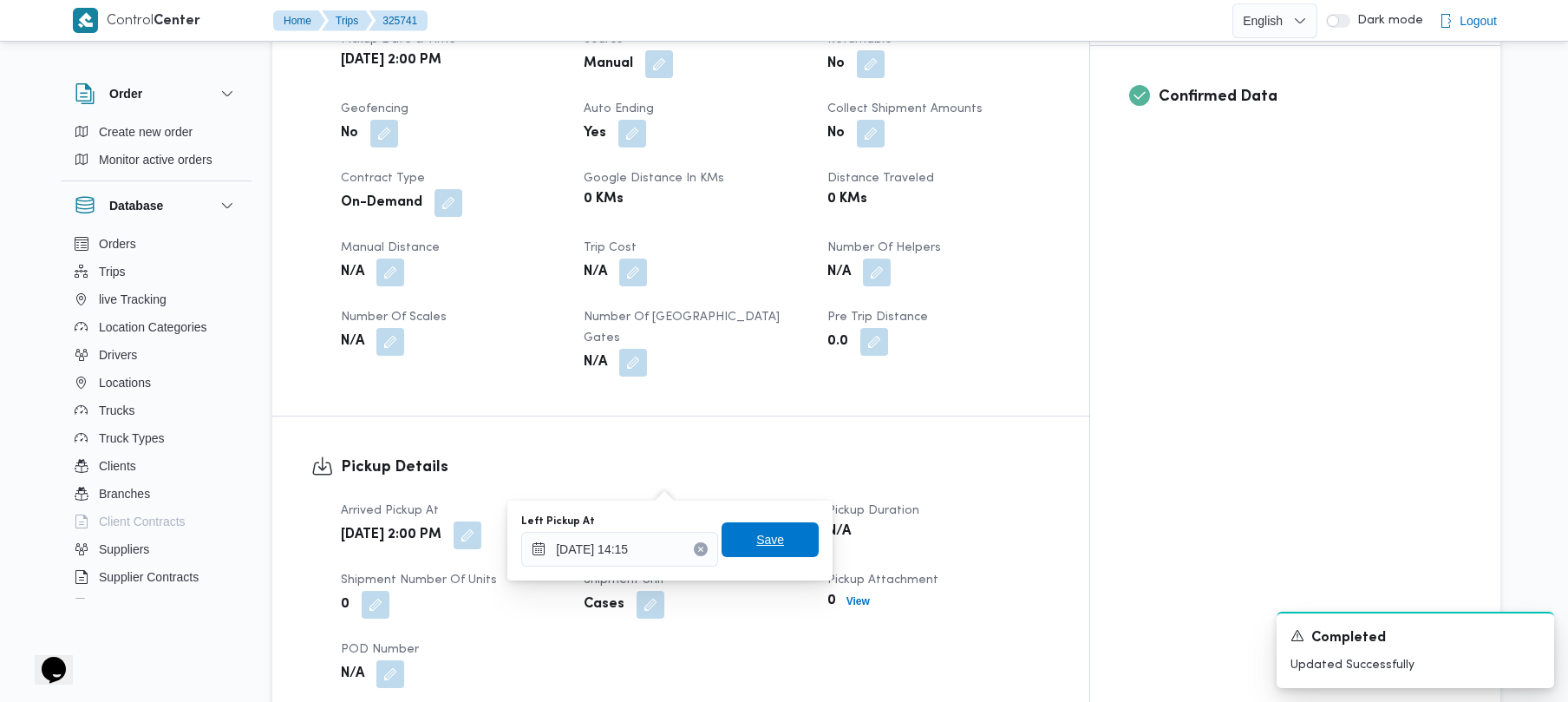 click on "Save" at bounding box center (770, 540) 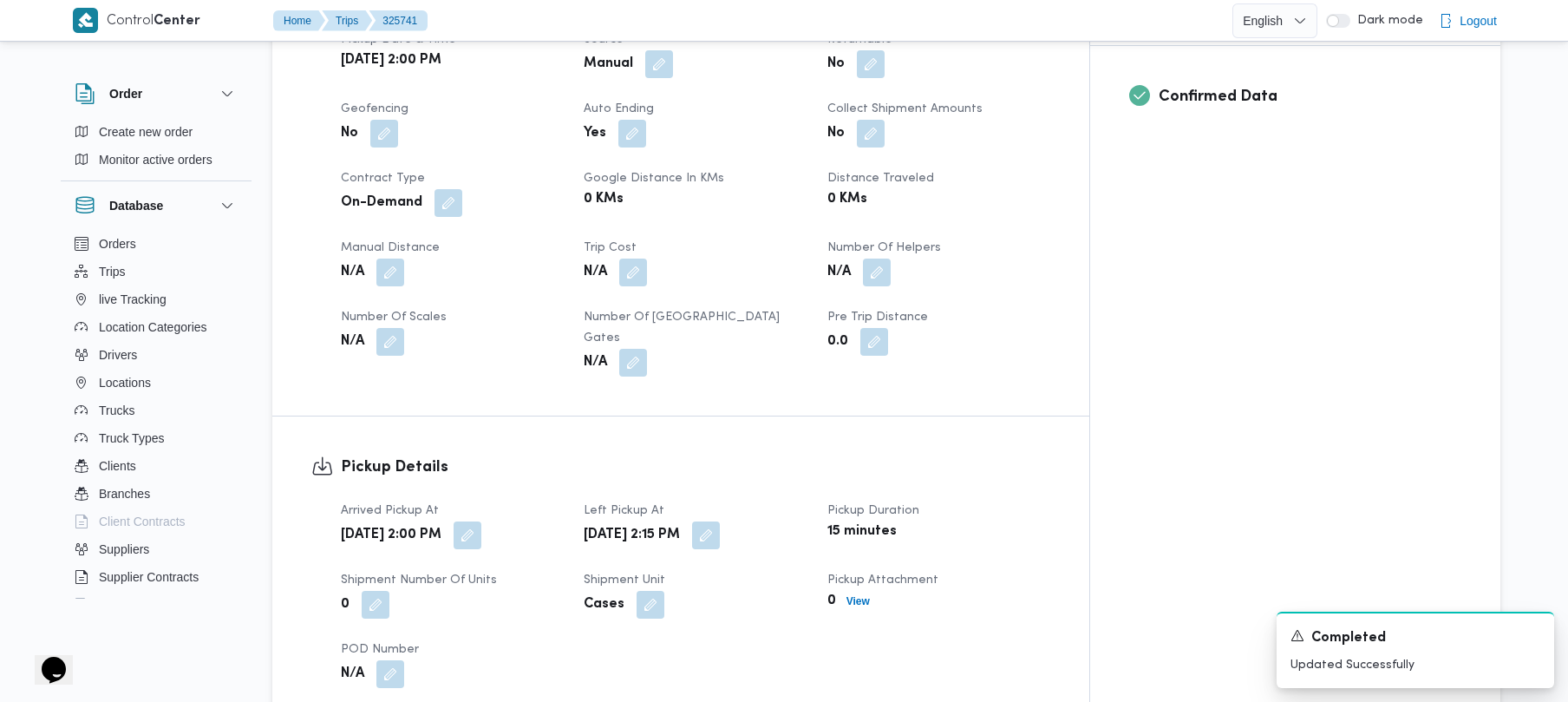 click on "Pickup Details Arrived Pickup At [DATE] 2:00 PM Left Pickup At [DATE] 2:15 PM Pickup Duration 15 minutes Shipment Number of Units 0 Shipment Unit Cases Pickup Attachment 0 View POD Number N/A" at bounding box center (681, 572) 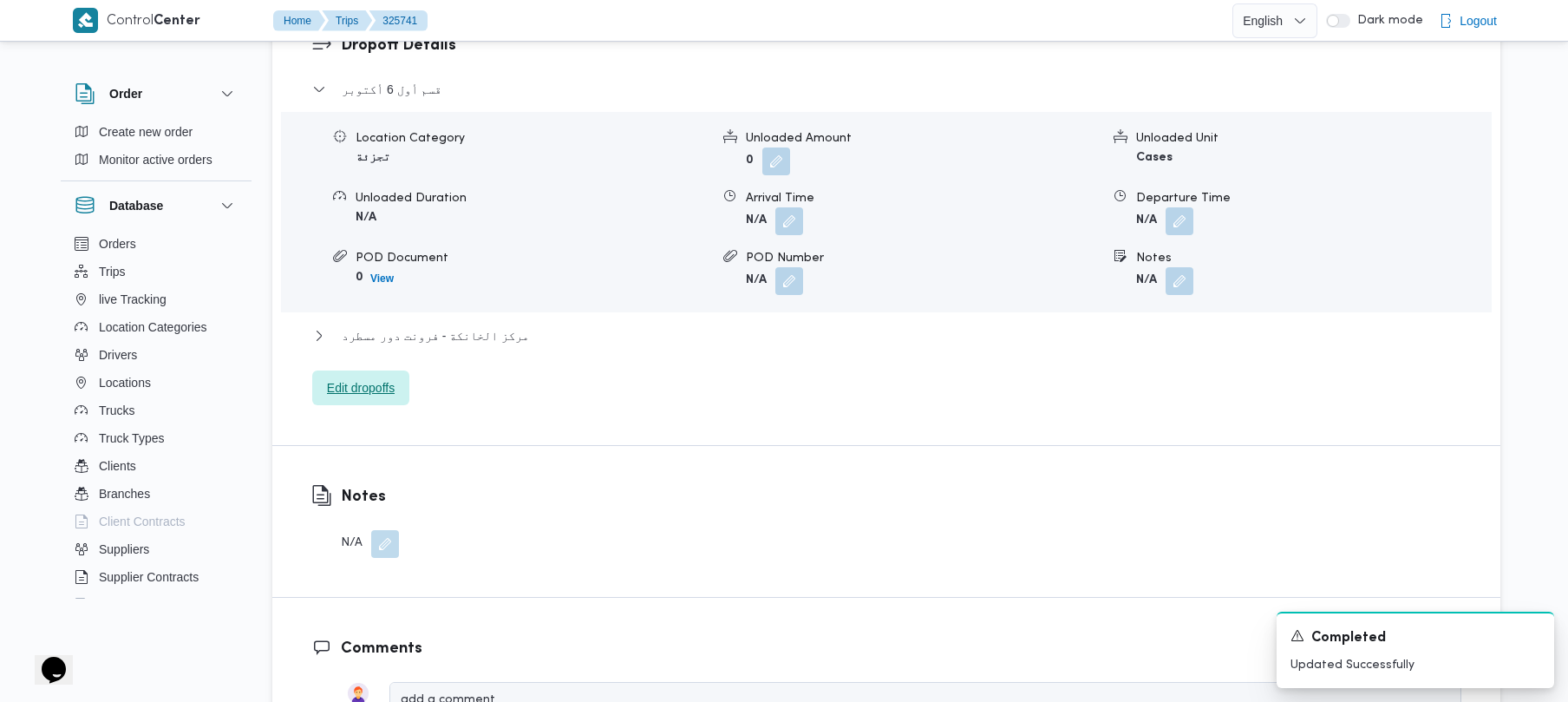 click on "Edit dropoffs" at bounding box center (361, 388) 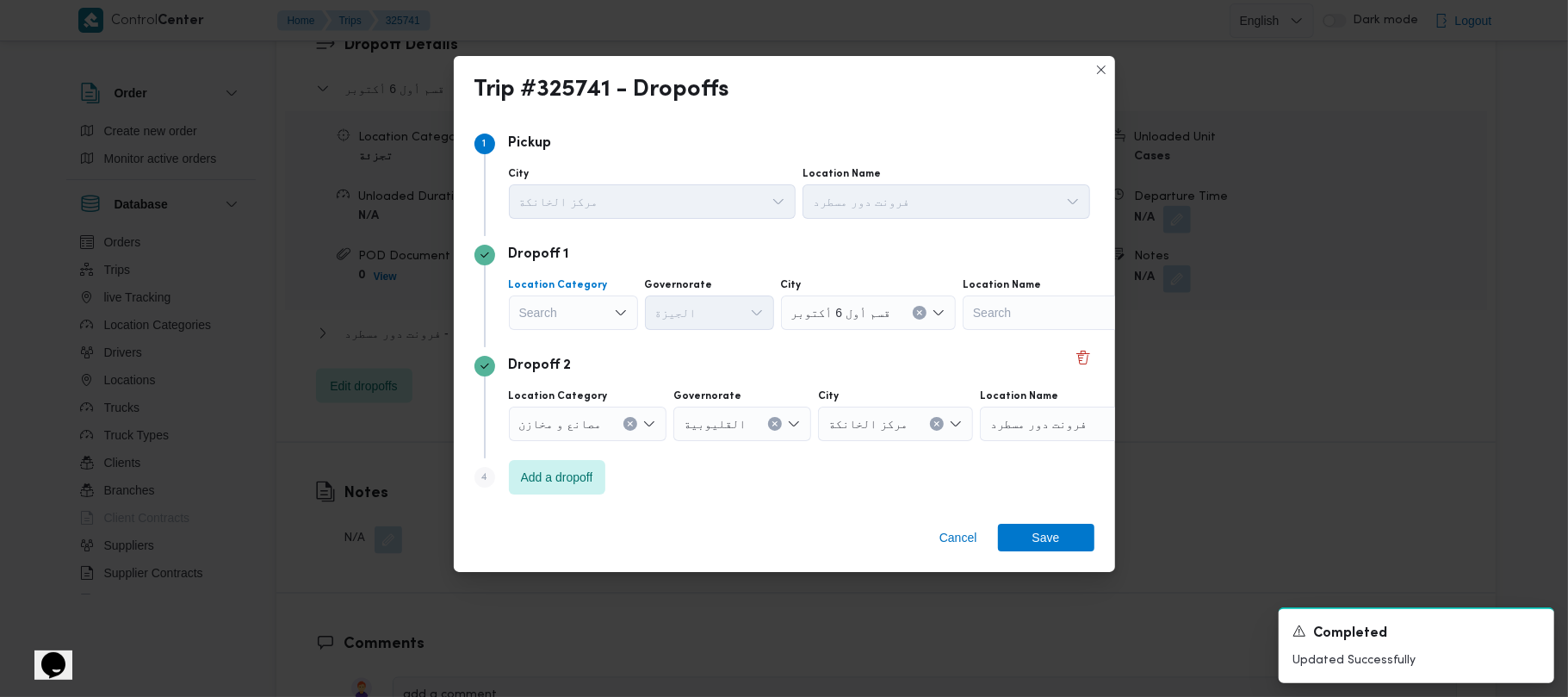 click on "Search" at bounding box center [573, 313] 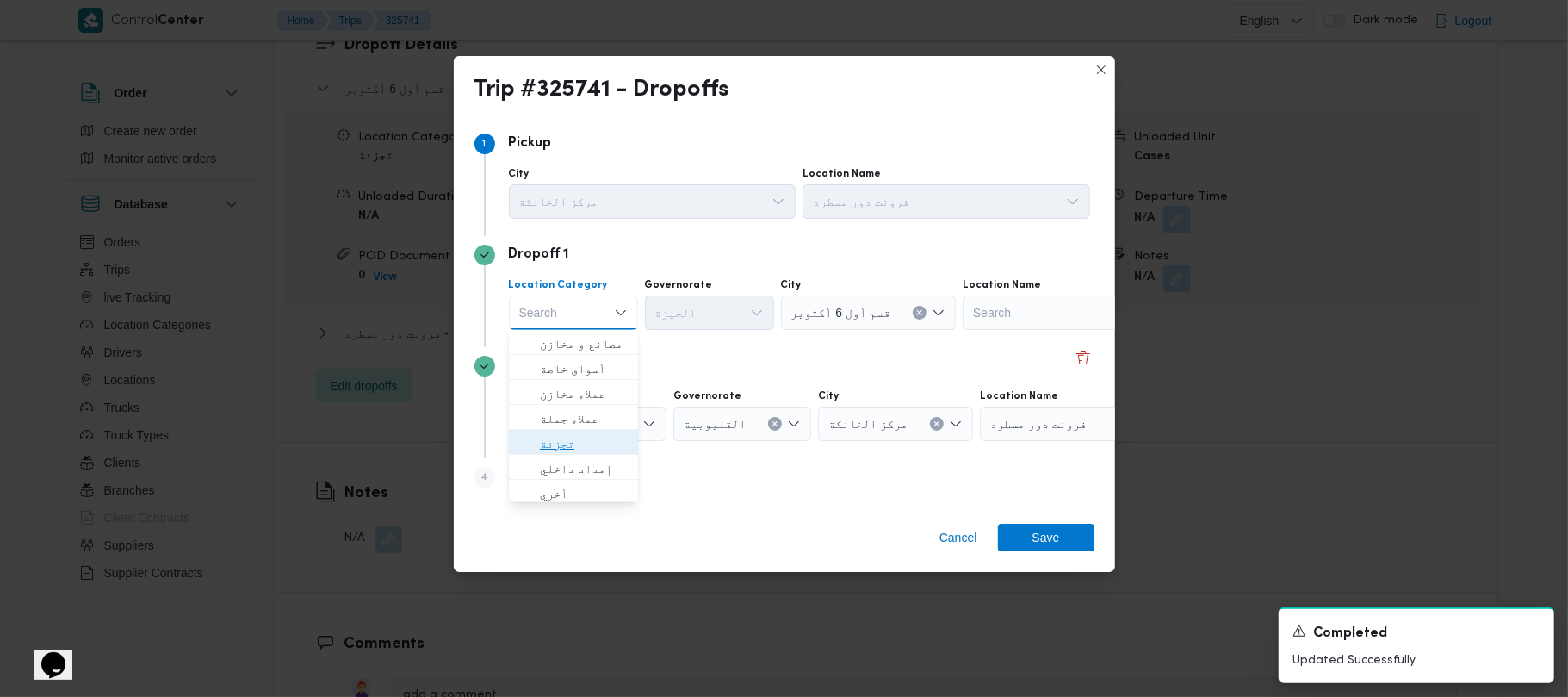 click on "تجزئة" at bounding box center (584, 444) 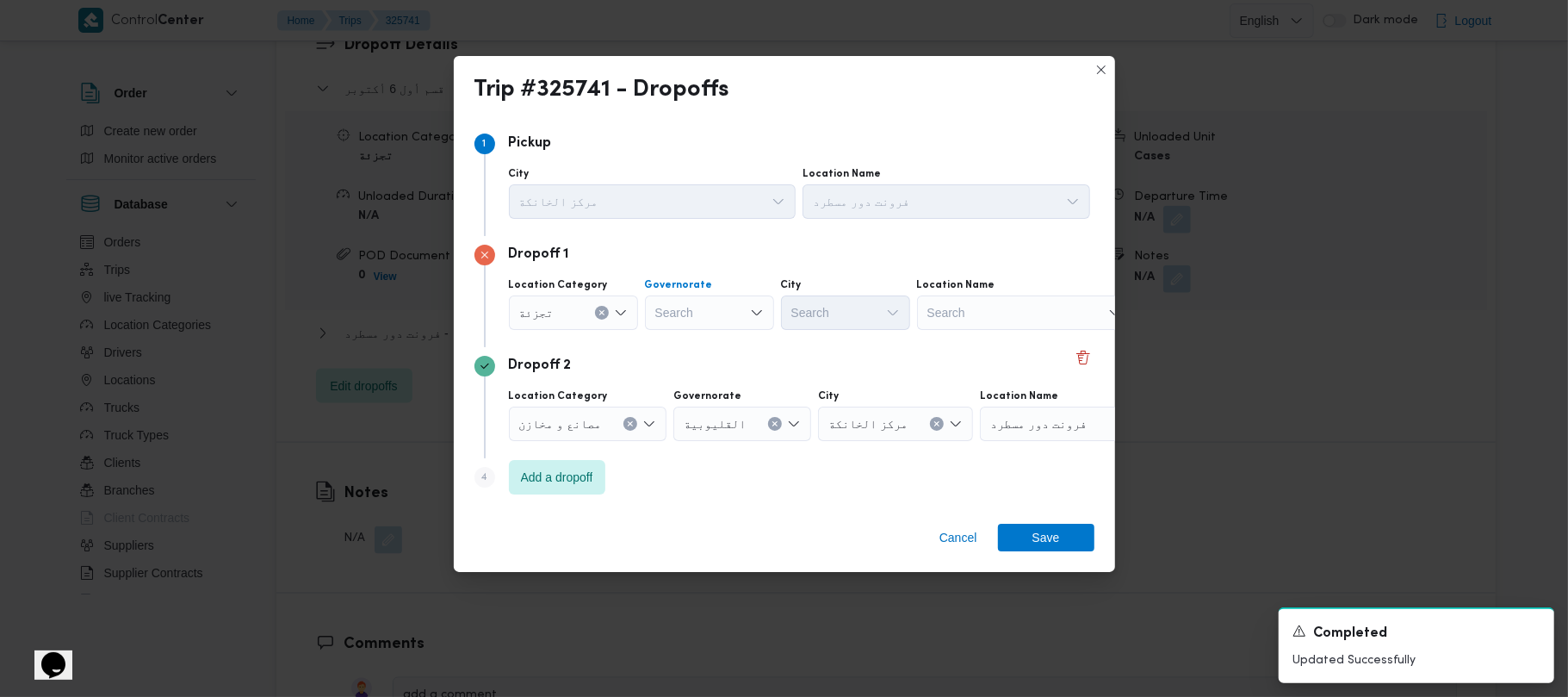 click on "Search" at bounding box center (710, 313) 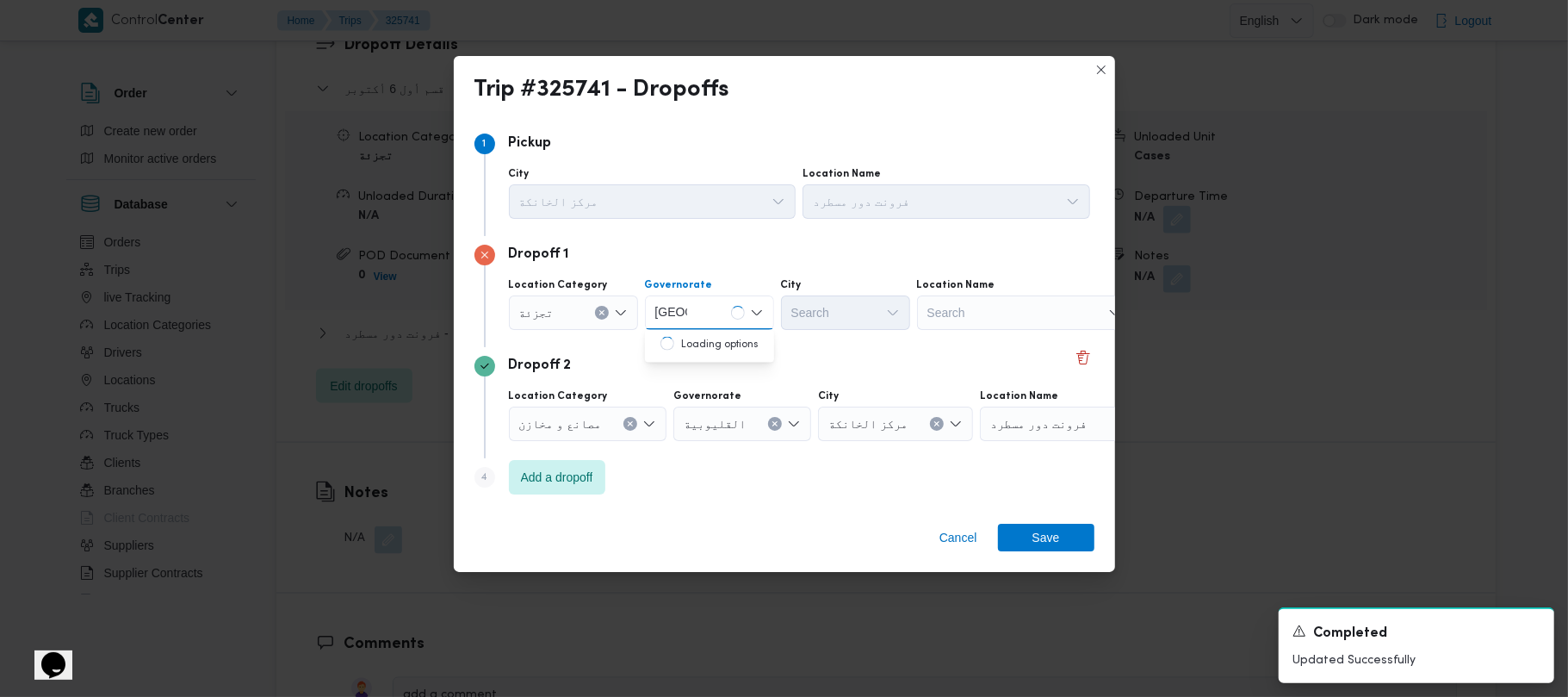 type on "[GEOGRAPHIC_DATA]" 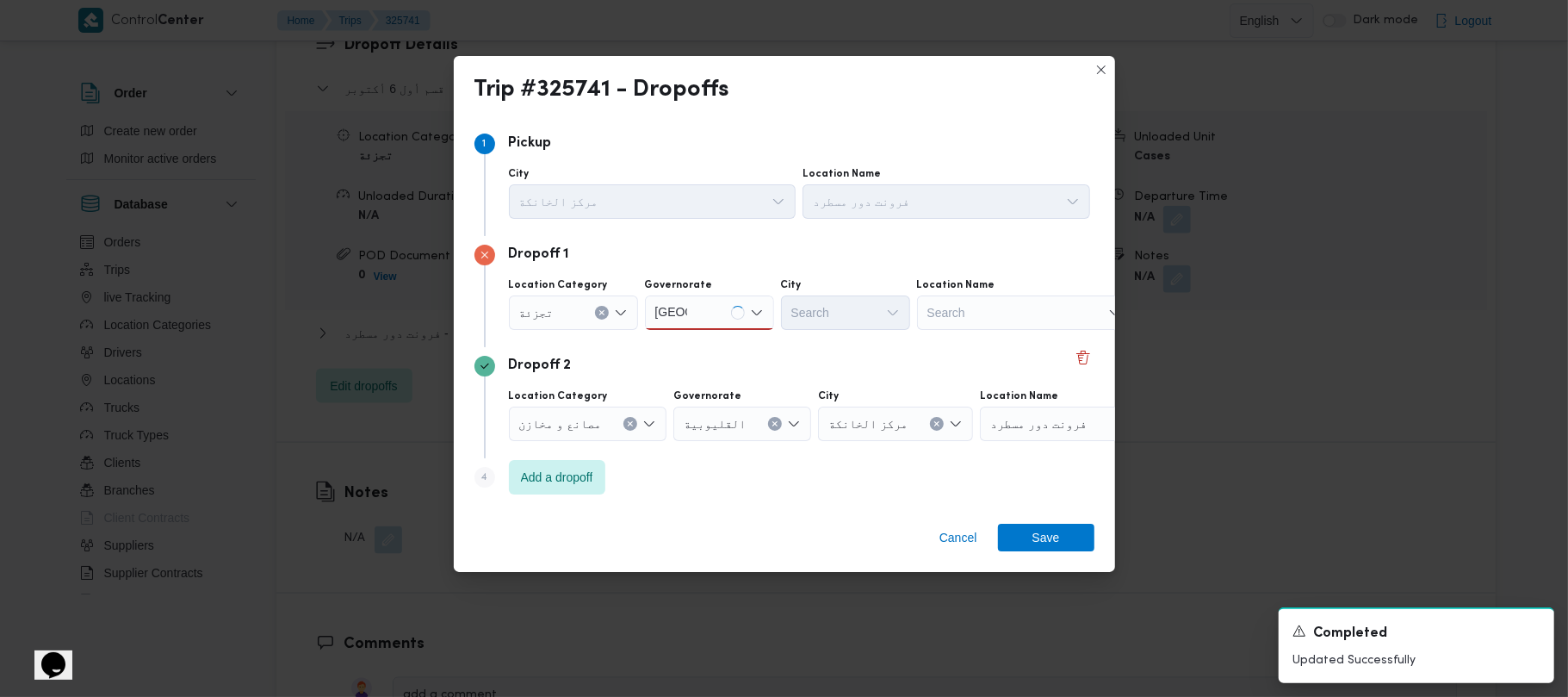 click on "[GEOGRAPHIC_DATA] [GEOGRAPHIC_DATA]" at bounding box center [710, 313] 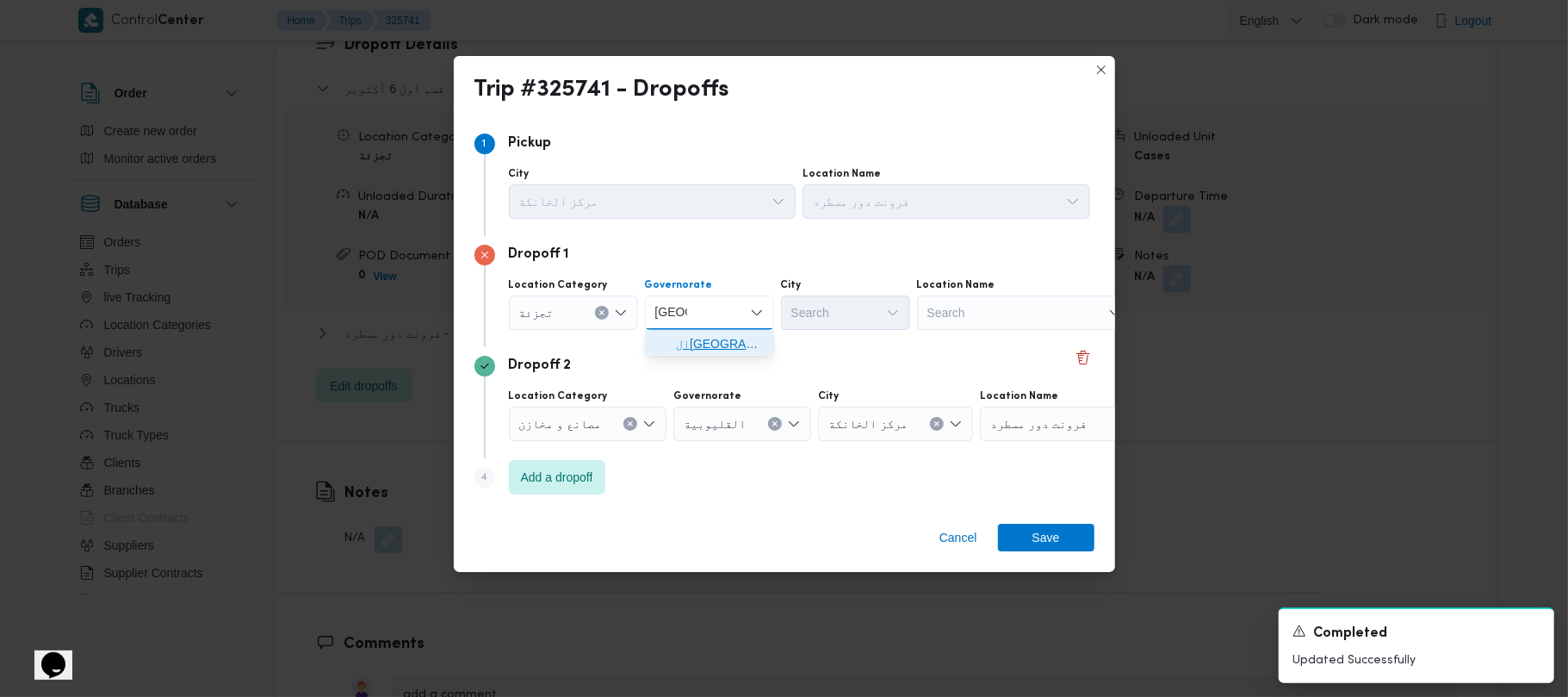 click on "ال[GEOGRAPHIC_DATA]" at bounding box center (720, 344) 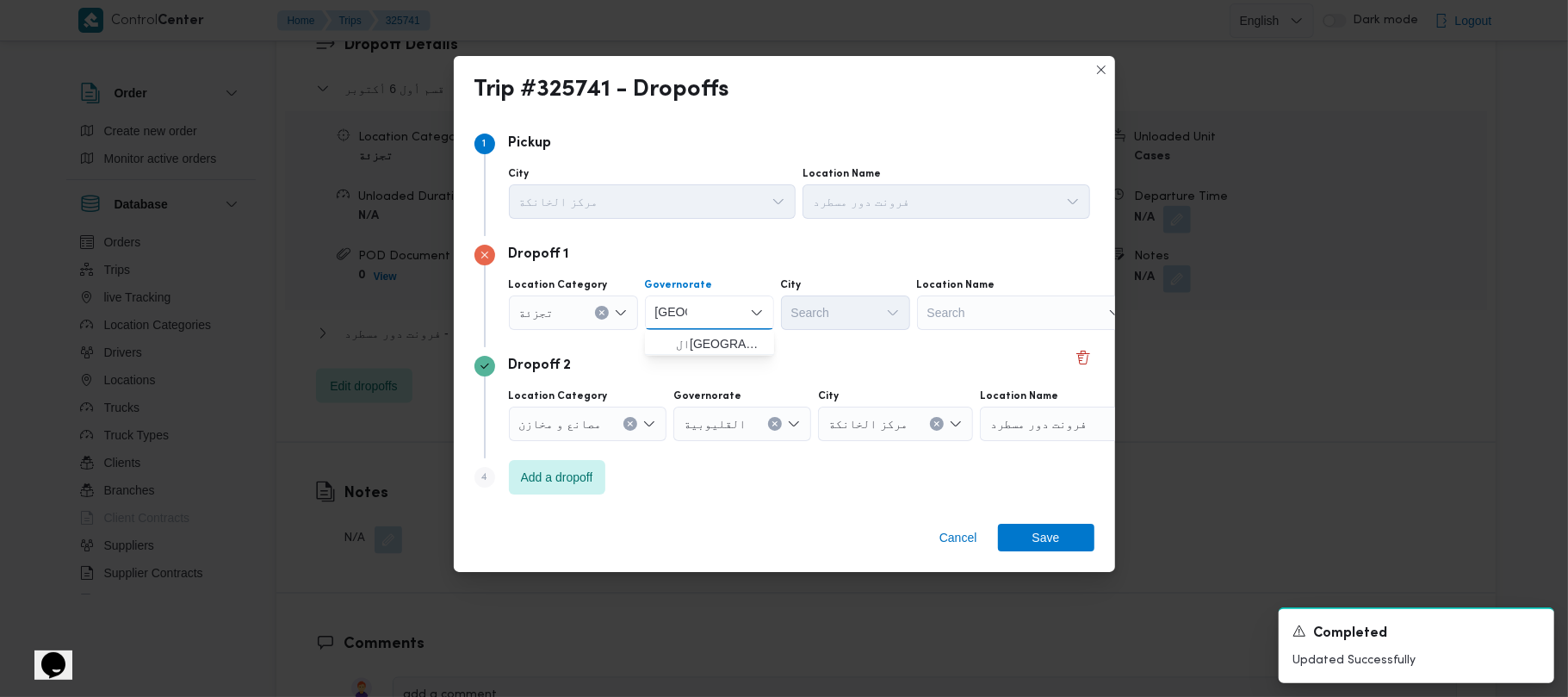 type 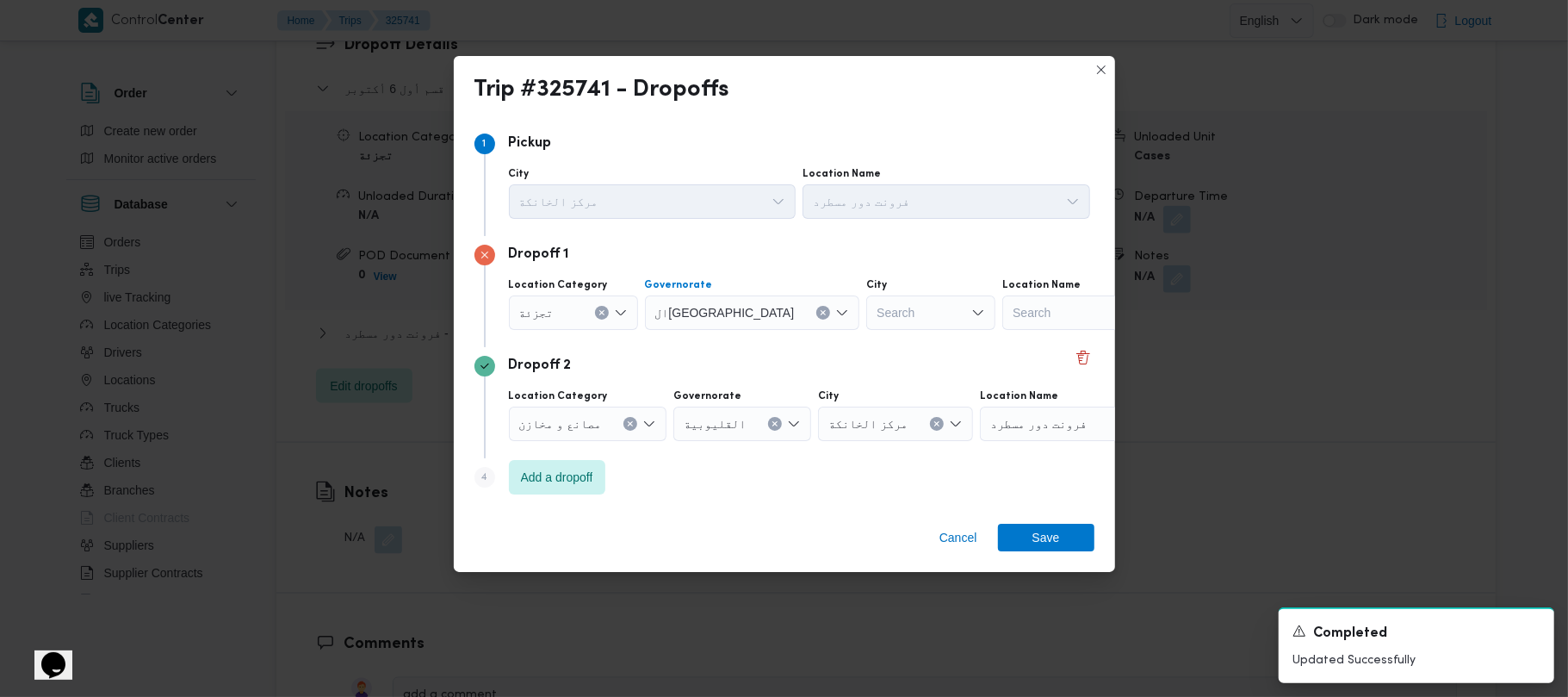 click on "Search" at bounding box center (931, 313) 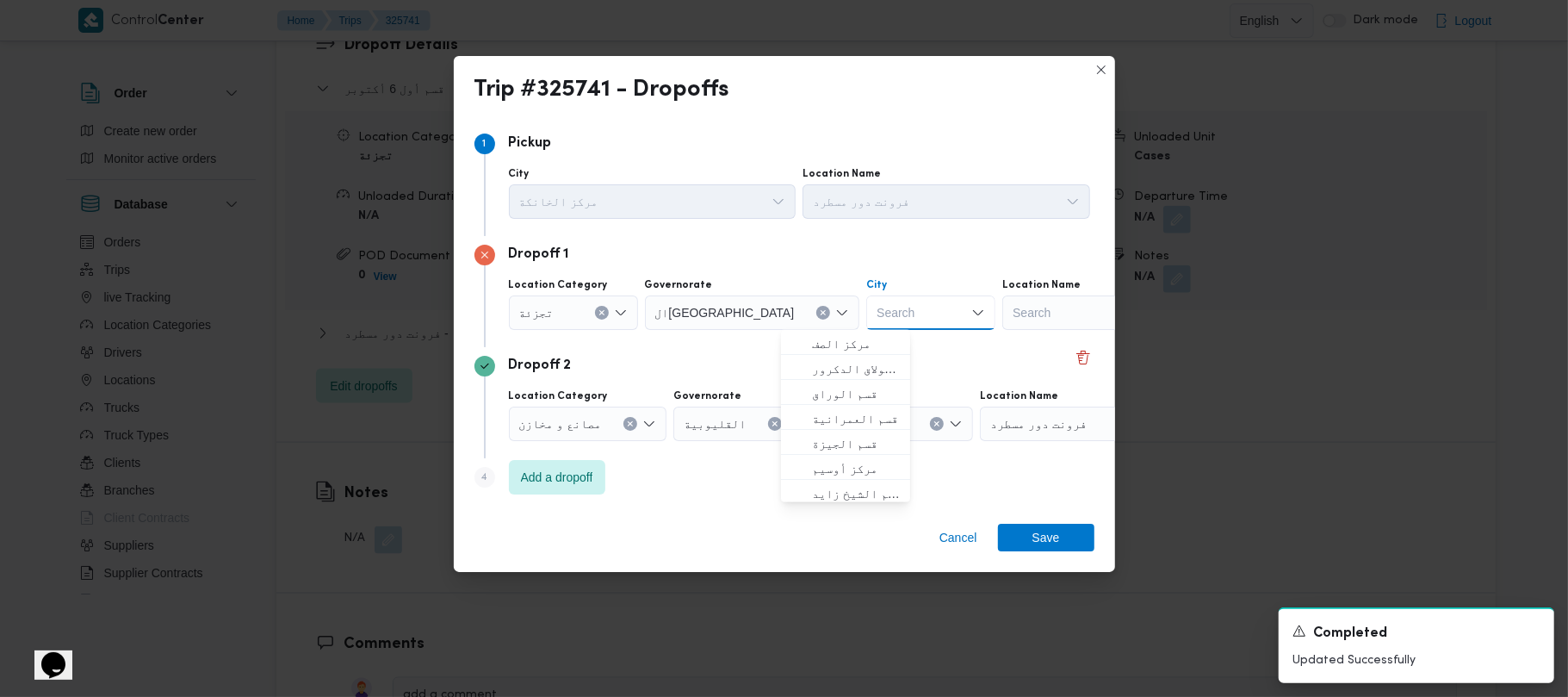 paste on "[GEOGRAPHIC_DATA]" 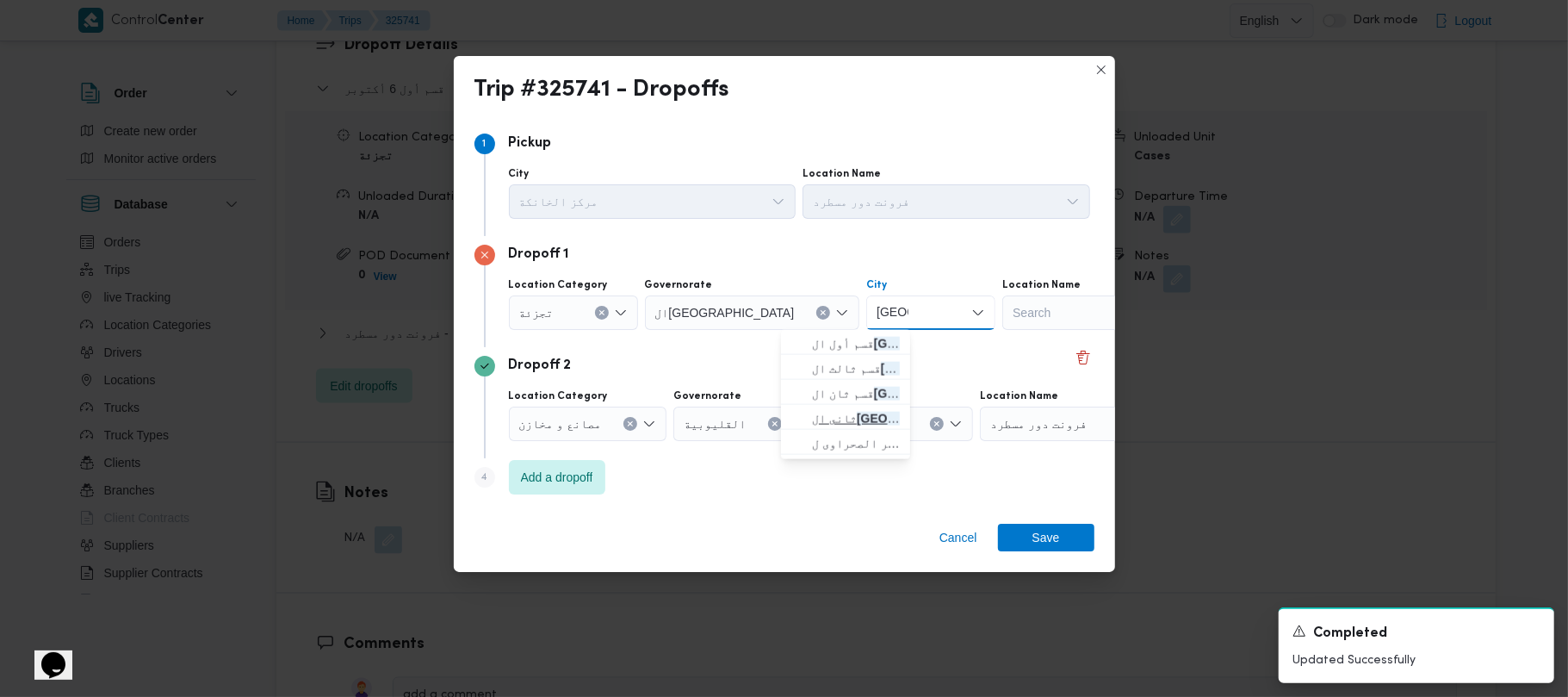 type on "[GEOGRAPHIC_DATA]" 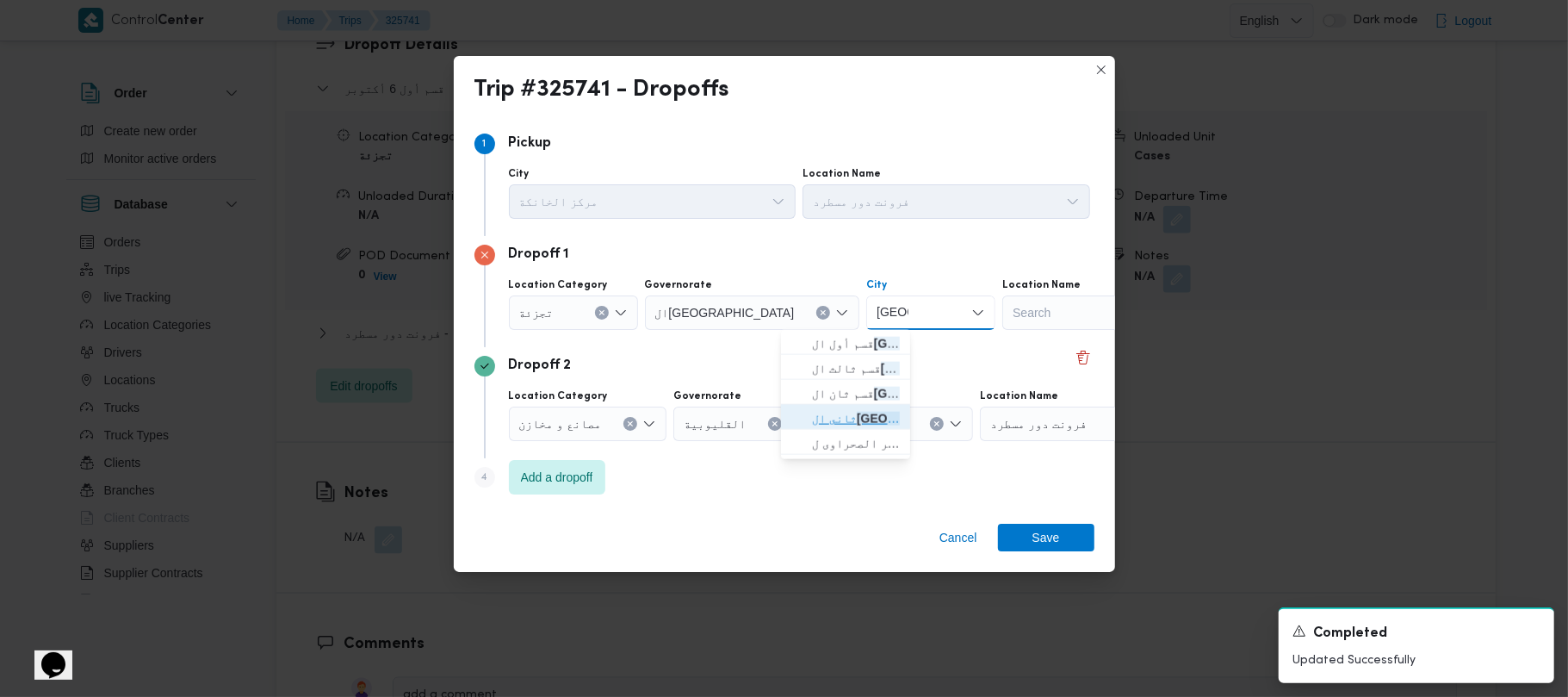 click on "[GEOGRAPHIC_DATA]" at bounding box center [921, 419] 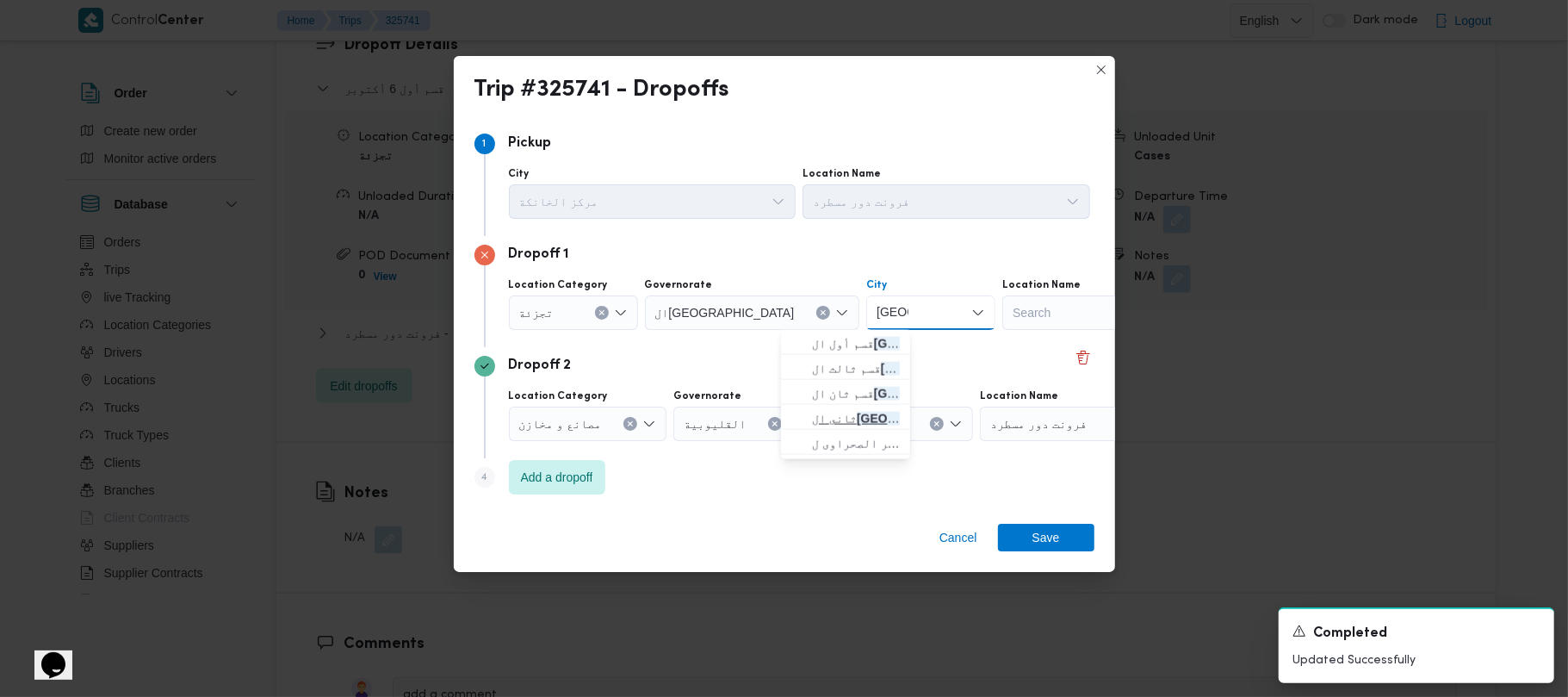 type 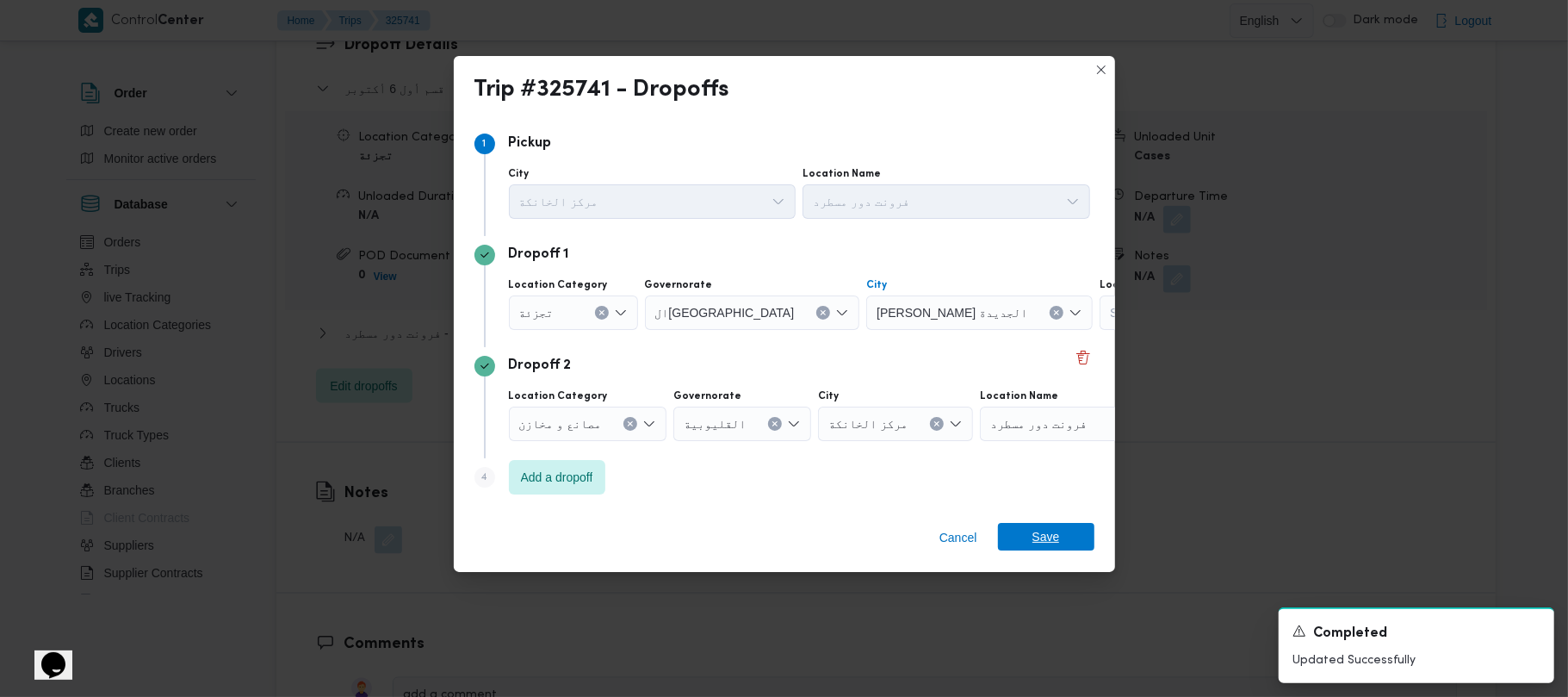 click on "Save" at bounding box center [1046, 537] 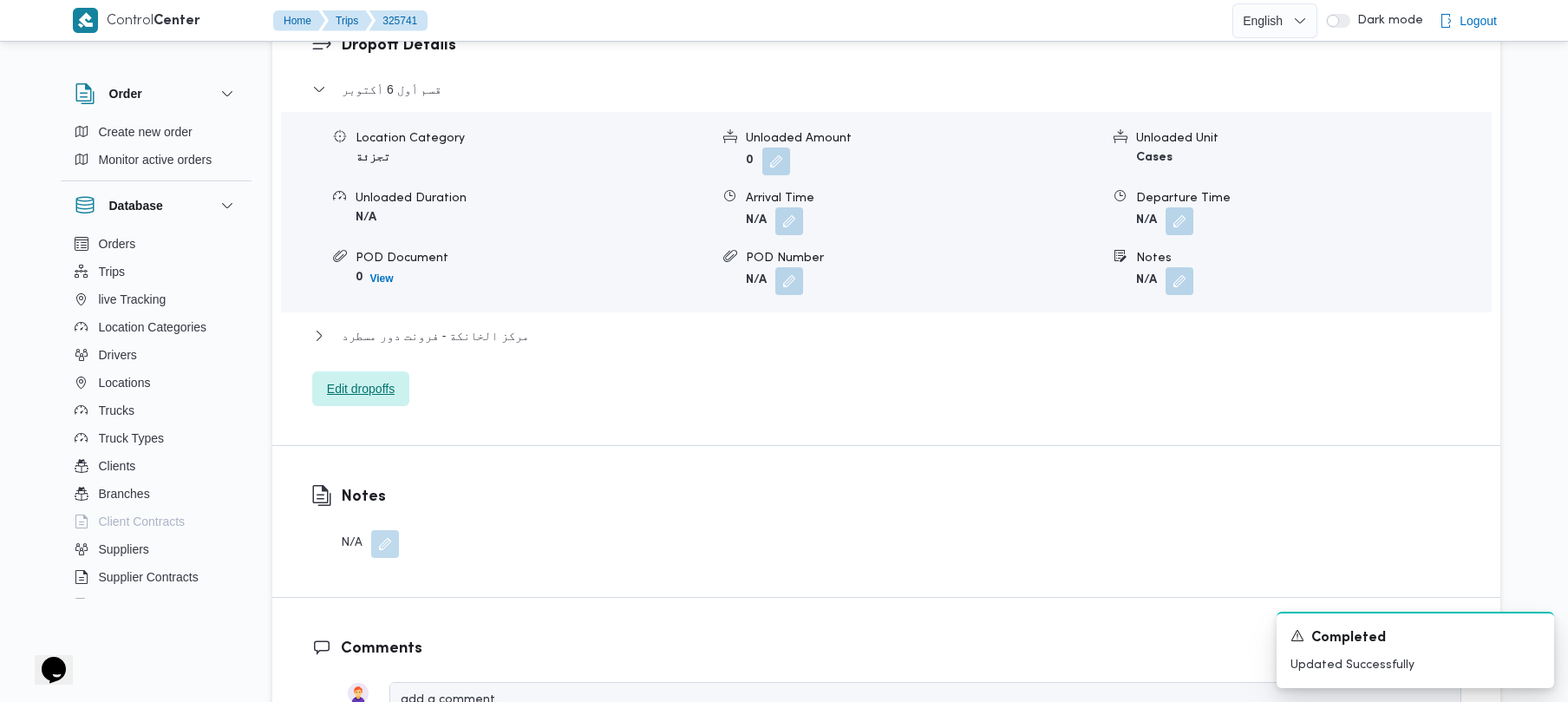 type 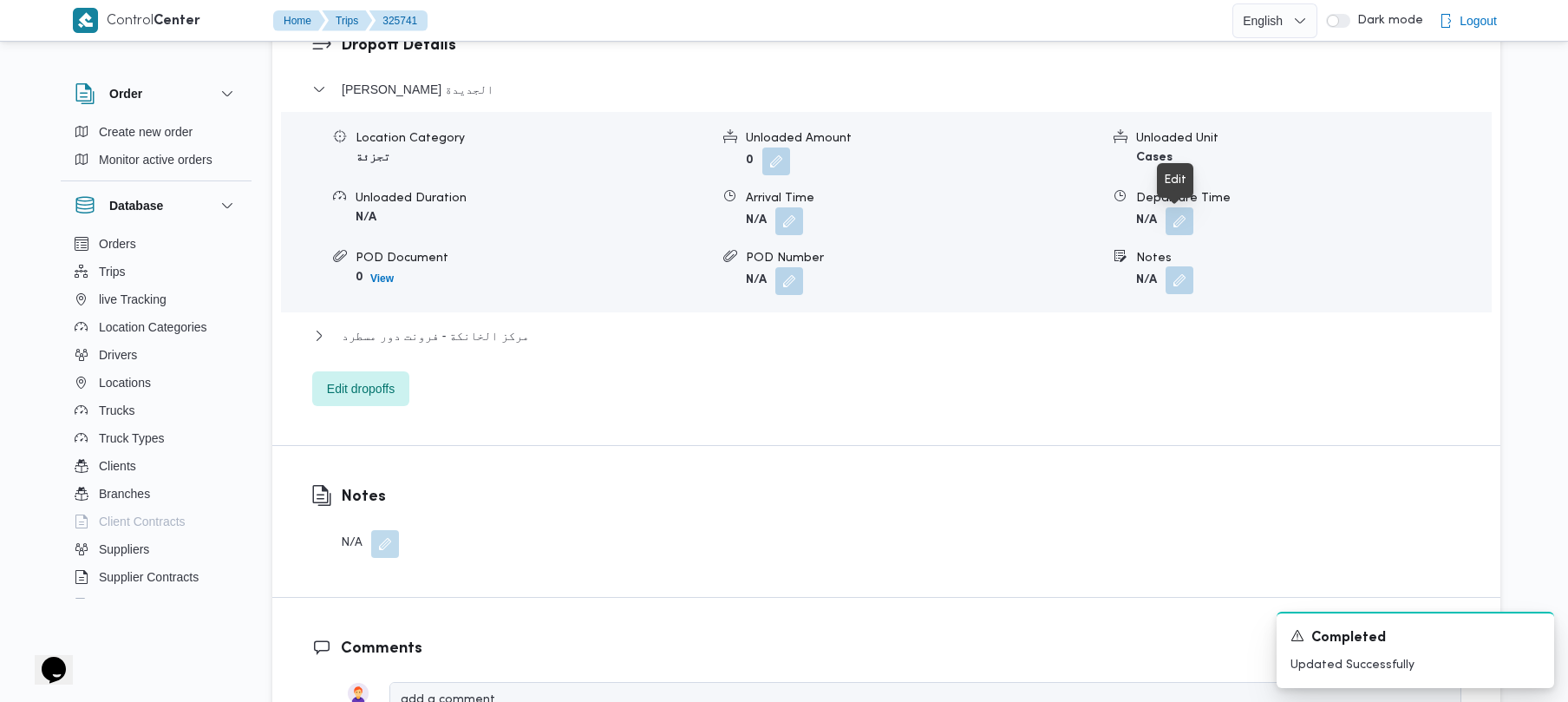click at bounding box center [1179, 280] 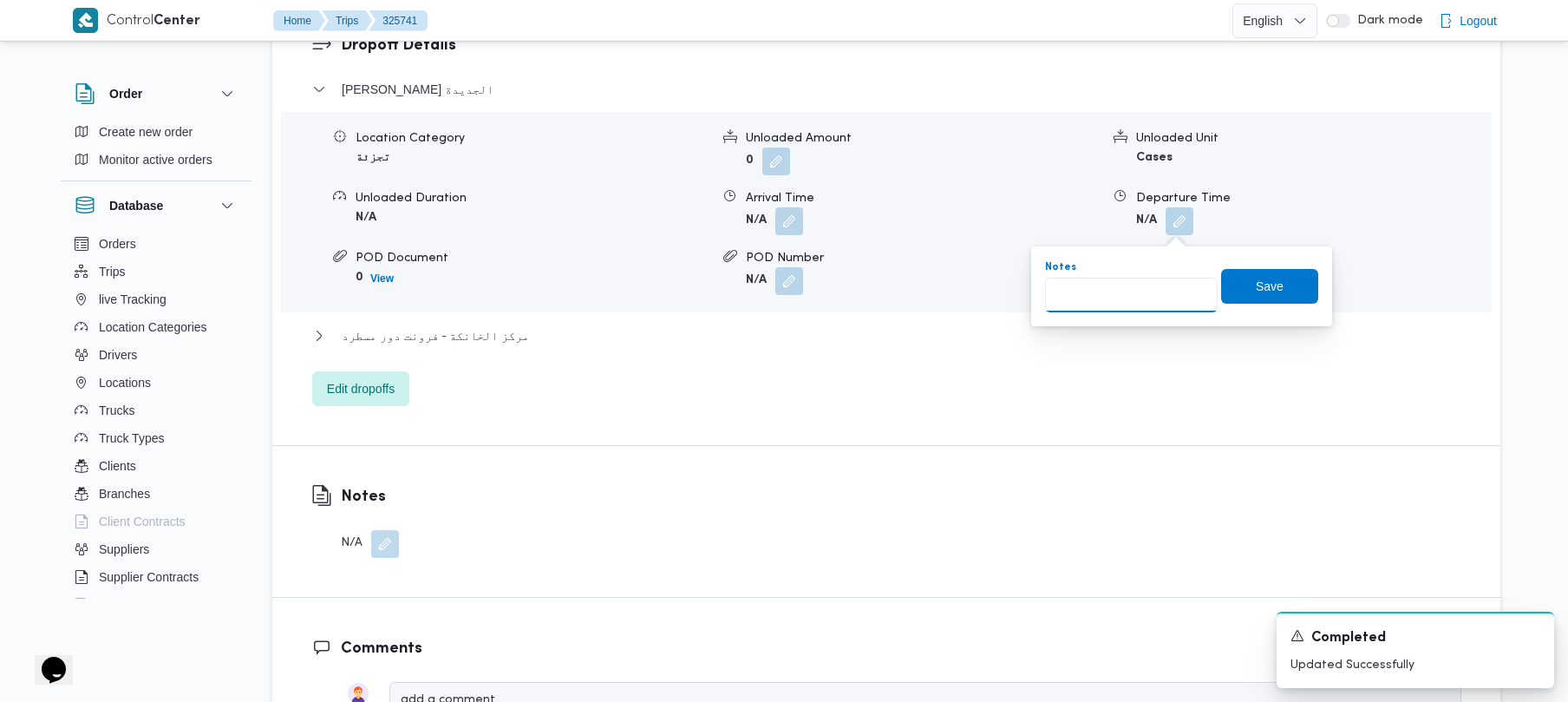 click on "Notes" at bounding box center (1131, 295) 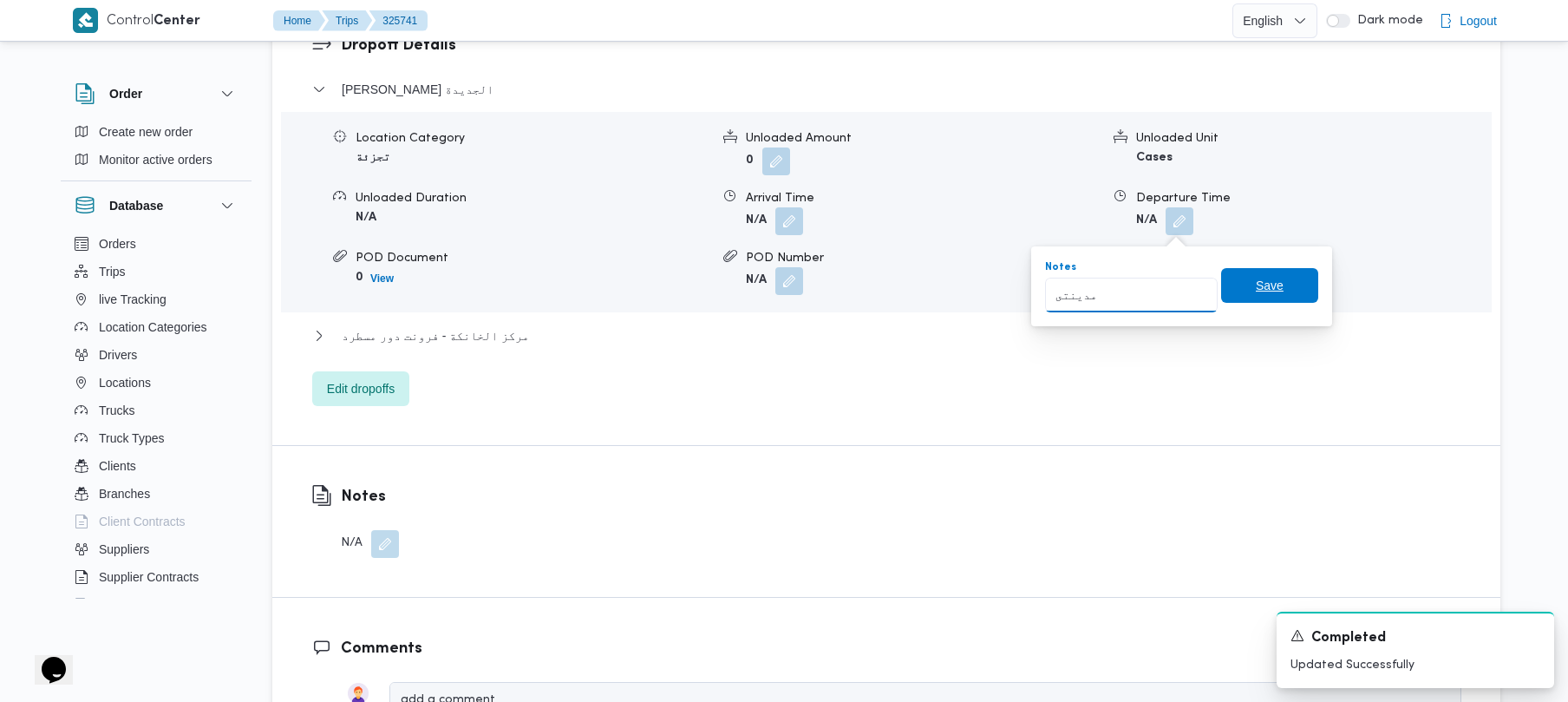 type on "مدينتى" 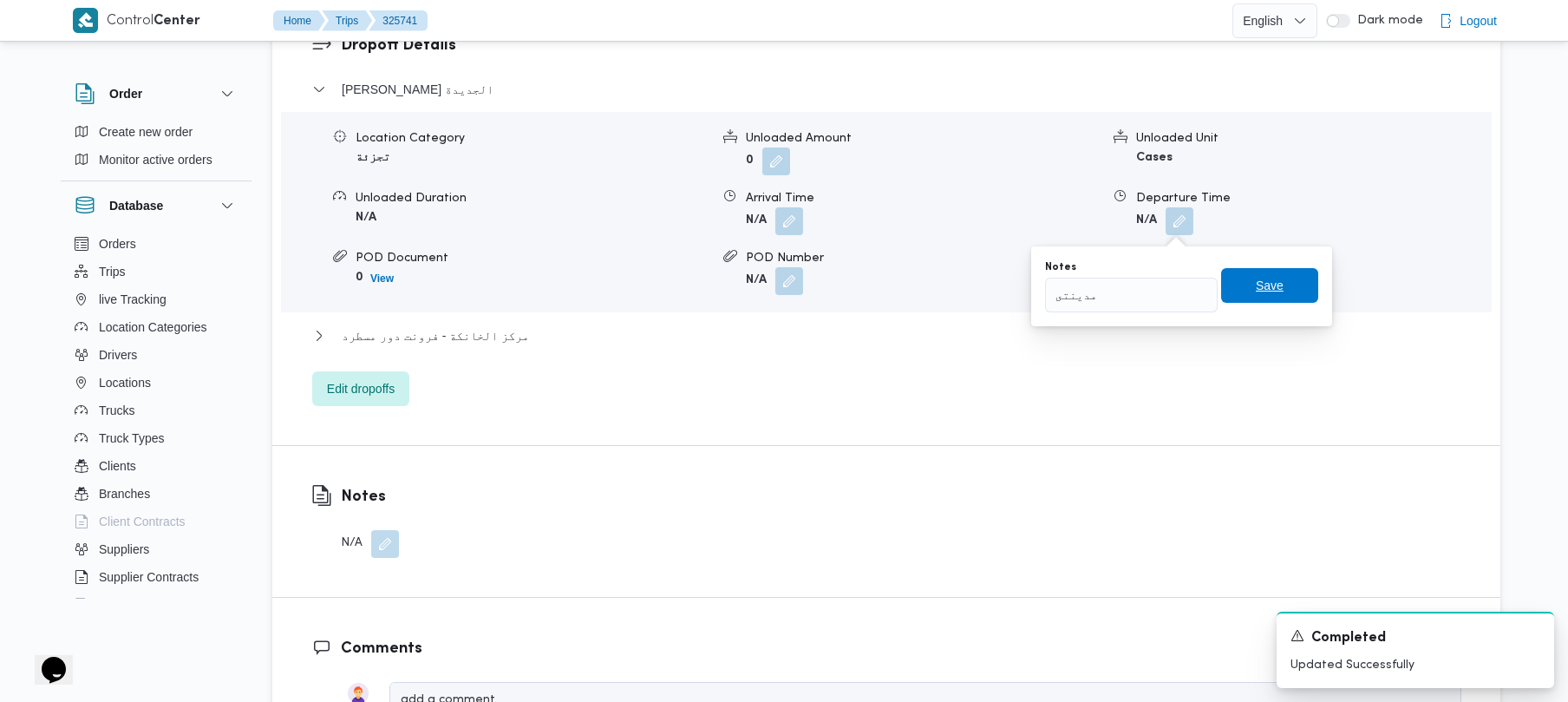click on "Save" at bounding box center [1270, 285] 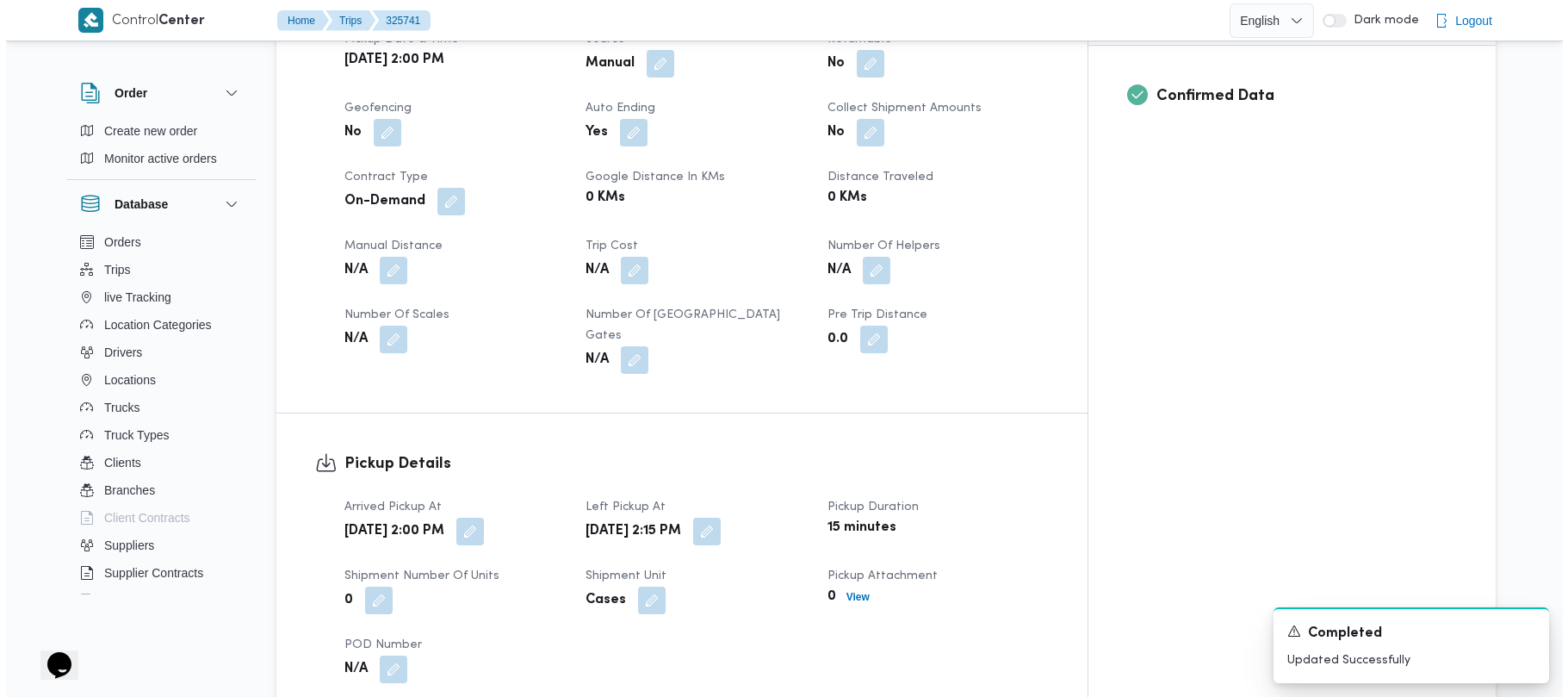 scroll, scrollTop: 0, scrollLeft: 0, axis: both 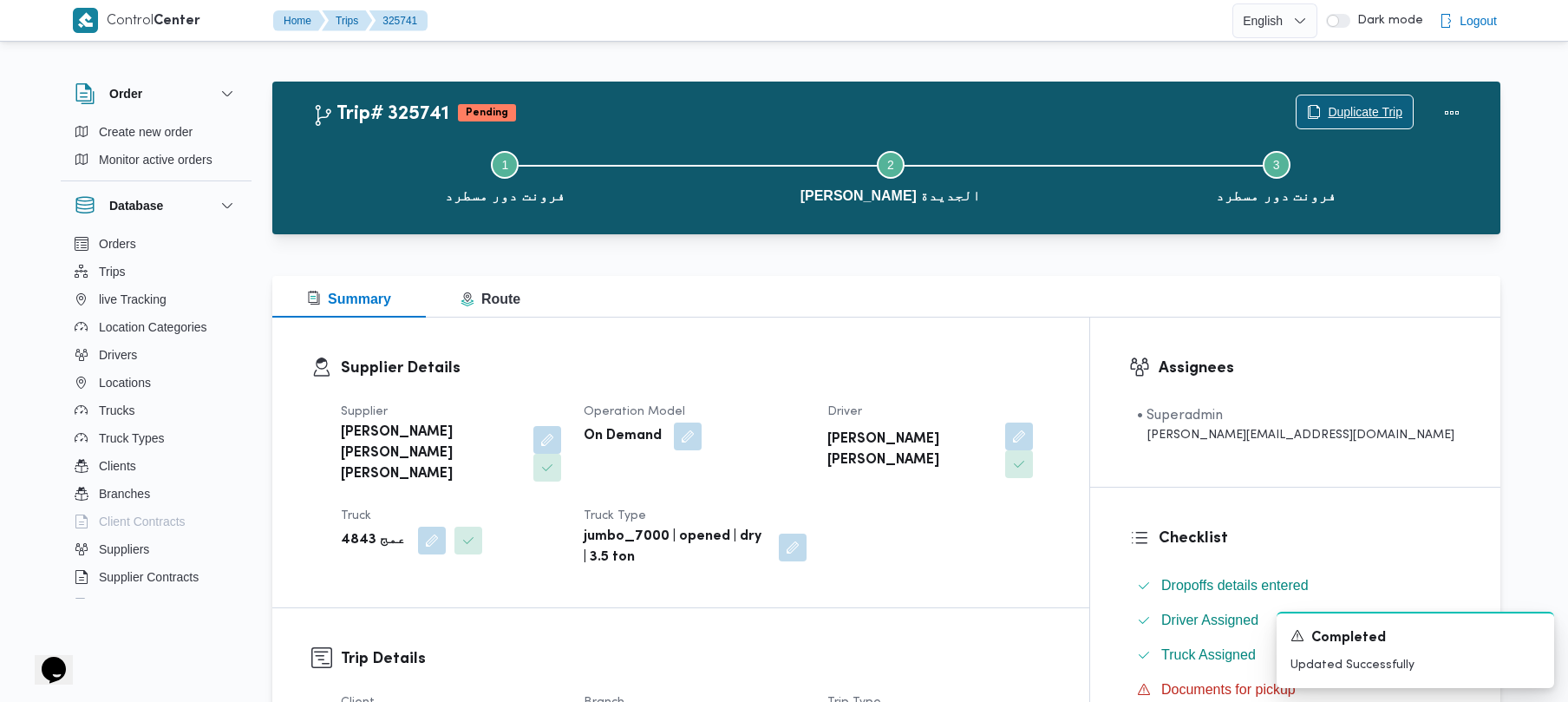 click on "Duplicate Trip" at bounding box center (1355, 112) 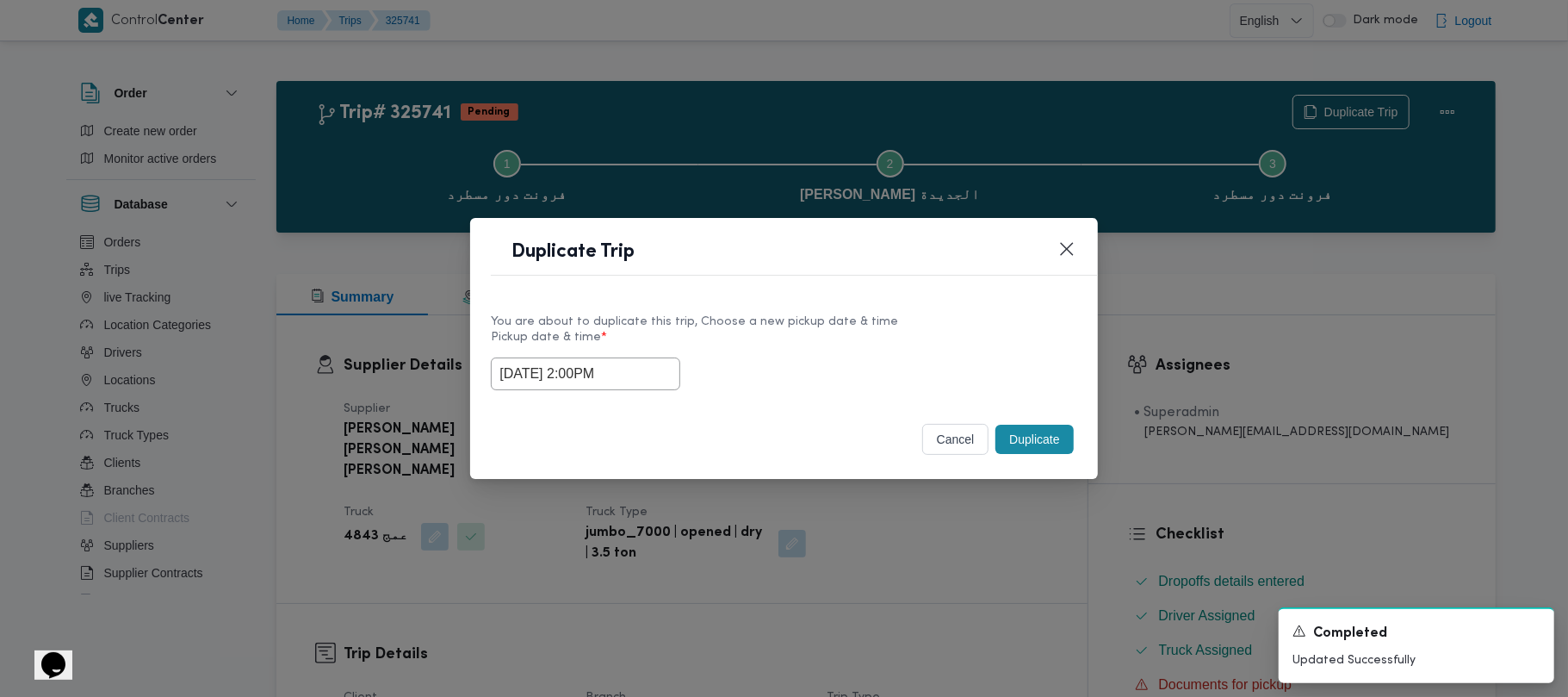 click on "Pickup date & time   *" at bounding box center [784, 344] 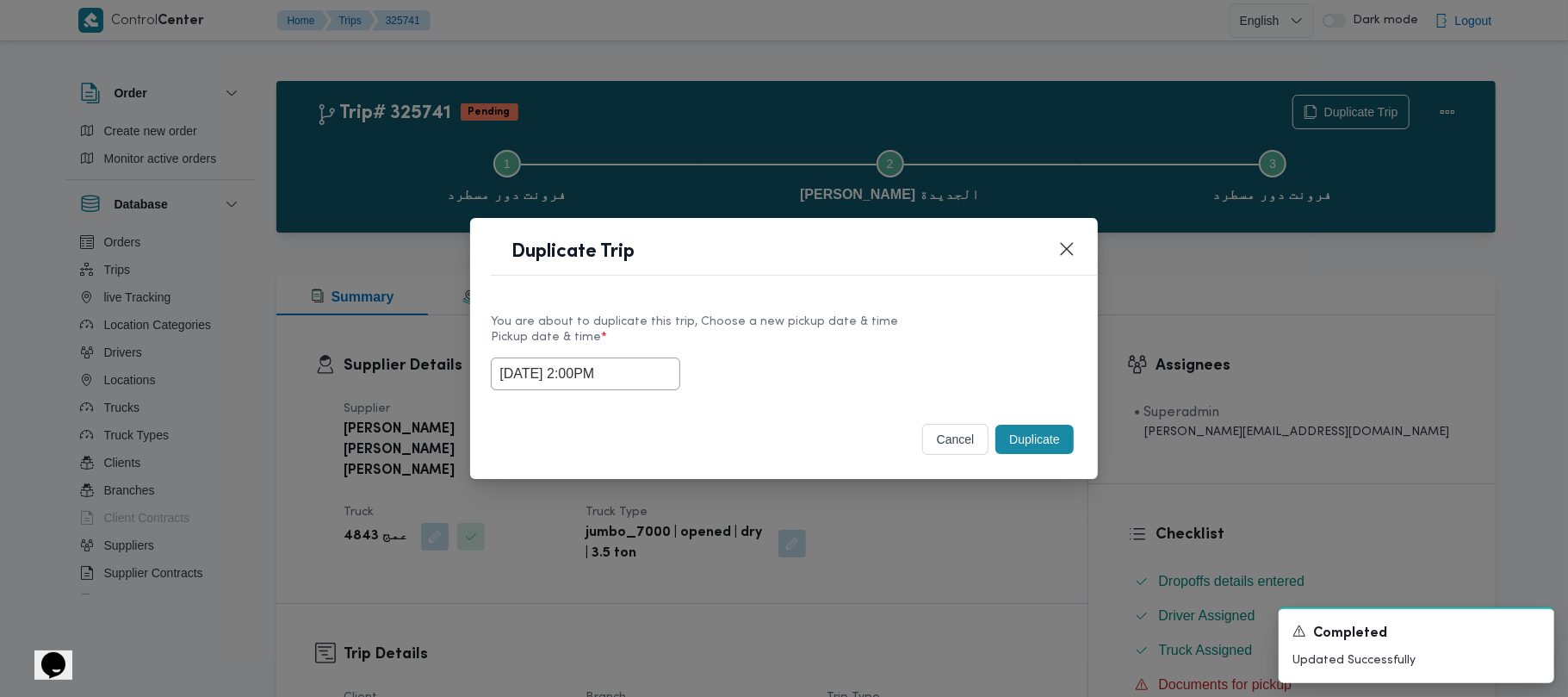 drag, startPoint x: 641, startPoint y: 380, endPoint x: 663, endPoint y: 386, distance: 22.803509 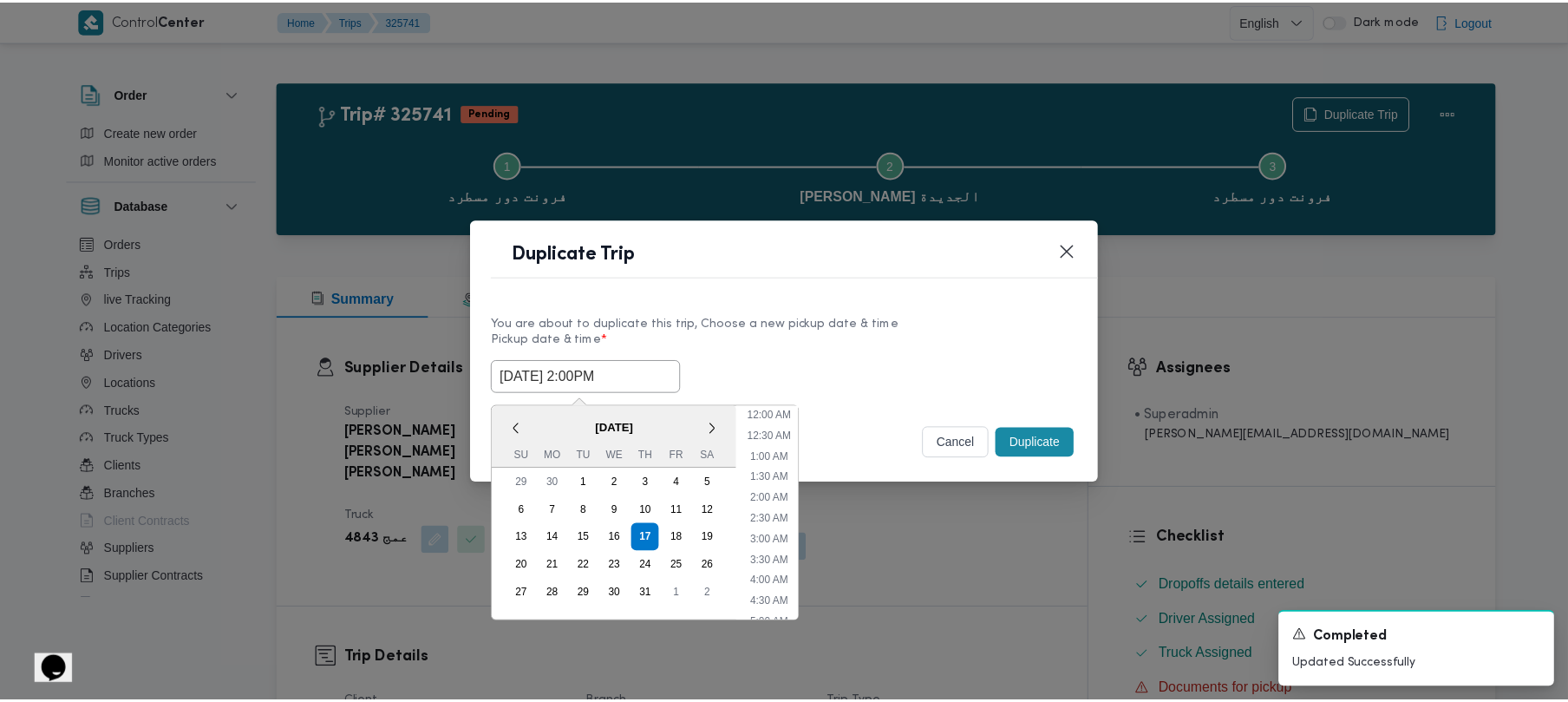 scroll, scrollTop: 486, scrollLeft: 0, axis: vertical 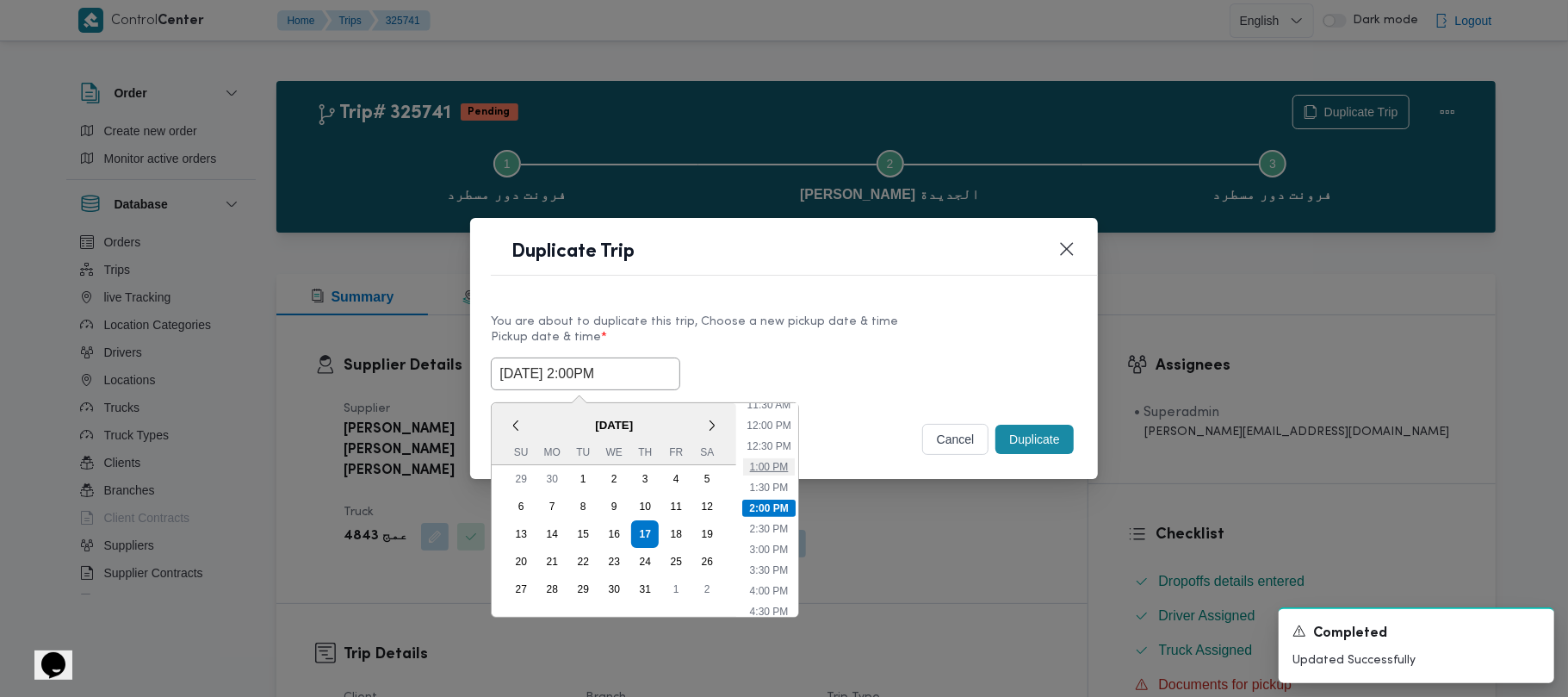 click on "1:00 PM" at bounding box center [769, 467] 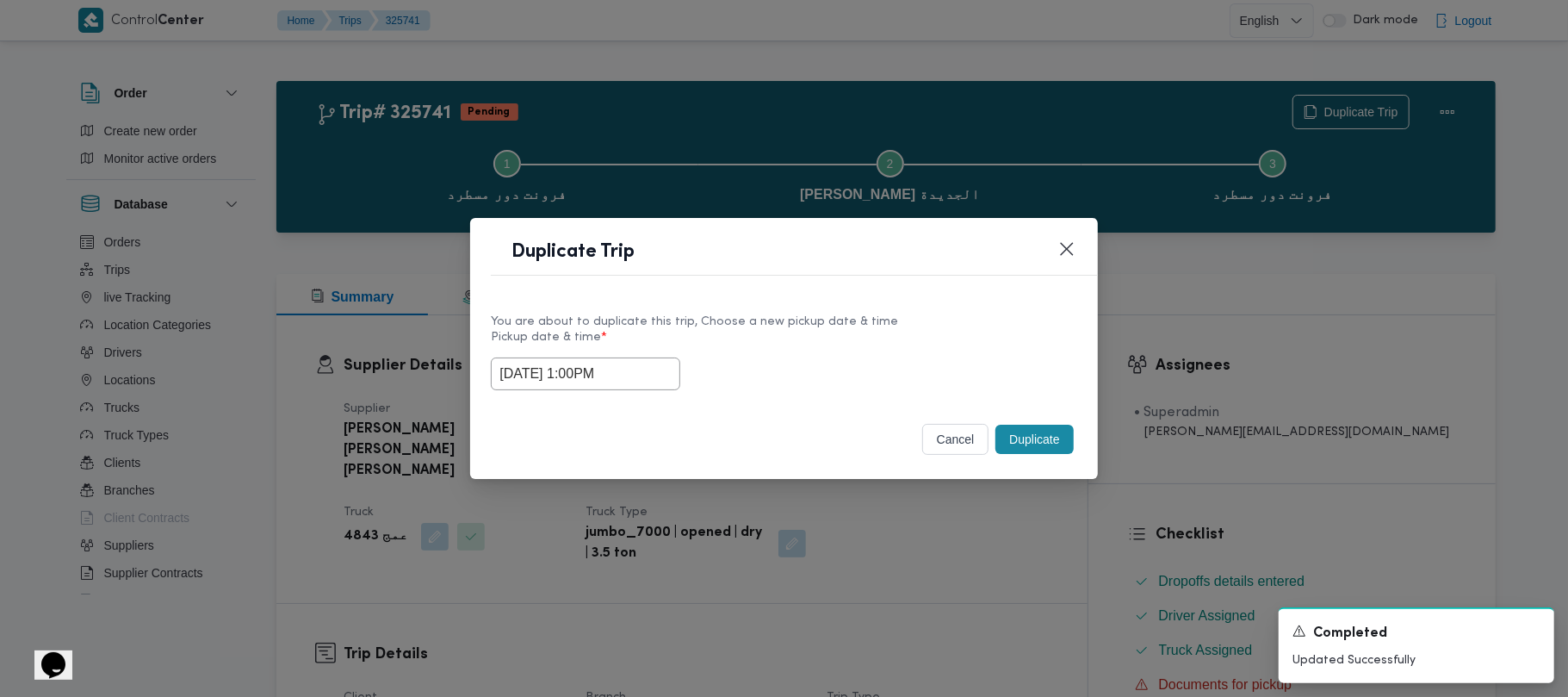 click on "Selected date: [DATE] 1:00 PM [DATE] 1:00PM" at bounding box center [784, 374] 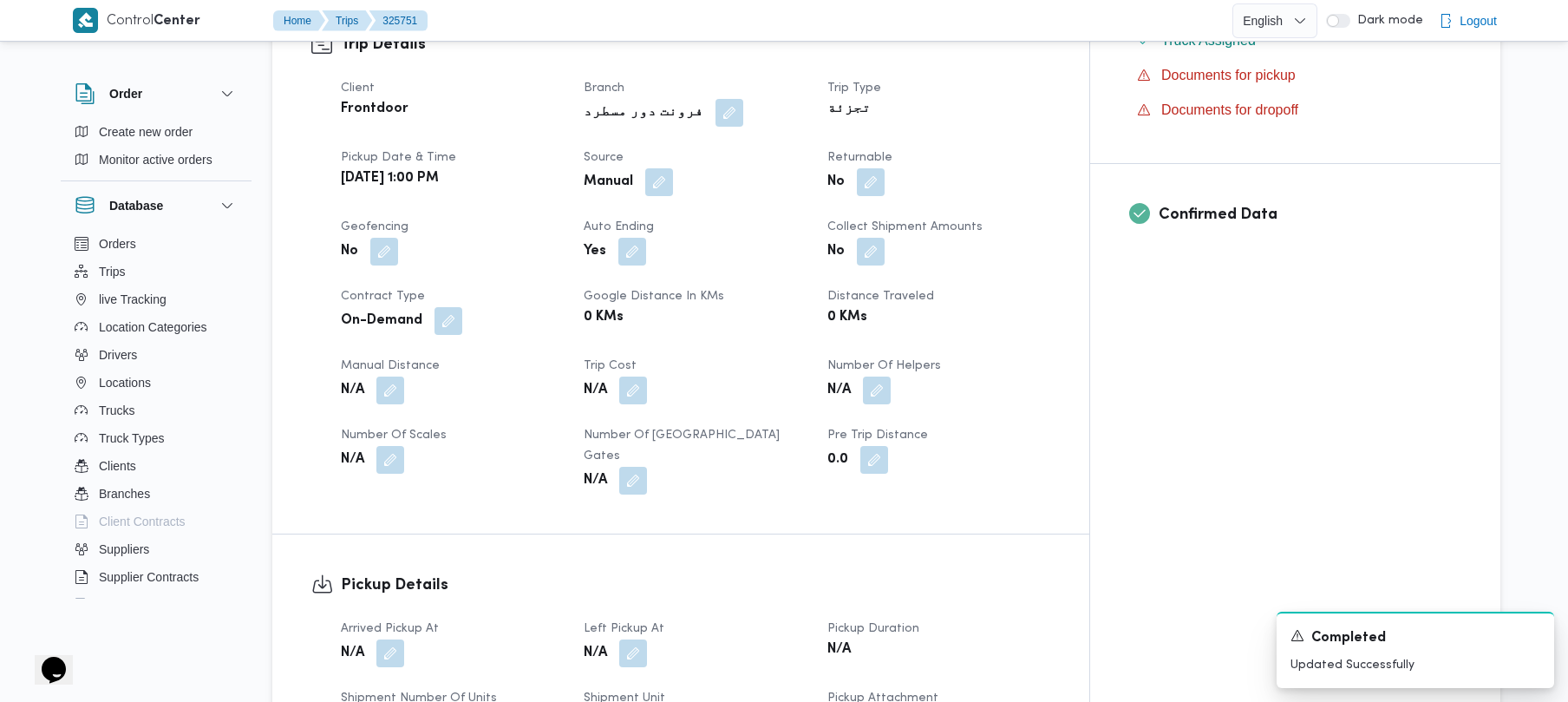 scroll, scrollTop: 1229, scrollLeft: 0, axis: vertical 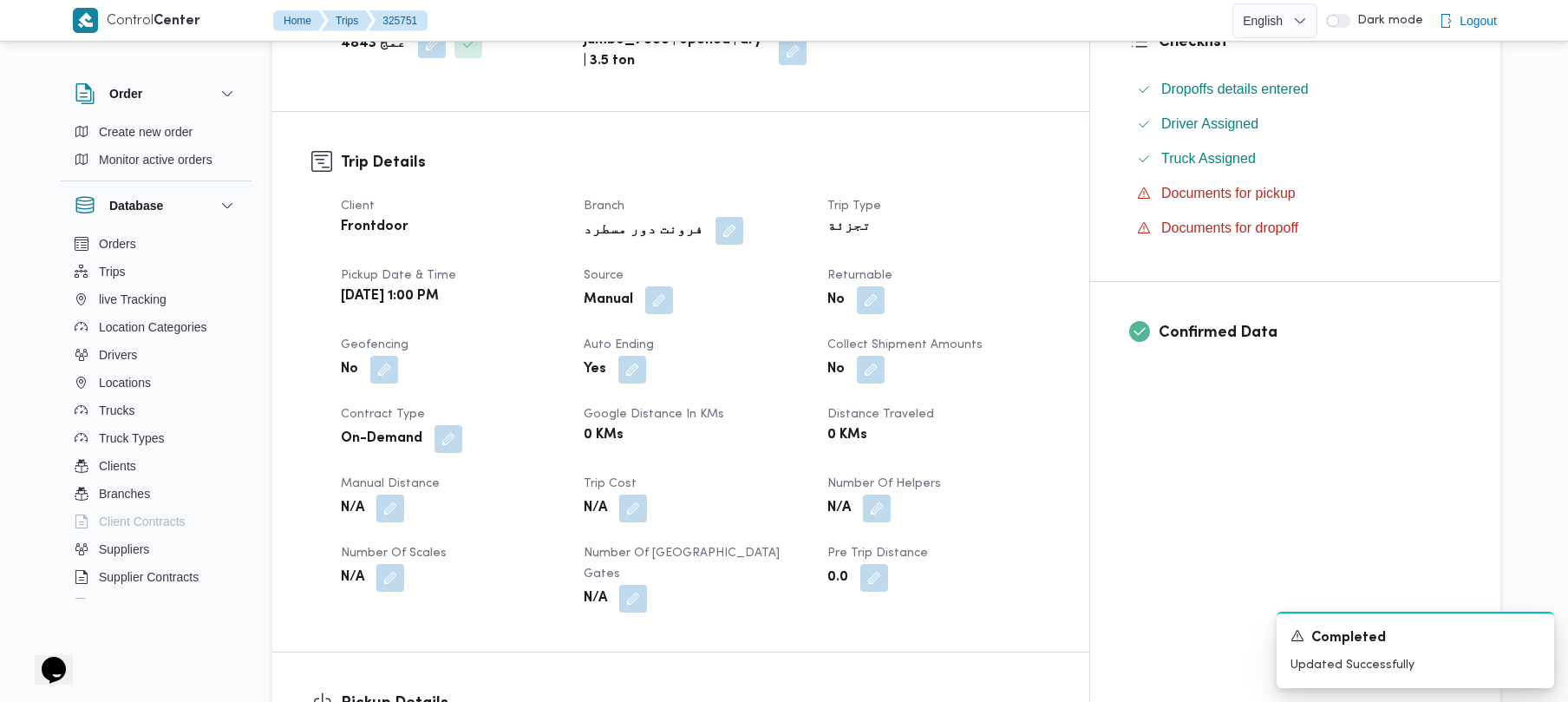 drag, startPoint x: 990, startPoint y: 187, endPoint x: 614, endPoint y: 279, distance: 387.0917 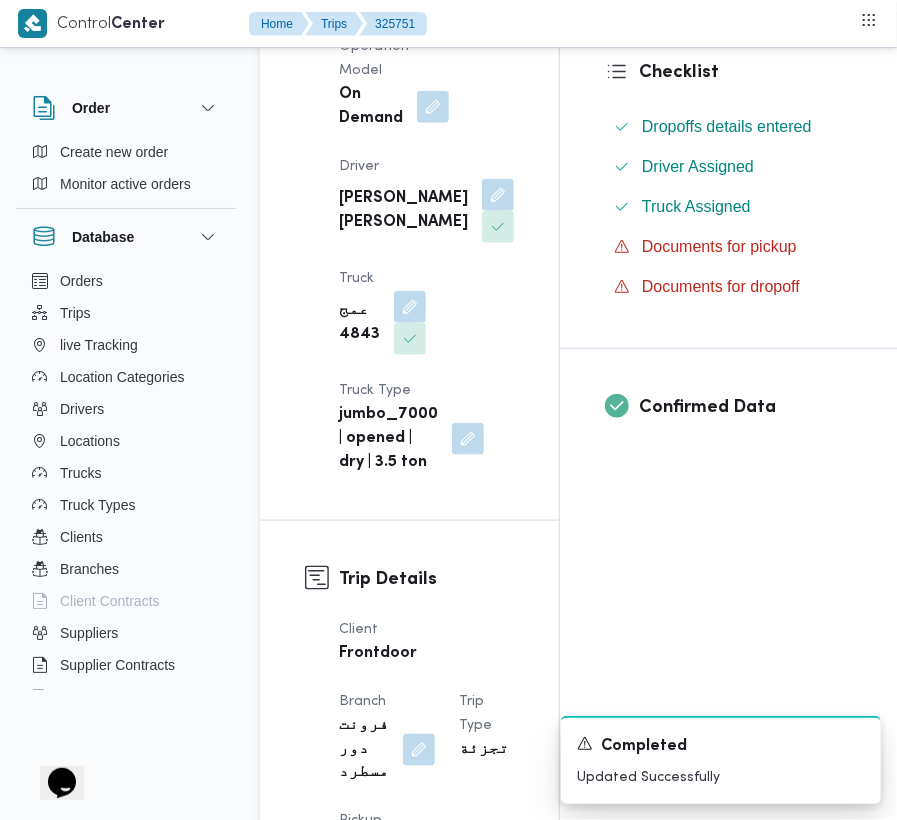scroll, scrollTop: 0, scrollLeft: 0, axis: both 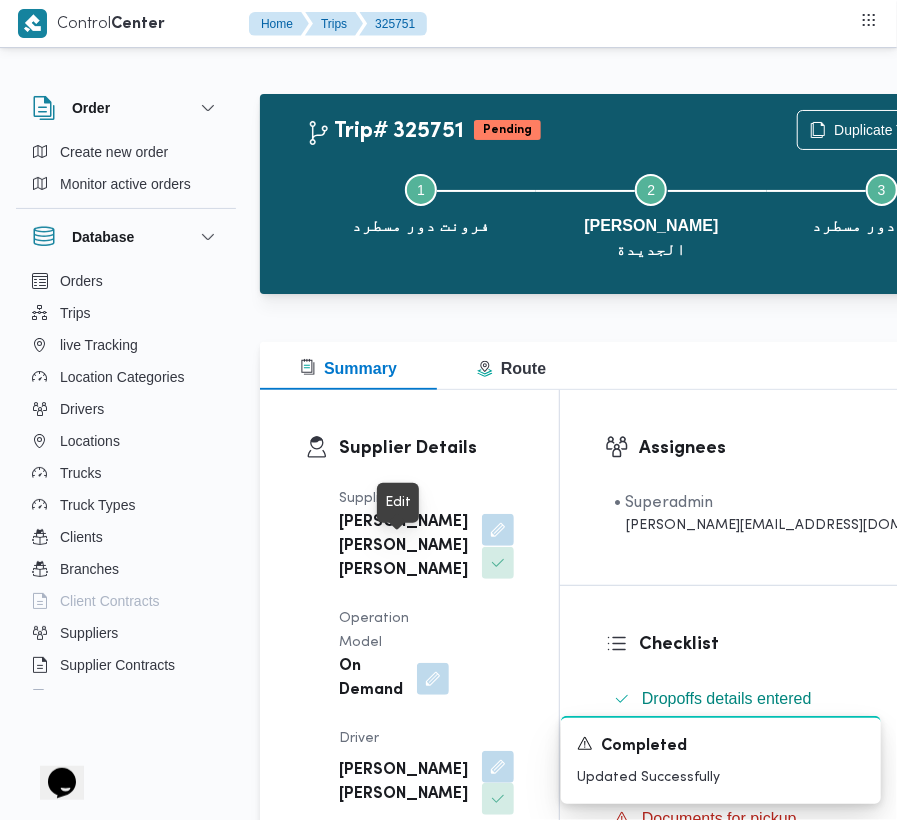 click at bounding box center (498, 530) 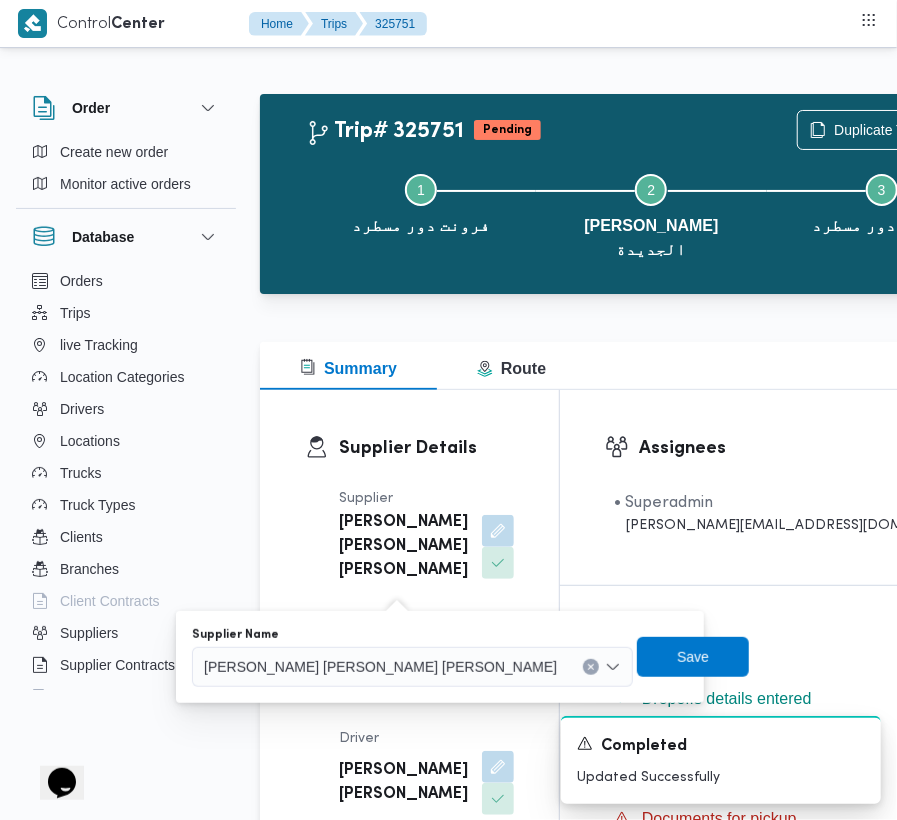 click on "Supplier Name [PERSON_NAME] [PERSON_NAME] [PERSON_NAME]" at bounding box center (412, 657) 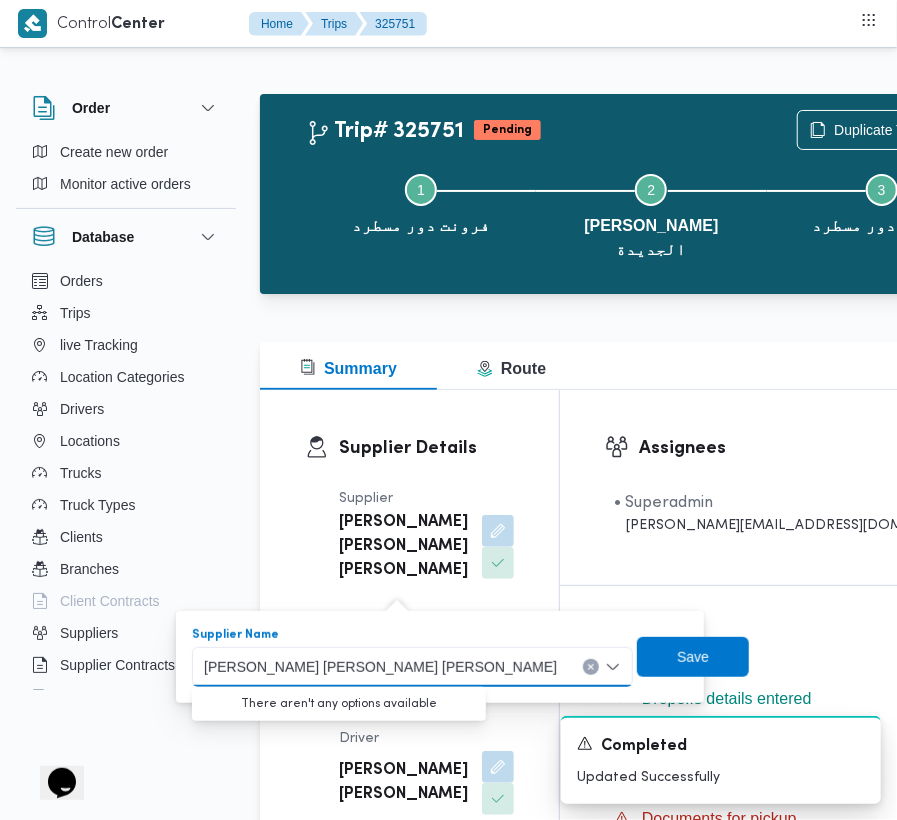 paste on "ميدو" 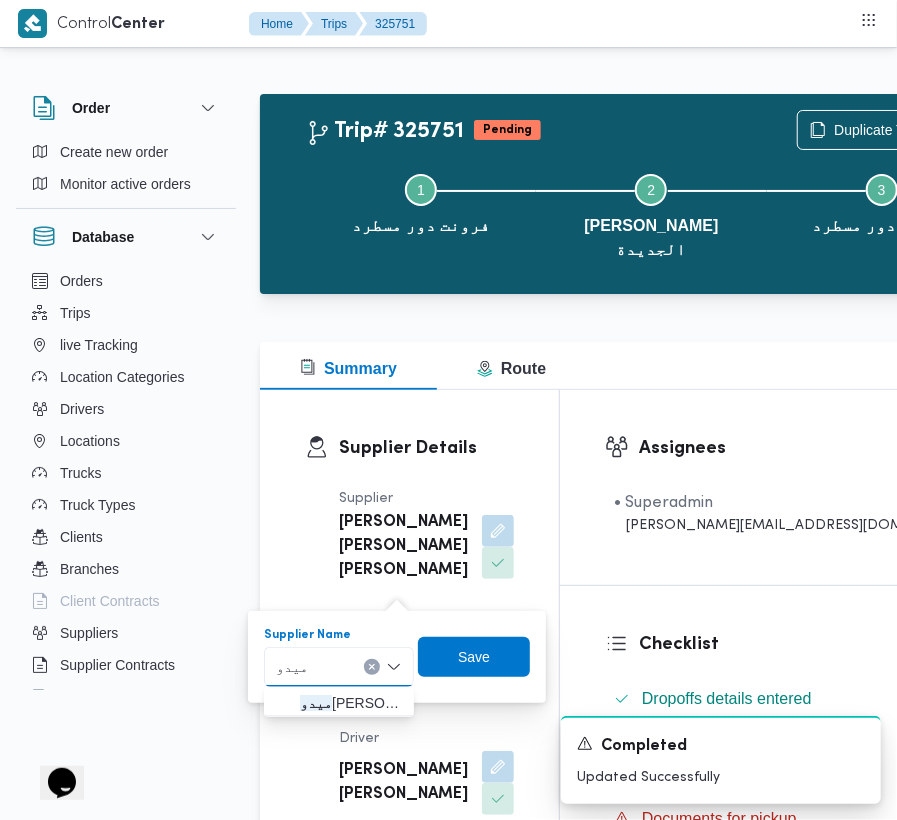 type on "ميدو" 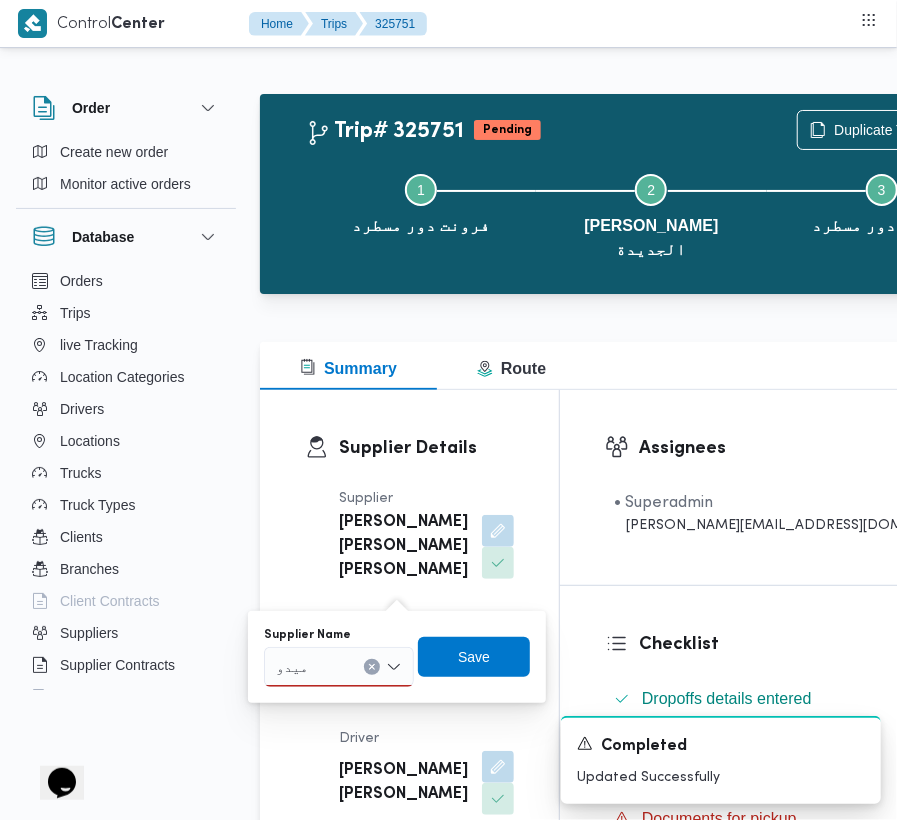 click on "ميدو ميدو" at bounding box center [339, 667] 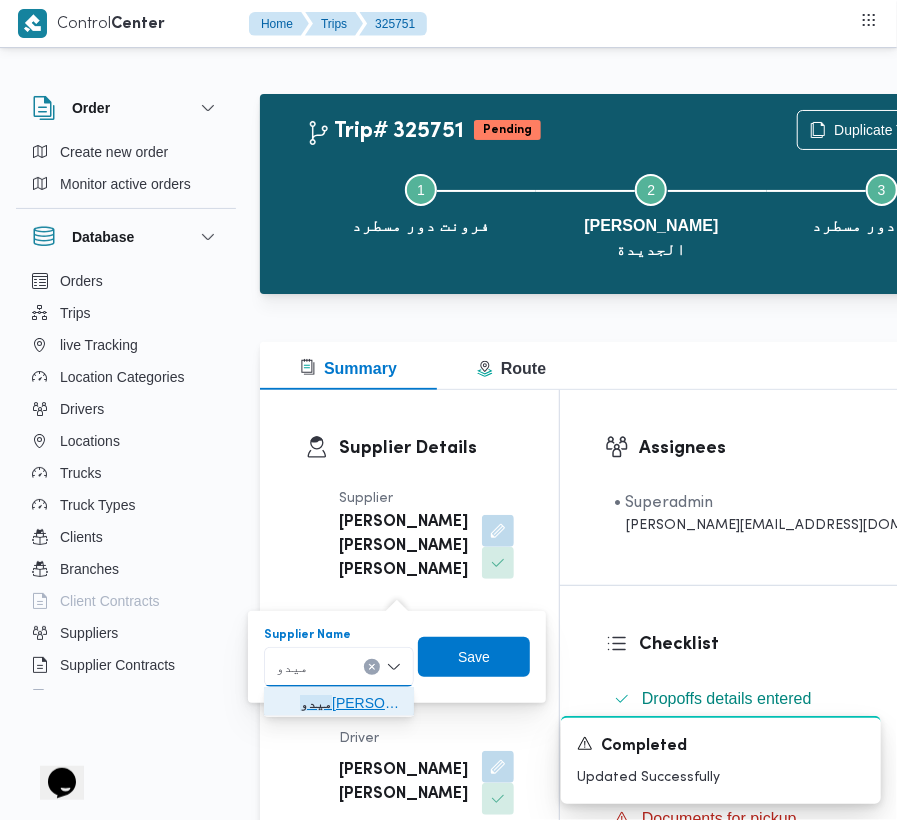 click on "[PERSON_NAME]" at bounding box center [351, 703] 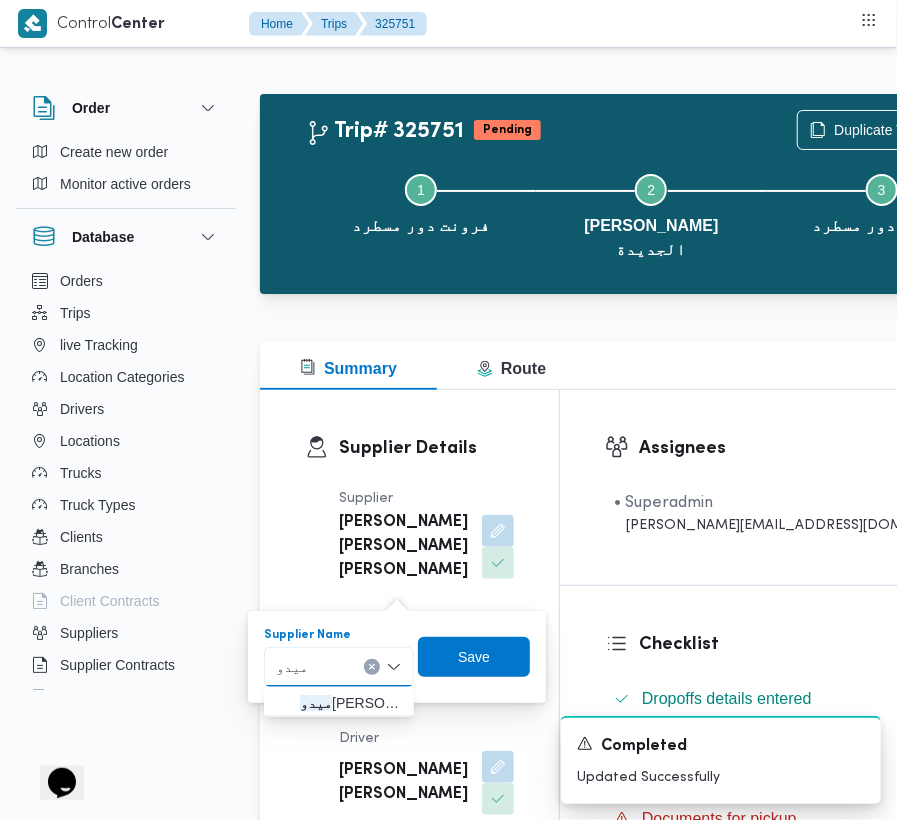 type 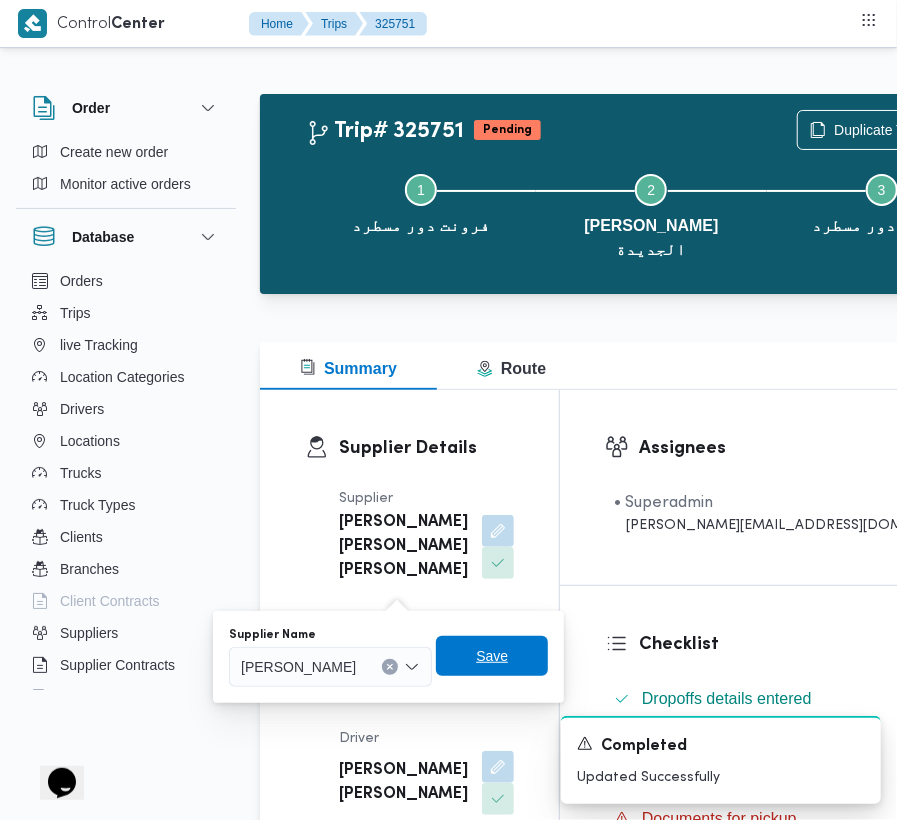 click on "Save" at bounding box center [492, 656] 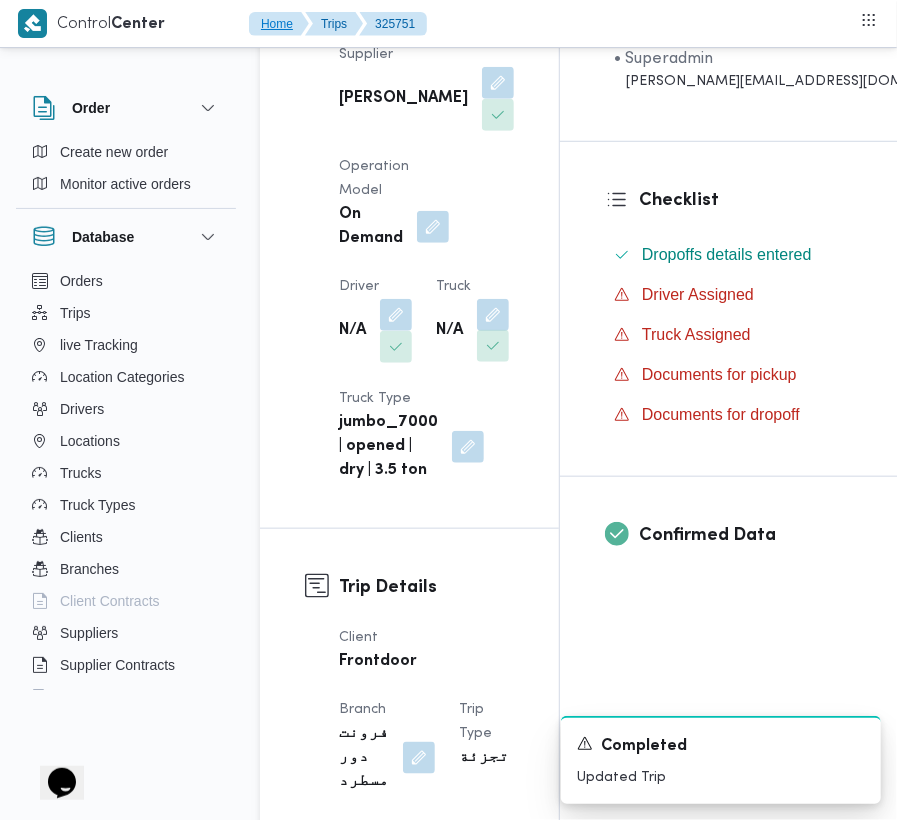 scroll, scrollTop: 468, scrollLeft: 0, axis: vertical 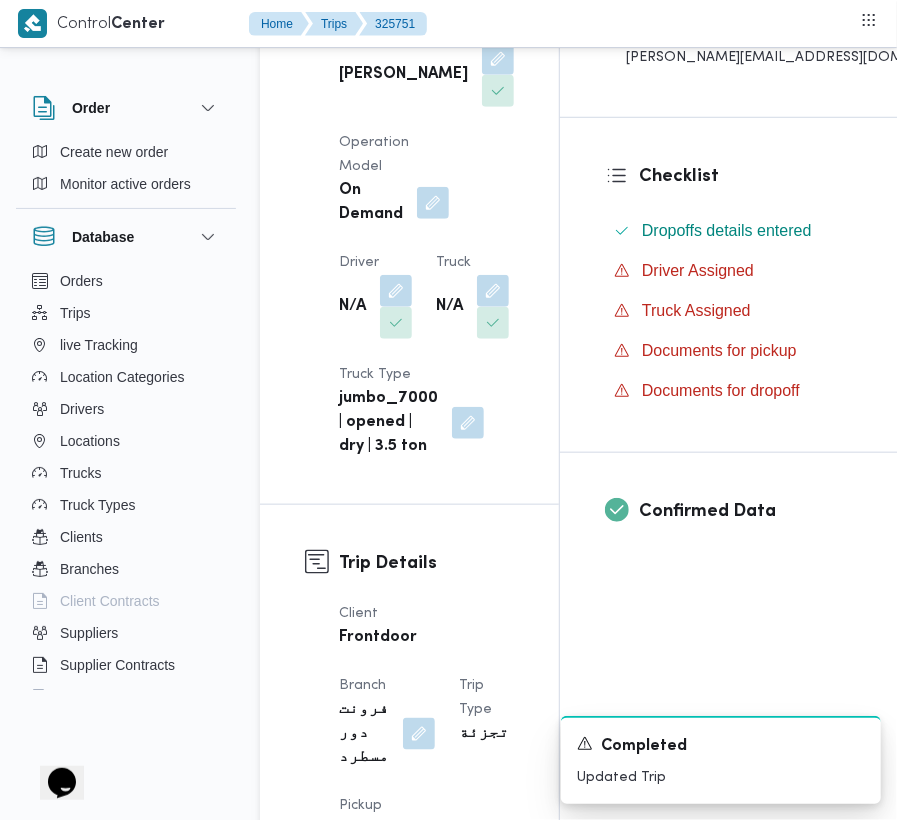 click on "Driver" at bounding box center (375, 263) 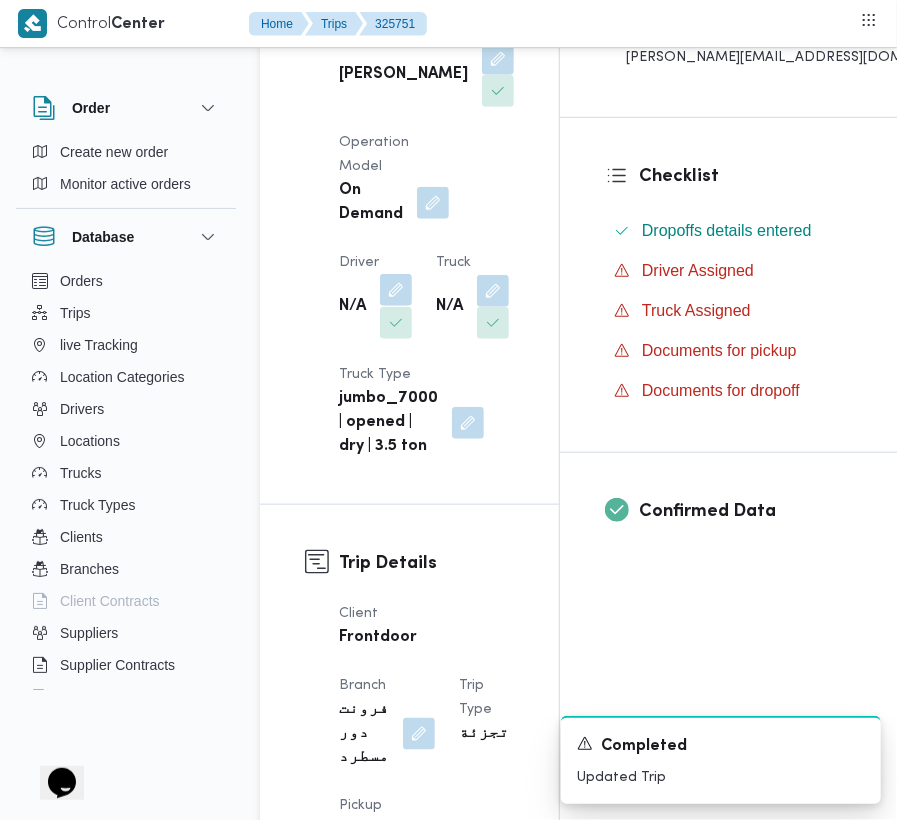 click at bounding box center [396, 290] 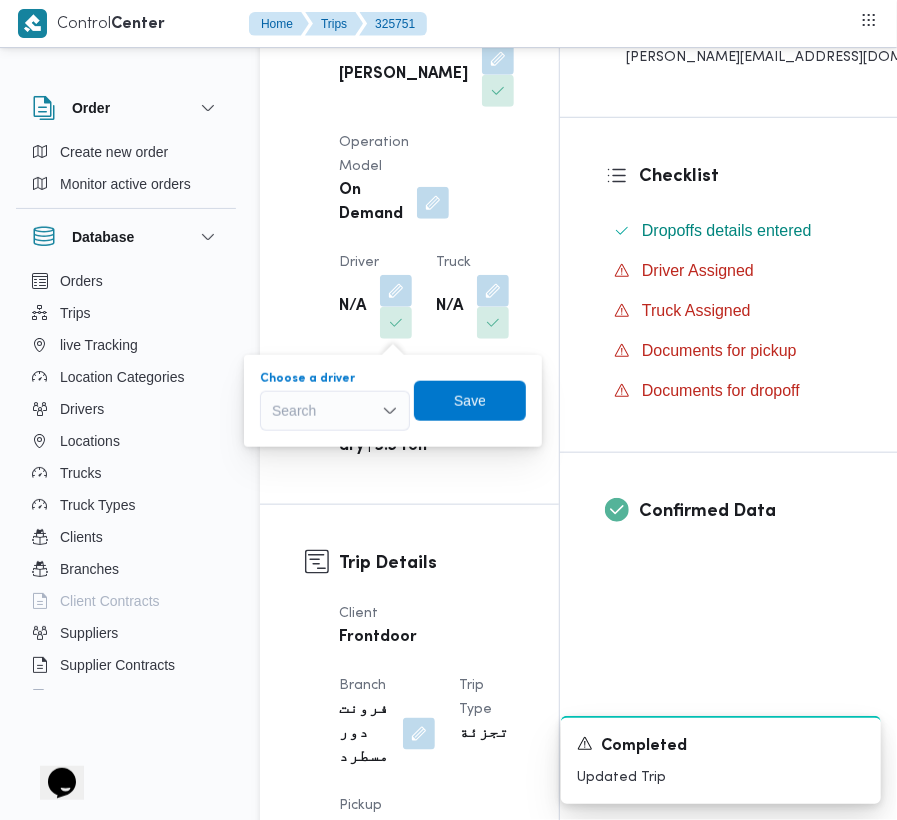 click on "Search" at bounding box center (335, 411) 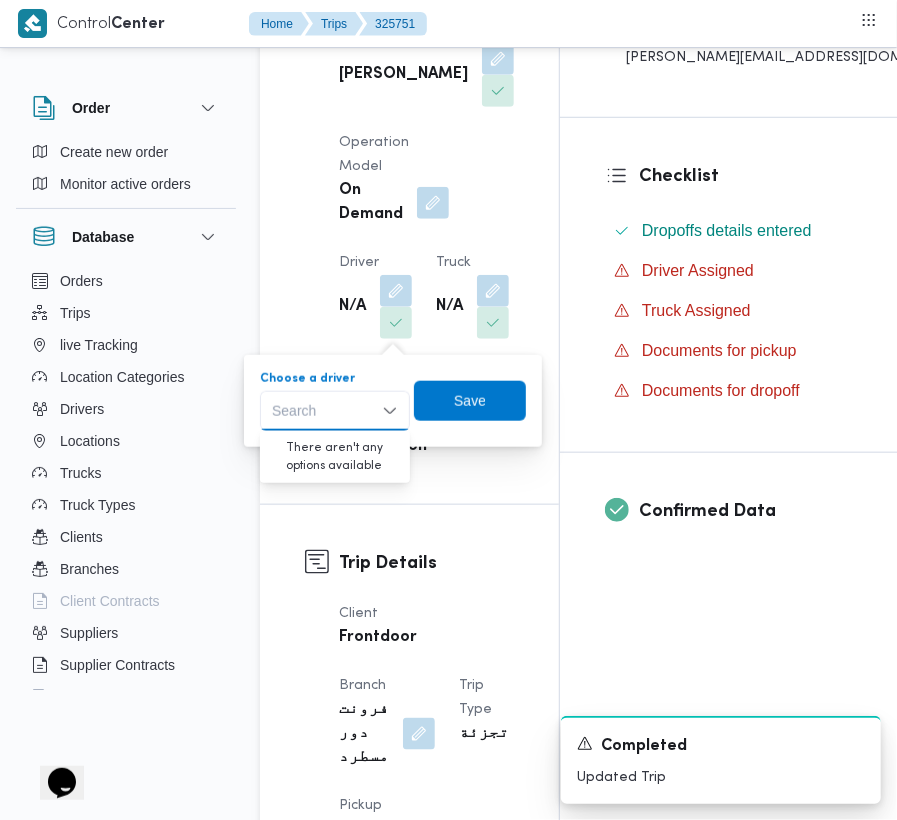 paste on "[PERSON_NAME]" 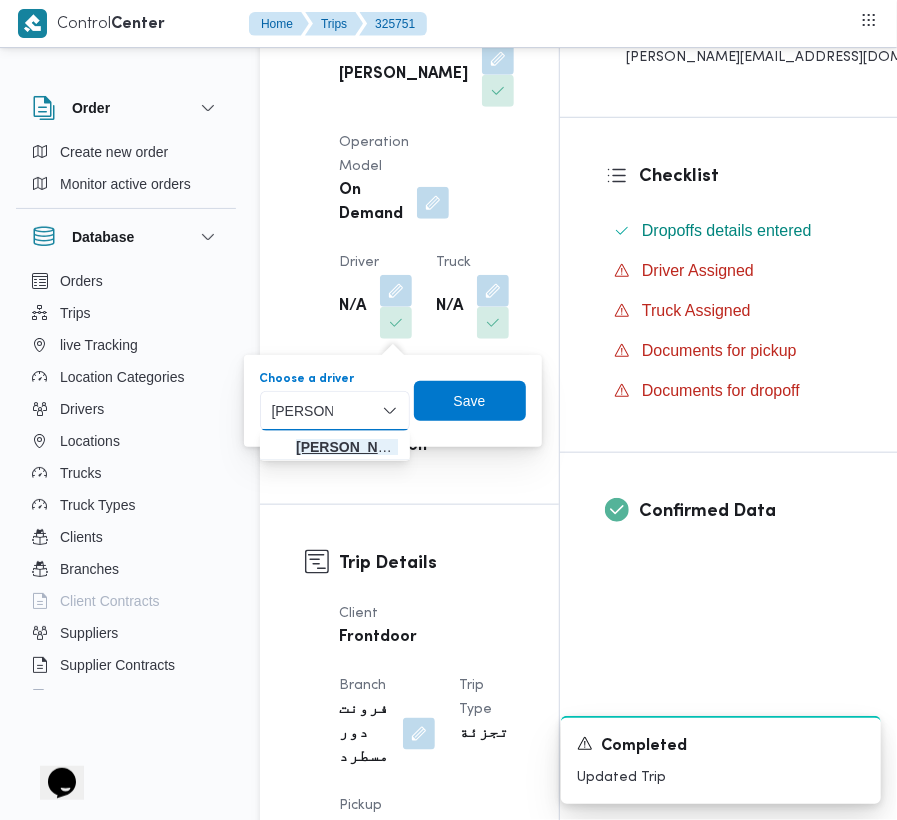 type on "[PERSON_NAME]" 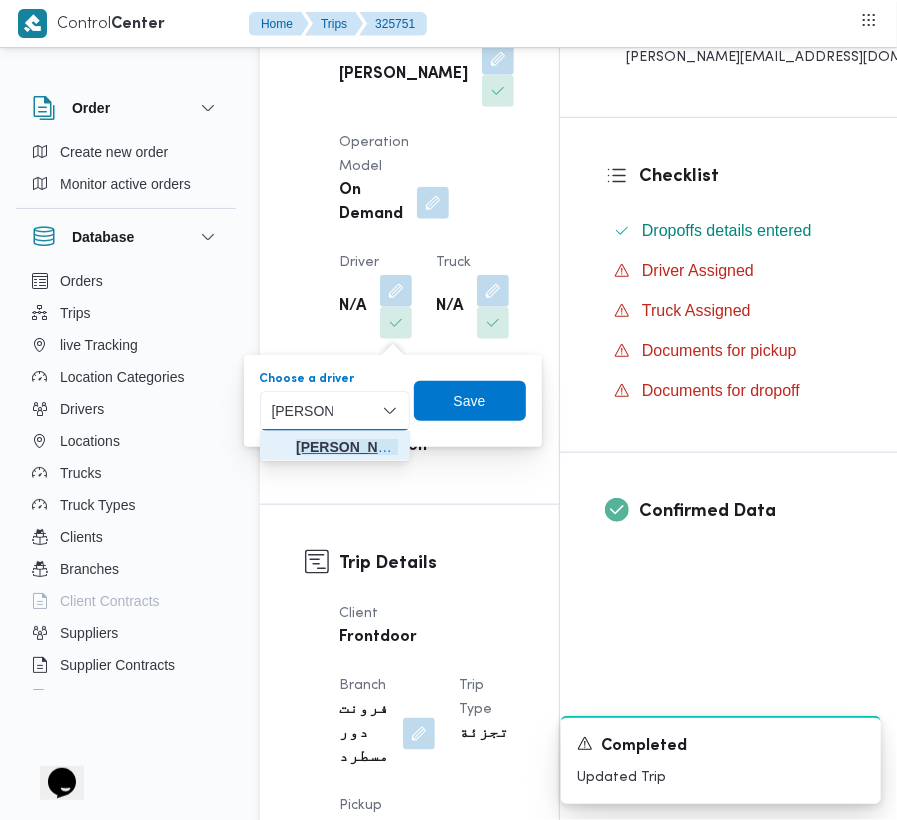 drag, startPoint x: 306, startPoint y: 442, endPoint x: 318, endPoint y: 442, distance: 12 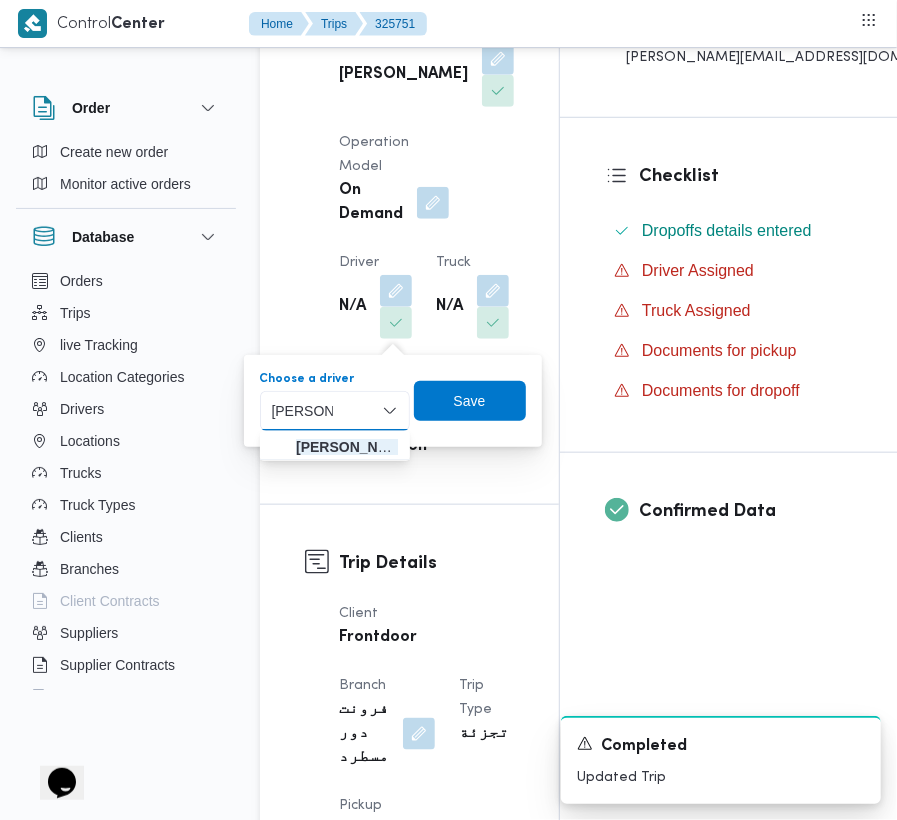 type 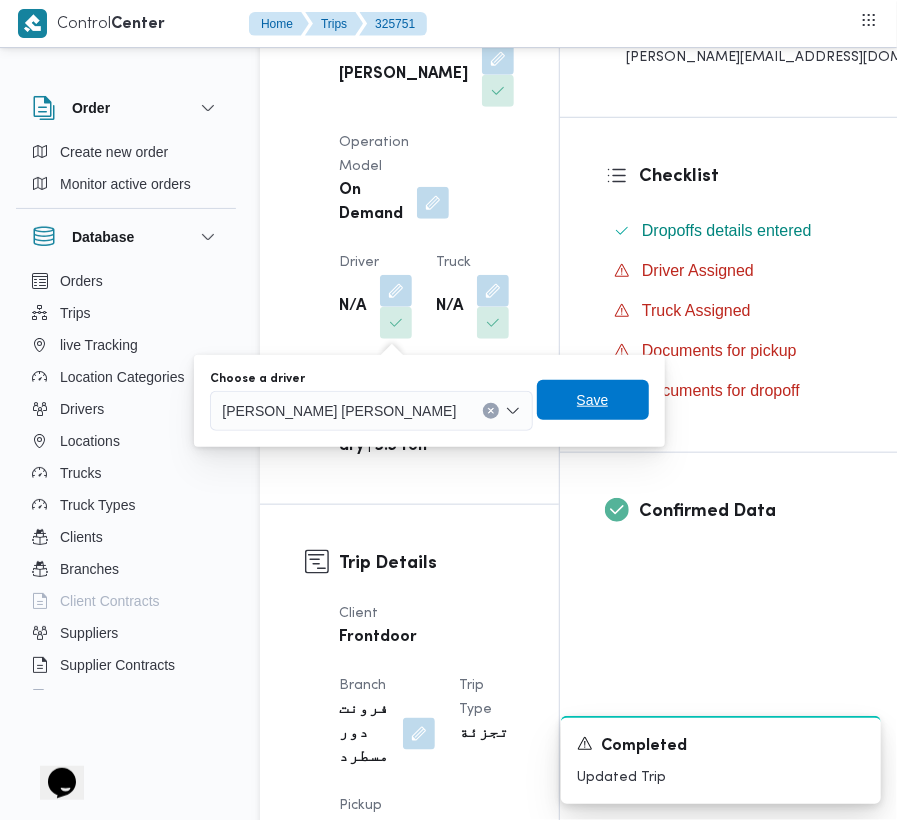 click on "Save" at bounding box center (593, 400) 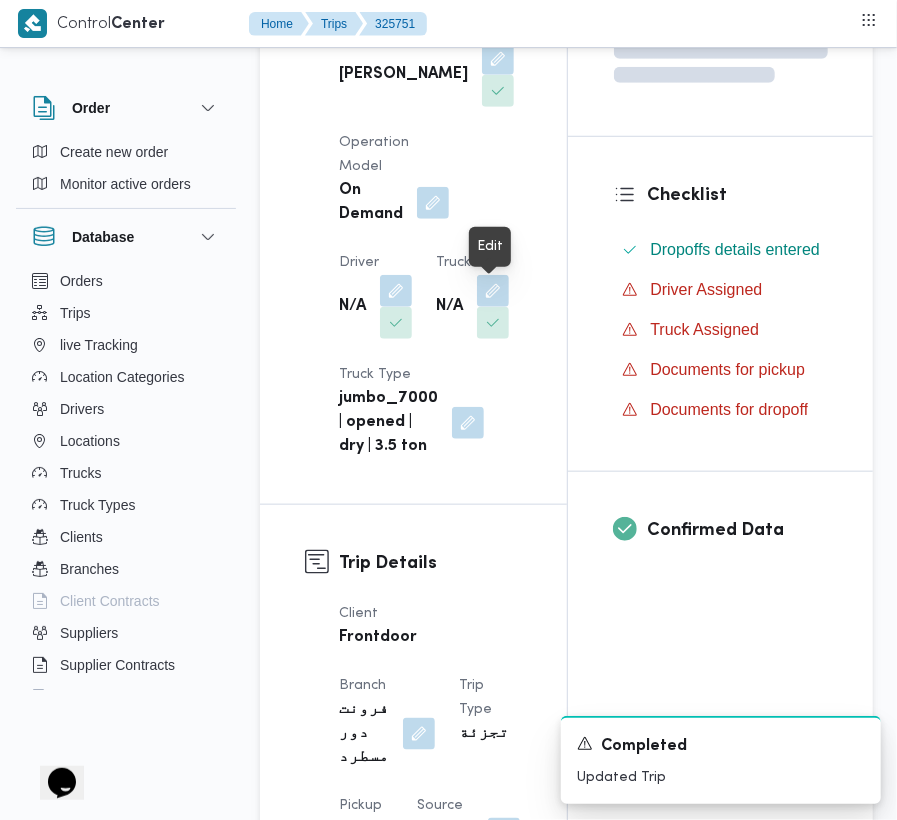 drag, startPoint x: 490, startPoint y: 293, endPoint x: 472, endPoint y: 310, distance: 24.758837 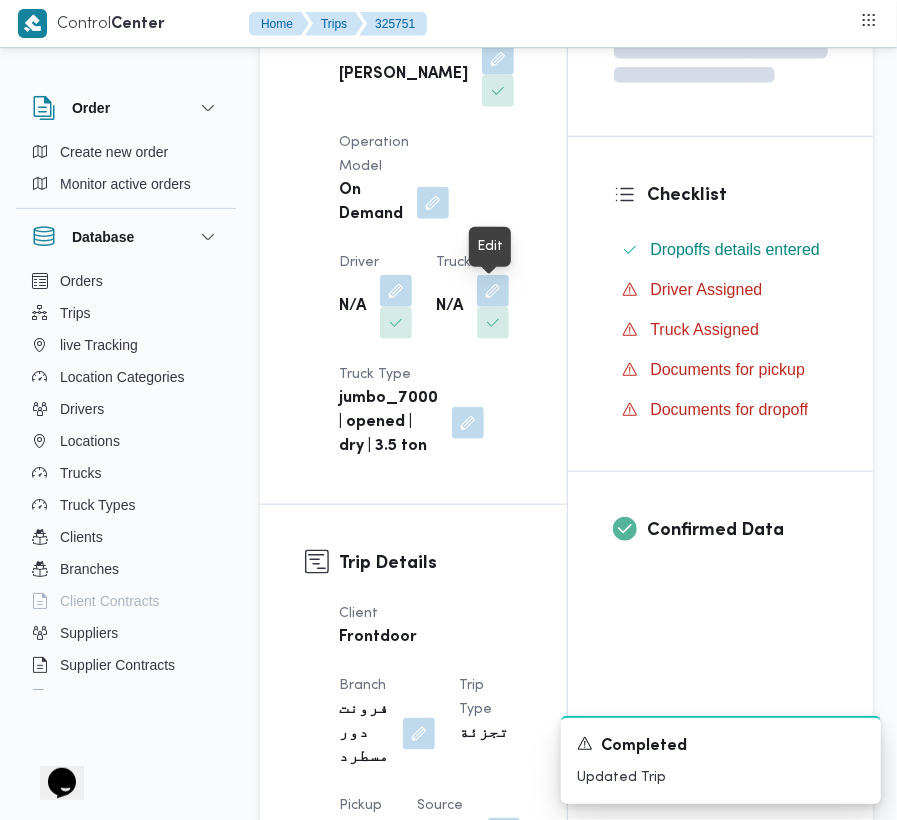 click at bounding box center [493, 291] 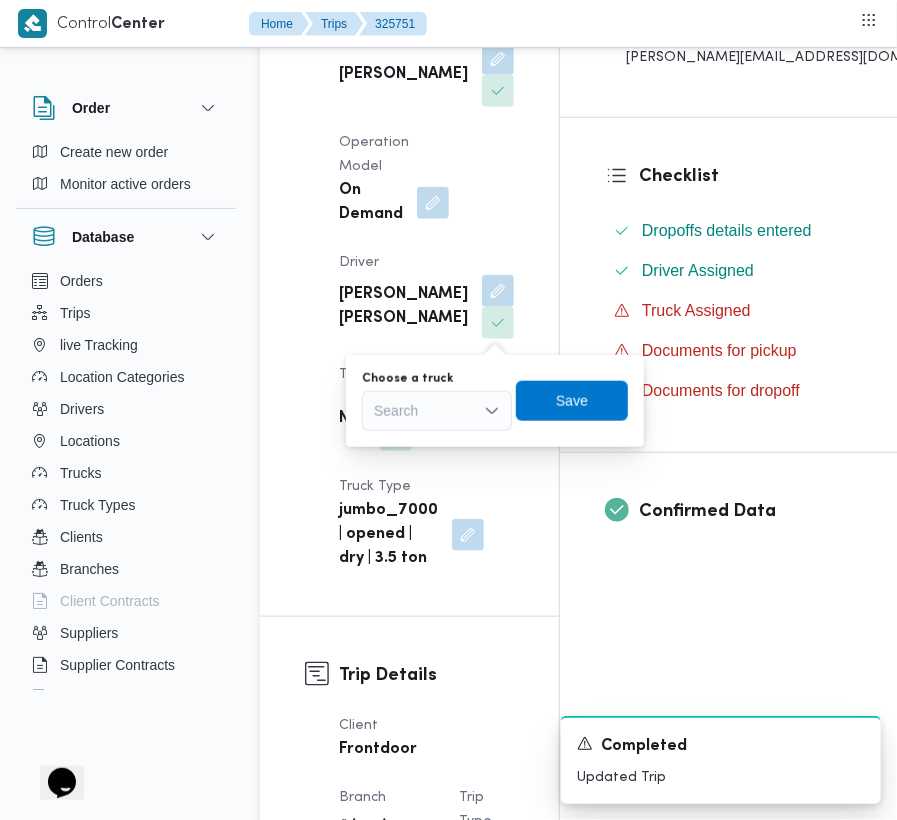 click on "You are in a dialog. To close this dialog, hit escape. Choose a truck Search Save" at bounding box center [495, 401] 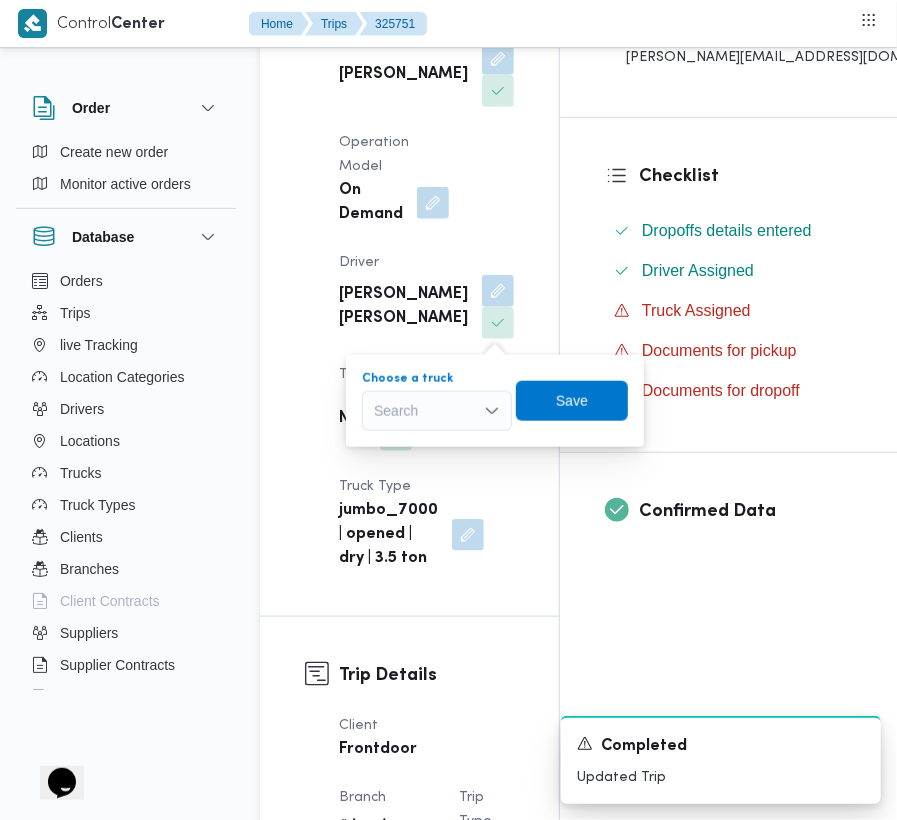 click on "Search" at bounding box center [437, 411] 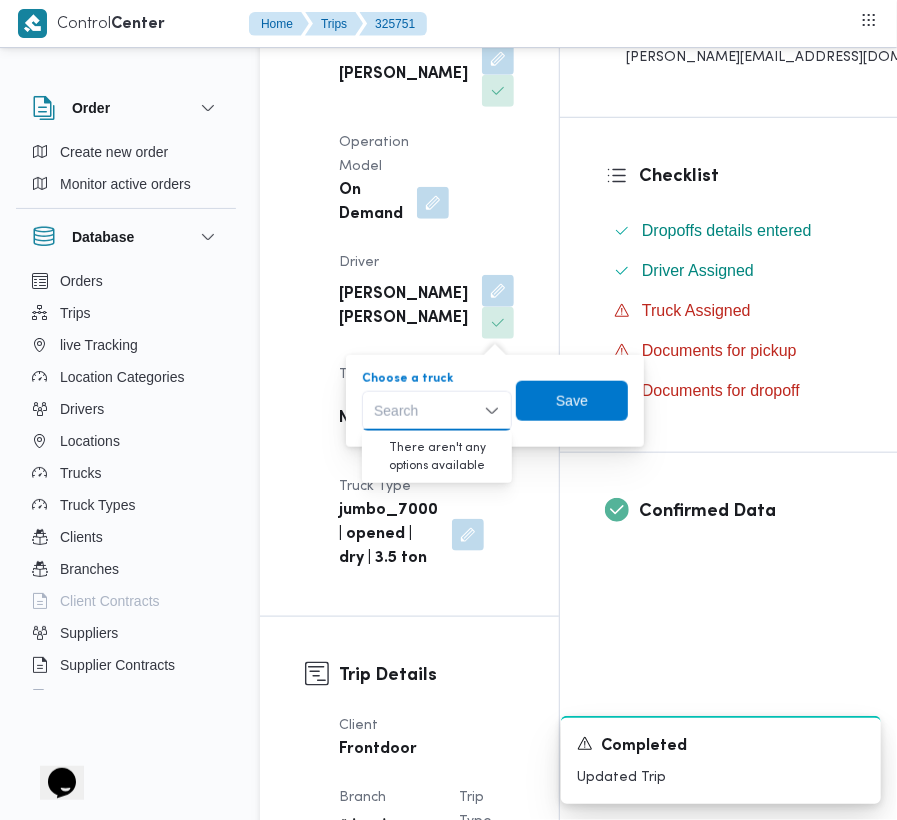 paste on "2367" 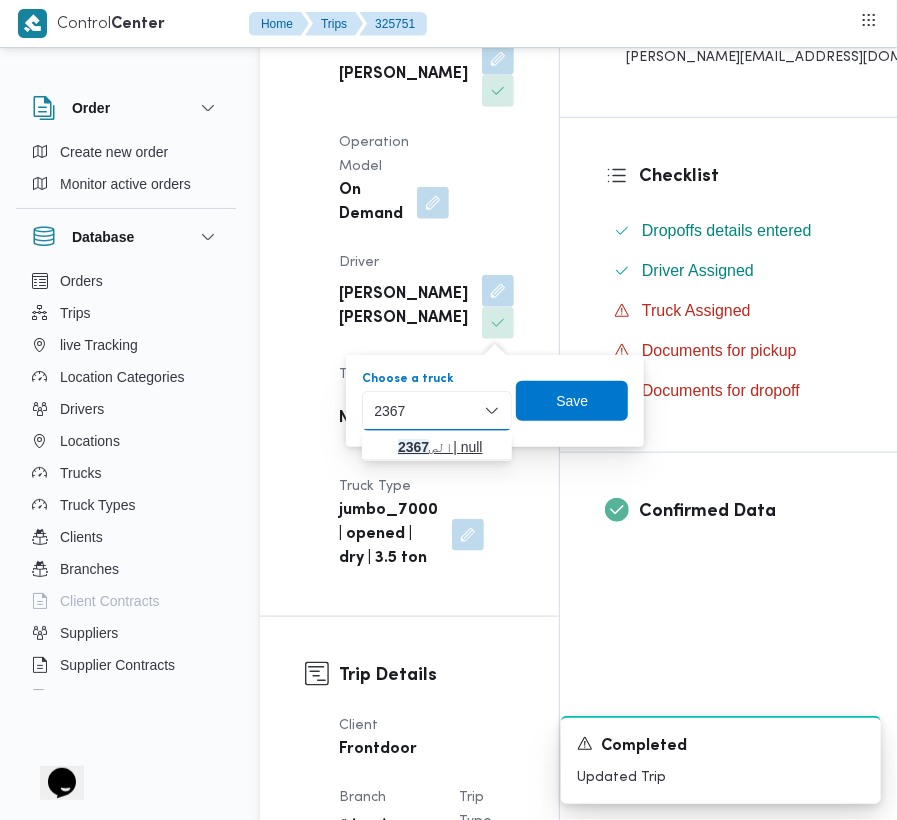 type on "2367" 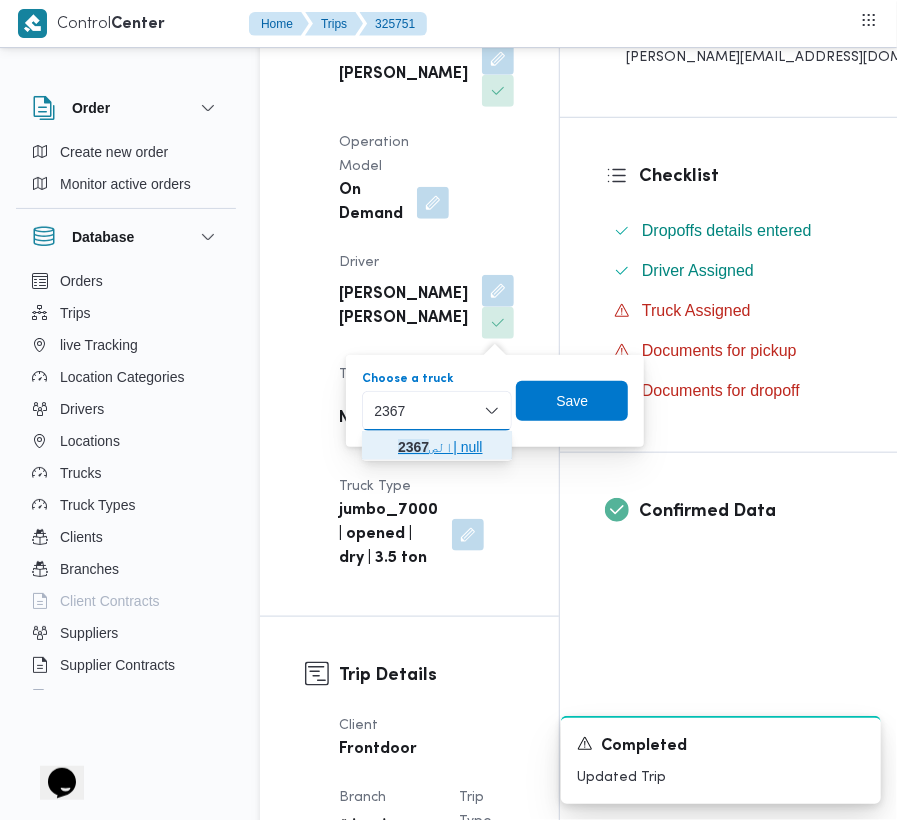 click on "2367" at bounding box center (413, 447) 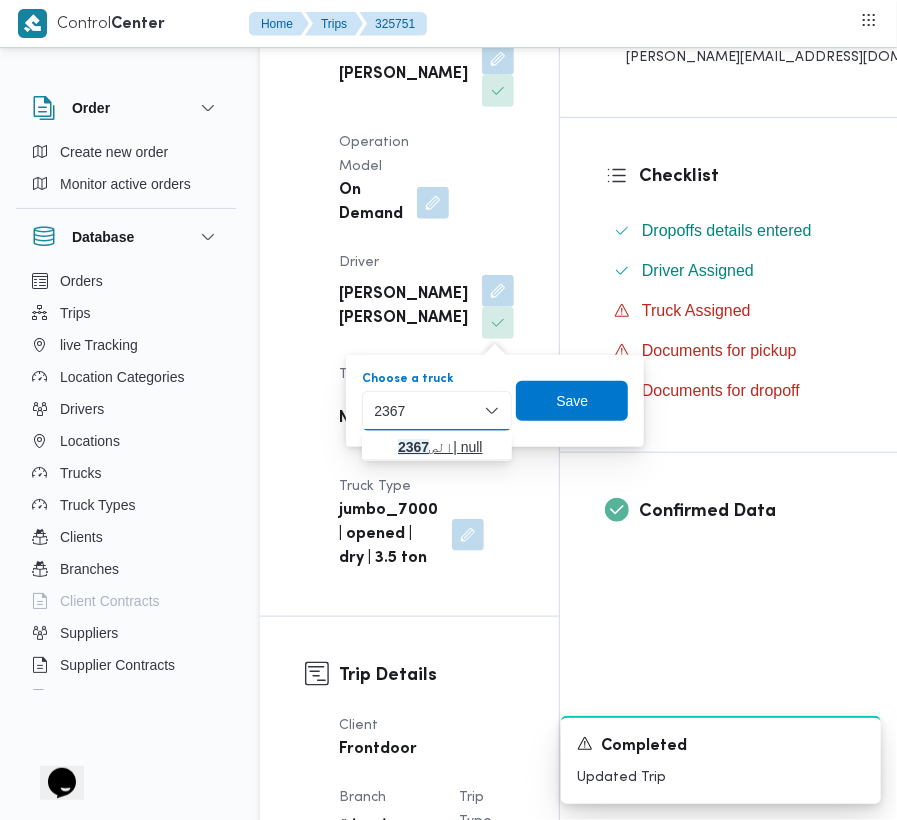 type 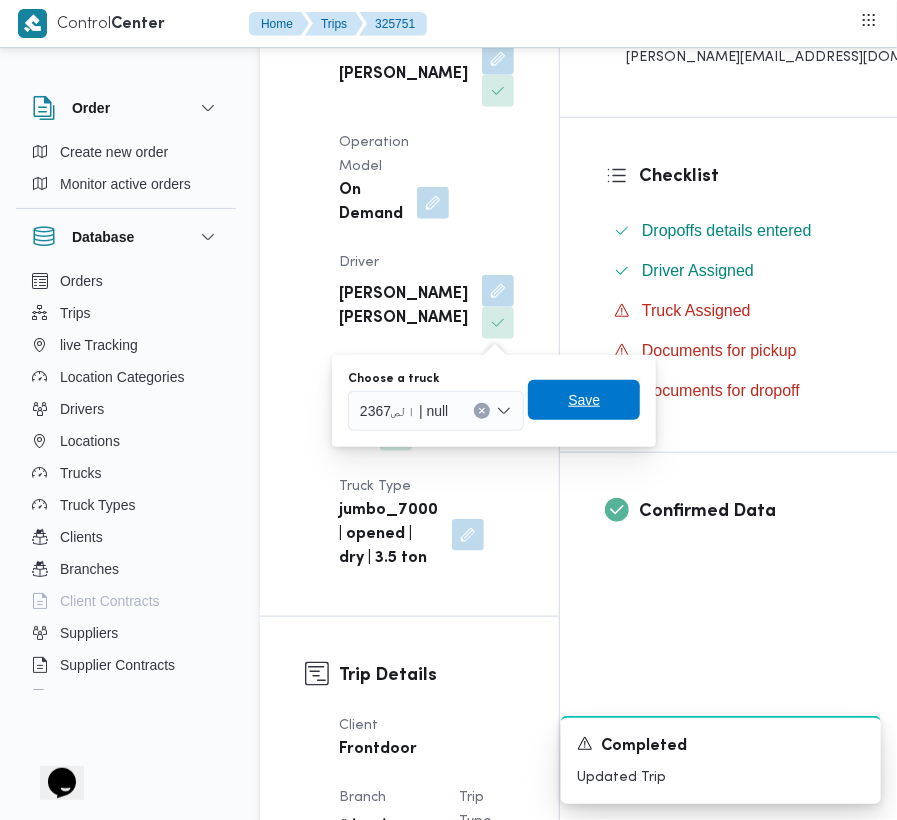 click on "Save" at bounding box center [584, 400] 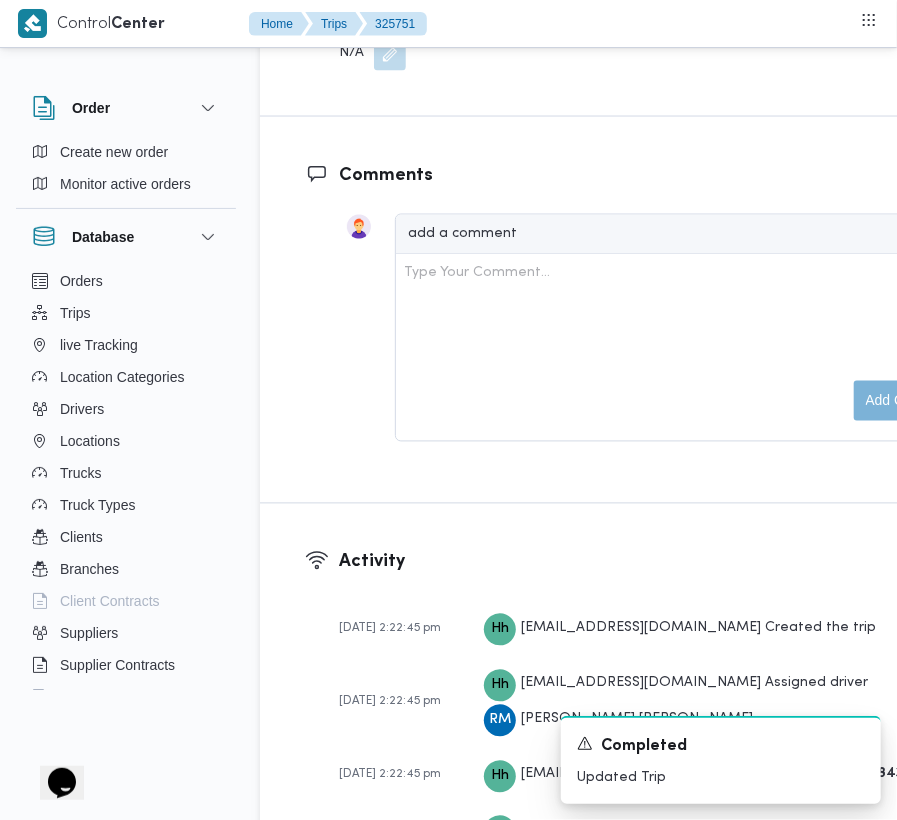 scroll, scrollTop: 3001, scrollLeft: 0, axis: vertical 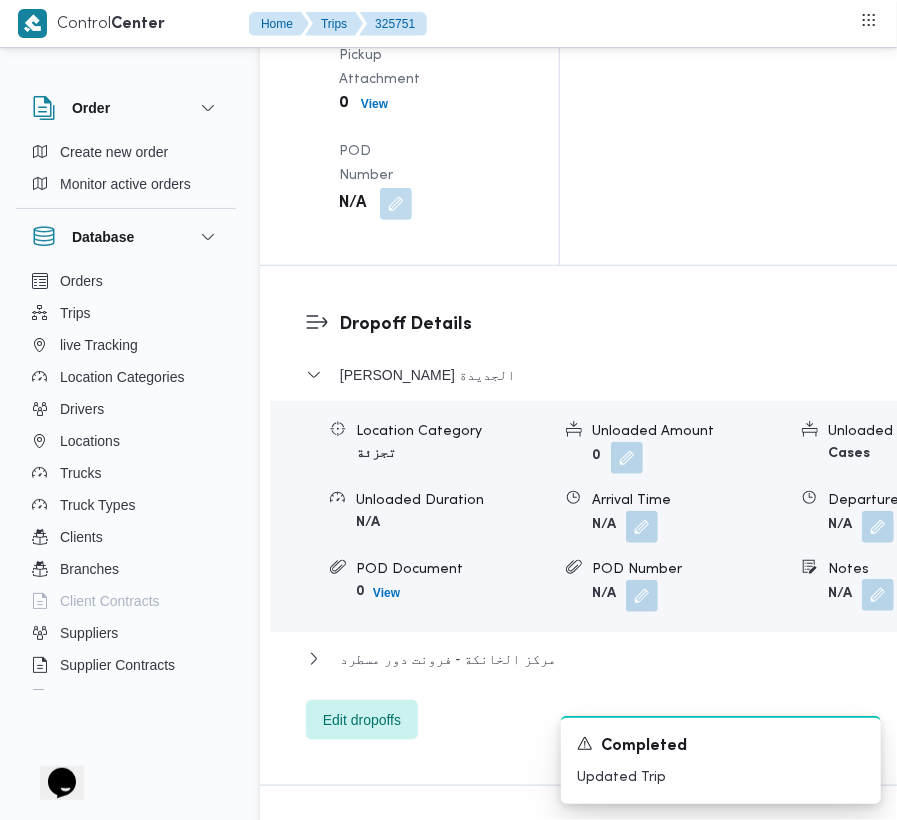 click at bounding box center (878, 595) 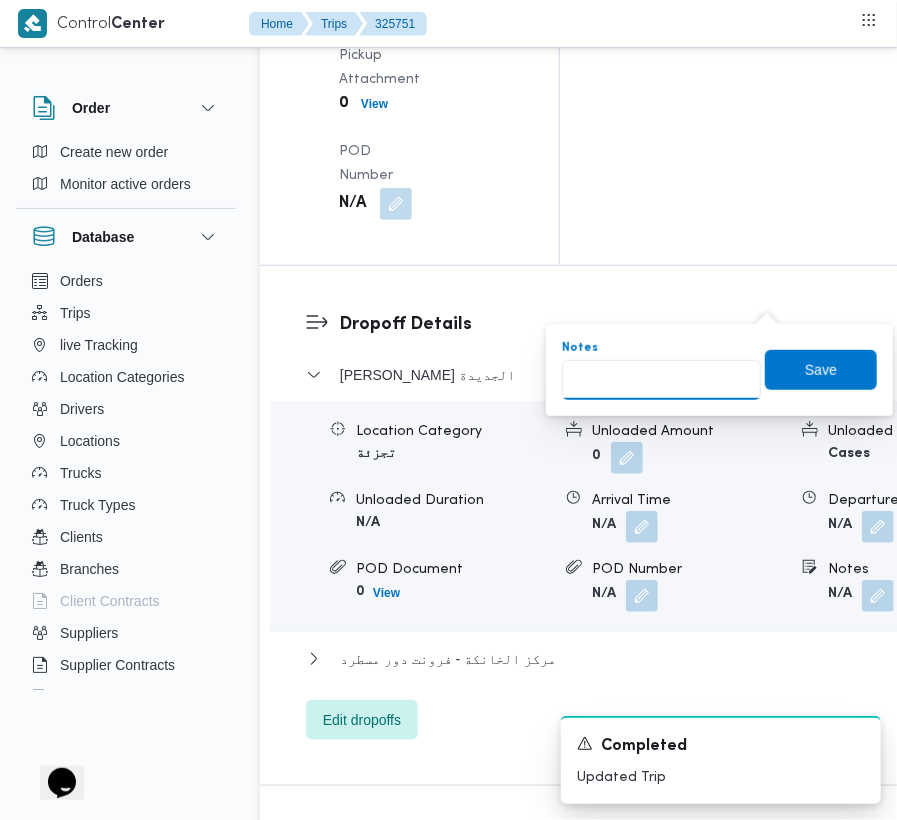 click on "Notes" at bounding box center (661, 380) 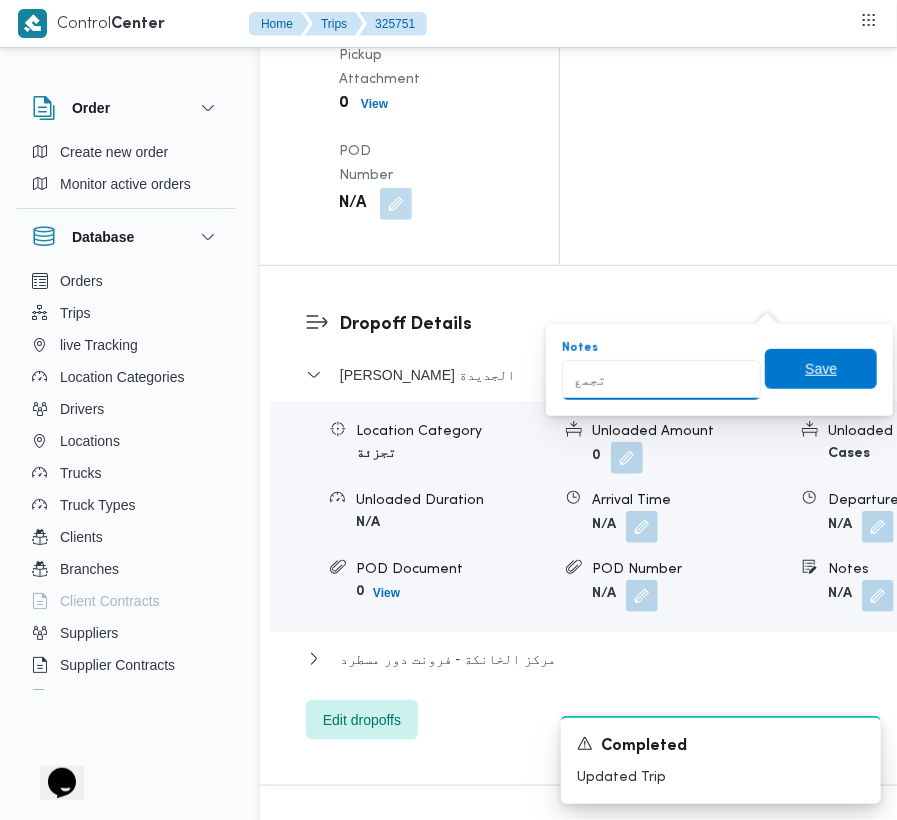 type on "تجمع" 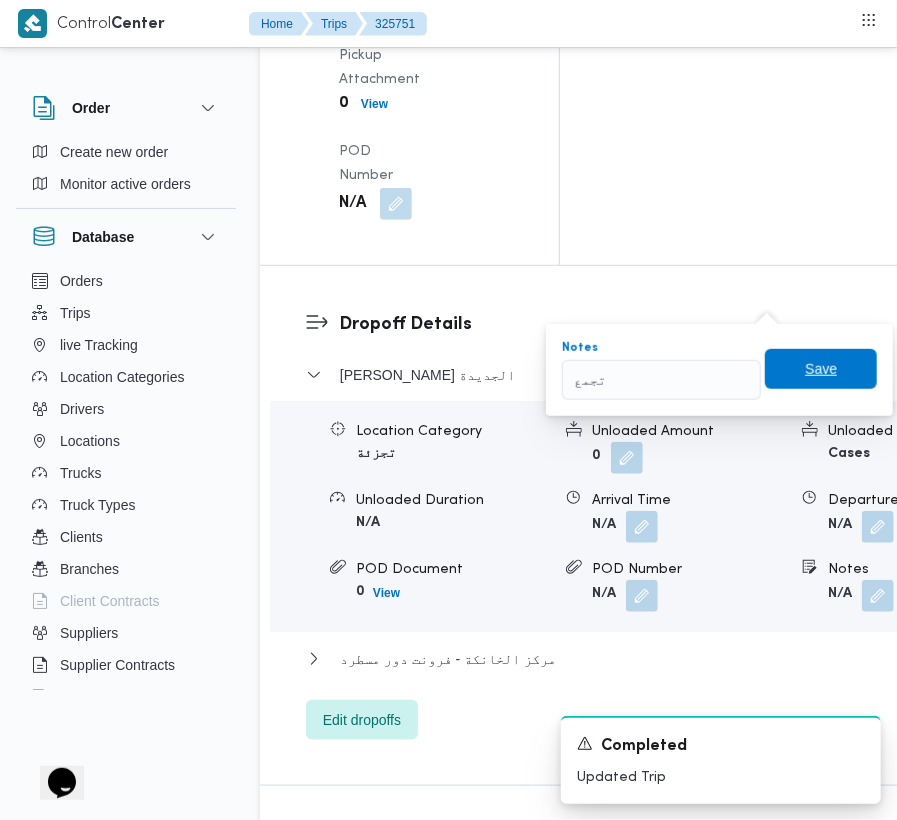 click on "Save" at bounding box center [821, 369] 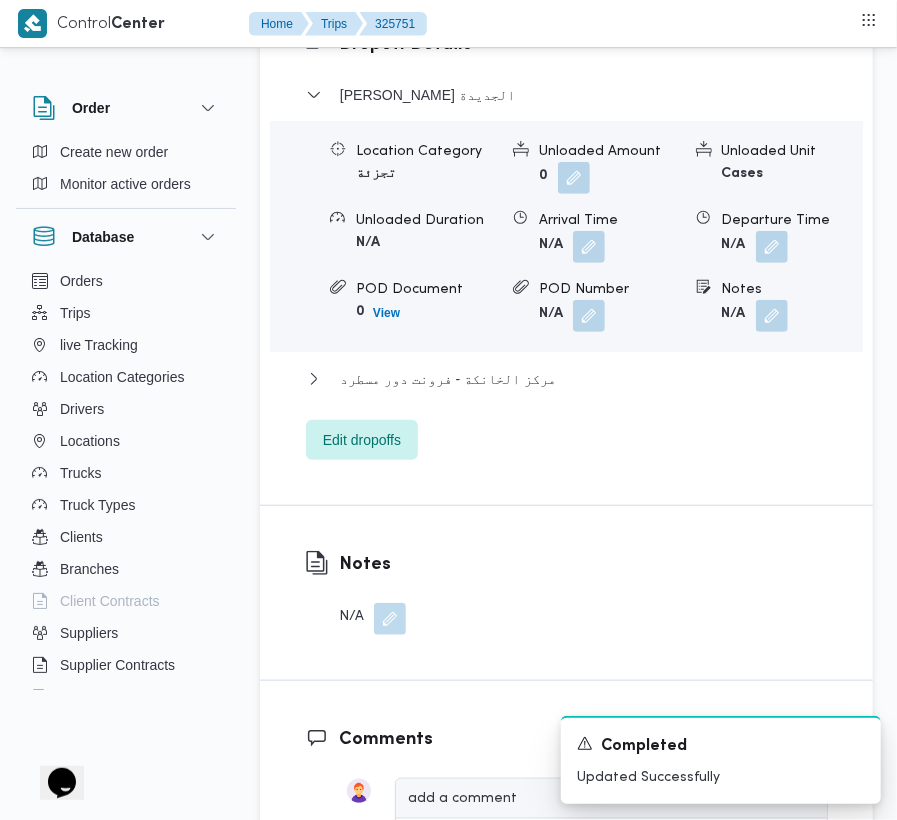 scroll, scrollTop: 2284, scrollLeft: 0, axis: vertical 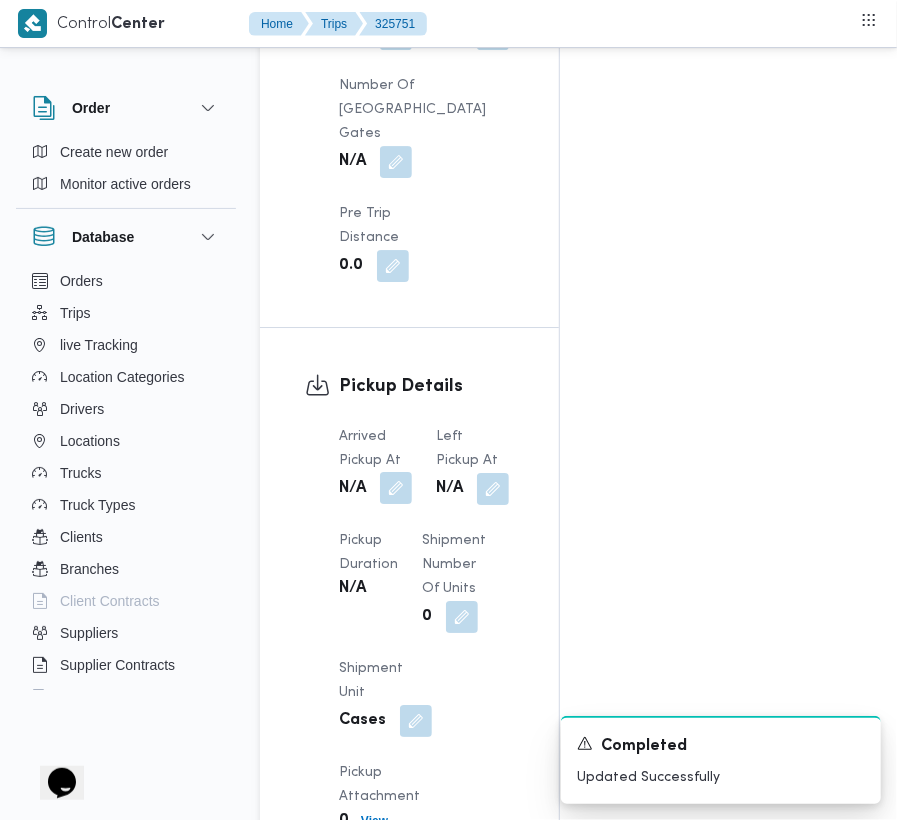 click at bounding box center [396, 488] 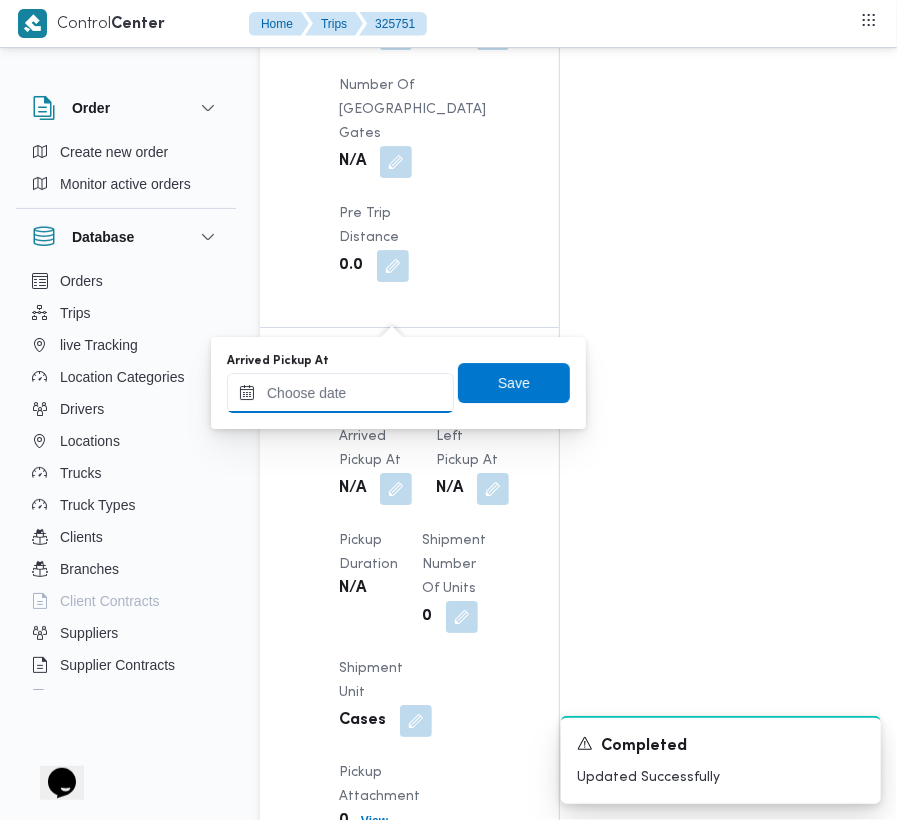 drag, startPoint x: 398, startPoint y: 308, endPoint x: 388, endPoint y: 381, distance: 73.68175 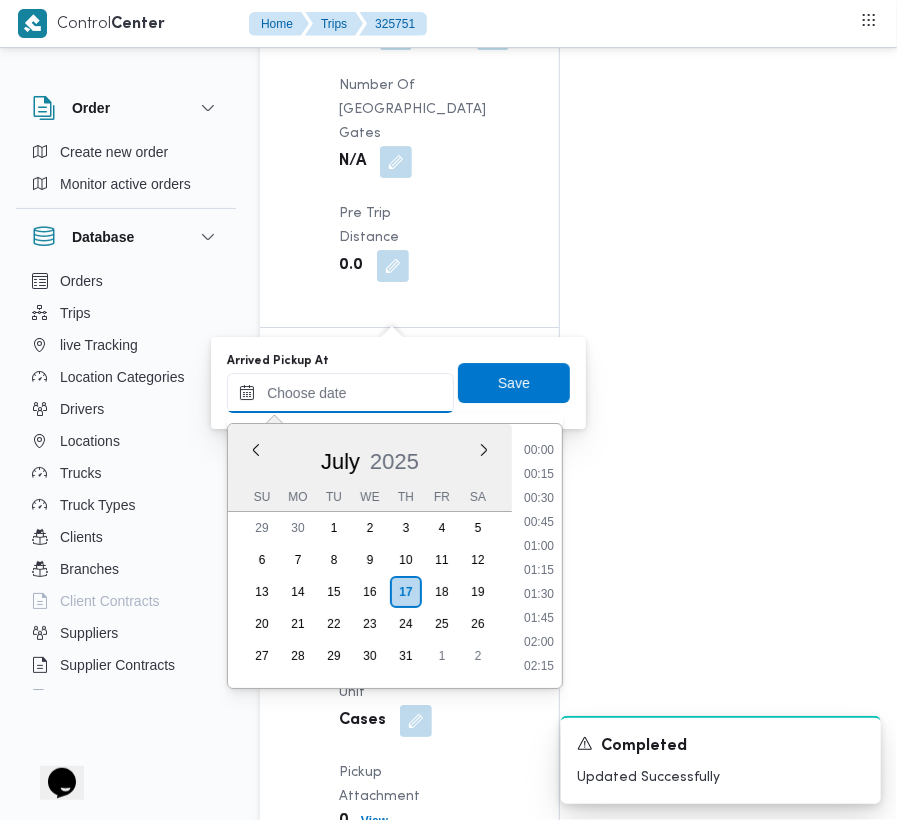 scroll, scrollTop: 1249, scrollLeft: 0, axis: vertical 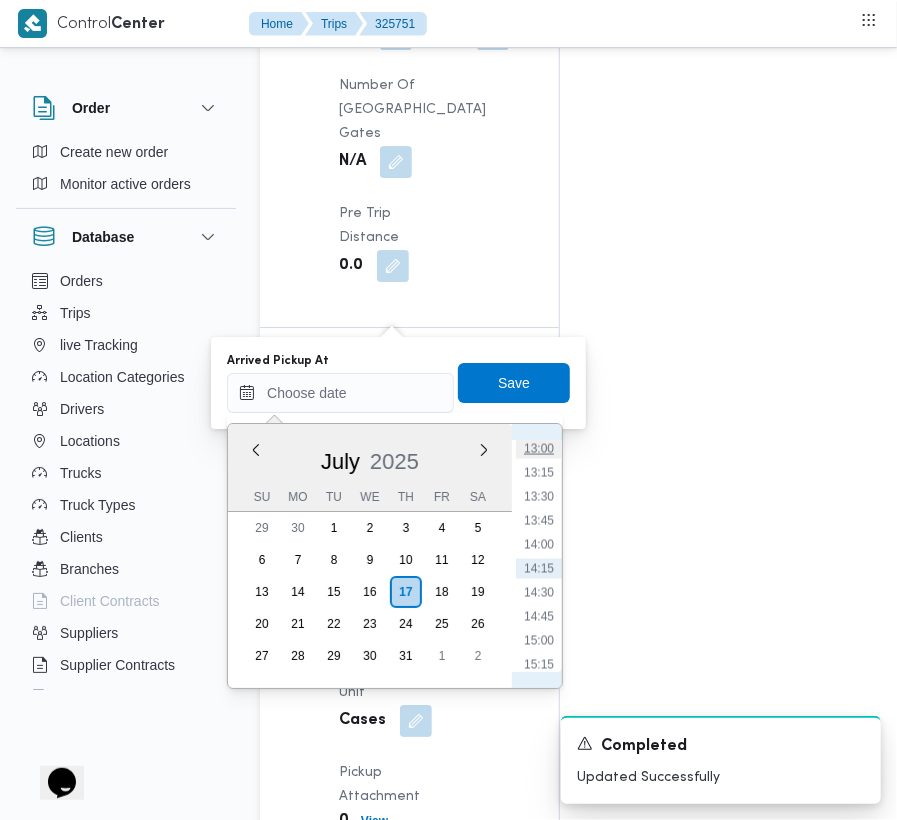 click on "13:00" at bounding box center [539, 449] 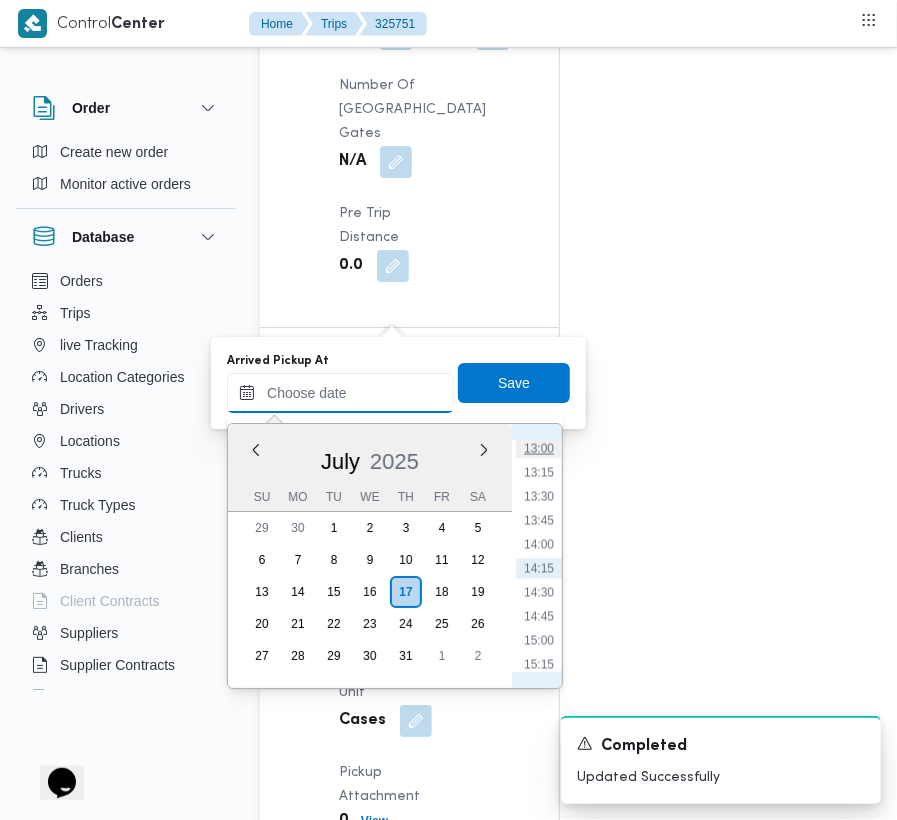 type on "[DATE] 13:00" 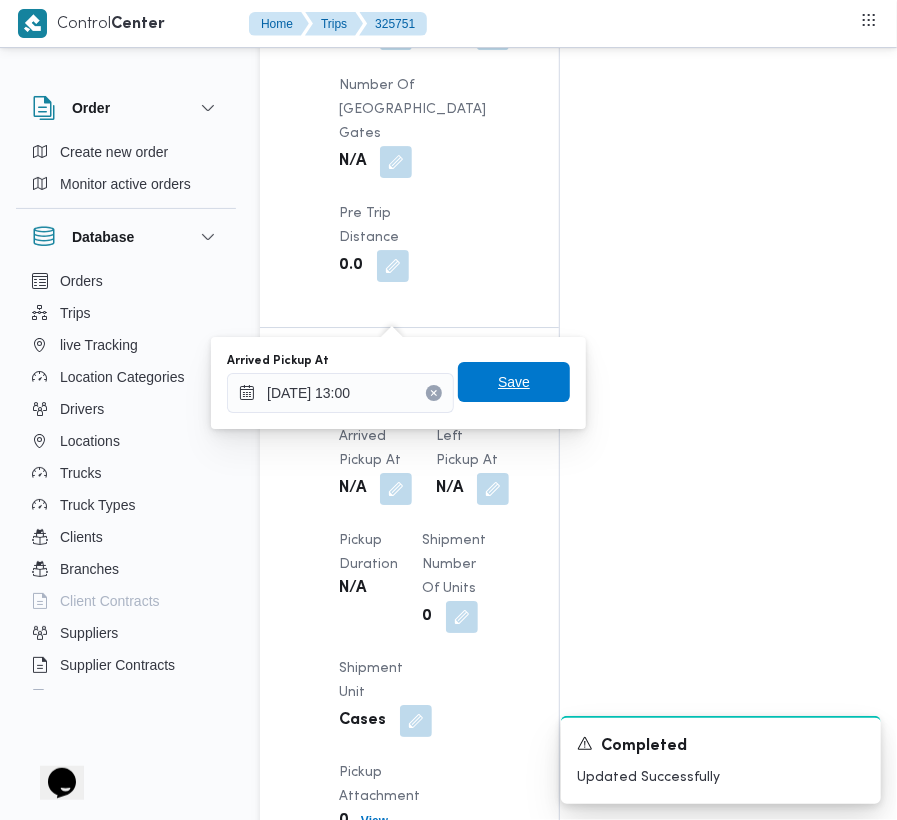 click on "Save" at bounding box center (514, 382) 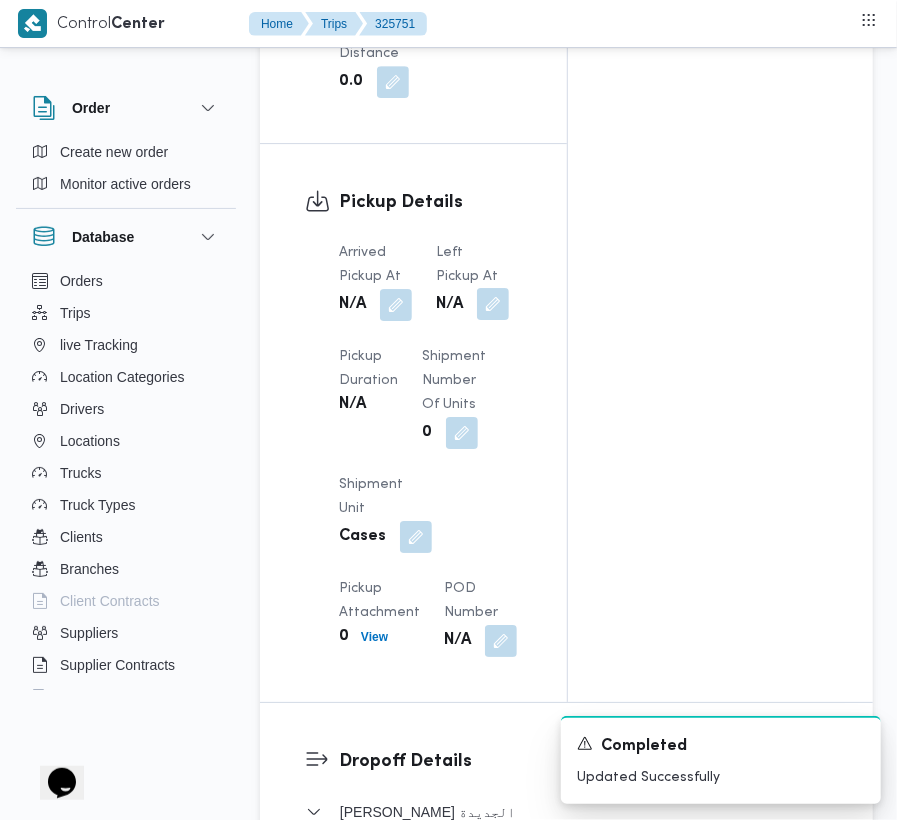 click at bounding box center (493, 304) 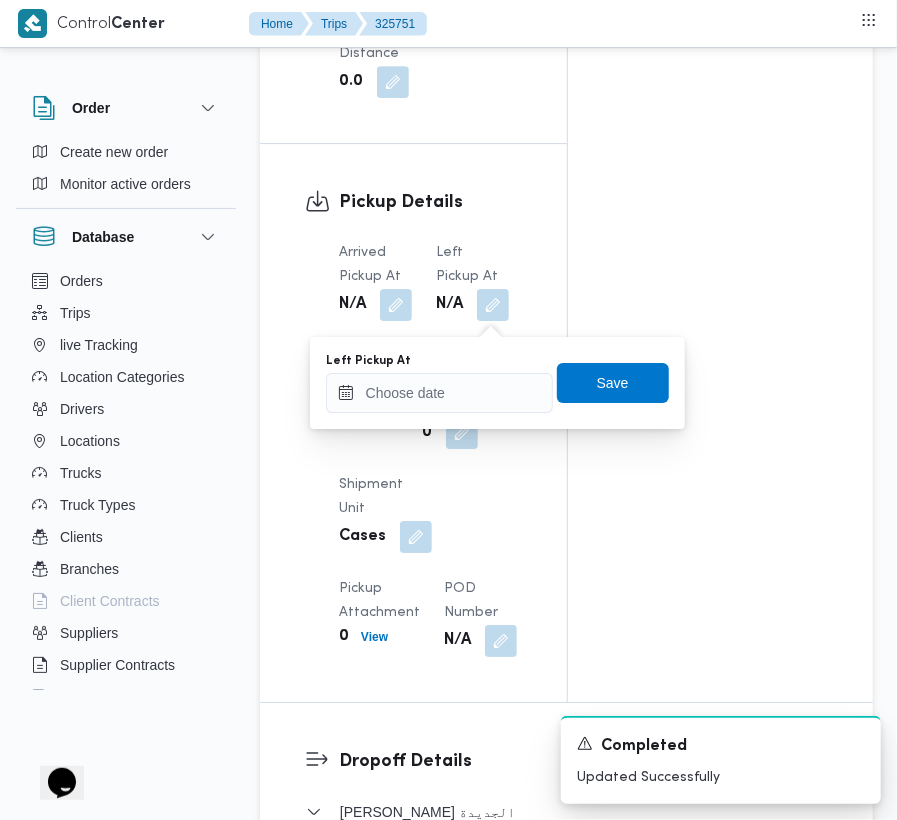 click on "Left Pickup At" at bounding box center (439, 361) 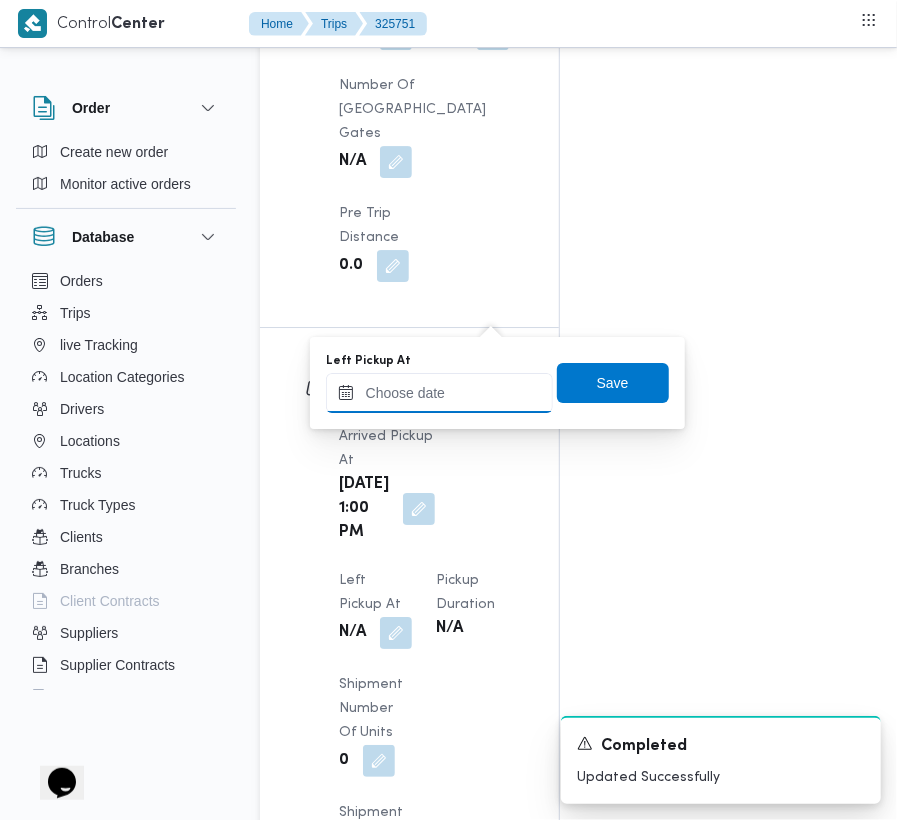 click on "Left Pickup At" at bounding box center (439, 393) 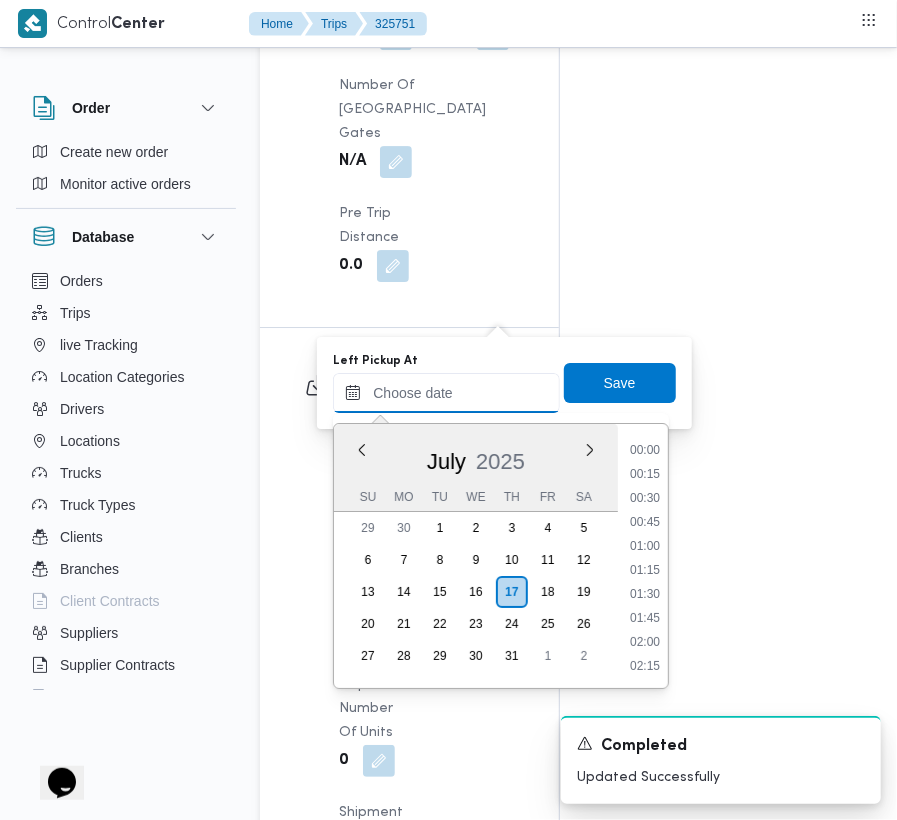 scroll, scrollTop: 1249, scrollLeft: 0, axis: vertical 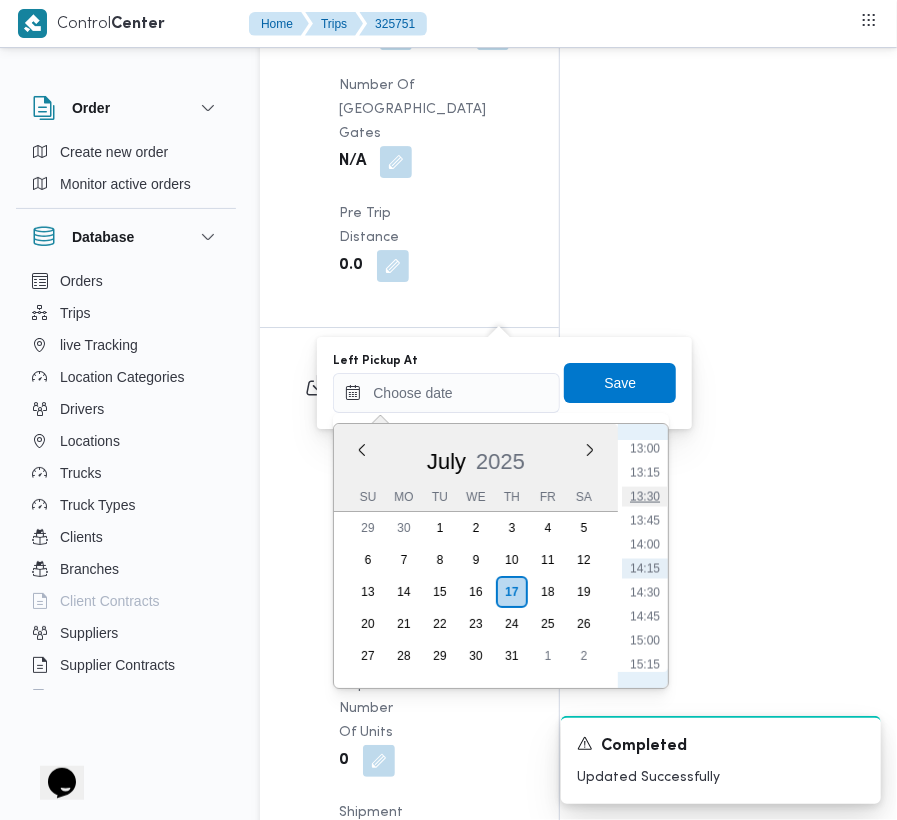 click on "13:30" at bounding box center (645, 497) 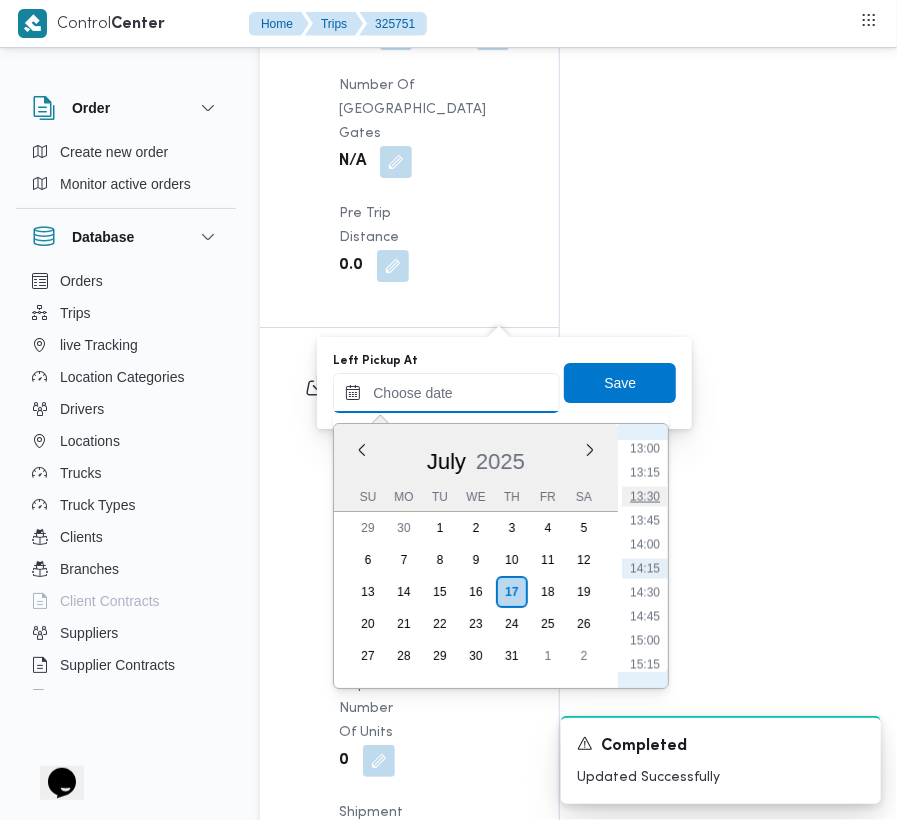type on "[DATE] 13:30" 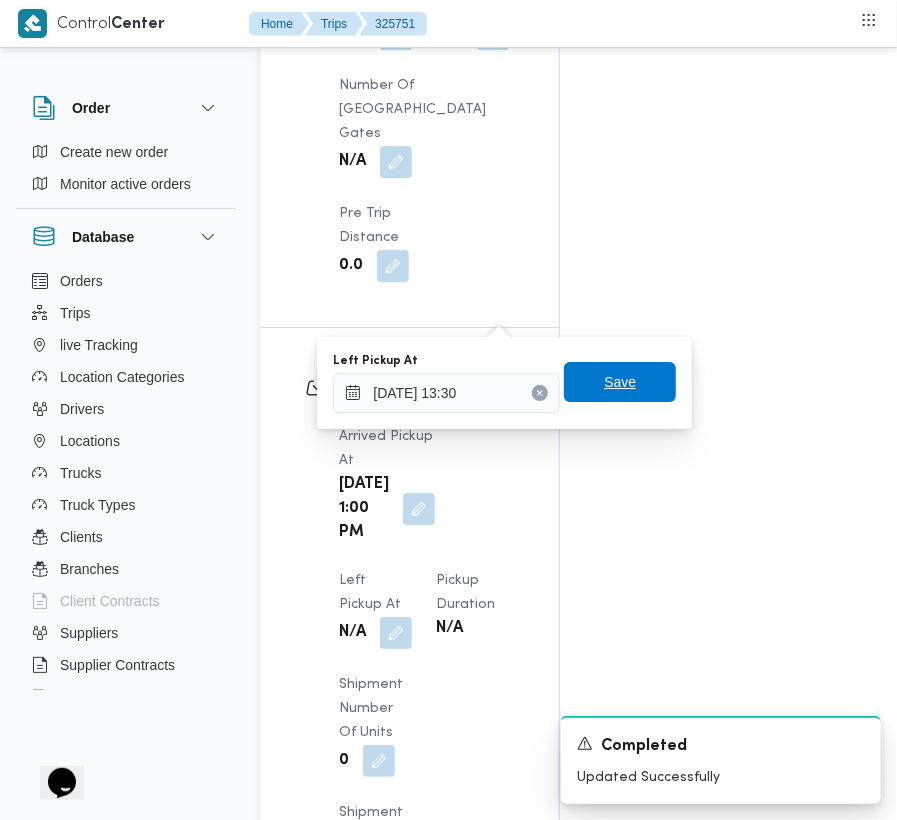 click on "Save" at bounding box center (620, 382) 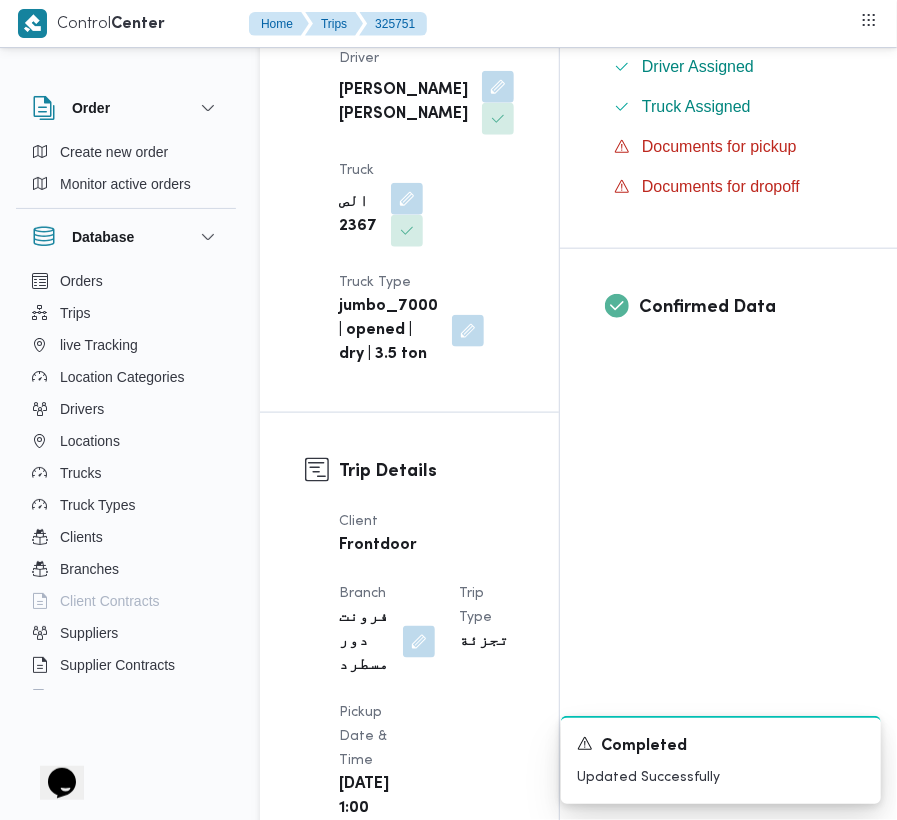 scroll, scrollTop: 0, scrollLeft: 0, axis: both 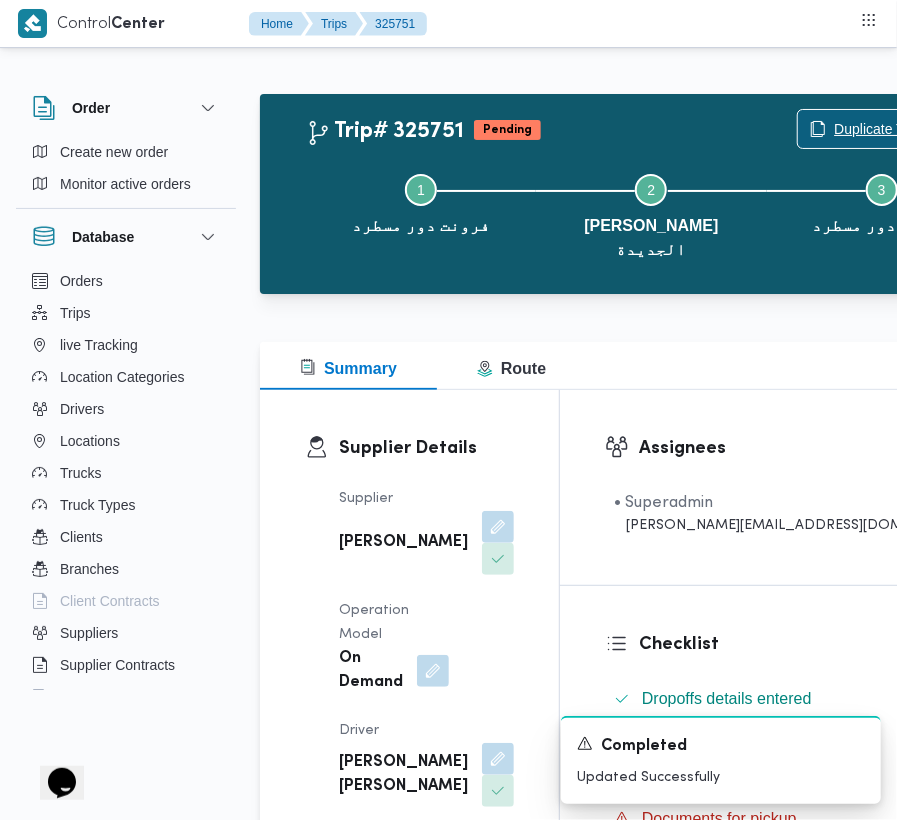 click 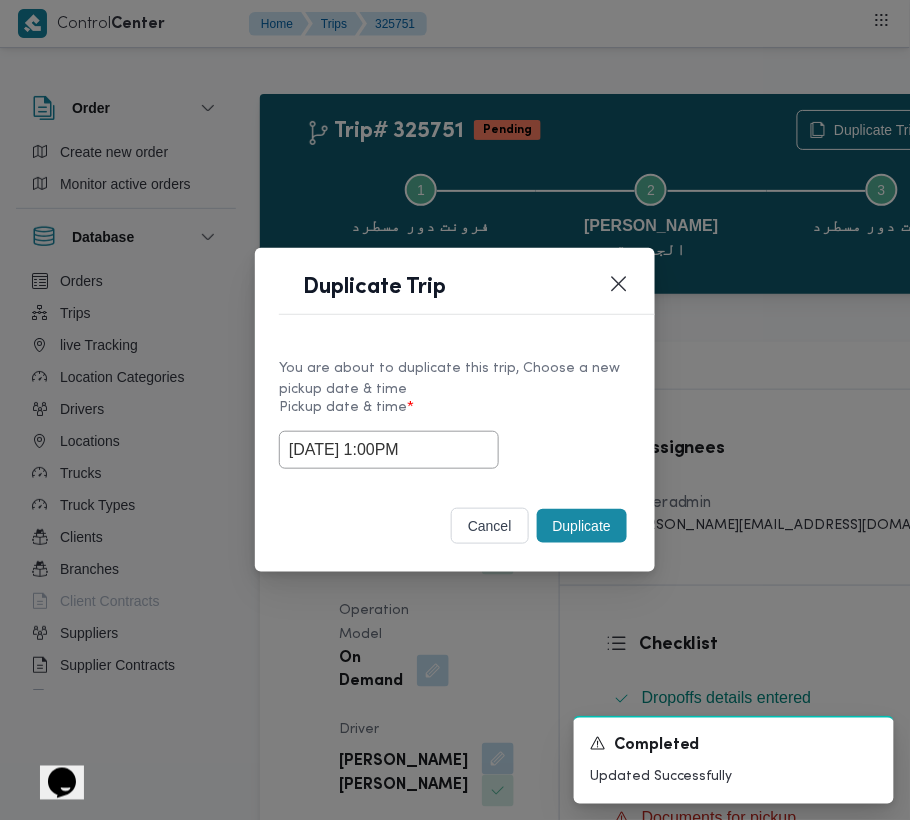 click on "Duplicate" at bounding box center [582, 526] 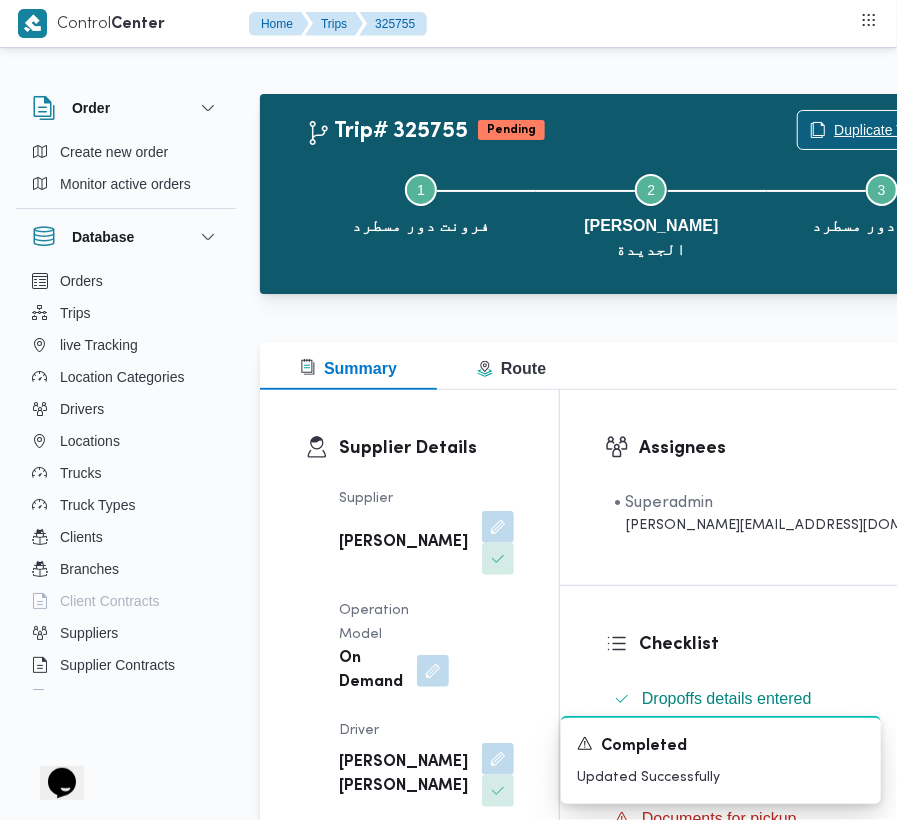 scroll, scrollTop: 149, scrollLeft: 0, axis: vertical 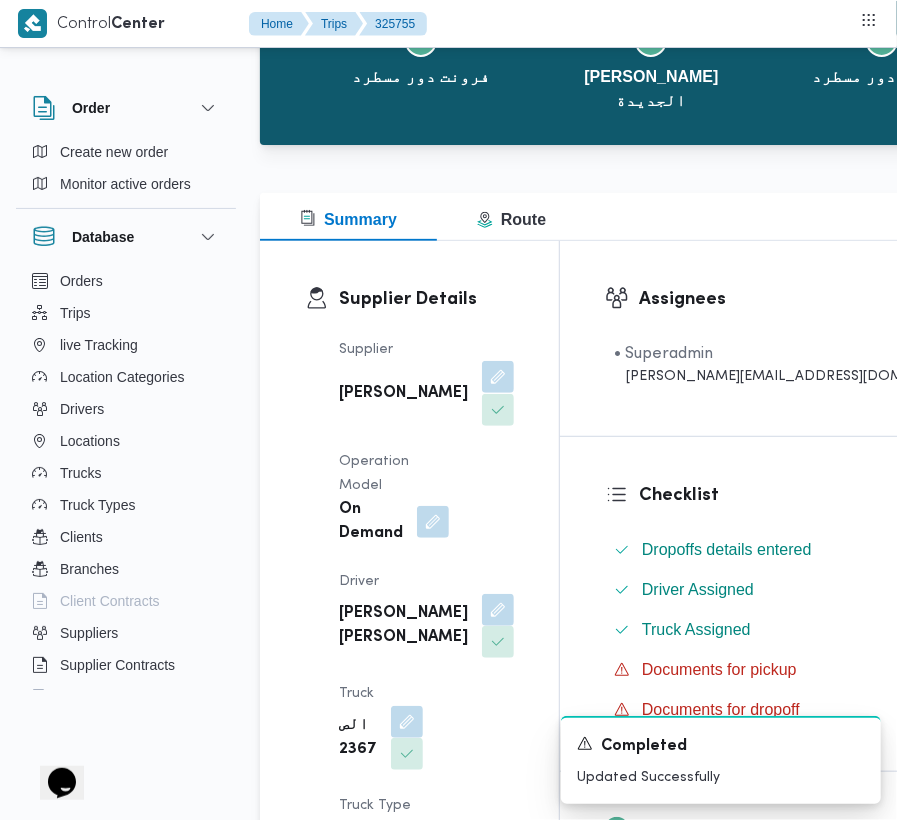 click at bounding box center (498, 377) 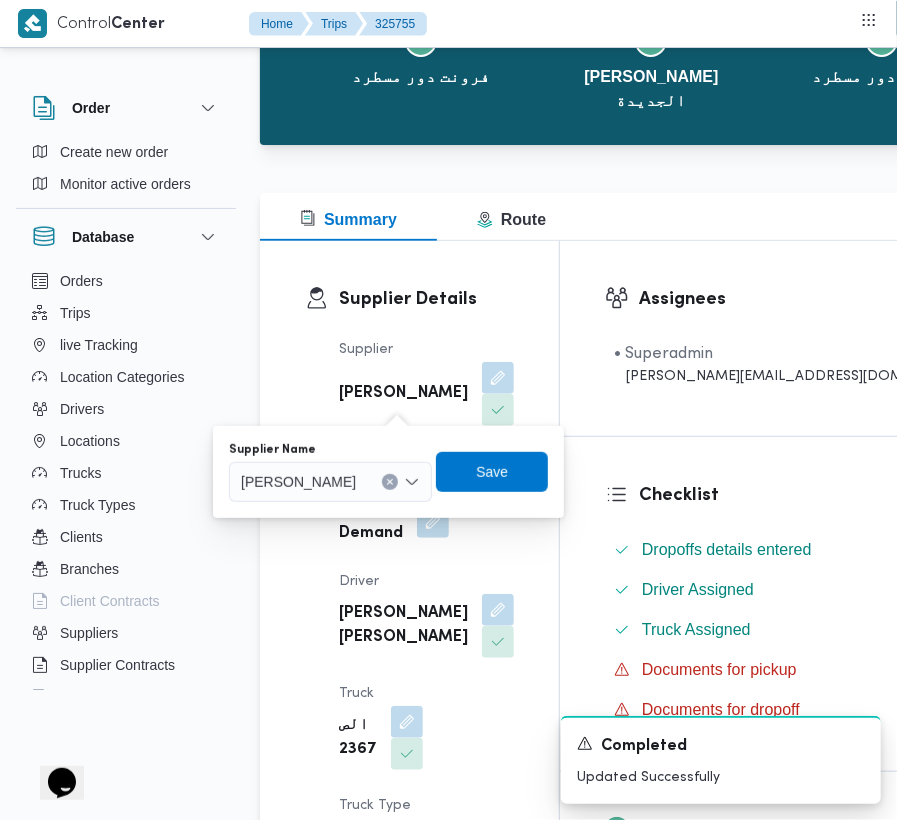 click on "[PERSON_NAME]" at bounding box center [330, 482] 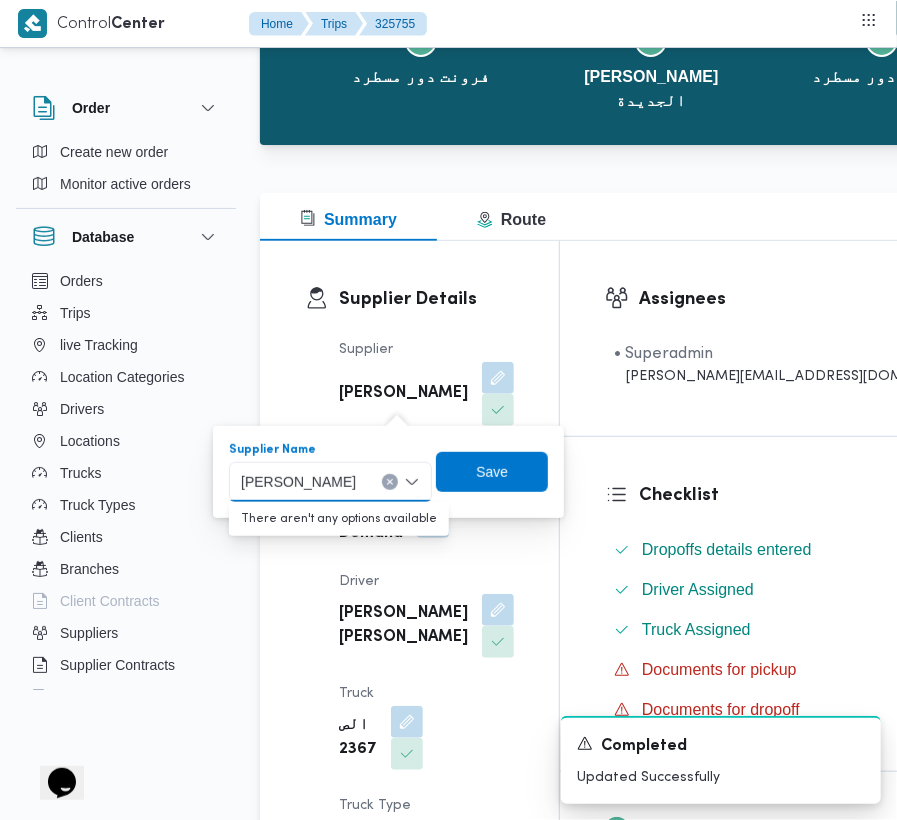 paste on "[PERSON_NAME][DATE]" 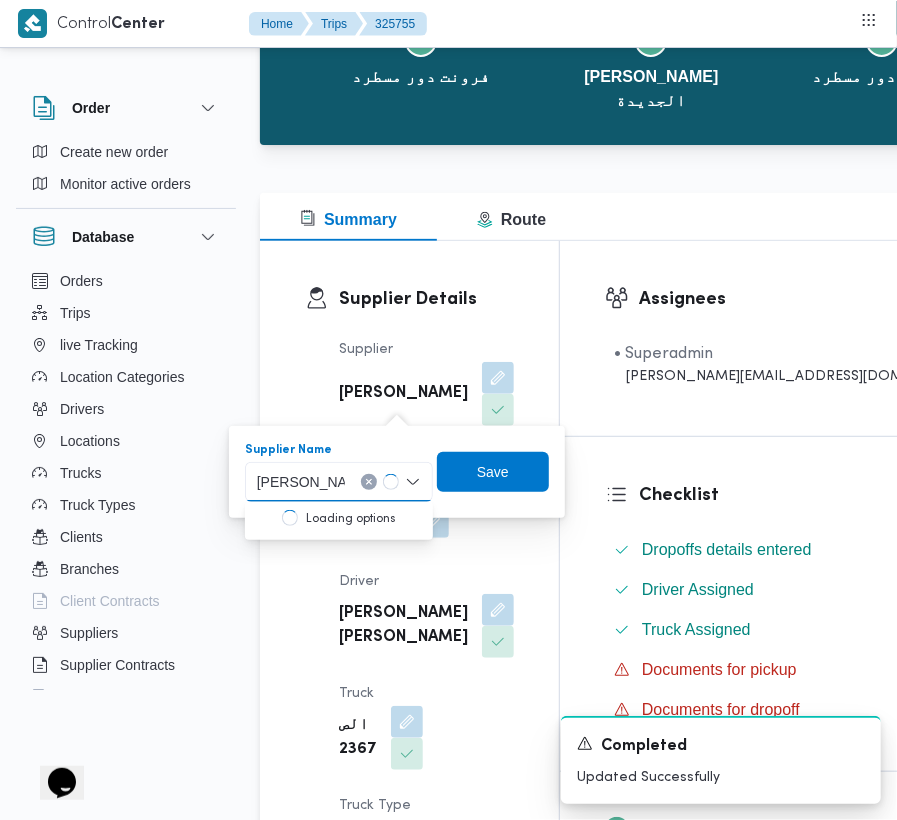 type on "[PERSON_NAME][DATE]" 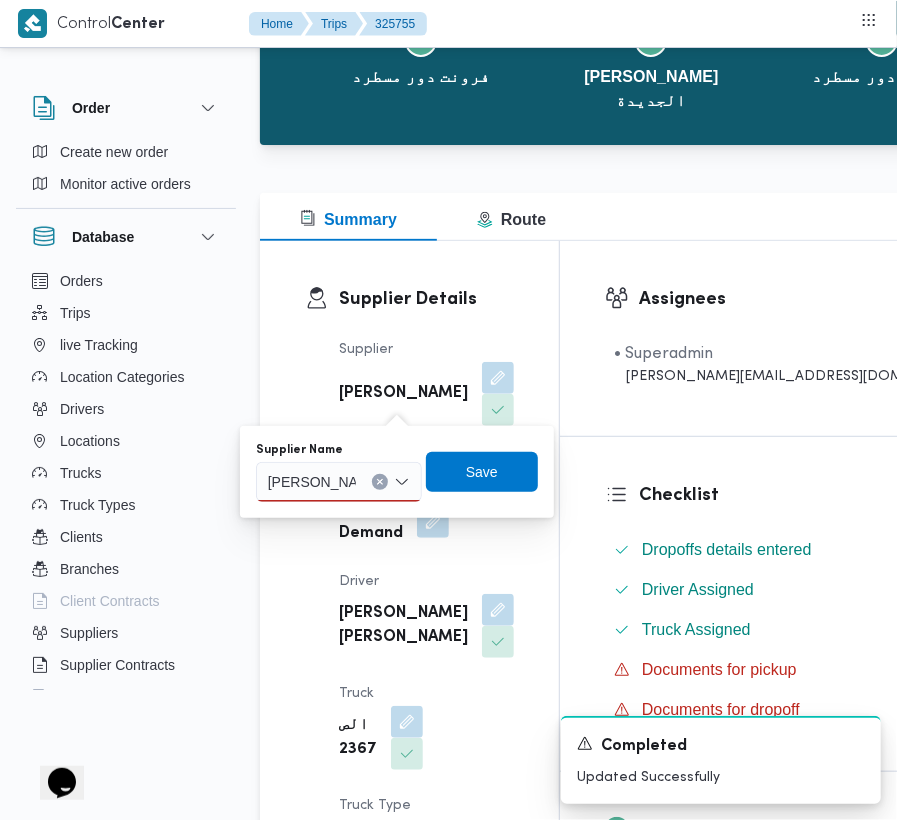 click on "[PERSON_NAME][DATE] [PERSON_NAME][DATE]" at bounding box center (339, 482) 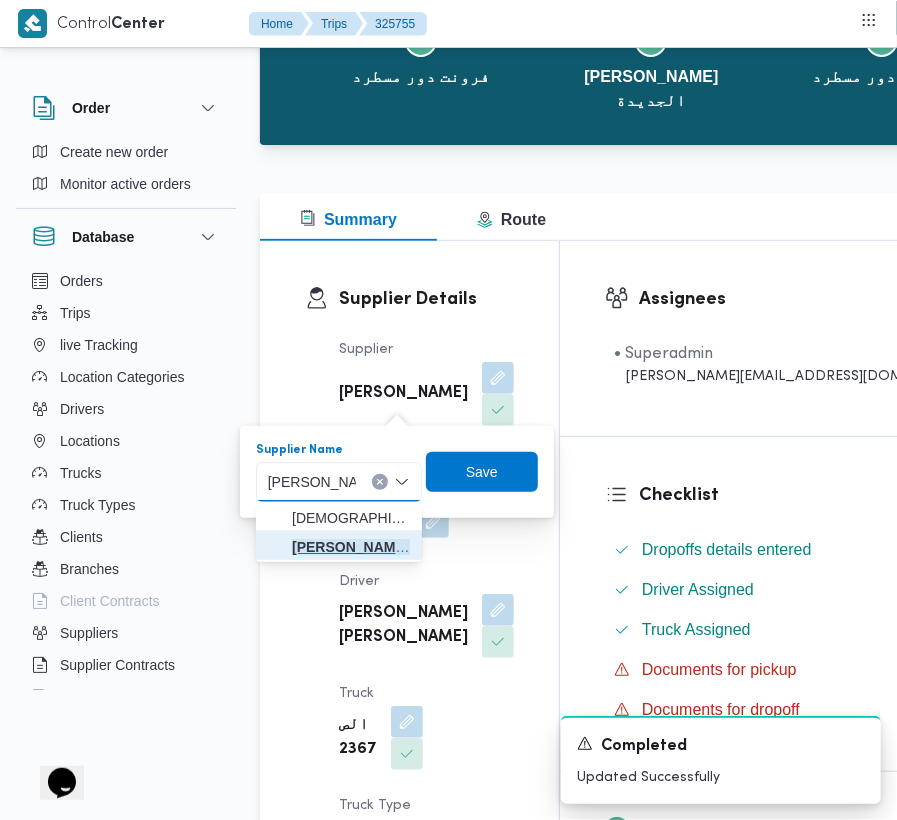 drag, startPoint x: 366, startPoint y: 545, endPoint x: 418, endPoint y: 525, distance: 55.713554 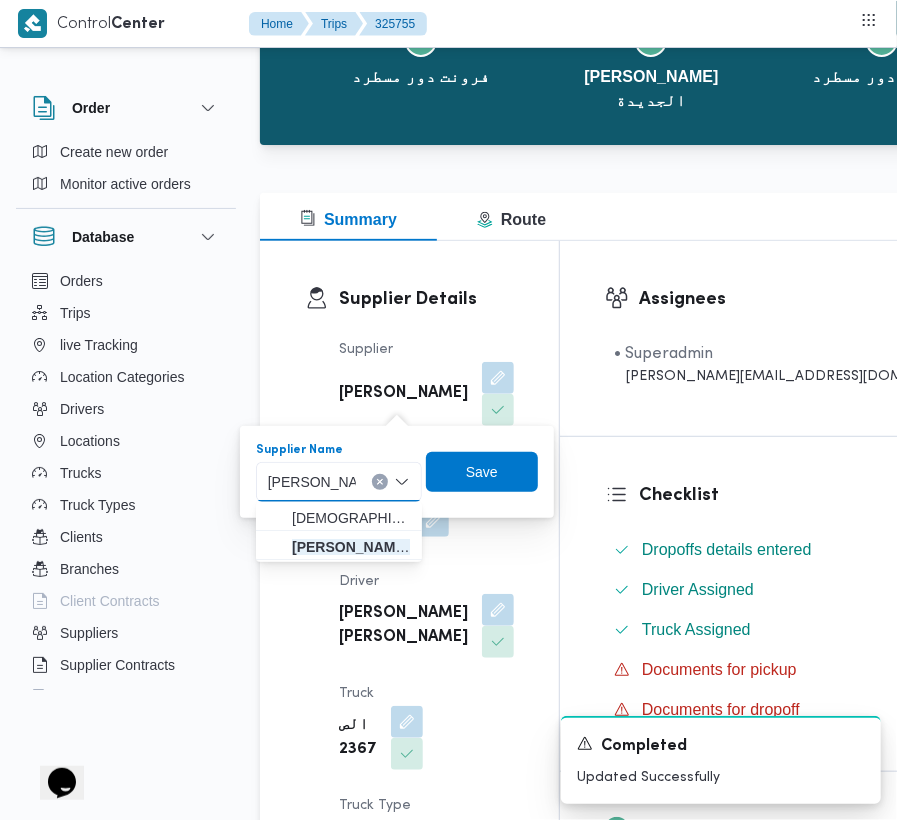 type 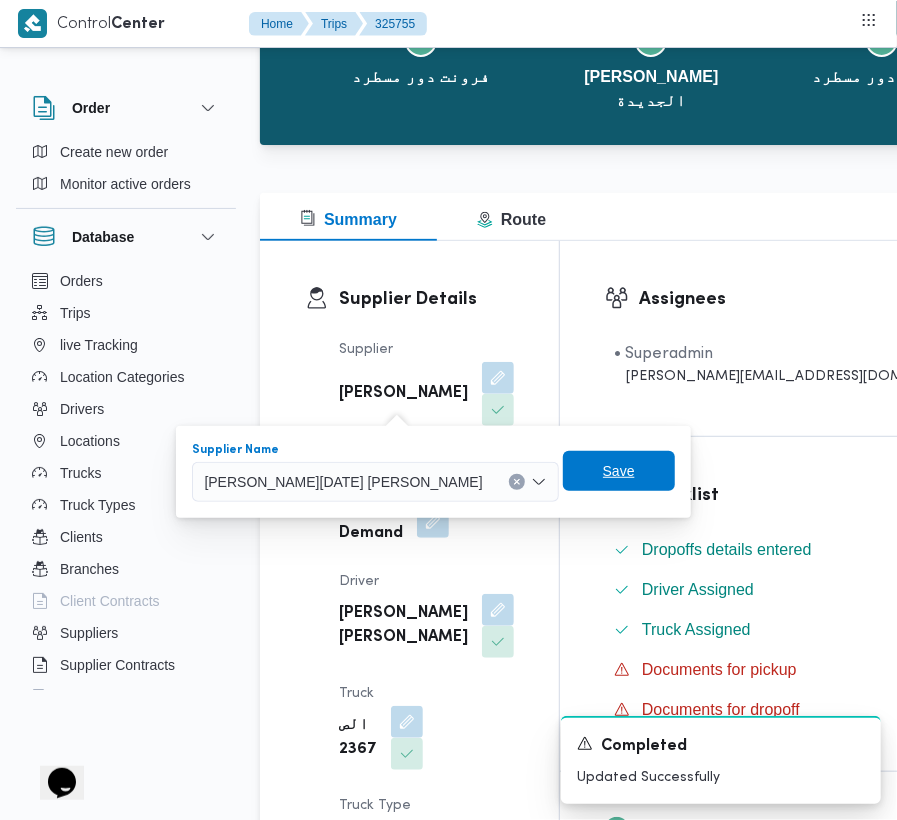 click on "Save" at bounding box center (619, 471) 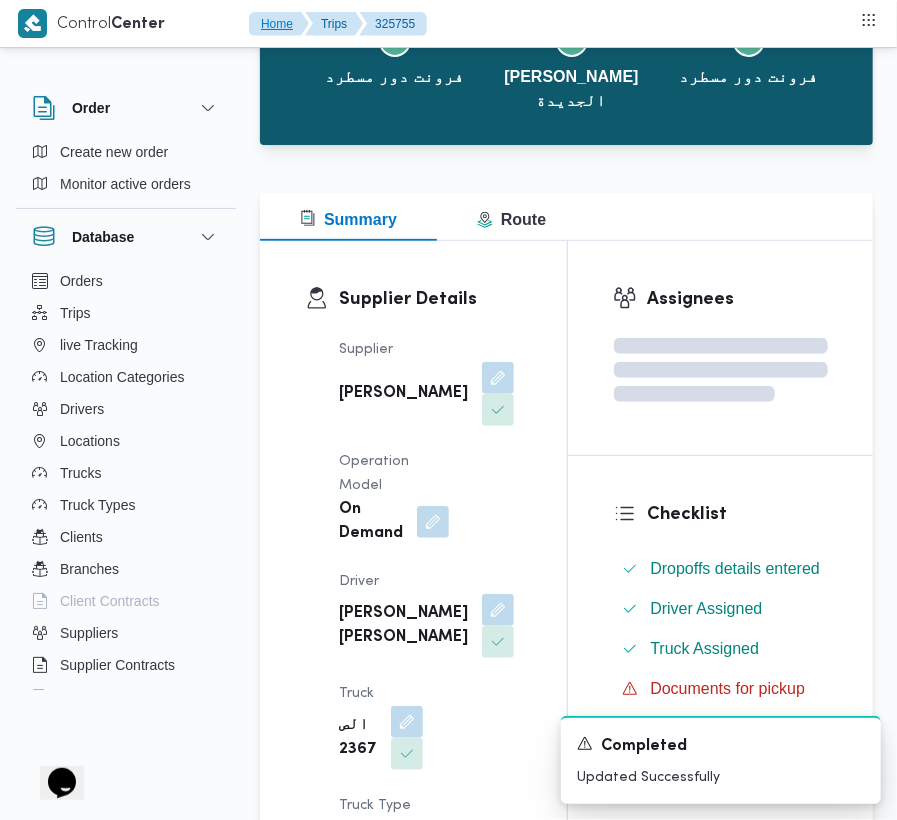 scroll, scrollTop: 308, scrollLeft: 0, axis: vertical 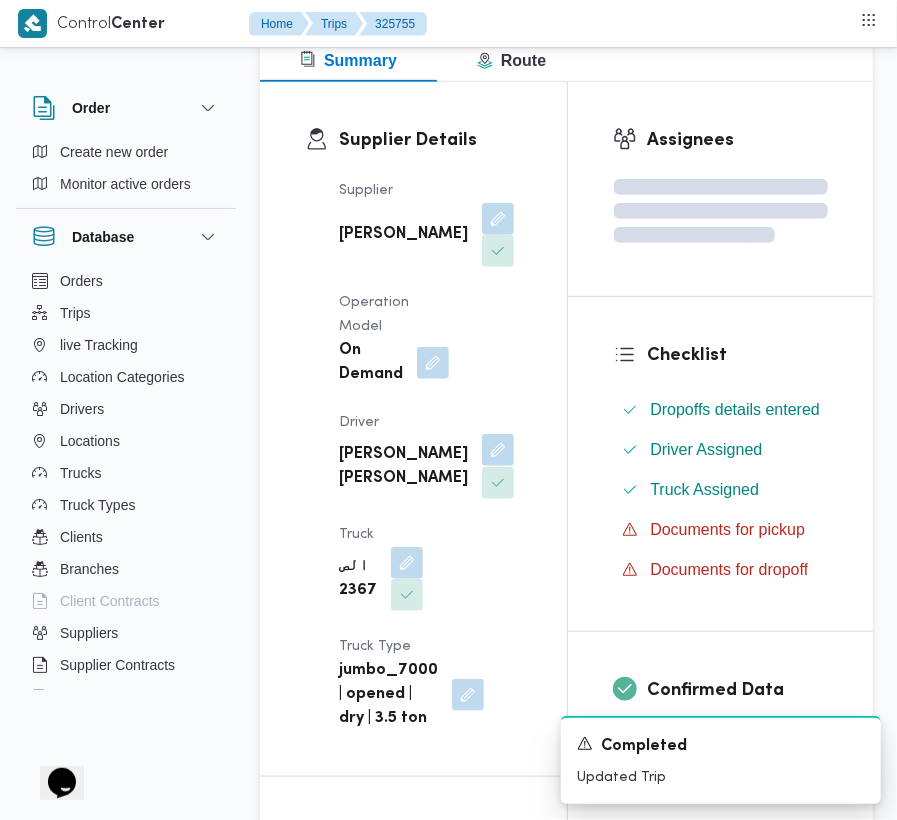 click at bounding box center (498, 450) 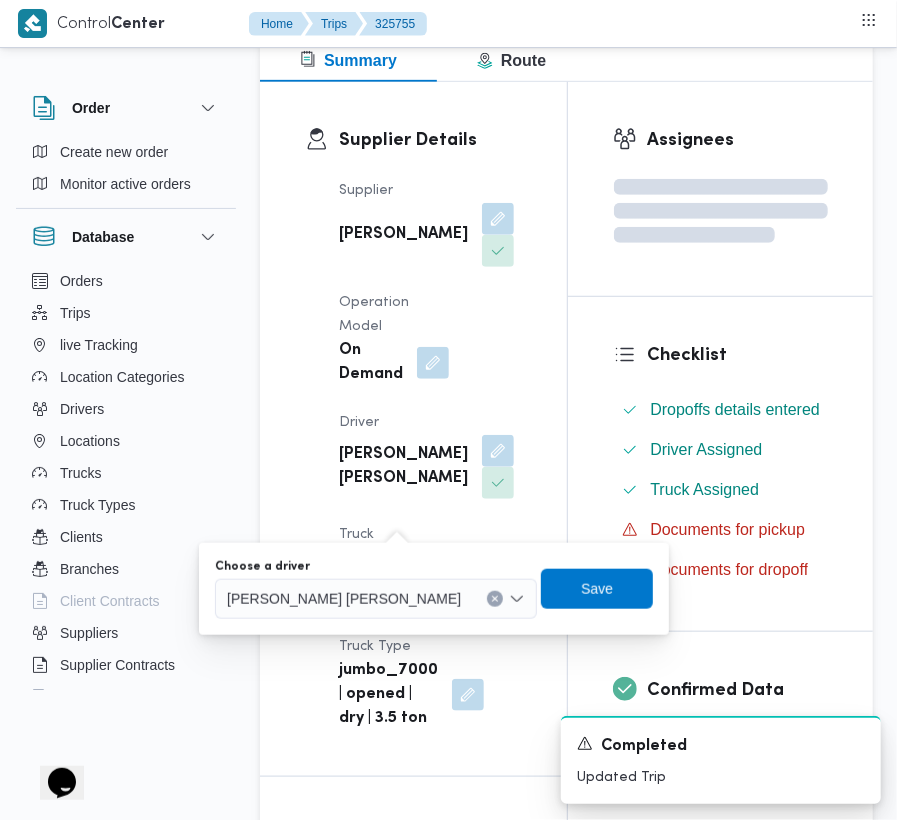 click on "You are in a dialog. To close this dialog, hit escape. Choose a driver [PERSON_NAME] [PERSON_NAME]  Save" at bounding box center [434, 589] 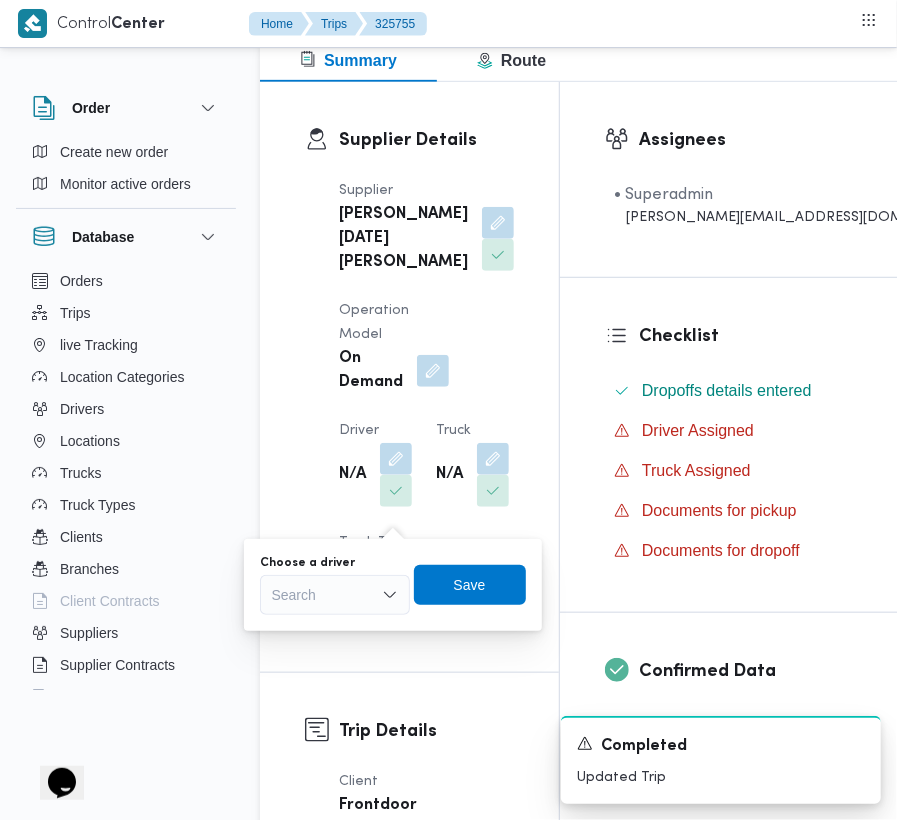 click on "Search" at bounding box center [335, 595] 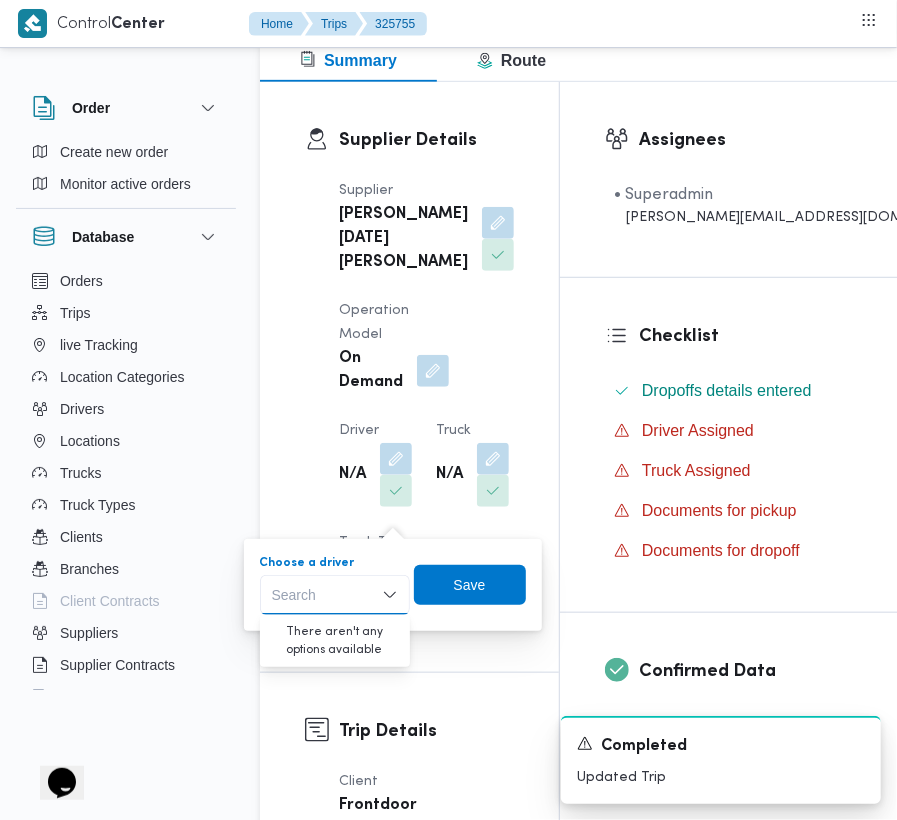 paste on "[PERSON_NAME]" 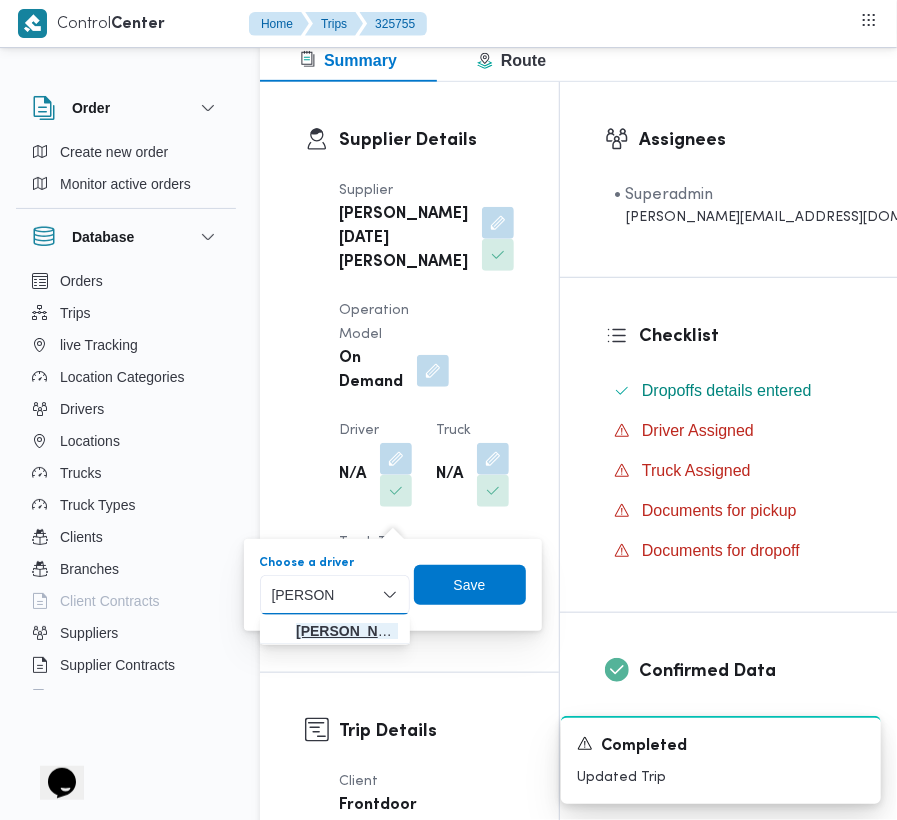 type on "[PERSON_NAME]" 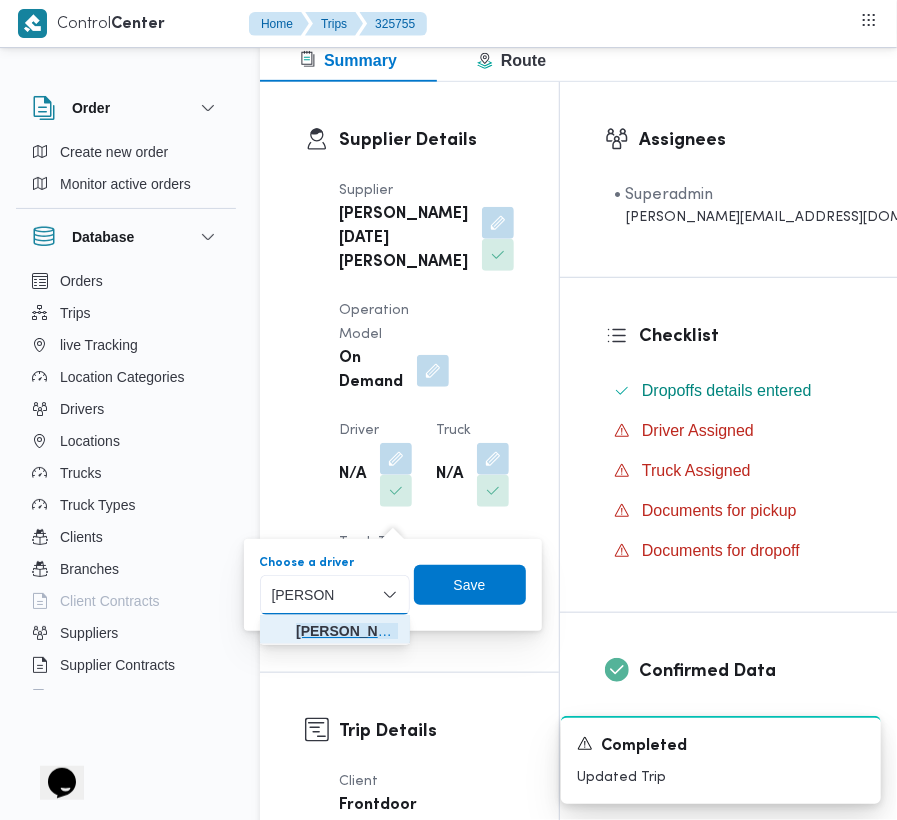 click on "وائل [PERSON_NAME]" at bounding box center [347, 631] 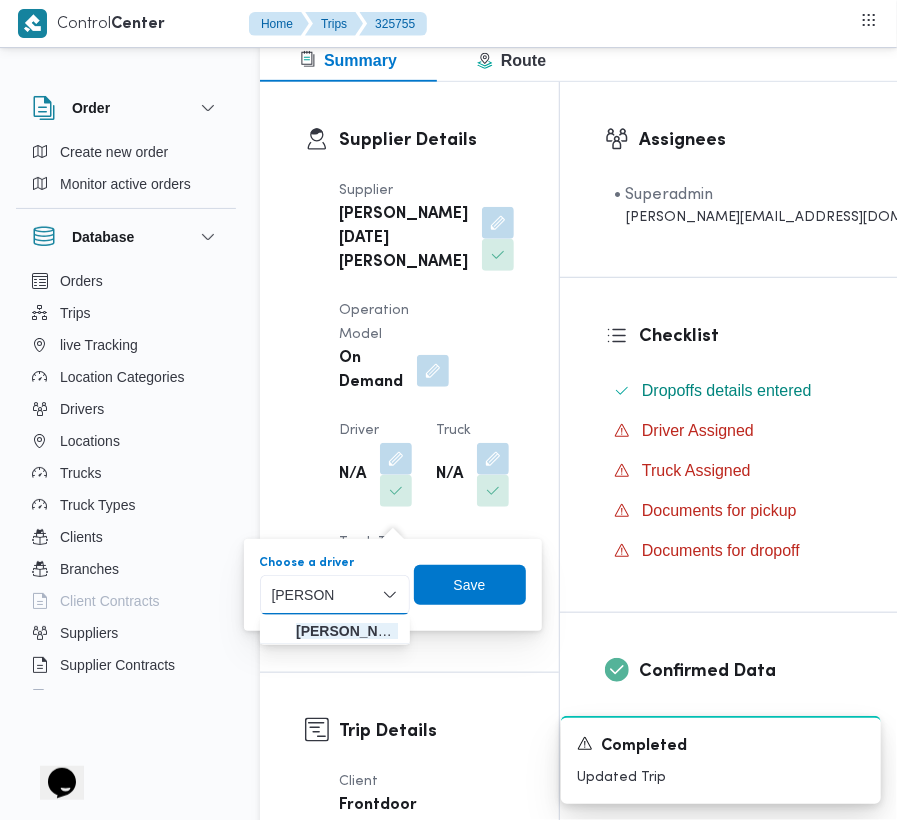 type 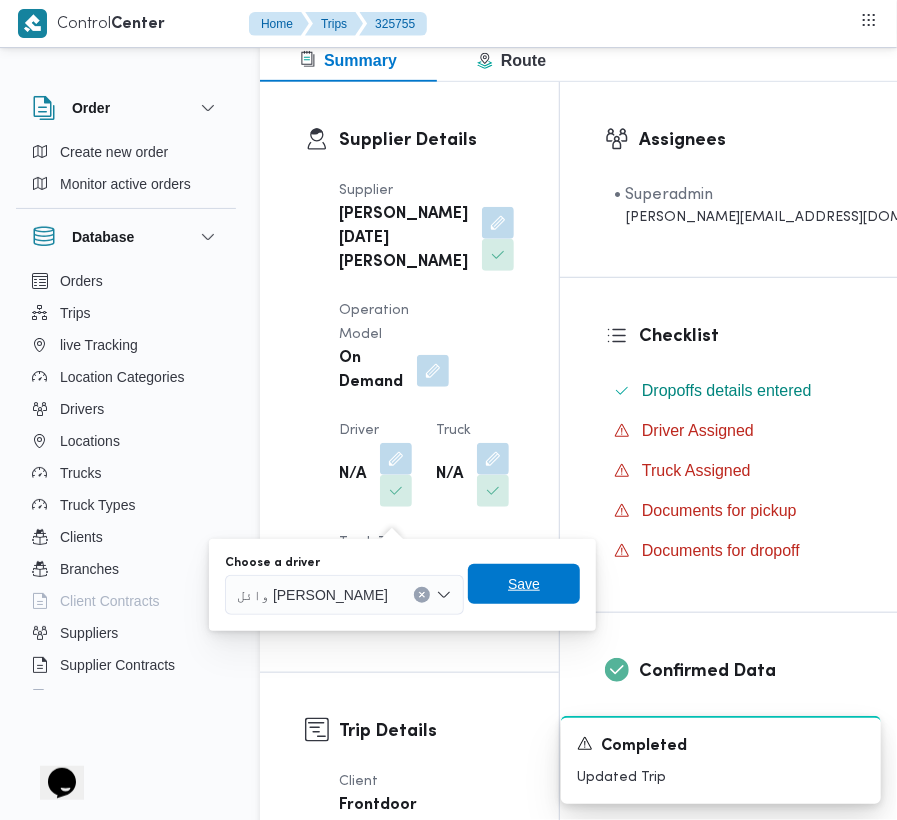 click on "Save" at bounding box center (524, 584) 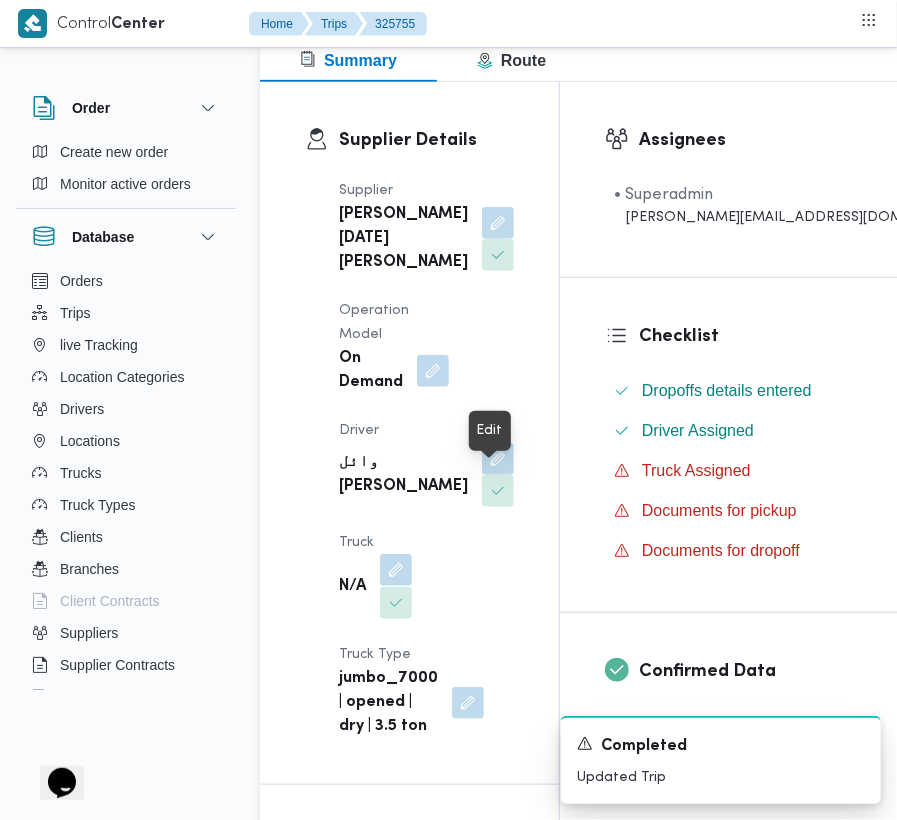 click at bounding box center (396, 570) 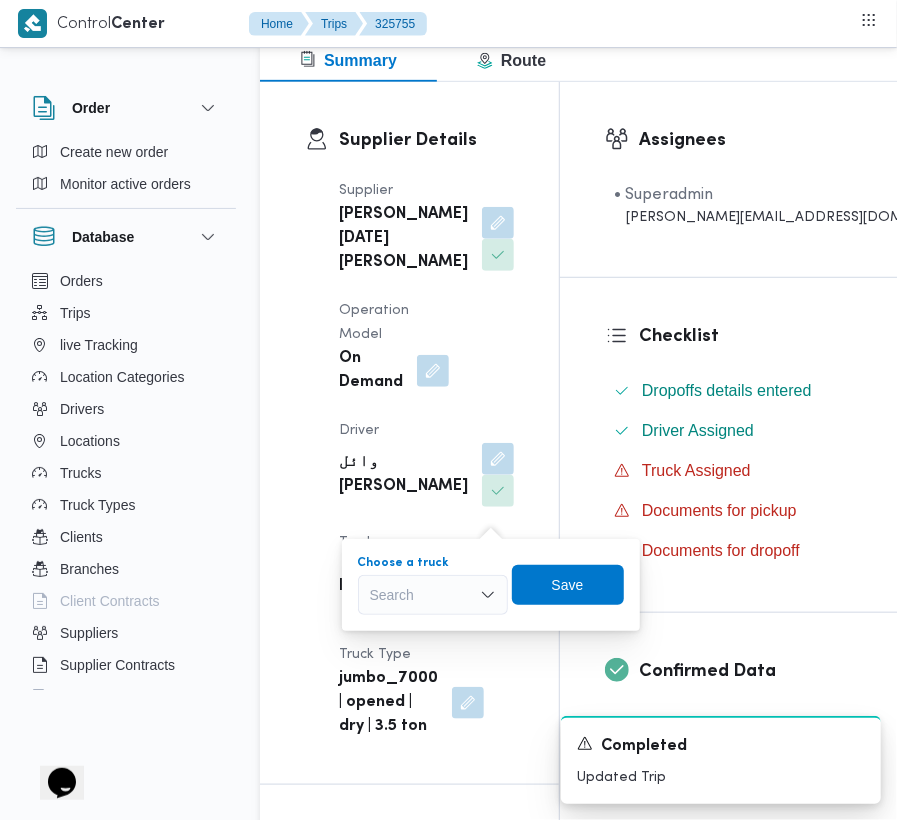 click on "Search" at bounding box center [433, 595] 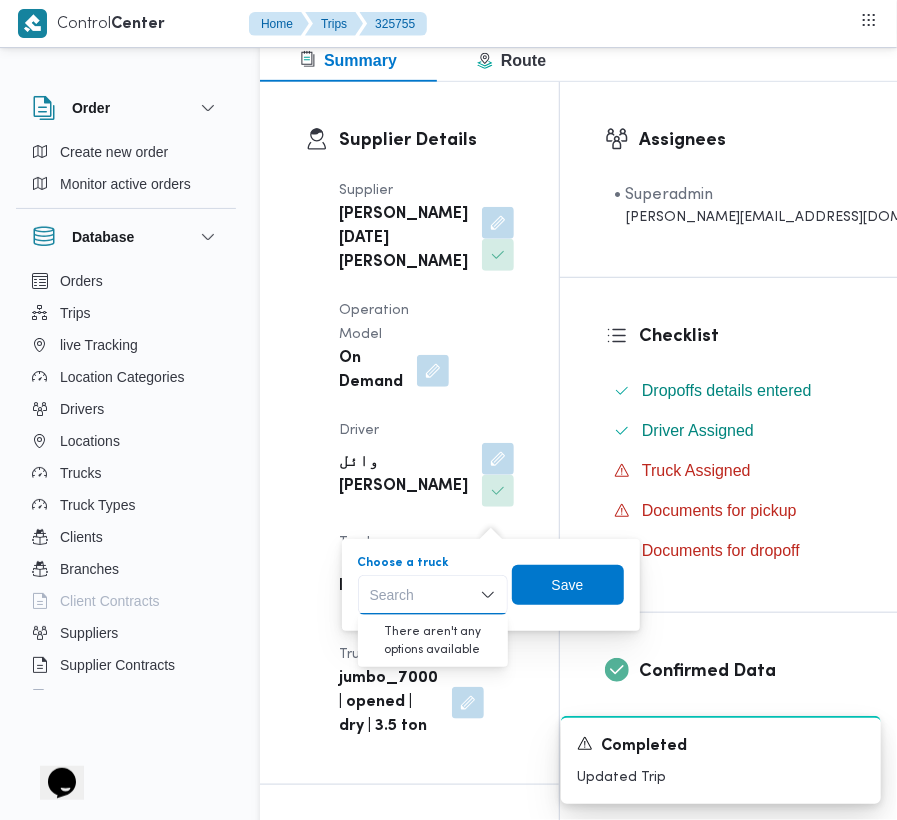 paste on "6721" 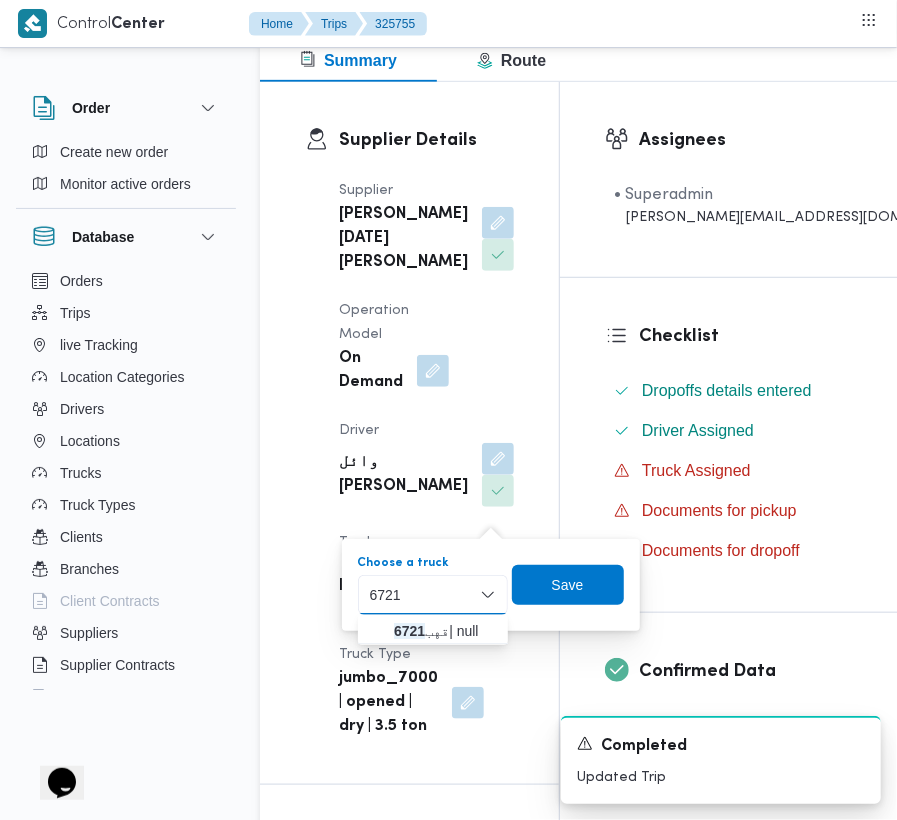 type on "6721" 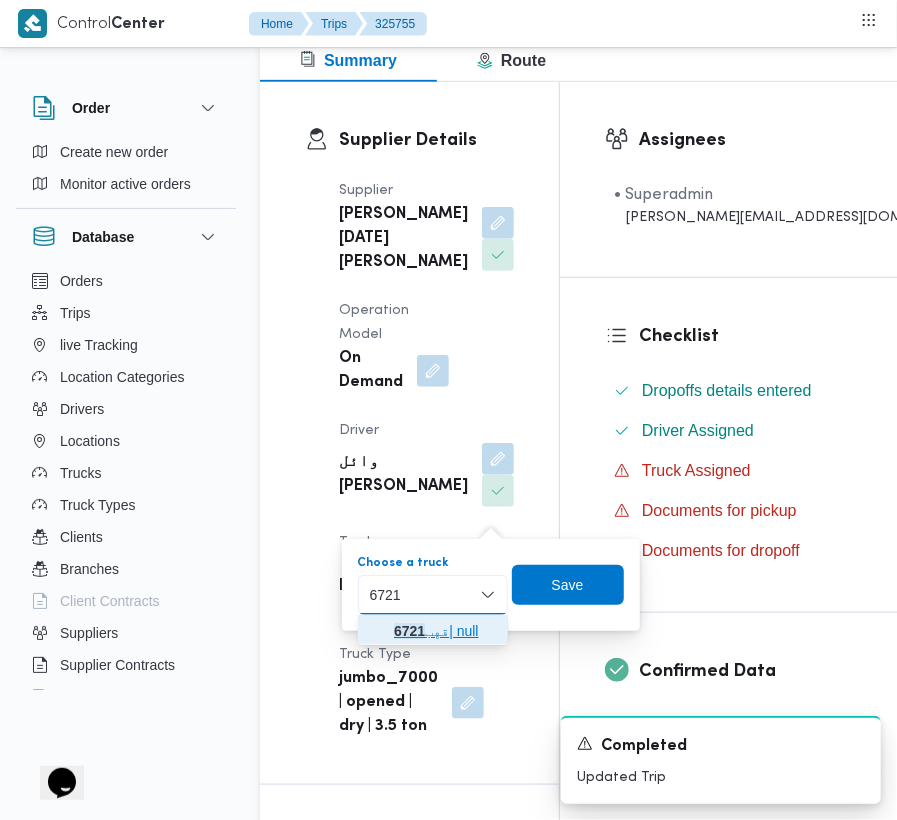 click on "6721" at bounding box center (409, 631) 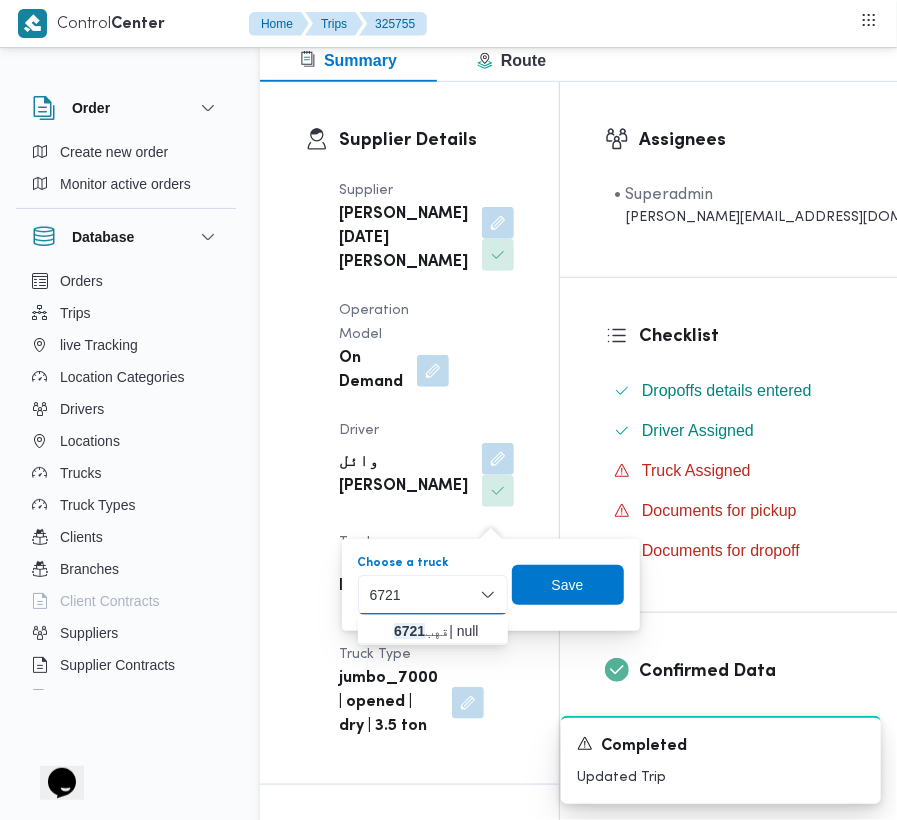 type 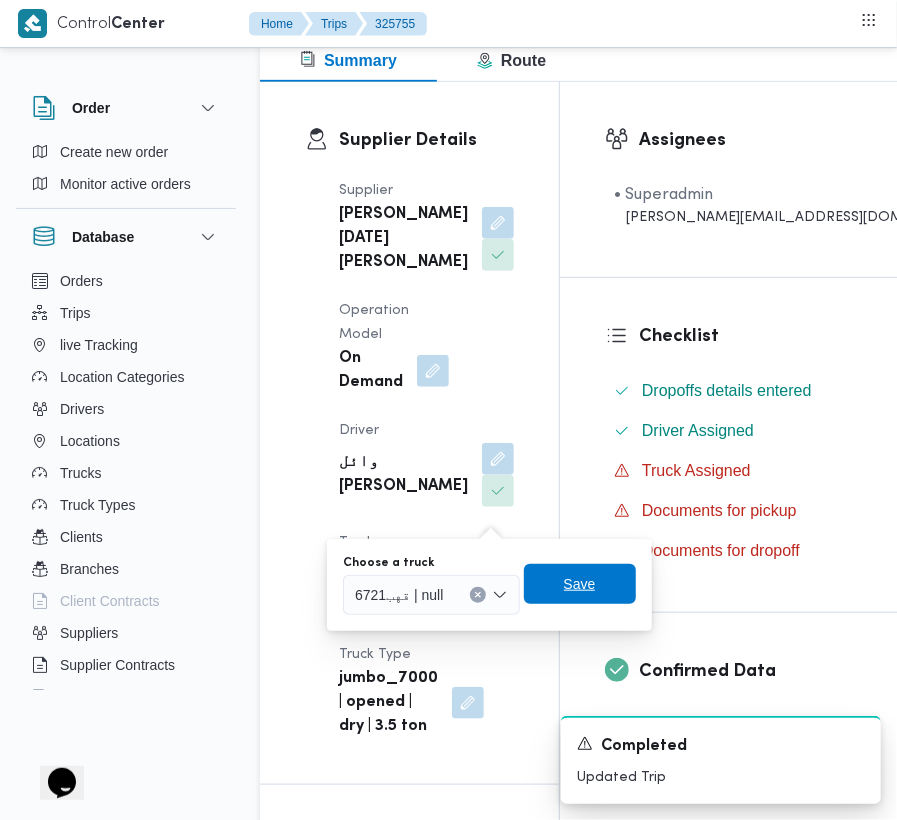 click on "Save" at bounding box center [580, 584] 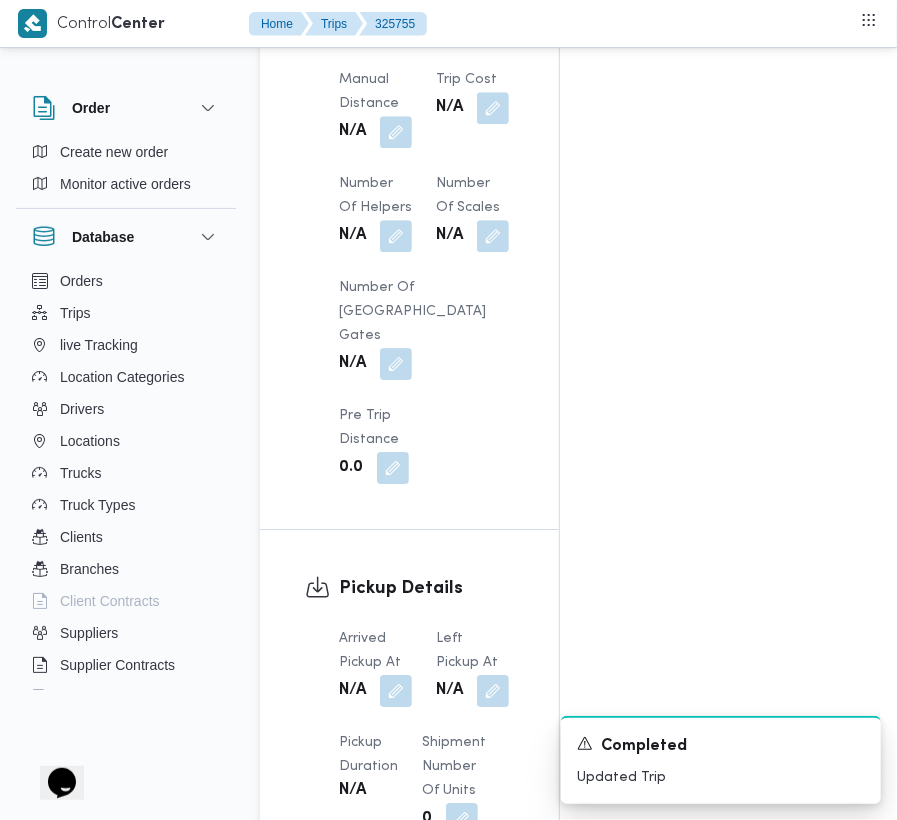 scroll, scrollTop: 2098, scrollLeft: 0, axis: vertical 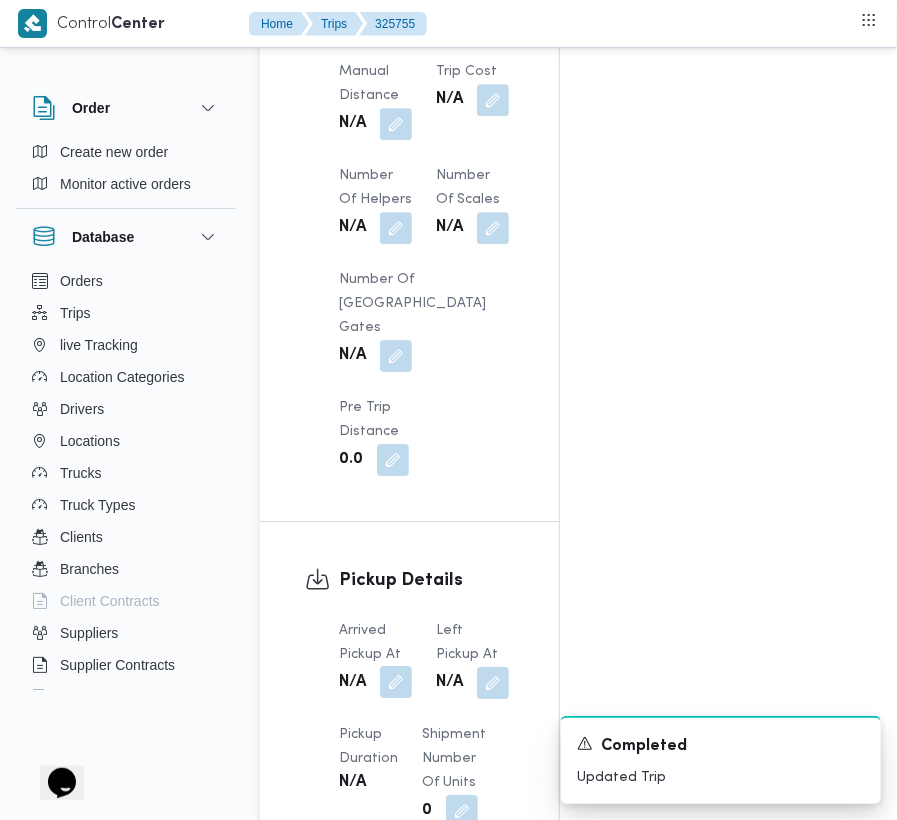 click at bounding box center [396, 682] 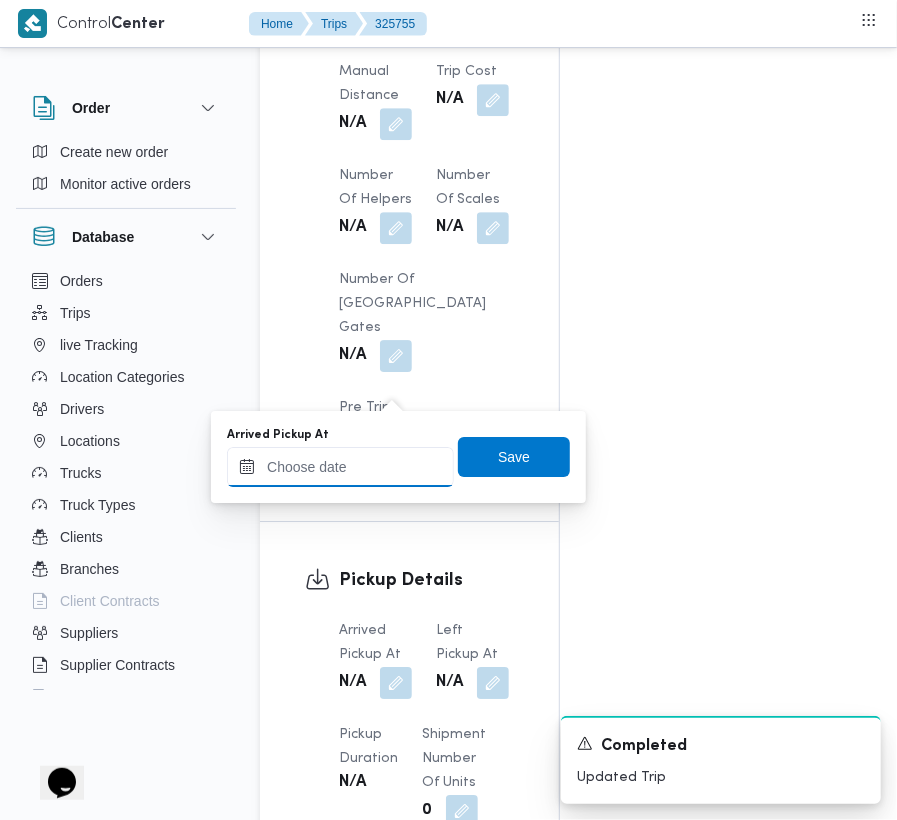 click on "Arrived Pickup At" at bounding box center (340, 467) 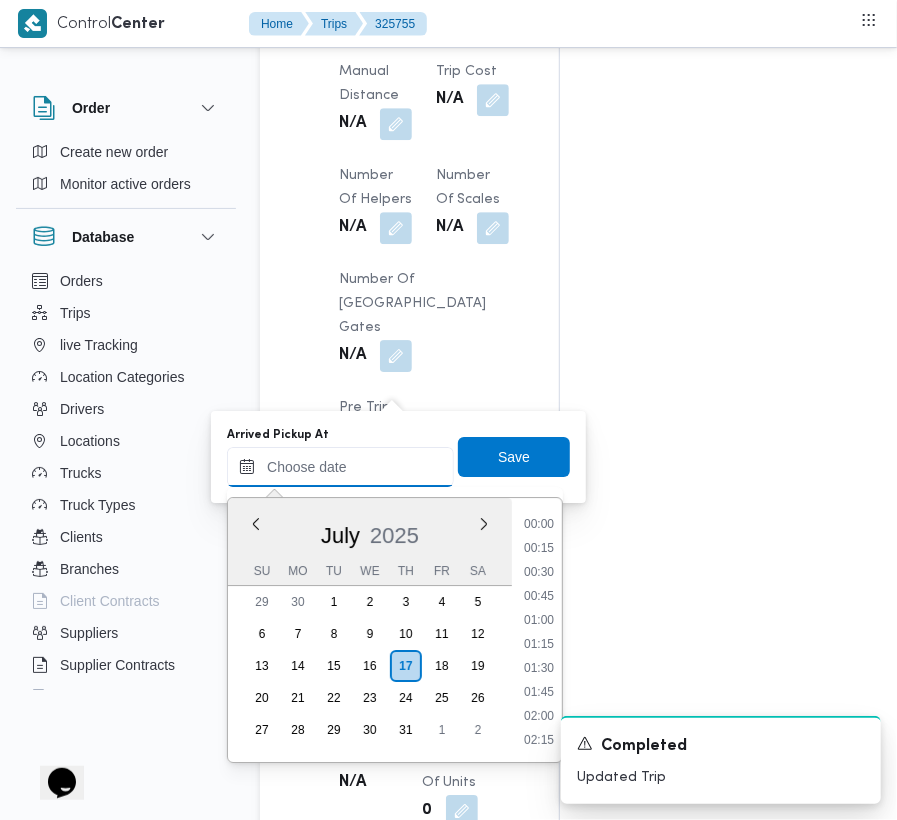 scroll, scrollTop: 1249, scrollLeft: 0, axis: vertical 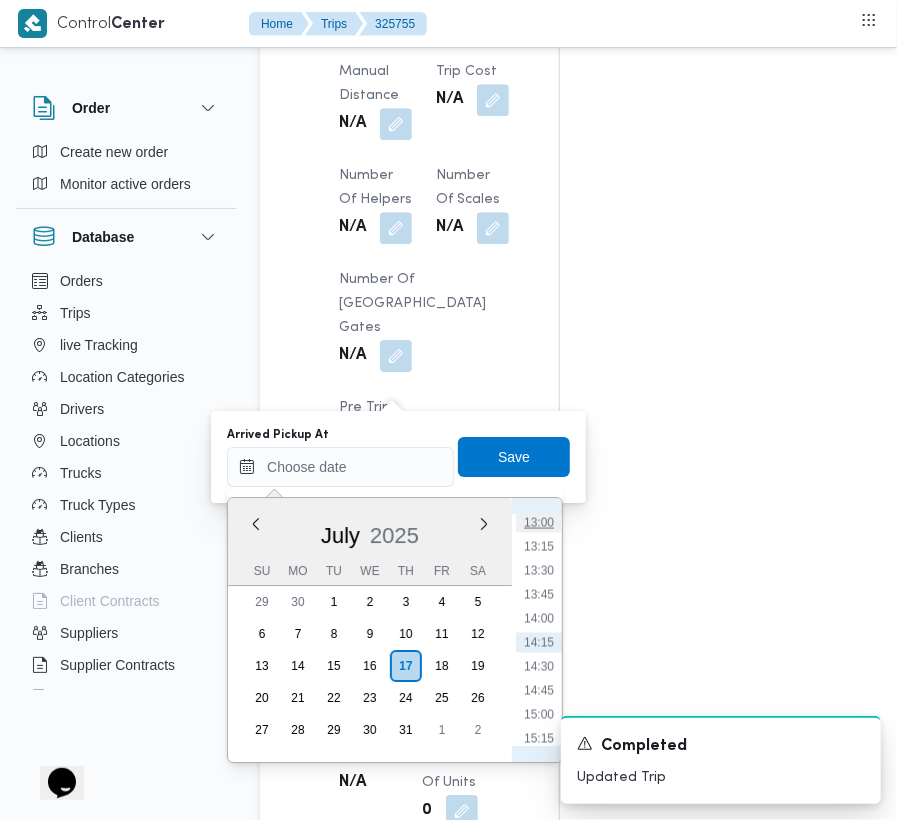click on "13:00" at bounding box center (539, 523) 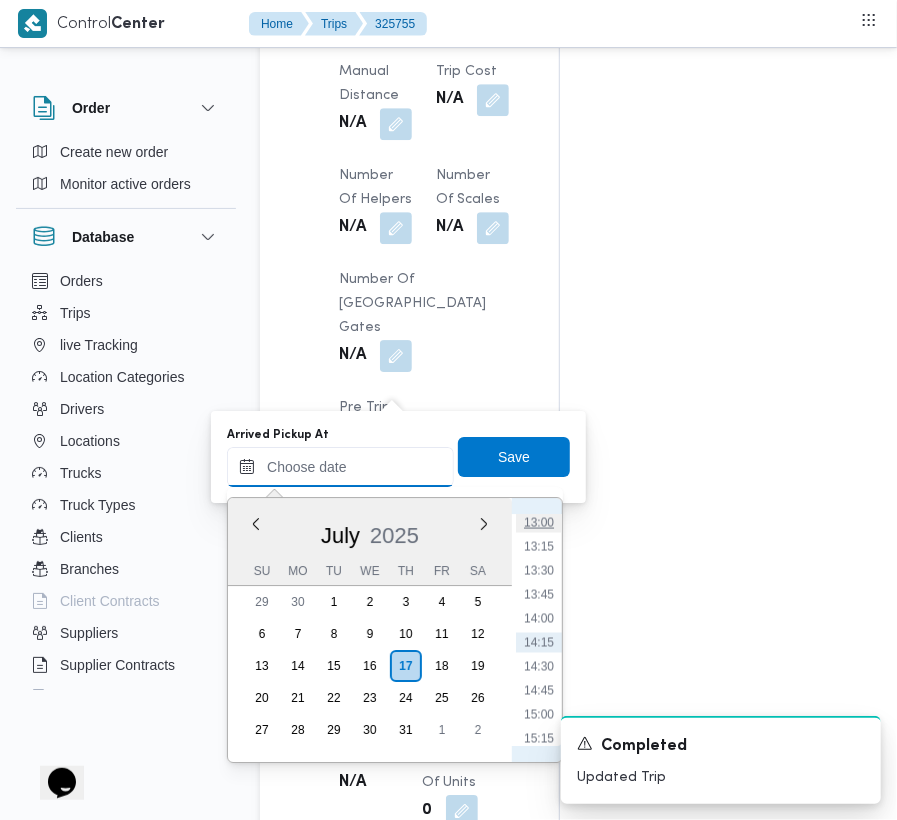 type on "[DATE] 13:00" 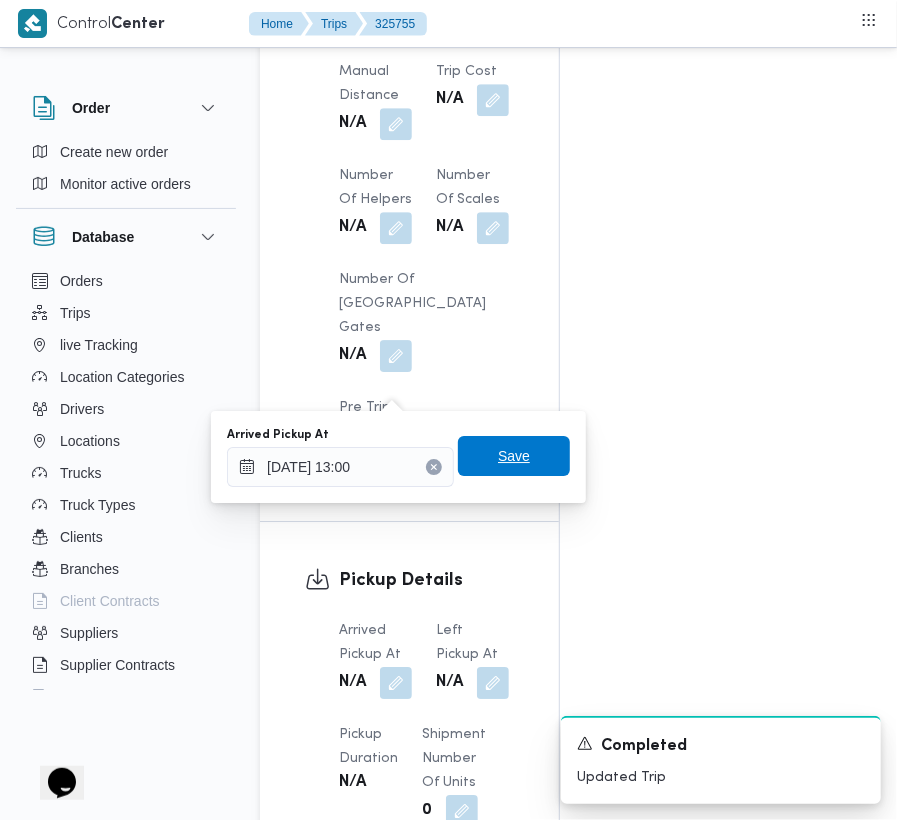 click on "Save" at bounding box center (514, 456) 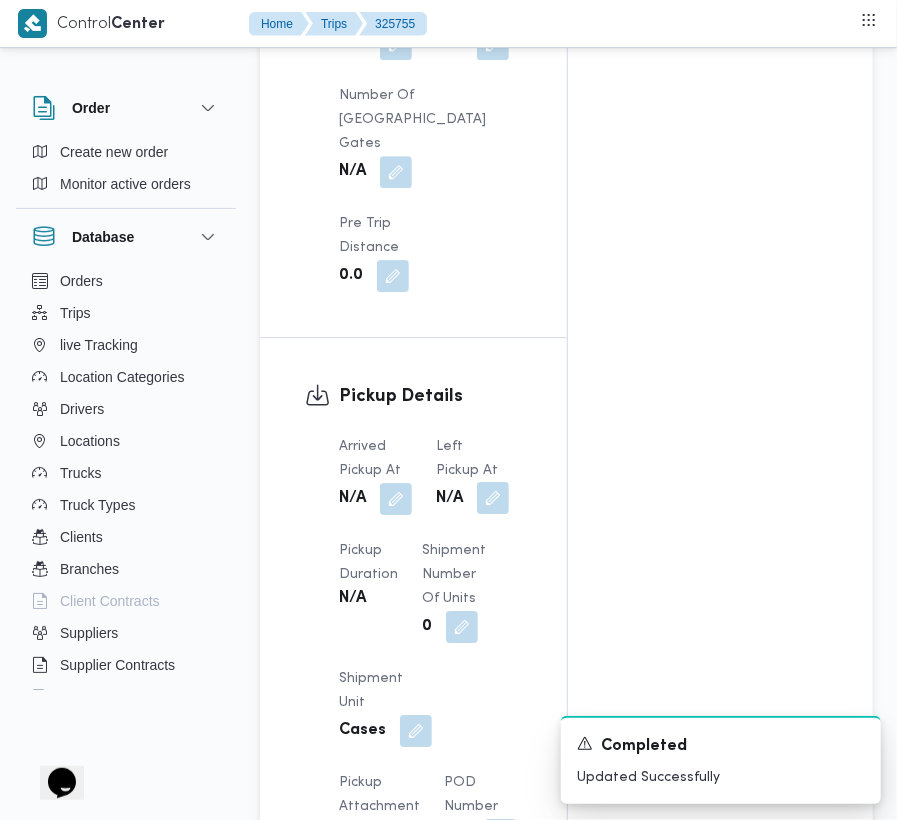 click at bounding box center (493, 498) 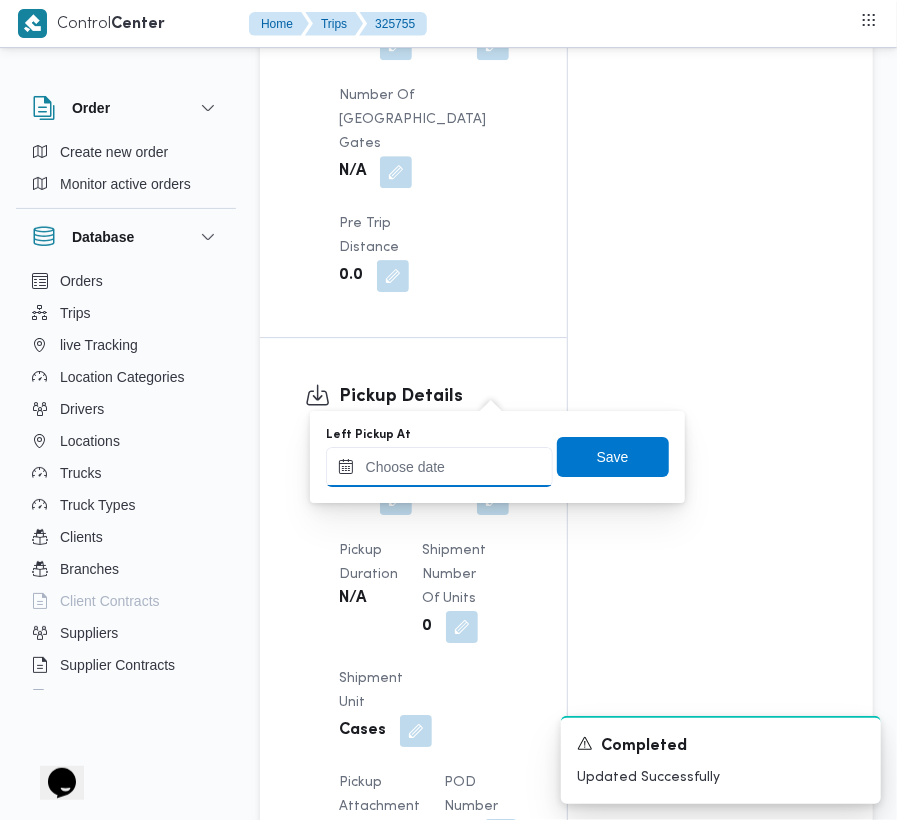 click on "Left Pickup At" at bounding box center [439, 467] 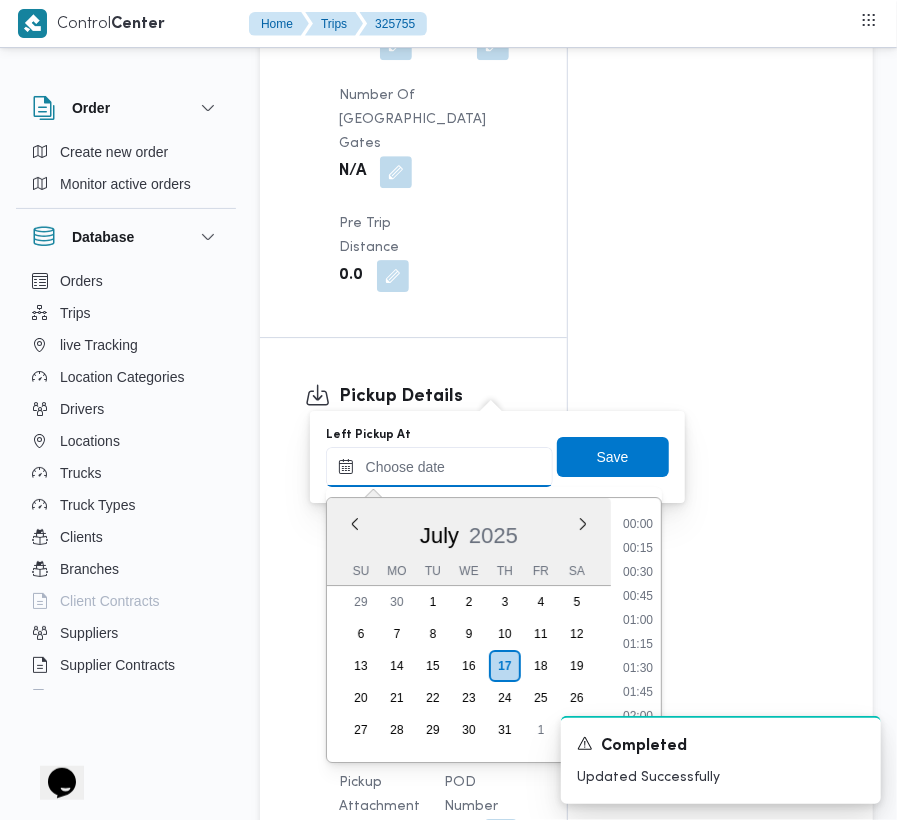 scroll, scrollTop: 1249, scrollLeft: 0, axis: vertical 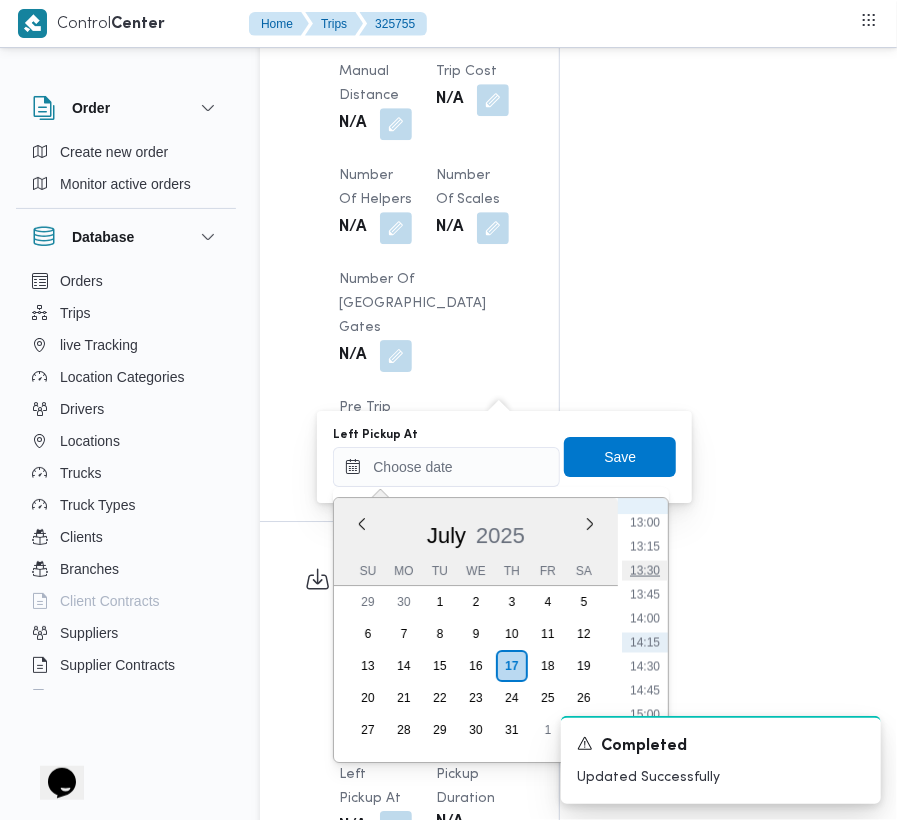 click on "13:30" at bounding box center [645, 571] 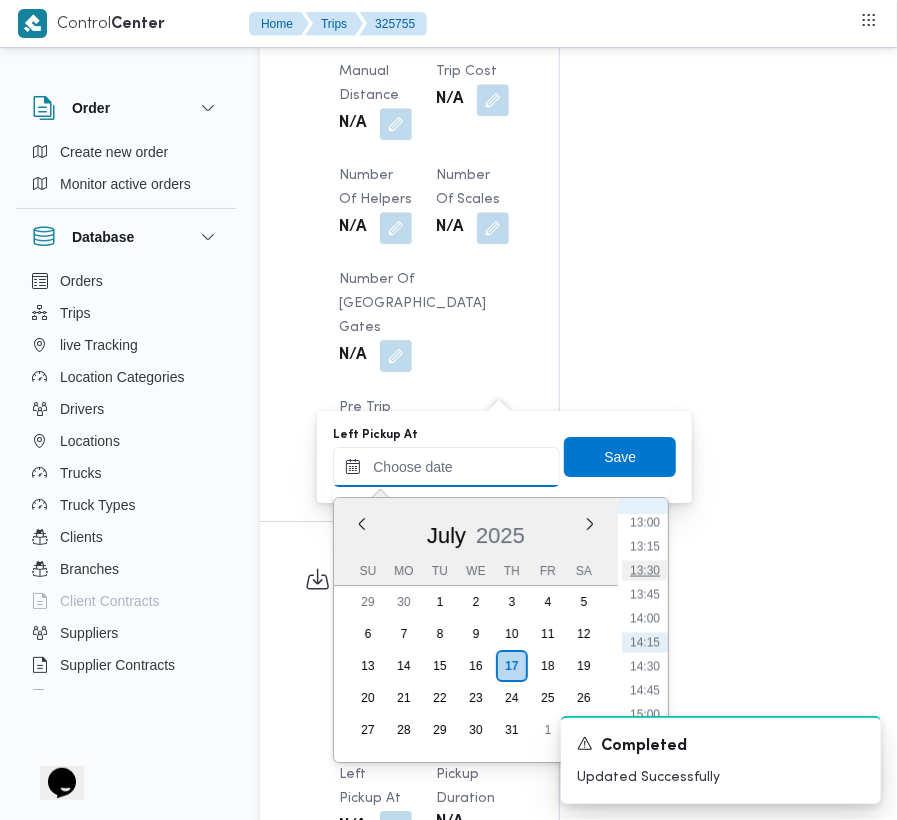 type on "[DATE] 13:30" 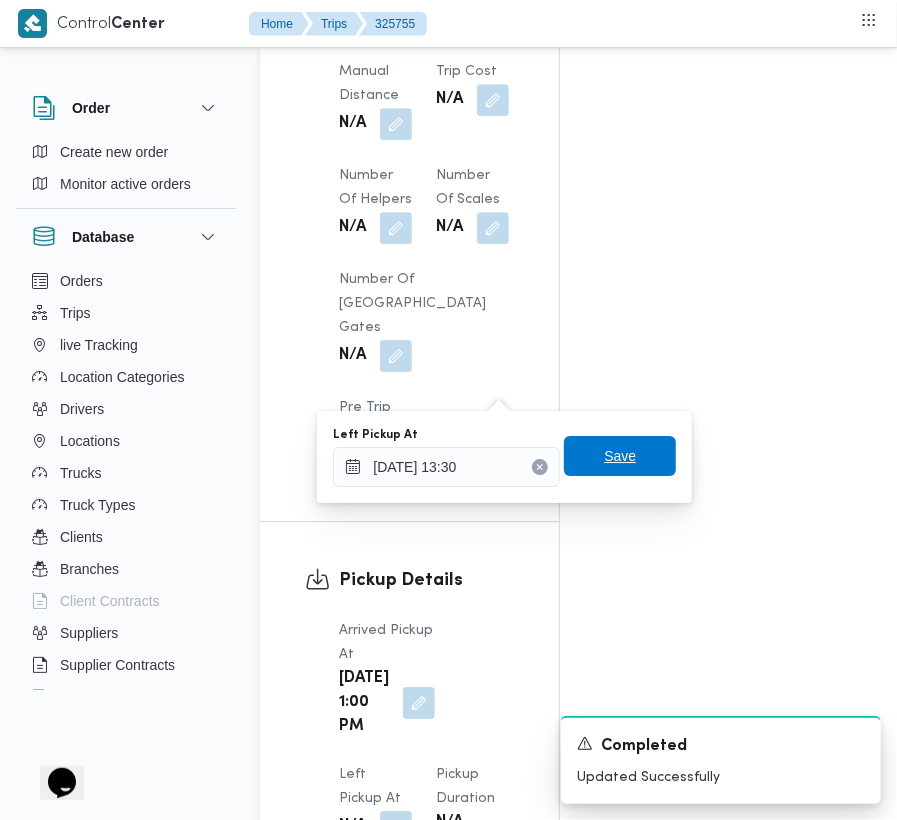 click on "Save" at bounding box center (620, 456) 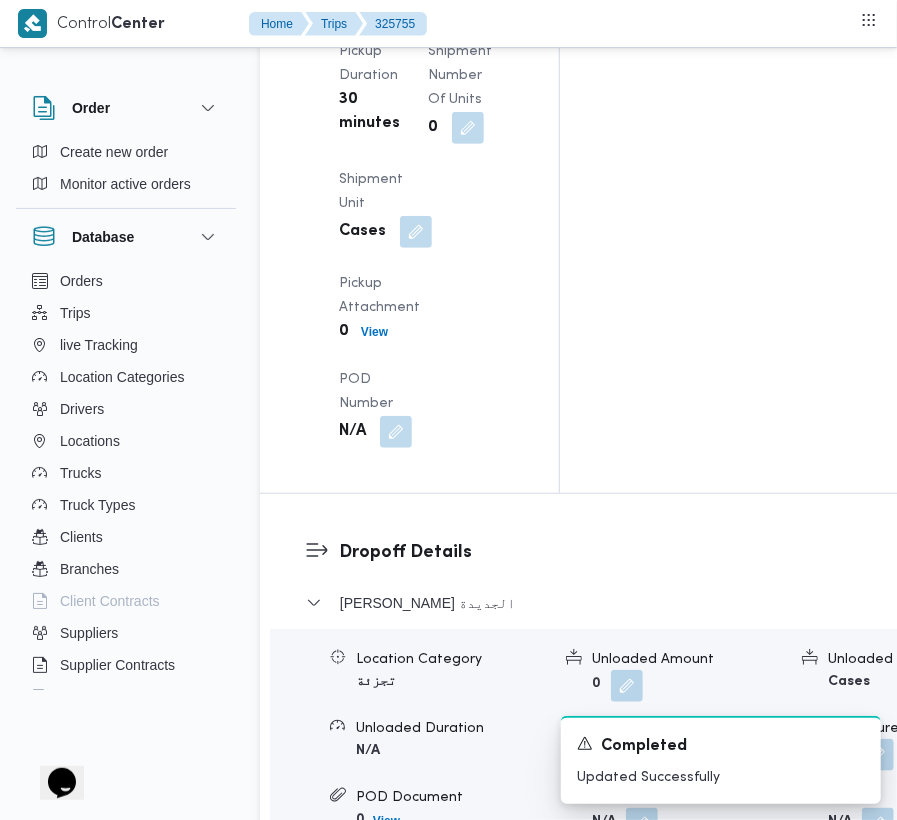 scroll, scrollTop: 3032, scrollLeft: 0, axis: vertical 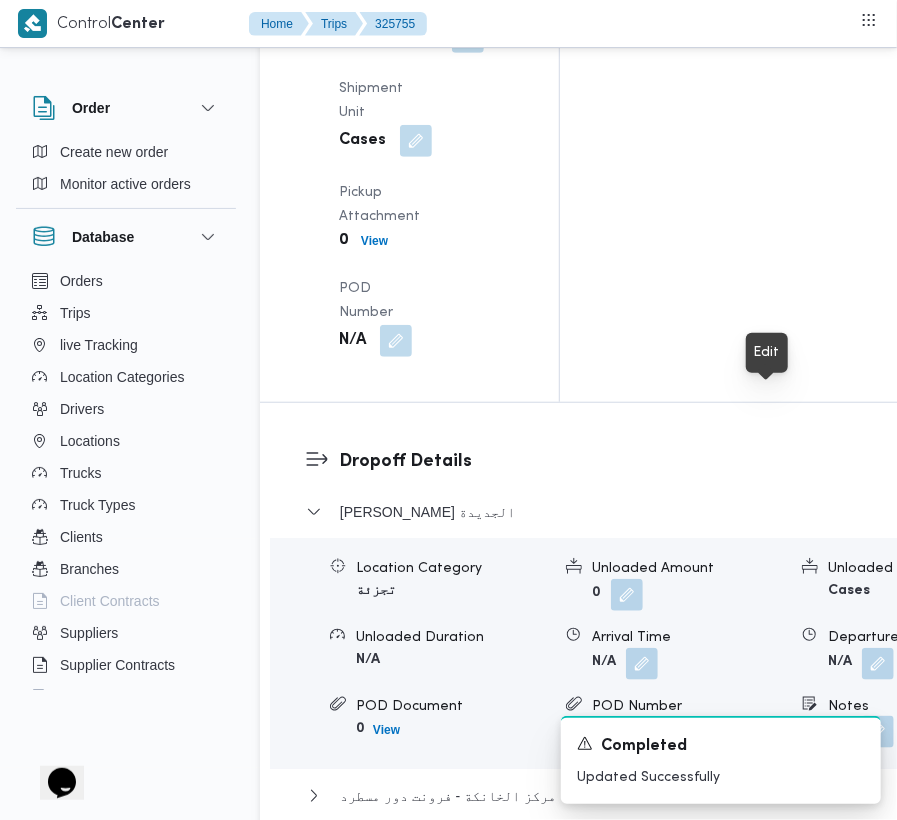 click at bounding box center [878, 732] 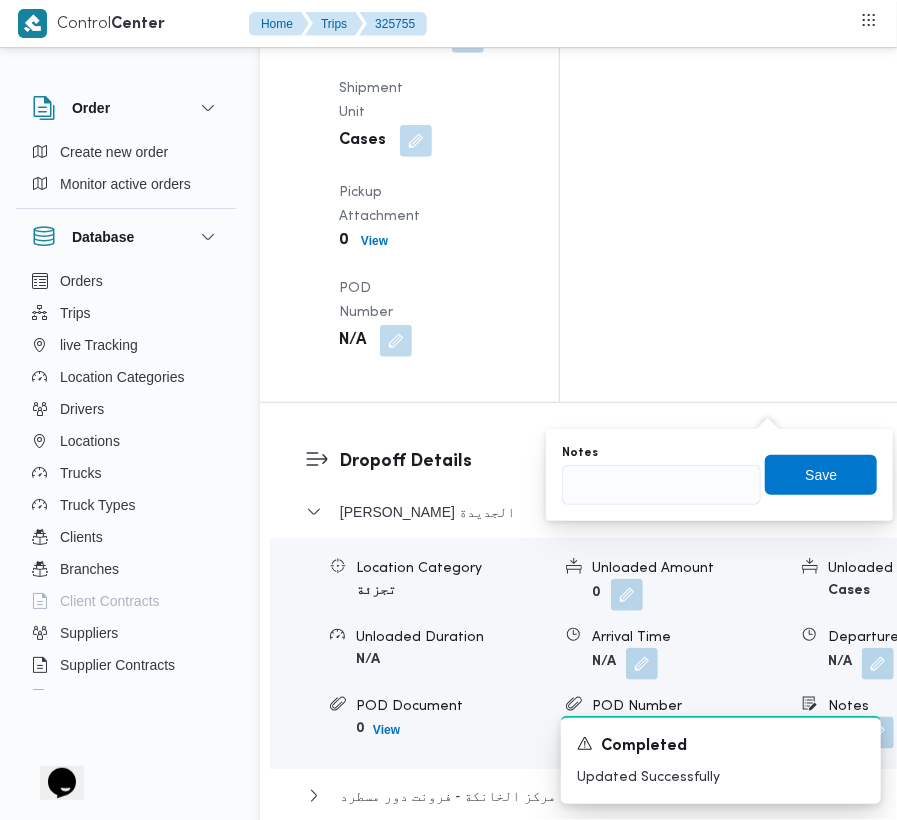 click on "You are in a dialog. To close this dialog, hit escape. Notes Save" at bounding box center [719, 475] 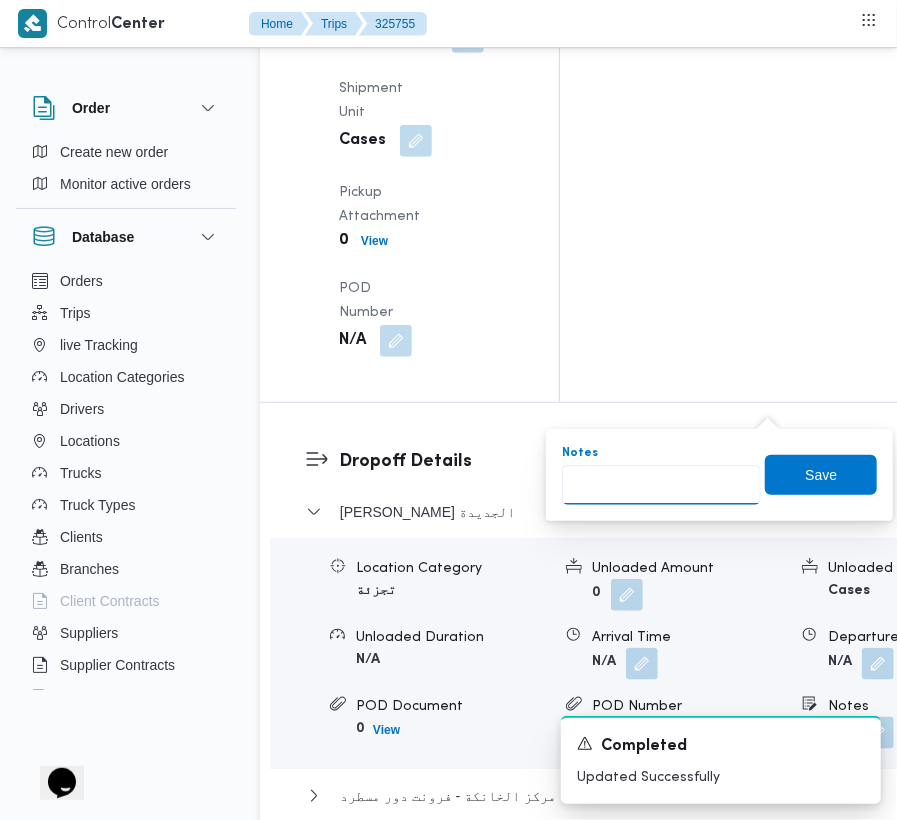 click on "Notes" at bounding box center [661, 485] 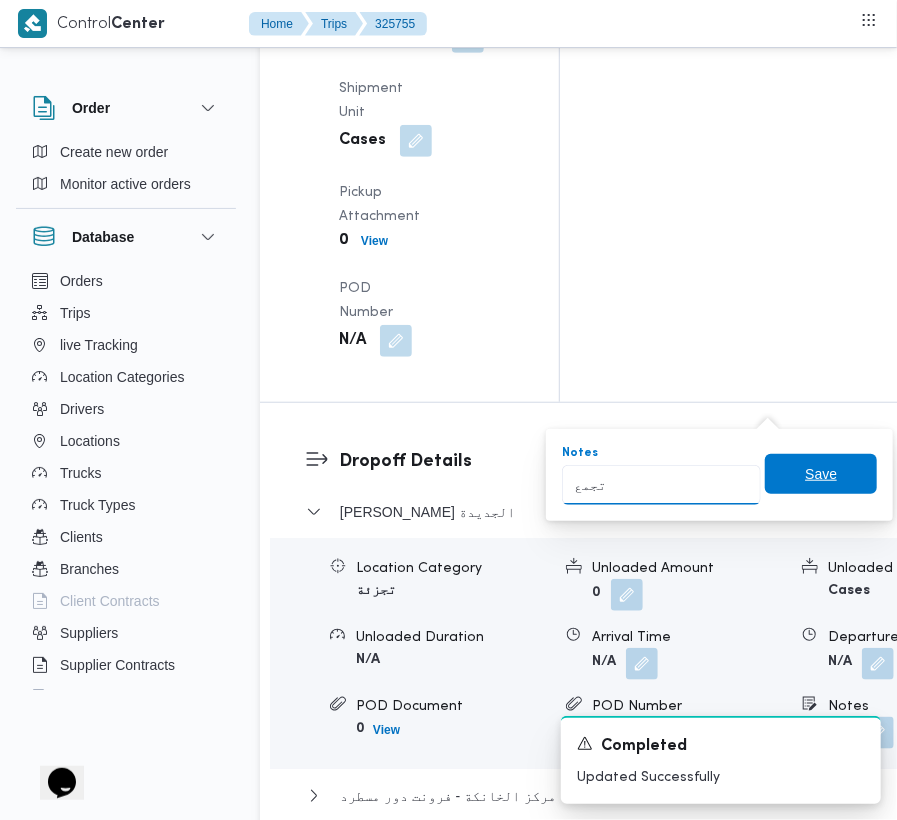 type on "تجمع" 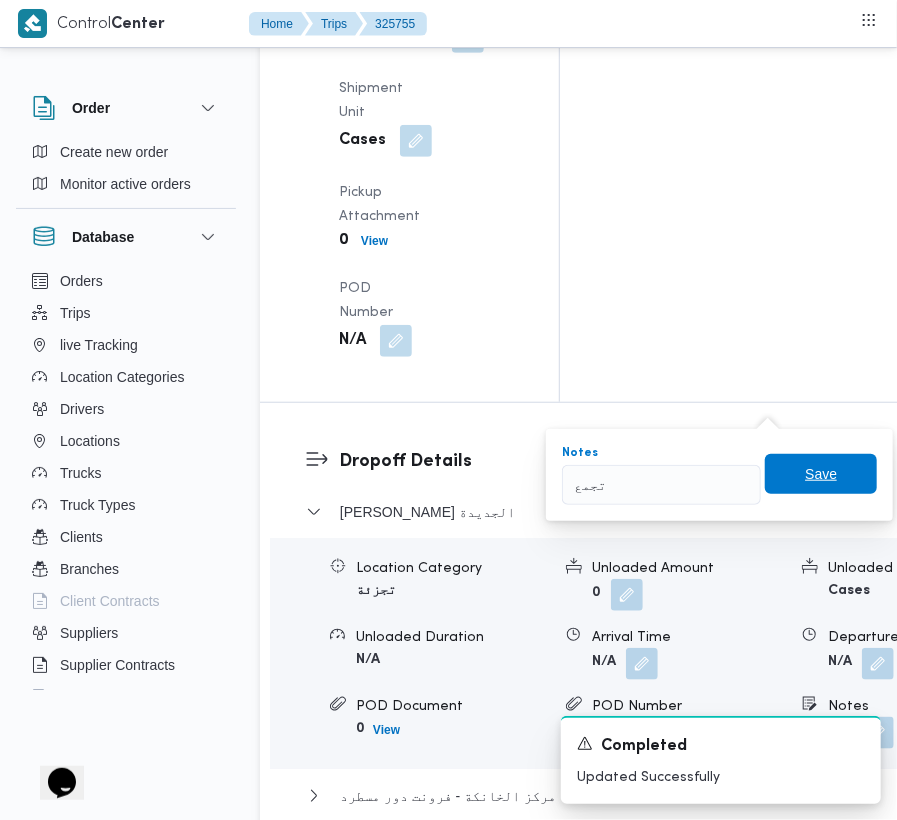 click on "Save" at bounding box center [821, 474] 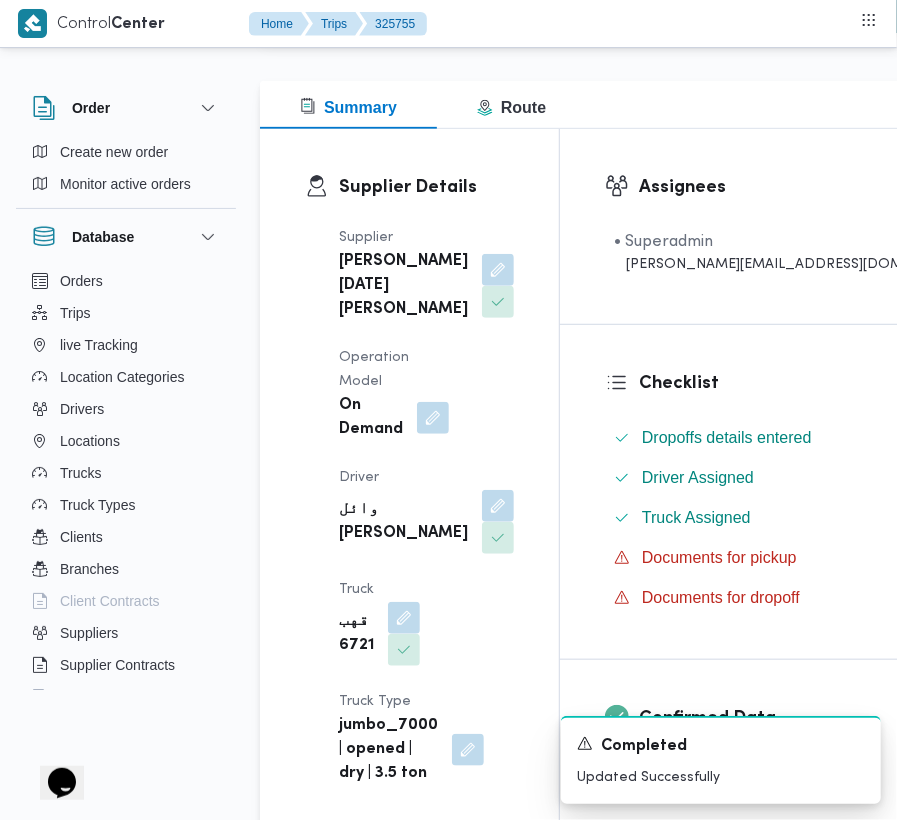 scroll, scrollTop: 0, scrollLeft: 0, axis: both 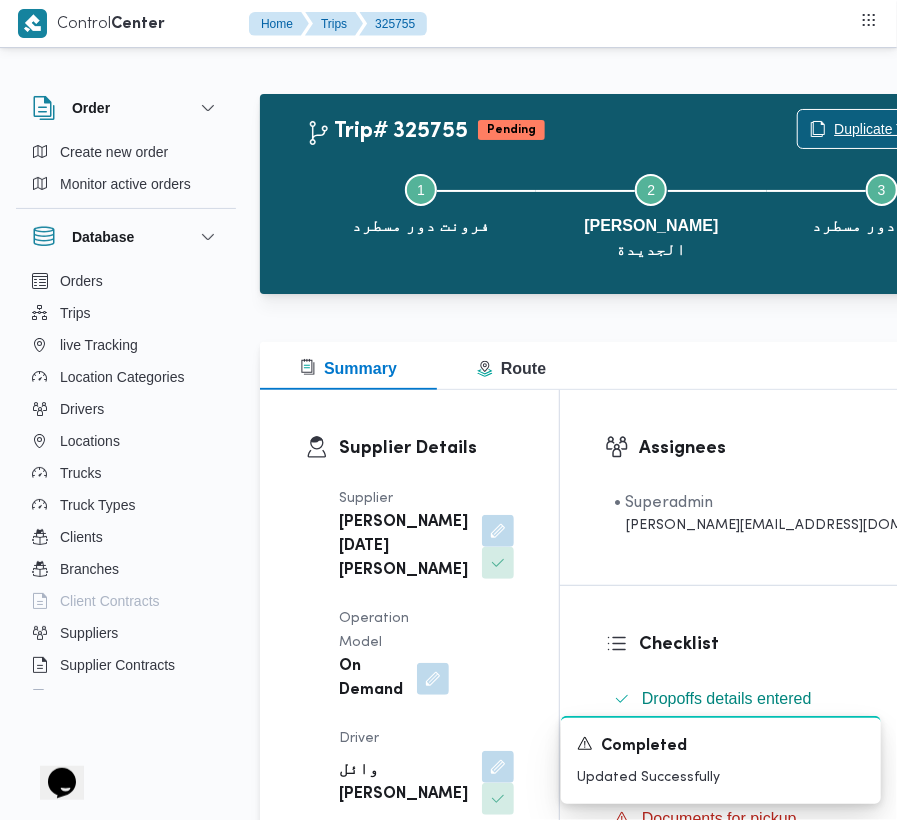 click on "Duplicate Trip" at bounding box center [877, 129] 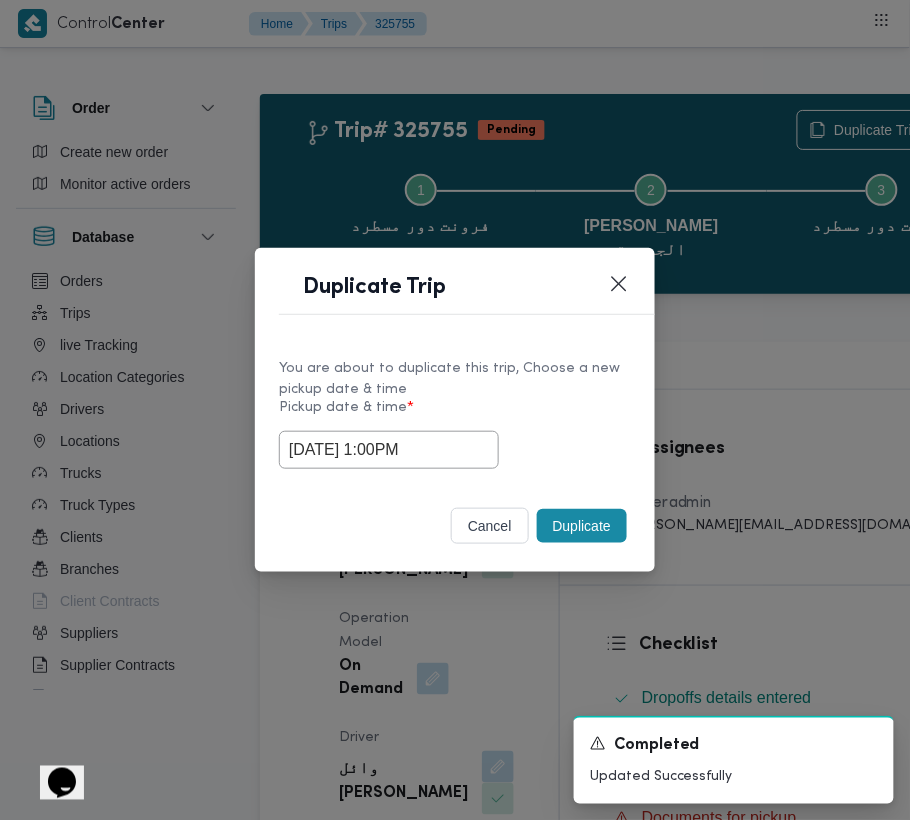 click on "Duplicate" at bounding box center (582, 526) 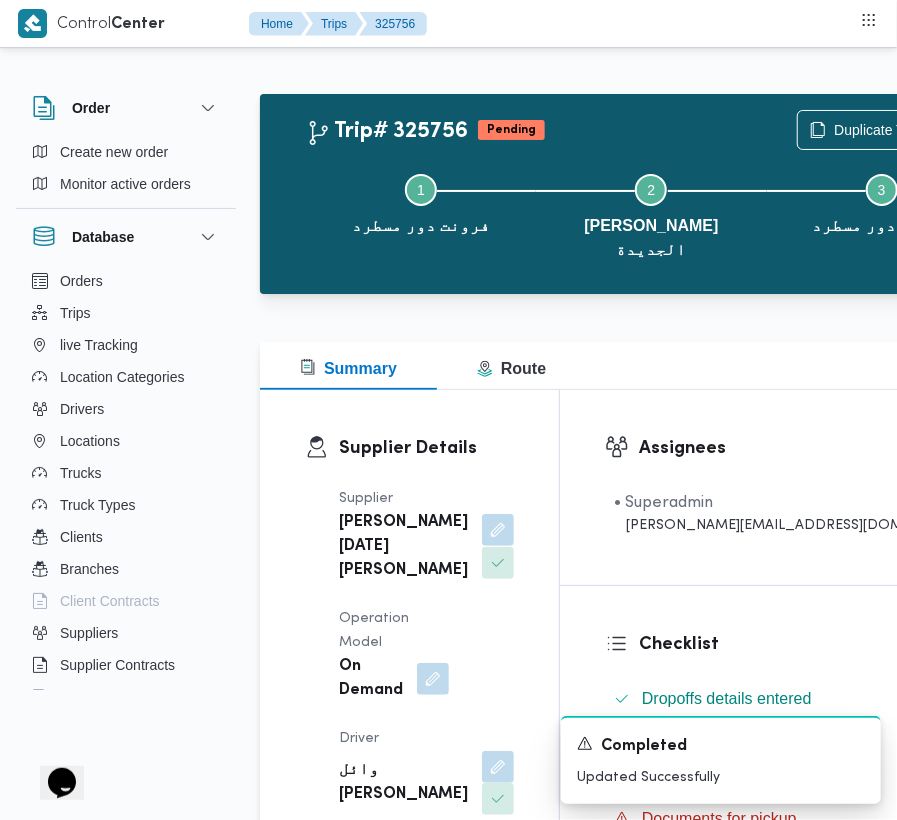 click at bounding box center [498, 530] 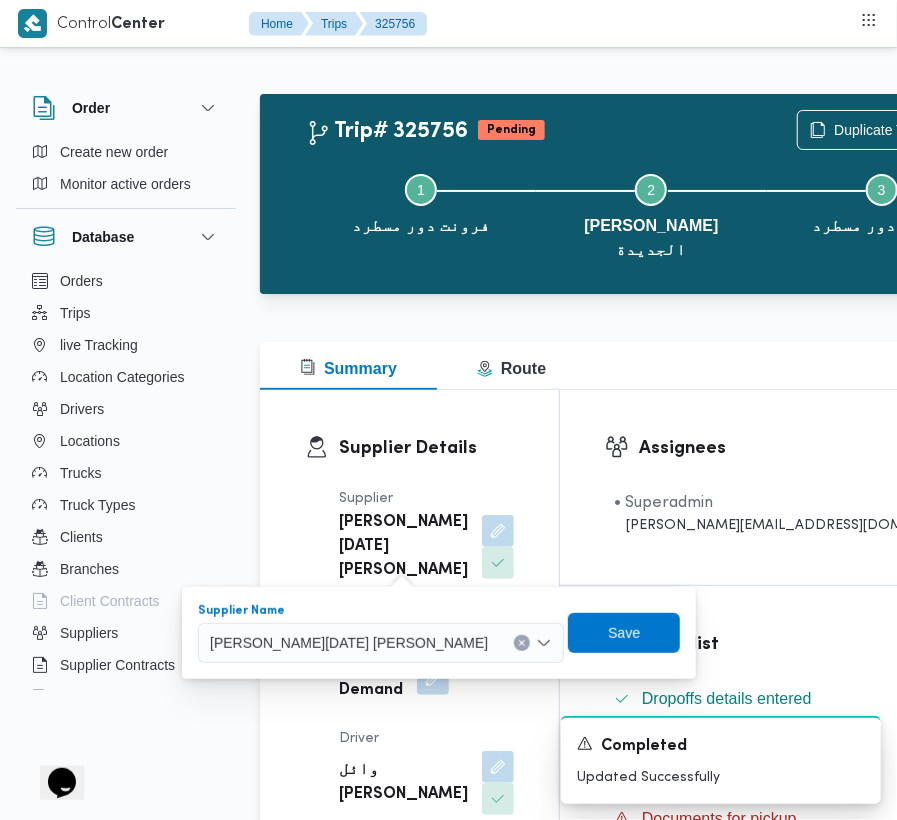 click on "[PERSON_NAME][DATE] [PERSON_NAME]" at bounding box center (381, 643) 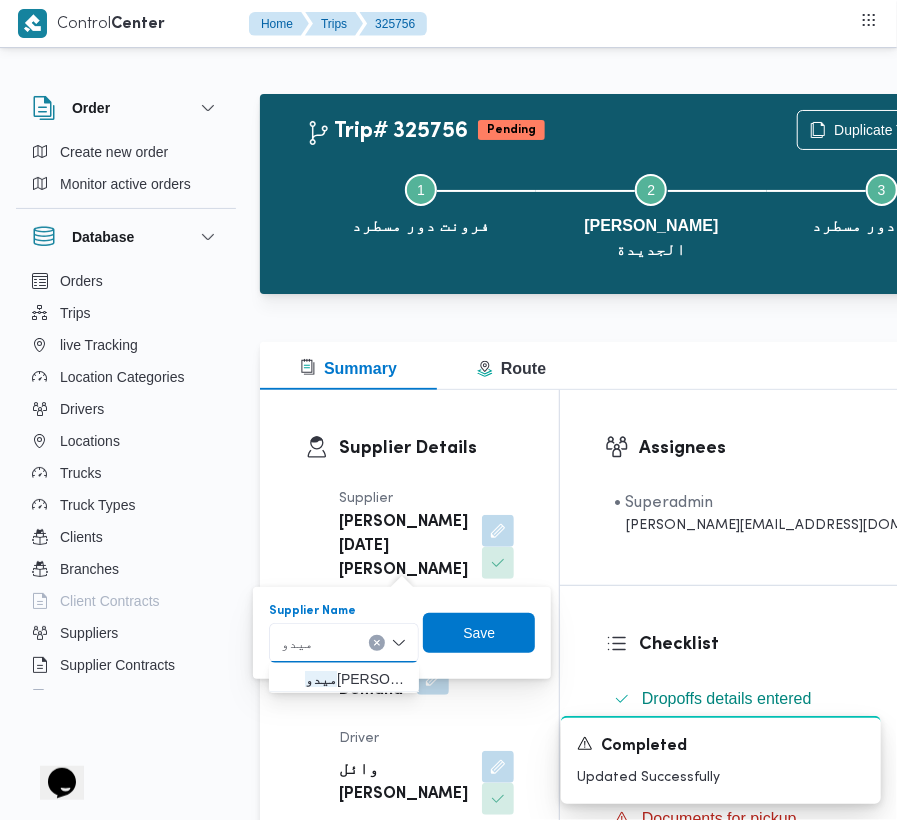 type on "ميدو" 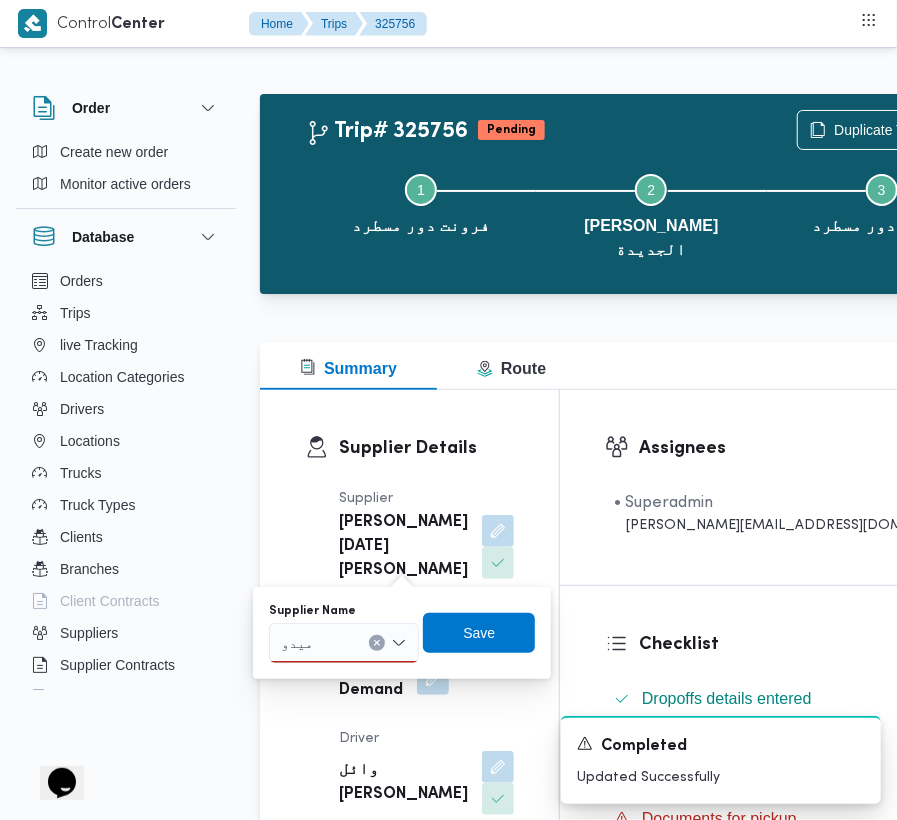 click on "ميدو ميدو" at bounding box center [344, 643] 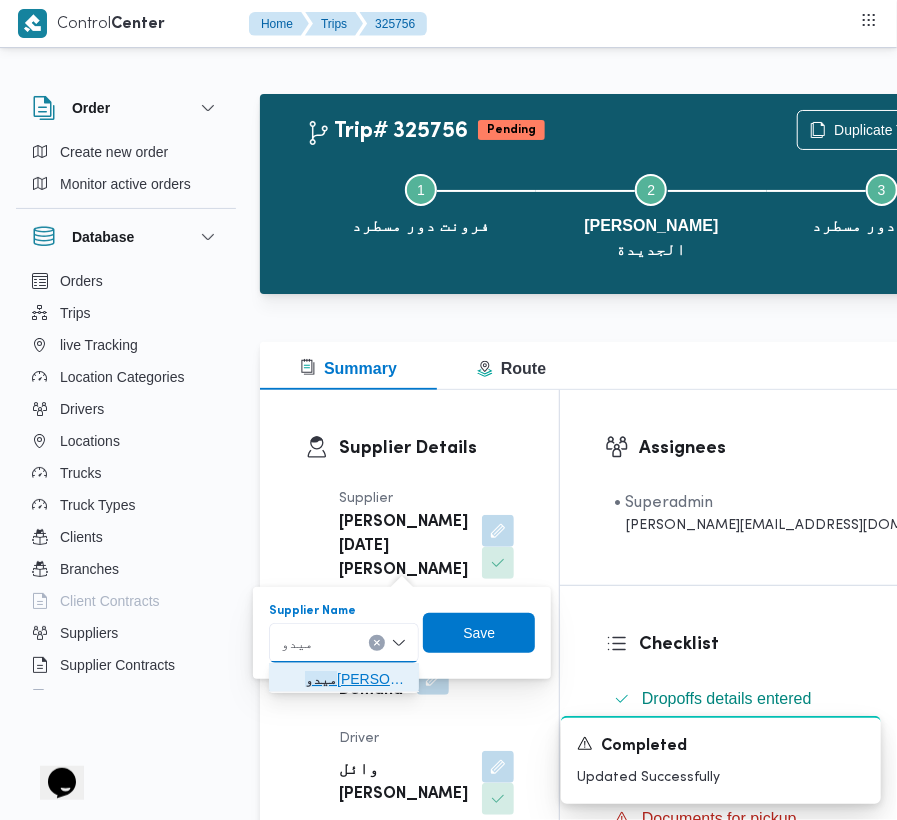 click on "[PERSON_NAME]" at bounding box center (356, 679) 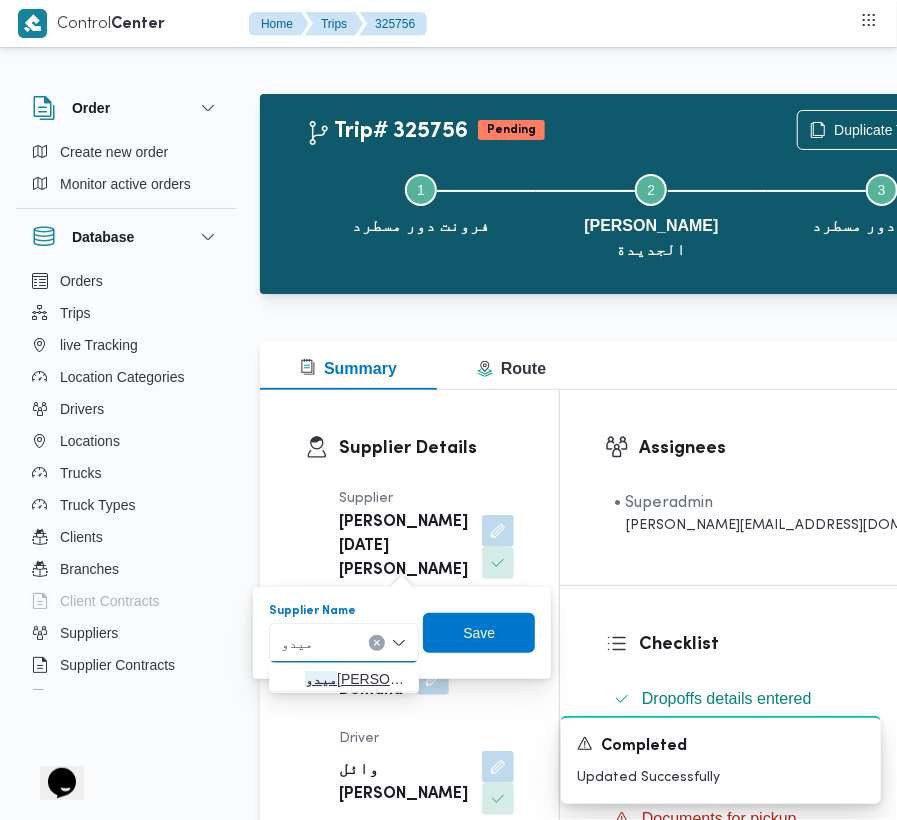 type 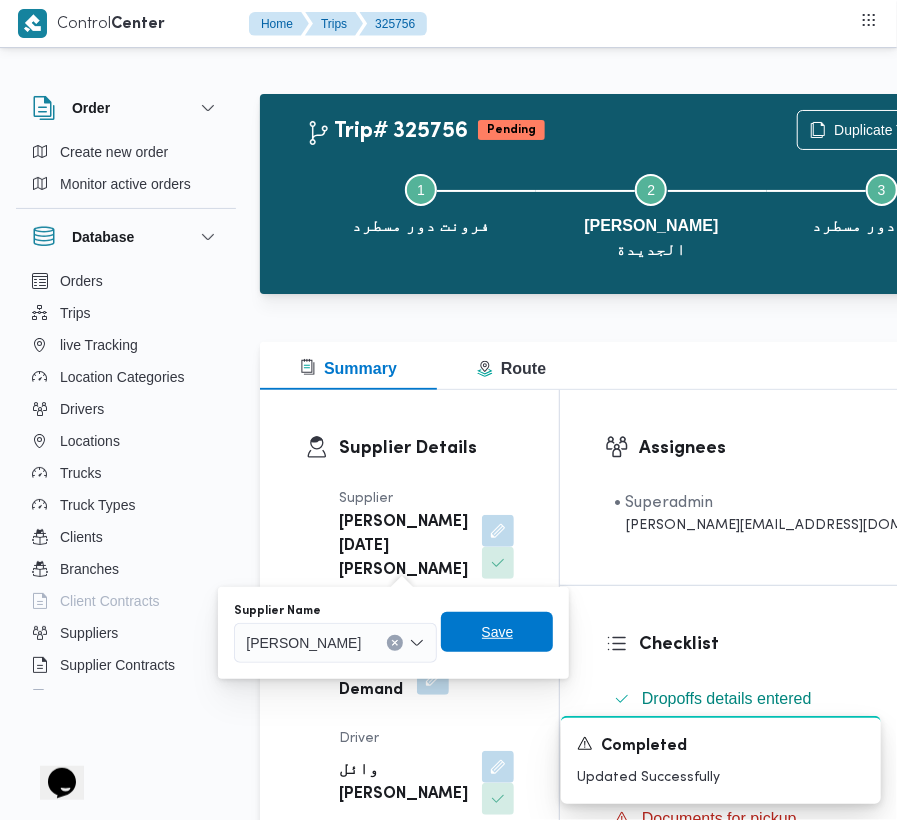 click on "Save" at bounding box center (498, 632) 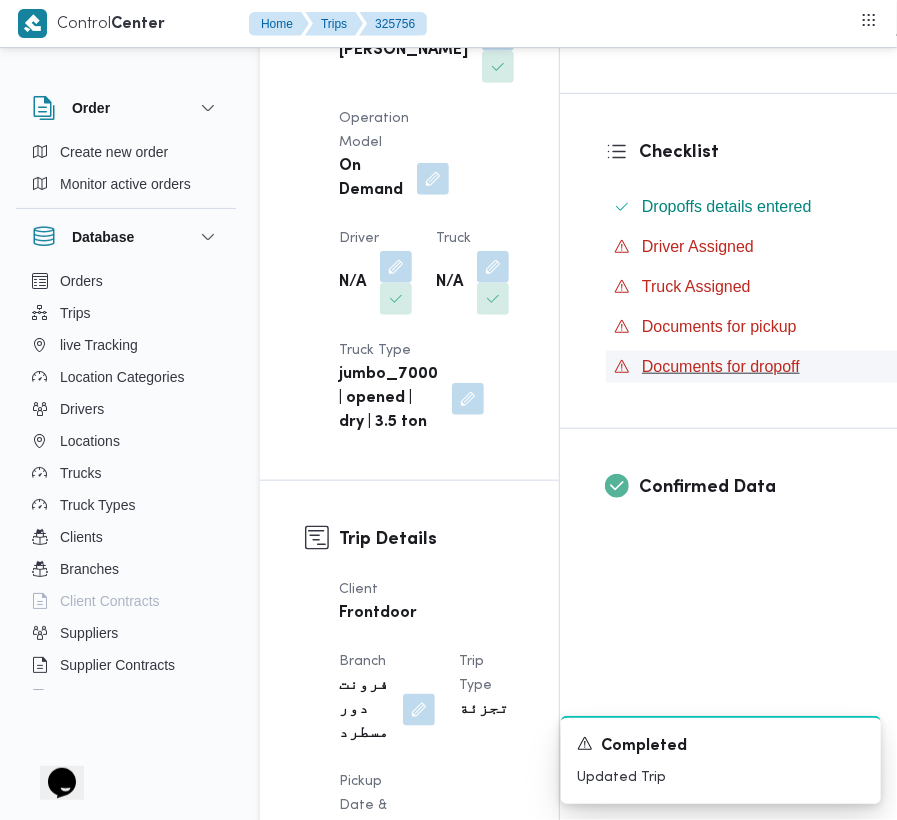 scroll, scrollTop: 514, scrollLeft: 0, axis: vertical 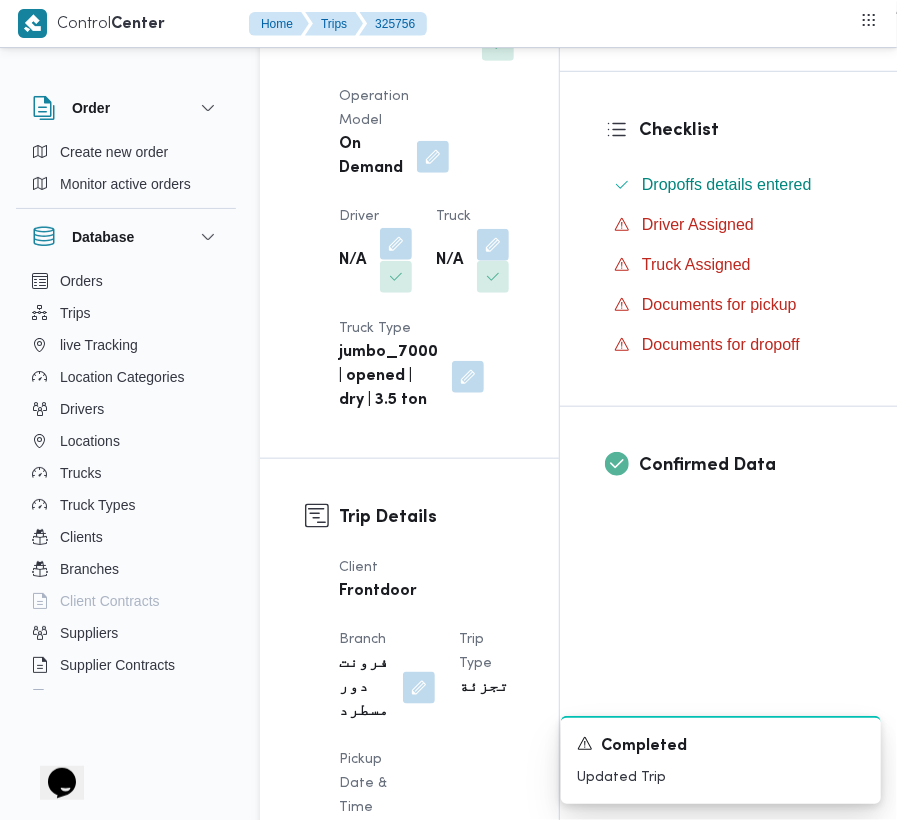 click at bounding box center [396, 244] 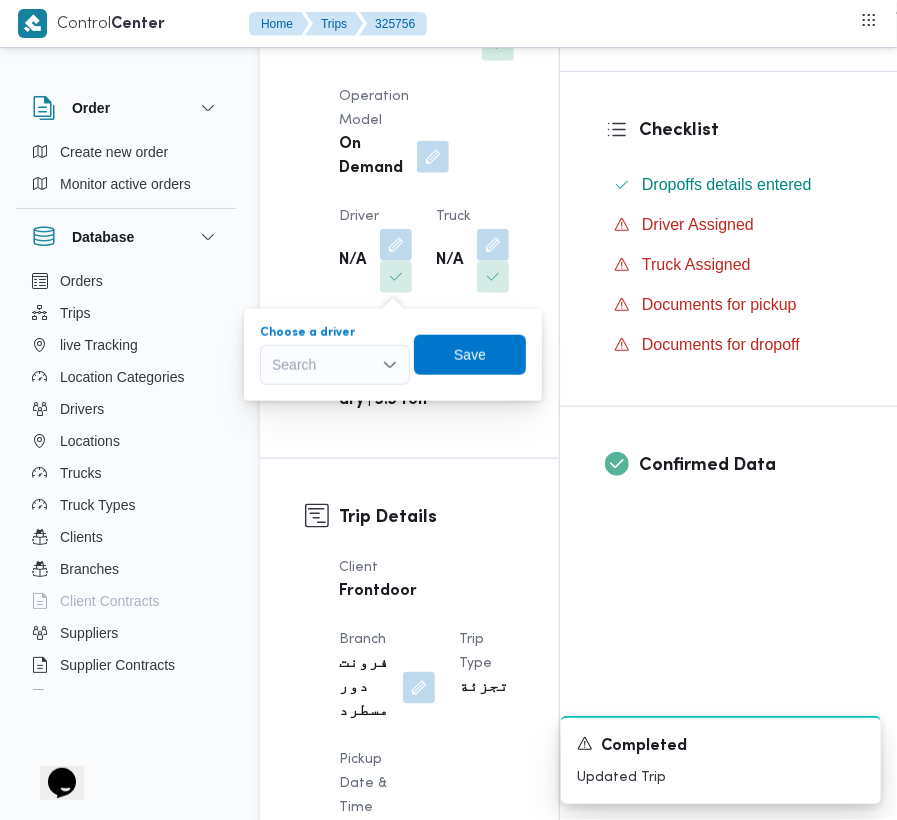 click on "Search" at bounding box center [335, 365] 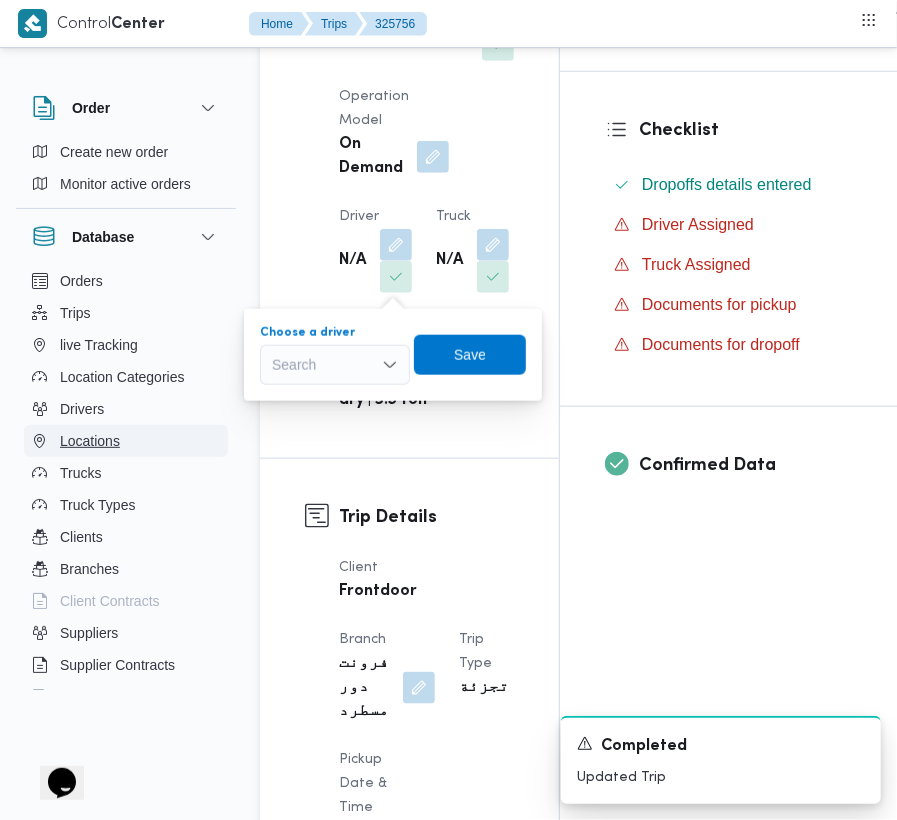 paste on "وليد" 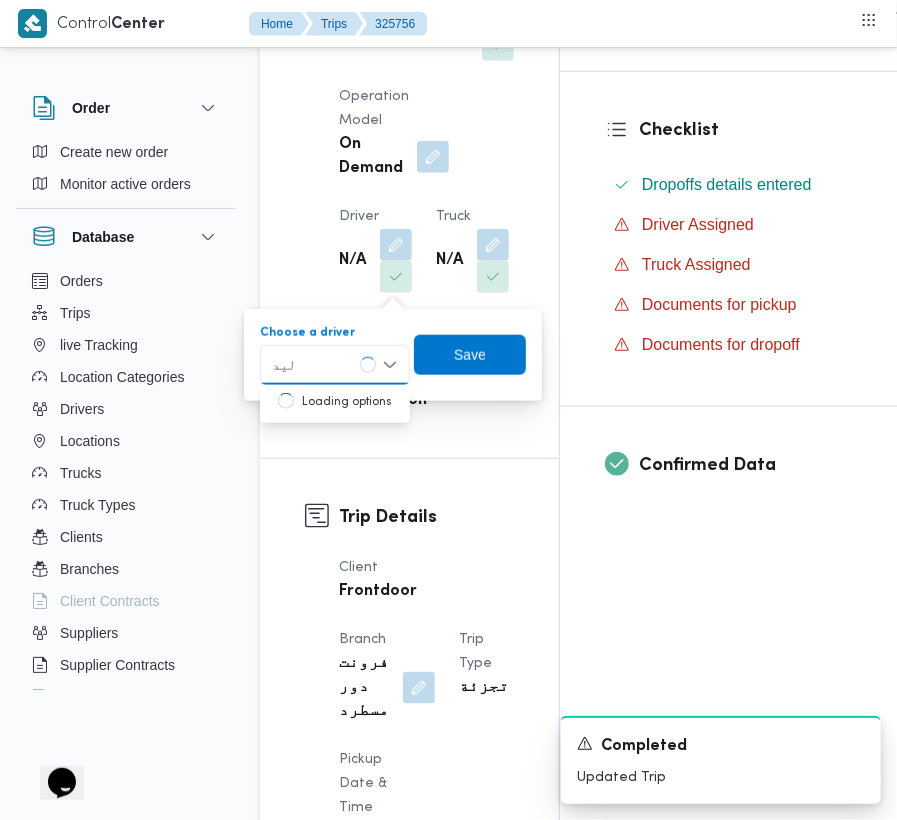 type on "وليد" 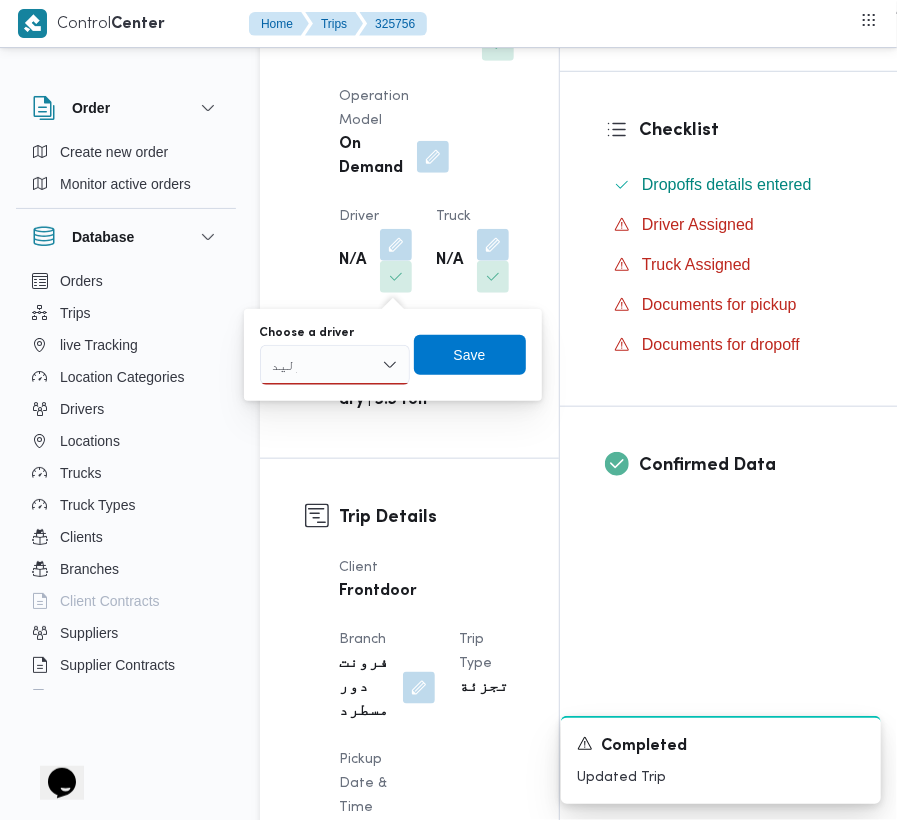 click on "[PERSON_NAME]" at bounding box center [335, 365] 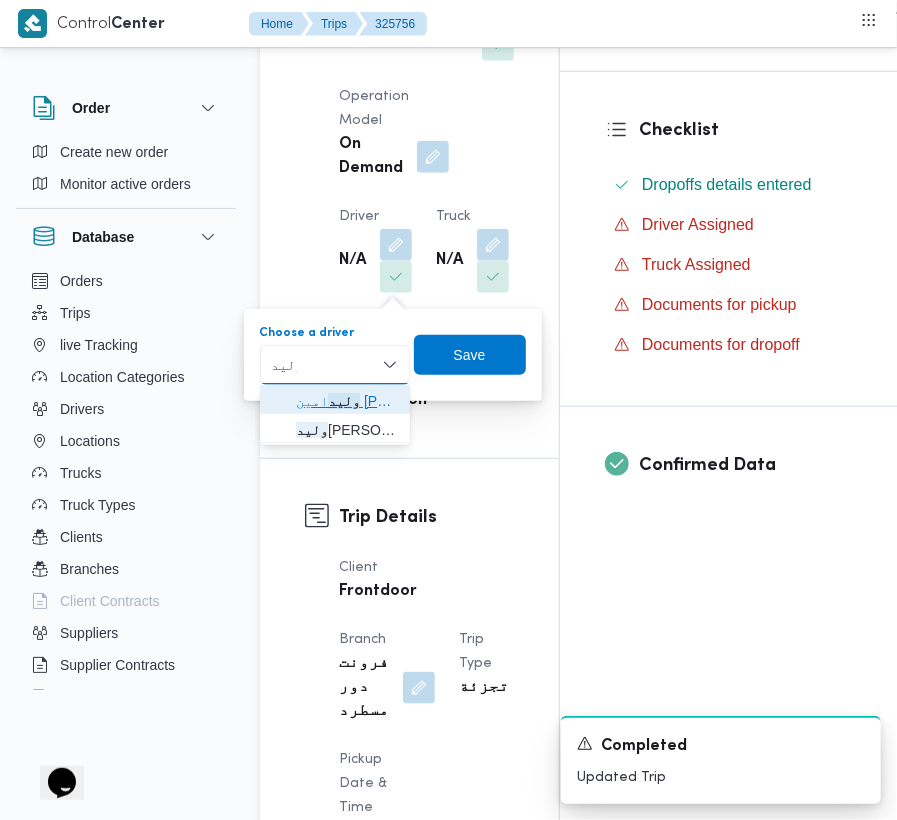 click on "[PERSON_NAME]" at bounding box center (347, 401) 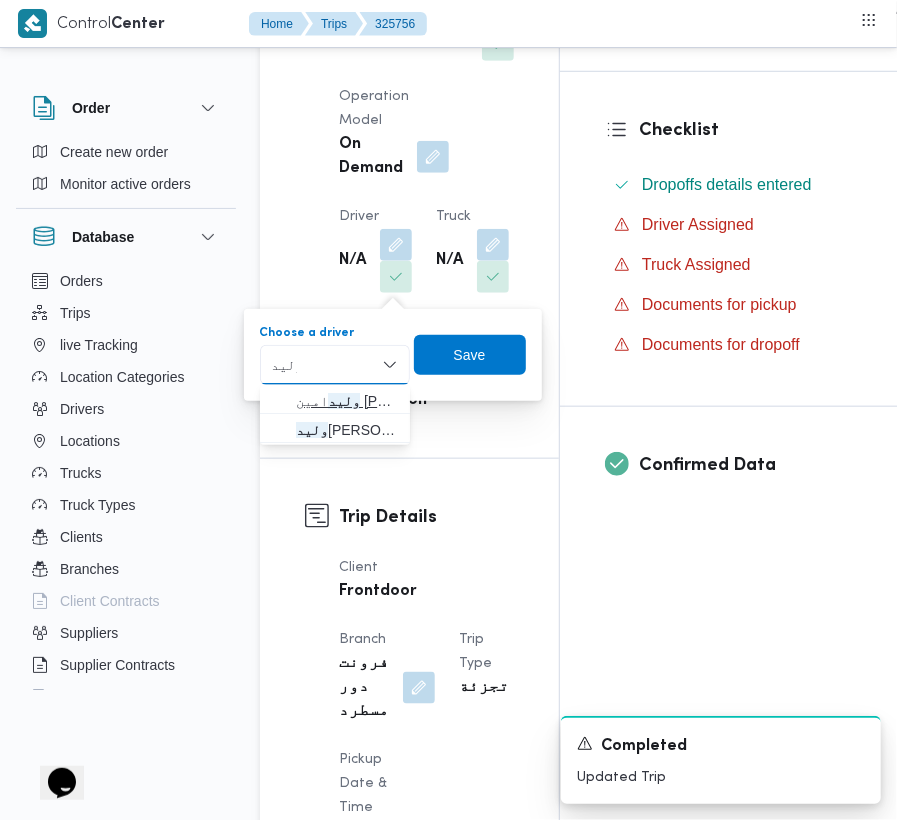 type 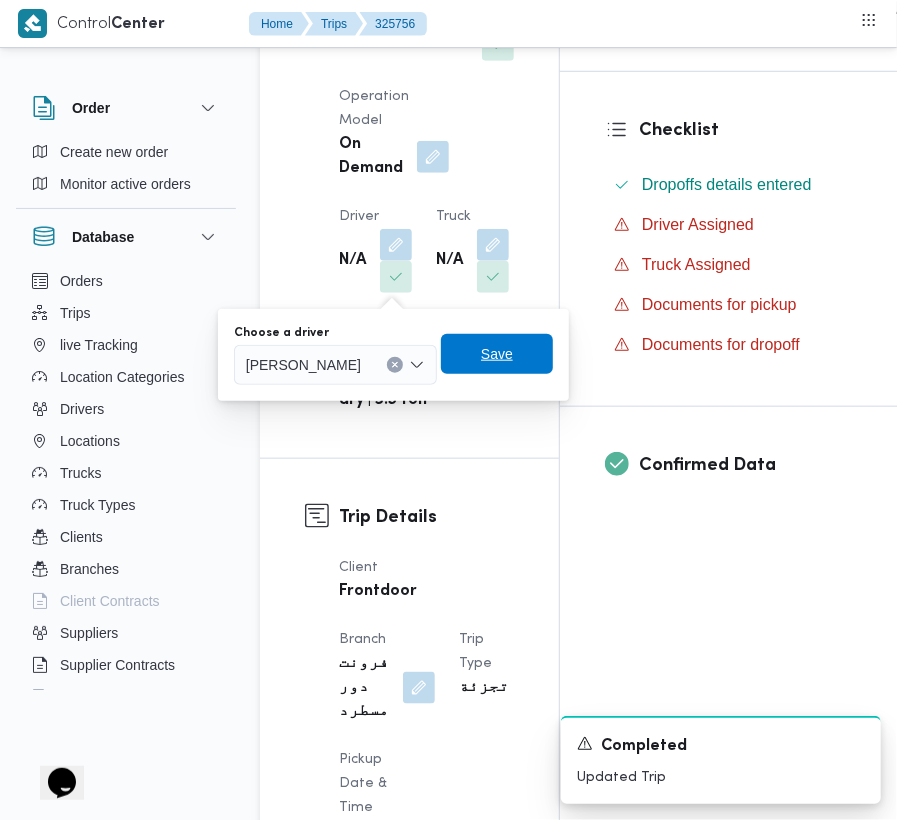 click on "Save" at bounding box center [497, 354] 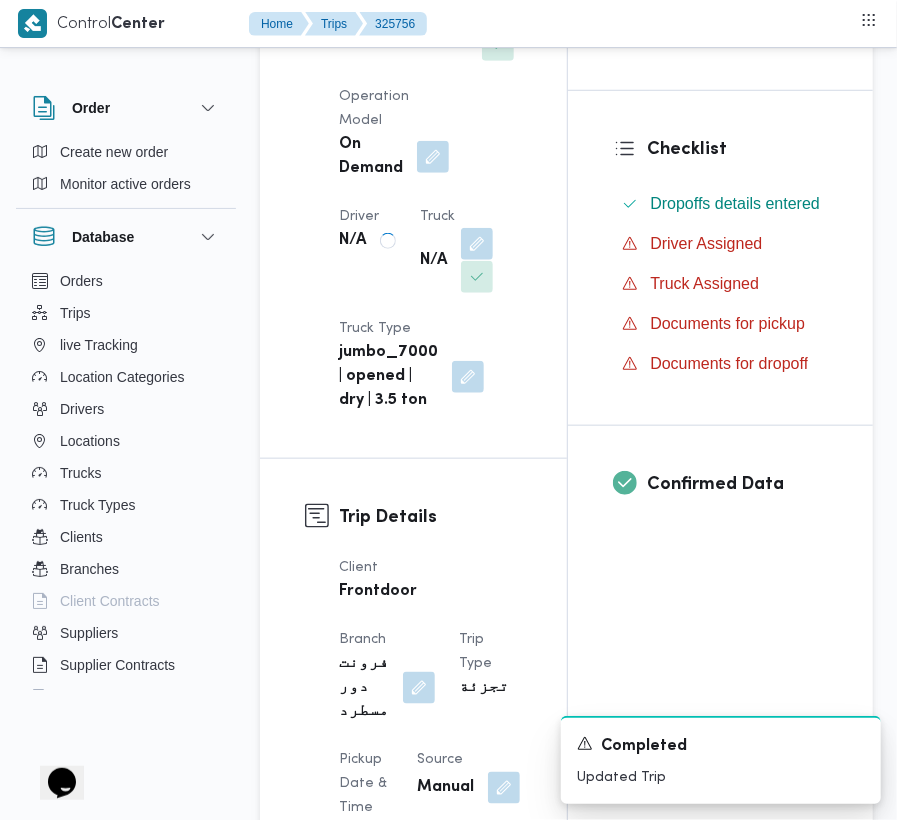 click at bounding box center (477, 244) 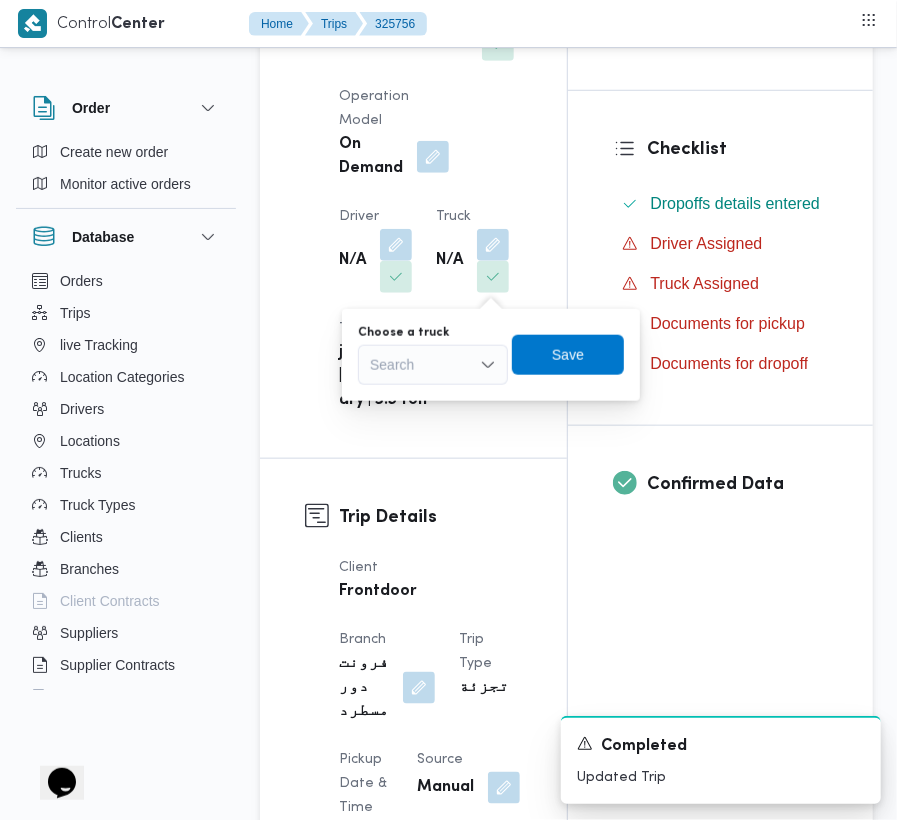 click on "Search" at bounding box center [433, 365] 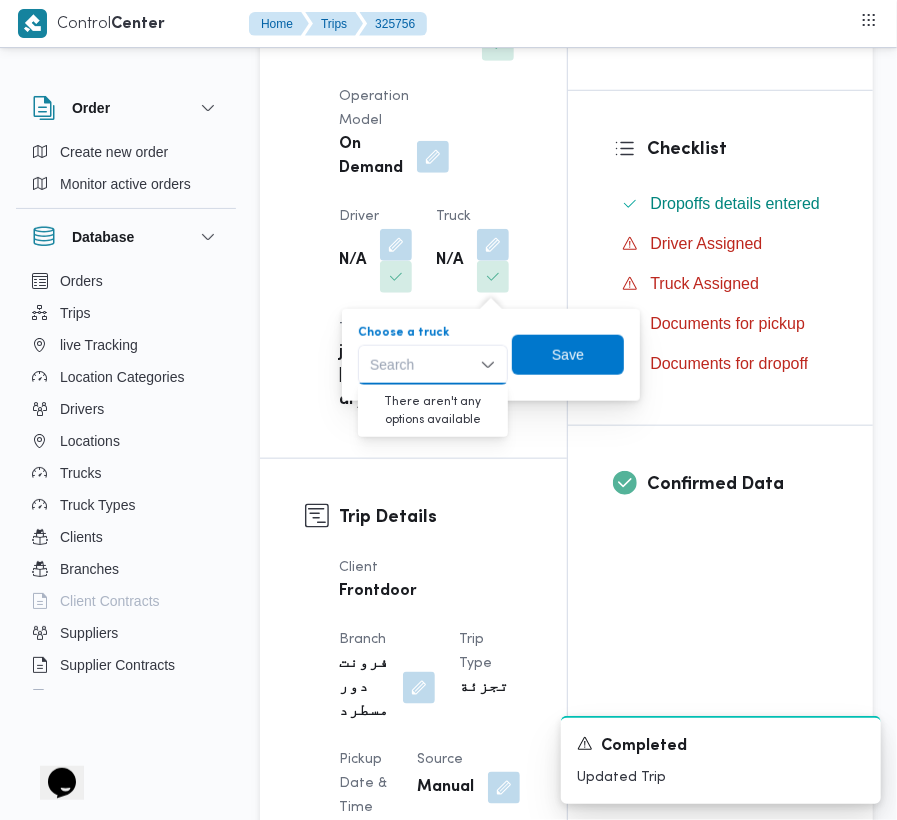 click on "Search Combo box. Selected. Combo box input. Search. Type some text or, to display a list of choices, press Down Arrow. To exit the list of choices, press Escape." at bounding box center [433, 365] 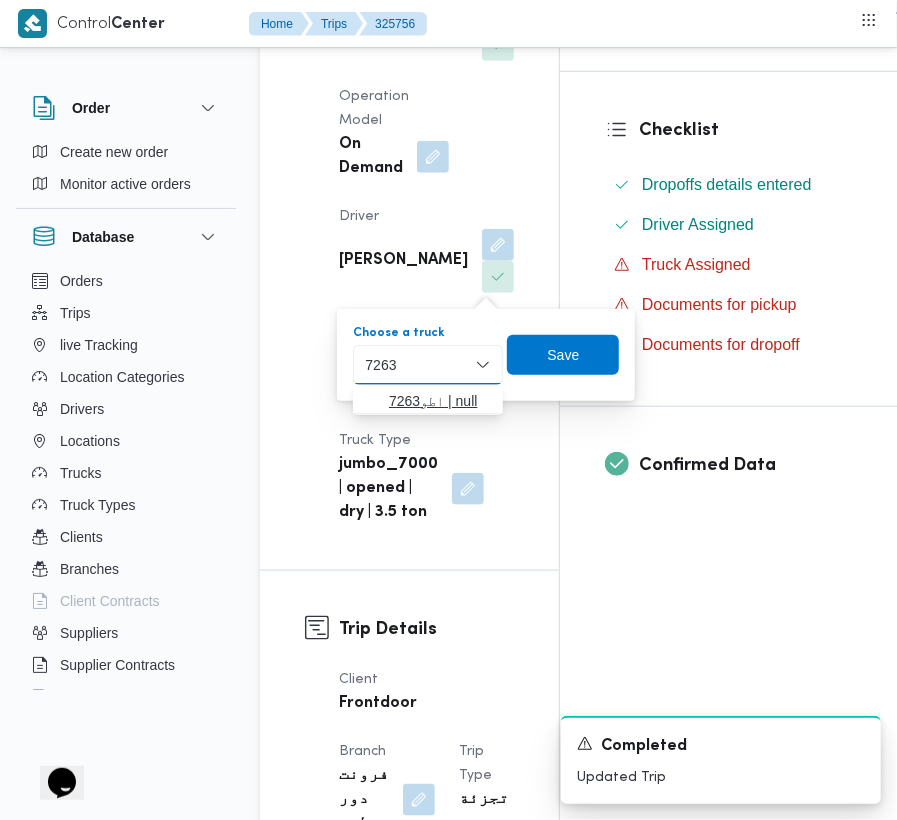 type on "7263" 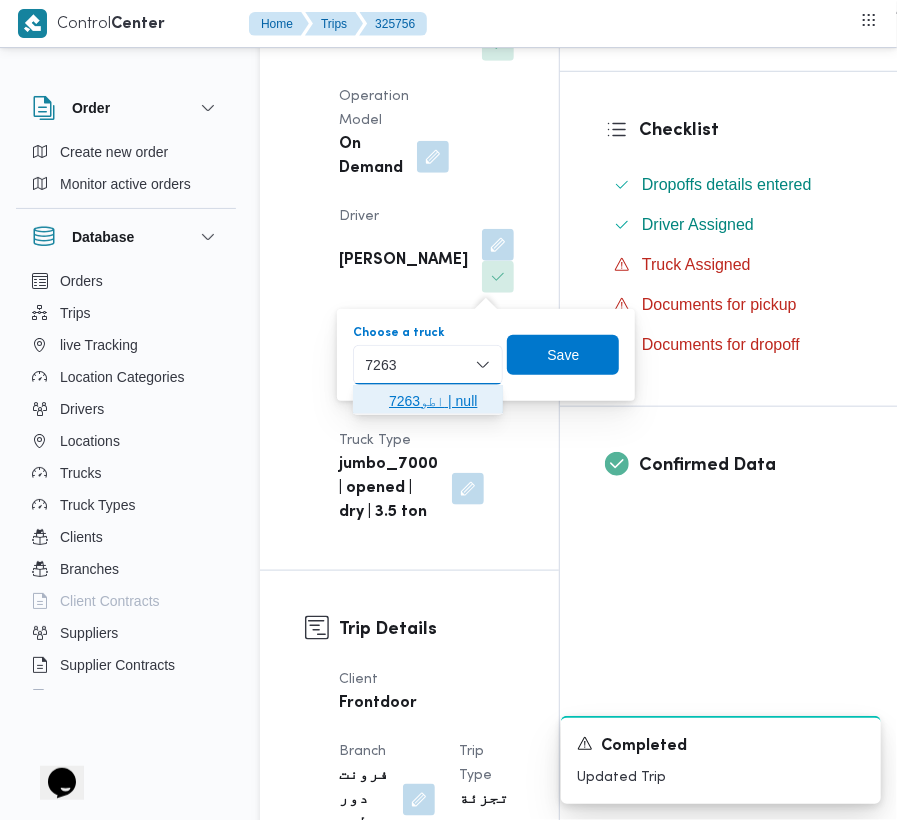 click on "اطو7263 | null" at bounding box center (440, 401) 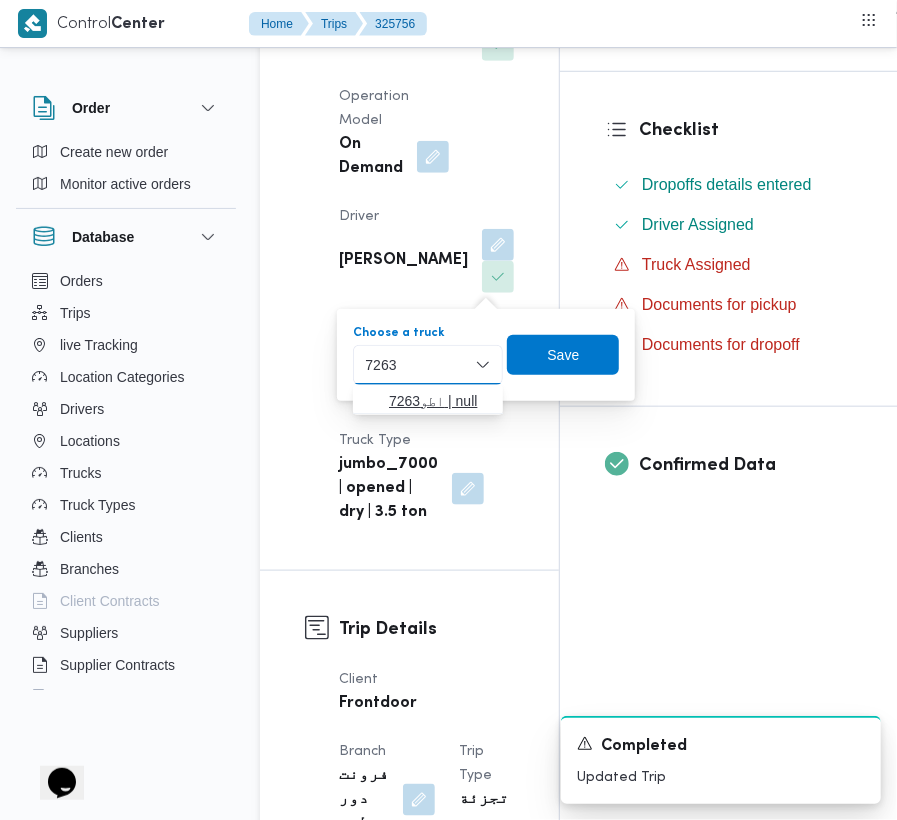 type 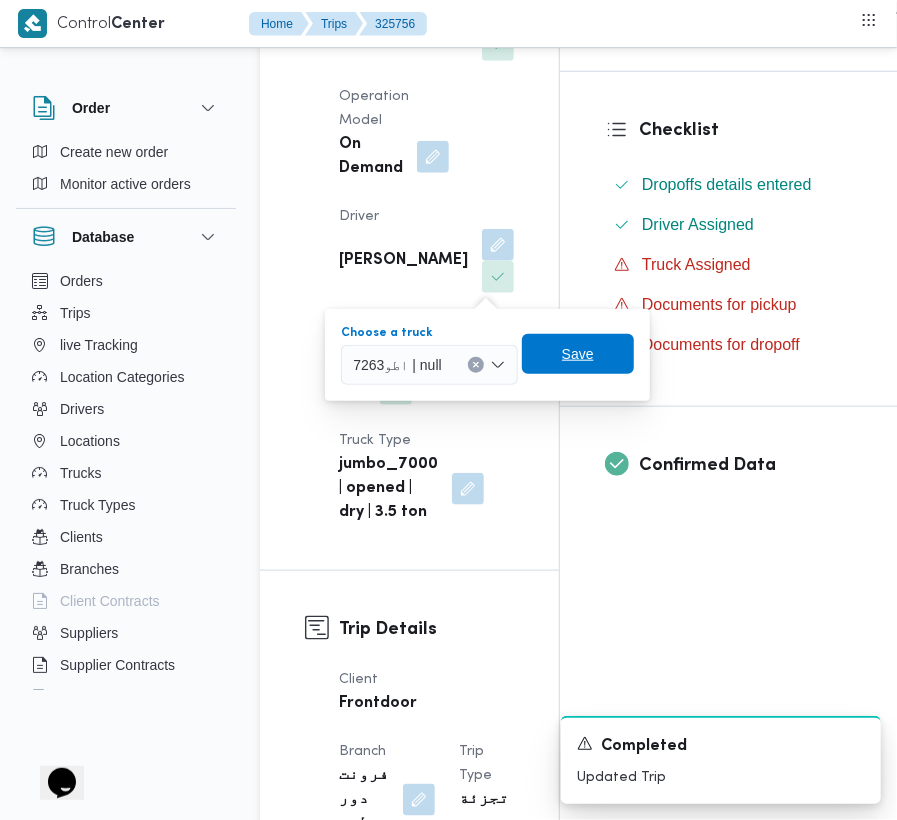 click on "Save" at bounding box center (578, 354) 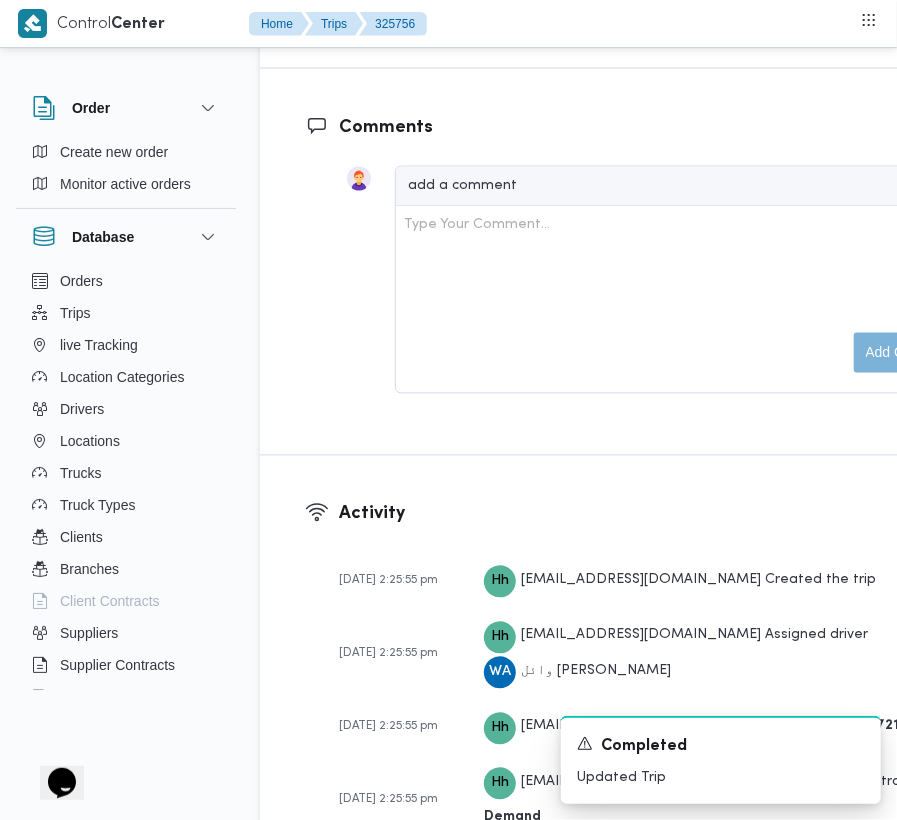 scroll, scrollTop: 3048, scrollLeft: 0, axis: vertical 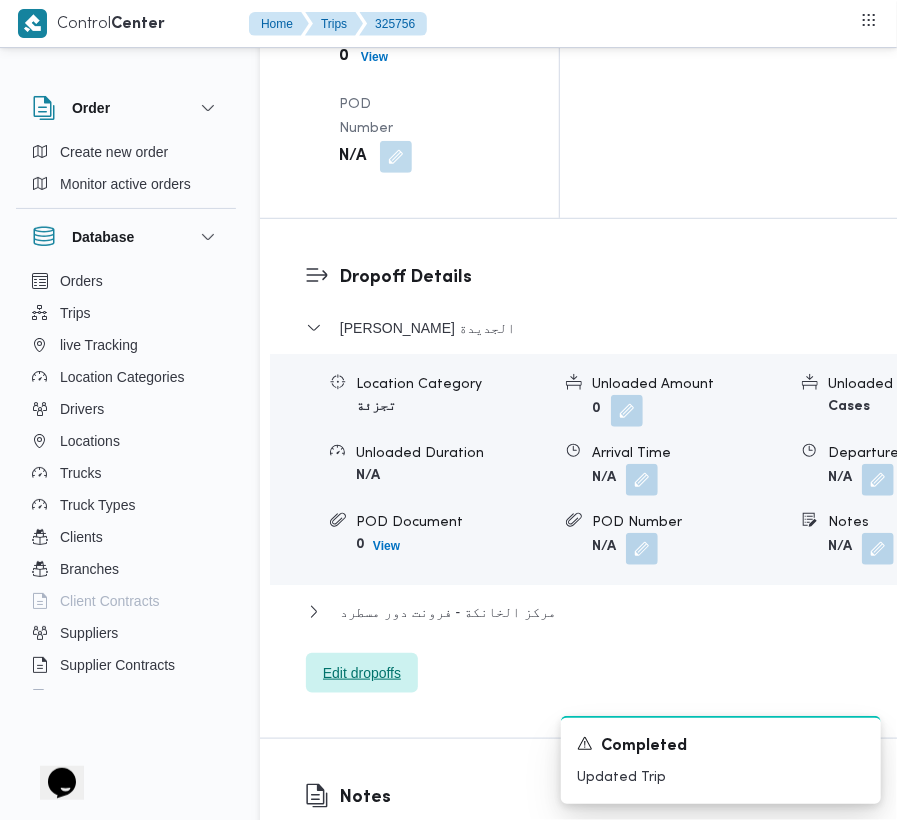 click on "[PERSON_NAME] الجديدة Location Category تجزئة Unloaded Amount 0 Unloaded Unit Cases Unloaded Duration N/A Arrival Time N/A Departure Time N/A POD Document 0 View POD Number N/A Notes N/A مركز الخانكة -
فرونت دور مسطرد Location Category مصانع و مخازن Unloaded Amount 0 Unloaded Unit Cases Unloaded Duration N/A Arrival Time N/A Departure Time N/A POD Document 0 View POD Number N/A Notes N/A Edit dropoffs" at bounding box center (647, 504) 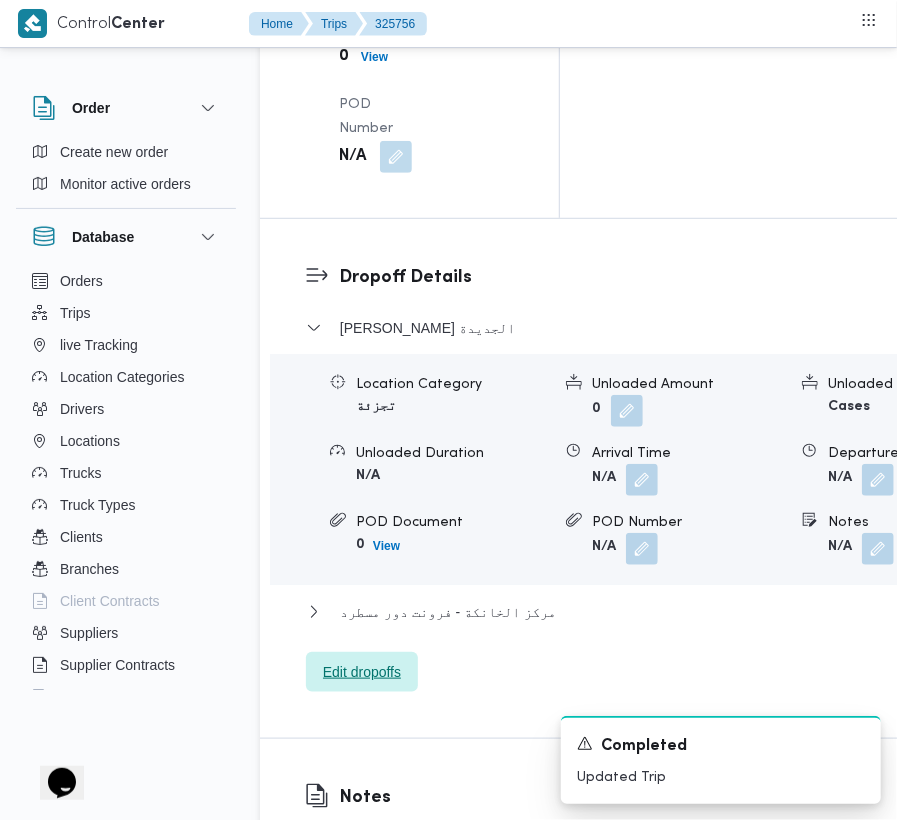 click on "Edit dropoffs" at bounding box center (362, 672) 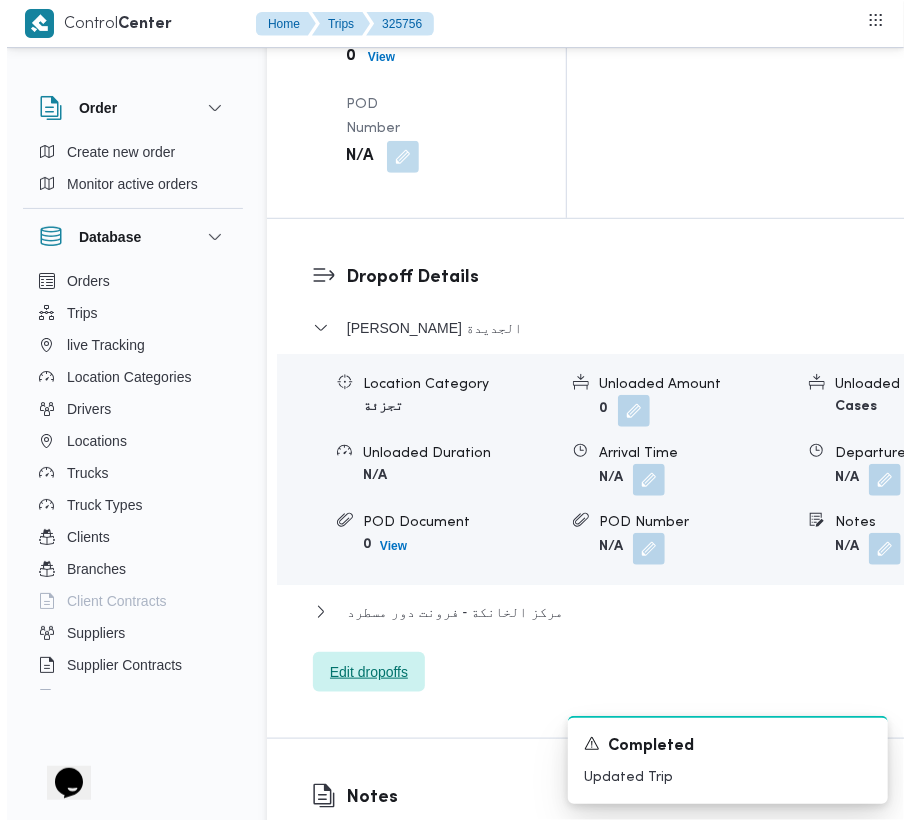 scroll, scrollTop: 3080, scrollLeft: 0, axis: vertical 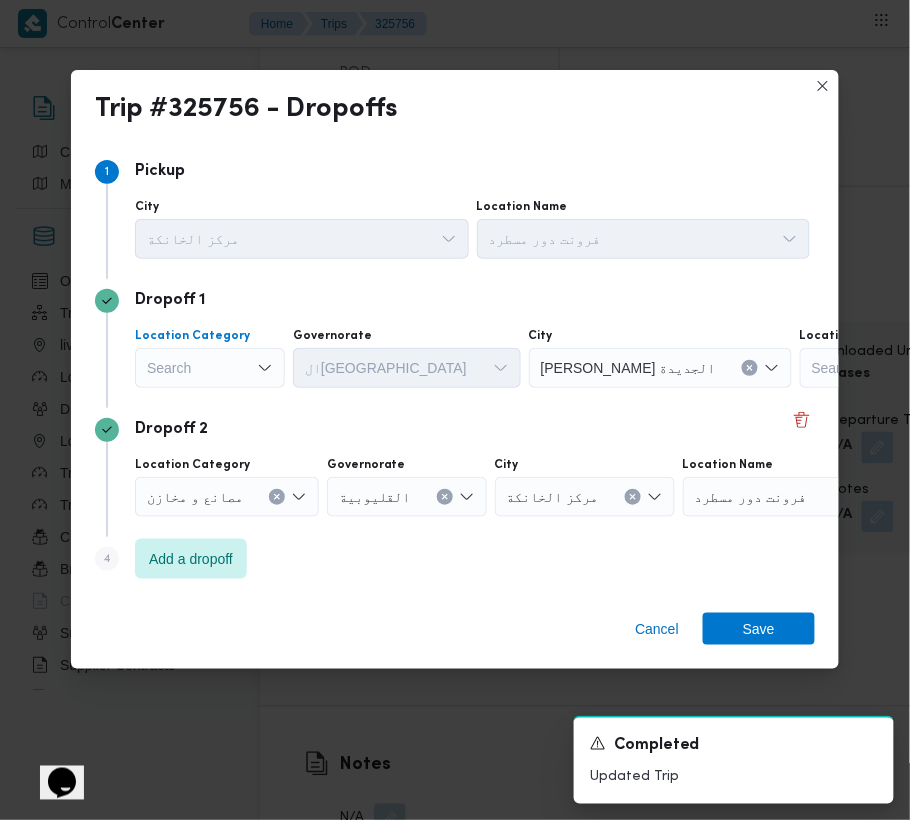 click on "Search" at bounding box center (210, 368) 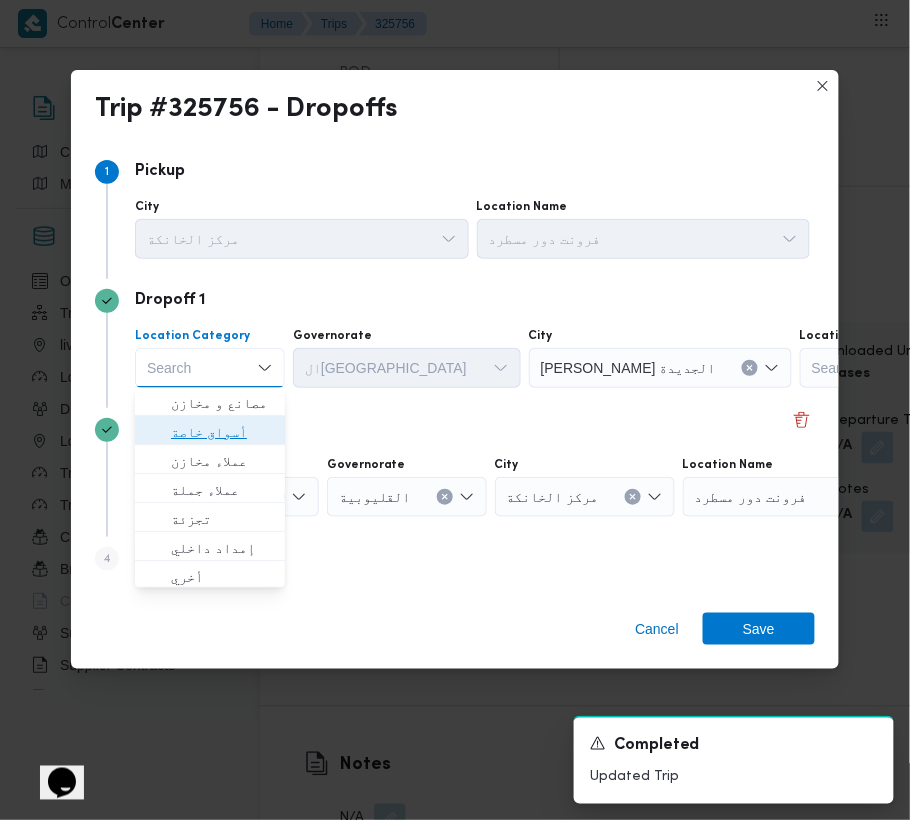 click on "أسواق خاصة" at bounding box center [222, 433] 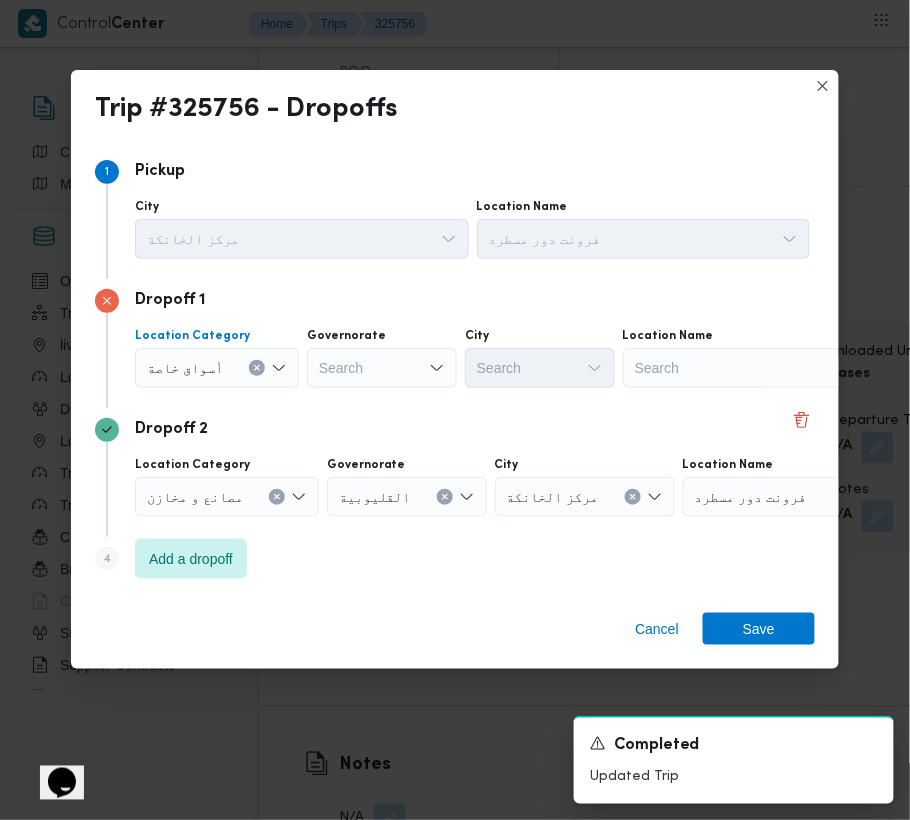 click on "Search" at bounding box center (748, 368) 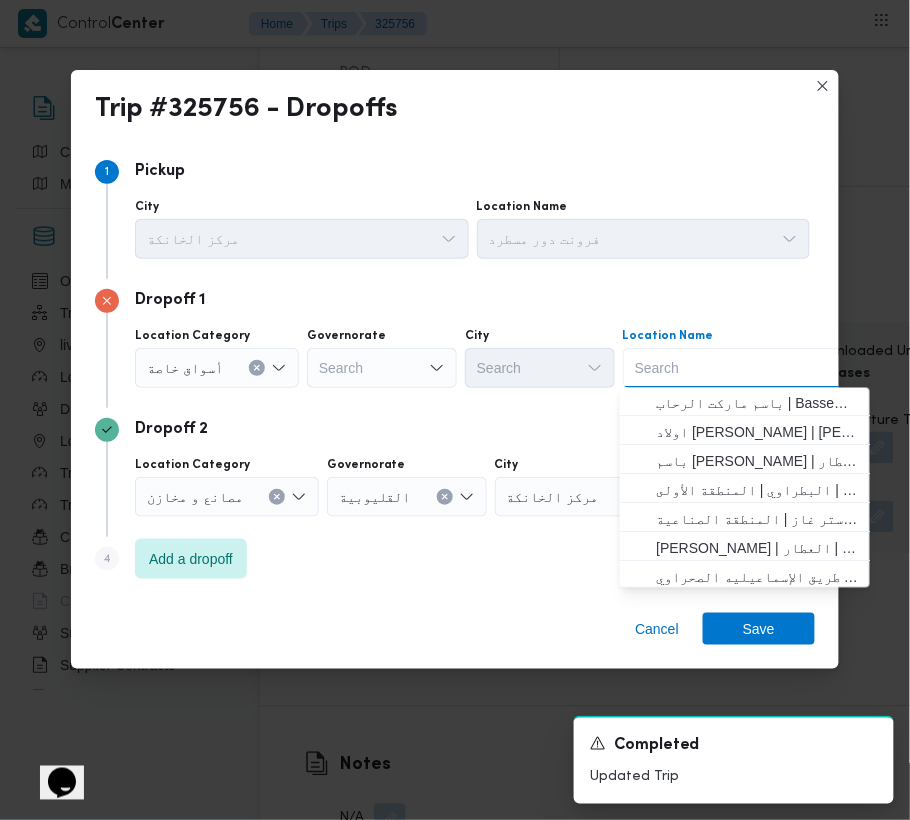 paste on "سعودي الدقي" 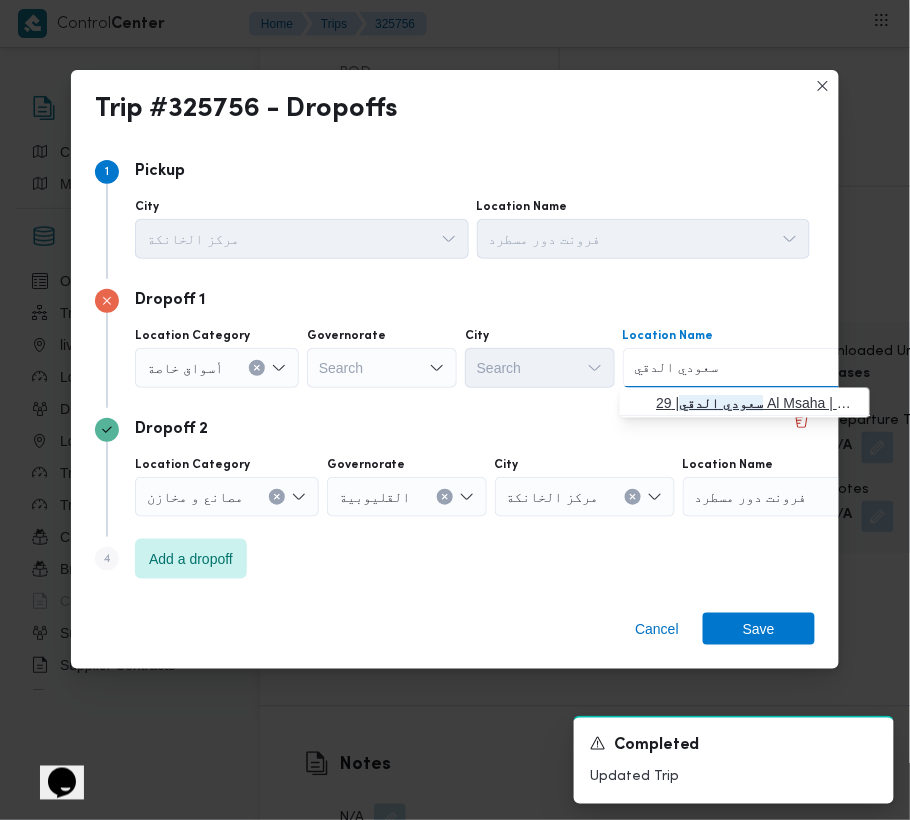 type on "سعودي الدقي" 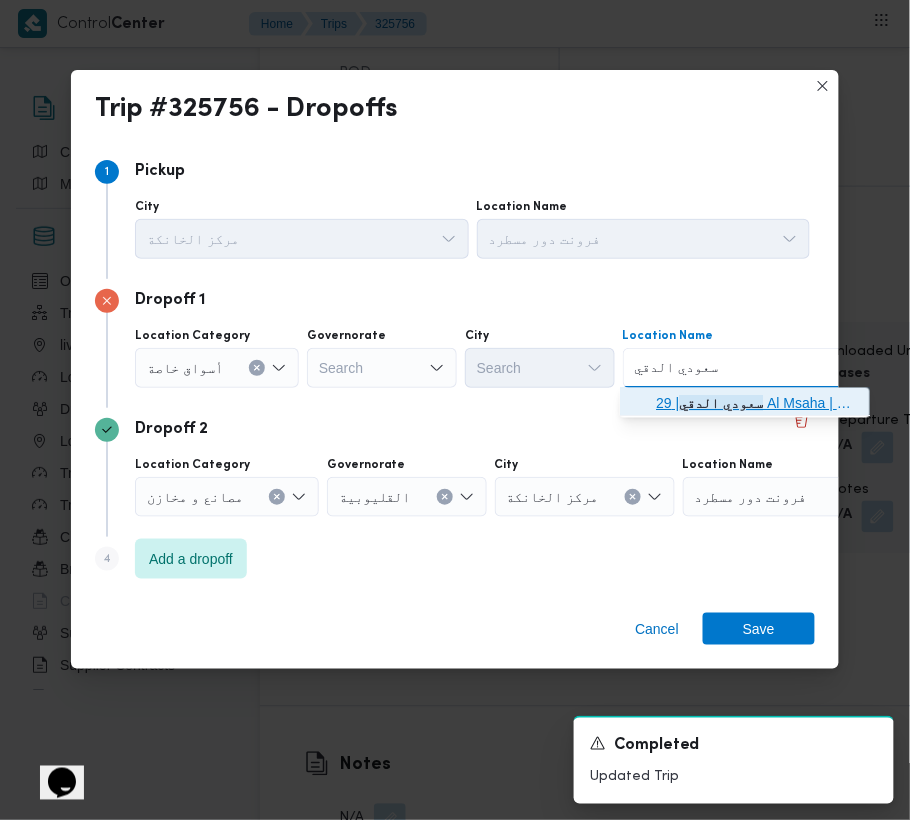 click on "سعودي الدقي" 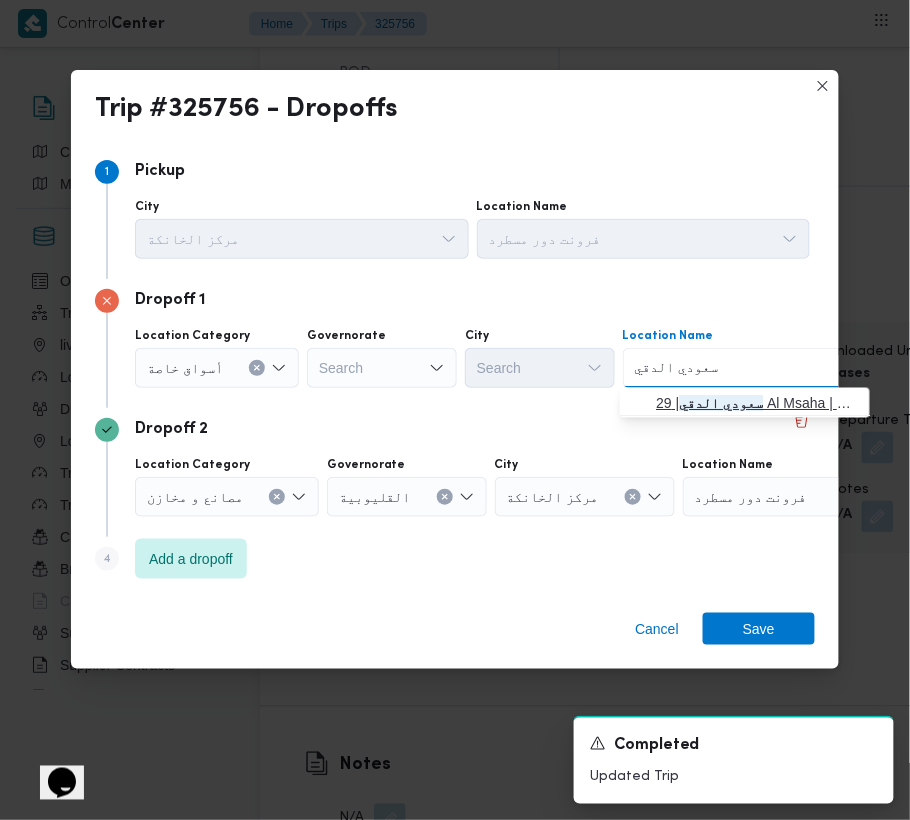 type 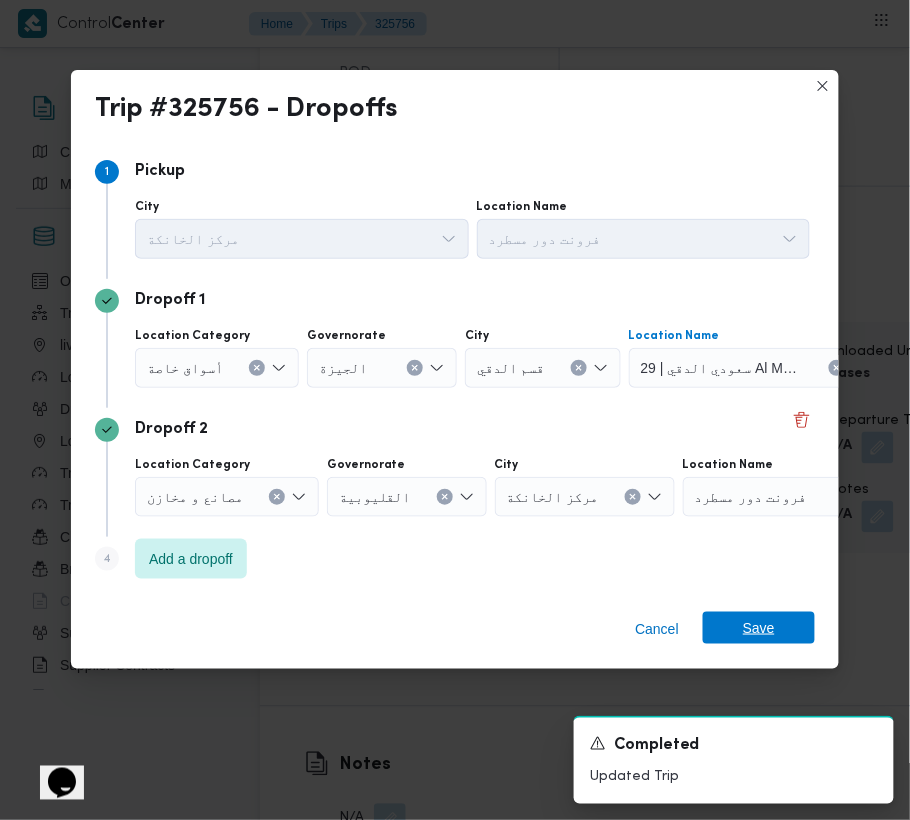 click on "Save" at bounding box center (759, 628) 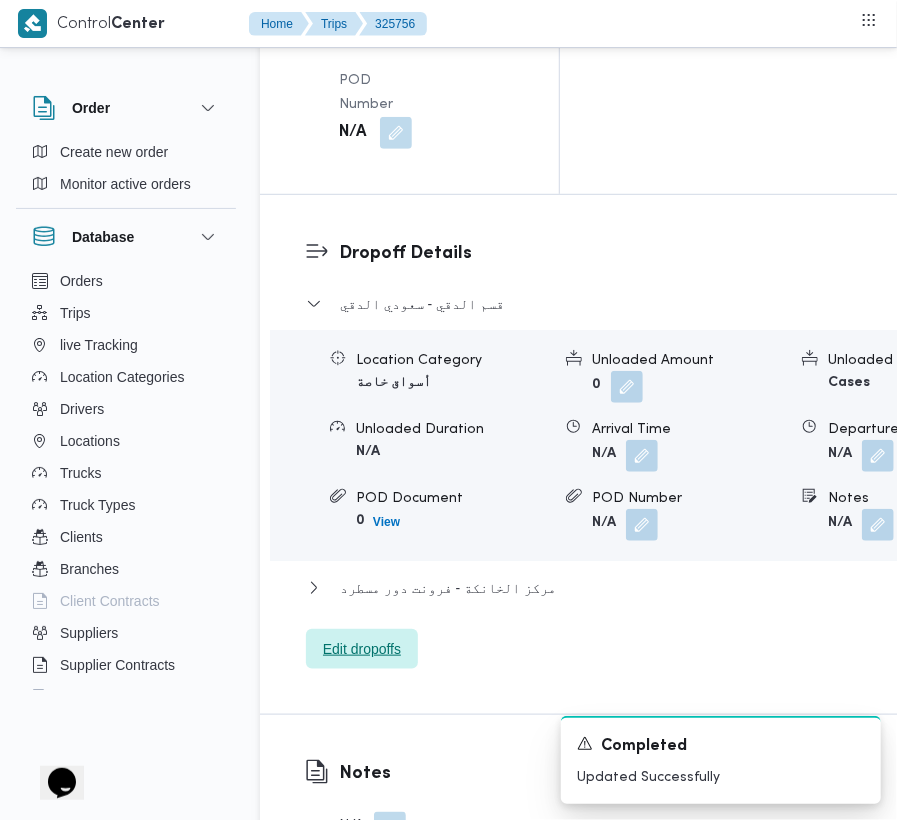 scroll, scrollTop: 2330, scrollLeft: 0, axis: vertical 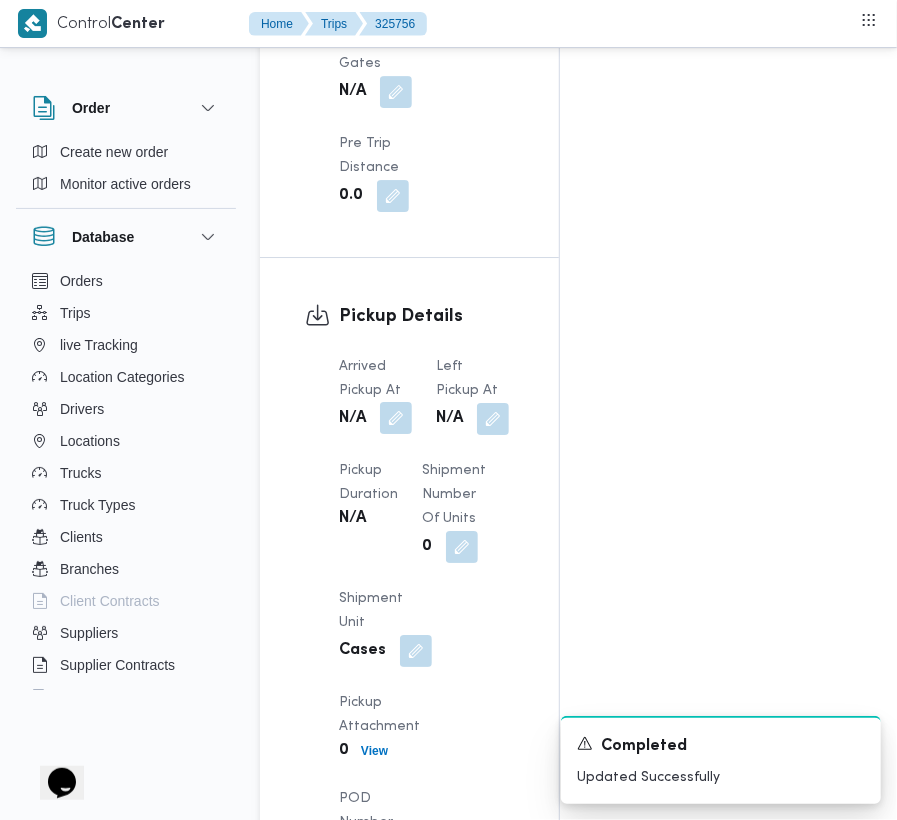 click at bounding box center (396, 418) 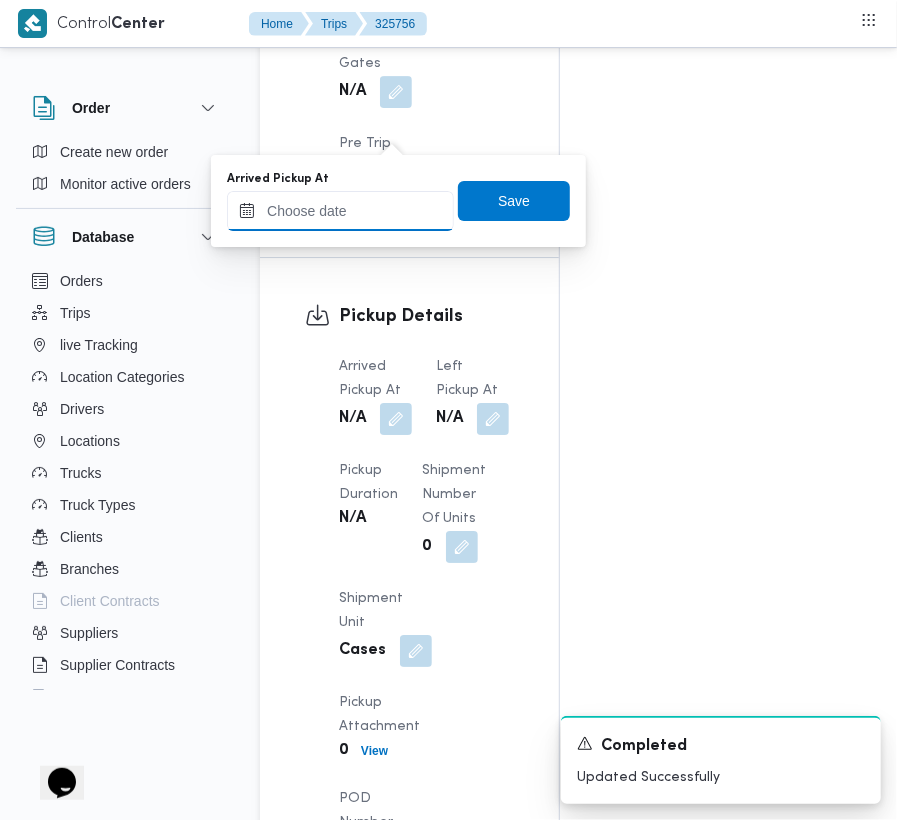 click on "Arrived Pickup At" at bounding box center (340, 211) 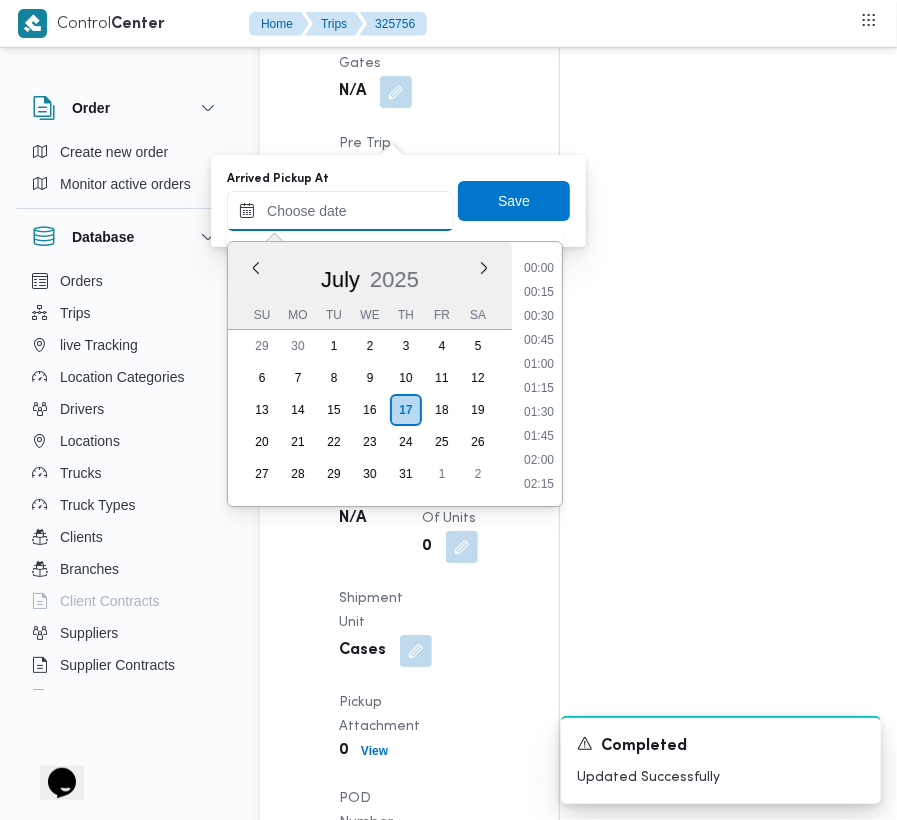 scroll, scrollTop: 1249, scrollLeft: 0, axis: vertical 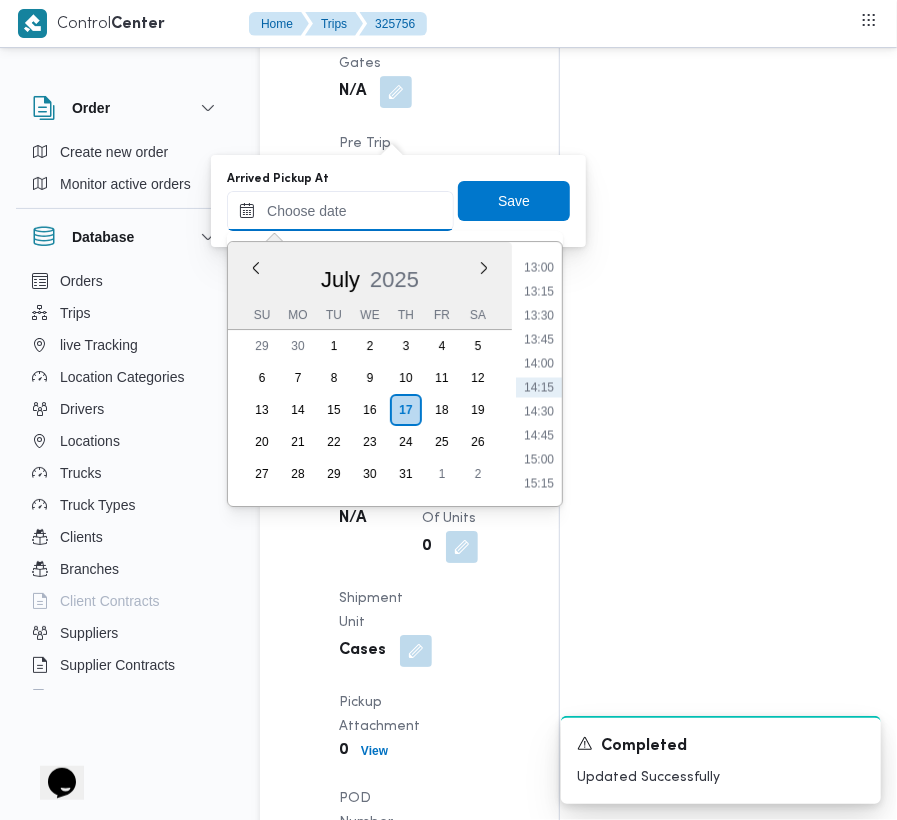 click on "Arrived Pickup At" at bounding box center [340, 211] 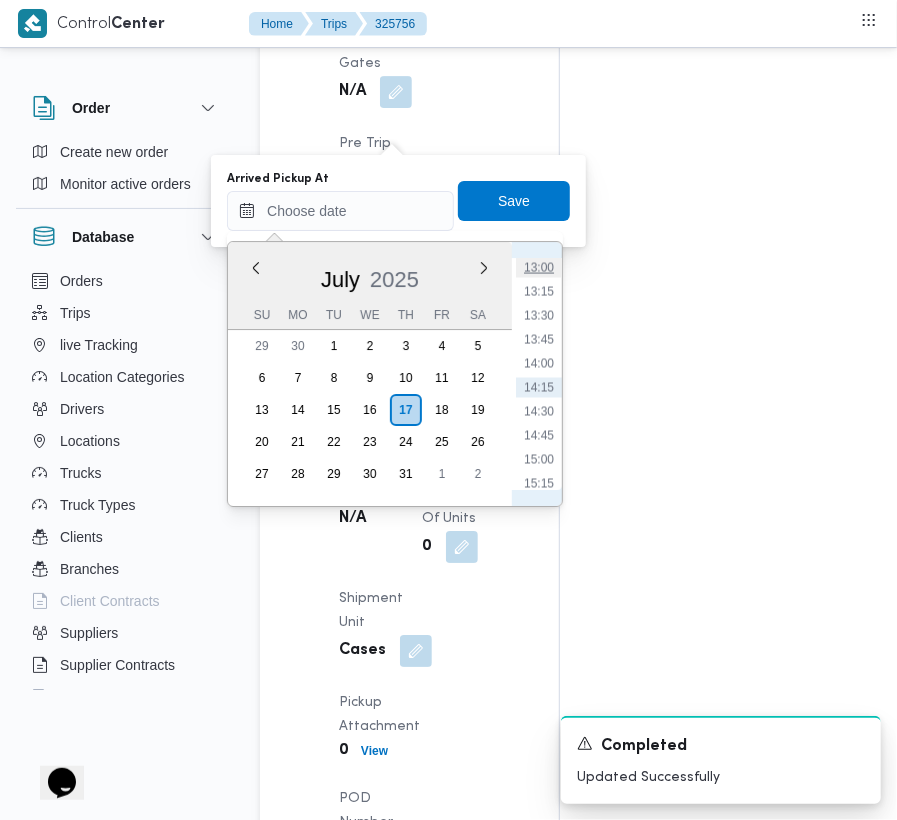 click on "13:00" at bounding box center (539, 267) 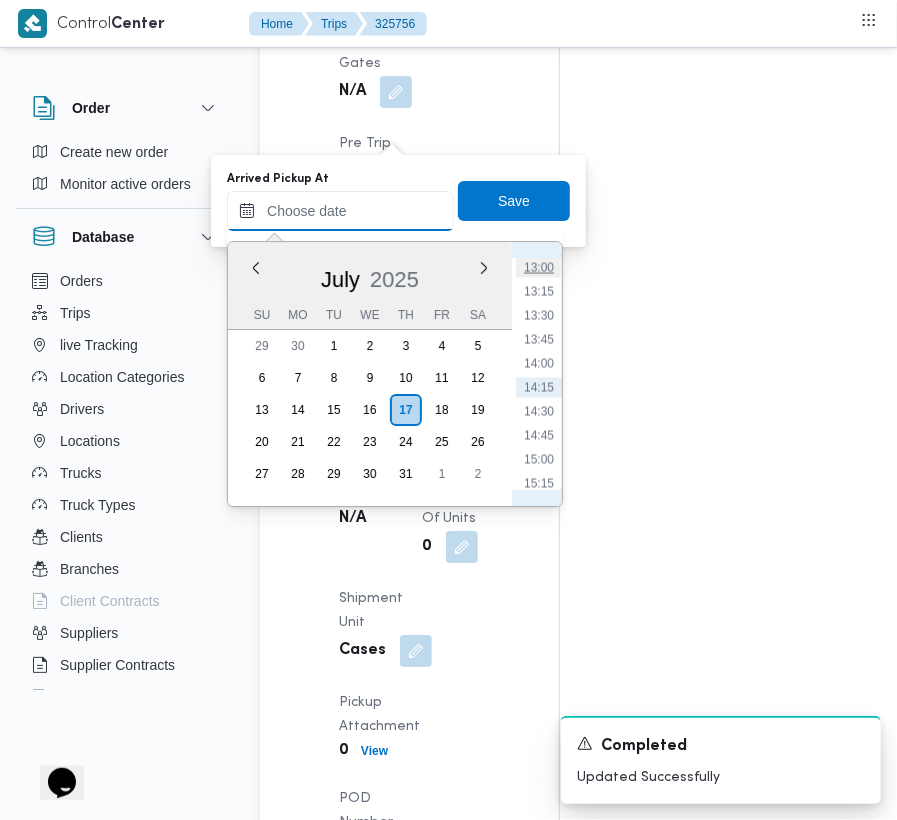 type on "[DATE] 13:00" 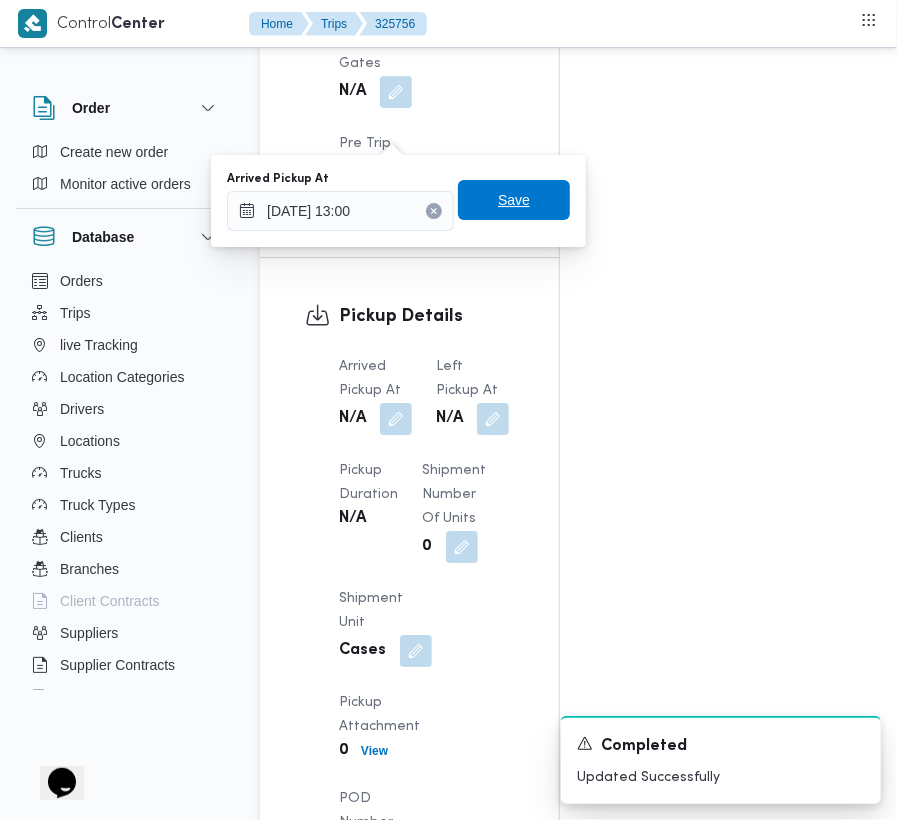 click on "Save" at bounding box center [514, 200] 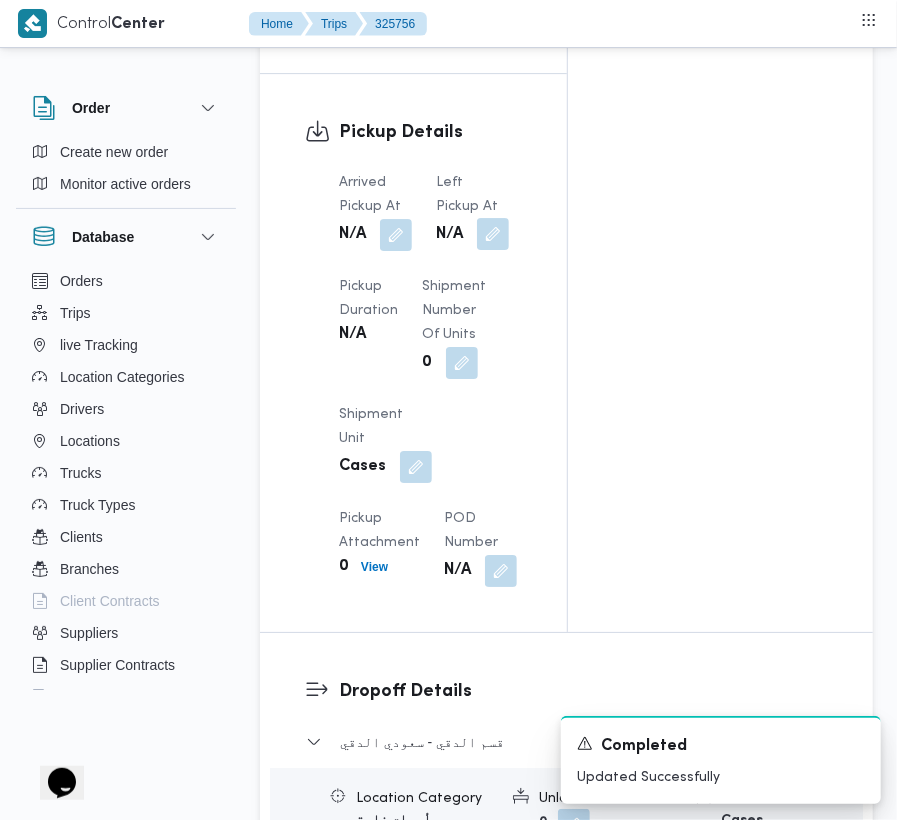click at bounding box center [493, 234] 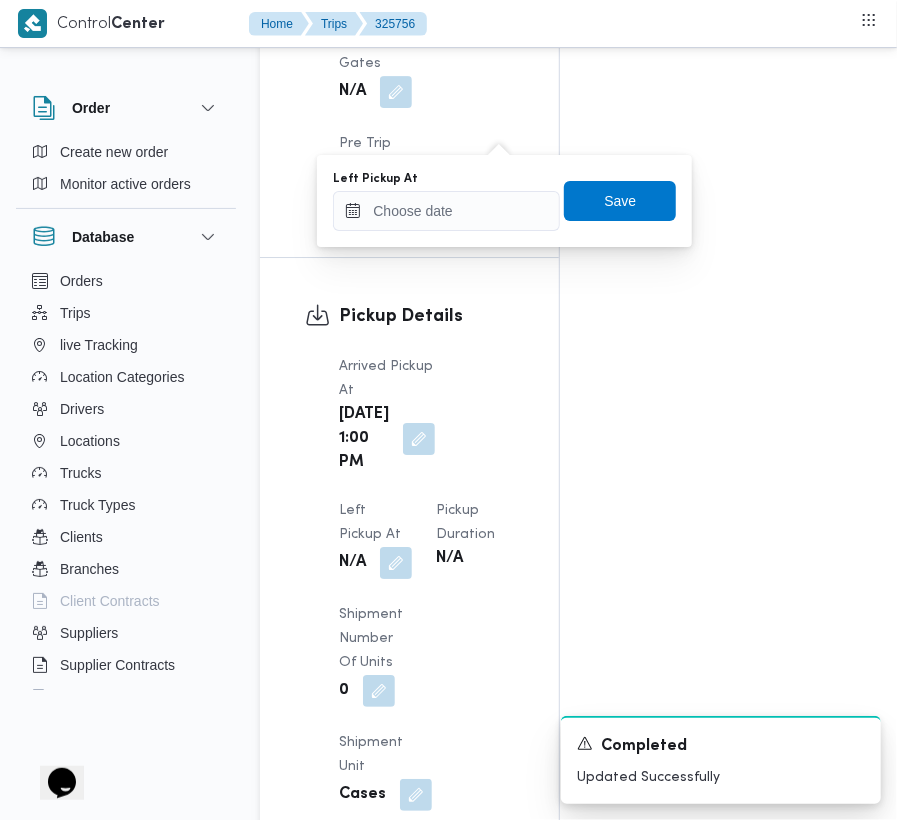 click on "Left Pickup At" at bounding box center (446, 179) 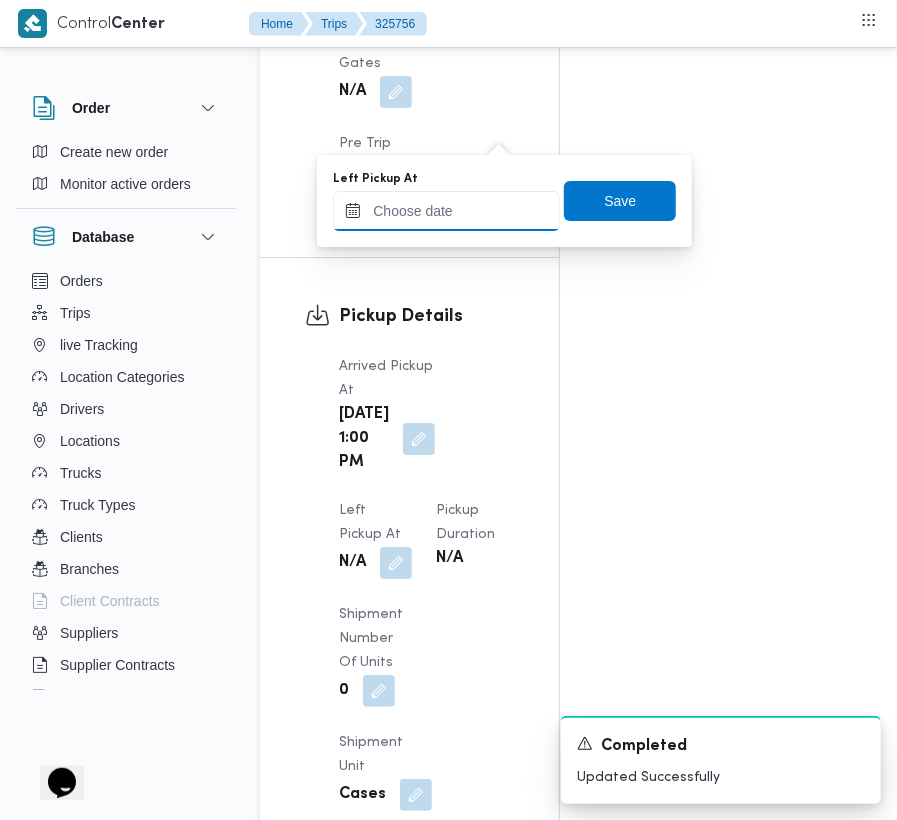 click on "Left Pickup At" at bounding box center [446, 211] 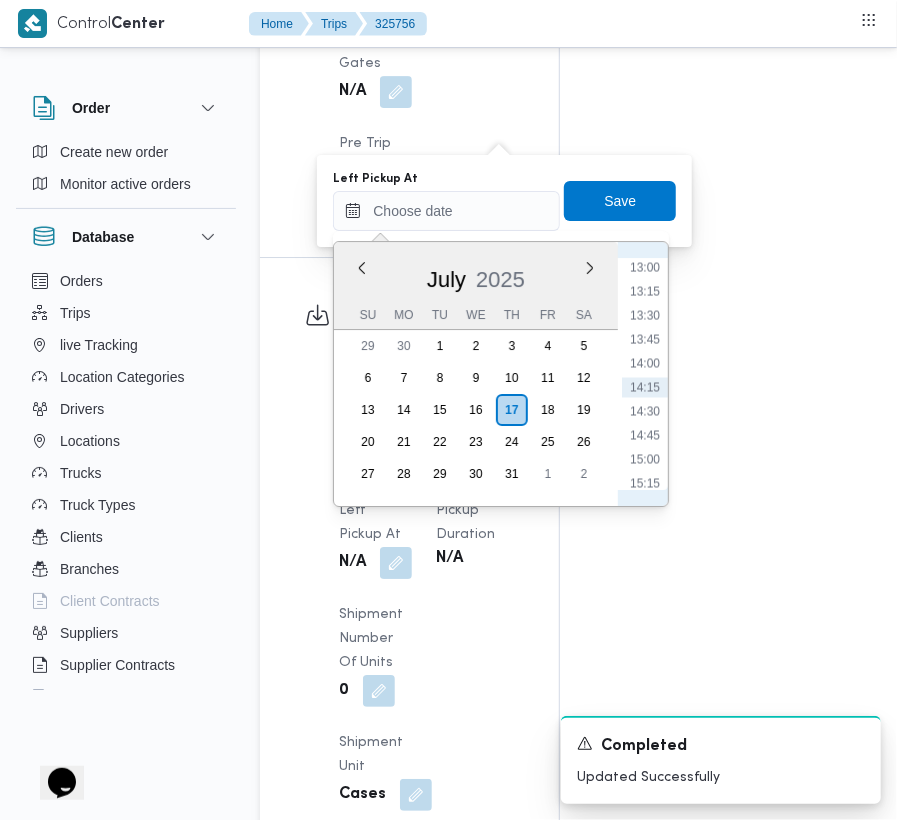 scroll, scrollTop: 1265, scrollLeft: 0, axis: vertical 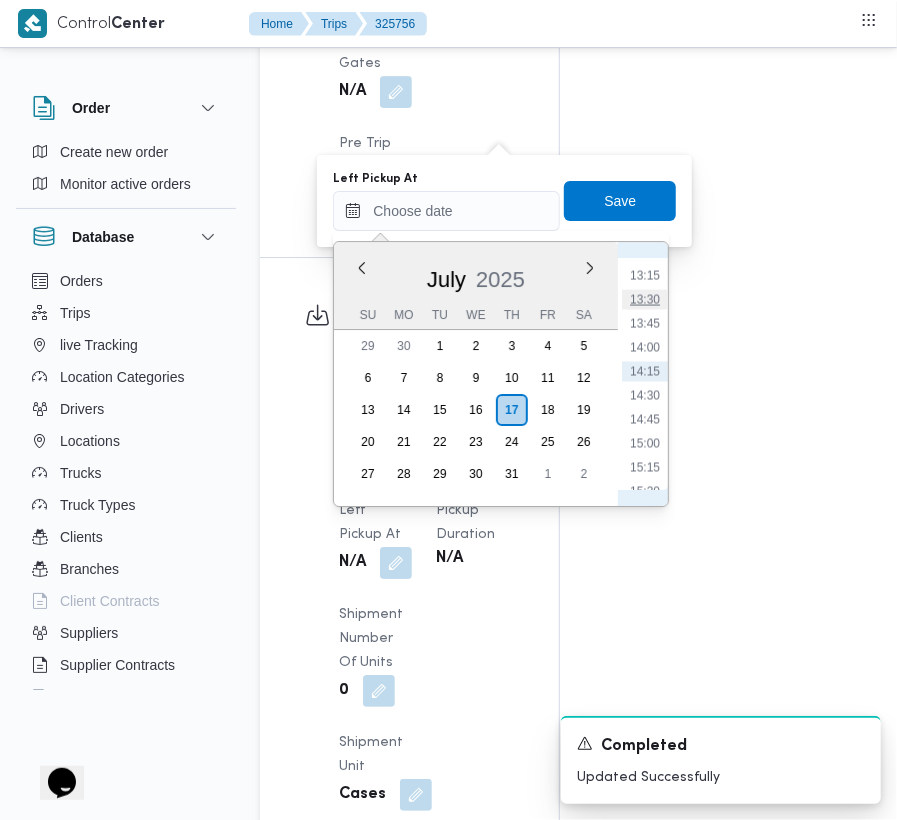 click on "13:30" at bounding box center (645, 299) 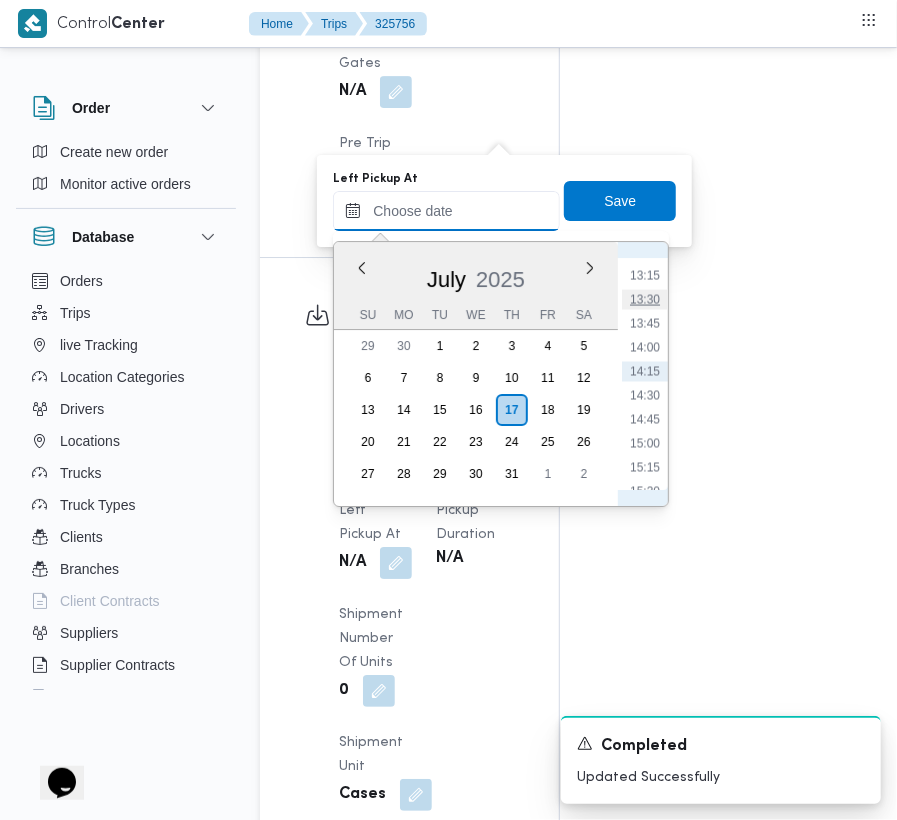 type on "[DATE] 13:30" 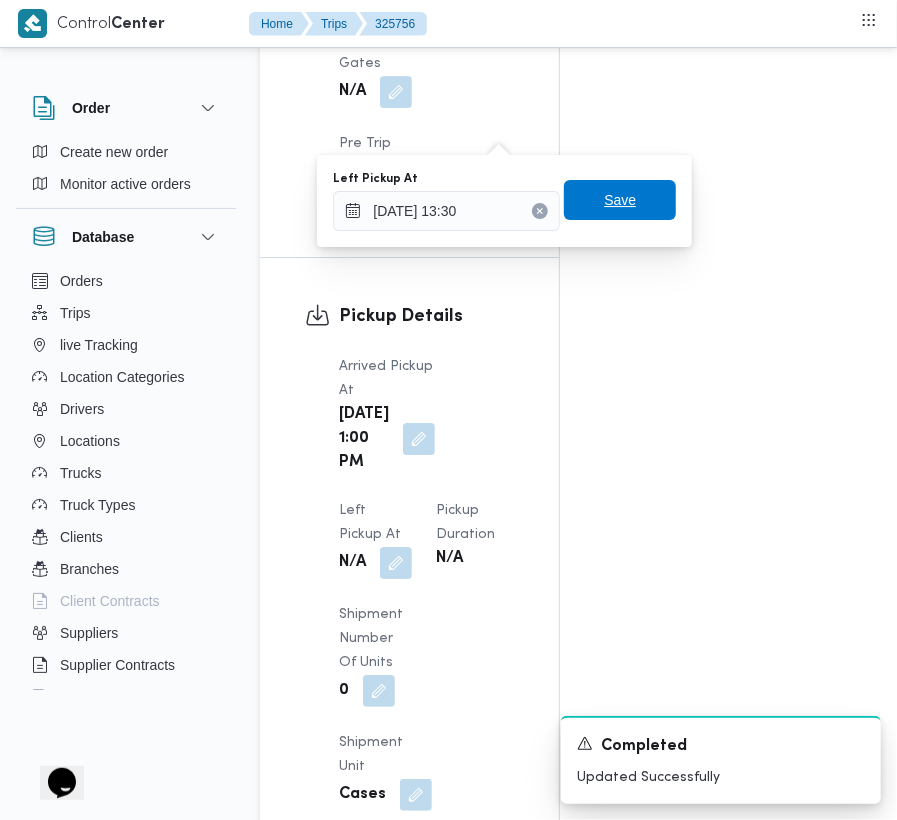 click on "Save" at bounding box center (620, 200) 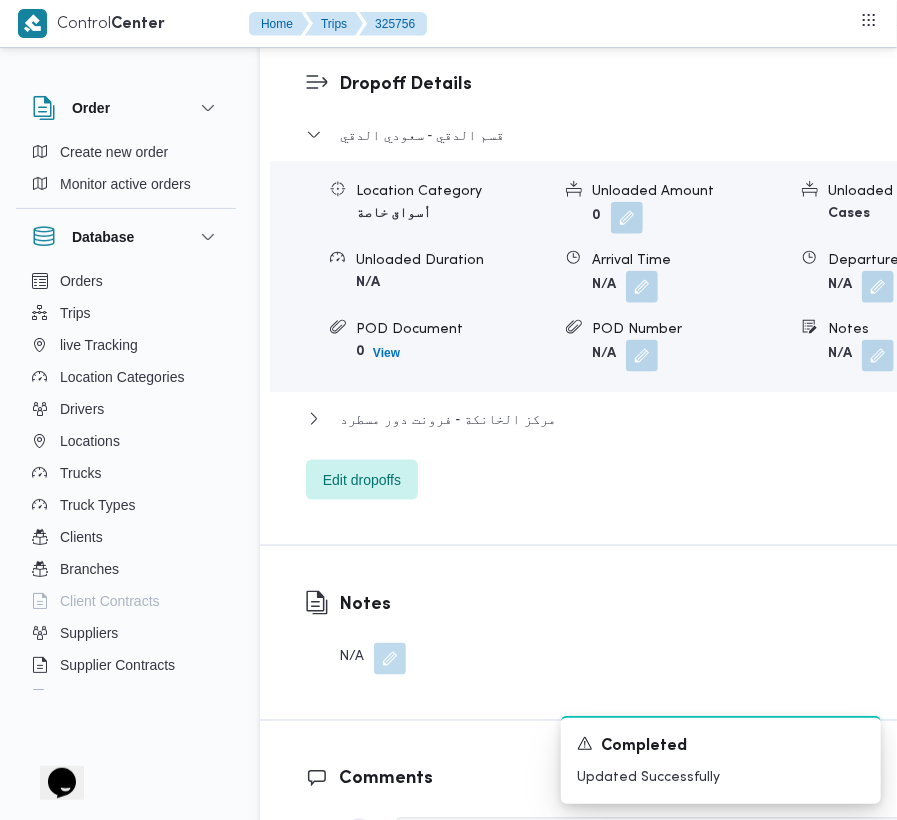 scroll, scrollTop: 2533, scrollLeft: 0, axis: vertical 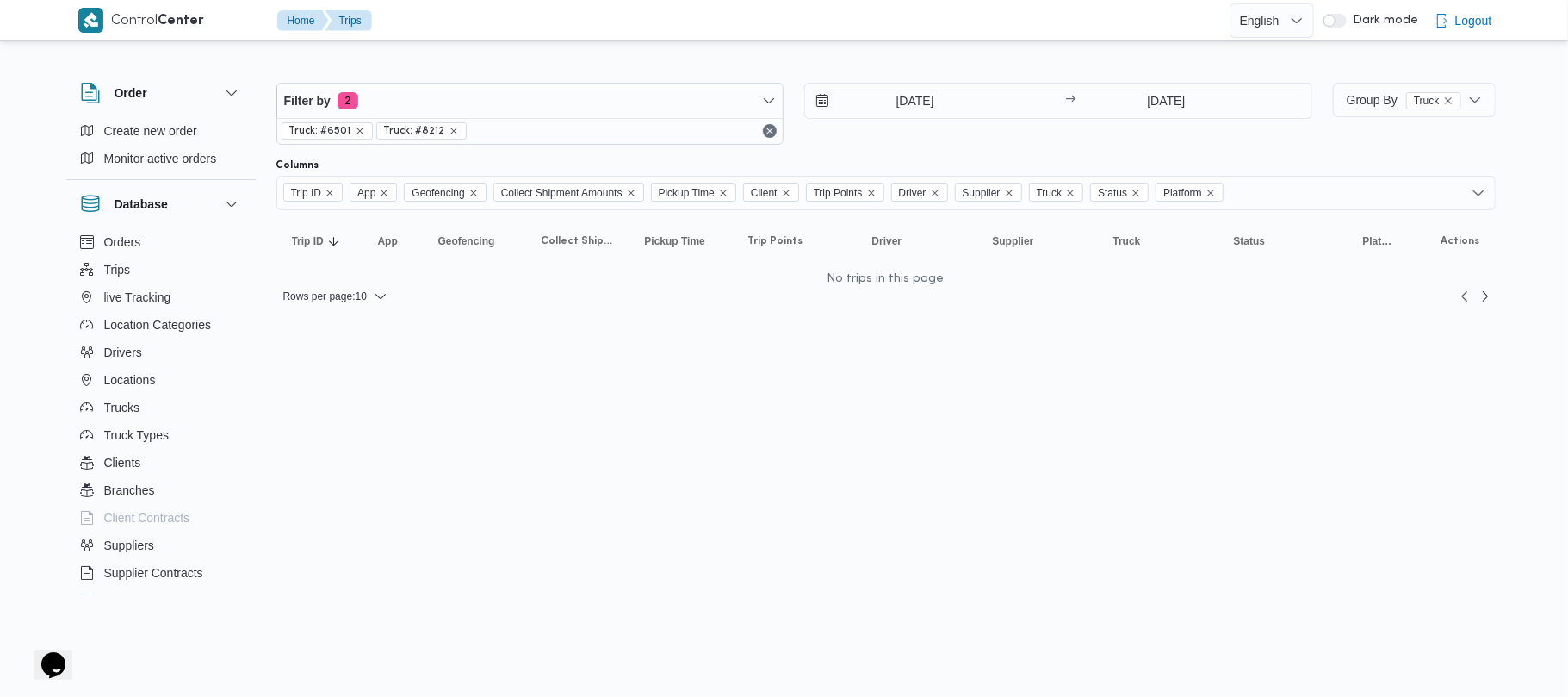 click on "Truck: #6501 Truck: #8212" at bounding box center [530, 131] 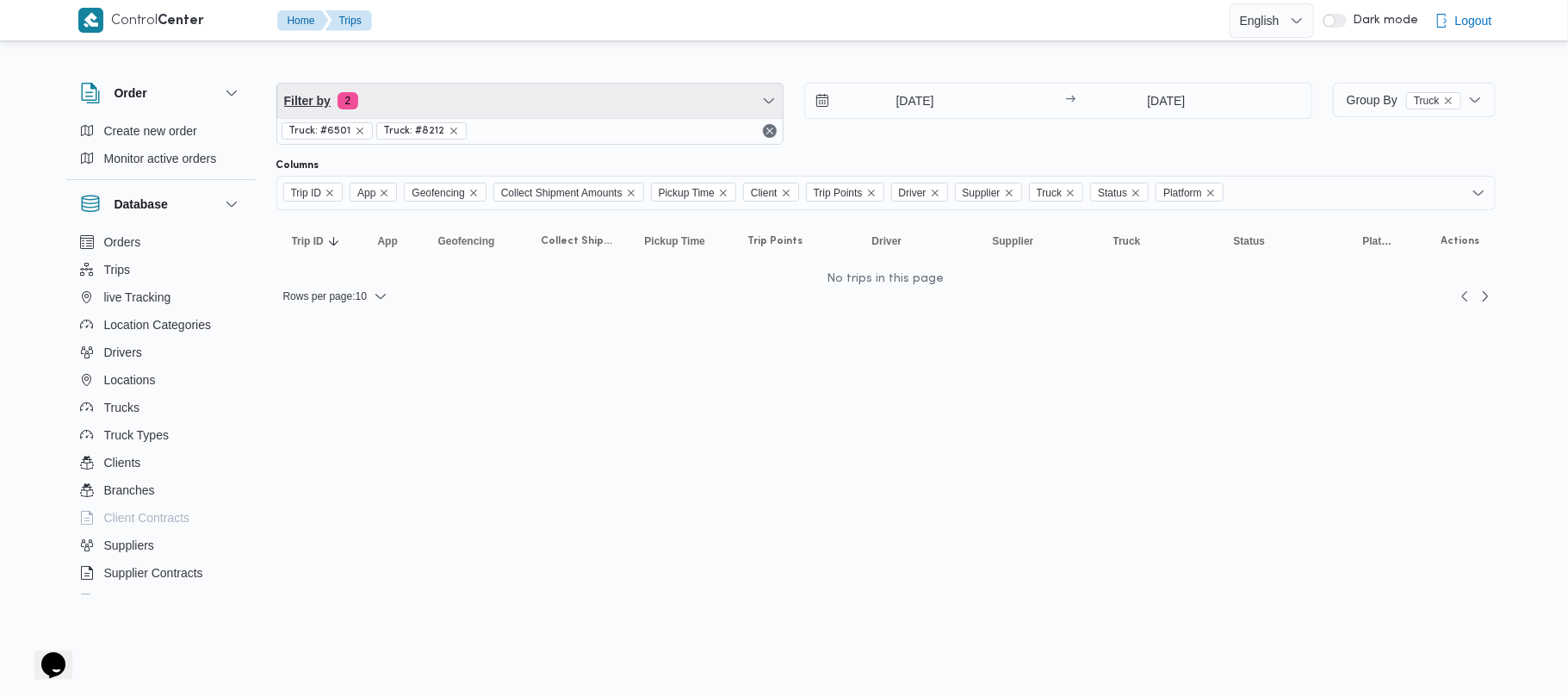 click on "Filter by 2" at bounding box center [530, 101] 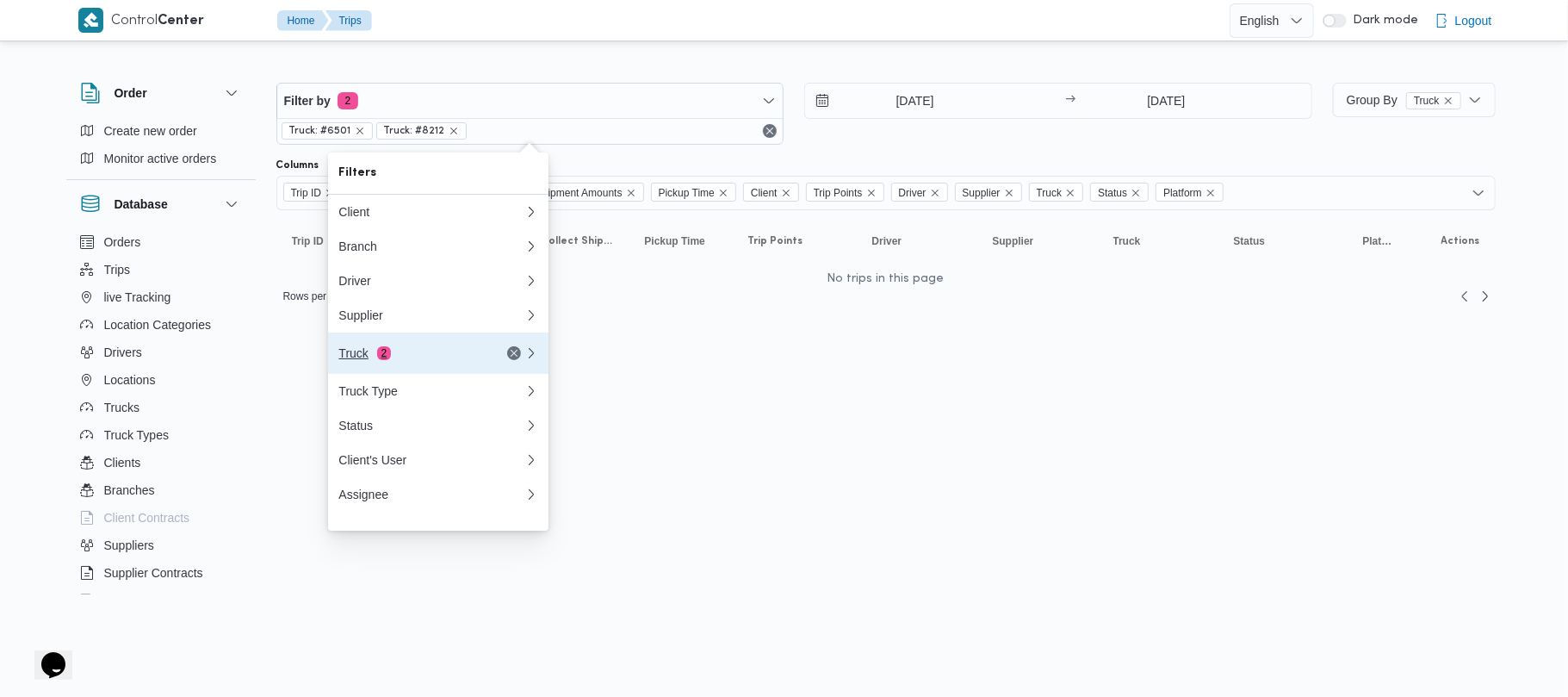 click on "Truck 2" at bounding box center (438, 353) 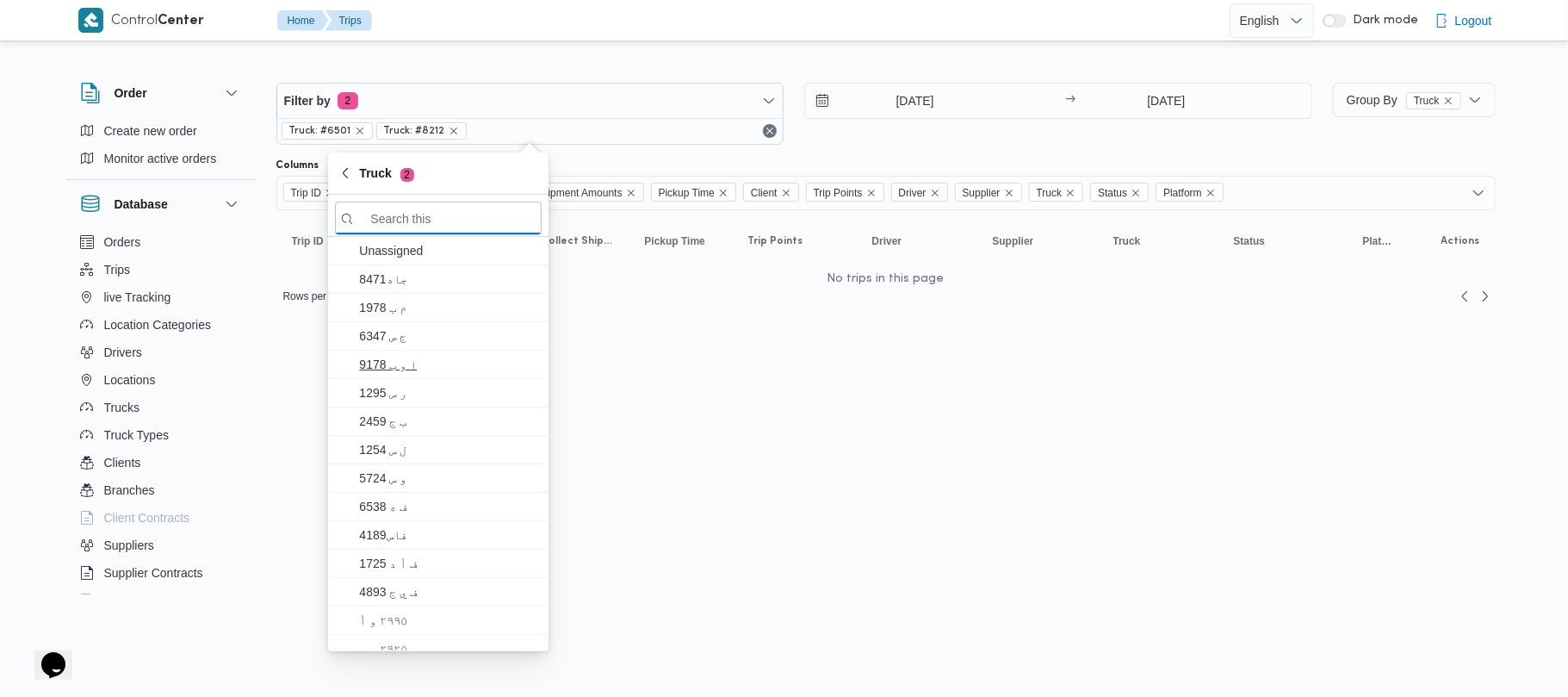 paste on "1372" 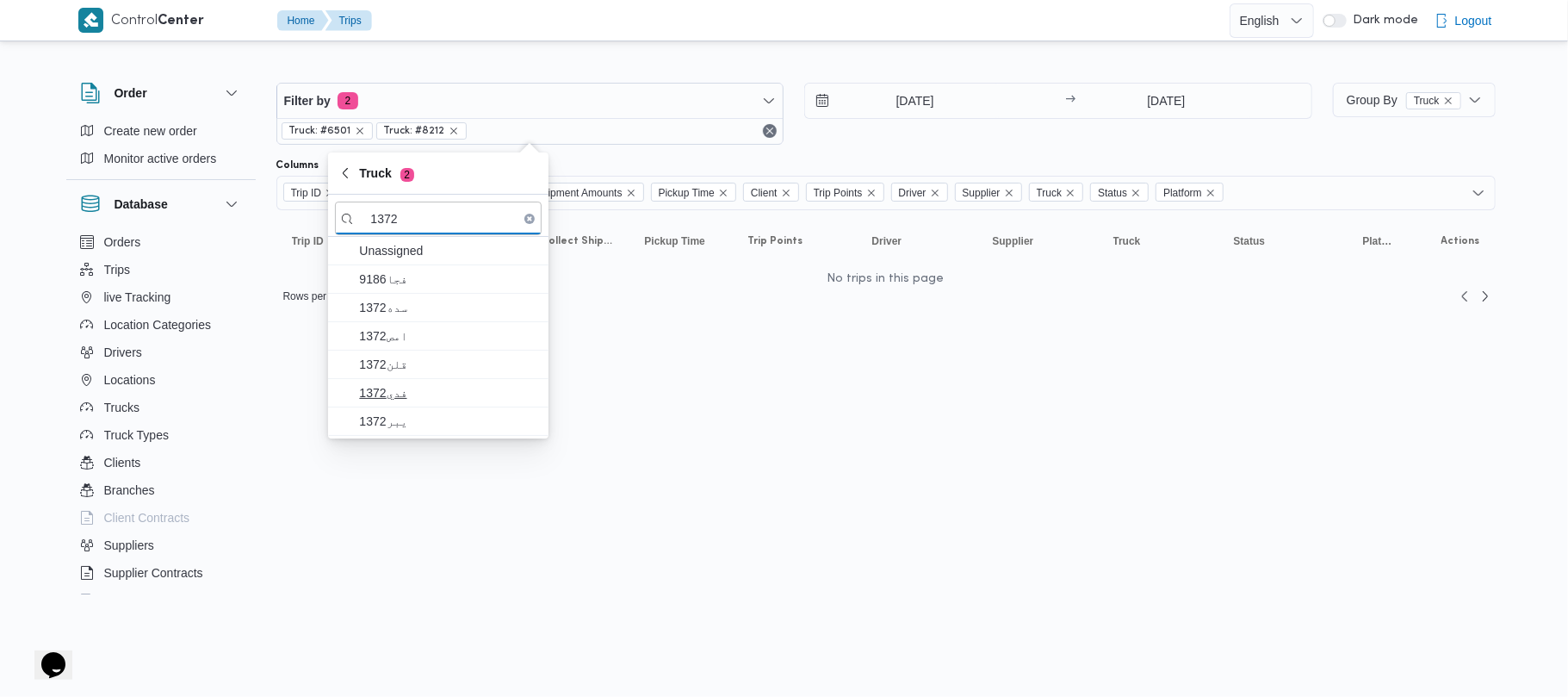 type on "1372" 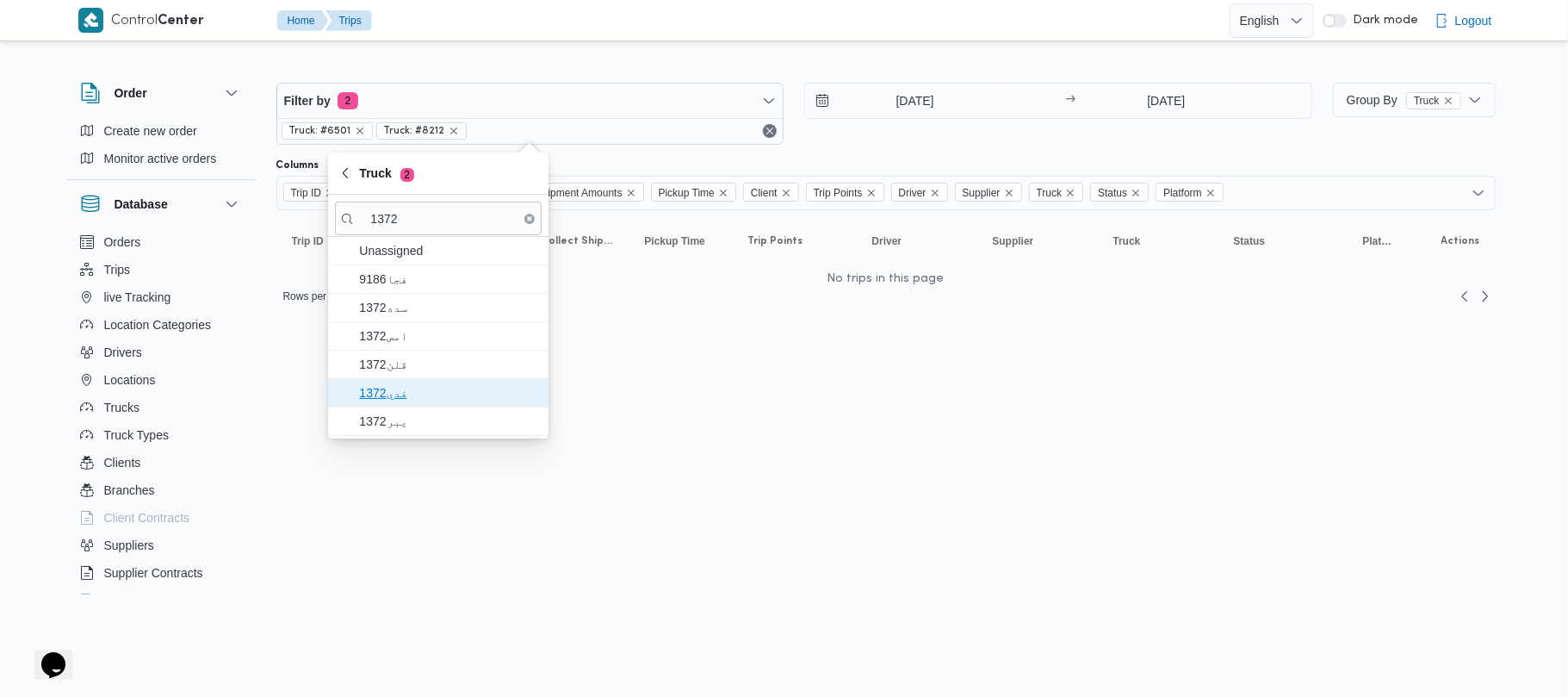 click on "فدي1372" at bounding box center [449, 393] 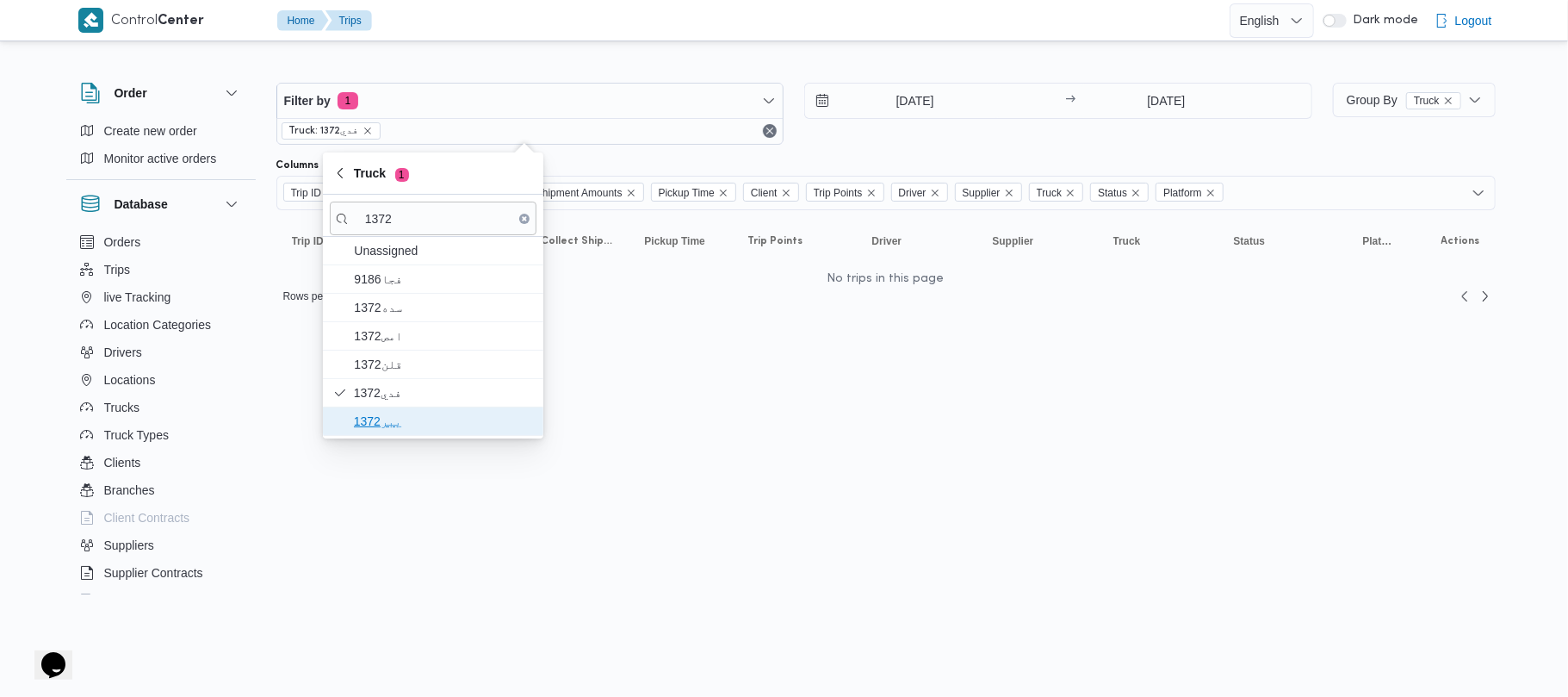 click on "يبر1372" at bounding box center [443, 421] 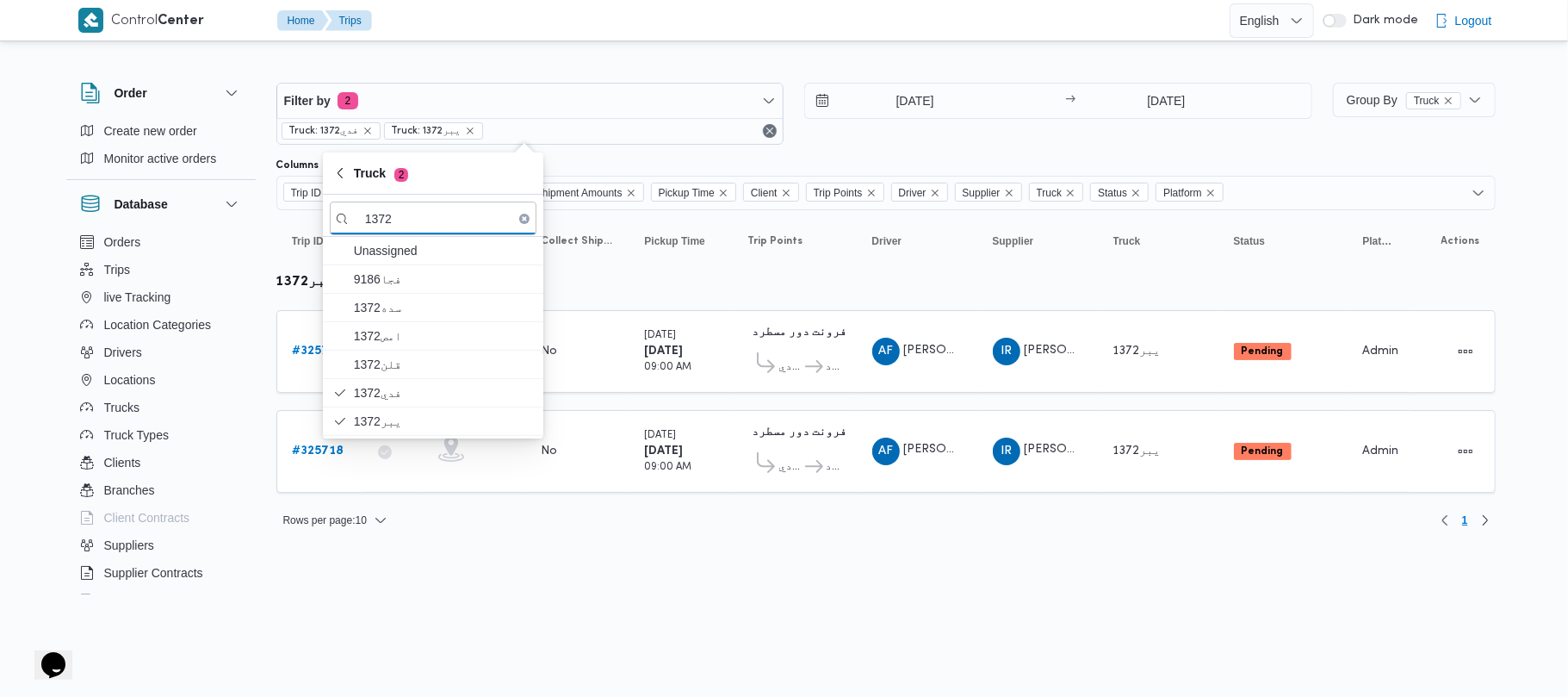 click on "Columns" at bounding box center (886, 165) 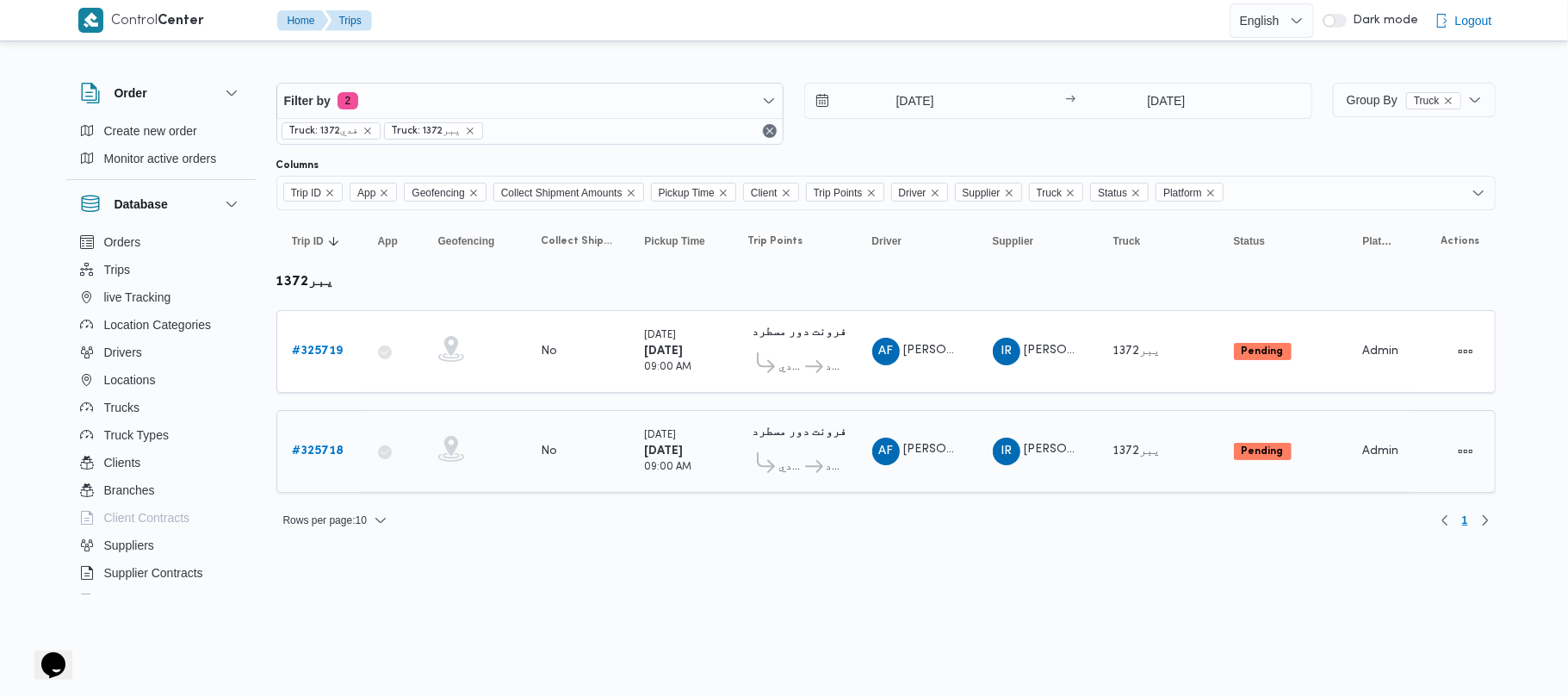 click 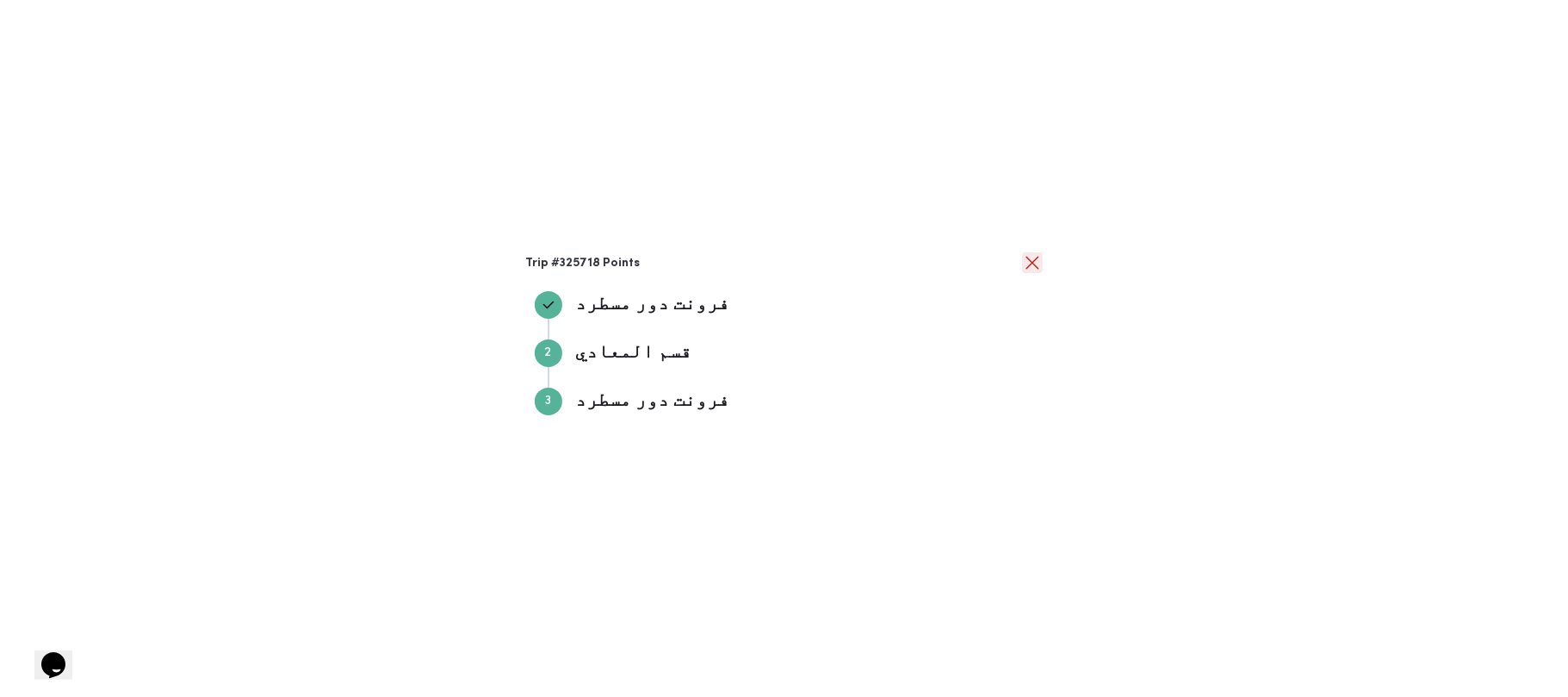 click at bounding box center (1032, 263) 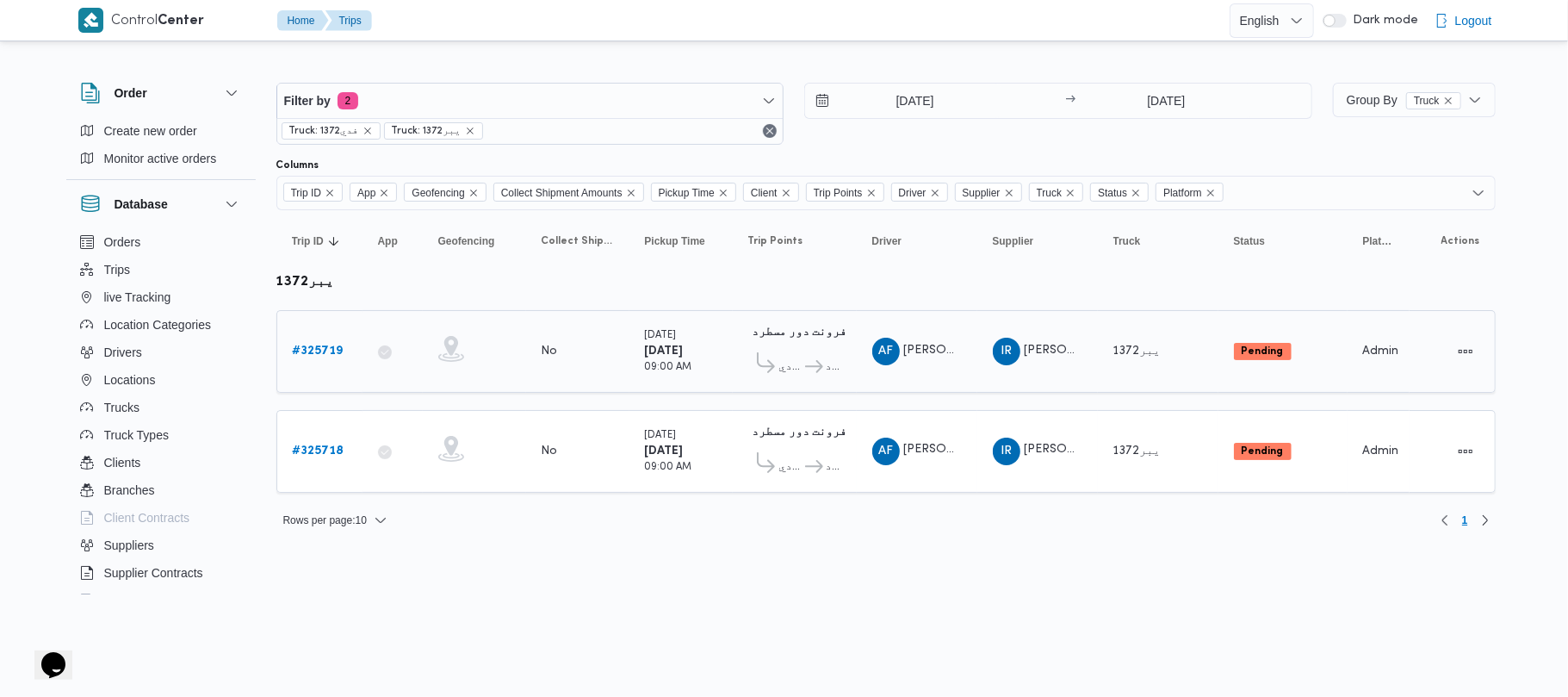 click on "فرونت دور مسطرد" at bounding box center (821, 367) 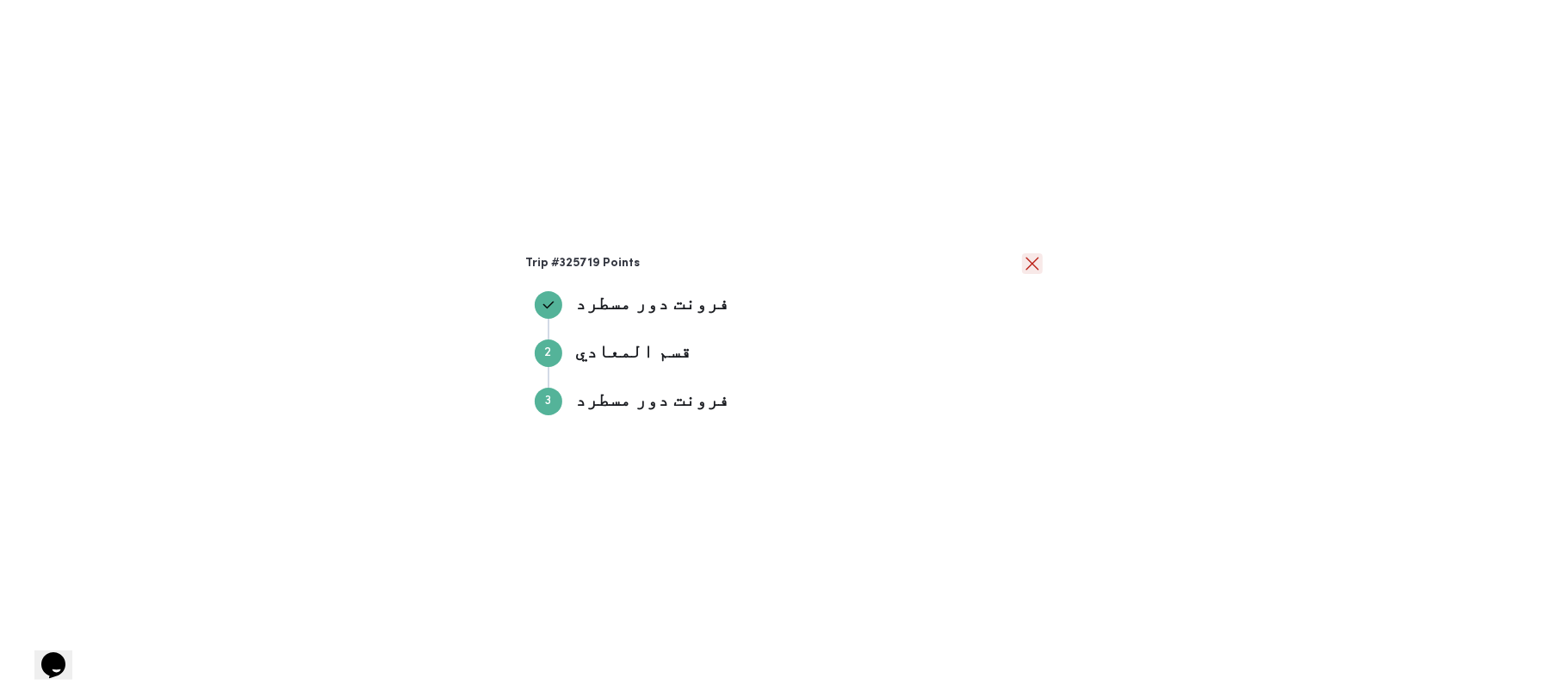 click at bounding box center [1032, 264] 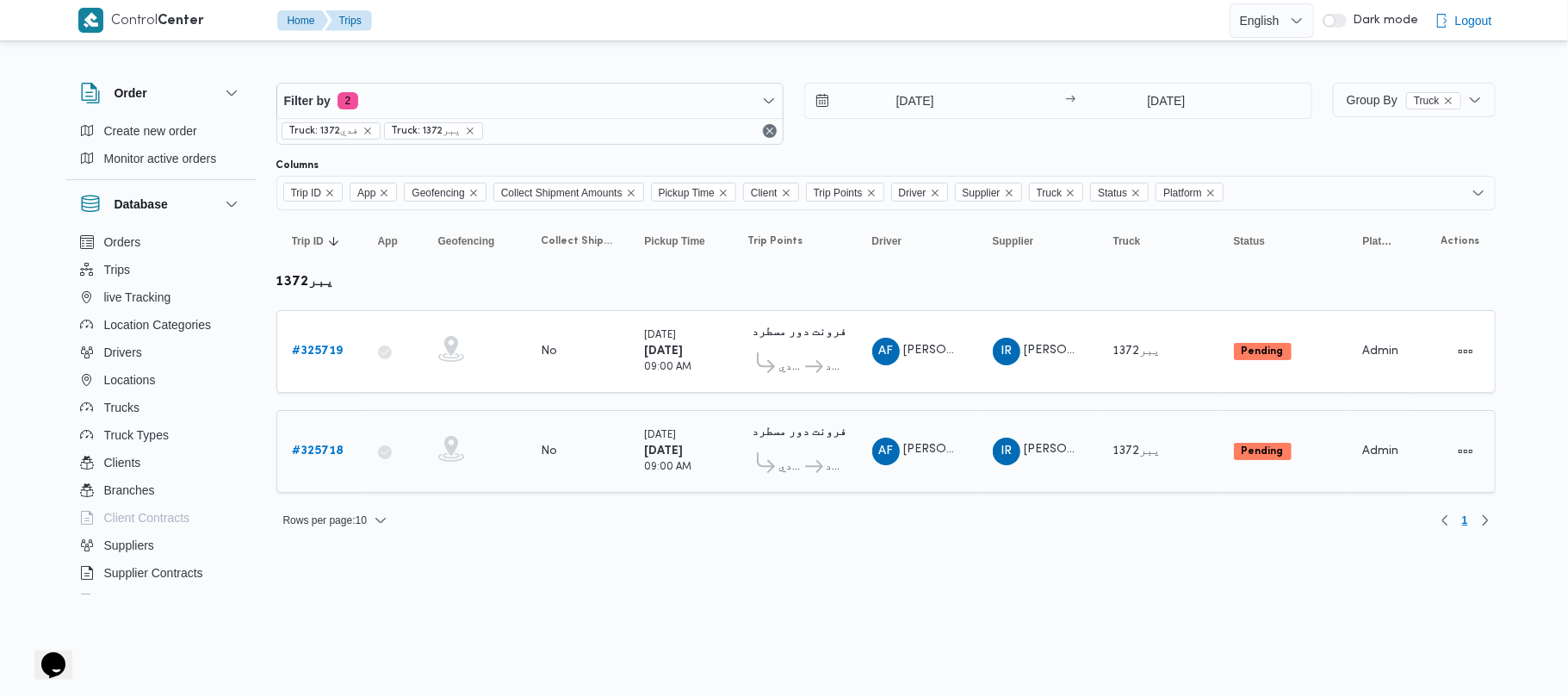 click on "Thursday 17/7/2025 09:00 AM" at bounding box center (681, 451) 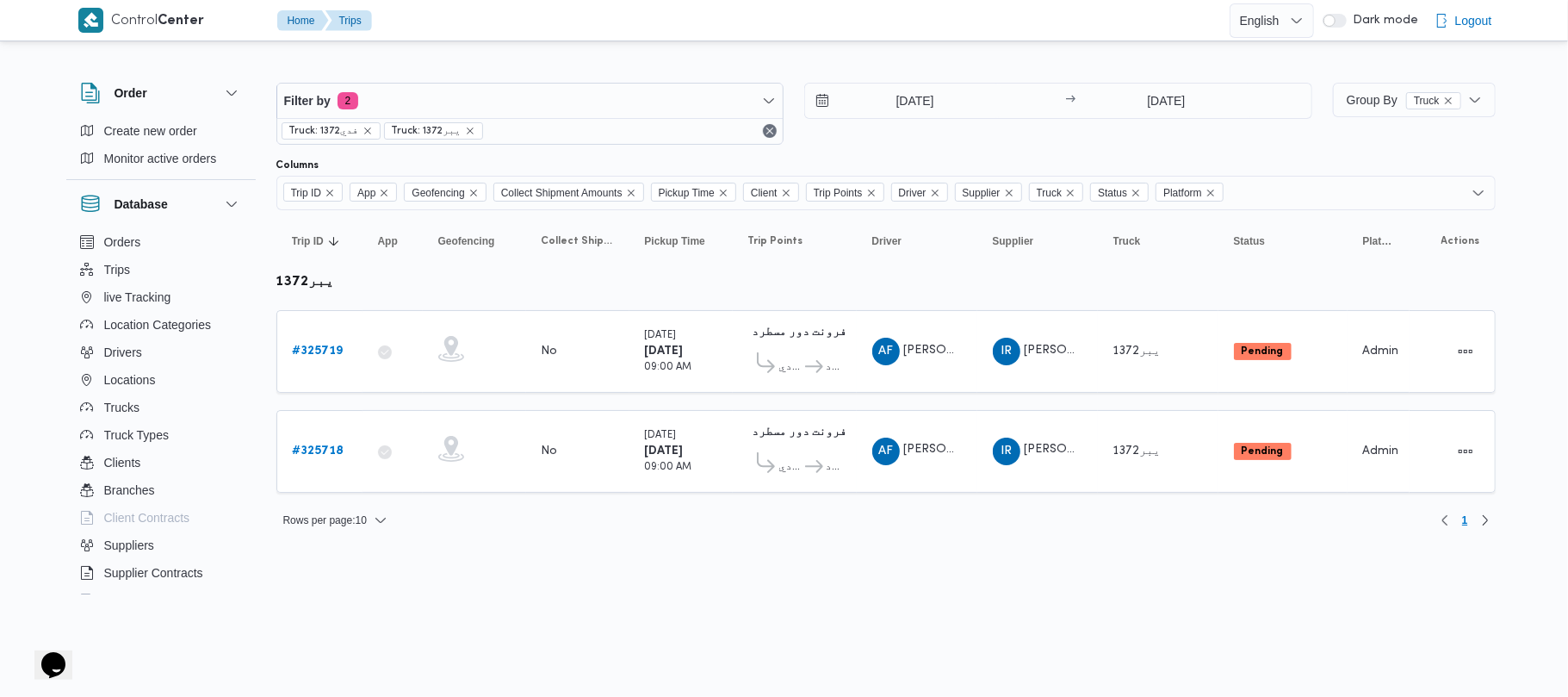 click on "Filter by 2 Truck: فدي1372 Truck: يبر1372 17/7/2025 → 17/7/2025" at bounding box center (794, 114) 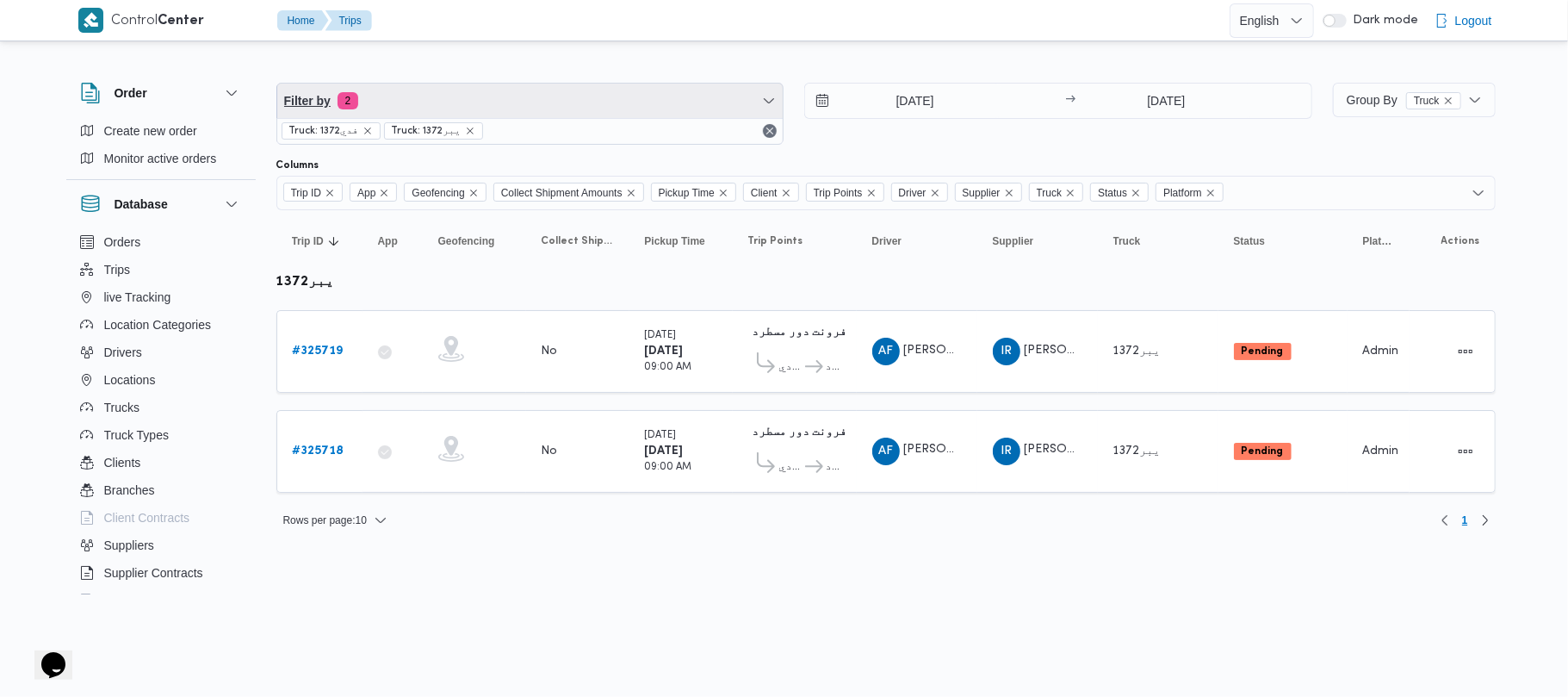 click on "Filter by 2" at bounding box center [530, 101] 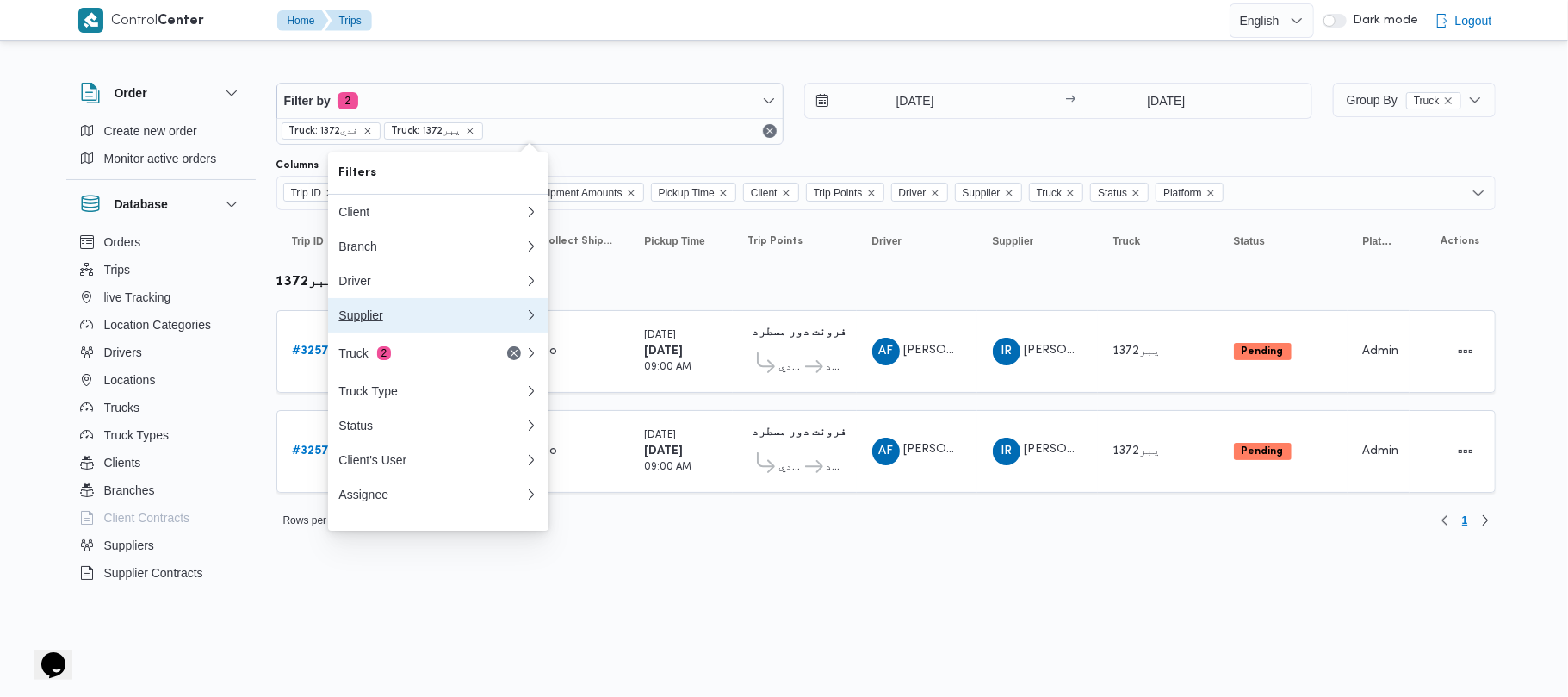 click on "Supplier" at bounding box center [431, 315] 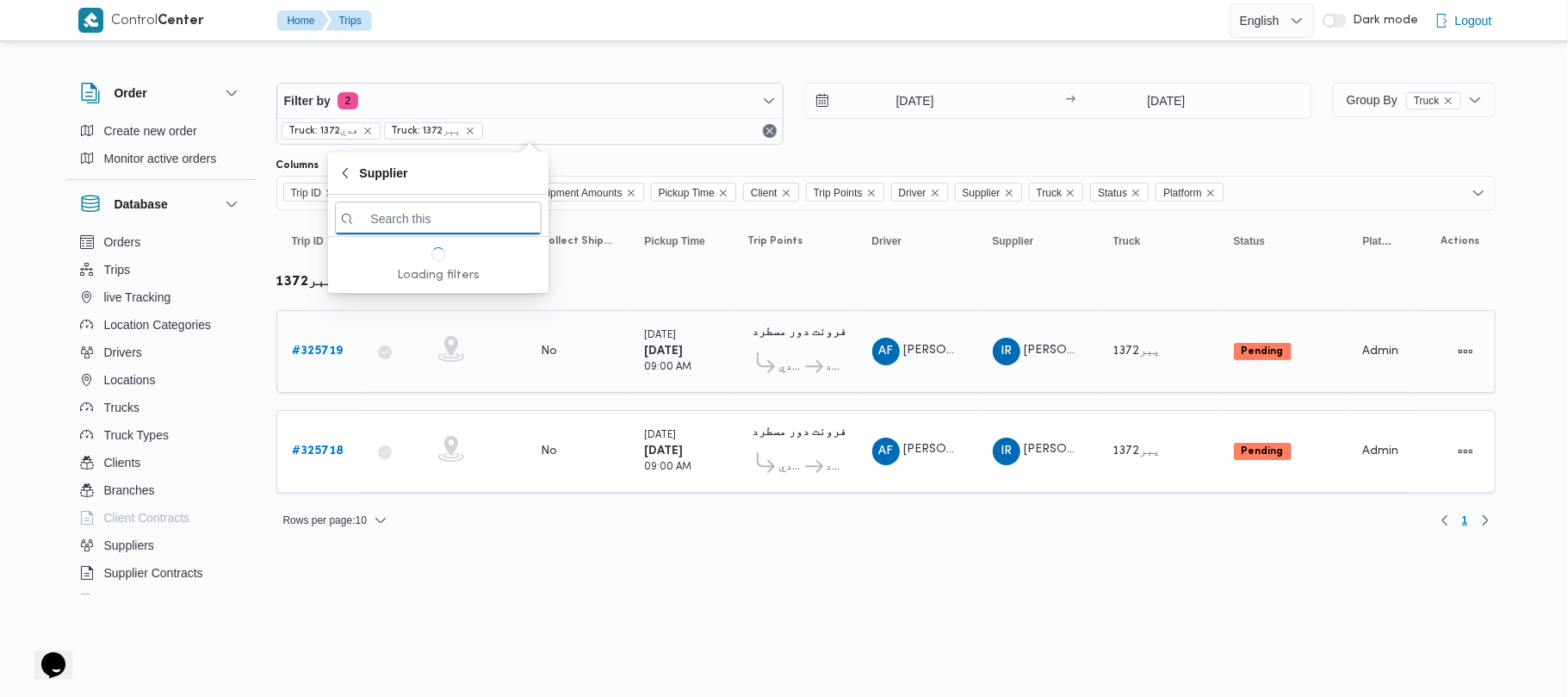 paste on "الشريف" 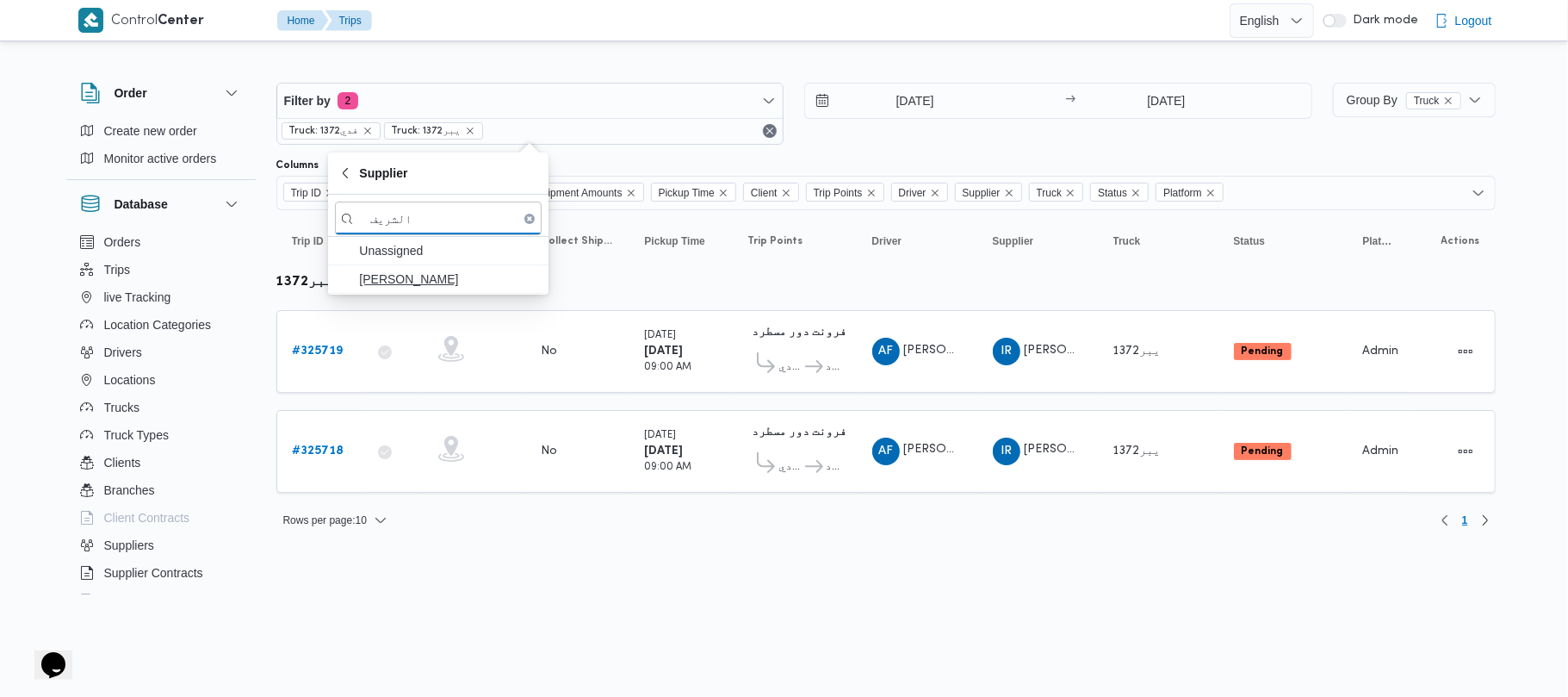type on "الشريف" 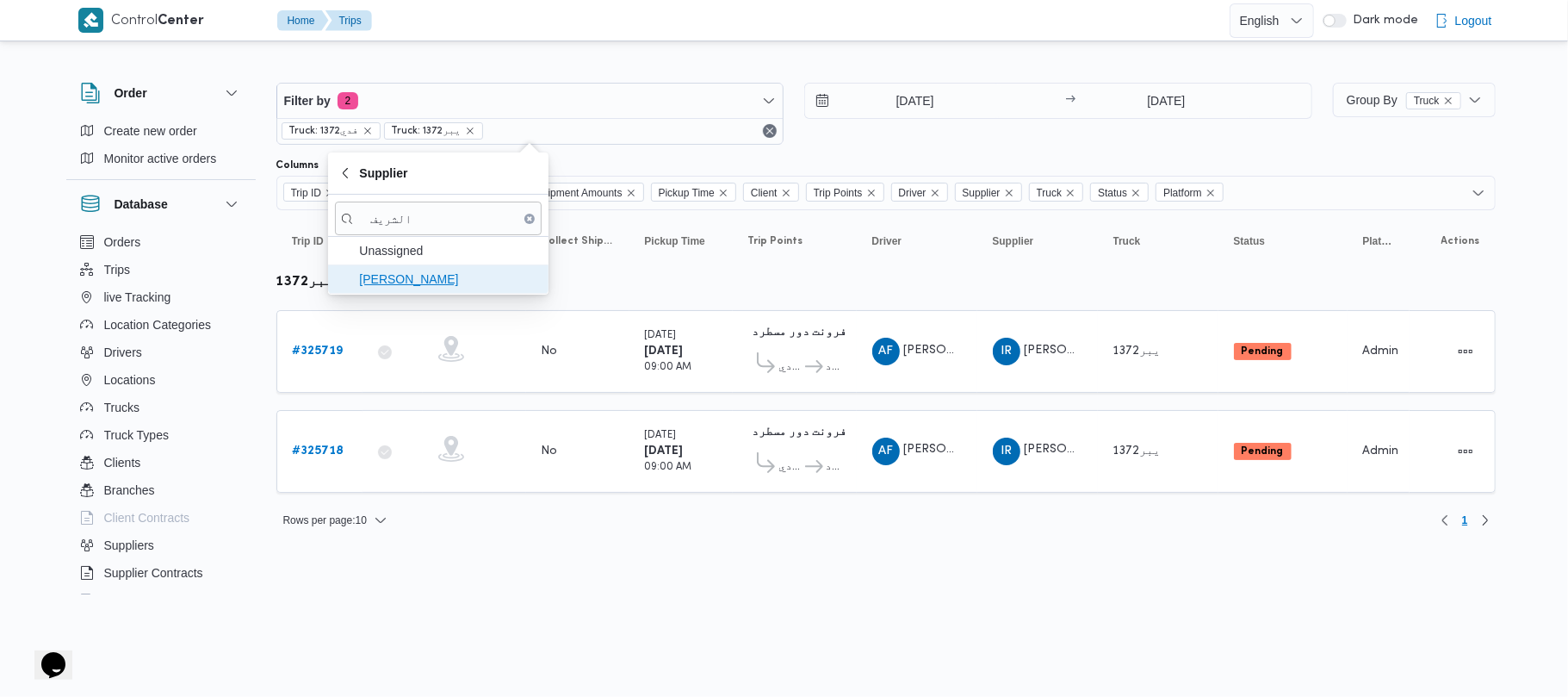 click on "[PERSON_NAME]" at bounding box center [449, 279] 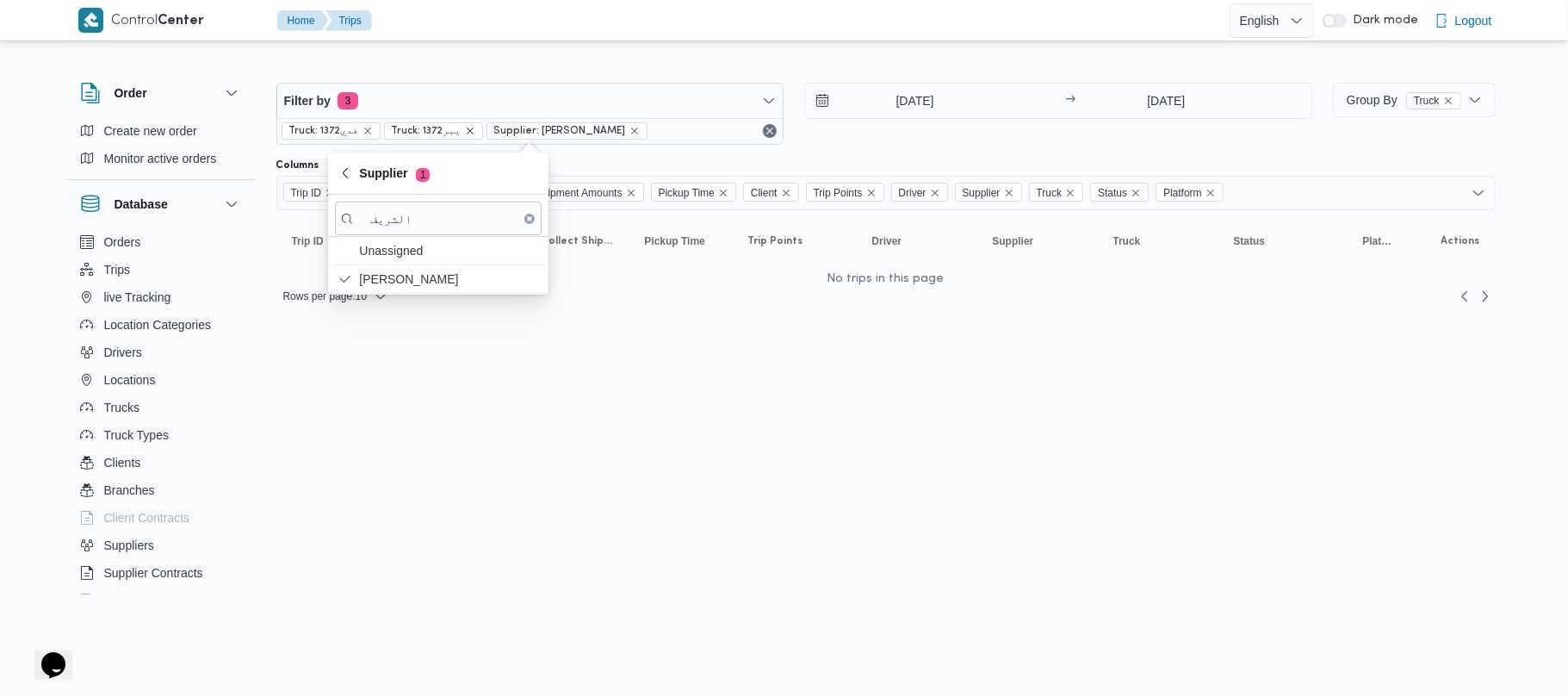 click 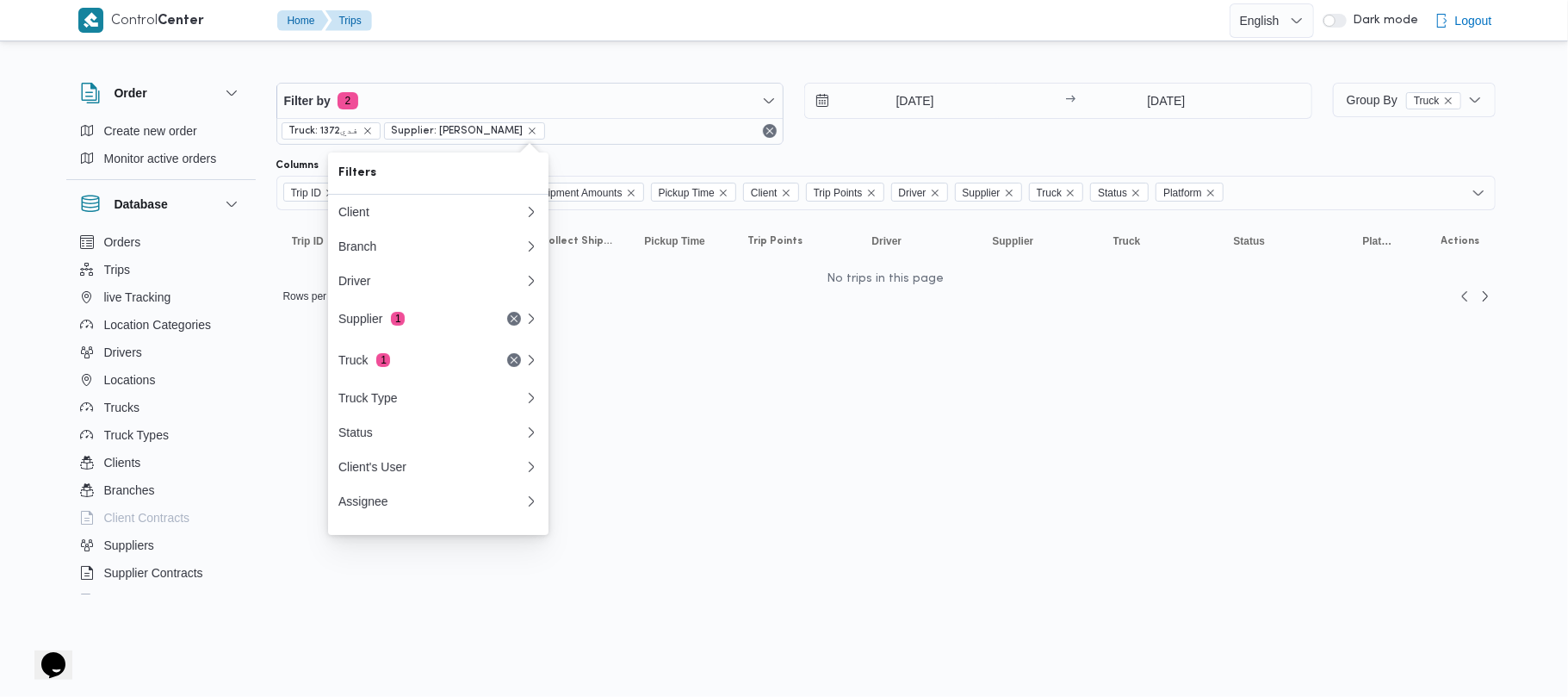 click on "Truck: فدي1372" at bounding box center (331, 131) 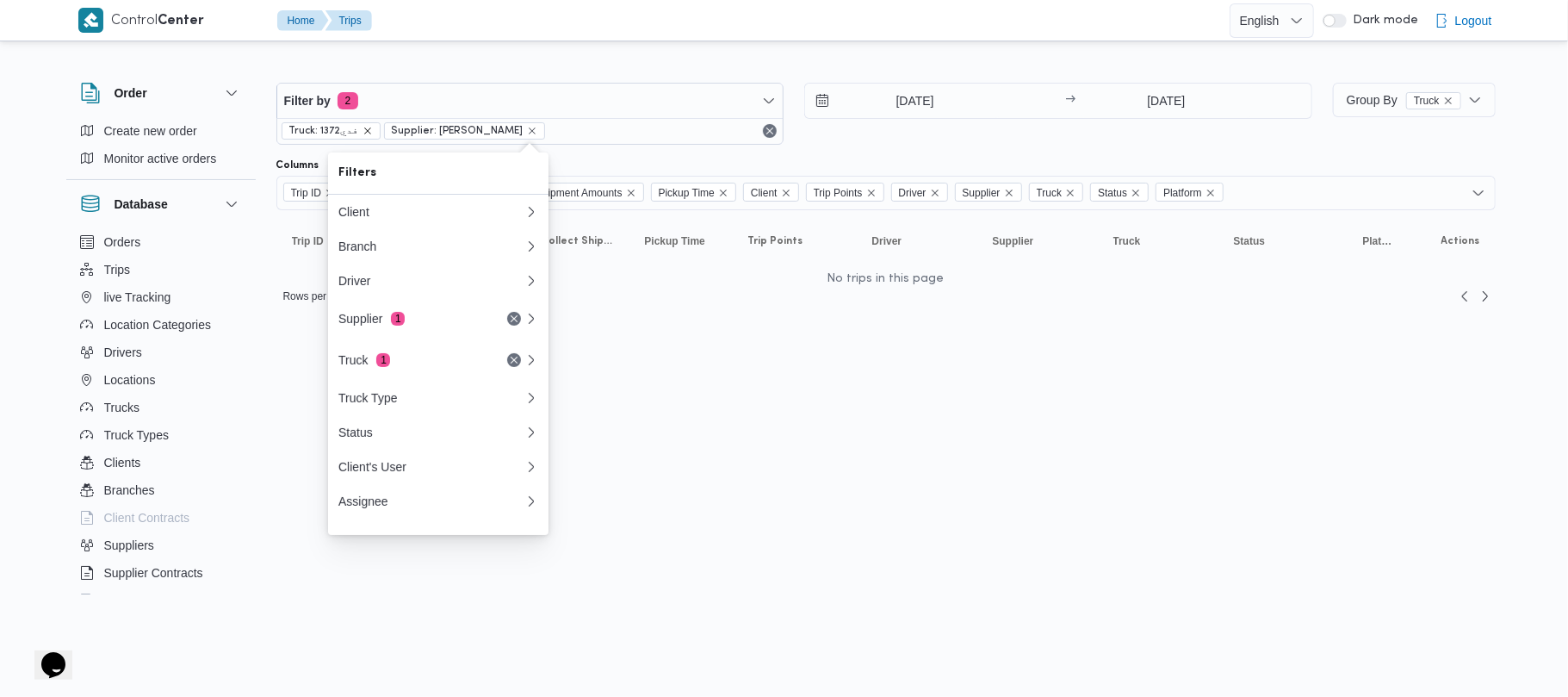 click 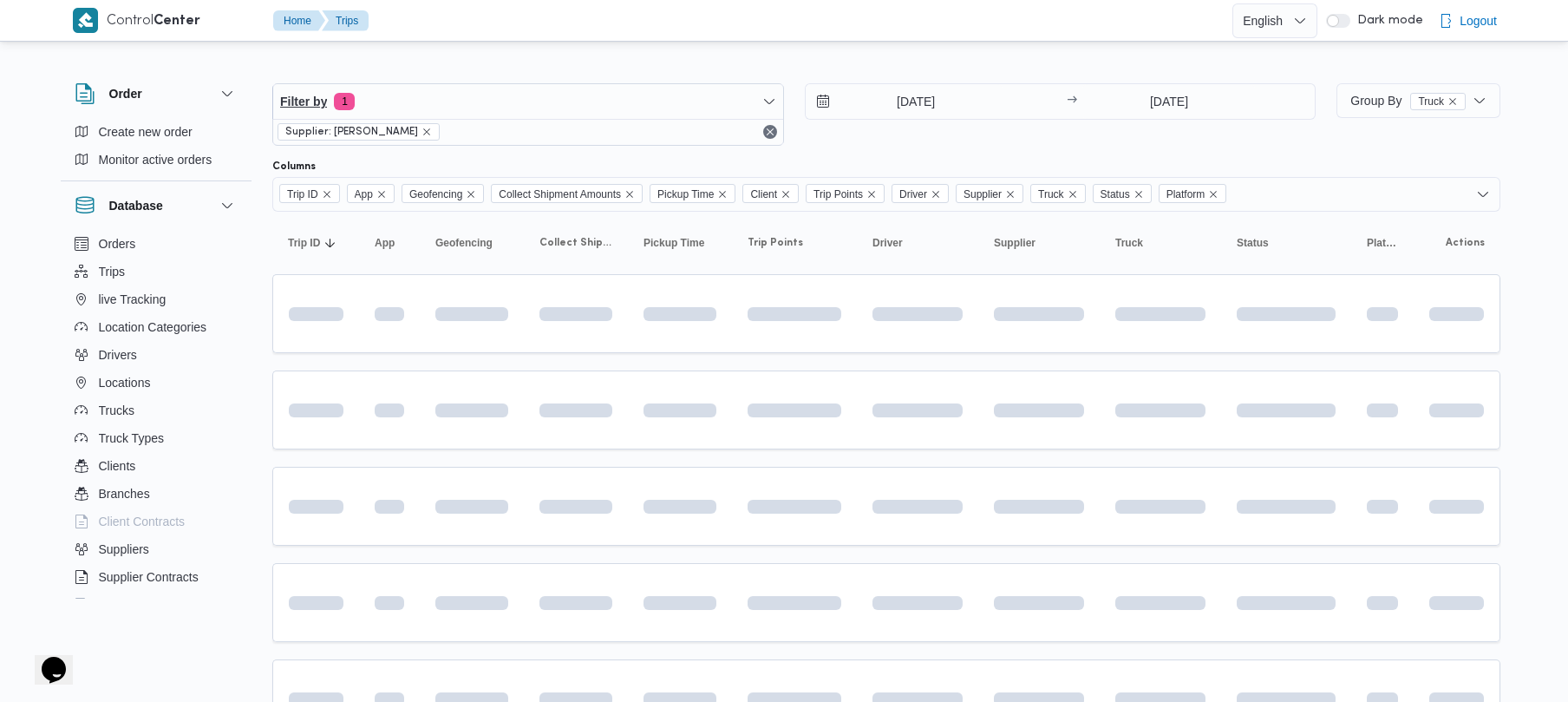 click on "Filter by 1" at bounding box center (528, 102) 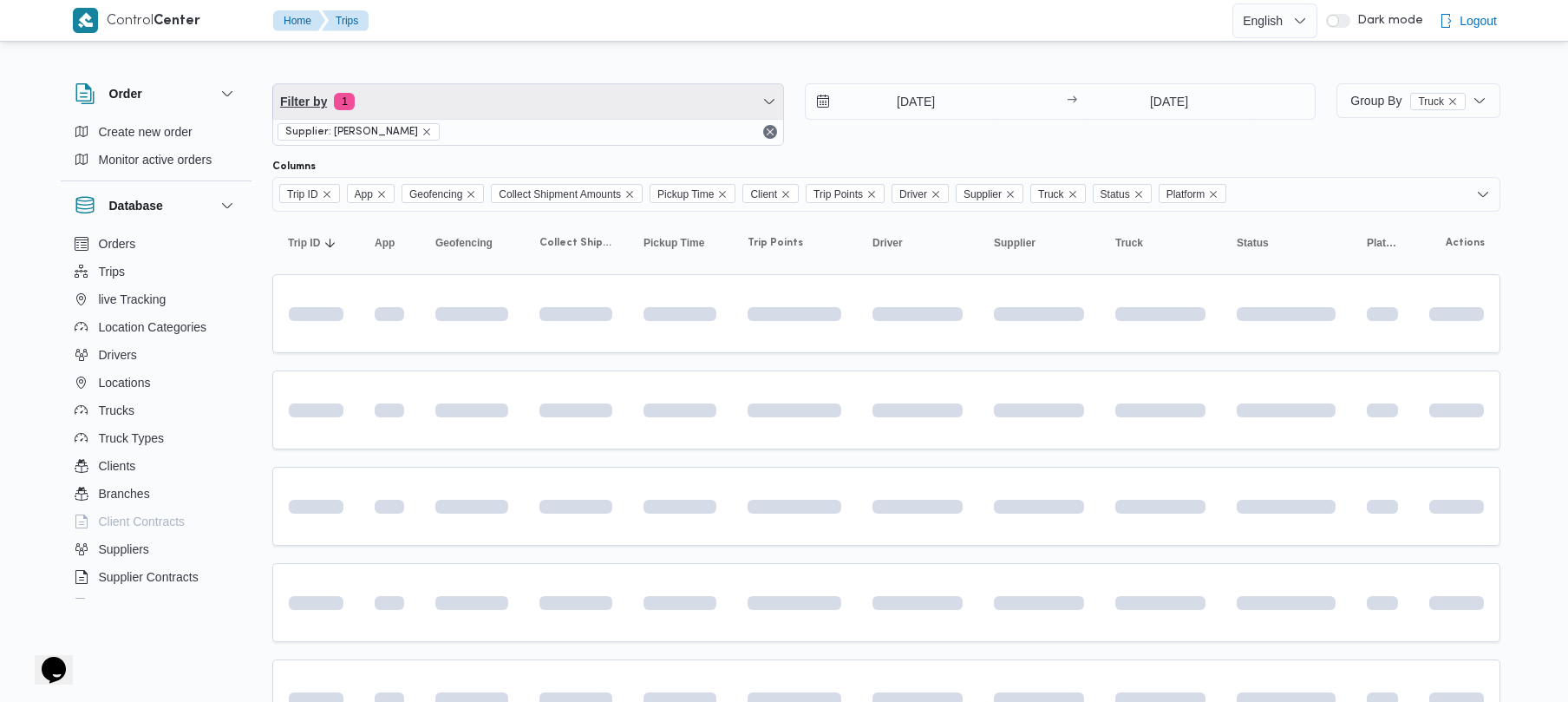 click on "Filter by 1" at bounding box center [528, 102] 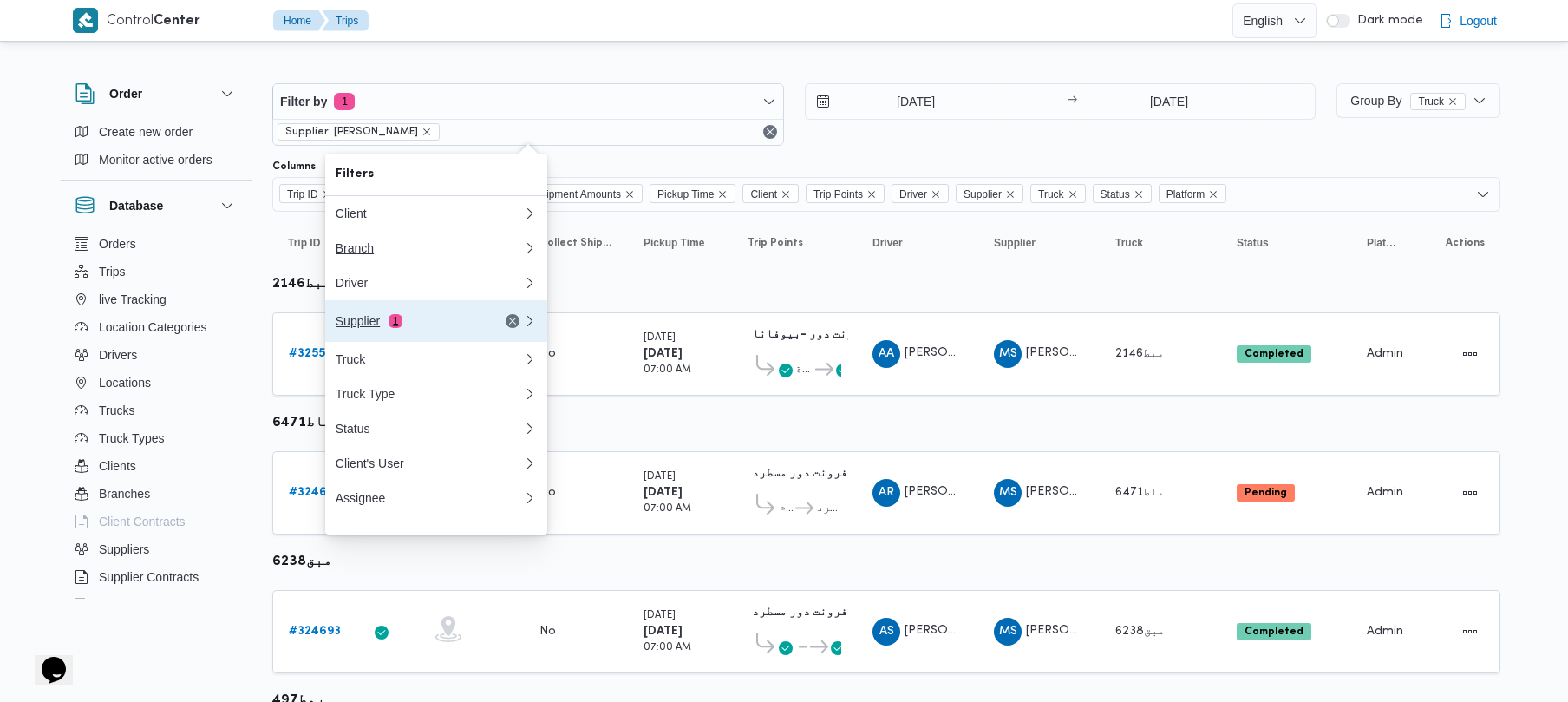 drag, startPoint x: 423, startPoint y: 328, endPoint x: 413, endPoint y: 257, distance: 71.7008 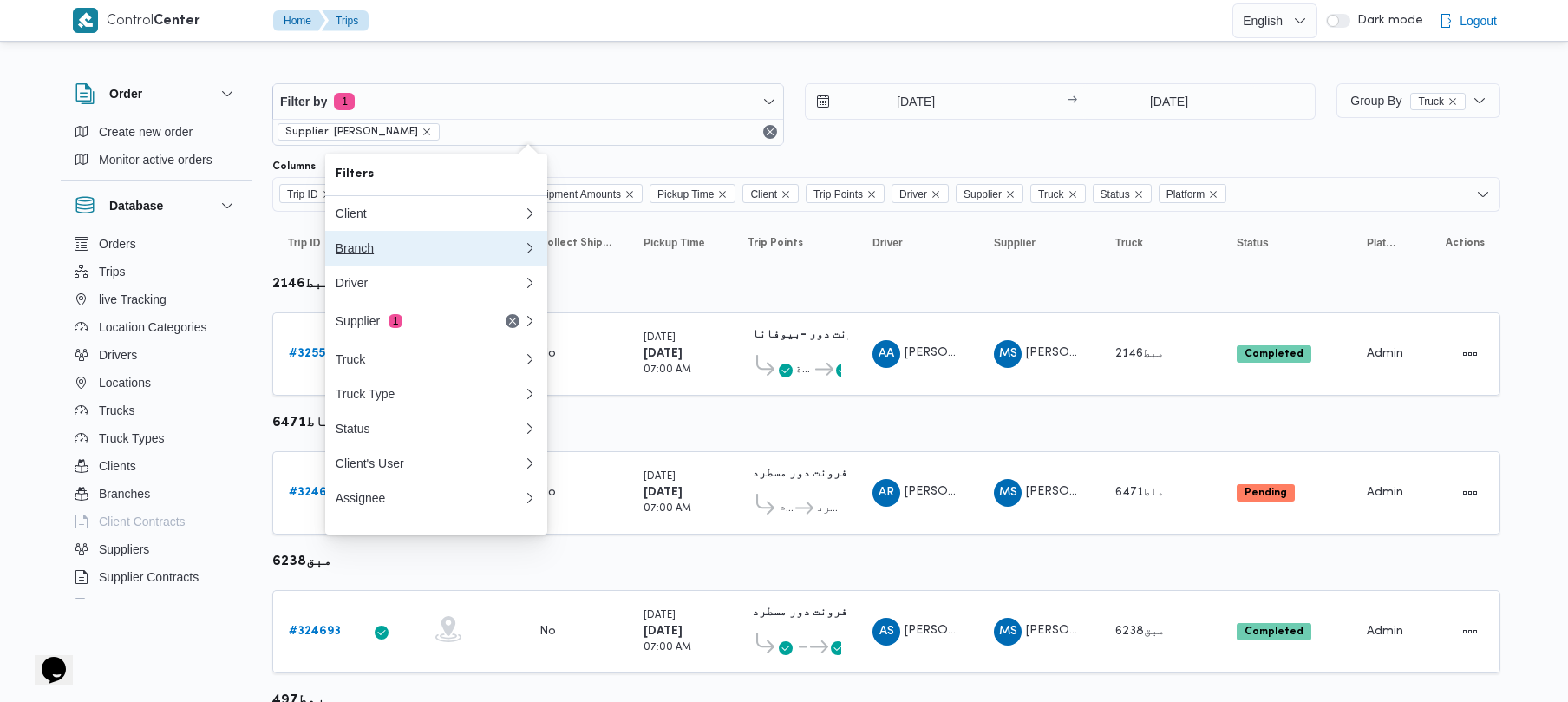 click on "Branch" at bounding box center [429, 248] 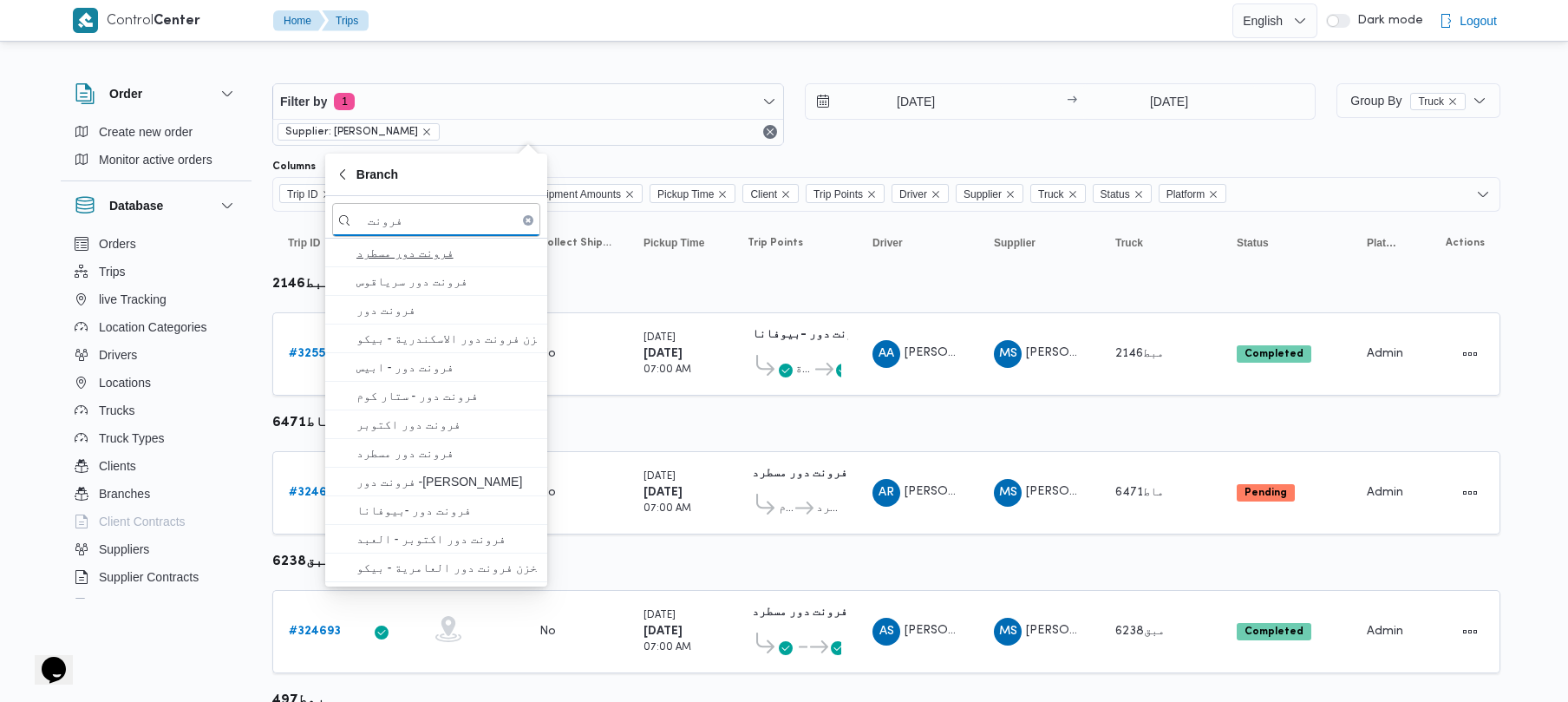 type on "فرونت" 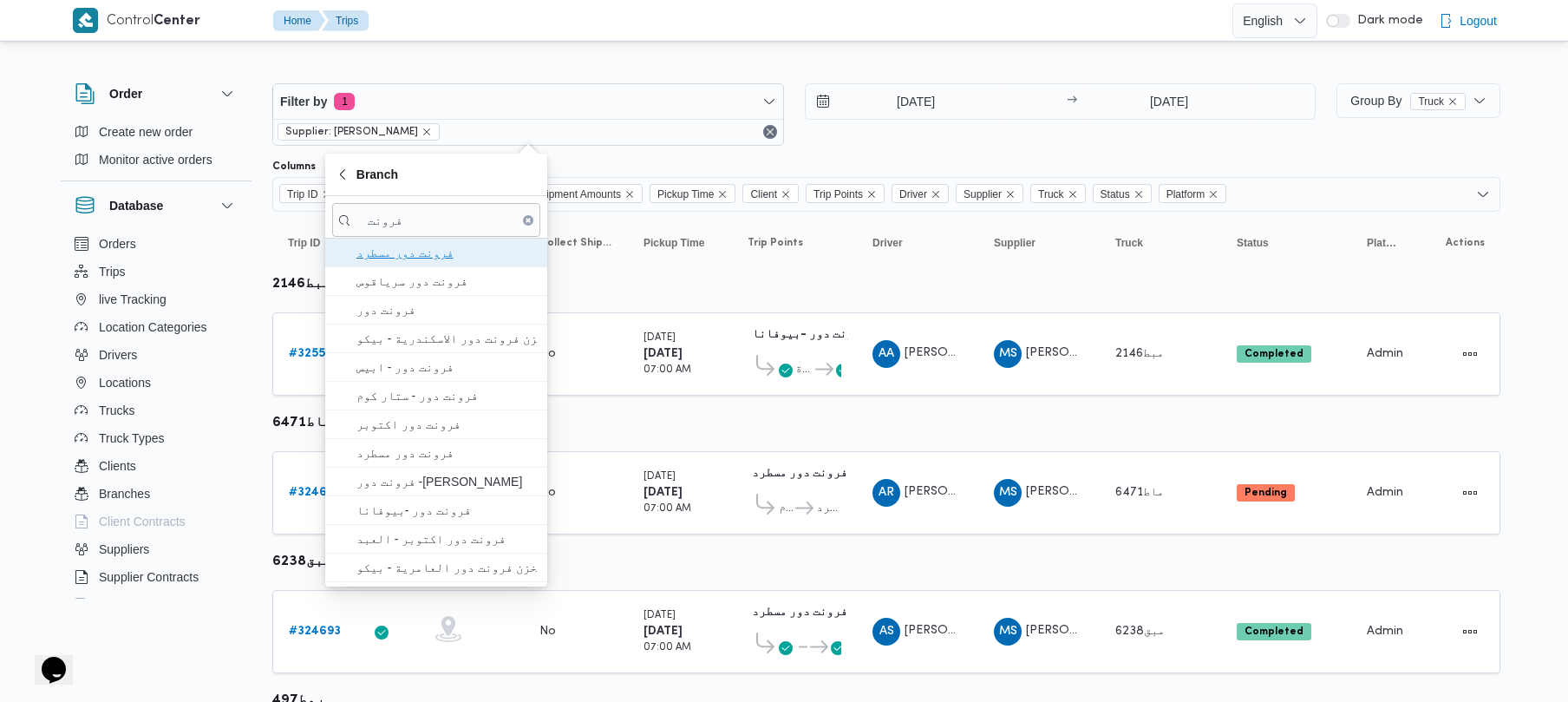 click on "فرونت دور مسطرد" at bounding box center (447, 253) 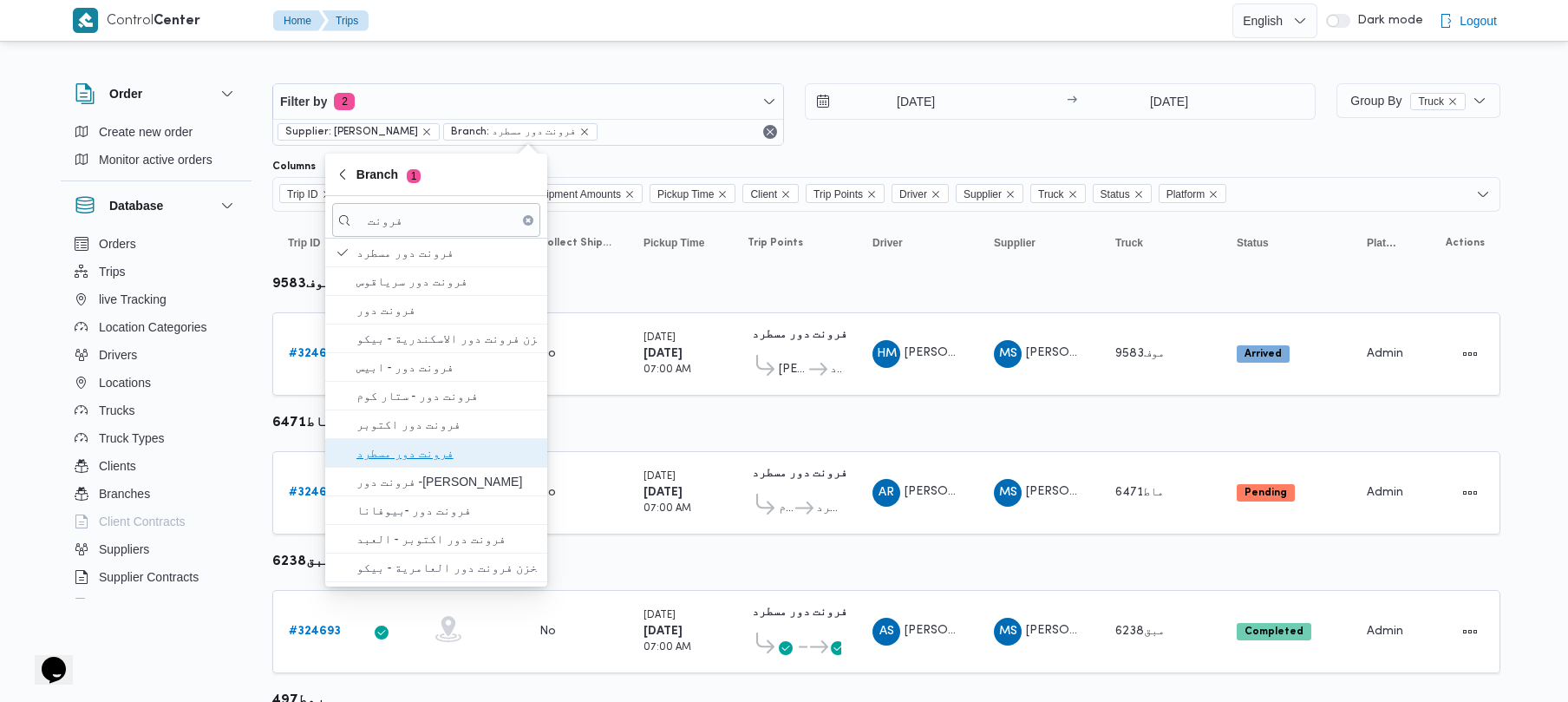 click on "فرونت دور مسطرد" at bounding box center [447, 453] 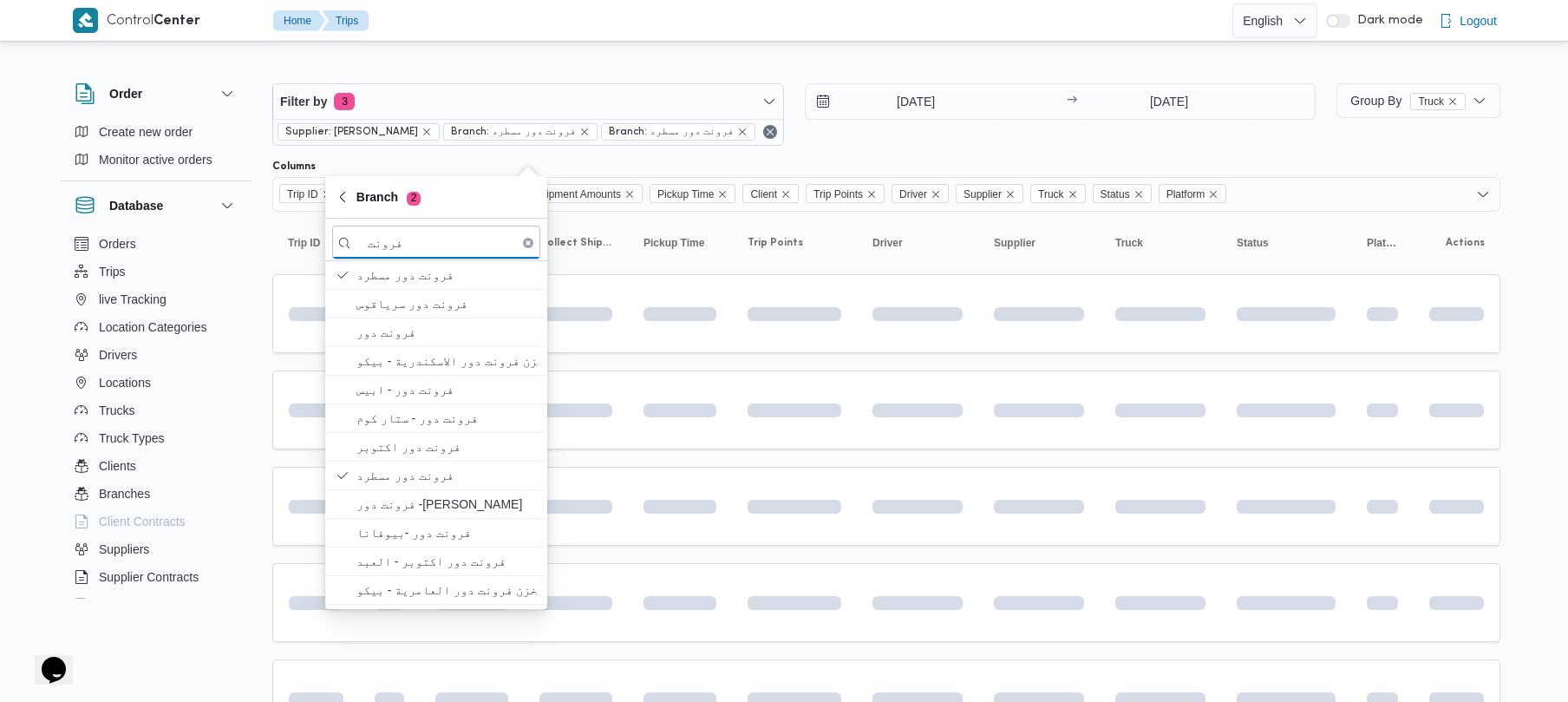 click on "Filter by 3 Supplier: محمد صلاح عبداللطيف الشريف Branch: فرونت دور مسطرد Branch: فرونت دور مسطرد  17/7/2025 → 17/7/2025" at bounding box center [794, 115] 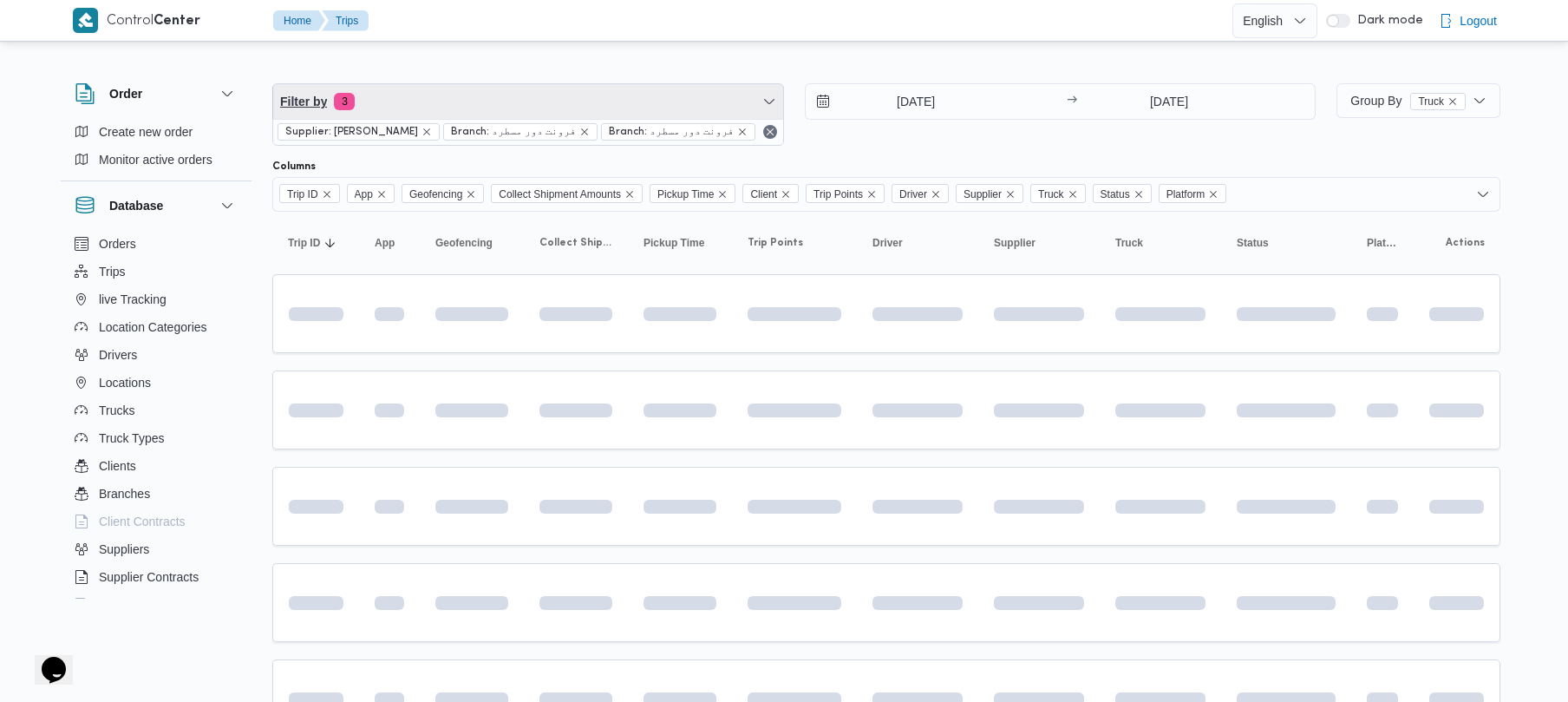 click on "Filter by 3" at bounding box center [528, 102] 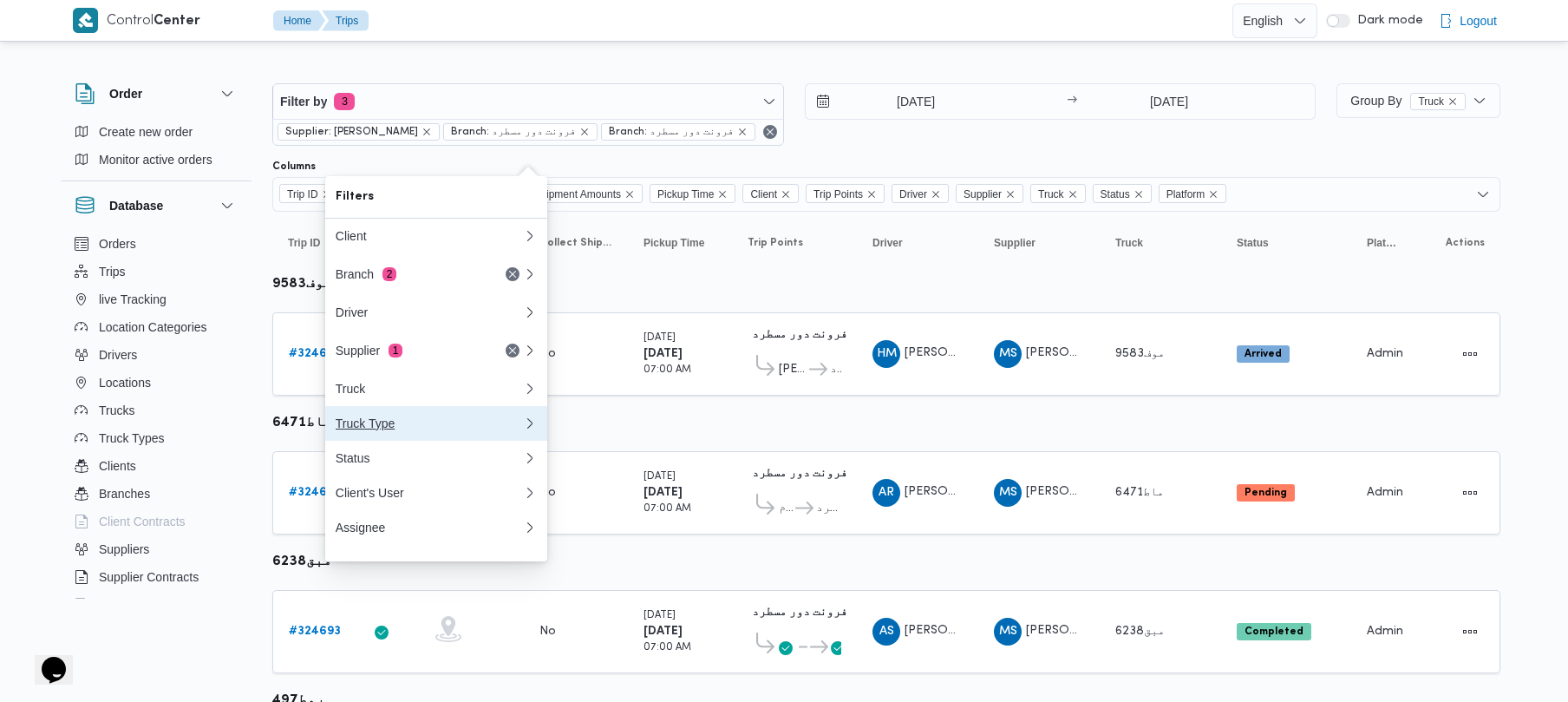 click on "Truck Type" at bounding box center [429, 423] 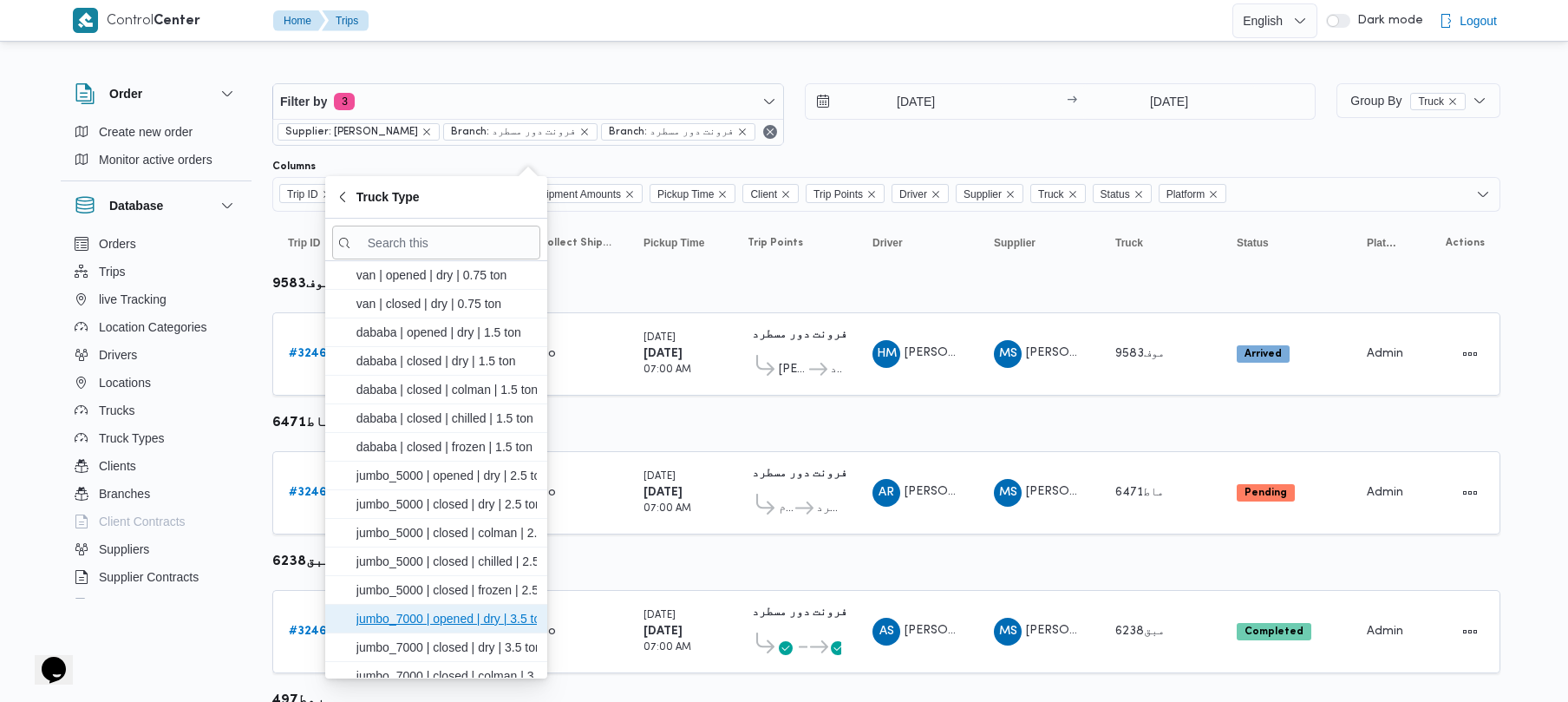 click on "jumbo_7000 | opened | dry | 3.5 ton" at bounding box center (447, 619) 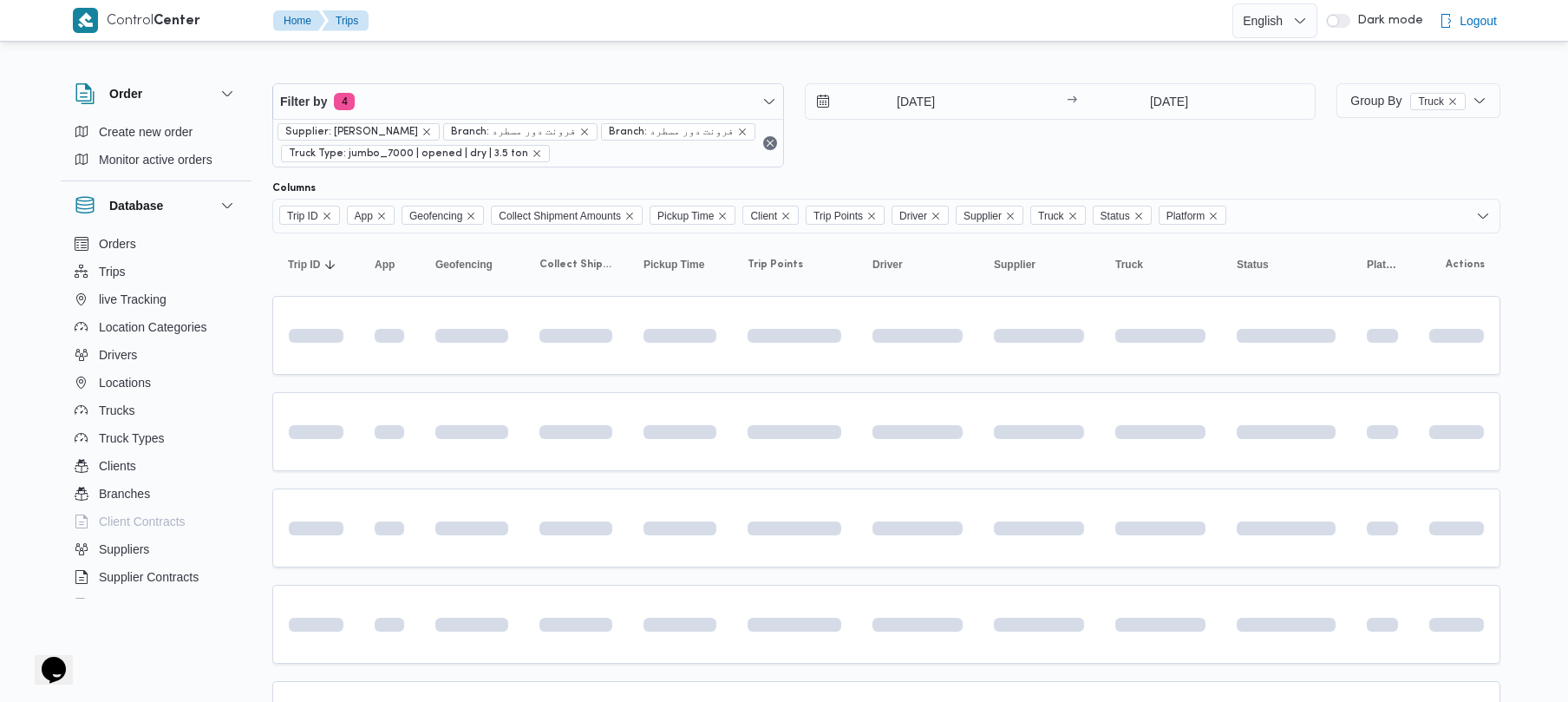 click on "17/7/2025 → 17/7/2025" at bounding box center [1061, 125] 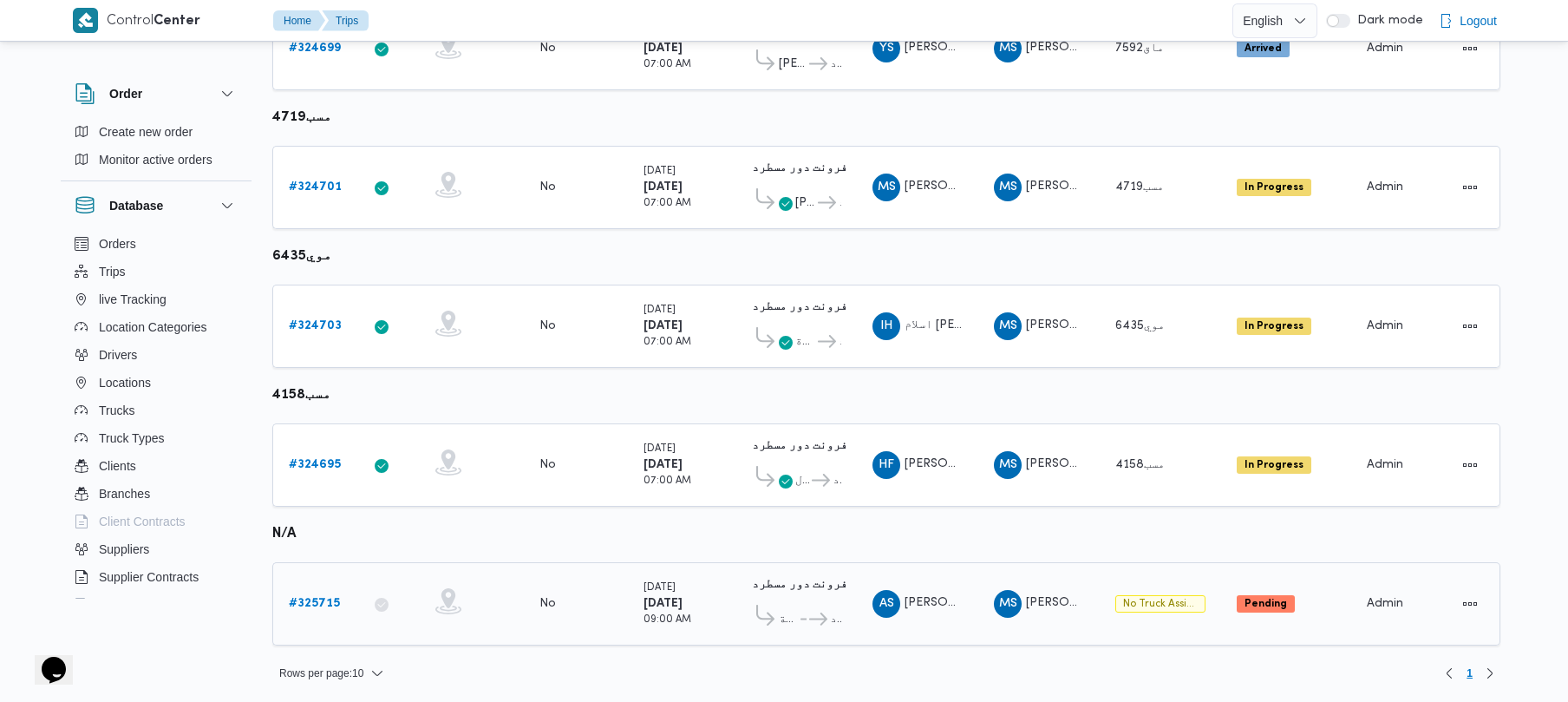 scroll, scrollTop: 887, scrollLeft: 0, axis: vertical 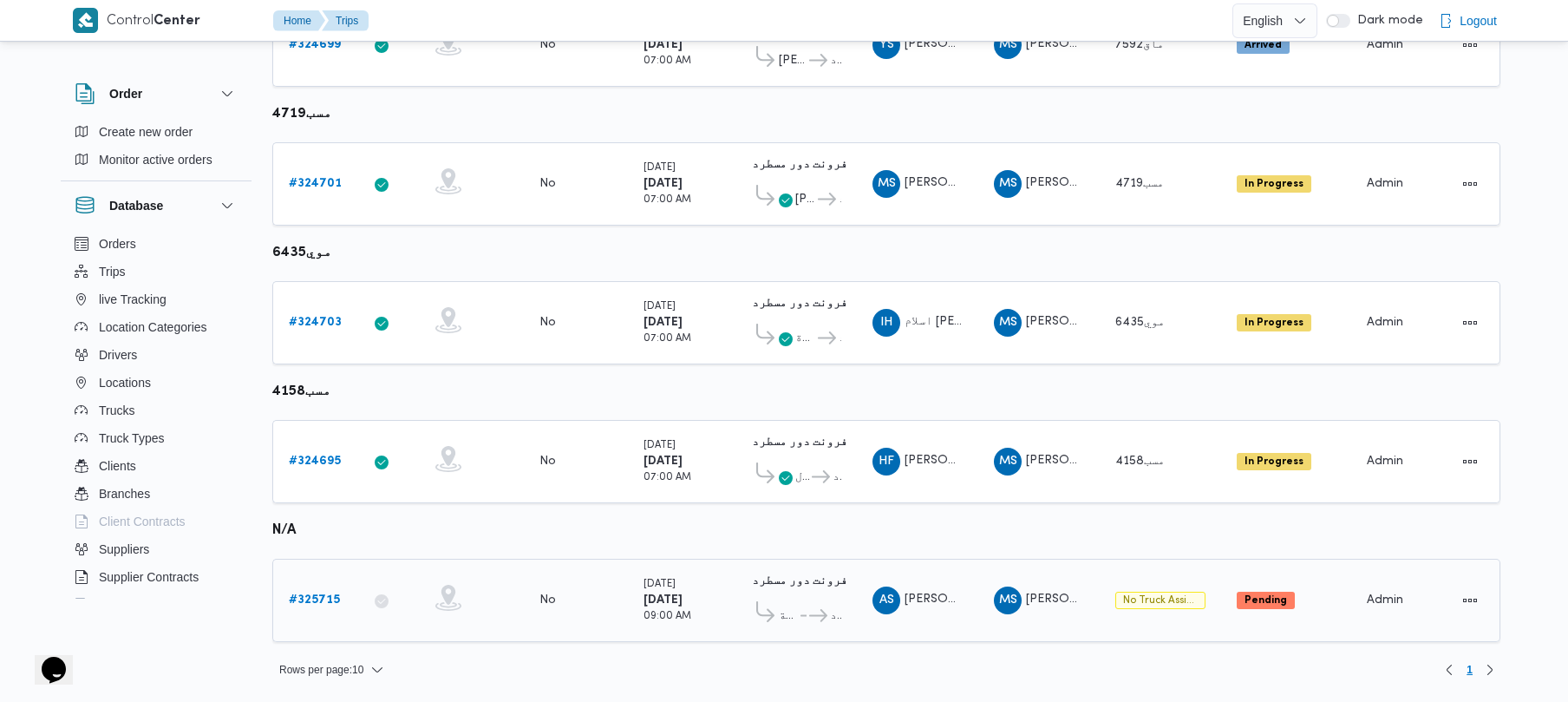 click on "# 325715" at bounding box center (314, 600) 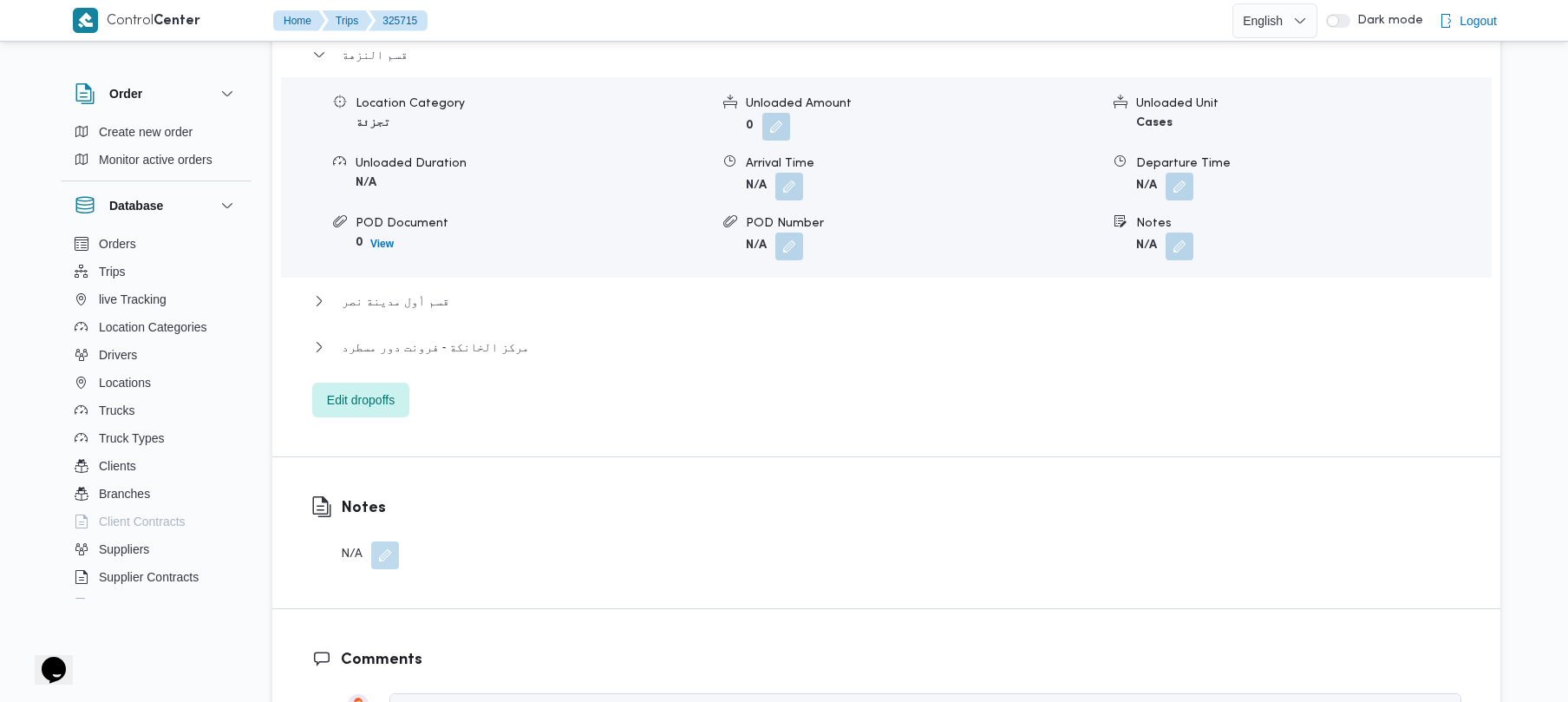 scroll, scrollTop: 0, scrollLeft: 0, axis: both 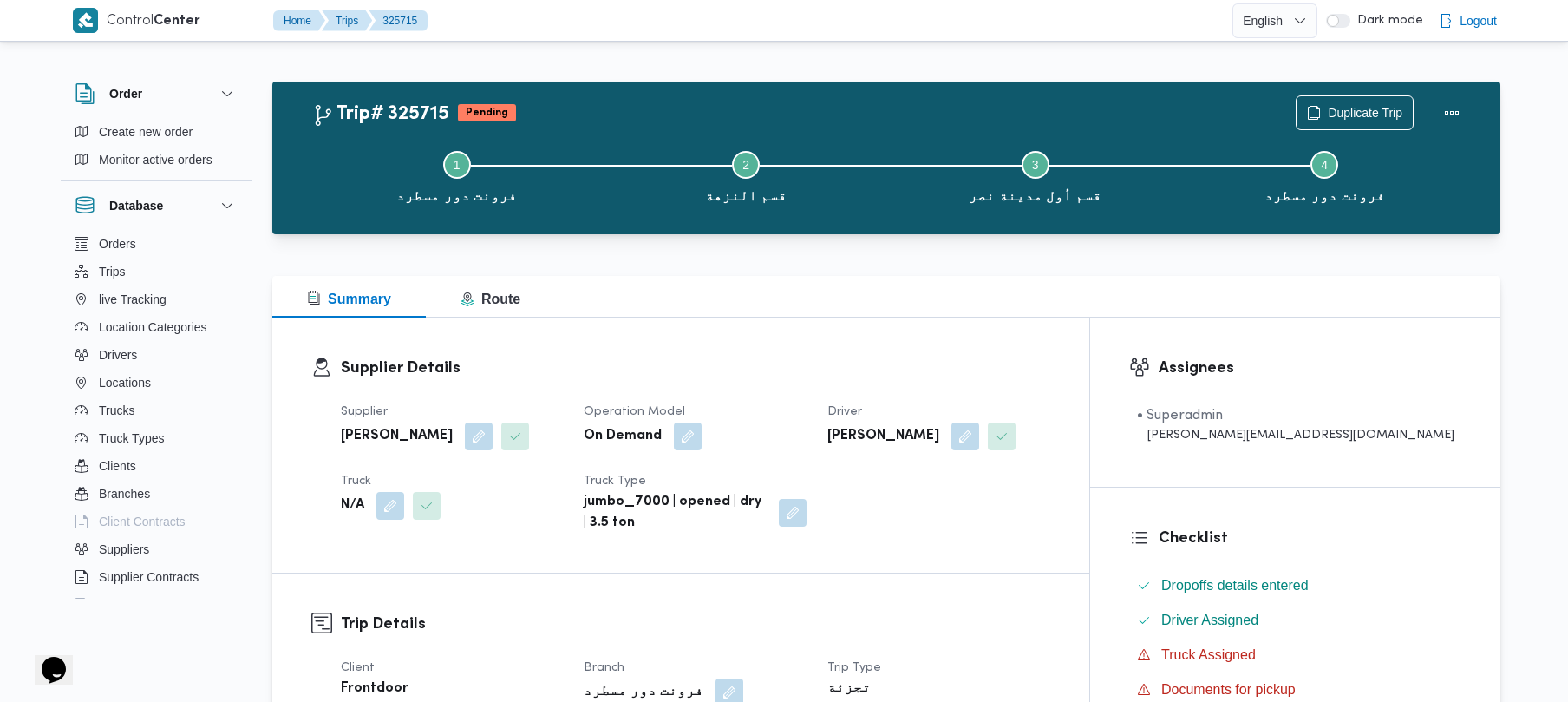 drag, startPoint x: 1009, startPoint y: 304, endPoint x: 860, endPoint y: 401, distance: 177.79201 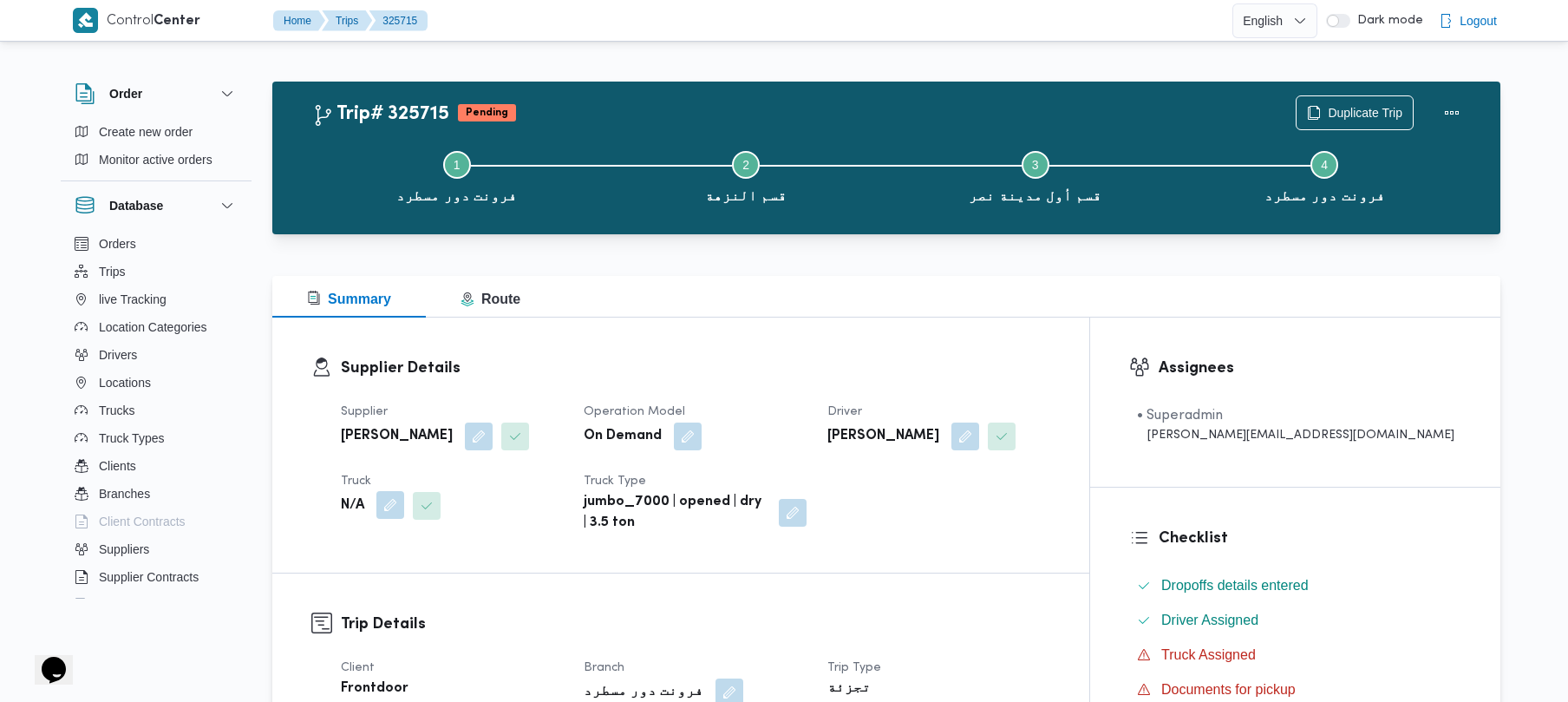 click at bounding box center (390, 505) 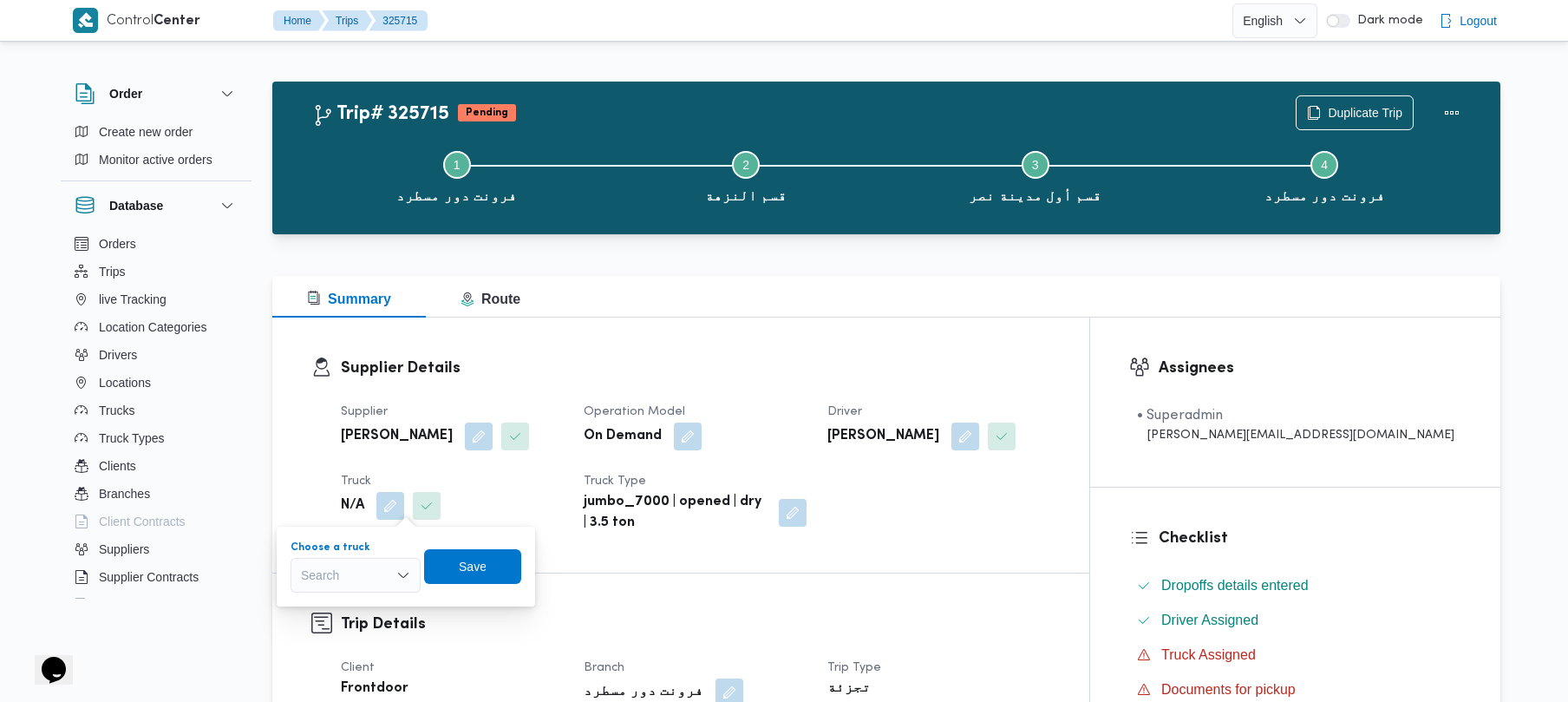 click on "Search" at bounding box center (356, 575) 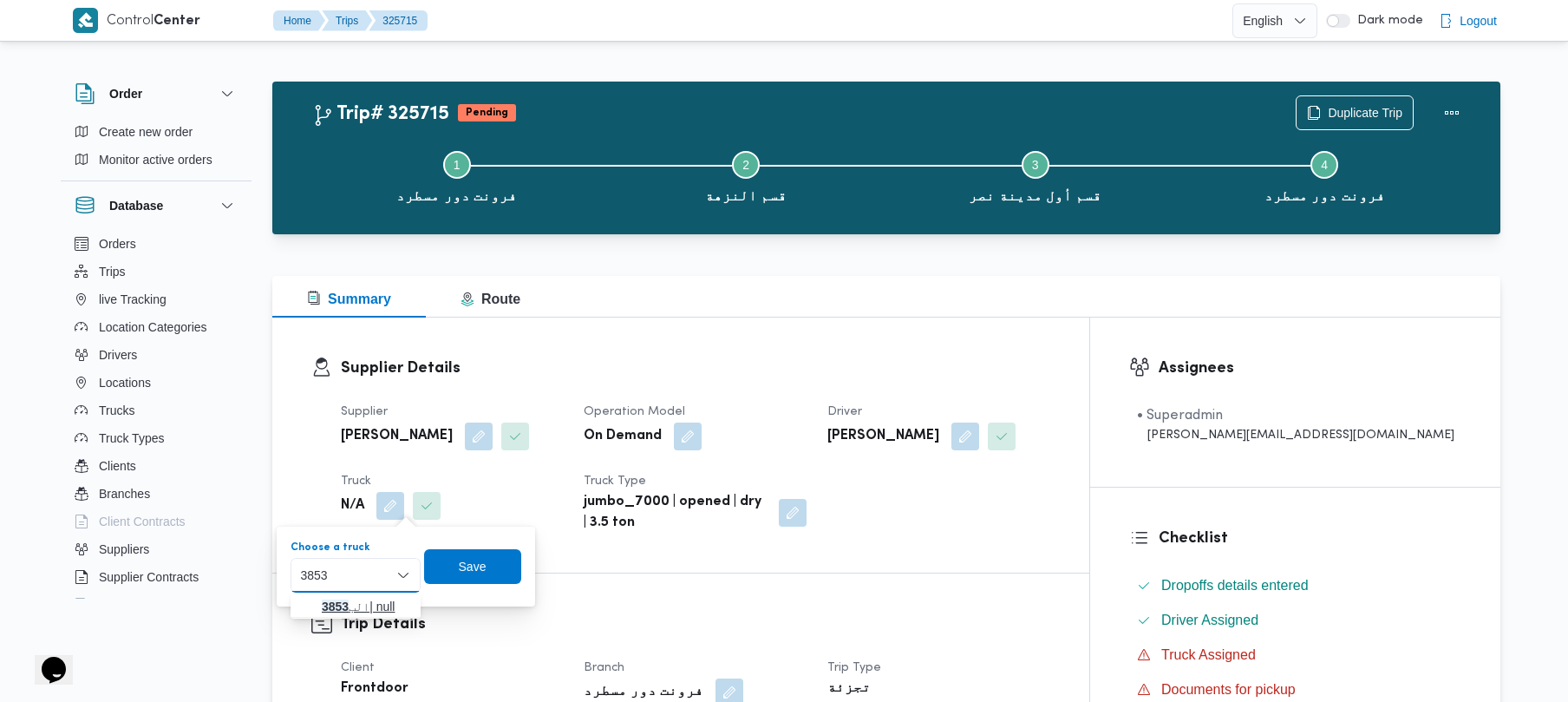 type on "3853" 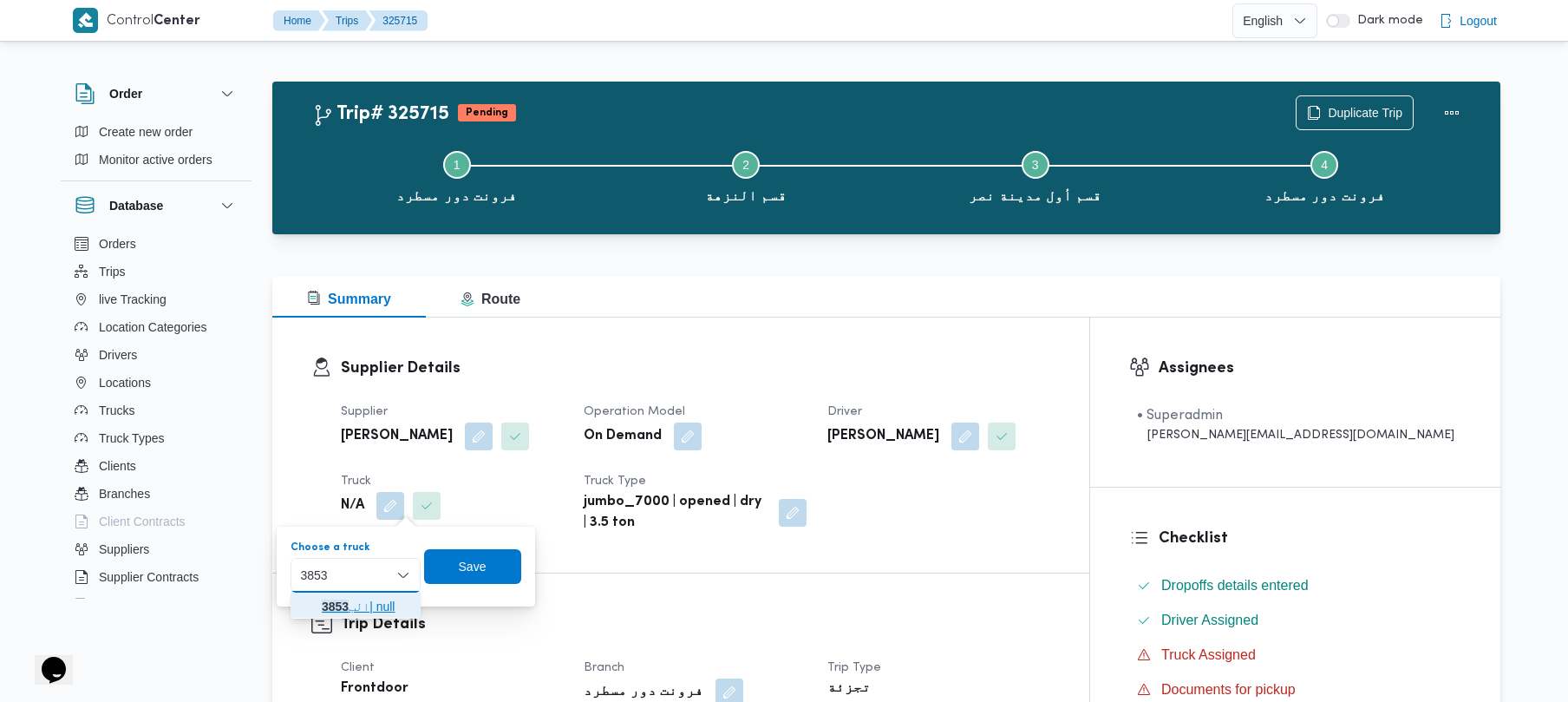 click 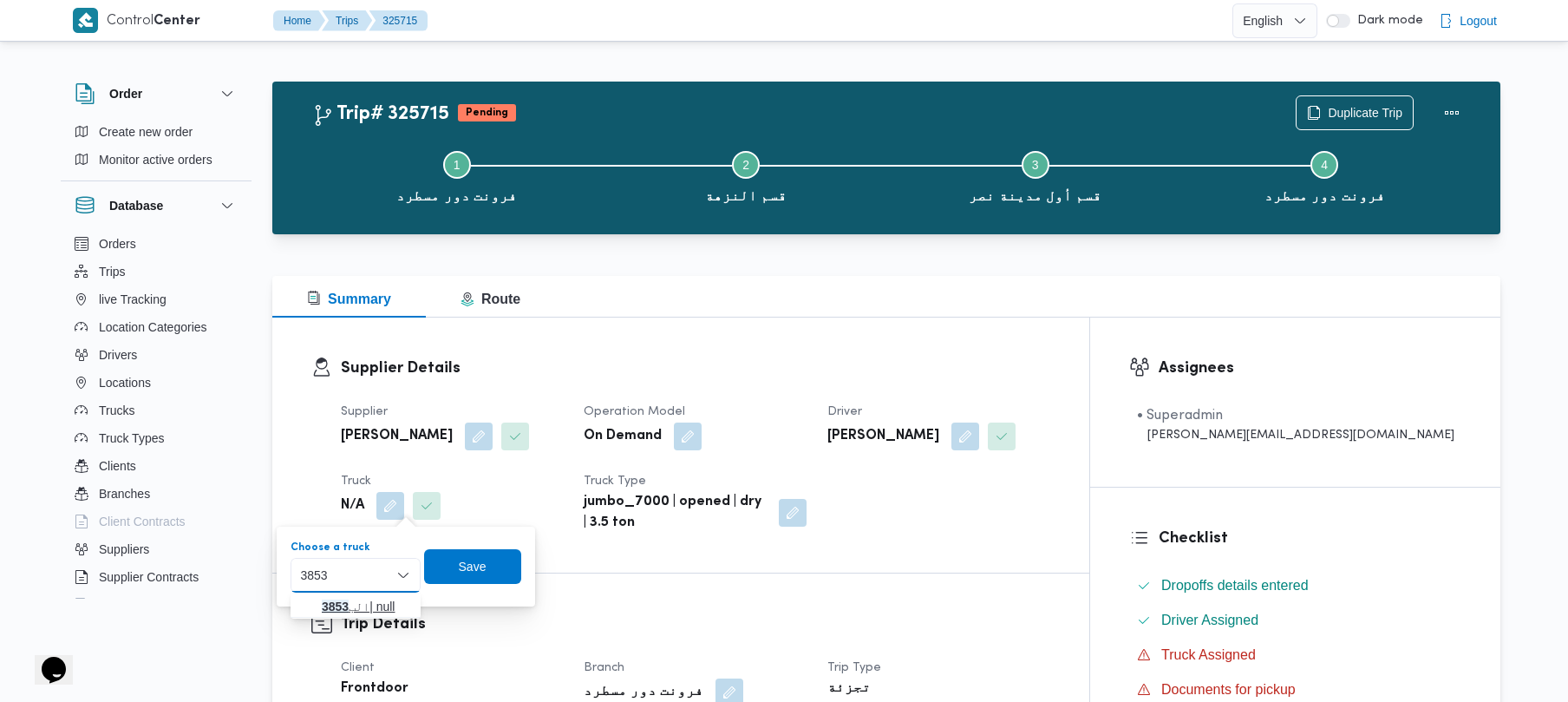 type 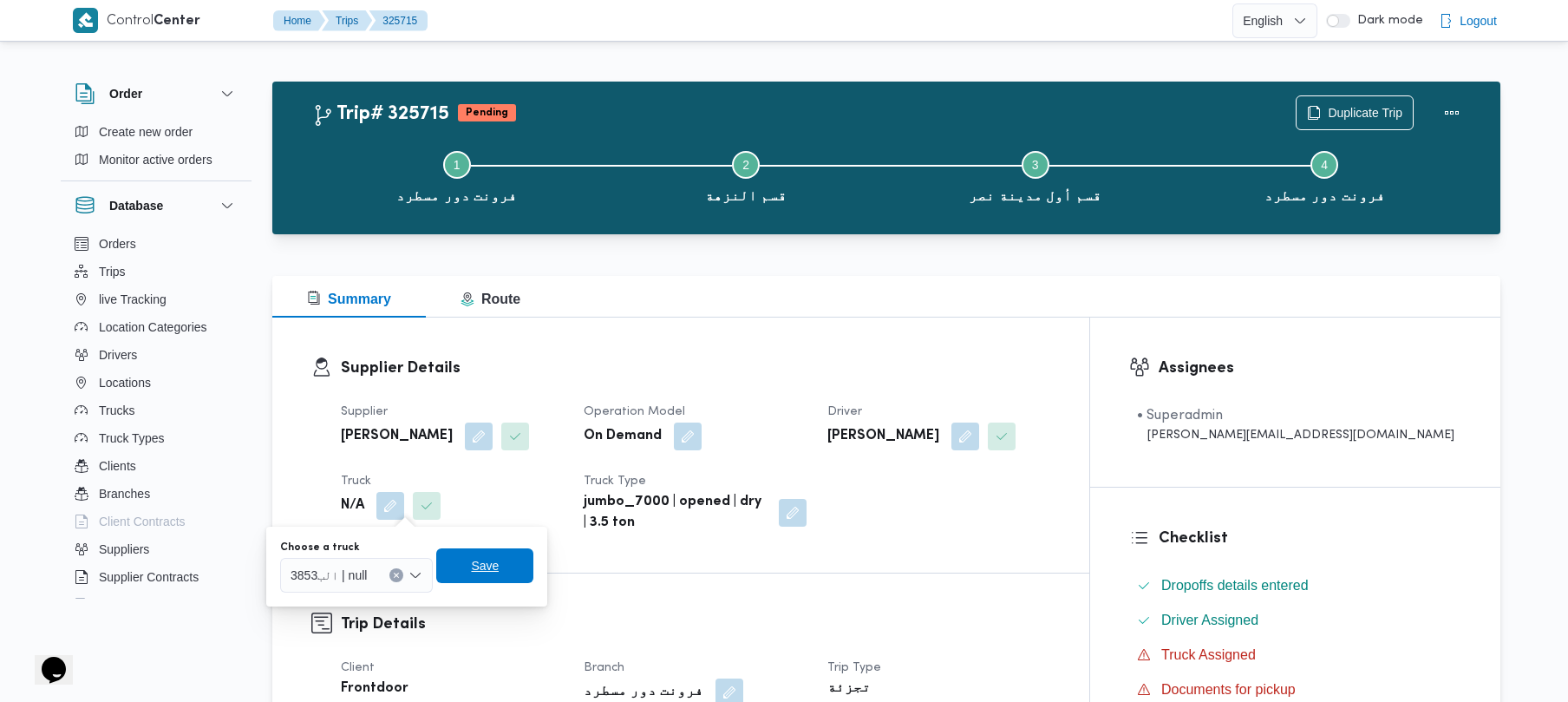 click on "Save" at bounding box center [485, 566] 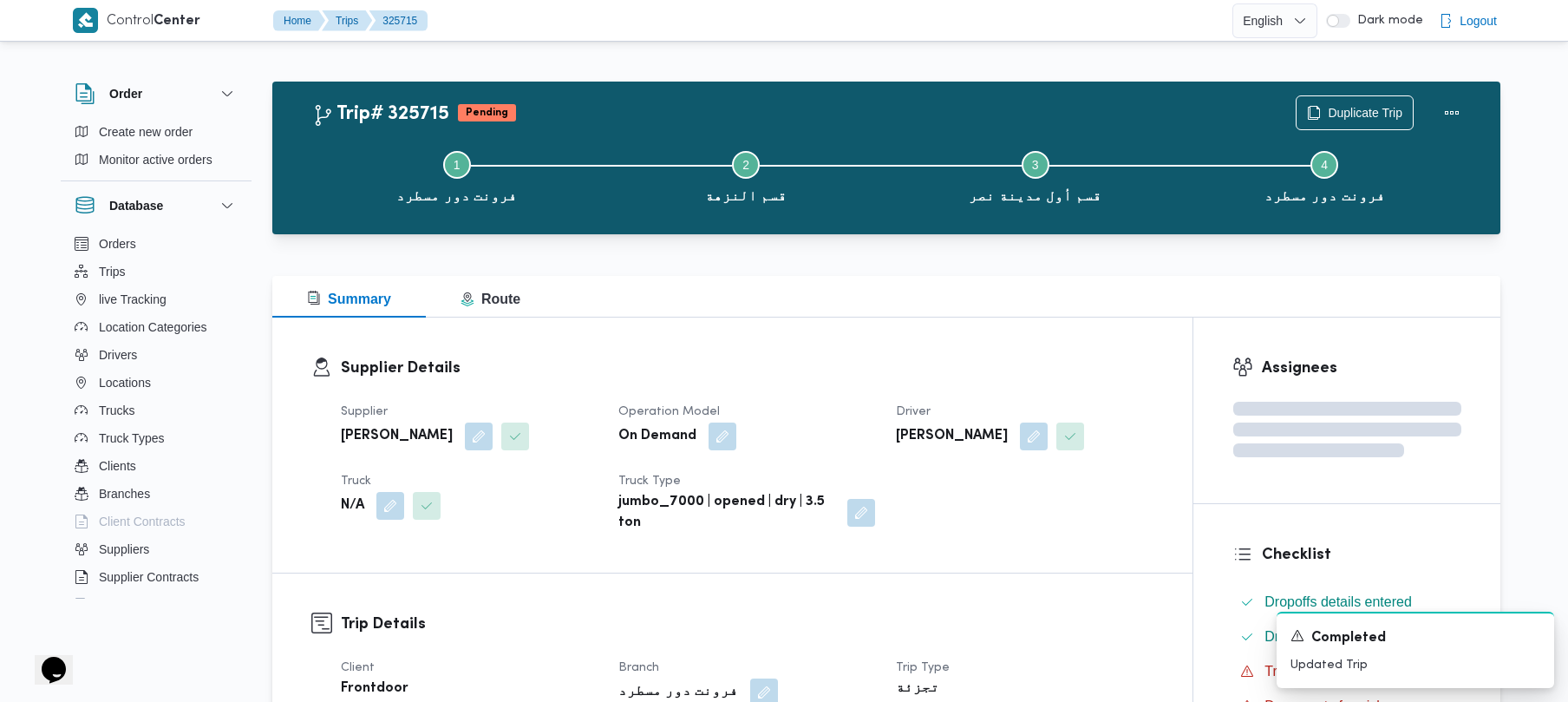 click on "Supplier Details Supplier محمد صلاح عبداللطيف الشريف Operation Model On Demand Driver احمد سعيد محمد طير البر Truck N/A Truck Type jumbo_7000 | opened | dry | 3.5 ton" at bounding box center [732, 445] 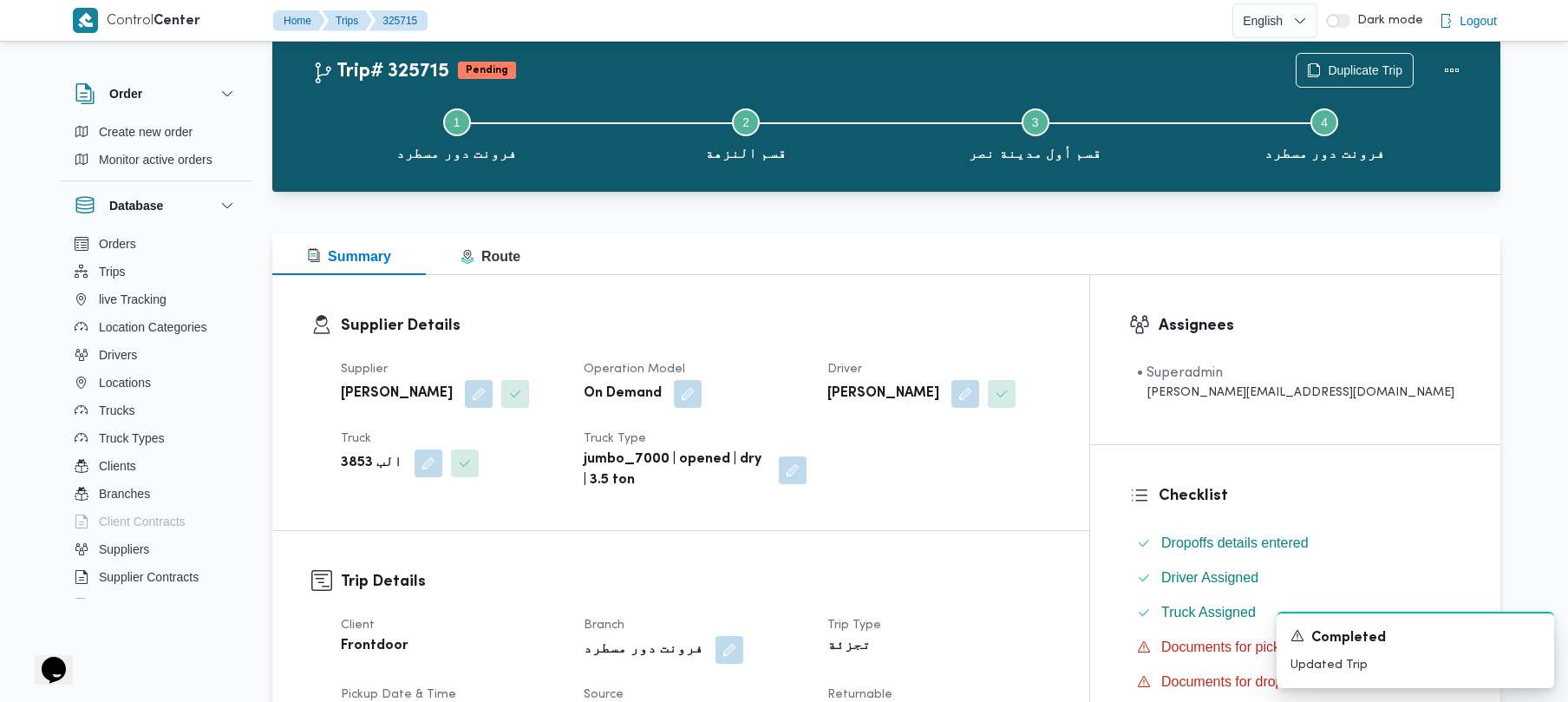 scroll, scrollTop: 0, scrollLeft: 0, axis: both 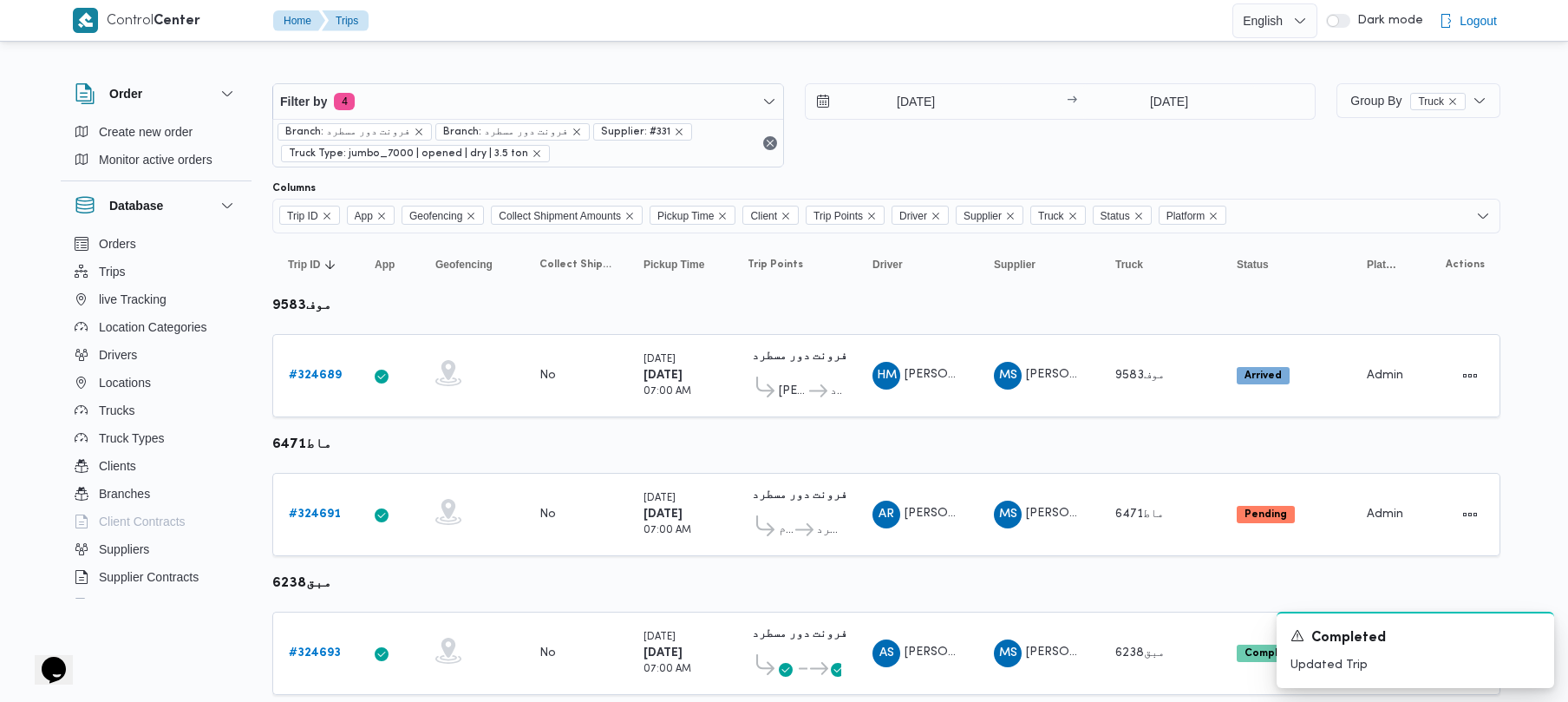 click on "Supplier: #331" at bounding box center (643, 132) 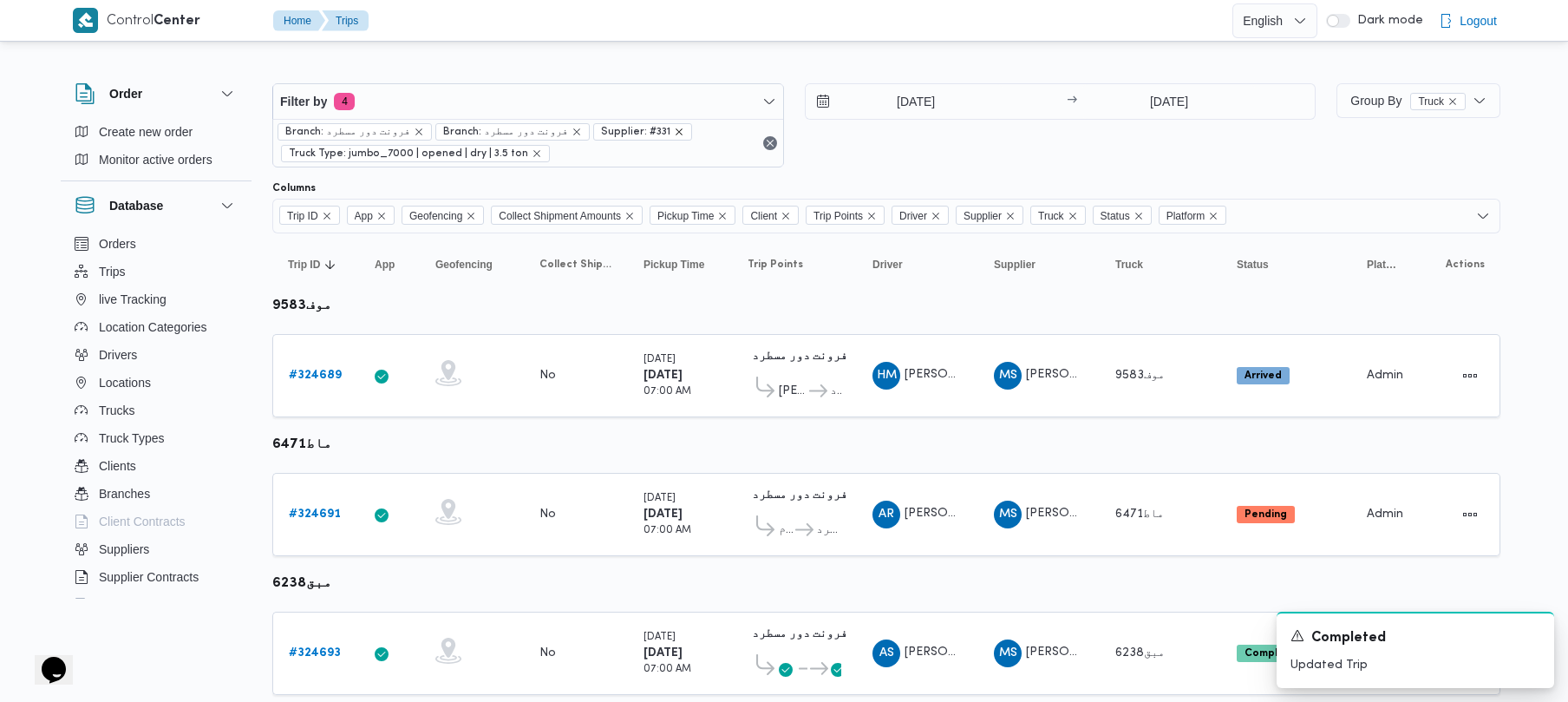 click 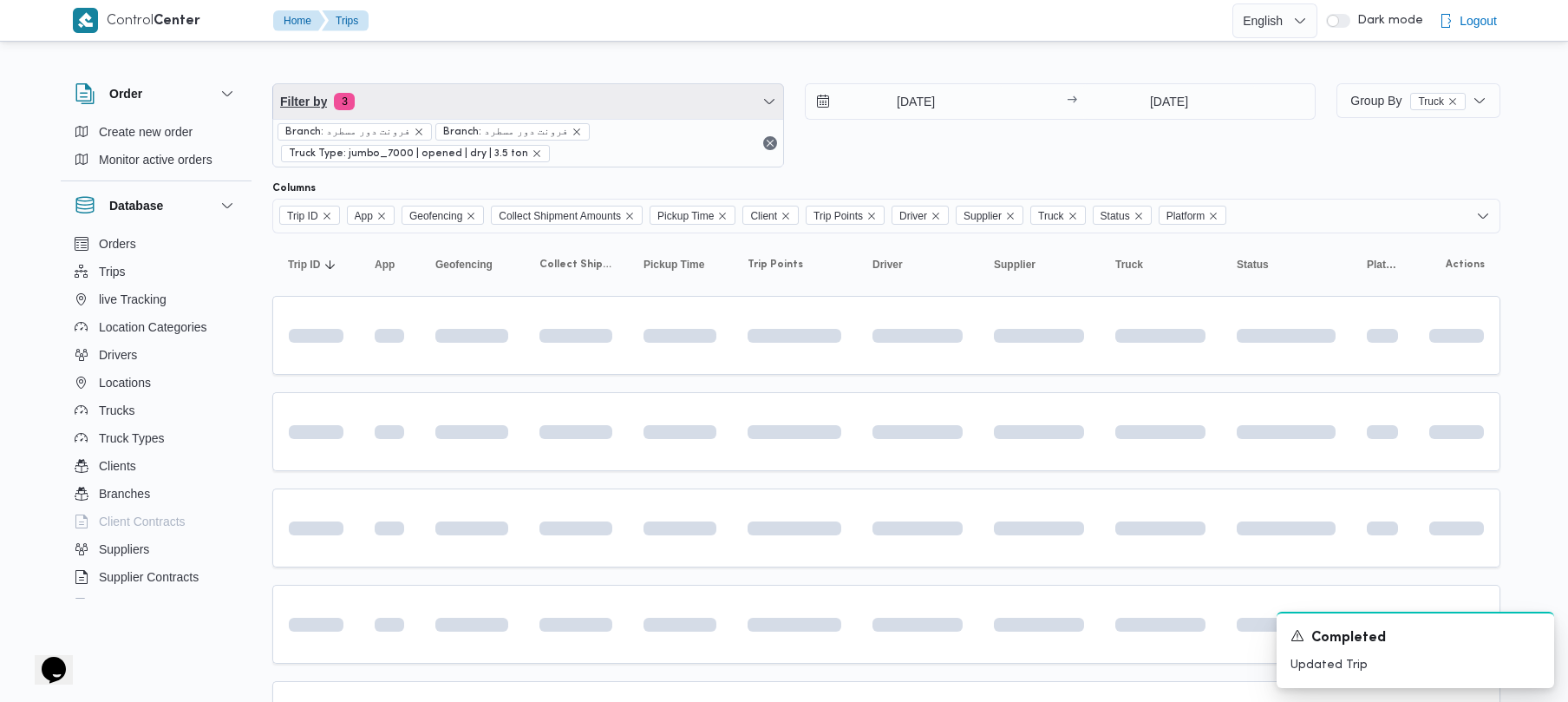 click on "Filter by 3" at bounding box center (528, 102) 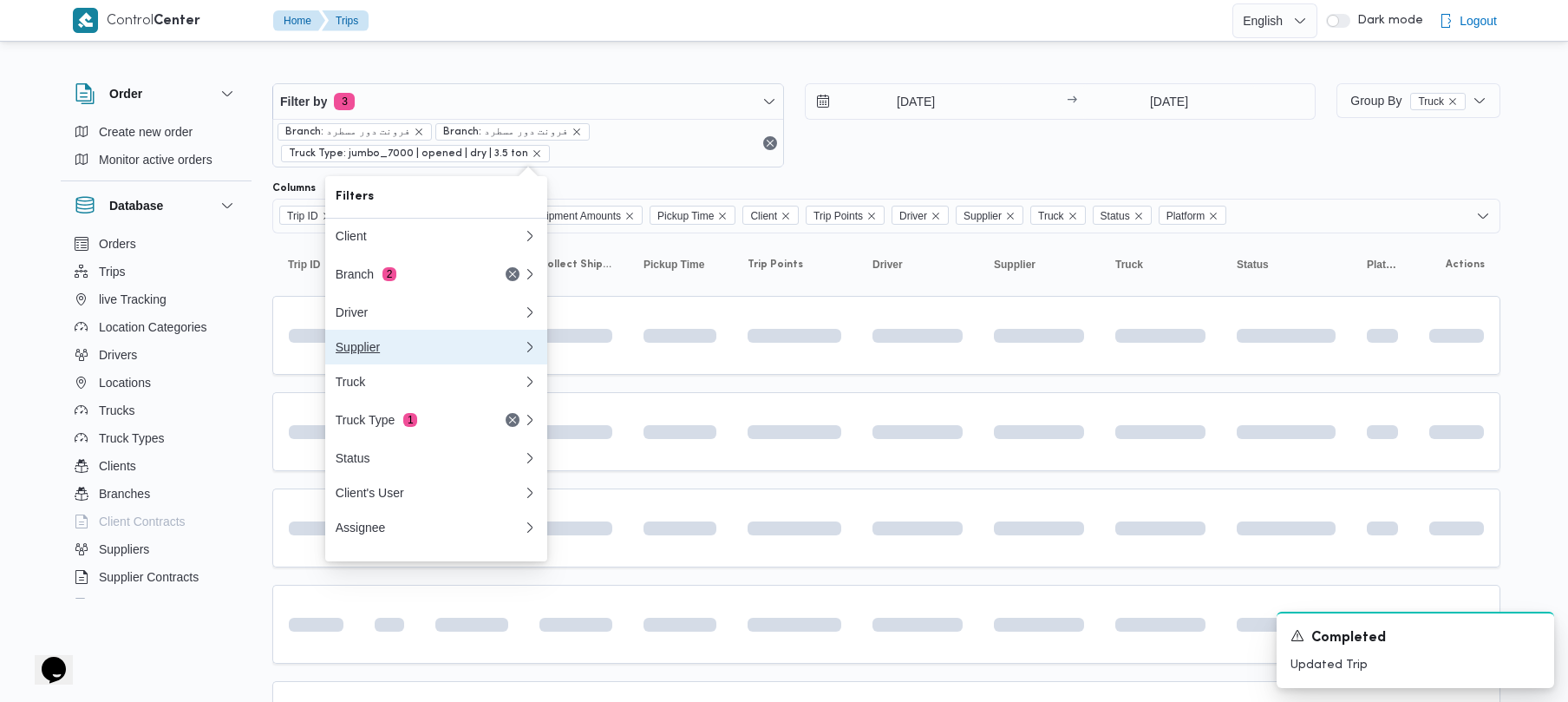 click on "Supplier" at bounding box center [426, 347] 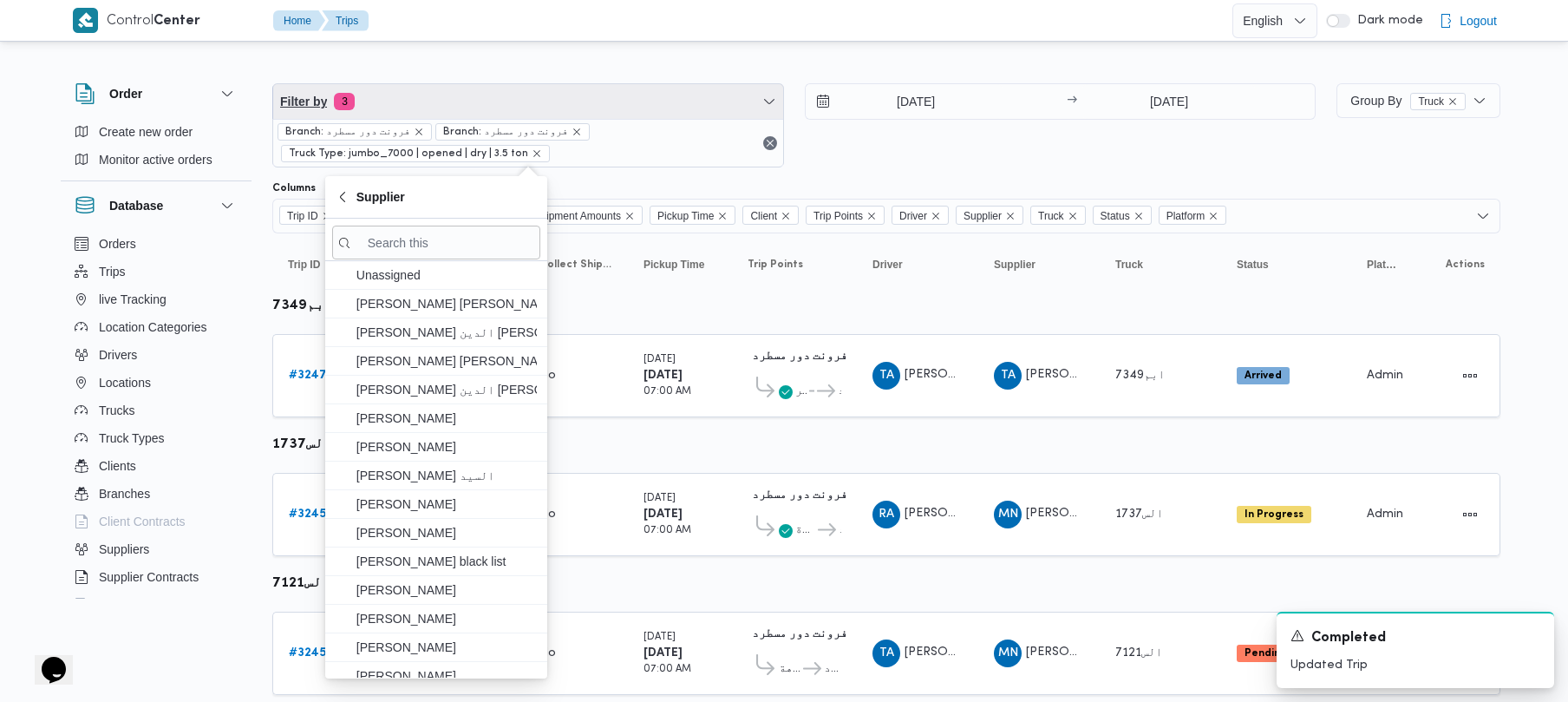 click on "Filter by 3" at bounding box center [528, 102] 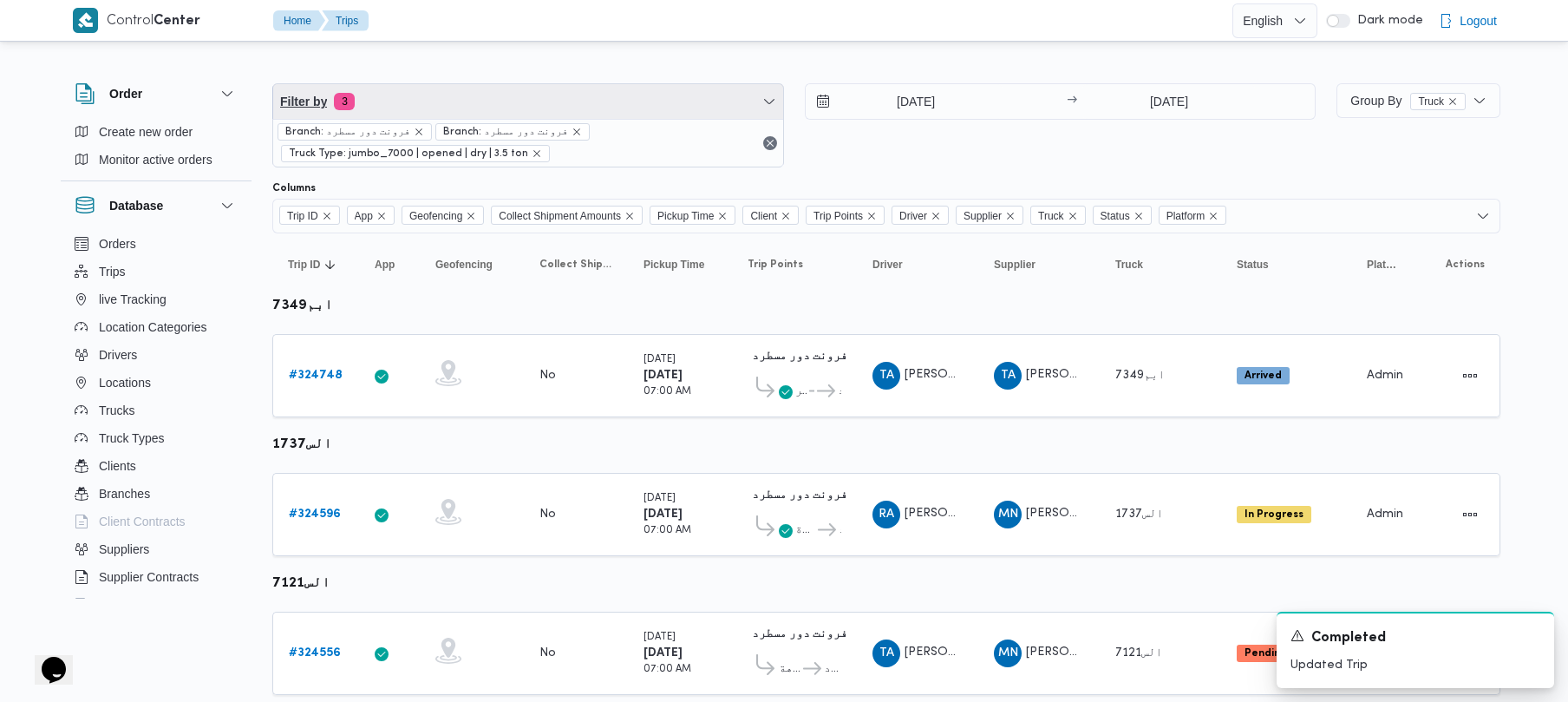 click on "Filter by 3" at bounding box center [528, 102] 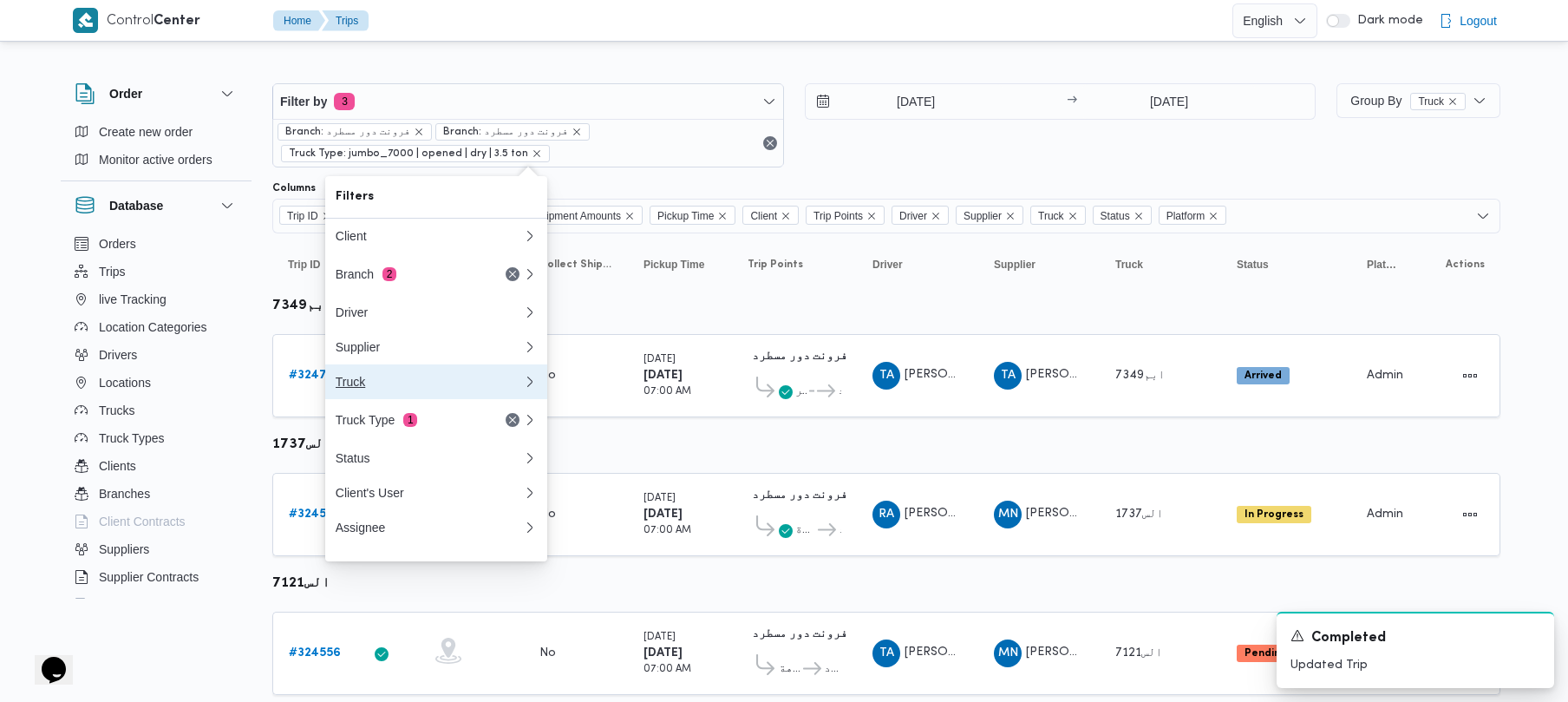 click on "Truck" at bounding box center (429, 382) 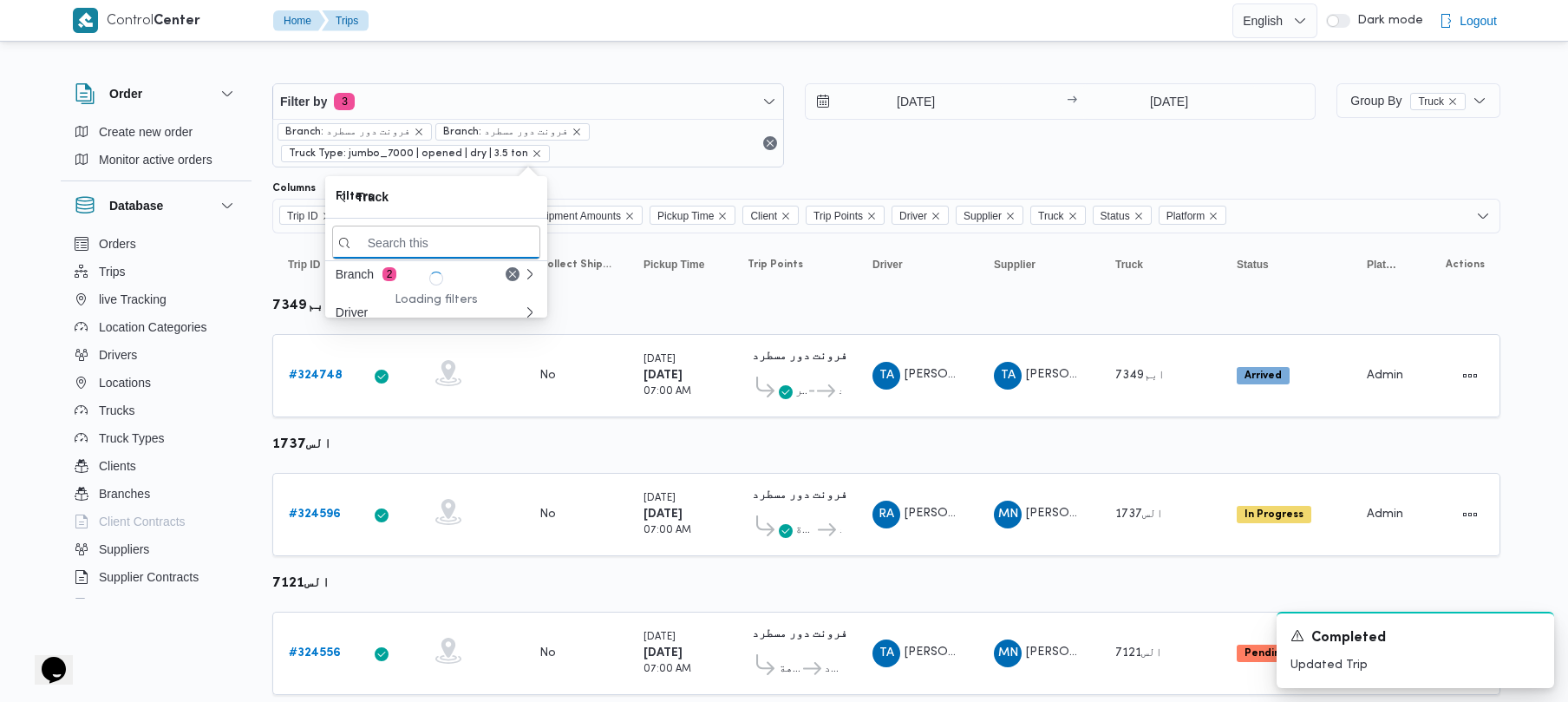 paste on "4843" 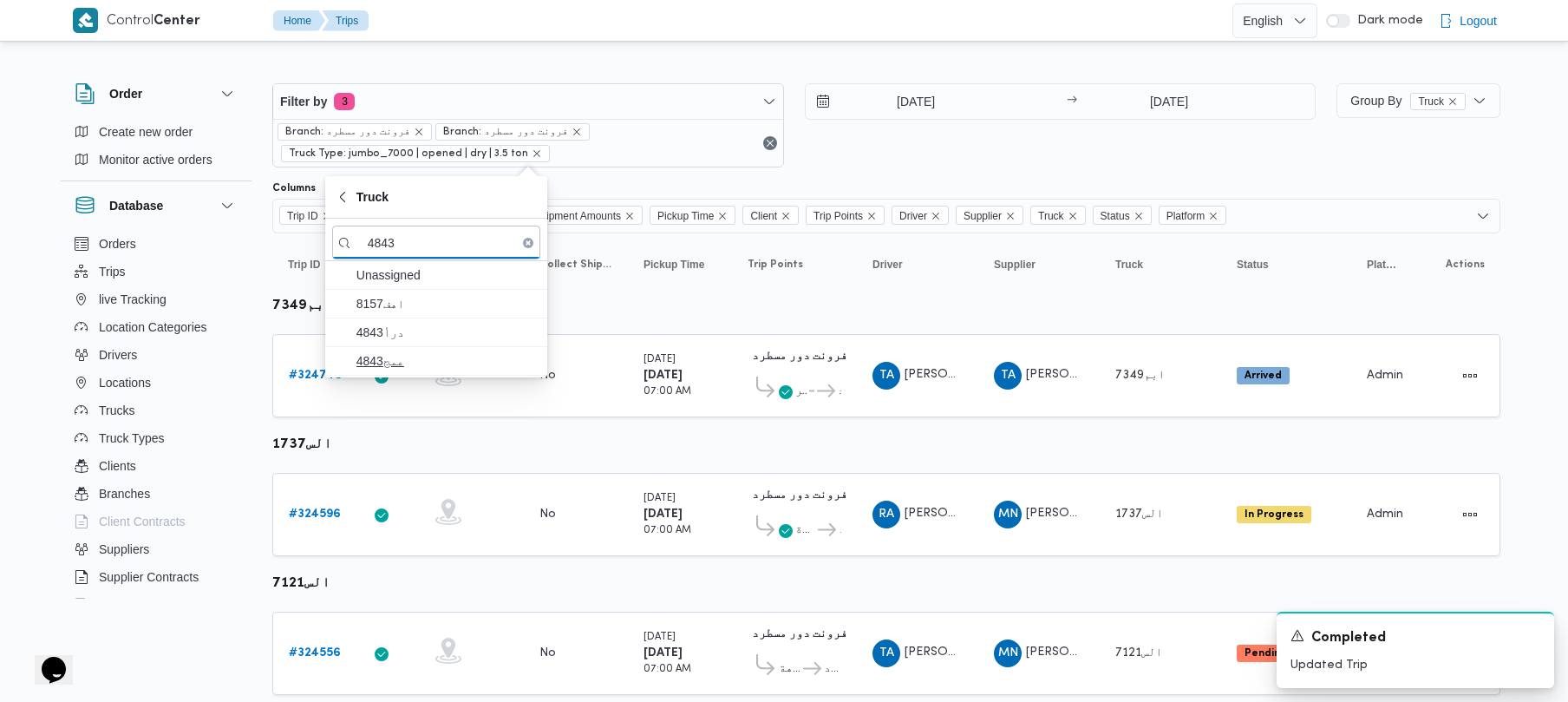 type on "4843" 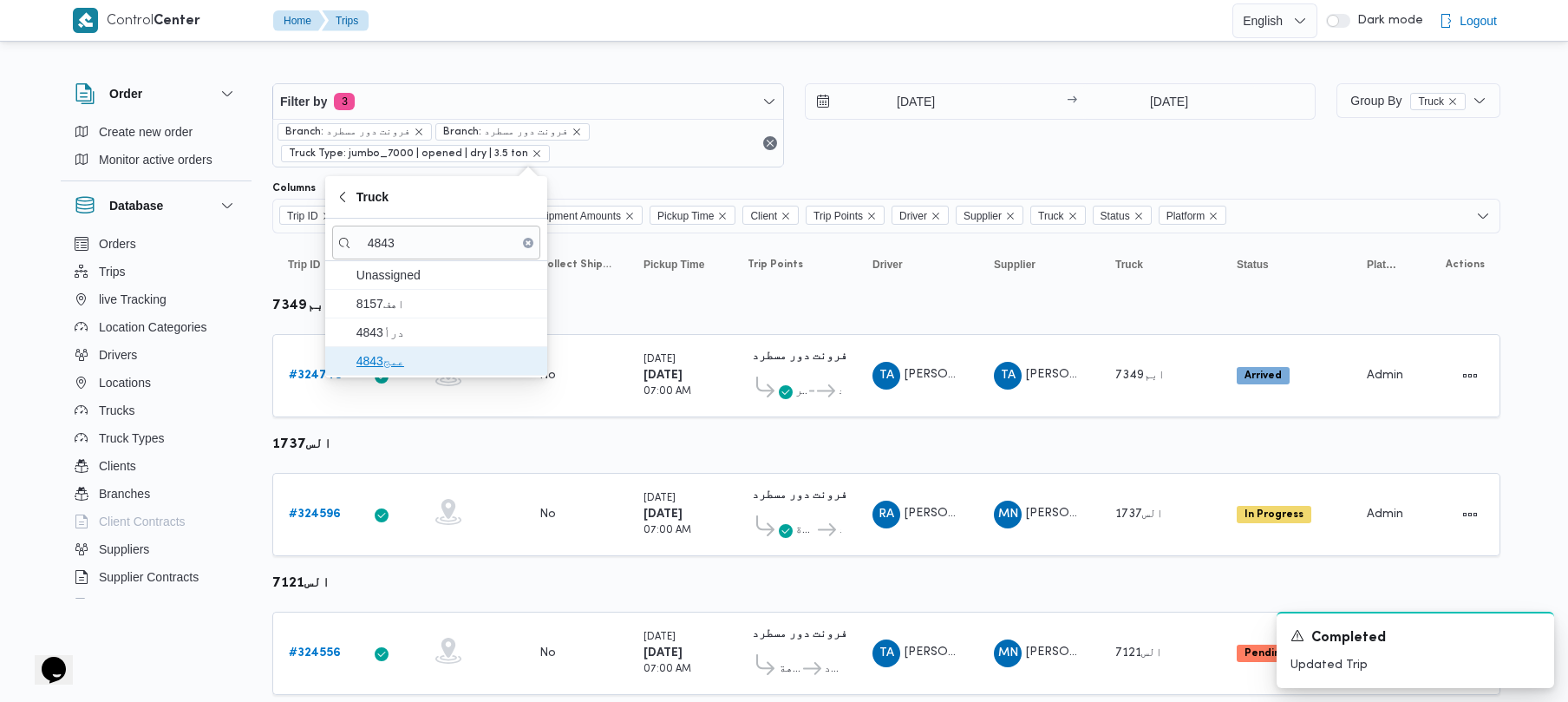 click on "عمج4843" at bounding box center (447, 361) 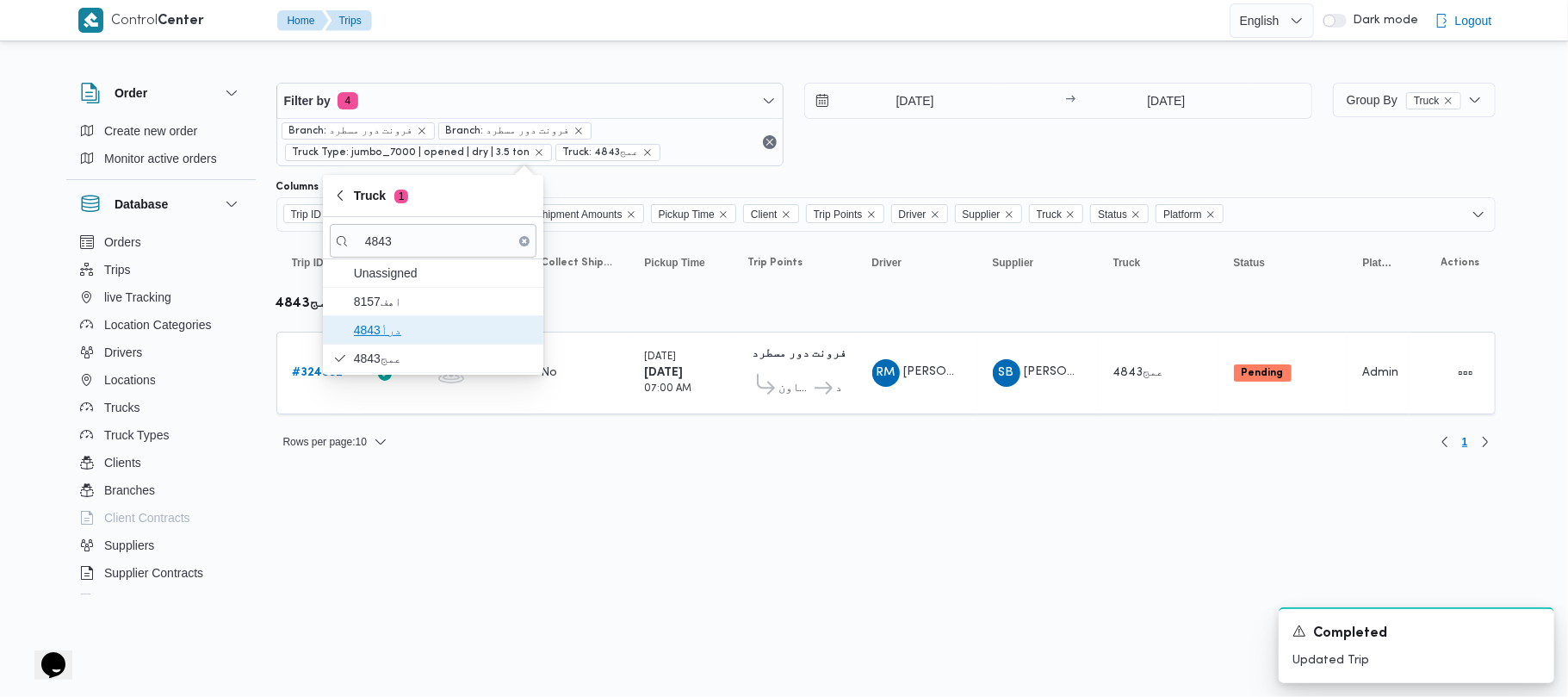 click on "درأ4843" at bounding box center [443, 330] 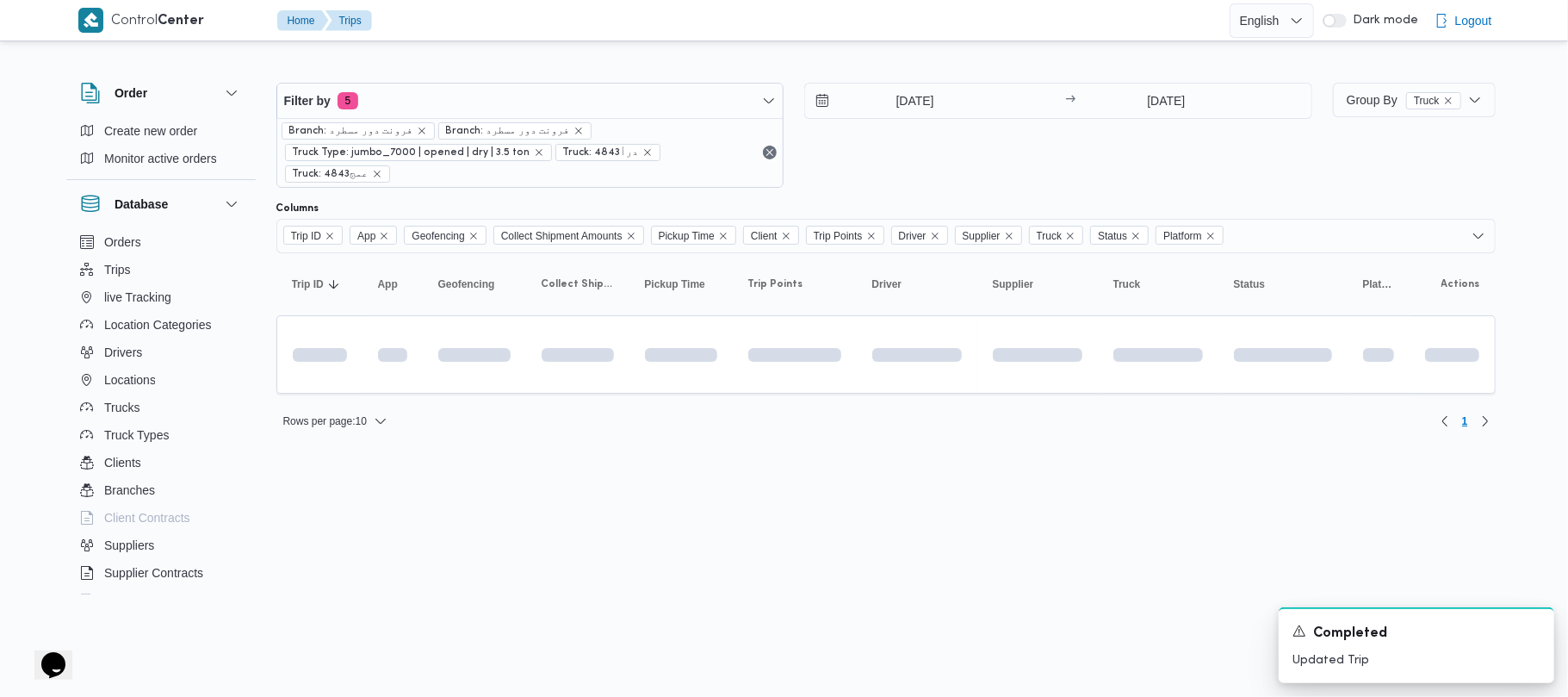 click on "Control  Center Home Trips English عربي Dark mode Logout Order Create new order Monitor active orders Database Orders Trips live Tracking Location Categories Drivers Locations Trucks Truck Types Clients Branches Client Contracts Suppliers Supplier Contracts Devices Users Projects SP Projects Admins organization assignees Tags Filter by 5 Branch: فرونت دور مسطرد Branch: فرونت دور مسطرد  Truck Type: jumbo_7000 | opened | dry | 3.5 ton Truck: درأ4843 Truck: عمج4843 17/7/2025 → 17/7/2025 Group By Truck Columns Trip ID App Geofencing Collect Shipment Amounts Pickup Time Client Trip Points Driver Supplier Truck Status Platform Sorting Trip ID Click to sort in ascending order App Click to sort in ascending order Geofencing Click to sort in ascending order Collect Shipment Amounts Pickup Time Click to sort in ascending order Client Click to sort in ascending order Trip Points Driver Click to sort in ascending order Supplier Click to sort in ascending order Truck Status Platform 1" at bounding box center [784, 348] 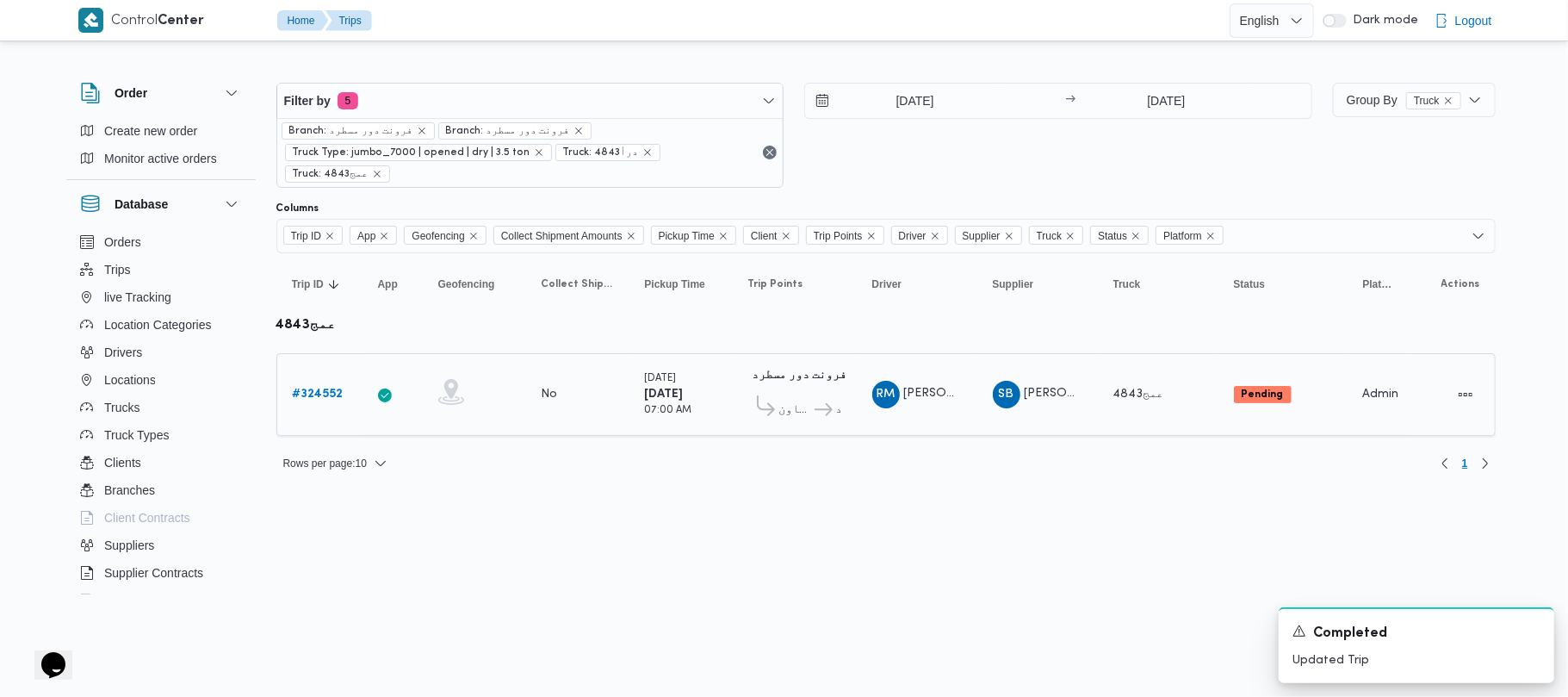 click on "# 324552" at bounding box center (318, 395) 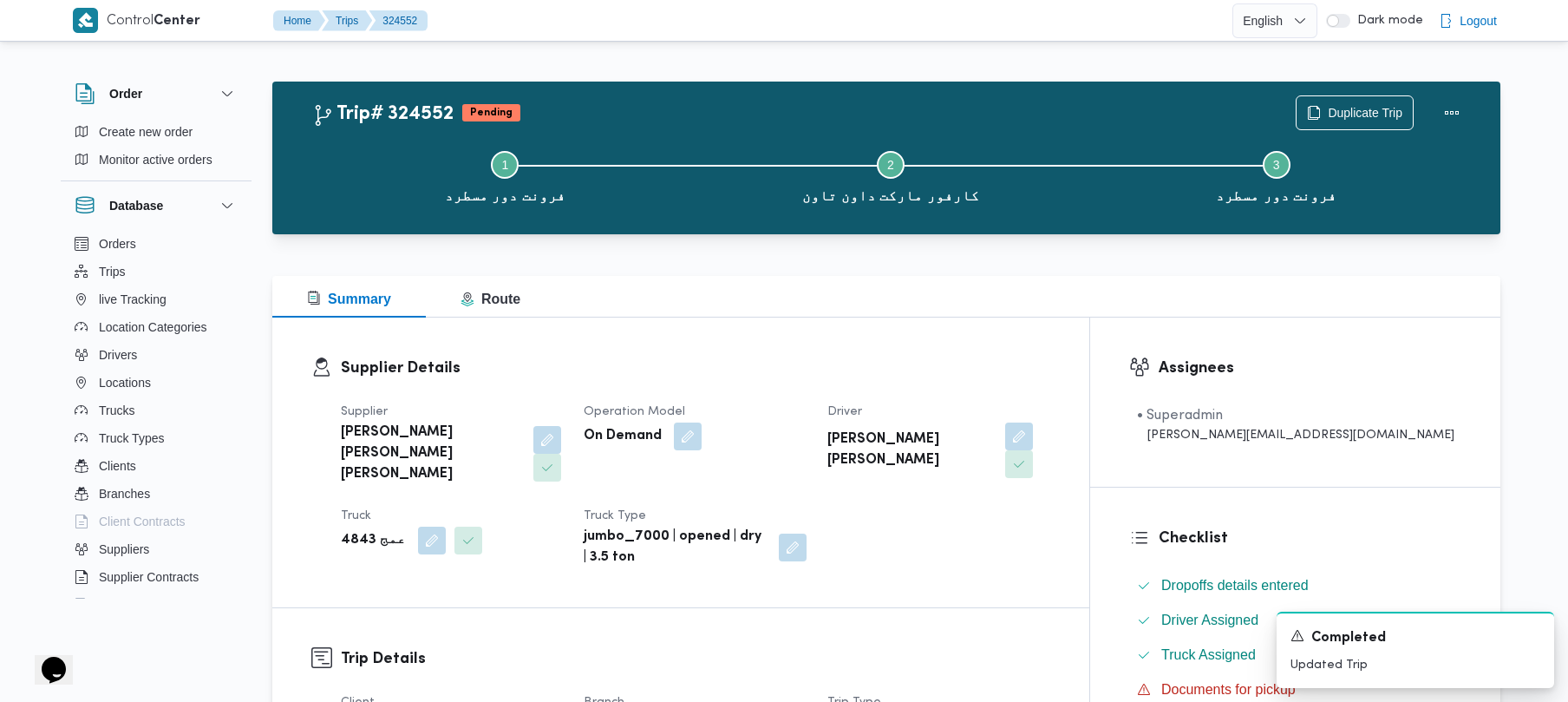 scroll, scrollTop: 732, scrollLeft: 0, axis: vertical 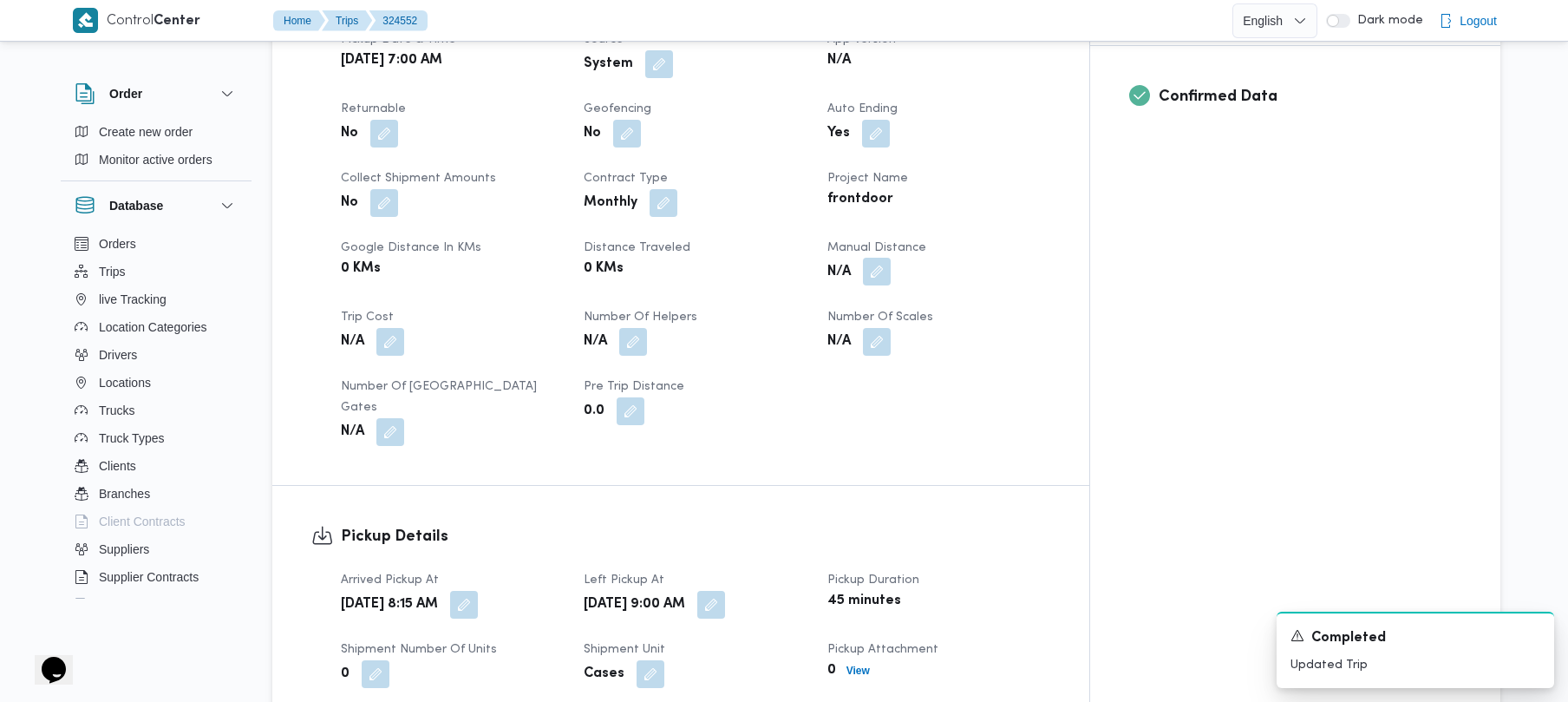 click at bounding box center [877, 272] 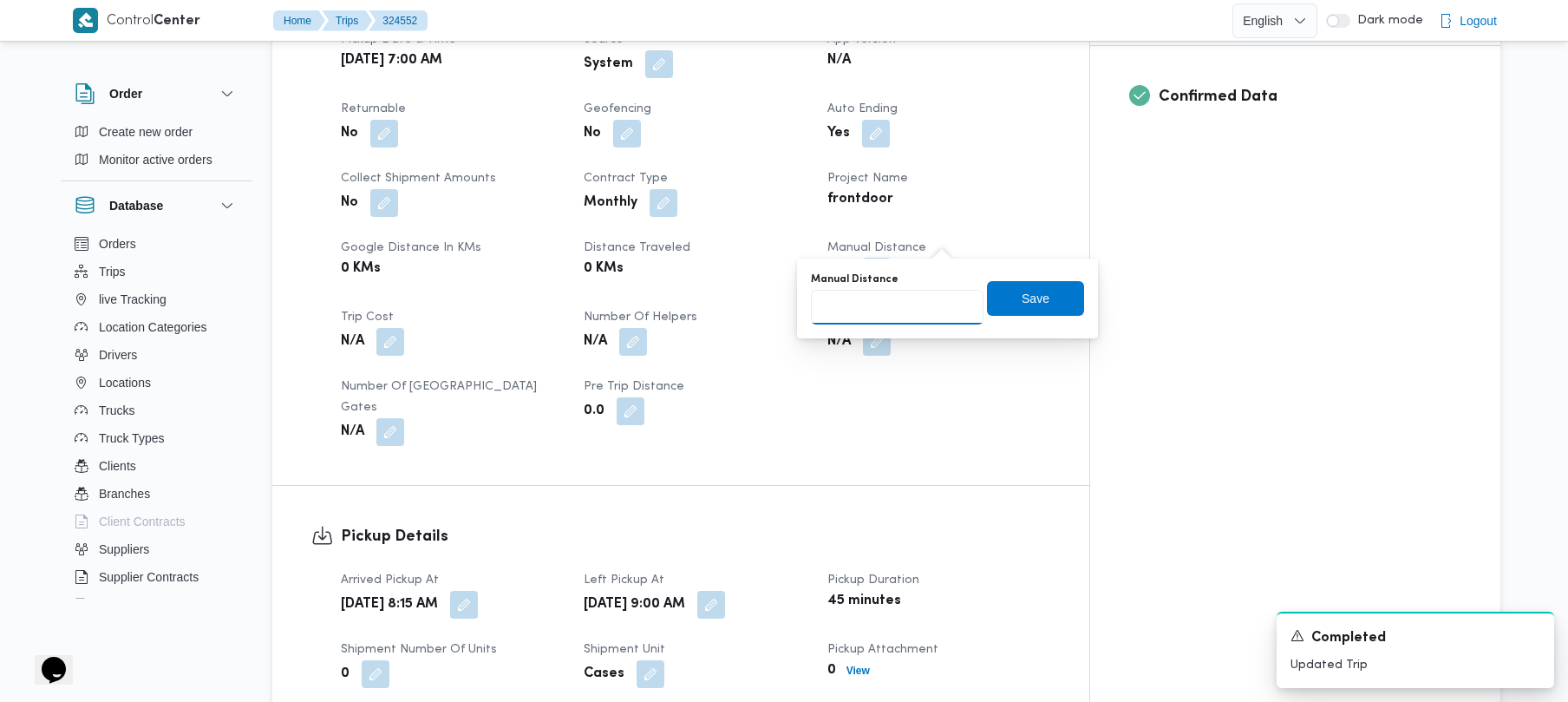drag, startPoint x: 949, startPoint y: 243, endPoint x: 878, endPoint y: 326, distance: 109.224539 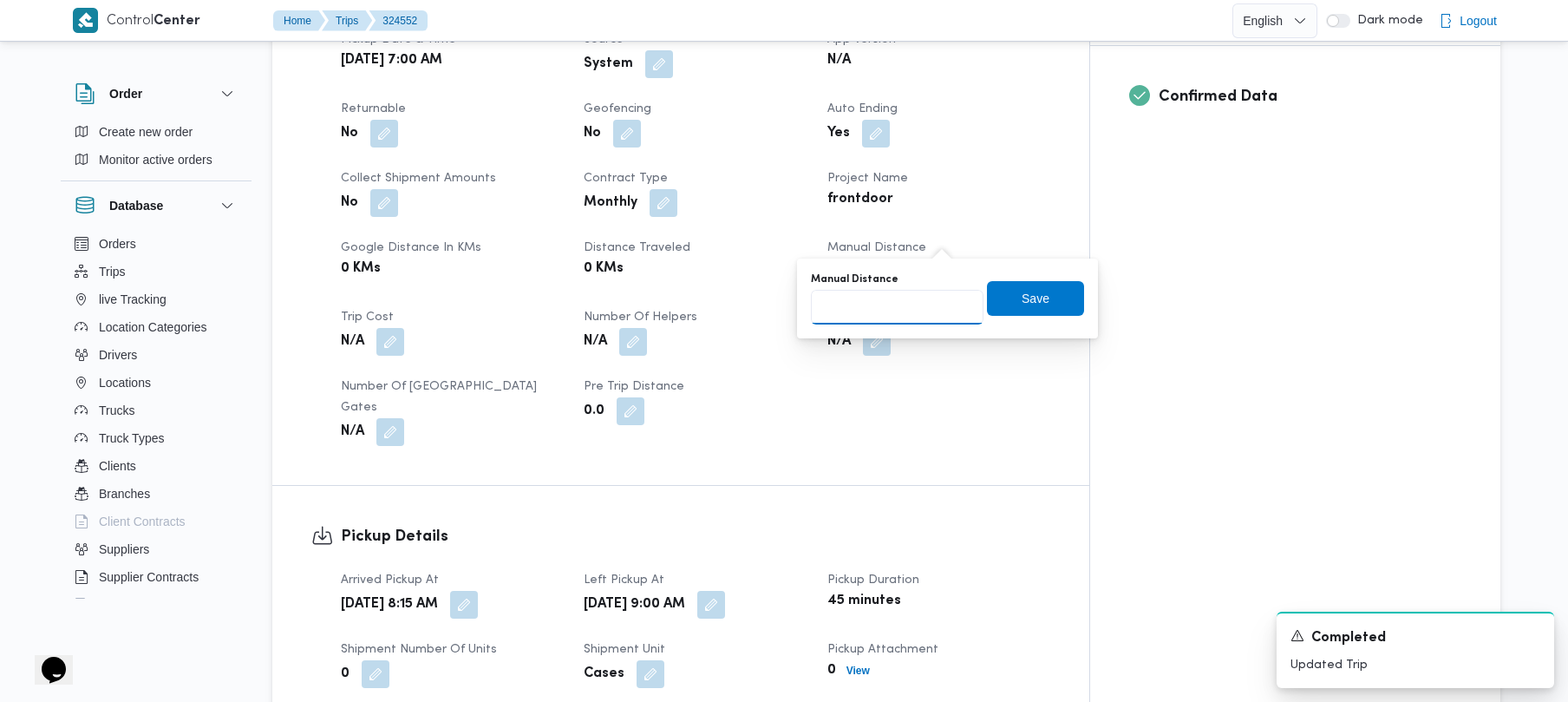 click on "Manual Distance" at bounding box center [897, 307] 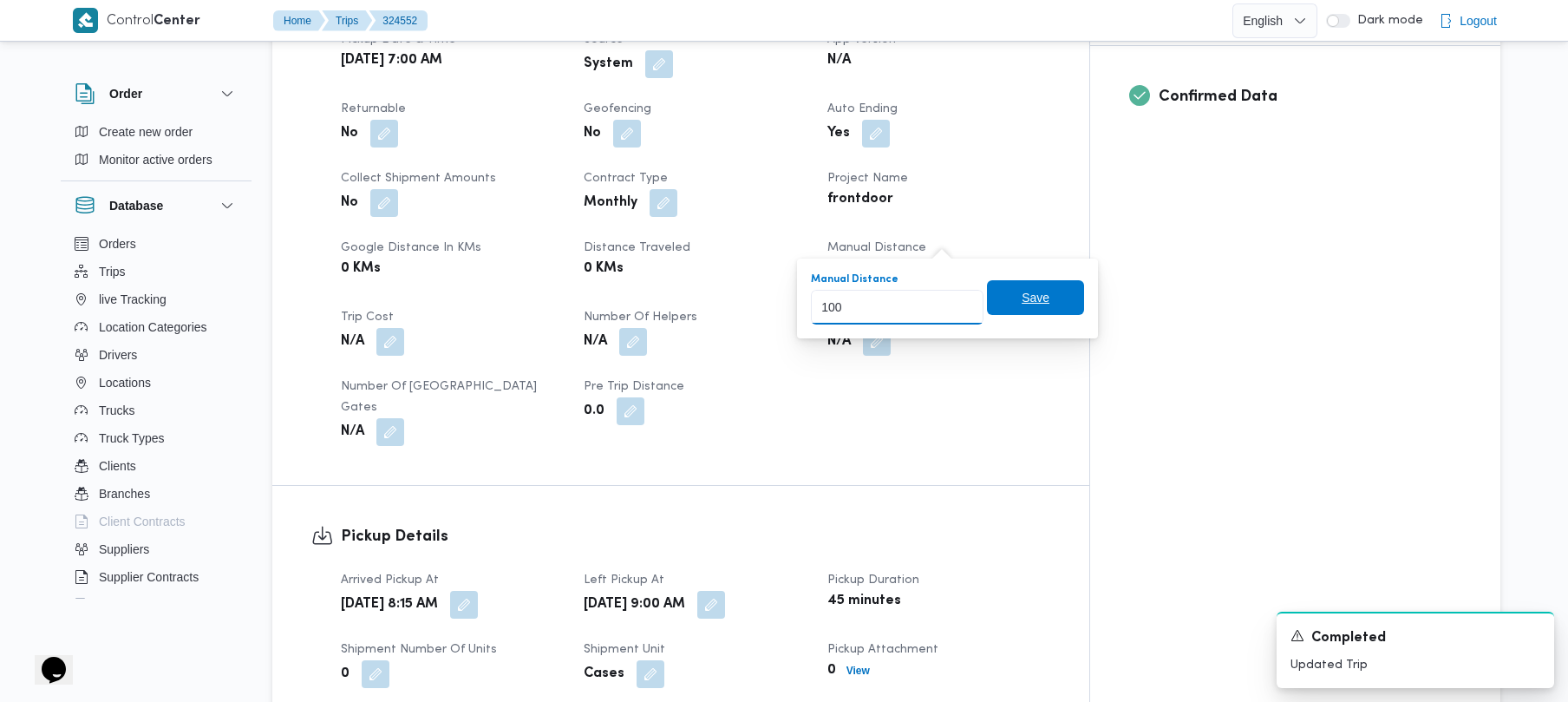 type on "100" 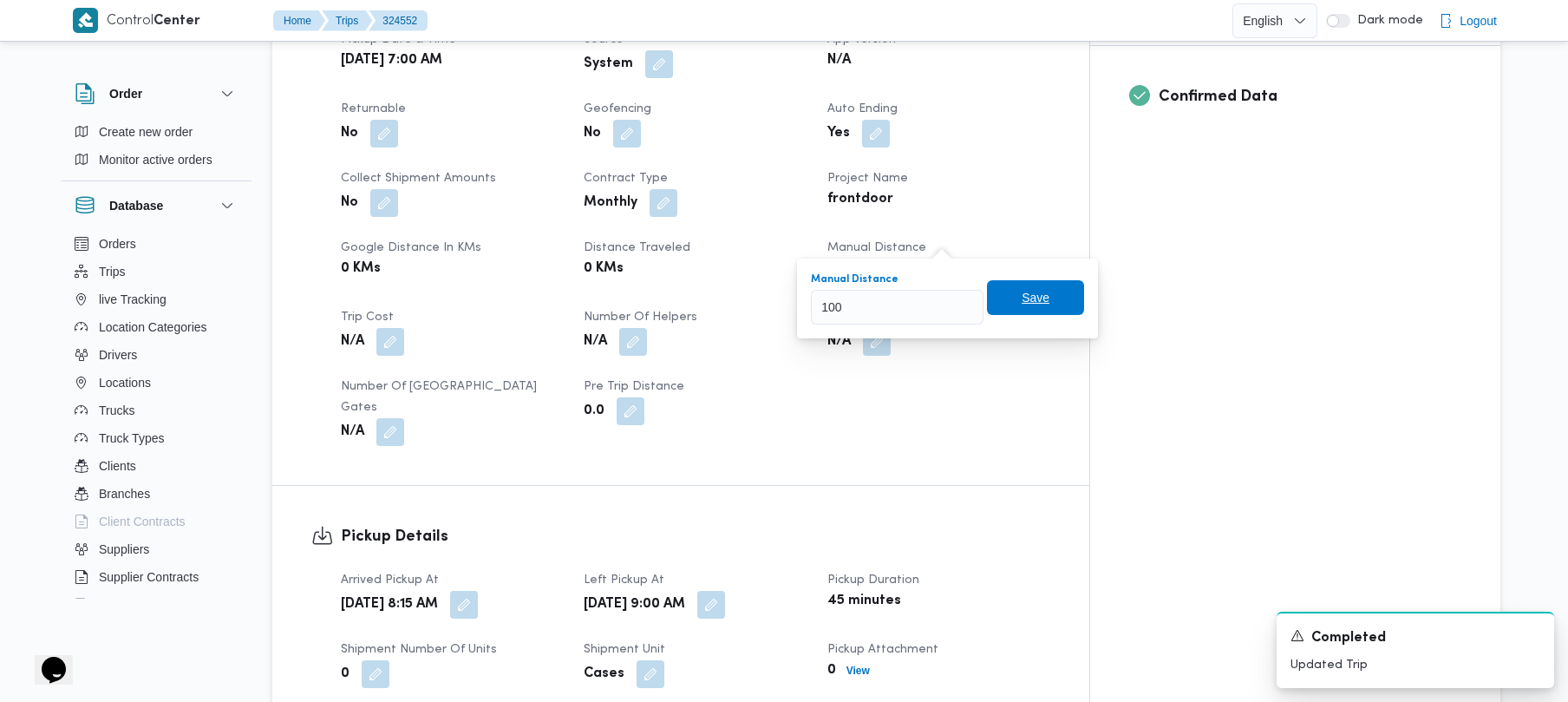 click on "Save" at bounding box center (1036, 298) 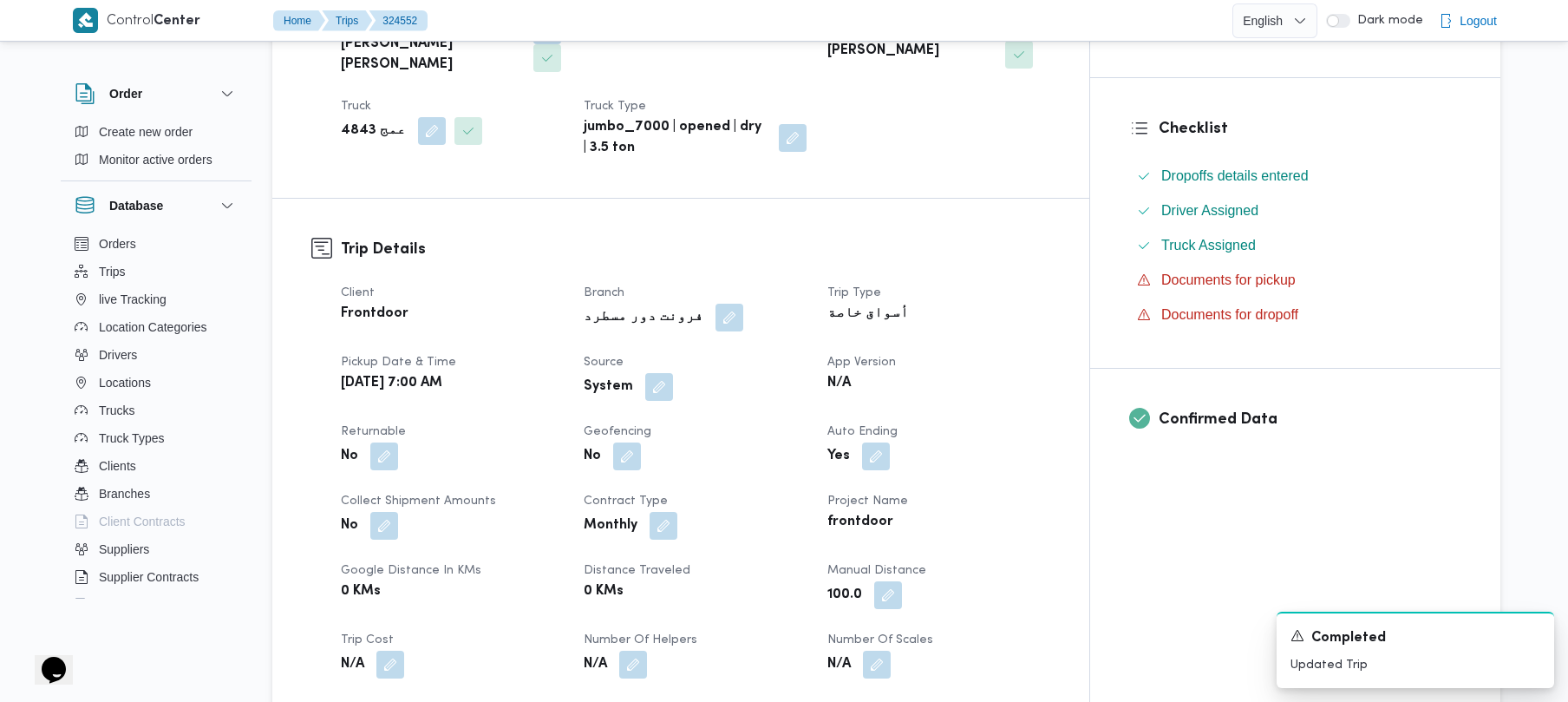 scroll, scrollTop: 1142, scrollLeft: 0, axis: vertical 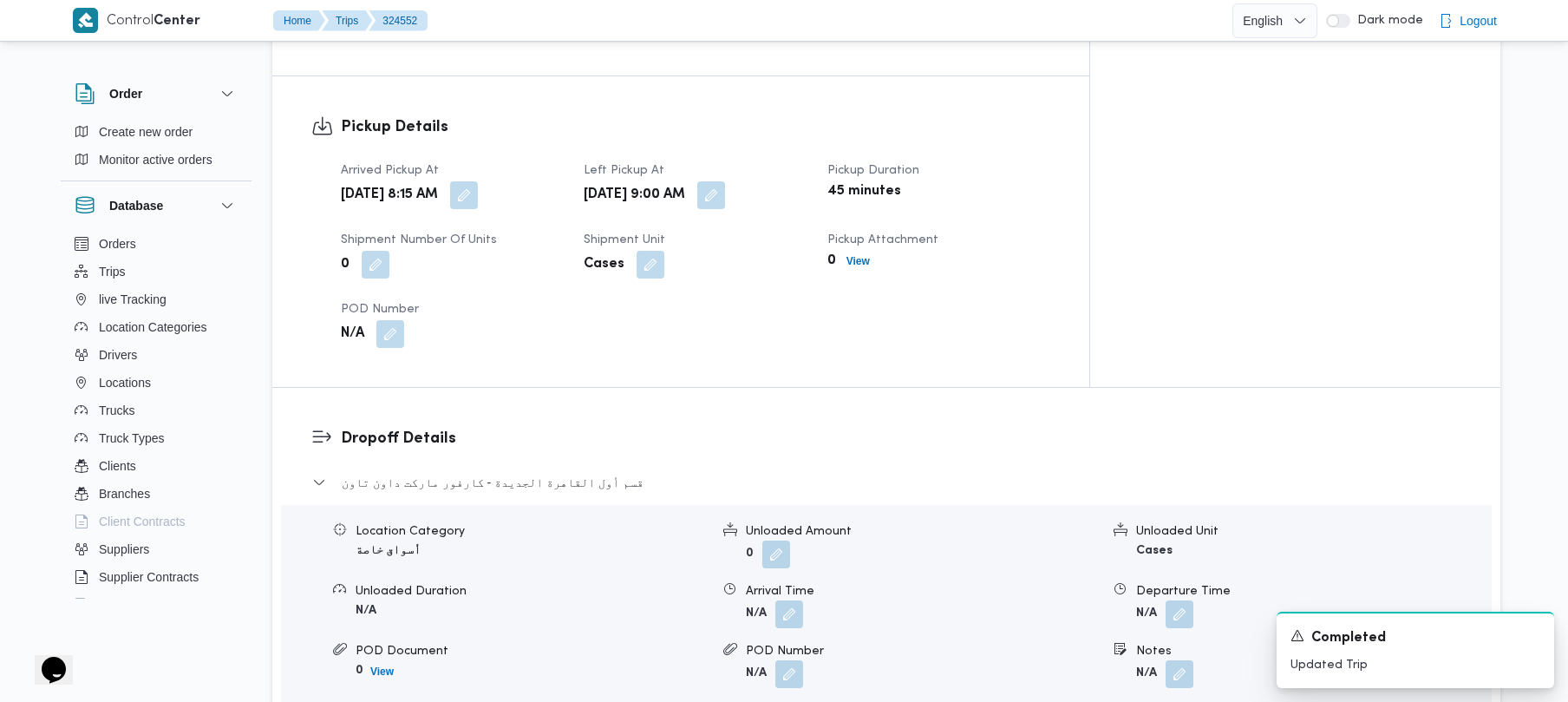 drag, startPoint x: 460, startPoint y: 661, endPoint x: 467, endPoint y: 667, distance: 9.219544 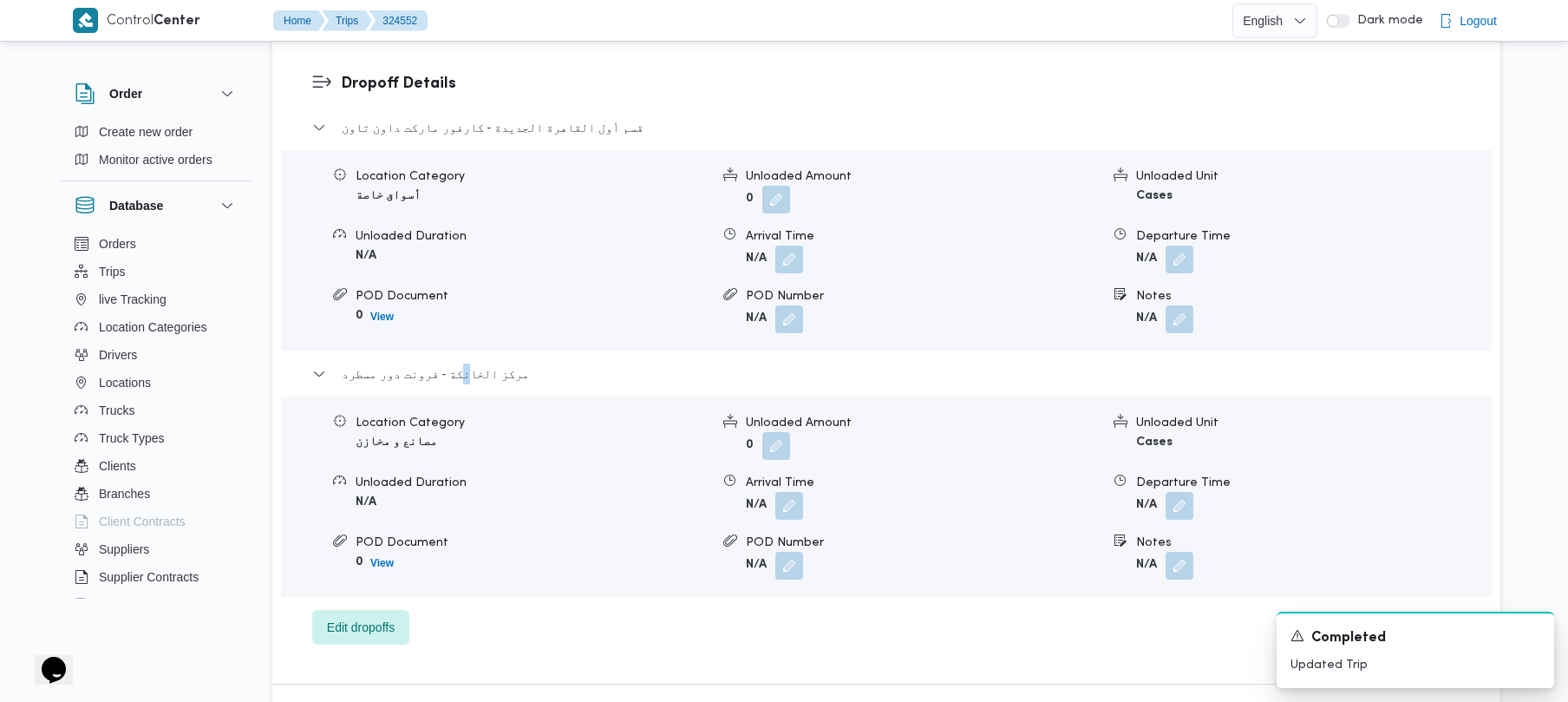 scroll, scrollTop: 1503, scrollLeft: 0, axis: vertical 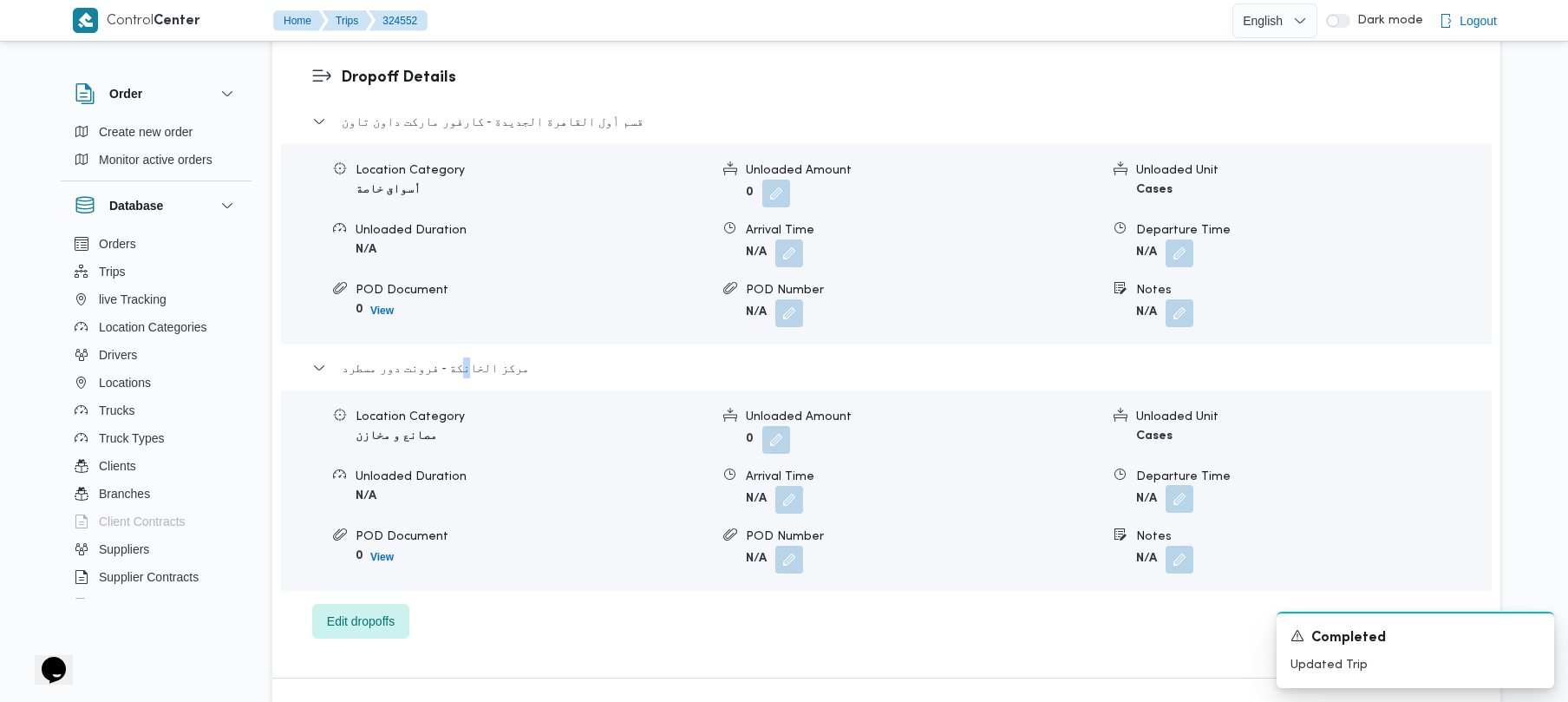 click at bounding box center [1179, 499] 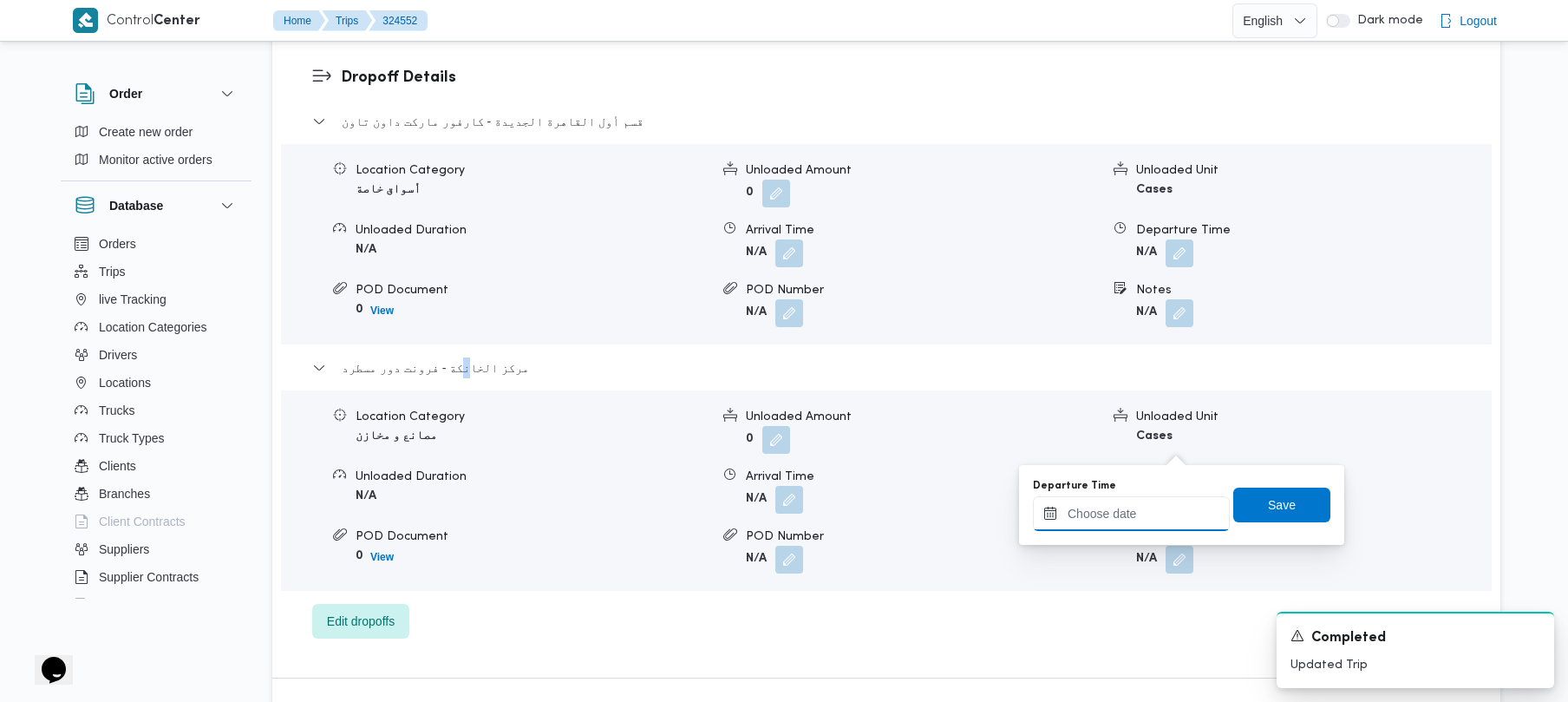 click on "Departure Time" at bounding box center [1131, 514] 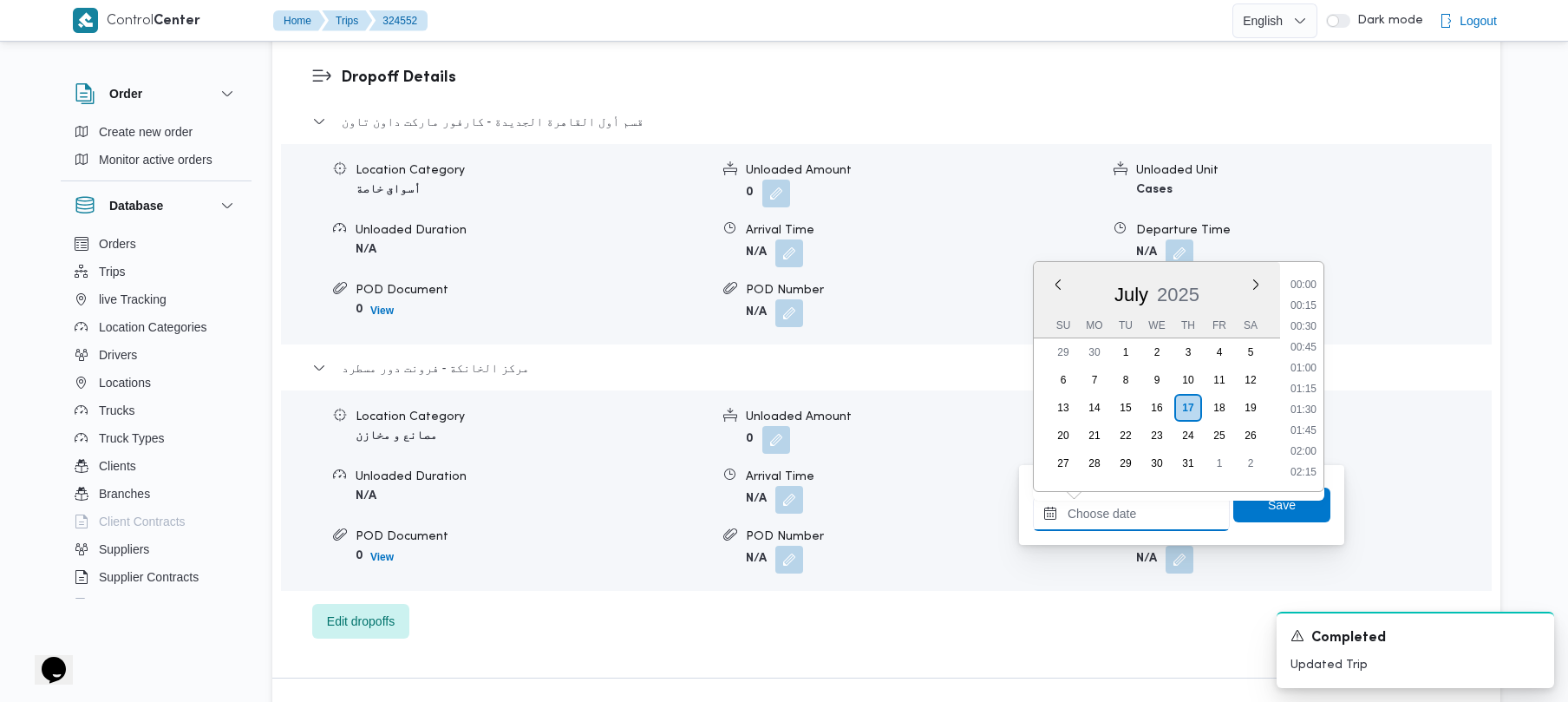 scroll, scrollTop: 1063, scrollLeft: 0, axis: vertical 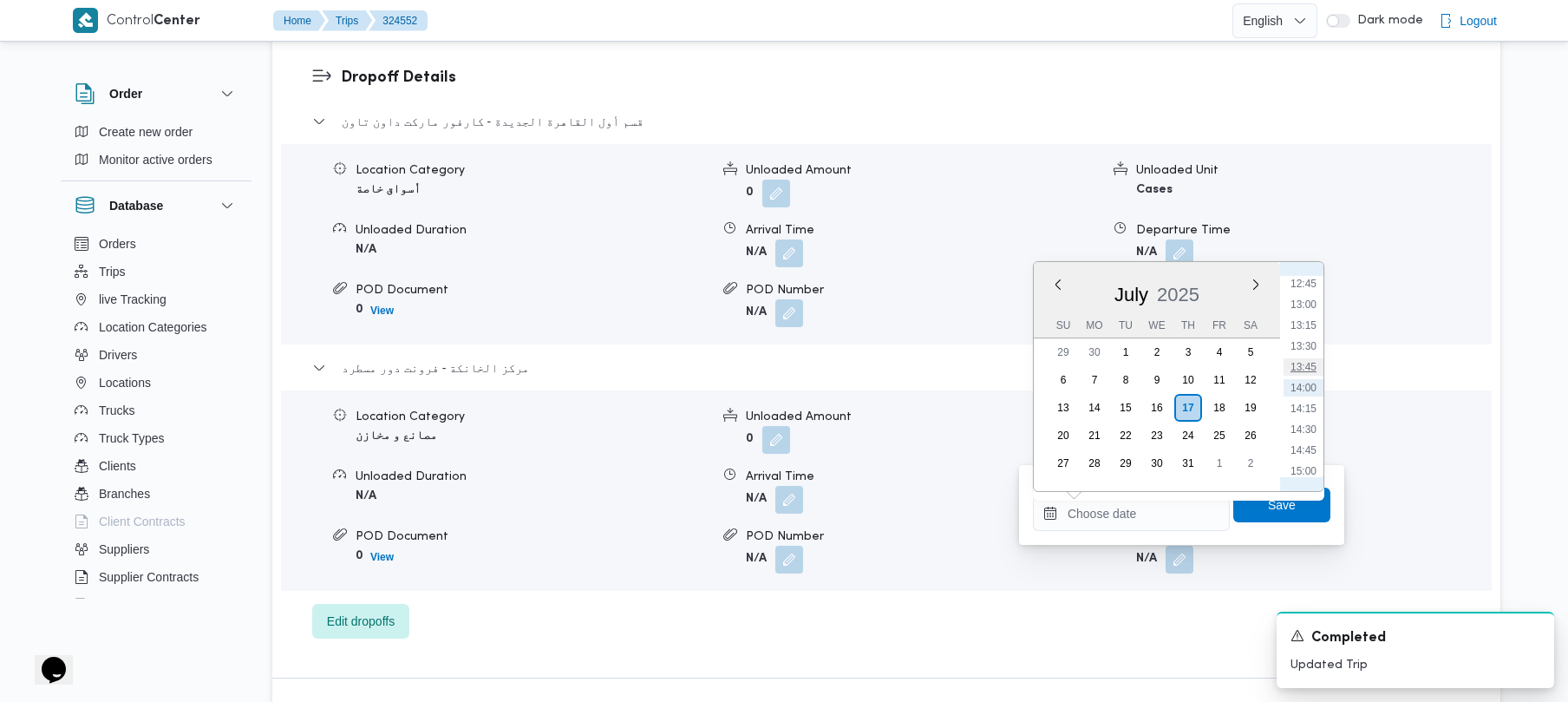 click on "13:45" at bounding box center [1303, 367] 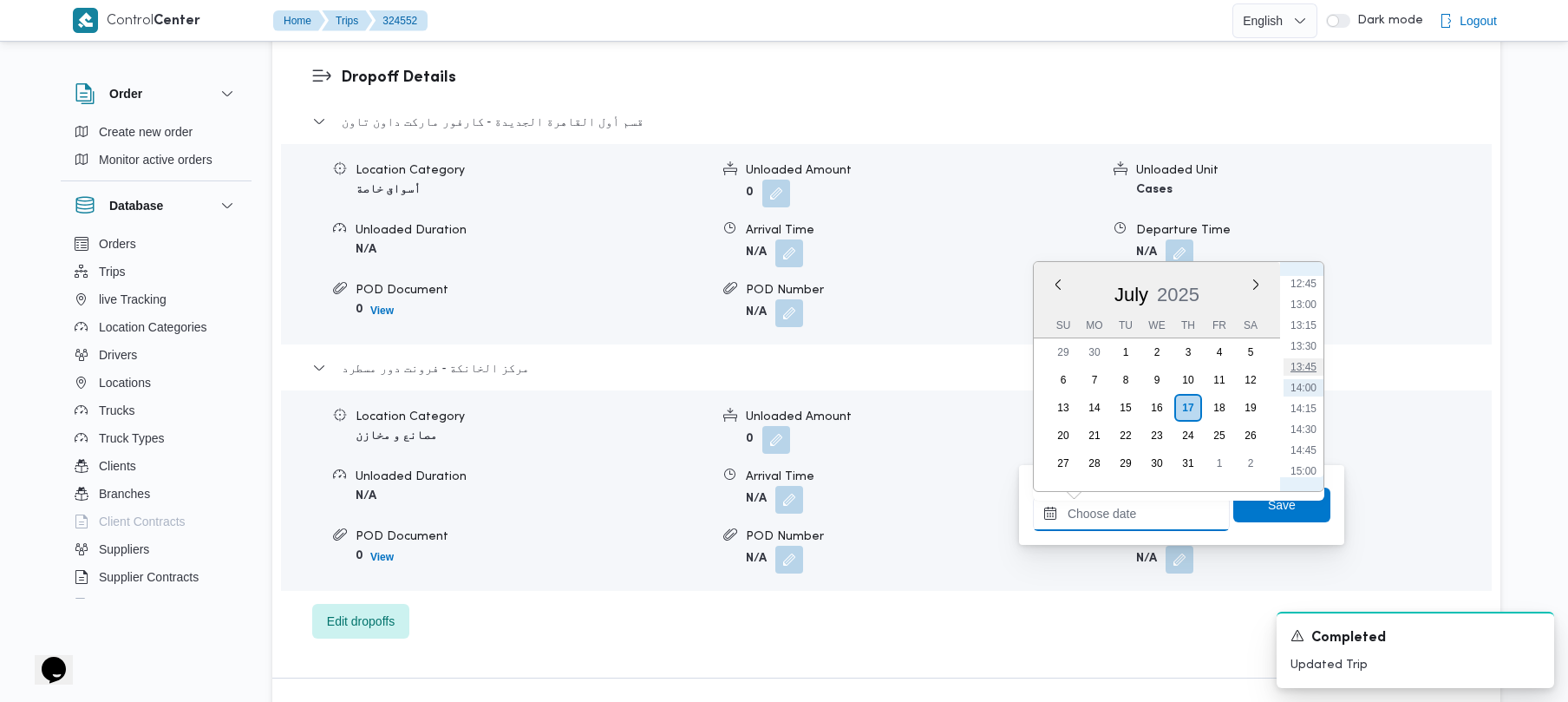 type on "17/07/2025 13:45" 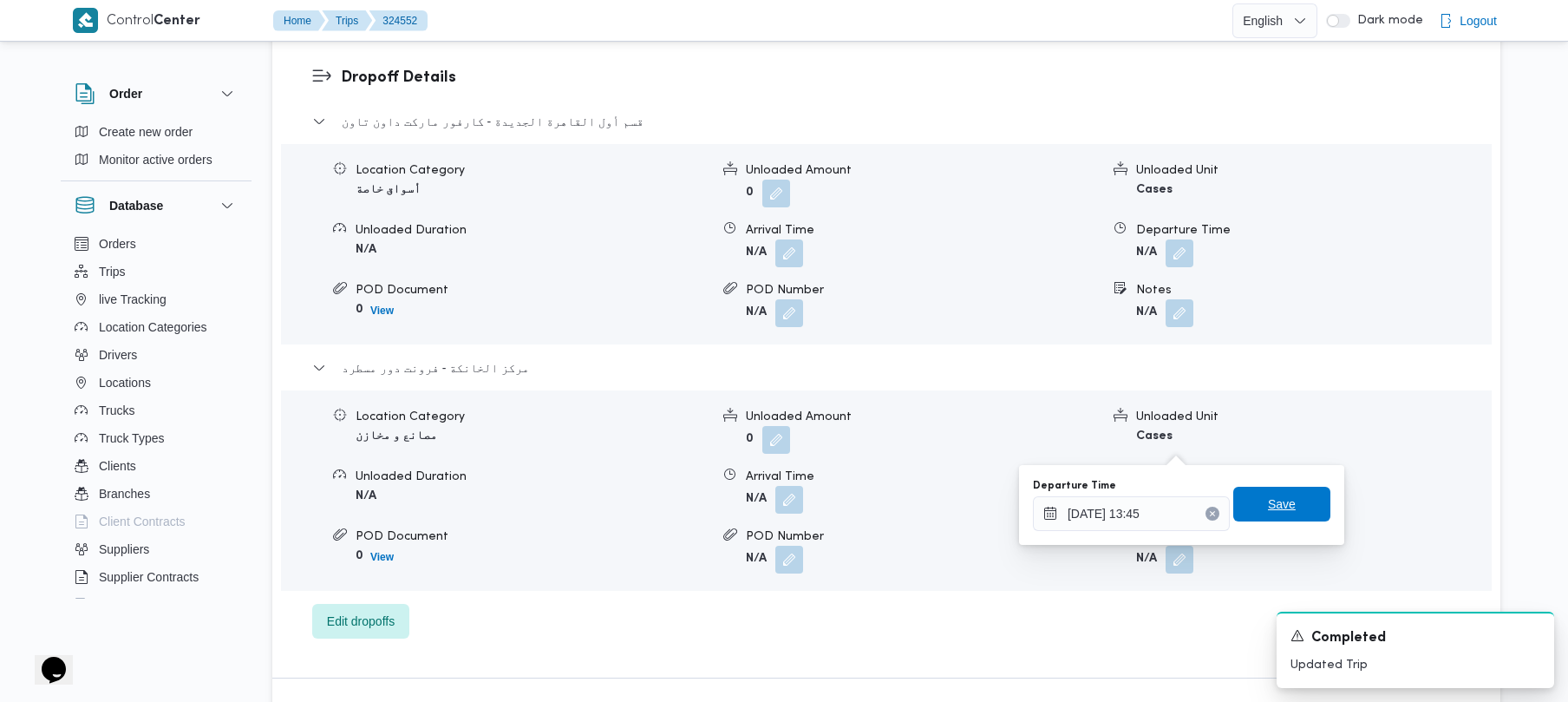click on "Save" at bounding box center (1282, 504) 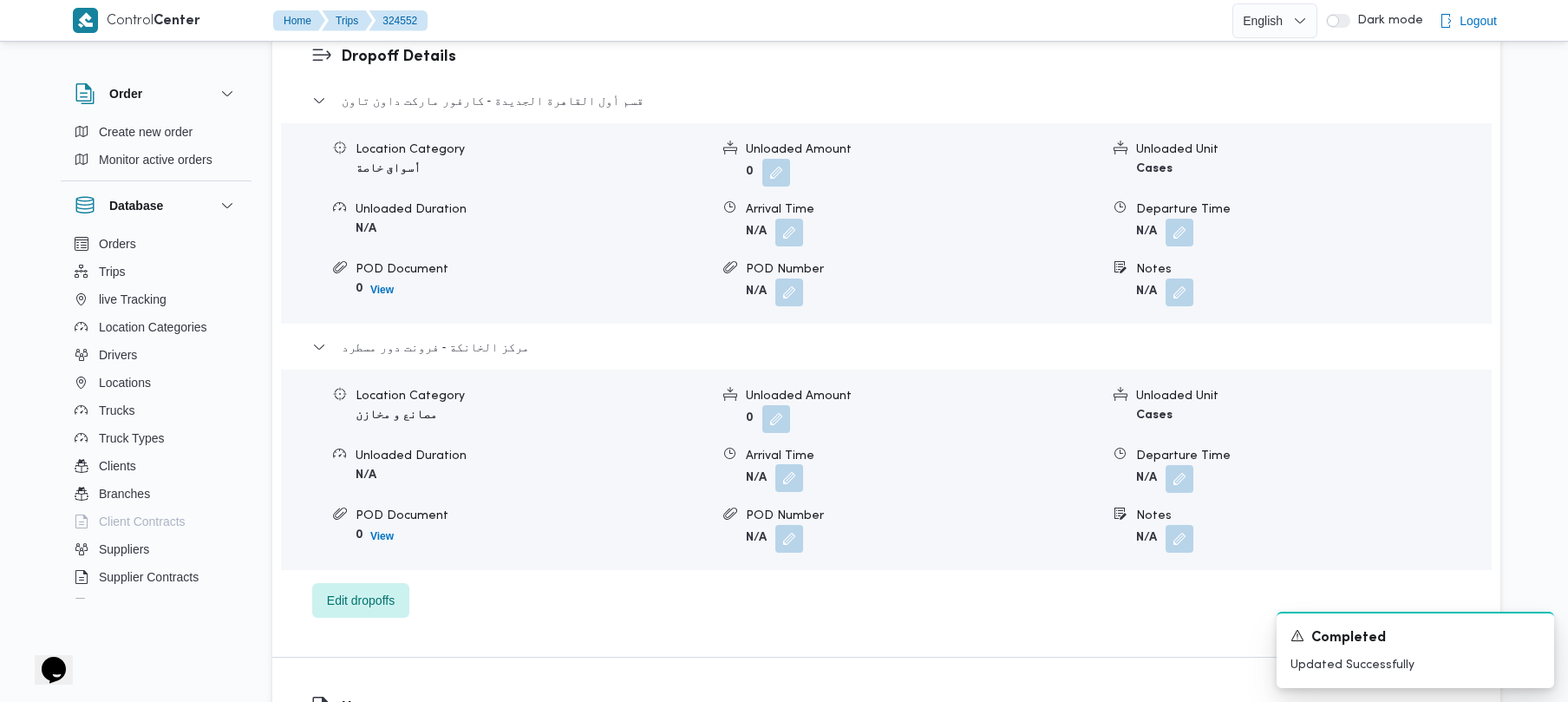 click at bounding box center (789, 478) 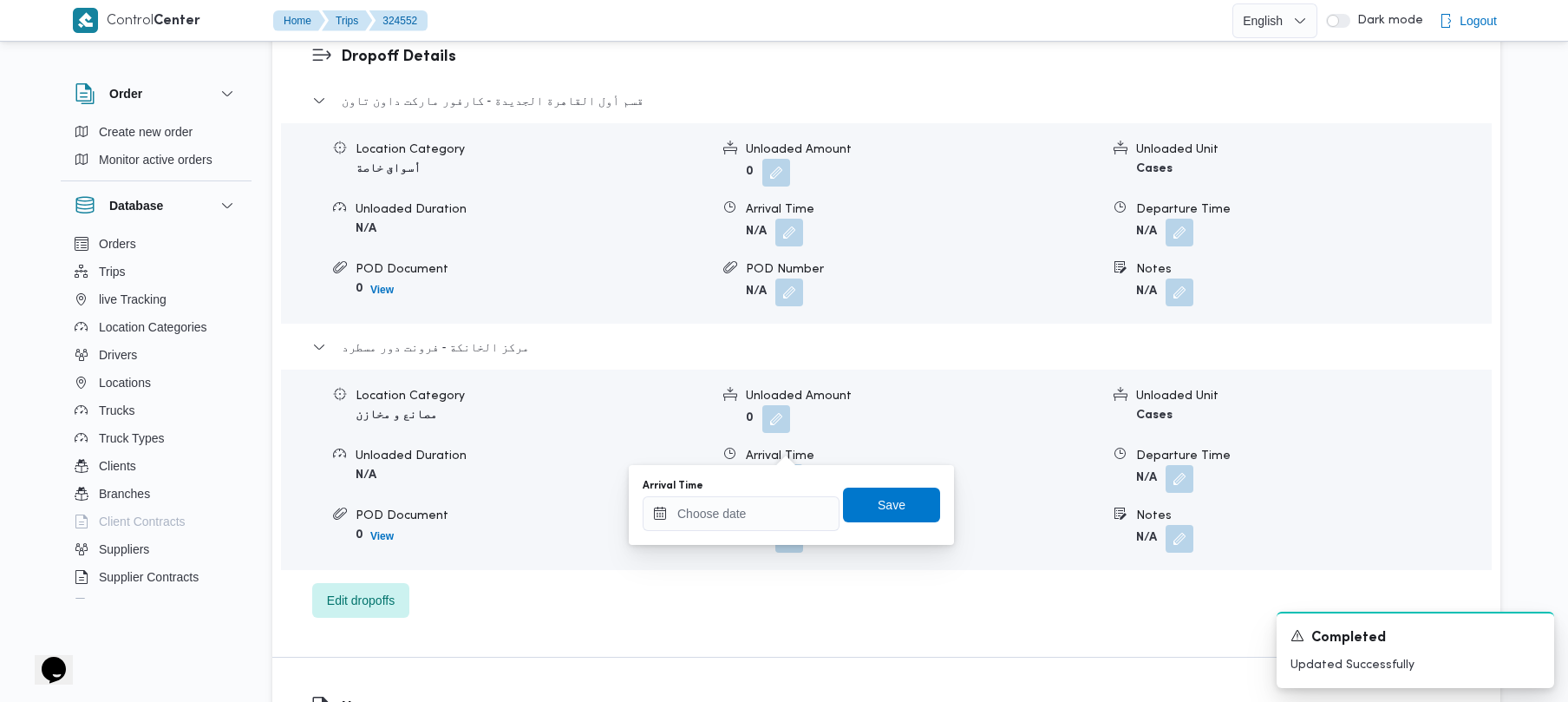 click at bounding box center [789, 478] 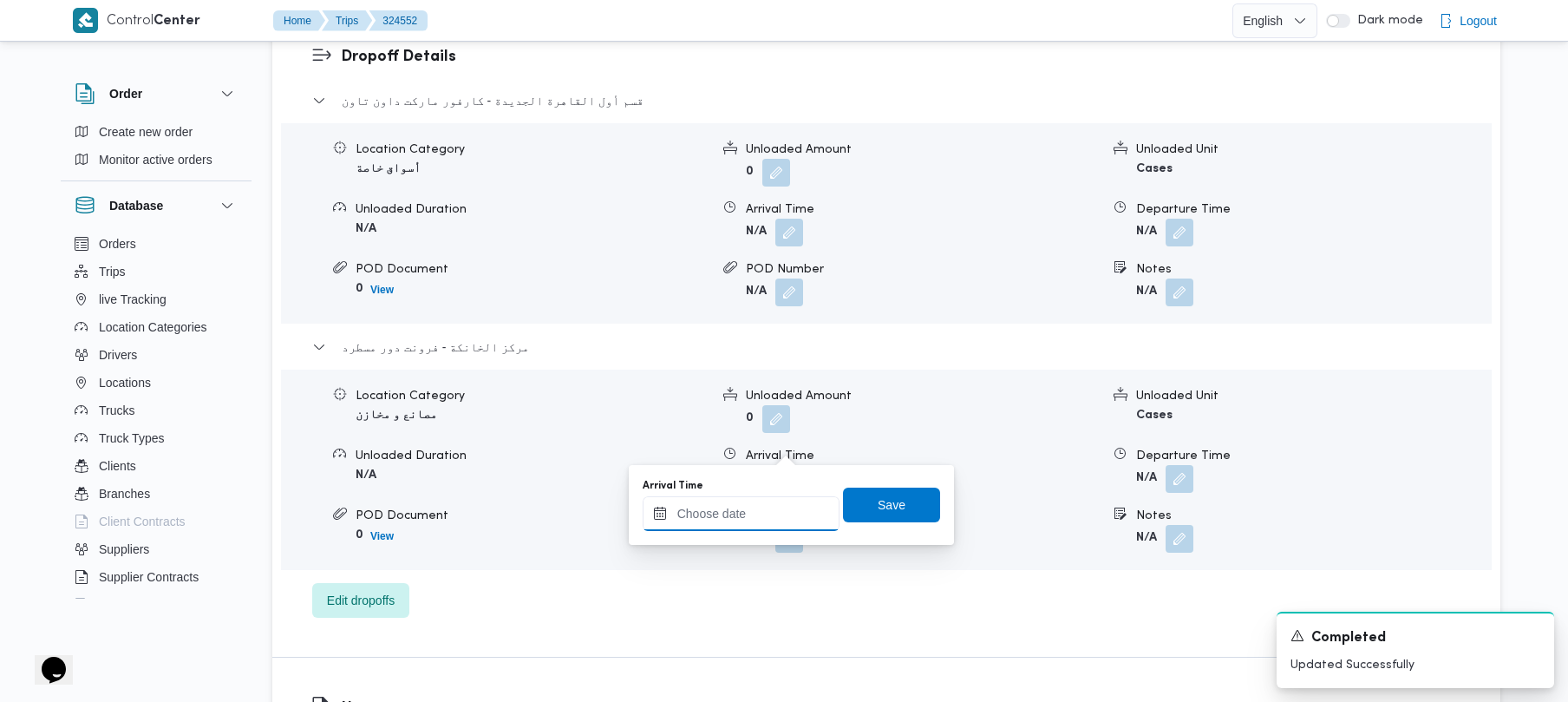 click at bounding box center (741, 514) 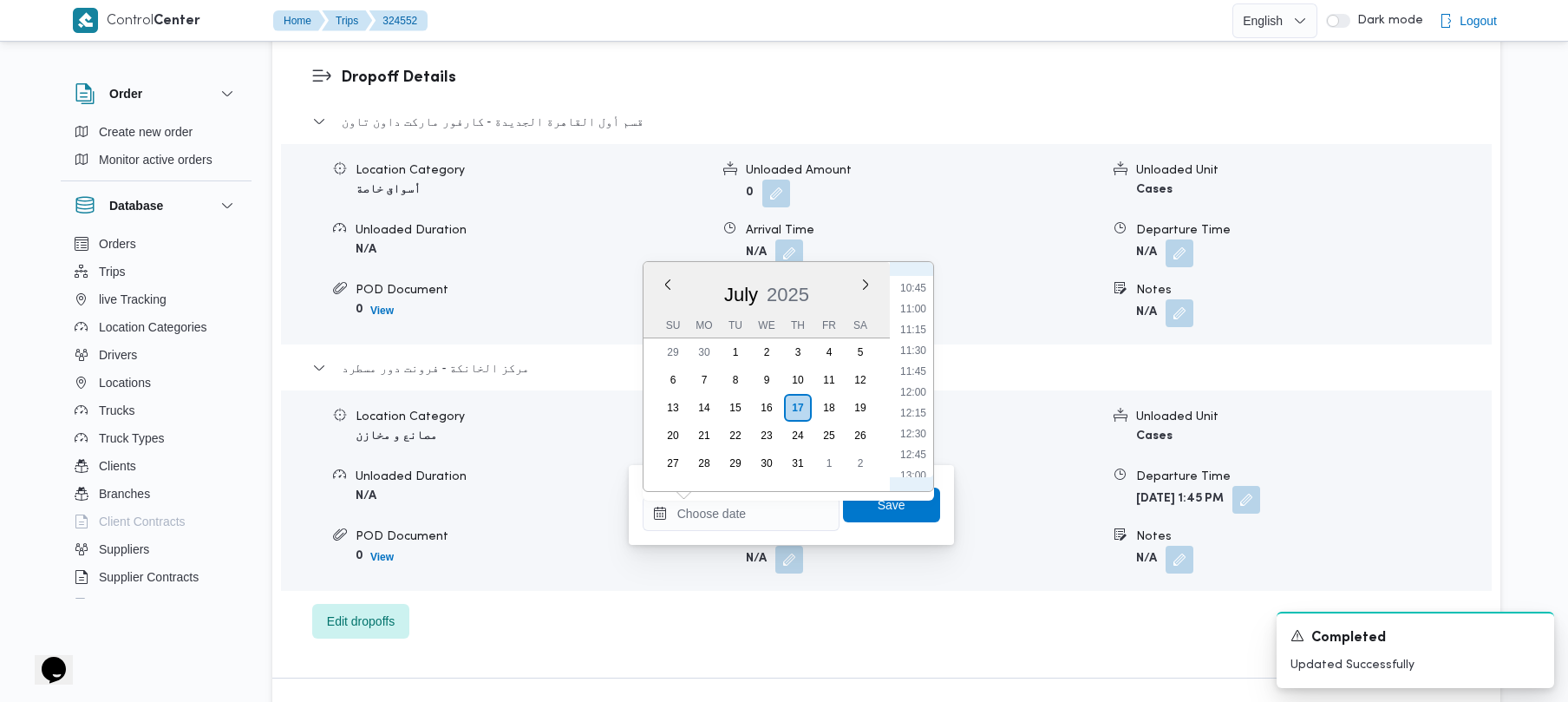 scroll, scrollTop: 1063, scrollLeft: 0, axis: vertical 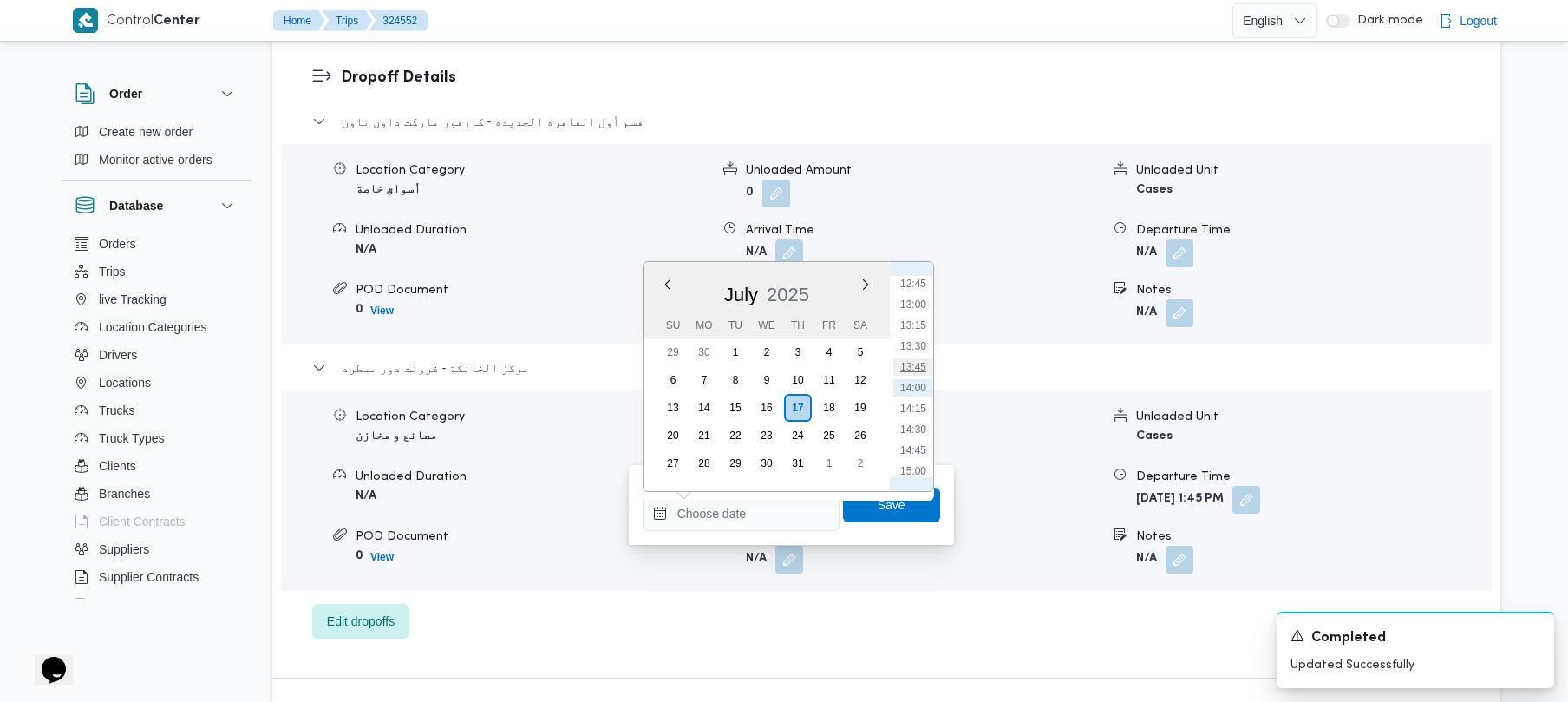 click on "13:45" at bounding box center (913, 367) 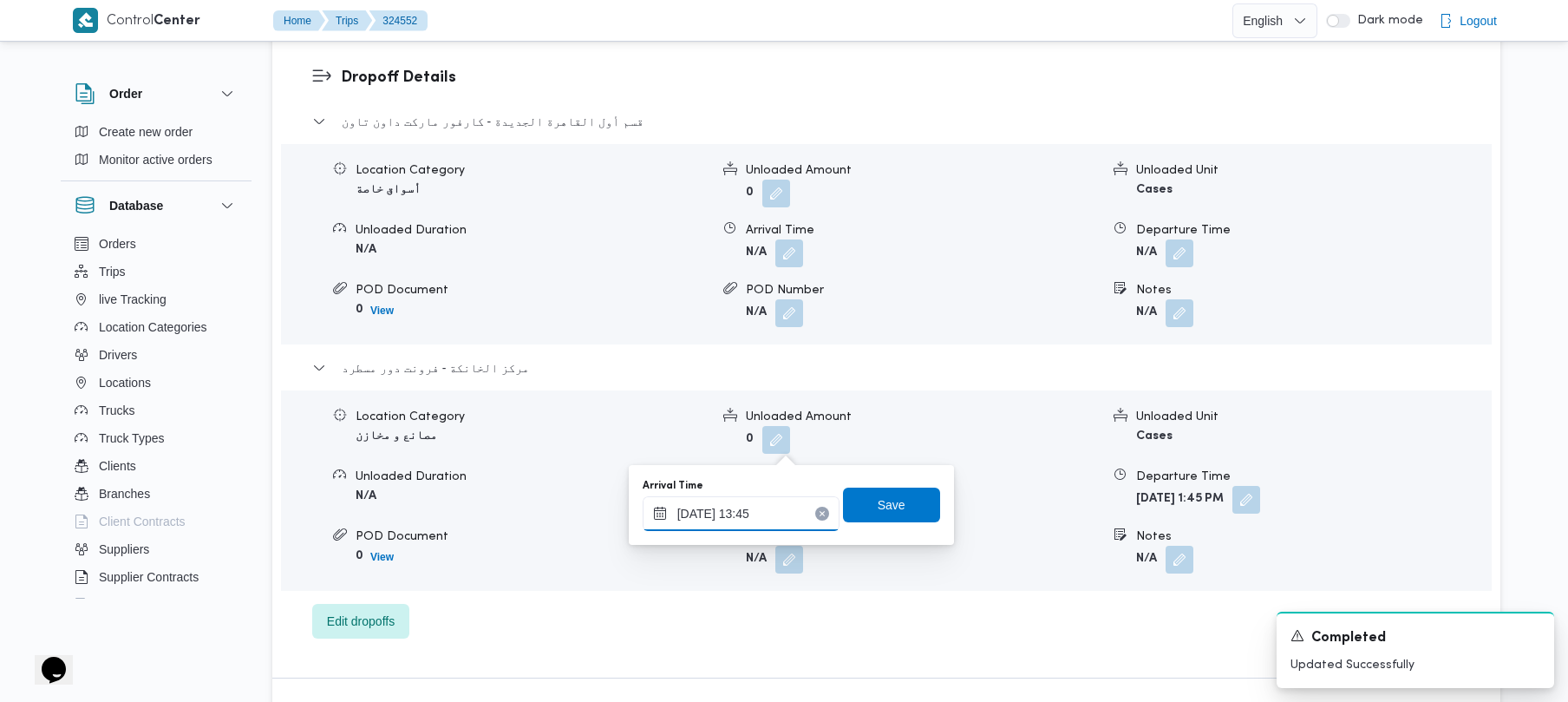 click on "17/07/2025 13:45" at bounding box center (741, 514) 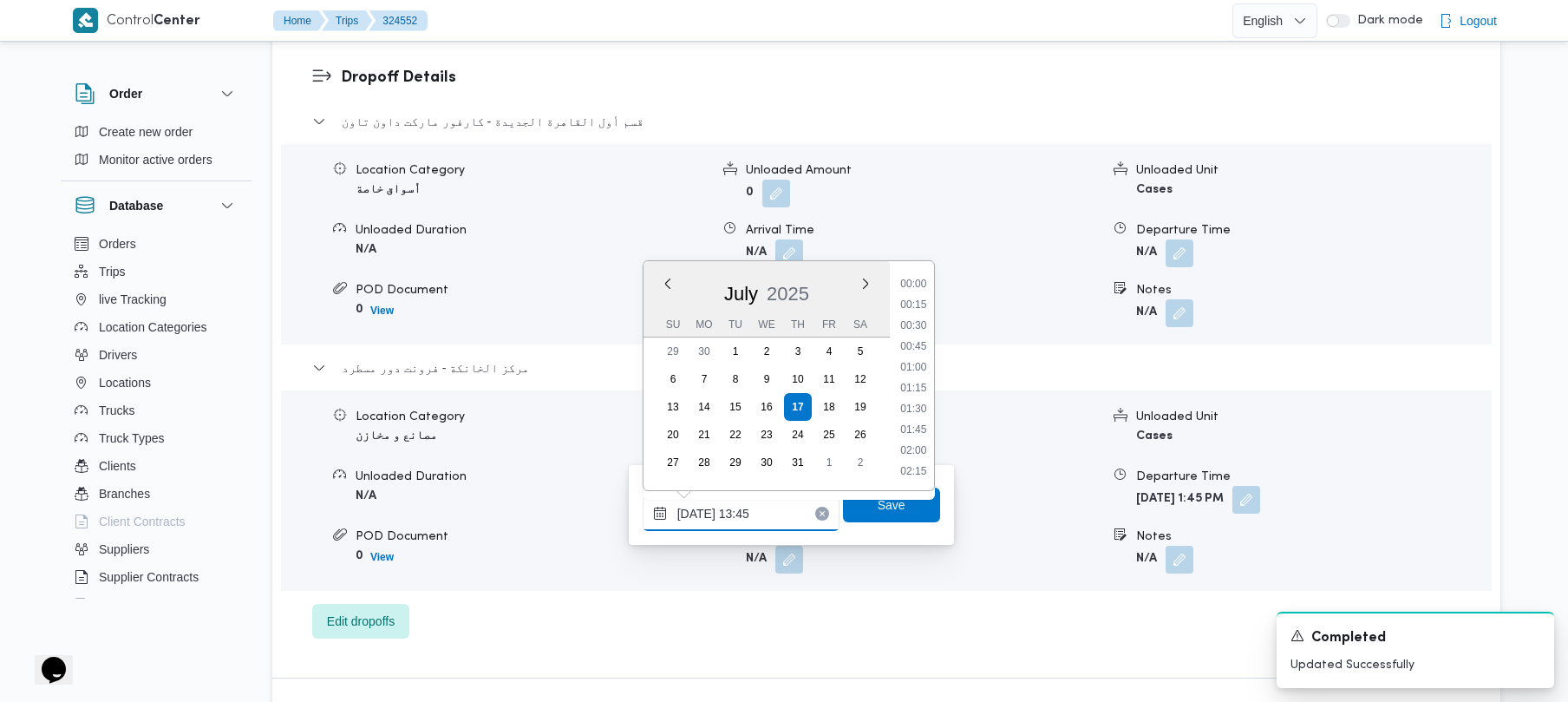 scroll, scrollTop: 1041, scrollLeft: 0, axis: vertical 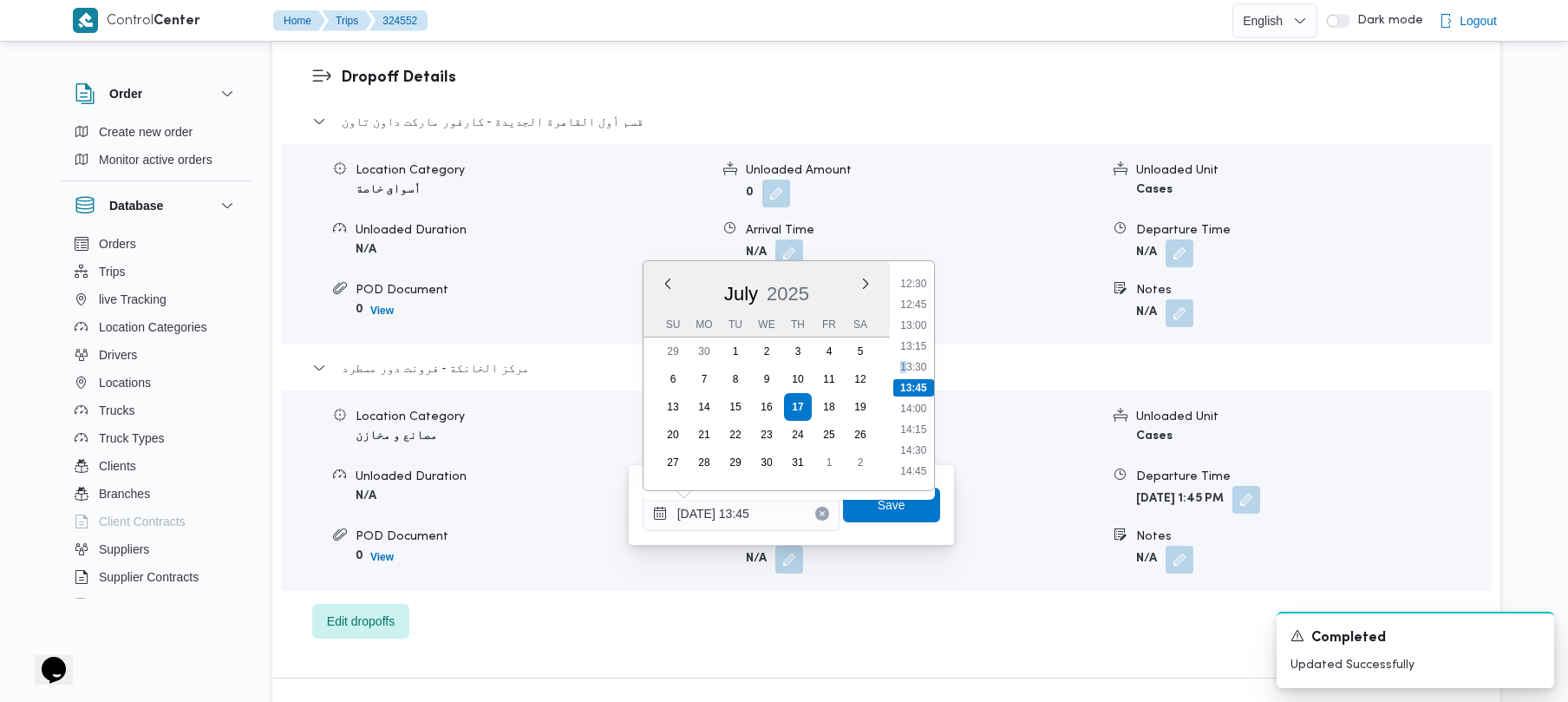 click on "13:30" at bounding box center (913, 367) 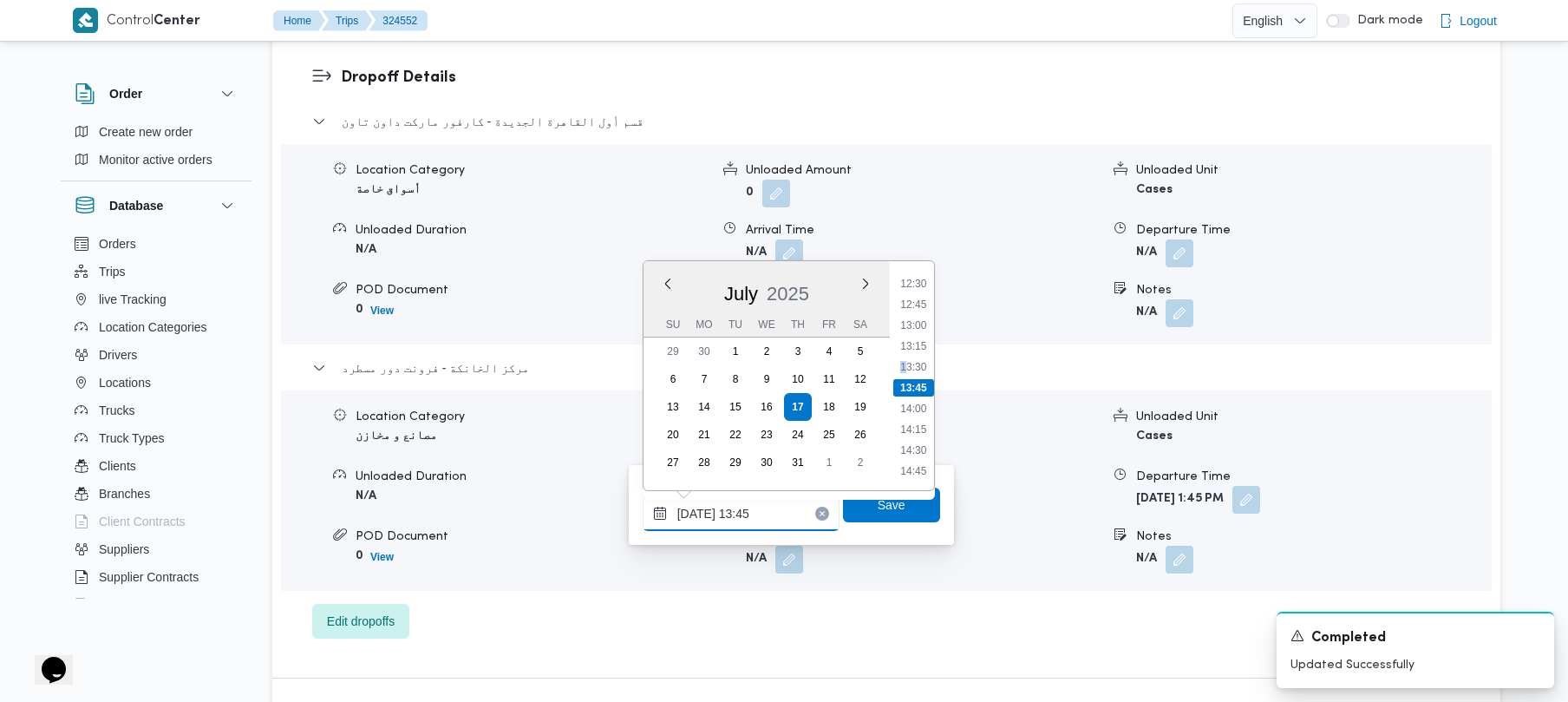 type on "[DATE] 13:30" 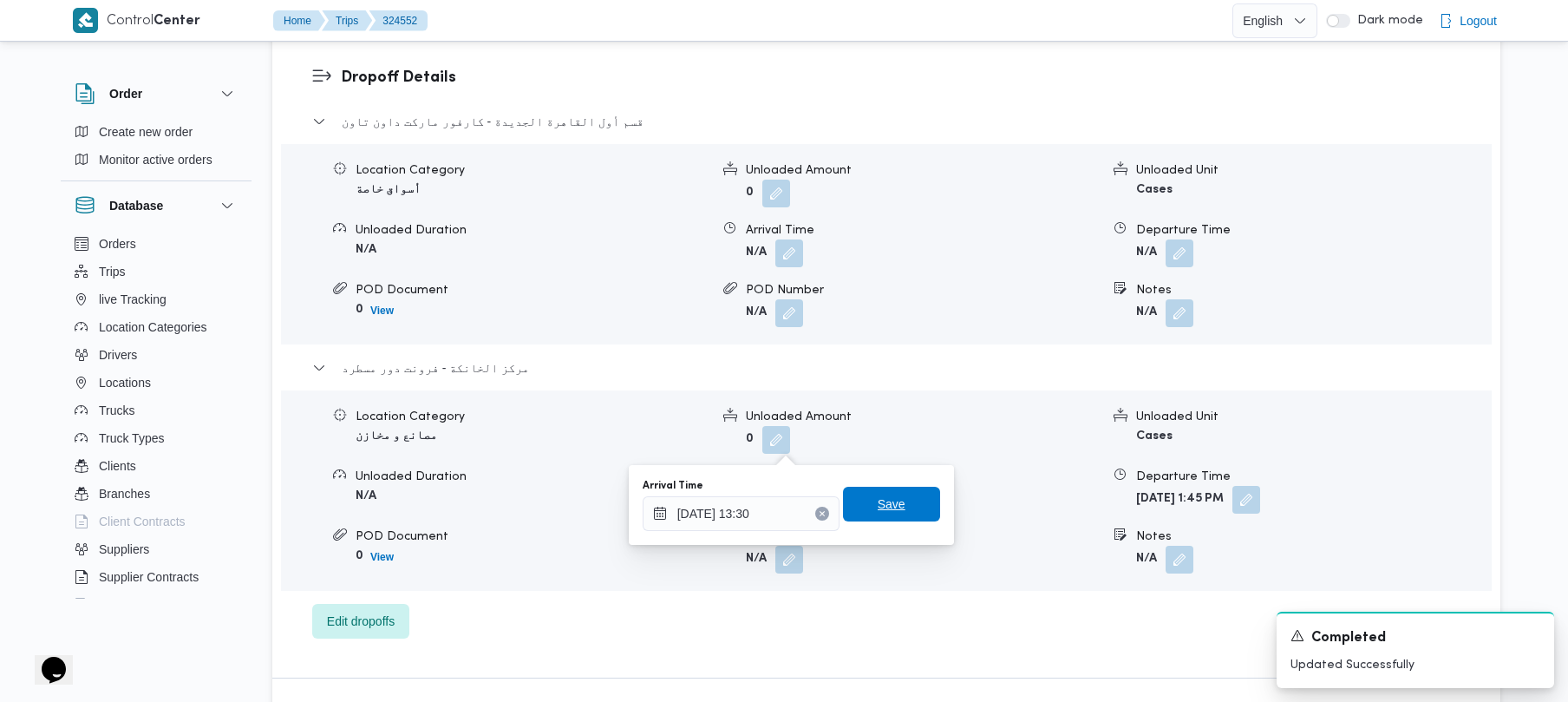 click on "Save" at bounding box center (892, 504) 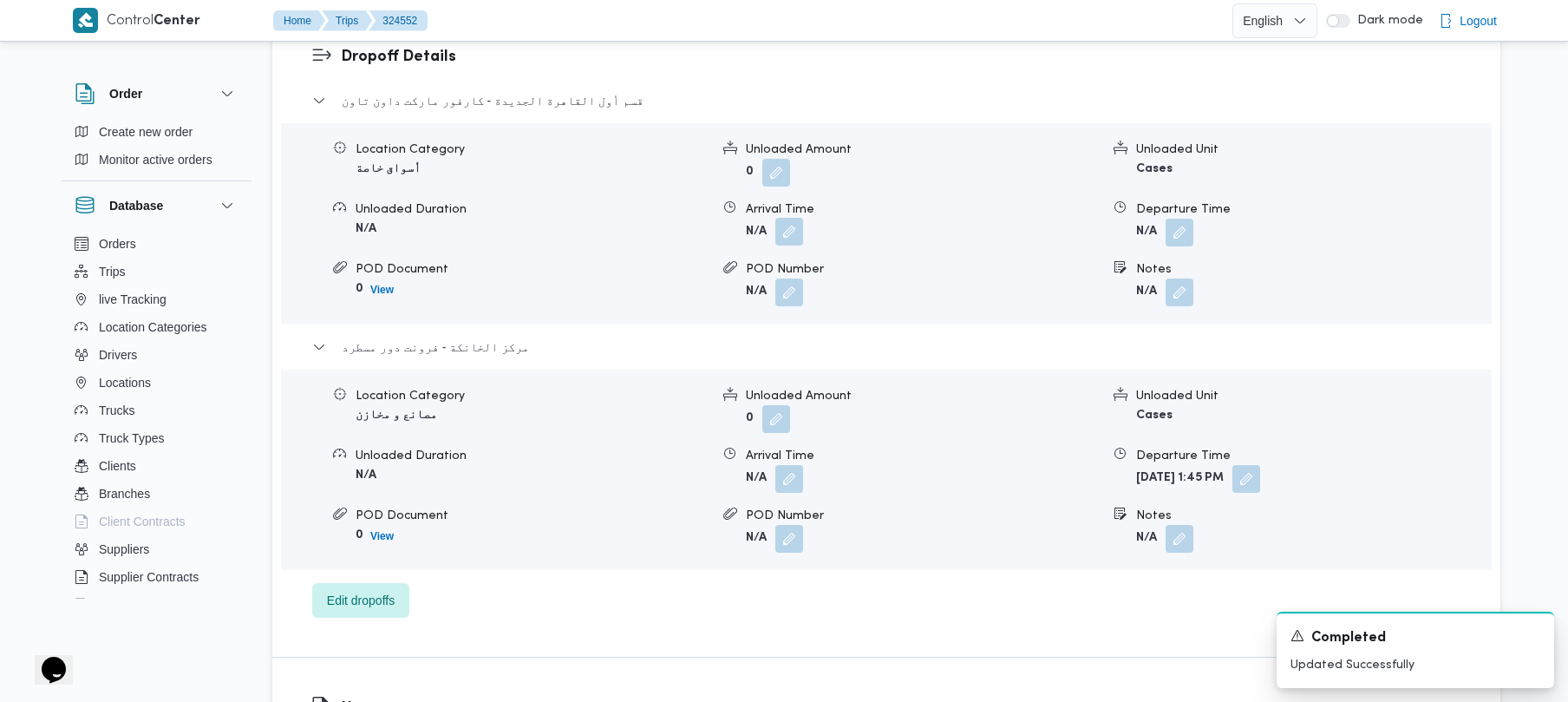 click at bounding box center [789, 232] 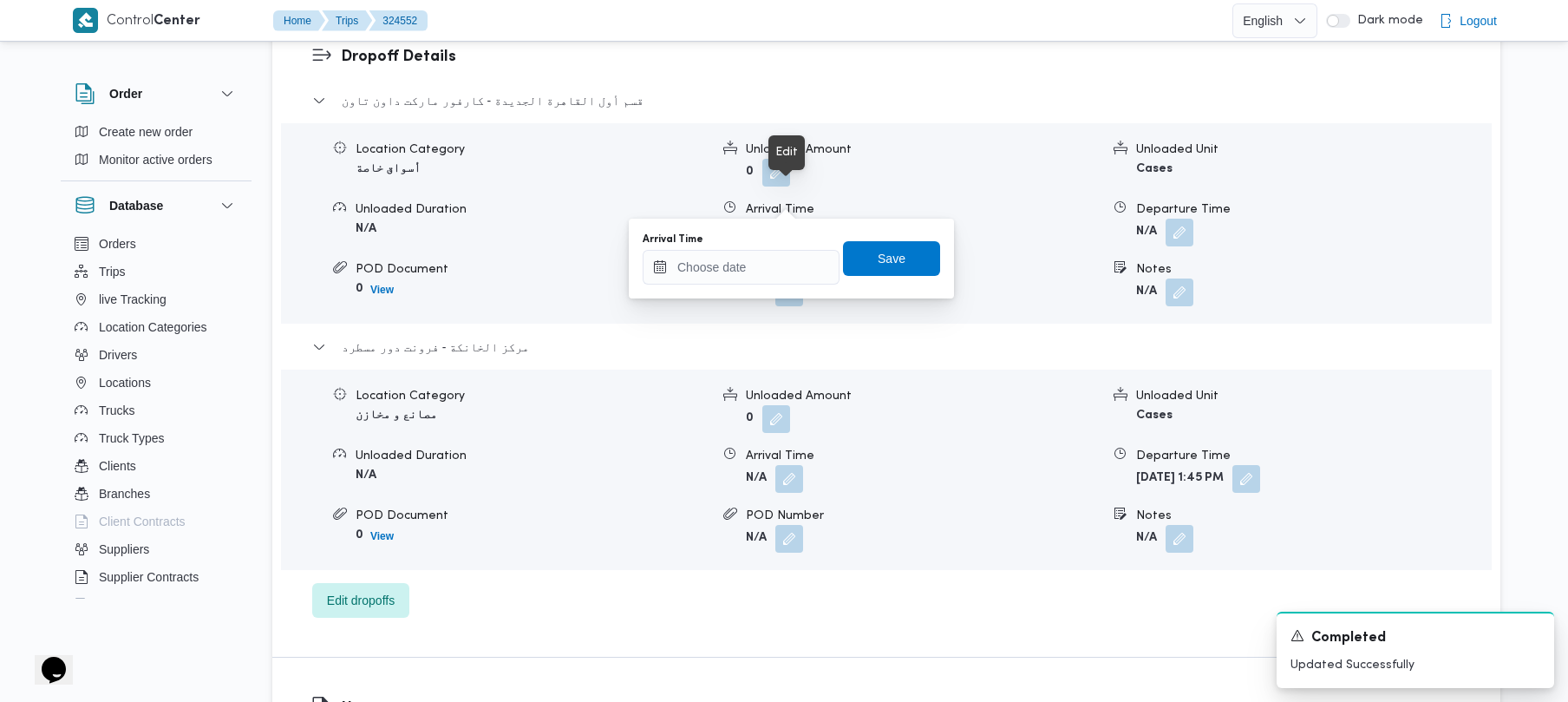 click on "Arrival Time" at bounding box center (741, 259) 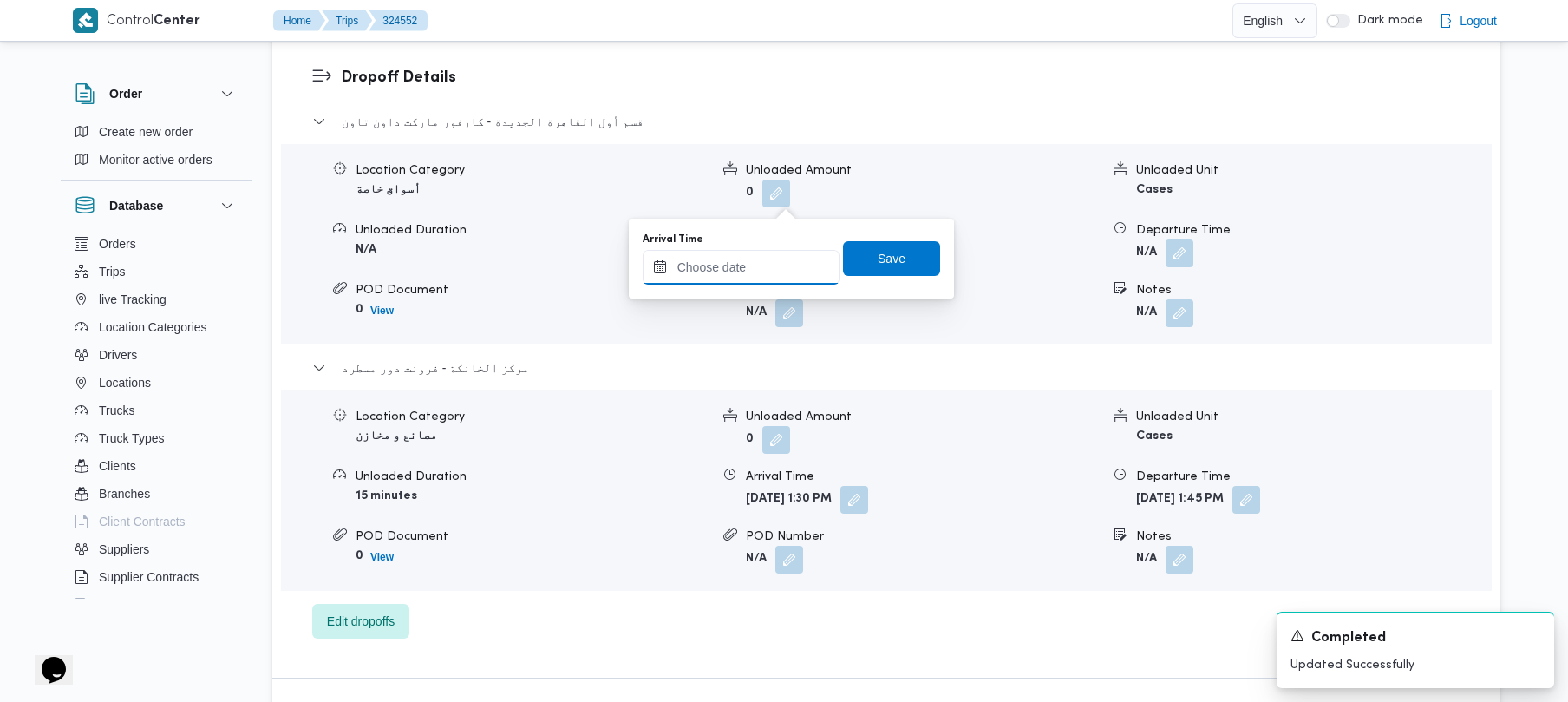 click on "Arrival Time" at bounding box center (741, 267) 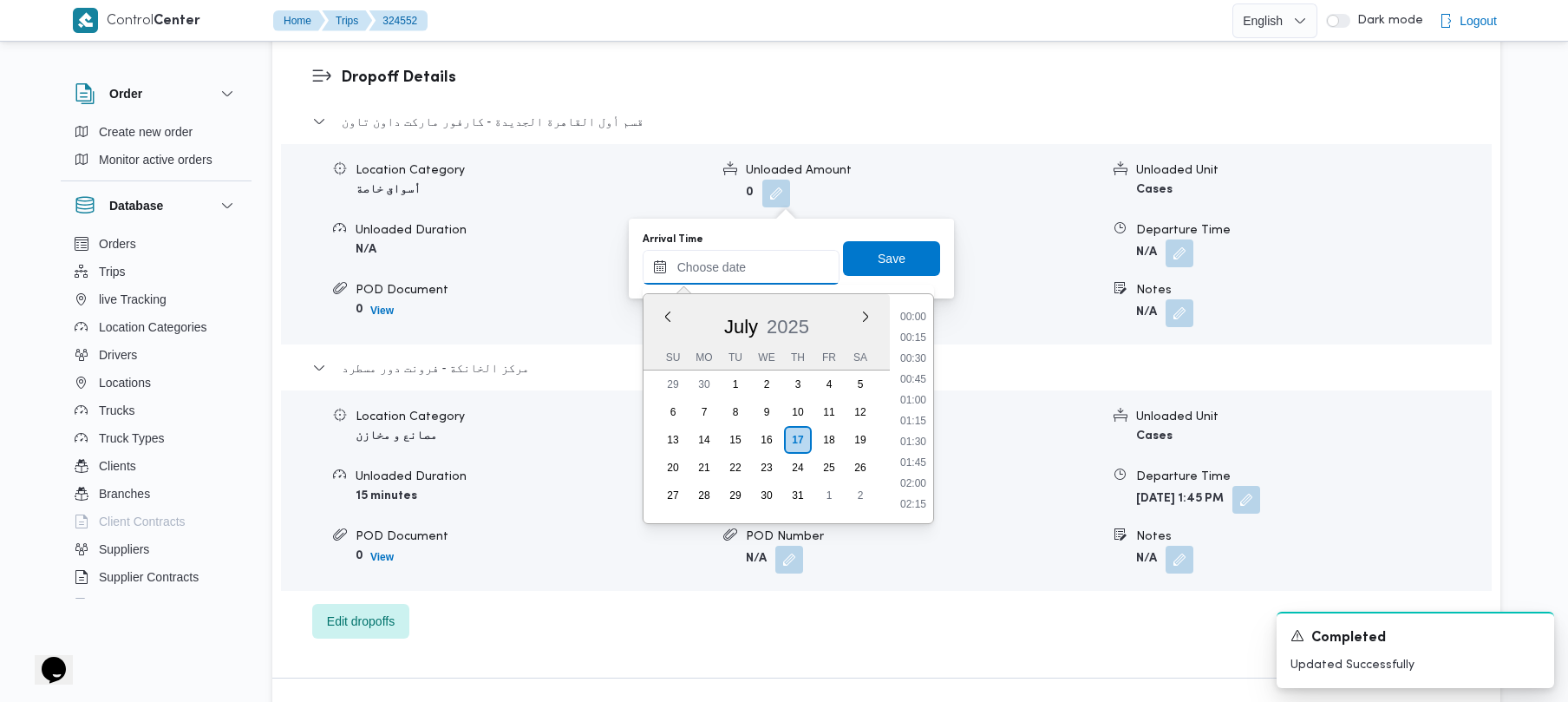 scroll, scrollTop: 1063, scrollLeft: 0, axis: vertical 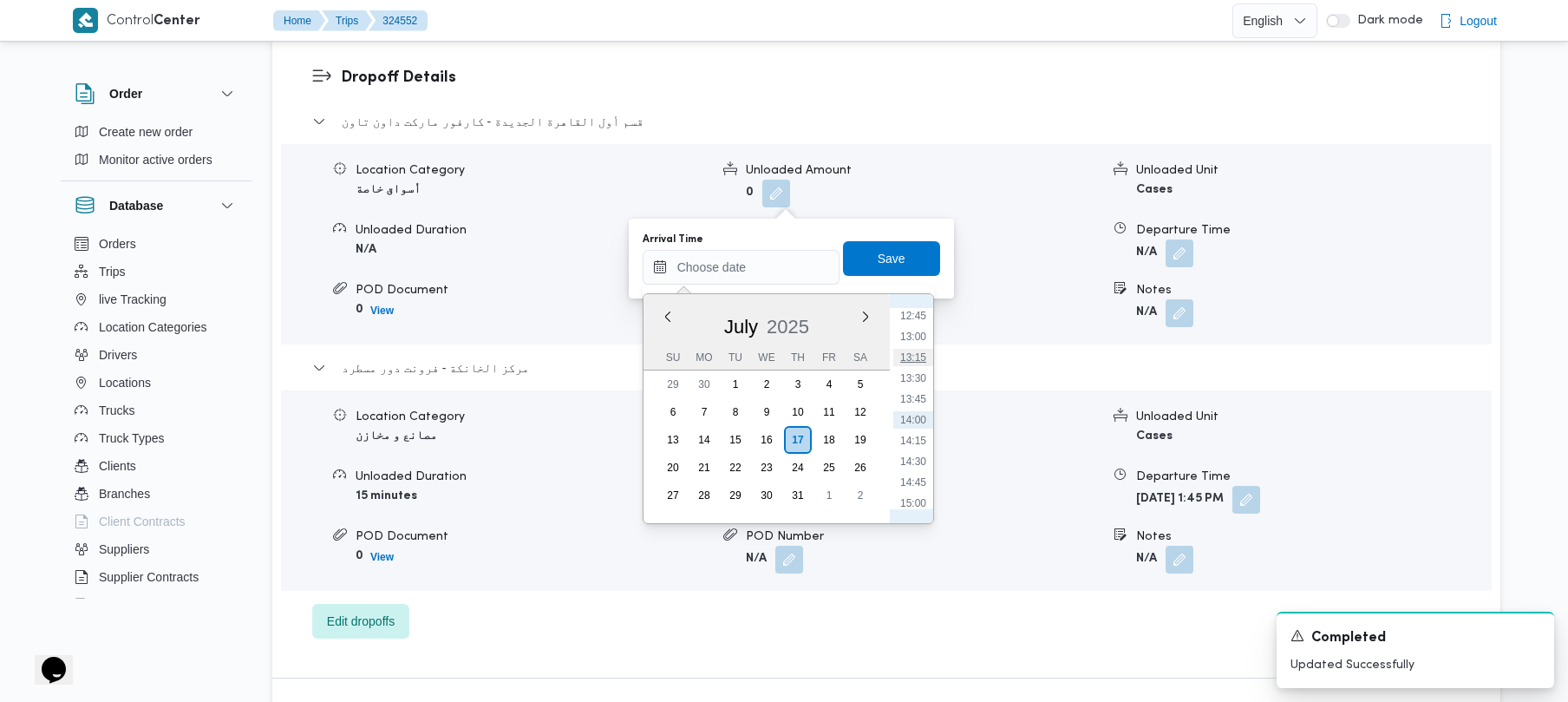 click on "13:15" at bounding box center [913, 358] 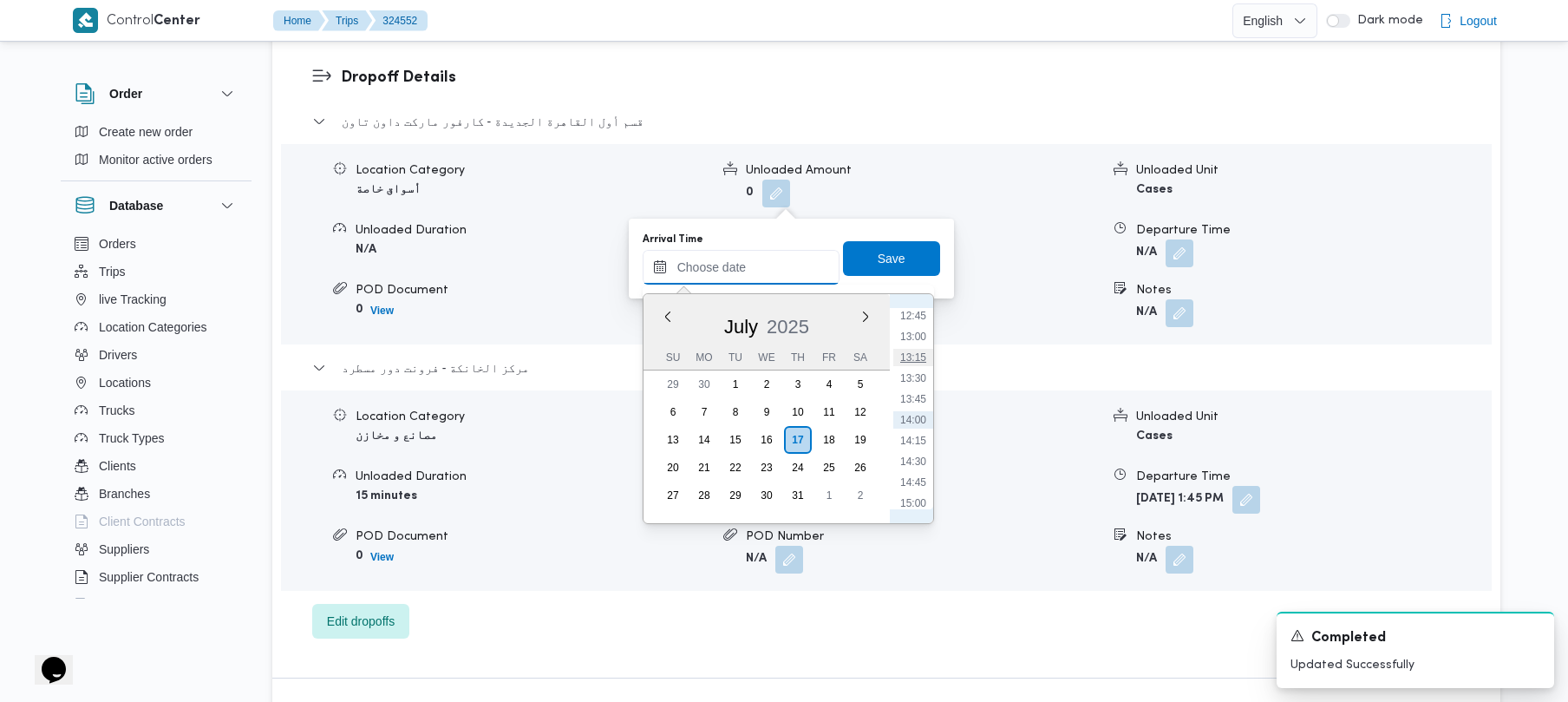type on "17/07/2025 13:15" 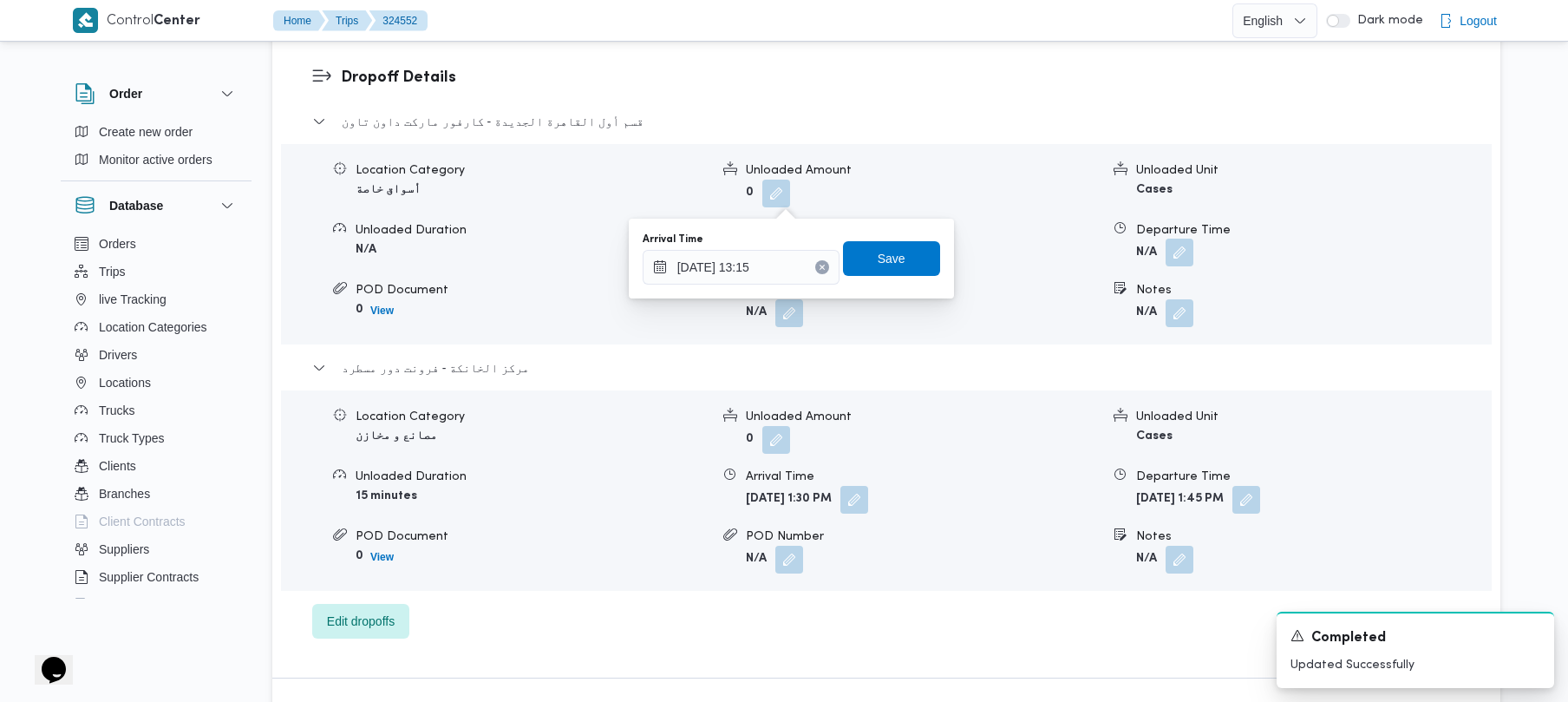 click at bounding box center [1179, 253] 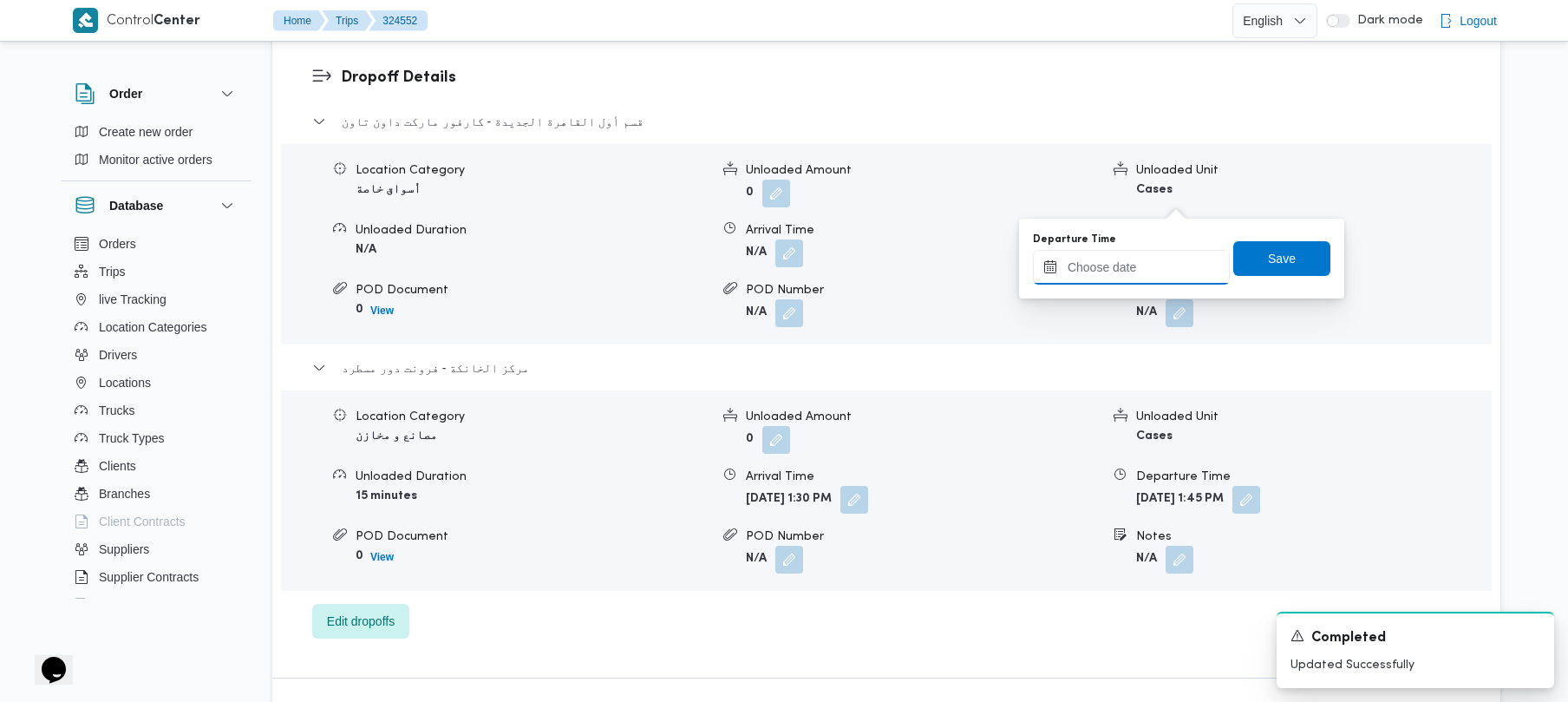 click on "Departure Time" at bounding box center (1131, 267) 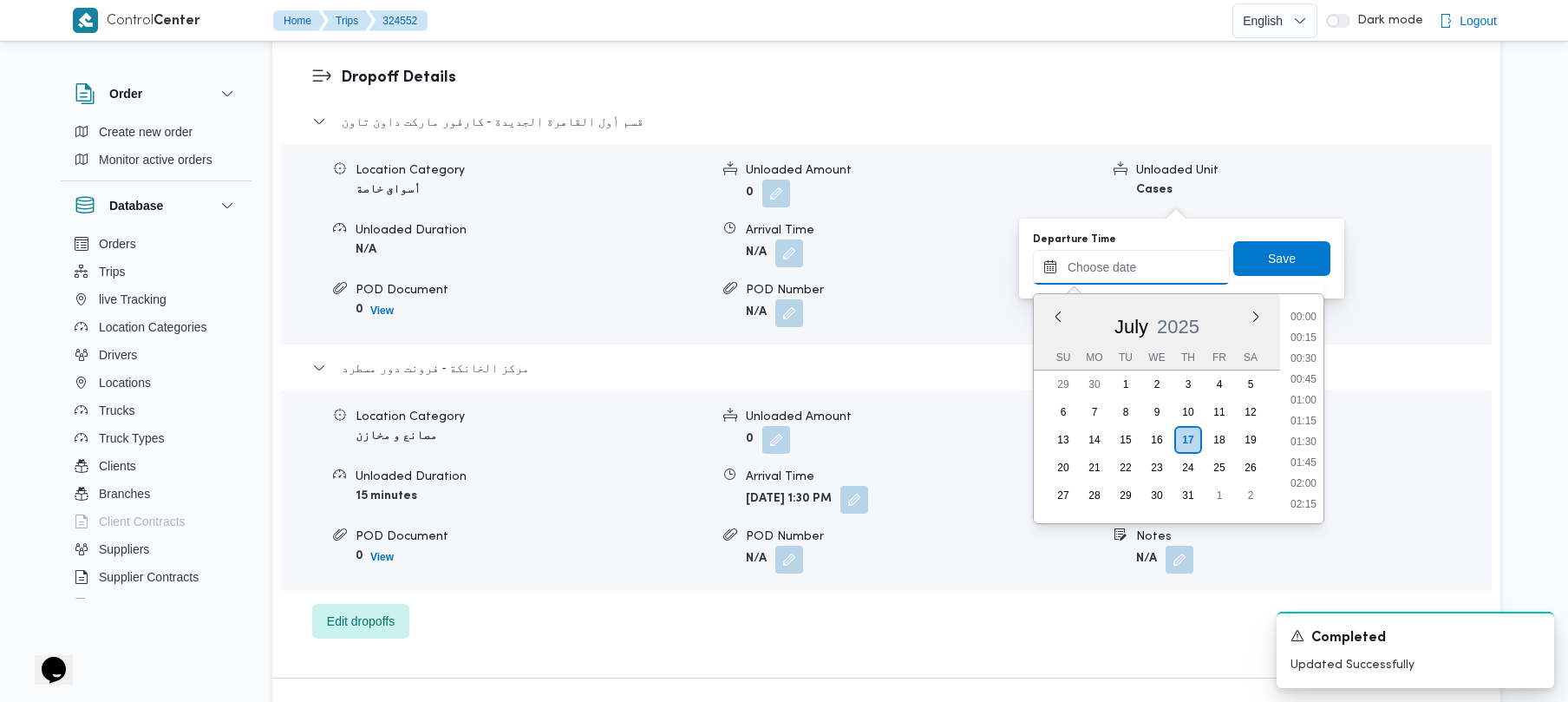 scroll, scrollTop: 1063, scrollLeft: 0, axis: vertical 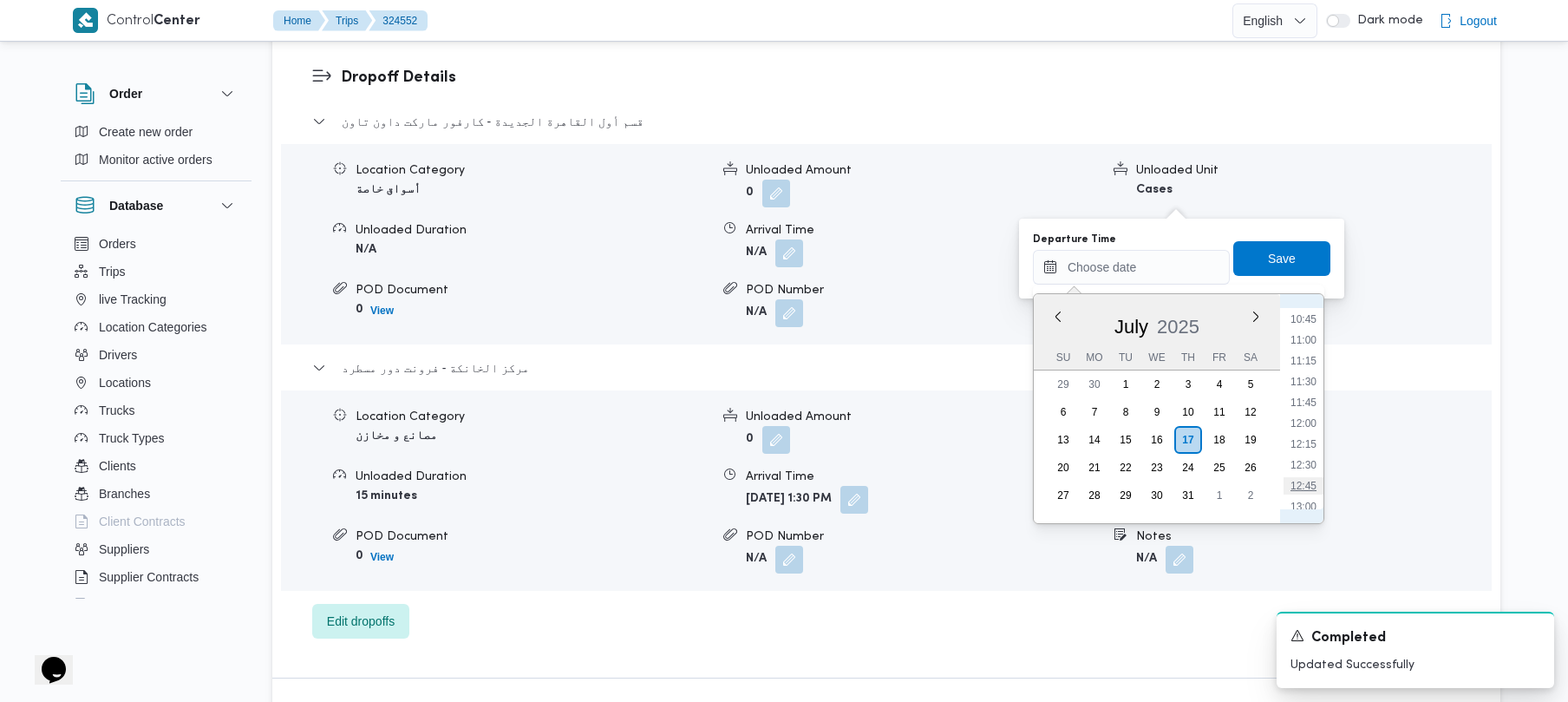 click on "12:45" at bounding box center [1303, 486] 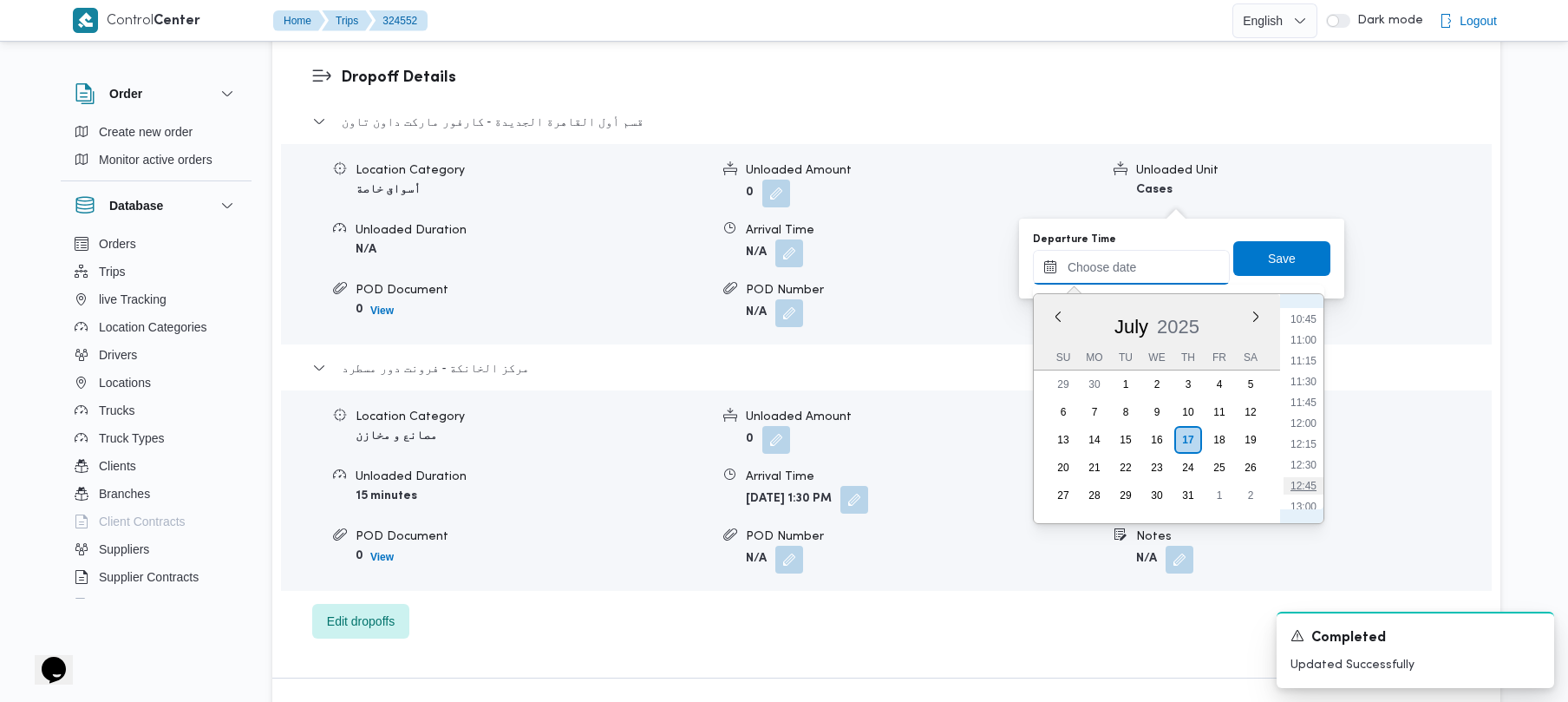 type on "17/07/2025 12:45" 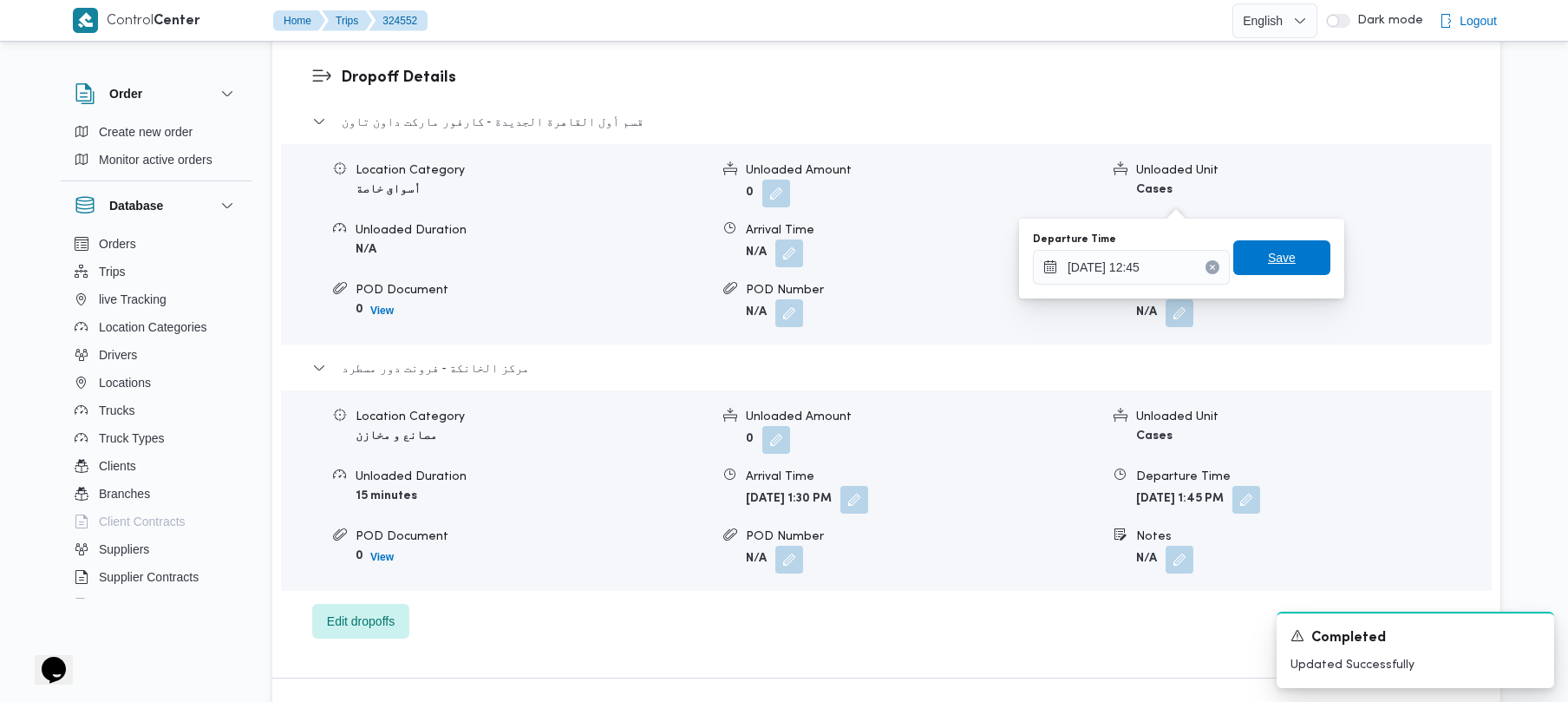 click on "Save" at bounding box center [1282, 258] 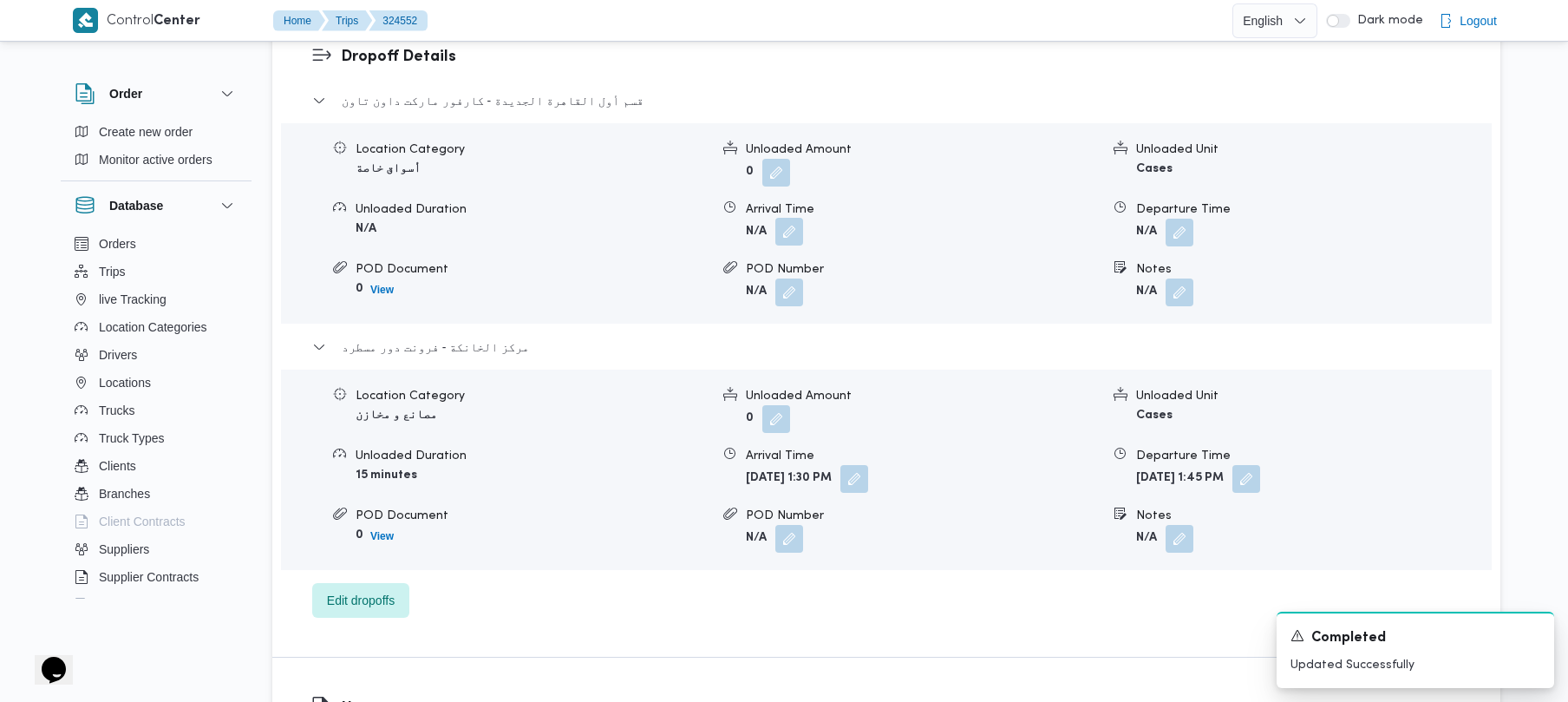 click at bounding box center [789, 232] 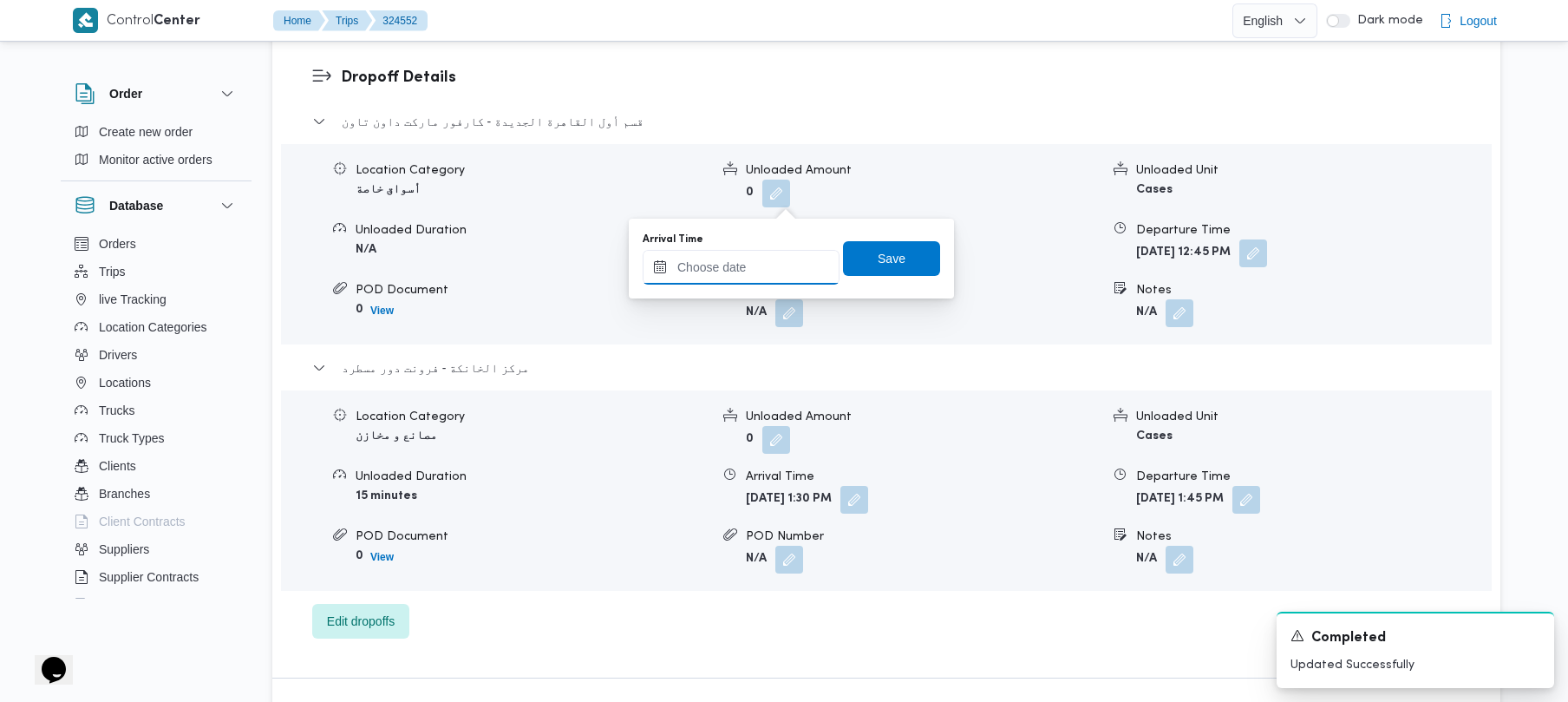 click on "Arrival Time" at bounding box center (741, 267) 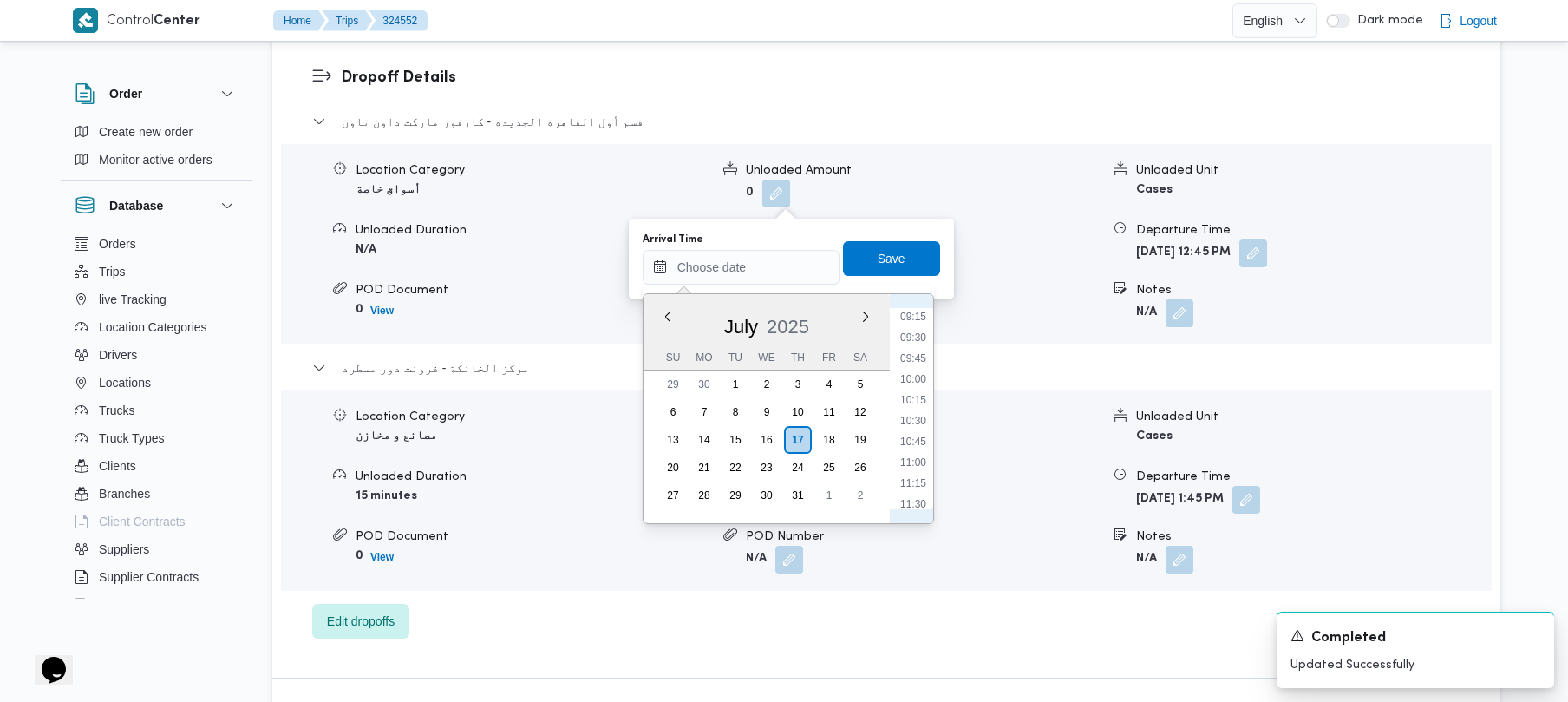 scroll, scrollTop: 723, scrollLeft: 0, axis: vertical 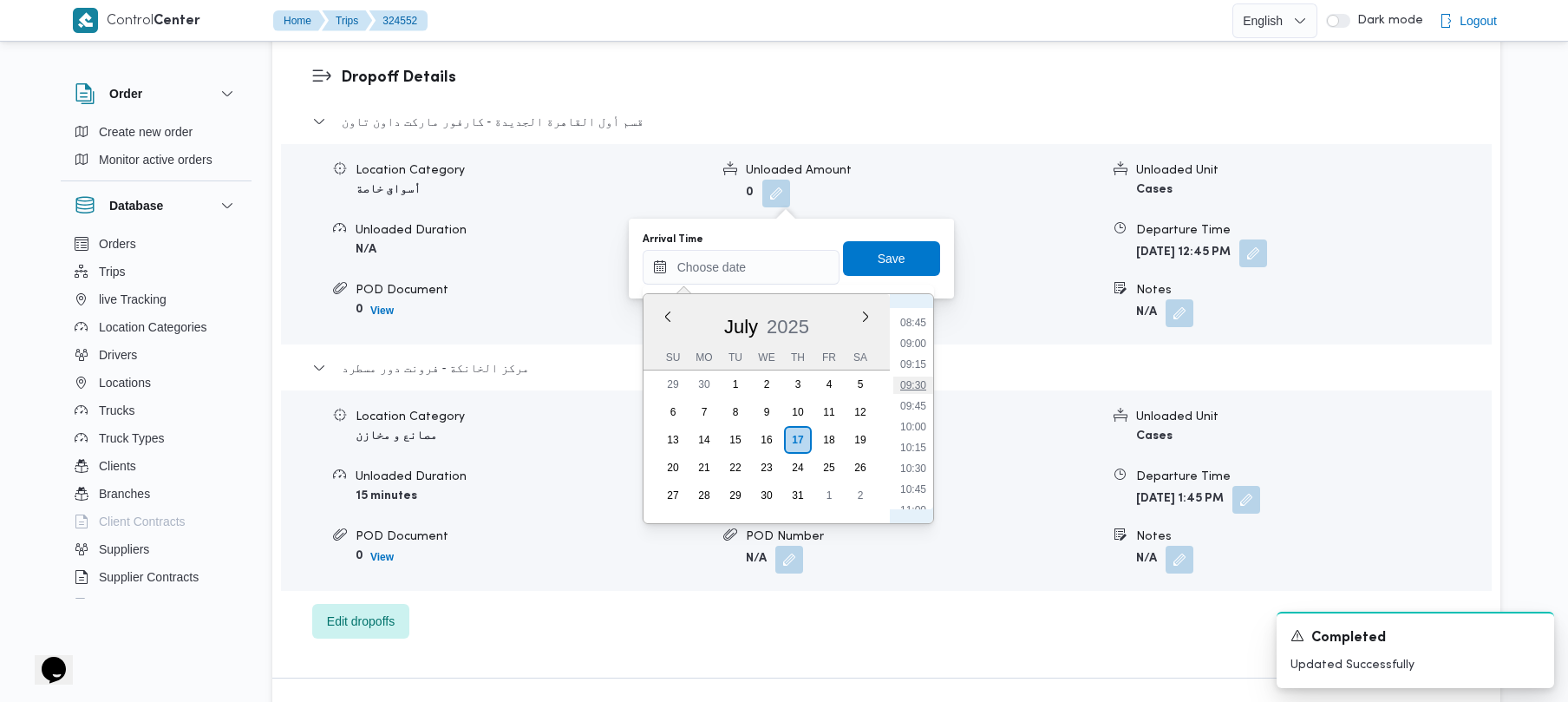 click on "09:30" at bounding box center (913, 385) 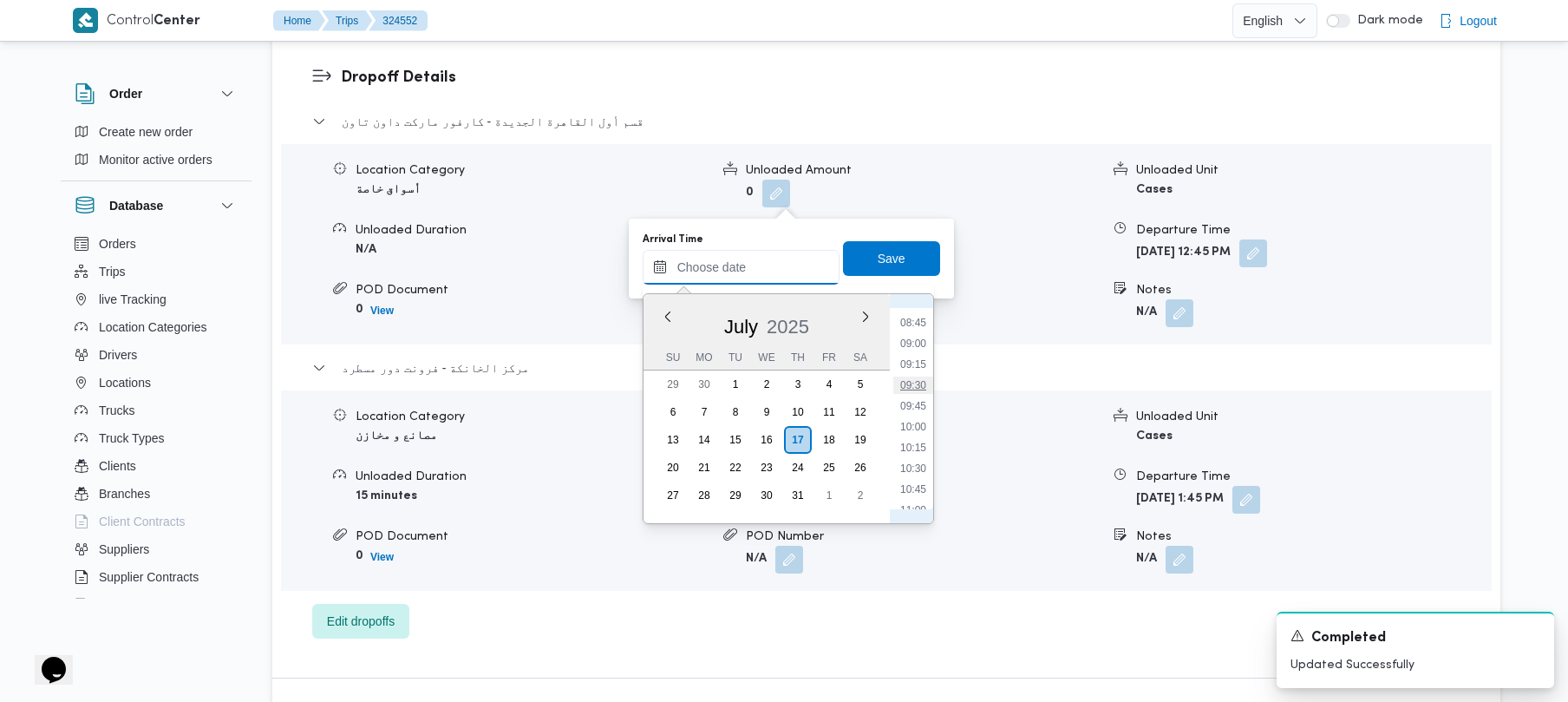type on "[DATE] 09:30" 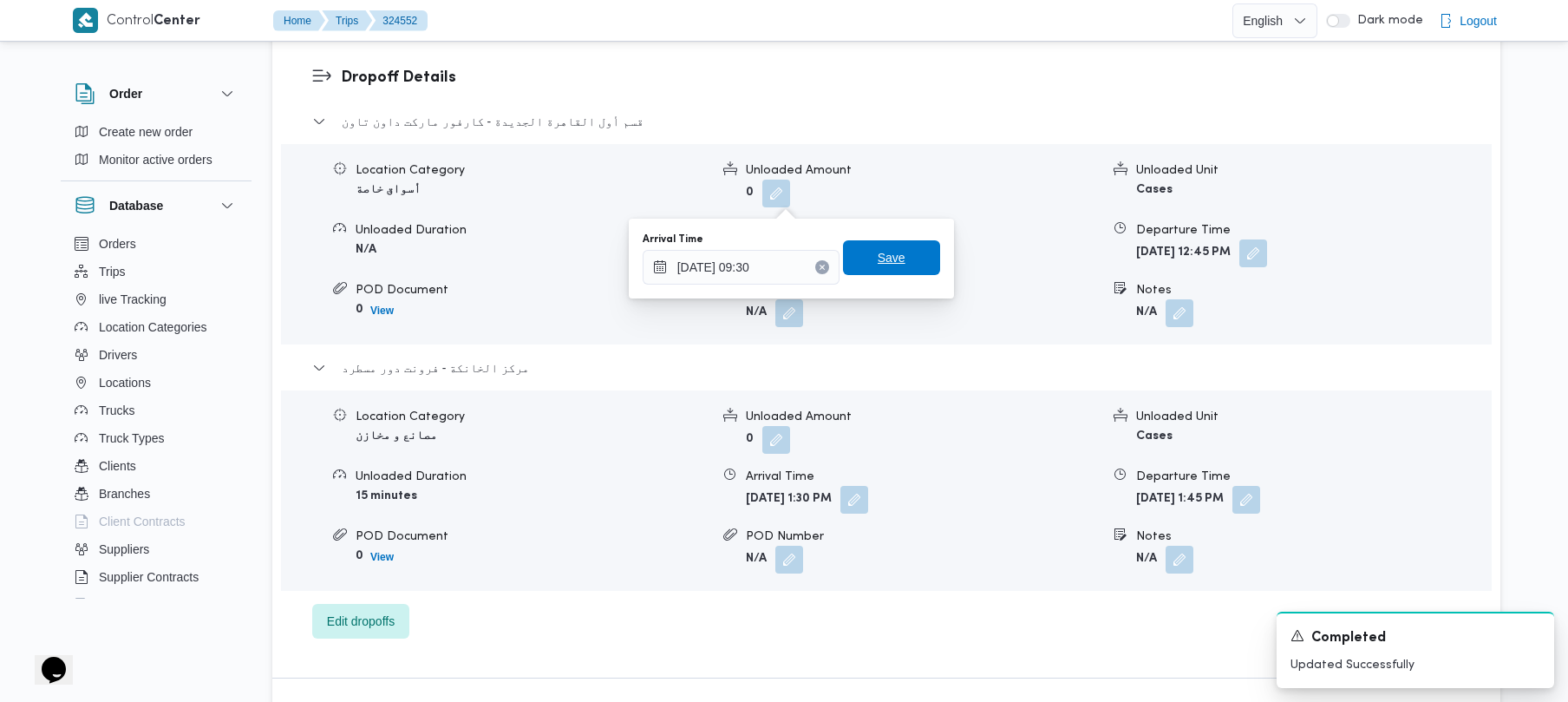 click on "Save" at bounding box center (892, 258) 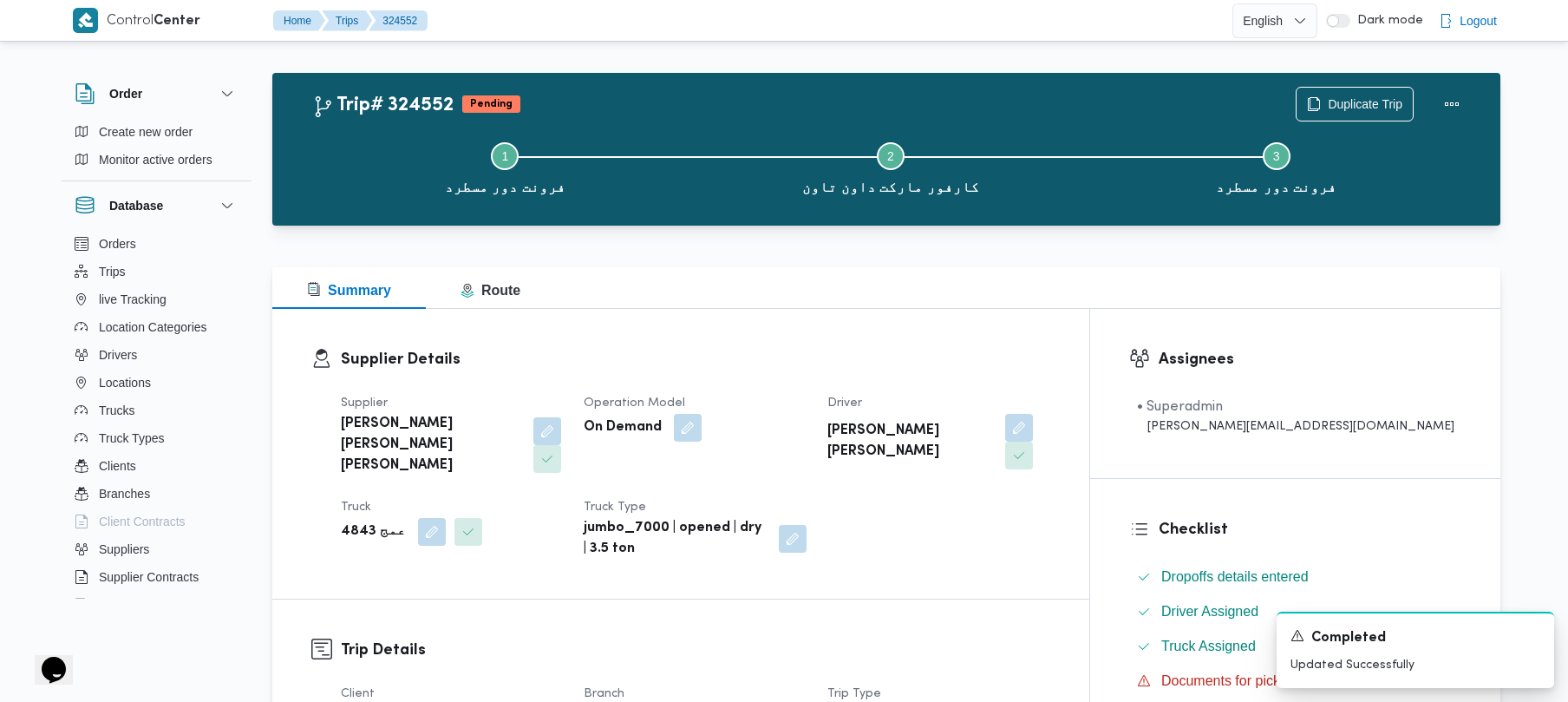 scroll, scrollTop: 0, scrollLeft: 0, axis: both 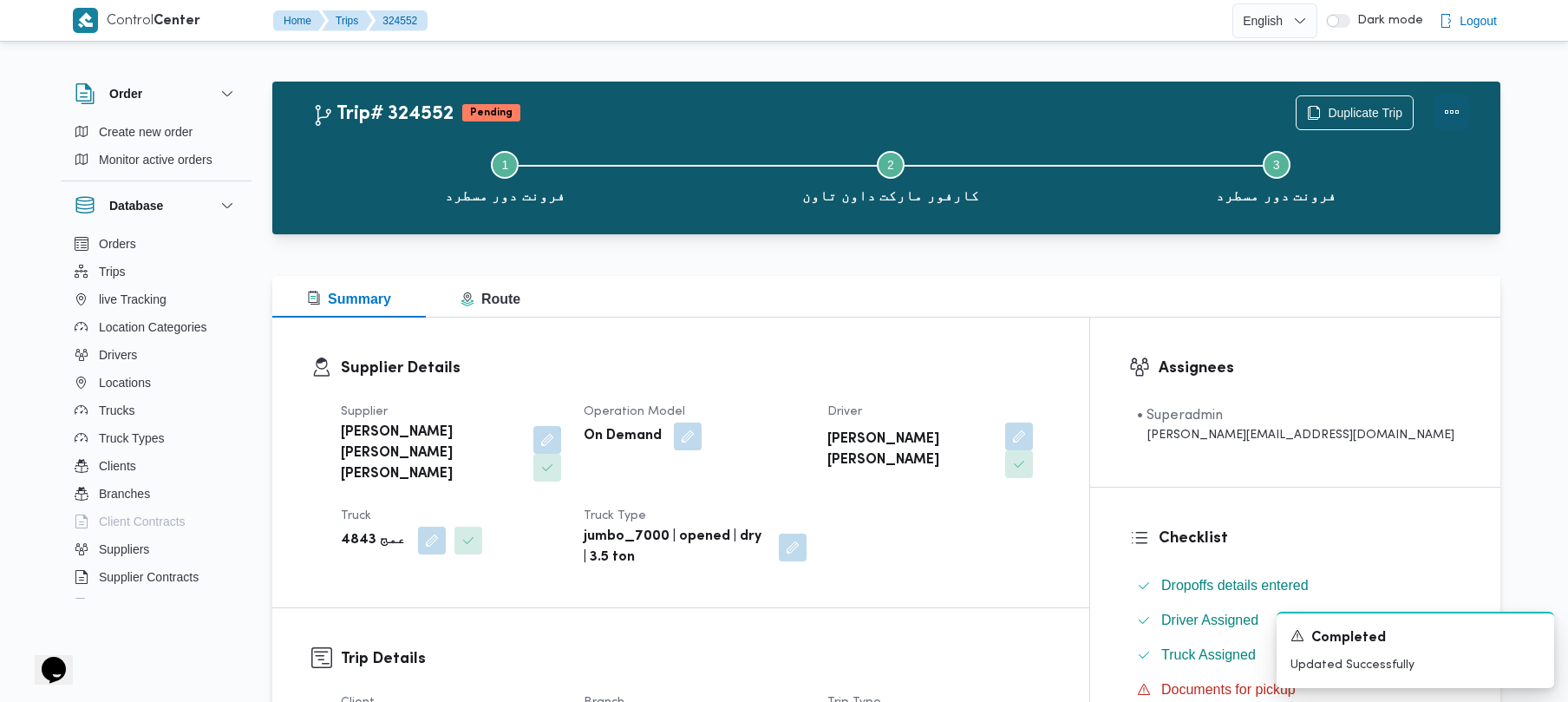 click at bounding box center (1452, 112) 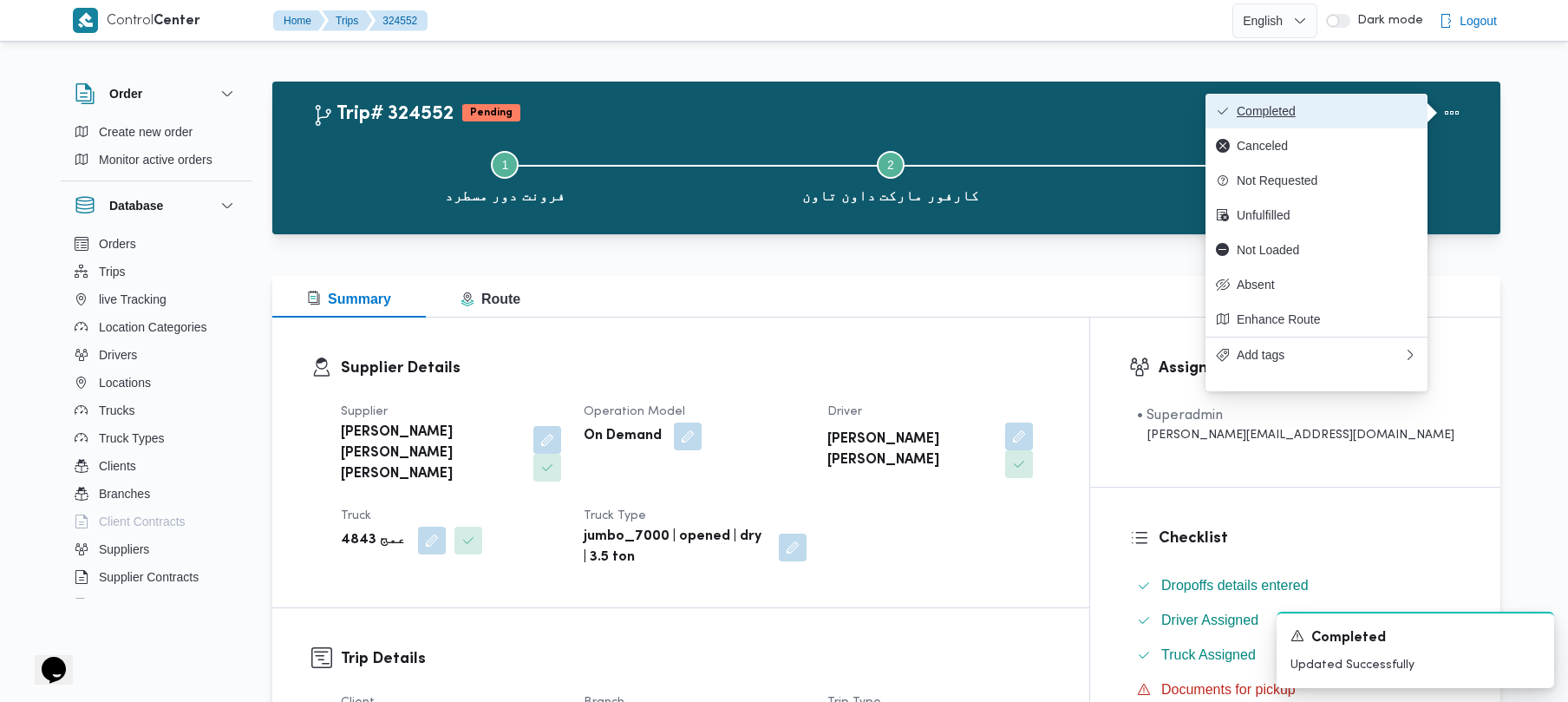 click on "Completed" at bounding box center [1327, 111] 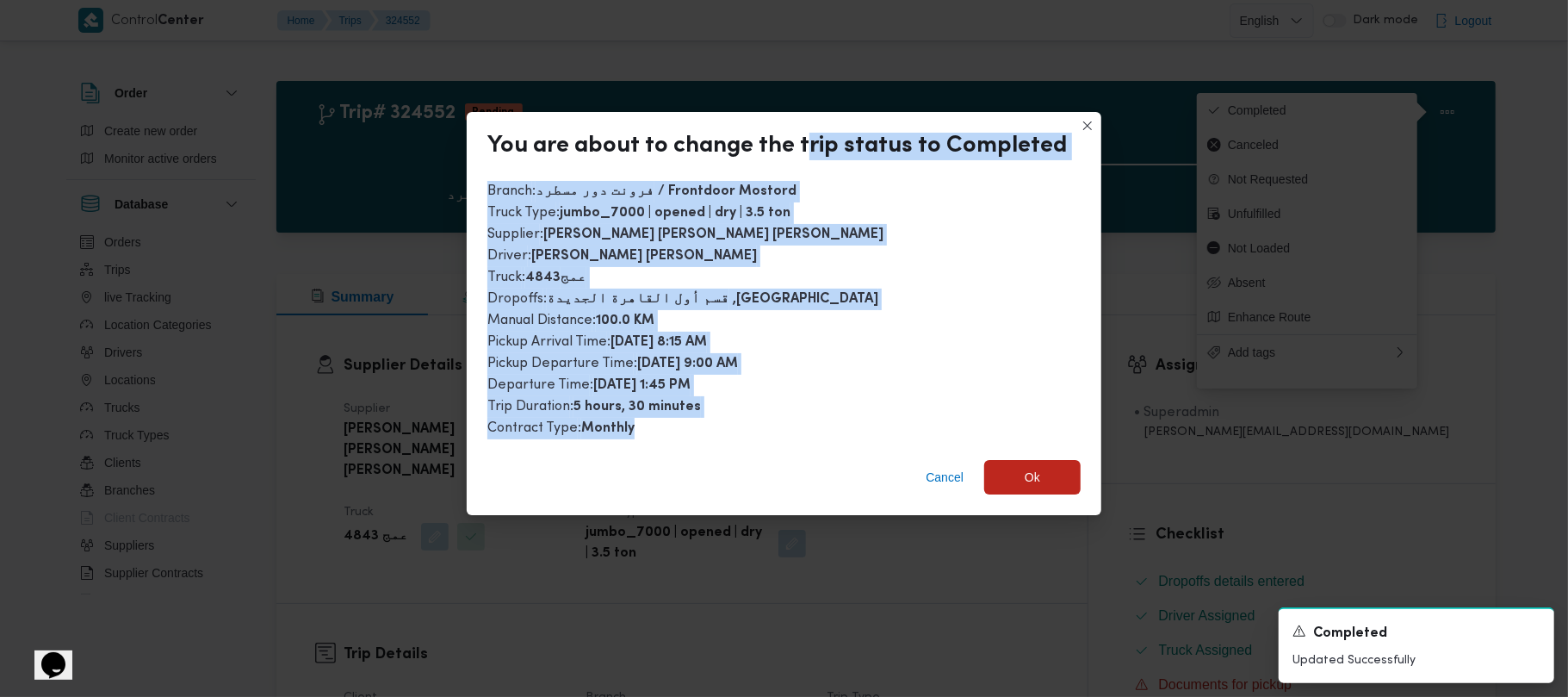 drag, startPoint x: 809, startPoint y: 173, endPoint x: 721, endPoint y: 435, distance: 276.38379 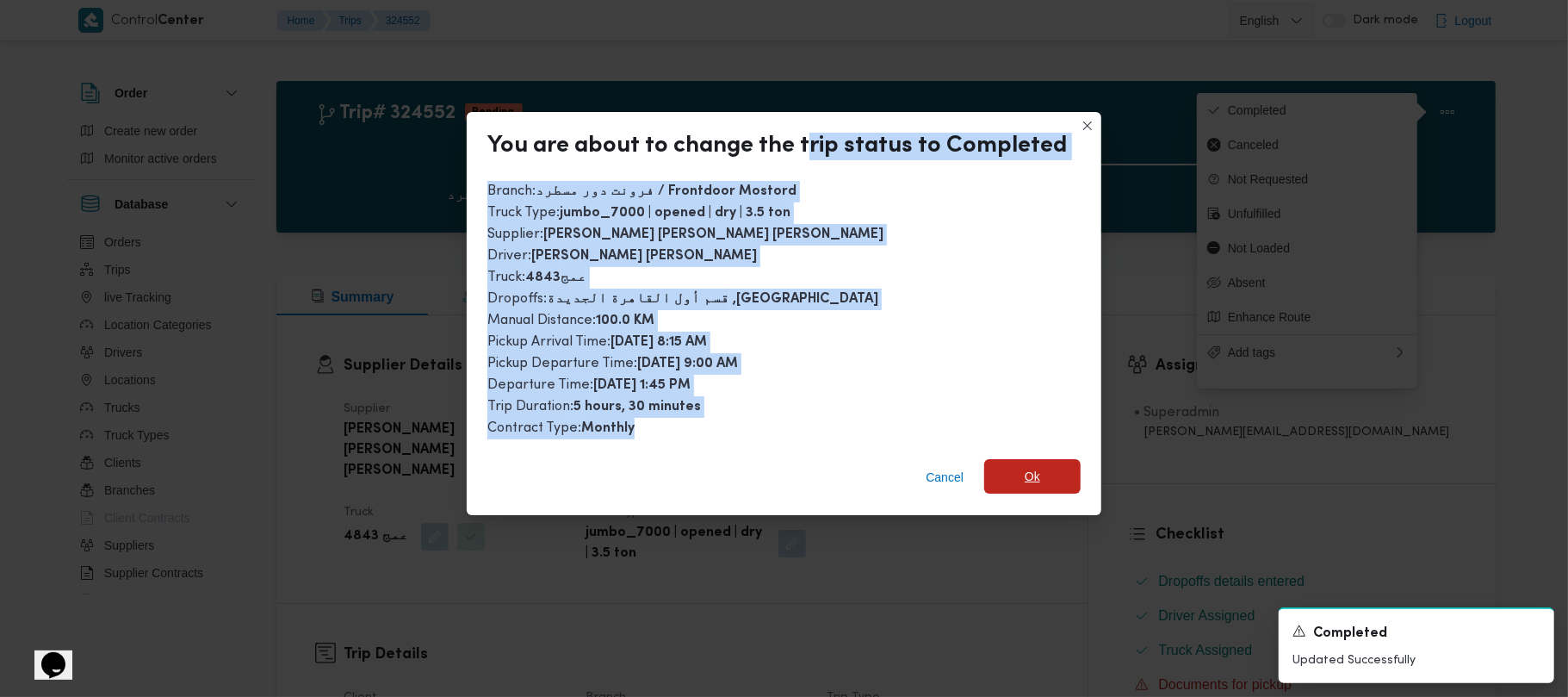 click on "Ok" at bounding box center [1032, 476] 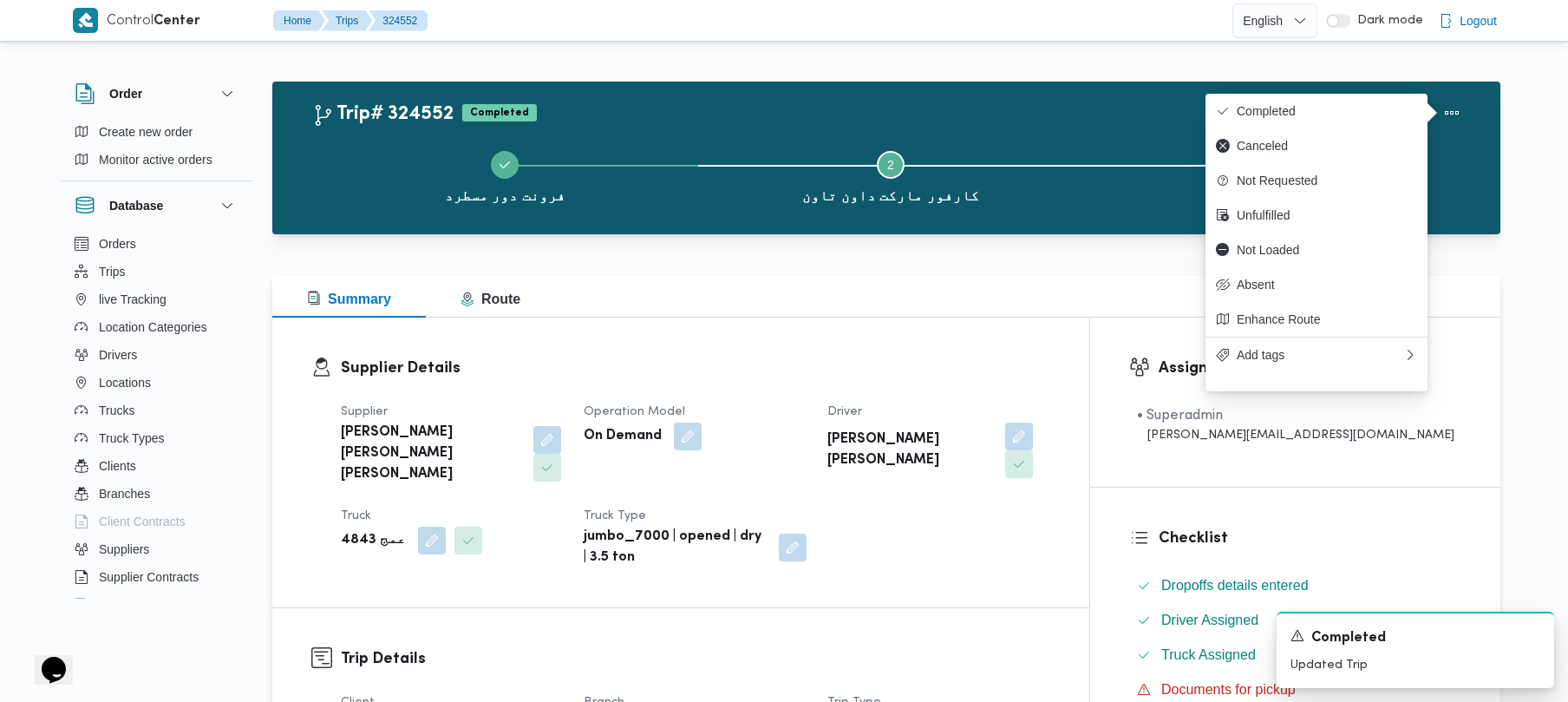 click on "Supplier" at bounding box center [452, 412] 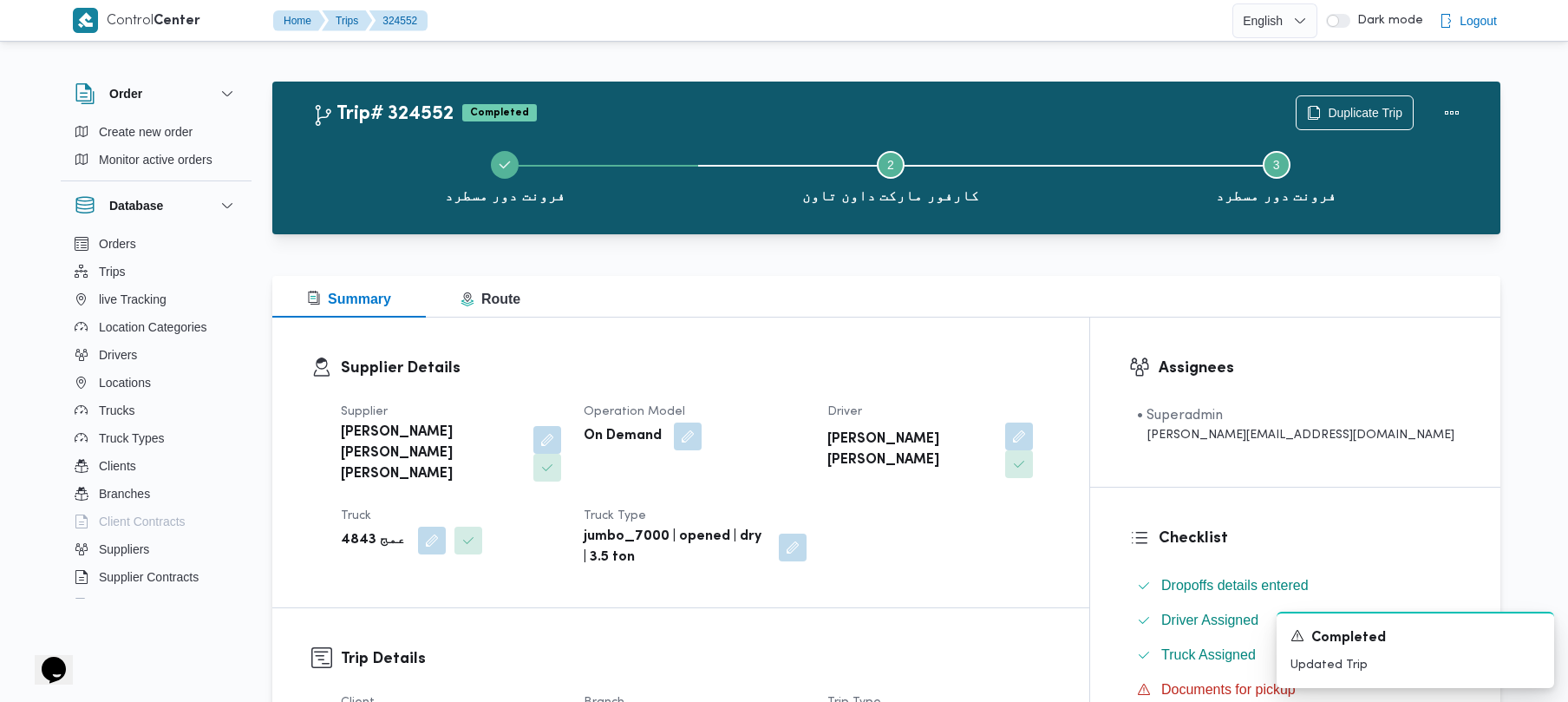 click on "[PERSON_NAME] [PERSON_NAME] [PERSON_NAME]" at bounding box center [431, 454] 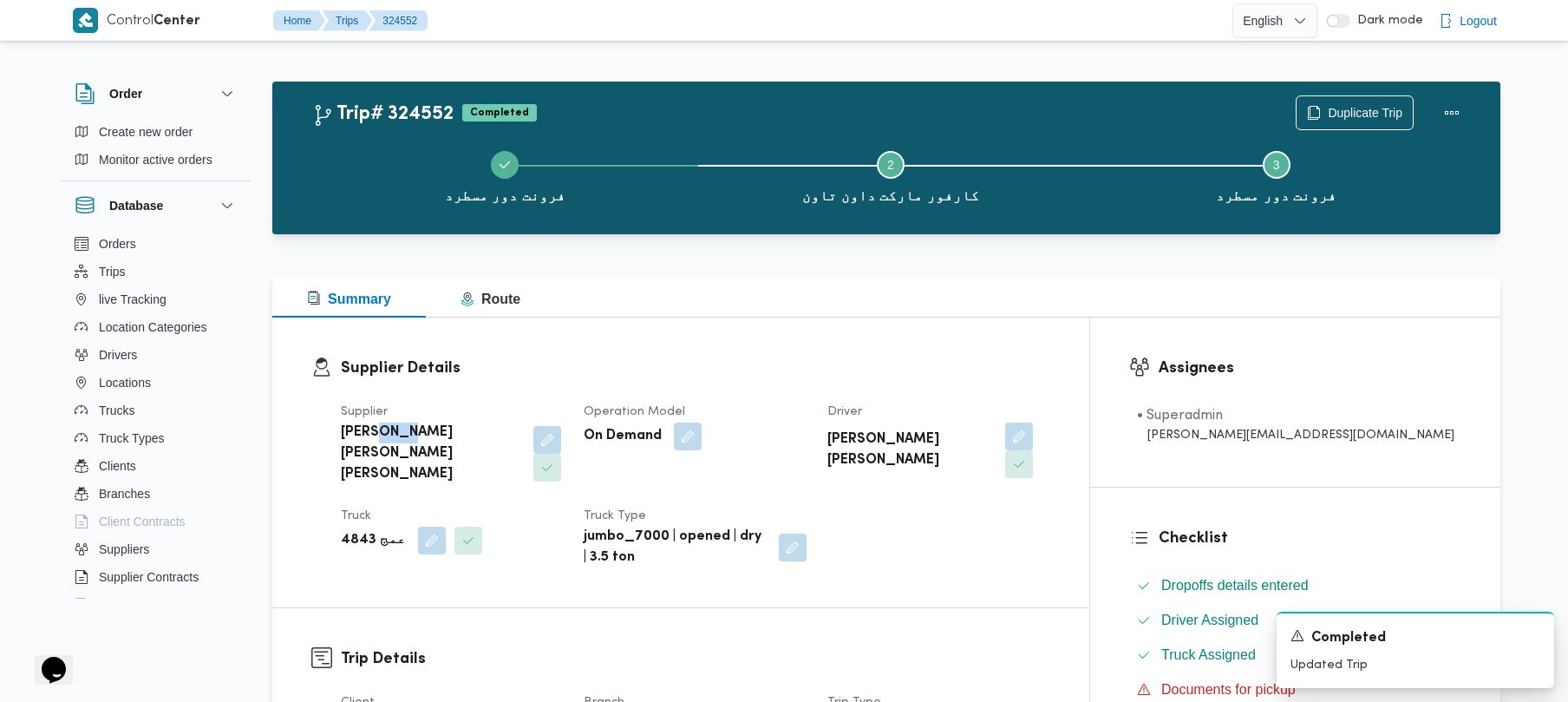 click on "[PERSON_NAME] [PERSON_NAME] [PERSON_NAME]" at bounding box center [431, 454] 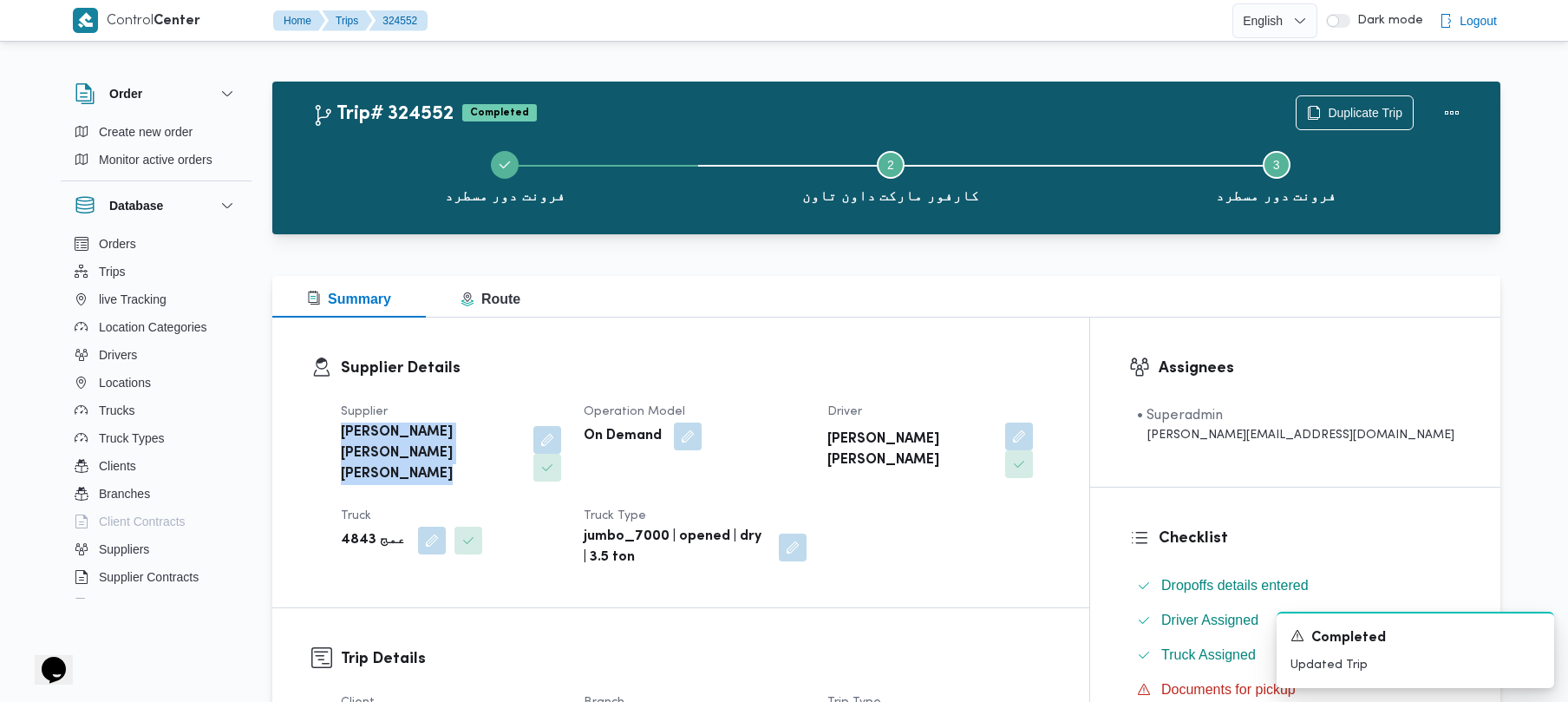 click on "[PERSON_NAME] [PERSON_NAME] [PERSON_NAME]" at bounding box center [431, 454] 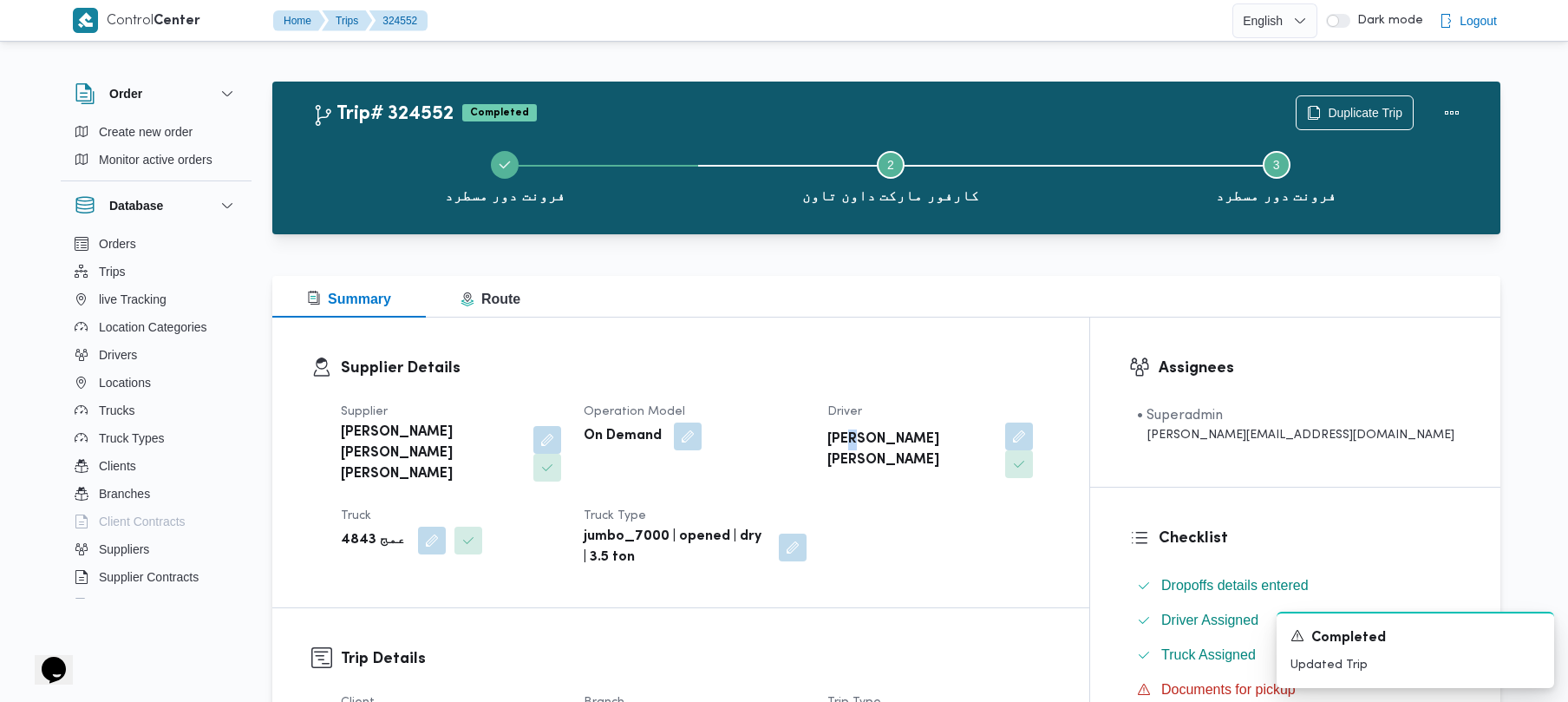 click on "[PERSON_NAME] [PERSON_NAME]" at bounding box center [910, 450] 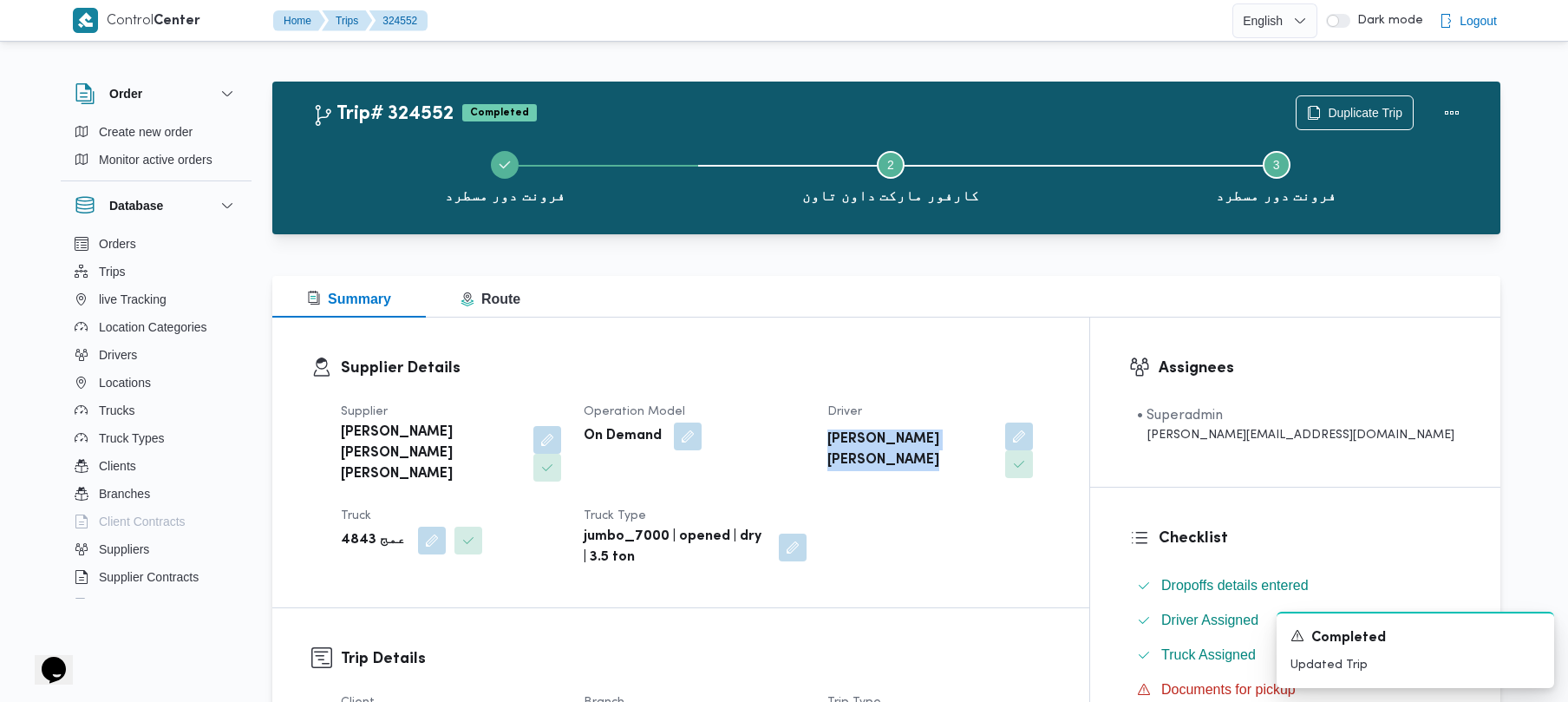click on "[PERSON_NAME] [PERSON_NAME]" at bounding box center (910, 450) 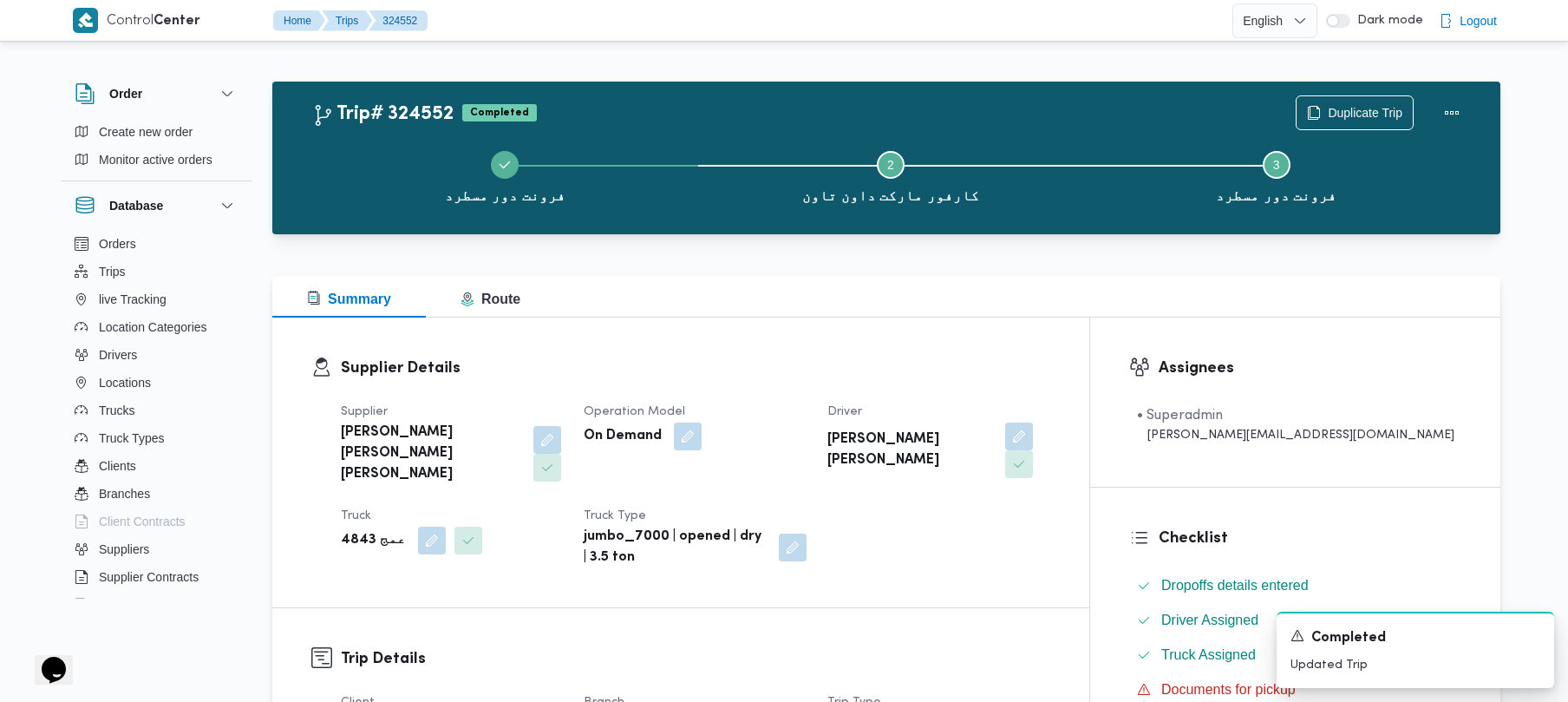 click on "عمج 4843" at bounding box center (373, 541) 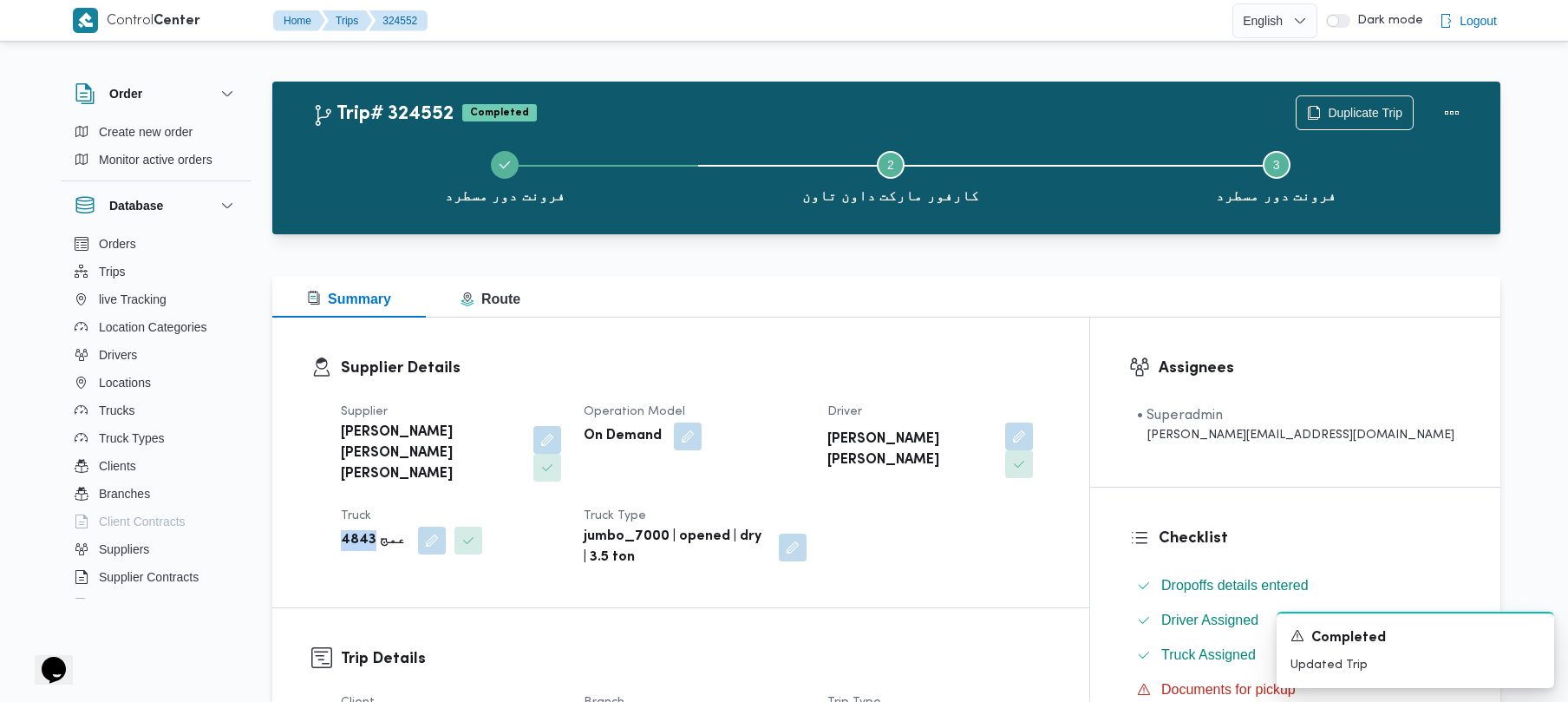 click on "عمج 4843" at bounding box center [373, 541] 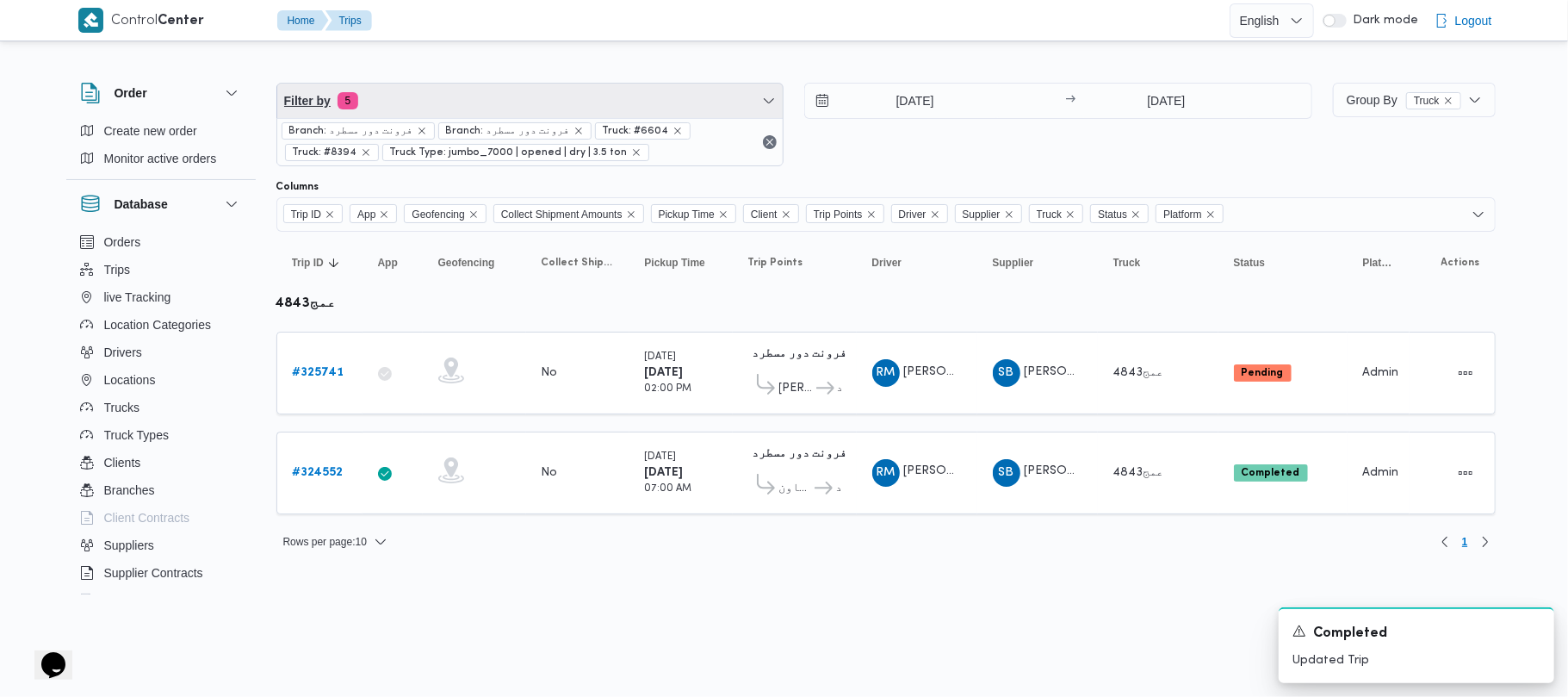 click on "Filter by 5" at bounding box center [530, 101] 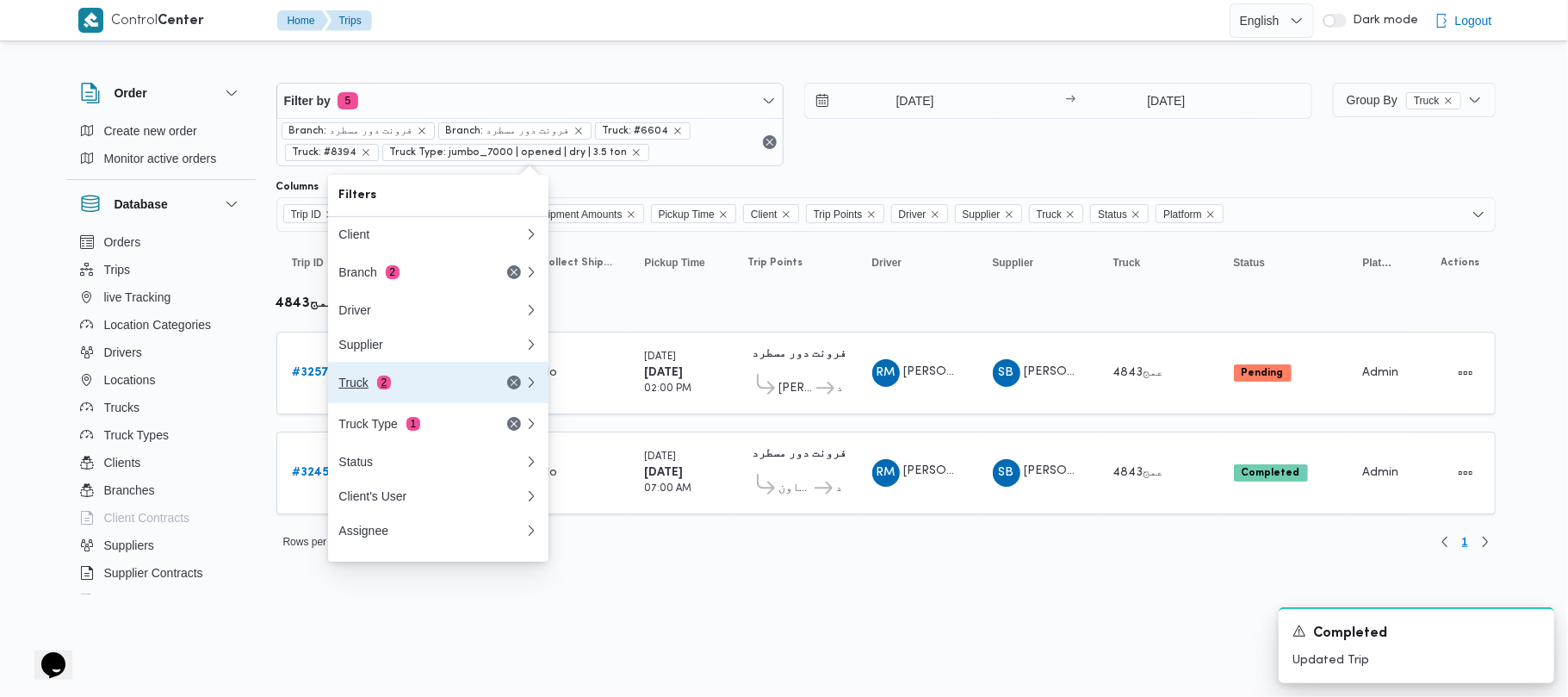 click on "Truck 2" at bounding box center [438, 383] 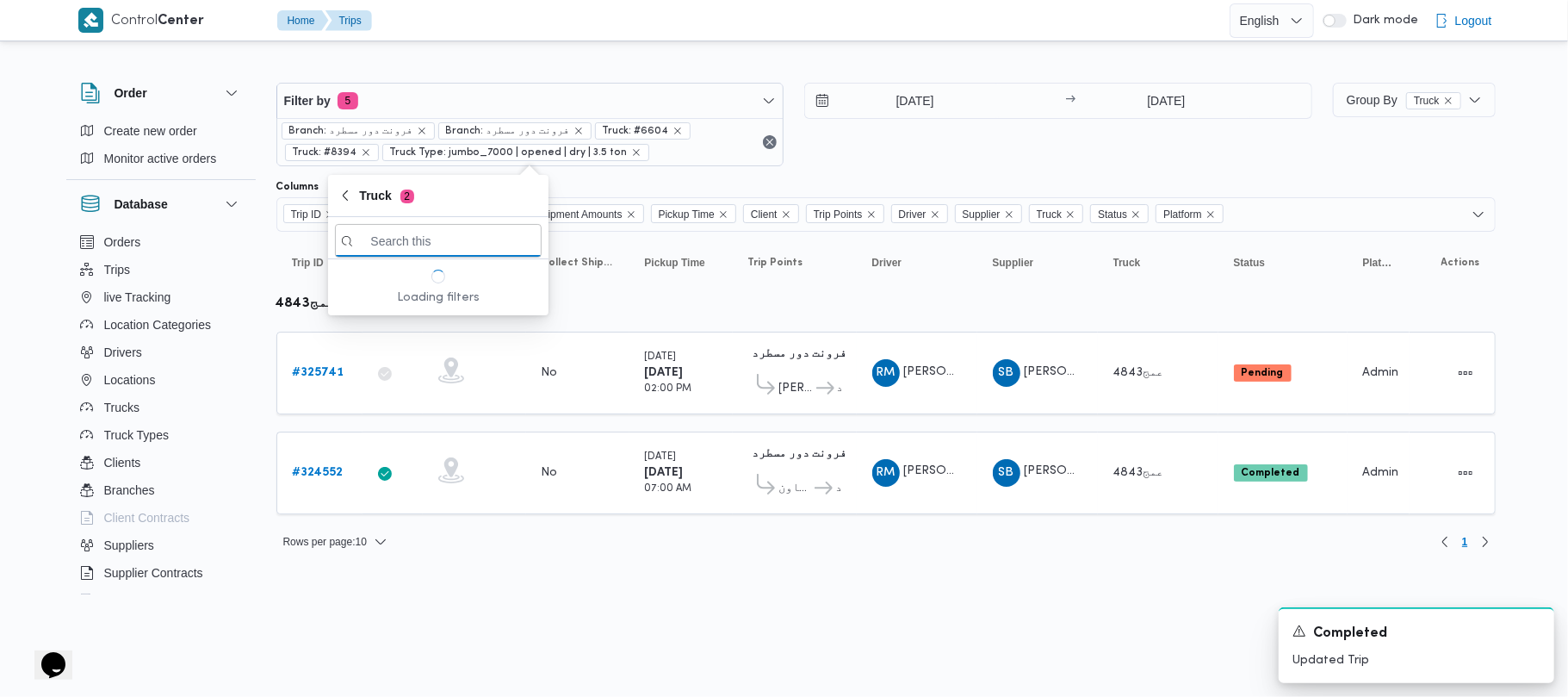 paste on "8428" 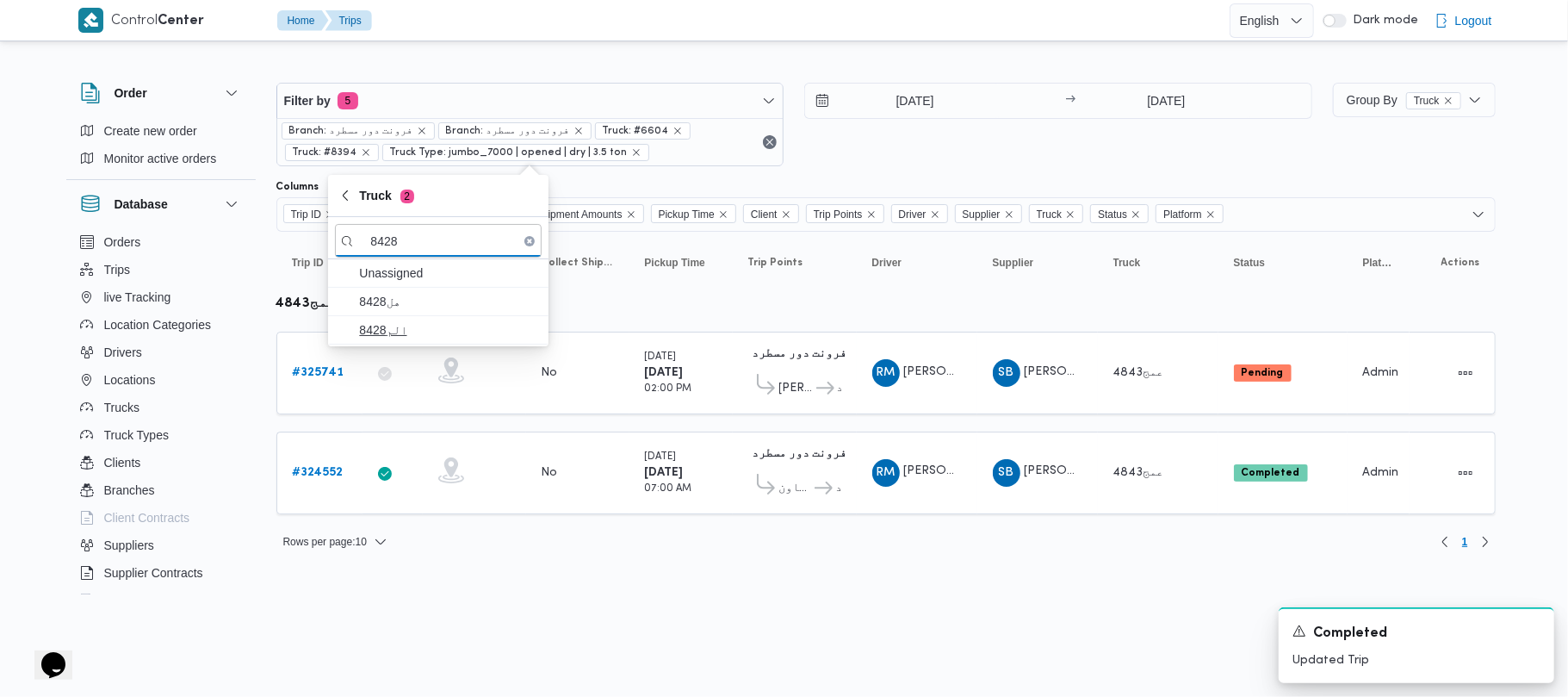 type on "8428" 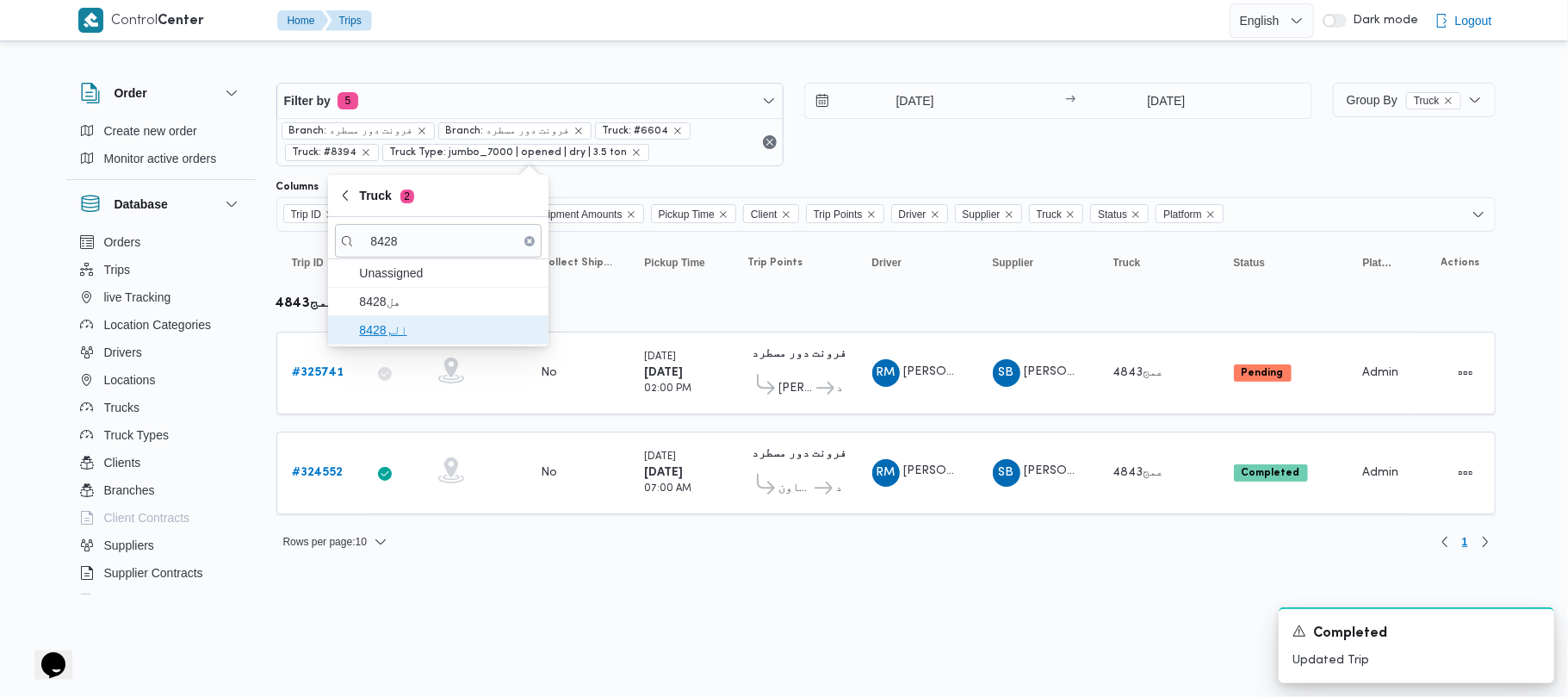 click on "الم8428" at bounding box center (438, 330) 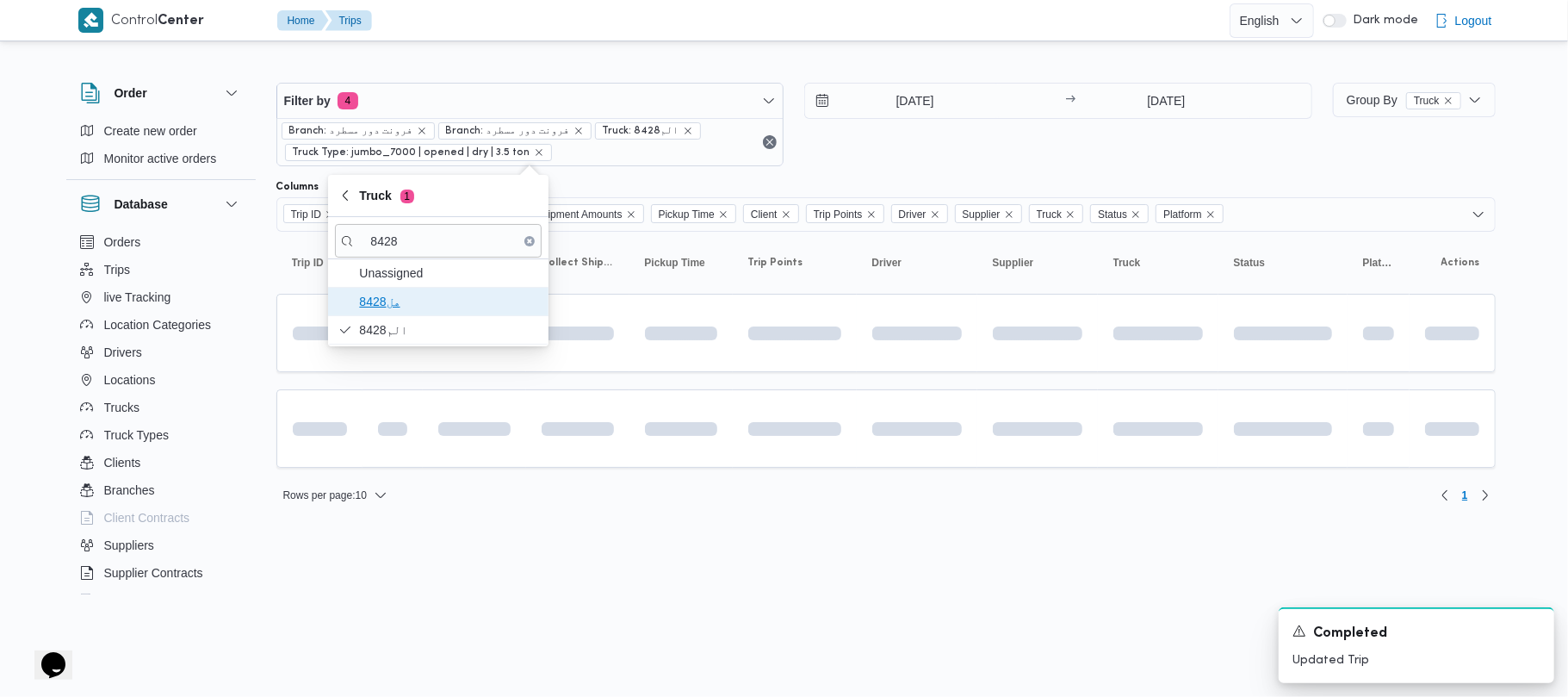 click on "8428هل" at bounding box center (449, 302) 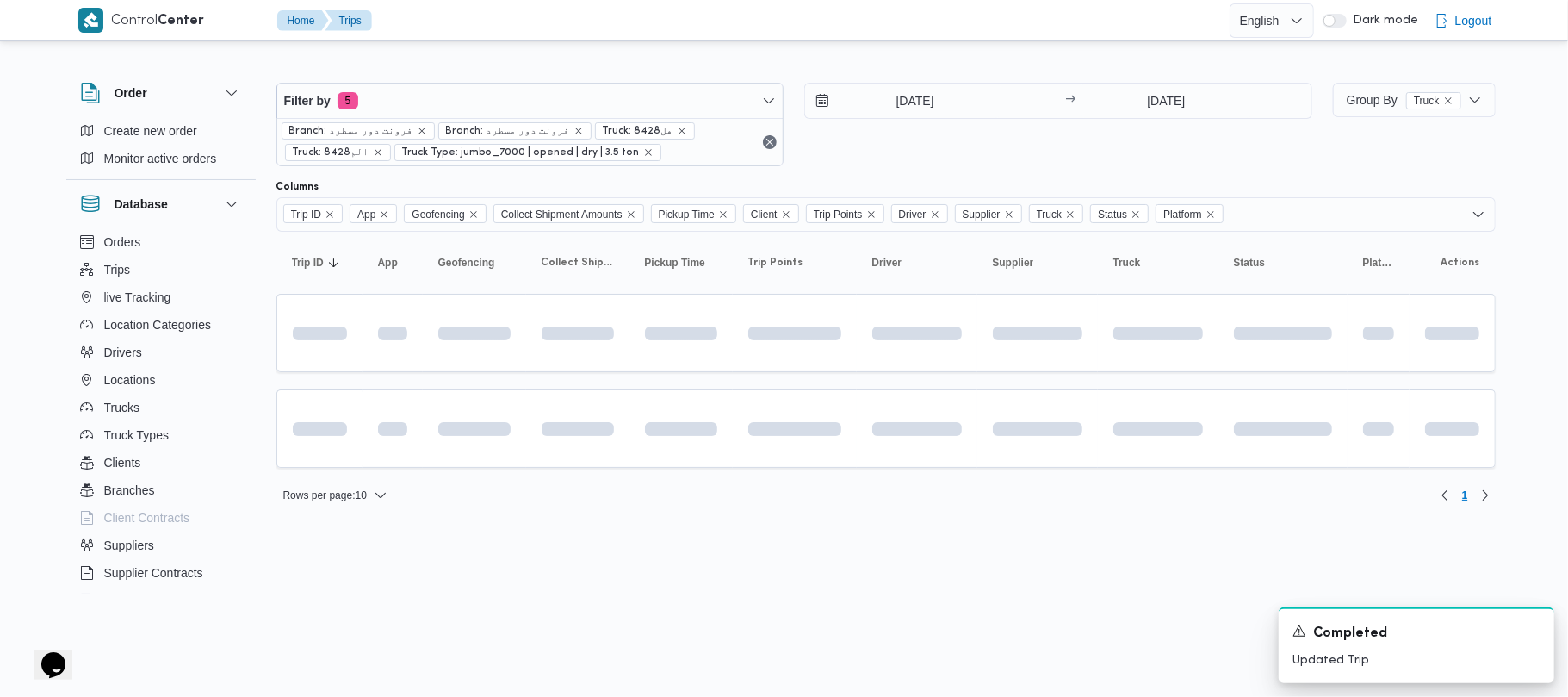 click on "Filter by 5 Branch: فرونت دور مسطرد Branch: فرونت دور مسطرد  Truck: 8428هل Truck: الم8428 Truck Type: jumbo_7000 | opened | dry | 3.5 ton 17/7/2025 → 17/7/2025 Group By Truck Columns Trip ID App Geofencing Collect Shipment Amounts Pickup Time Client Trip Points Driver Supplier Truck Status Platform Sorting Trip ID Click to sort in ascending order App Click to sort in ascending order Geofencing Click to sort in ascending order Collect Shipment Amounts Pickup Time Click to sort in ascending order Client Click to sort in ascending order Trip Points Driver Click to sort in ascending order Supplier Click to sort in ascending order Truck Click to sort in ascending order Status Click to sort in ascending order Platform Click to sort in ascending order Actions Rows per page :  10 1" at bounding box center [774, 286] 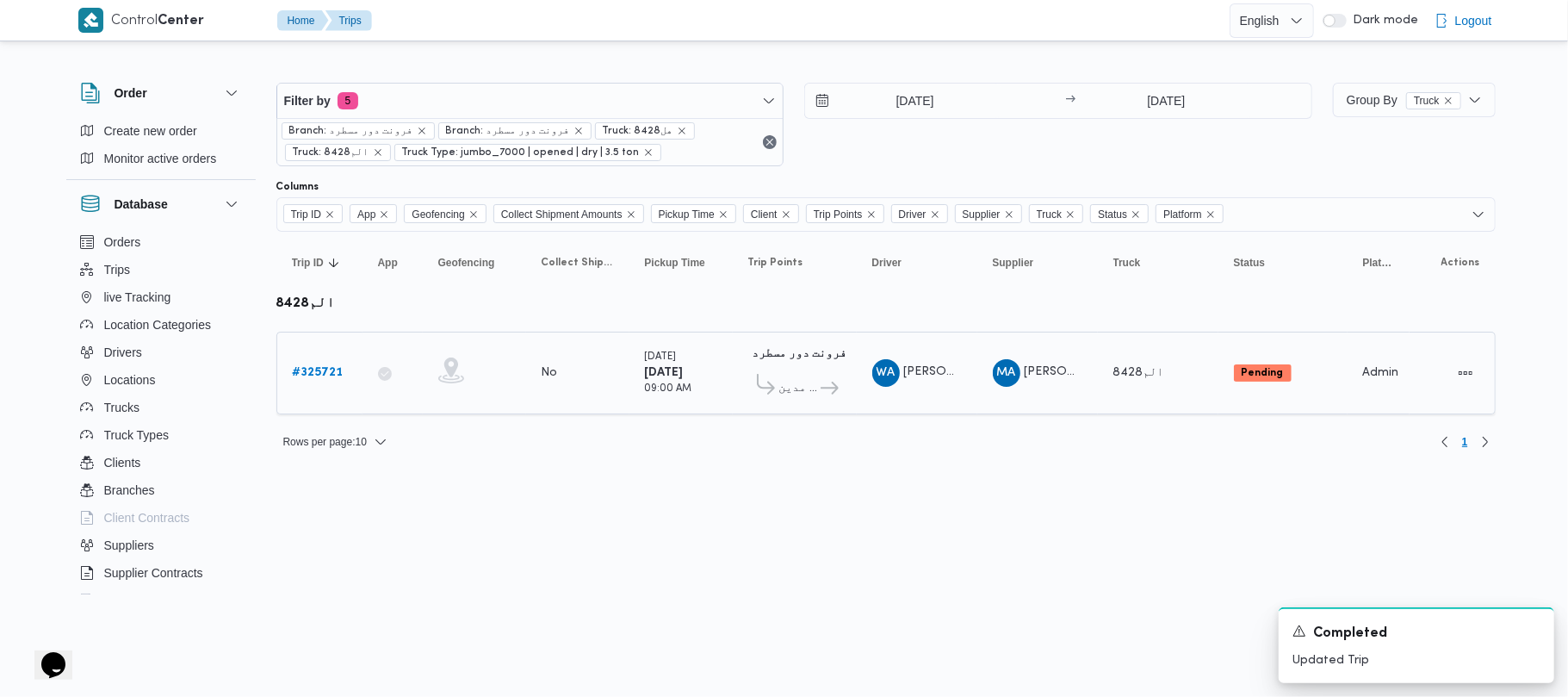 click on "# 325721" at bounding box center (318, 372) 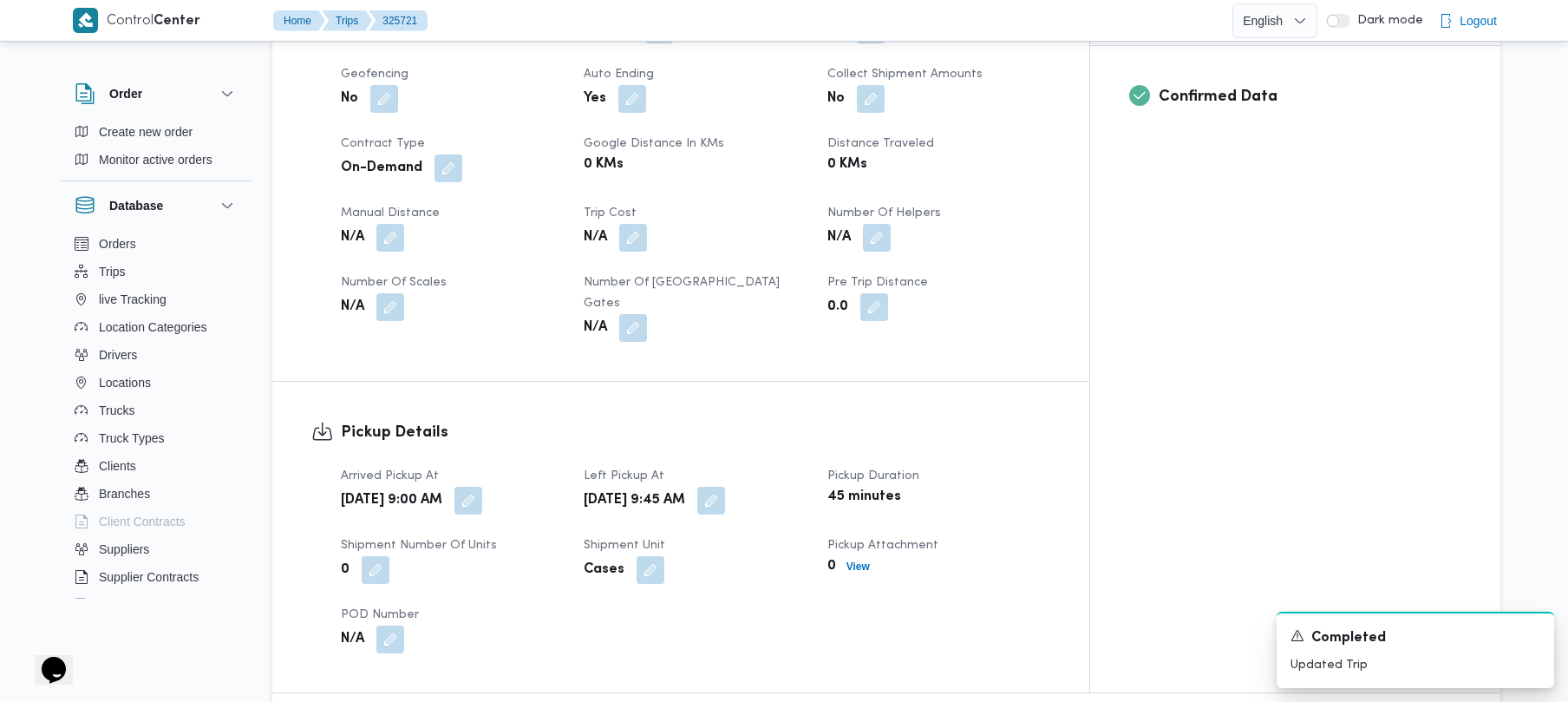 scroll, scrollTop: 0, scrollLeft: 0, axis: both 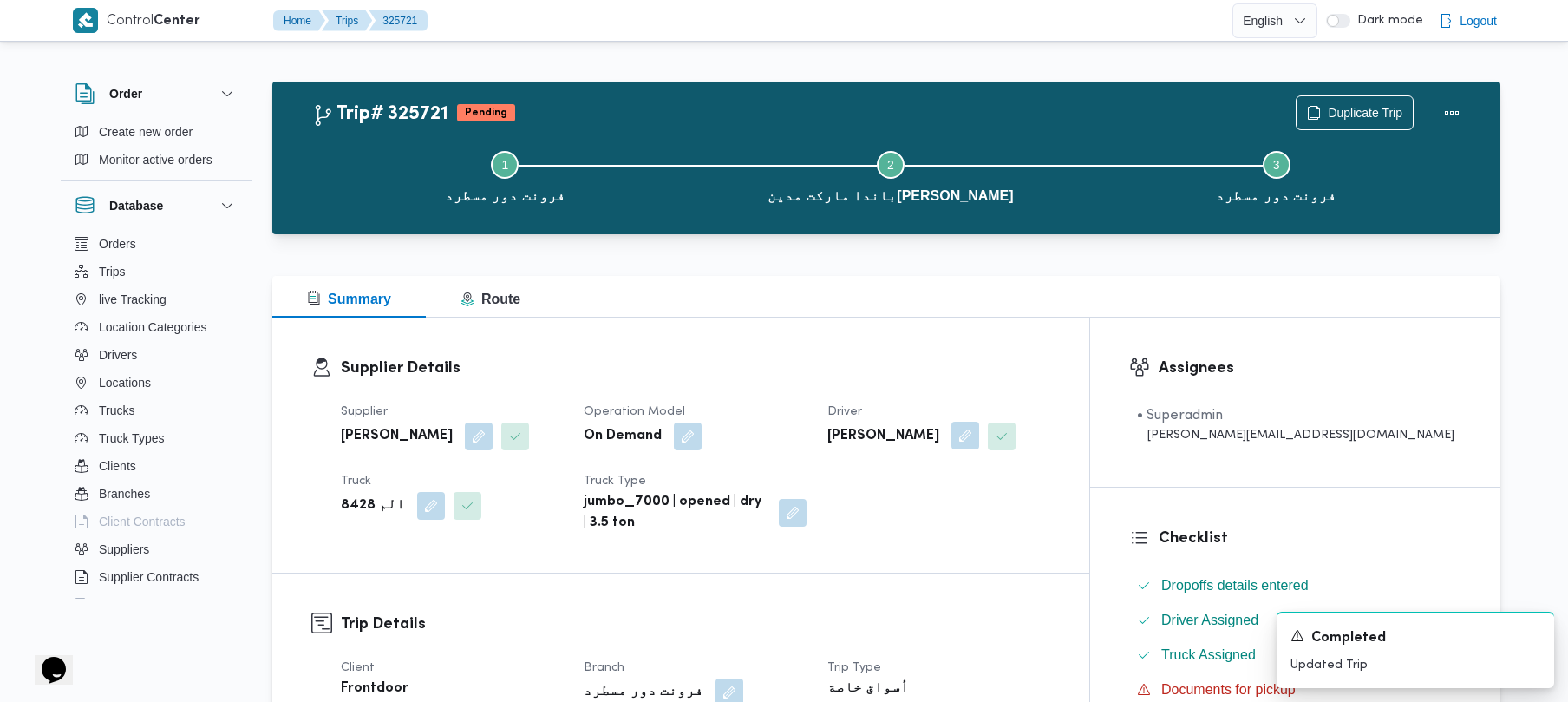click at bounding box center [965, 436] 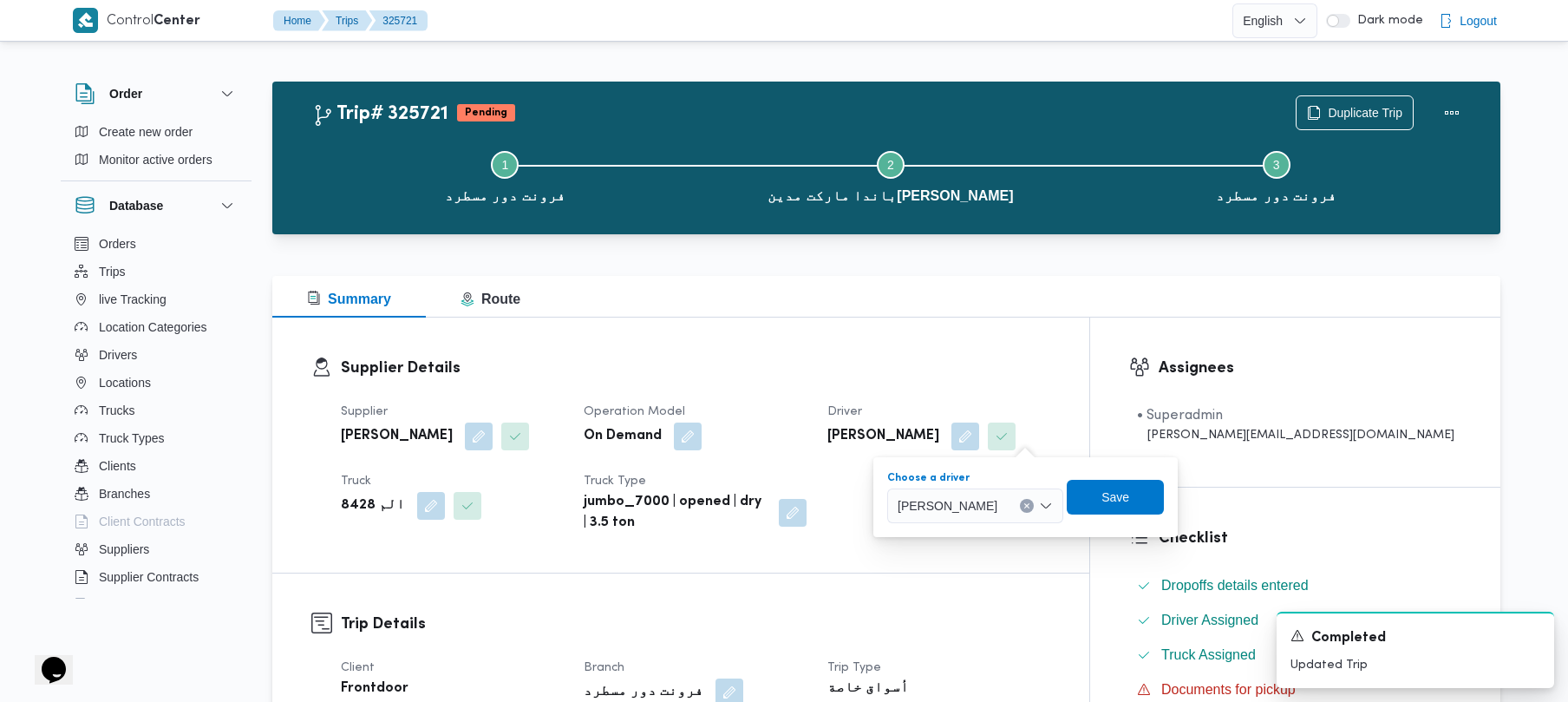 drag, startPoint x: 979, startPoint y: 502, endPoint x: 882, endPoint y: 514, distance: 97.73945 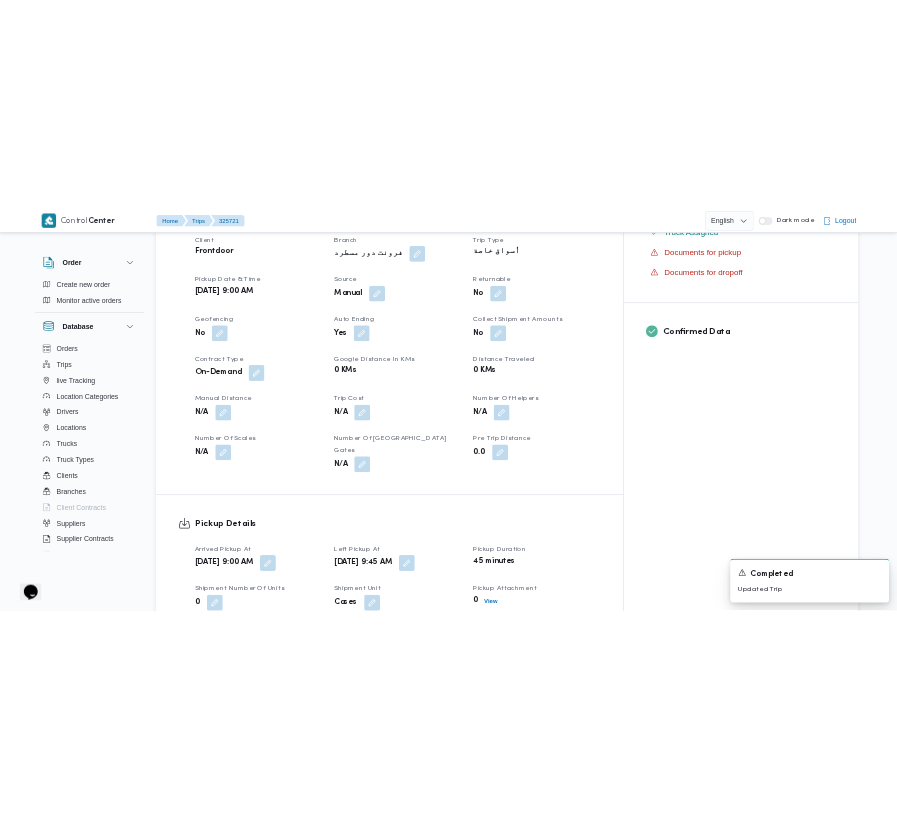 scroll, scrollTop: 0, scrollLeft: 0, axis: both 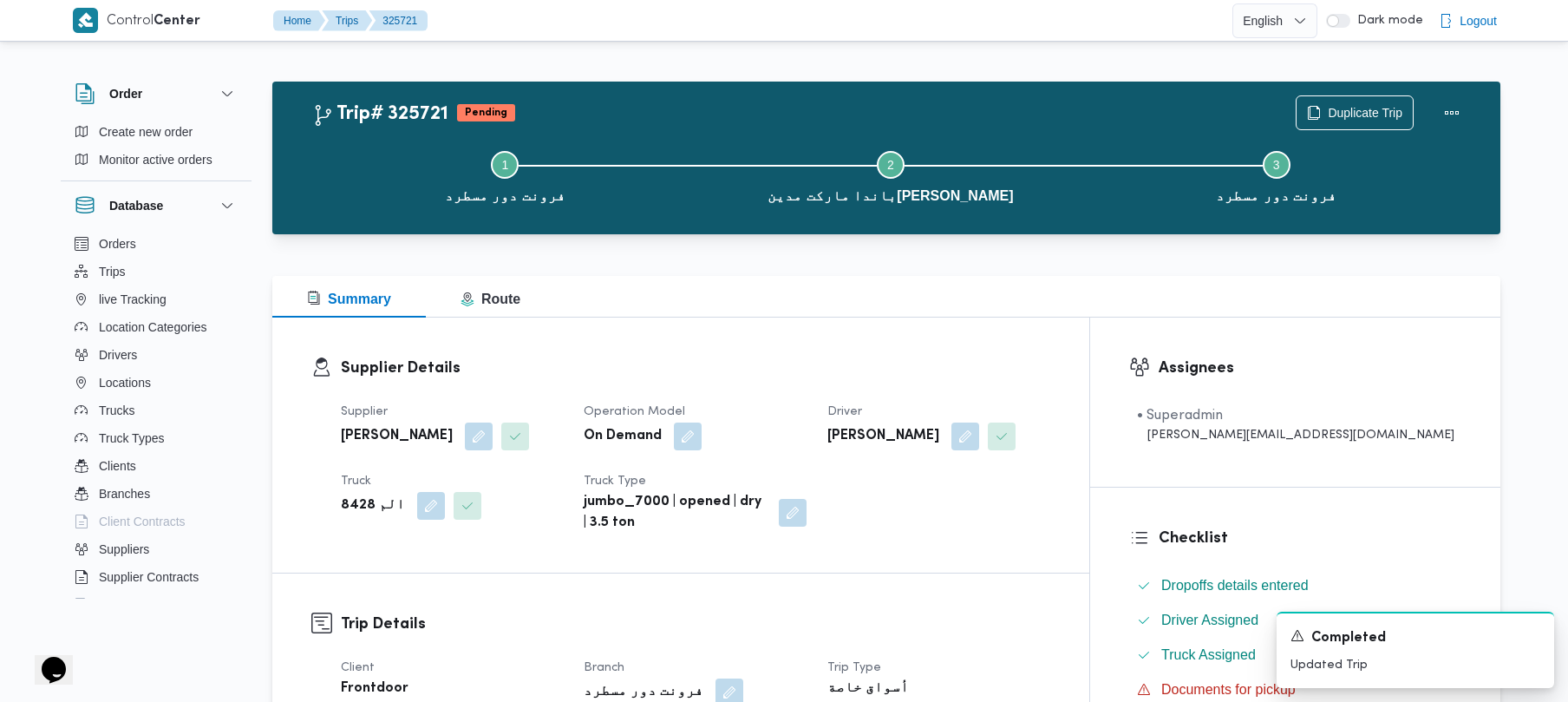 click on "[PERSON_NAME]" at bounding box center [883, 436] 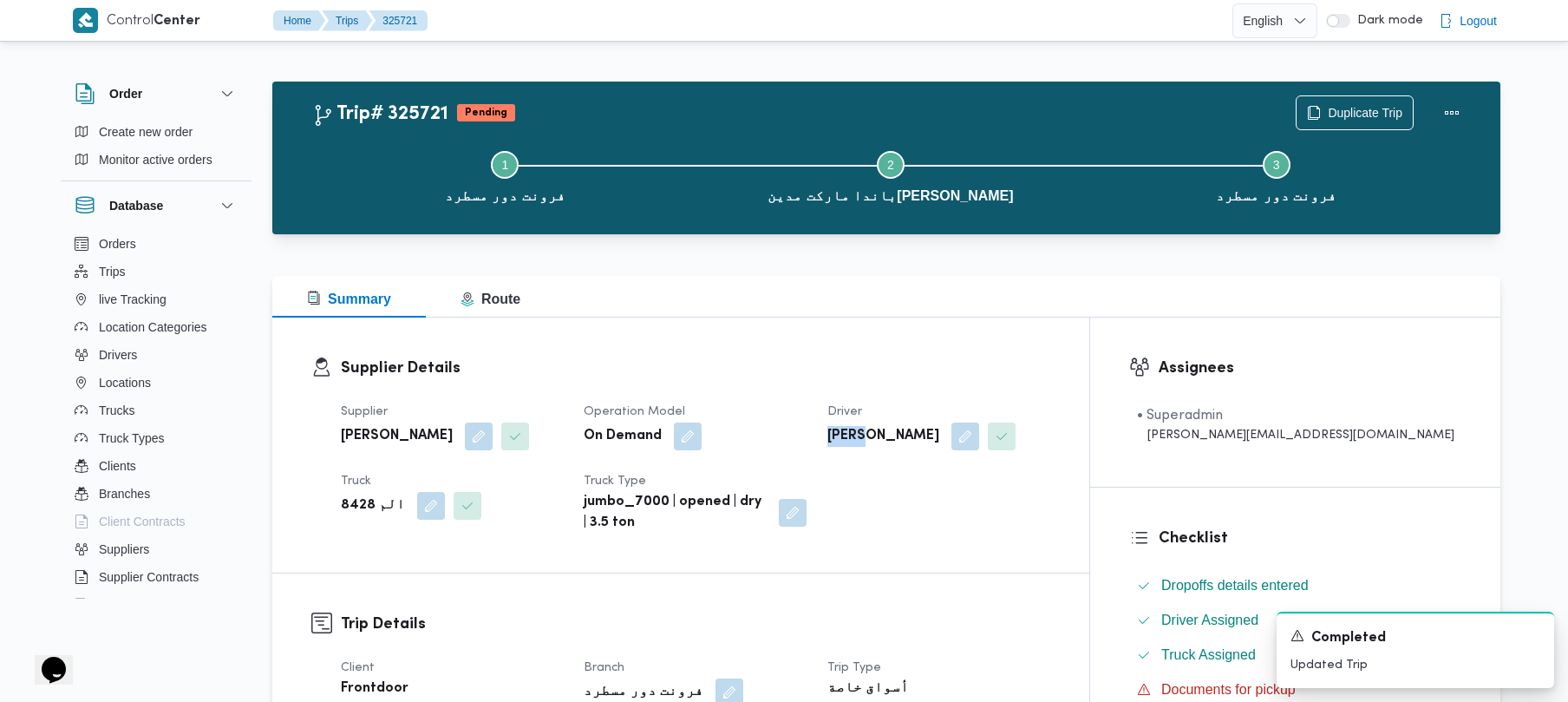 click on "[PERSON_NAME]" at bounding box center (883, 436) 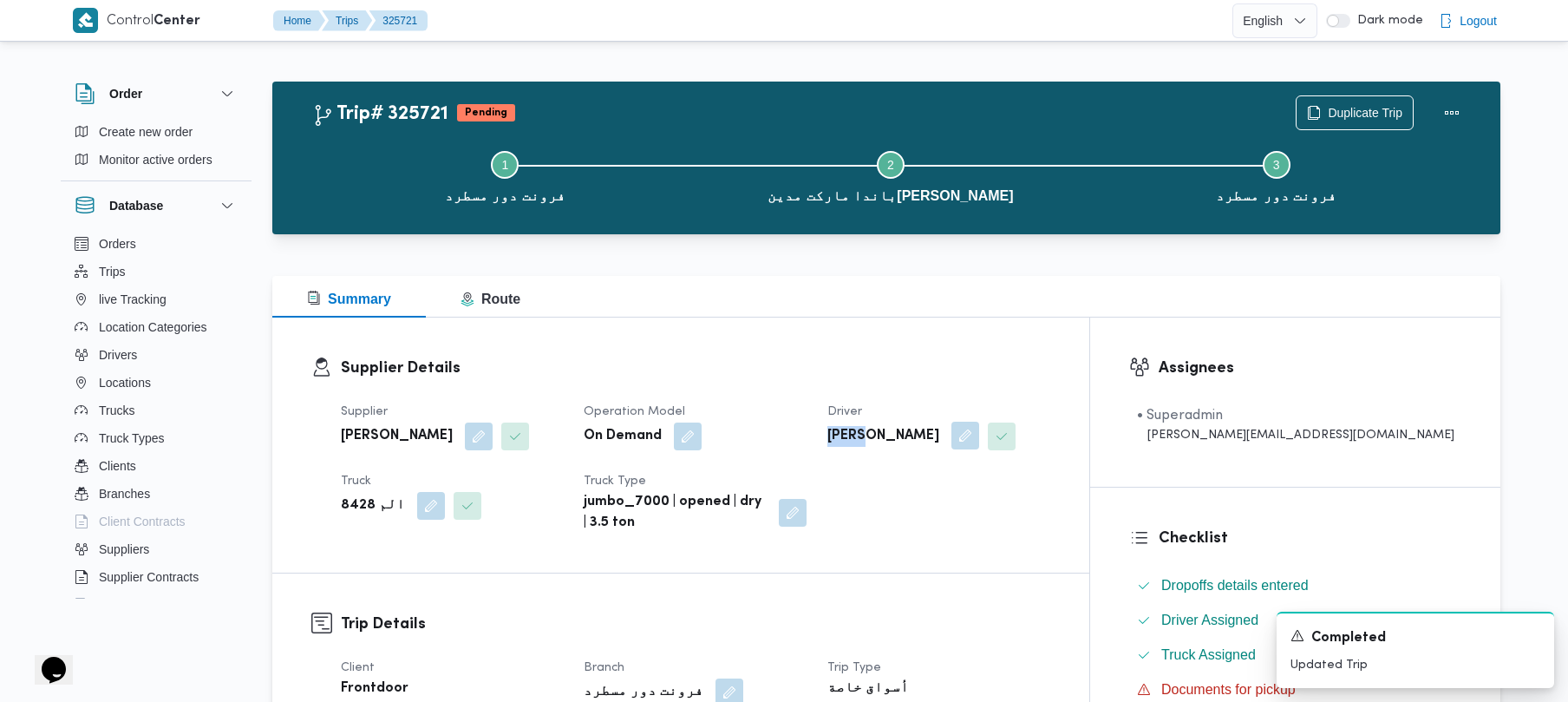 copy on "وليد" 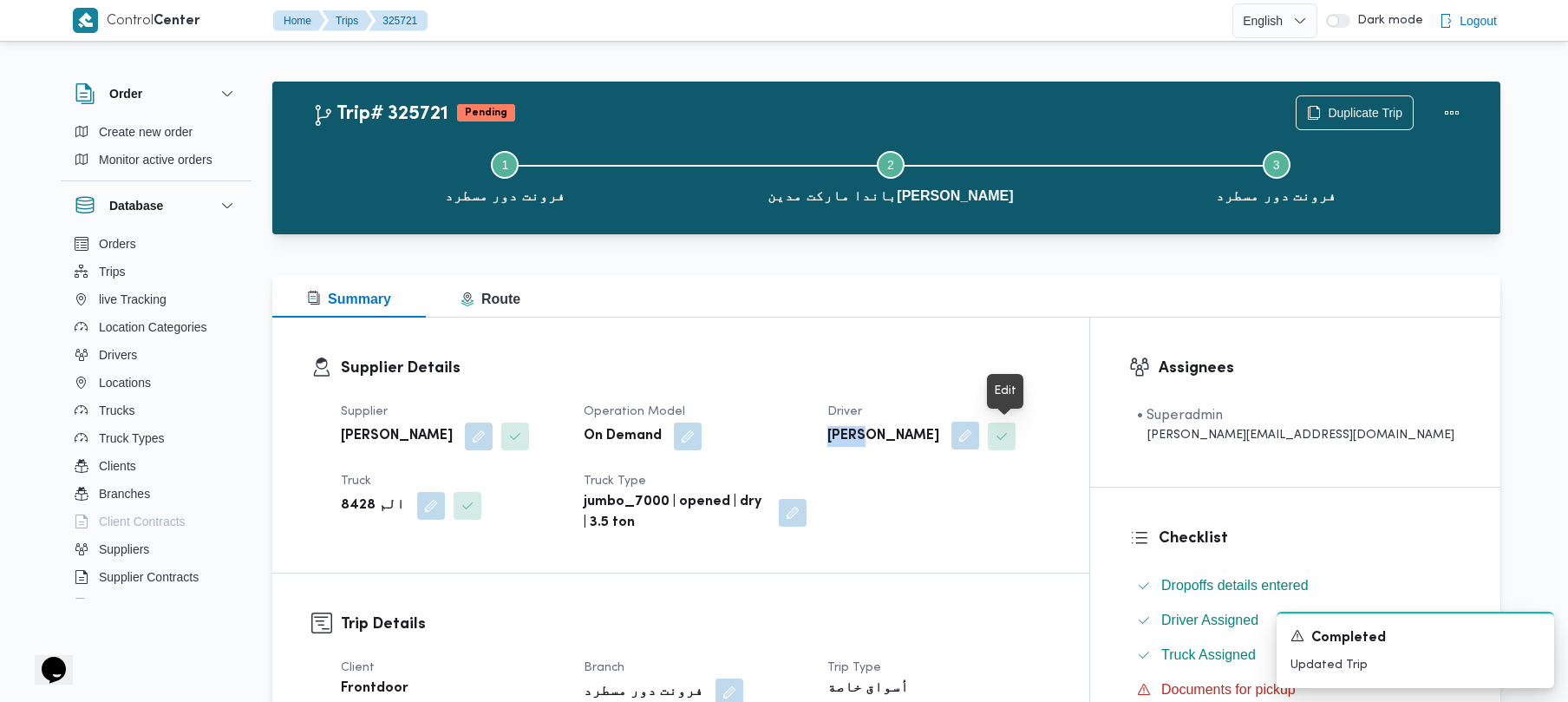 click at bounding box center [965, 436] 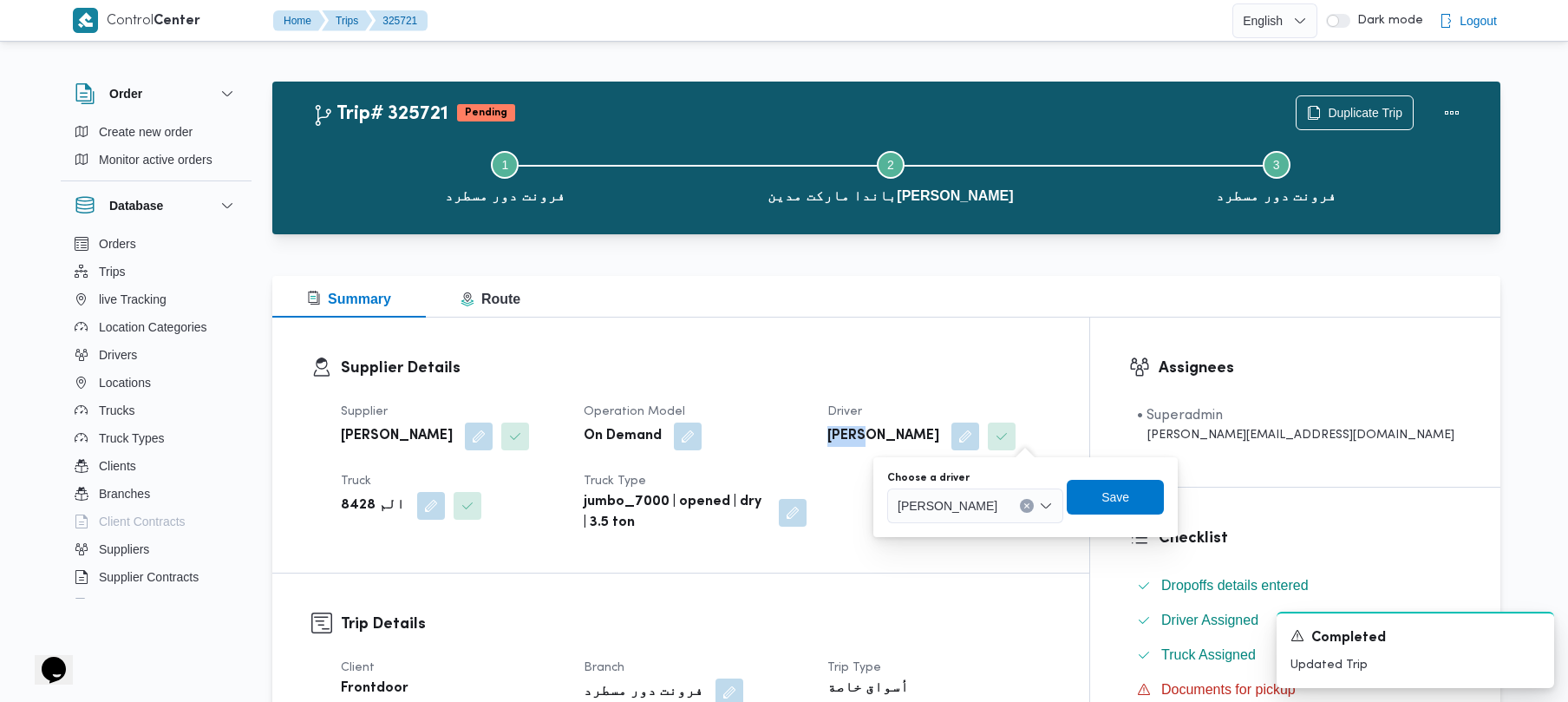 click at bounding box center [1027, 506] 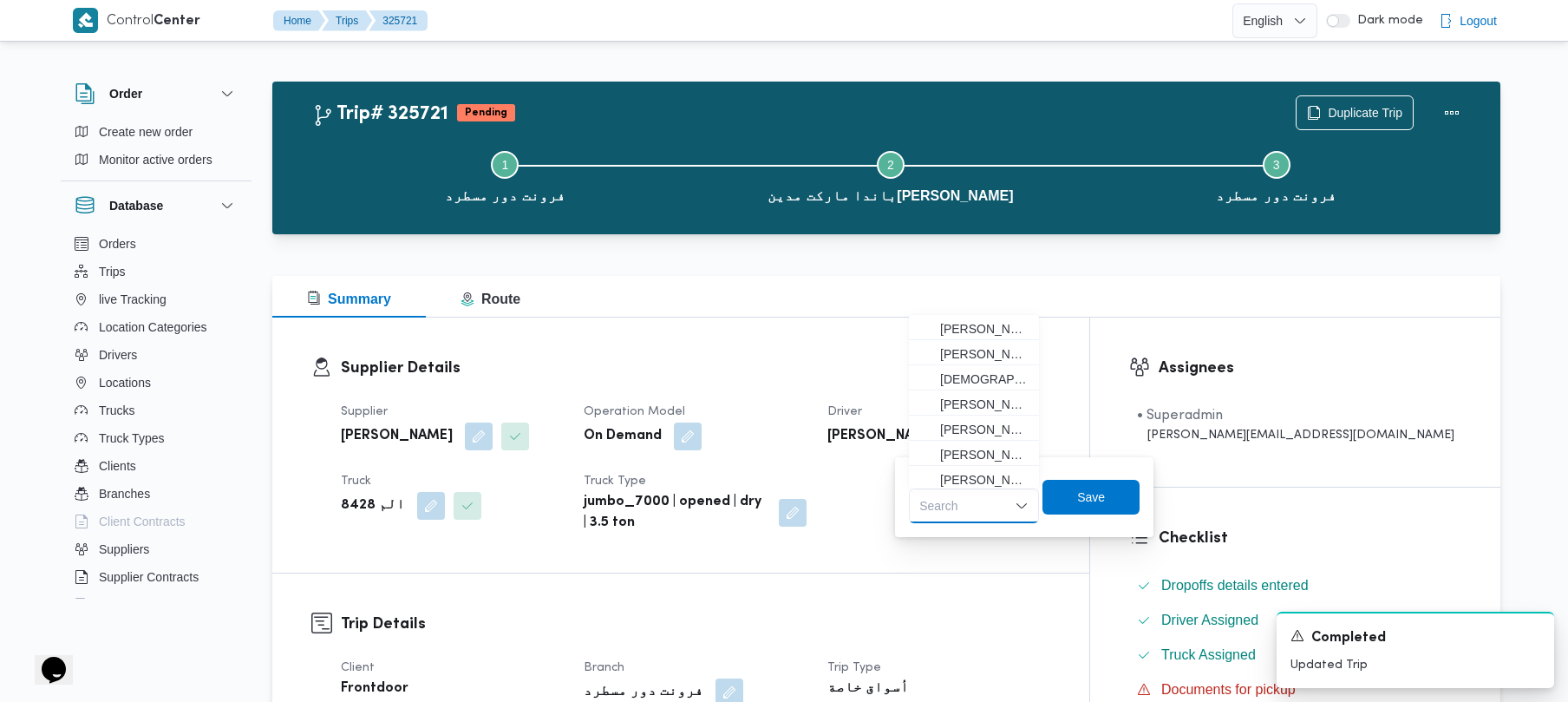 paste on "وليد" 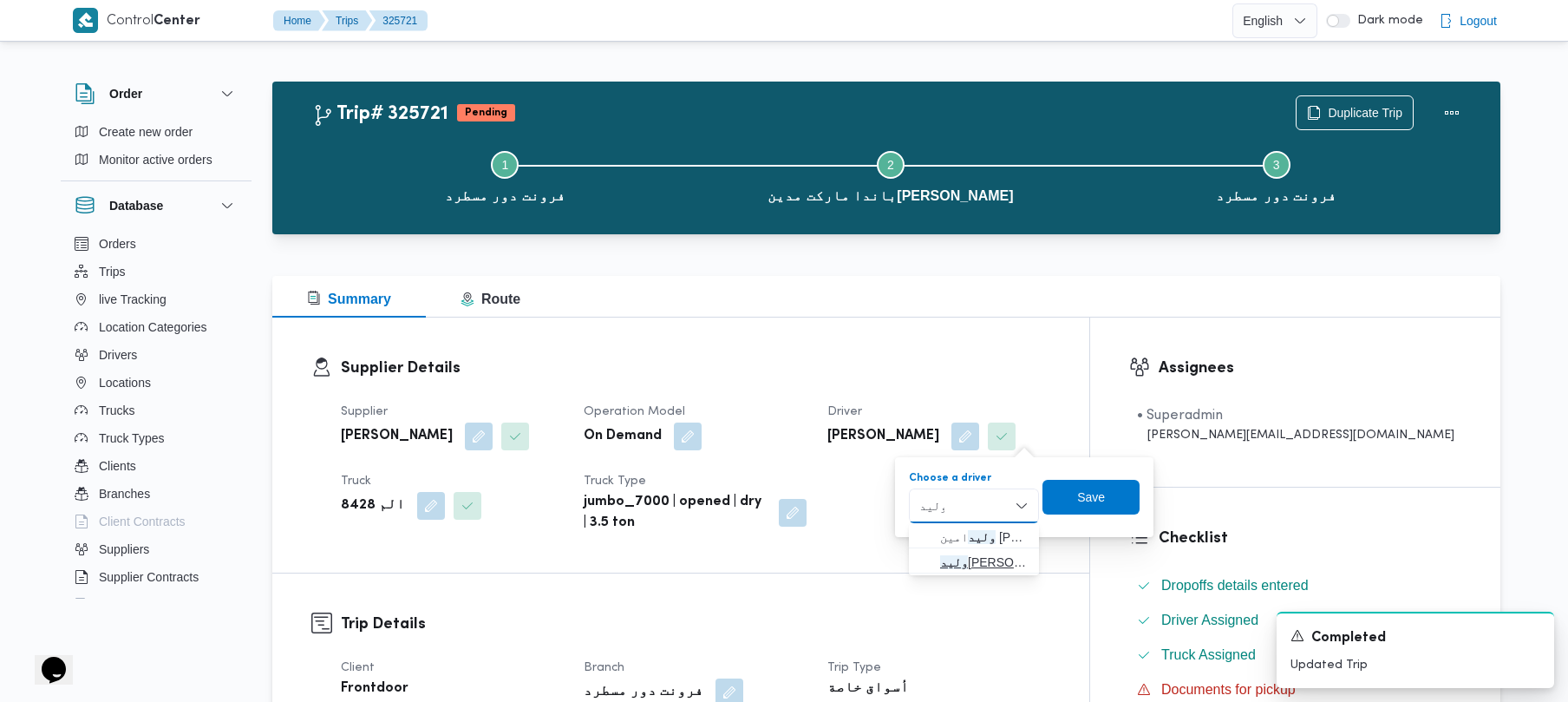 type on "وليد" 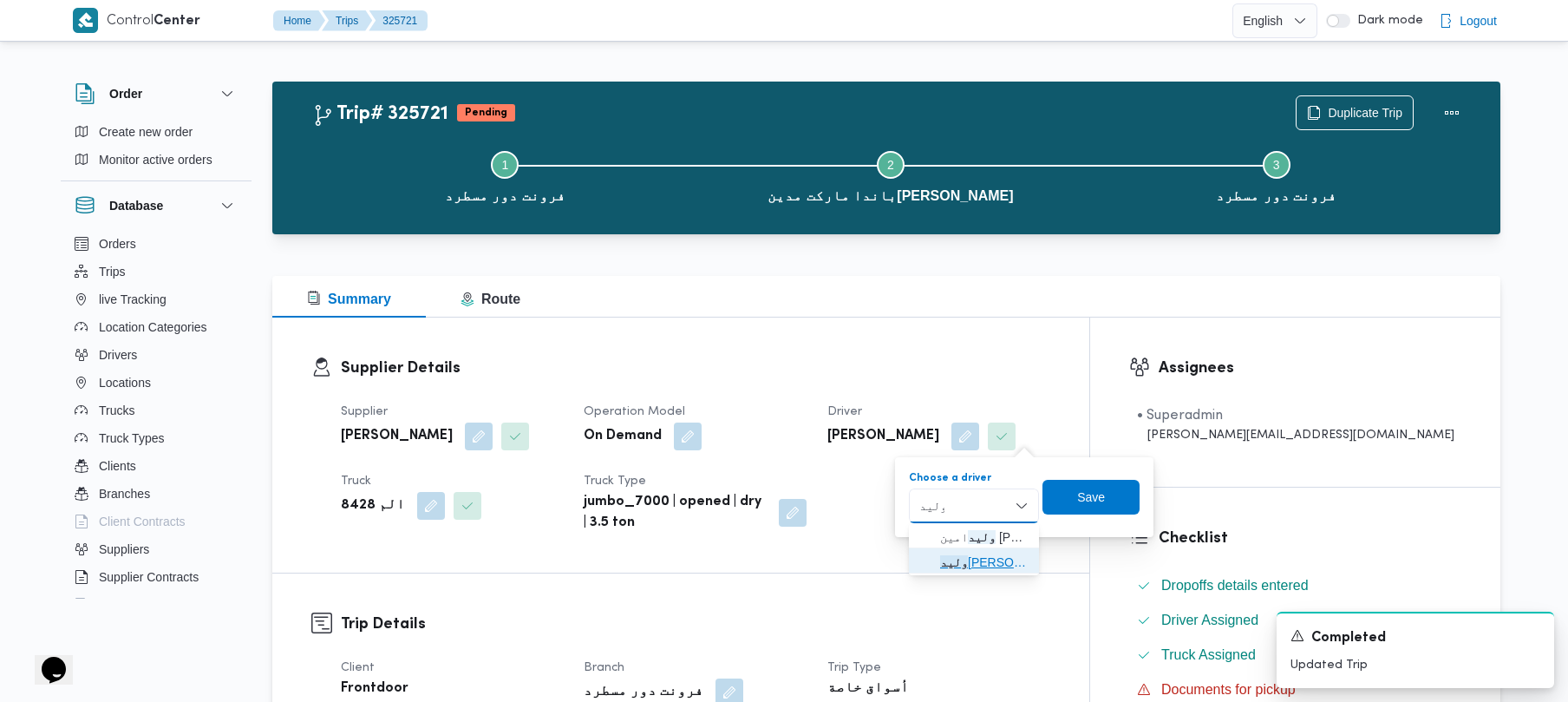 click on "وليد  محمد حماد احمد" at bounding box center [984, 562] 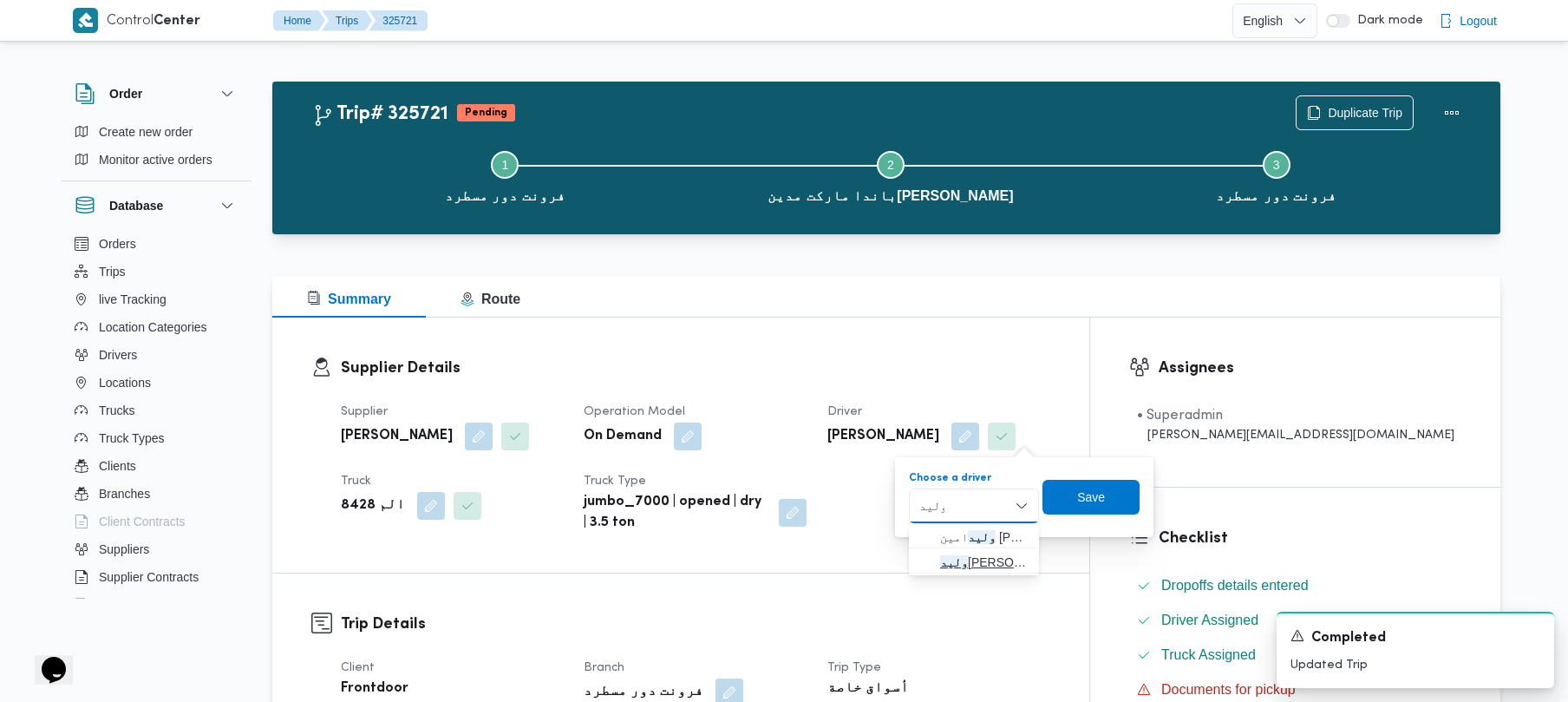 type 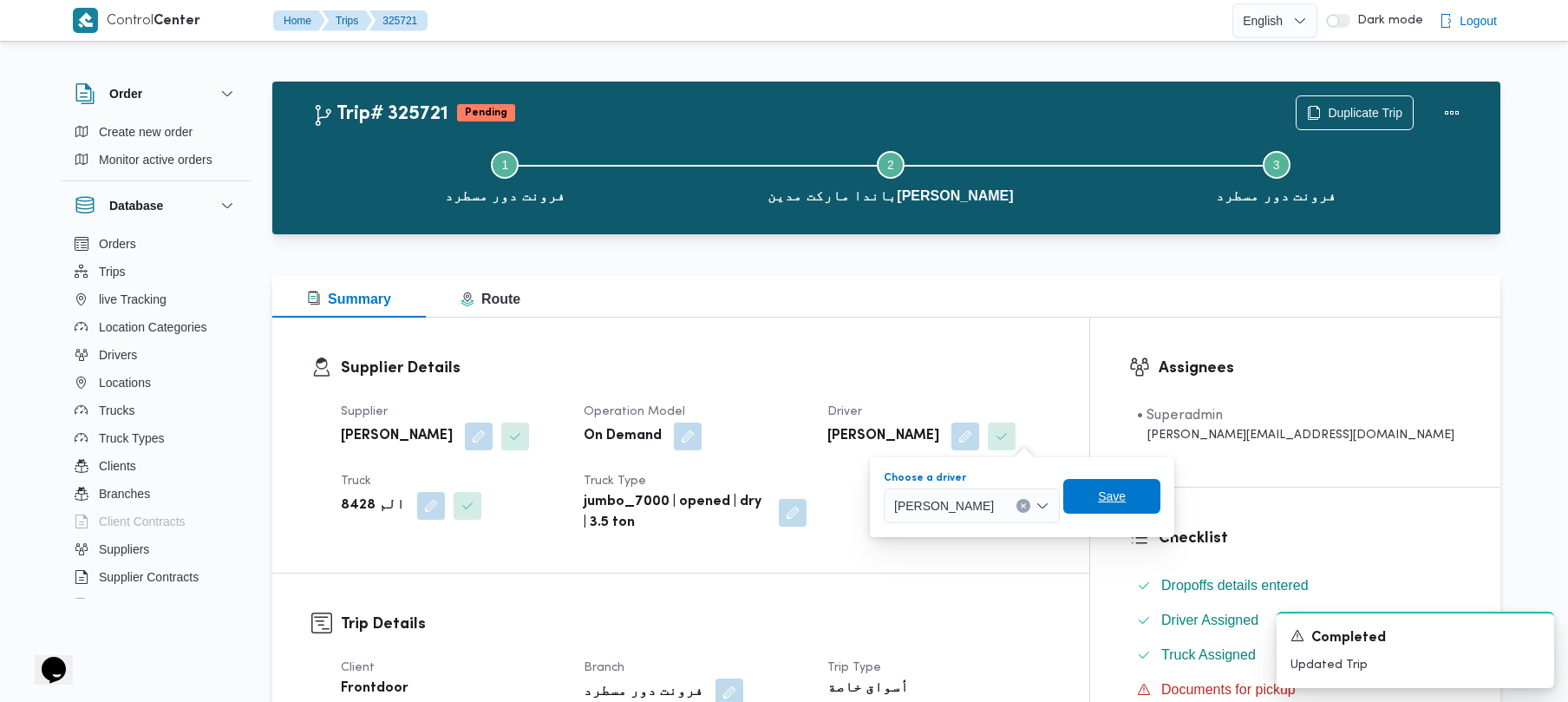 click on "Save" at bounding box center (1112, 496) 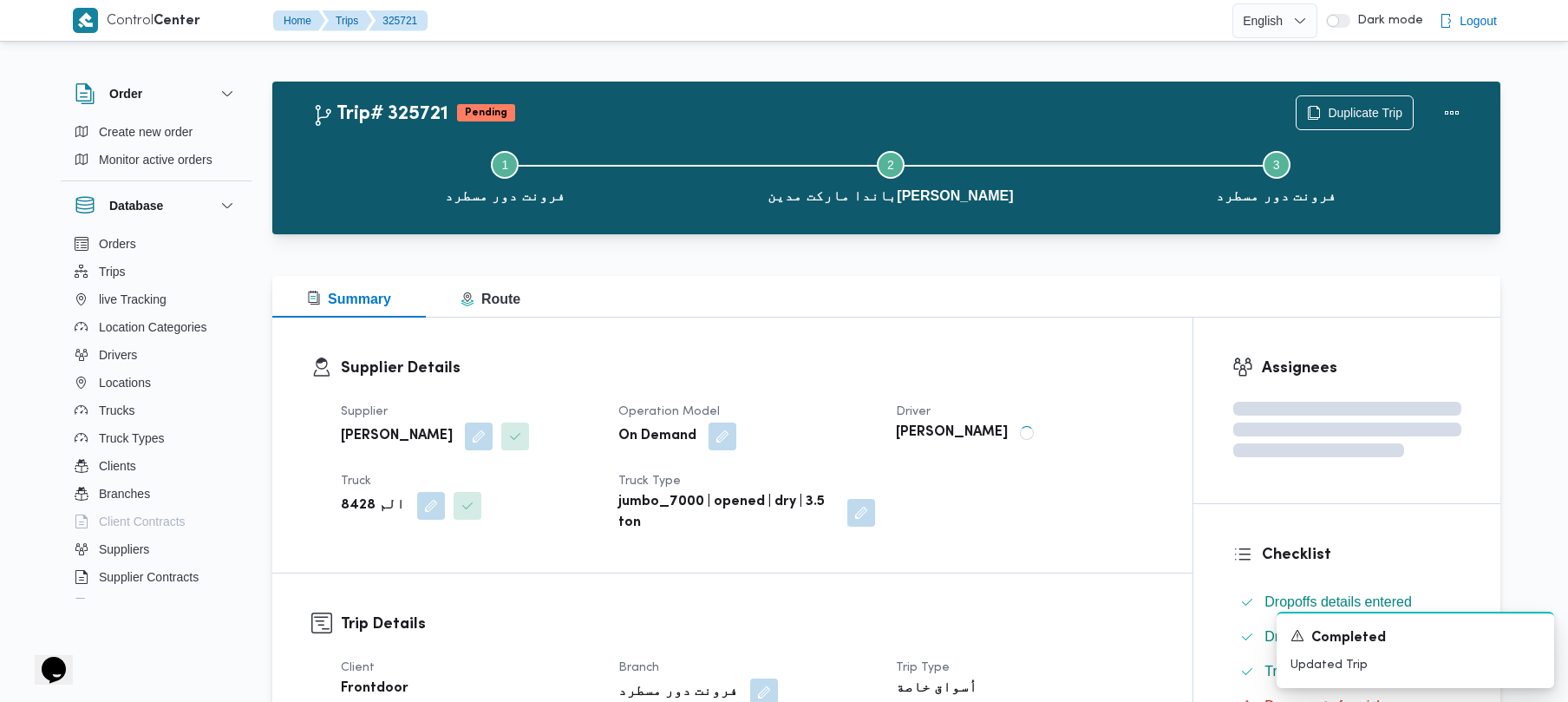 click on "Supplier Details" at bounding box center [747, 368] 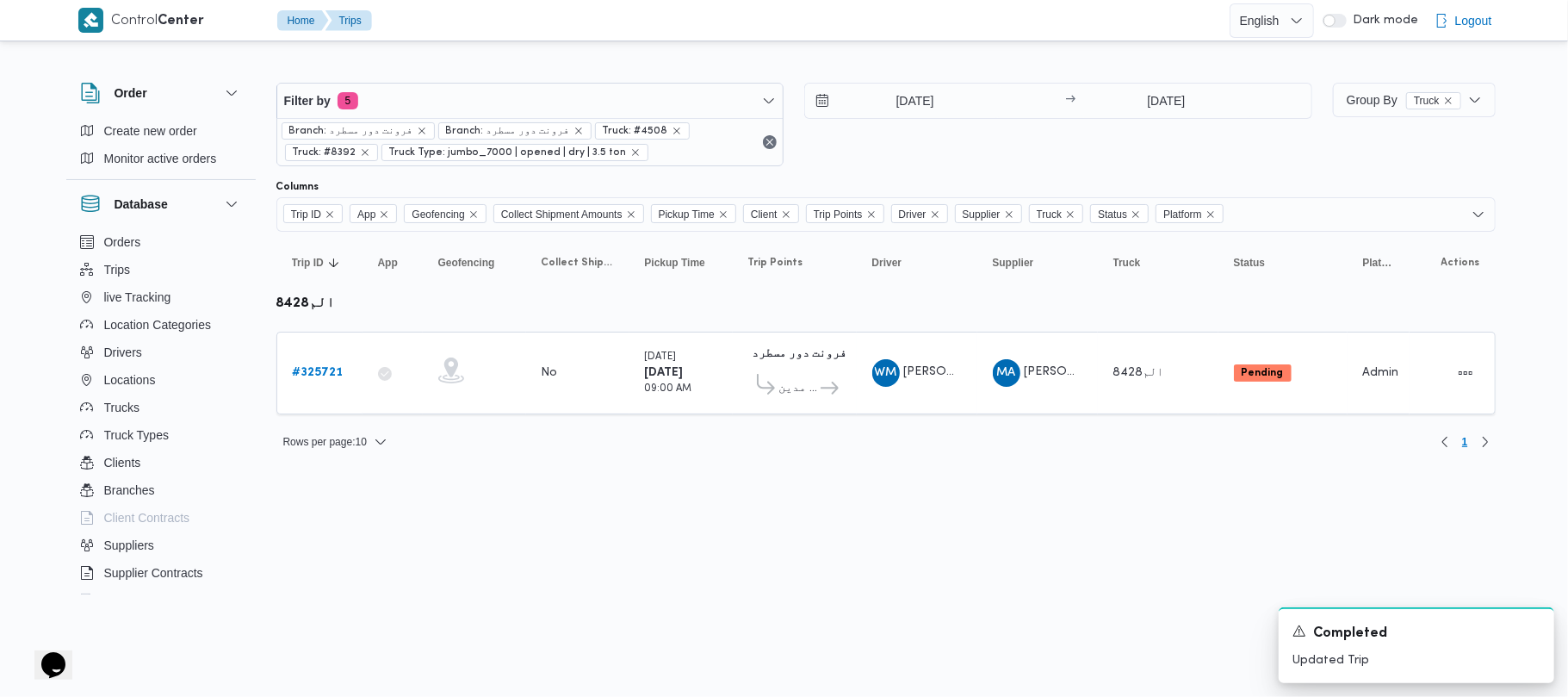 click on "Control  Center Home Trips English عربي Dark mode Logout Order Create new order Monitor active orders Database Orders Trips live Tracking Location Categories Drivers Locations Trucks Truck Types Clients Branches Client Contracts Suppliers Supplier Contracts Devices Users Projects SP Projects Admins organization assignees Tags Filter by 5 Branch: فرونت دور مسطرد Branch: فرونت دور مسطرد  Truck: #4508 Truck: #8392 Truck Type: jumbo_7000 | opened | dry | 3.5 ton 17/7/2025 → 17/7/2025 Group By Truck Columns Trip ID App Geofencing Collect Shipment Amounts Pickup Time Client Trip Points Driver Supplier Truck Status Platform Sorting Trip ID Click to sort in ascending order App Click to sort in ascending order Geofencing Click to sort in ascending order Collect Shipment Amounts Pickup Time Click to sort in ascending order Client Click to sort in ascending order Trip Points Driver Click to sort in ascending order Supplier Click to sort in ascending order Truck Status Platform Actions #" at bounding box center [784, 348] 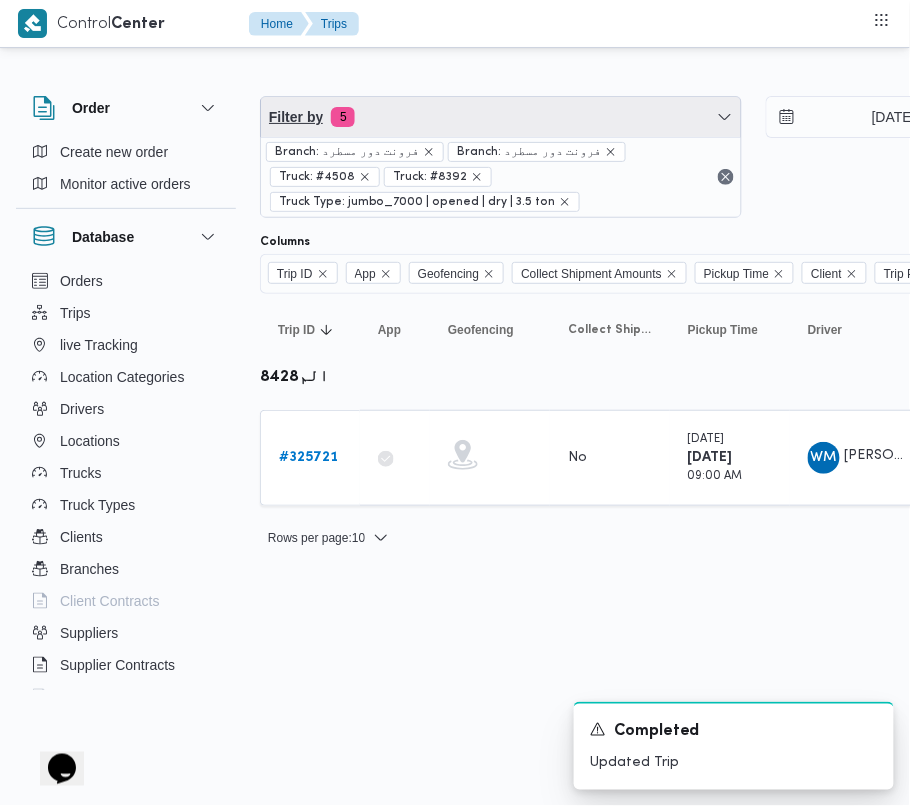 click on "Filter by 5" at bounding box center (501, 117) 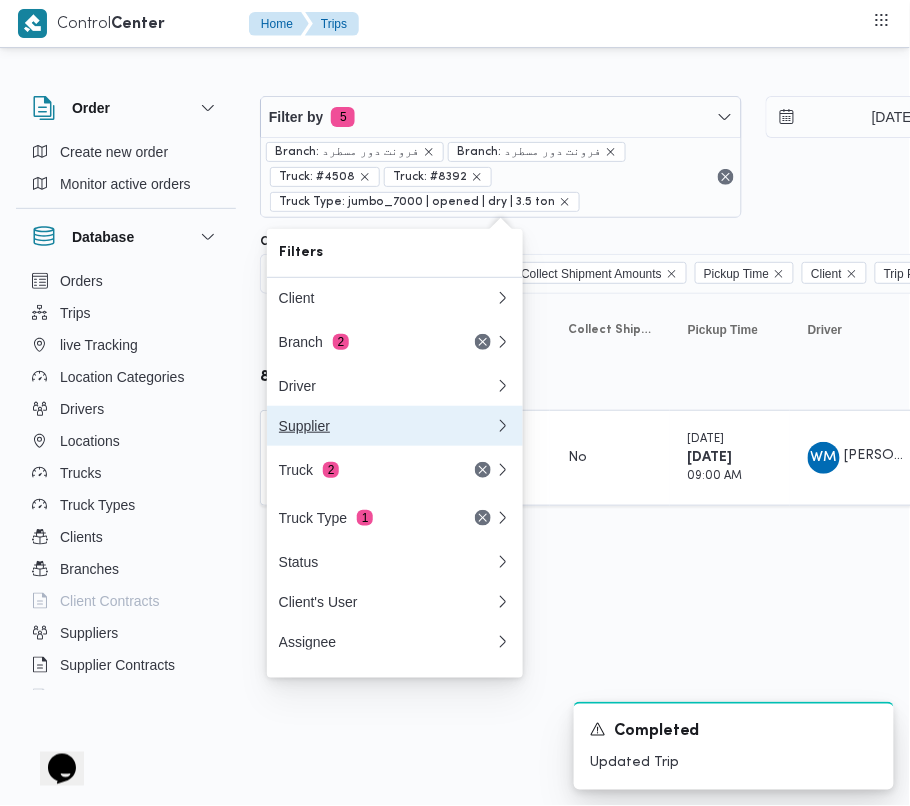 click on "Supplier" at bounding box center (387, 426) 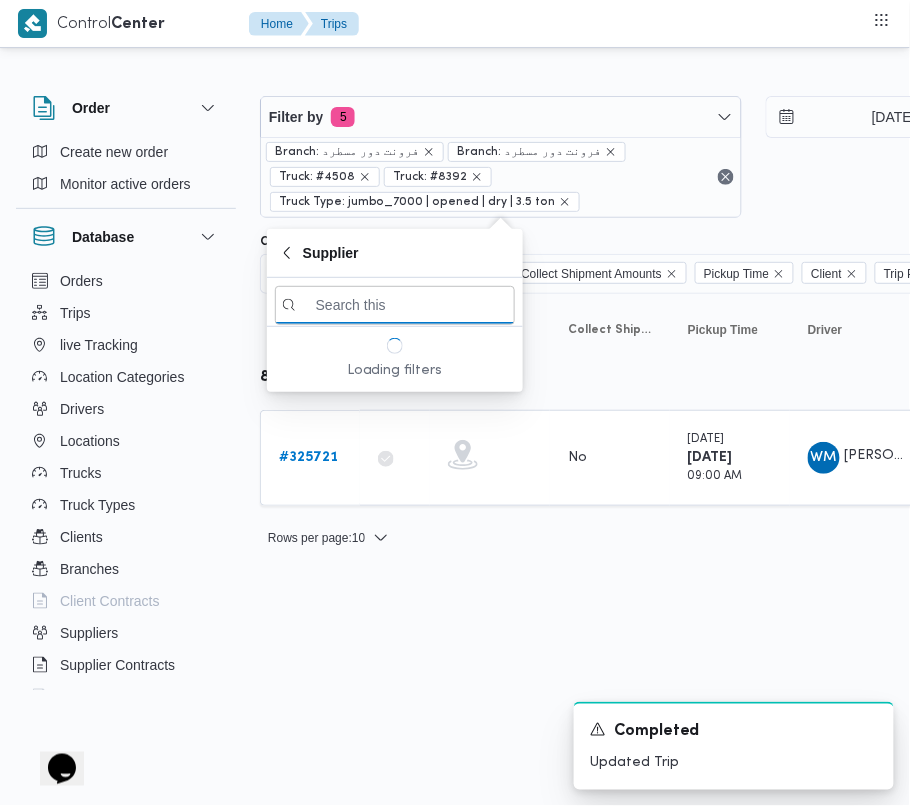 click at bounding box center [860, 80] 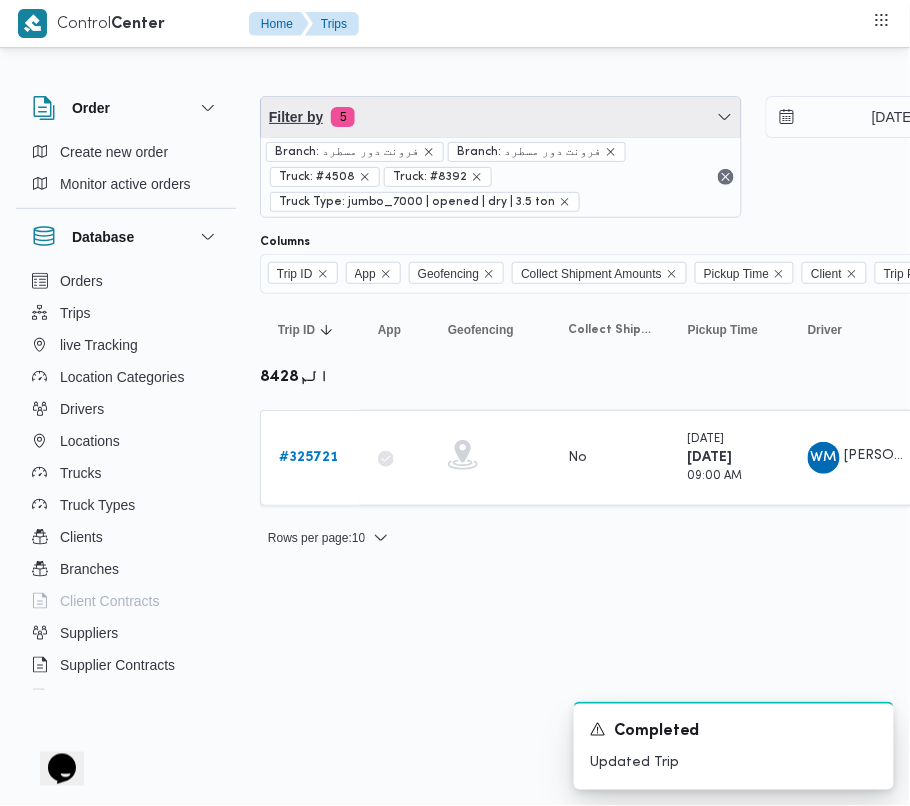 click on "Filter by 5" at bounding box center [501, 117] 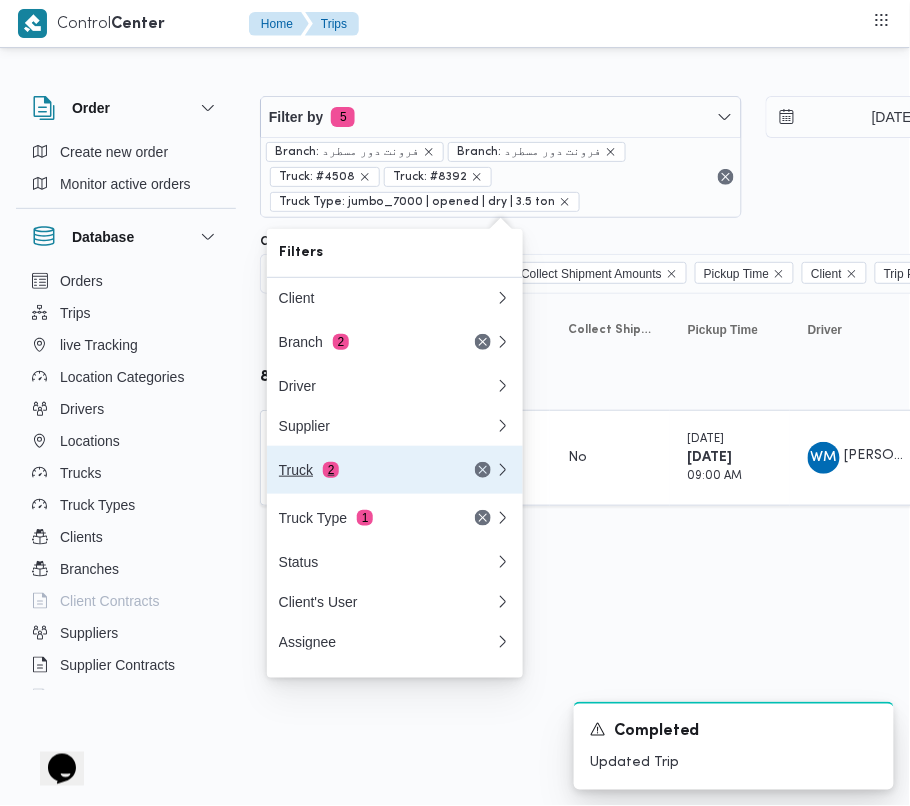 click on "Truck 2" at bounding box center (363, 470) 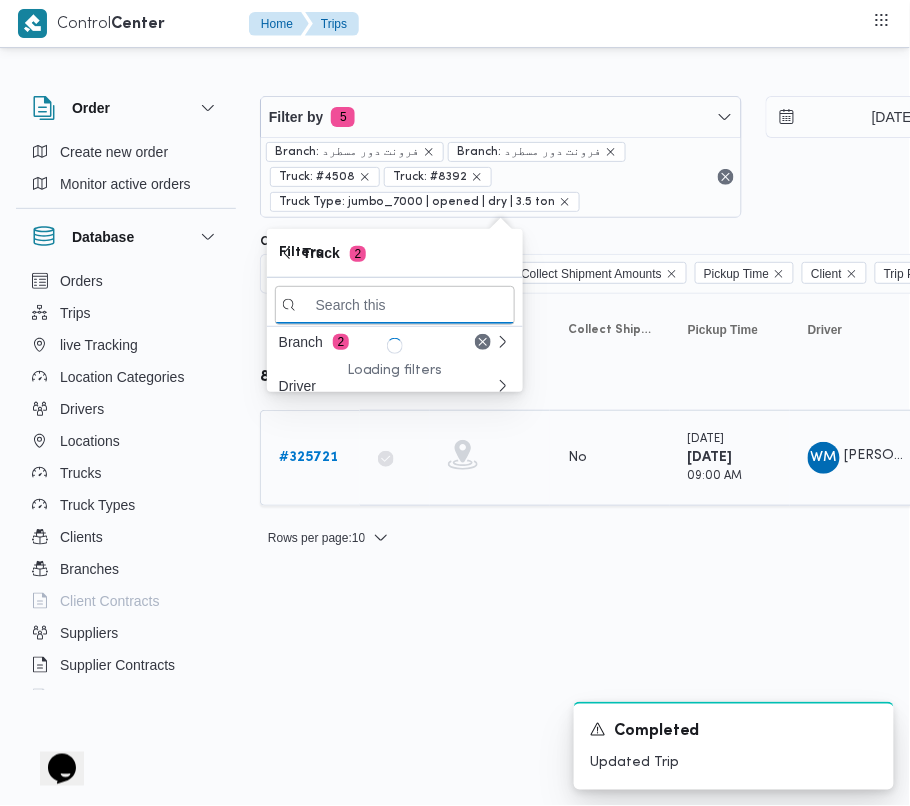 paste on "قطا5386" 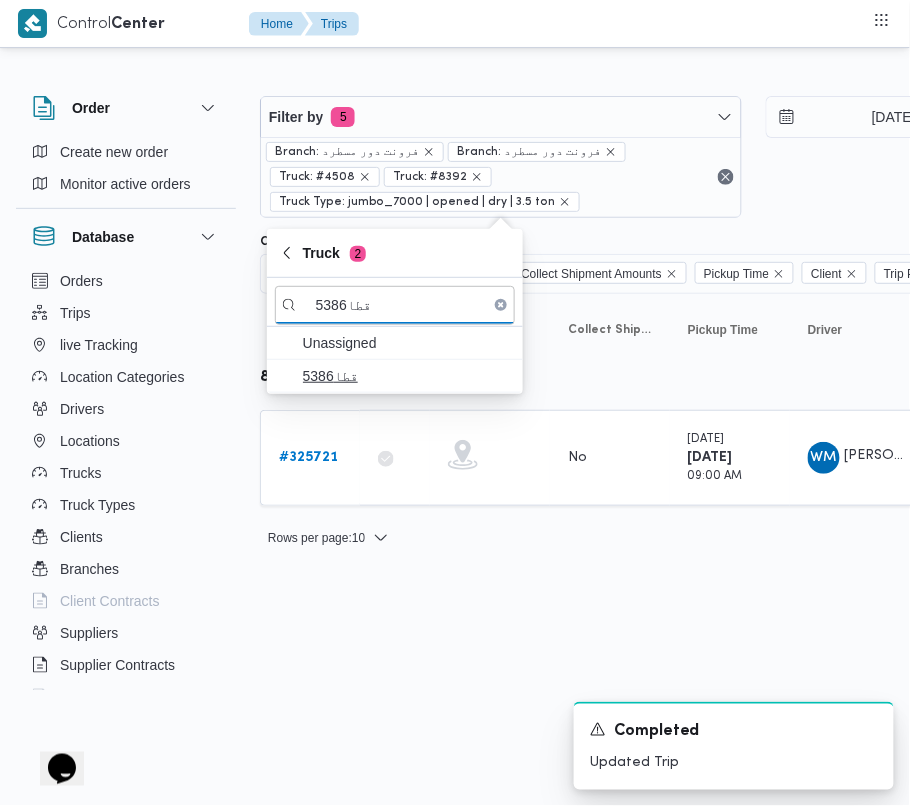 type on "قطا5386" 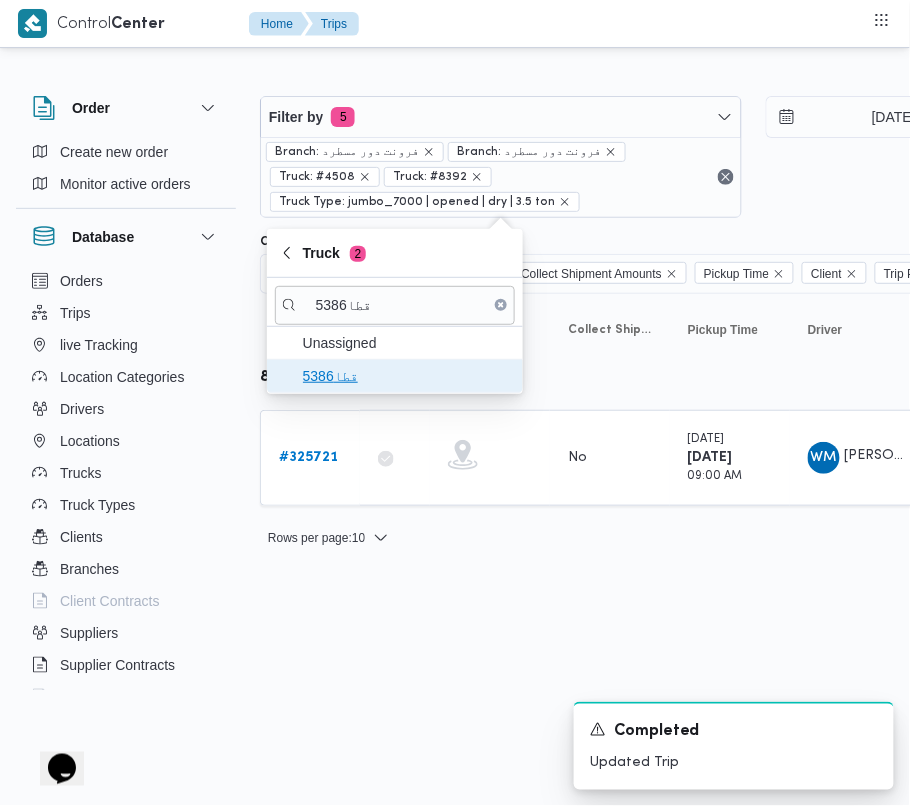 click on "قطا5386" at bounding box center (407, 376) 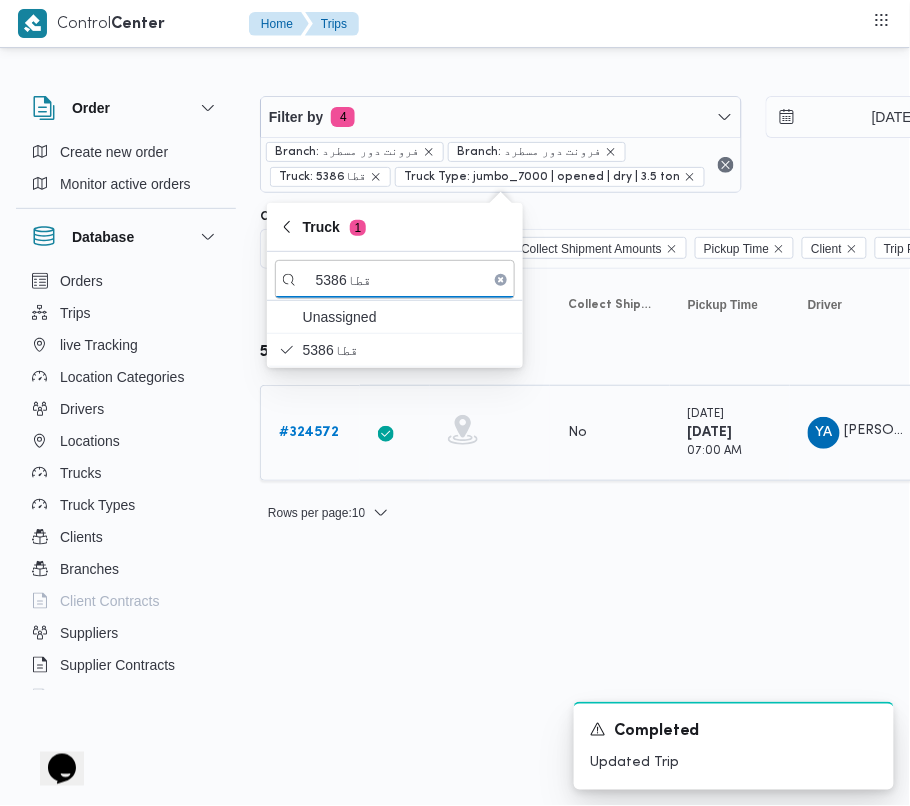click on "# 324572" at bounding box center [309, 432] 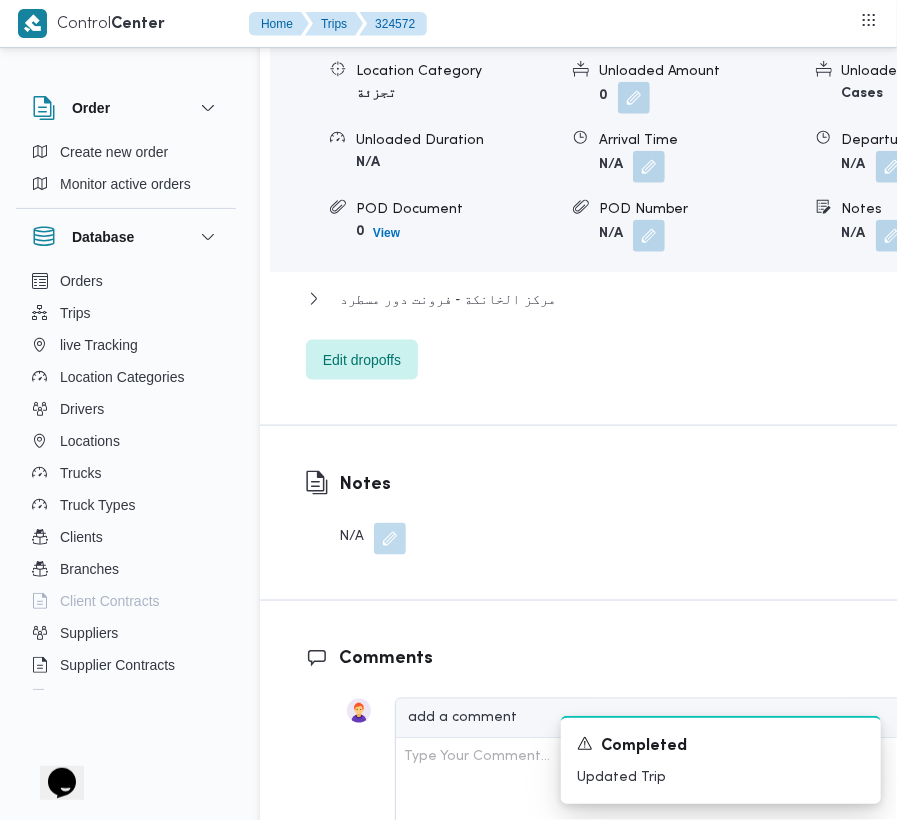 scroll, scrollTop: 2533, scrollLeft: 0, axis: vertical 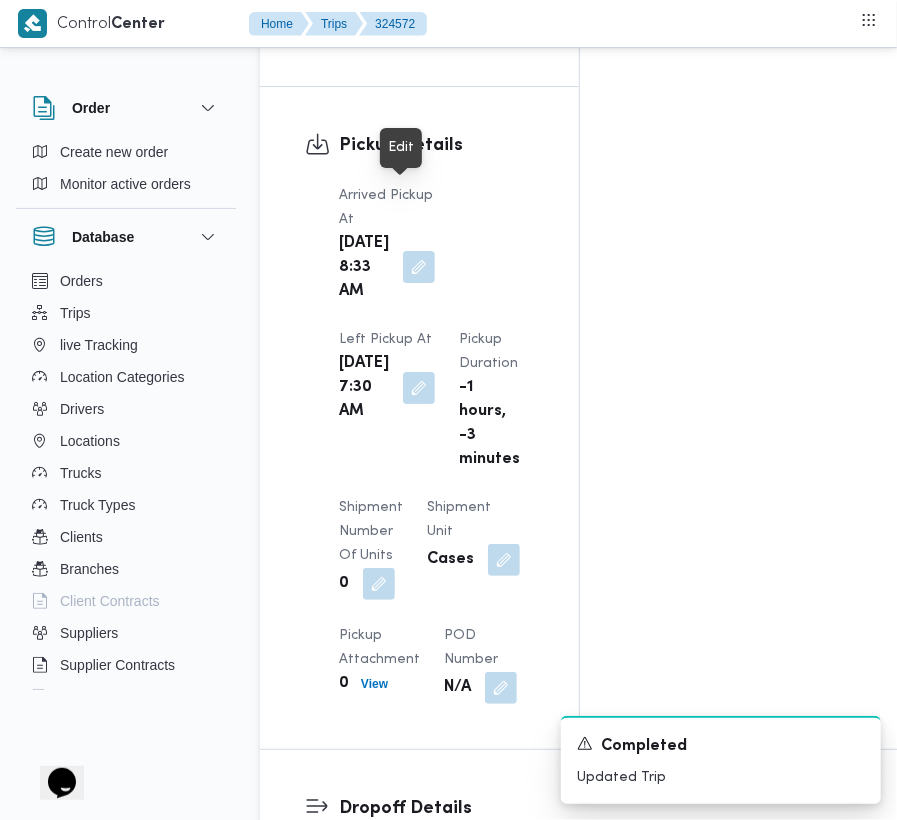 click at bounding box center (419, 267) 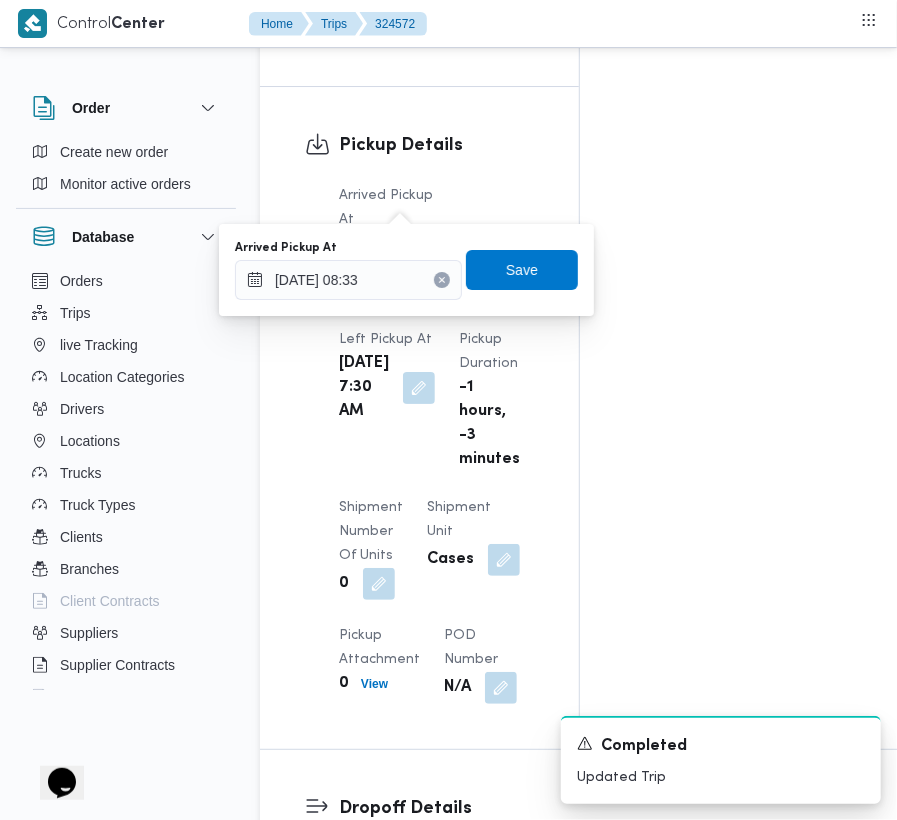 click on "Thu, Jul 17, 2025 7:30 AM" at bounding box center (387, 388) 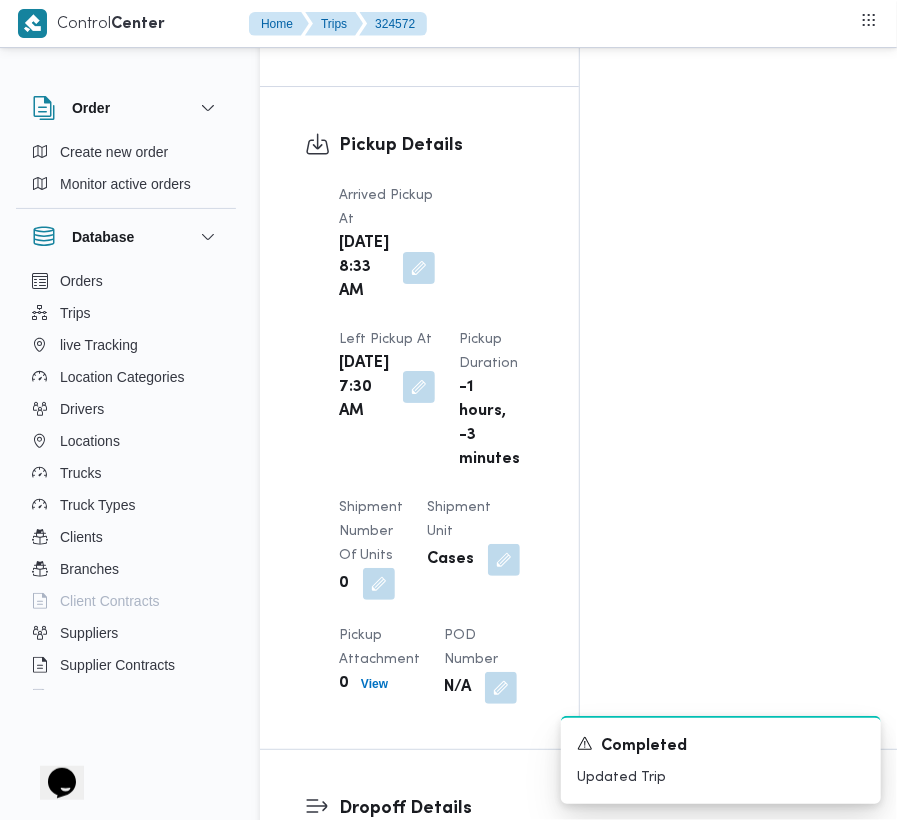 click at bounding box center [419, 387] 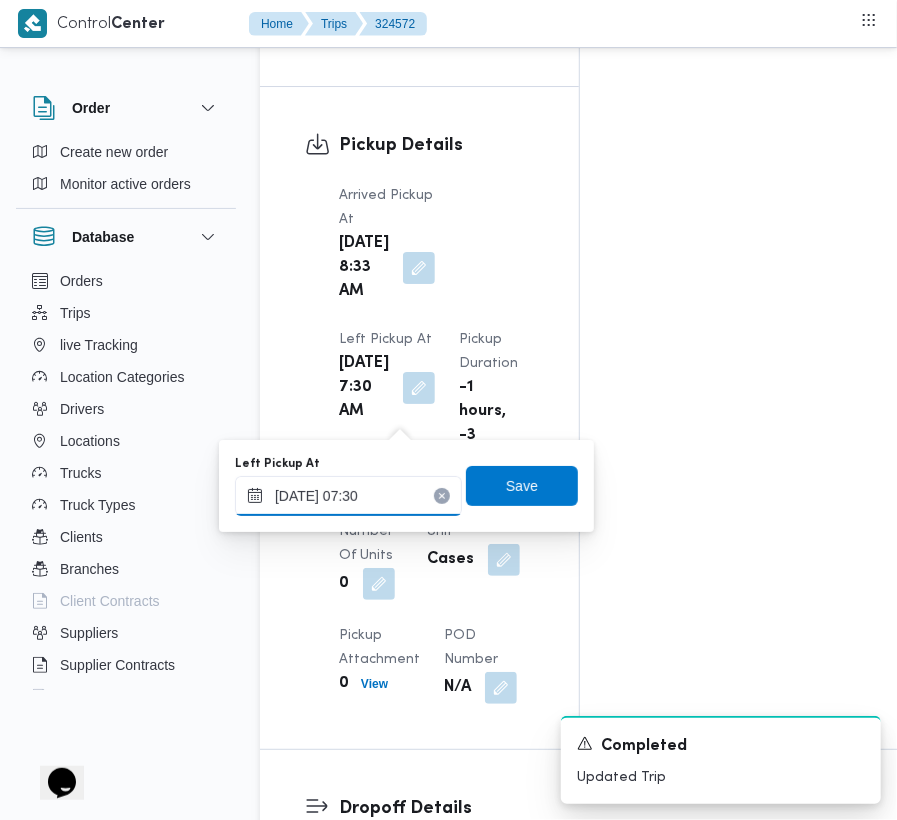 click on "17/07/2025 07:30" at bounding box center (348, 496) 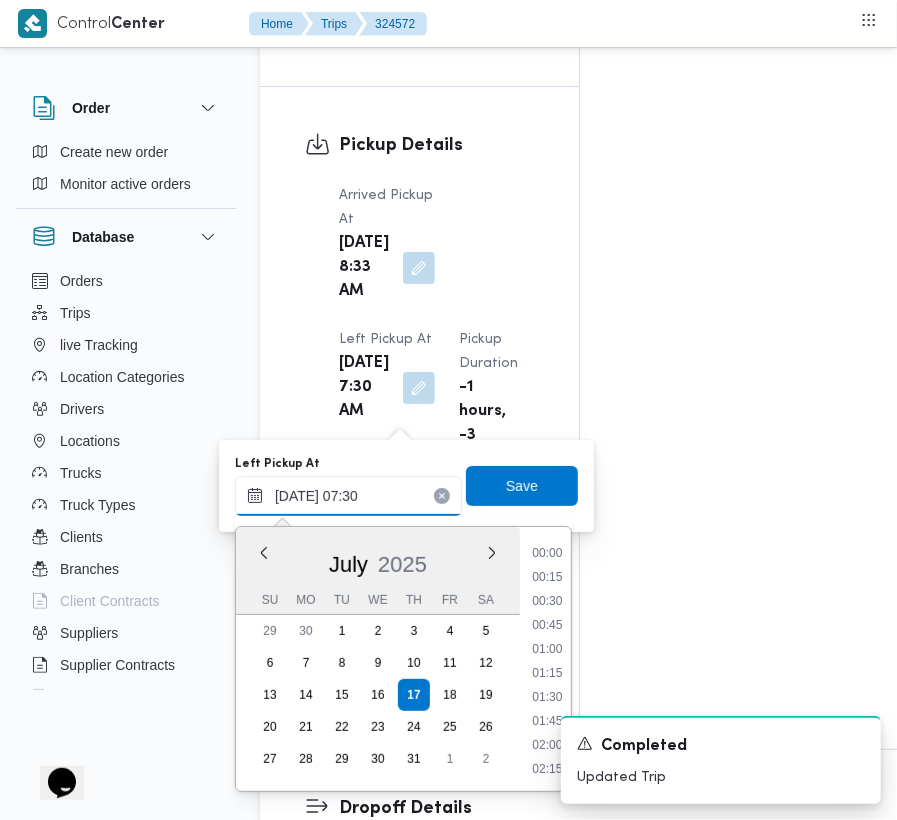 click on "17/07/2025 07:30" at bounding box center [348, 496] 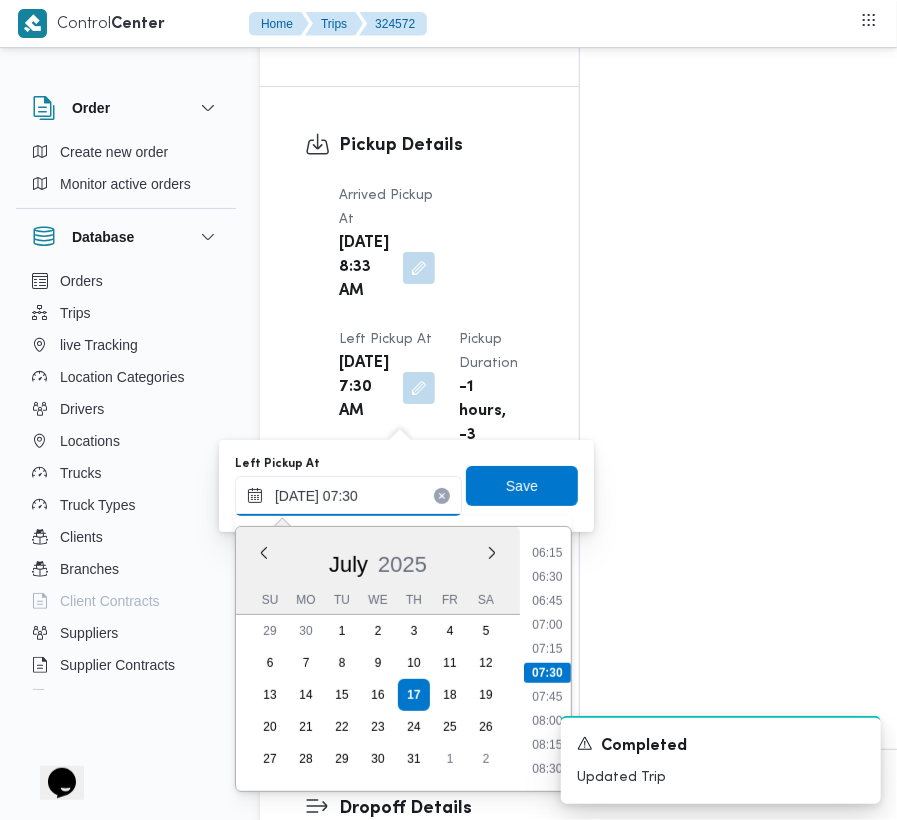 click on "17/07/2025 07:30" at bounding box center [348, 496] 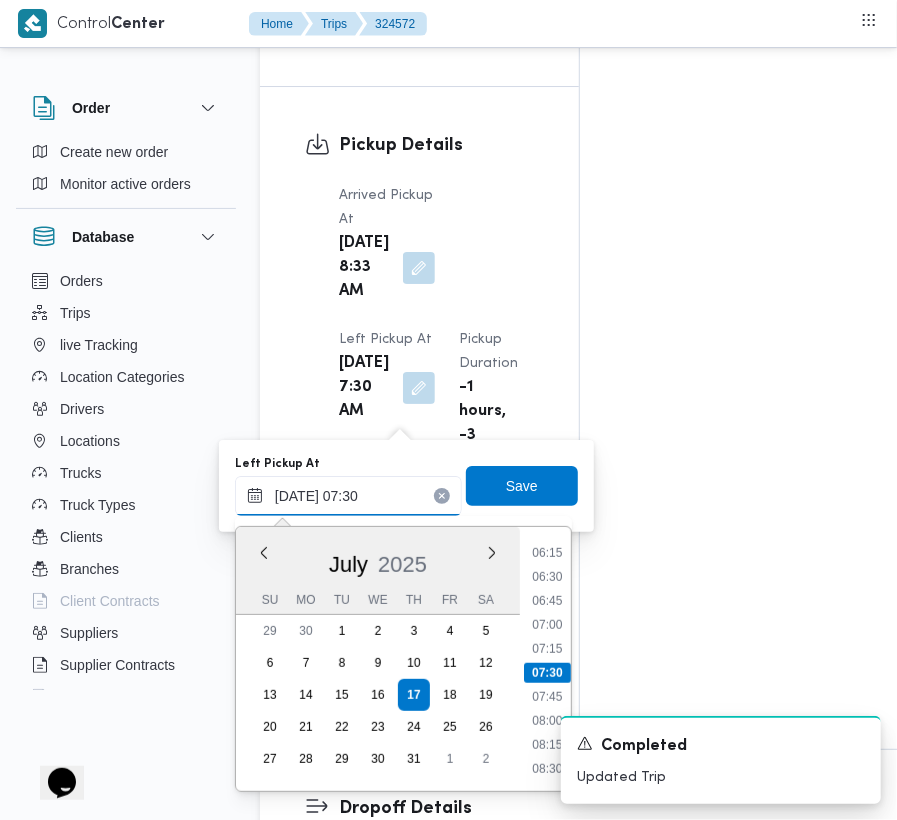 click on "17/07/2025 07:30" at bounding box center [348, 496] 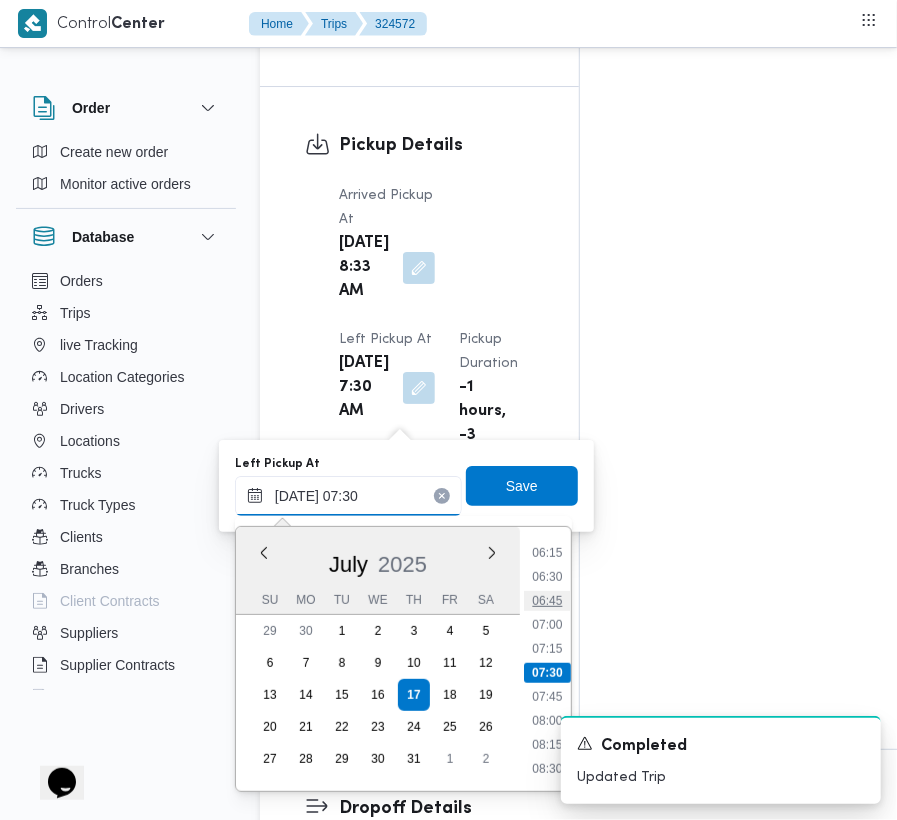 paste on "17/07/2025 07:" 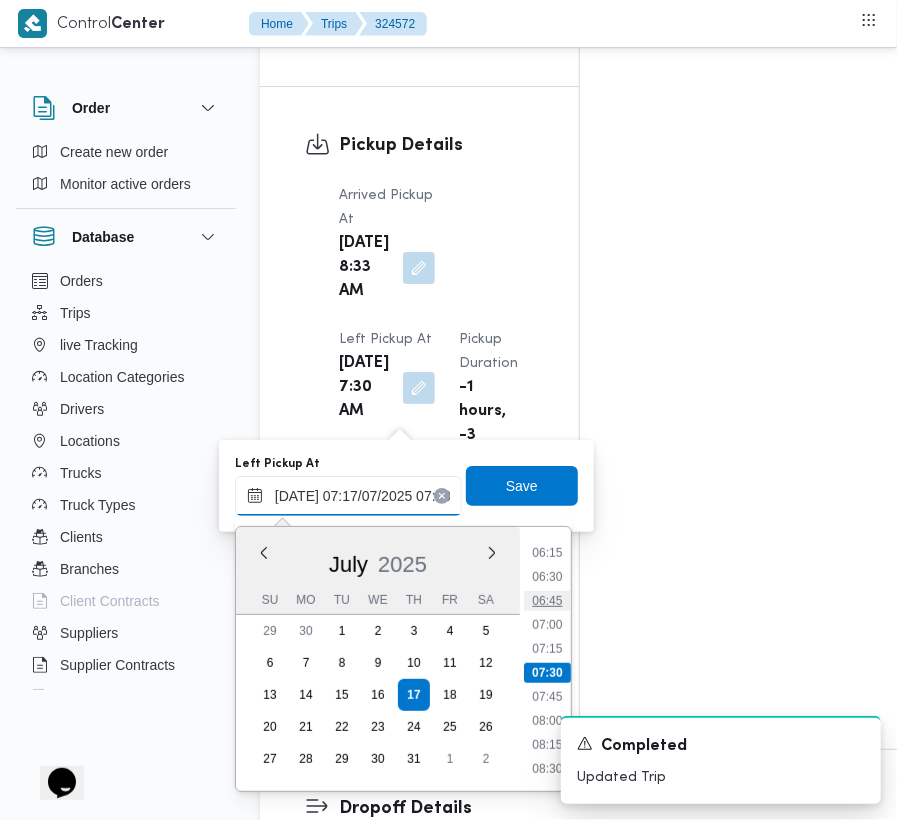 scroll, scrollTop: 0, scrollLeft: 38, axis: horizontal 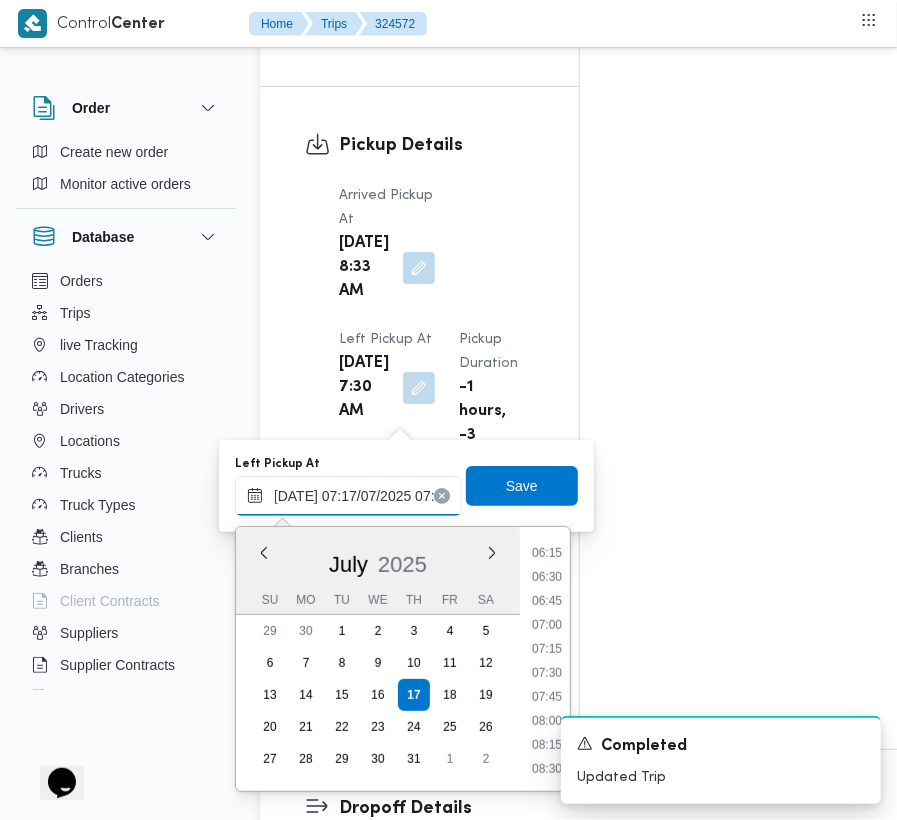 click on "17/07/2025 07:17/07/2025 07:30" at bounding box center [348, 496] 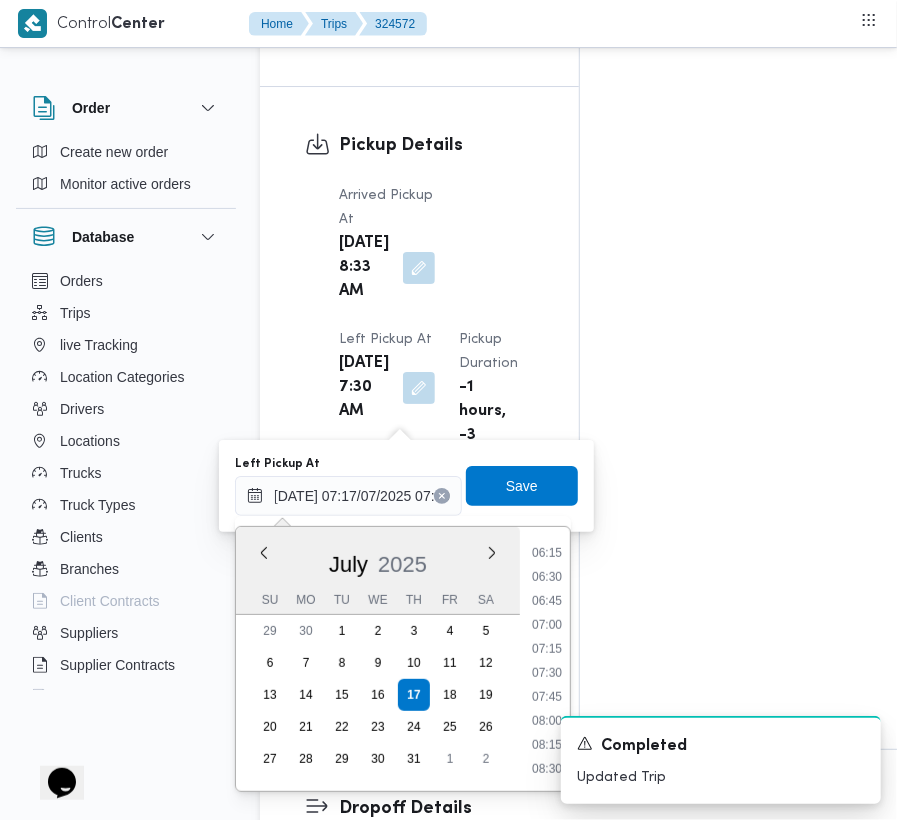 type on "17/07/2025 07:17" 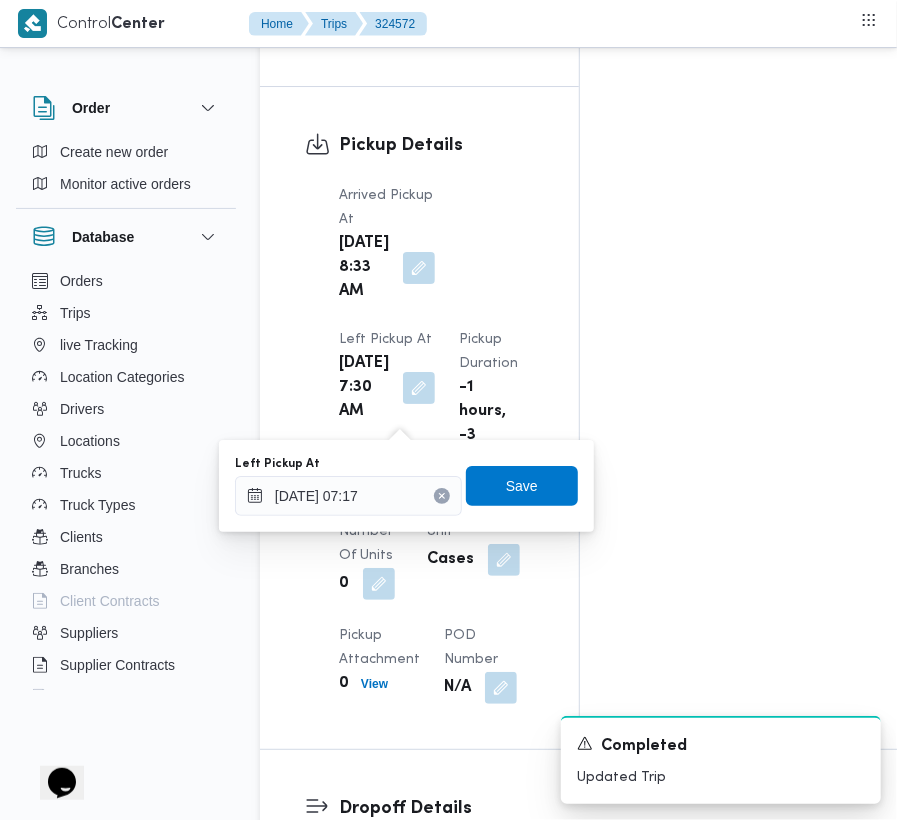 click 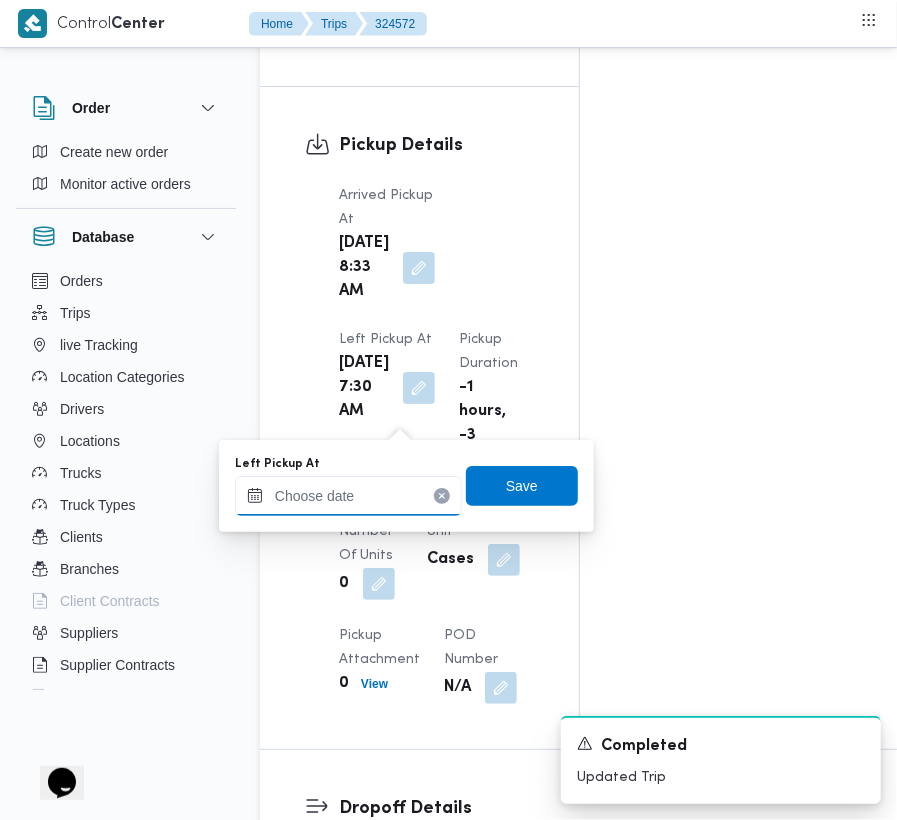 scroll, scrollTop: 0, scrollLeft: 0, axis: both 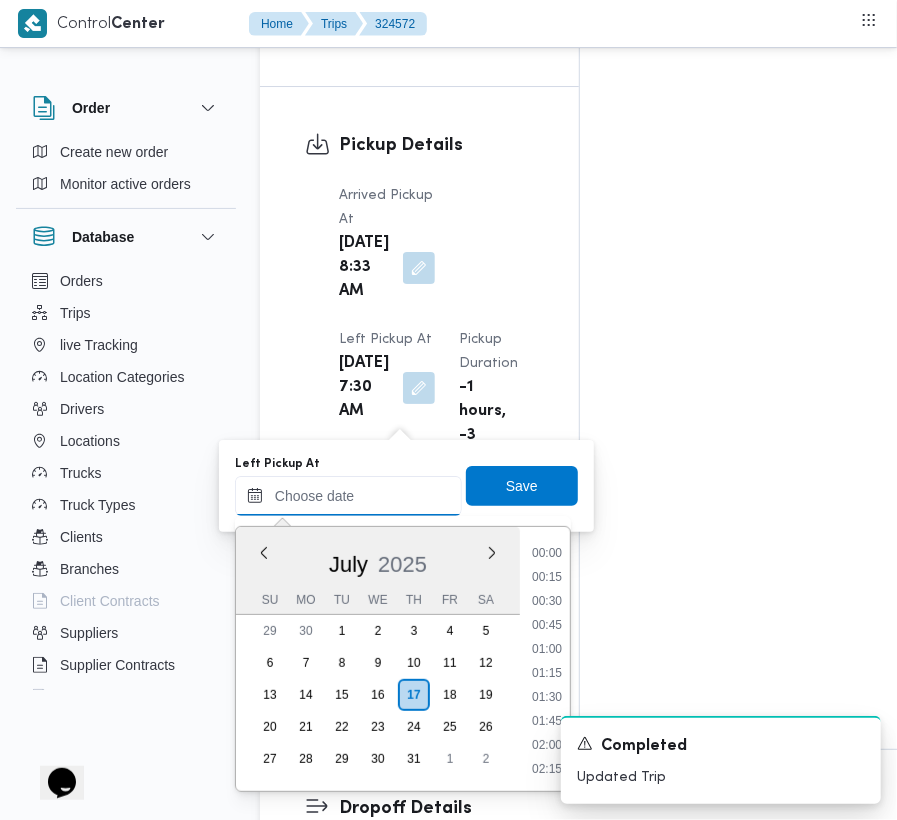 paste on "17/07/2025 07:30" 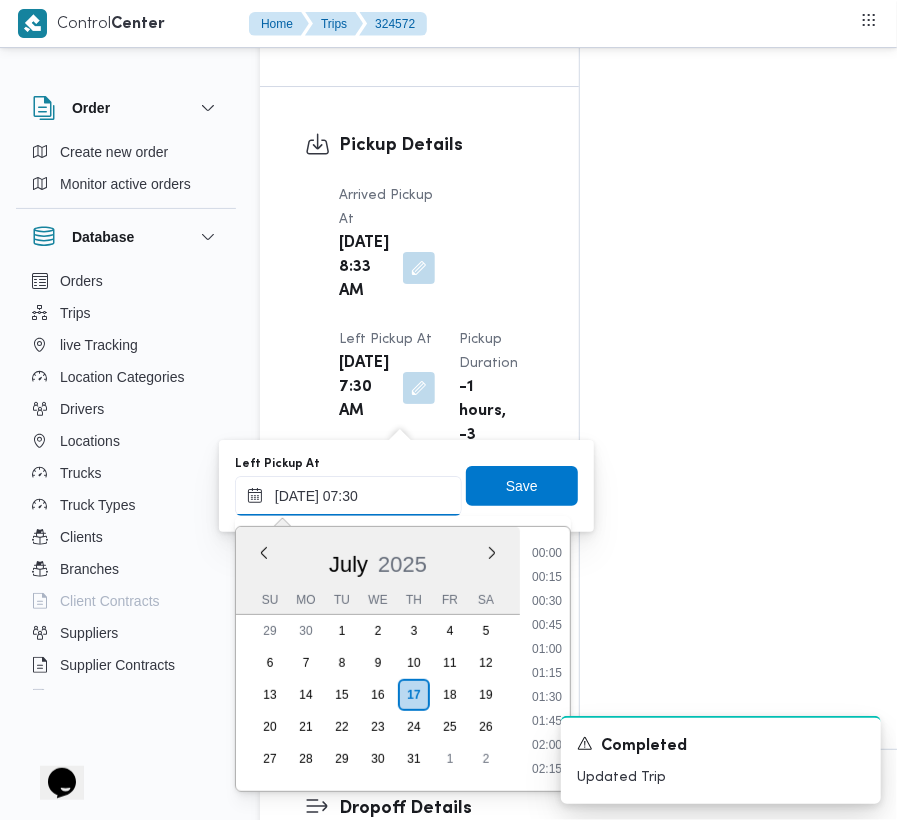 scroll, scrollTop: 720, scrollLeft: 0, axis: vertical 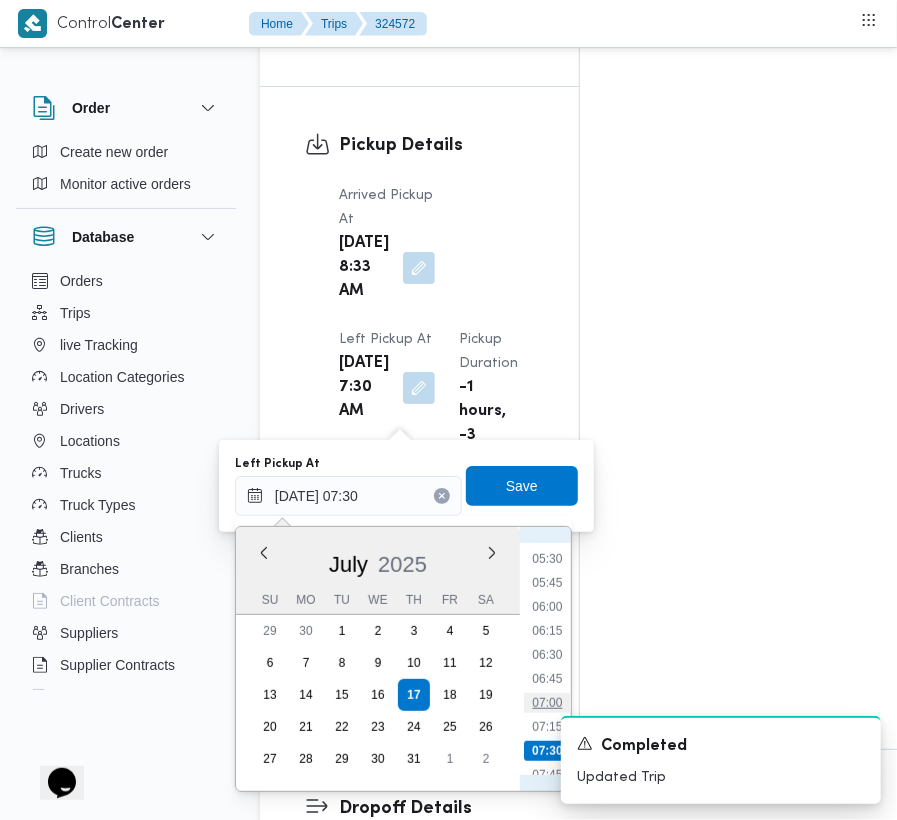 drag, startPoint x: 546, startPoint y: 697, endPoint x: 530, endPoint y: 645, distance: 54.405884 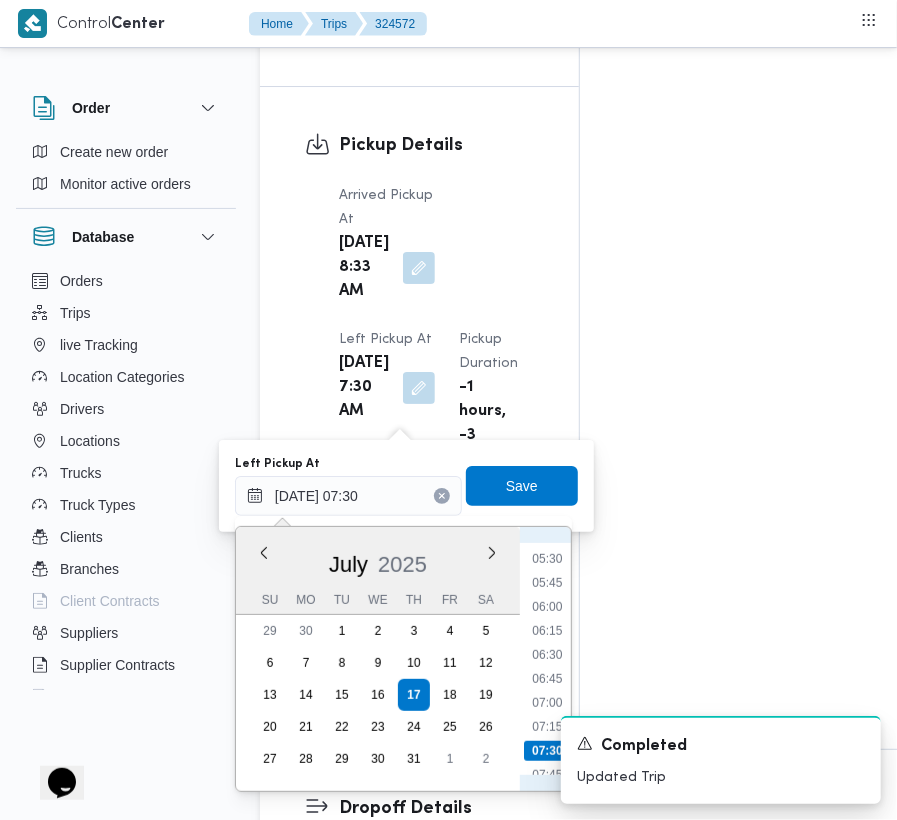click on "07:00" at bounding box center (547, 703) 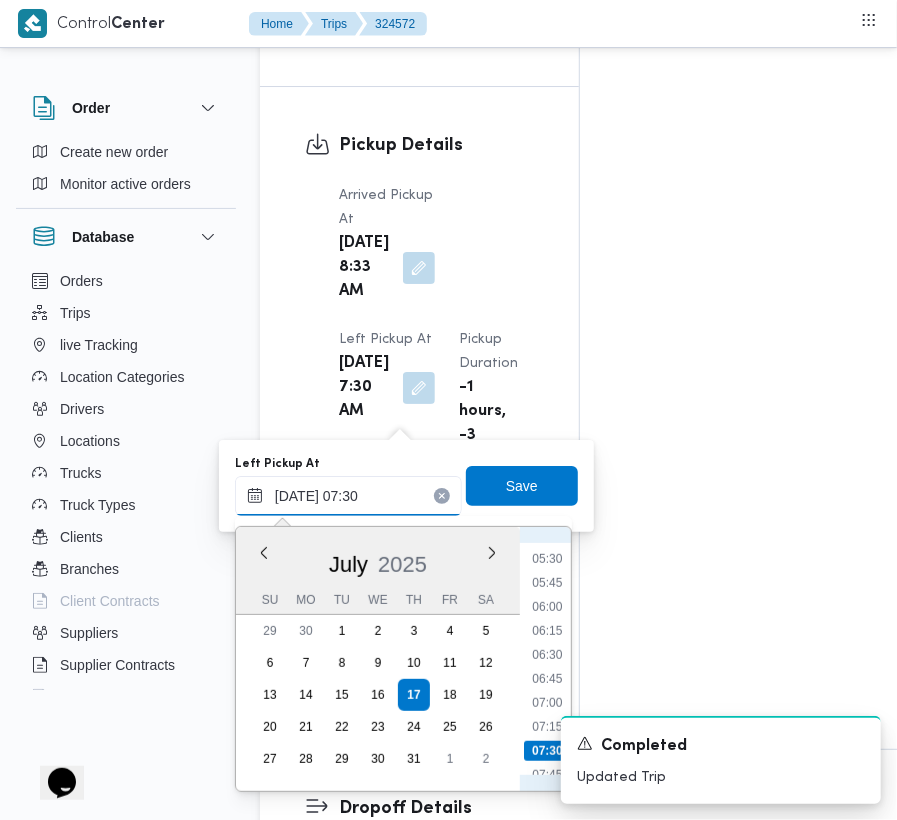 type on "17/07/2025 07:00" 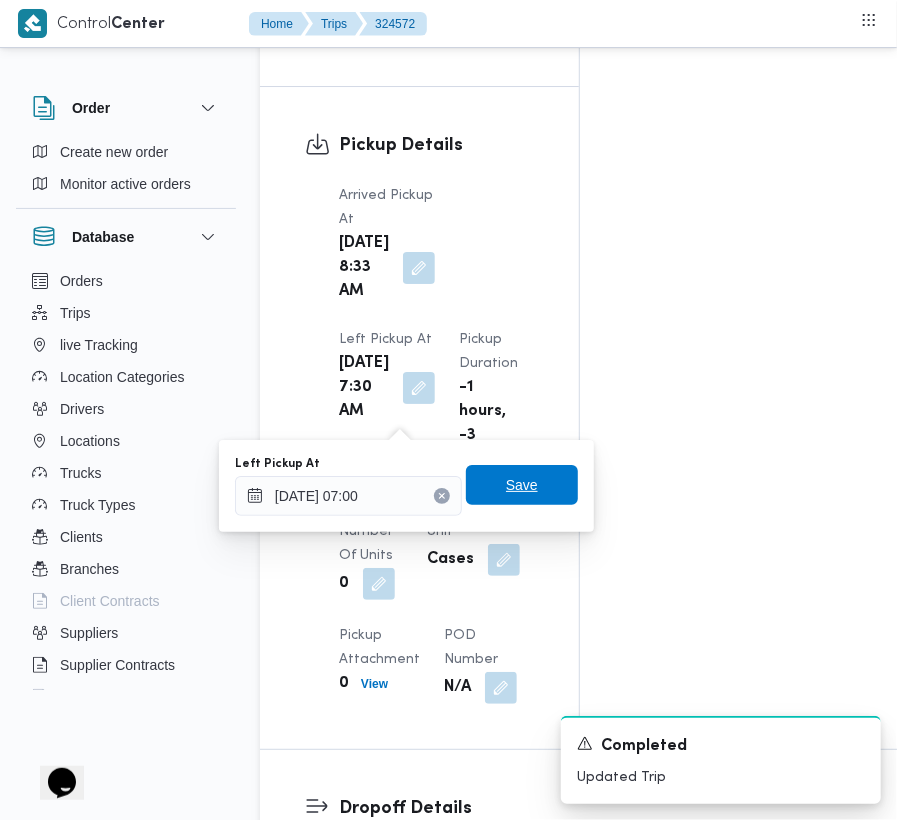 click on "Save" at bounding box center [522, 485] 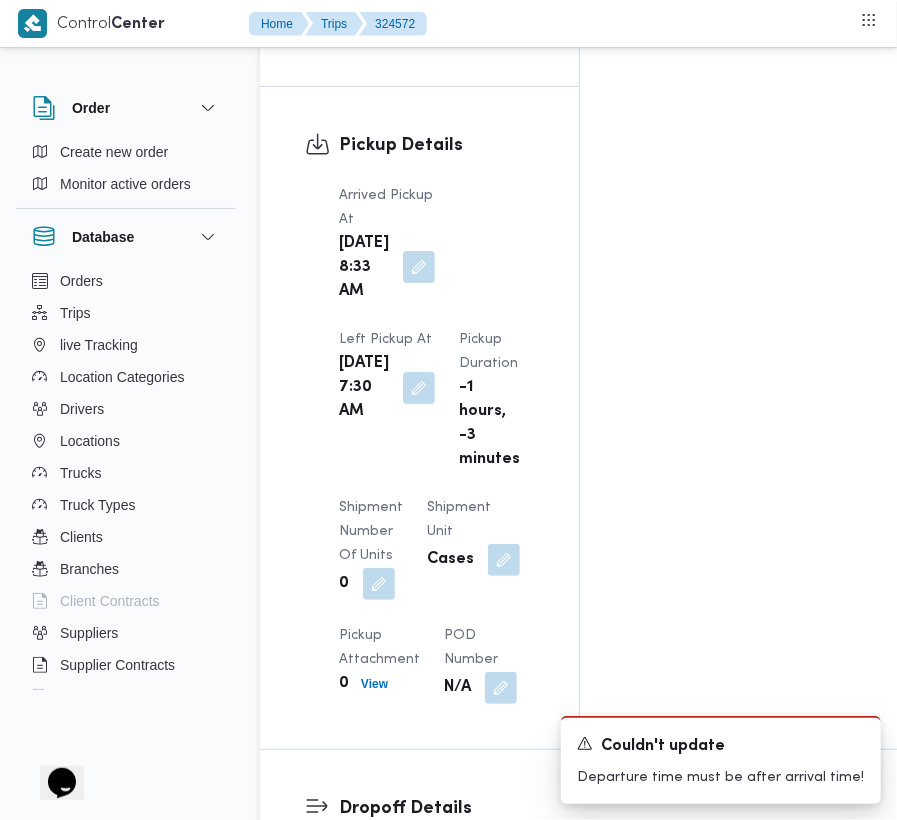 click at bounding box center (419, 267) 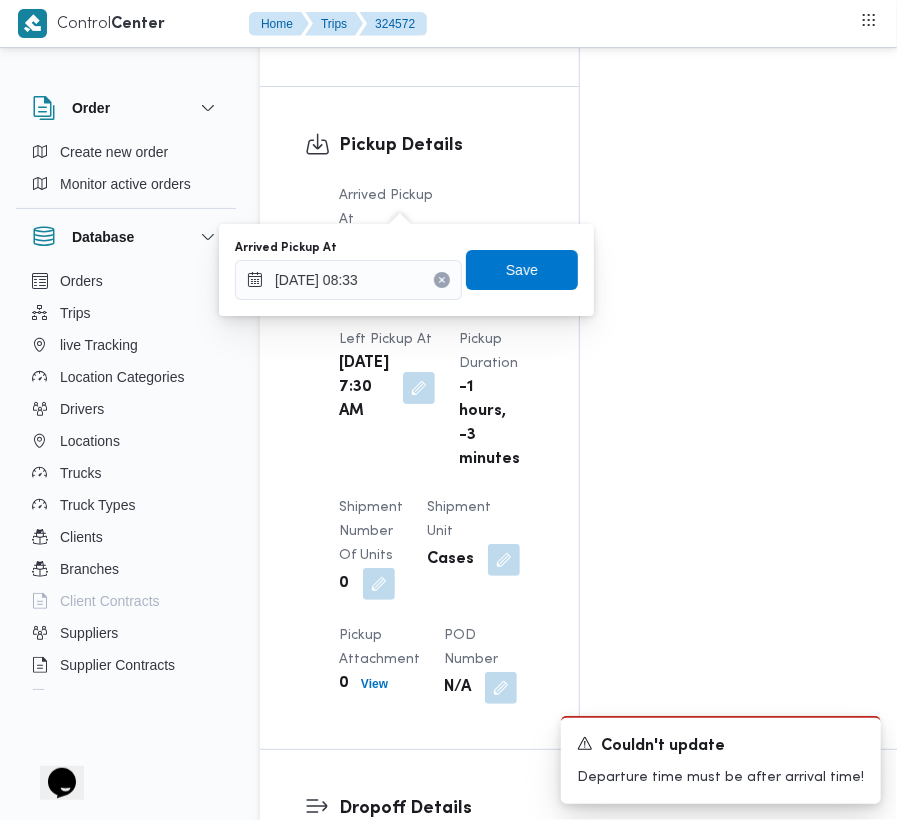 click on "-1 hours, -3 minutes" at bounding box center (489, 424) 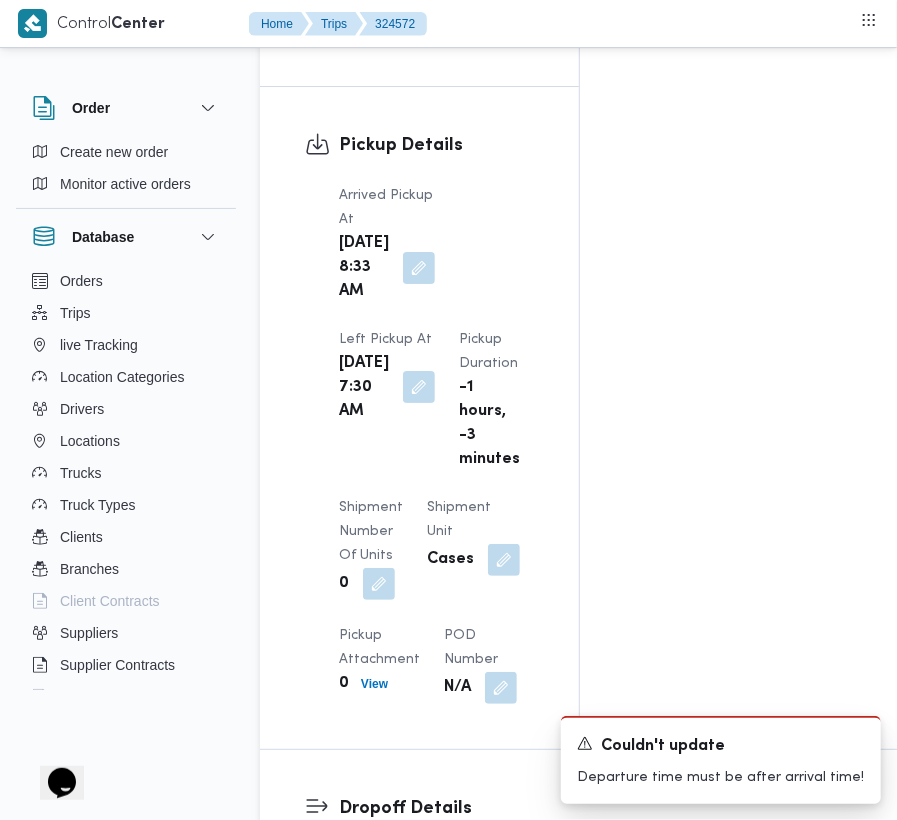 click at bounding box center [419, 387] 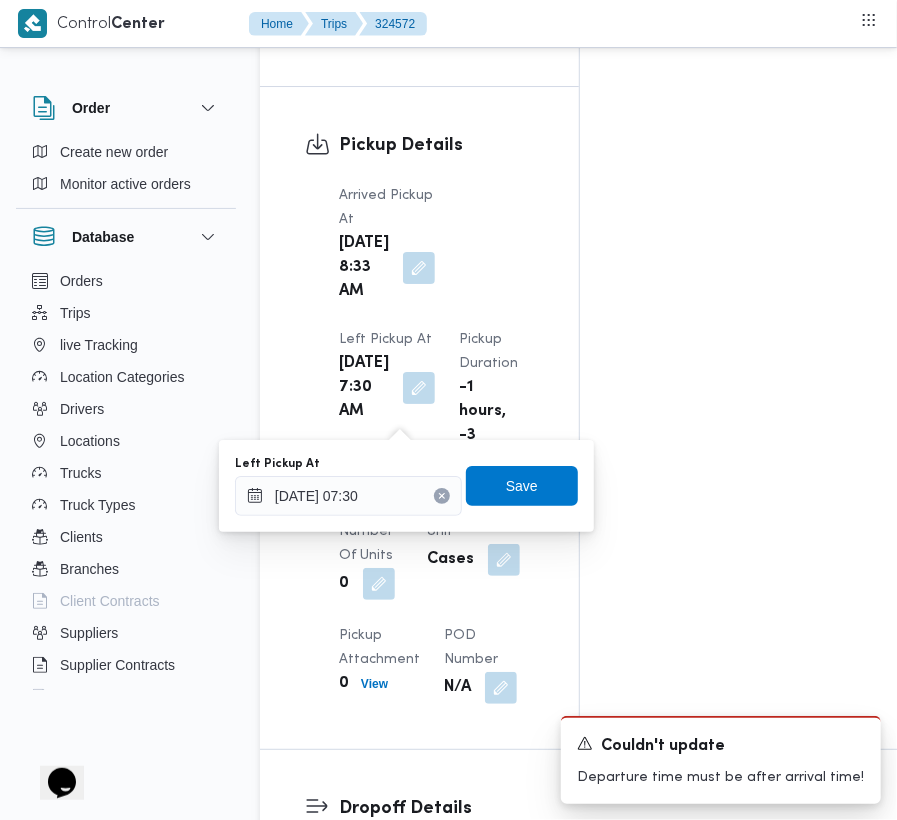 drag, startPoint x: 505, startPoint y: 248, endPoint x: 498, endPoint y: 293, distance: 45.54119 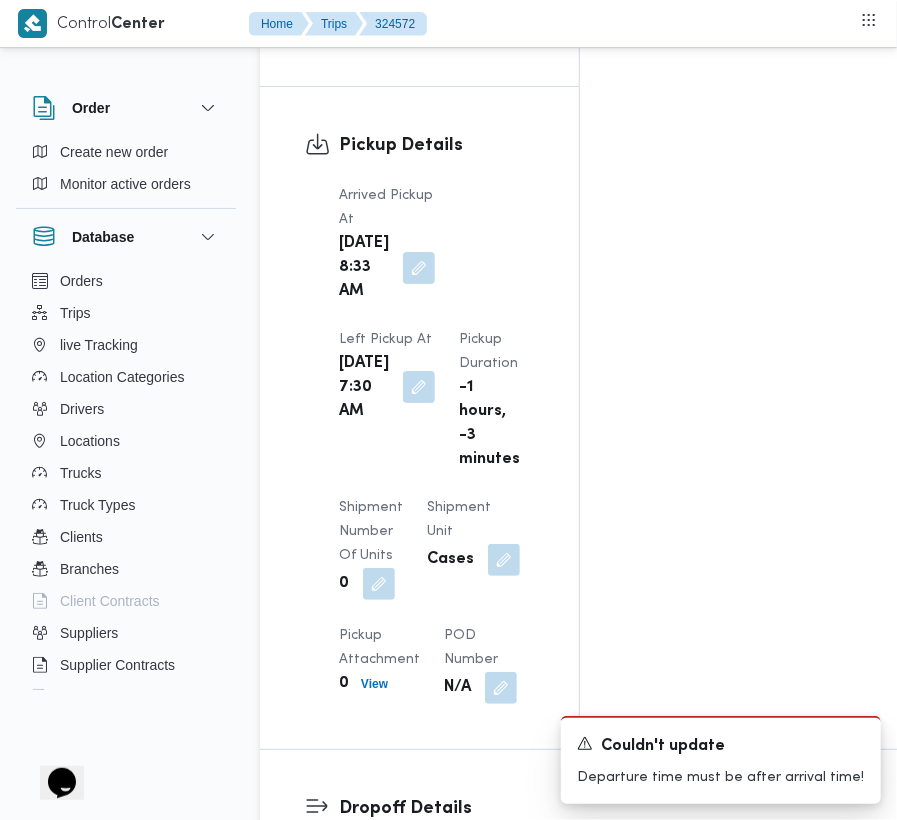 click at bounding box center [419, 387] 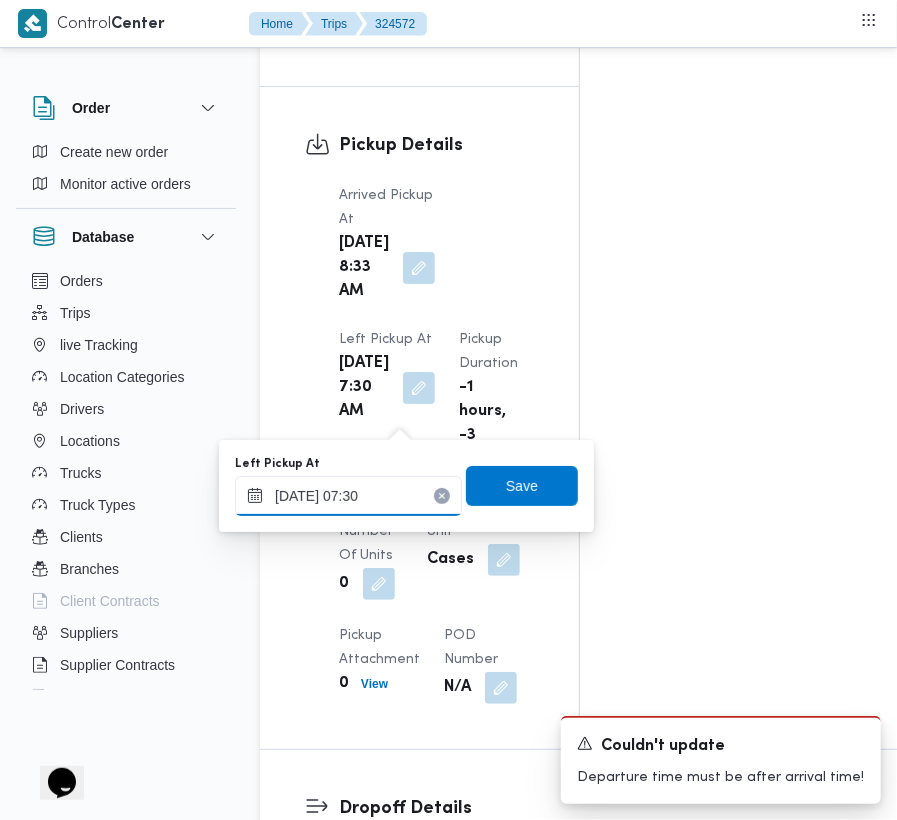 click on "17/07/2025 07:30" at bounding box center (348, 496) 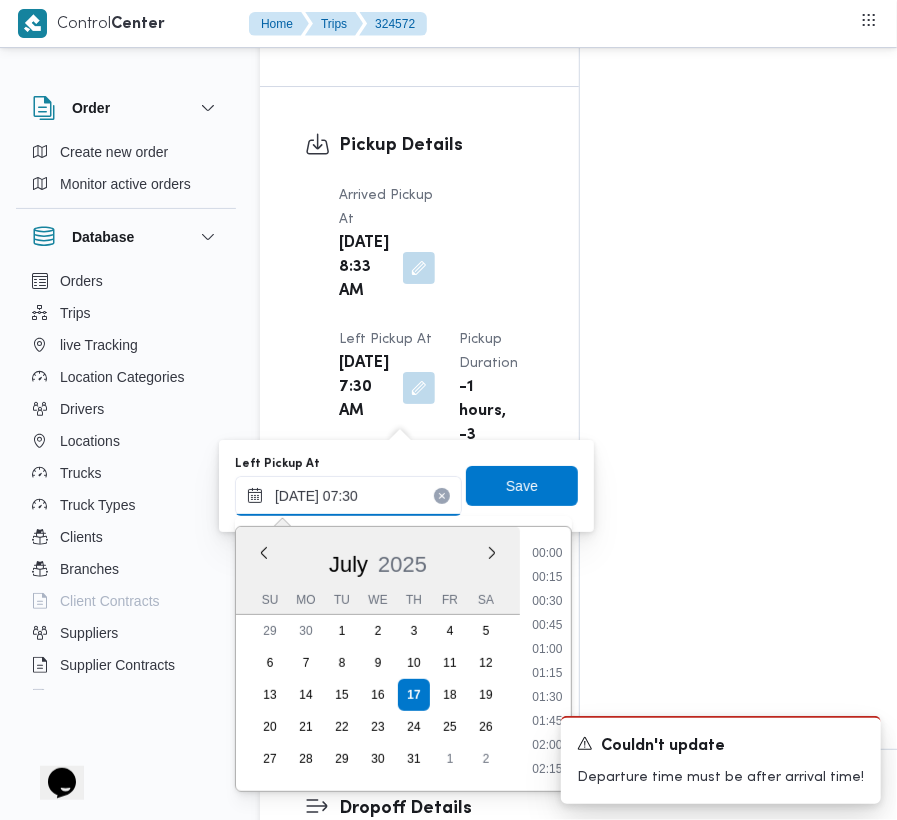 click on "17/07/2025 07:30" at bounding box center [348, 496] 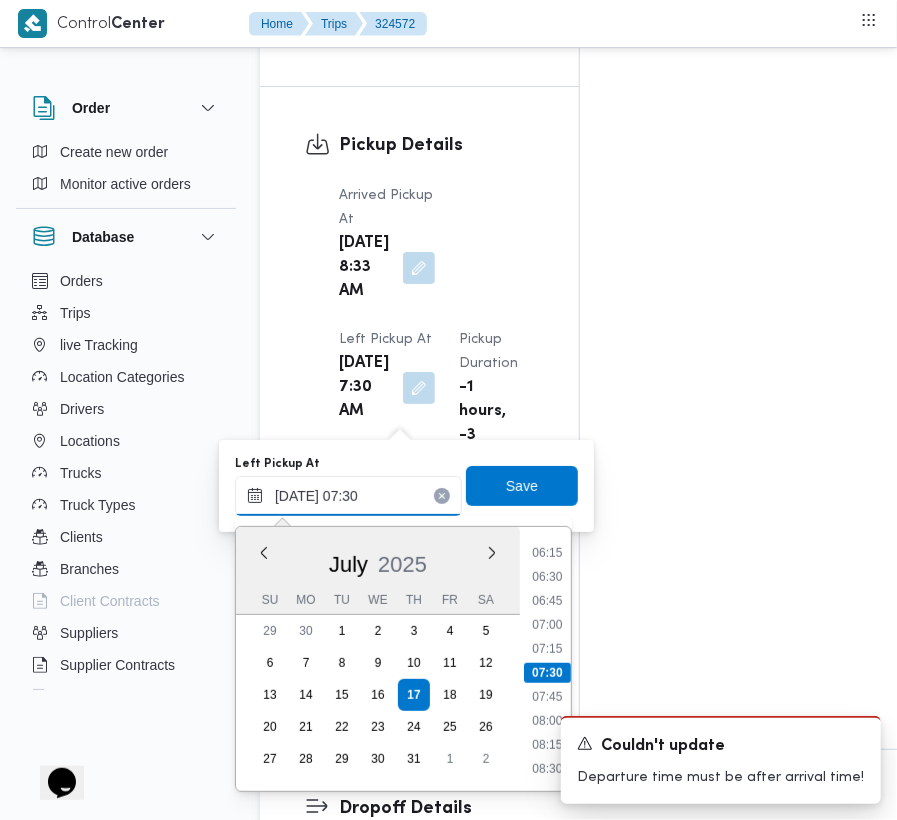 click on "17/07/2025 07:30" at bounding box center (348, 496) 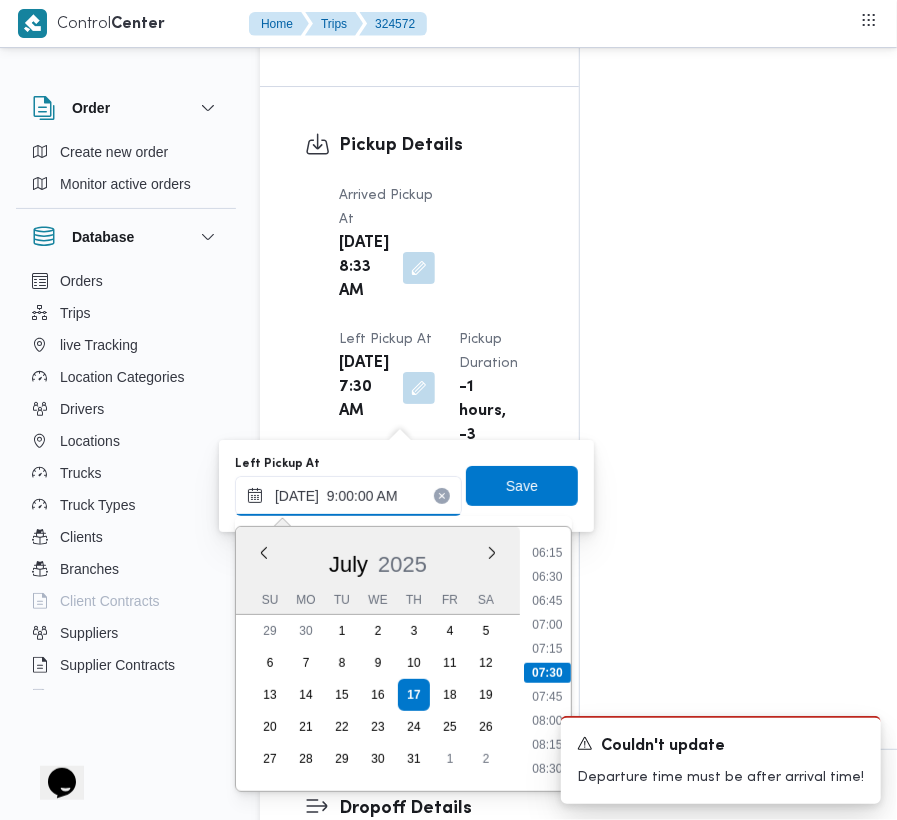 scroll, scrollTop: 656, scrollLeft: 0, axis: vertical 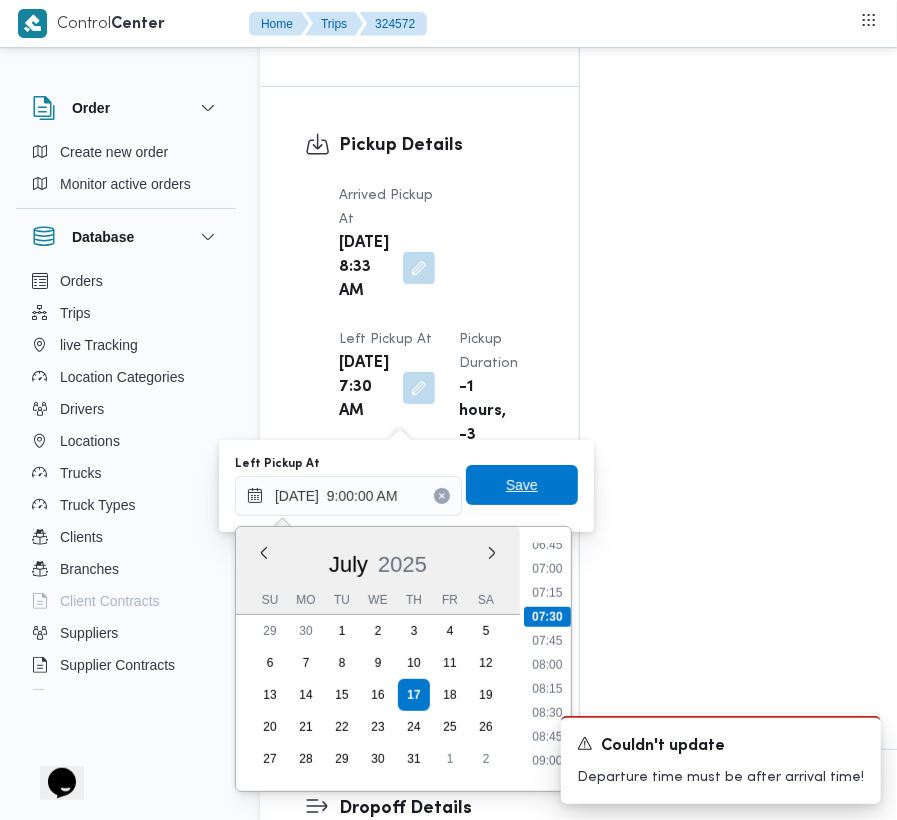 type on "17/07/2025 07:30" 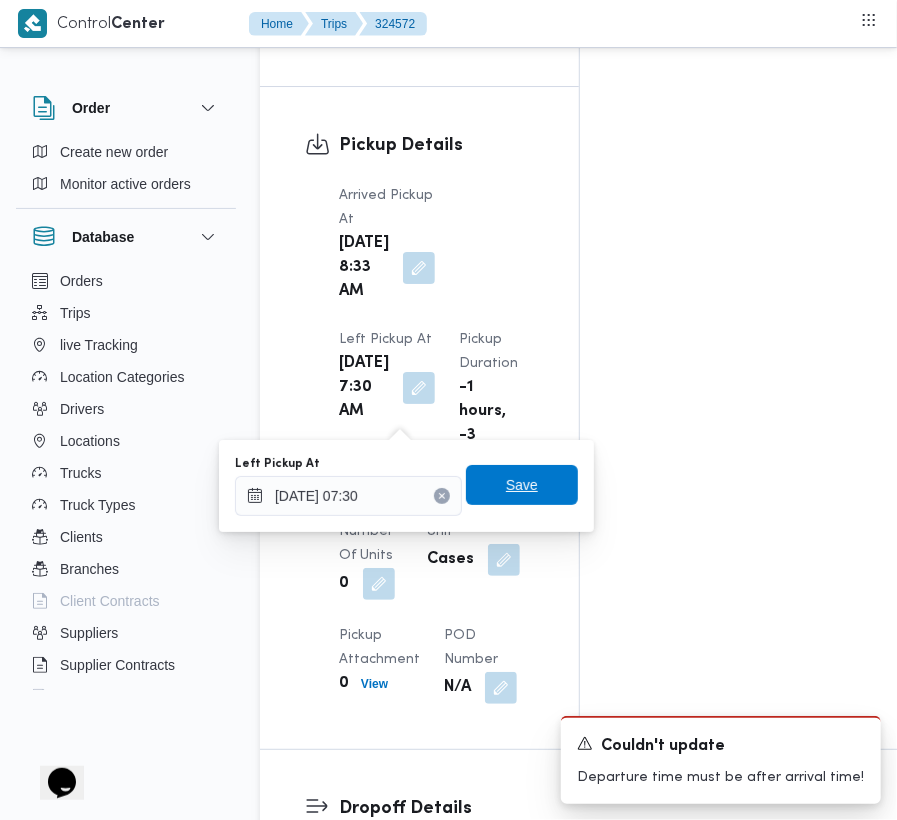 click on "Save" at bounding box center [522, 485] 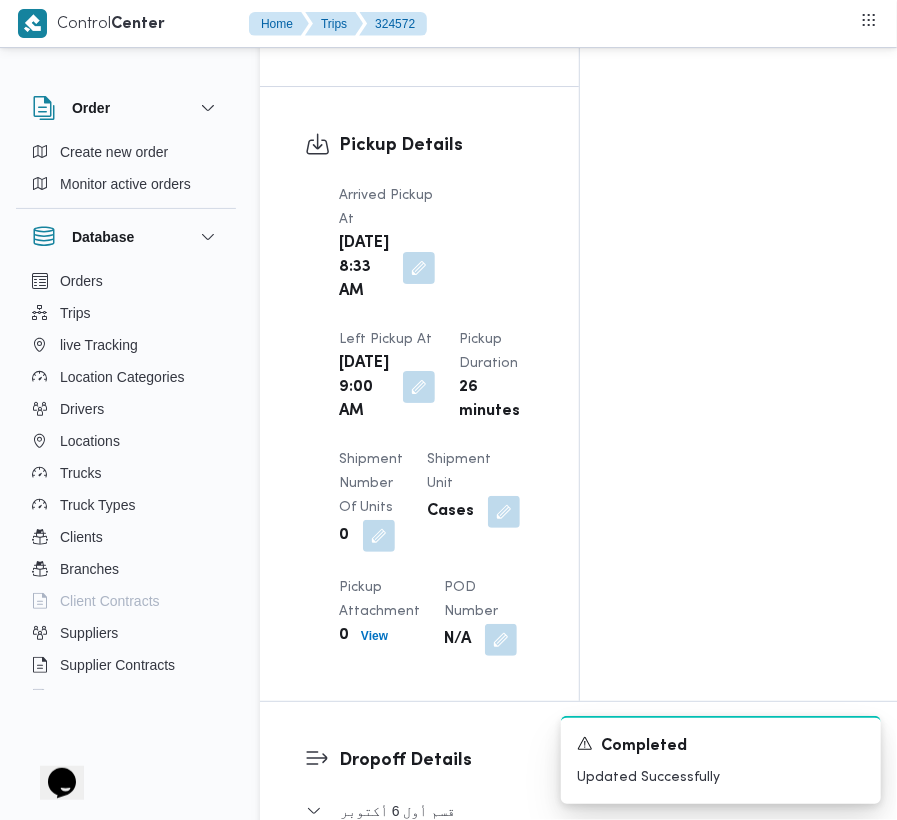 click at bounding box center (419, 387) 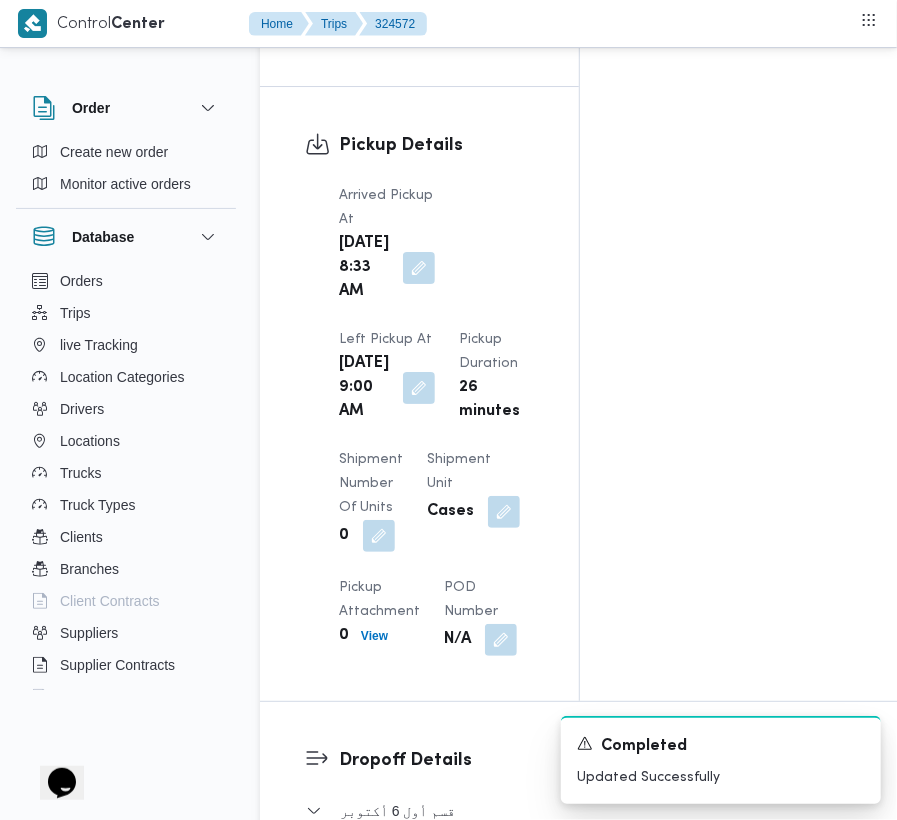 click on "Arrived Pickup At Thu, Jul 17, 2025 8:33 AM Left Pickup At Thu, Jul 17, 2025 9:00 AM Pickup Duration 26 minutes Shipment Number of Units 0 Shipment Unit Cases Pickup Attachment 0 View POD Number N/A" at bounding box center (436, 420) 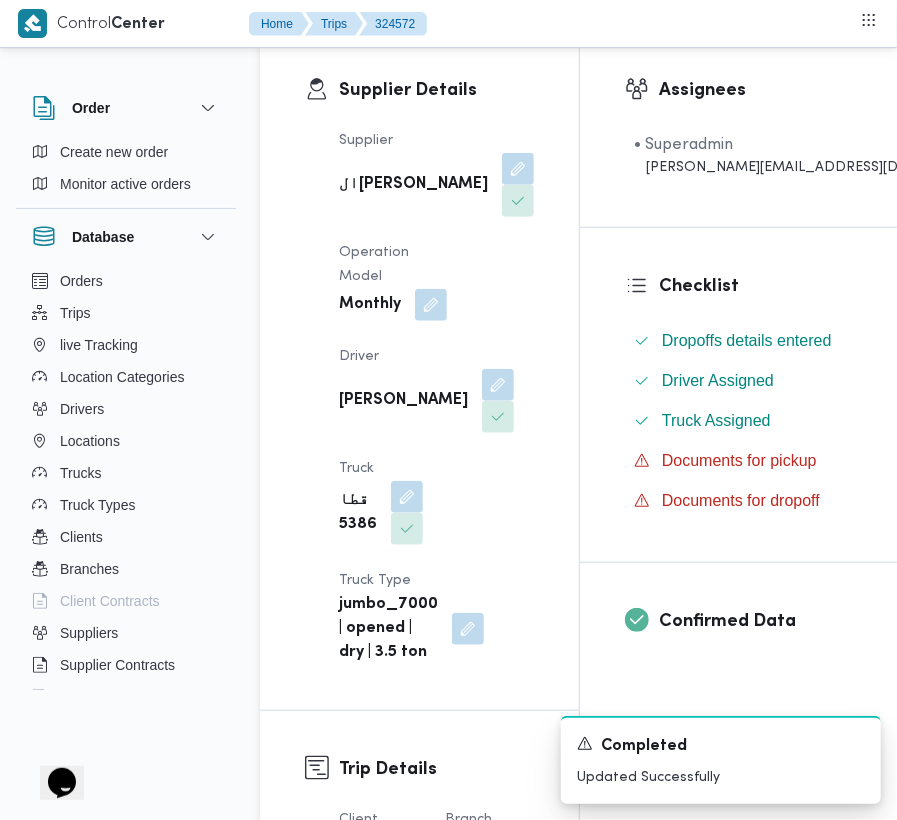 scroll, scrollTop: 0, scrollLeft: 0, axis: both 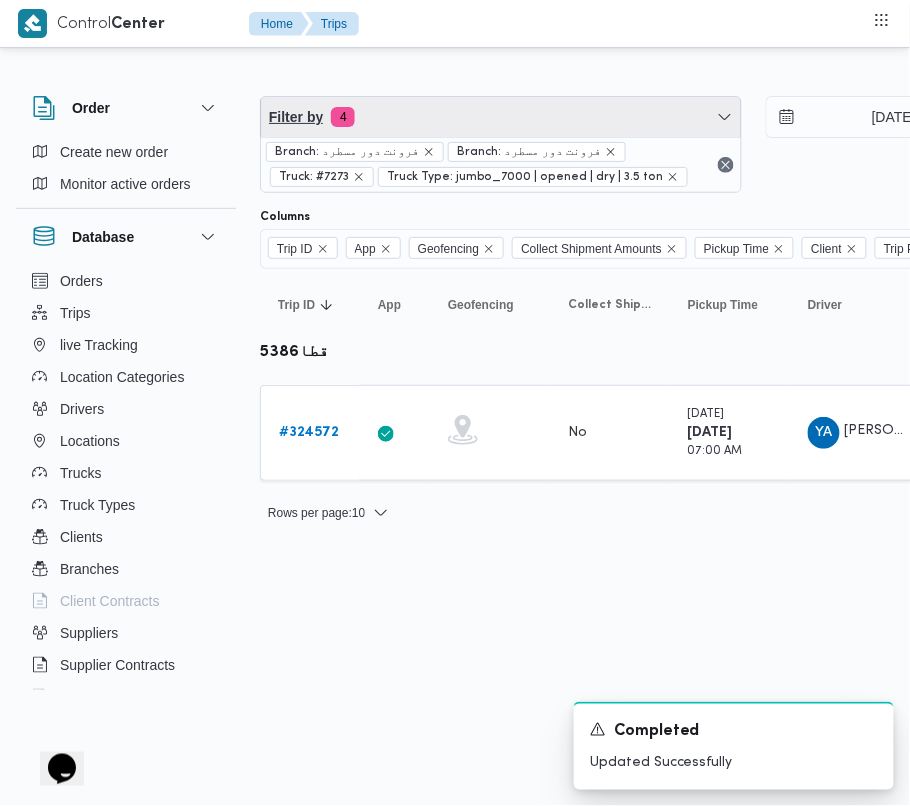 click on "Filter by 4" at bounding box center [501, 117] 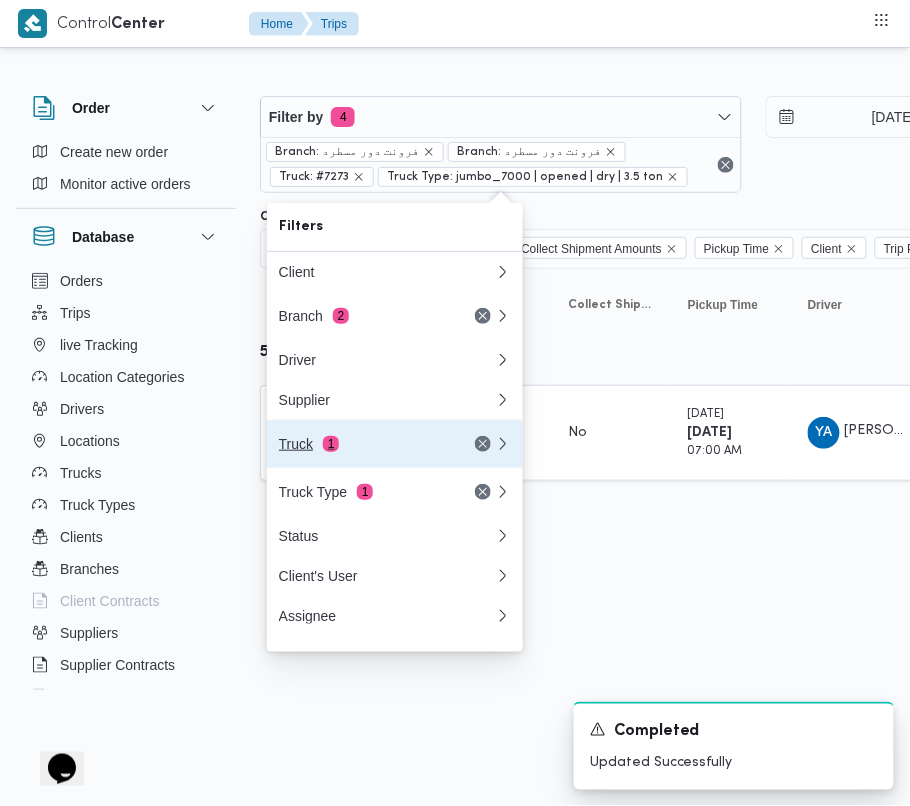 click on "Truck 1" at bounding box center (363, 444) 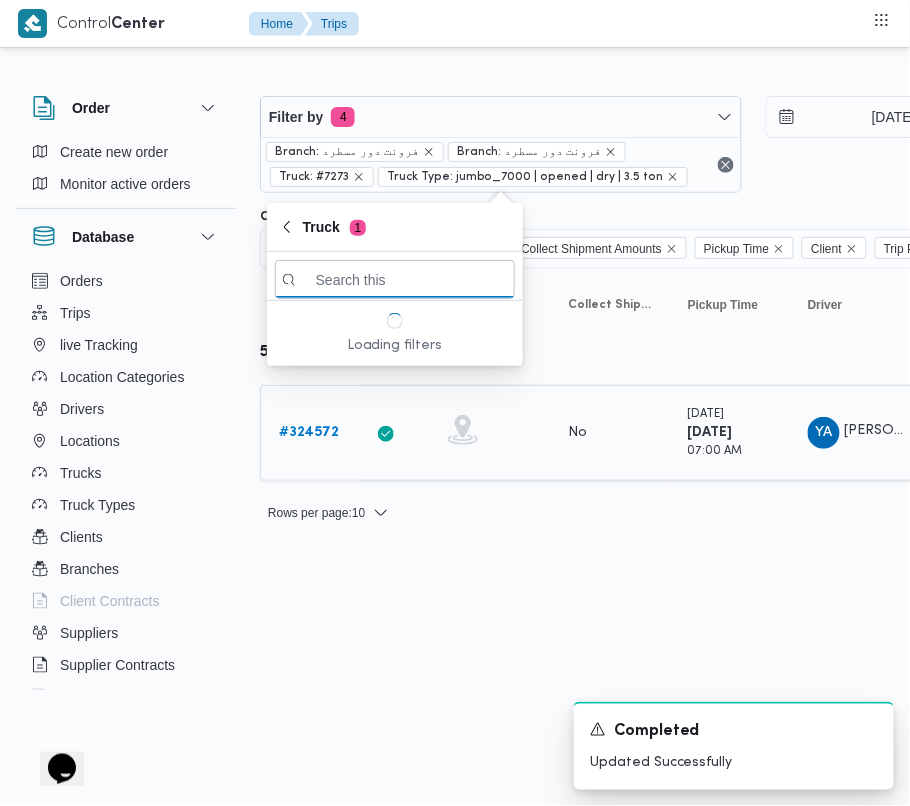 paste on "قطأ5138" 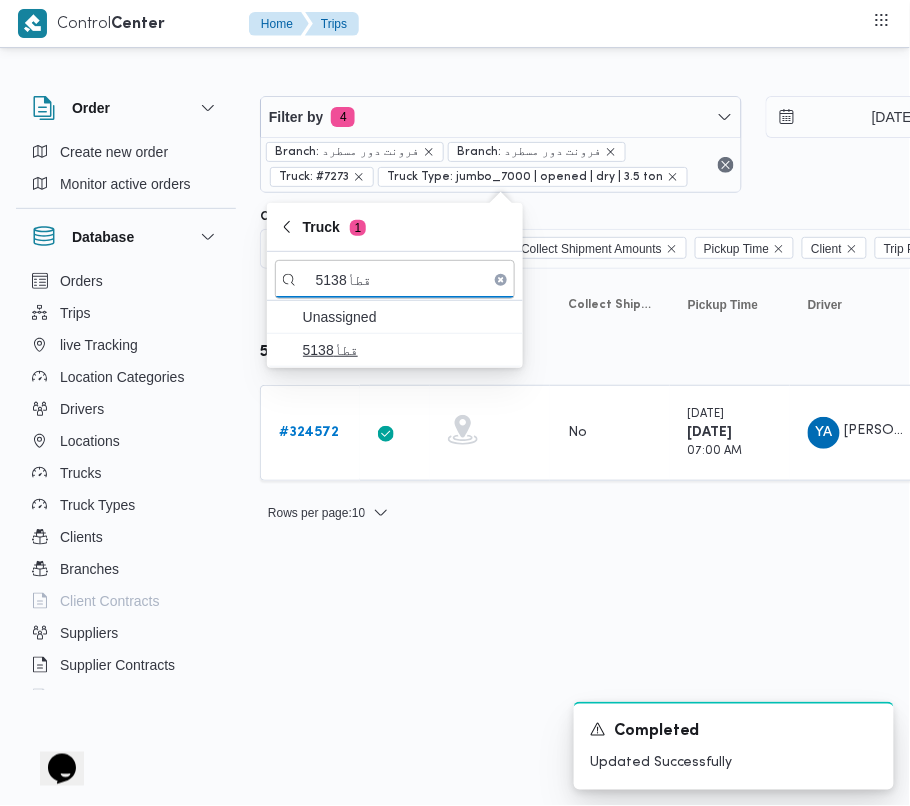 type on "قطأ5138" 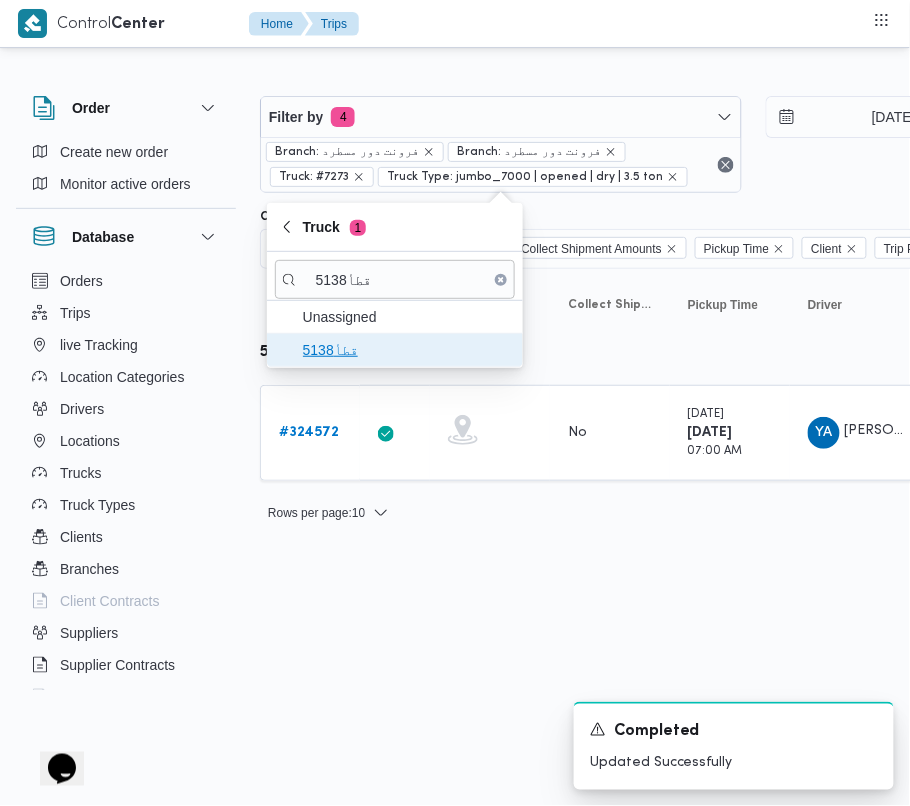 click on "قطأ5138" at bounding box center (407, 350) 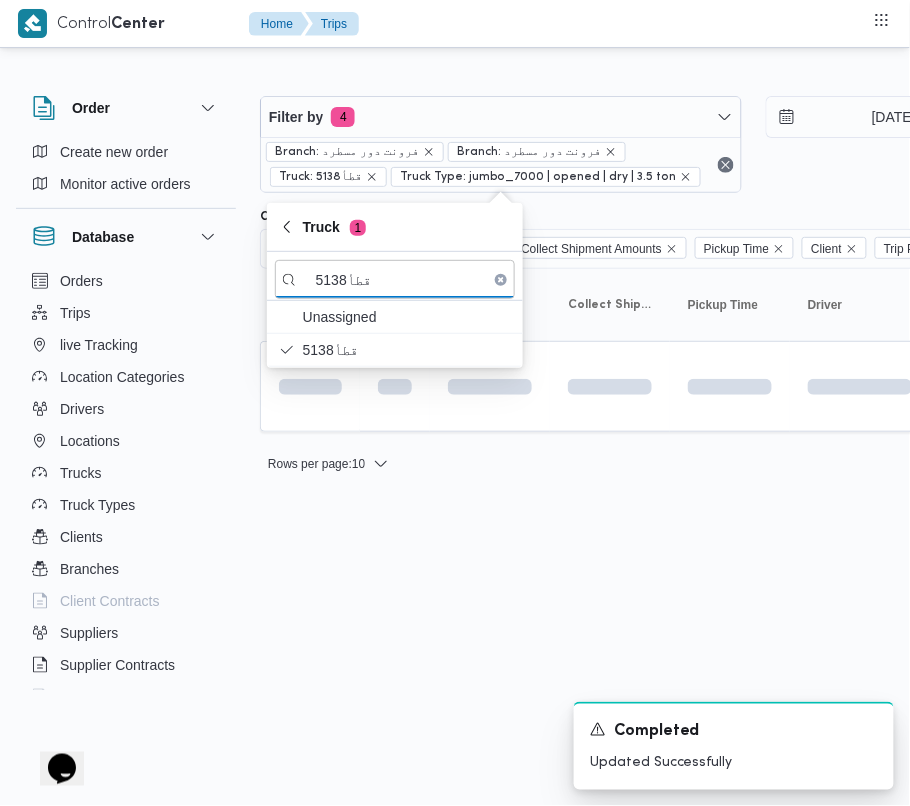 click on "Control  Center Home Trips Order Create new order Monitor active orders Database Orders Trips live Tracking Location Categories Drivers Locations Trucks Truck Types Clients Branches Client Contracts Suppliers Supplier Contracts Devices Users Projects SP Projects Admins organization assignees Tags Filter by 4 Branch: فرونت دور مسطرد Branch: فرونت دور مسطرد  Truck: قطأ5138 Truck Type: jumbo_7000 | opened | dry | 3.5 ton 17/7/2025 → 17/7/2025 Group By Truck Columns Trip ID App Geofencing Collect Shipment Amounts Pickup Time Client Trip Points Driver Supplier Truck Status Platform Sorting Trip ID Click to sort in ascending order App Click to sort in ascending order Geofencing Click to sort in ascending order Collect Shipment Amounts Pickup Time Click to sort in ascending order Client Click to sort in ascending order Trip Points Driver Click to sort in ascending order Supplier Click to sort in ascending order Truck Click to sort in ascending order Status Platform Actions :  10 1 1" at bounding box center (455, 403) 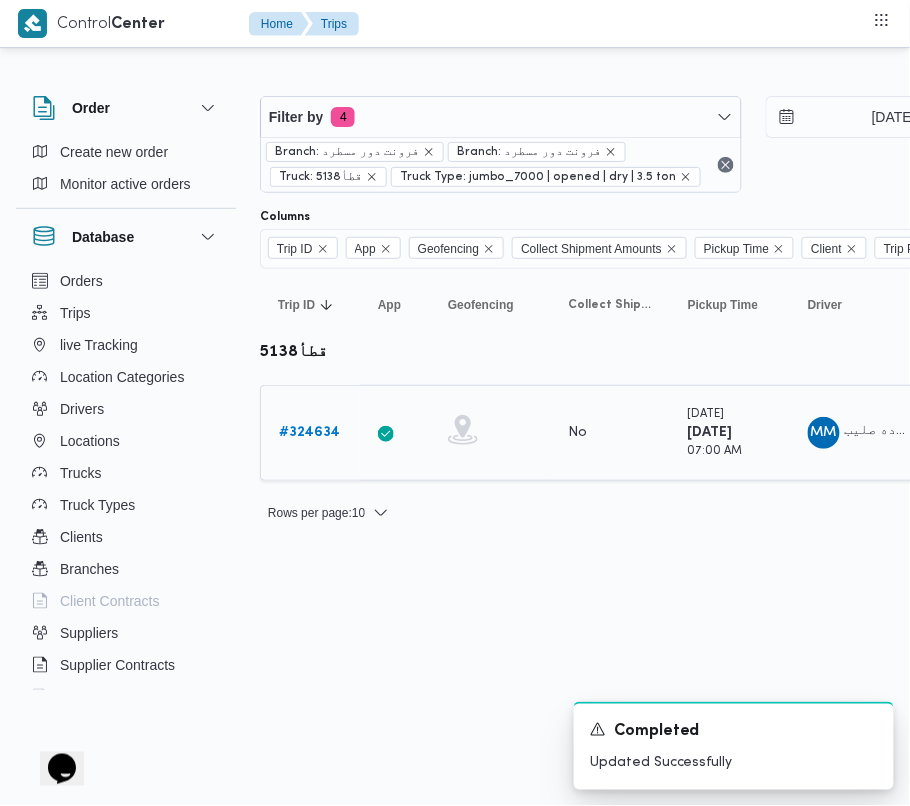 click on "# 324634" at bounding box center [309, 432] 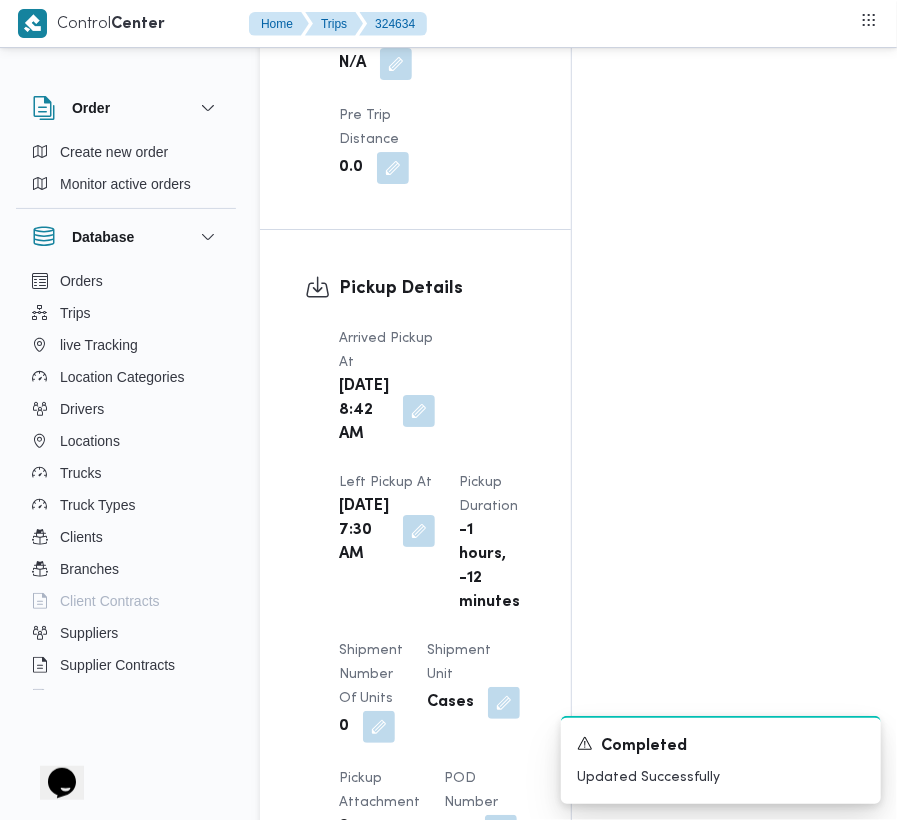 scroll, scrollTop: 2533, scrollLeft: 0, axis: vertical 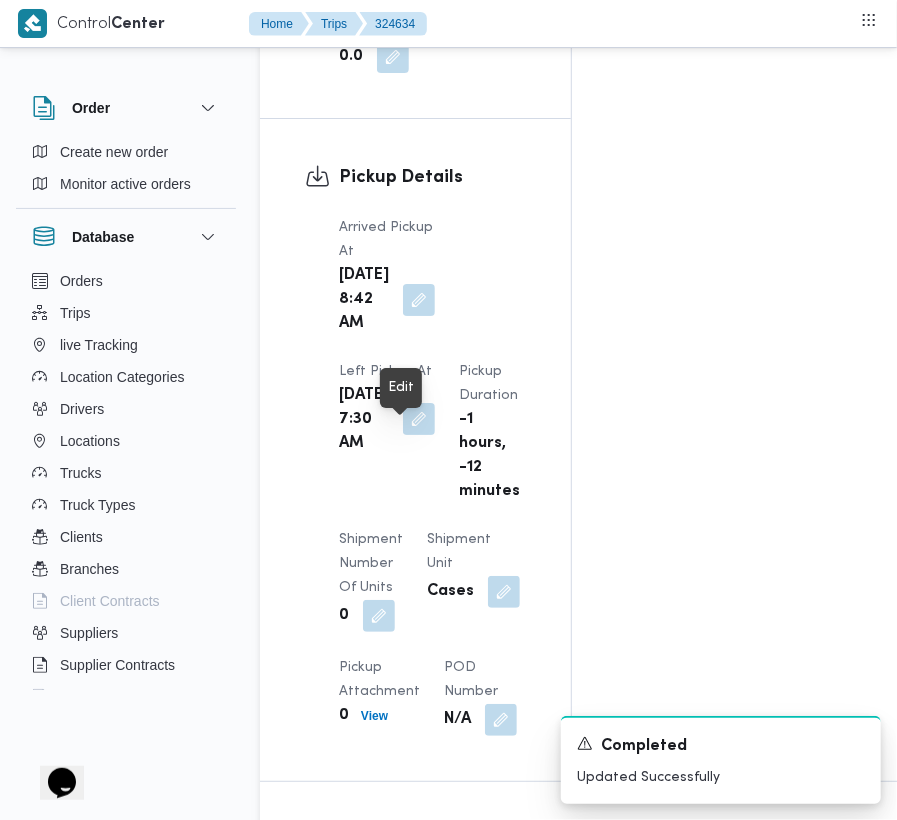 click at bounding box center [419, 419] 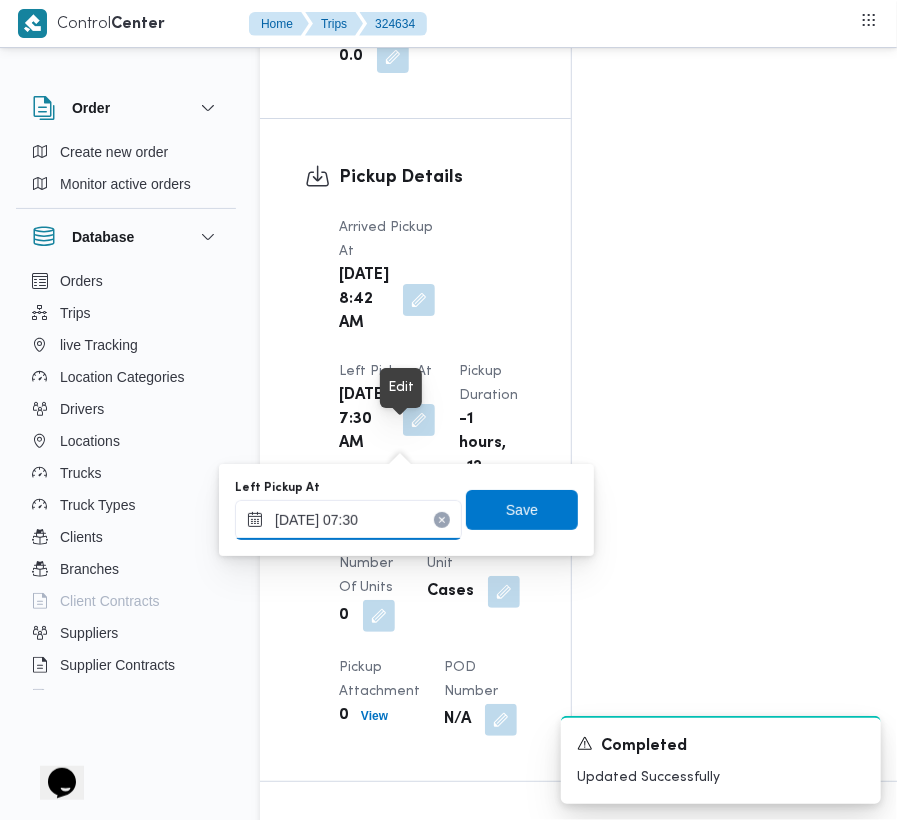 click on "17/07/2025 07:30" at bounding box center (348, 520) 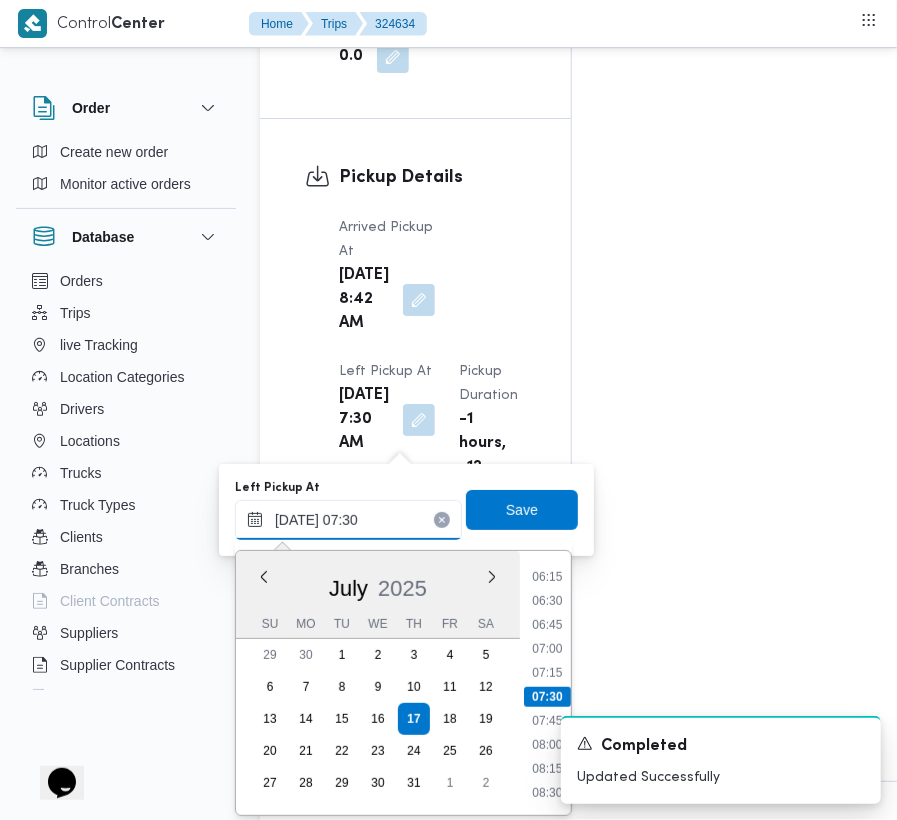 click on "17/07/2025 07:30" at bounding box center (348, 520) 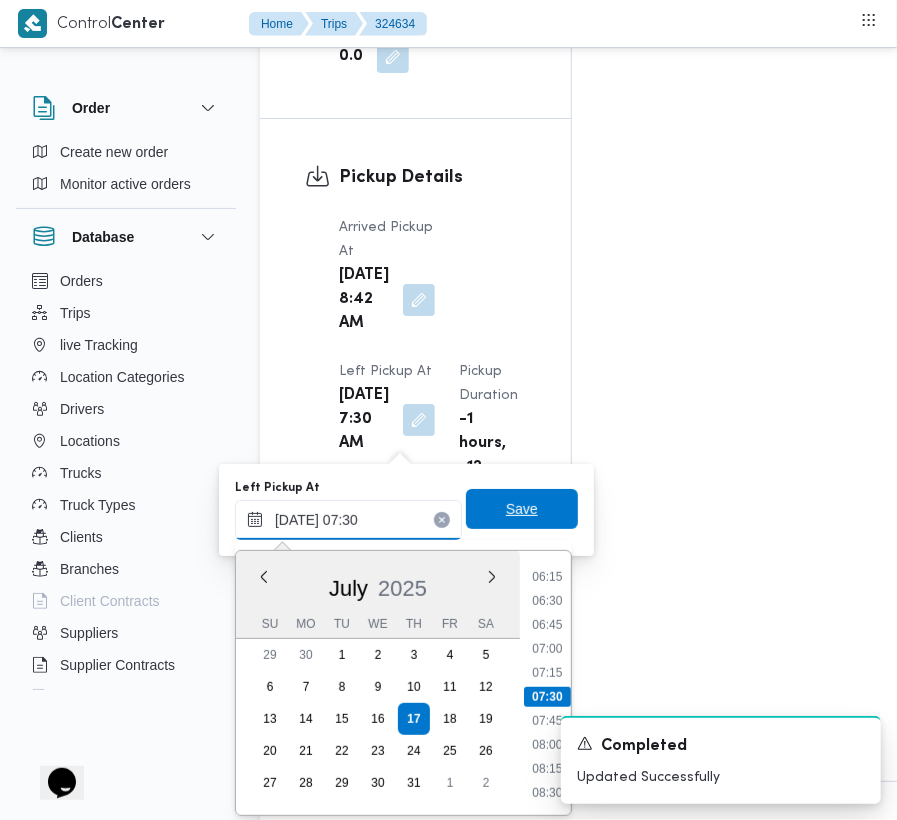 paste on "7/2025  9:00:00 AM" 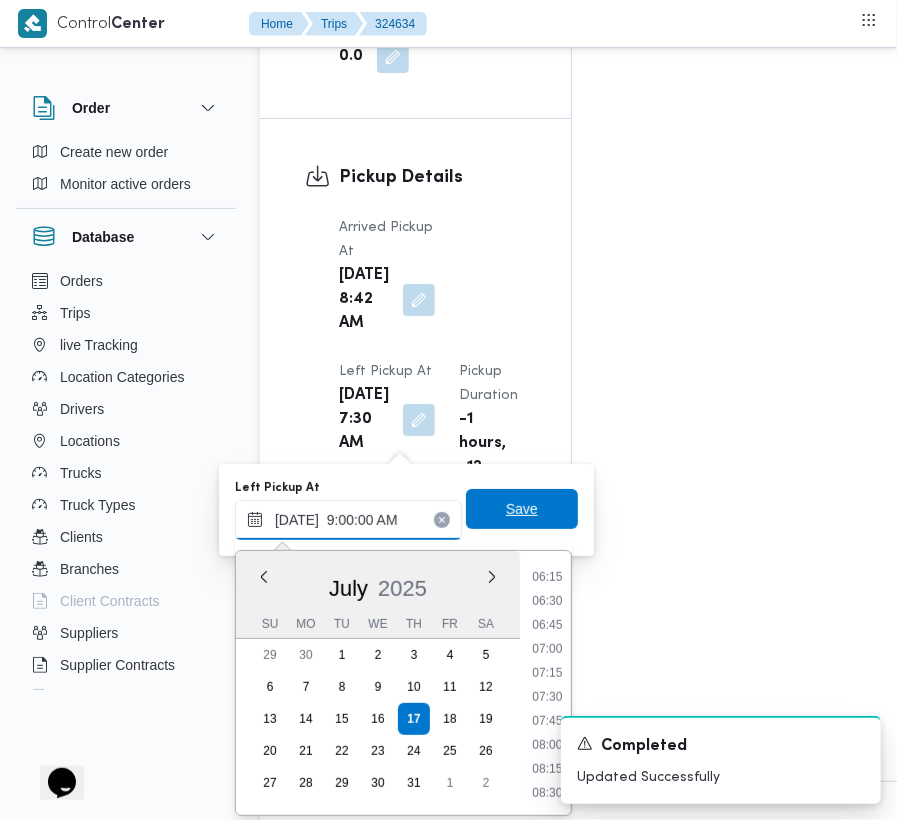 scroll, scrollTop: 656, scrollLeft: 0, axis: vertical 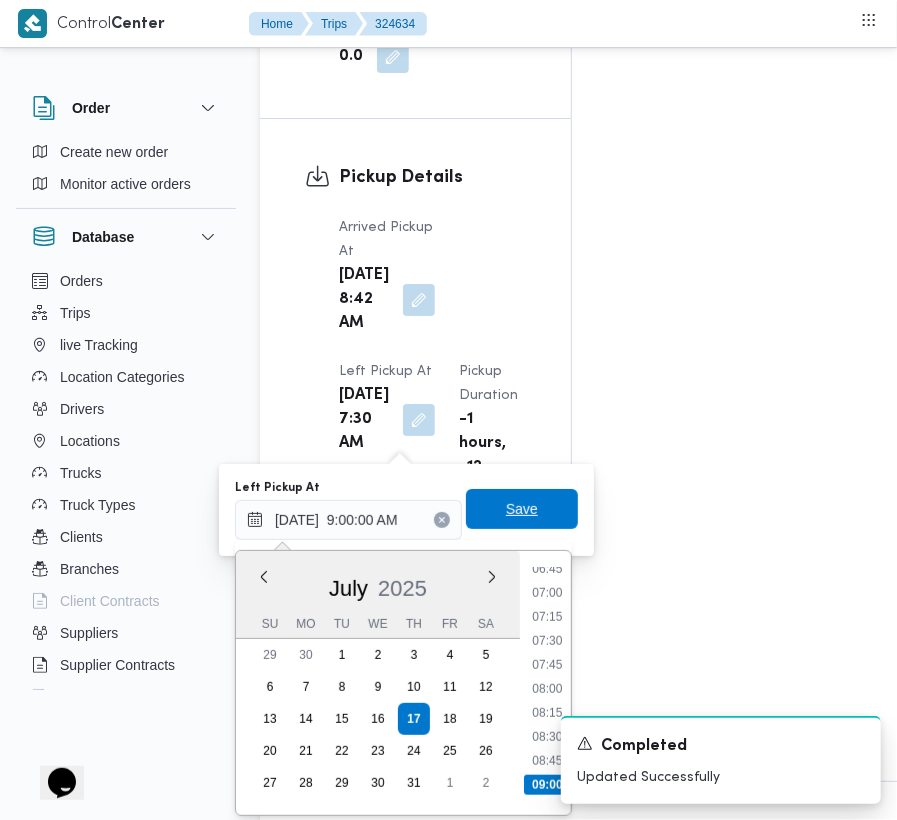 type on "[DATE] 09:00" 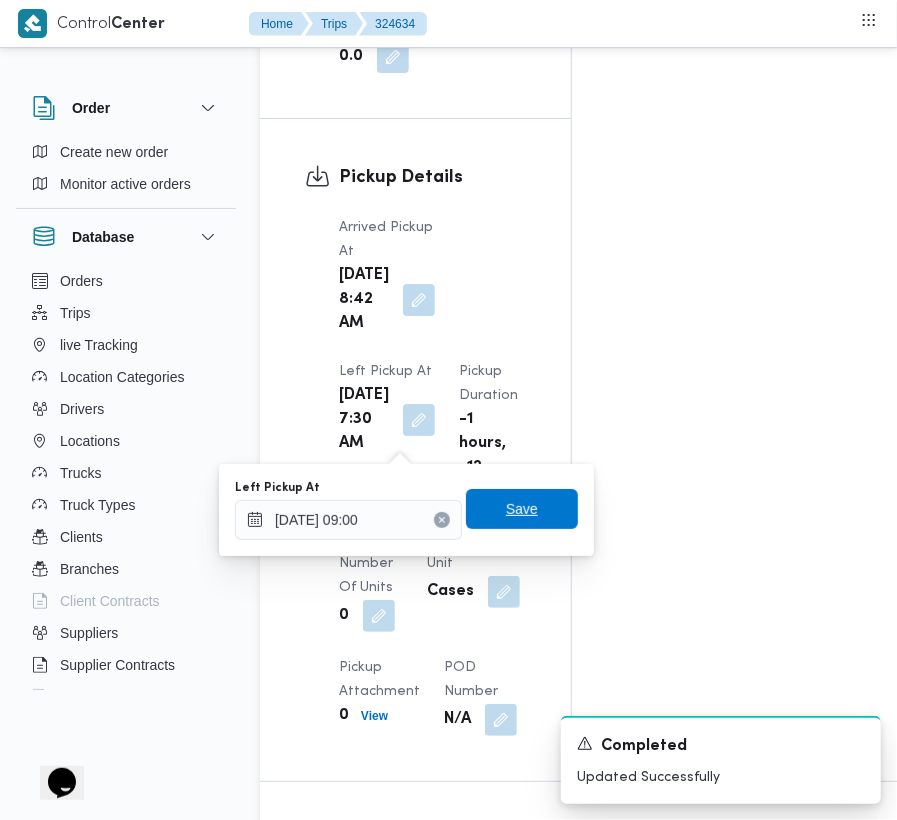 click on "Save" at bounding box center [522, 509] 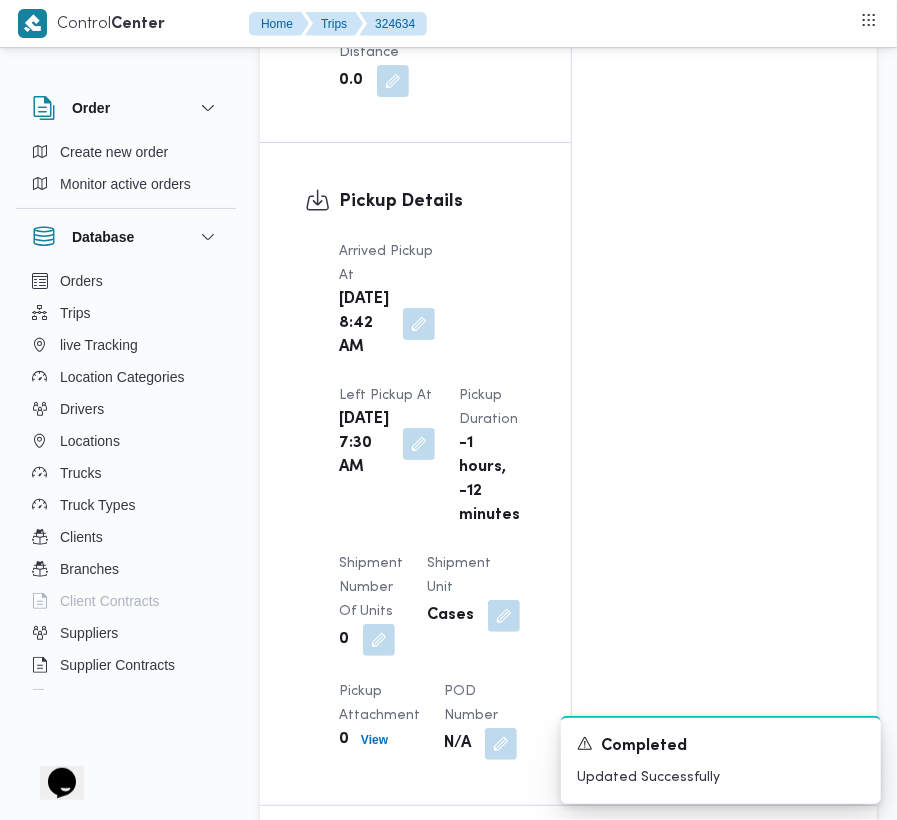 click on "Pickup Details Arrived Pickup At Thu, Jul 17, 2025 8:42 AM Left Pickup At Thu, Jul 17, 2025 7:30 AM Pickup Duration -1 hours, -12 minutes Shipment Number of Units 0 Shipment Unit Cases Pickup Attachment 0 View POD Number N/A" at bounding box center (415, 474) 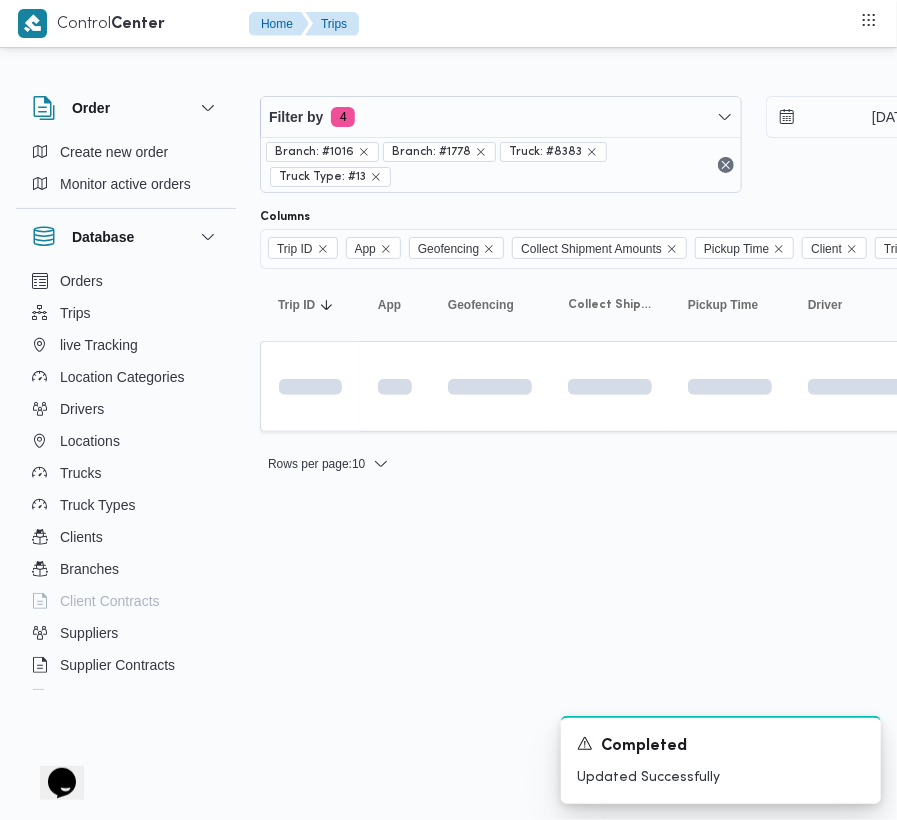 scroll, scrollTop: 0, scrollLeft: 0, axis: both 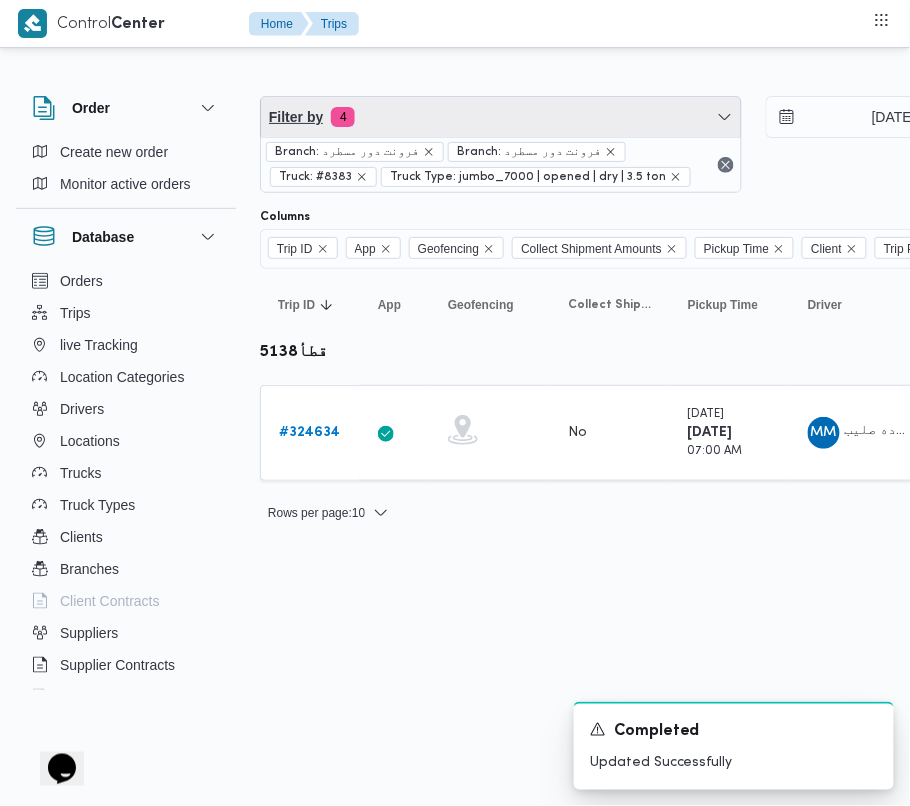 click on "Filter by 4 Branch: فرونت دور مسطرد Branch: فرونت دور مسطرد  Truck: #8383 Truck Type: jumbo_7000 | opened | dry | 3.5 ton" at bounding box center [501, 144] 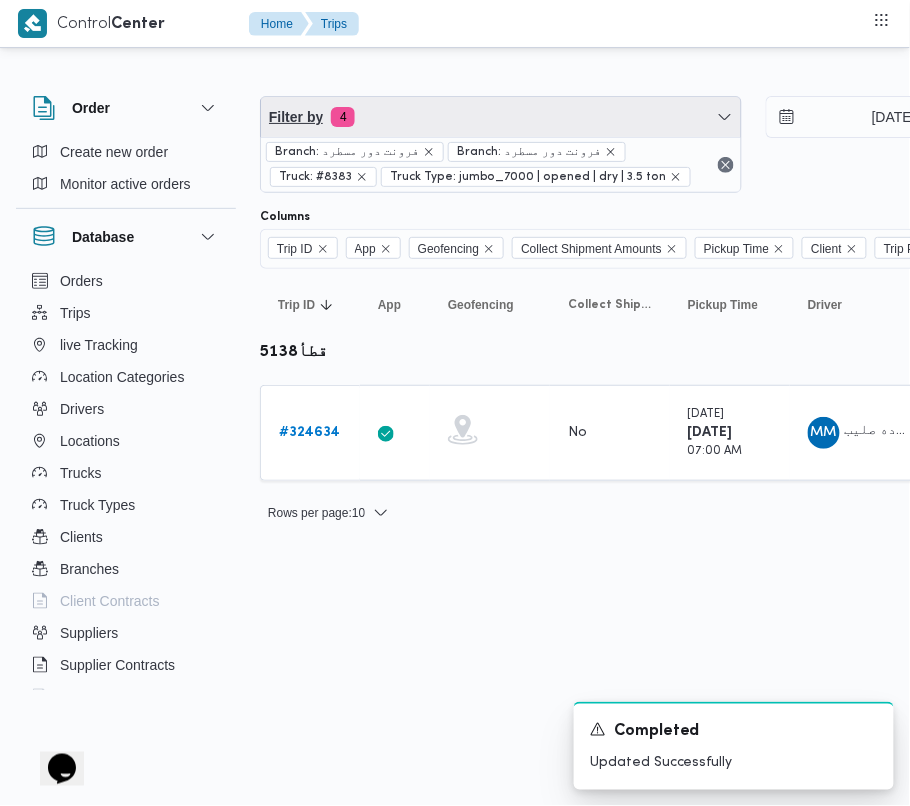 click on "Filter by 4" at bounding box center [501, 117] 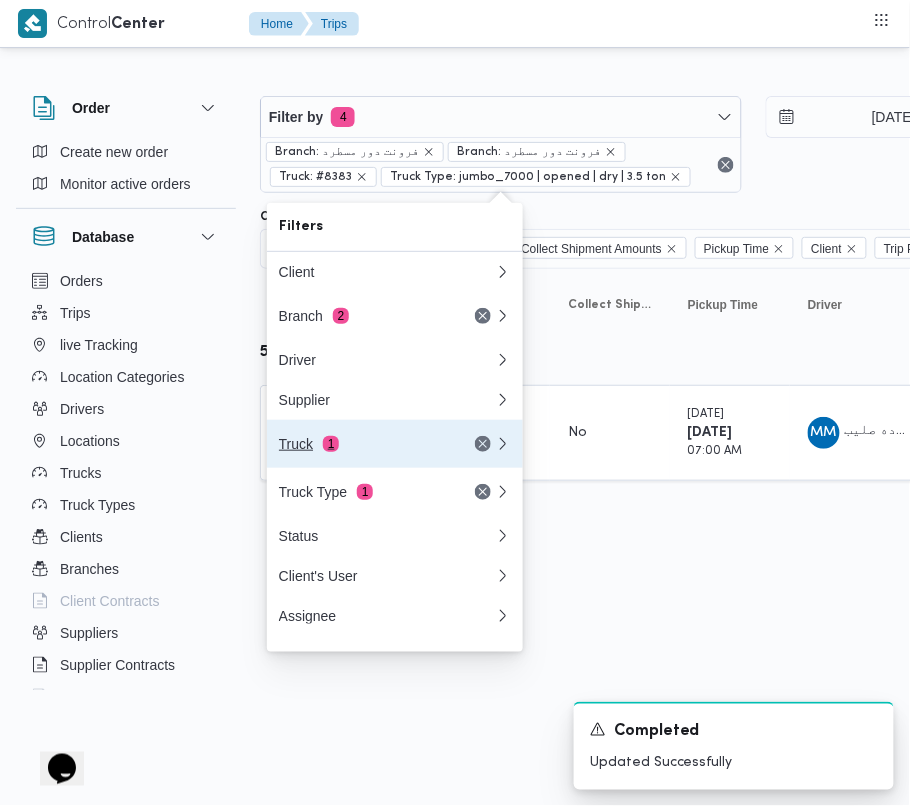 click on "Truck 1" at bounding box center (387, 444) 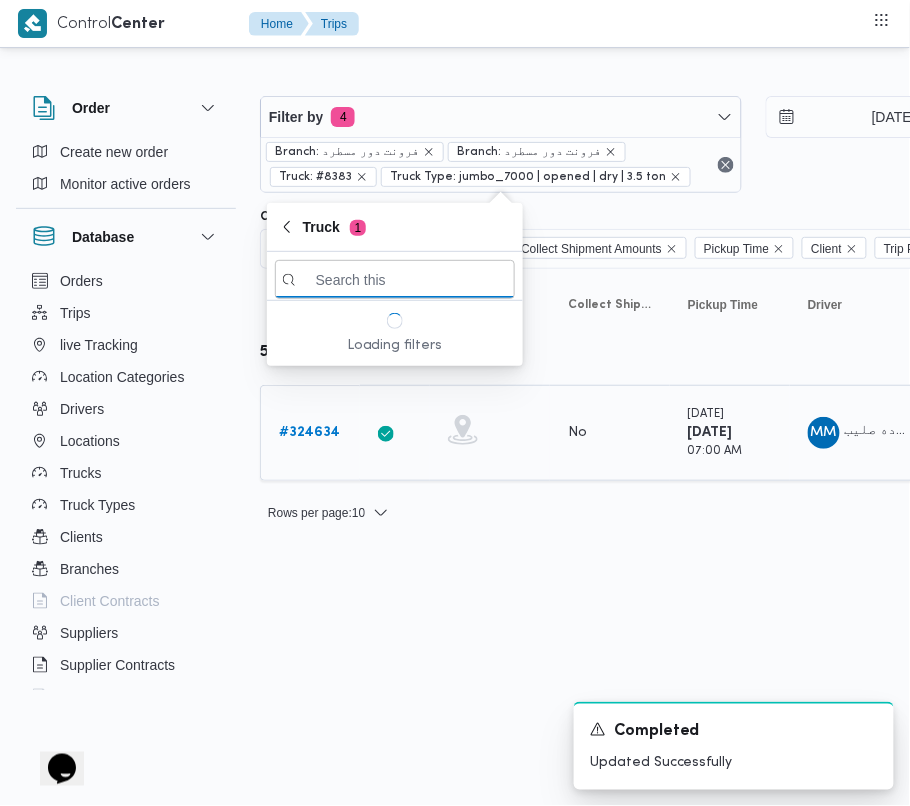 paste on "ومب628" 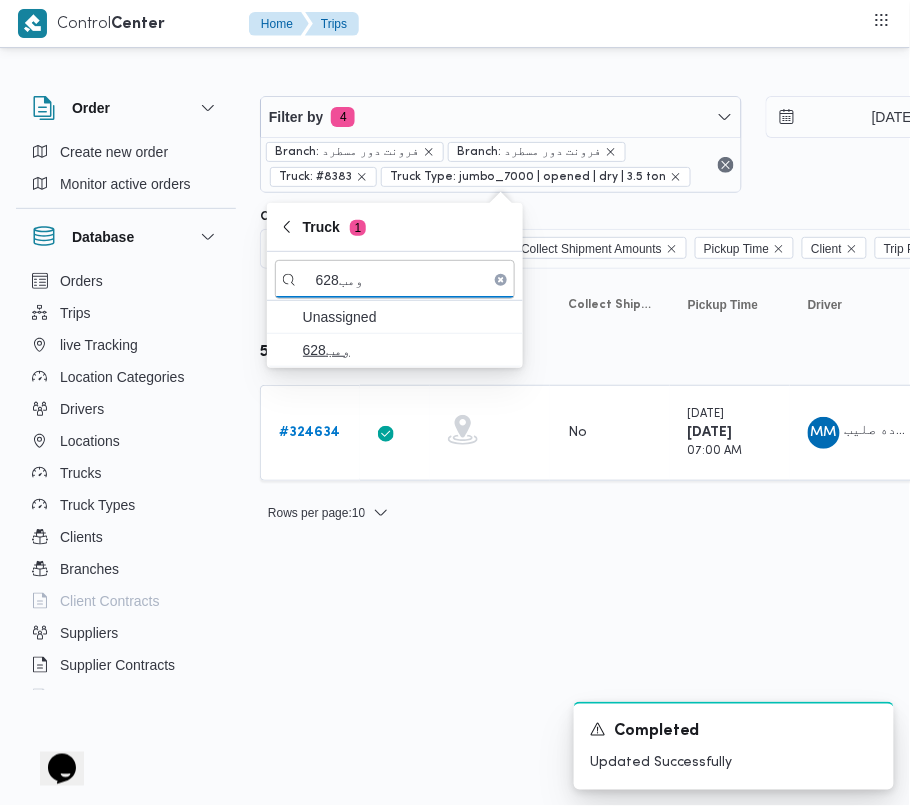 type on "ومب628" 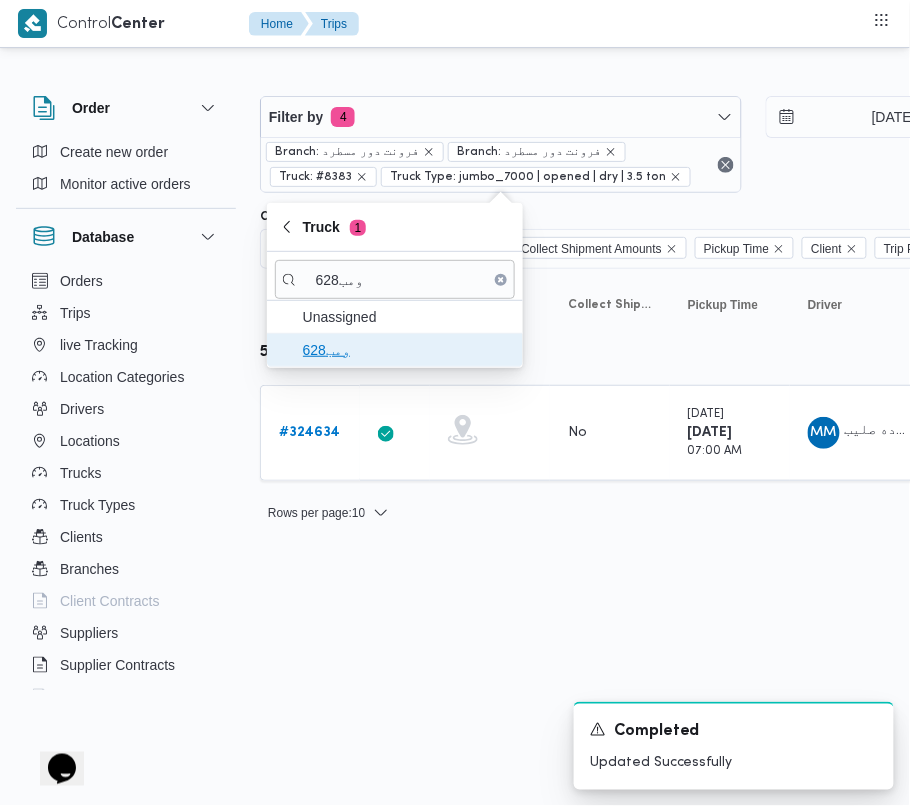 click on "ومب628" at bounding box center [407, 350] 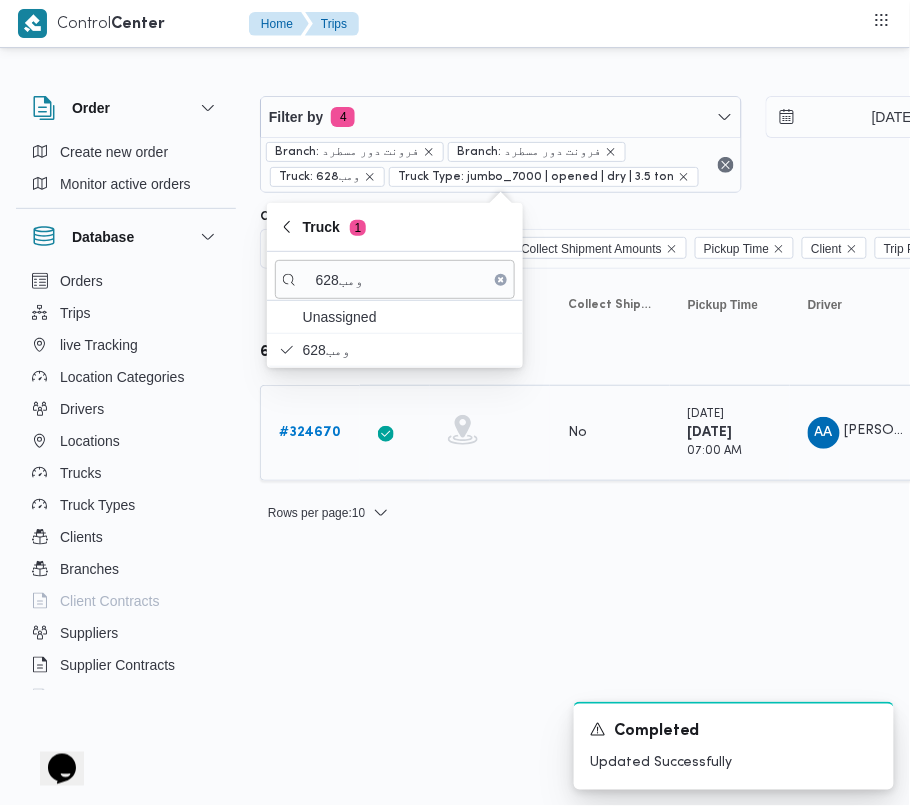 click on "# 324670" at bounding box center (310, 432) 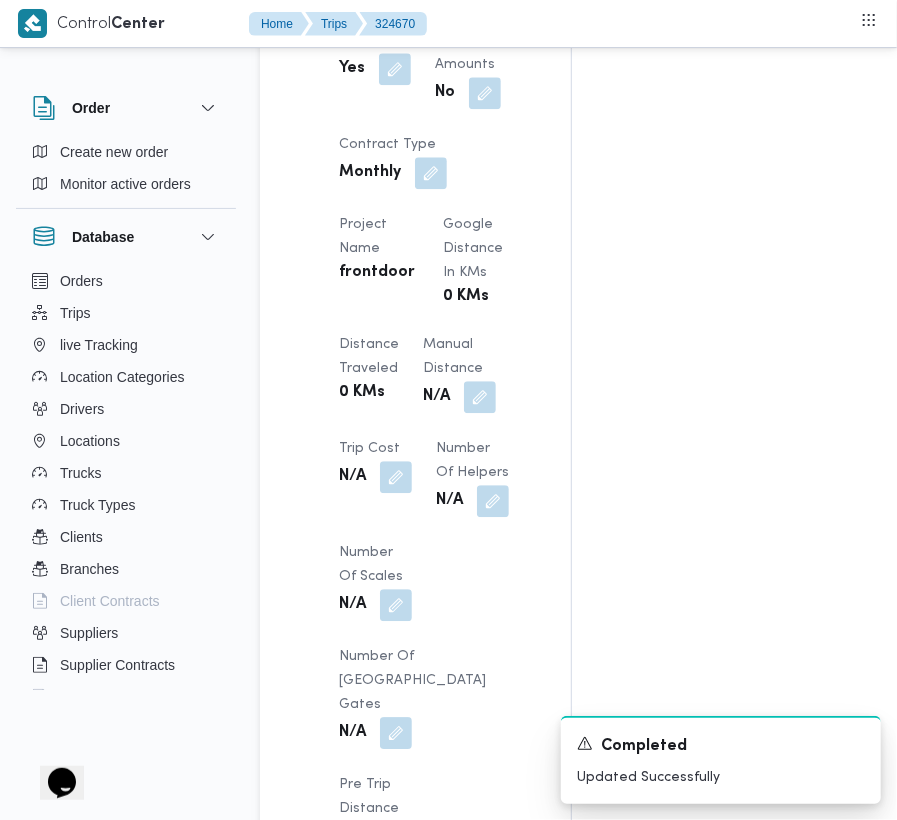 scroll, scrollTop: 2533, scrollLeft: 0, axis: vertical 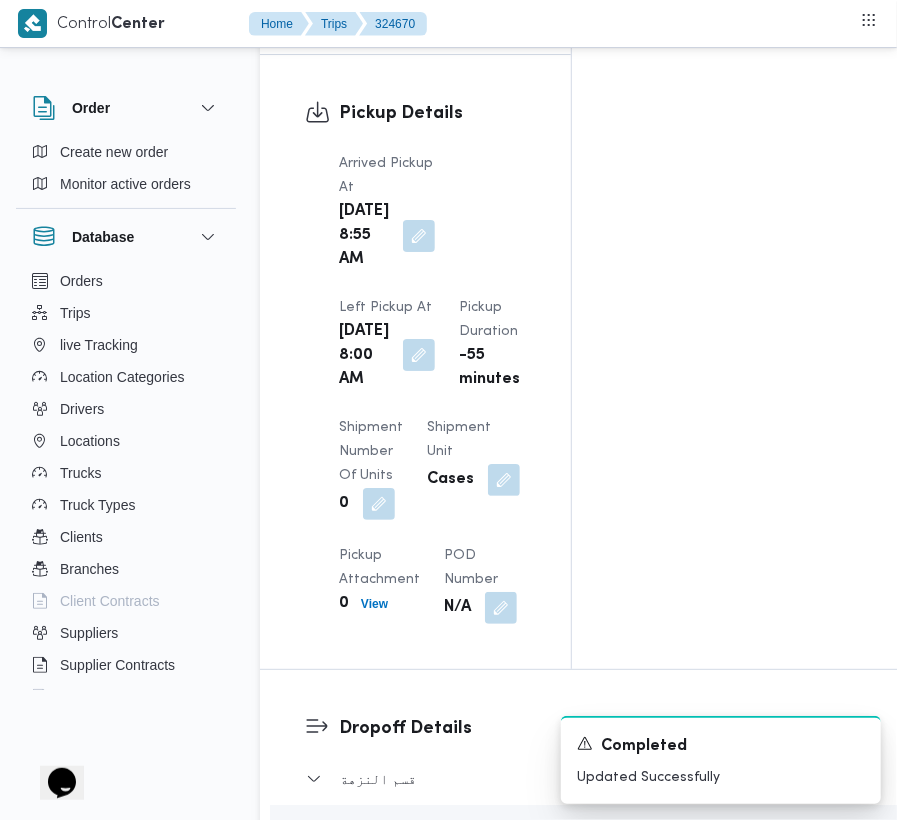 click at bounding box center [419, 355] 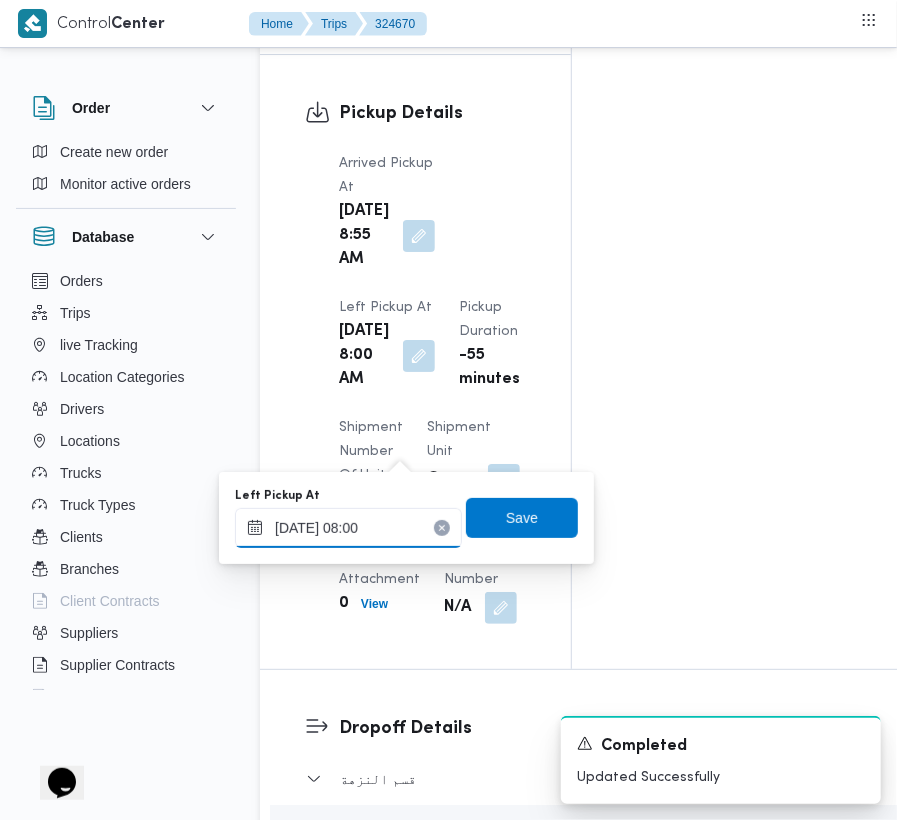 click on "17/07/2025 08:00" at bounding box center (348, 528) 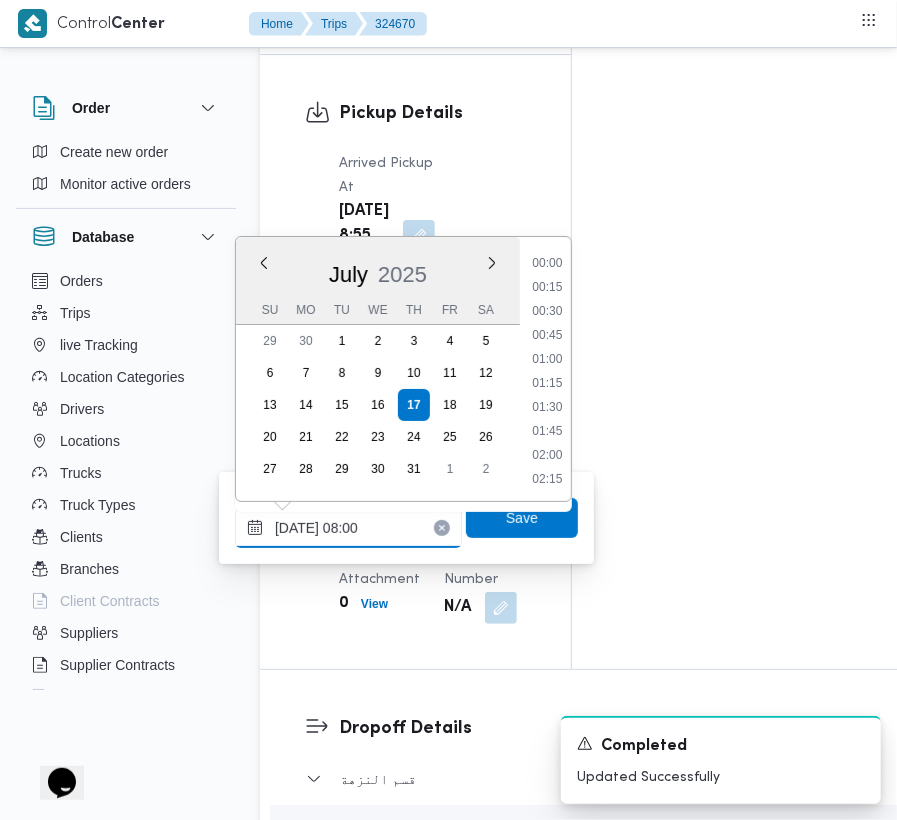click on "17/07/2025 08:00" at bounding box center (348, 528) 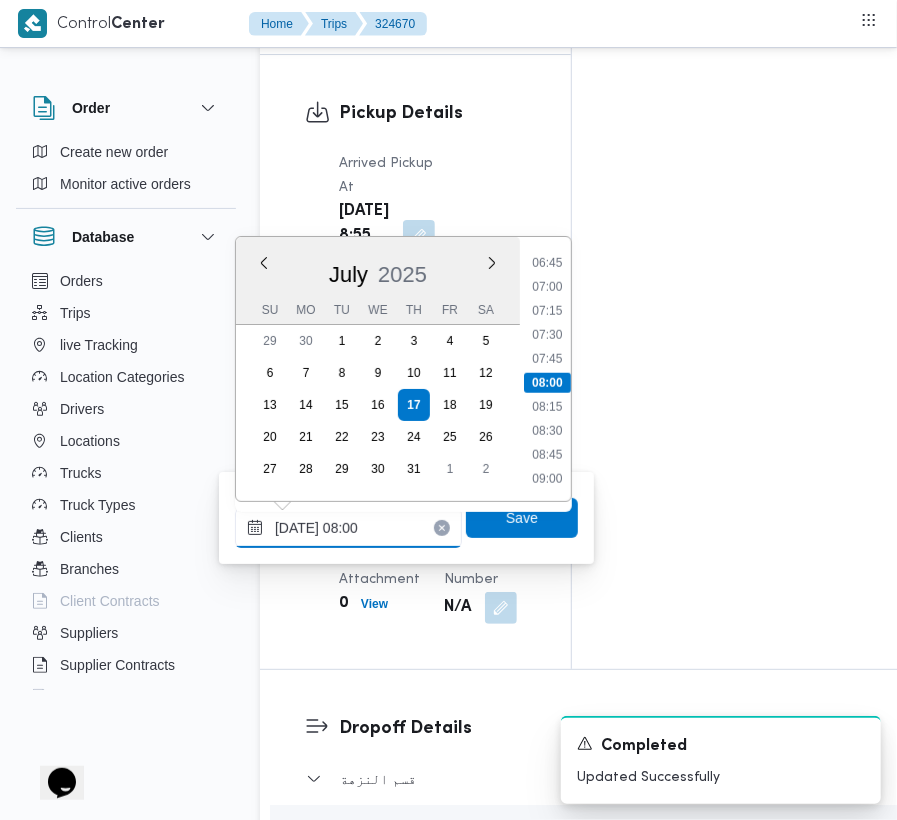 click on "17/07/2025 08:00" at bounding box center (348, 528) 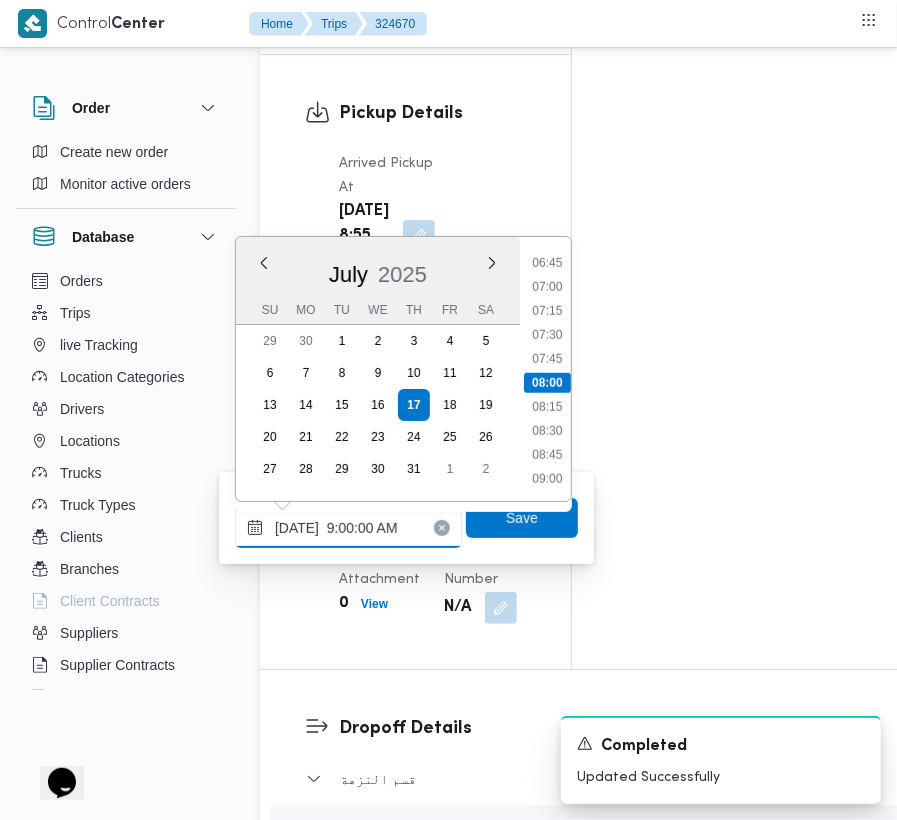 scroll, scrollTop: 656, scrollLeft: 0, axis: vertical 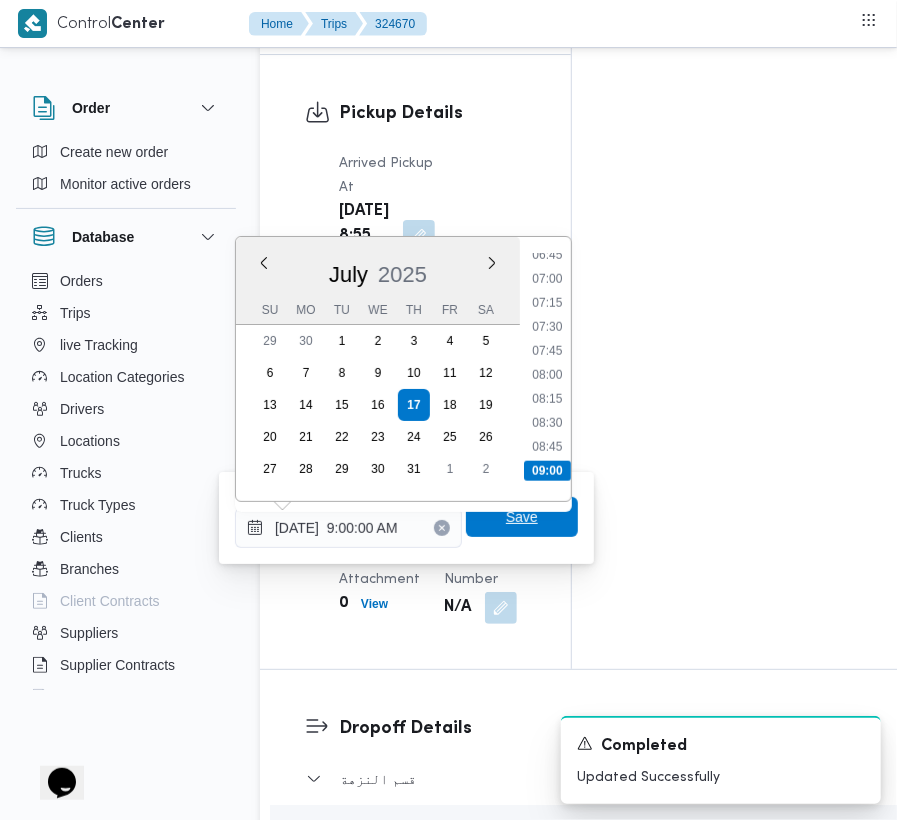 type on "[DATE] 09:00" 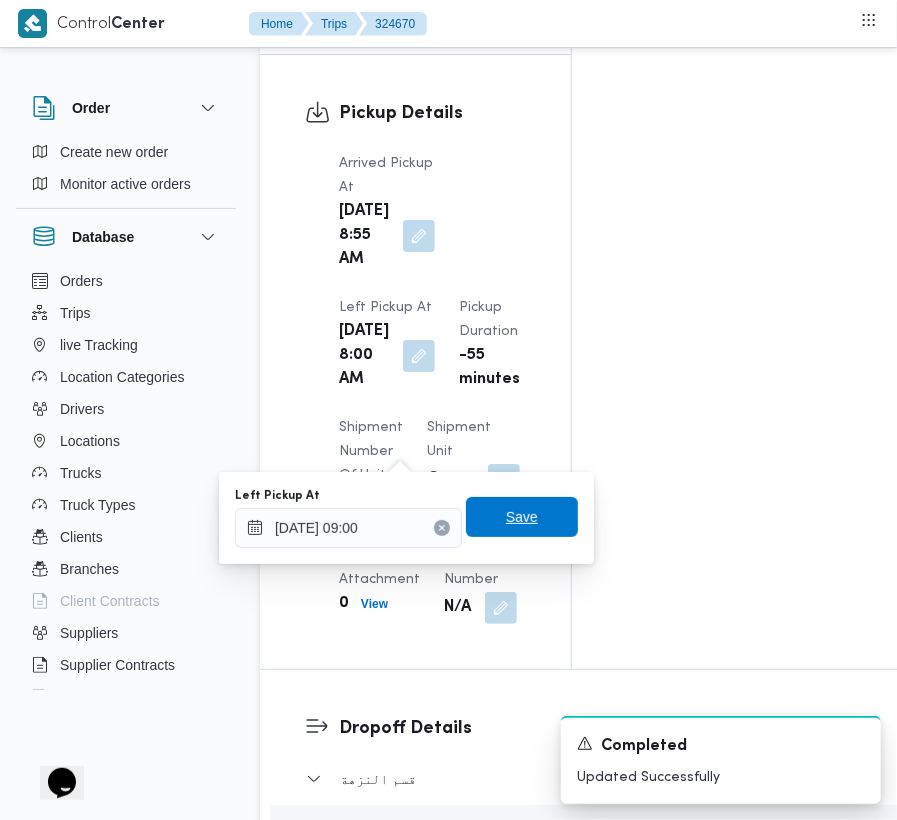 click on "Save" at bounding box center (522, 517) 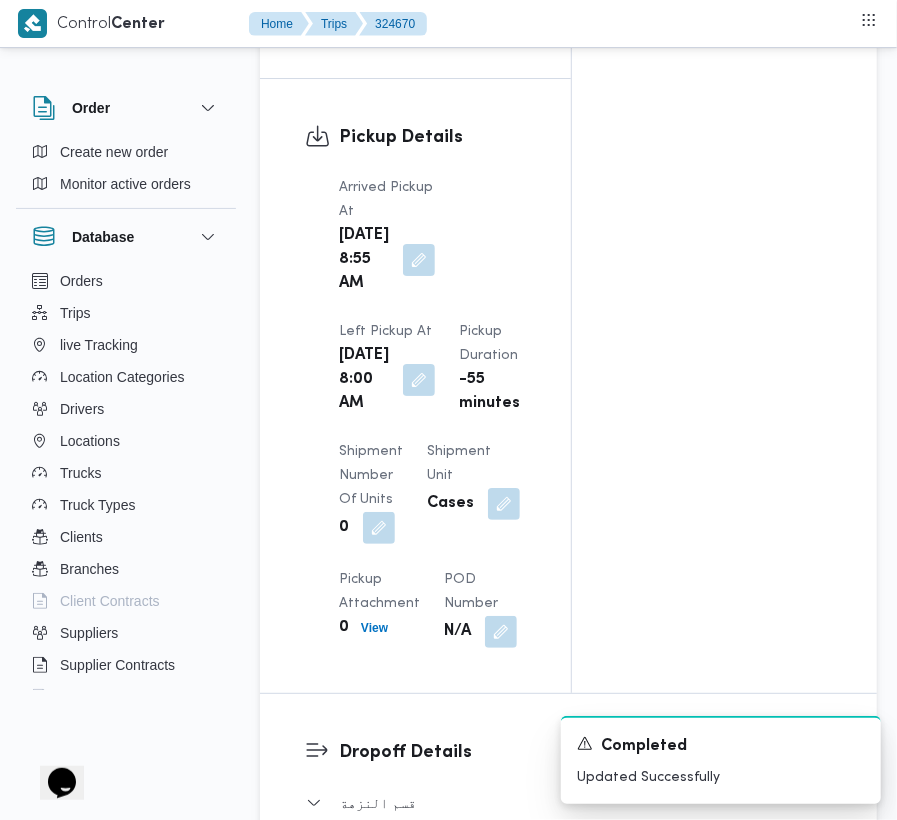 click on "Arrived Pickup At Thu, Jul 17, 2025 8:55 AM Left Pickup At Thu, Jul 17, 2025 8:00 AM Pickup Duration -55 minutes Shipment Number of Units 0 Shipment Unit Cases Pickup Attachment 0 View POD Number N/A" at bounding box center [432, 412] 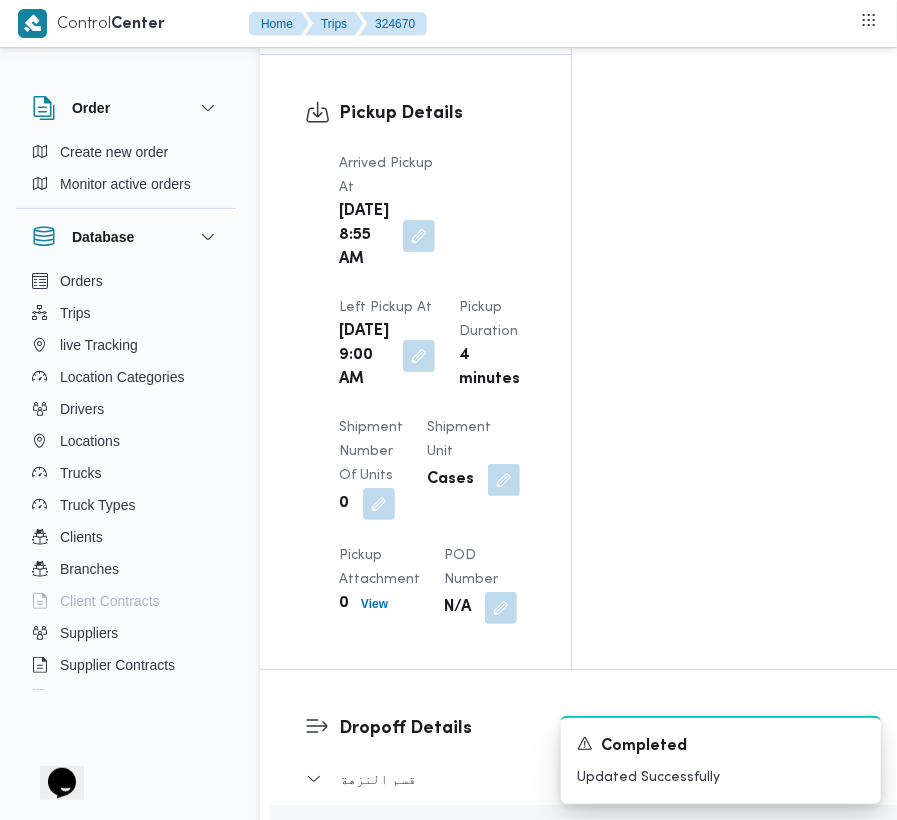 scroll, scrollTop: 0, scrollLeft: 0, axis: both 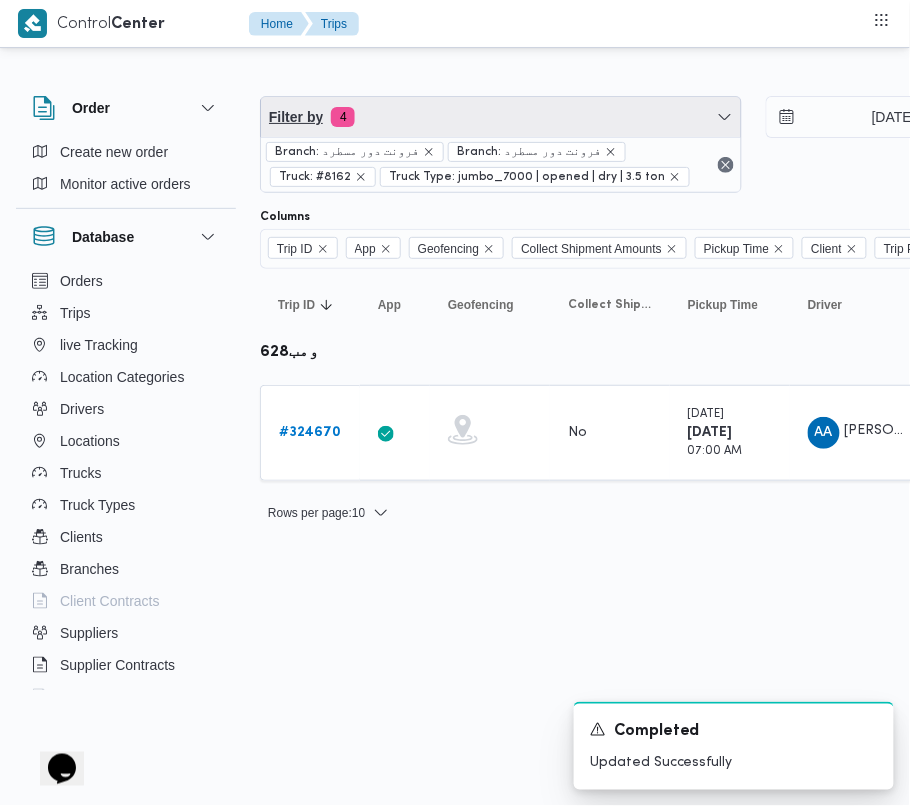 click on "Filter by 4" at bounding box center (501, 117) 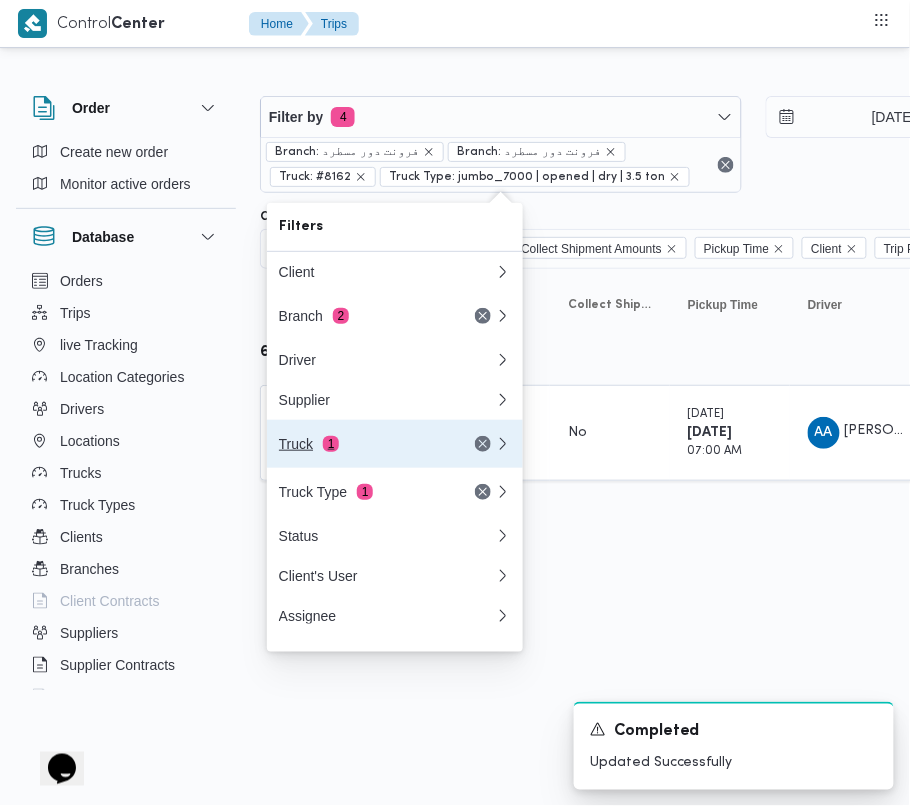 click on "Truck 1" at bounding box center (363, 444) 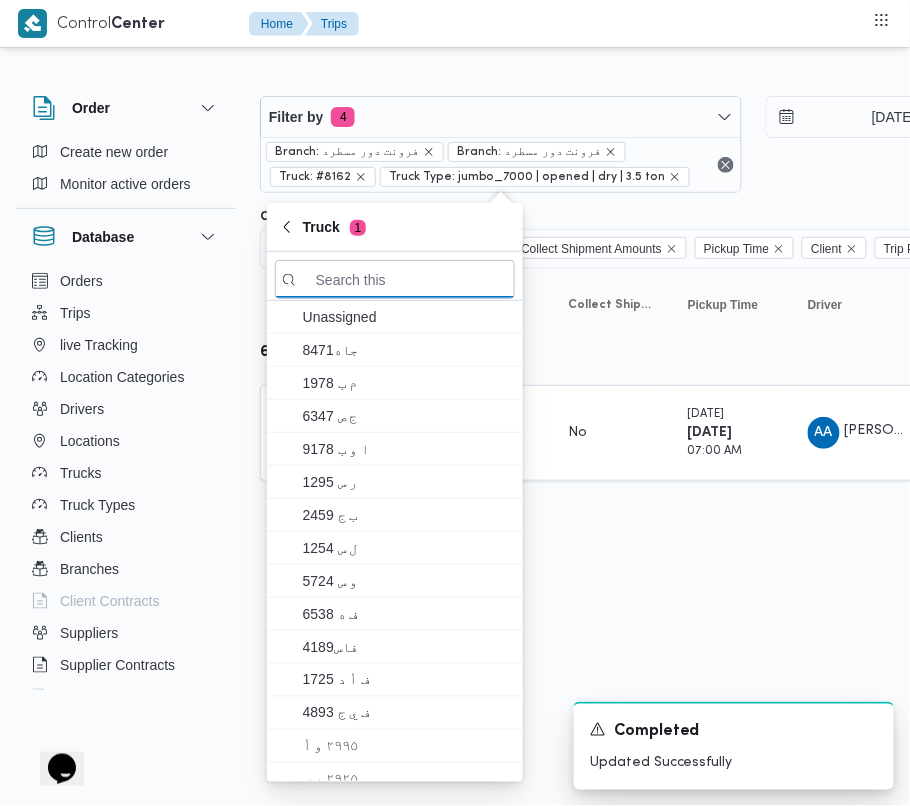 paste on "فم9879" 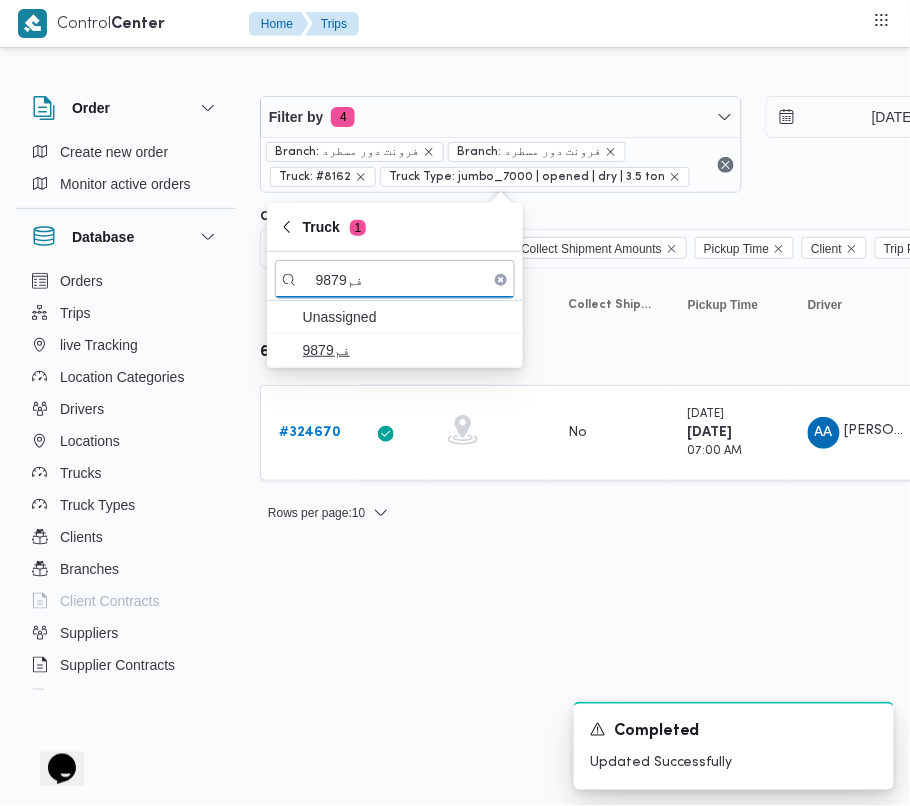type on "فم9879" 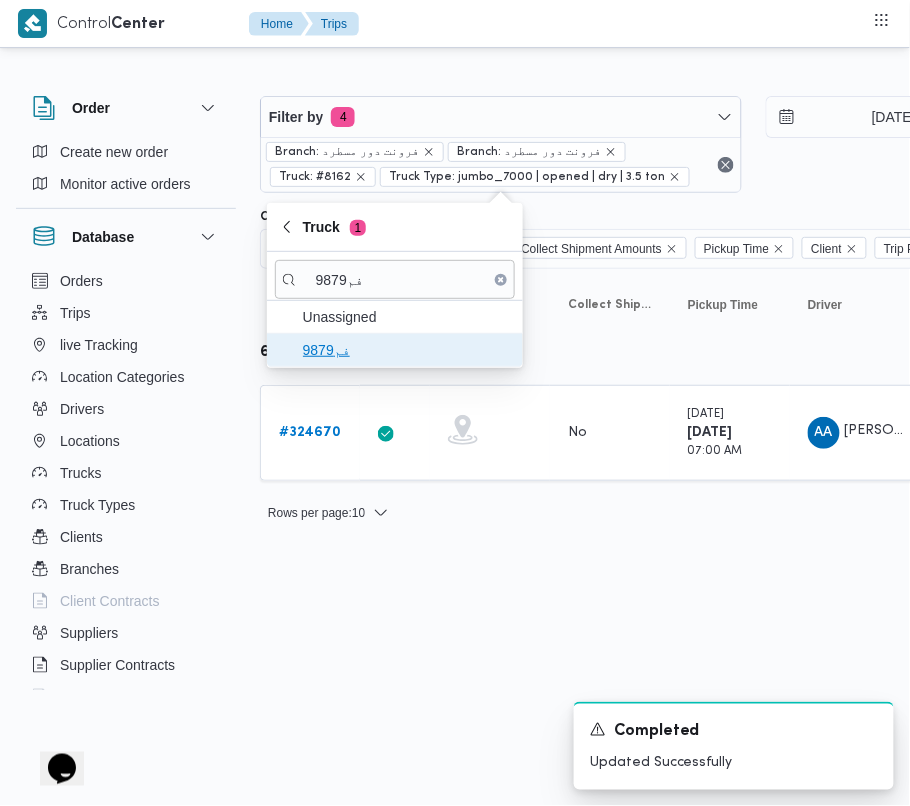 click on "فم9879" at bounding box center [407, 350] 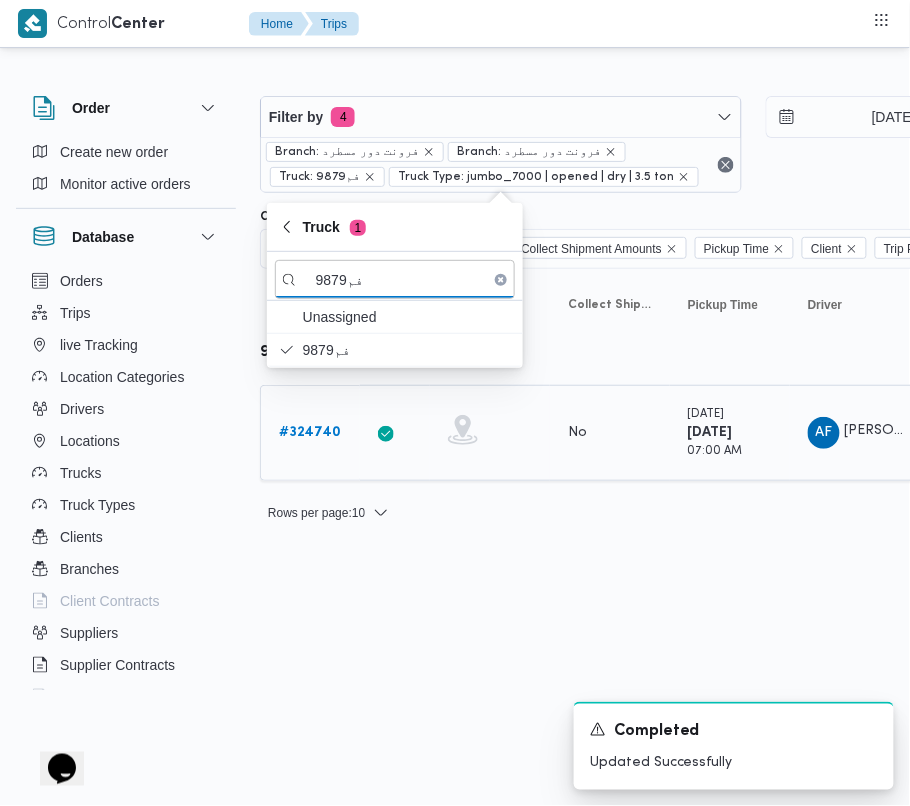click on "# 324740" at bounding box center [310, 432] 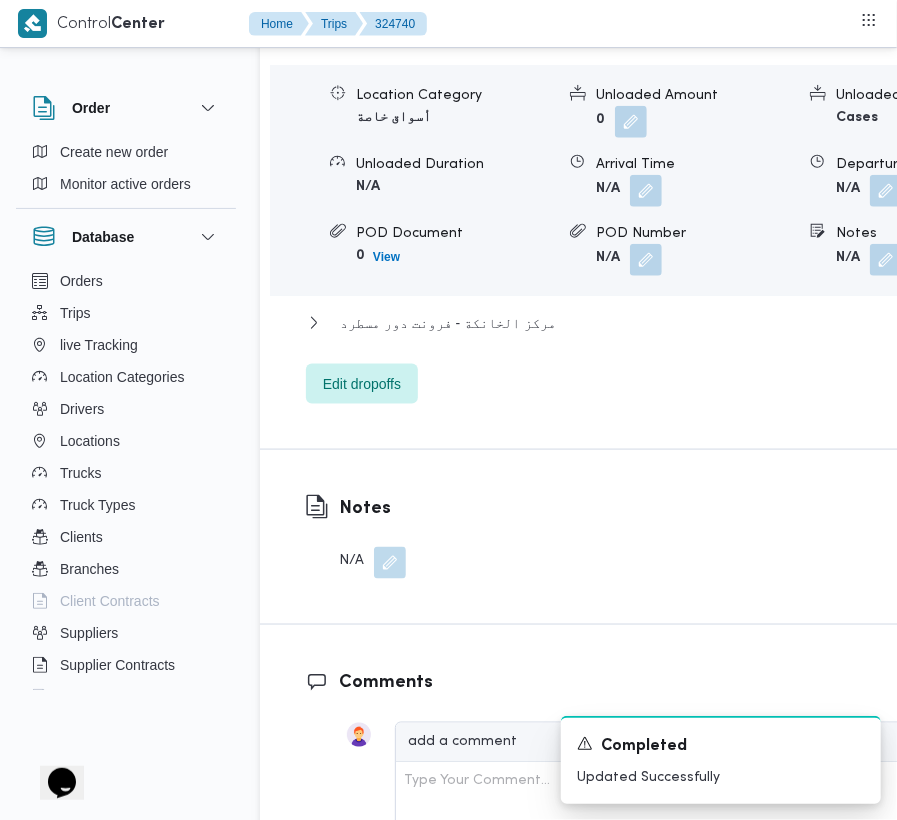 scroll, scrollTop: 2533, scrollLeft: 0, axis: vertical 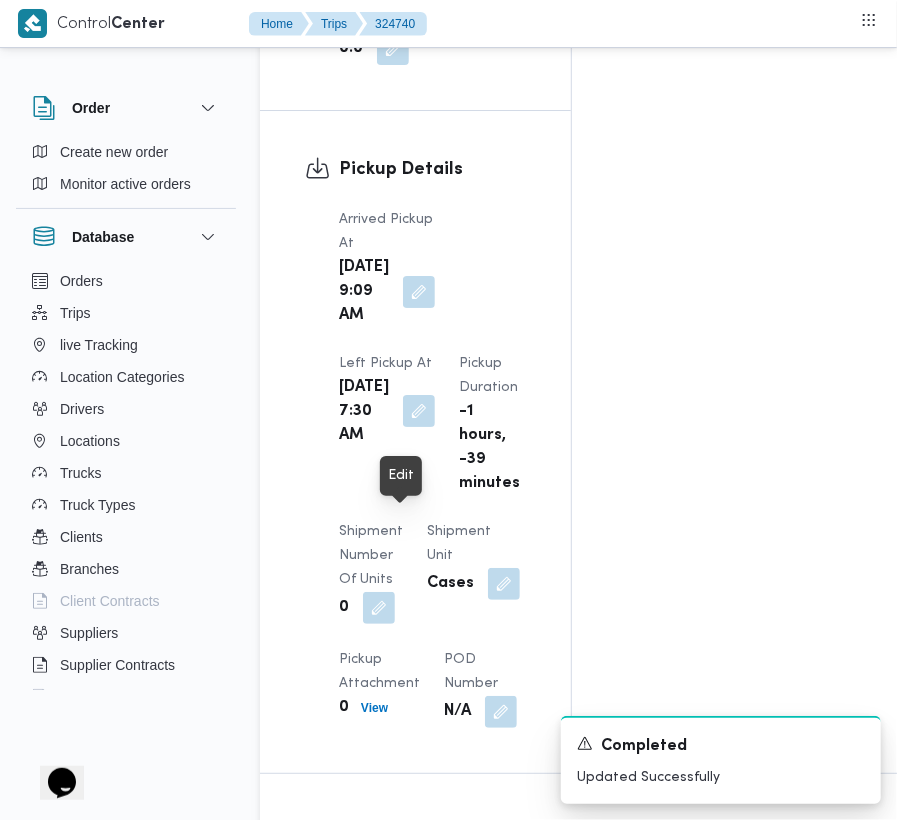 click at bounding box center [419, 411] 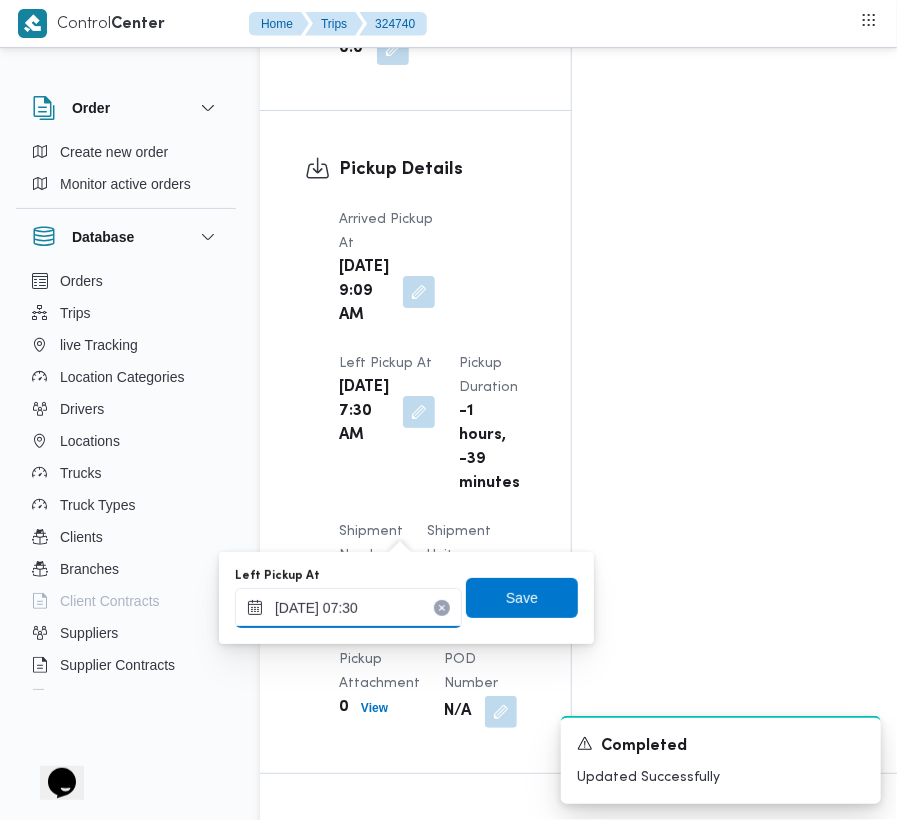 click on "17/07/2025 07:30" at bounding box center (348, 608) 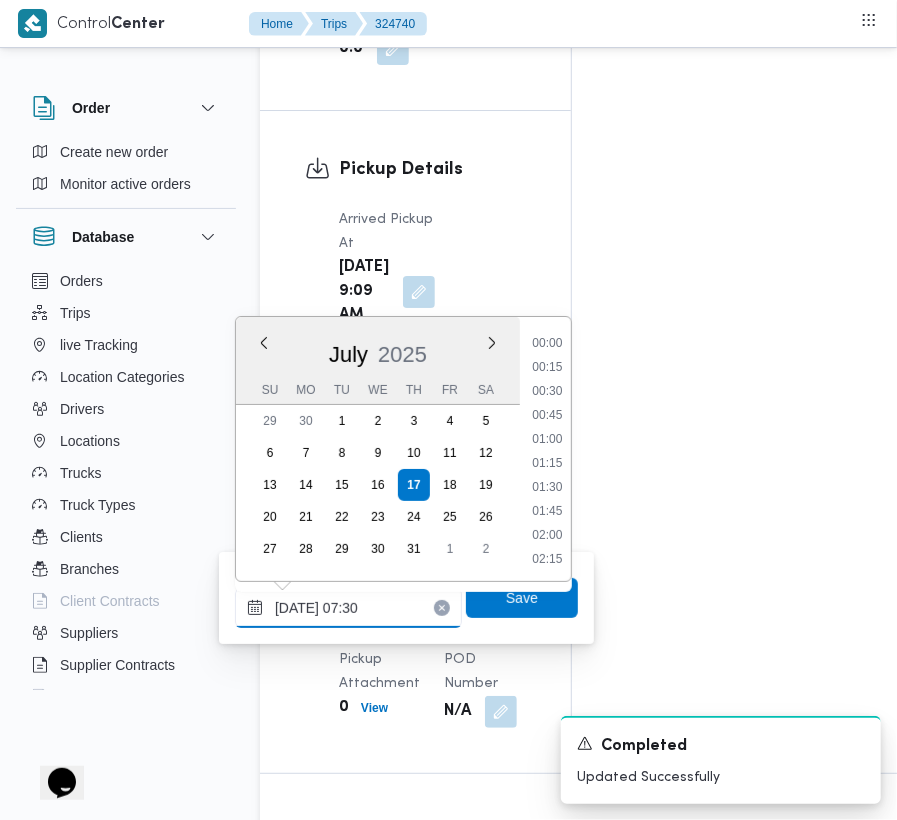 click on "17/07/2025 07:30" at bounding box center [348, 608] 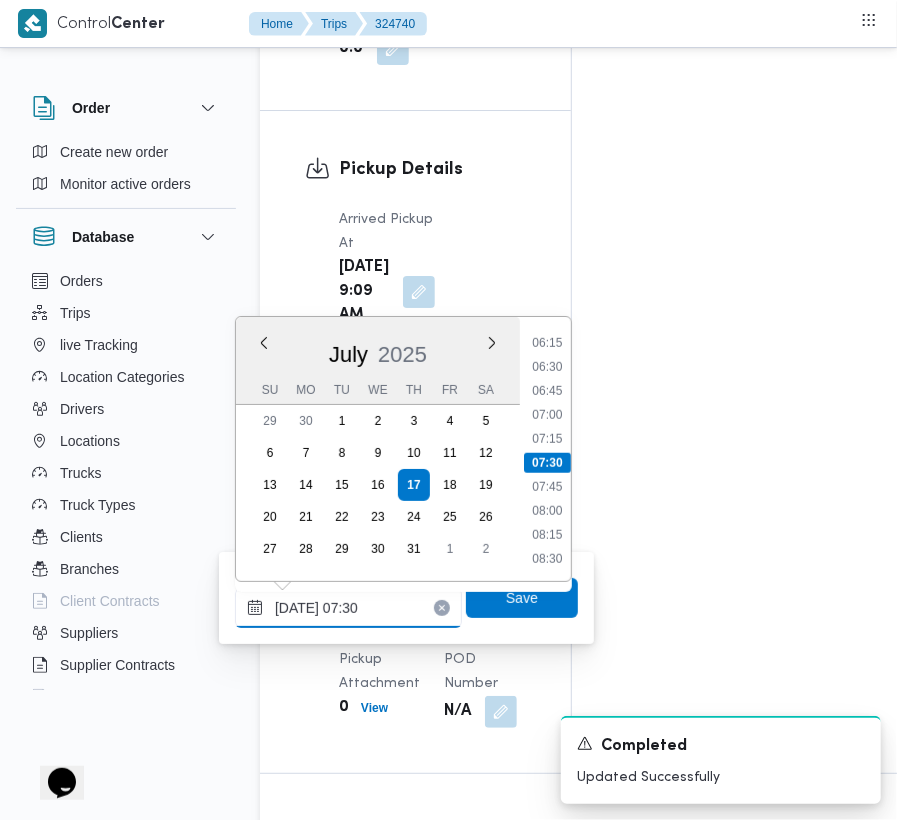 click on "17/07/2025 07:30" at bounding box center (348, 608) 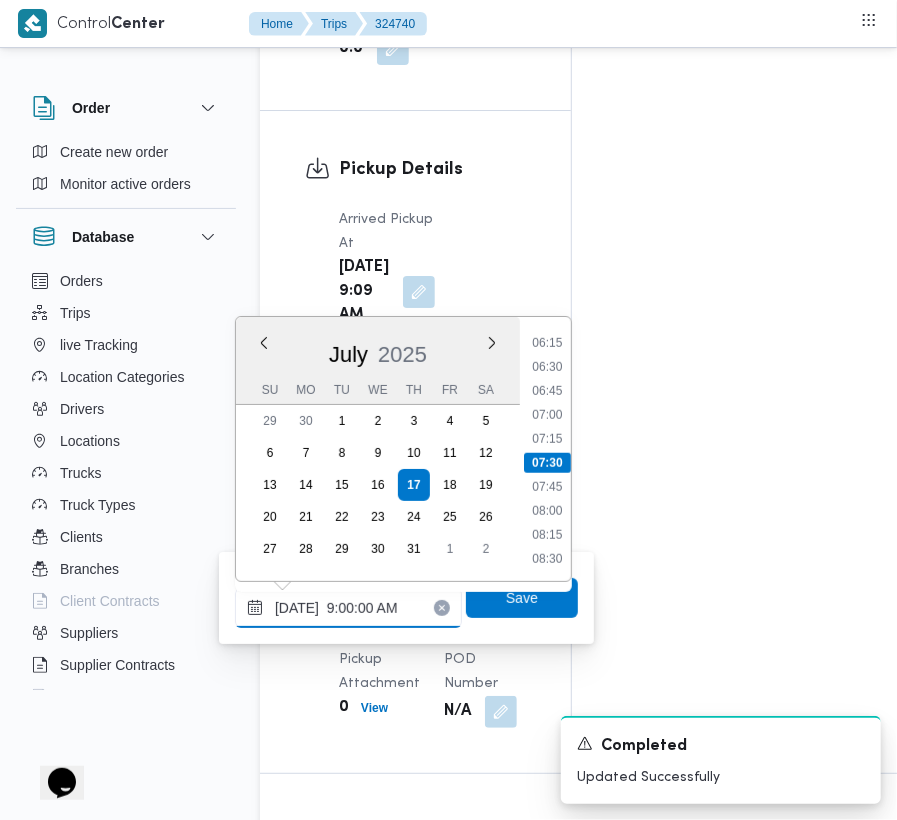 scroll, scrollTop: 656, scrollLeft: 0, axis: vertical 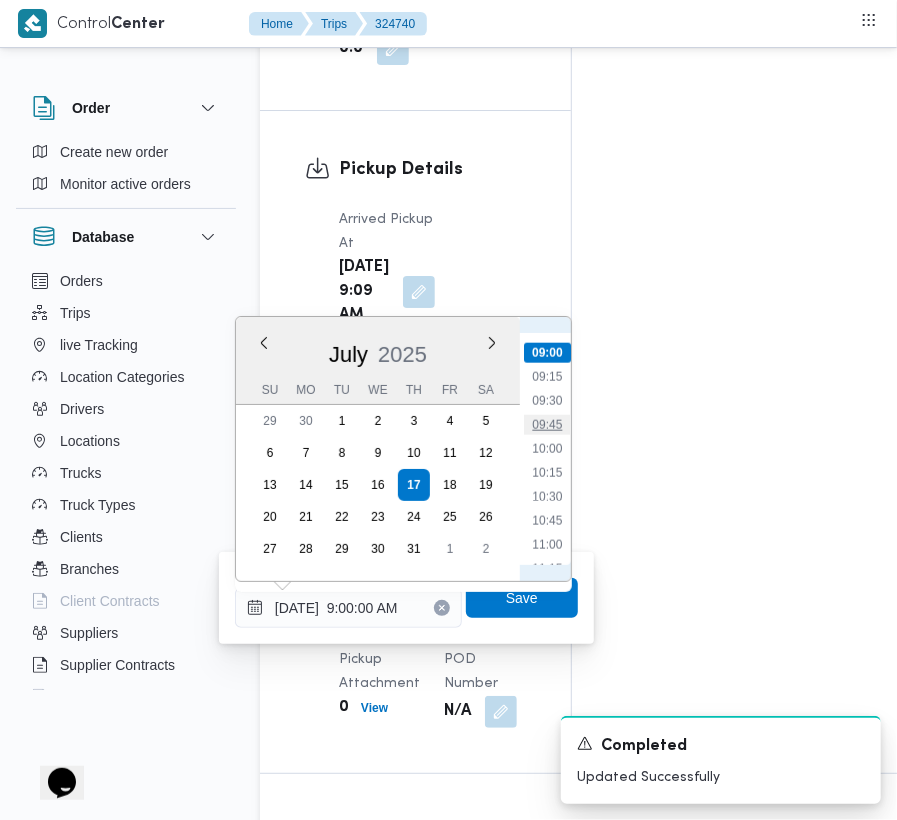 click on "09:45" at bounding box center (547, 425) 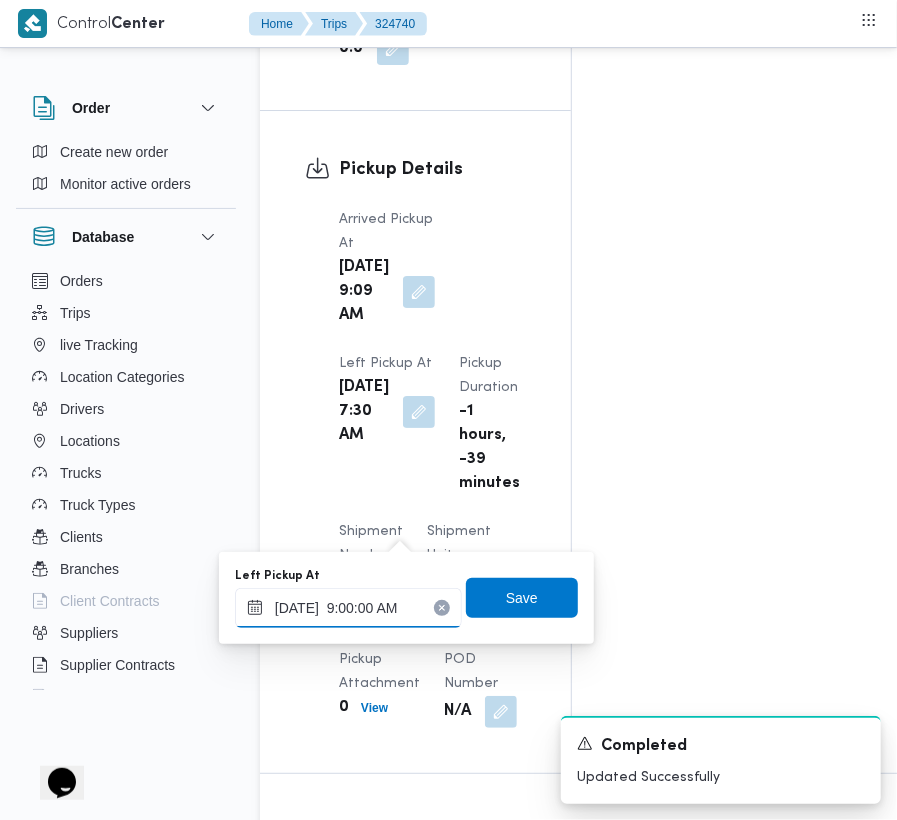 type on "[DATE] 09:45" 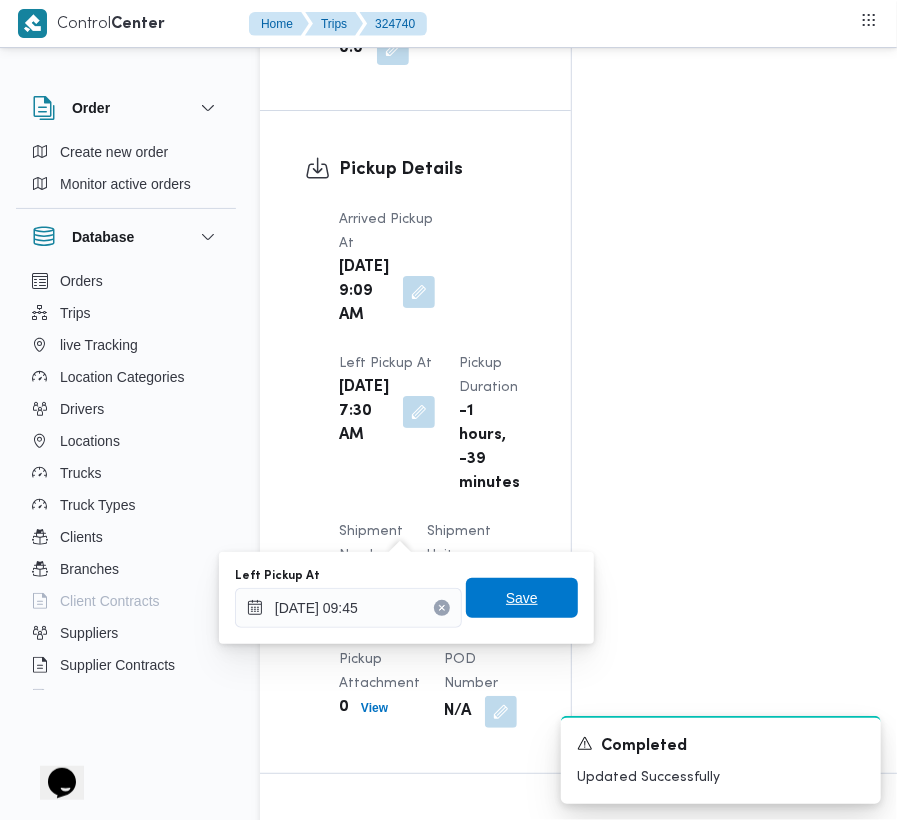 drag, startPoint x: 518, startPoint y: 602, endPoint x: 506, endPoint y: 541, distance: 62.169125 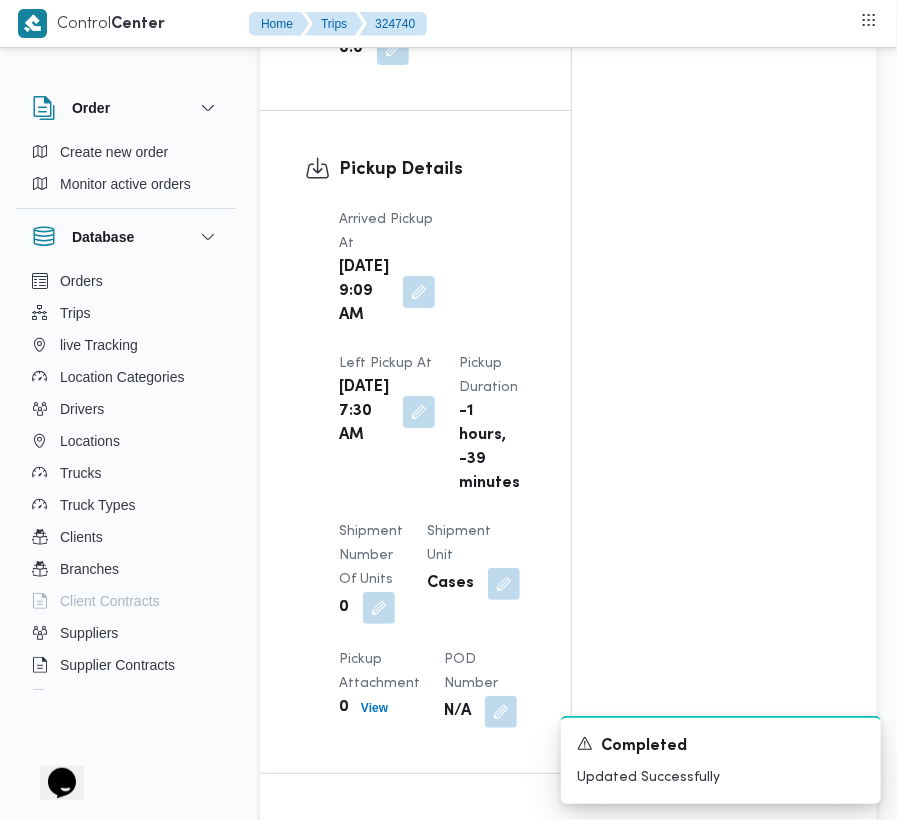 click on "Pickup Details Arrived Pickup At Thu, Jul 17, 2025 9:09 AM Left Pickup At Thu, Jul 17, 2025 7:30 AM Pickup Duration -1 hours, -39 minutes Shipment Number of Units 0 Shipment Unit Cases Pickup Attachment 0 View POD Number N/A" at bounding box center (415, 442) 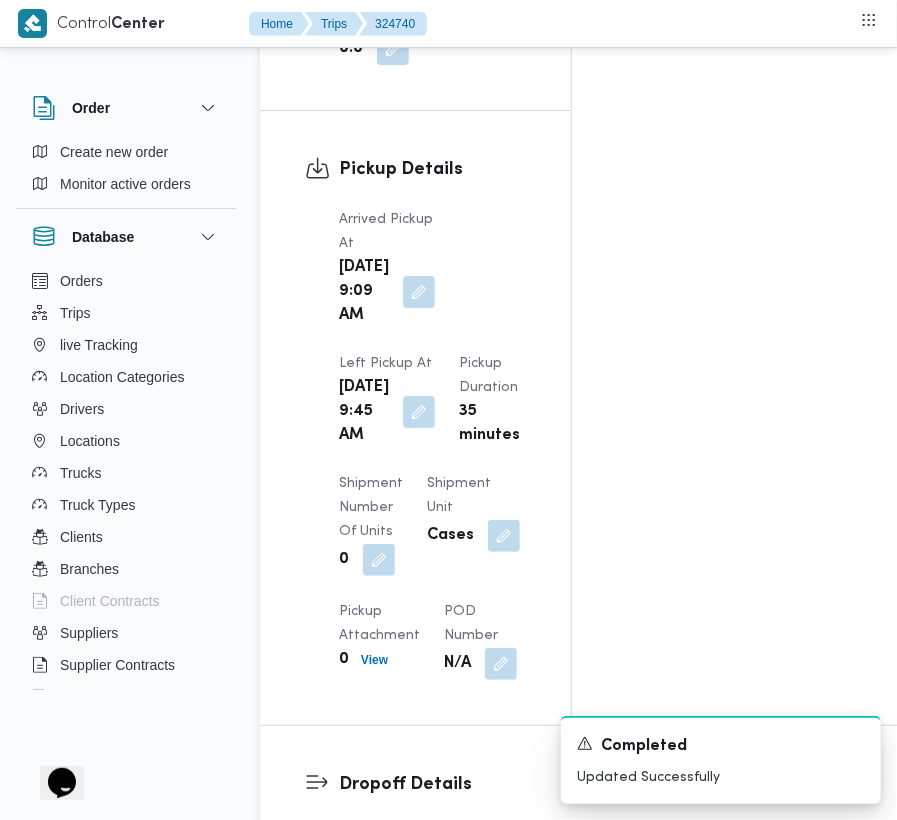 click on "Arrived Pickup At Thu, Jul 17, 2025 9:09 AM Left Pickup At Thu, Jul 17, 2025 9:45 AM Pickup Duration 35 minutes Shipment Number of Units 0 Shipment Unit Cases Pickup Attachment 0 View POD Number N/A" at bounding box center [432, 444] 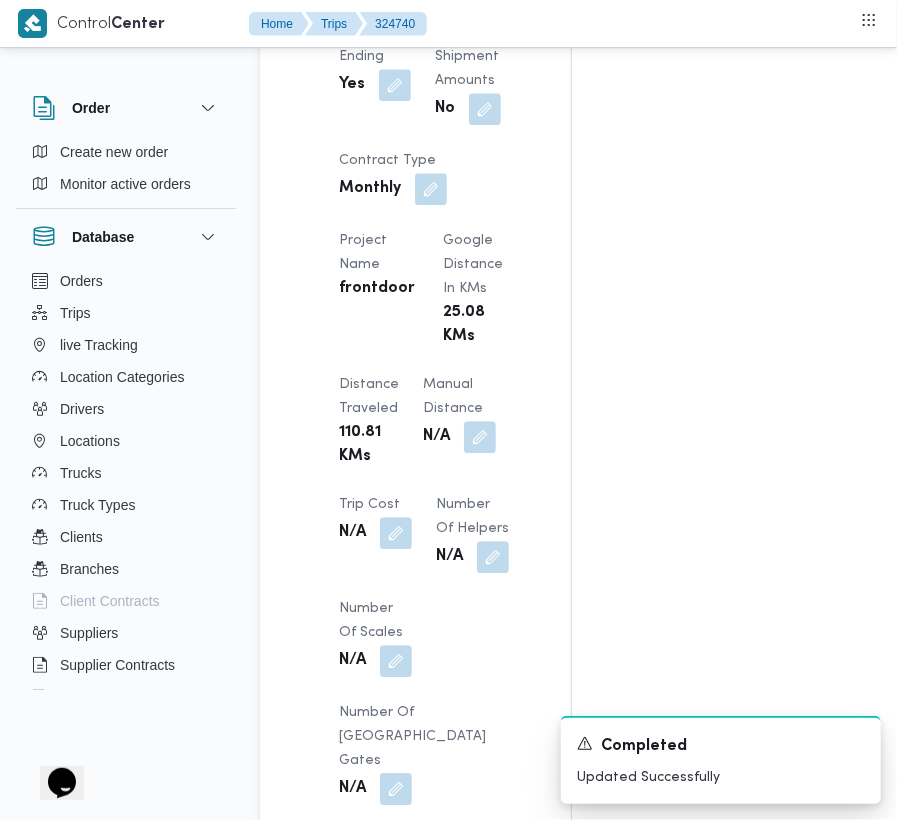 scroll, scrollTop: 2533, scrollLeft: 0, axis: vertical 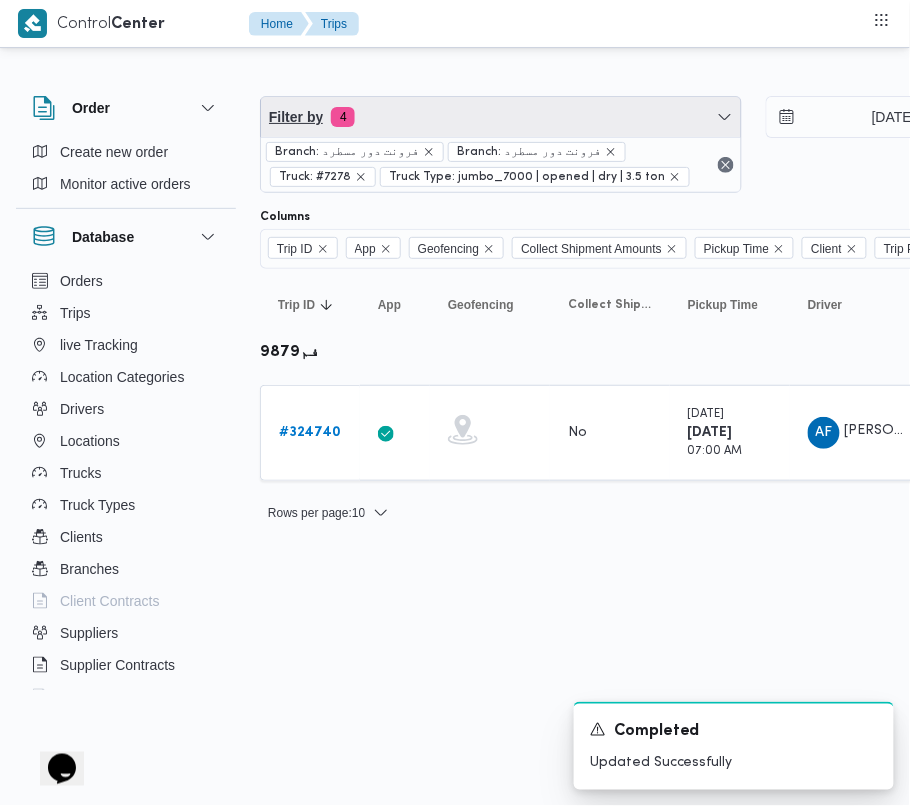 click on "Filter by 4" at bounding box center [501, 117] 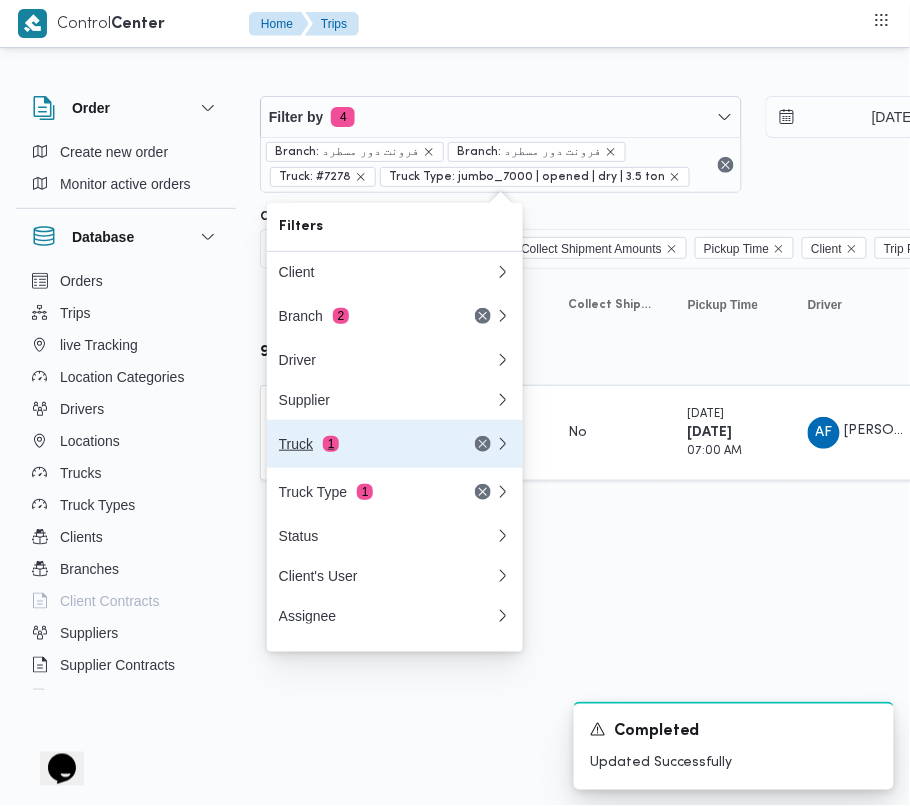 click on "Truck 1" at bounding box center [363, 444] 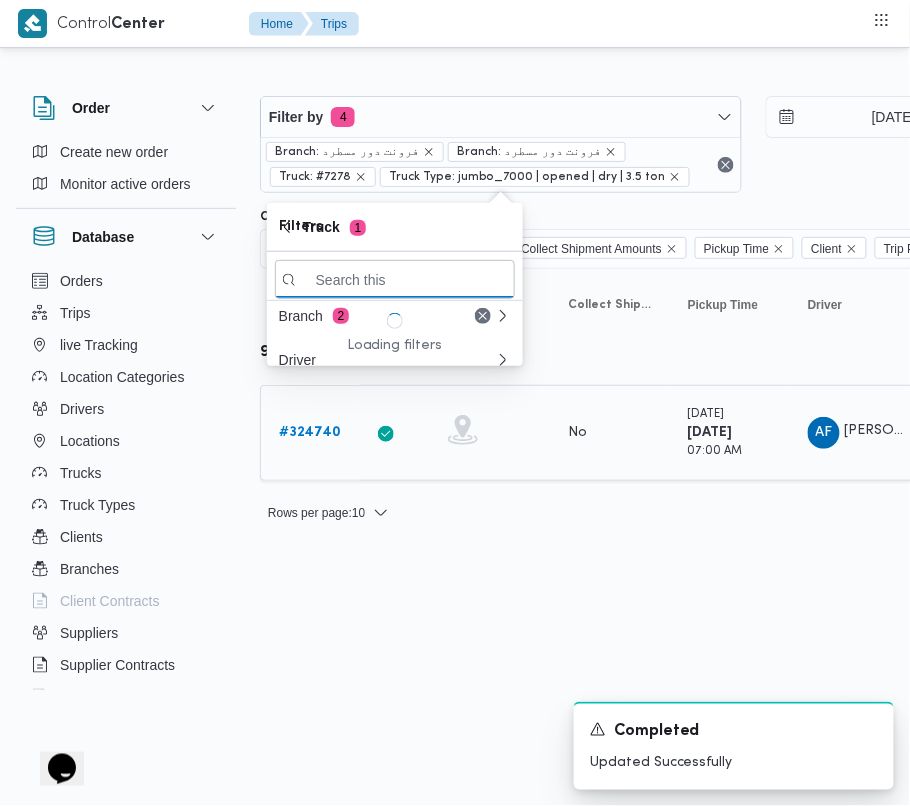 paste on "دن6121" 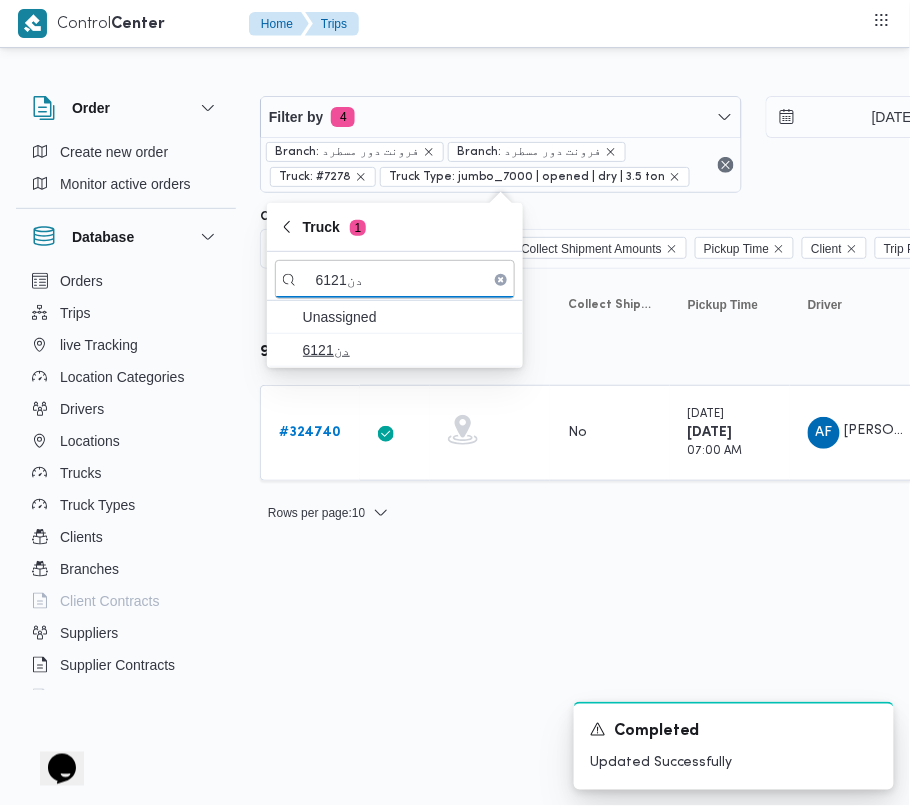 type on "دن6121" 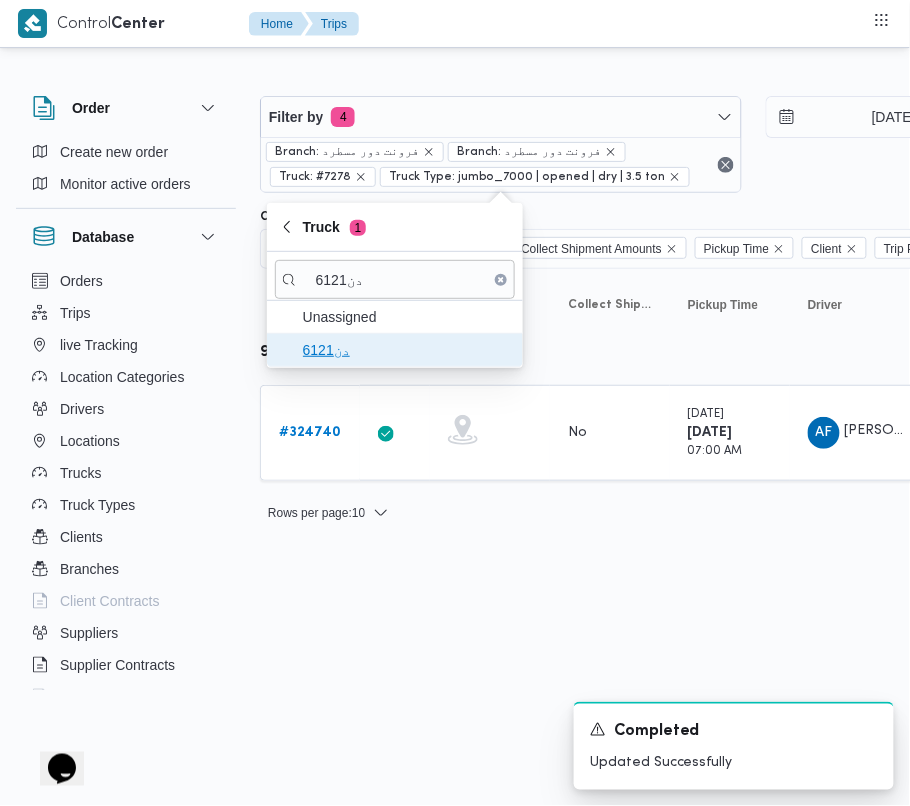 click on "دن6121" at bounding box center [407, 350] 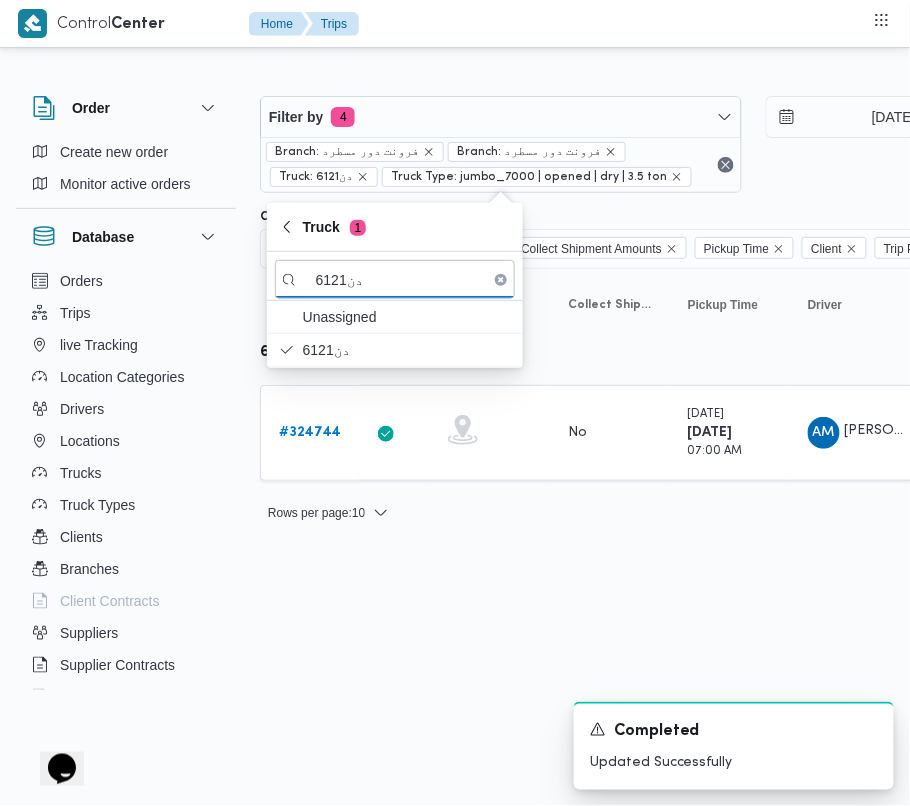 click on "# 324744" at bounding box center (310, 432) 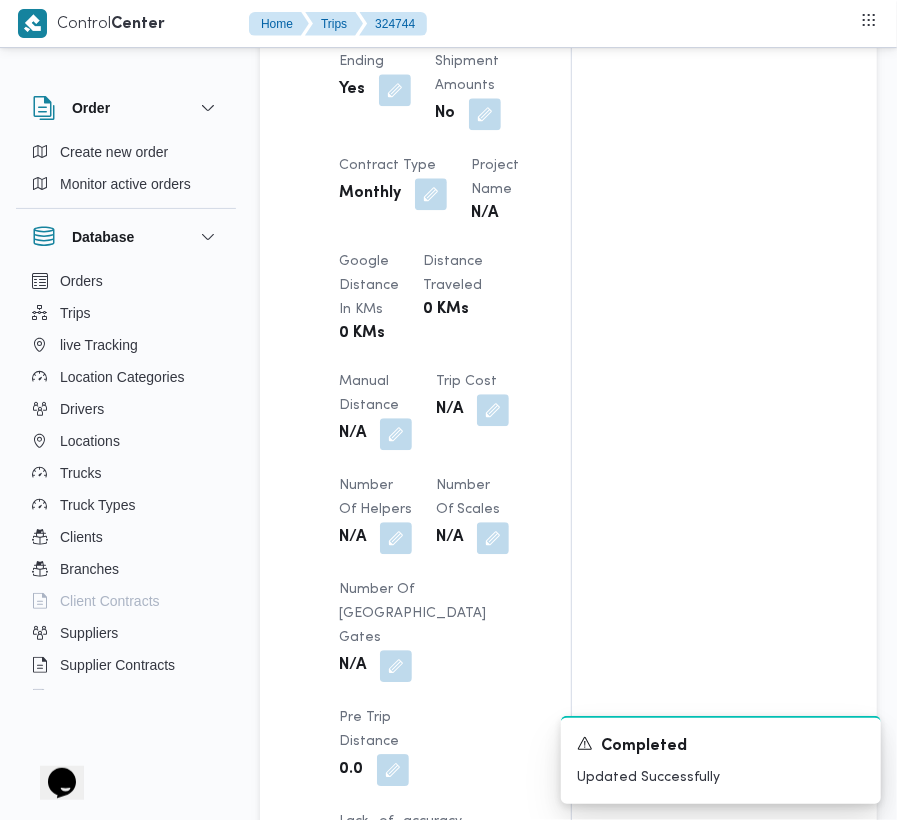 scroll, scrollTop: 2533, scrollLeft: 0, axis: vertical 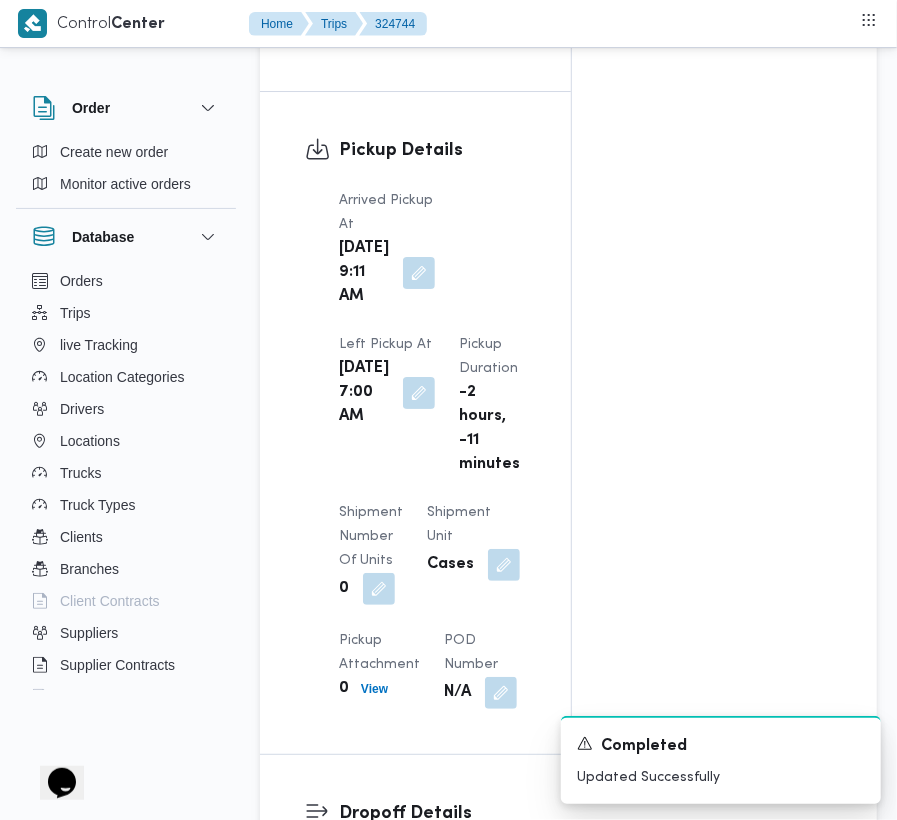 click at bounding box center (414, 393) 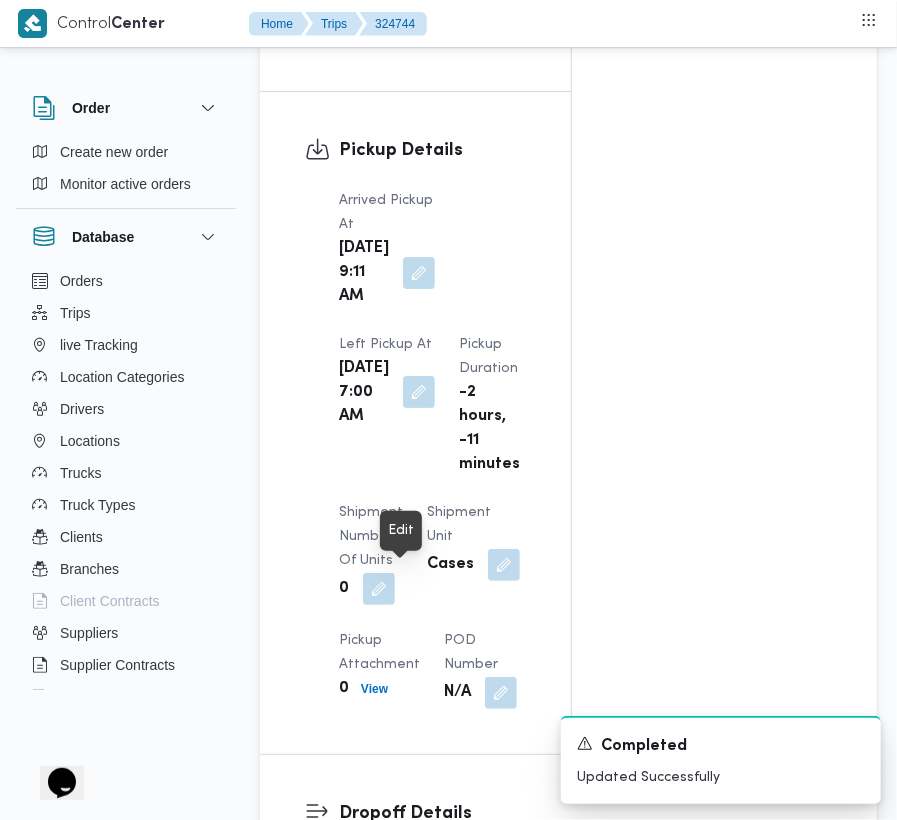 click at bounding box center [419, 392] 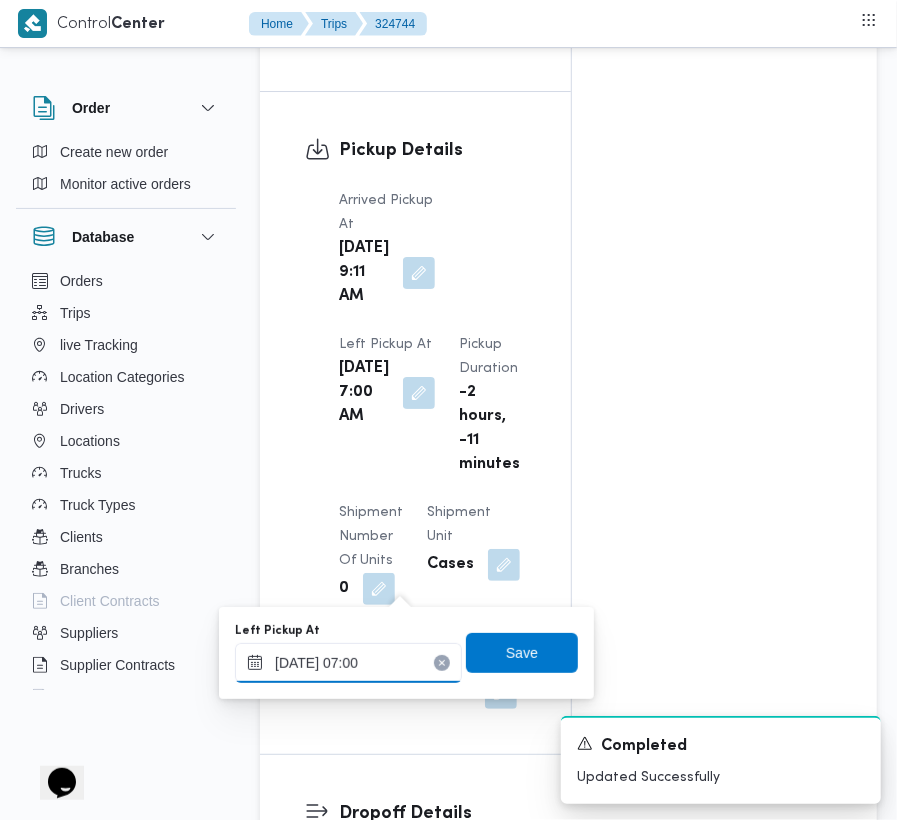 click on "17/07/2025 07:00" at bounding box center (348, 663) 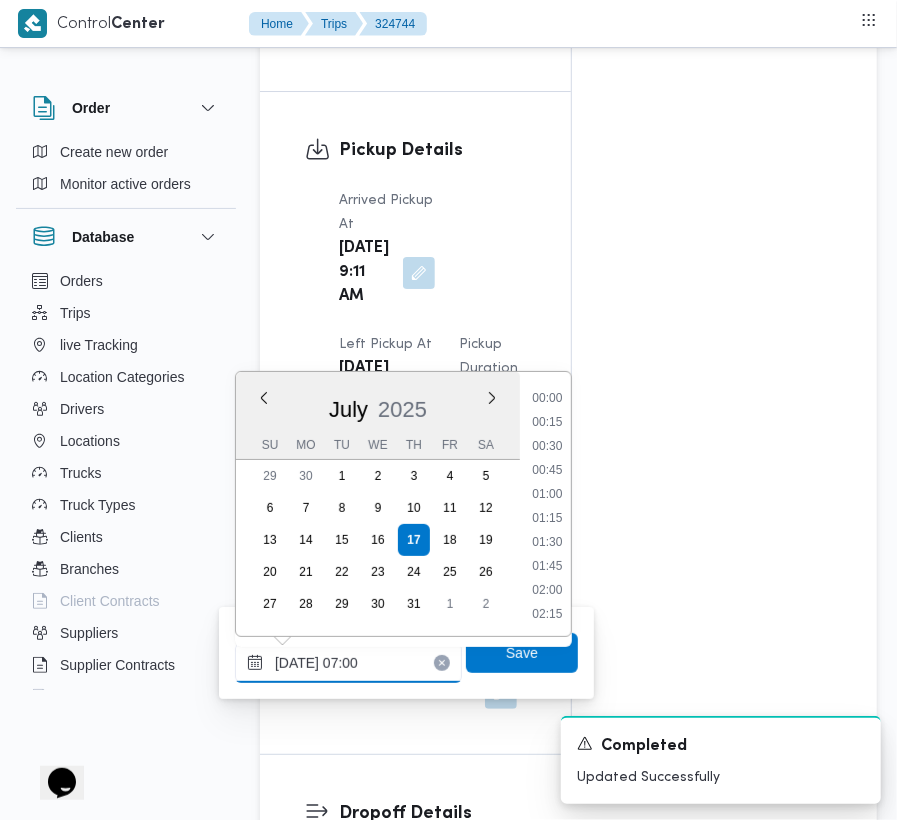 click on "17/07/2025 07:00" at bounding box center (348, 663) 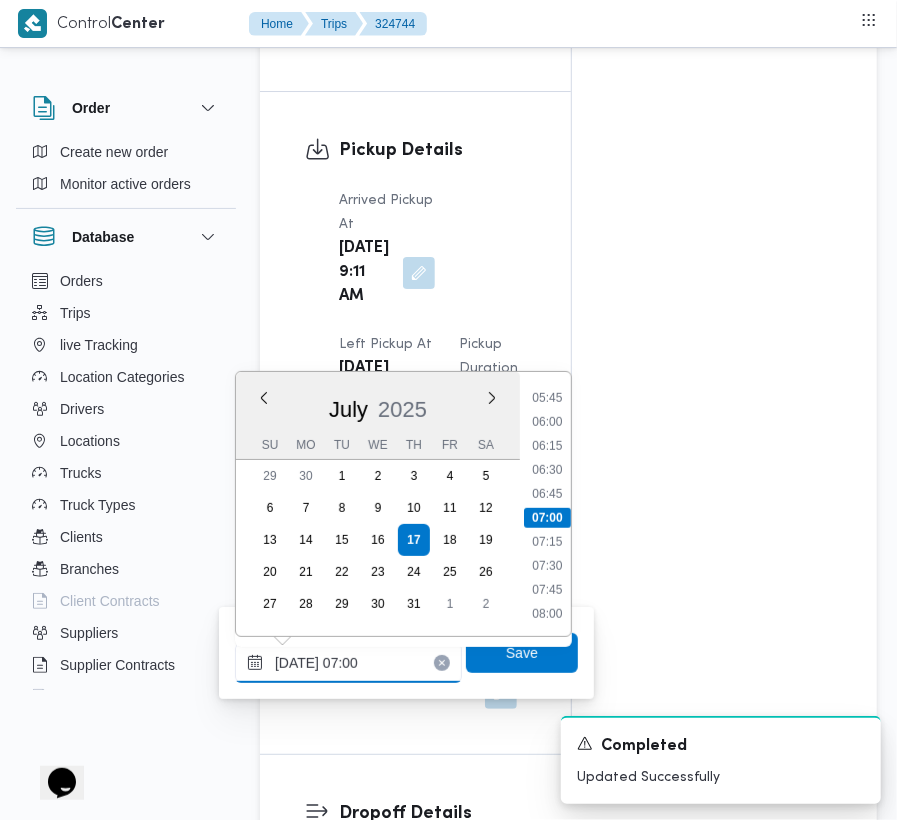 click on "17/07/2025 07:00" at bounding box center [348, 663] 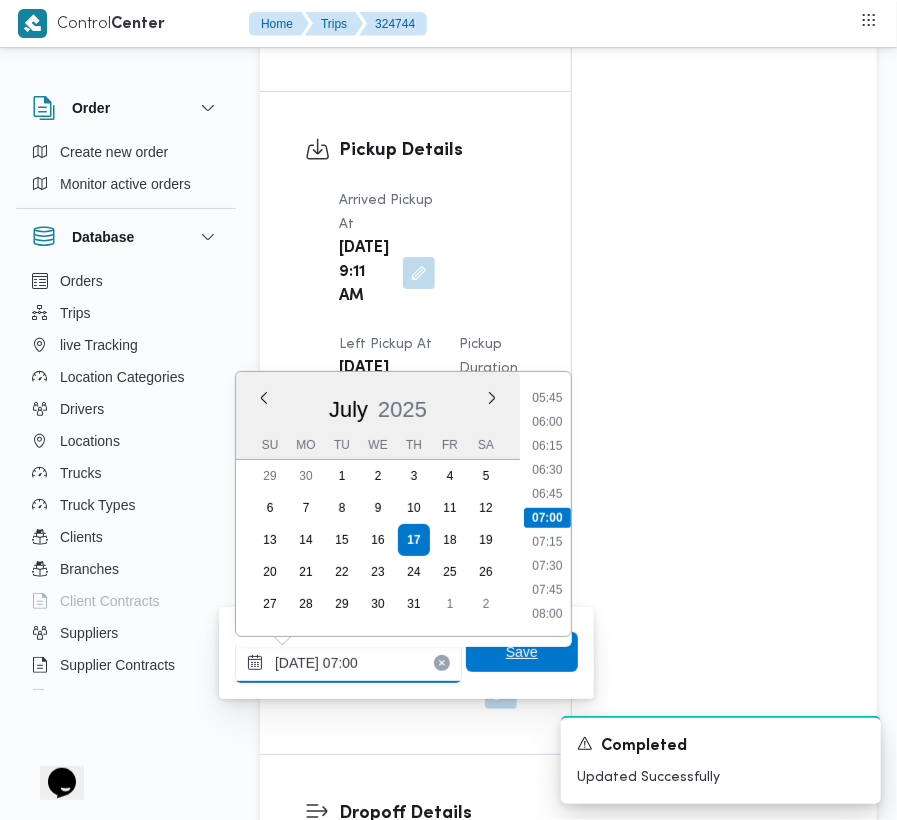 paste on "7/2025  9:00:00 AM" 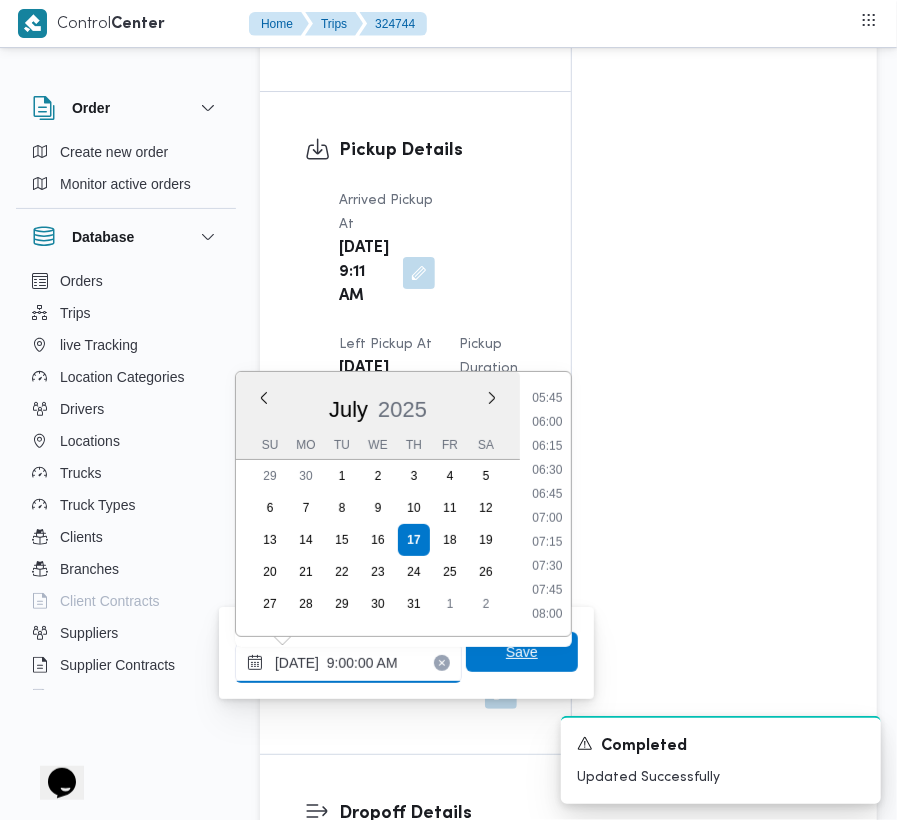 scroll, scrollTop: 656, scrollLeft: 0, axis: vertical 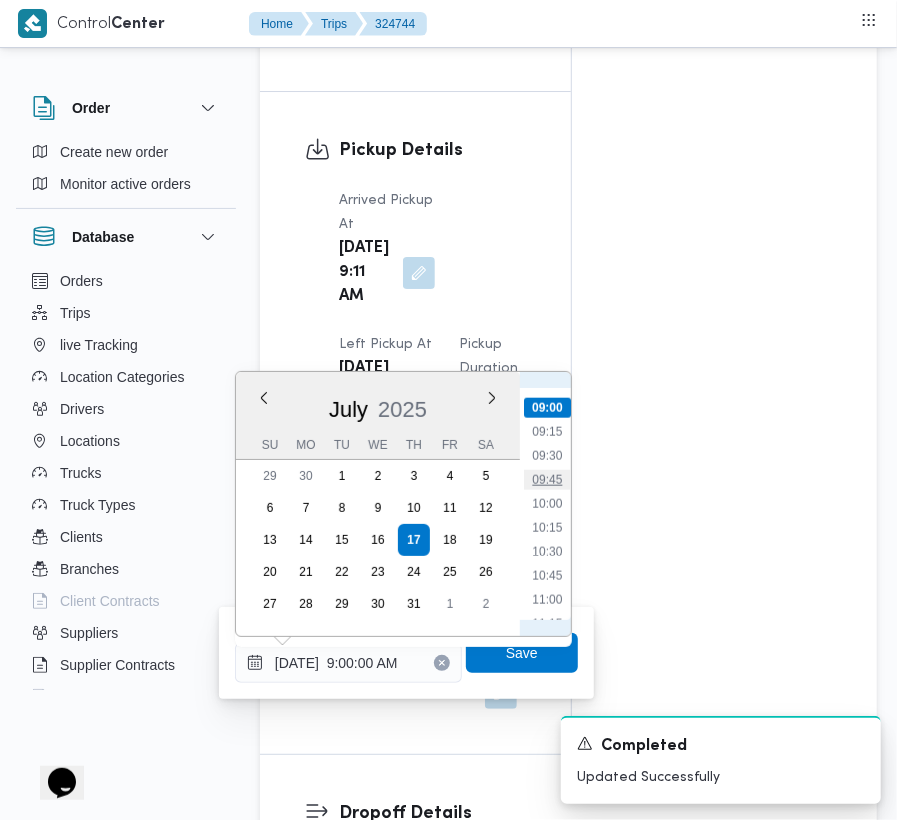 click on "09:45" at bounding box center (547, 480) 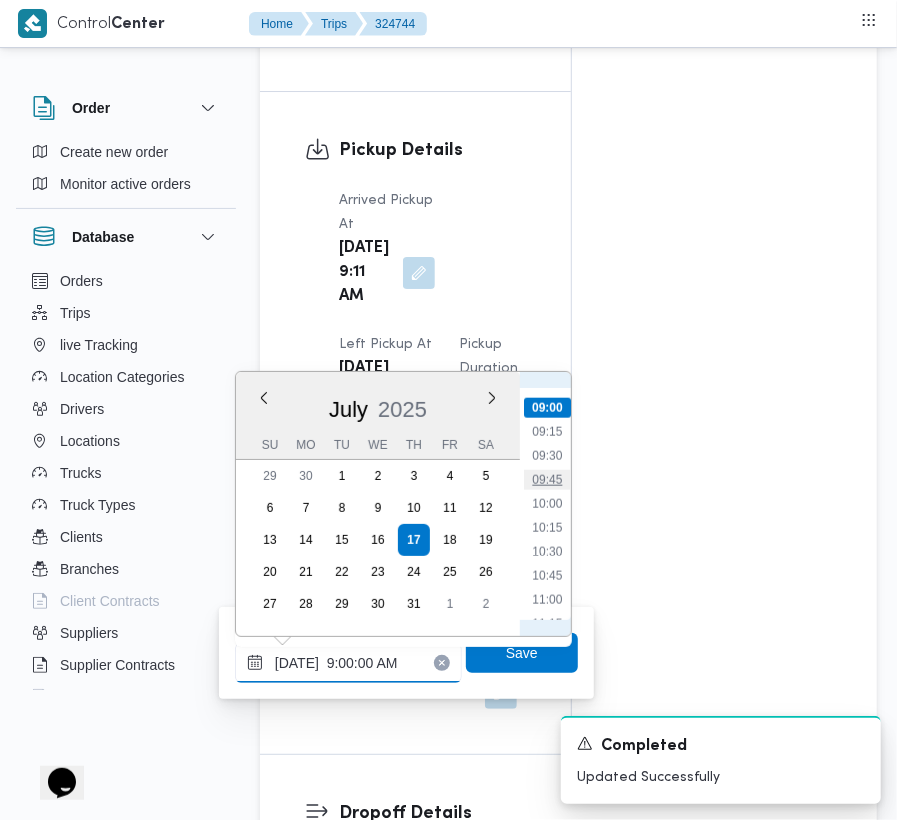 type on "[DATE] 09:45" 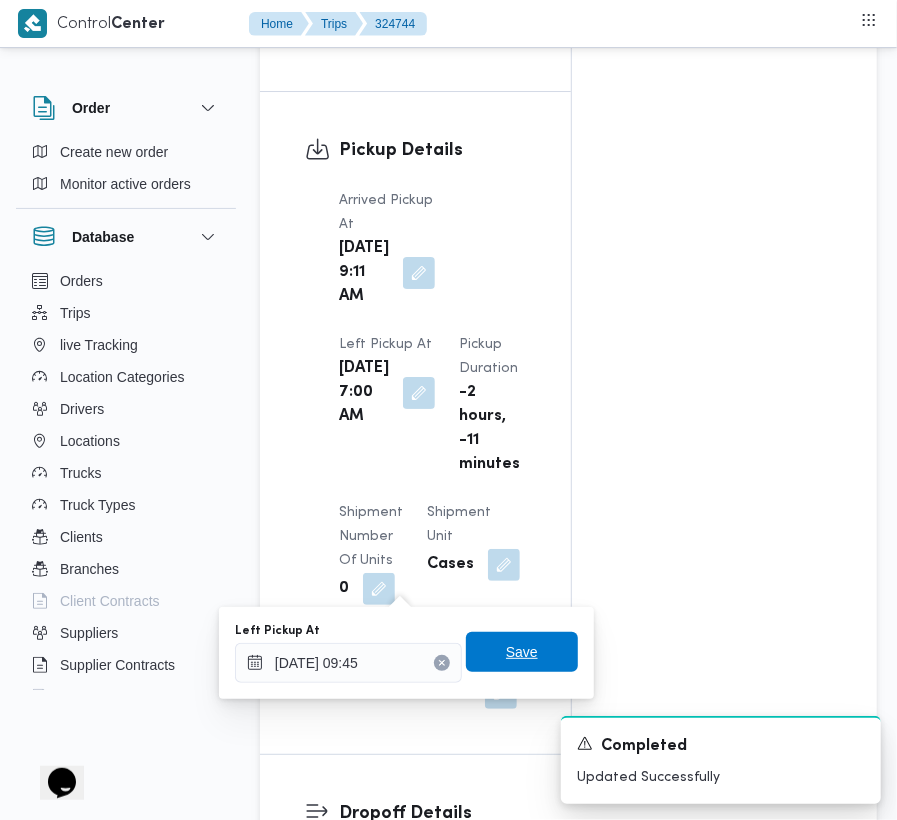click on "Save" at bounding box center [522, 652] 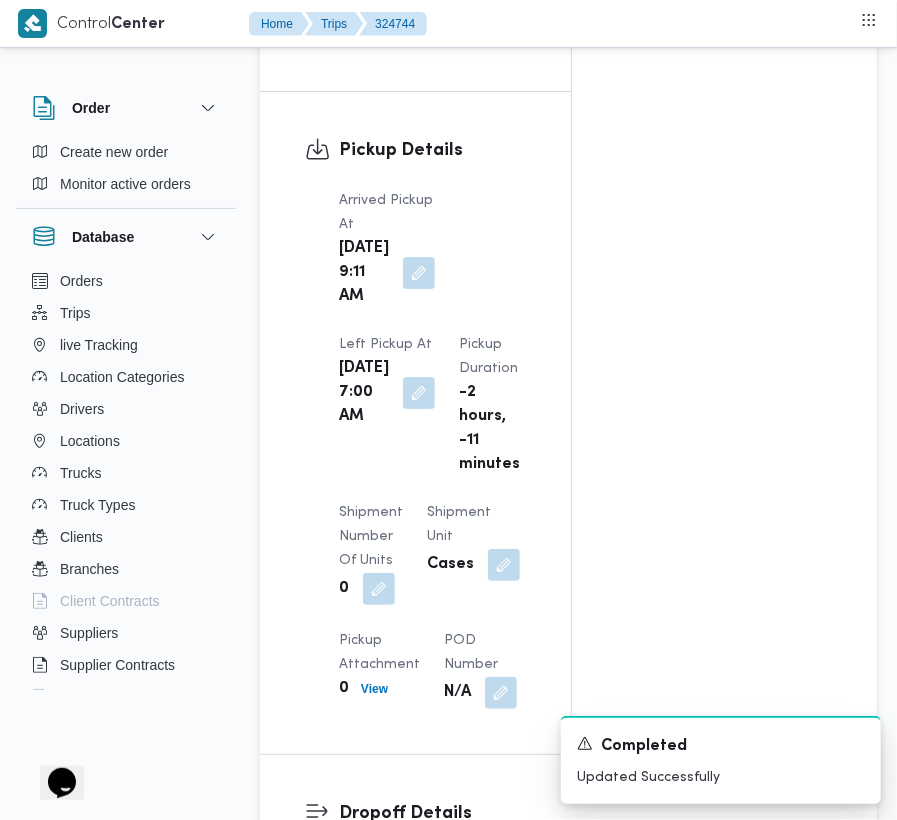 click on "Pickup Details Arrived Pickup At Thu, Jul 17, 2025 9:11 AM Left Pickup At Thu, Jul 17, 2025 7:00 AM Pickup Duration -2 hours, -11 minutes Shipment Number of Units 0 Shipment Unit Cases Pickup Attachment 0 View POD Number N/A" at bounding box center (415, 423) 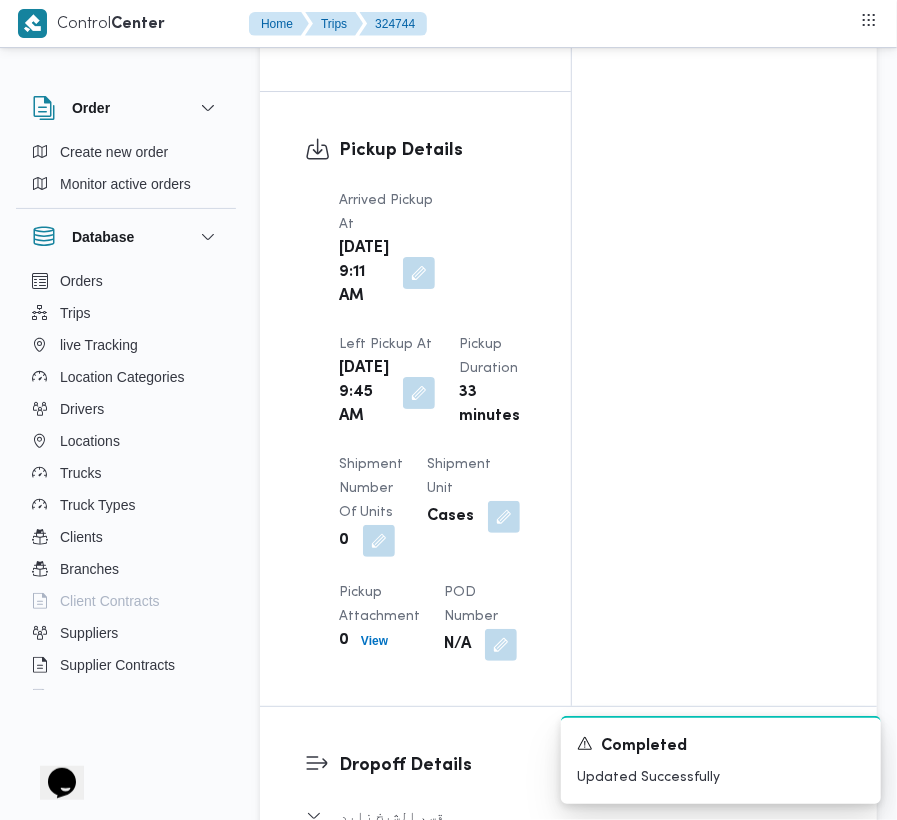 click on "Pickup Details Arrived Pickup At Thu, Jul 17, 2025 9:11 AM Left Pickup At Thu, Jul 17, 2025 9:45 AM Pickup Duration 33 minutes Shipment Number of Units 0 Shipment Unit Cases Pickup Attachment 0 View POD Number N/A" at bounding box center (415, 399) 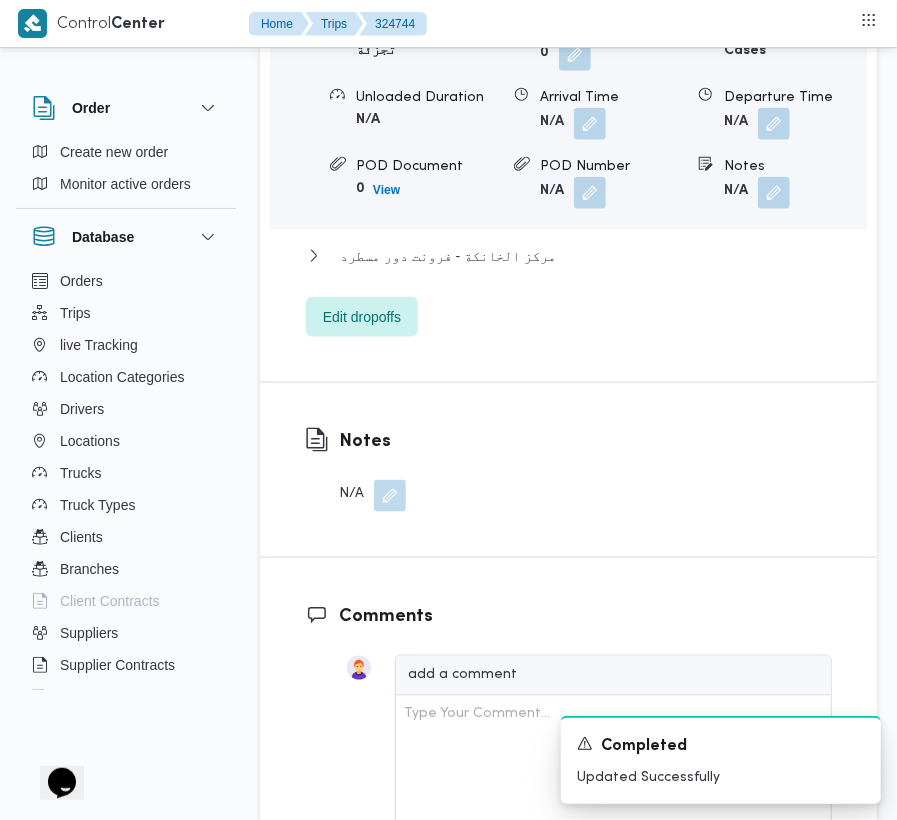 scroll, scrollTop: 2533, scrollLeft: 0, axis: vertical 